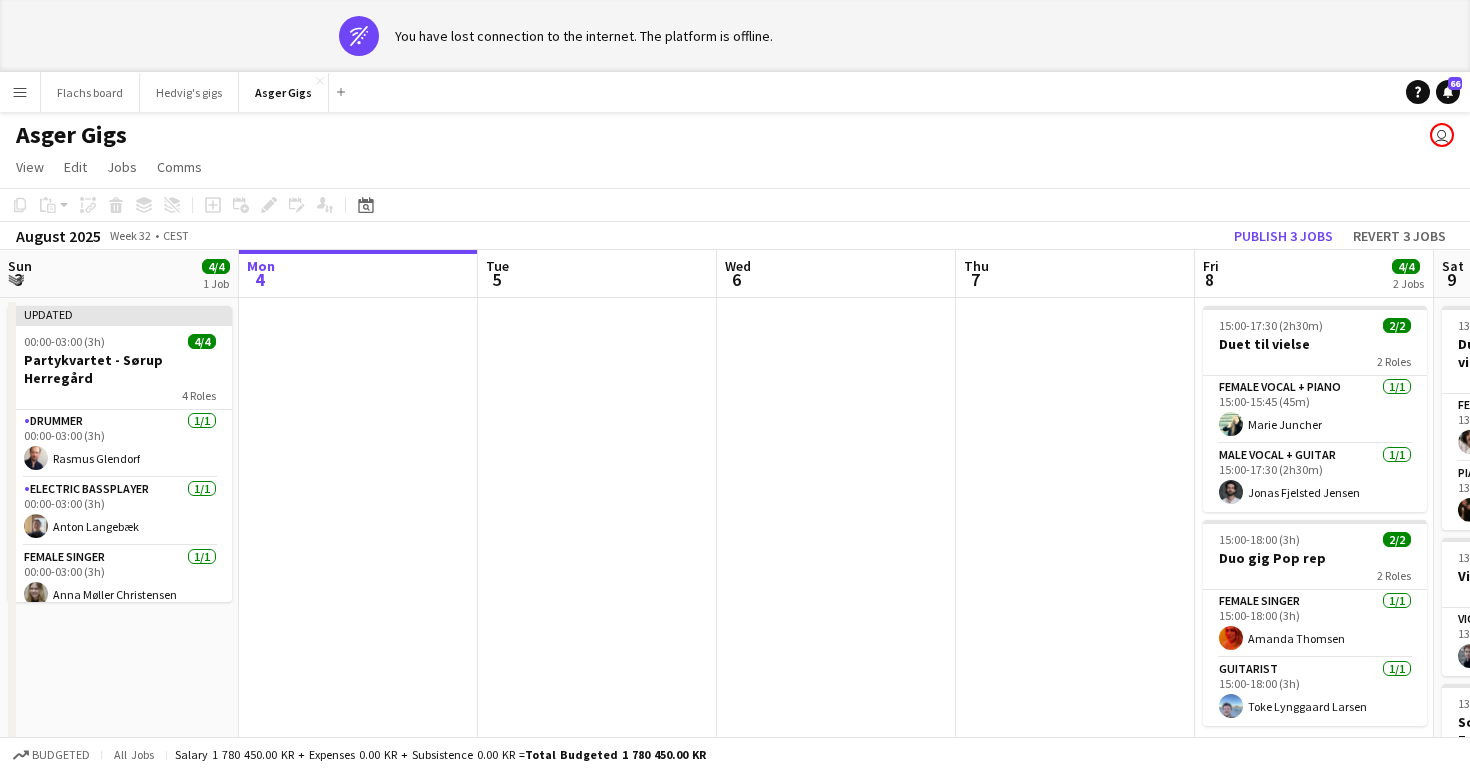 scroll, scrollTop: 0, scrollLeft: 0, axis: both 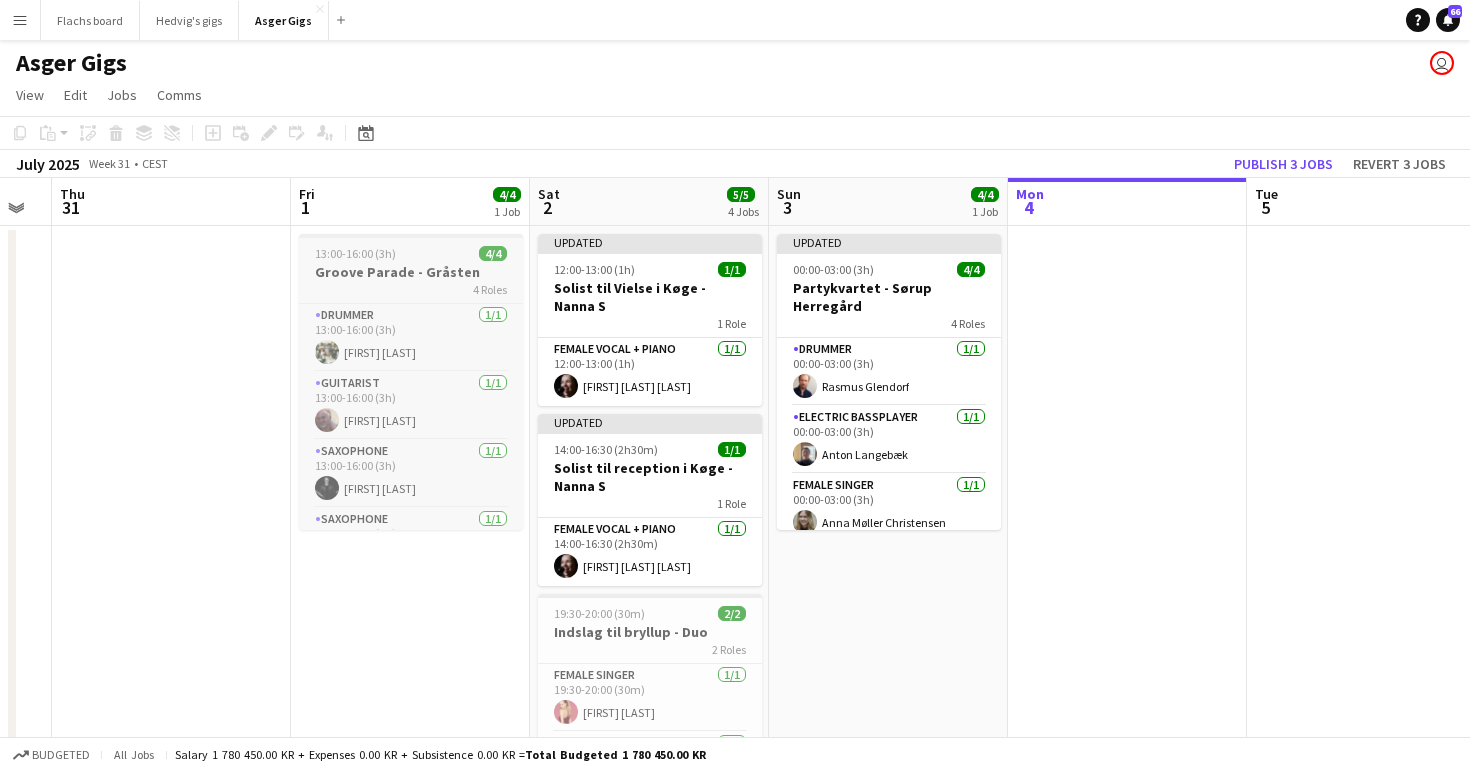 click on "4 Roles" at bounding box center (411, 289) 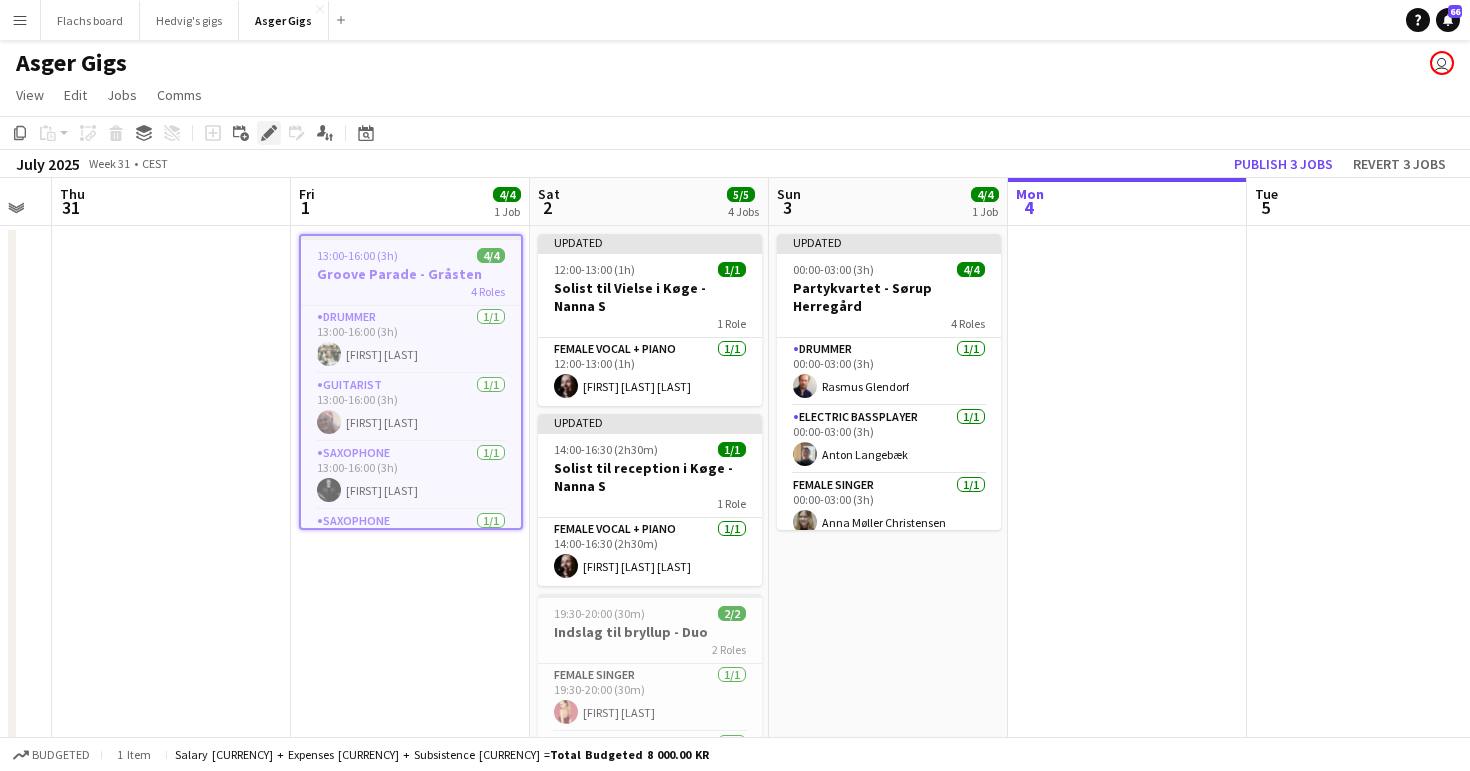 click 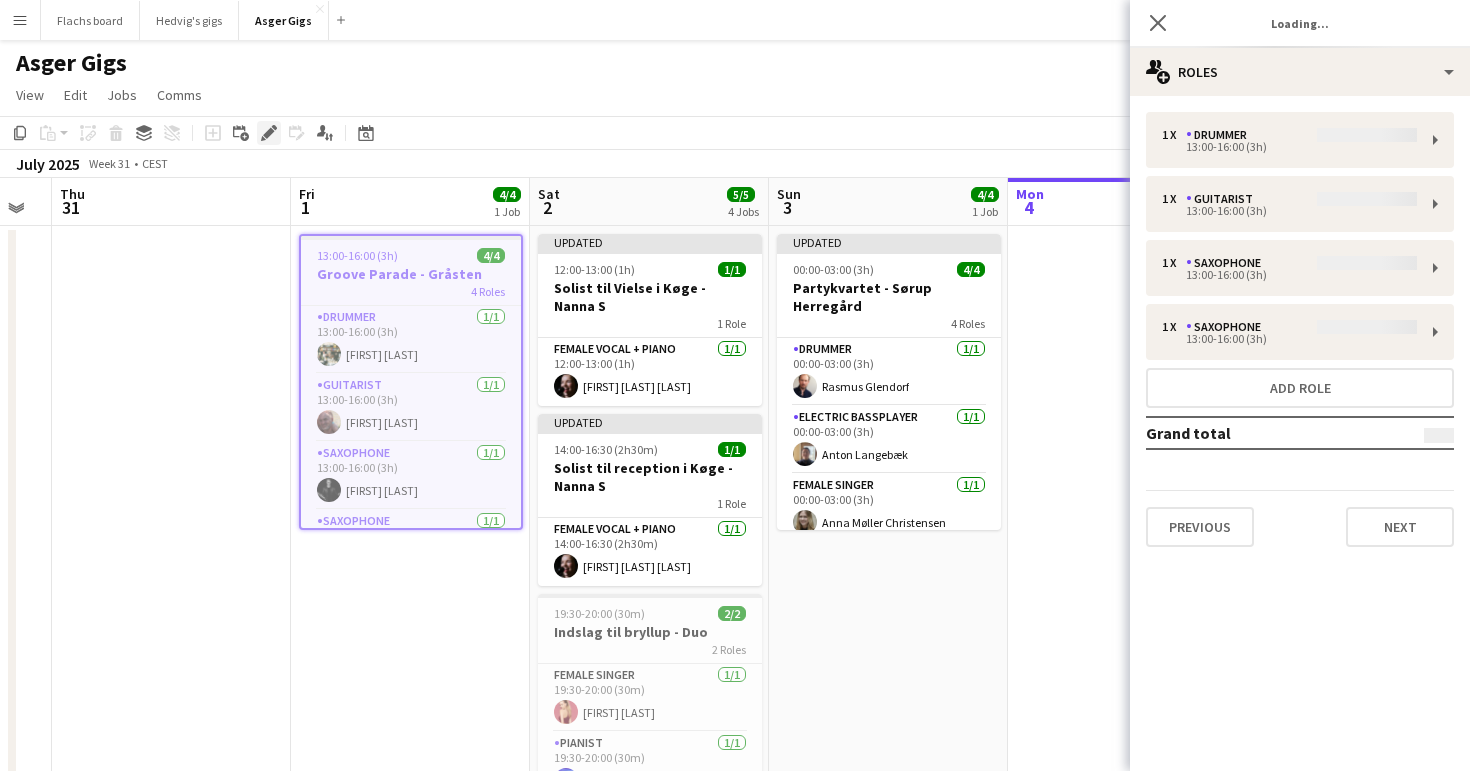 type on "**********" 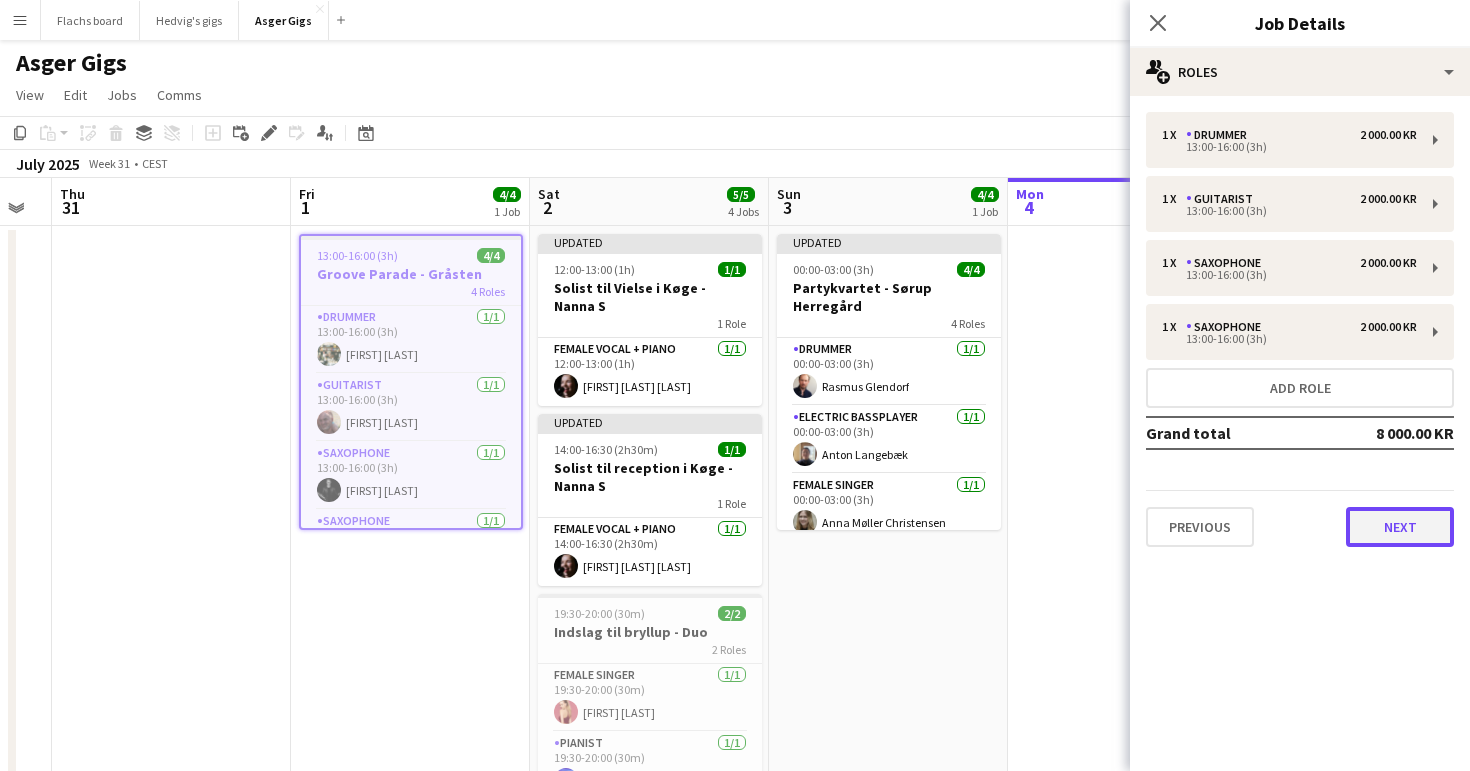 click on "Next" at bounding box center (1400, 527) 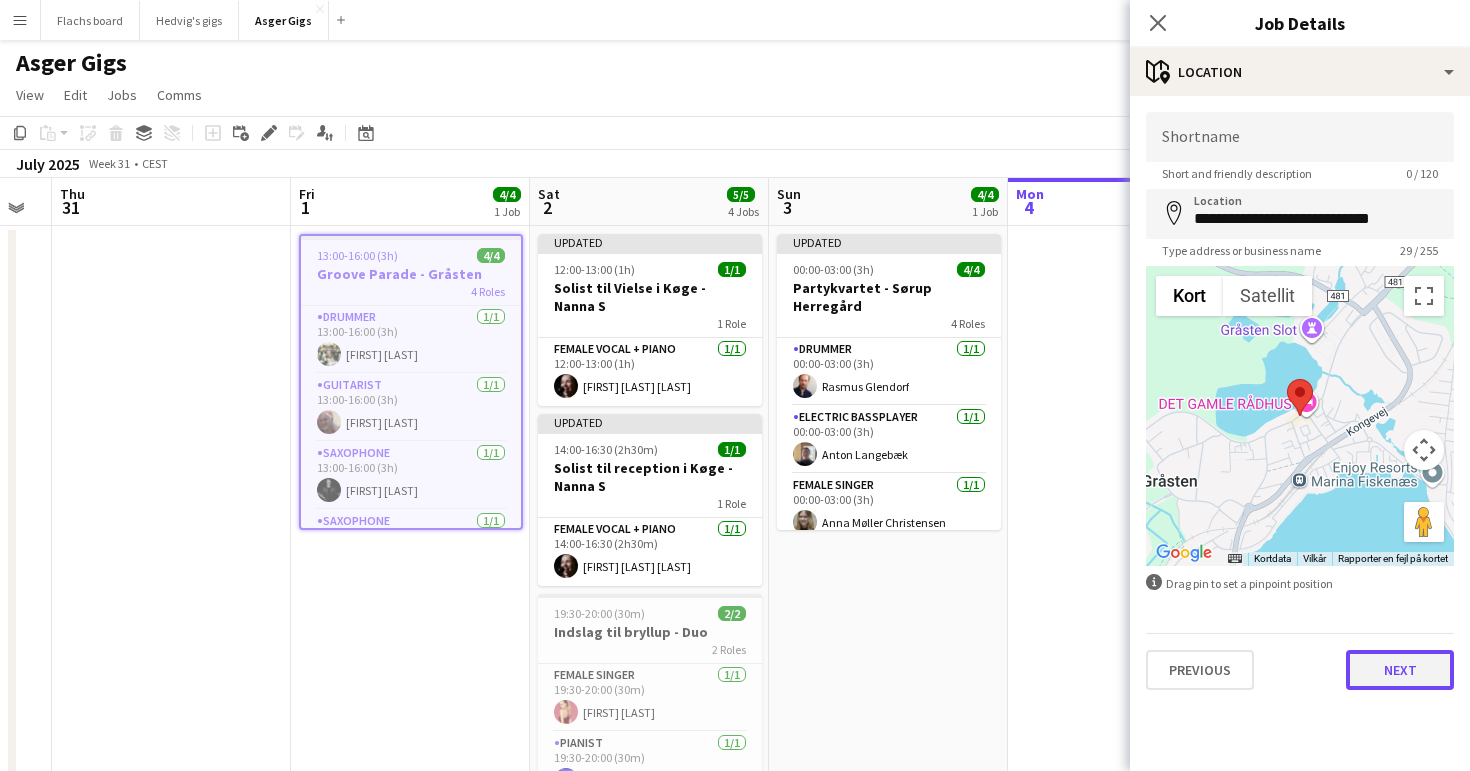 click on "Next" at bounding box center [1400, 670] 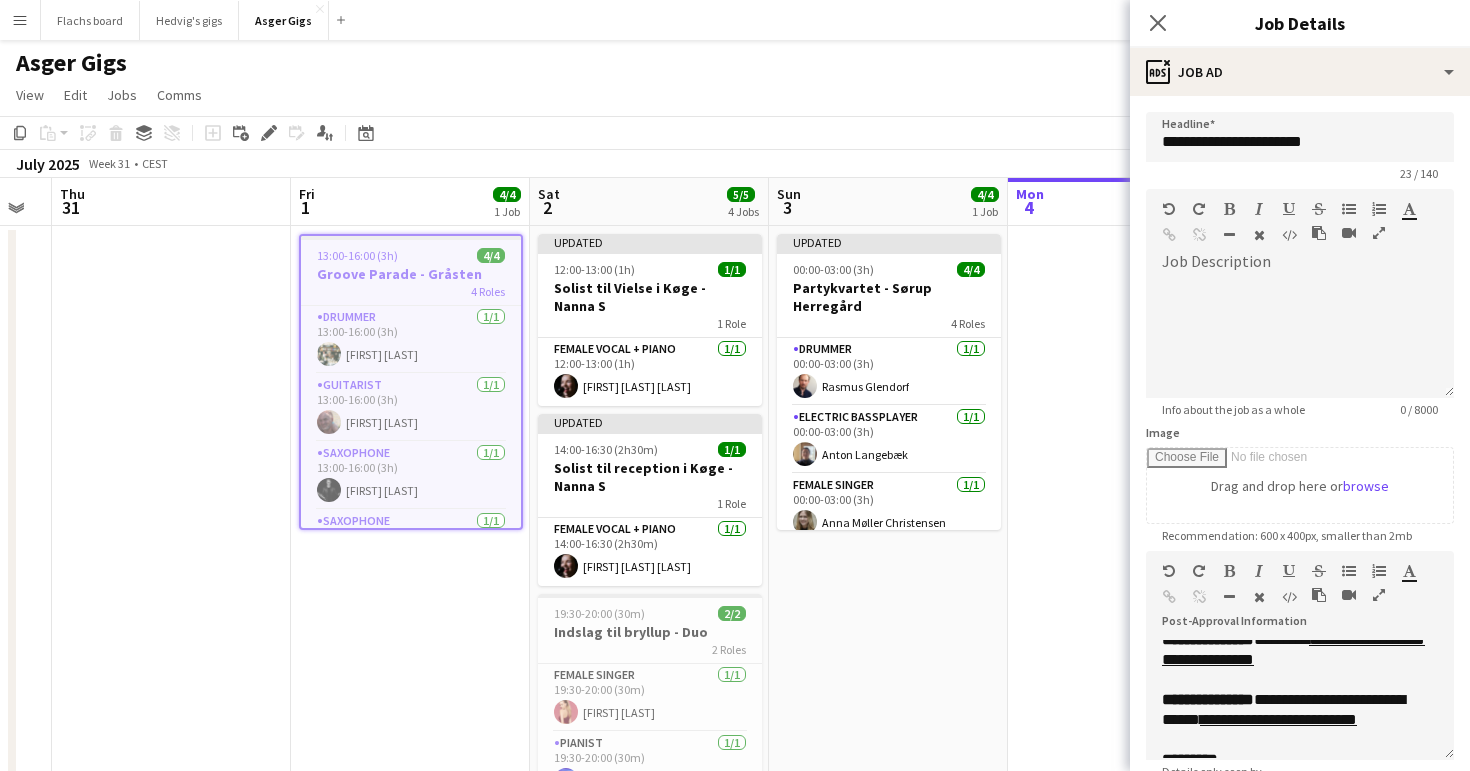 scroll, scrollTop: 188, scrollLeft: 0, axis: vertical 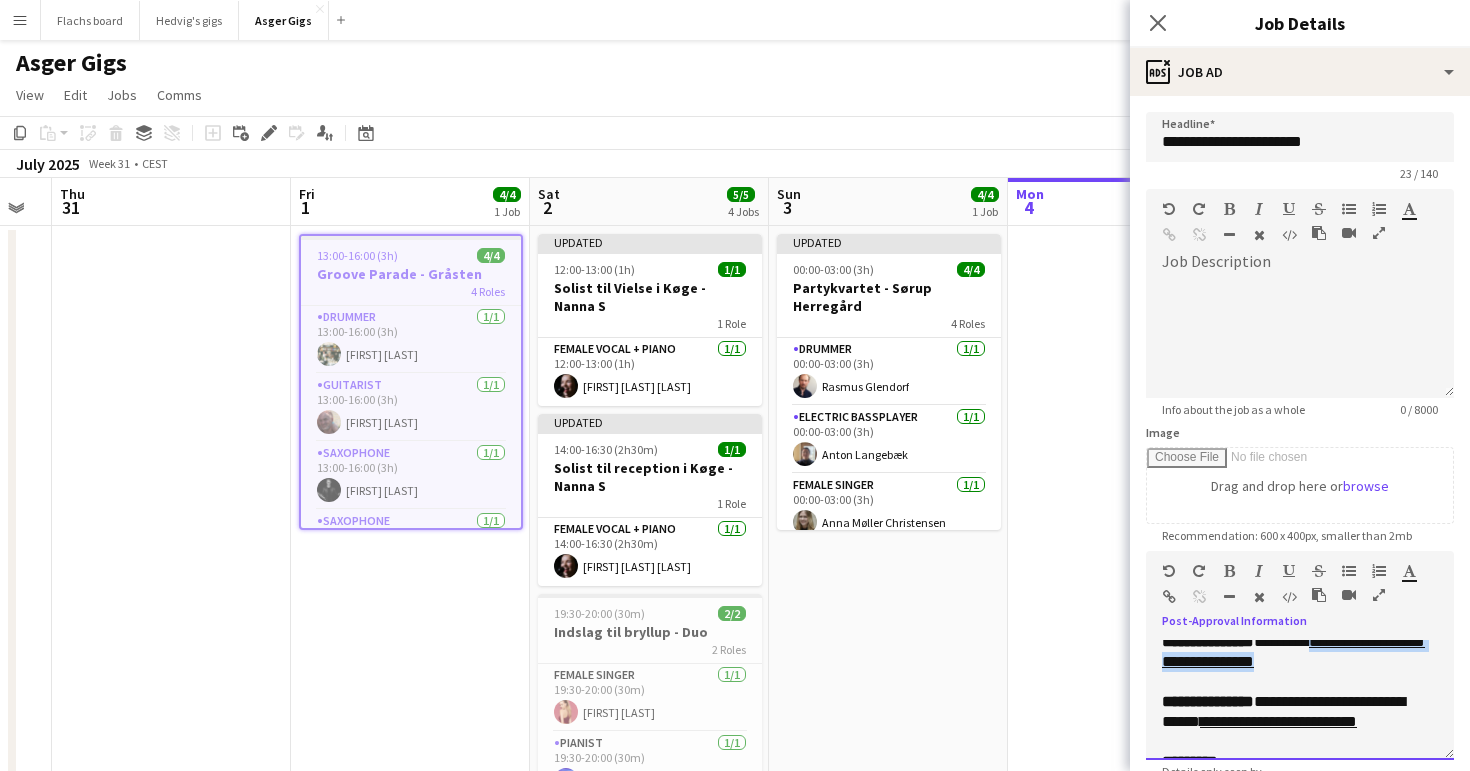 drag, startPoint x: 1288, startPoint y: 706, endPoint x: 1277, endPoint y: 685, distance: 23.70654 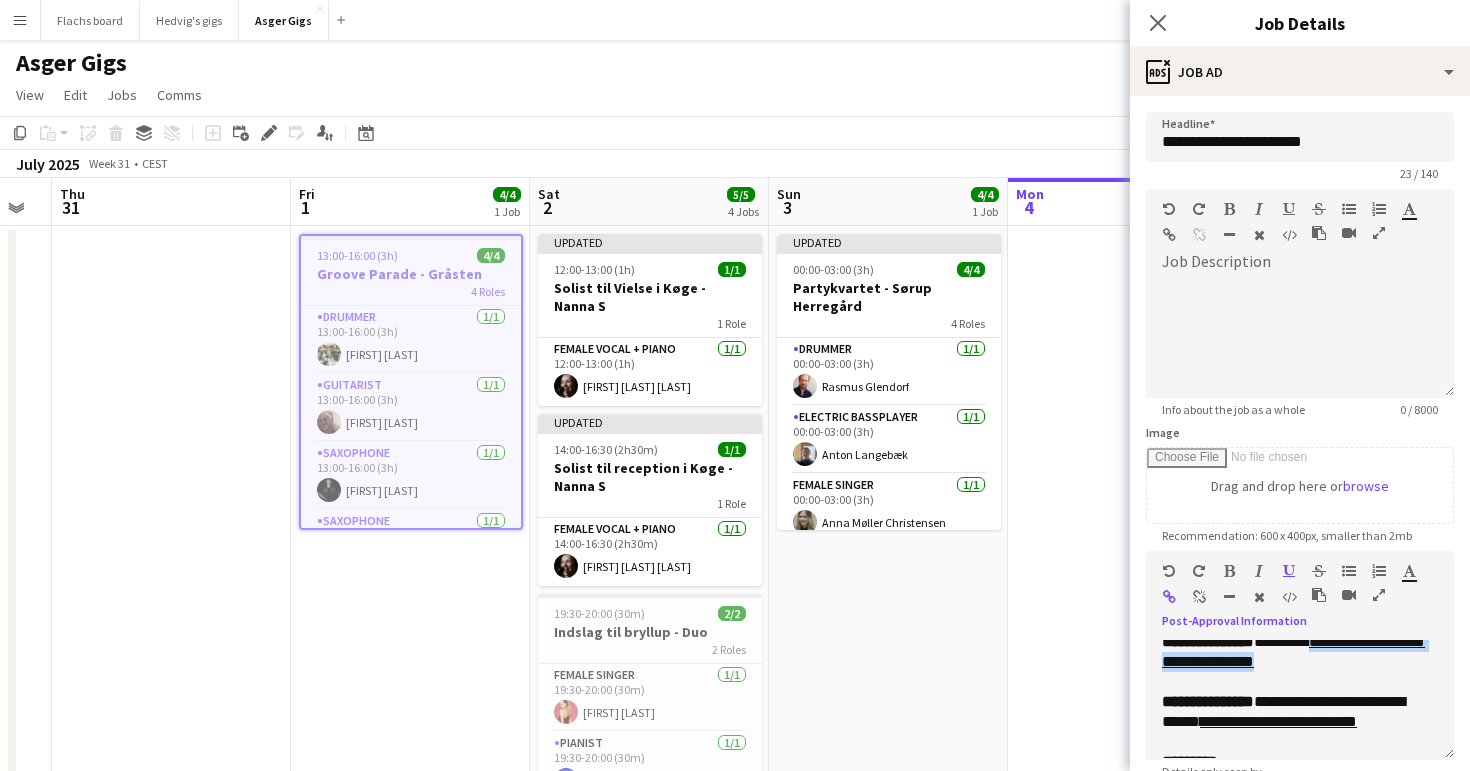 click at bounding box center (1199, 597) 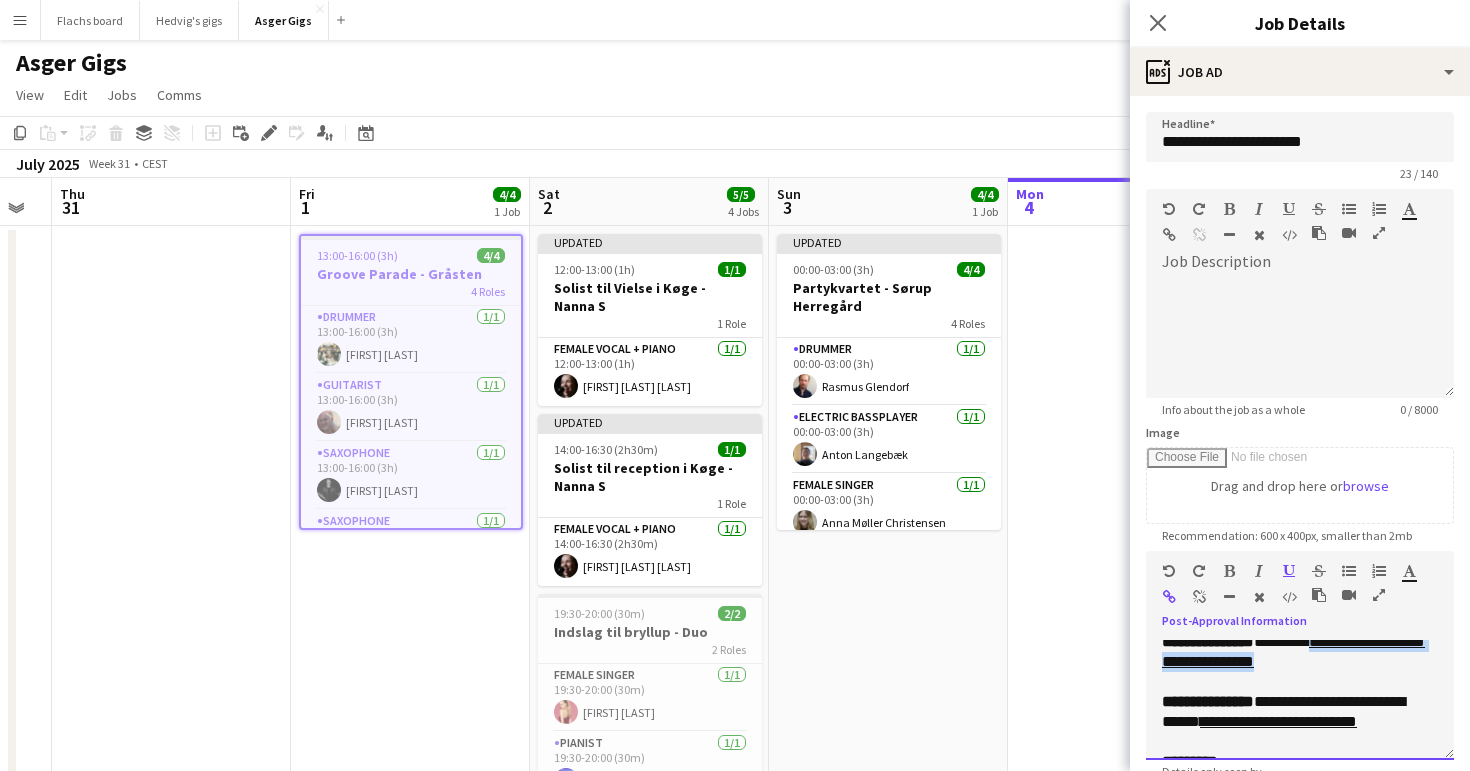 type 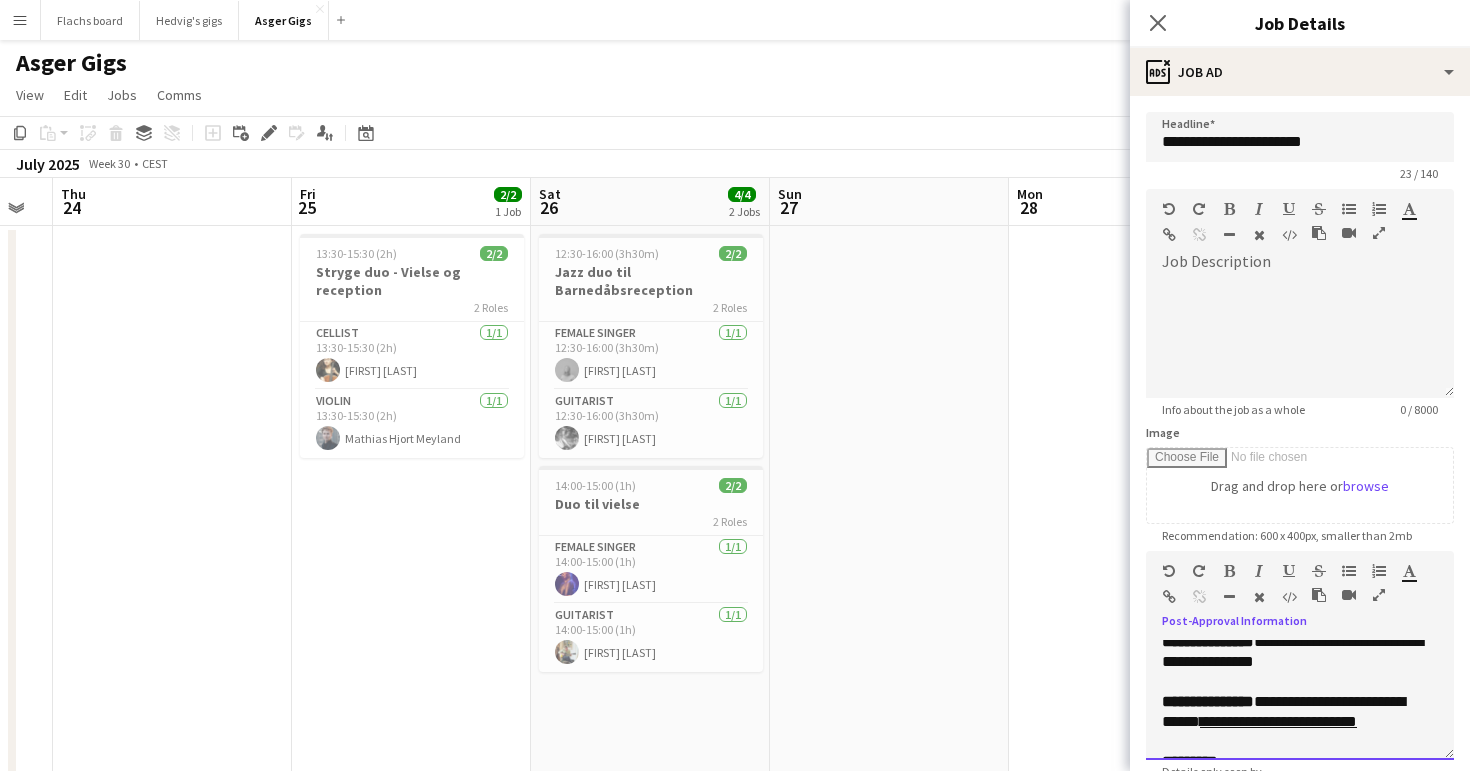 scroll, scrollTop: 0, scrollLeft: 571, axis: horizontal 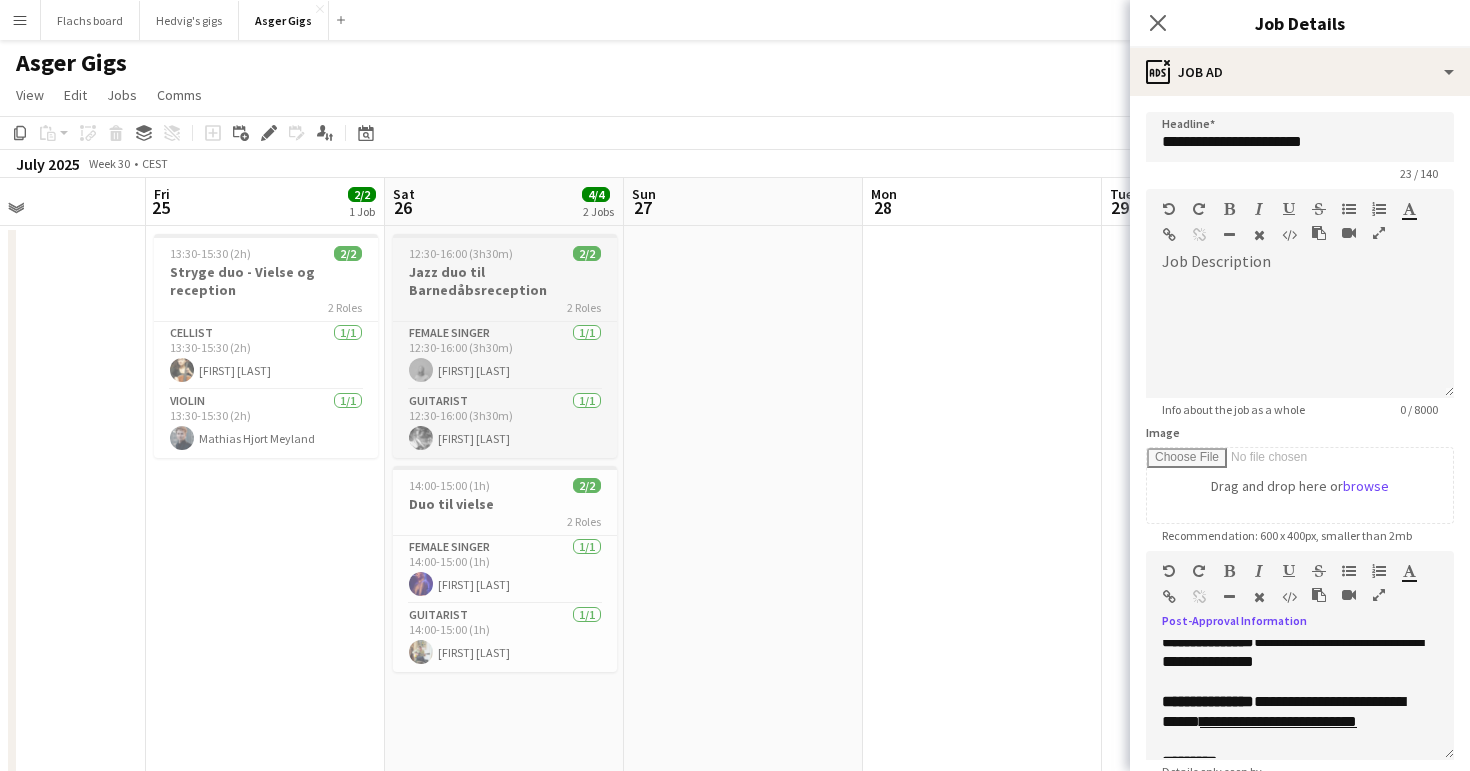 click on "Jazz duo til Barnedåbsreception" at bounding box center [505, 281] 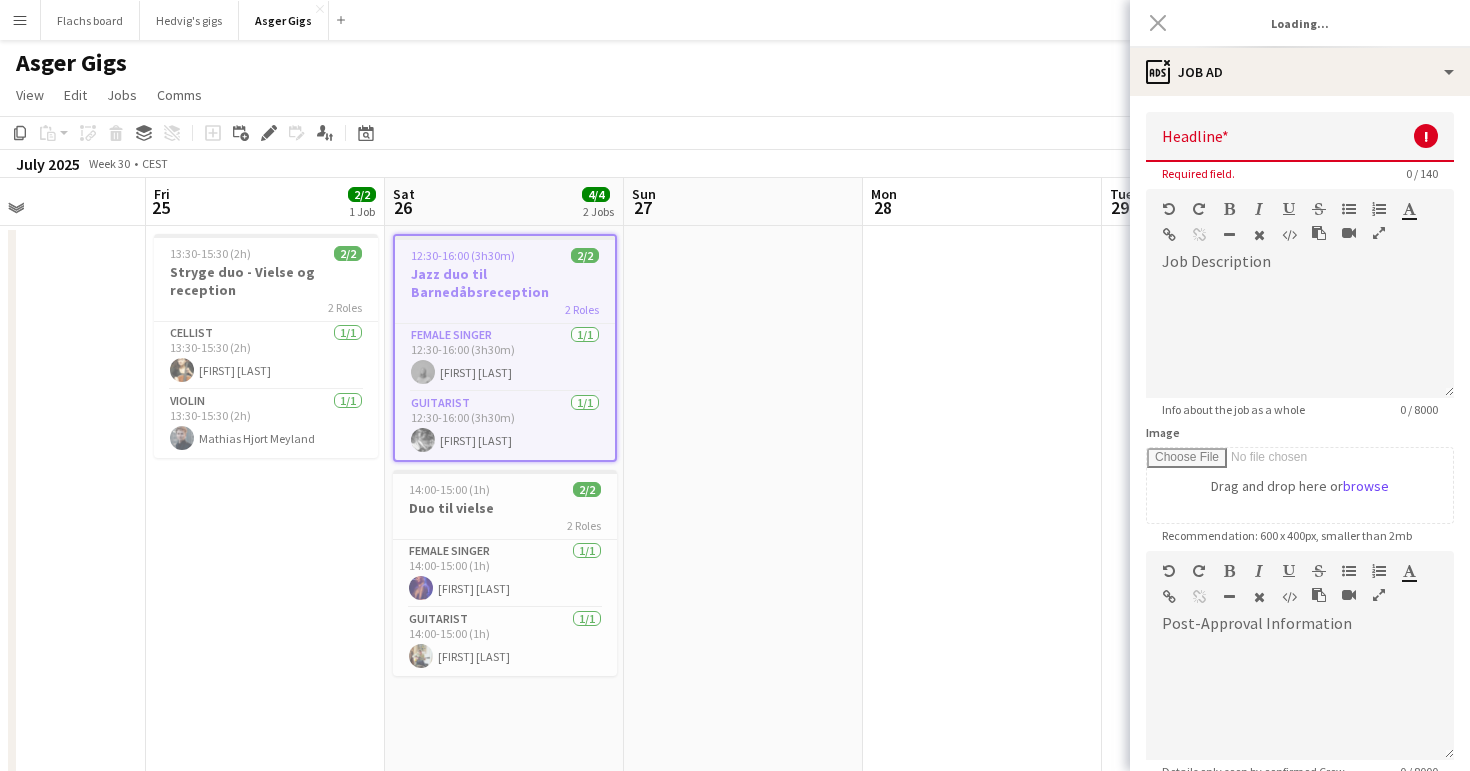 type on "**********" 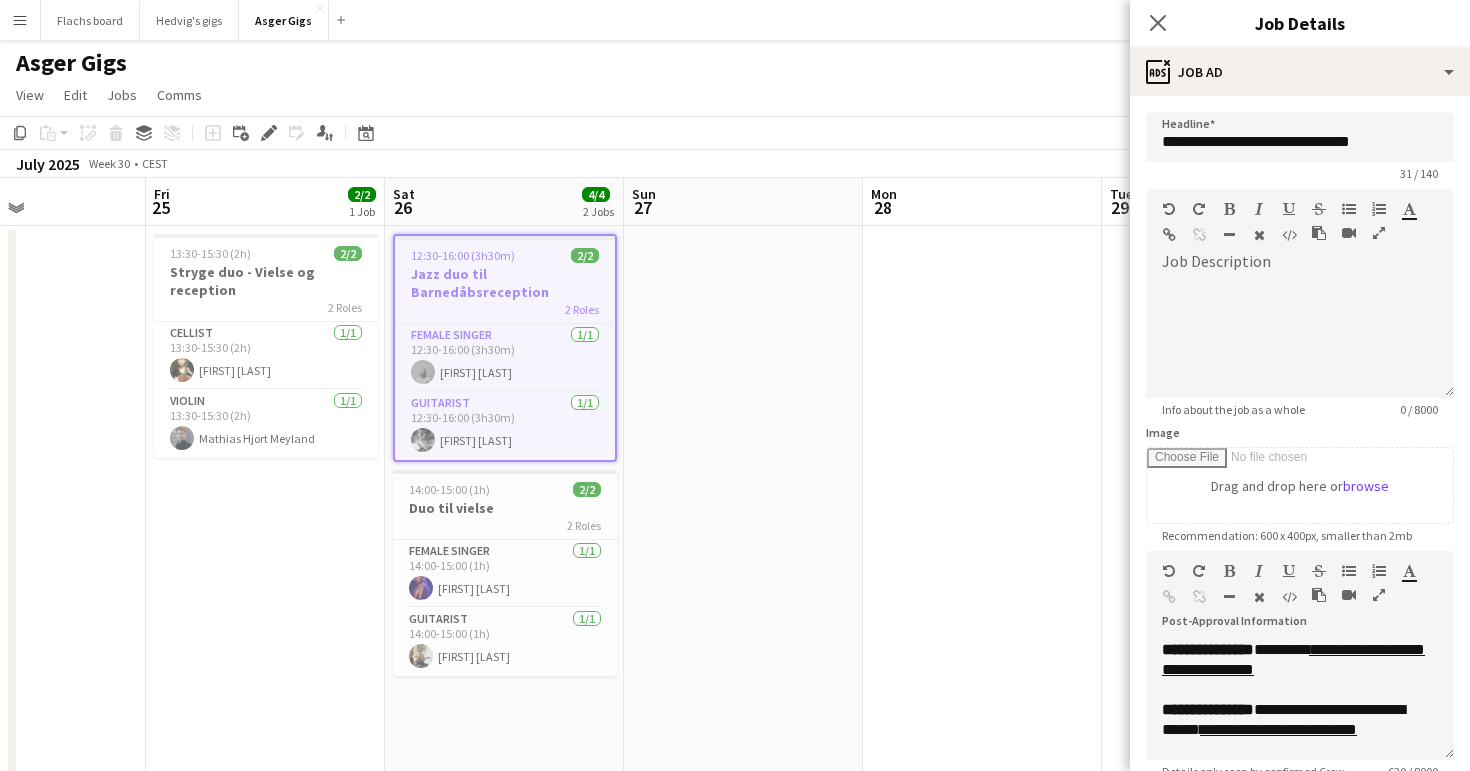 scroll, scrollTop: 157, scrollLeft: 0, axis: vertical 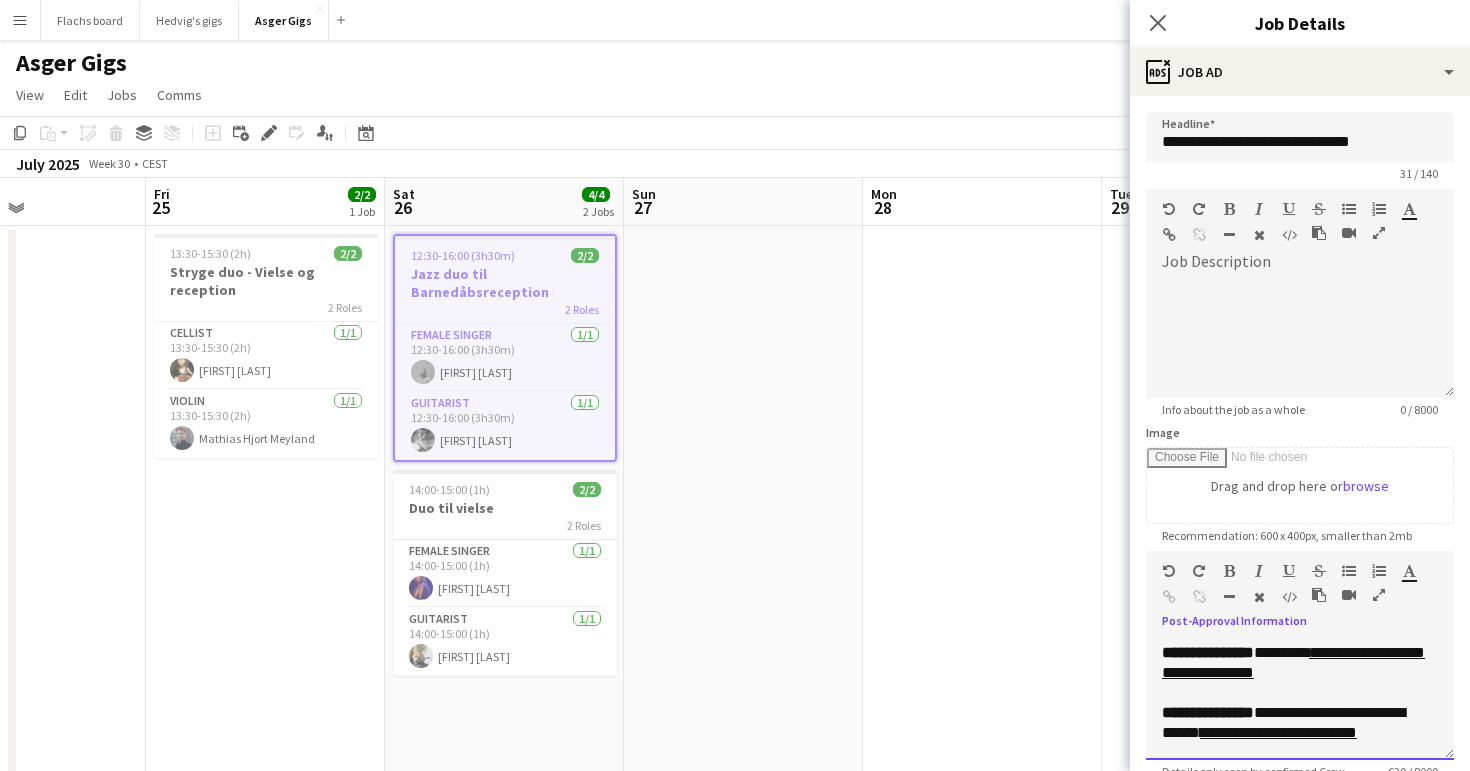 drag, startPoint x: 1230, startPoint y: 694, endPoint x: 1212, endPoint y: 676, distance: 25.455845 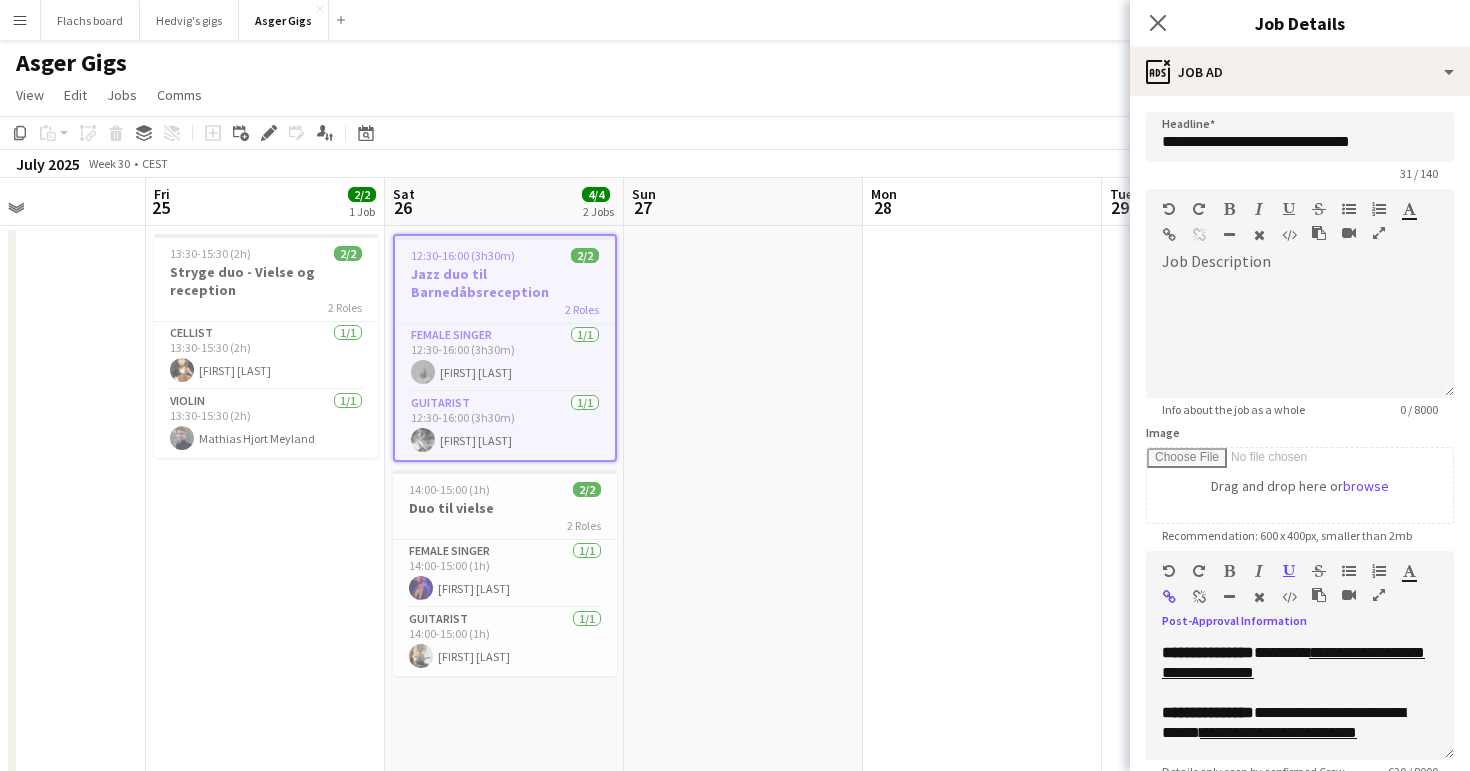 click at bounding box center [1199, 597] 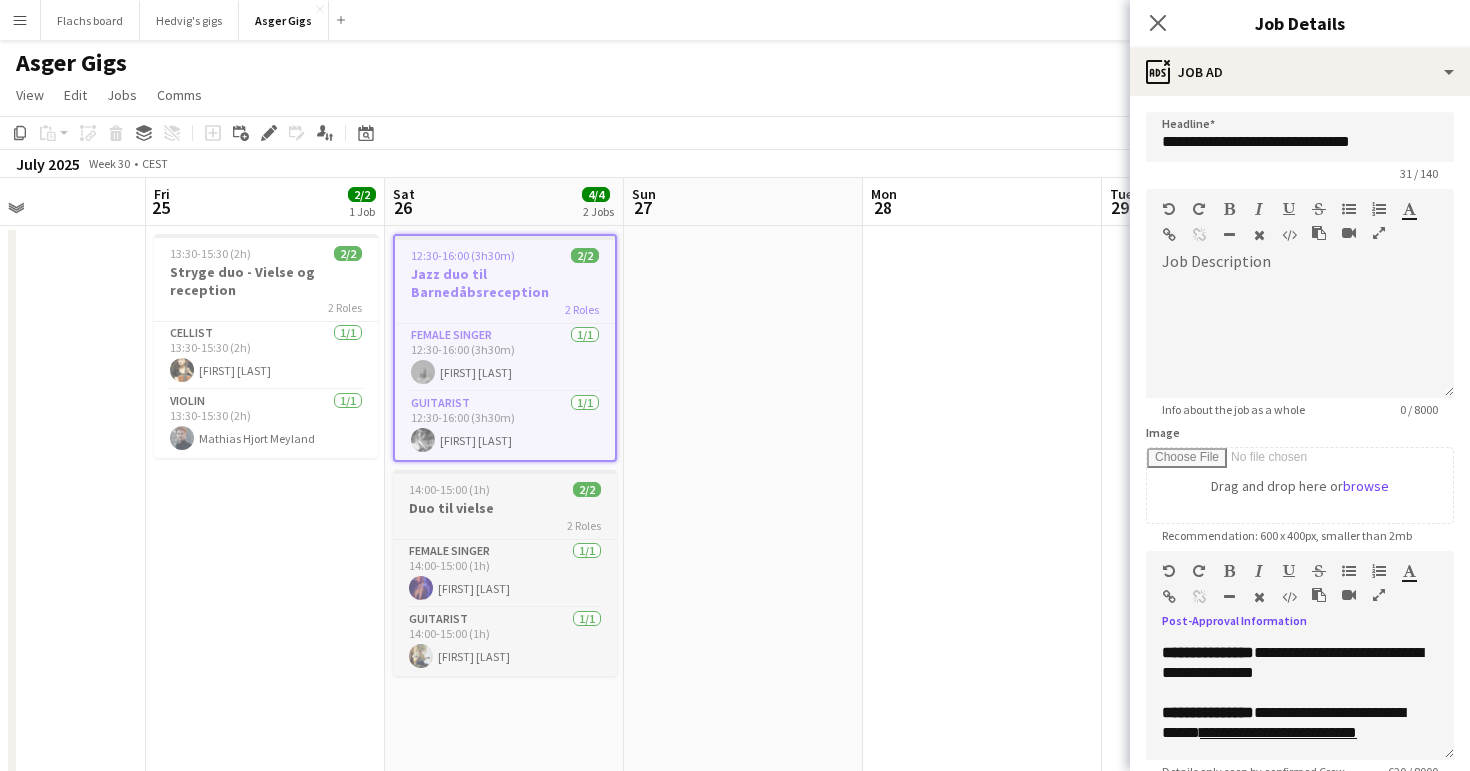 click on "Duo til vielse" at bounding box center (505, 508) 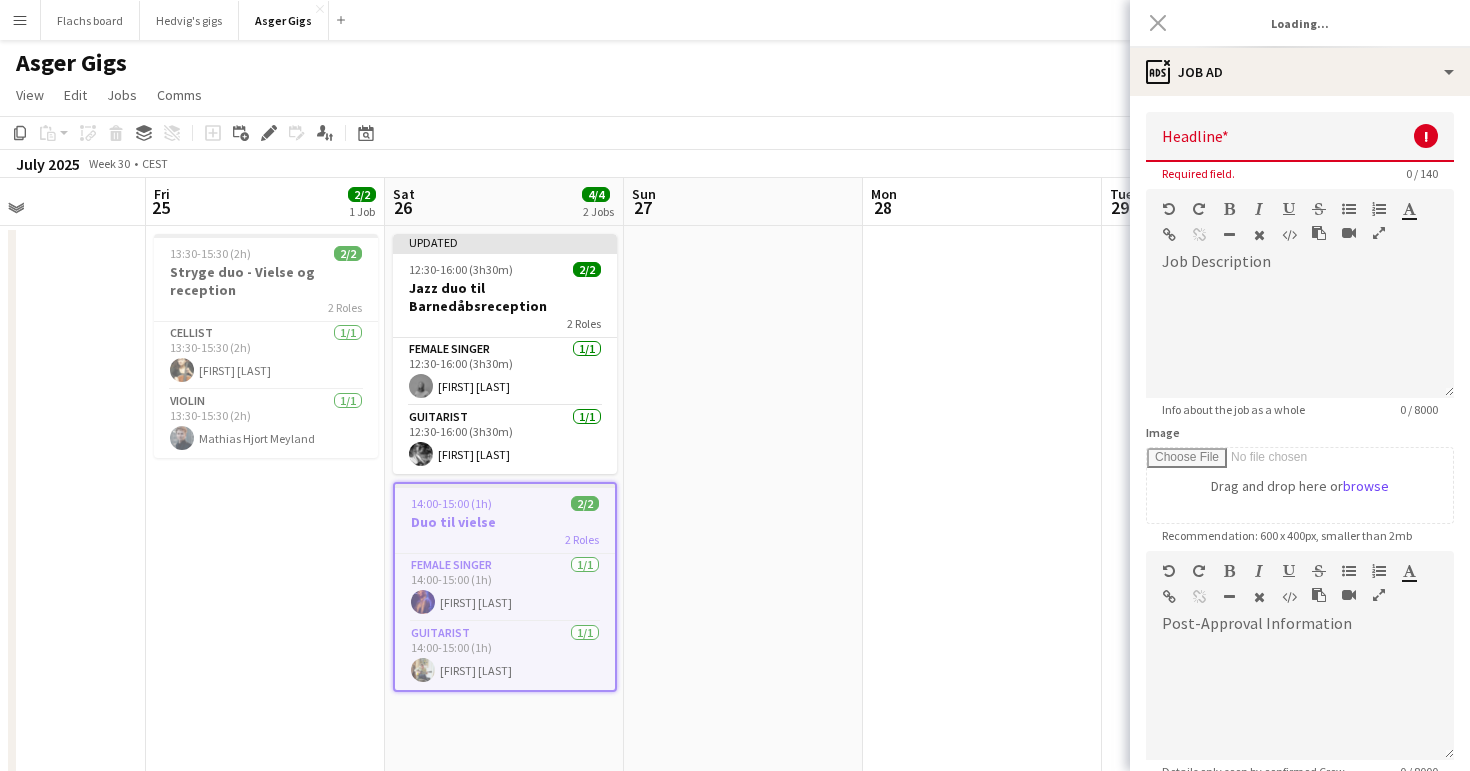 type on "**********" 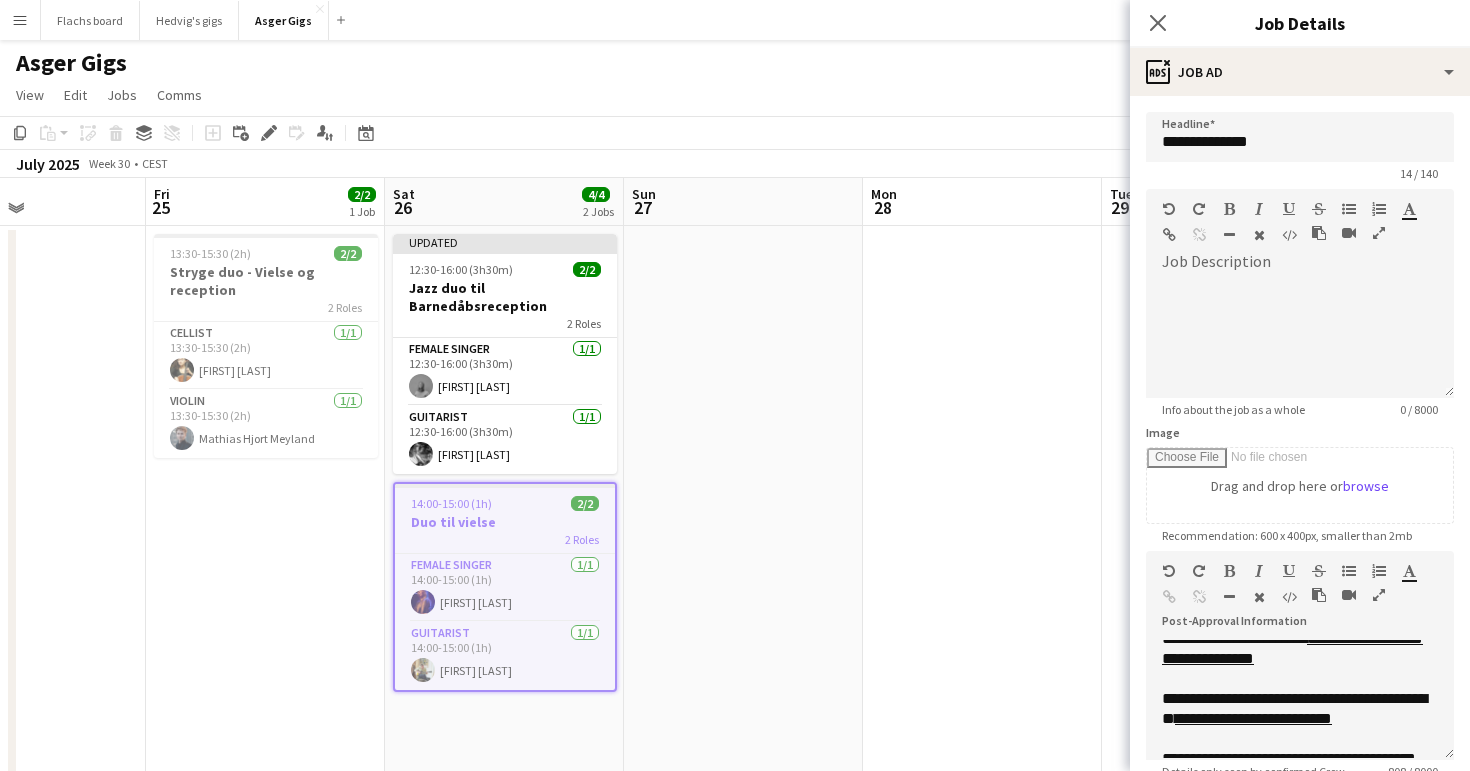 scroll, scrollTop: 332, scrollLeft: 0, axis: vertical 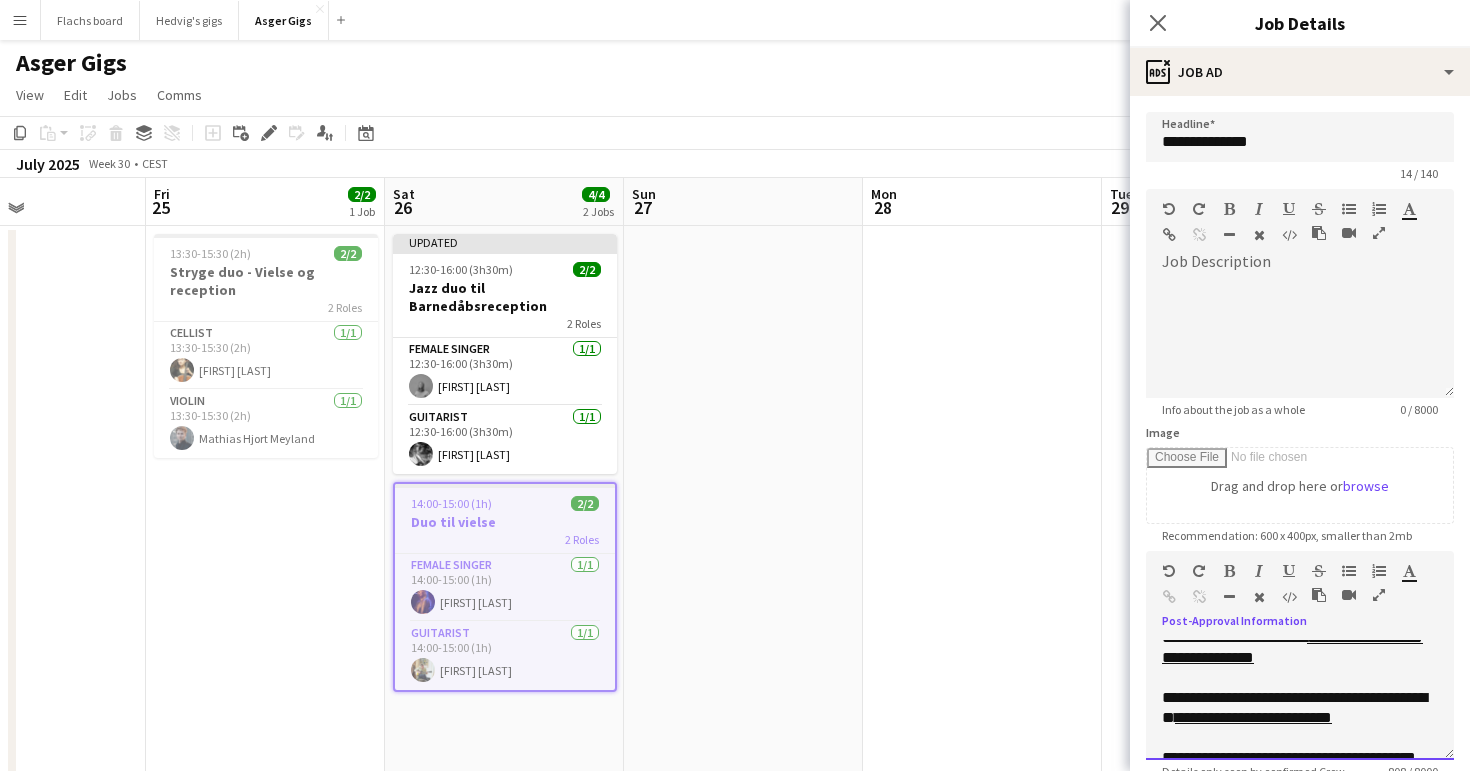drag, startPoint x: 1219, startPoint y: 677, endPoint x: 1212, endPoint y: 662, distance: 16.552946 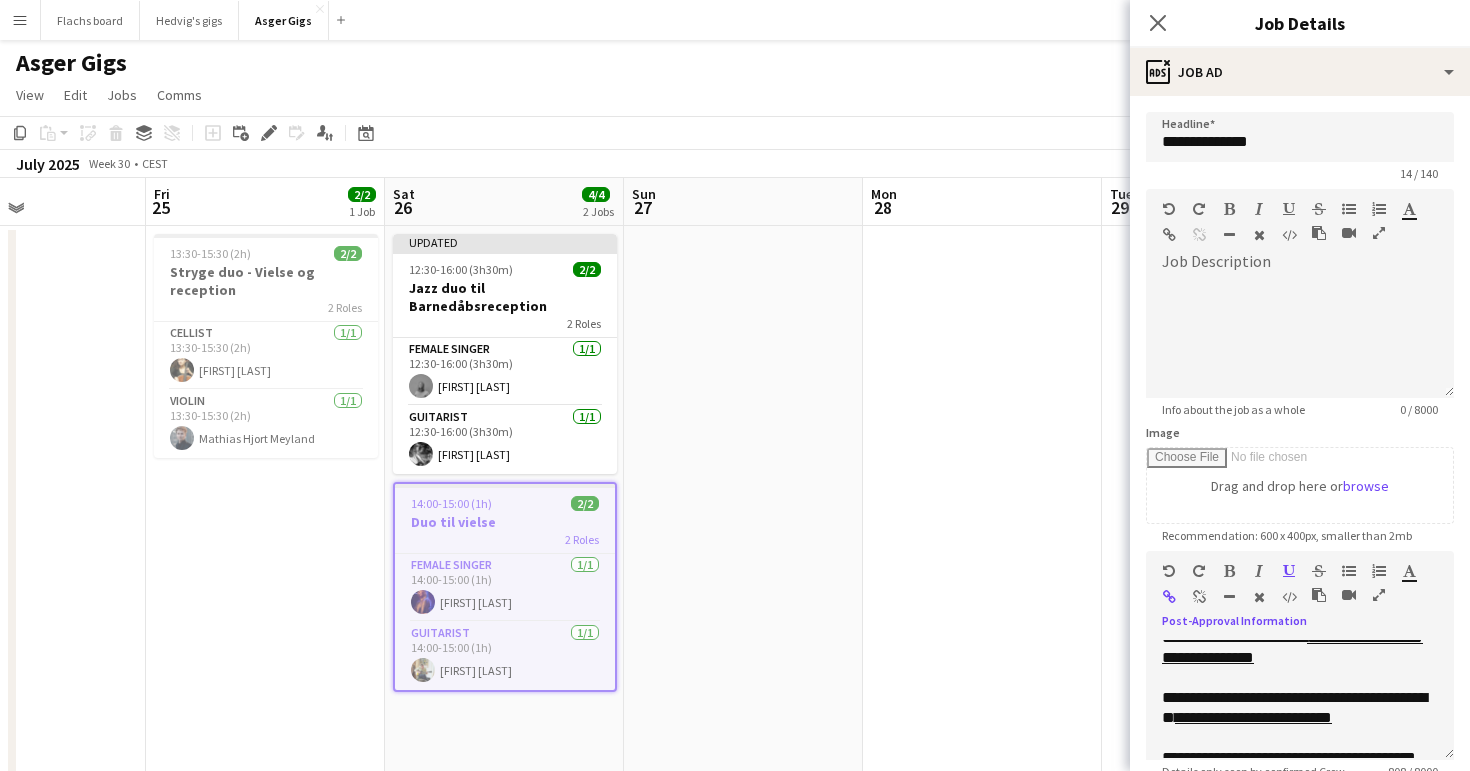 click at bounding box center (1199, 597) 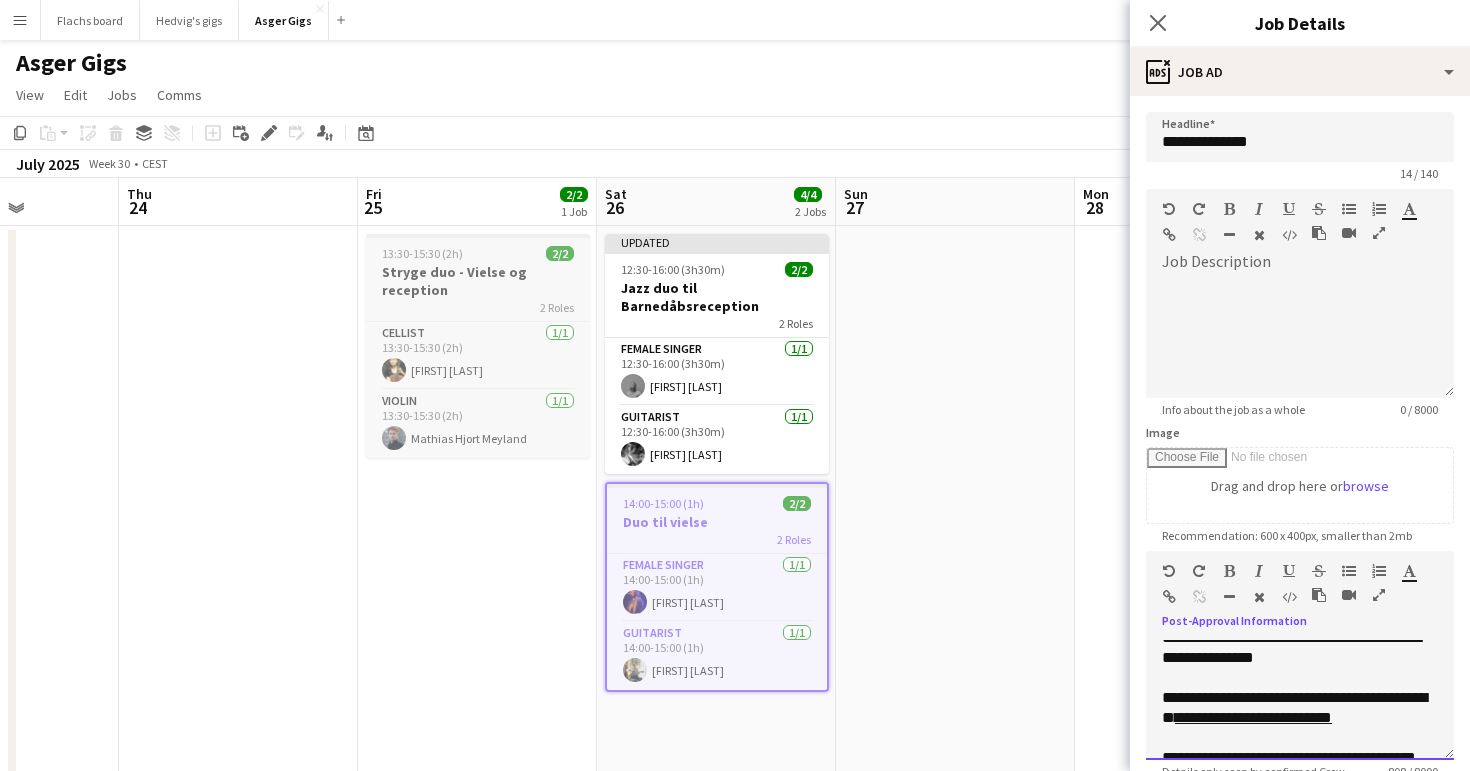 scroll, scrollTop: 0, scrollLeft: 565, axis: horizontal 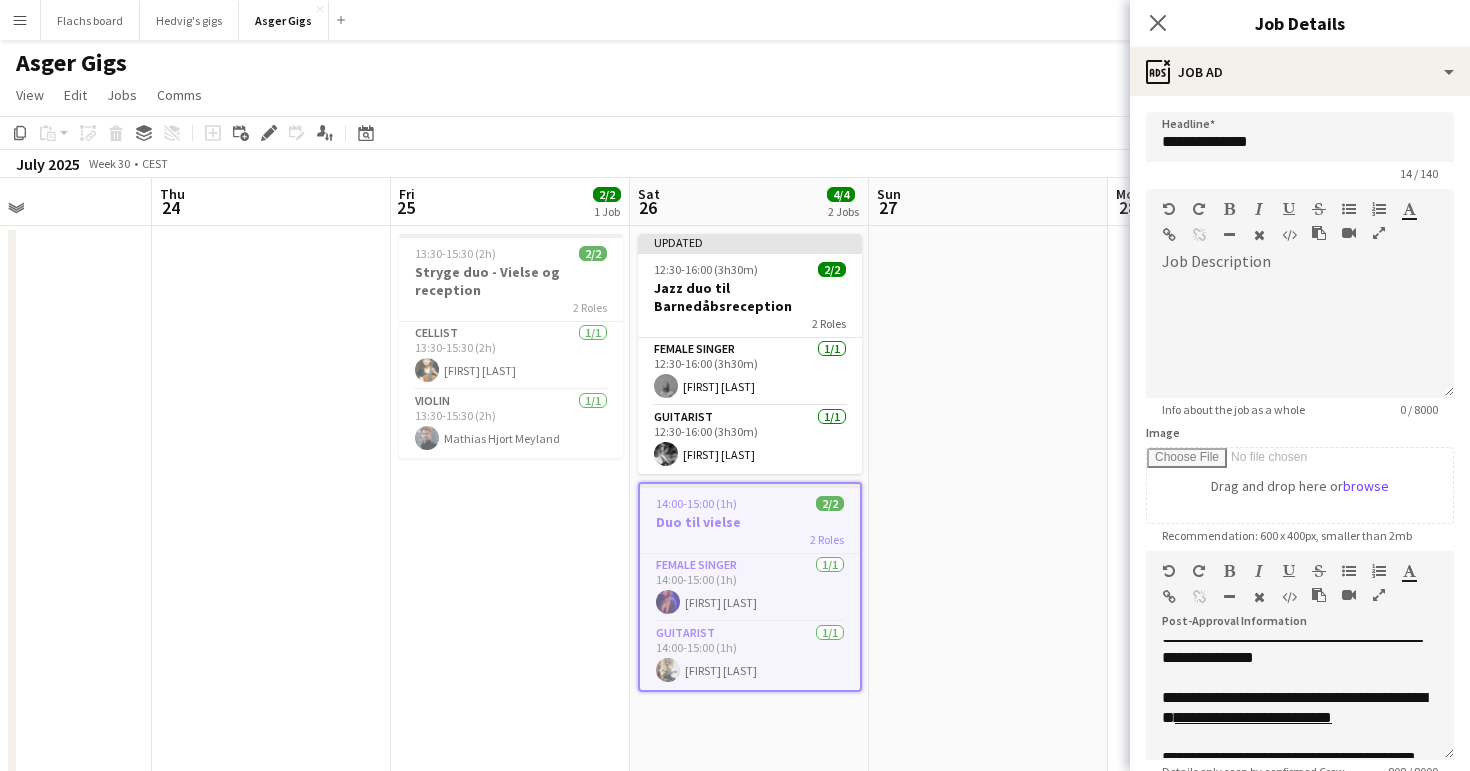 click on "[TIME]-[TIME] ([DURATION])    2/2   Stryge duo - Vielse og reception   2 Roles   Cellist   1/1   [TIME]-[TIME] ([DURATION])
[FIRST] [LAST]  Violin   1/1   [TIME]-[TIME] ([DURATION])
[FIRST] [LAST]" at bounding box center [510, 1036] 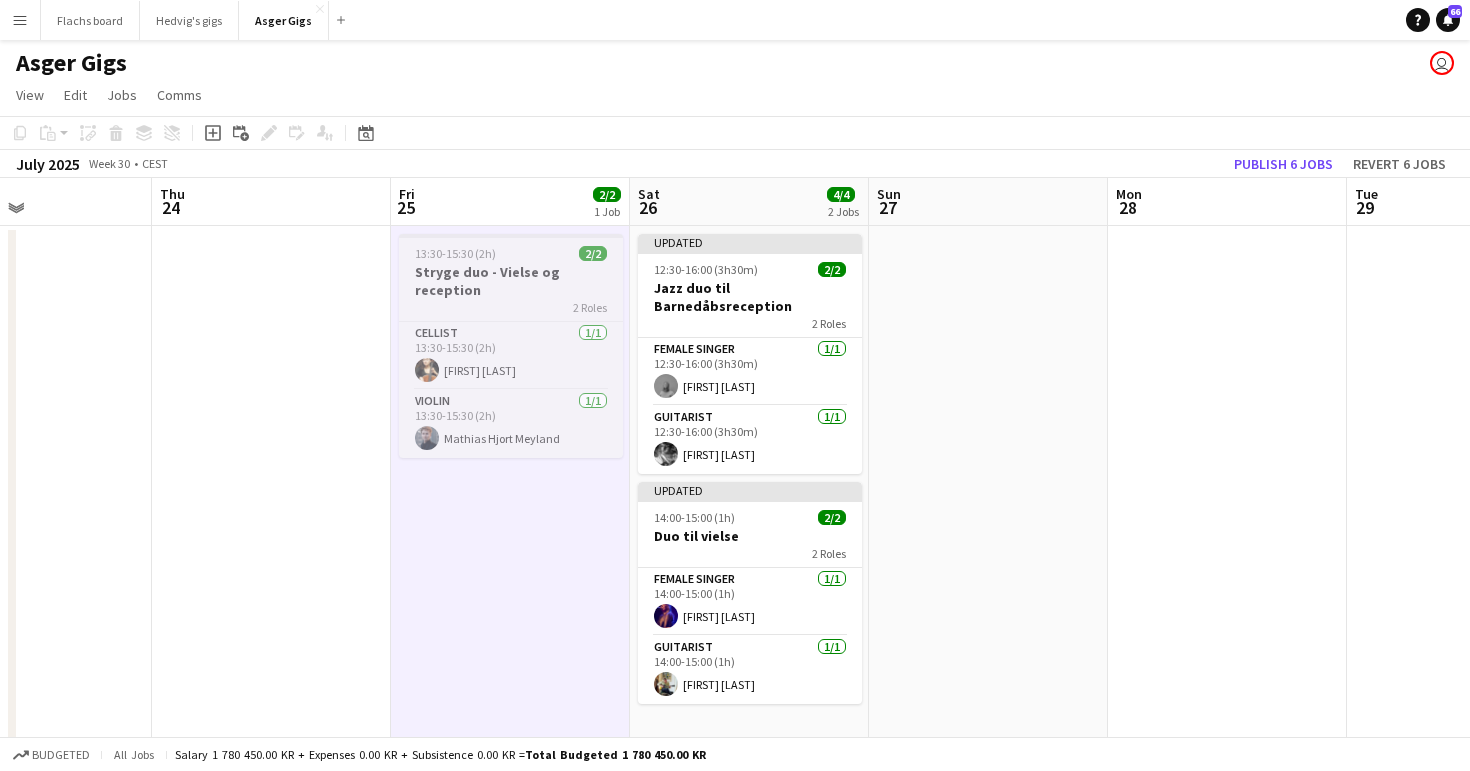 click on "Stryge duo - Vielse og reception" at bounding box center [511, 281] 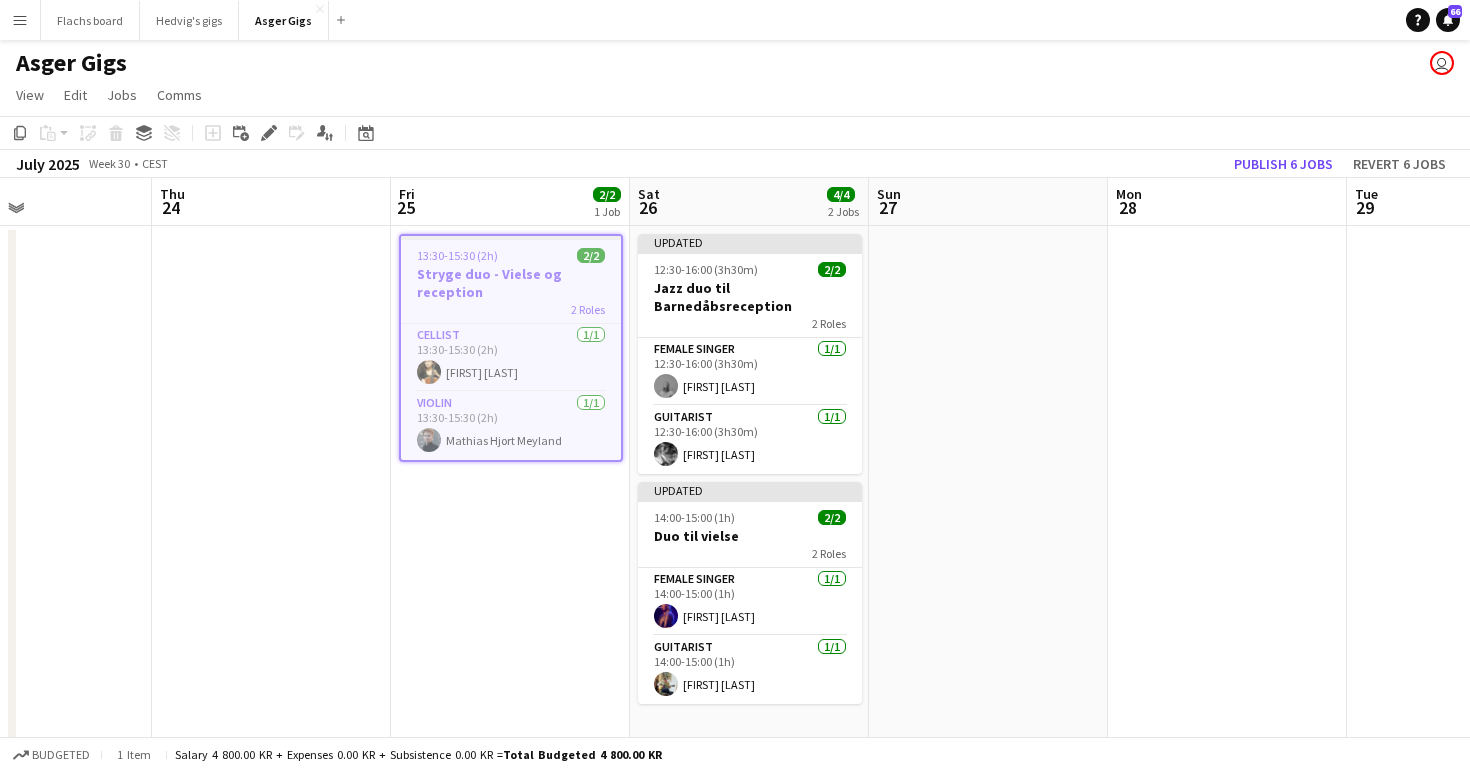 scroll, scrollTop: 0, scrollLeft: 564, axis: horizontal 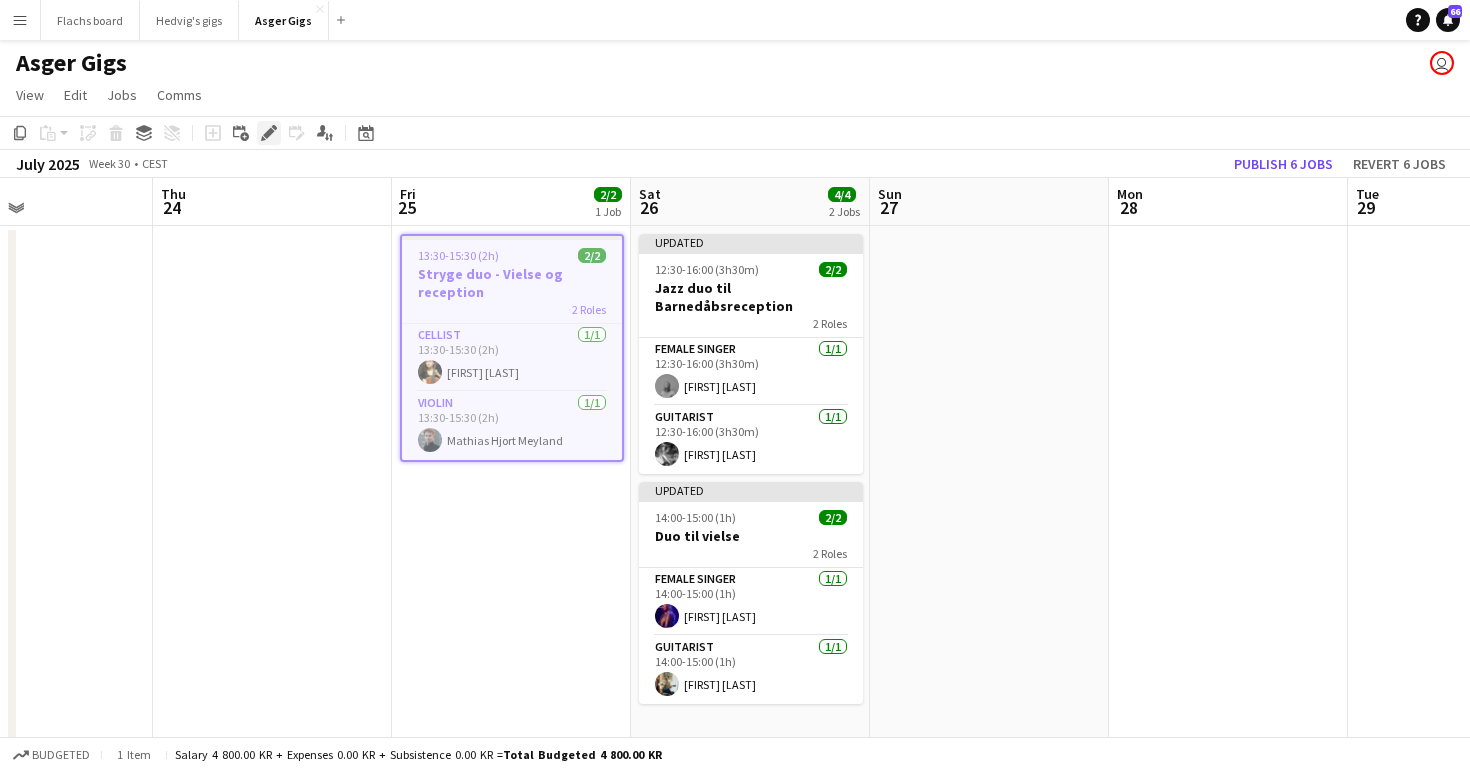 click on "Edit" 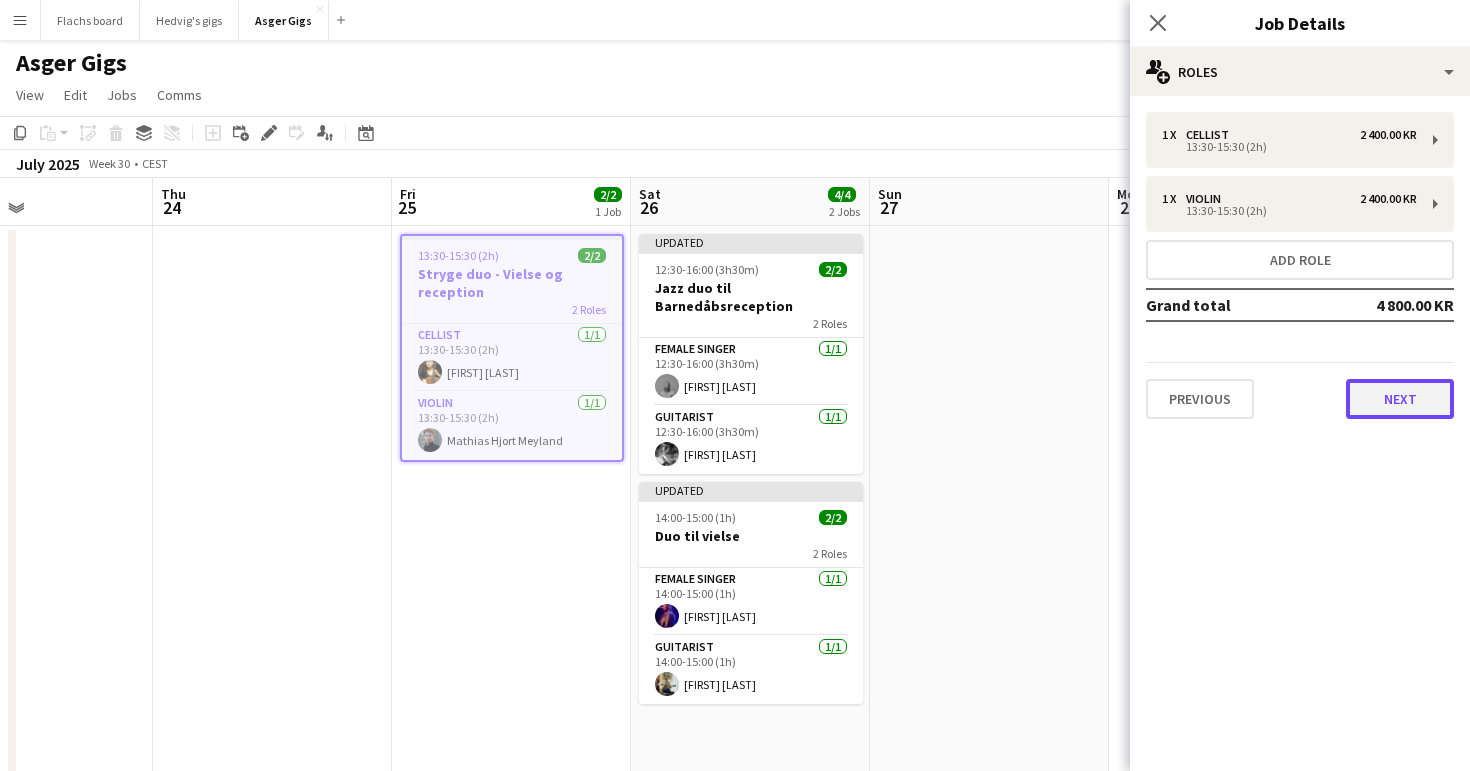 click on "Next" at bounding box center [1400, 399] 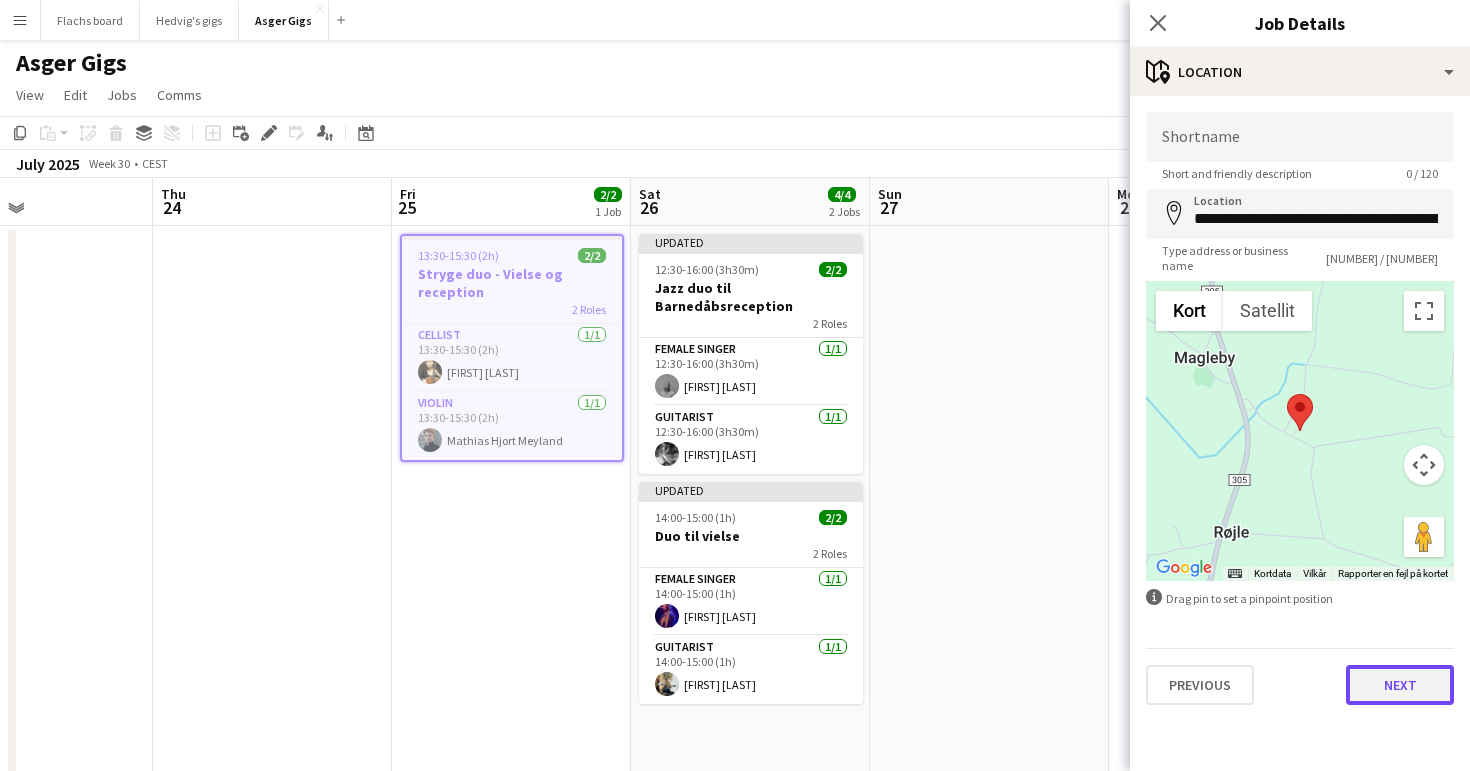click on "Next" at bounding box center (1400, 685) 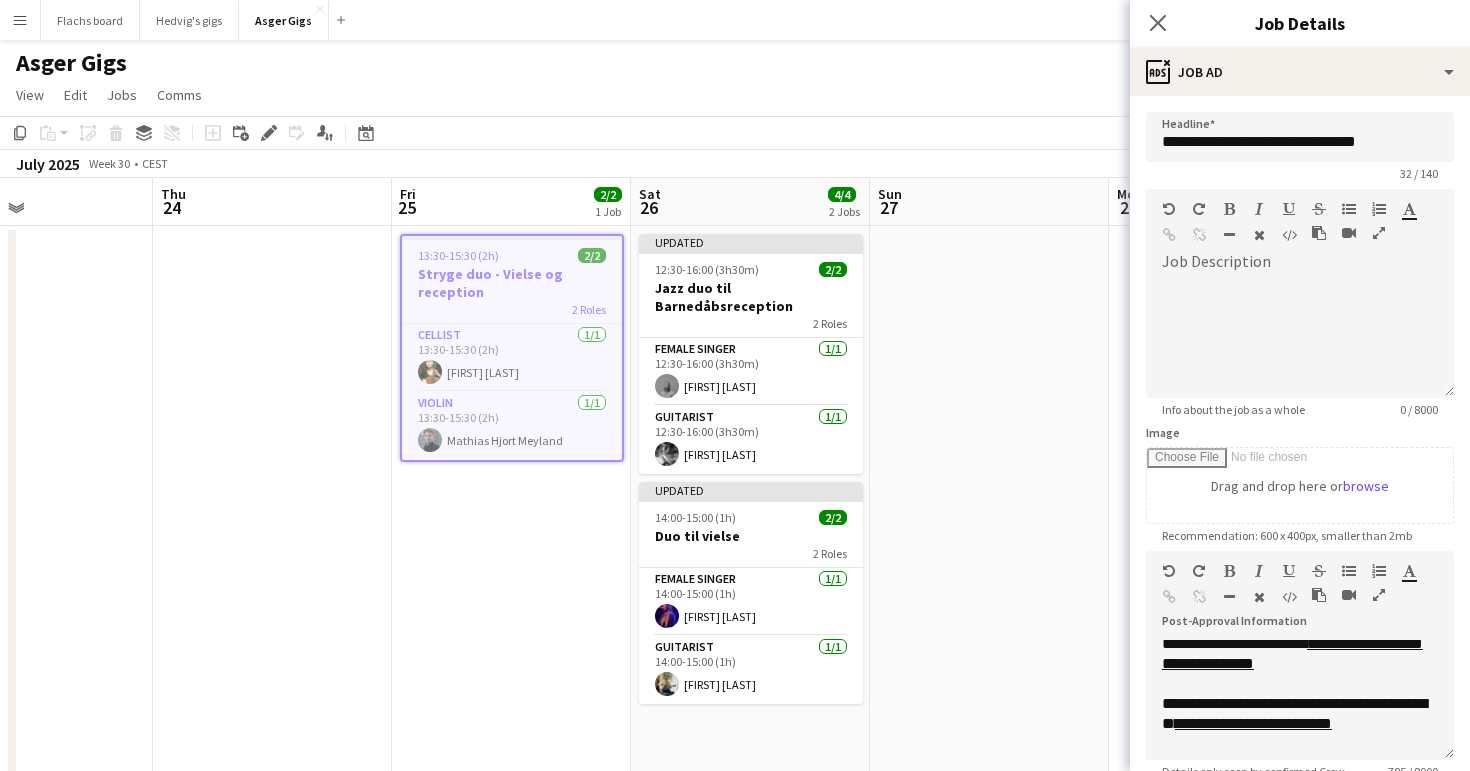 scroll, scrollTop: 340, scrollLeft: 0, axis: vertical 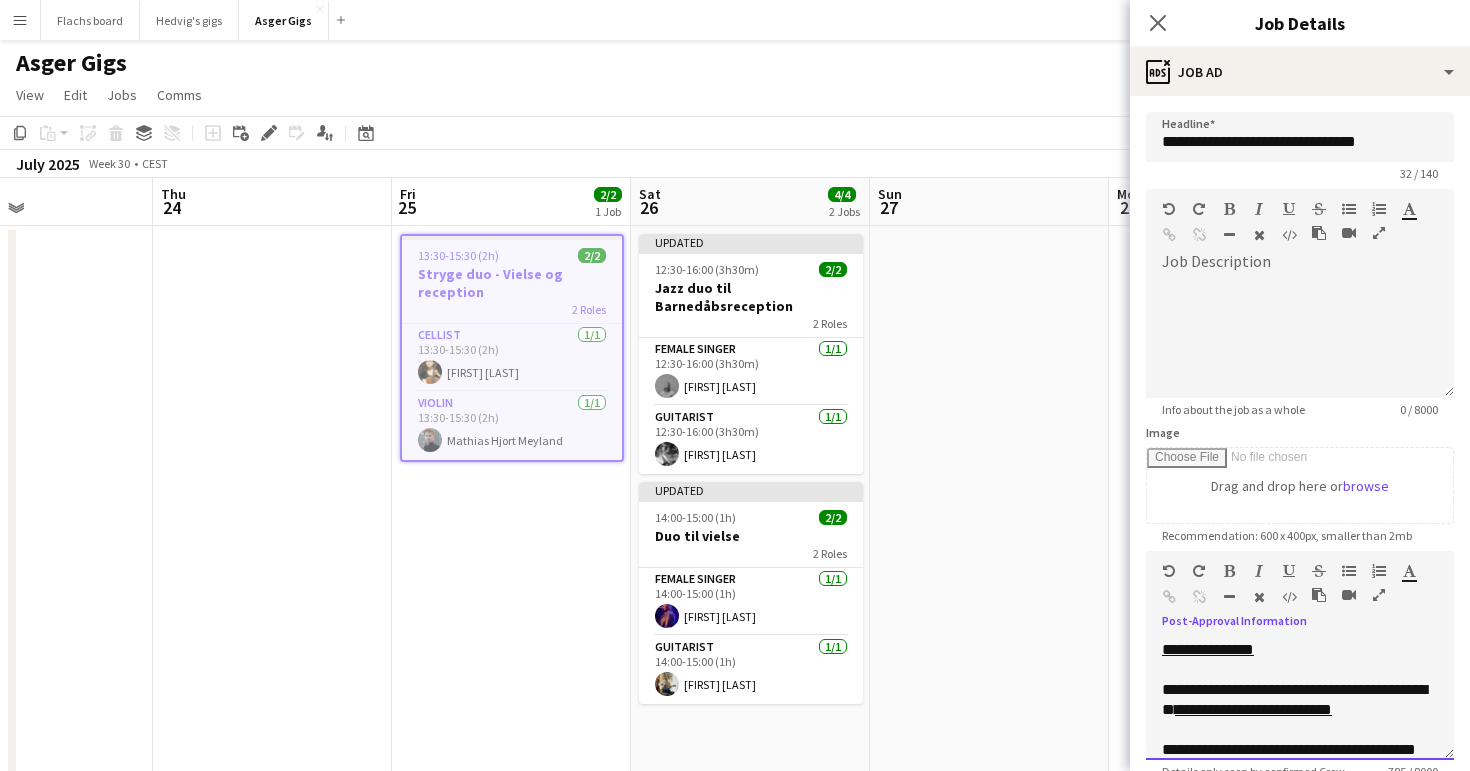 drag, startPoint x: 1240, startPoint y: 678, endPoint x: 1211, endPoint y: 657, distance: 35.805027 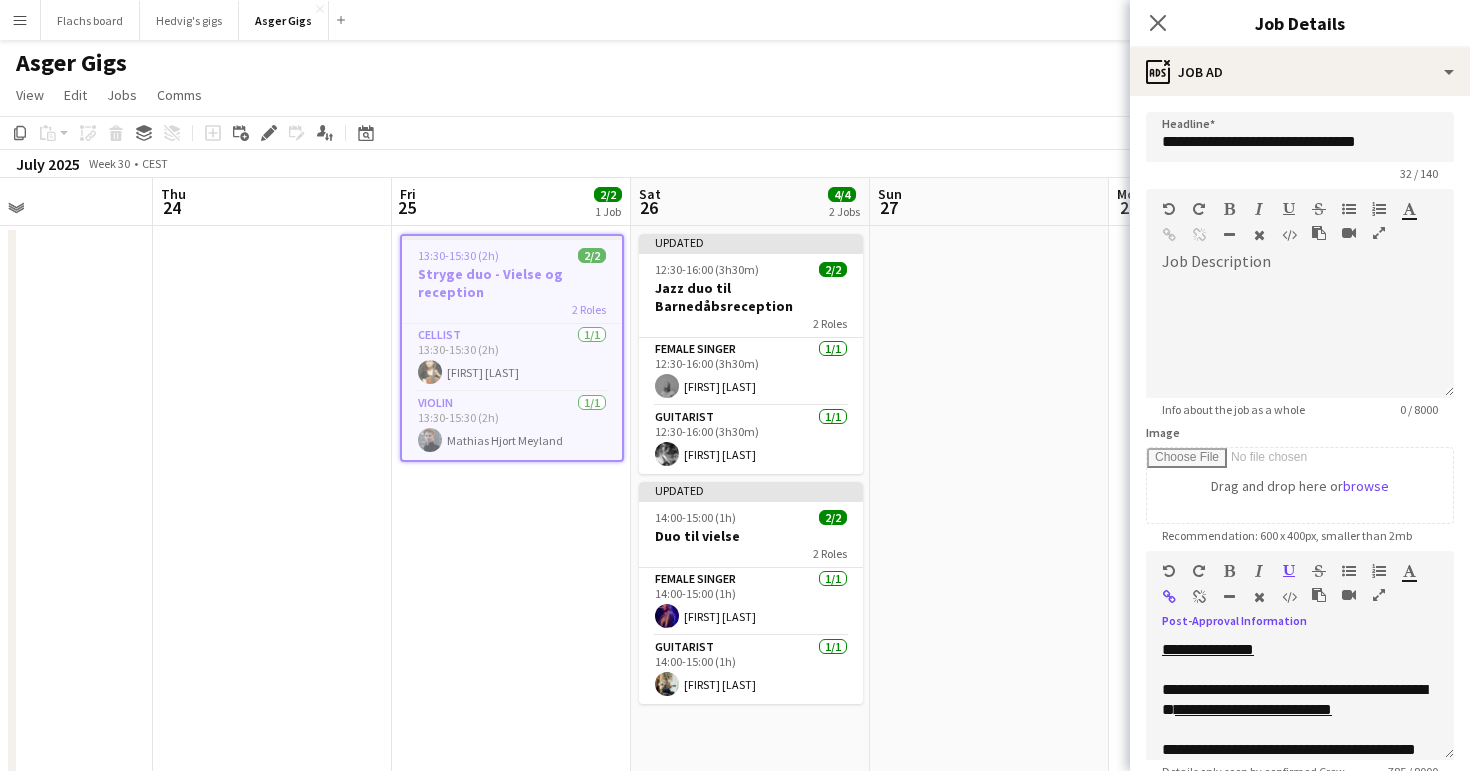 click at bounding box center [1199, 597] 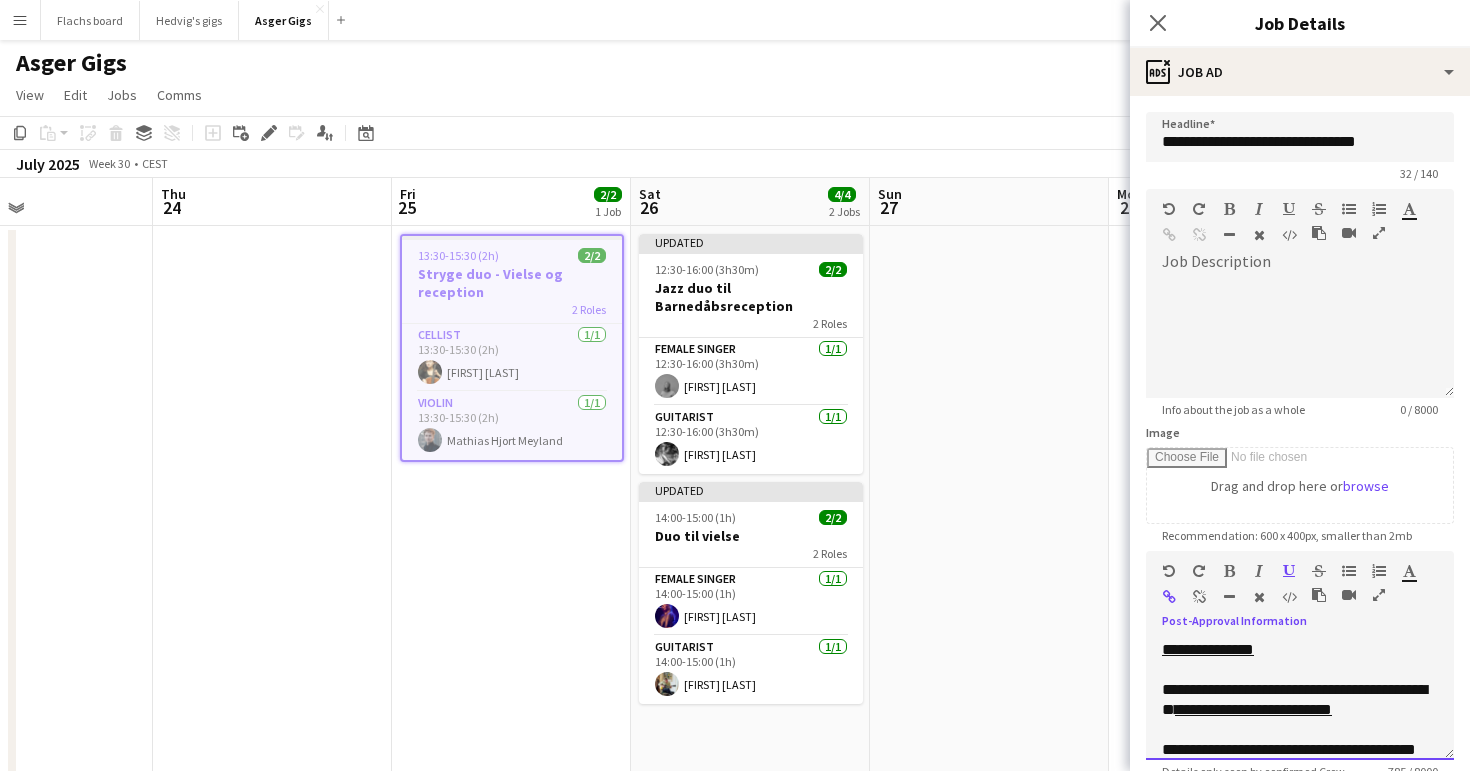 type 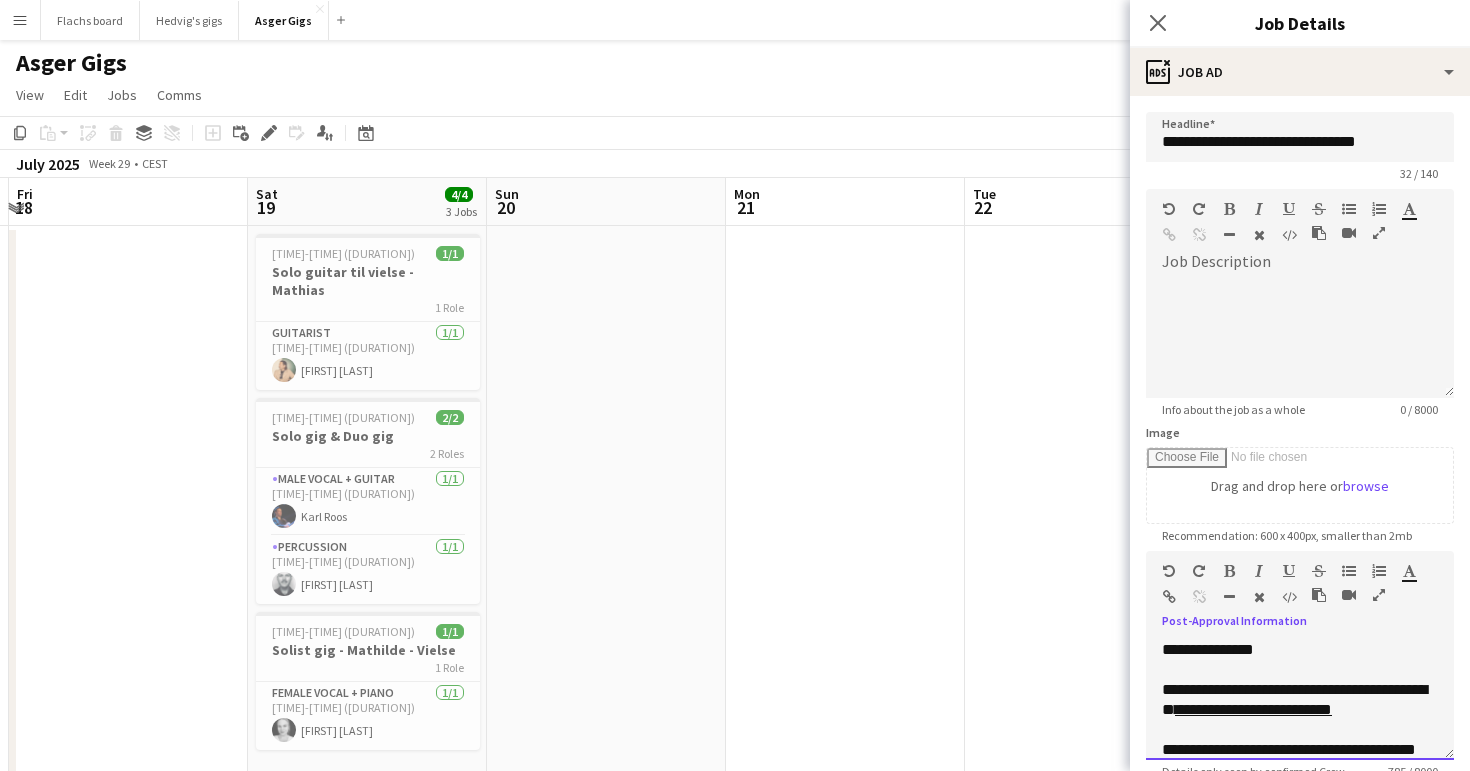 scroll, scrollTop: 0, scrollLeft: 441, axis: horizontal 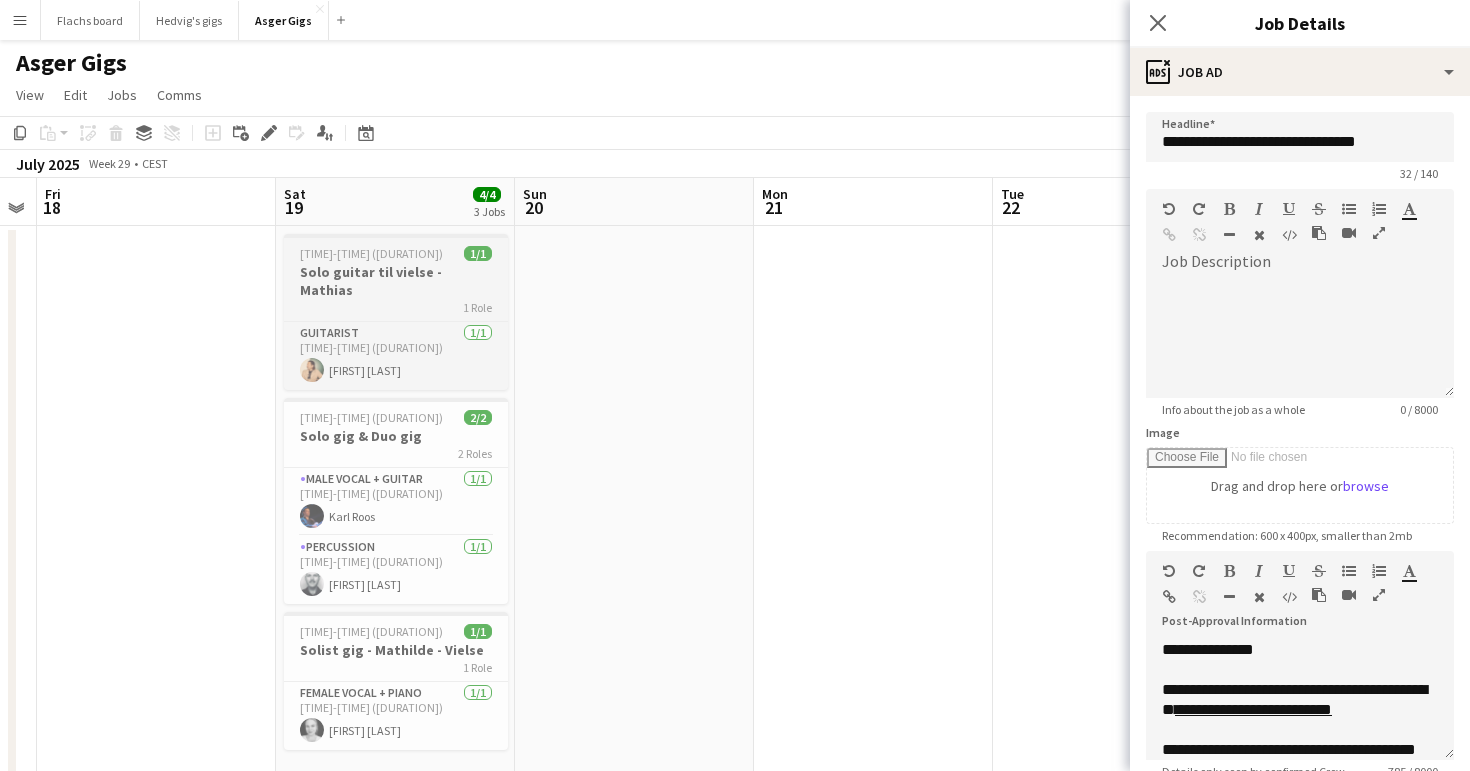 click on "[TIME]-[TIME] ([DURATION])" at bounding box center [371, 253] 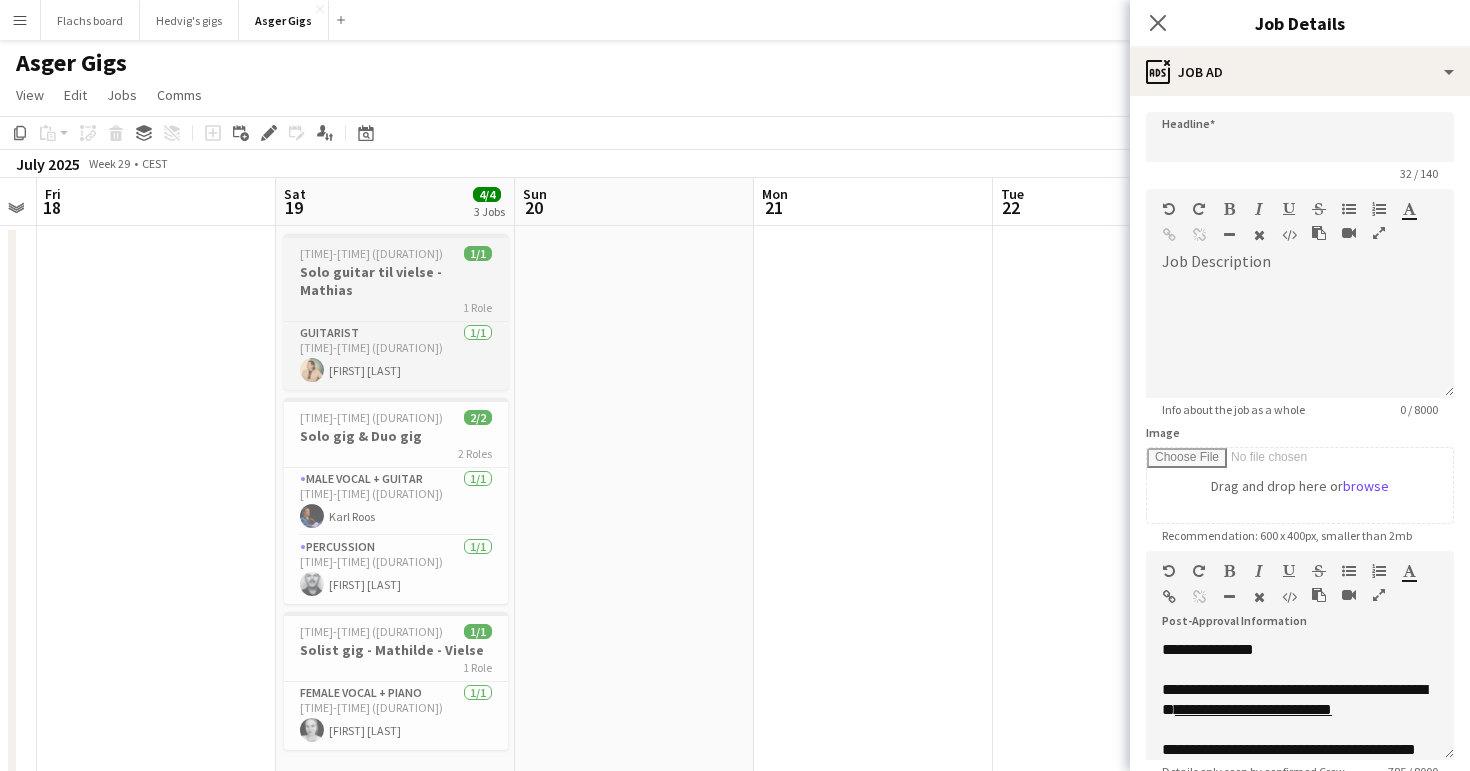 scroll, scrollTop: 0, scrollLeft: 0, axis: both 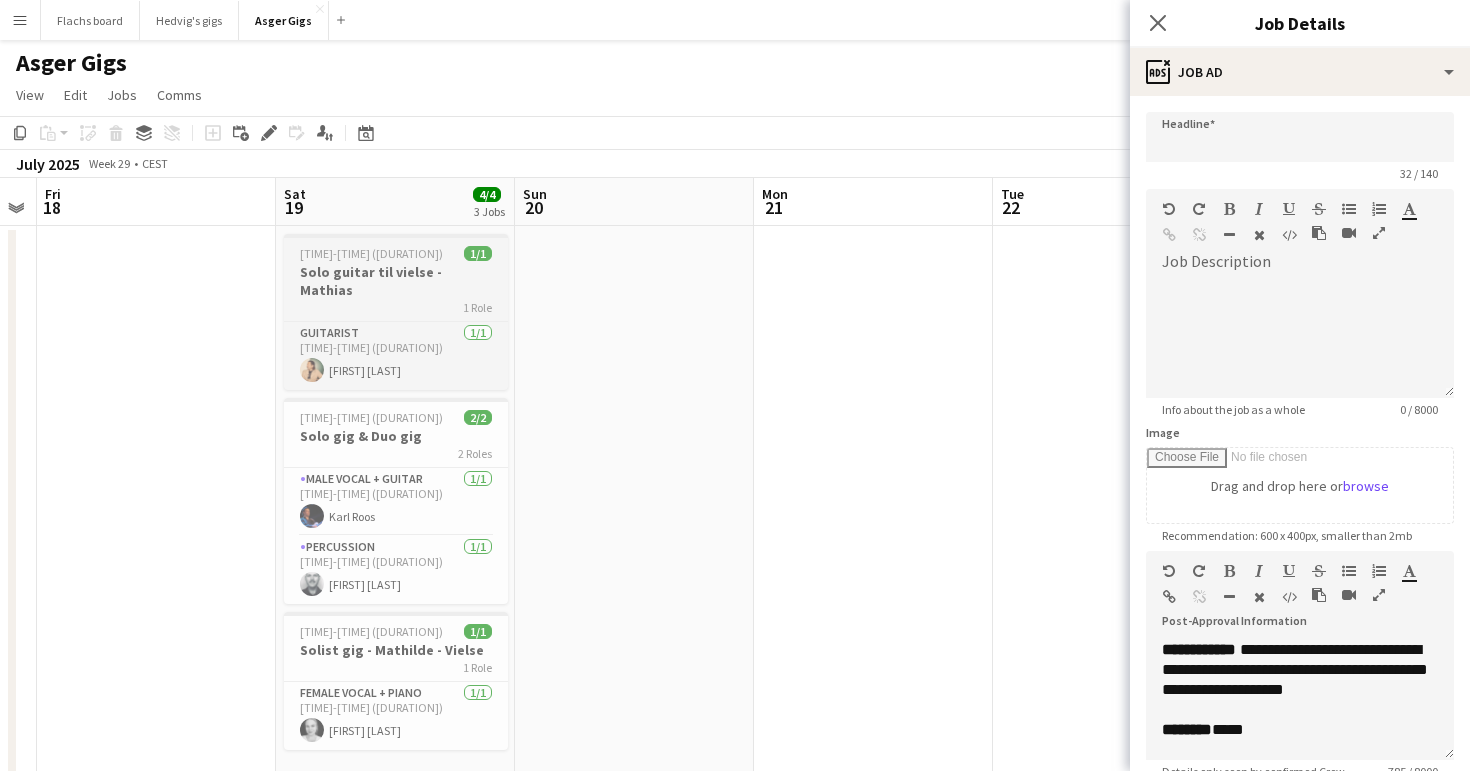 type on "**********" 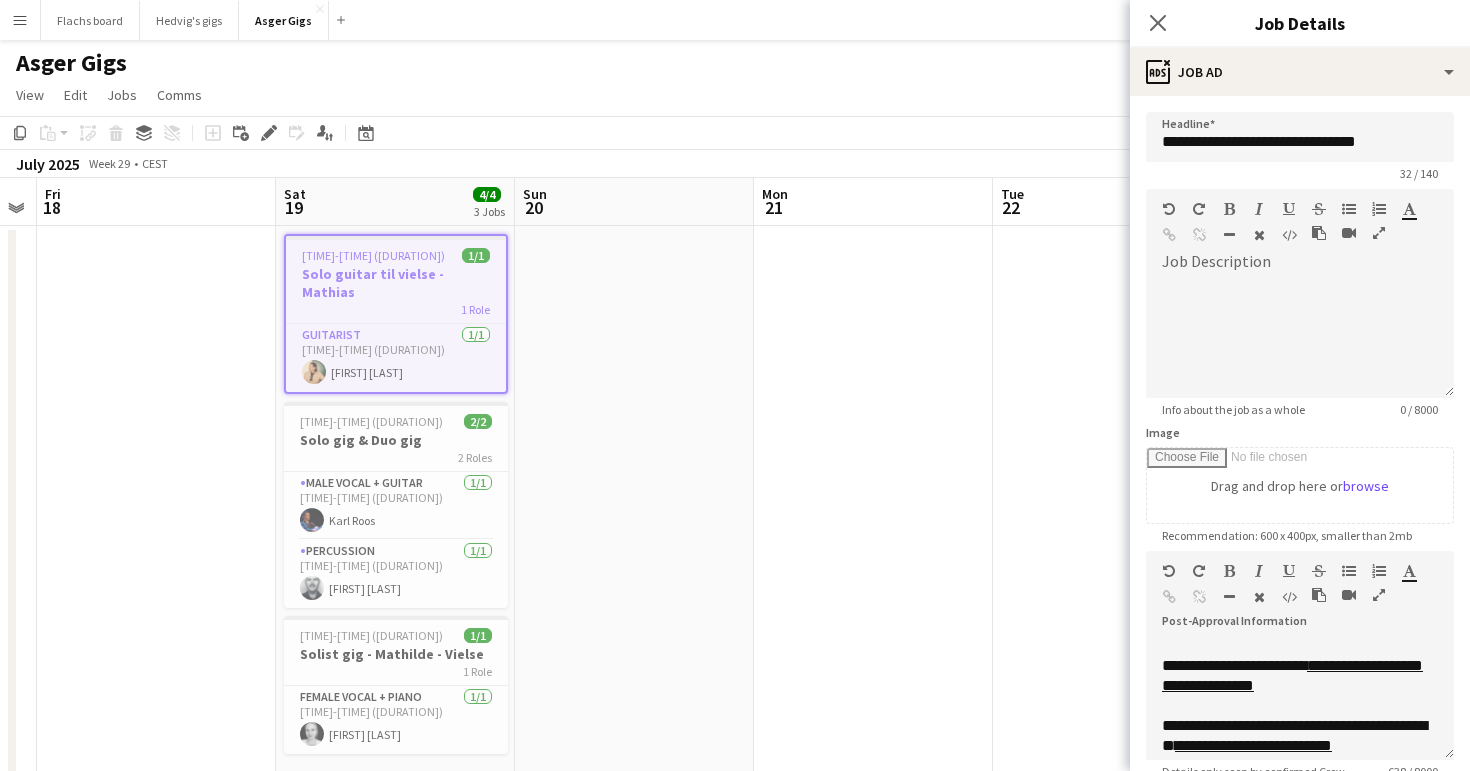 scroll, scrollTop: 185, scrollLeft: 0, axis: vertical 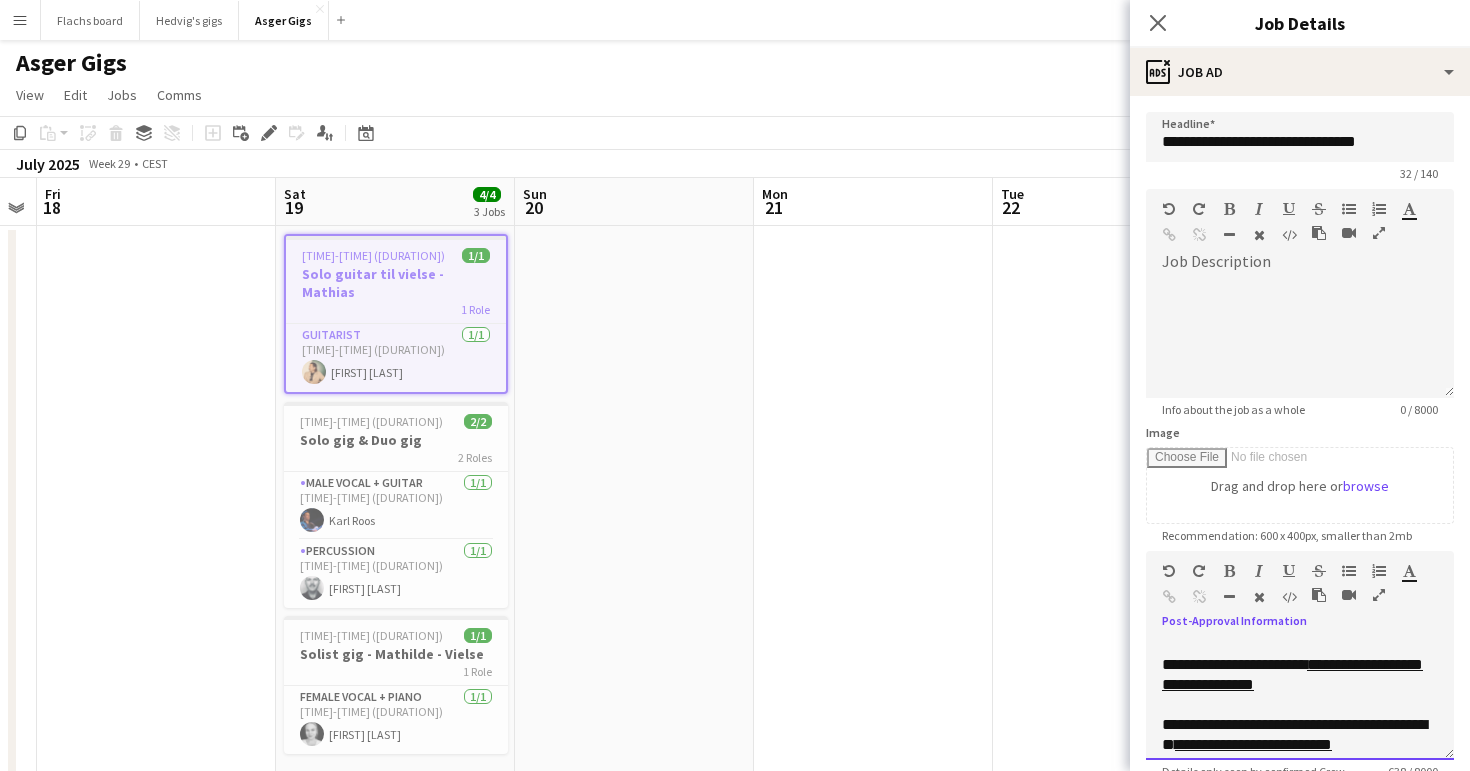 drag, startPoint x: 1222, startPoint y: 706, endPoint x: 1212, endPoint y: 683, distance: 25.079872 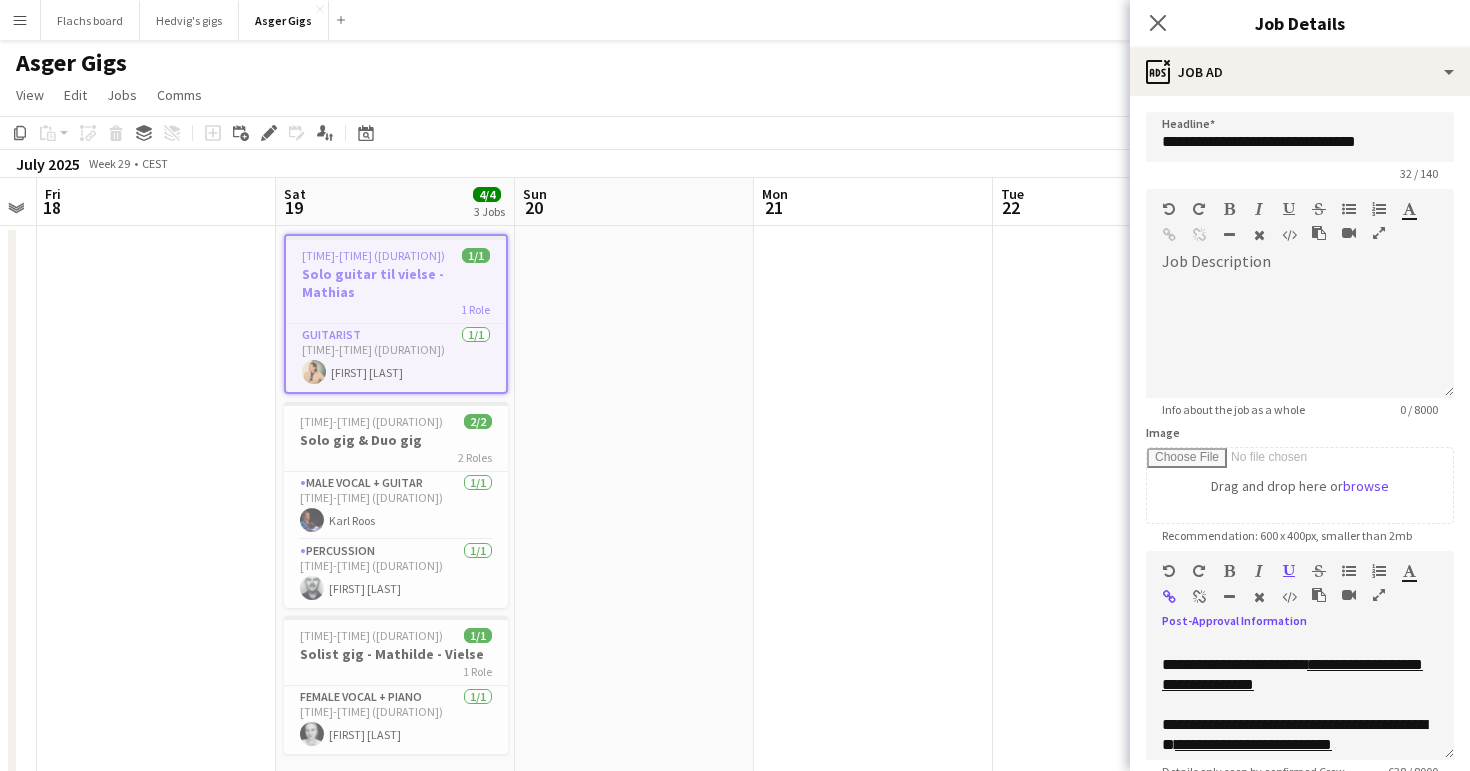 click at bounding box center [1199, 597] 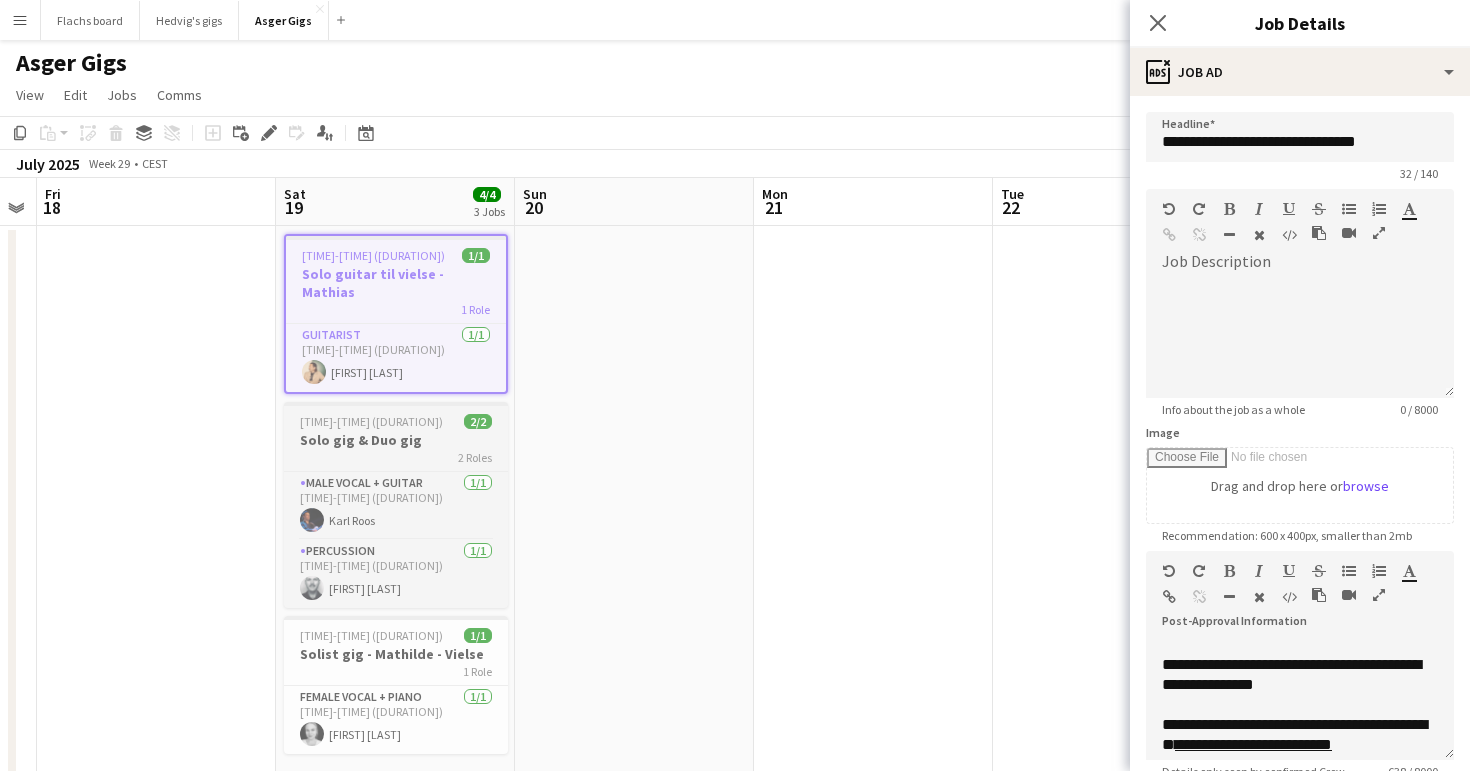 click on "Solo gig & Duo gig" at bounding box center (396, 440) 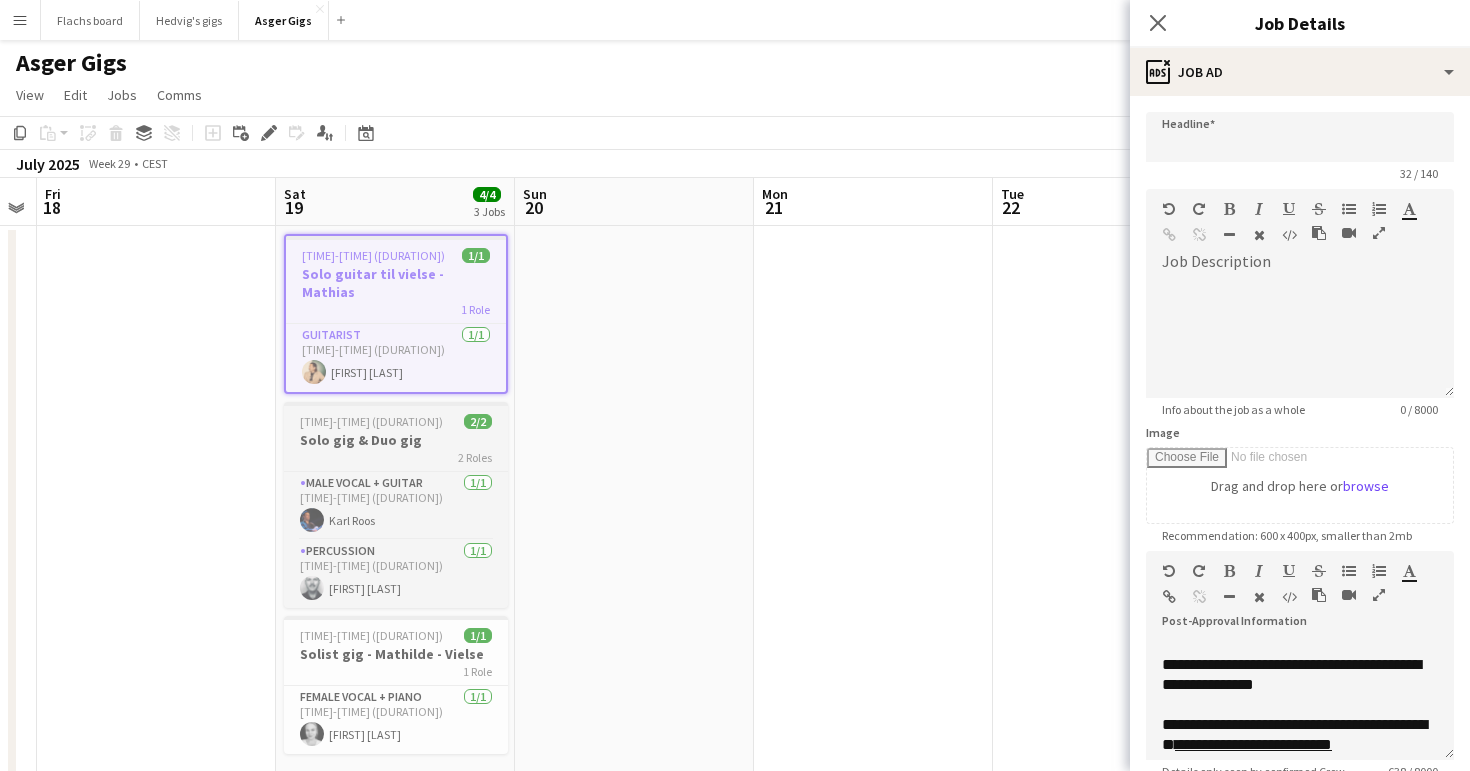 scroll, scrollTop: 0, scrollLeft: 0, axis: both 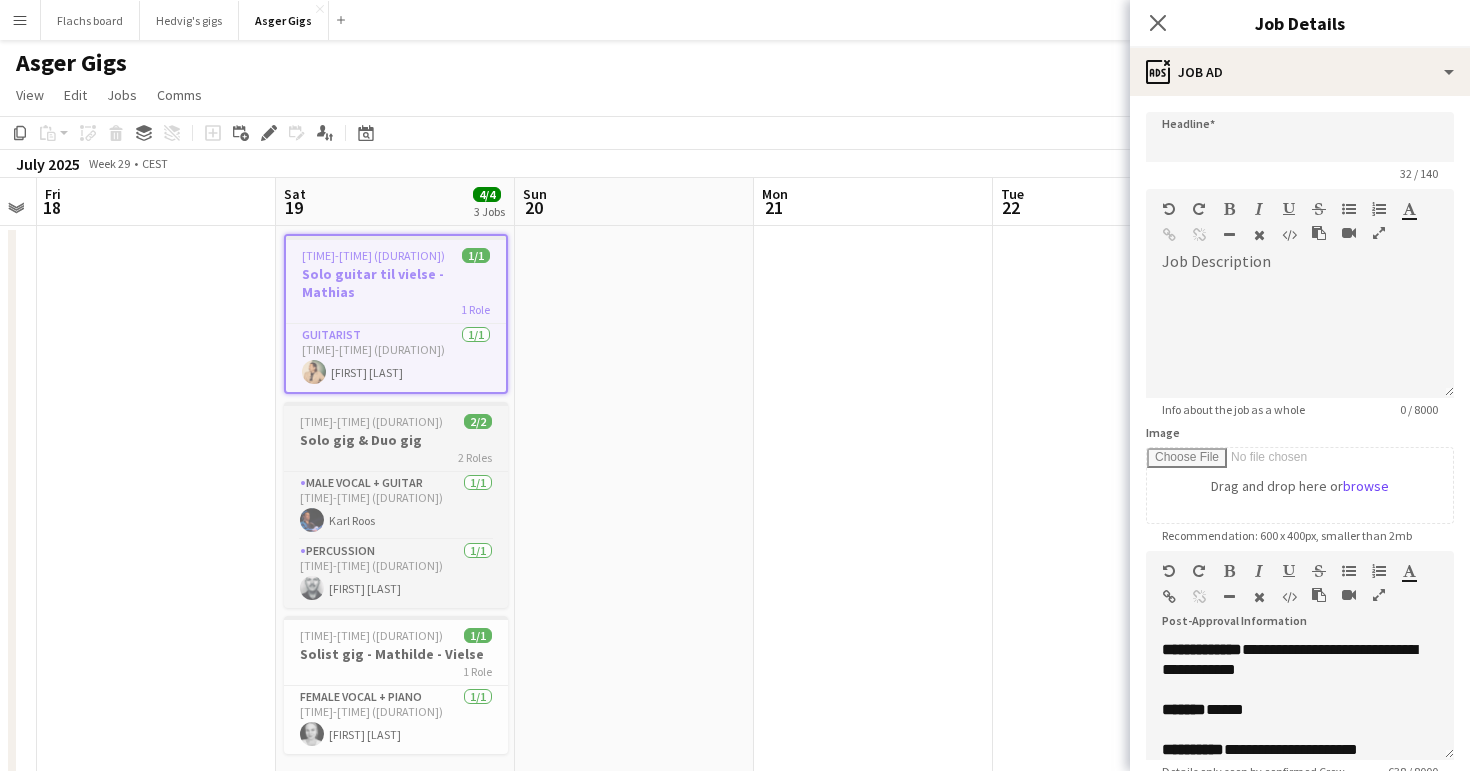 type on "**********" 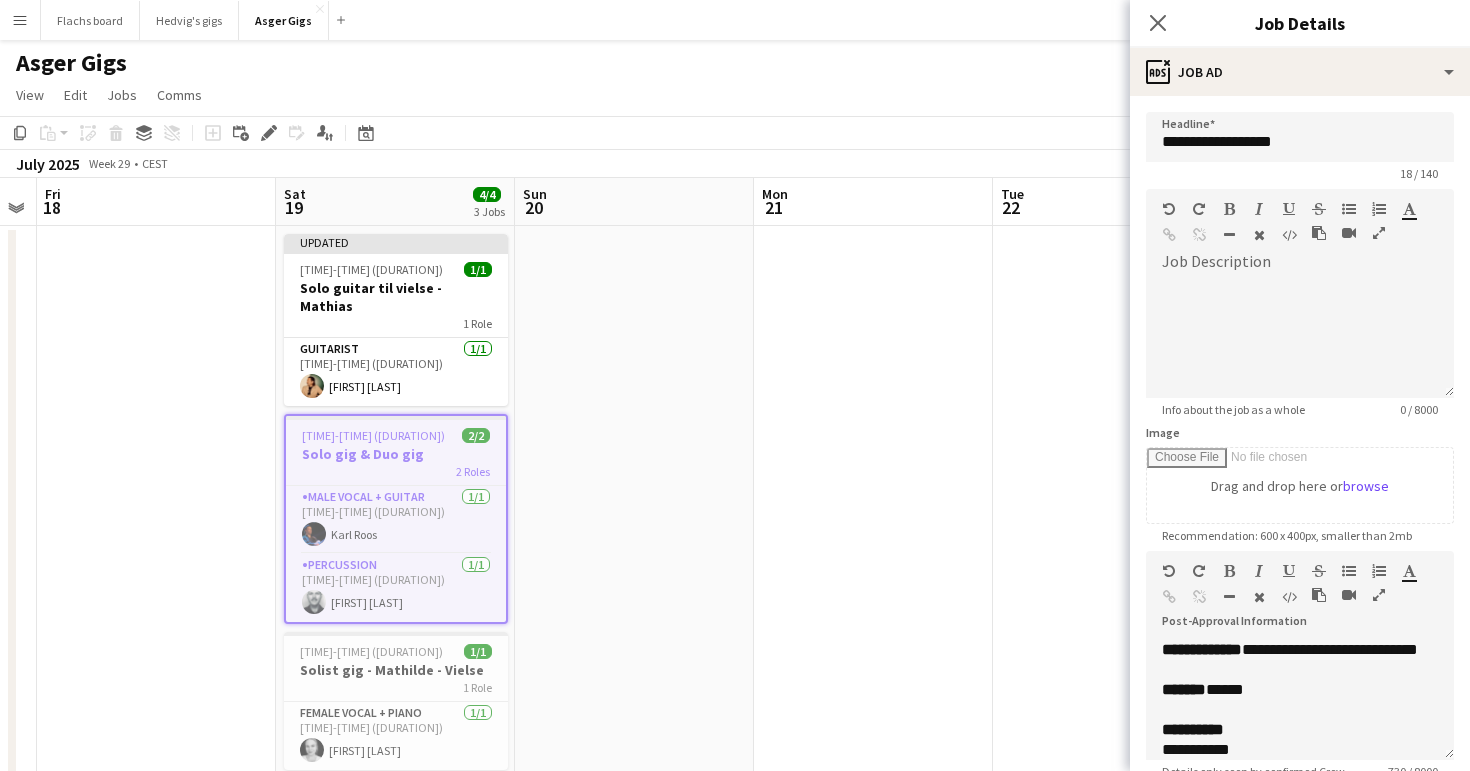 scroll, scrollTop: 161, scrollLeft: 0, axis: vertical 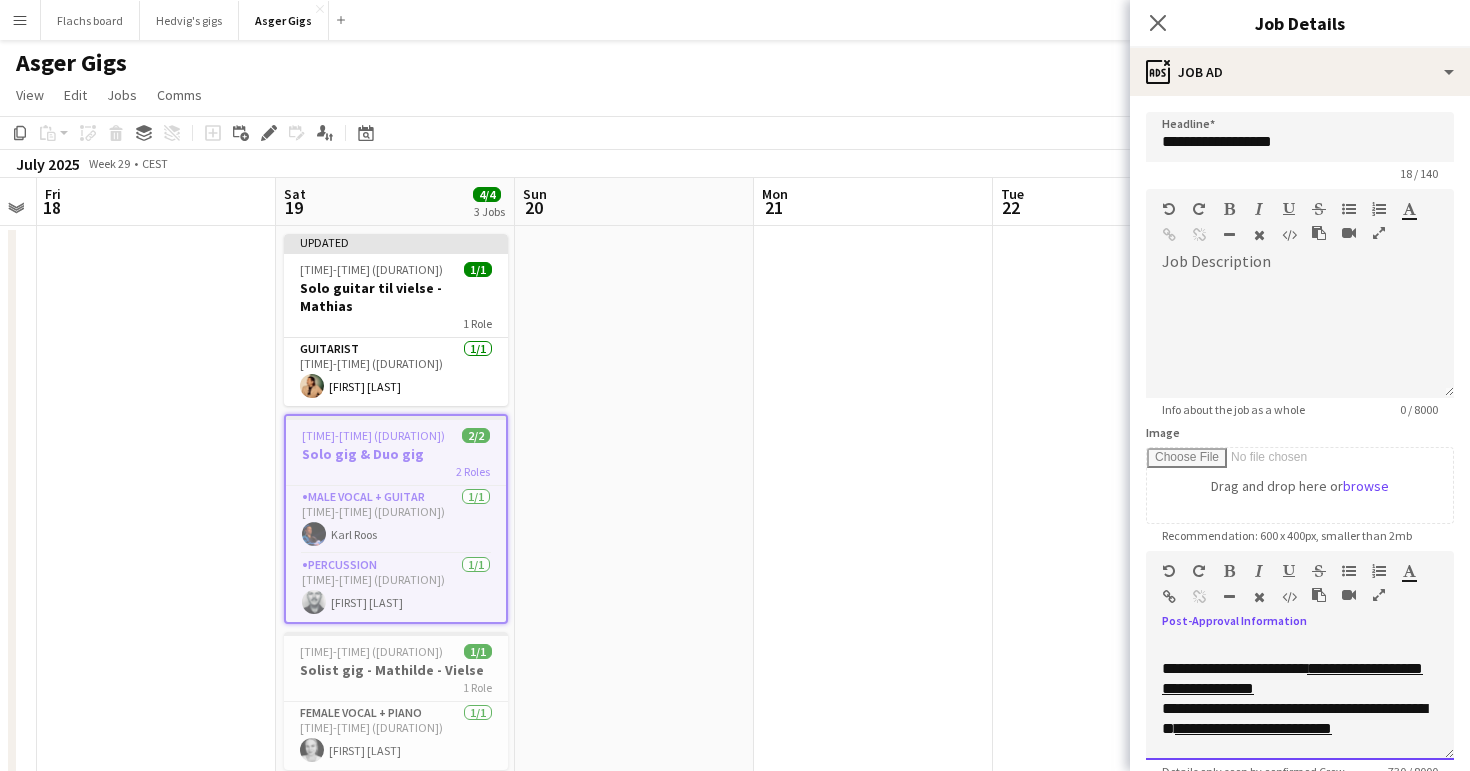 drag, startPoint x: 1235, startPoint y: 732, endPoint x: 1212, endPoint y: 716, distance: 28.01785 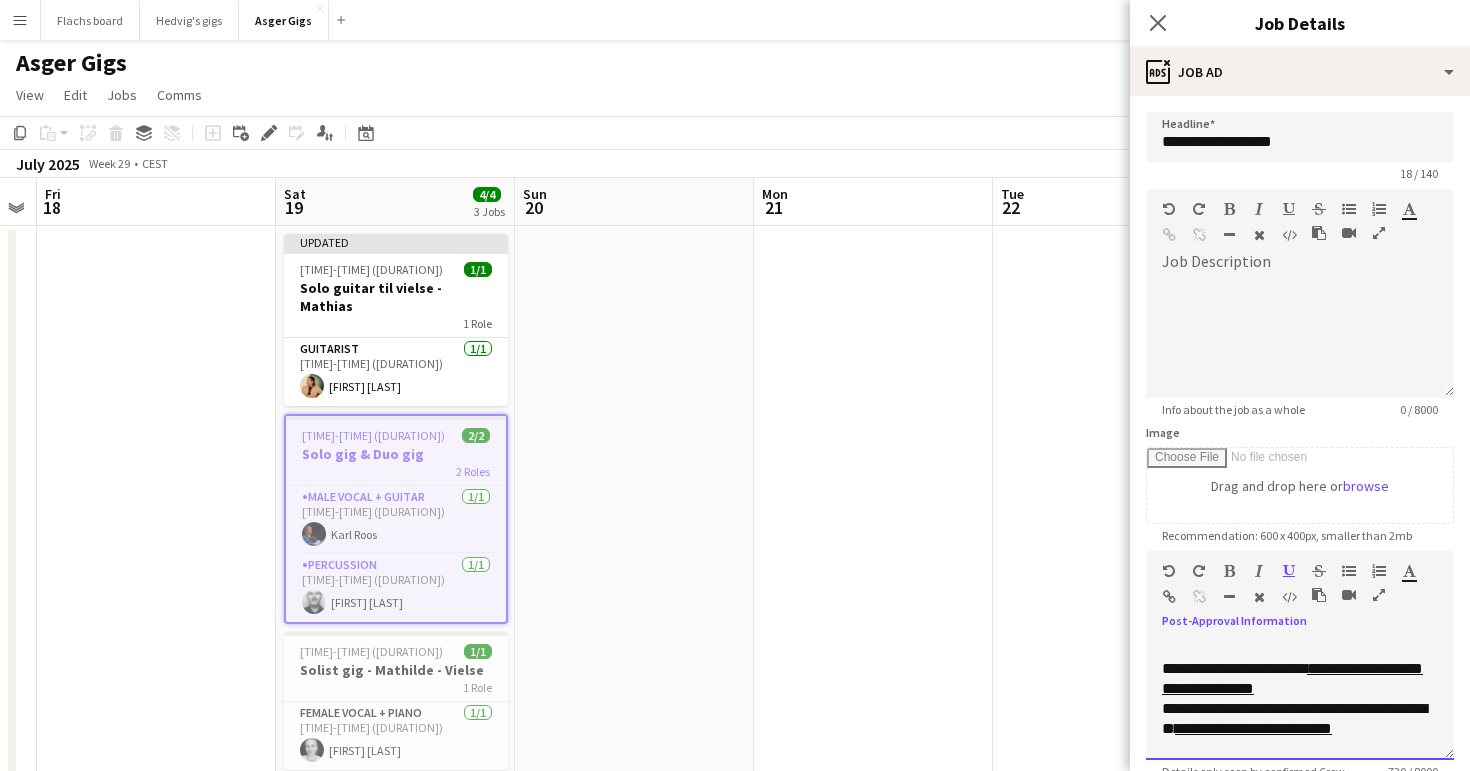 scroll, scrollTop: 220, scrollLeft: 0, axis: vertical 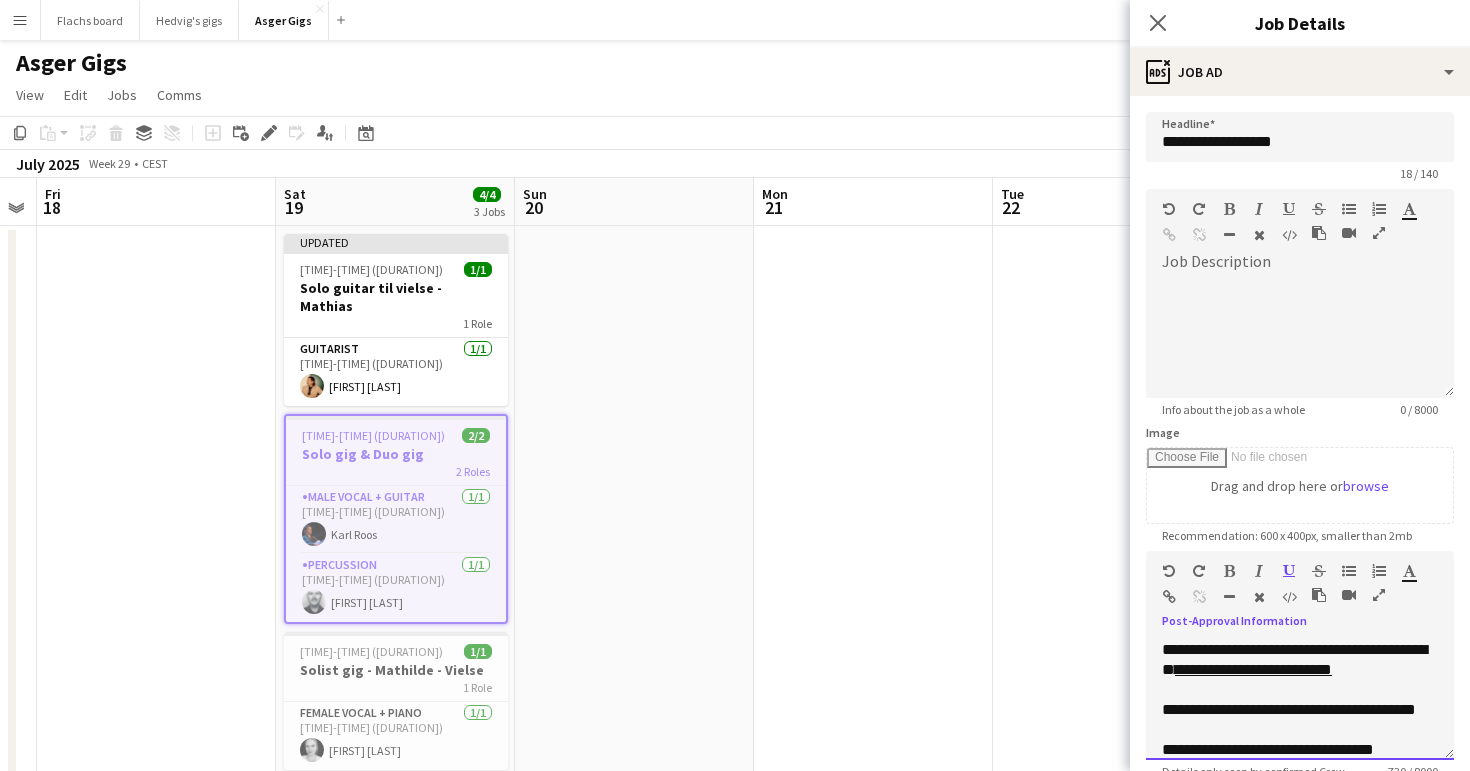 click on "**********" at bounding box center [1300, 620] 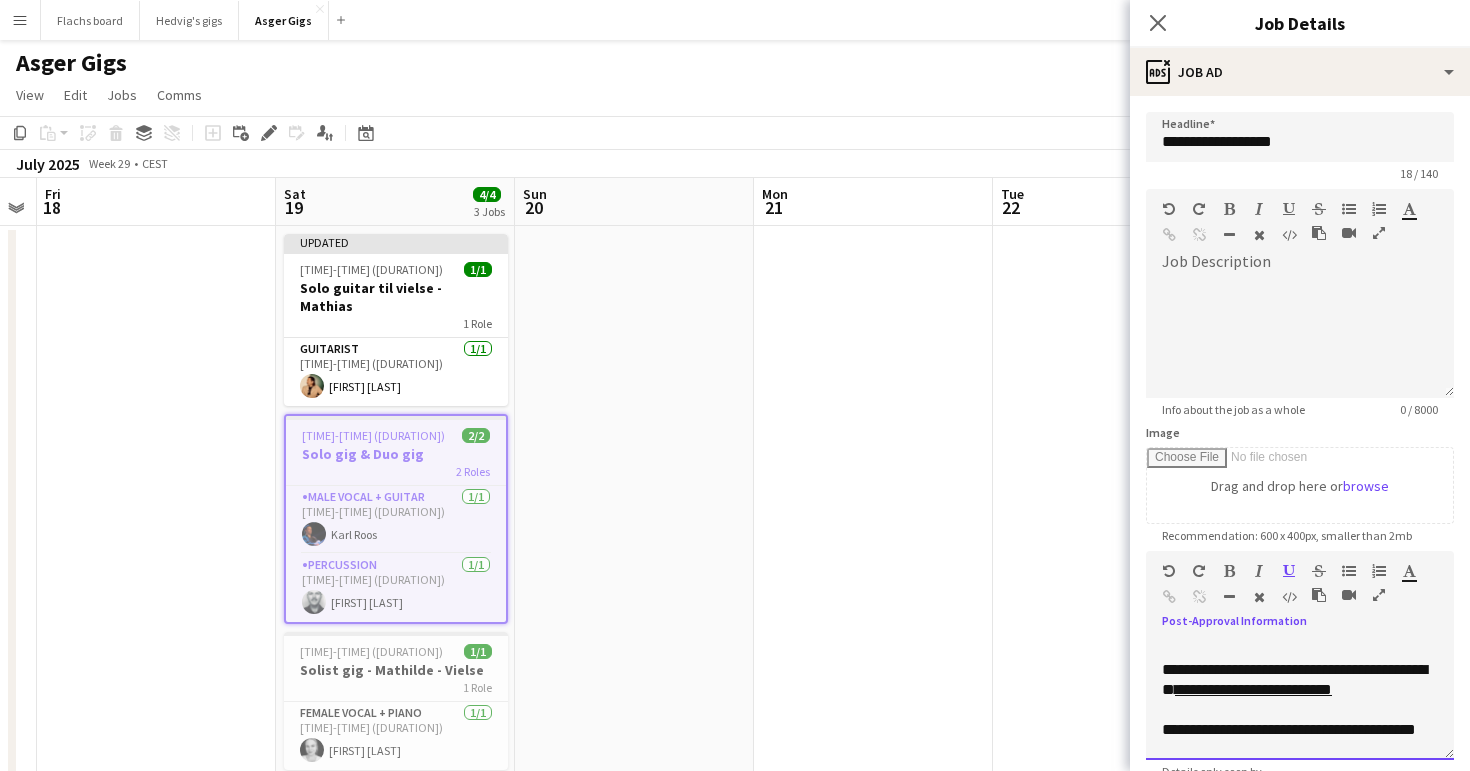 drag, startPoint x: 1226, startPoint y: 673, endPoint x: 1212, endPoint y: 650, distance: 26.925823 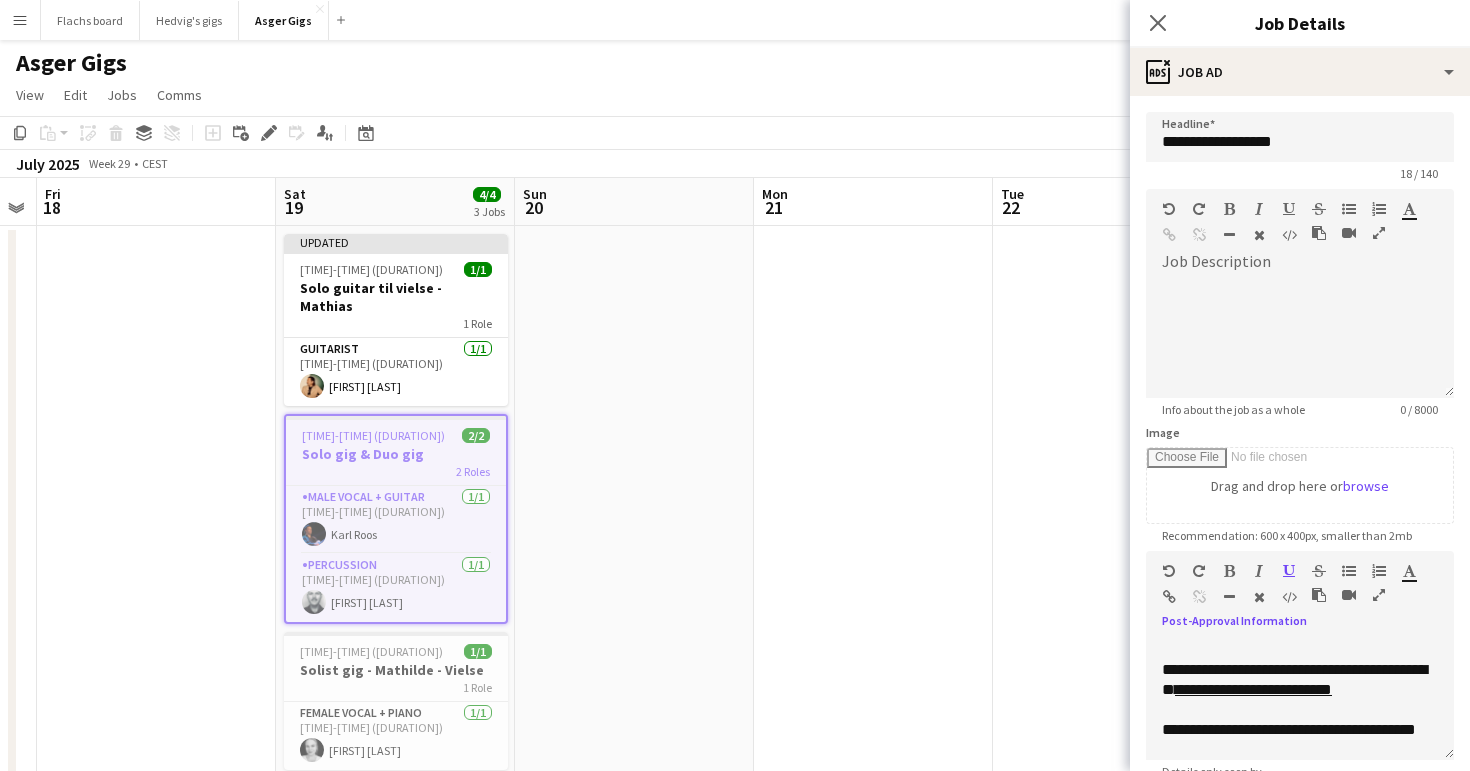 click at bounding box center (1169, 597) 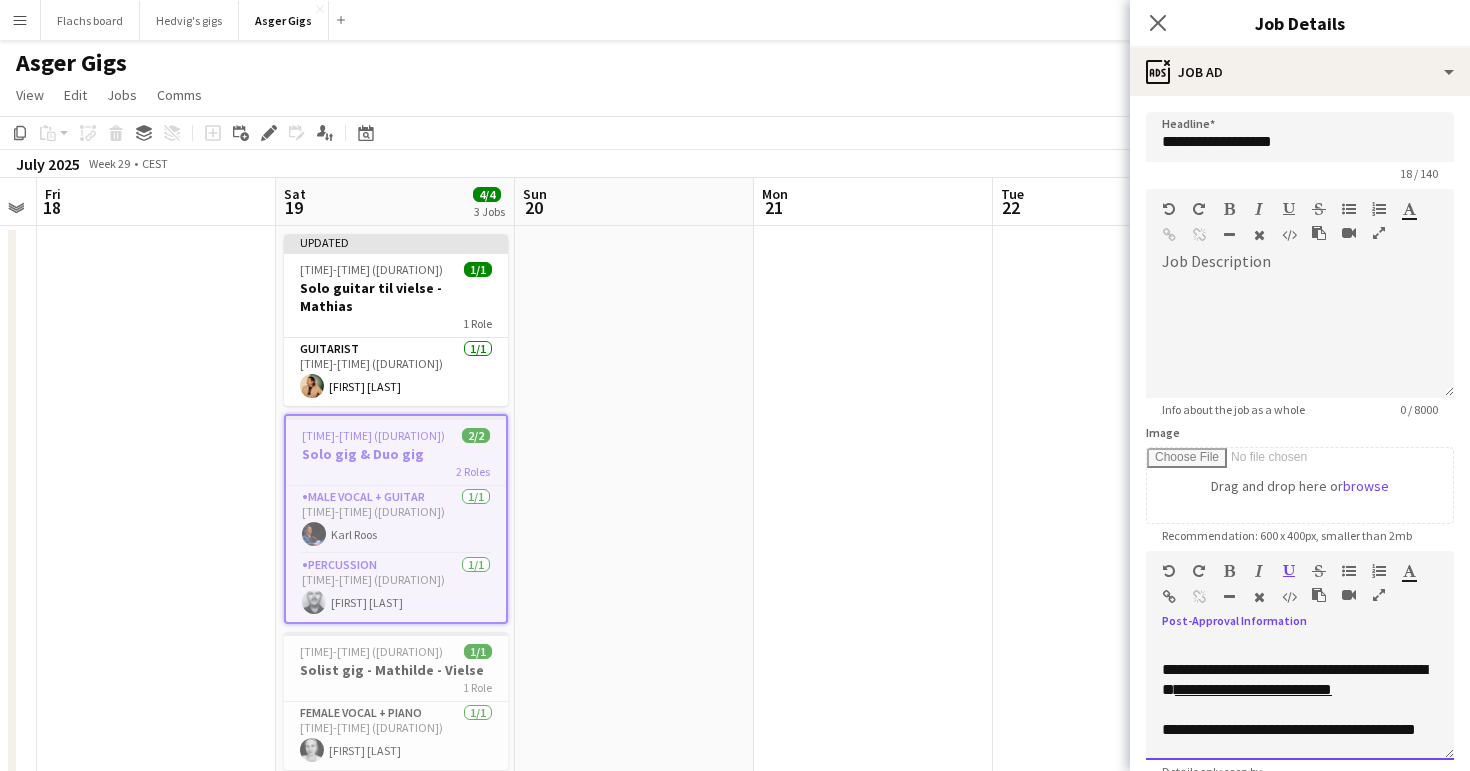 click at bounding box center [1300, 650] 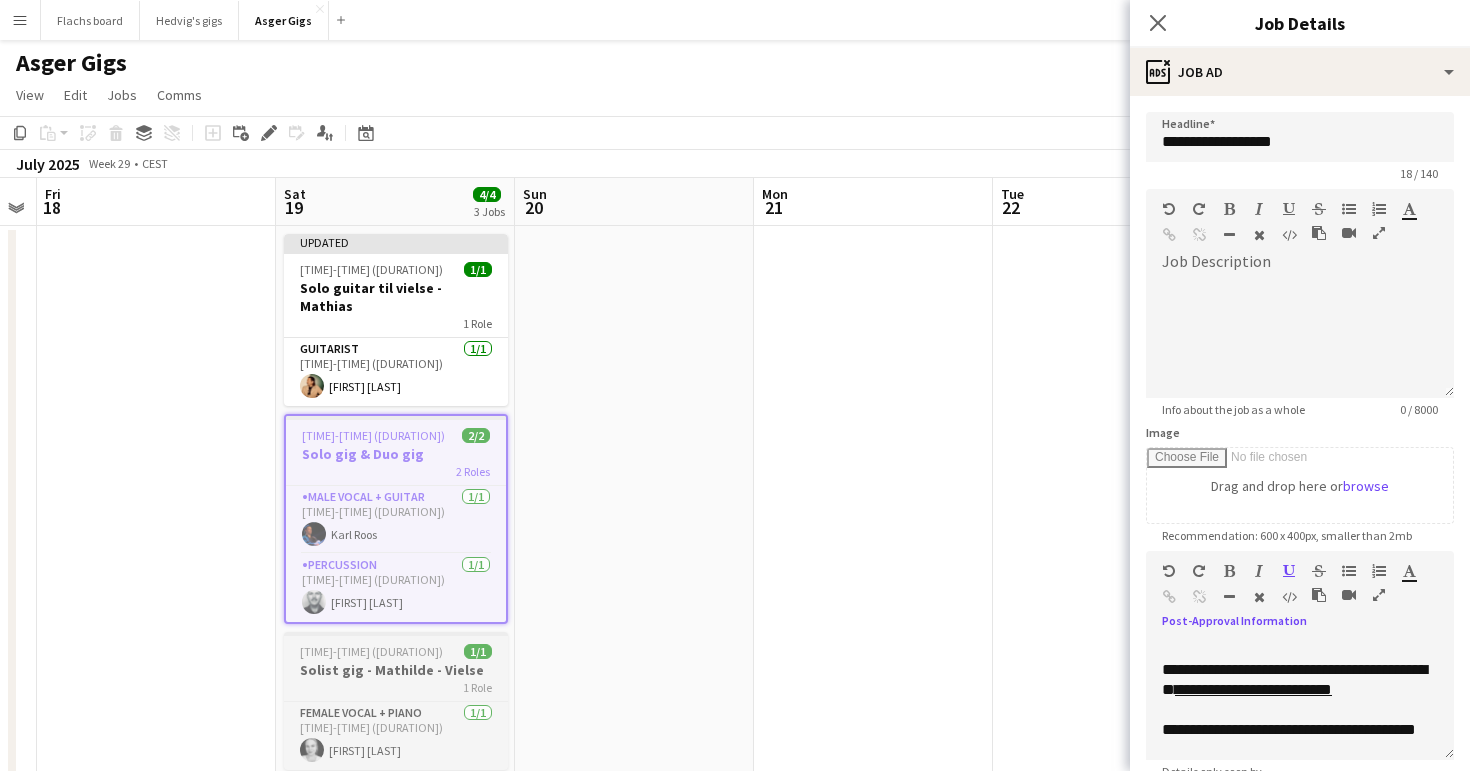 click on "[TIME]-[TIME] ([DURATION])    1/1" at bounding box center [396, 651] 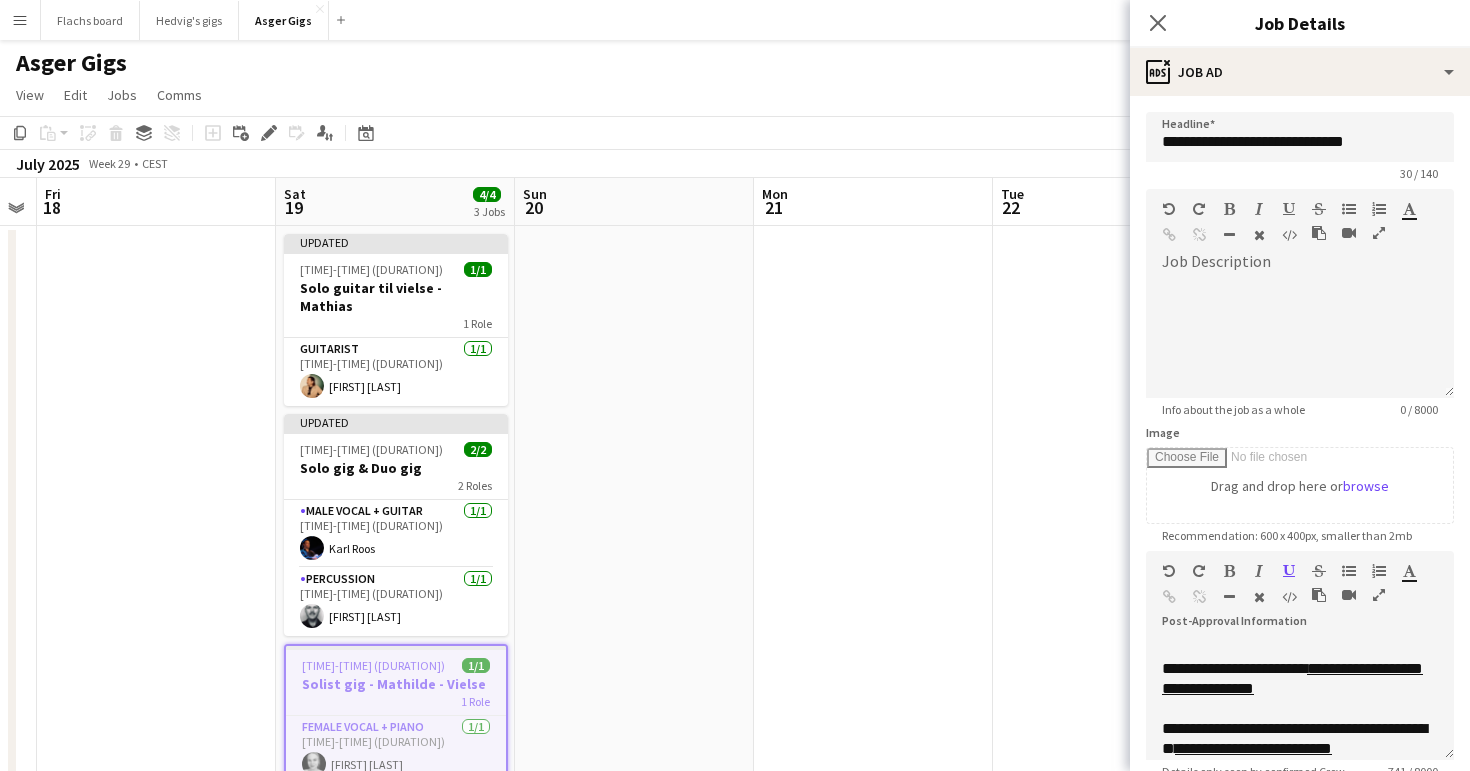 scroll, scrollTop: 256, scrollLeft: 0, axis: vertical 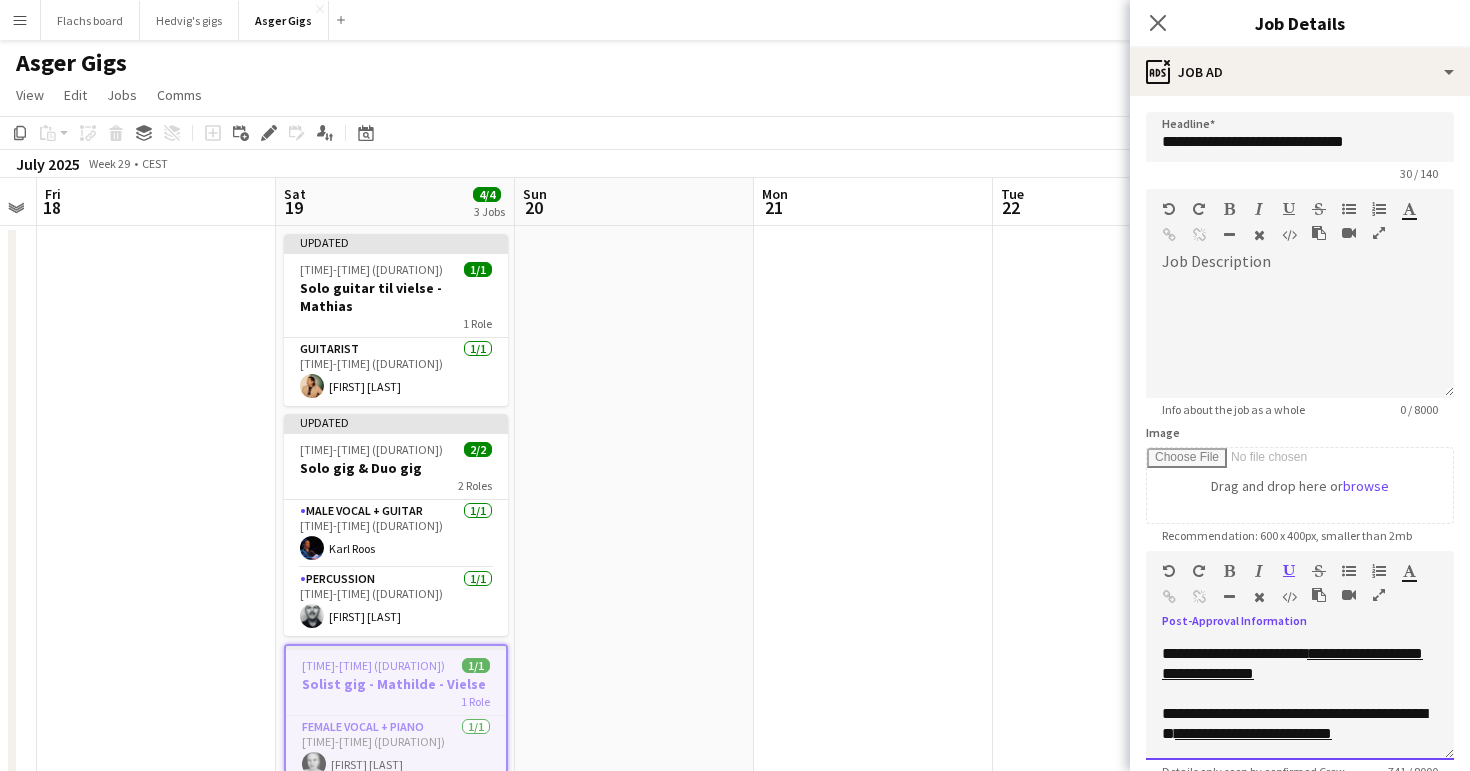 drag, startPoint x: 1229, startPoint y: 700, endPoint x: 1215, endPoint y: 679, distance: 25.23886 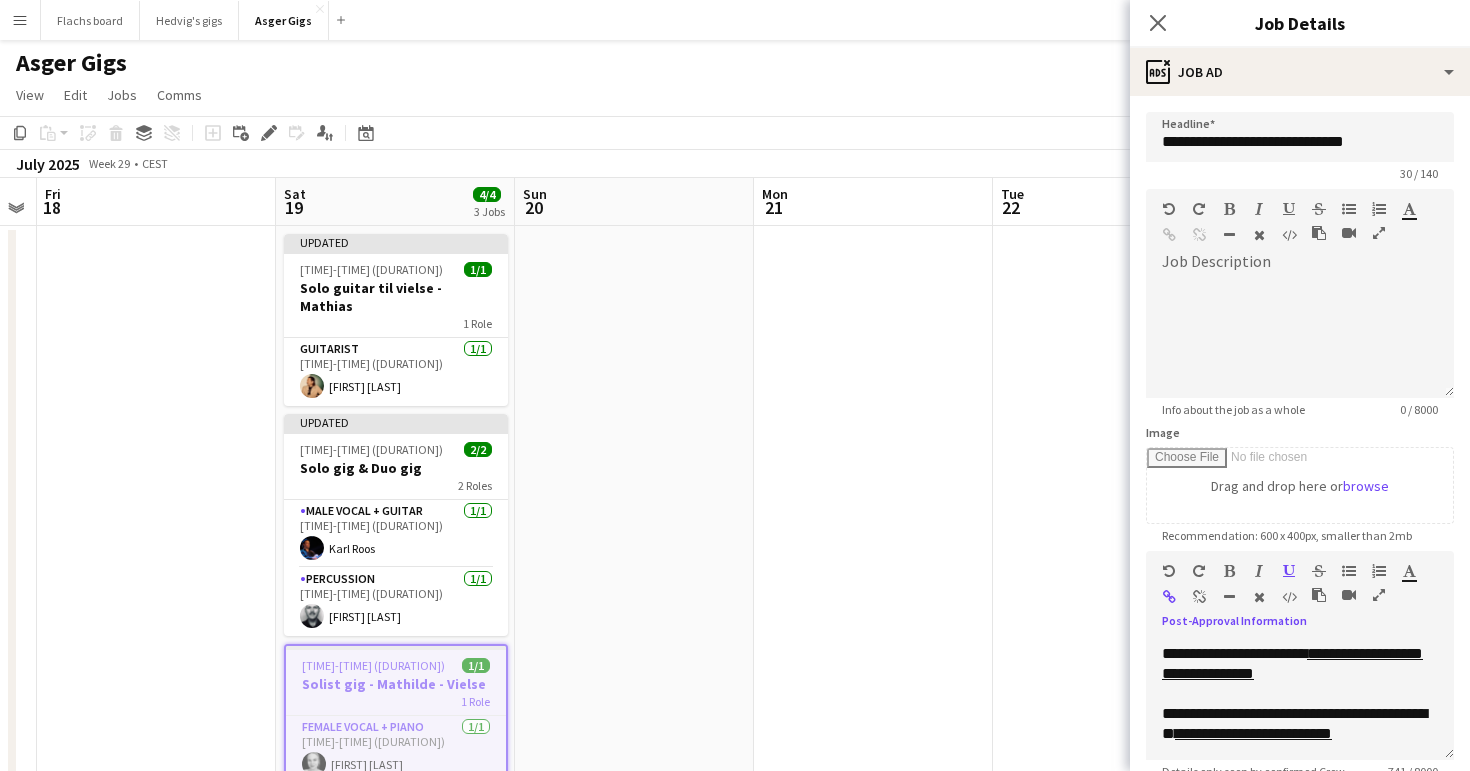 click at bounding box center [1199, 597] 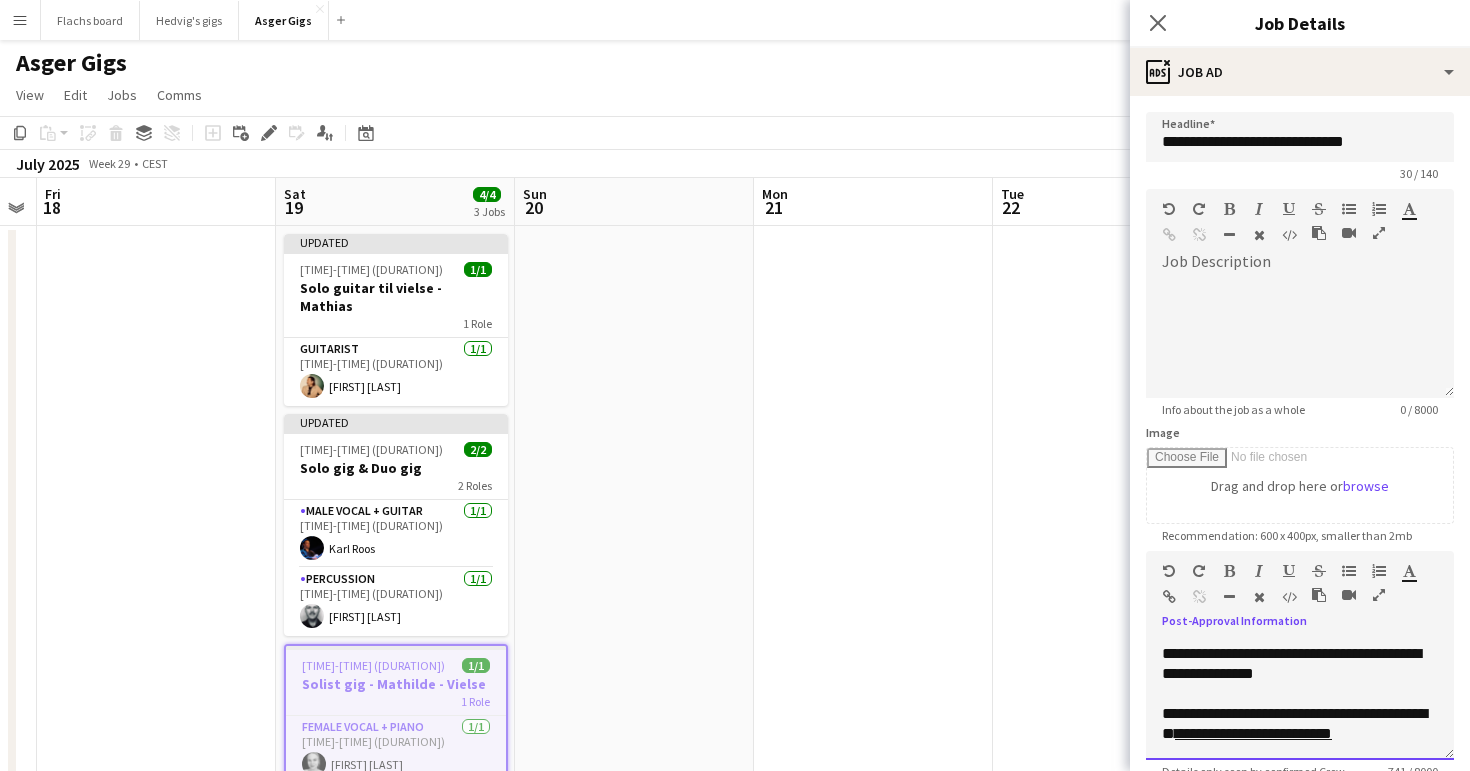 copy on "**********" 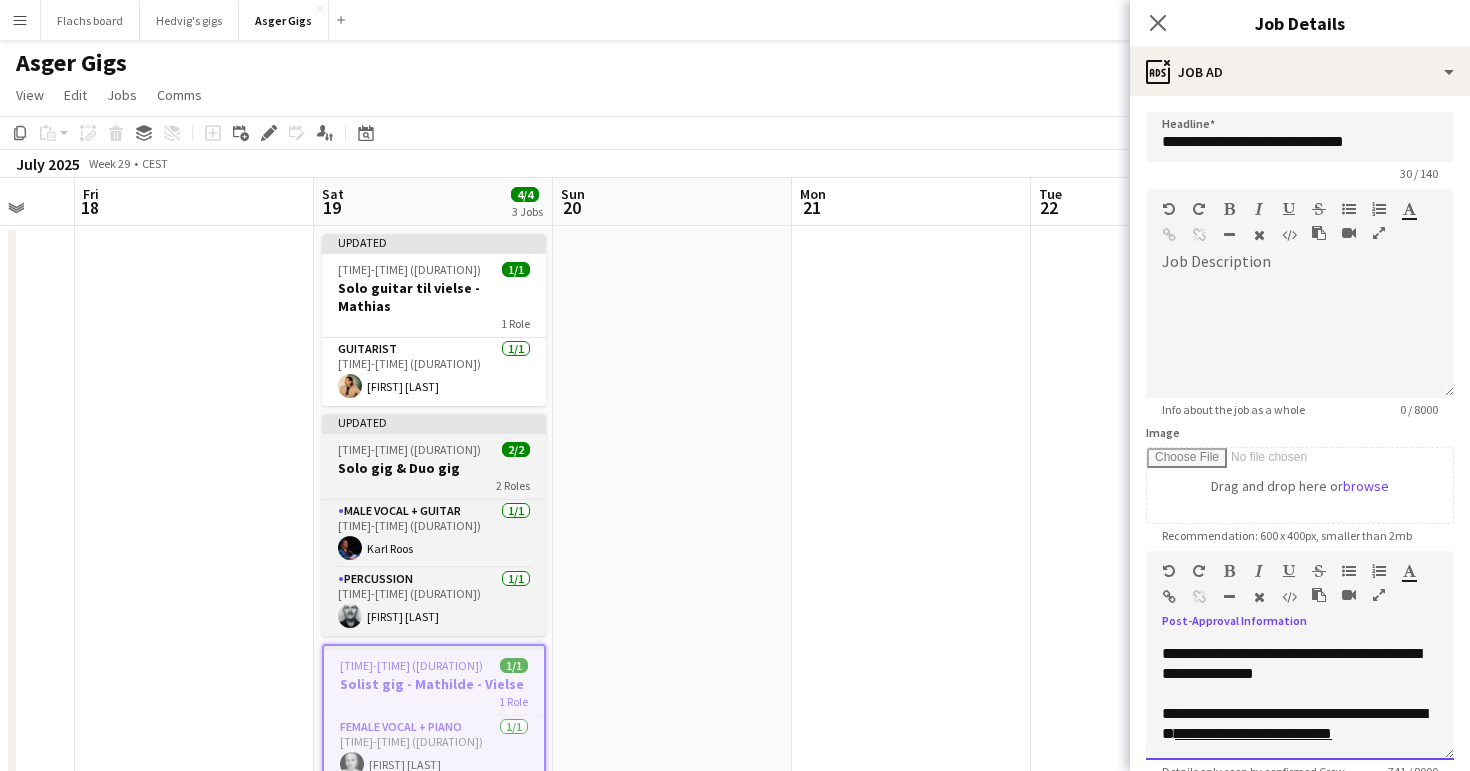 scroll, scrollTop: 0, scrollLeft: 401, axis: horizontal 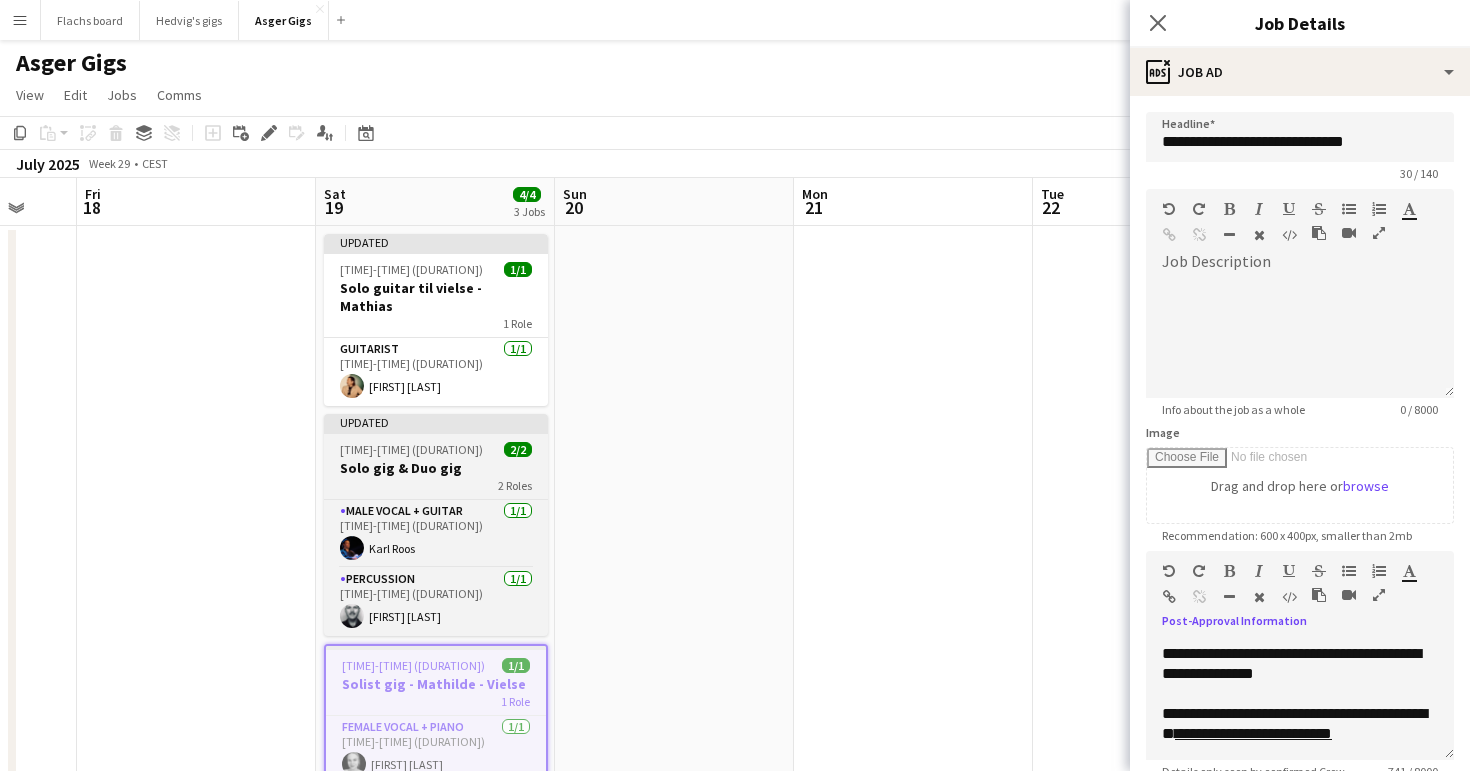 click on "Solo gig & Duo gig" at bounding box center [436, 468] 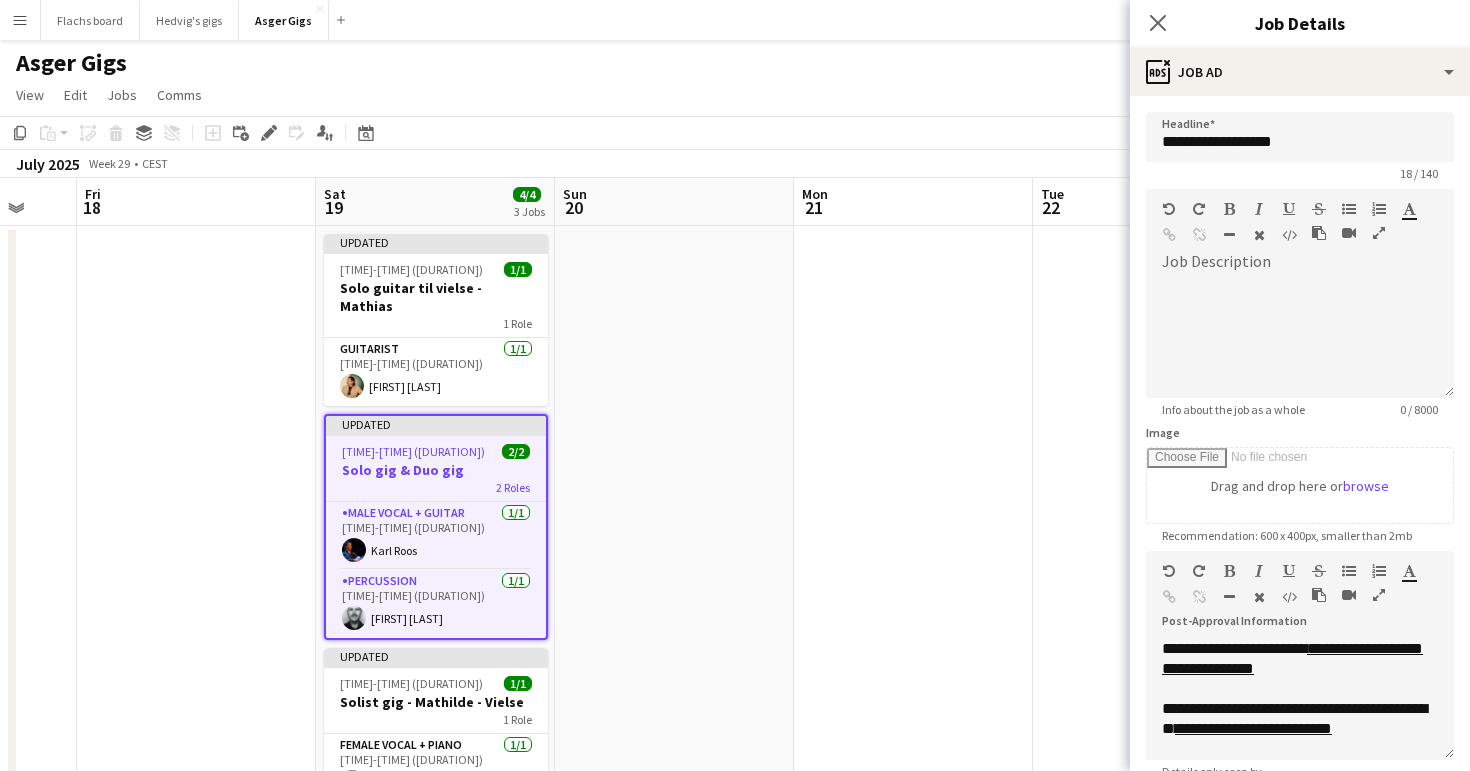 scroll, scrollTop: 180, scrollLeft: 0, axis: vertical 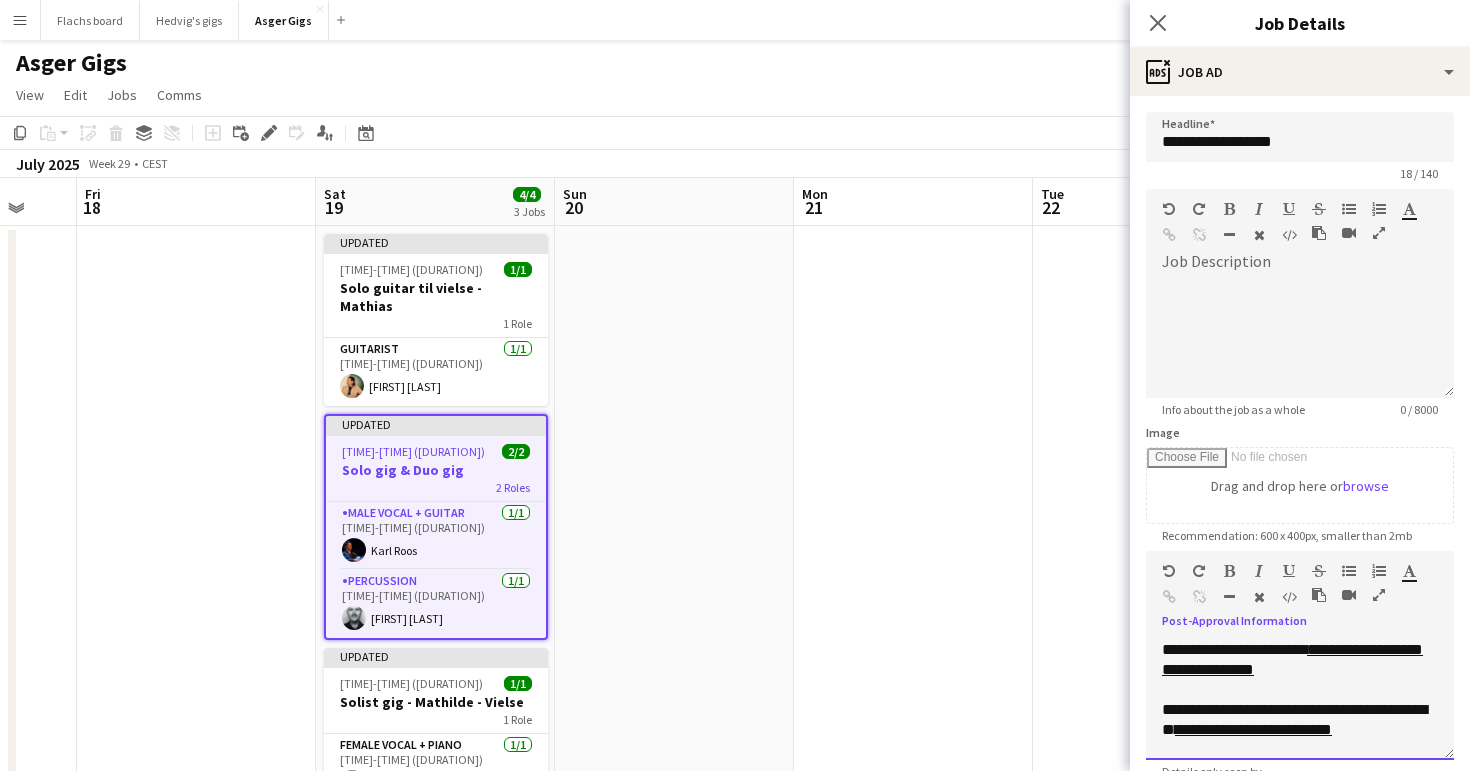 drag, startPoint x: 1235, startPoint y: 715, endPoint x: 1216, endPoint y: 691, distance: 30.610456 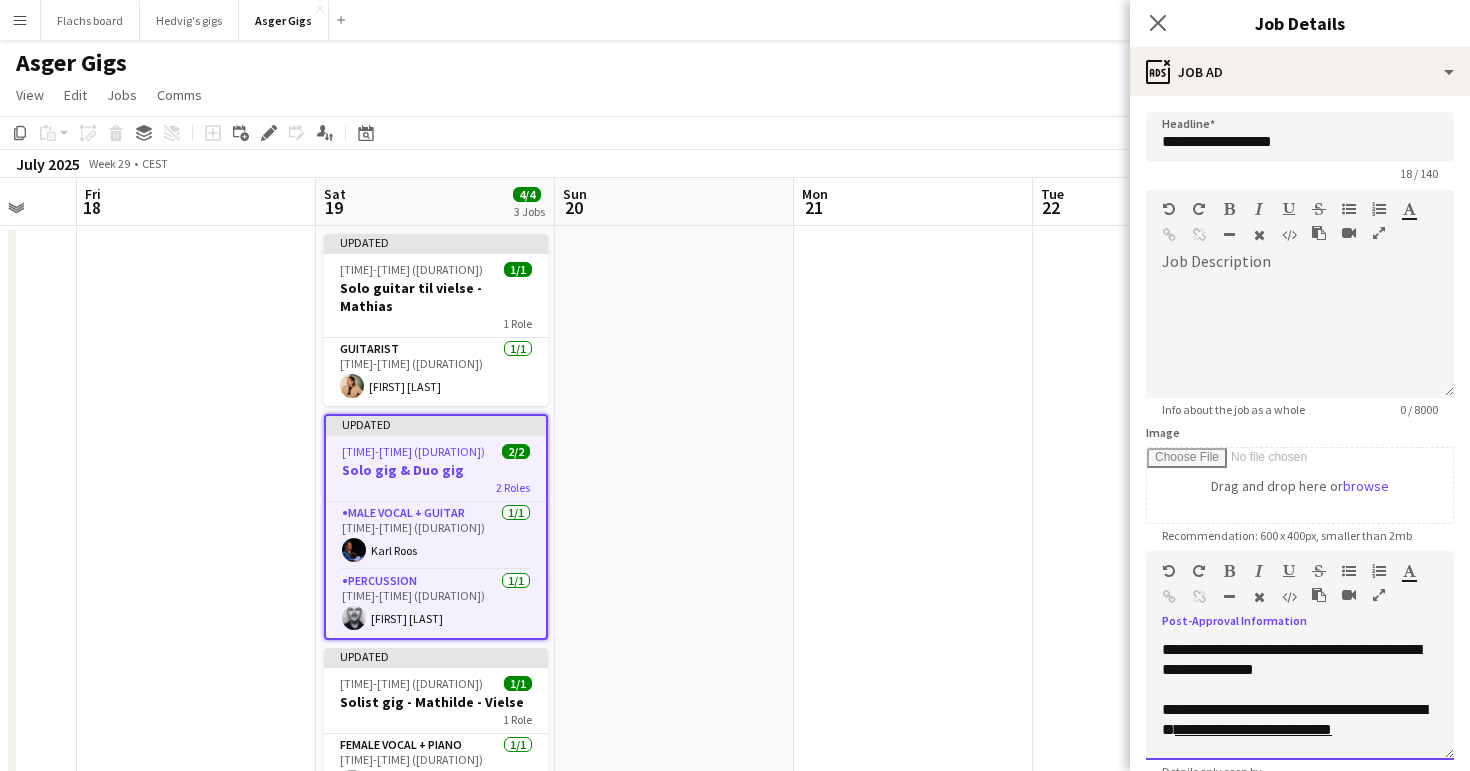 click on "**********" at bounding box center (1300, 720) 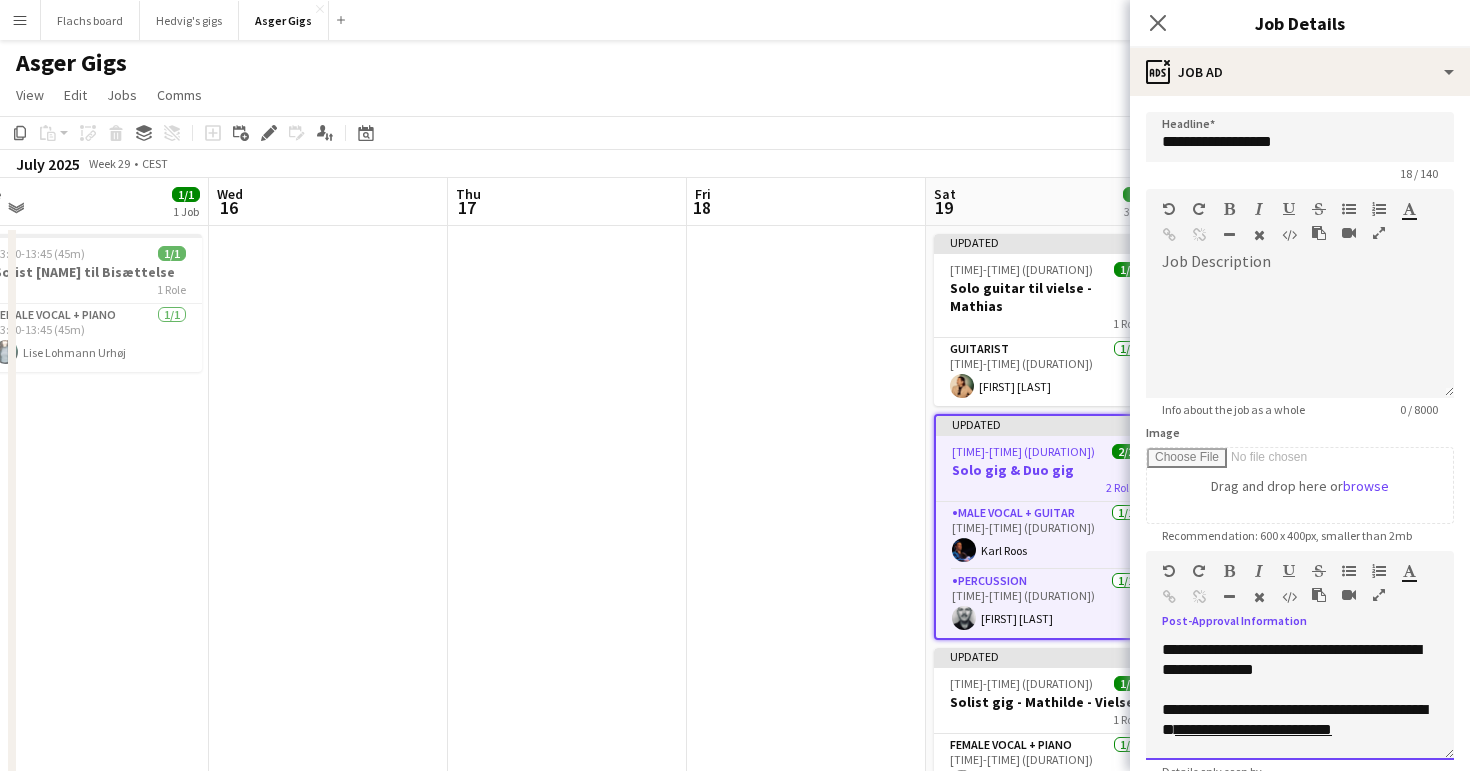 scroll, scrollTop: 0, scrollLeft: 428, axis: horizontal 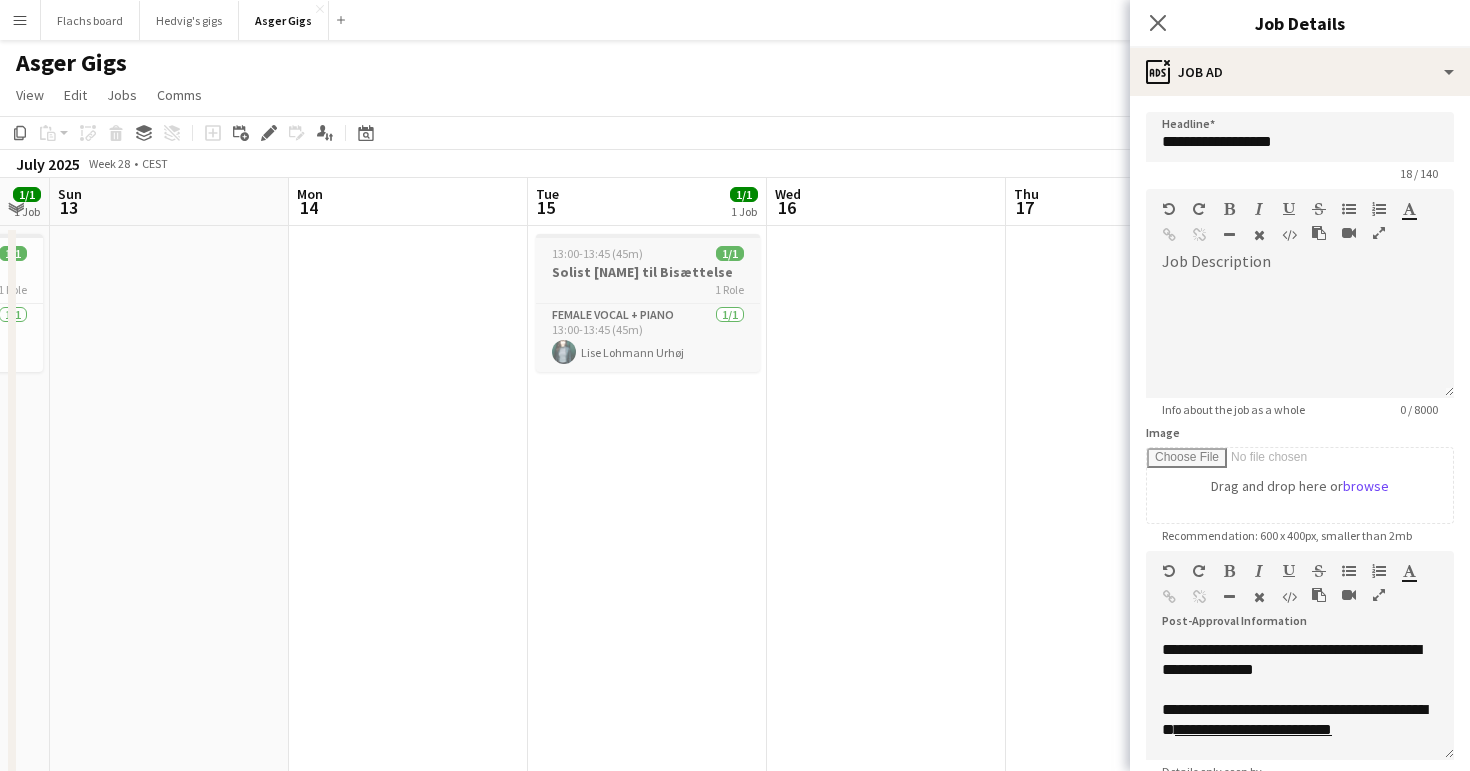 click on "Solist [NAME] til Bisættelse" at bounding box center (648, 272) 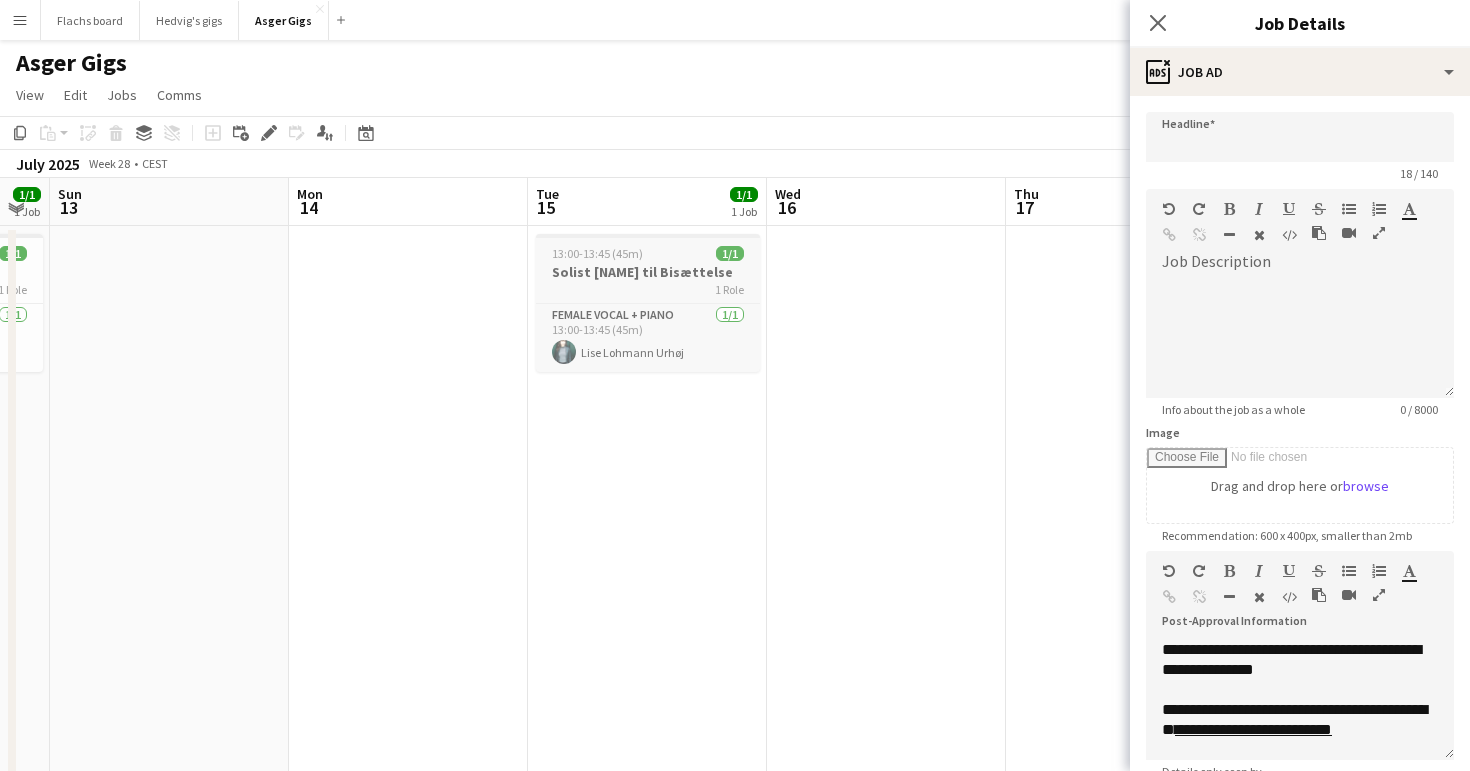 type on "**********" 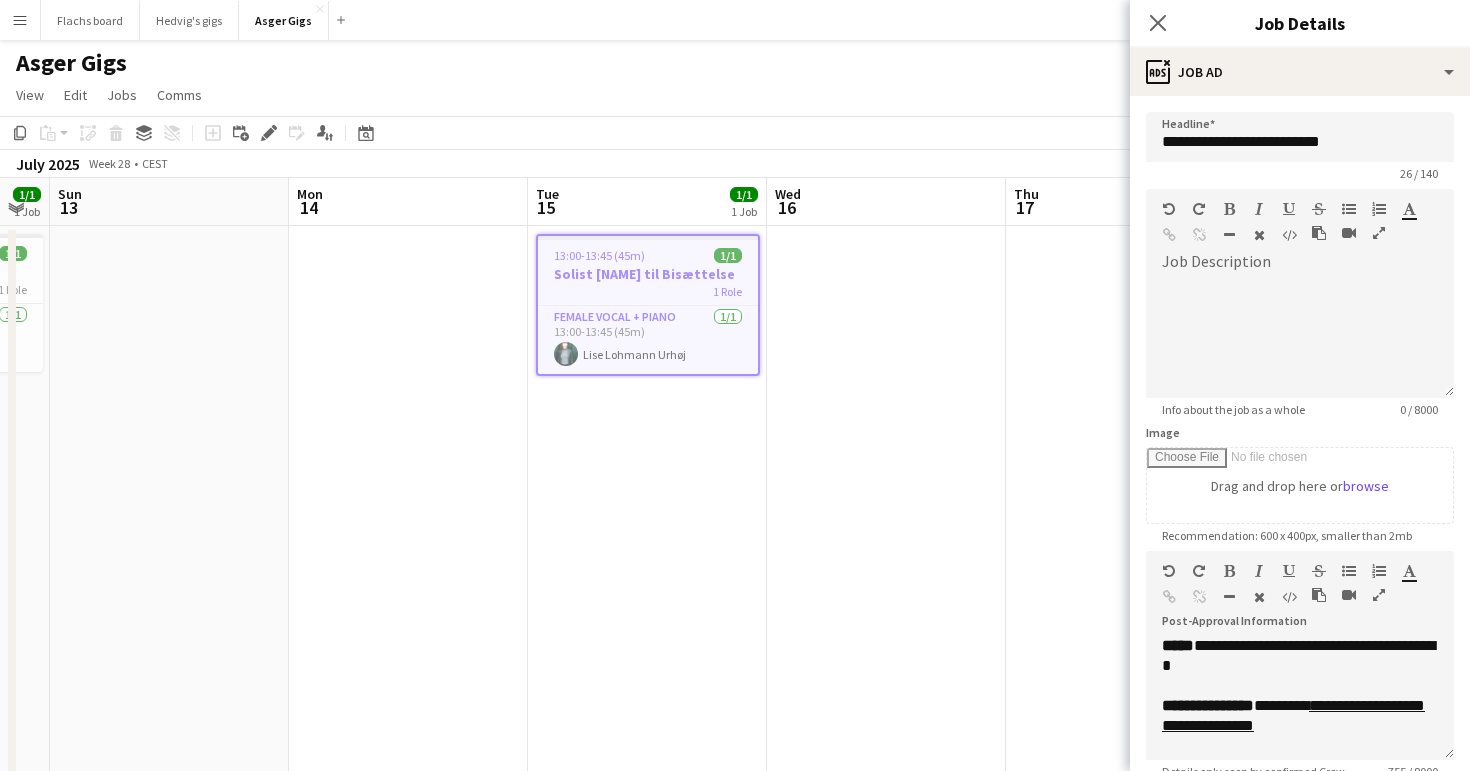 scroll, scrollTop: 253, scrollLeft: 0, axis: vertical 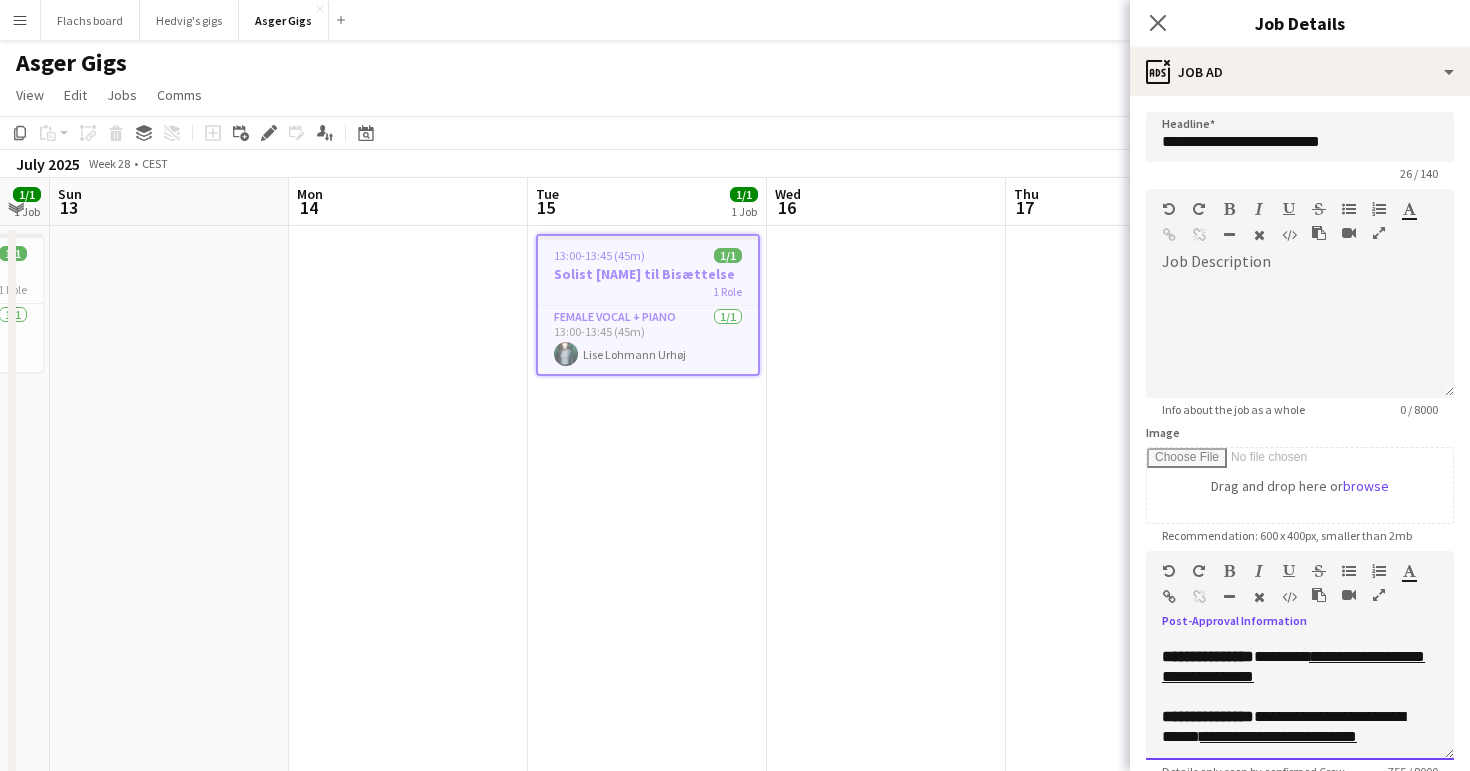 drag, startPoint x: 1287, startPoint y: 694, endPoint x: 1275, endPoint y: 685, distance: 15 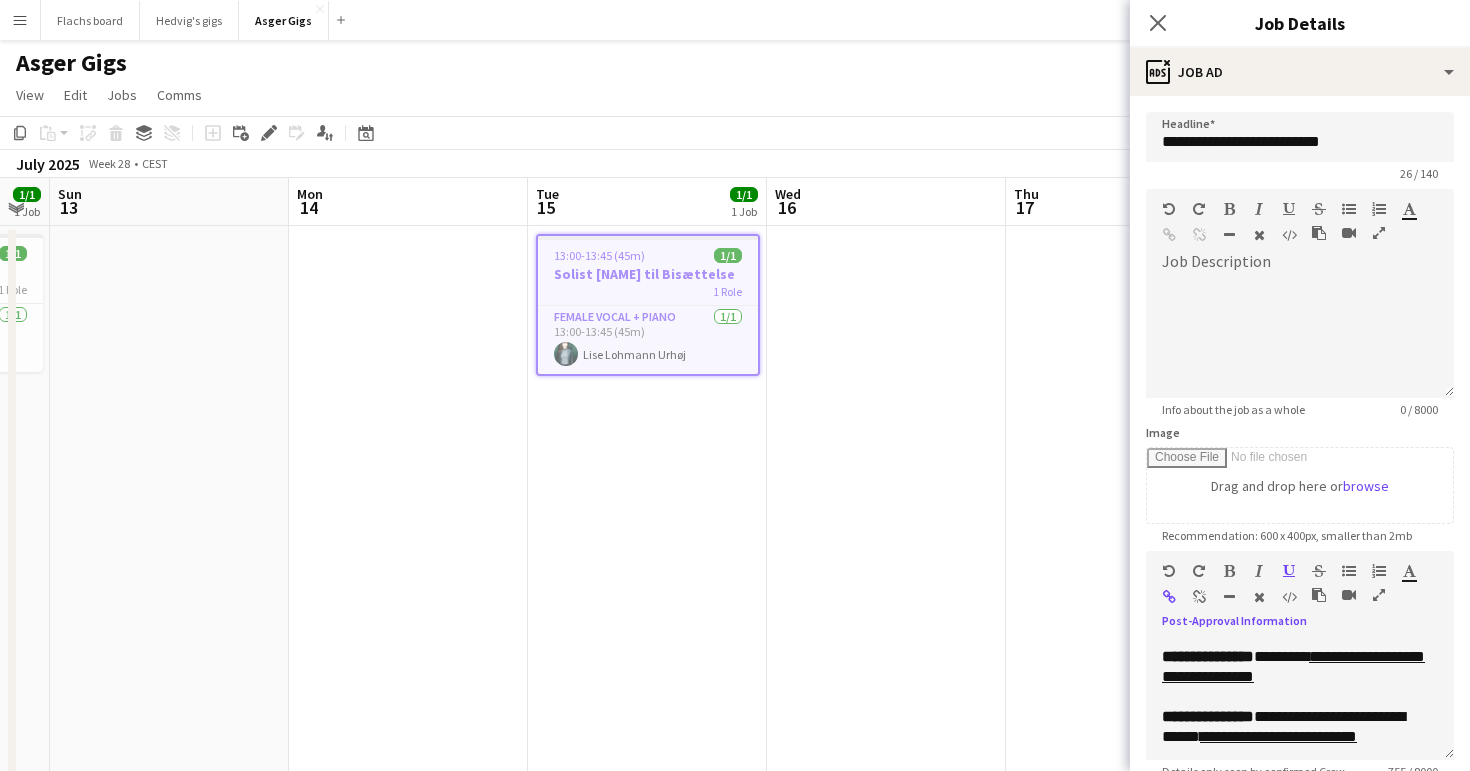 click at bounding box center [1199, 597] 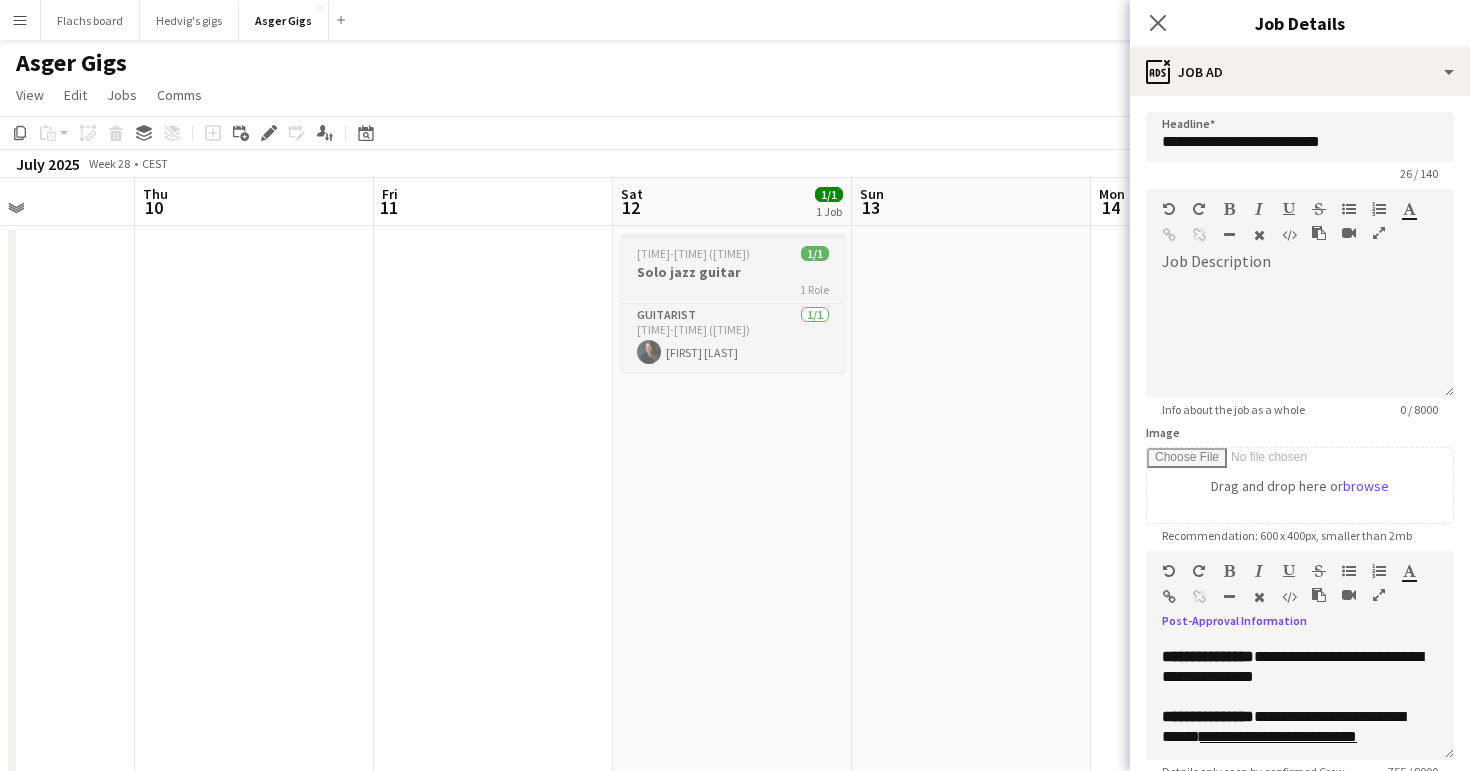 click on "Solo jazz guitar" at bounding box center [733, 272] 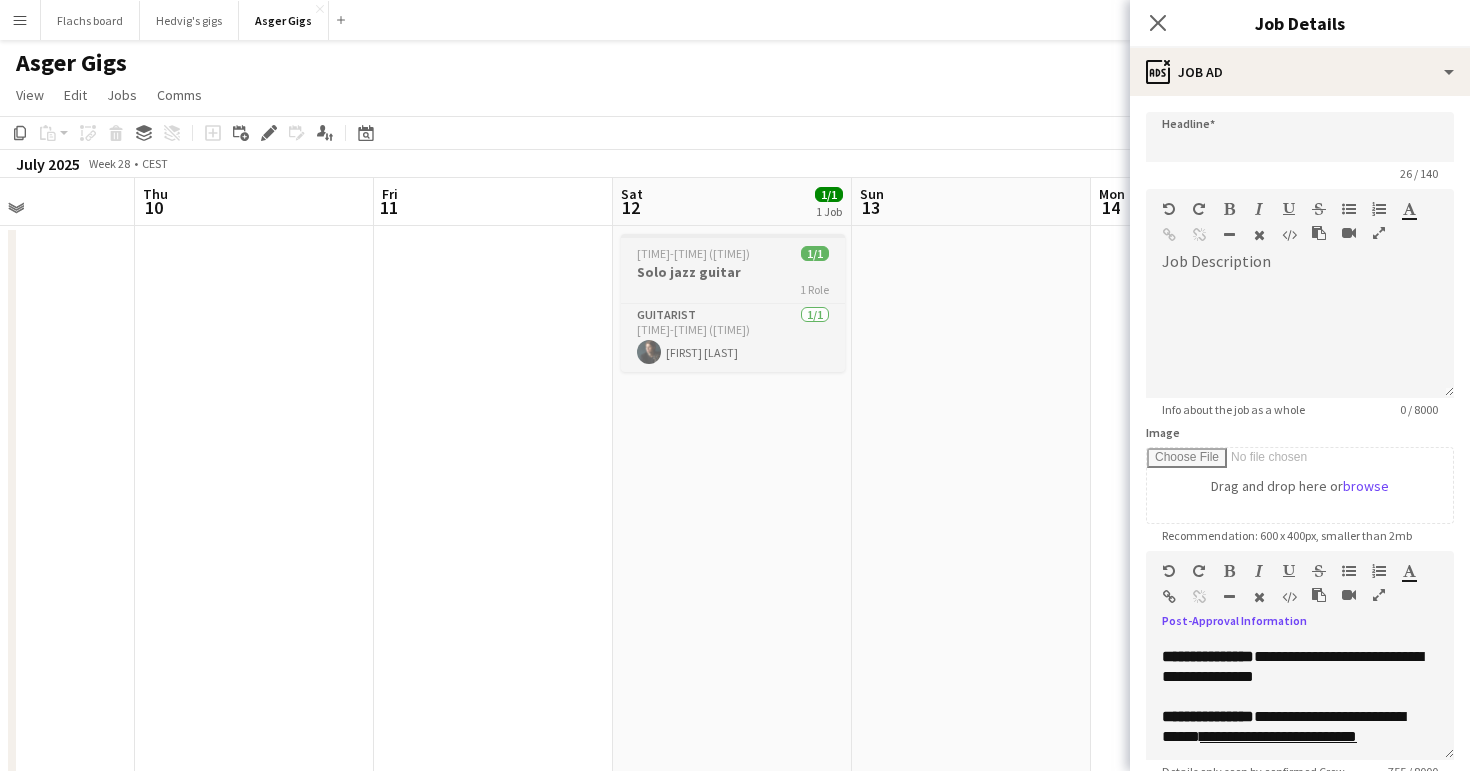 scroll, scrollTop: 0, scrollLeft: 583, axis: horizontal 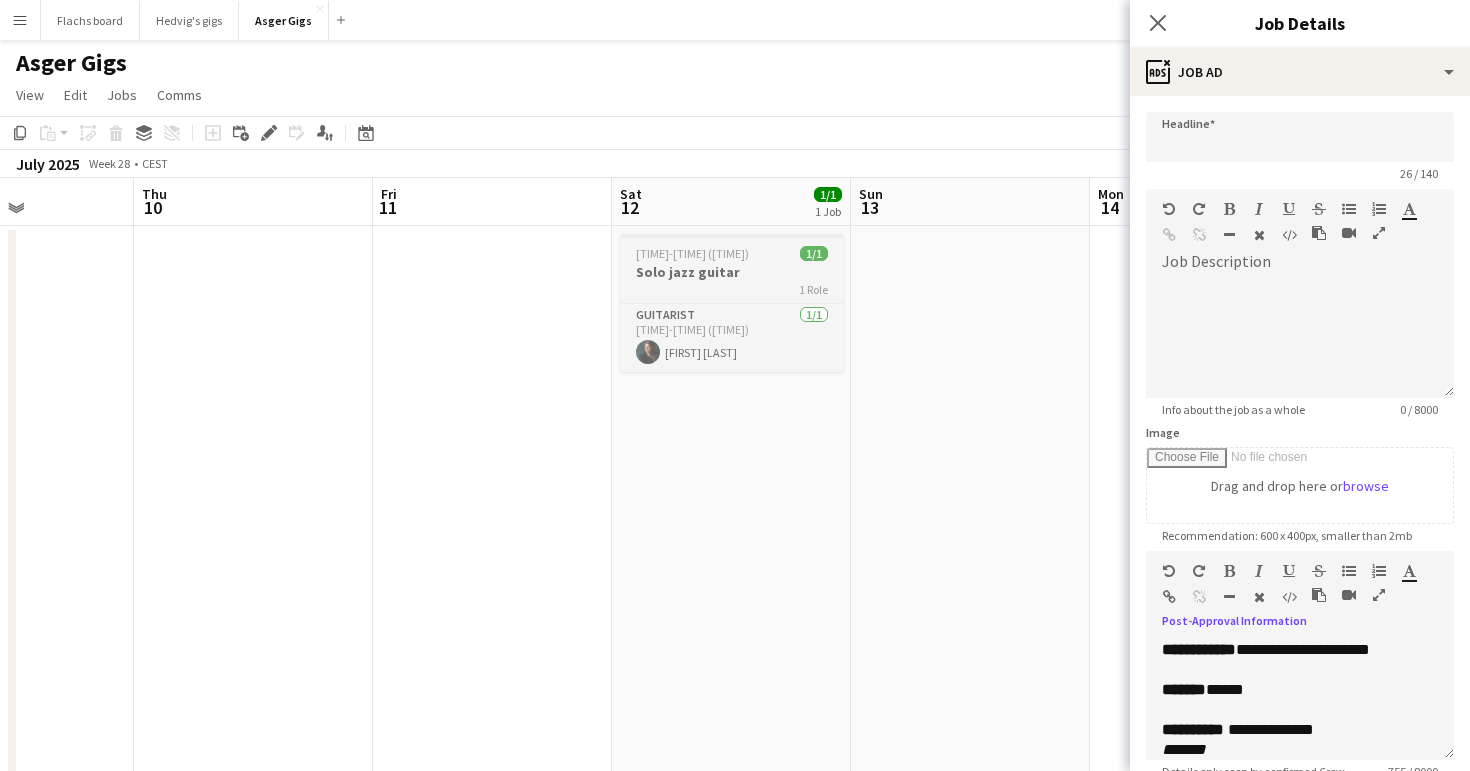 type on "**********" 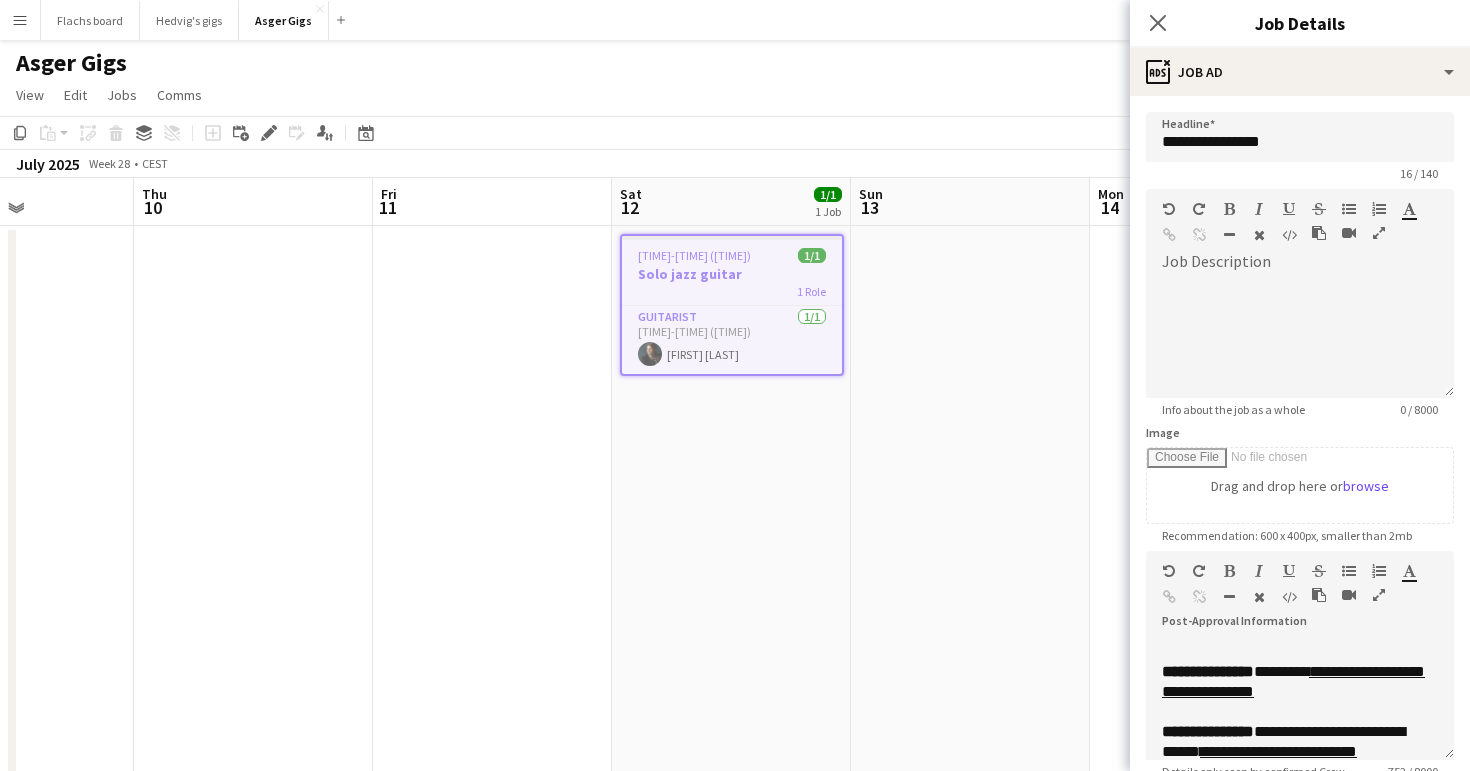 scroll, scrollTop: 179, scrollLeft: 0, axis: vertical 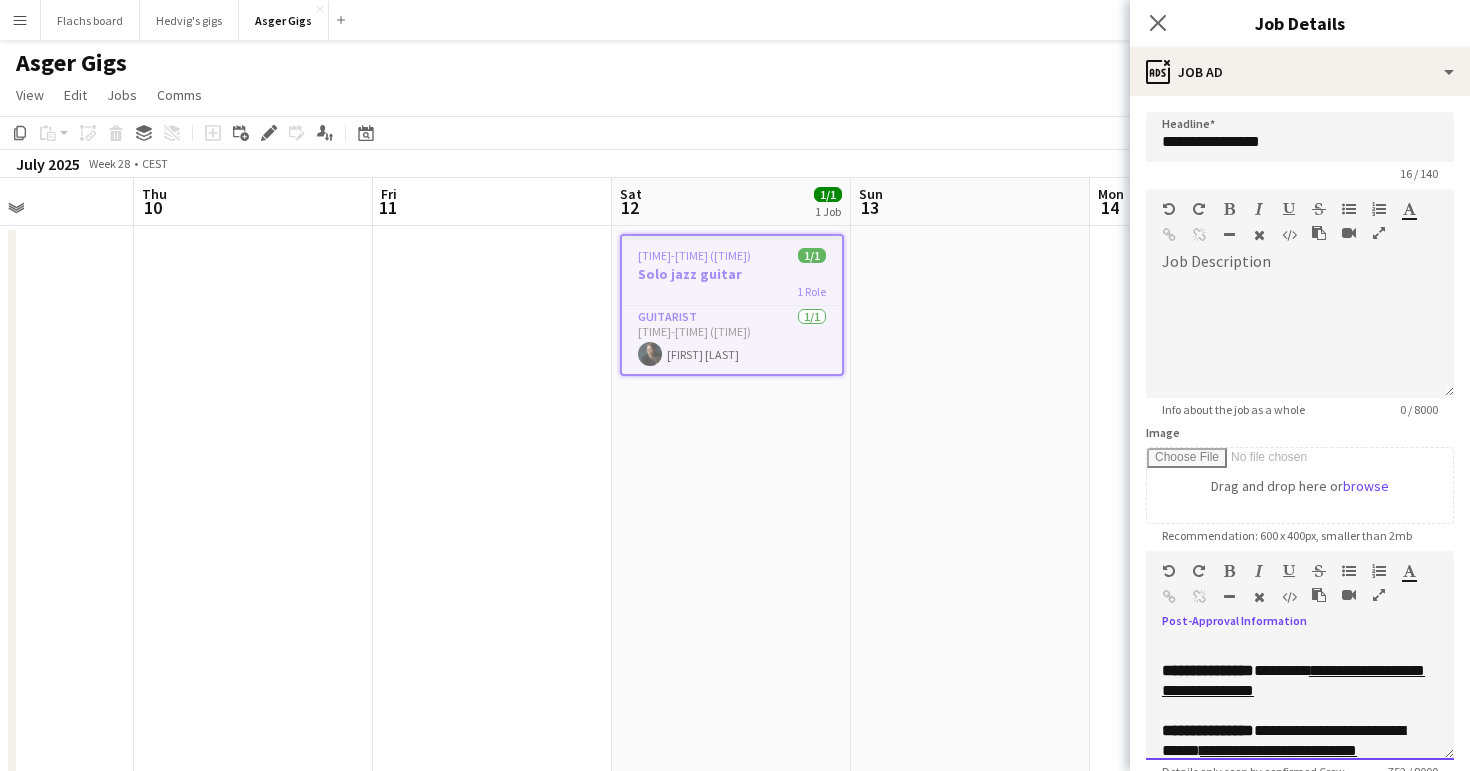 drag, startPoint x: 1298, startPoint y: 715, endPoint x: 1276, endPoint y: 699, distance: 27.202942 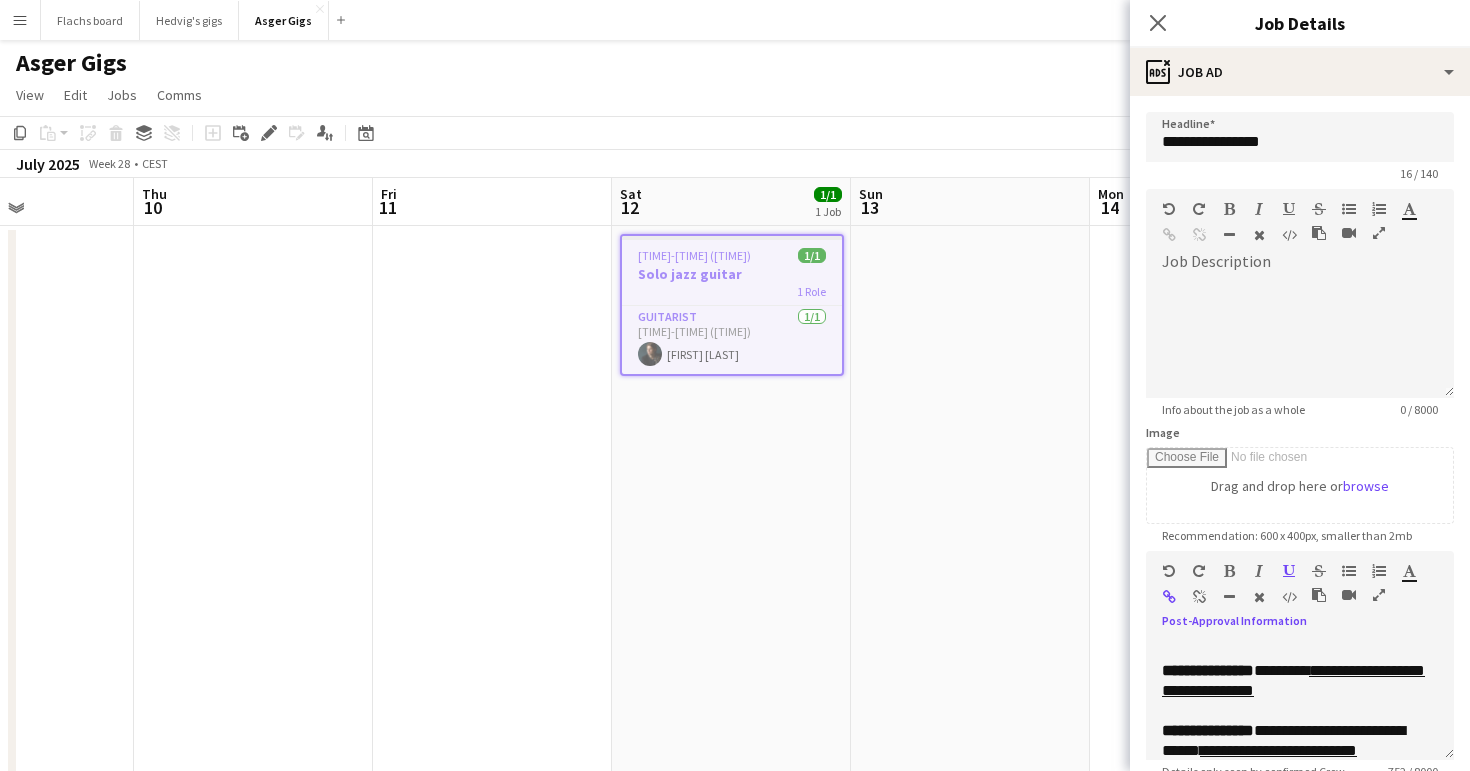 click at bounding box center (1199, 597) 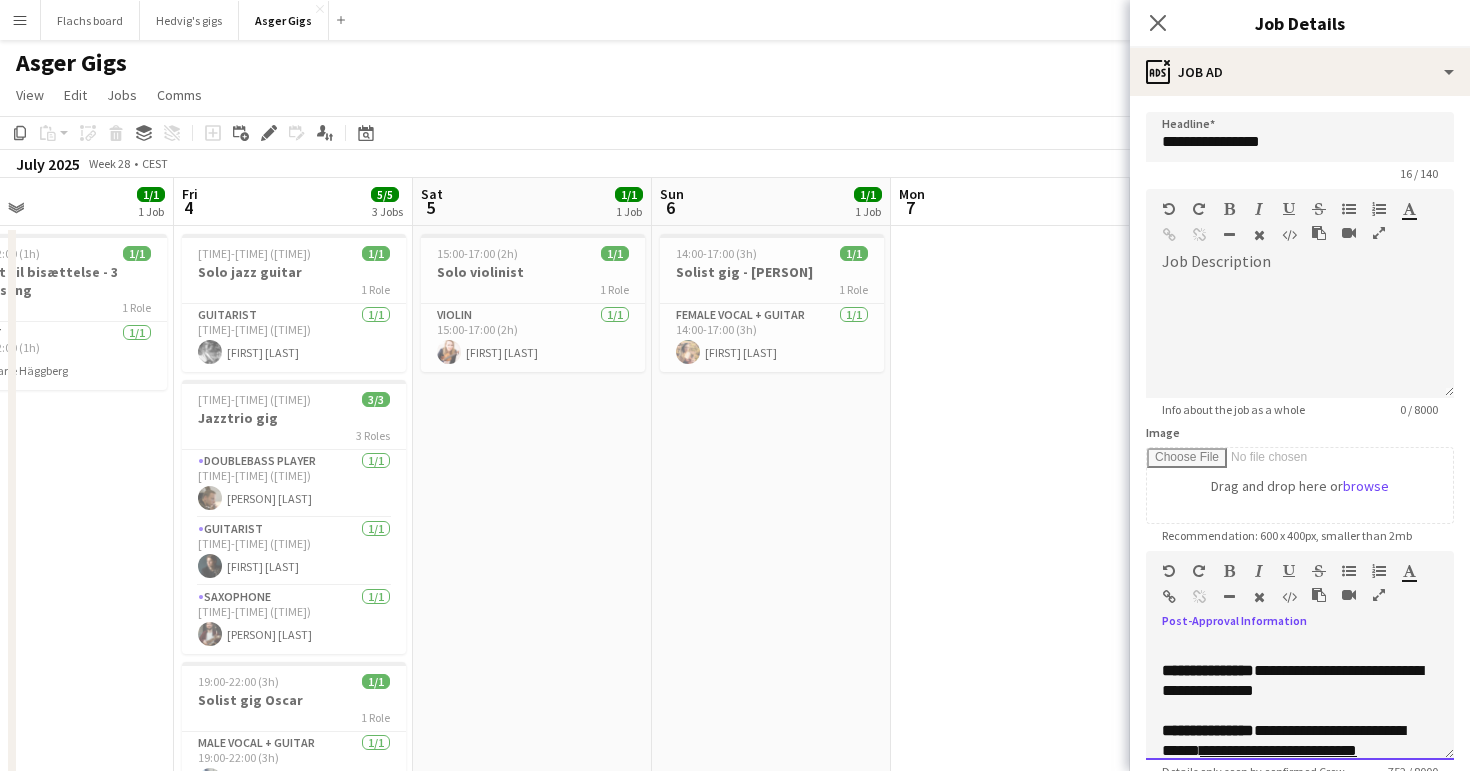 scroll, scrollTop: 0, scrollLeft: 412, axis: horizontal 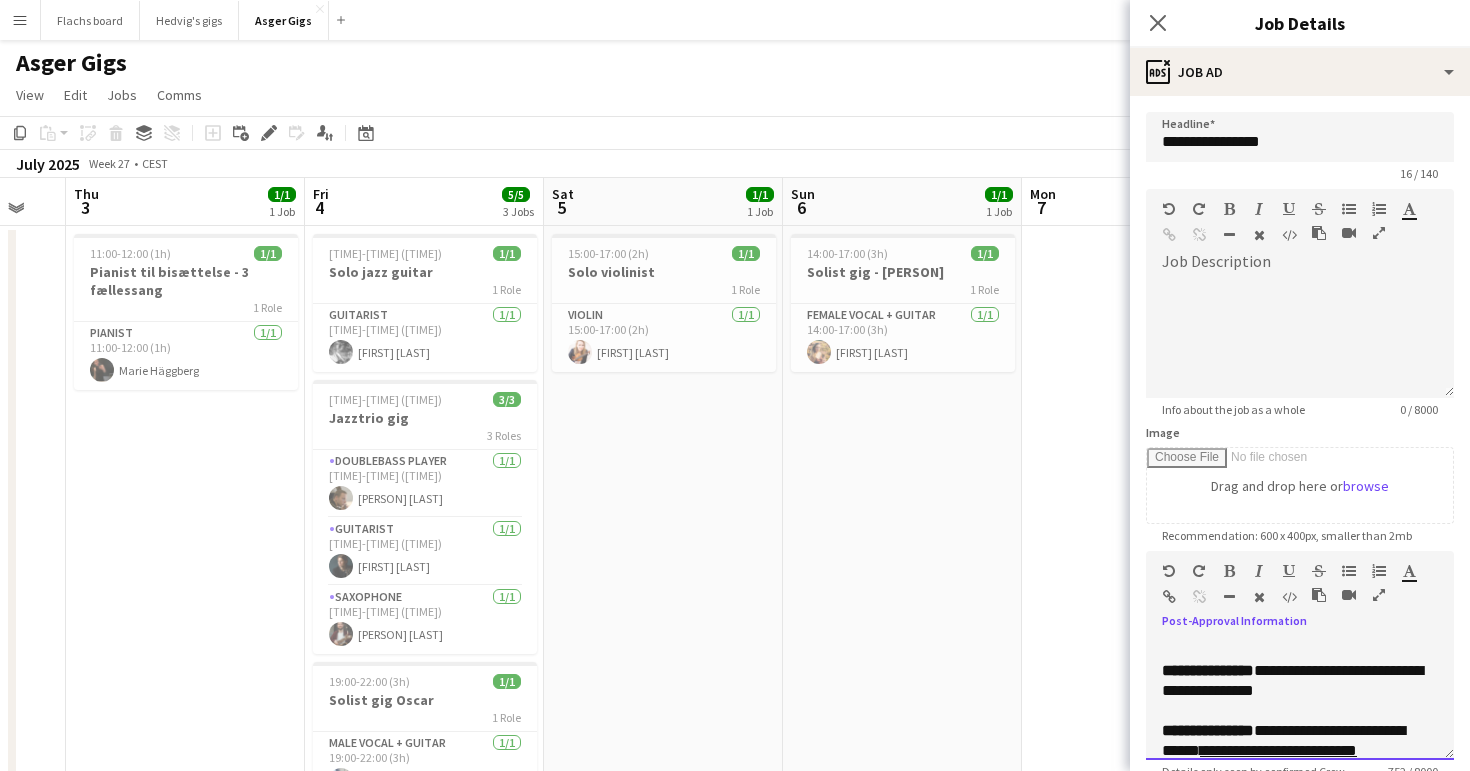 click on "**********" at bounding box center (1292, 680) 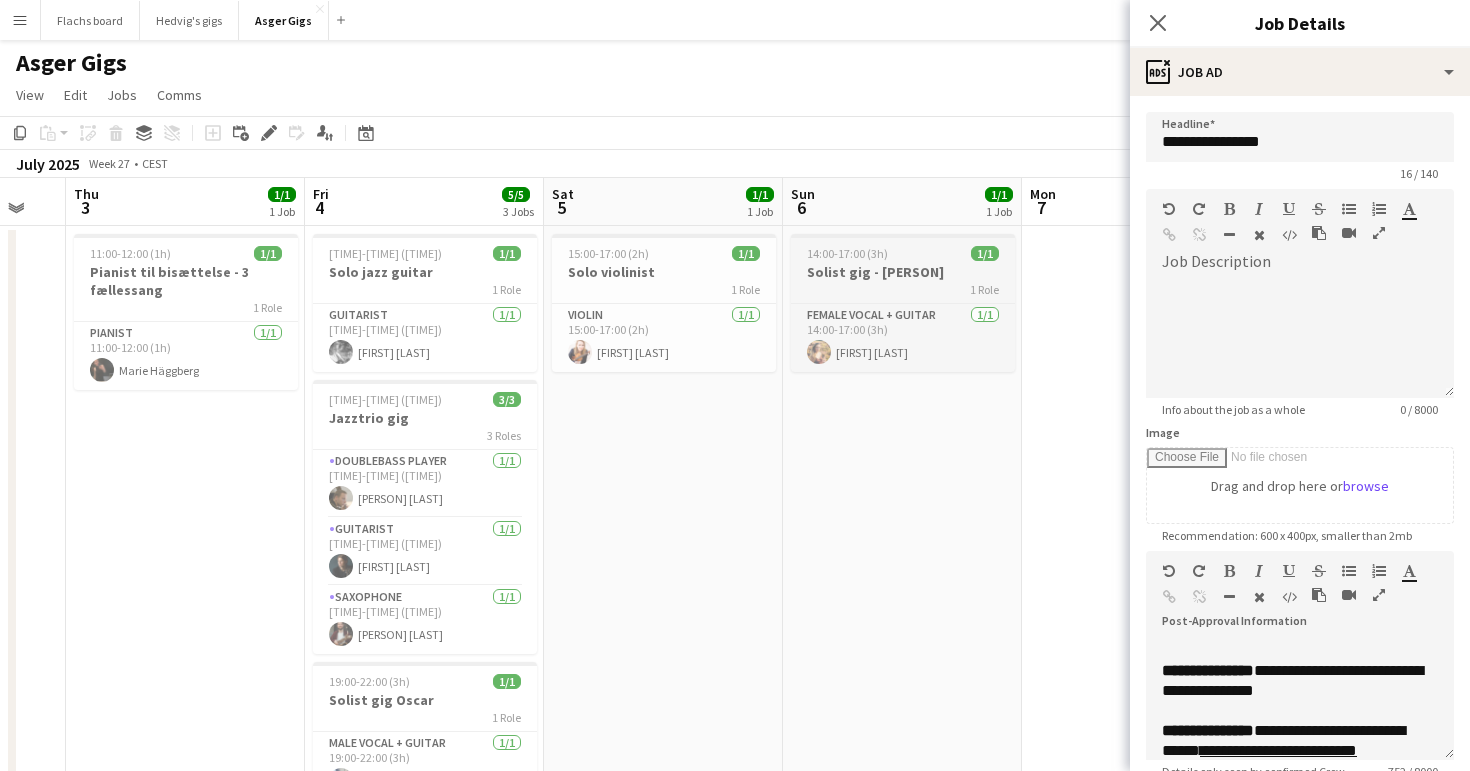 click on "Solist gig - [PERSON]" at bounding box center (903, 272) 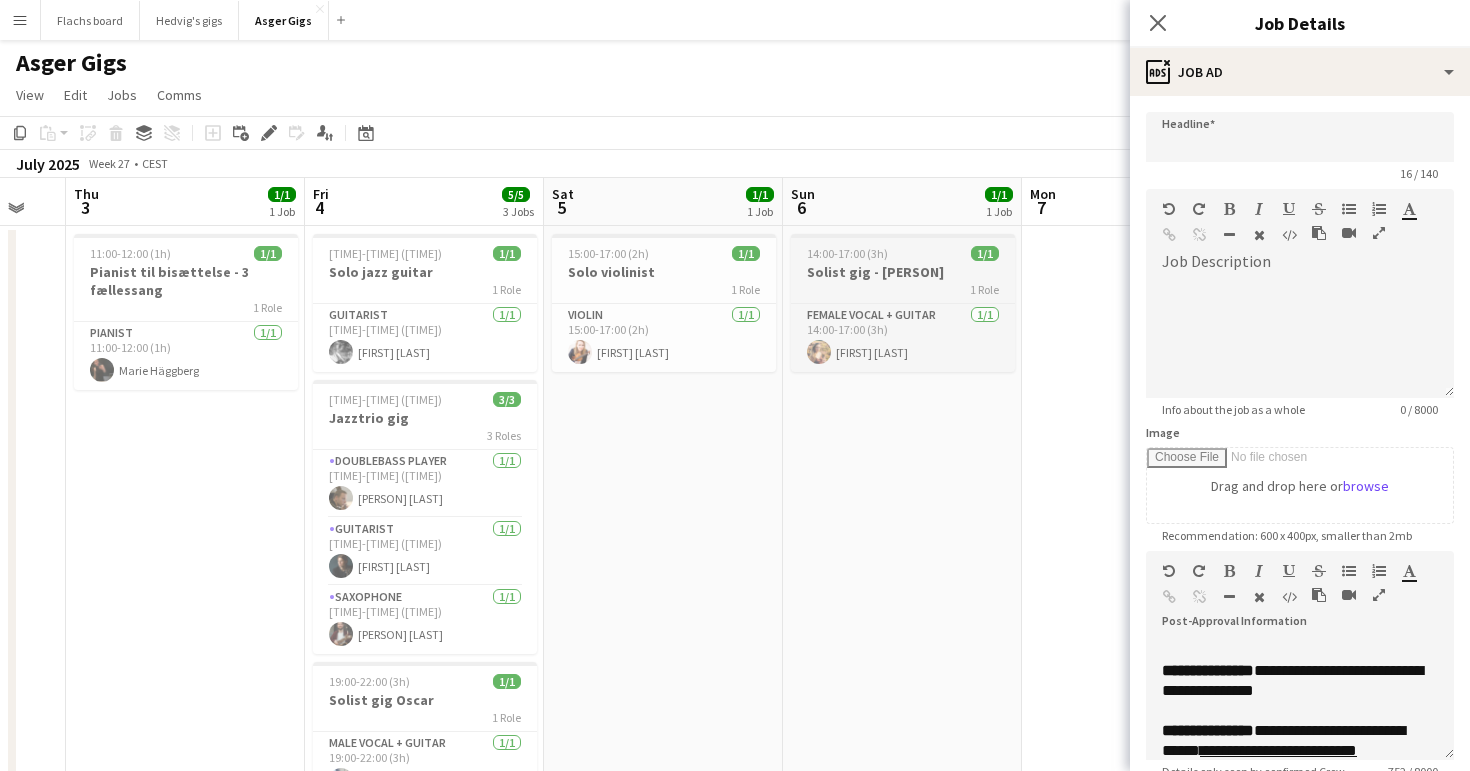 scroll, scrollTop: 0, scrollLeft: 0, axis: both 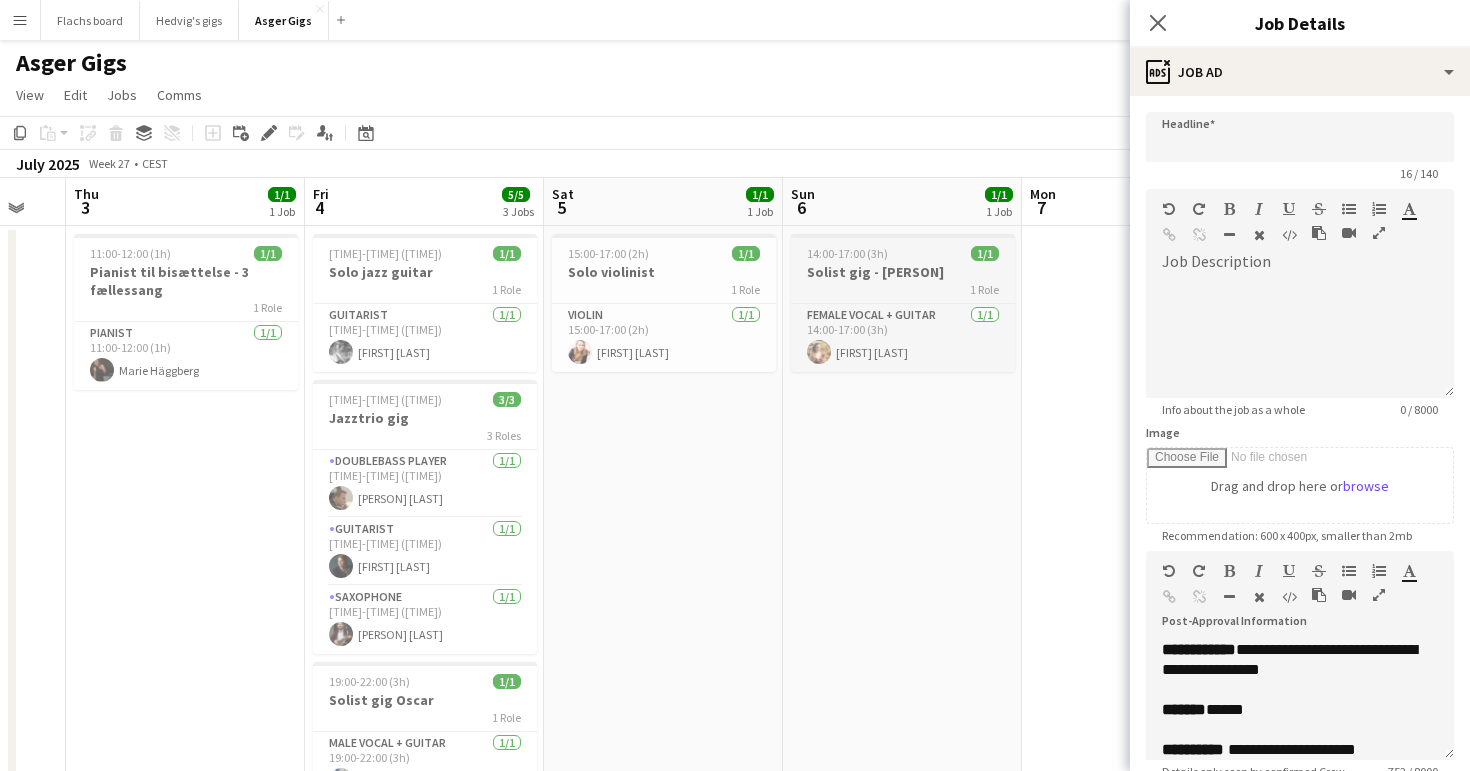 type on "**********" 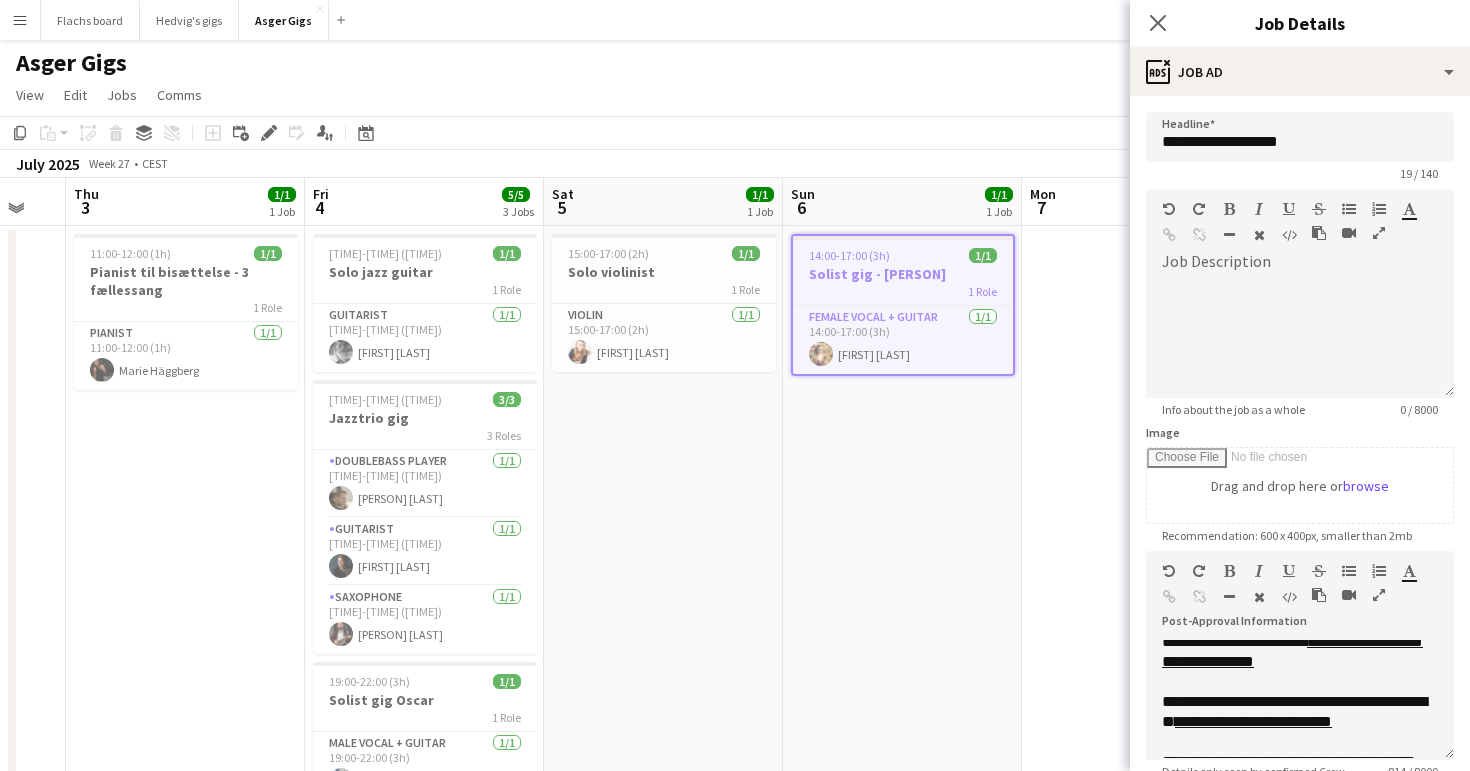 scroll, scrollTop: 291, scrollLeft: 0, axis: vertical 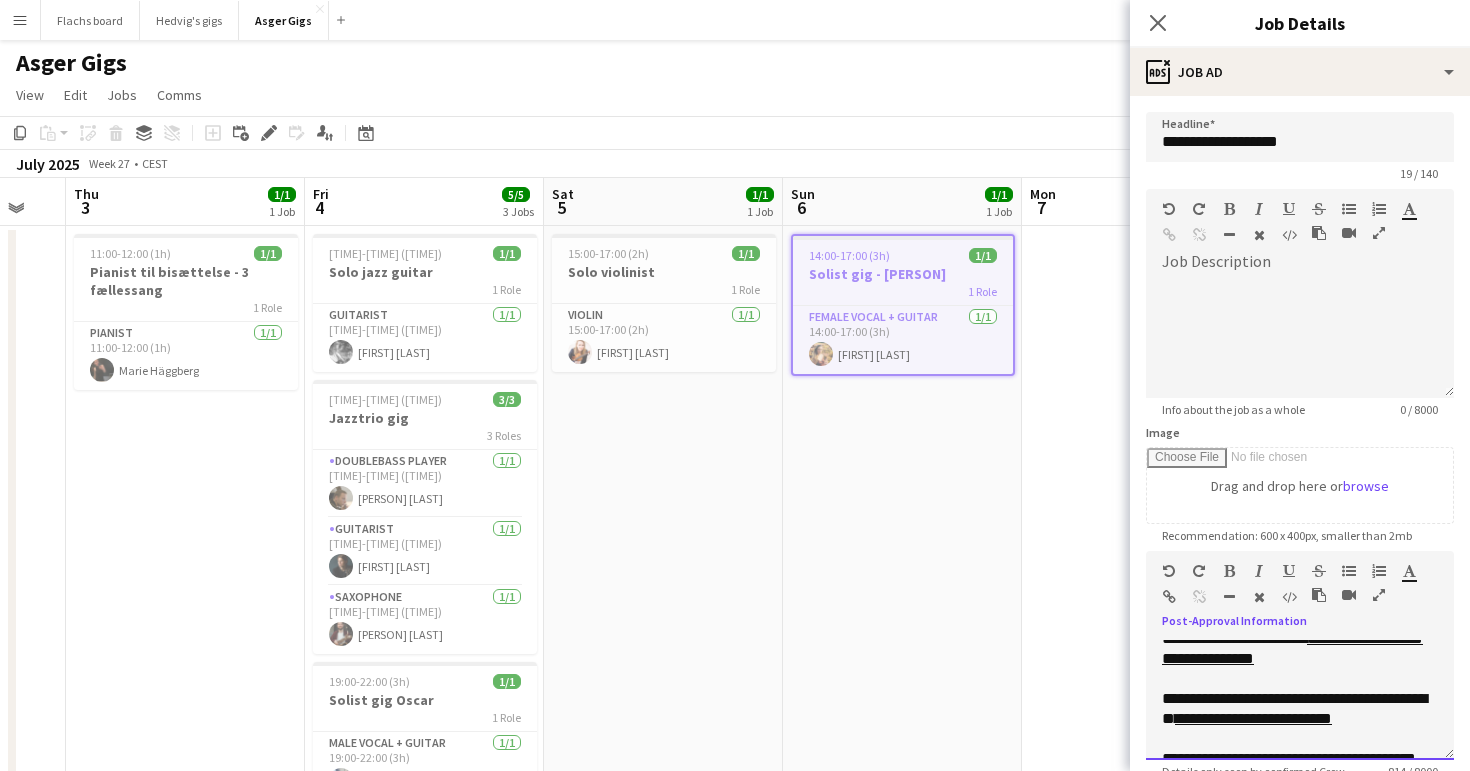 drag, startPoint x: 1220, startPoint y: 706, endPoint x: 1210, endPoint y: 683, distance: 25.079872 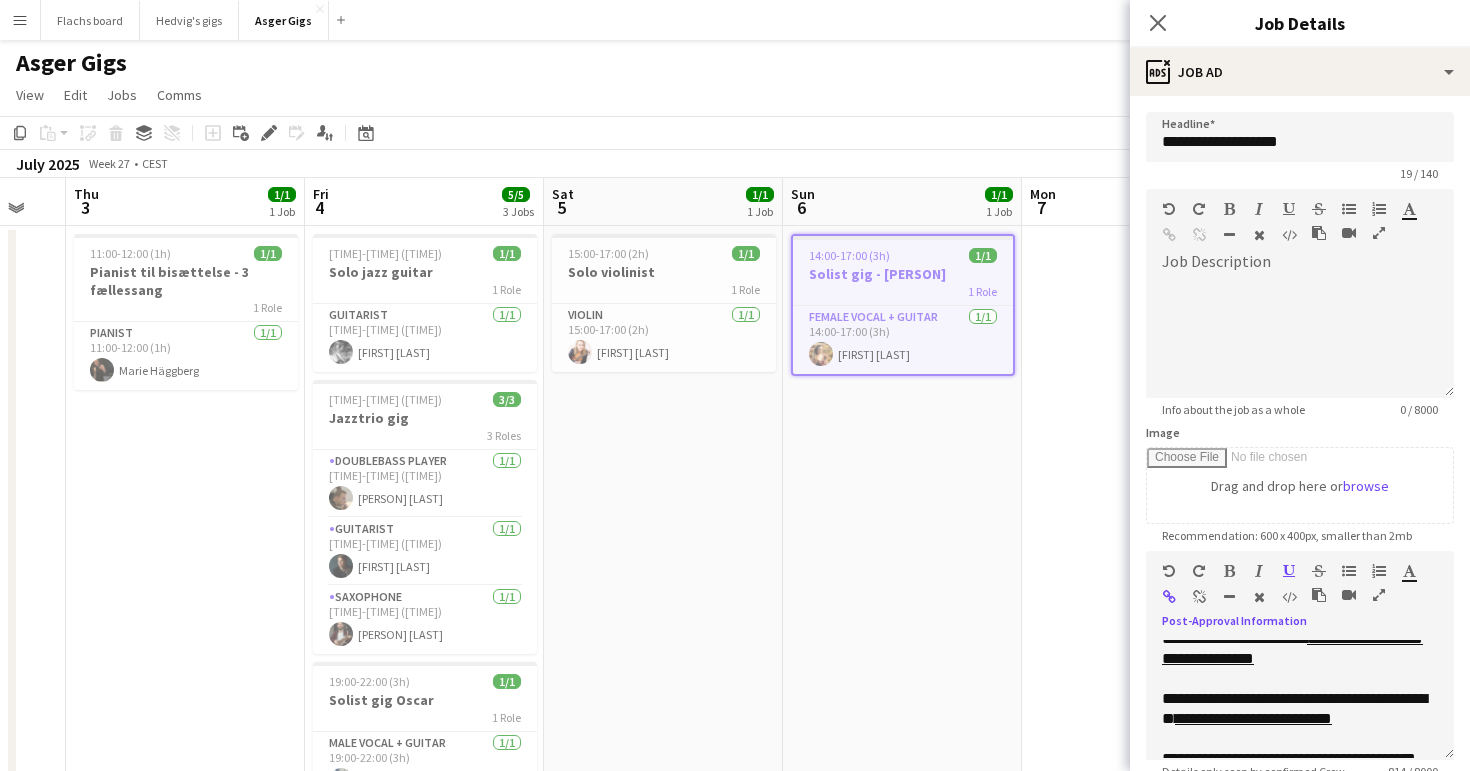 click at bounding box center (1199, 597) 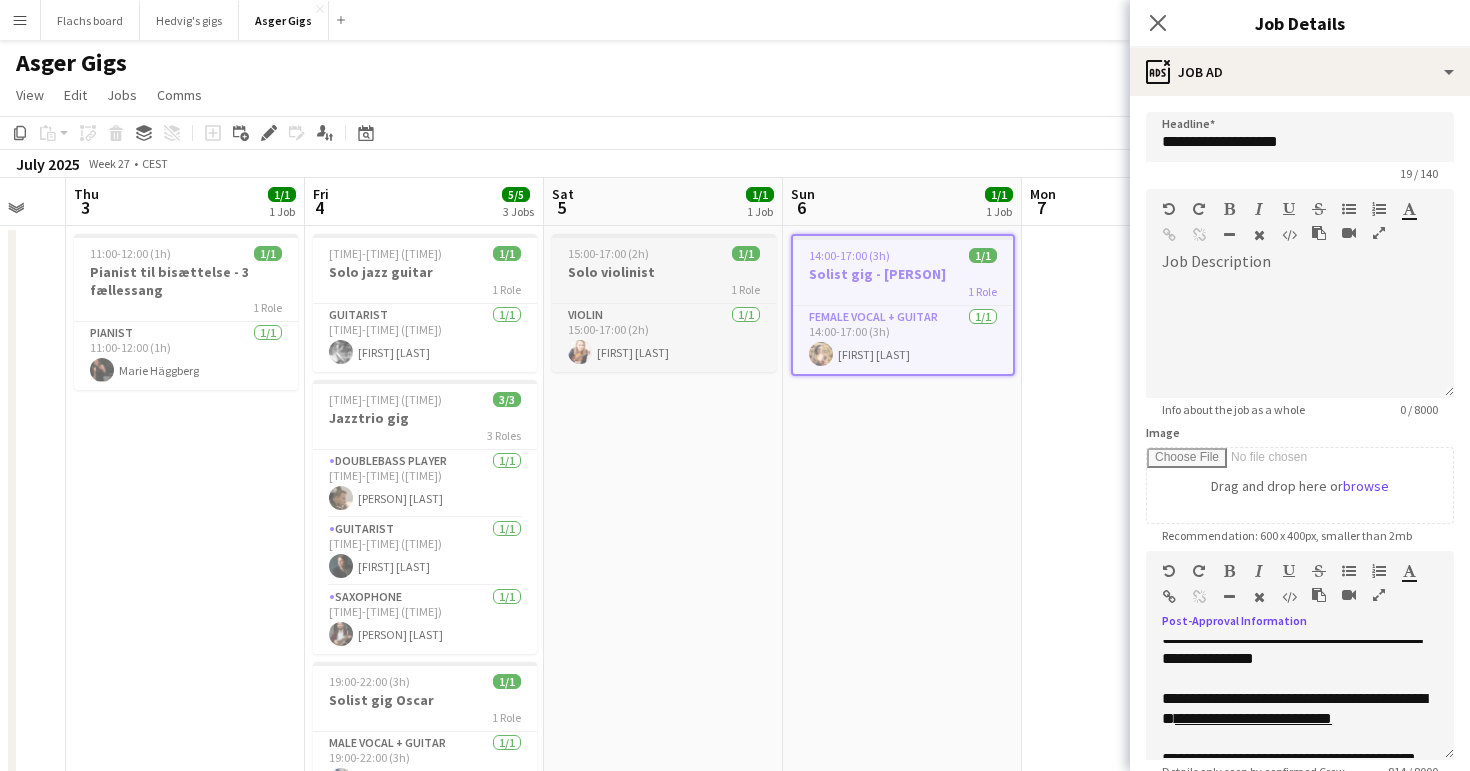 click on "Solo violinist" at bounding box center (664, 272) 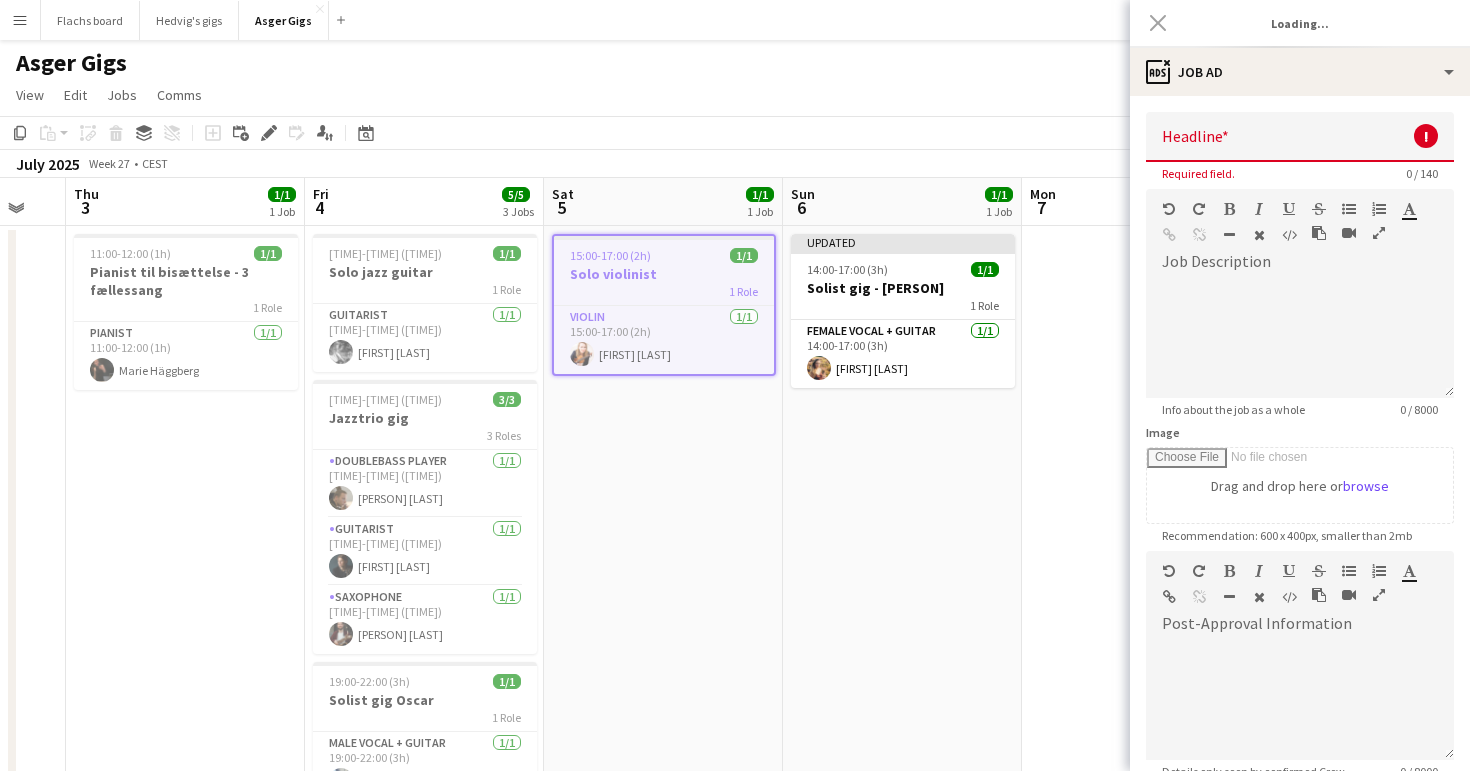 scroll, scrollTop: 0, scrollLeft: 0, axis: both 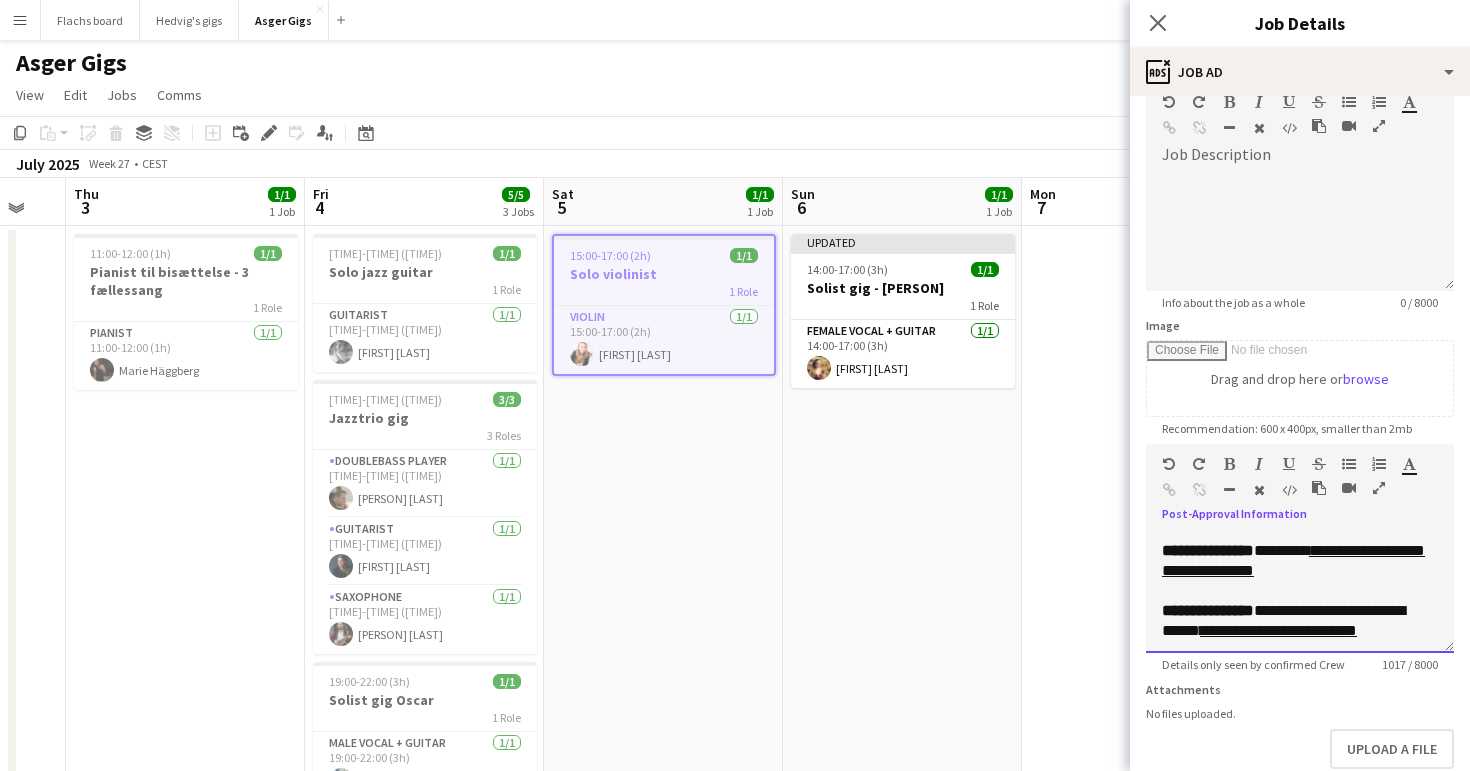 drag, startPoint x: 1280, startPoint y: 590, endPoint x: 1275, endPoint y: 579, distance: 12.083046 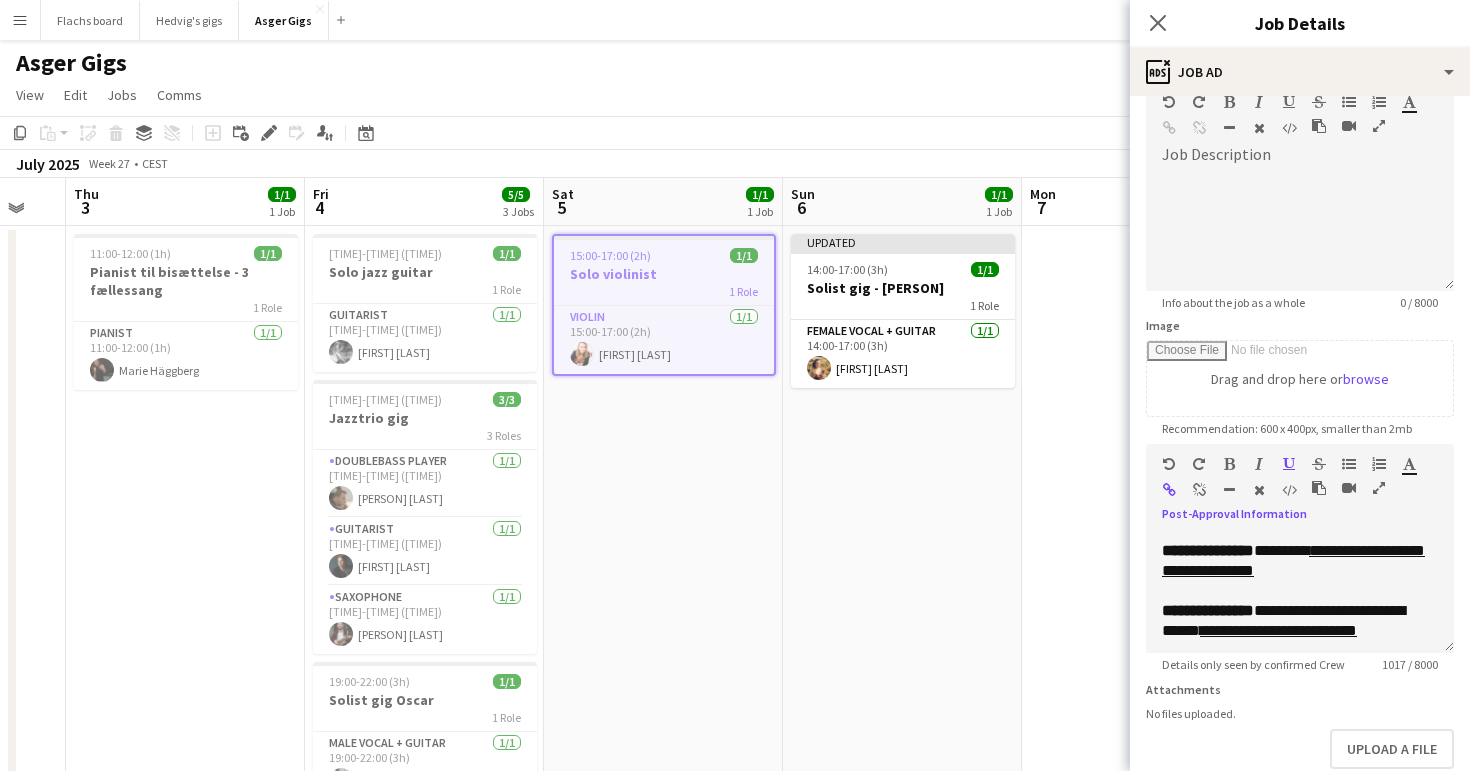 click at bounding box center (1199, 490) 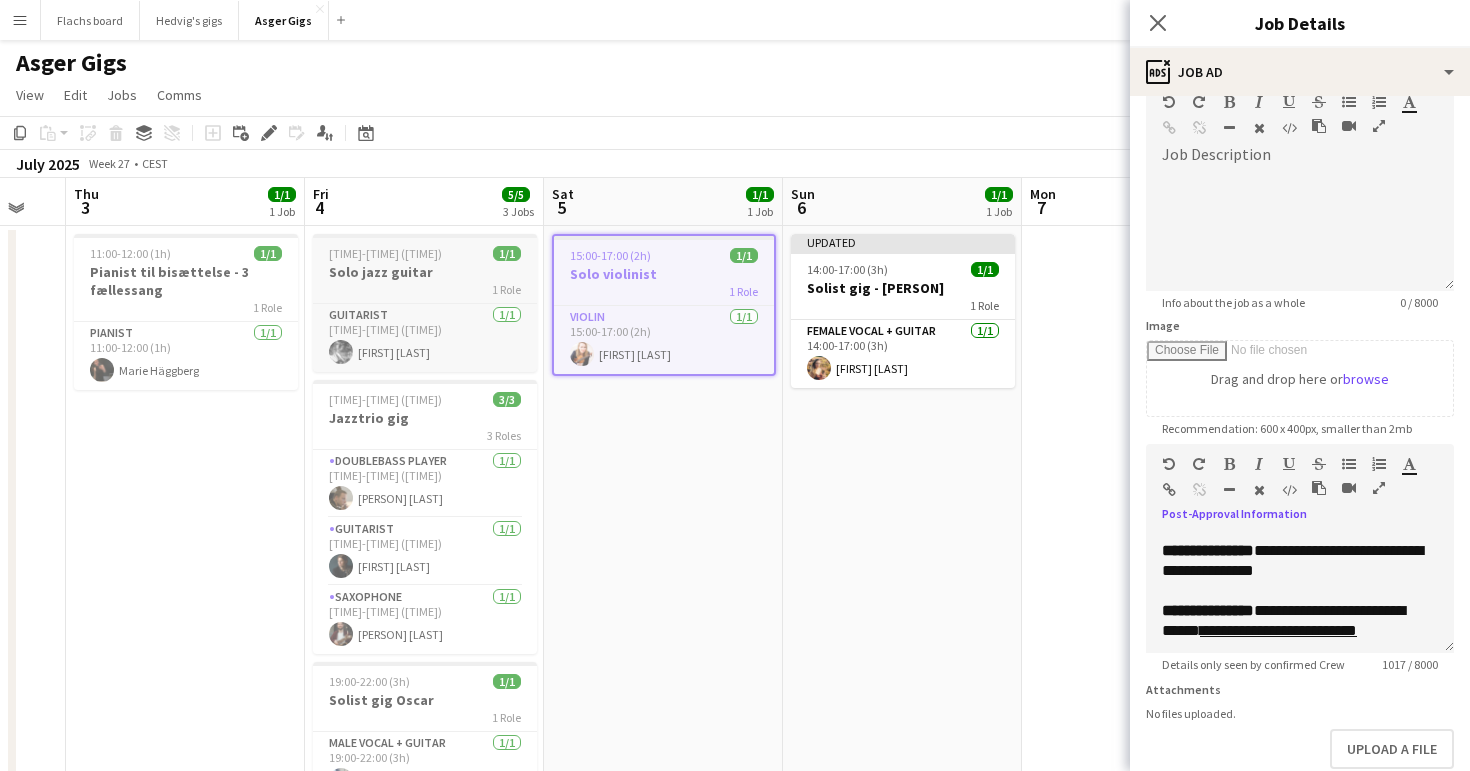 click on "1 Role" at bounding box center [425, 289] 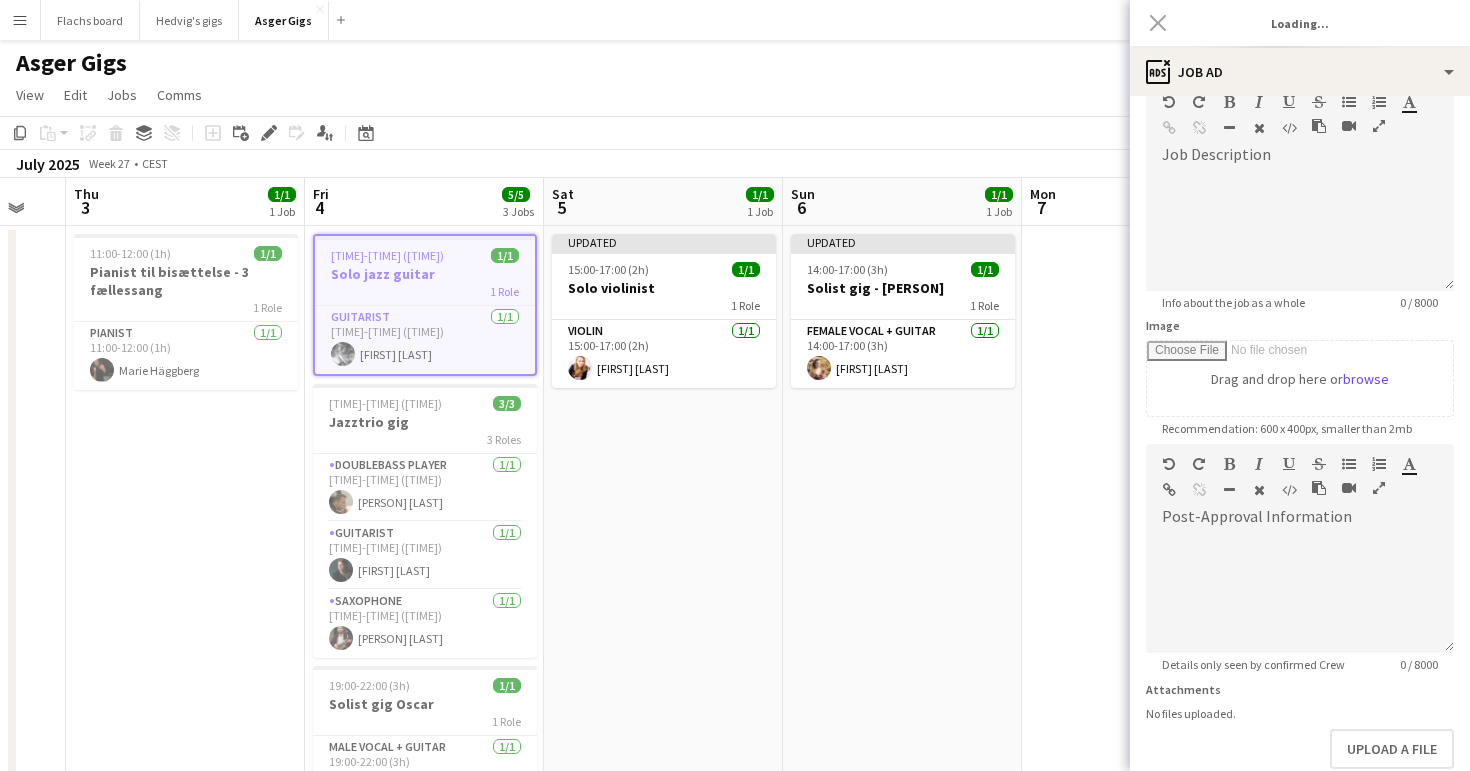 scroll, scrollTop: 0, scrollLeft: 0, axis: both 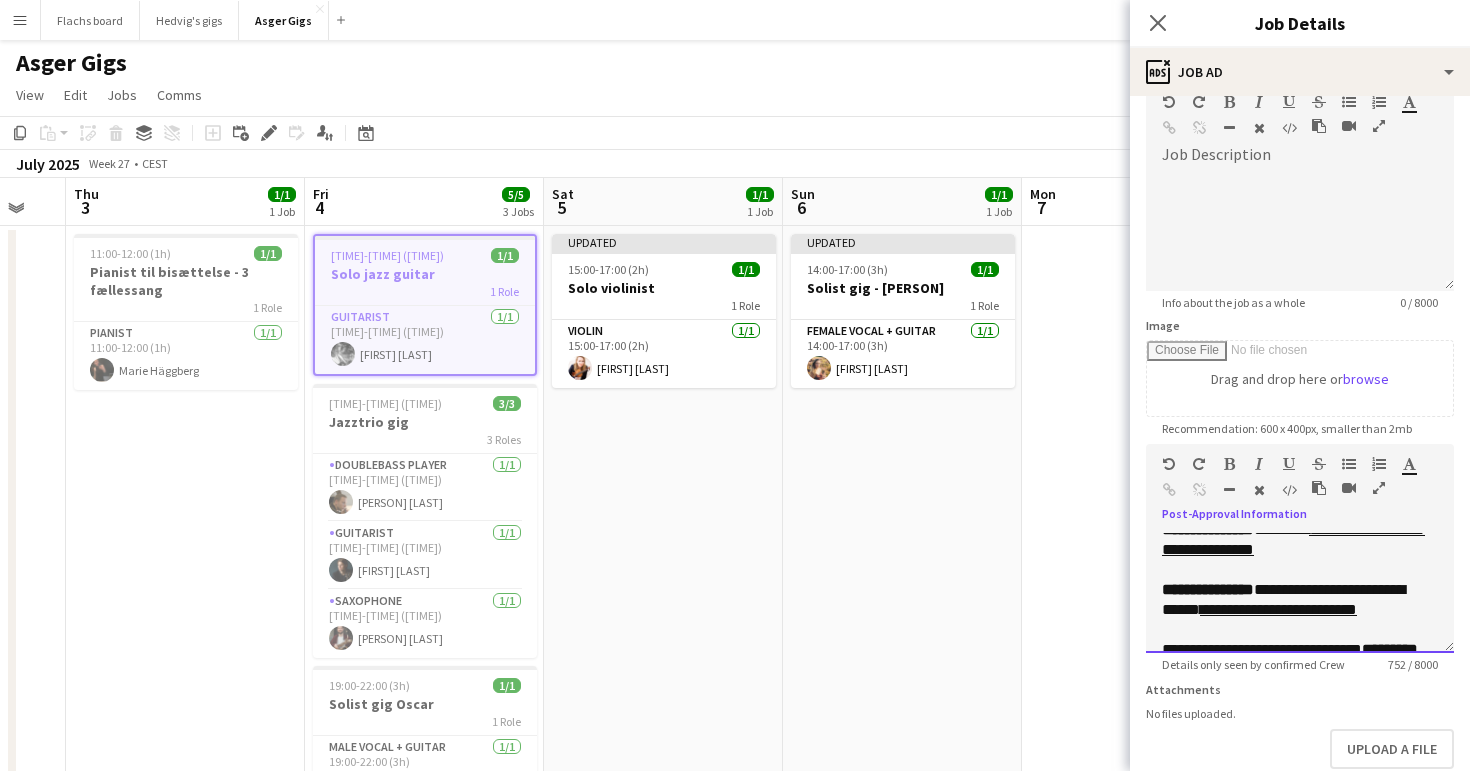 drag, startPoint x: 1279, startPoint y: 577, endPoint x: 1278, endPoint y: 557, distance: 20.024984 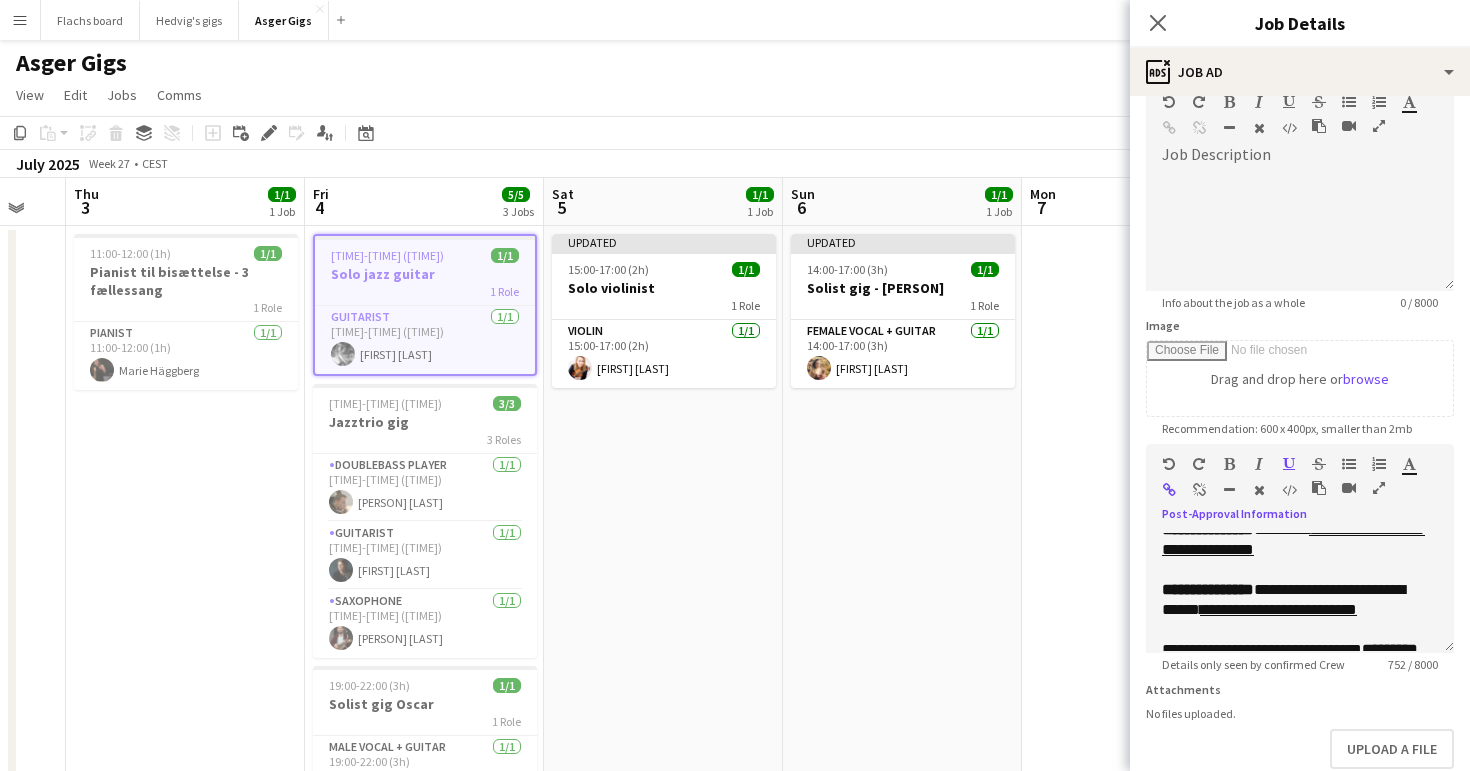 click at bounding box center (1199, 490) 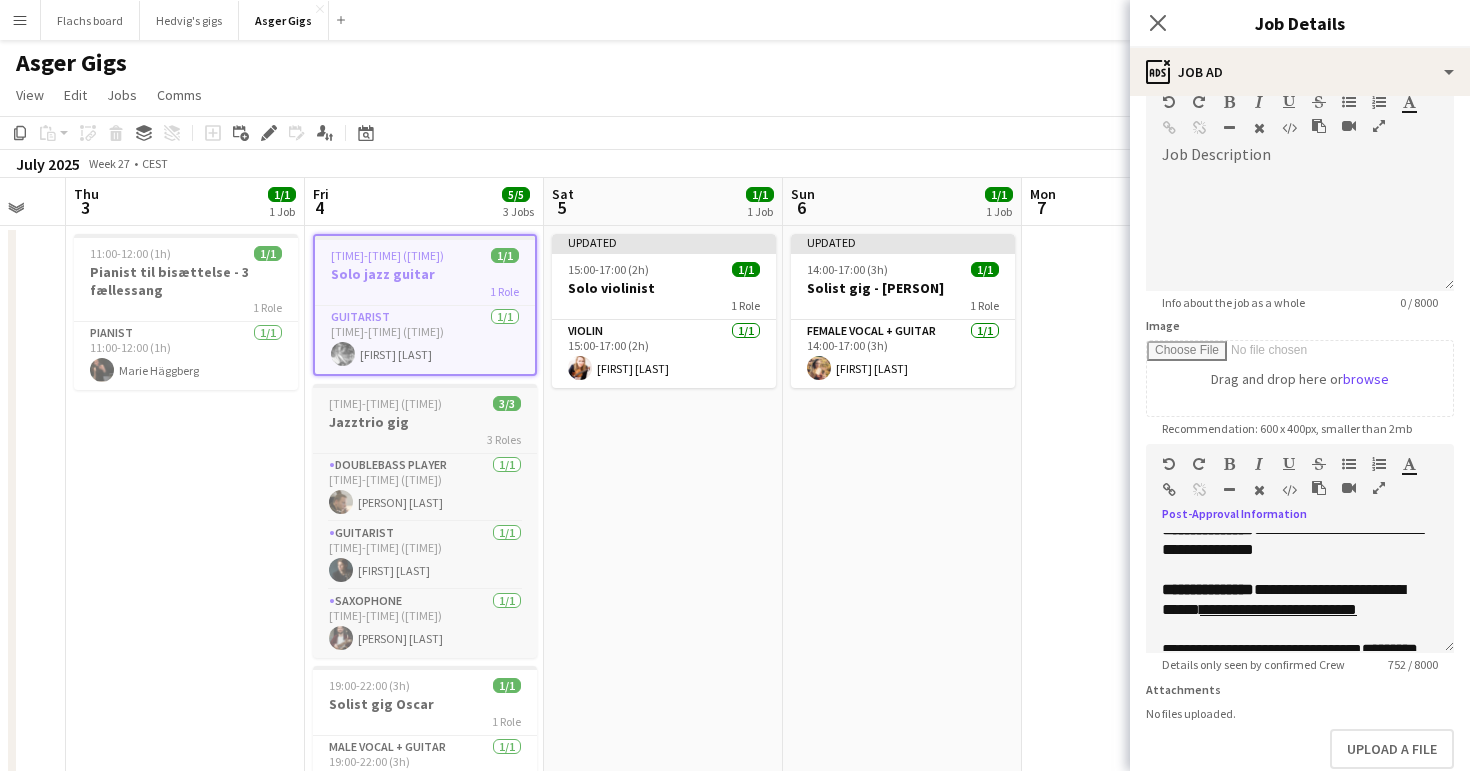 click on "Jazztrio gig" at bounding box center [425, 422] 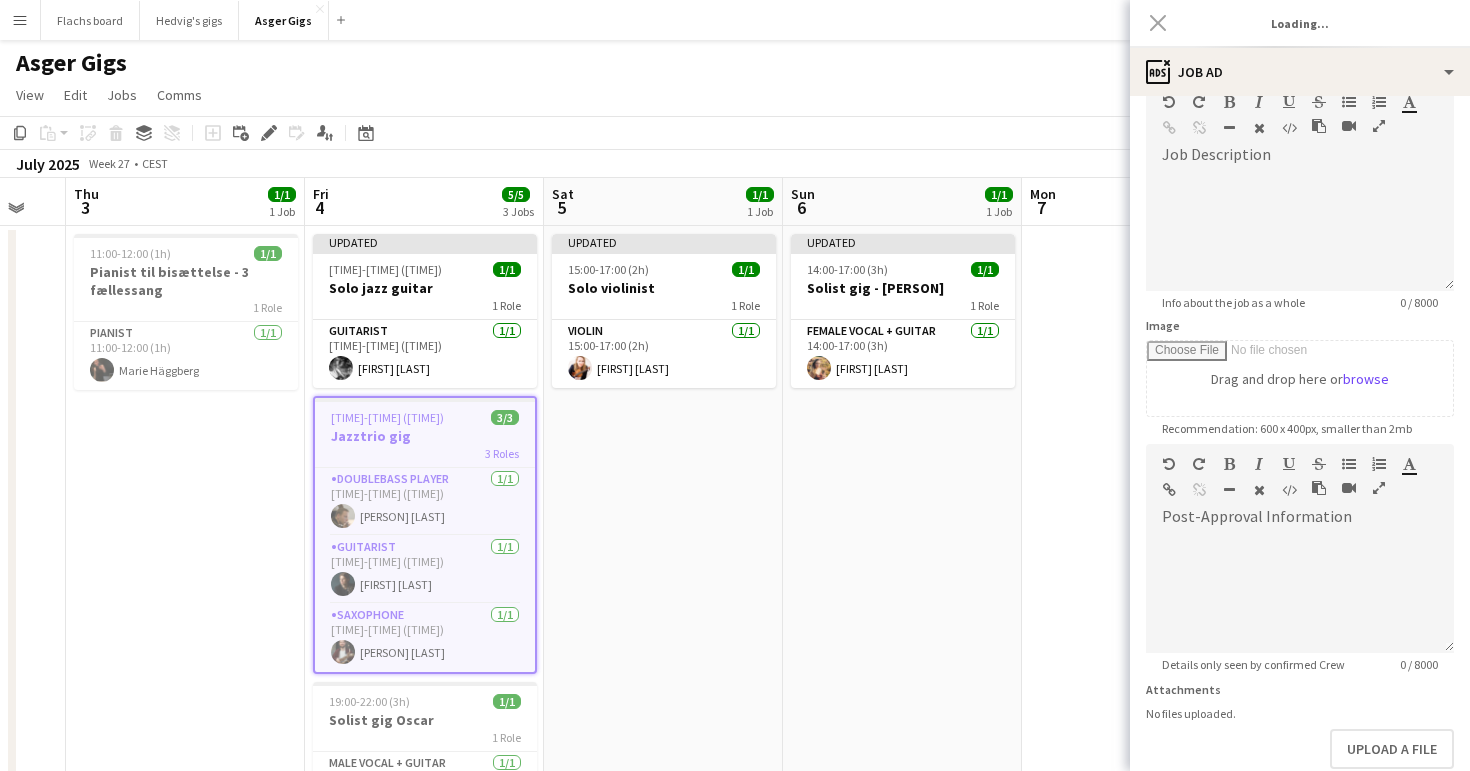 scroll, scrollTop: 0, scrollLeft: 0, axis: both 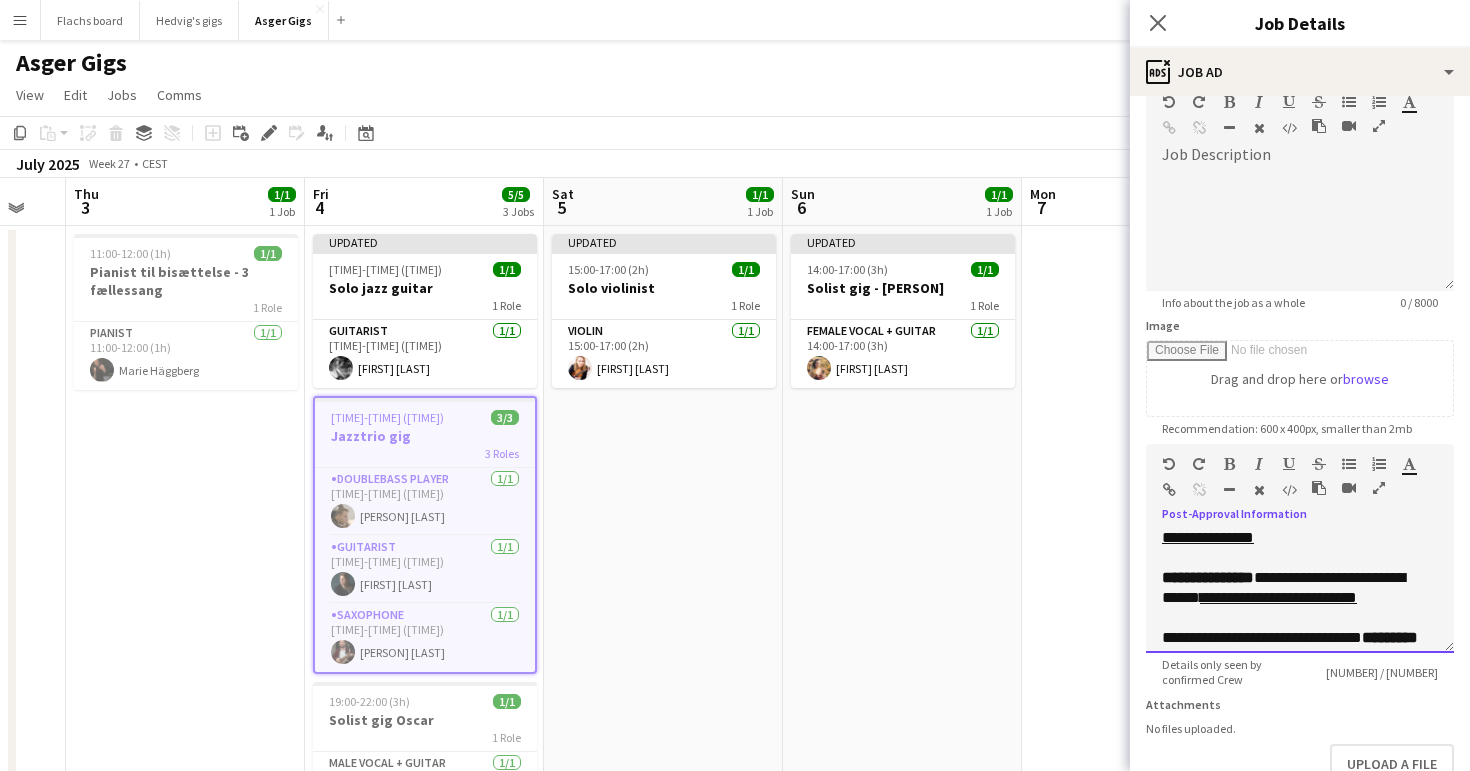 drag, startPoint x: 1302, startPoint y: 580, endPoint x: 1276, endPoint y: 566, distance: 29.529646 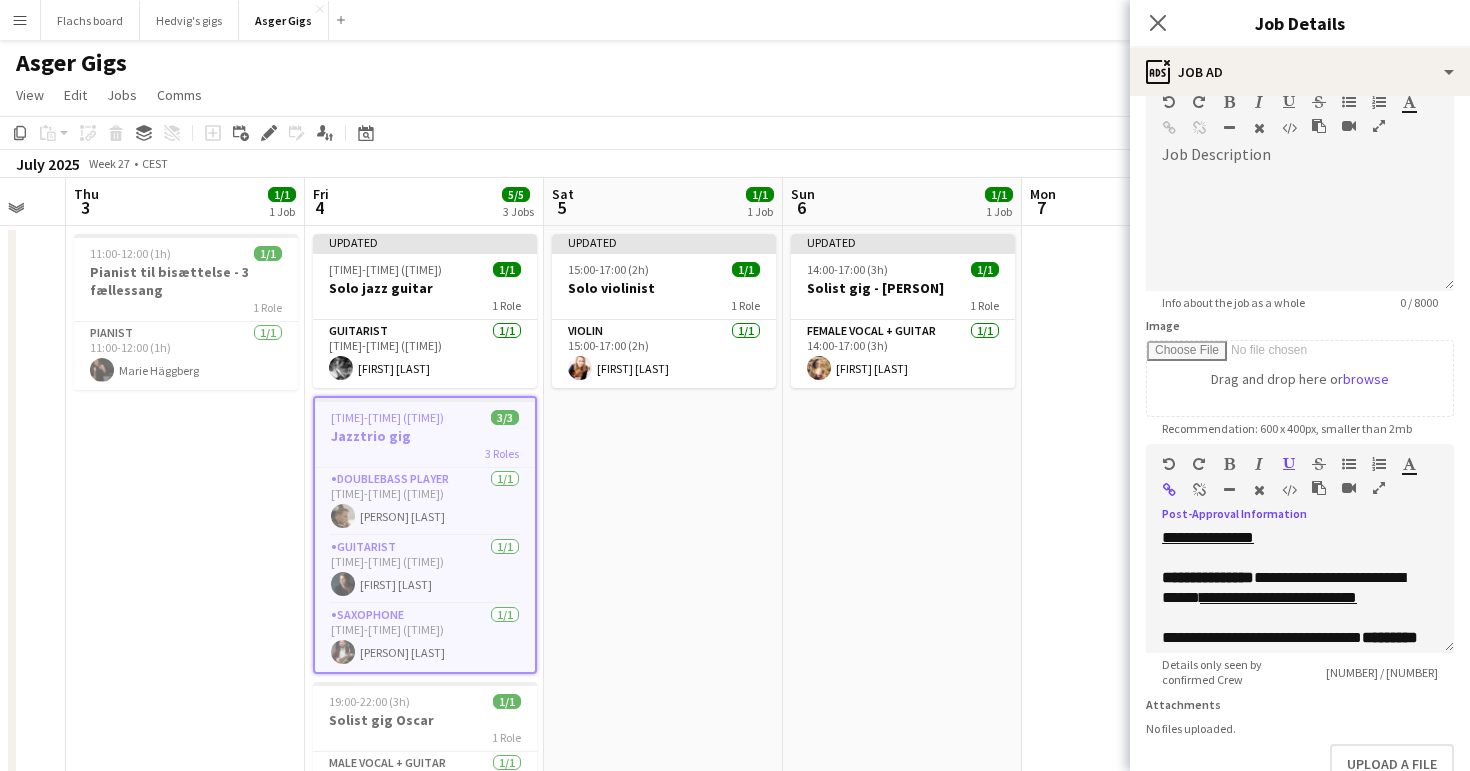 click at bounding box center [1199, 490] 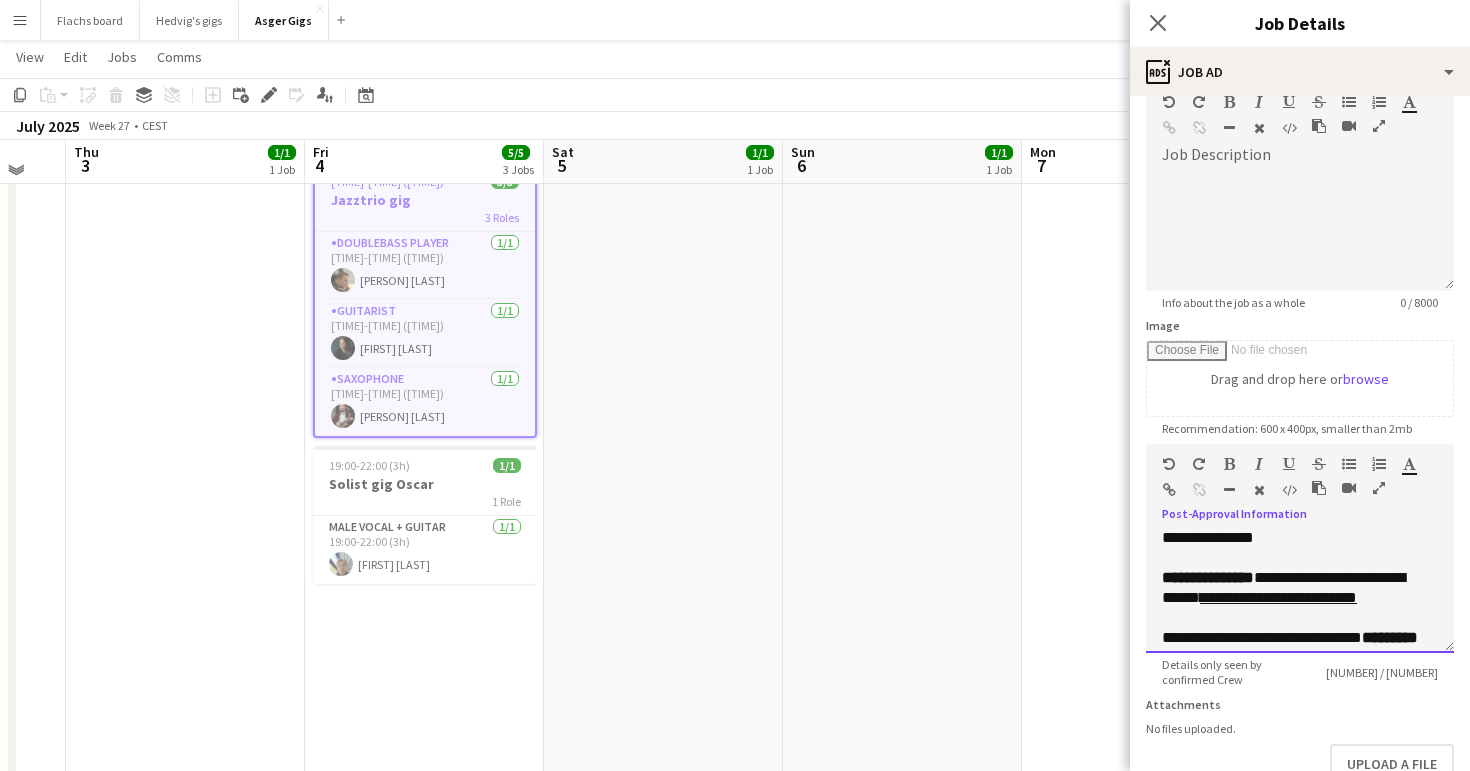 scroll, scrollTop: 236, scrollLeft: 0, axis: vertical 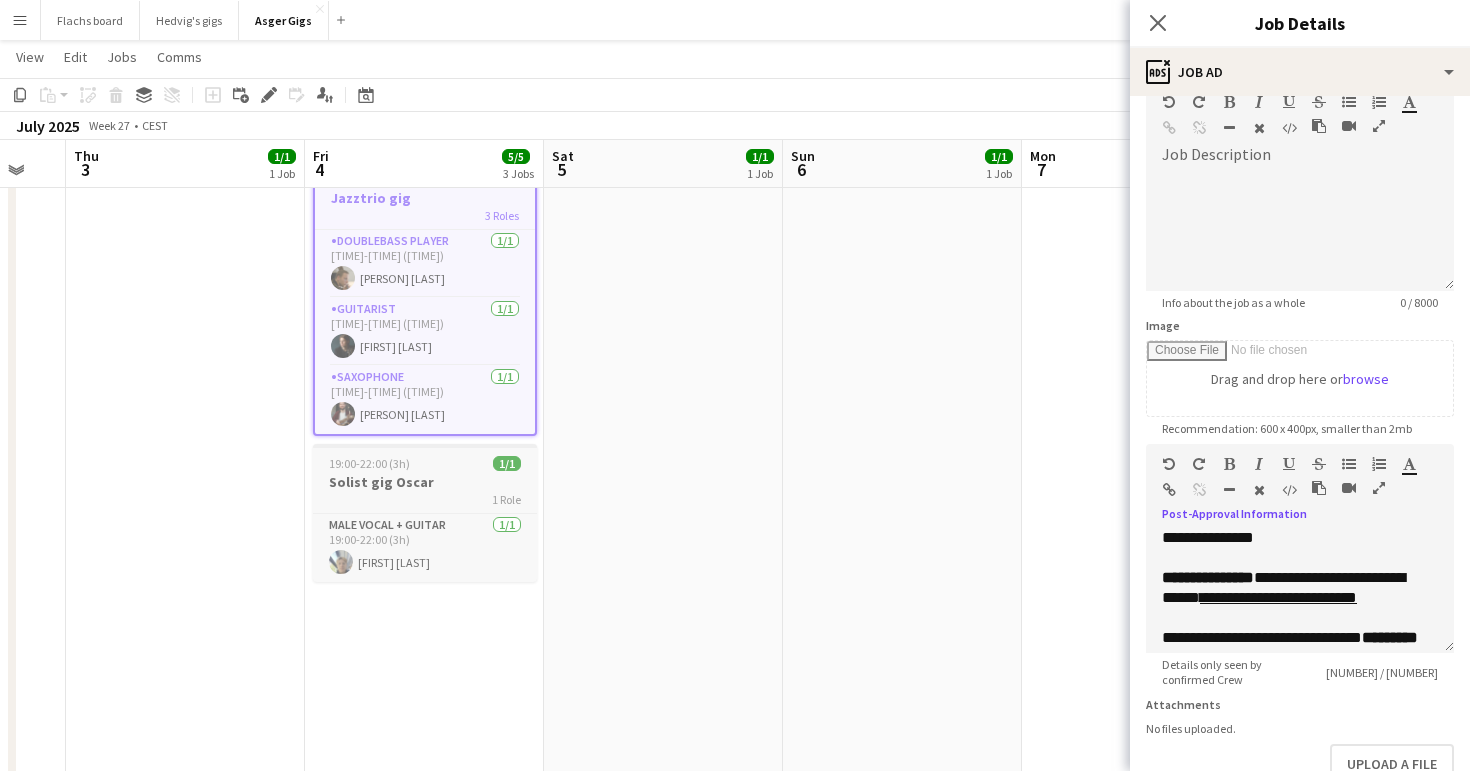 click on "Solist gig Oscar" at bounding box center (425, 482) 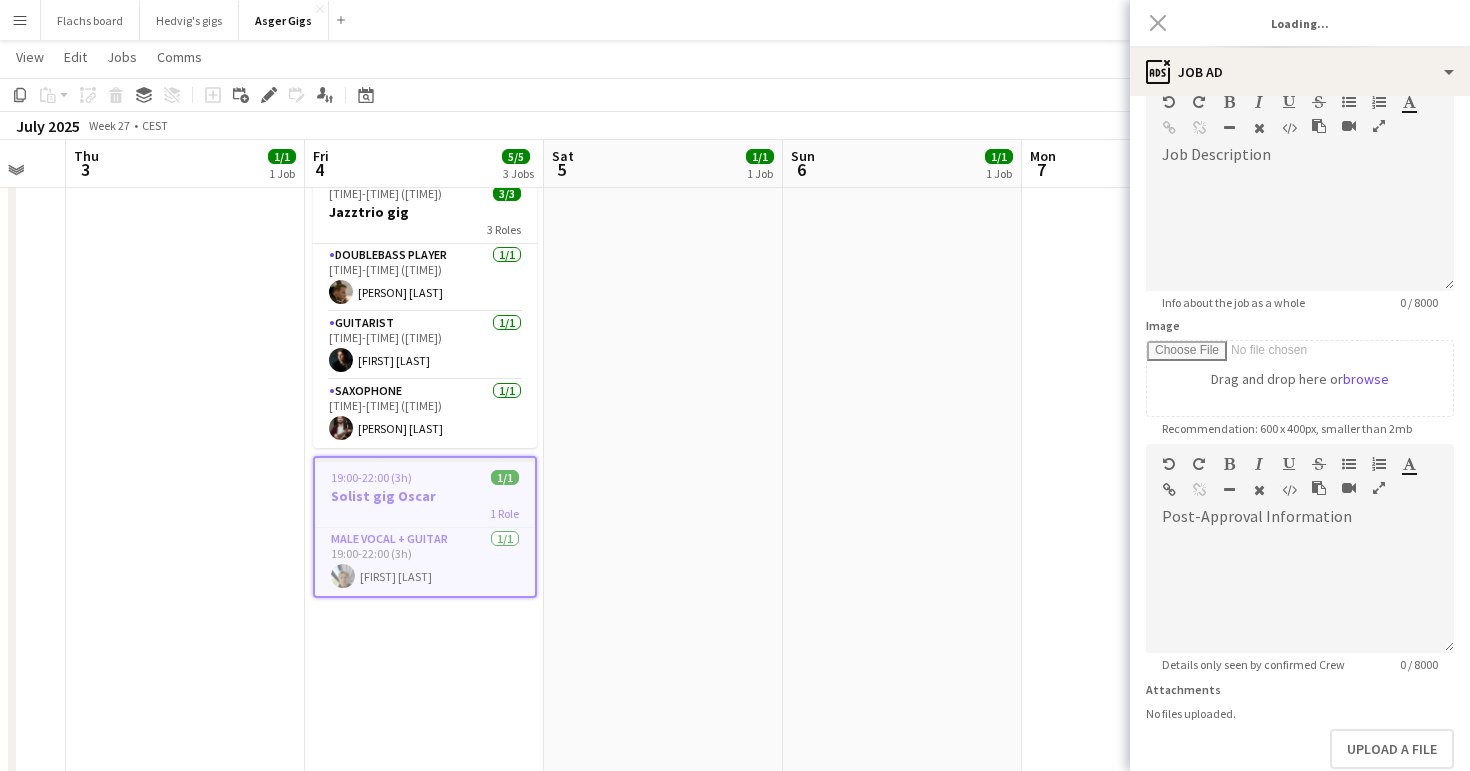 type on "**********" 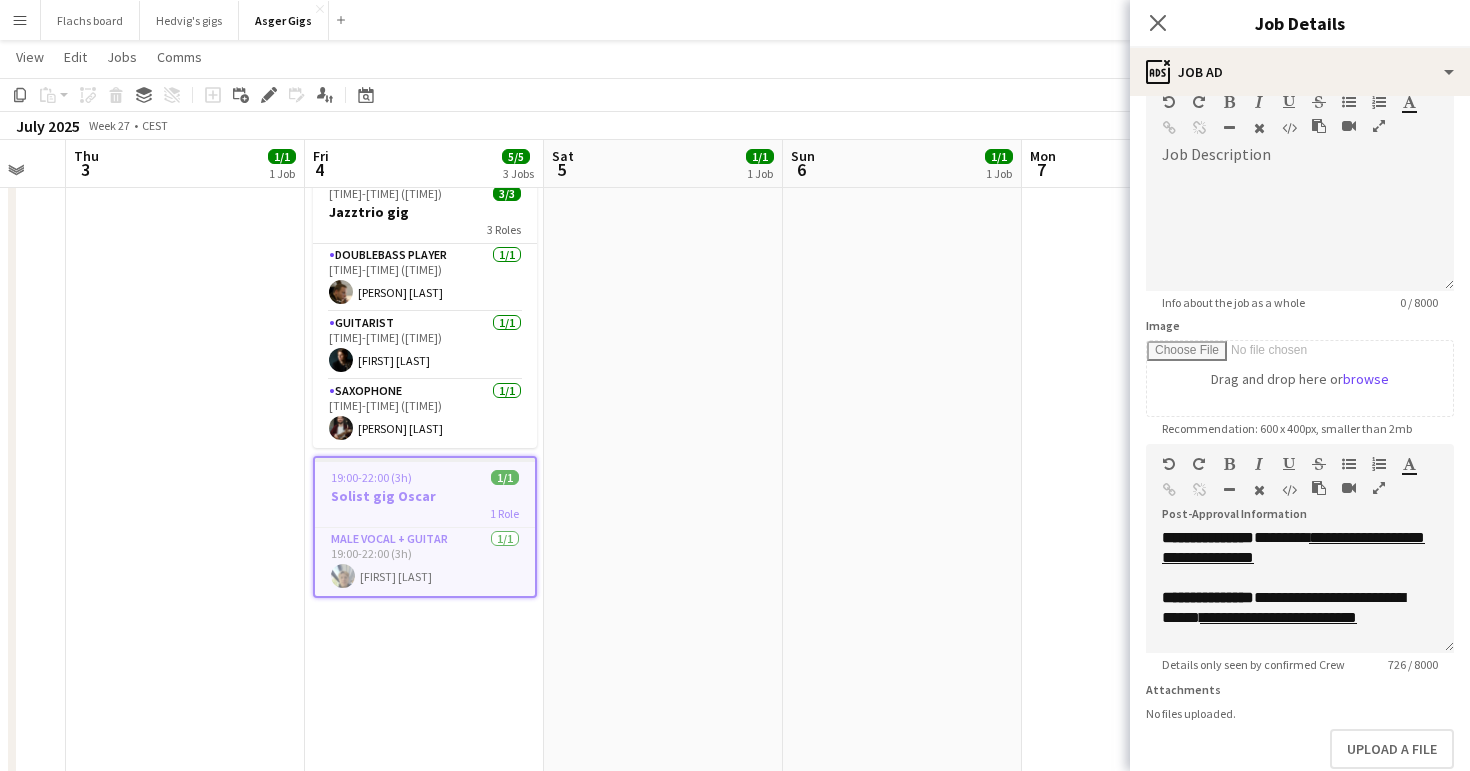 scroll, scrollTop: 274, scrollLeft: 0, axis: vertical 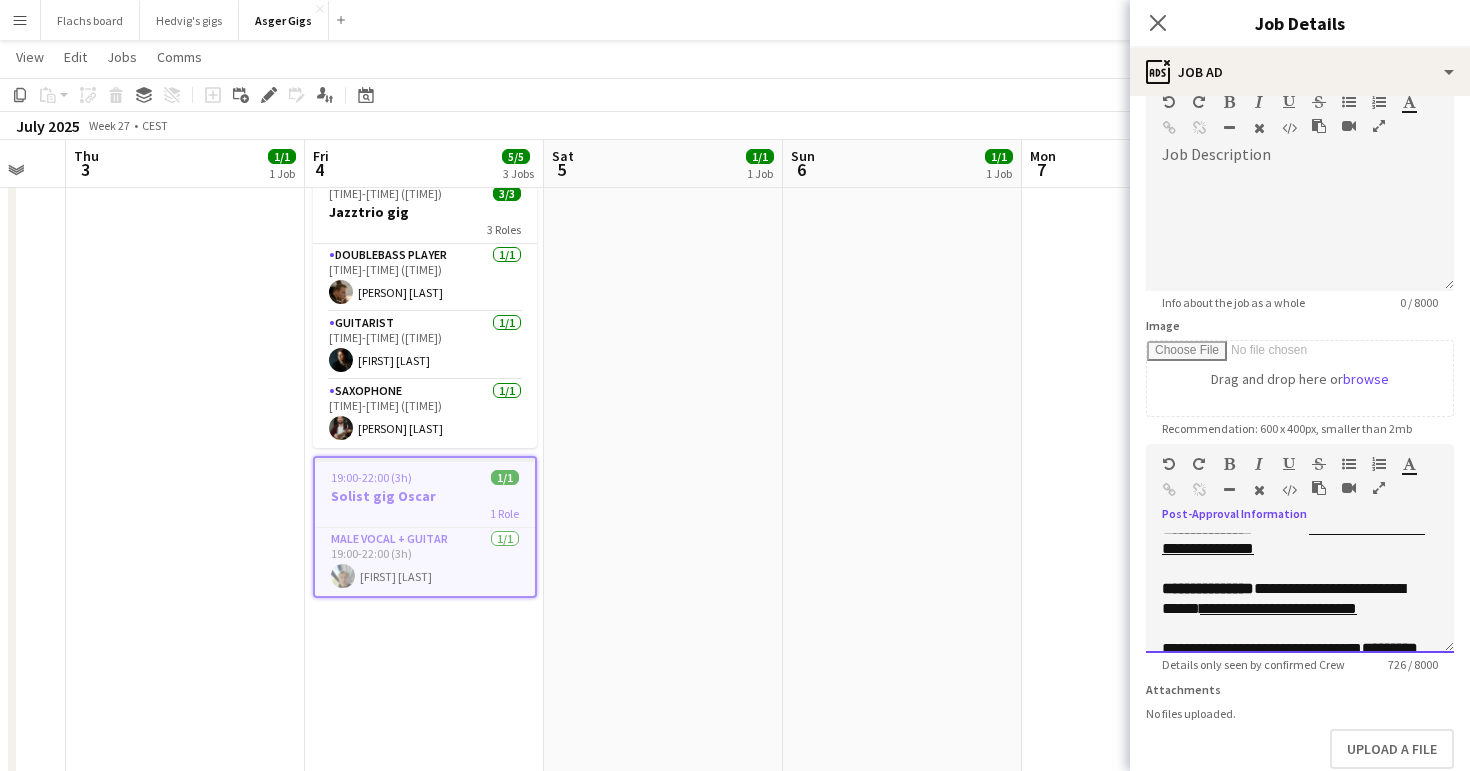 drag, startPoint x: 1283, startPoint y: 566, endPoint x: 1276, endPoint y: 554, distance: 13.892444 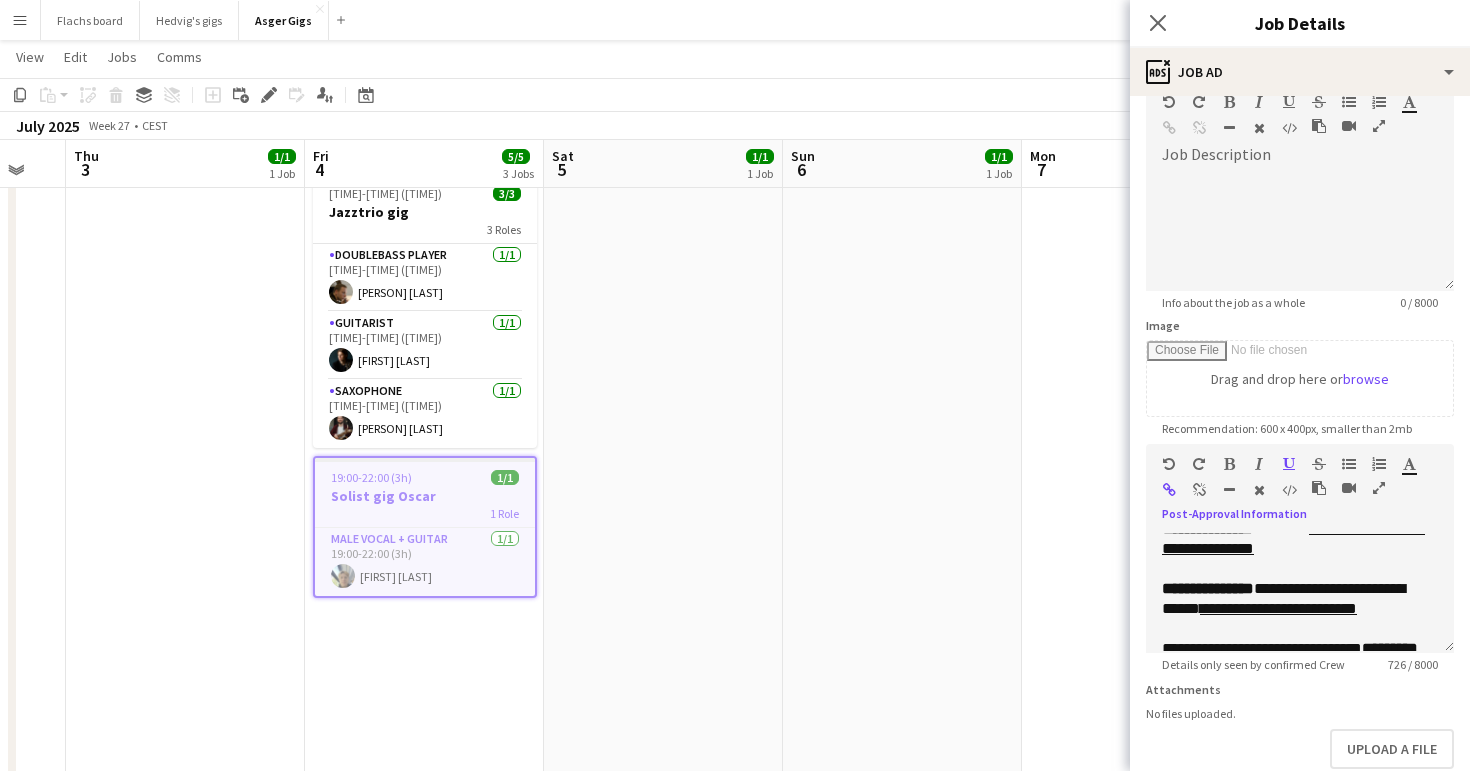 click at bounding box center [1199, 490] 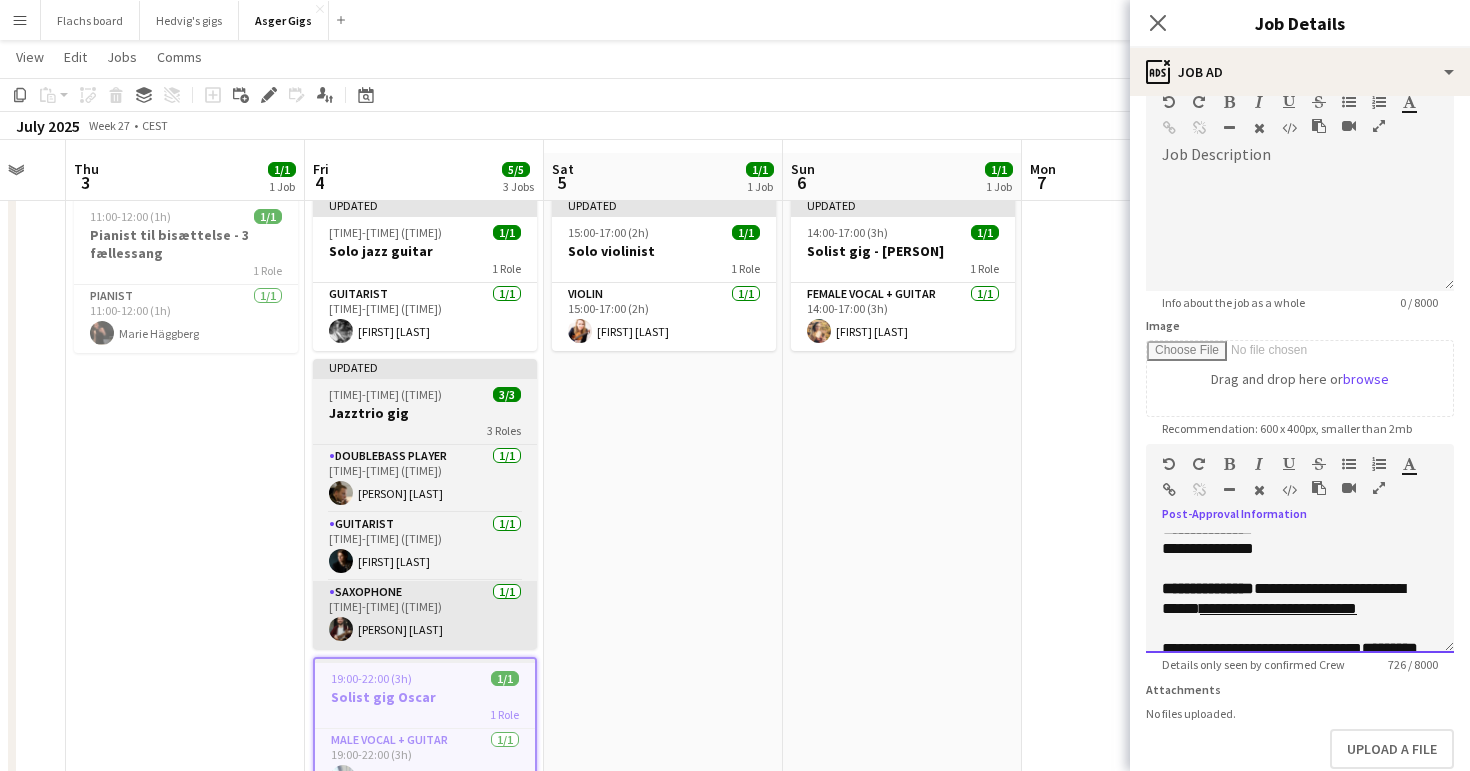 scroll, scrollTop: 0, scrollLeft: 0, axis: both 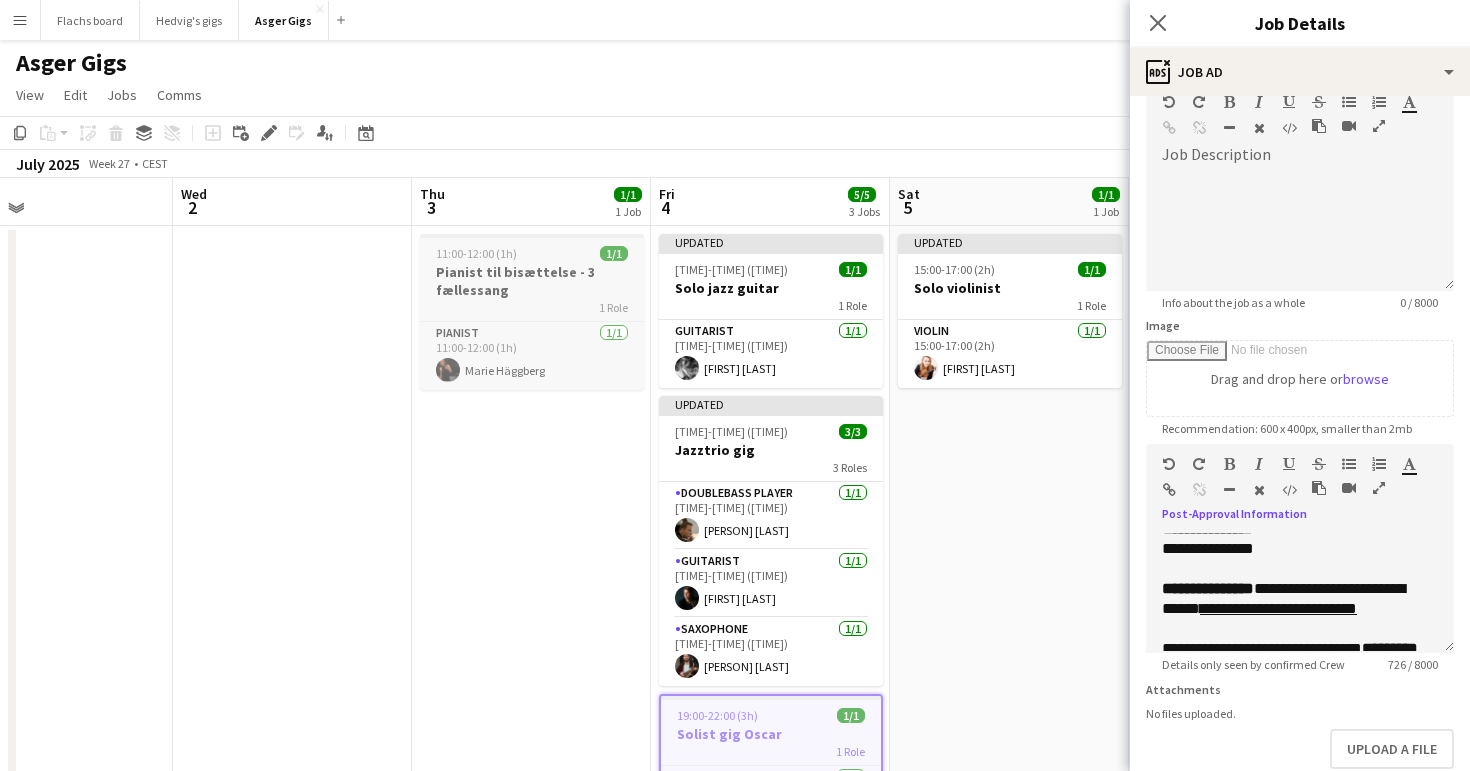 click on "Pianist til bisættelse - 3 fællessang" at bounding box center (532, 281) 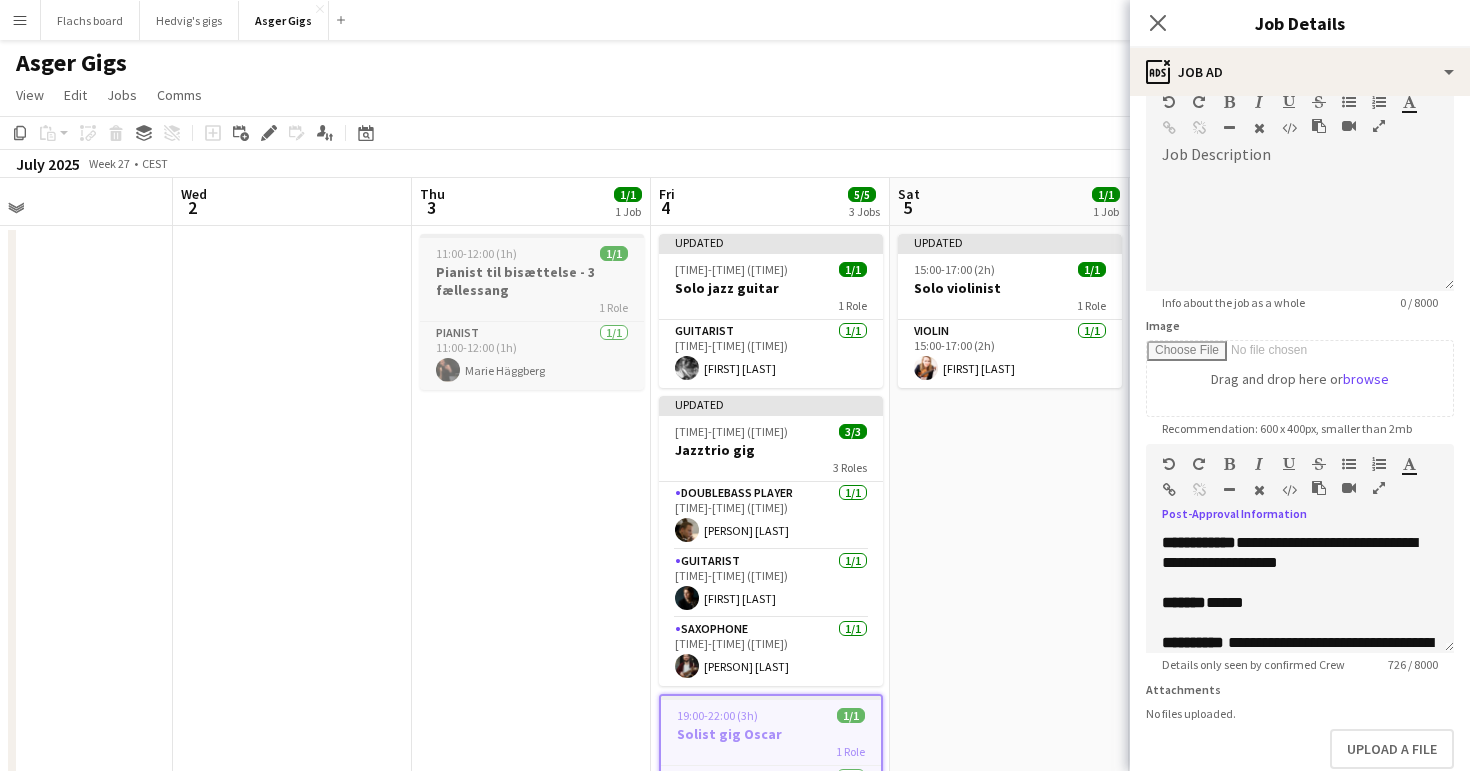 type on "**********" 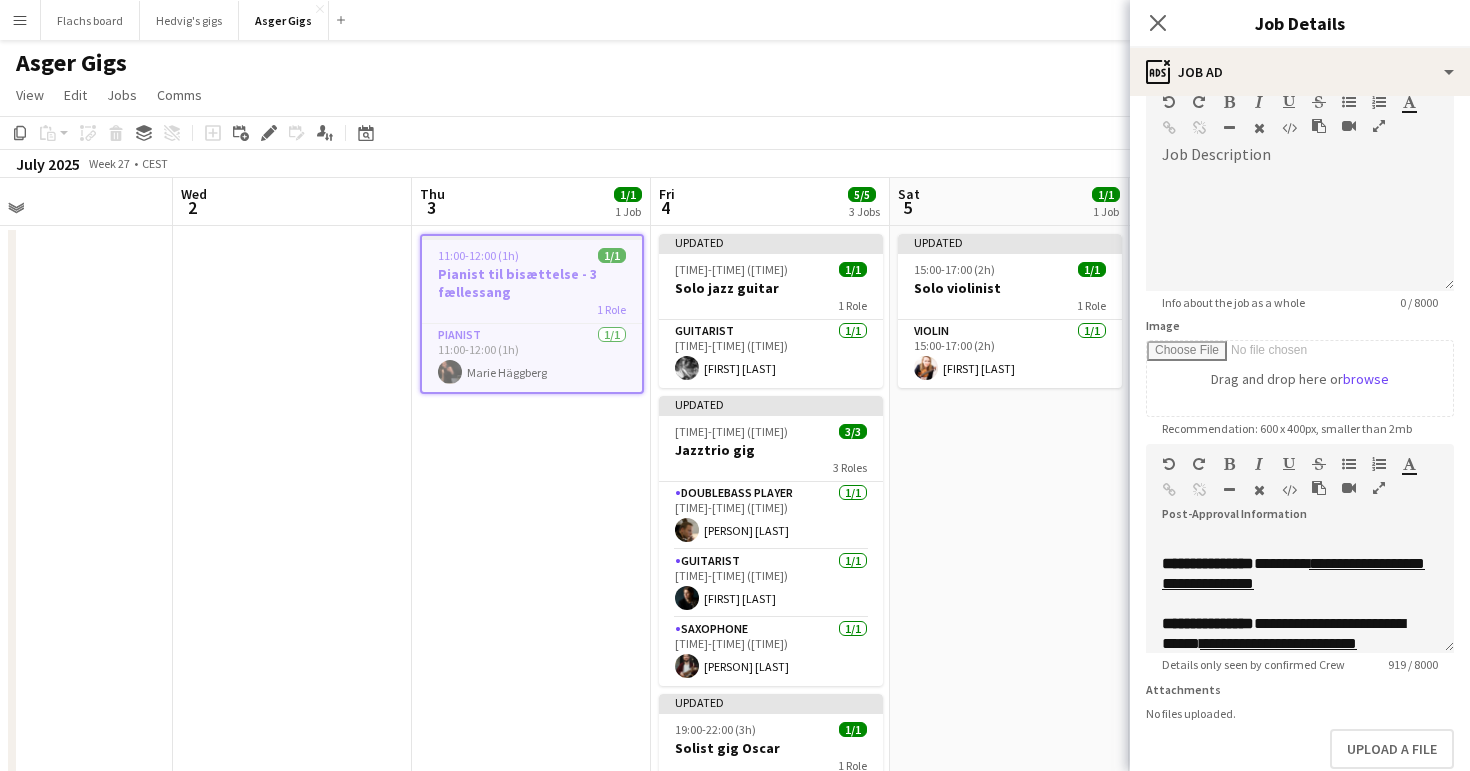scroll, scrollTop: 304, scrollLeft: 0, axis: vertical 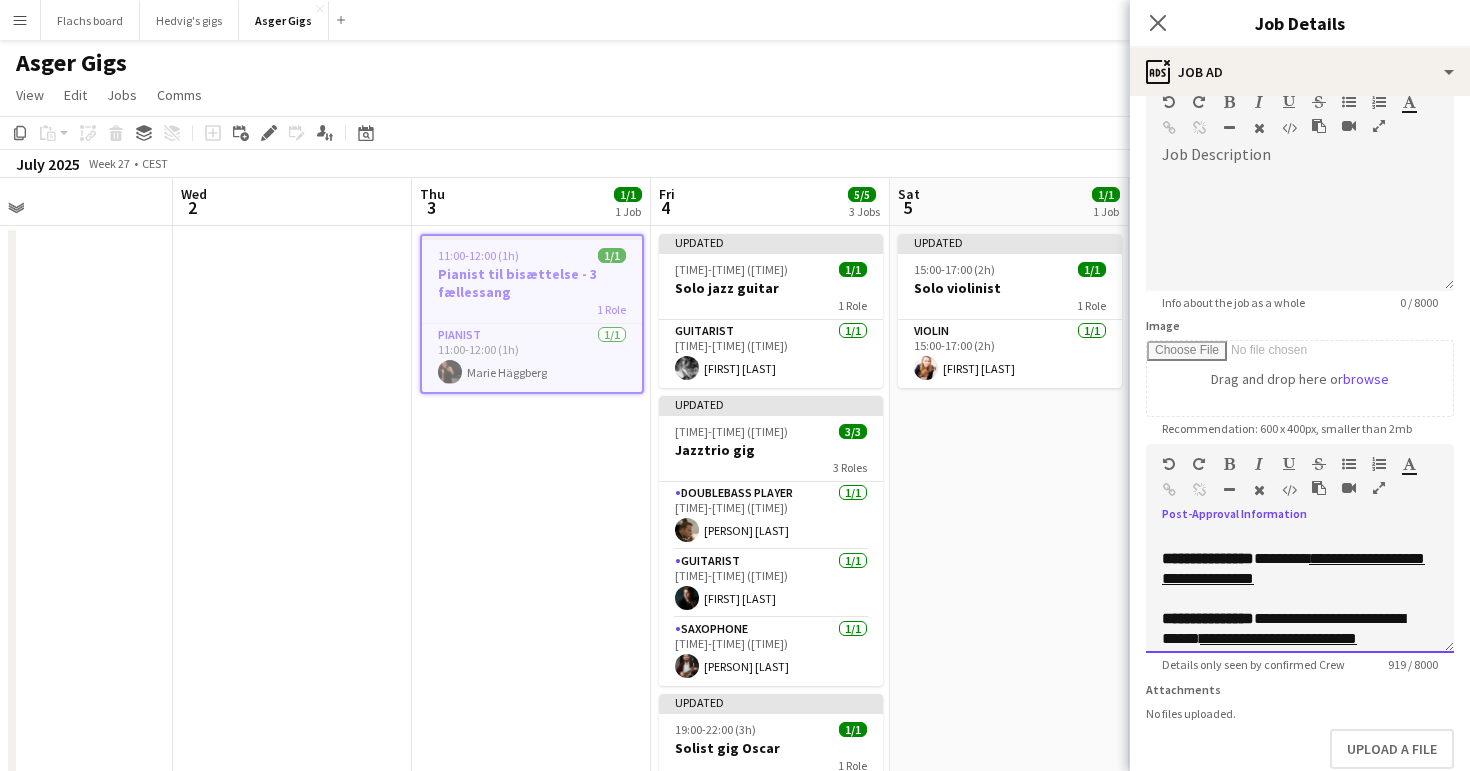 drag, startPoint x: 1308, startPoint y: 602, endPoint x: 1275, endPoint y: 584, distance: 37.589893 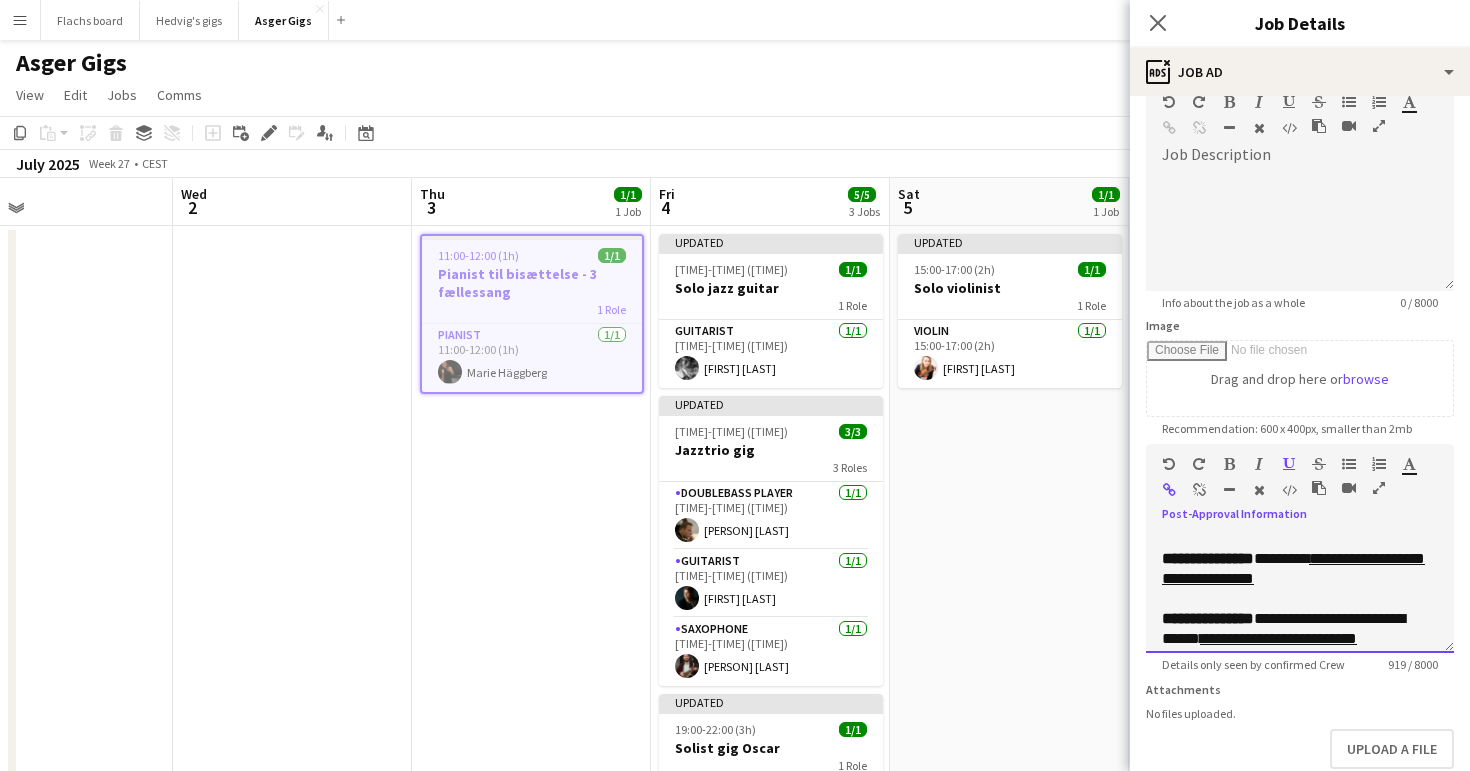 click at bounding box center (1192, 468) 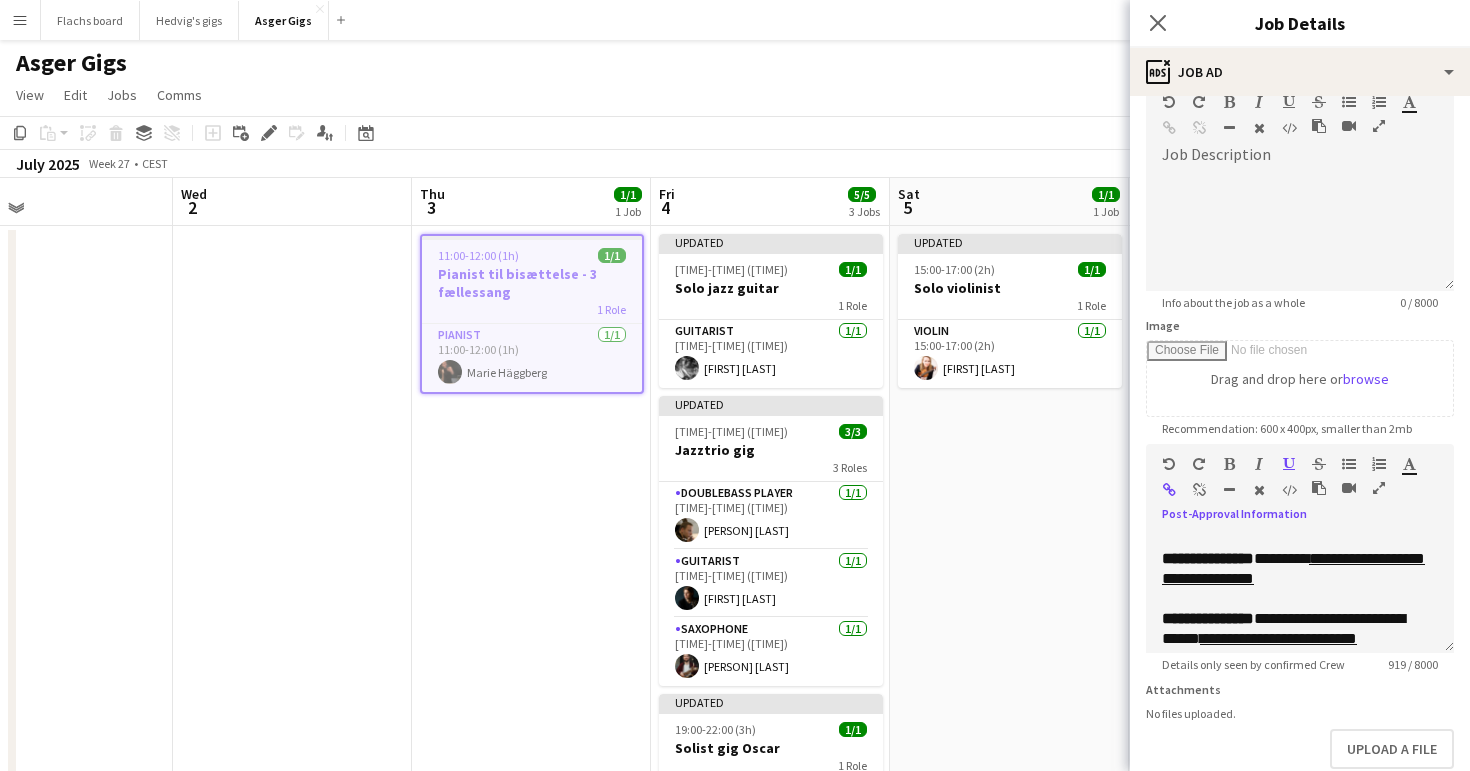 click at bounding box center [1199, 490] 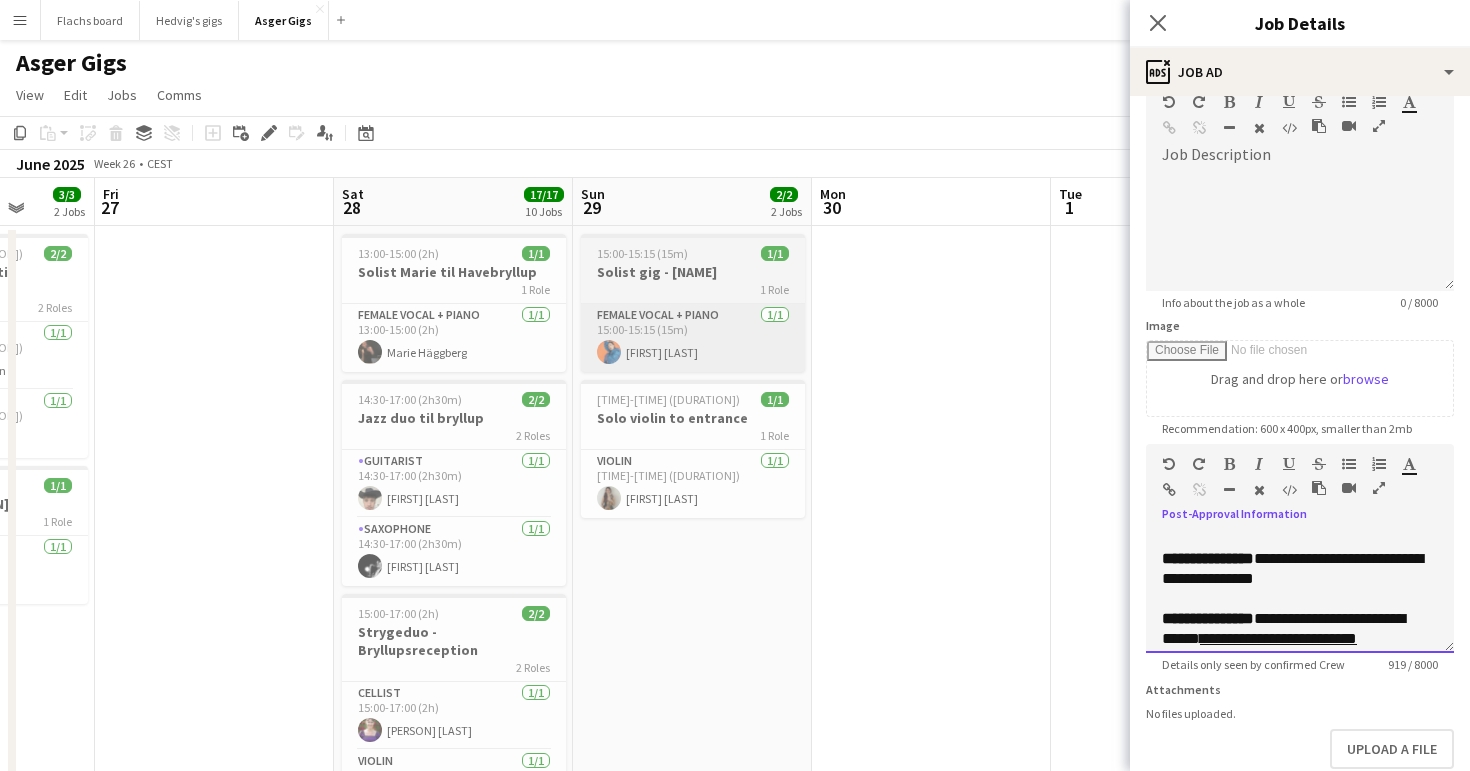 scroll, scrollTop: 0, scrollLeft: 595, axis: horizontal 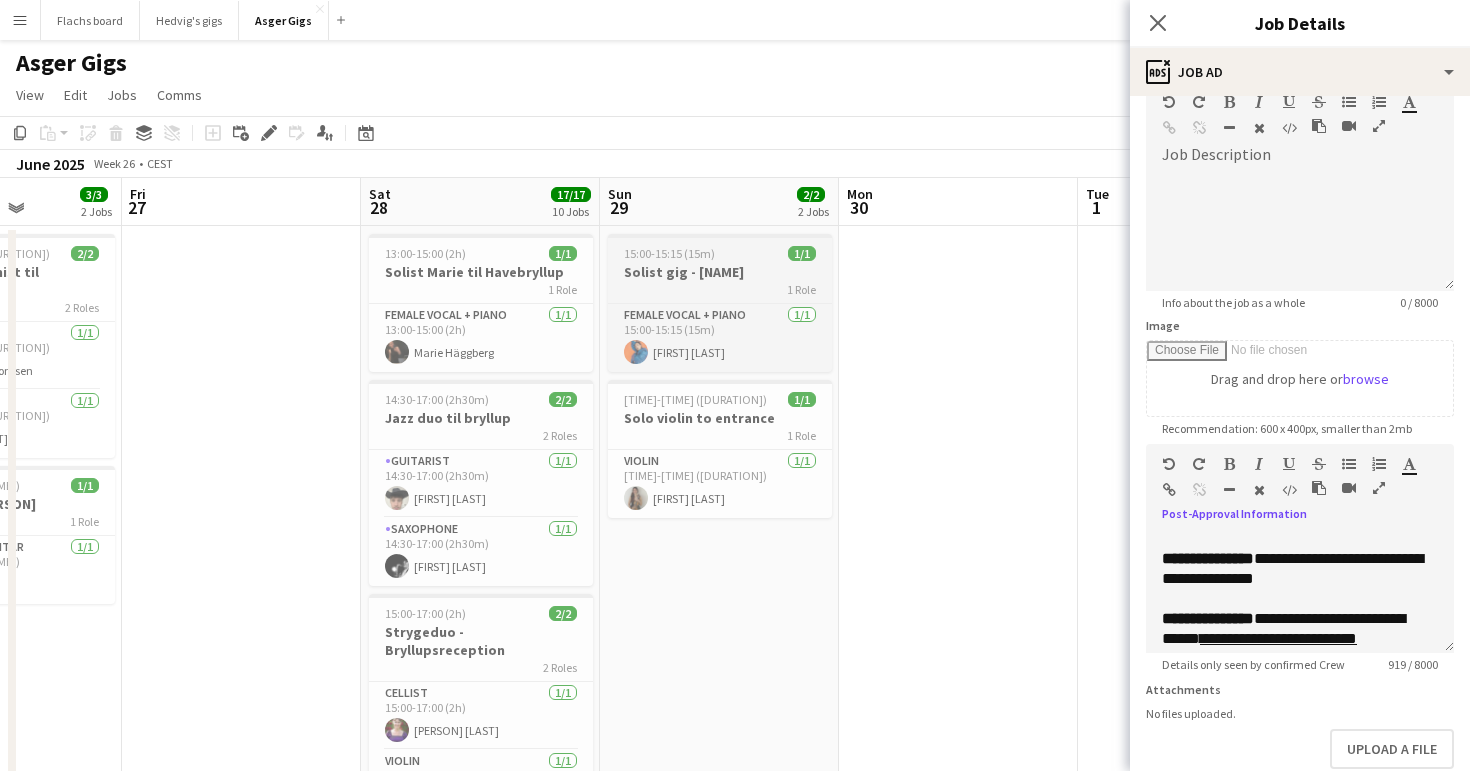 click on "15:00-15:15 (15m)    1/1" at bounding box center [720, 253] 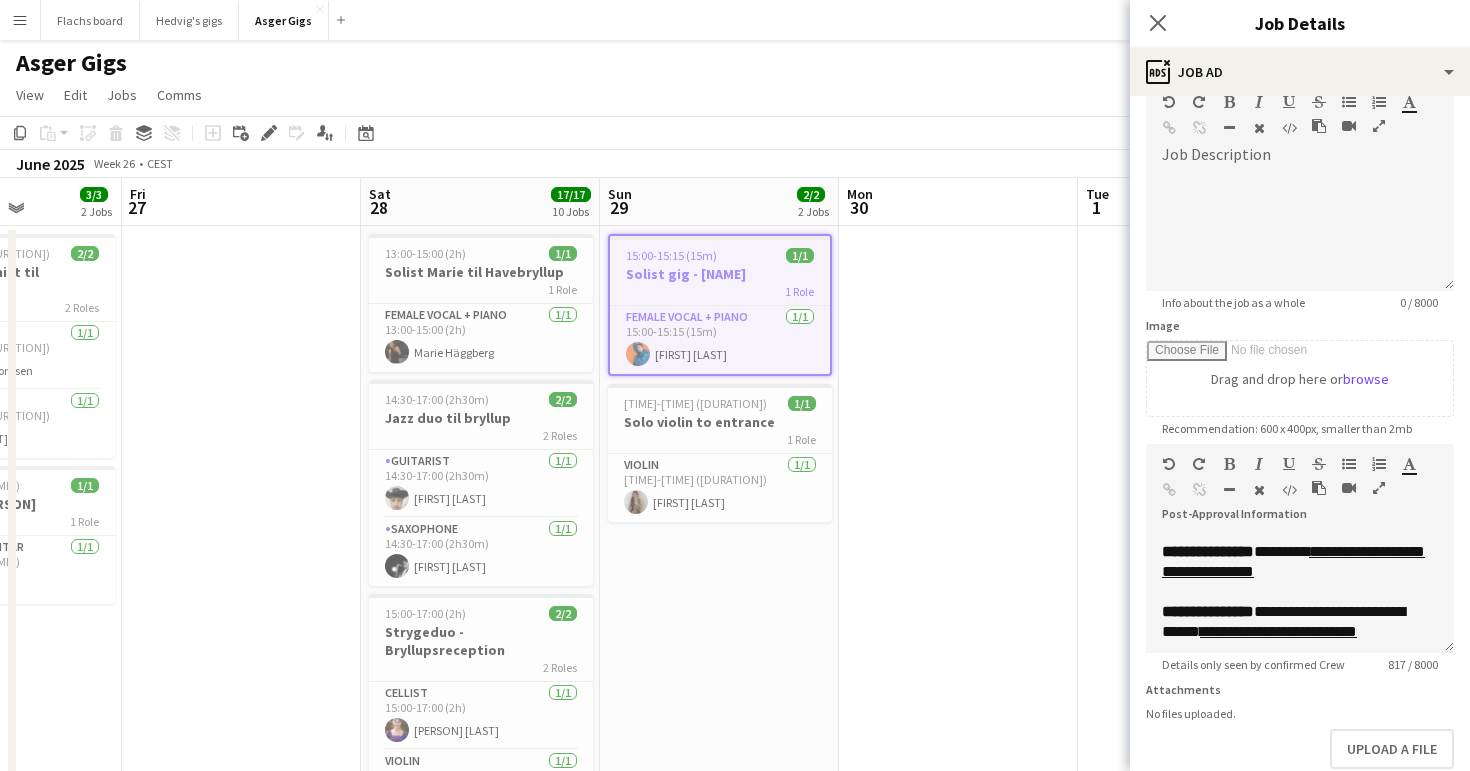 scroll, scrollTop: 294, scrollLeft: 0, axis: vertical 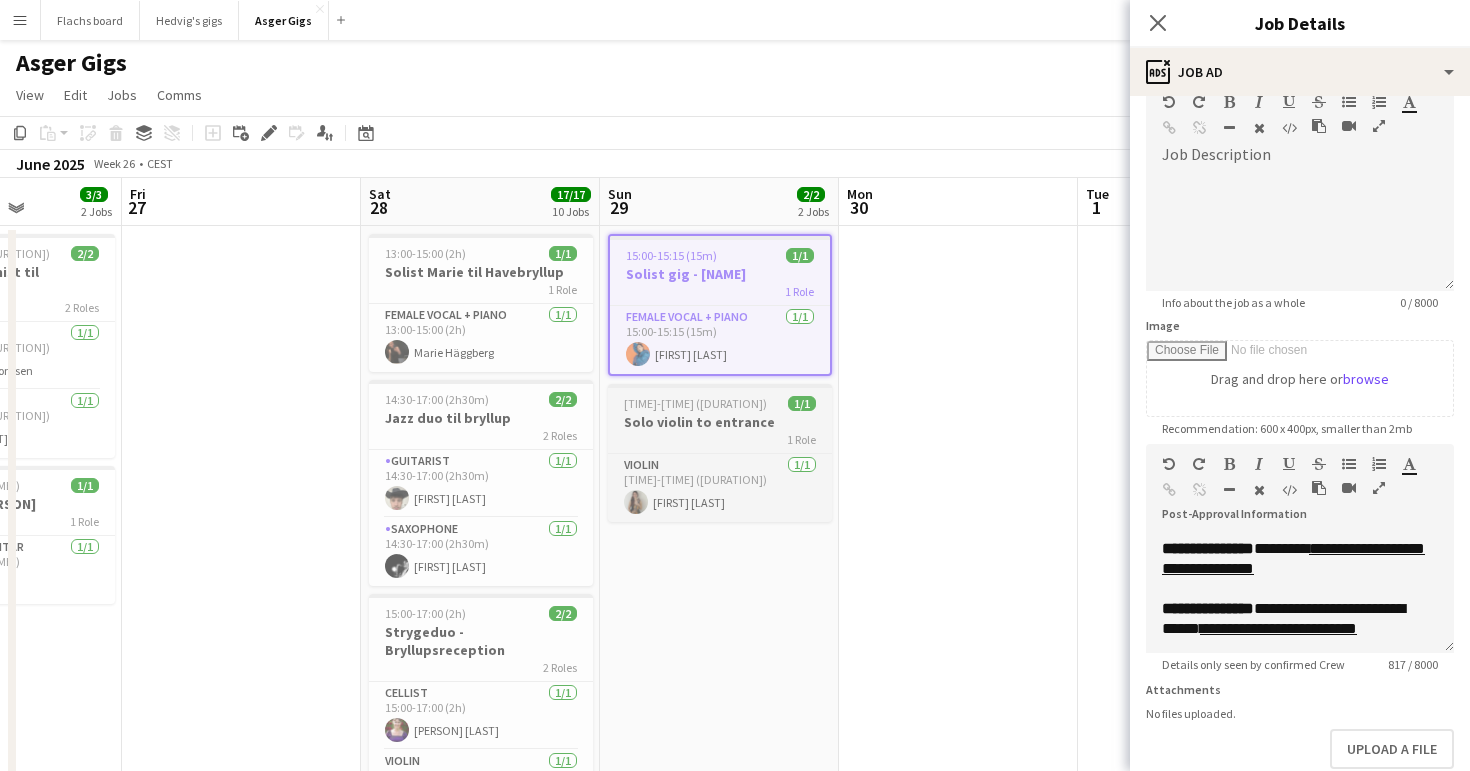 click on "1 Role" at bounding box center (720, 439) 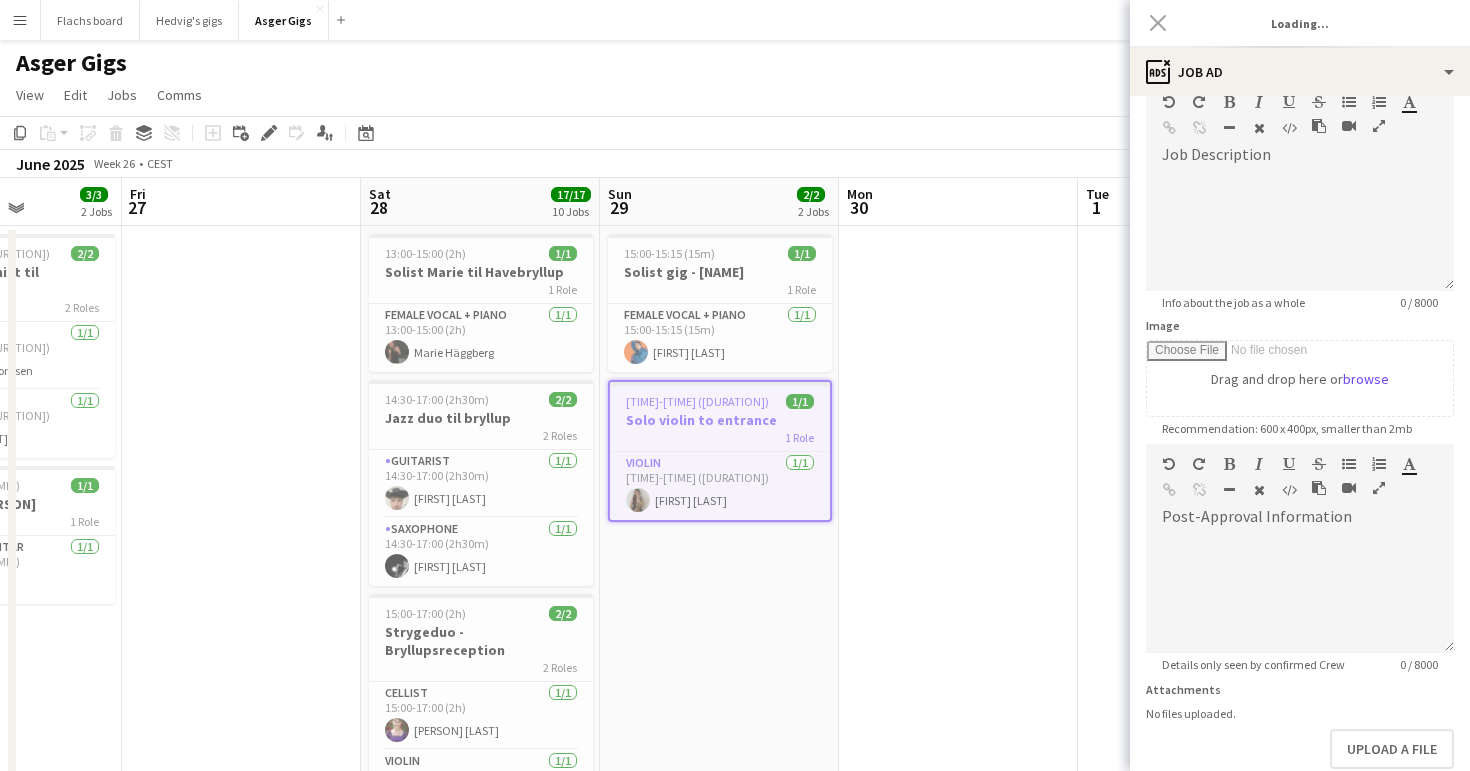 type on "**********" 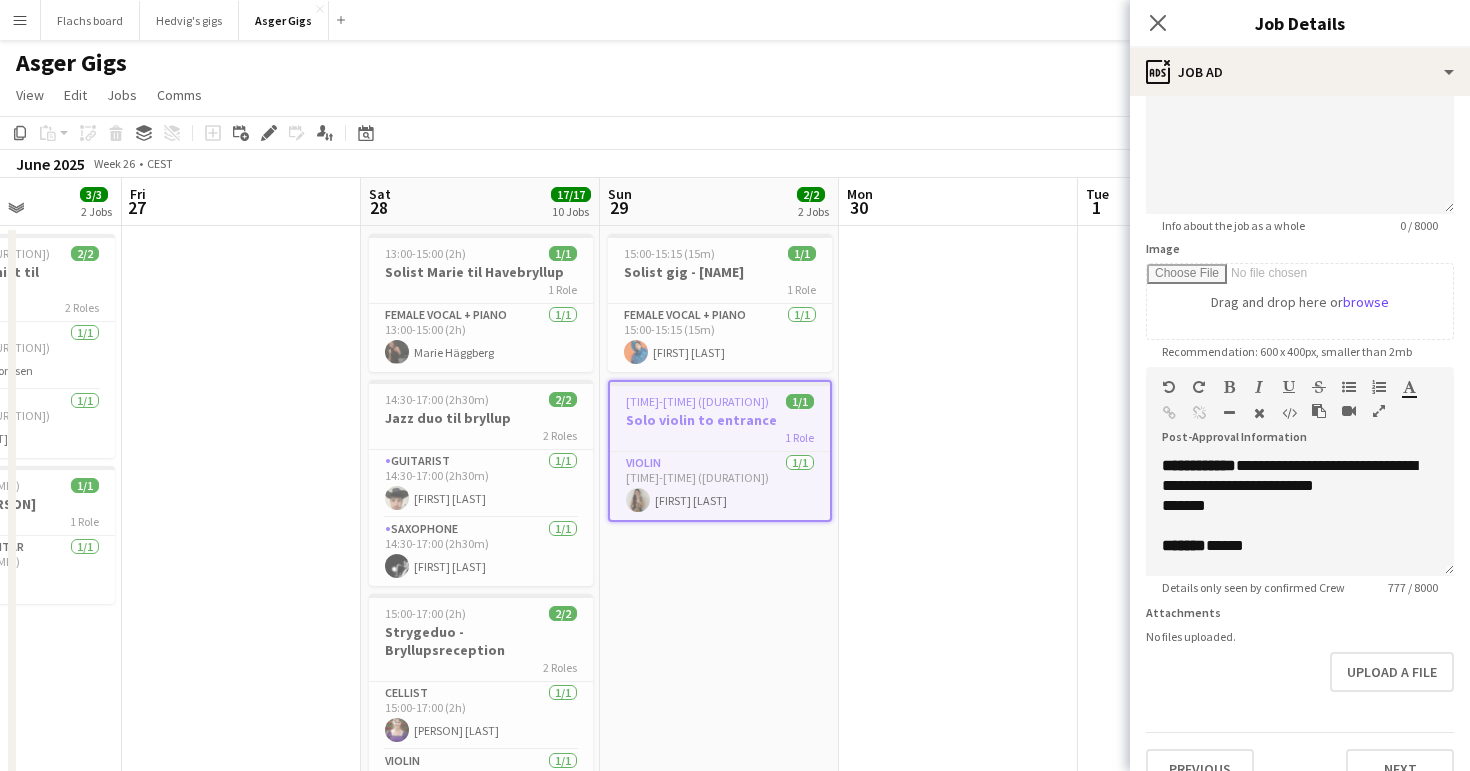 scroll, scrollTop: 190, scrollLeft: 0, axis: vertical 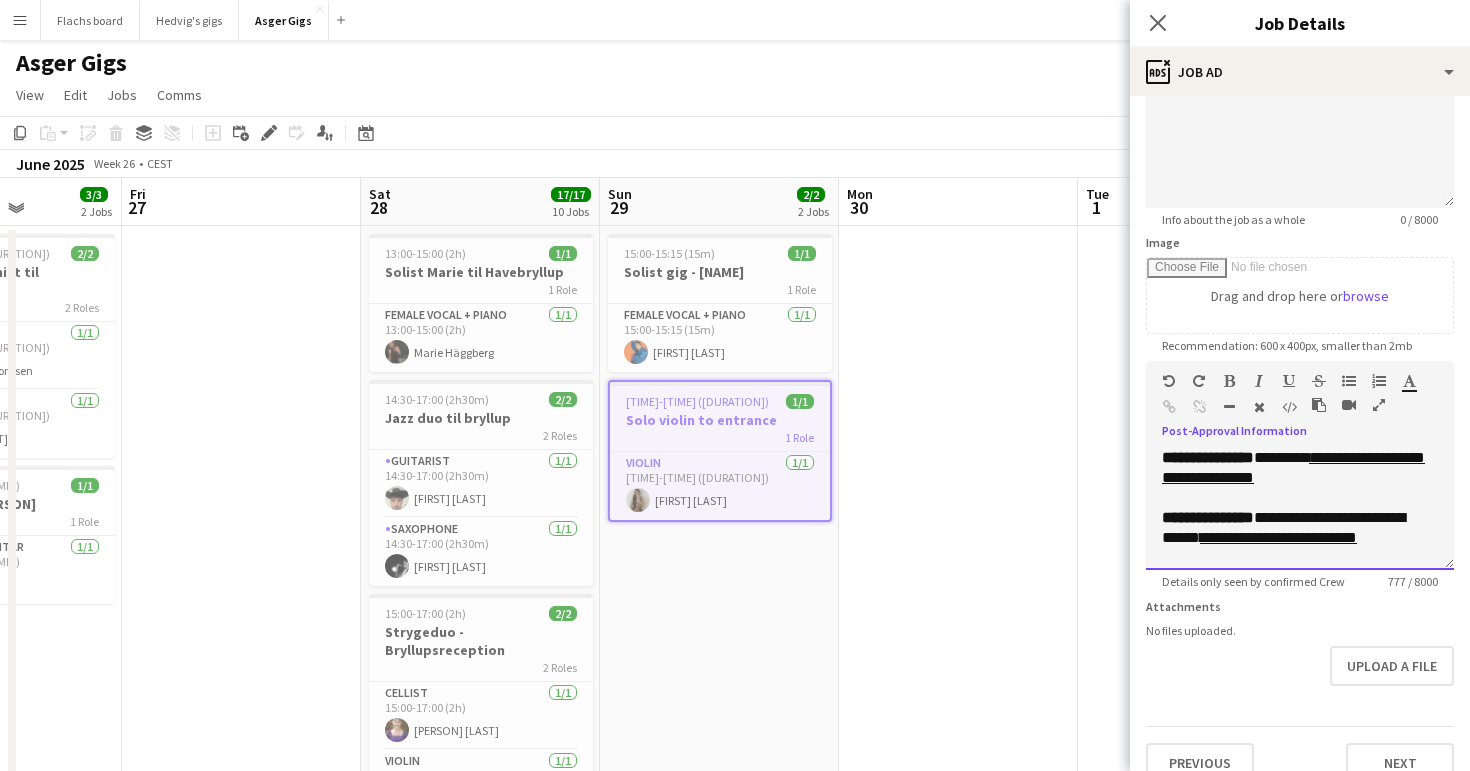 drag, startPoint x: 1301, startPoint y: 519, endPoint x: 1274, endPoint y: 505, distance: 30.413813 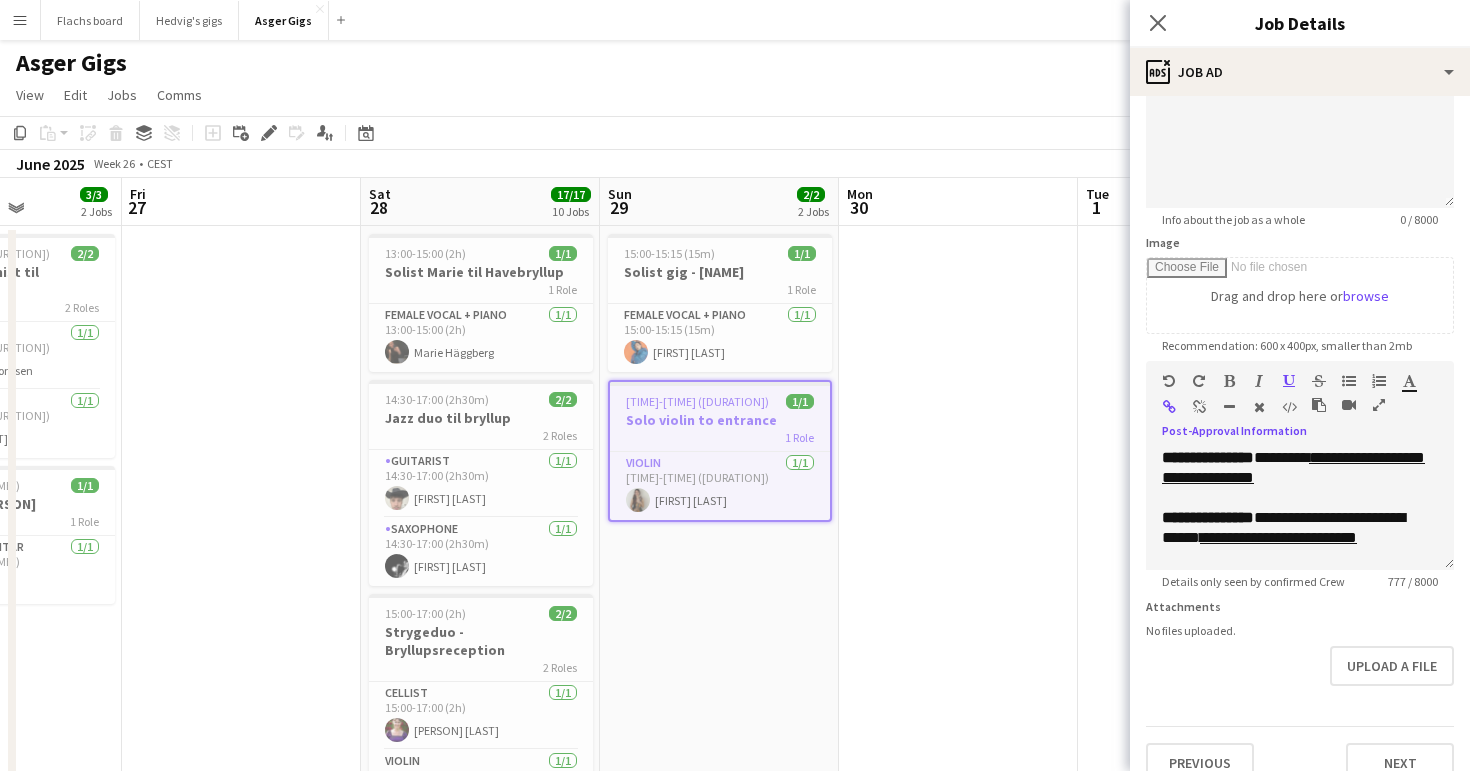 click at bounding box center (1199, 407) 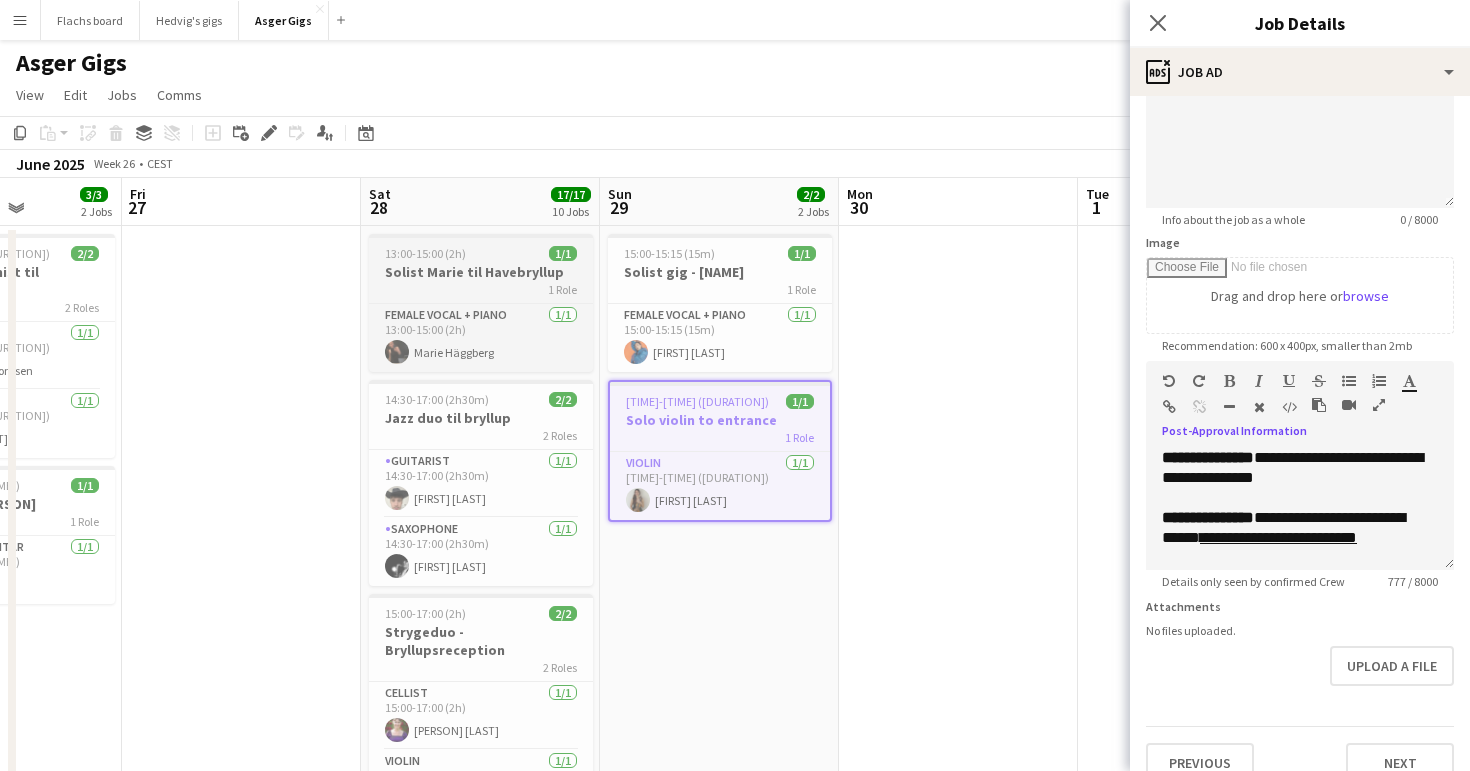 click on "Solist Marie til Havebryllup" at bounding box center [481, 272] 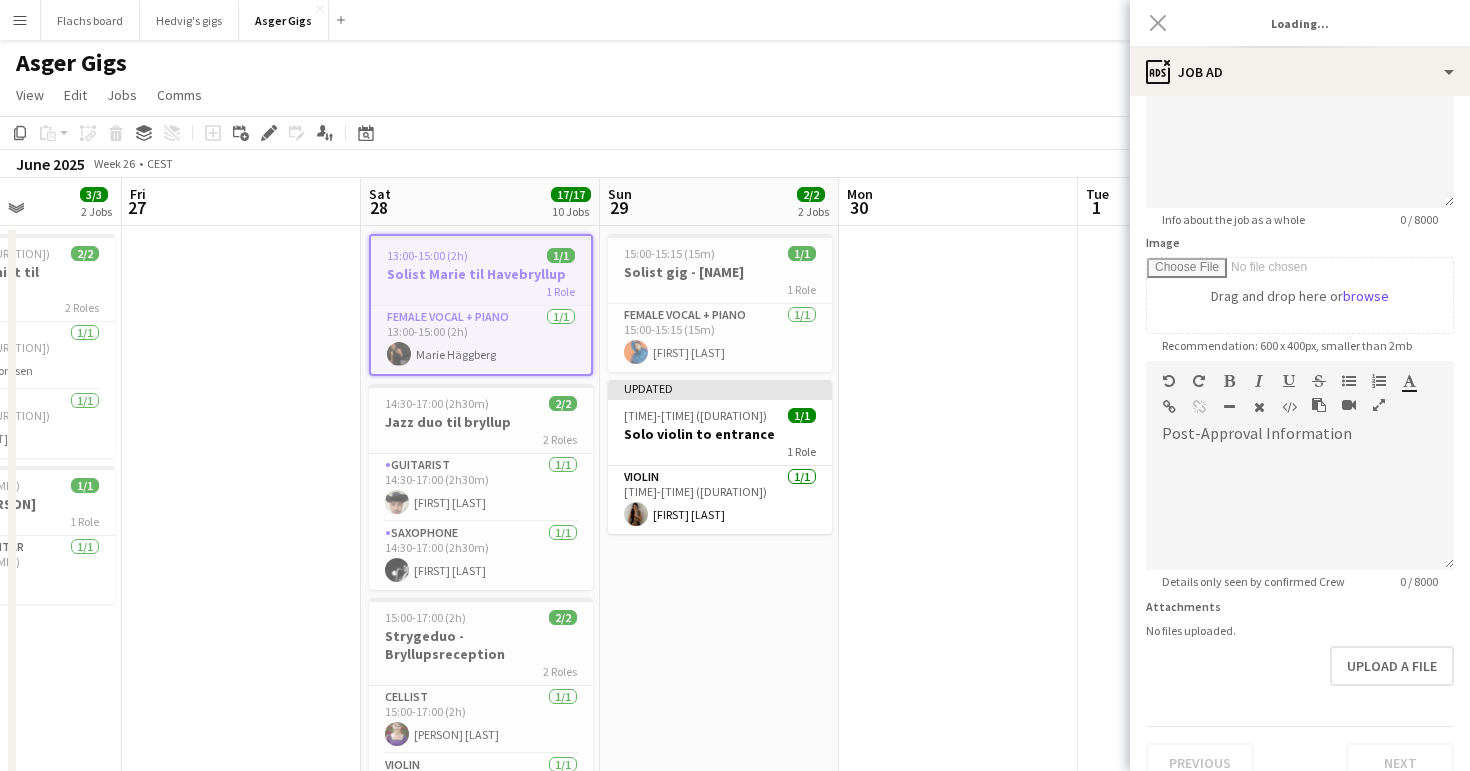 scroll, scrollTop: 0, scrollLeft: 0, axis: both 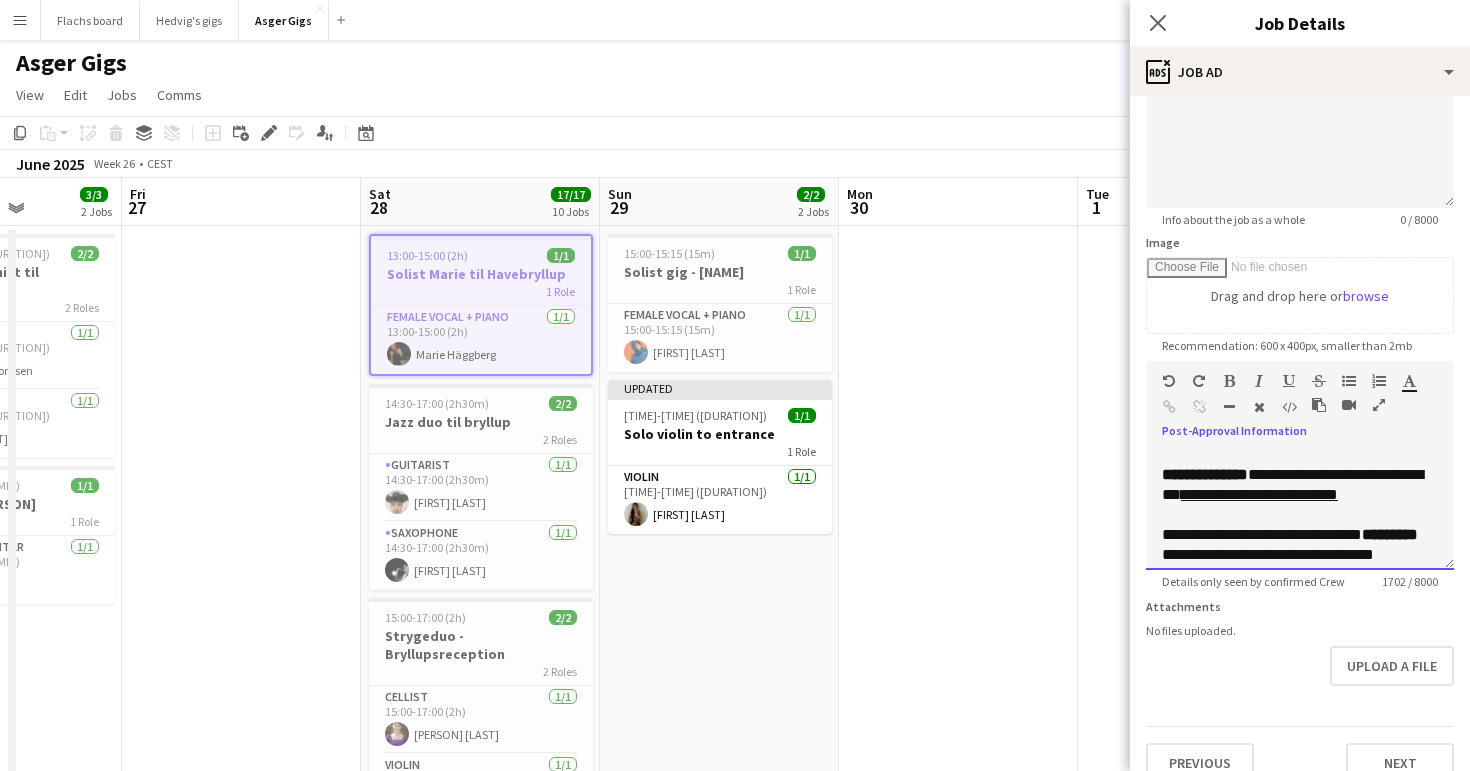 drag, startPoint x: 1218, startPoint y: 518, endPoint x: 1212, endPoint y: 500, distance: 18.973665 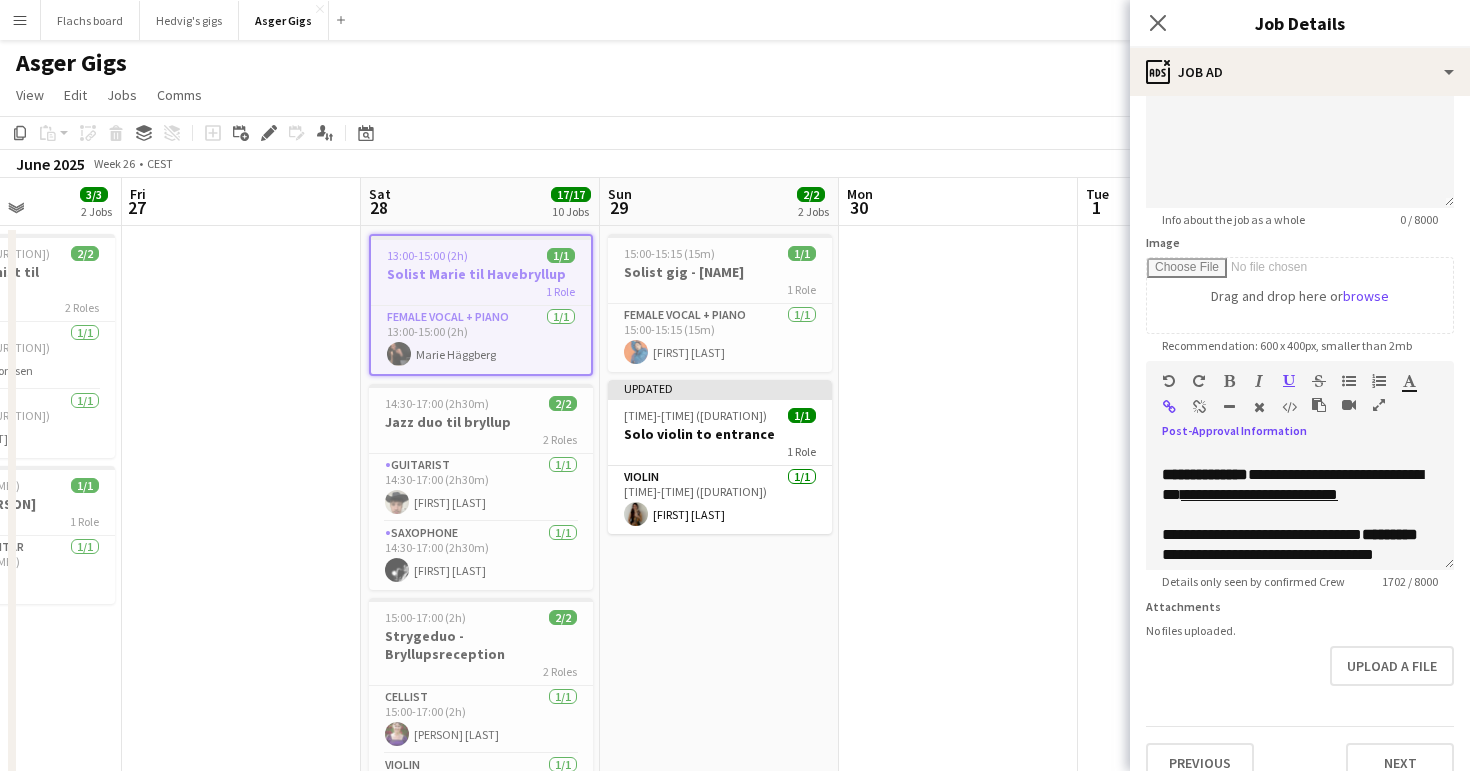 click at bounding box center [1199, 407] 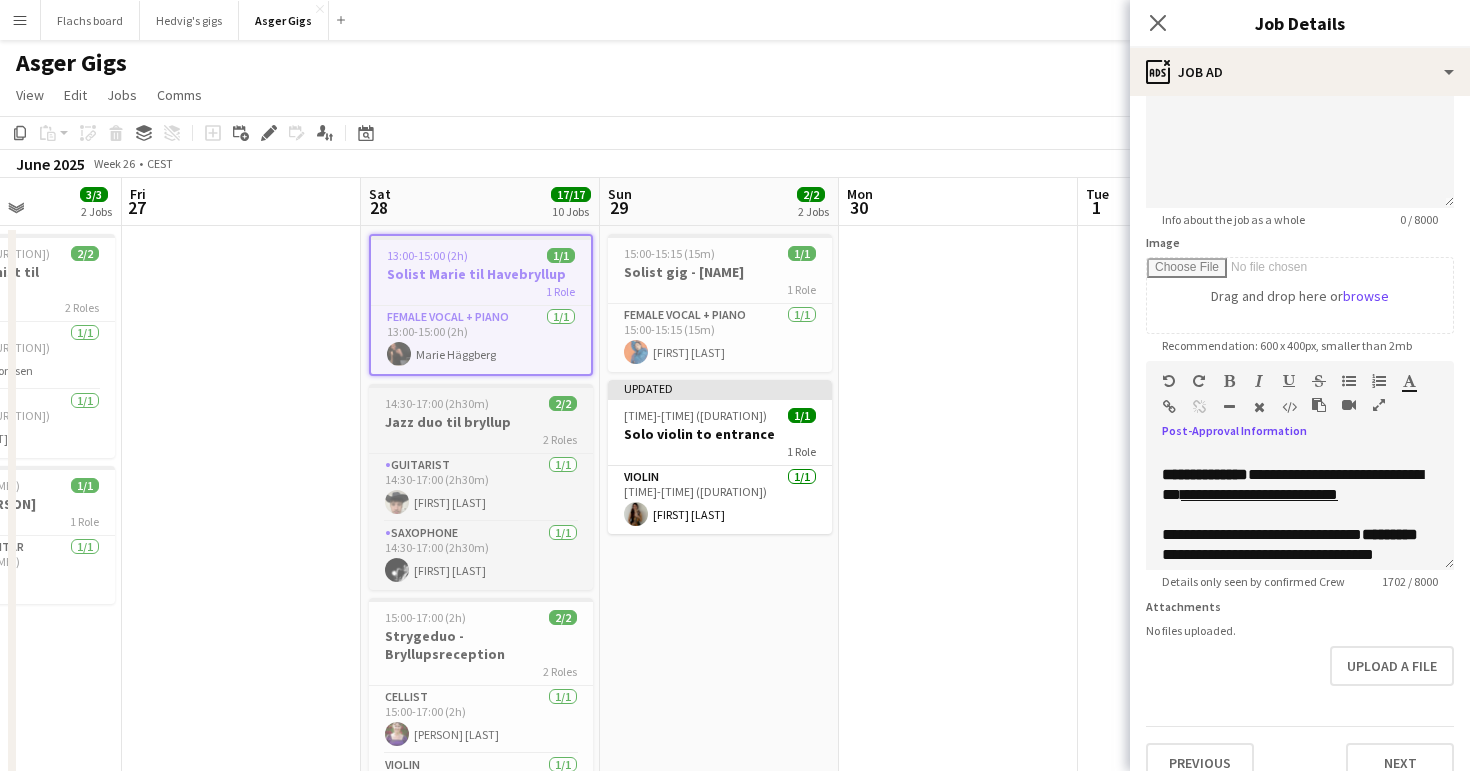 click on "Jazz duo til bryllup" at bounding box center [481, 422] 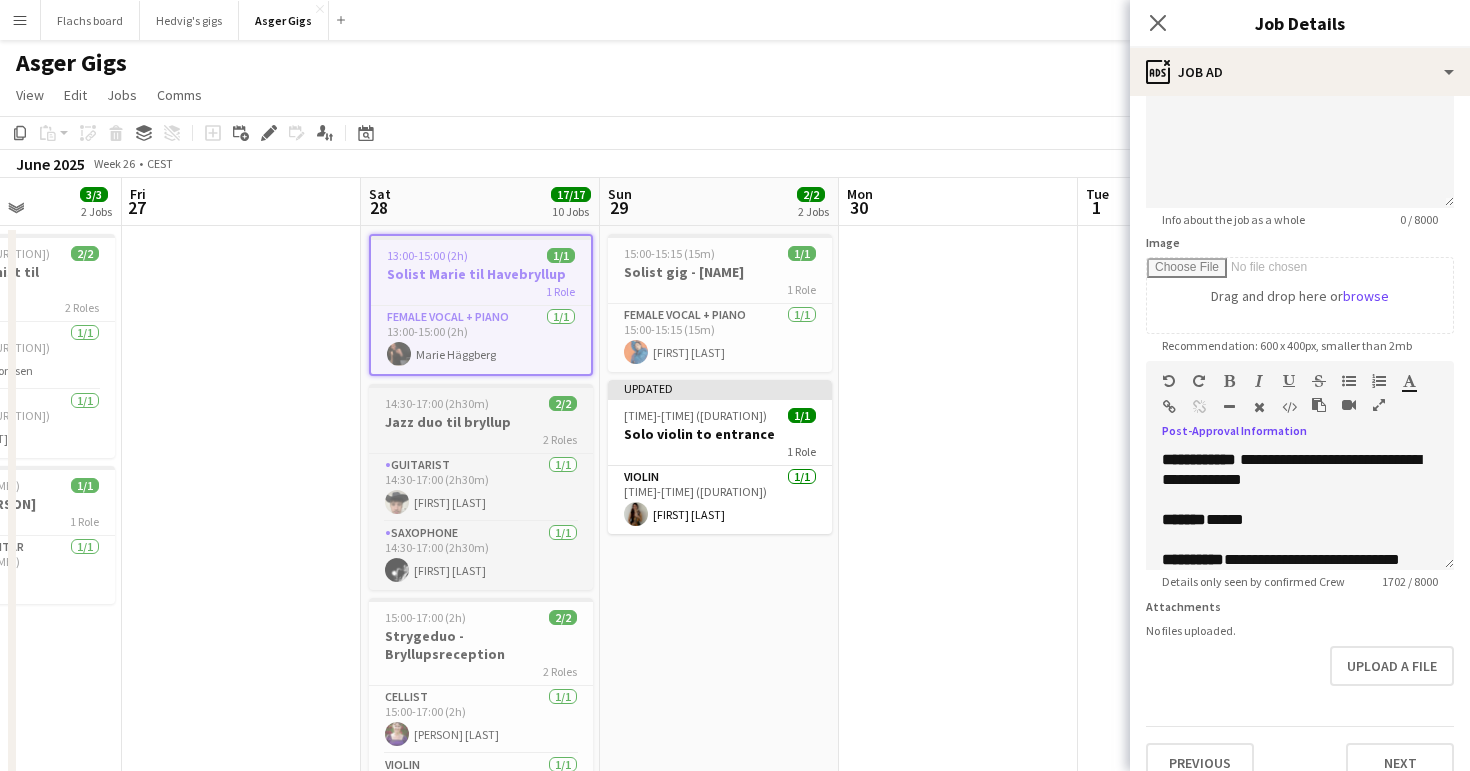 type on "**********" 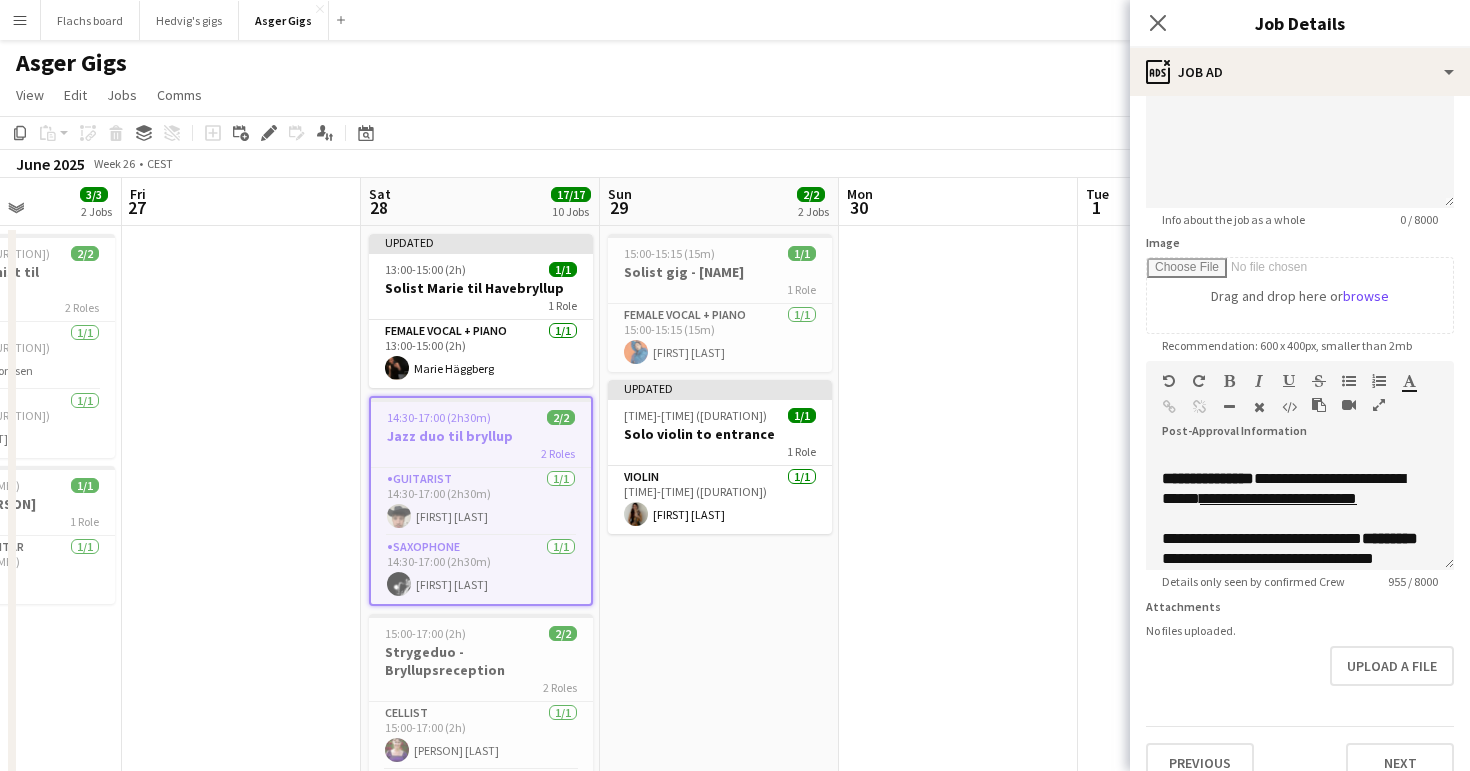 scroll, scrollTop: 337, scrollLeft: 0, axis: vertical 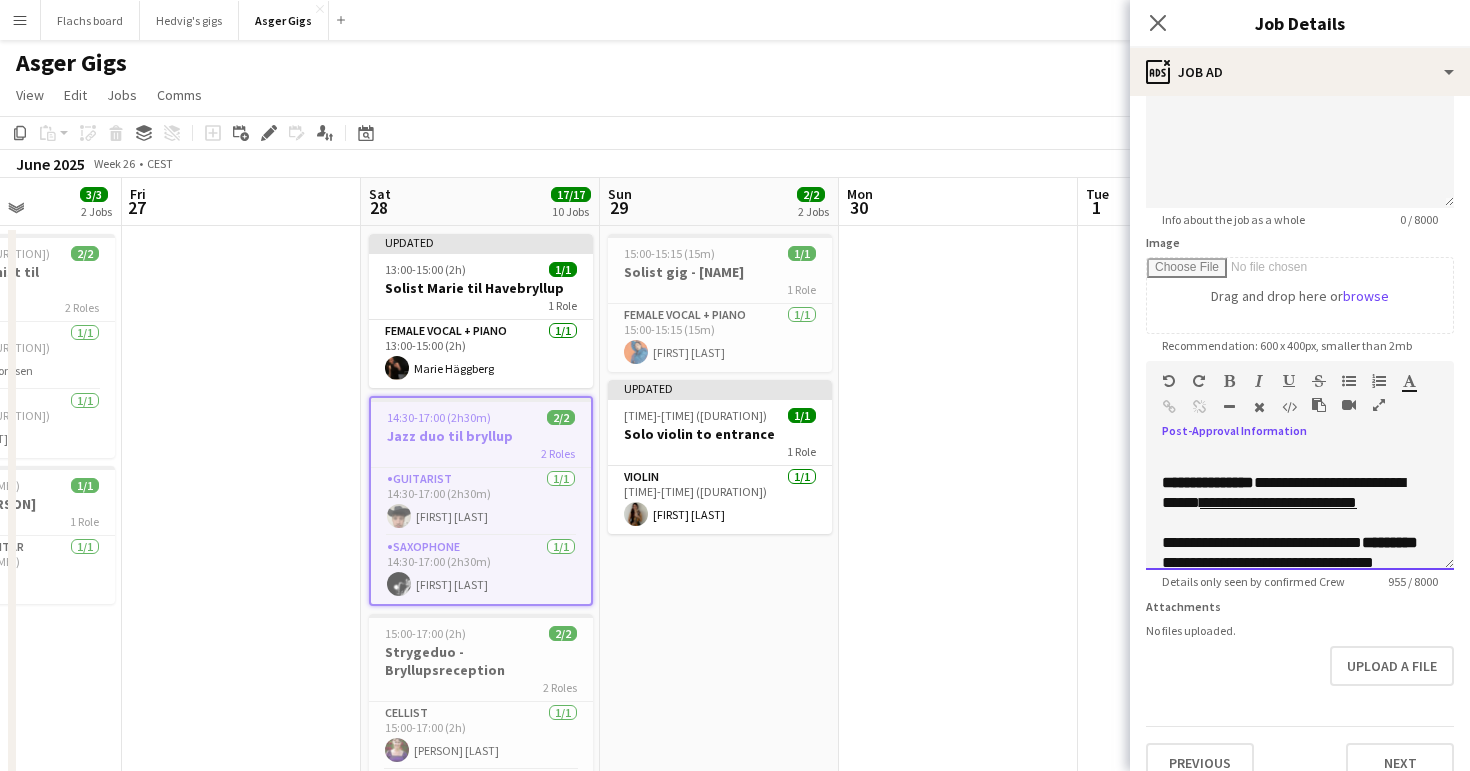 drag, startPoint x: 1285, startPoint y: 504, endPoint x: 1278, endPoint y: 491, distance: 14.764823 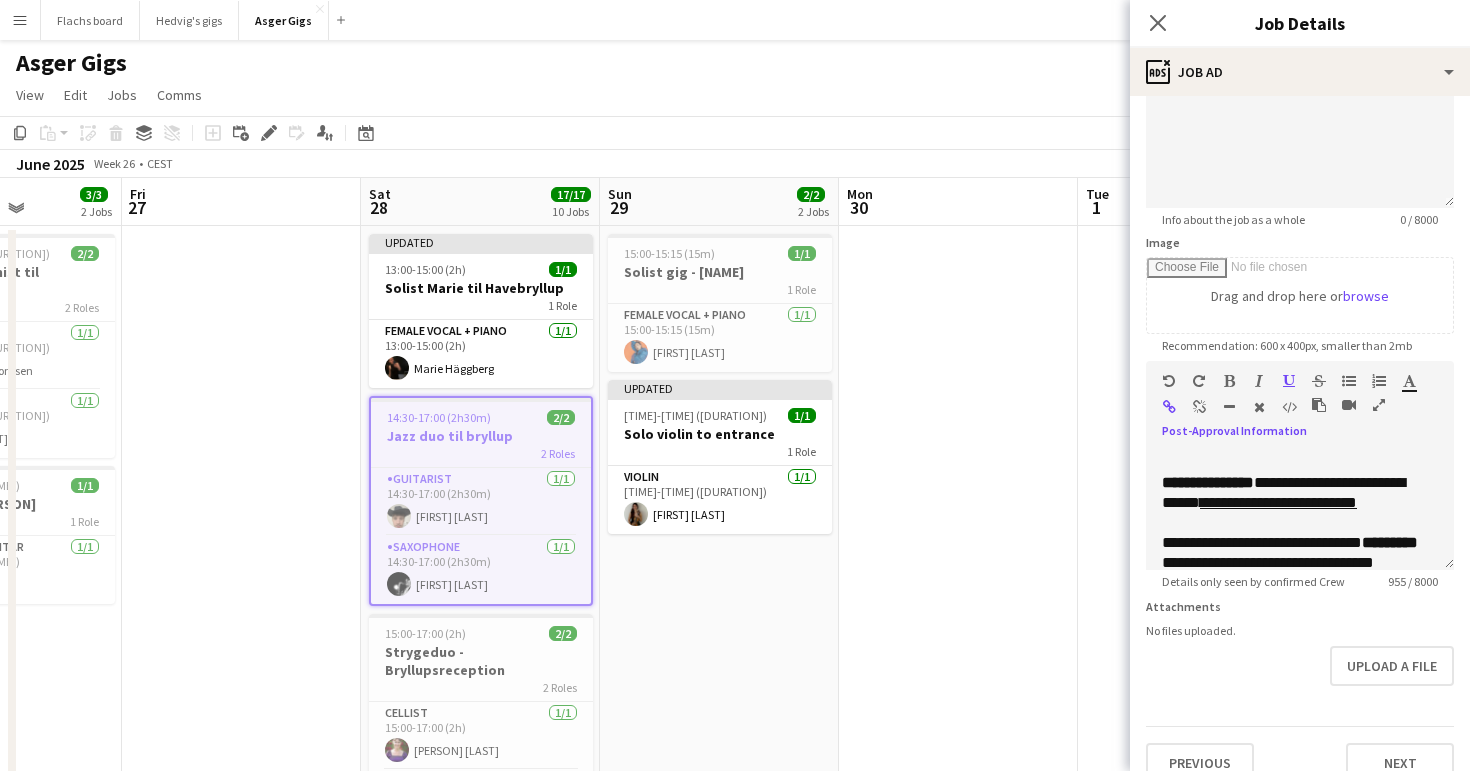 click at bounding box center [1199, 407] 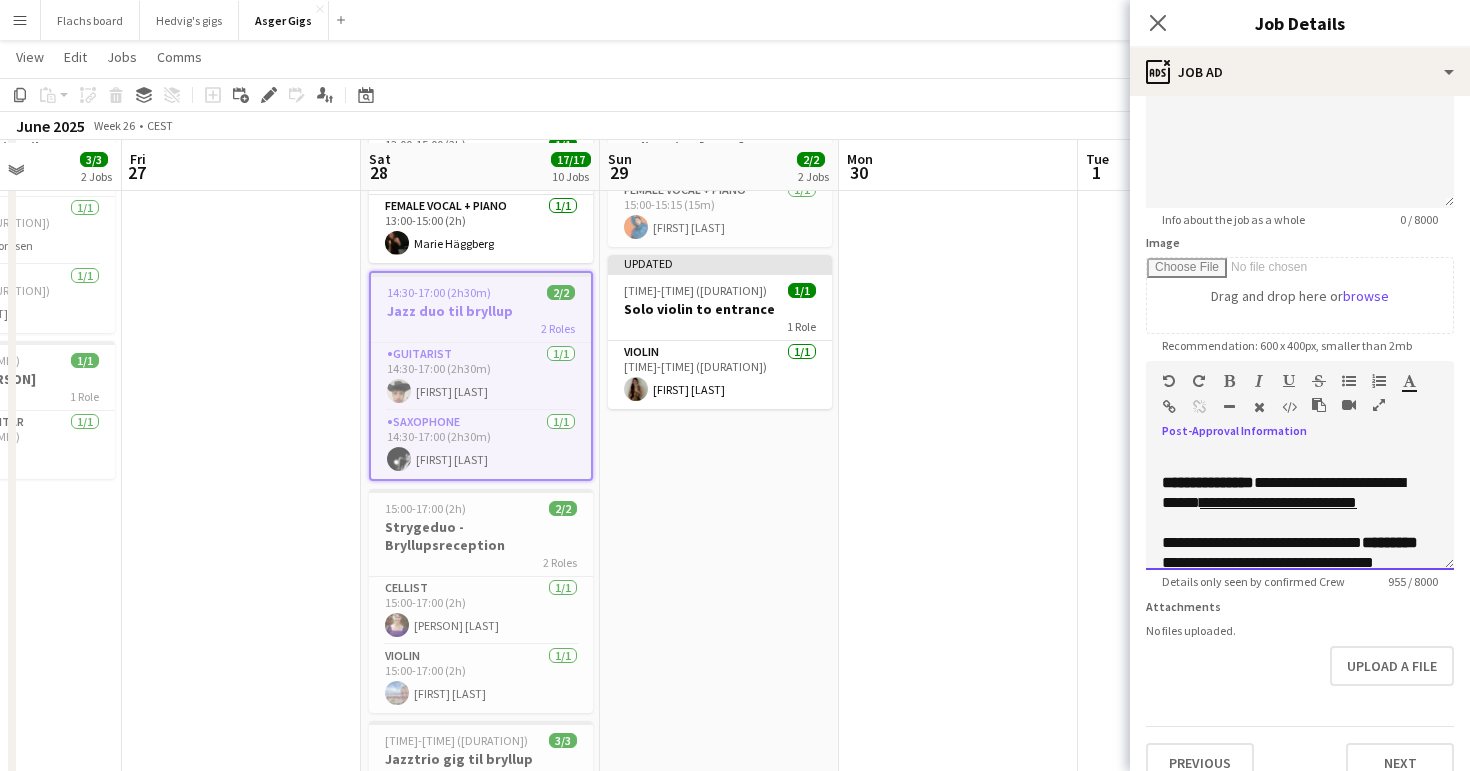 scroll, scrollTop: 126, scrollLeft: 0, axis: vertical 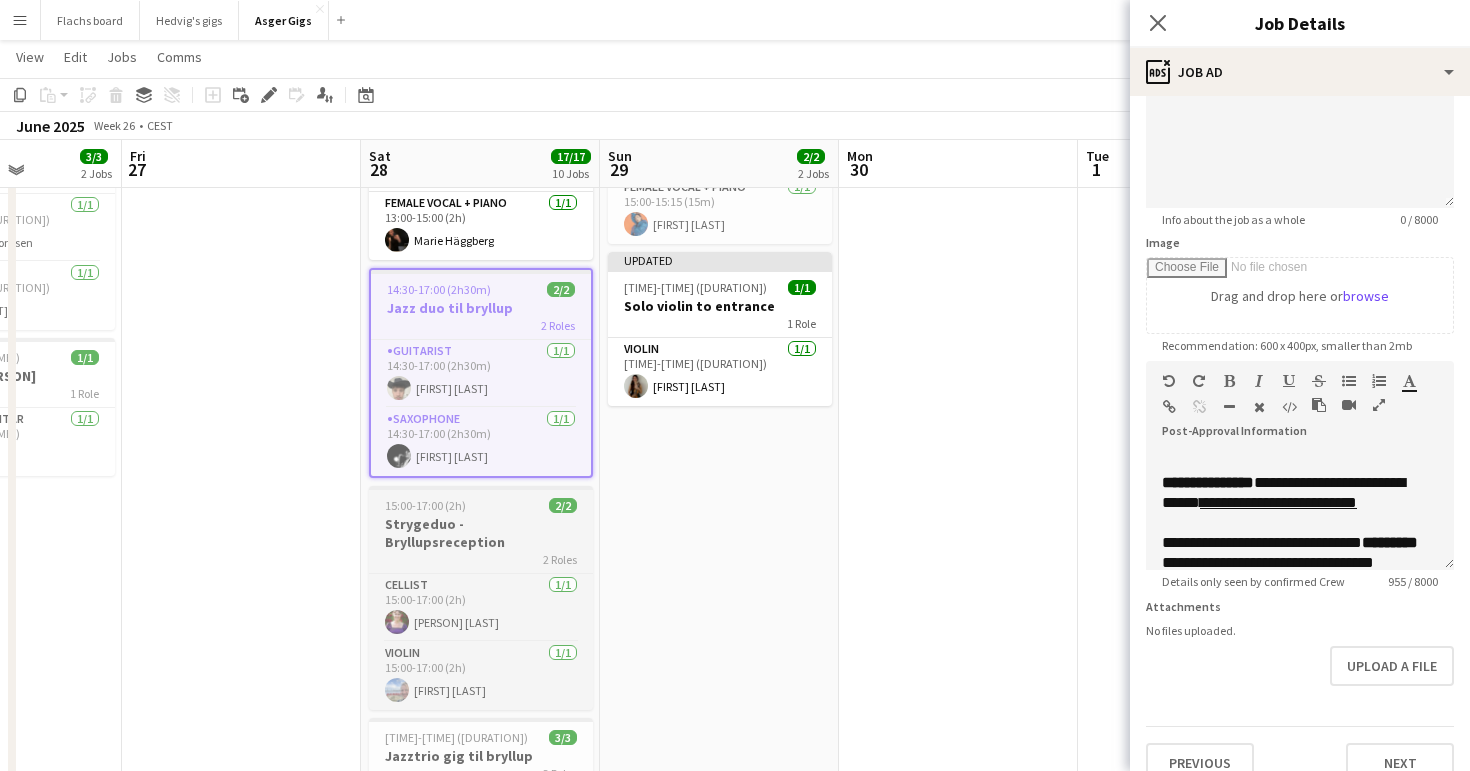 click on "15:00-17:00 (2h)" at bounding box center (425, 505) 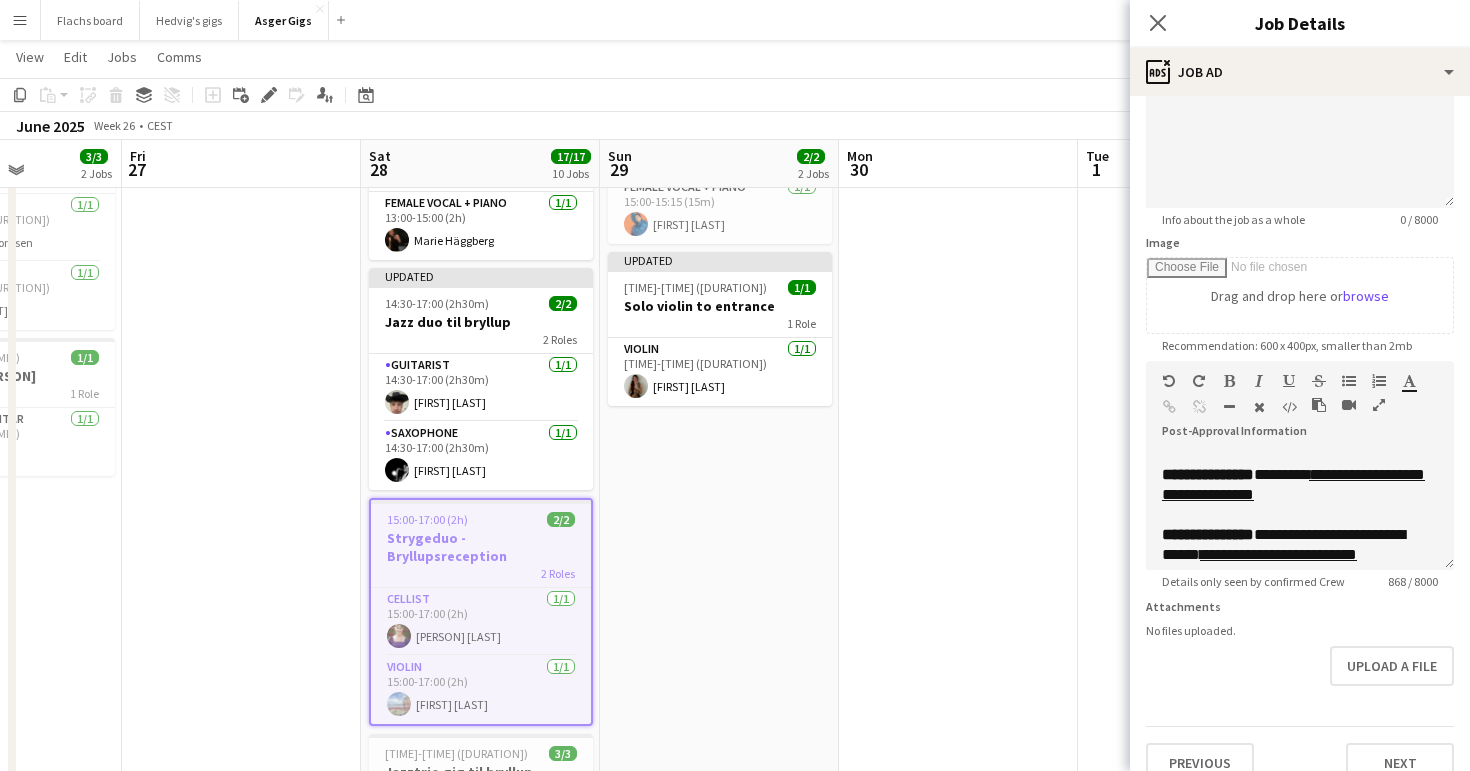 scroll, scrollTop: 321, scrollLeft: 0, axis: vertical 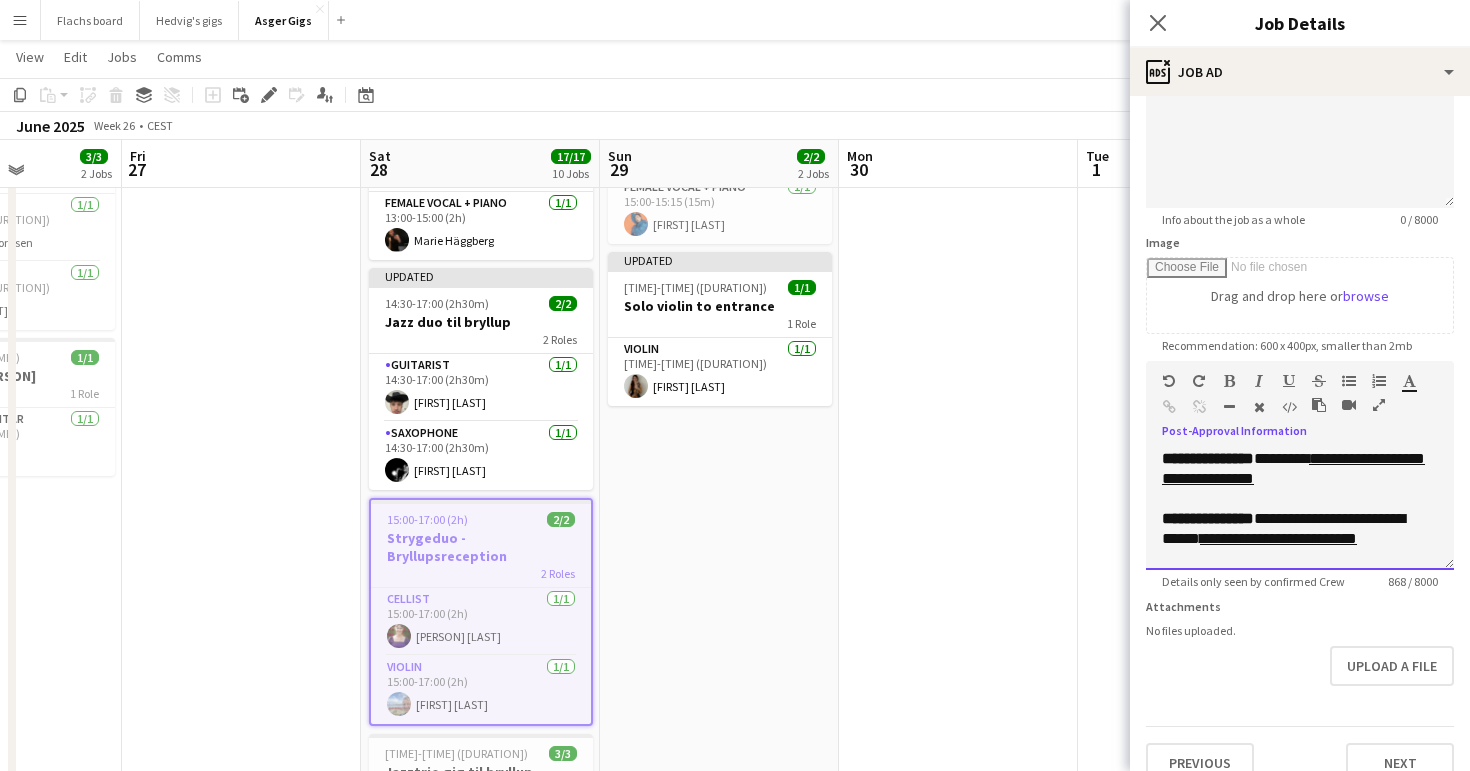 drag, startPoint x: 1241, startPoint y: 524, endPoint x: 1212, endPoint y: 506, distance: 34.132095 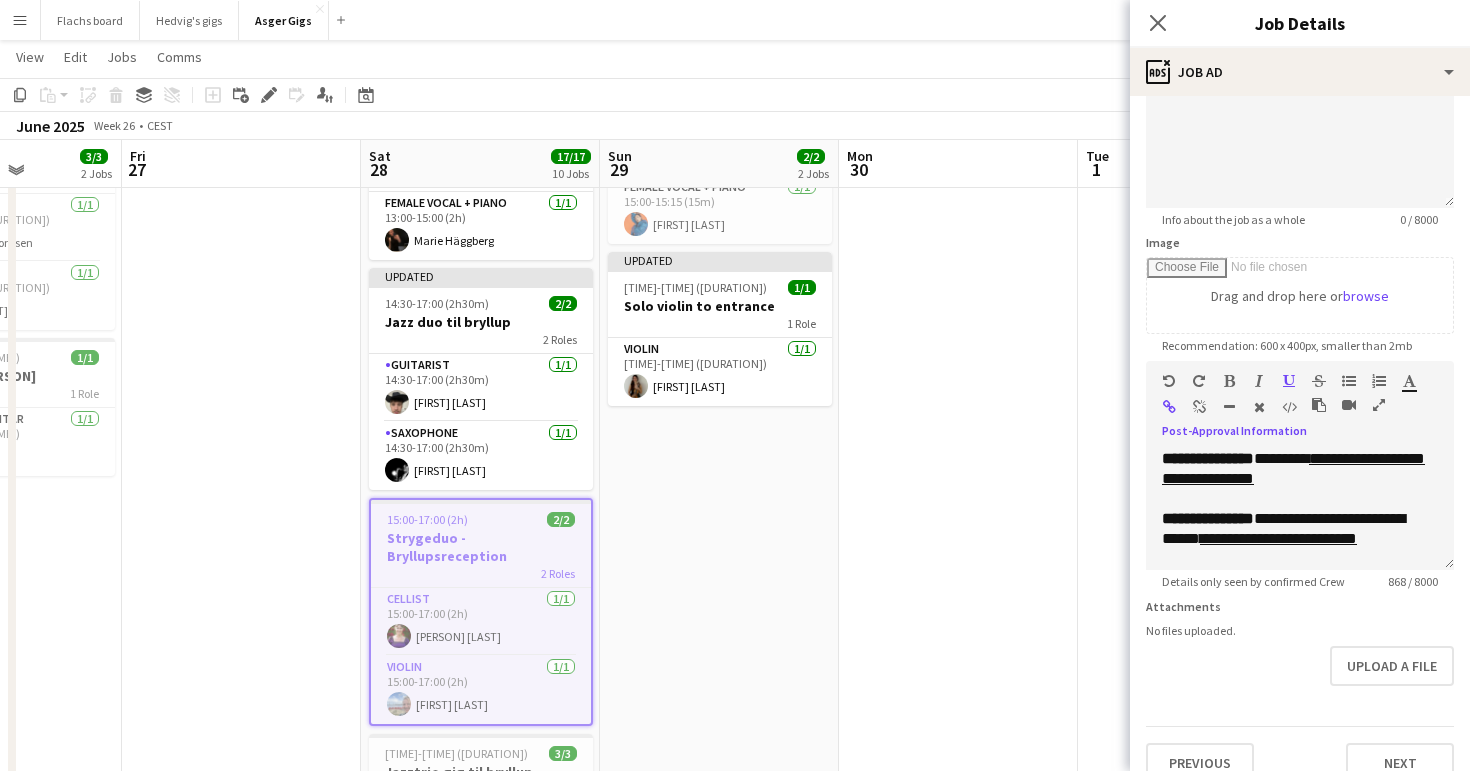 click at bounding box center [1199, 407] 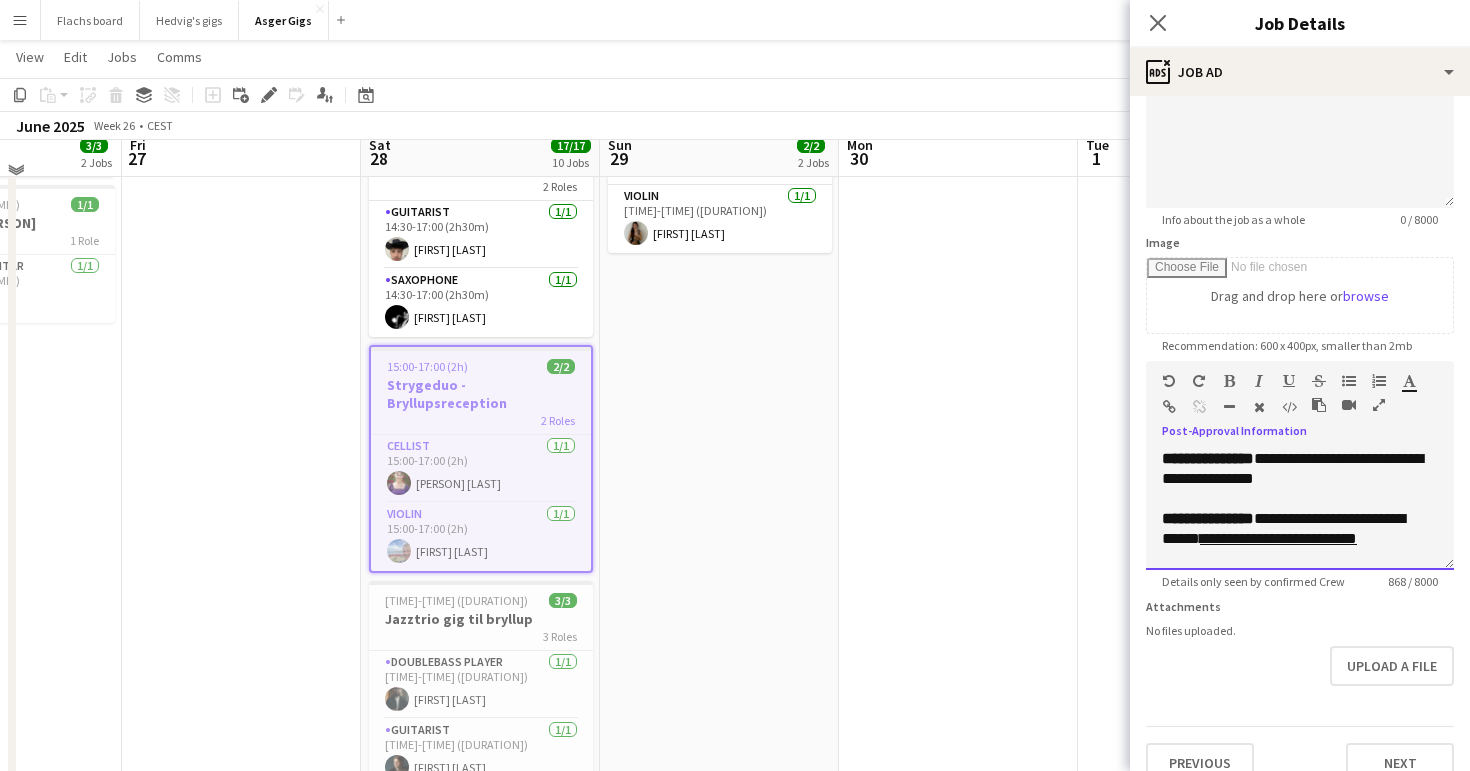 scroll, scrollTop: 299, scrollLeft: 0, axis: vertical 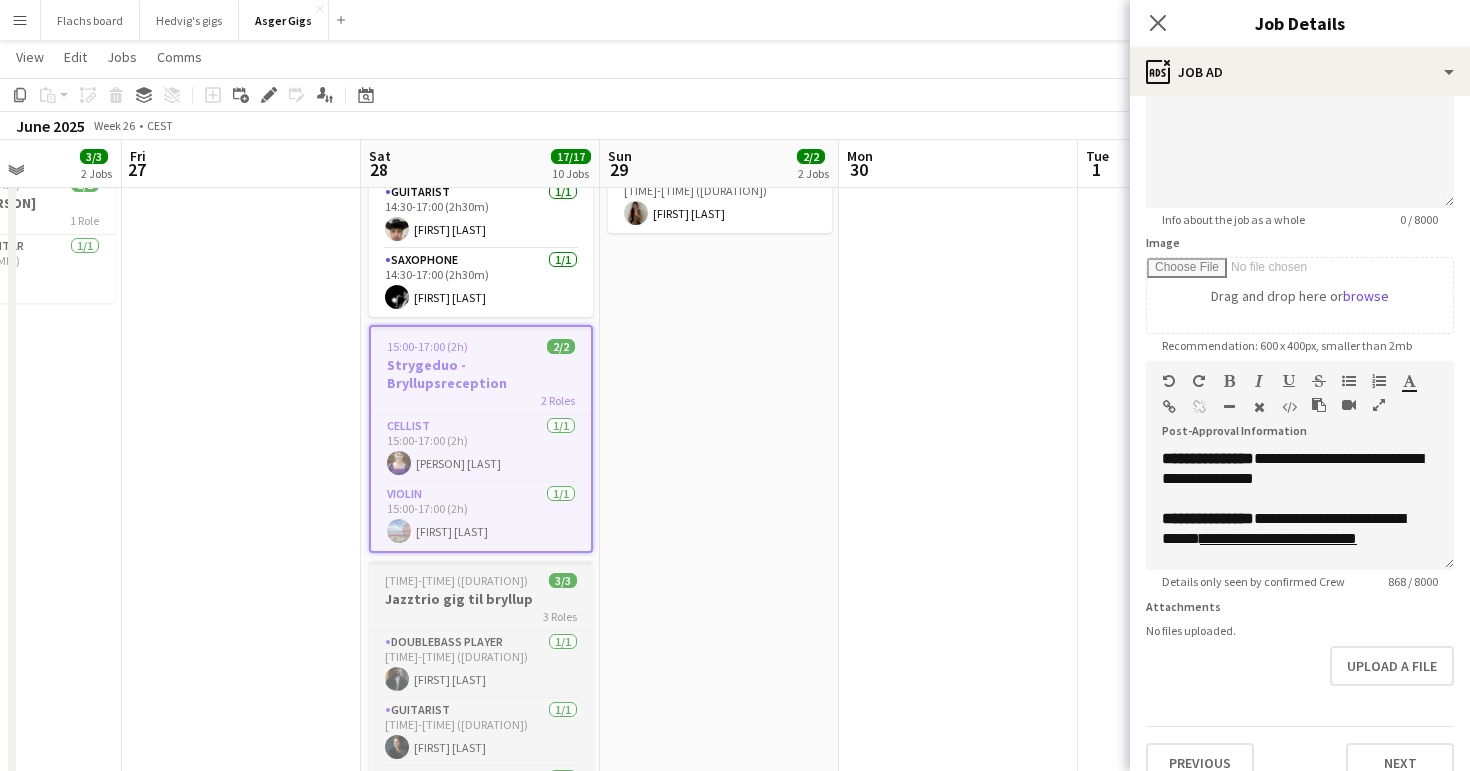 click on "[TIME]-[TIME] ([DURATION])    3/3   Jazztrio gig til bryllup   3 Roles   Doublebass Player   1/1   [TIME]-[TIME] ([DURATION])
[FIRST] [LAST]  Guitarist   1/1   [TIME]-[TIME] ([DURATION])
[FIRST] [LAST]  Saxophone   1/1   [TIME]-[TIME] ([DURATION])
[FIRST] [LAST]" at bounding box center (481, 698) 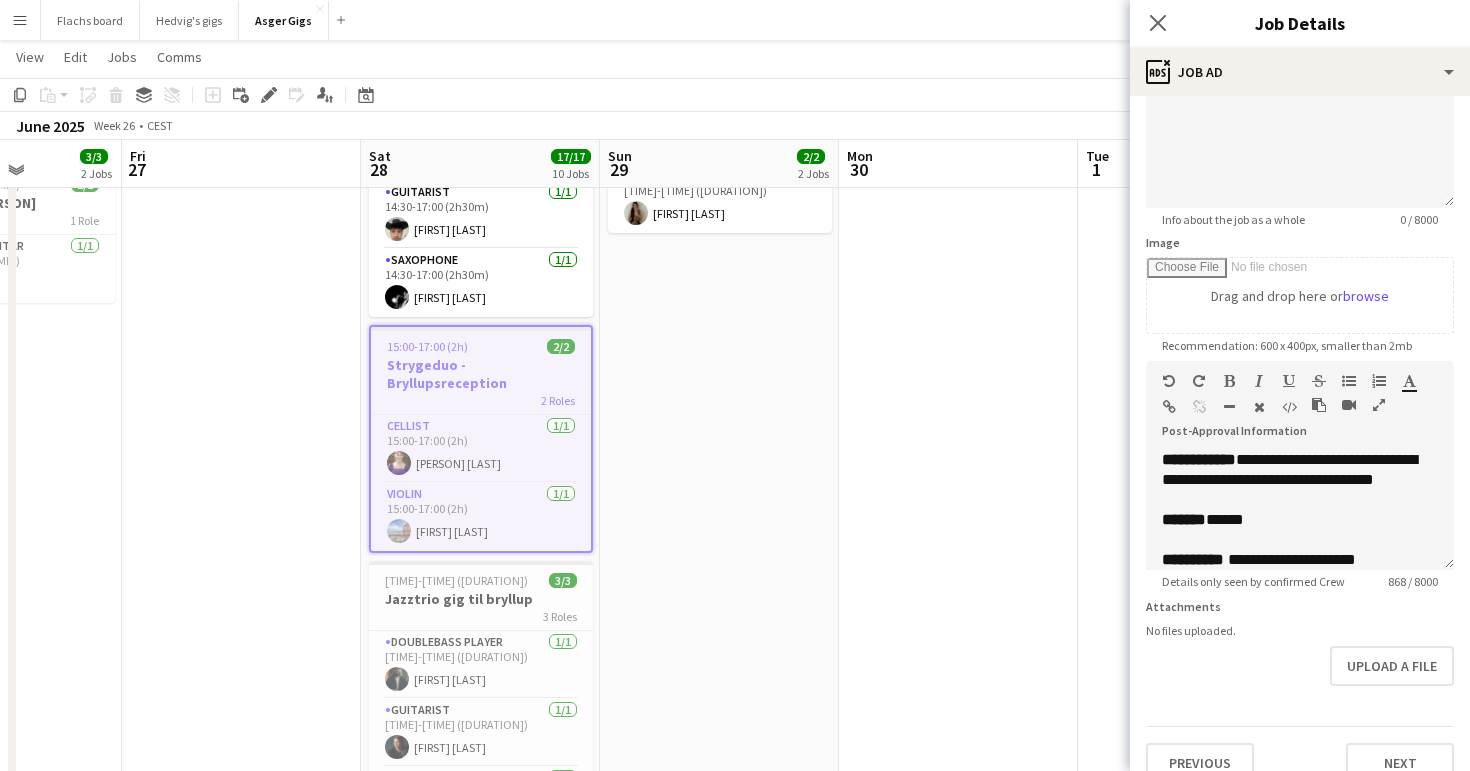 type on "**********" 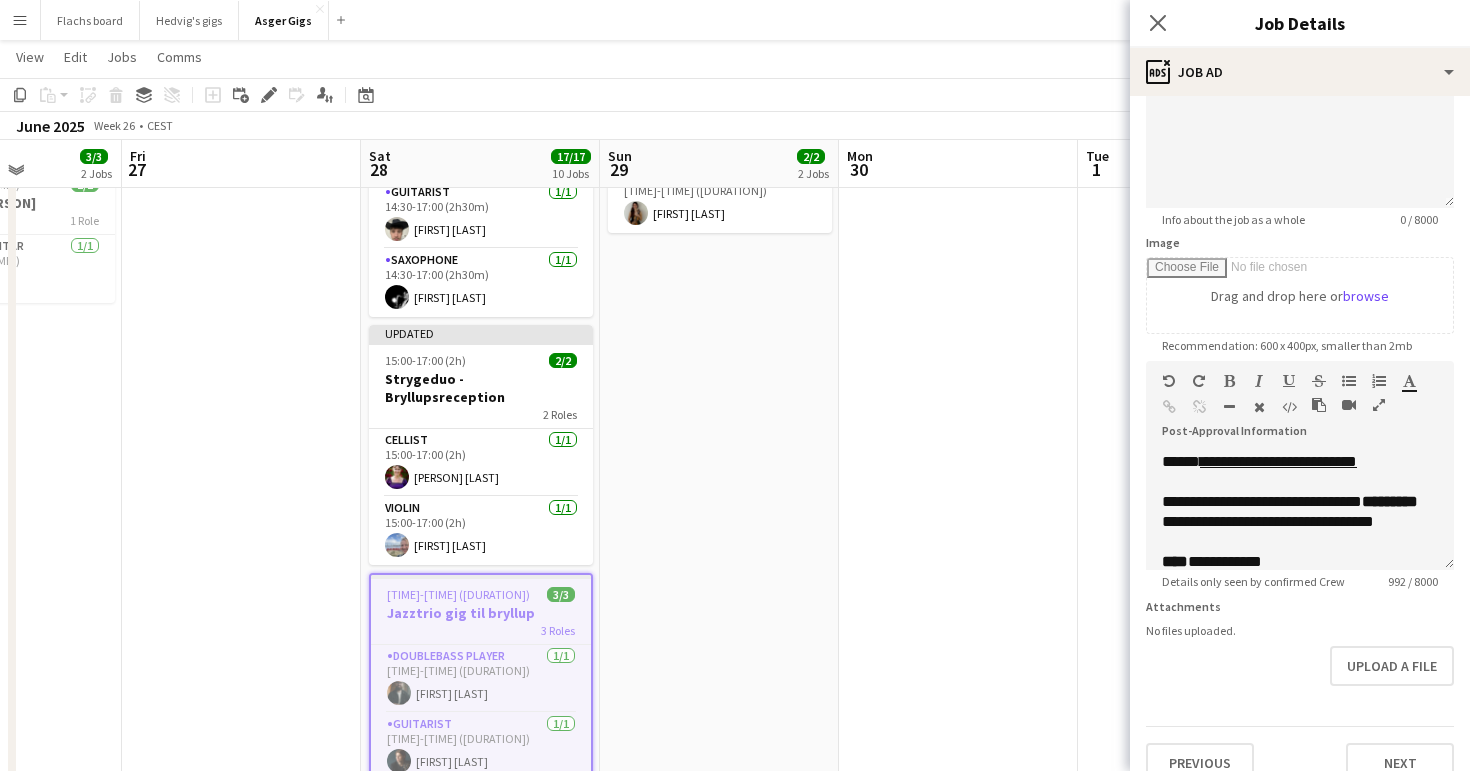 scroll, scrollTop: 311, scrollLeft: 0, axis: vertical 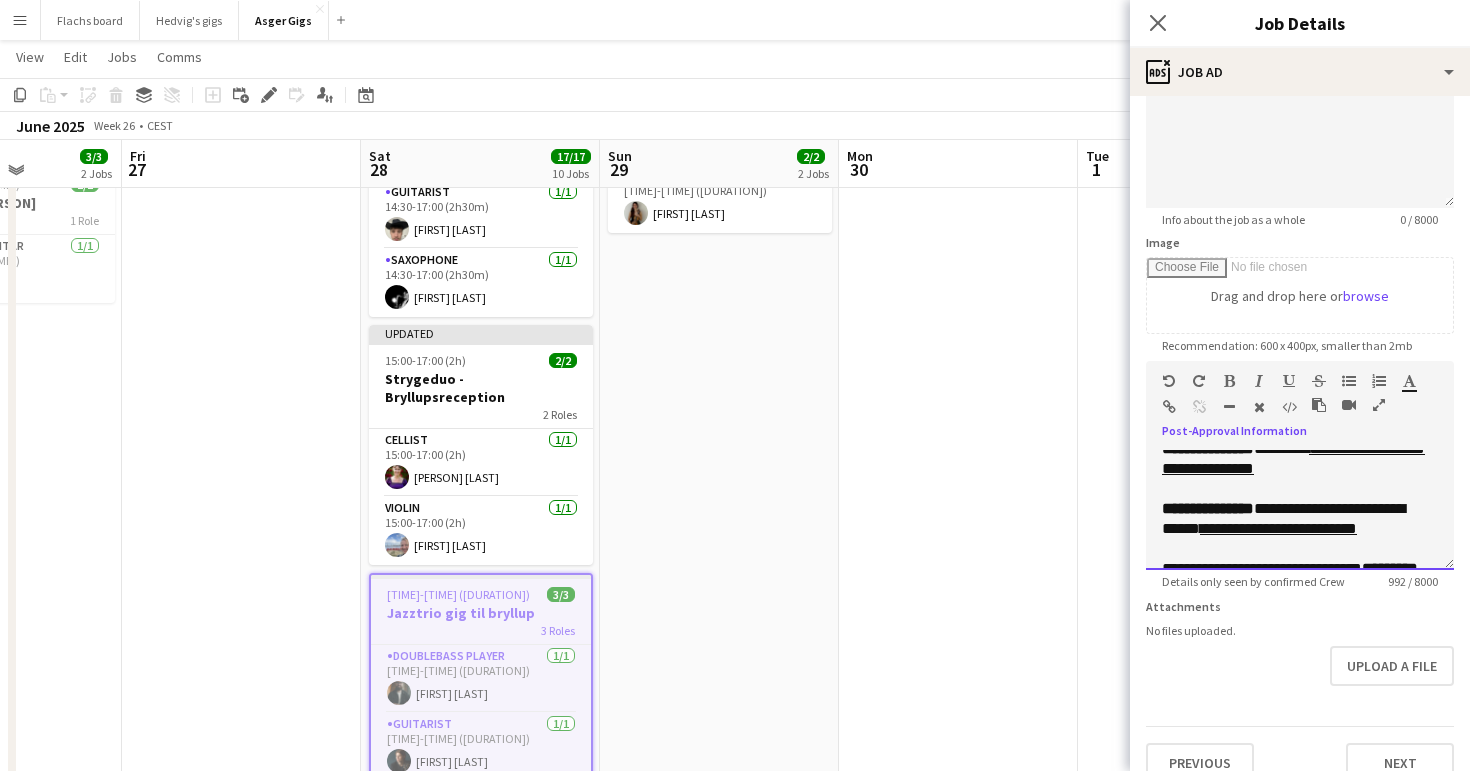 drag, startPoint x: 1292, startPoint y: 512, endPoint x: 1275, endPoint y: 492, distance: 26.24881 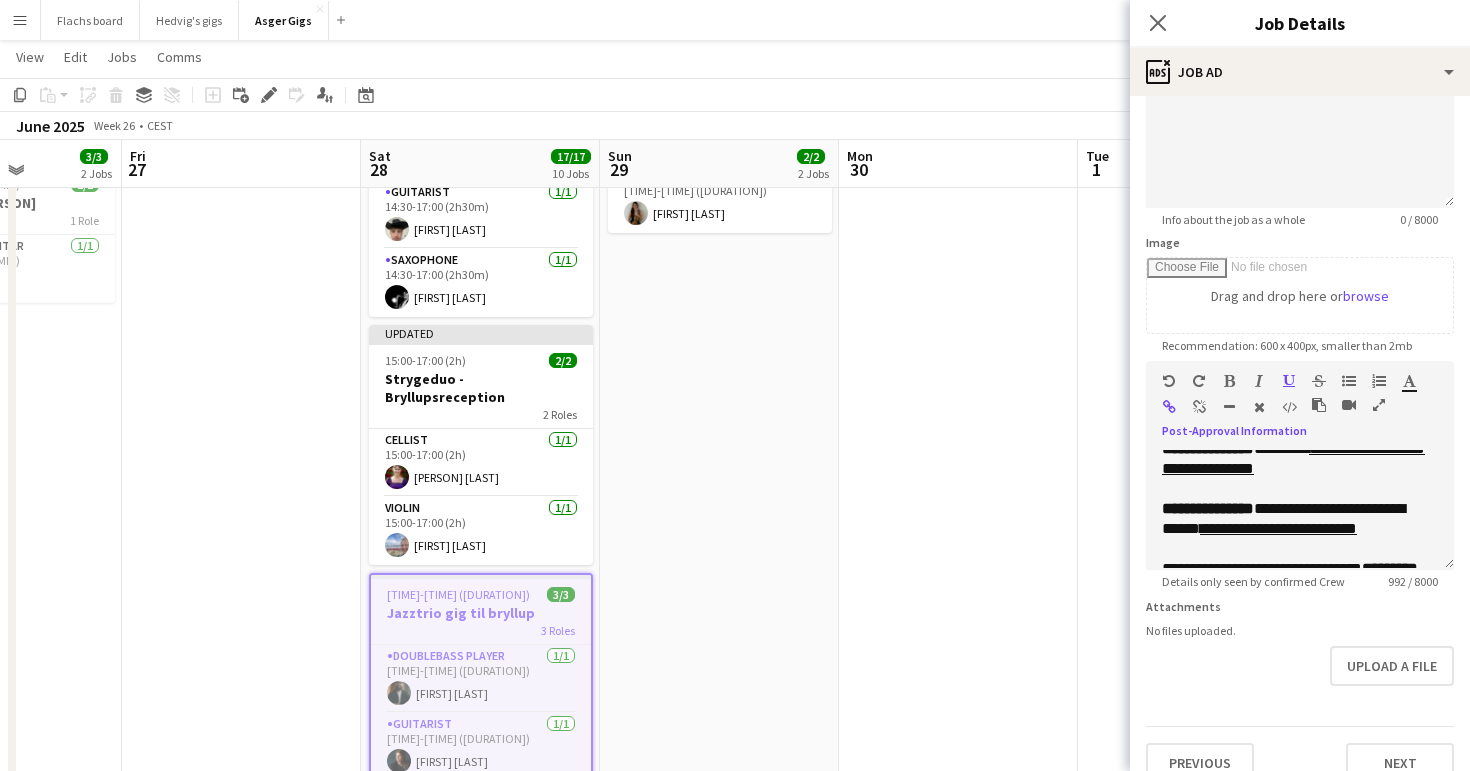 click at bounding box center [1199, 407] 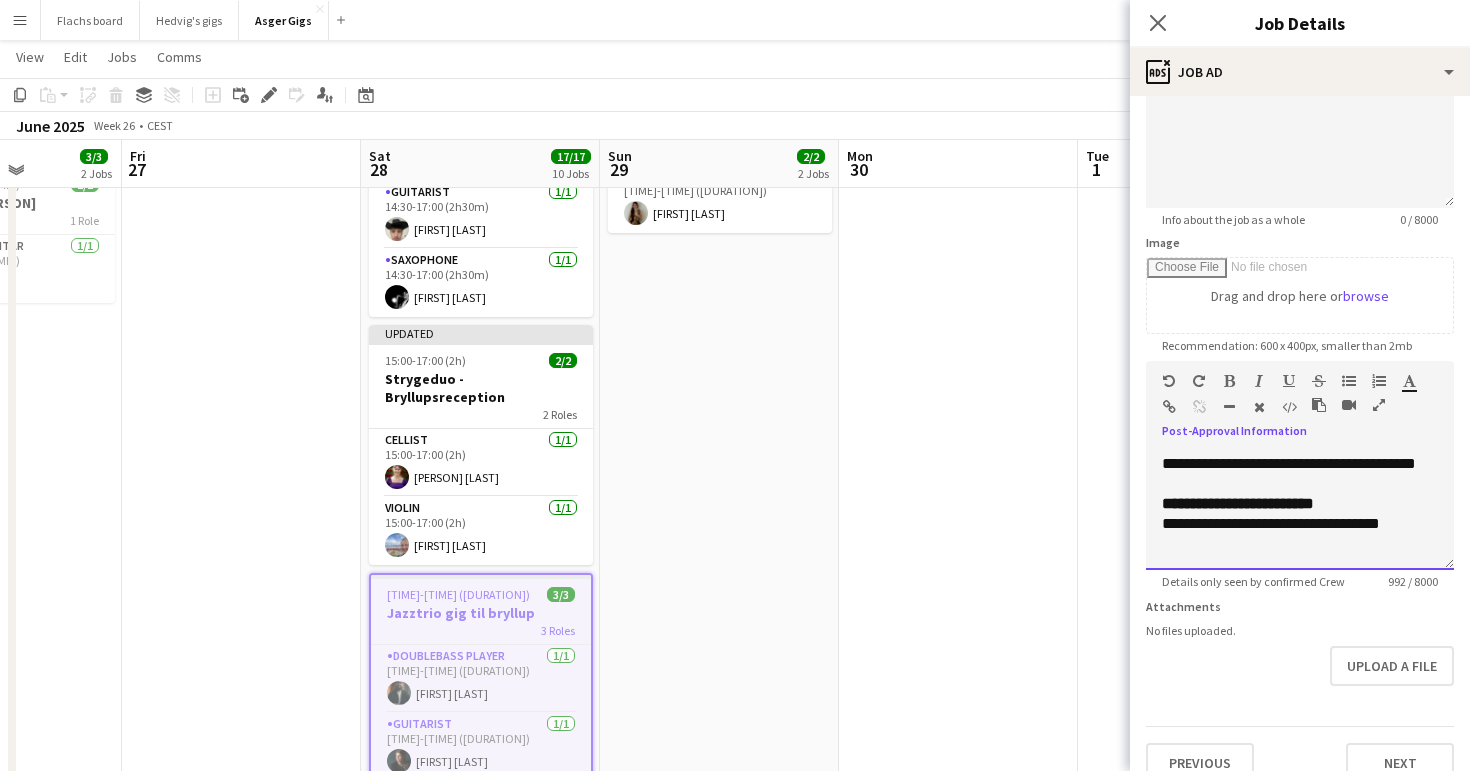 scroll, scrollTop: 736, scrollLeft: 0, axis: vertical 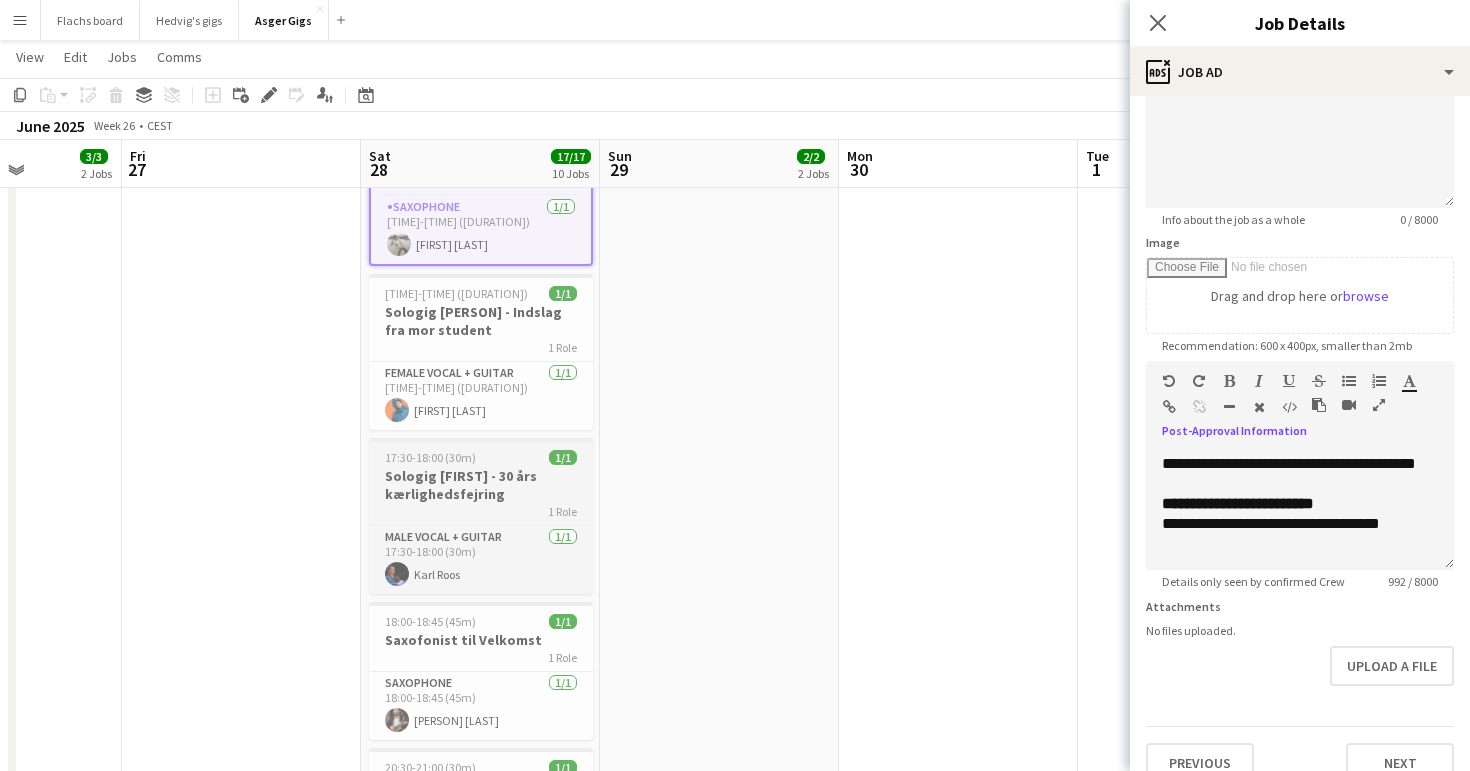 click on "Sologig [FIRST] - 30 års kærlighedsfejring" at bounding box center (481, 485) 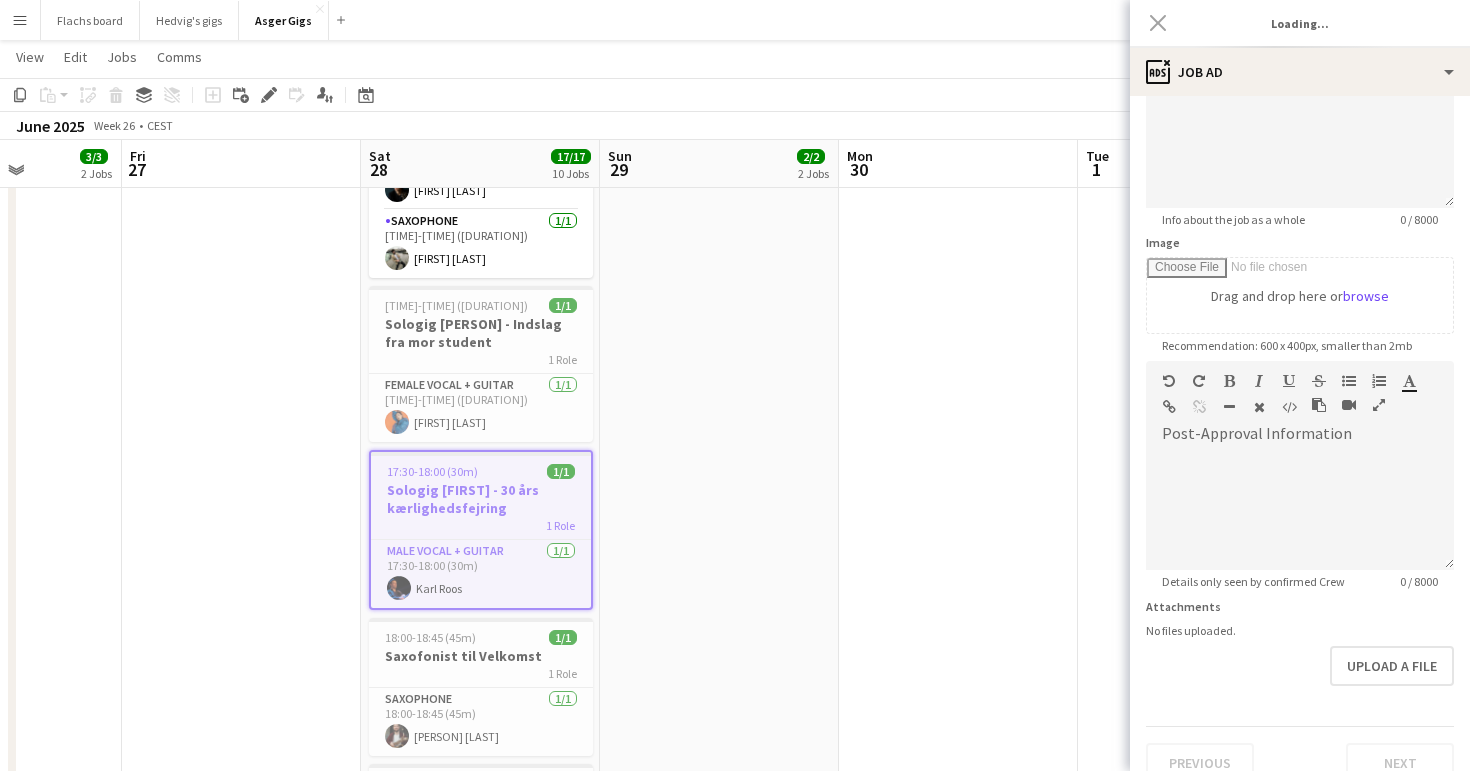 scroll, scrollTop: 0, scrollLeft: 0, axis: both 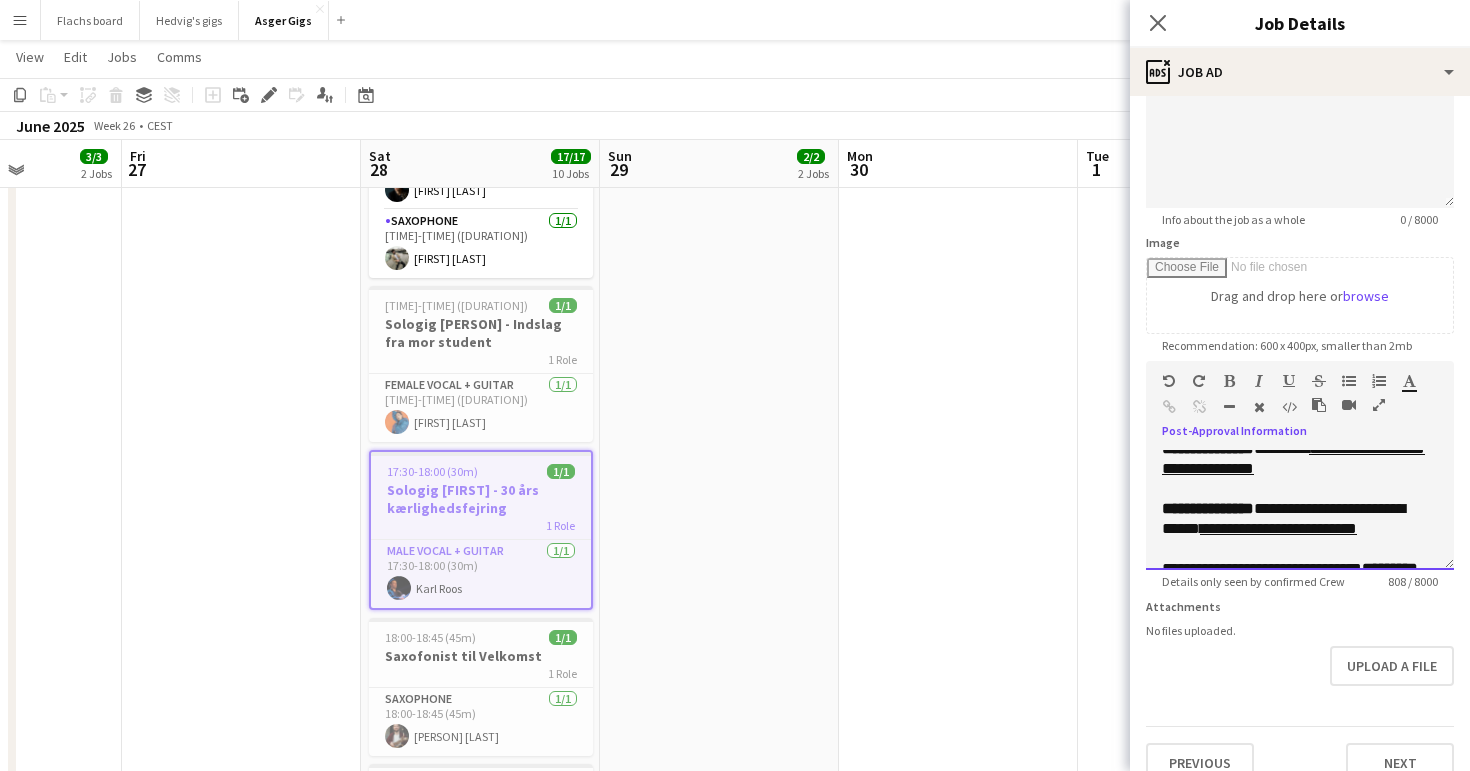 drag, startPoint x: 1286, startPoint y: 491, endPoint x: 1277, endPoint y: 475, distance: 18.35756 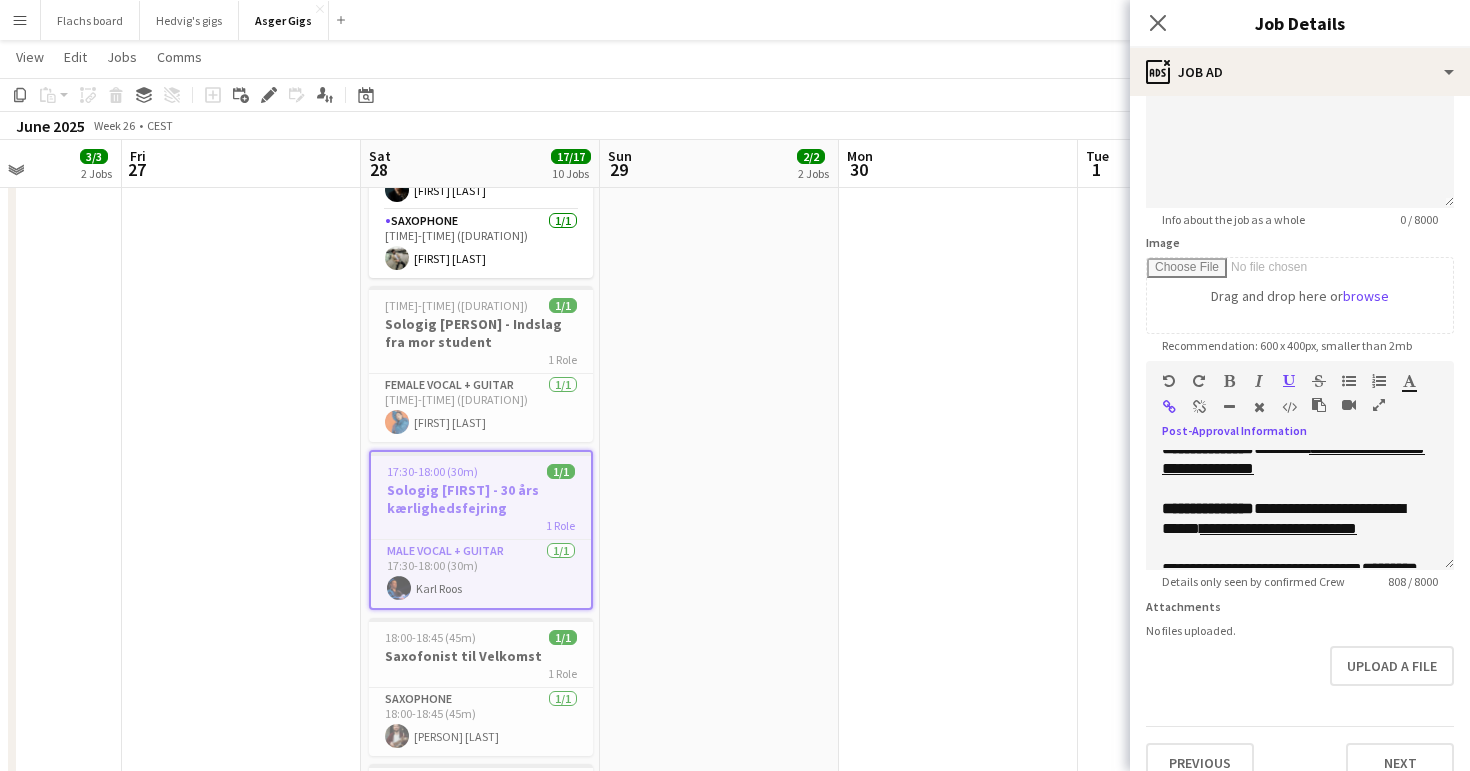 click at bounding box center (1199, 407) 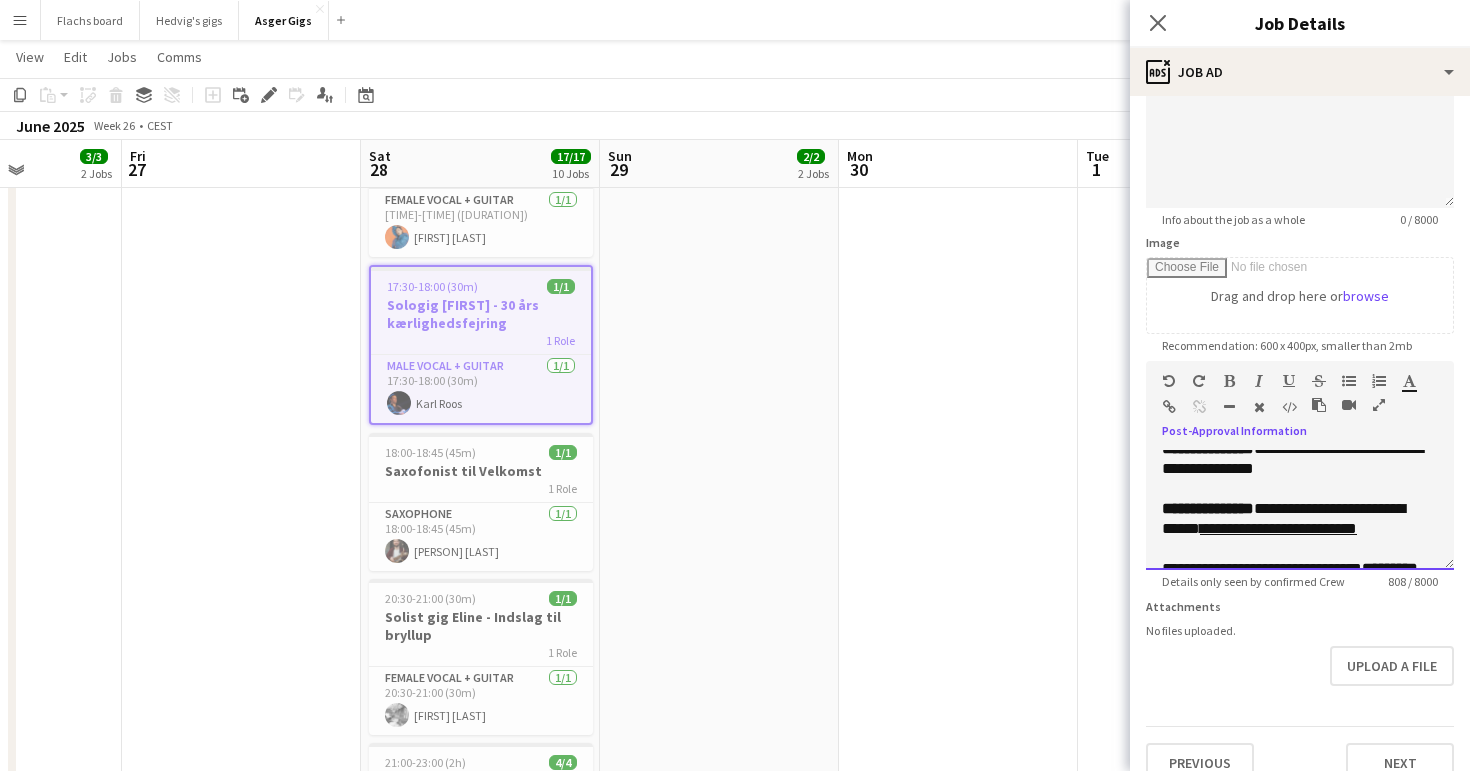 scroll, scrollTop: 1087, scrollLeft: 0, axis: vertical 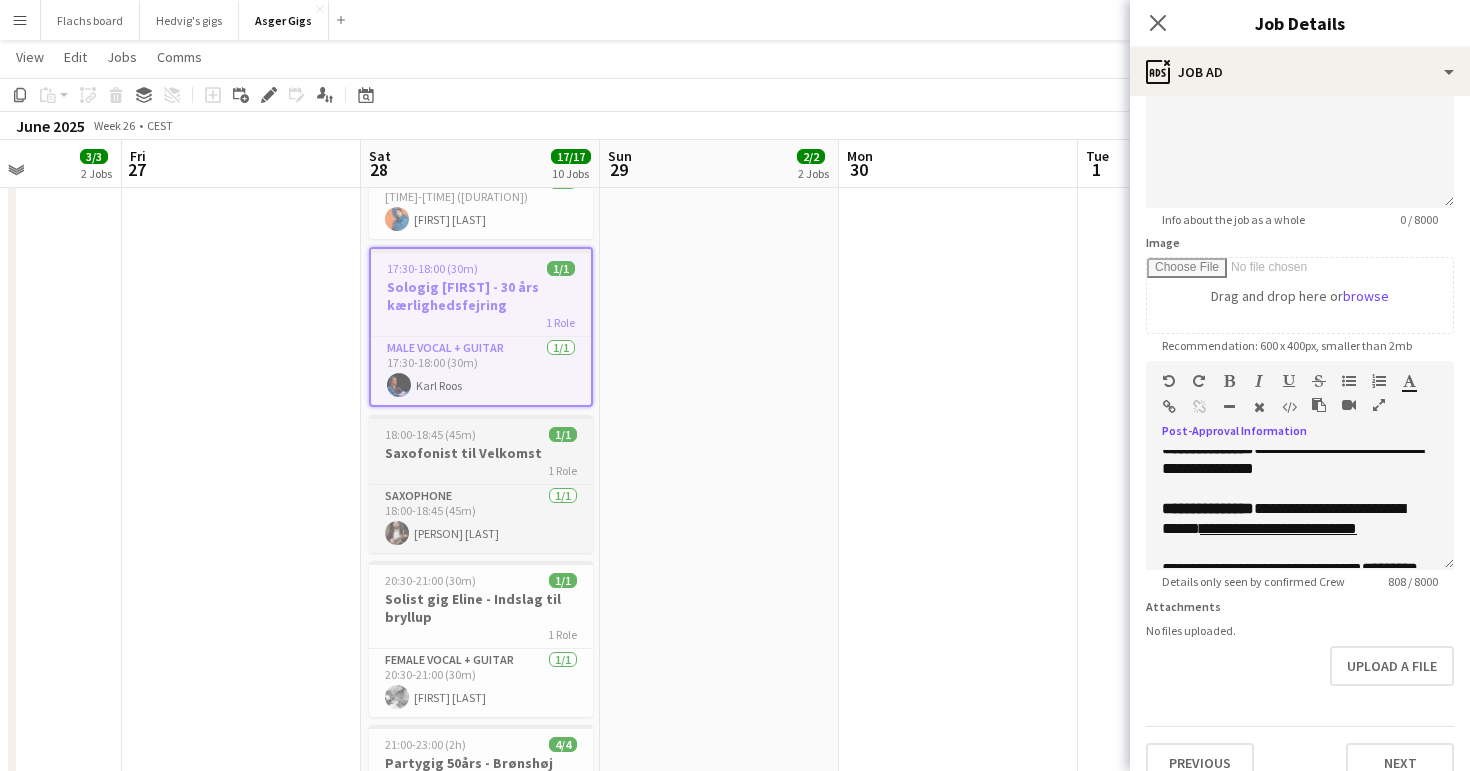click on "Saxofonist til Velkomst" at bounding box center [481, 453] 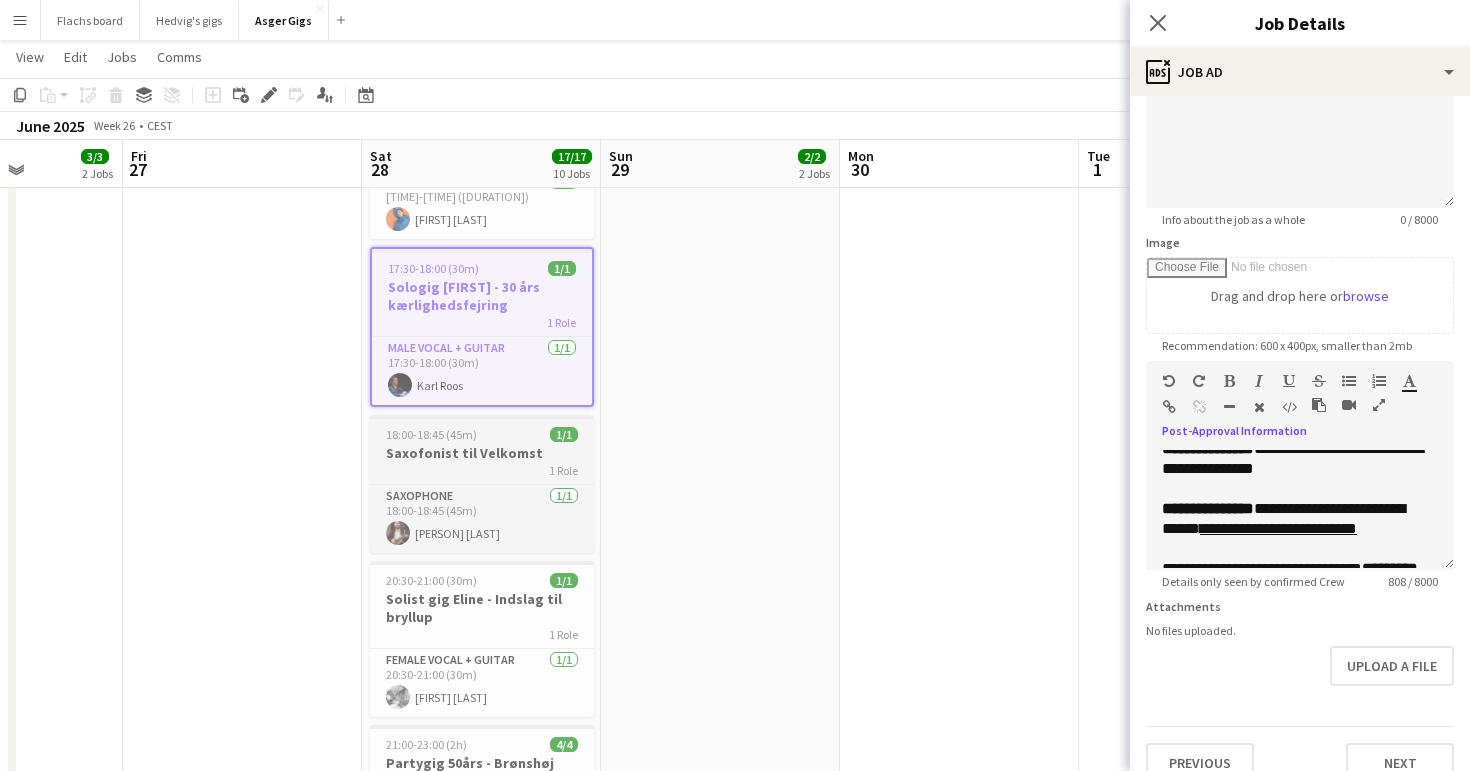 scroll, scrollTop: 0, scrollLeft: 0, axis: both 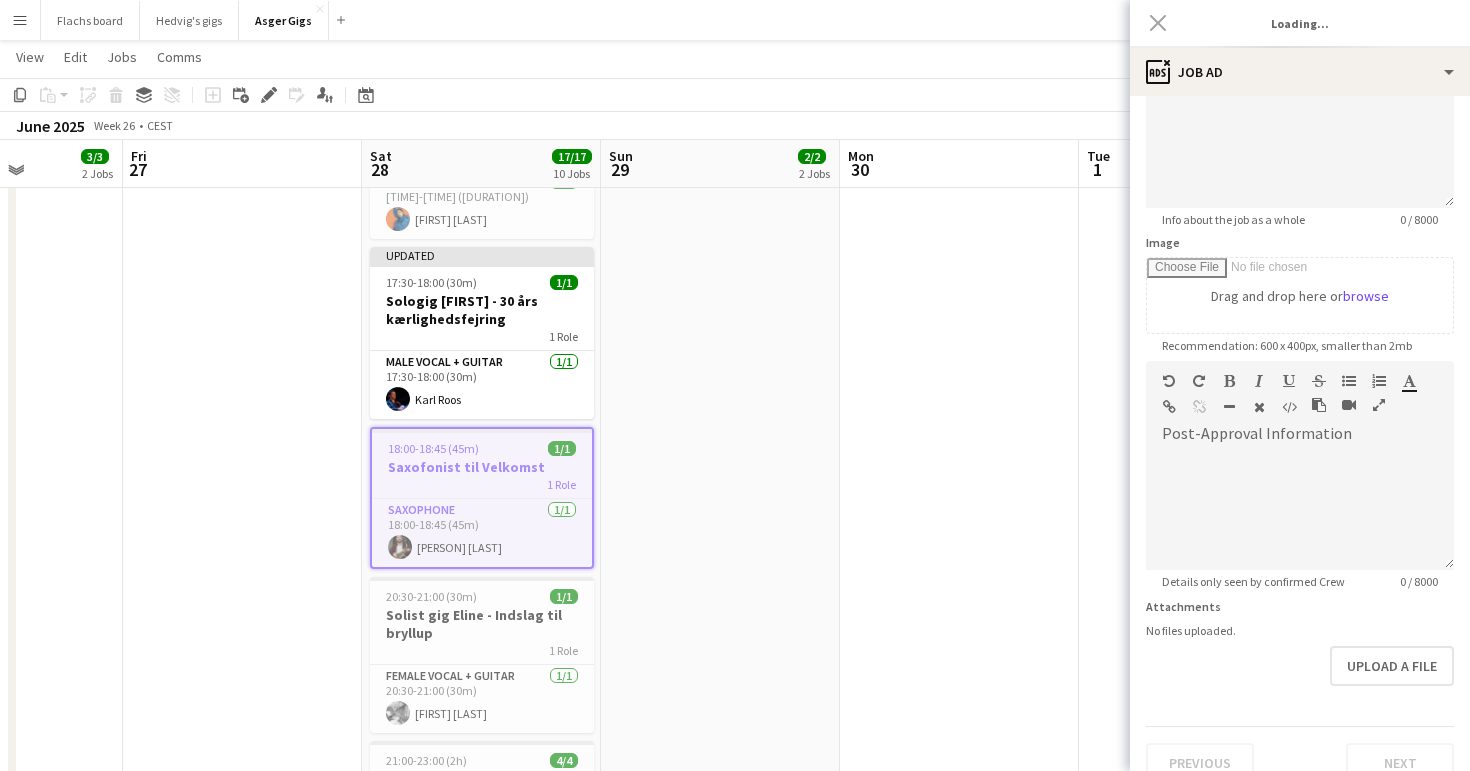 type on "**********" 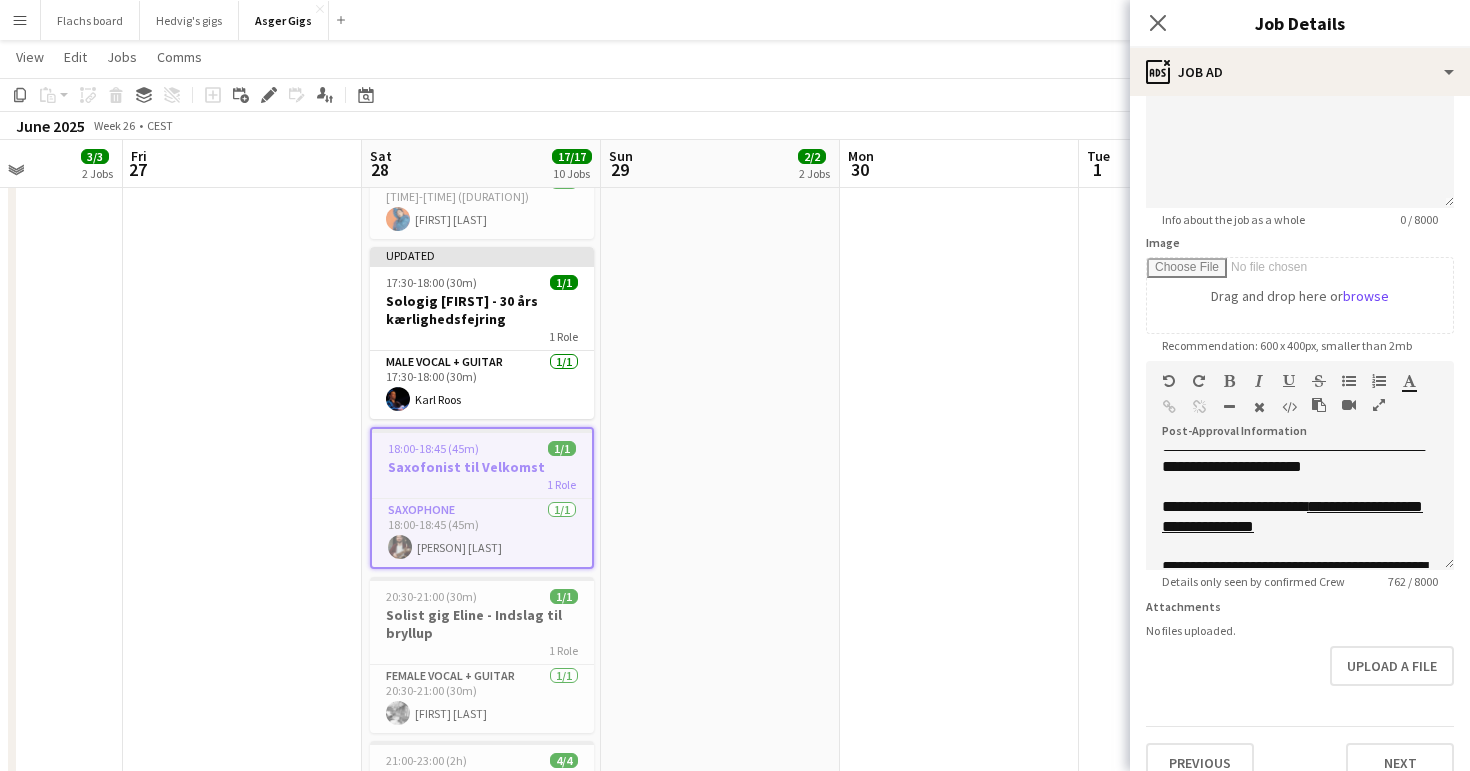 scroll, scrollTop: 242, scrollLeft: 0, axis: vertical 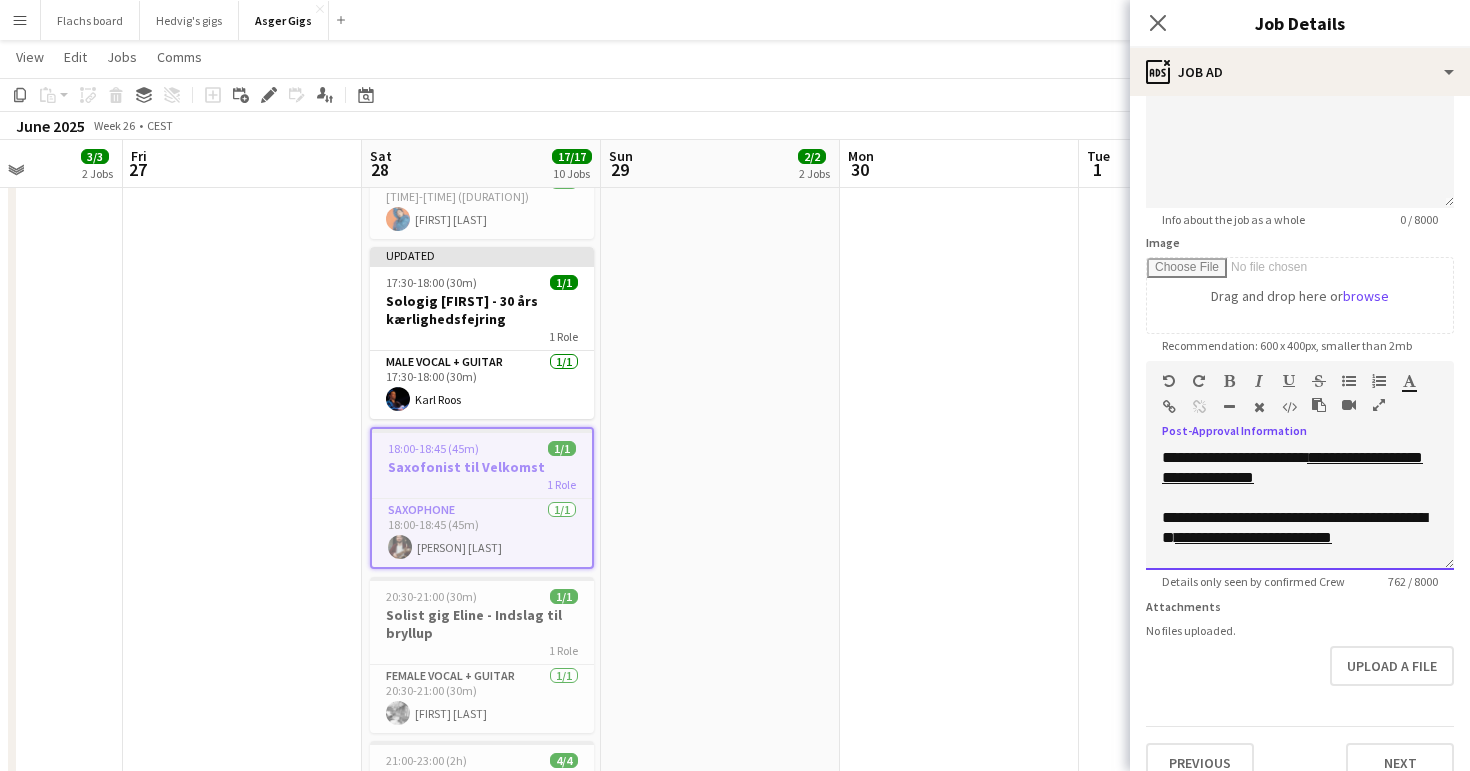 drag, startPoint x: 1227, startPoint y: 495, endPoint x: 1211, endPoint y: 481, distance: 21.260292 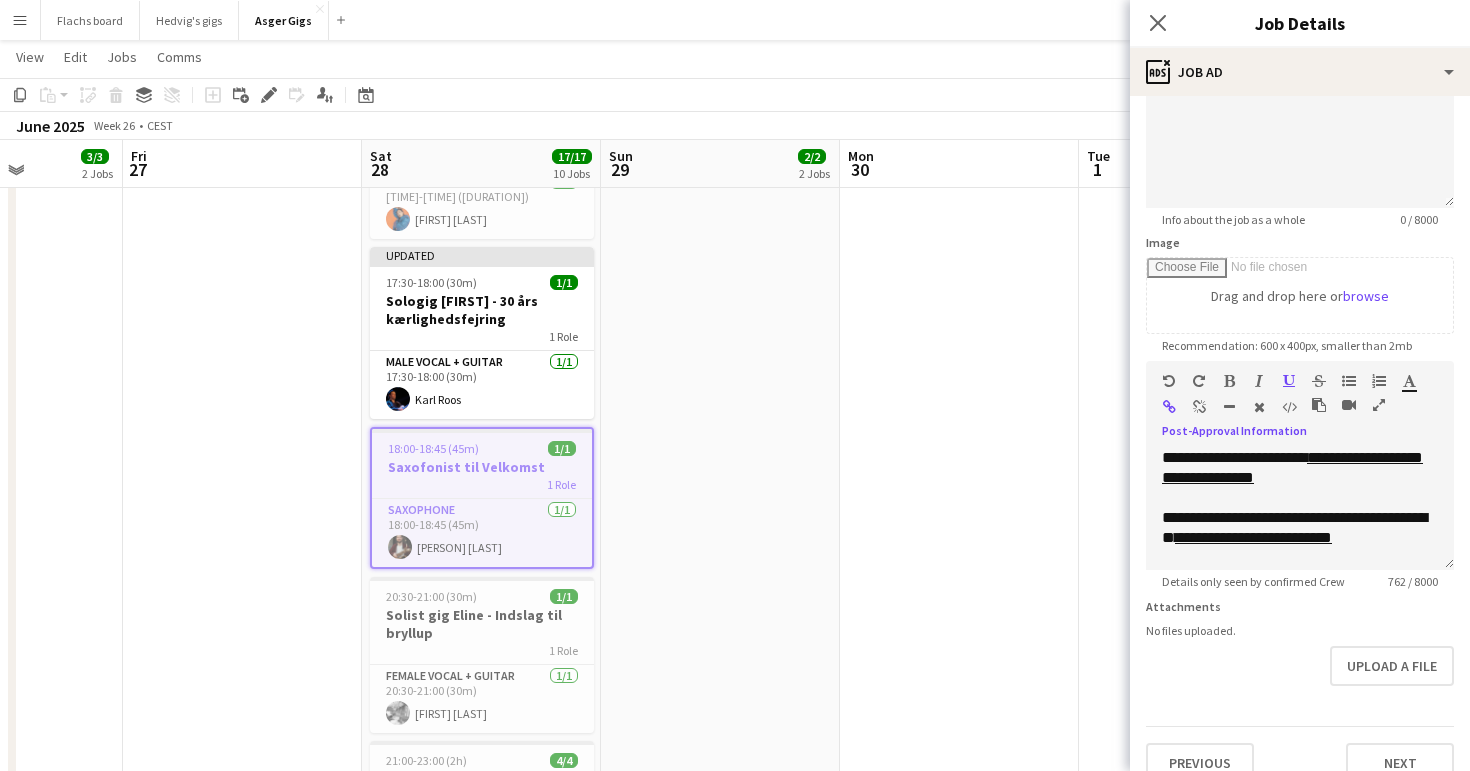 click at bounding box center [1199, 407] 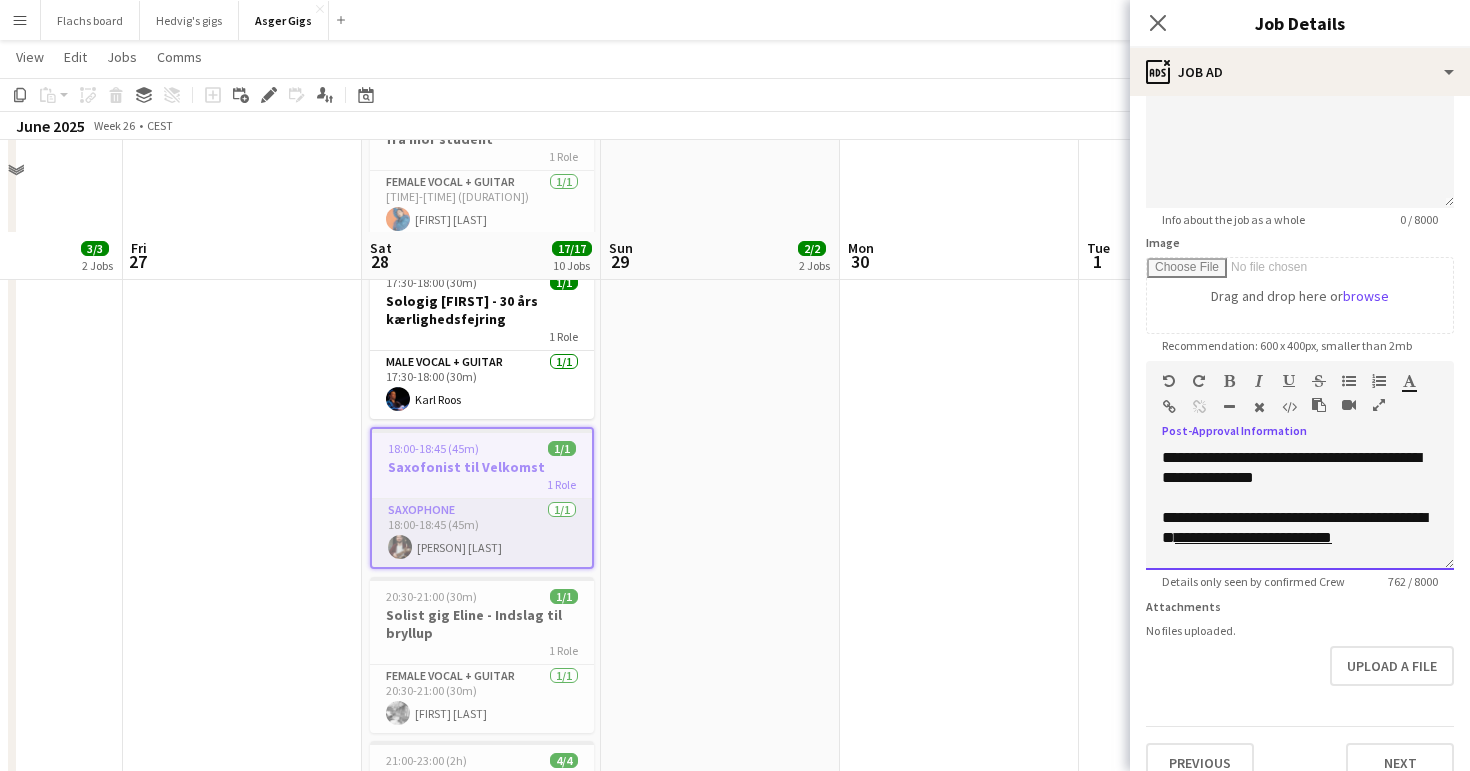 scroll, scrollTop: 1198, scrollLeft: 0, axis: vertical 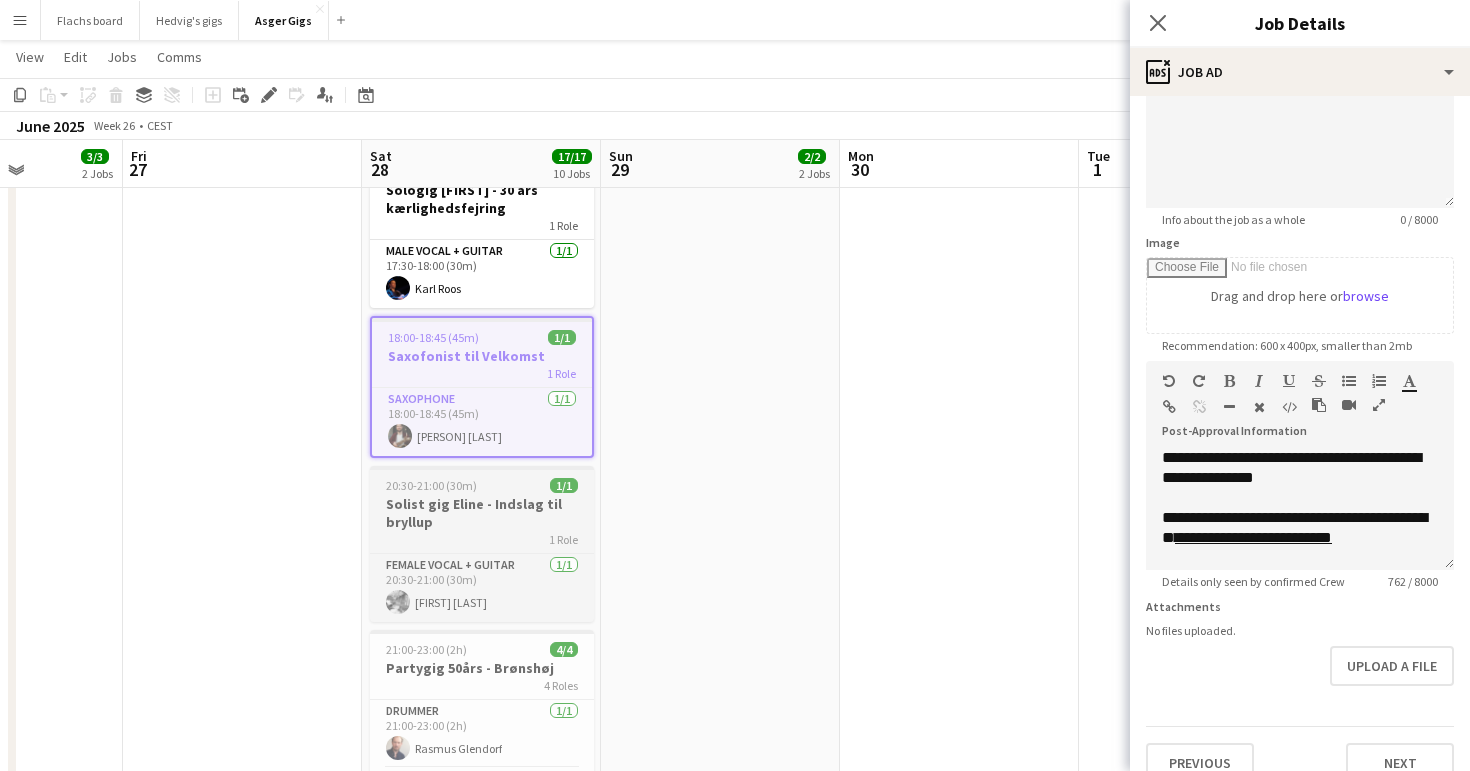 click on "Solist gig Eline - Indslag til bryllup" at bounding box center (482, 513) 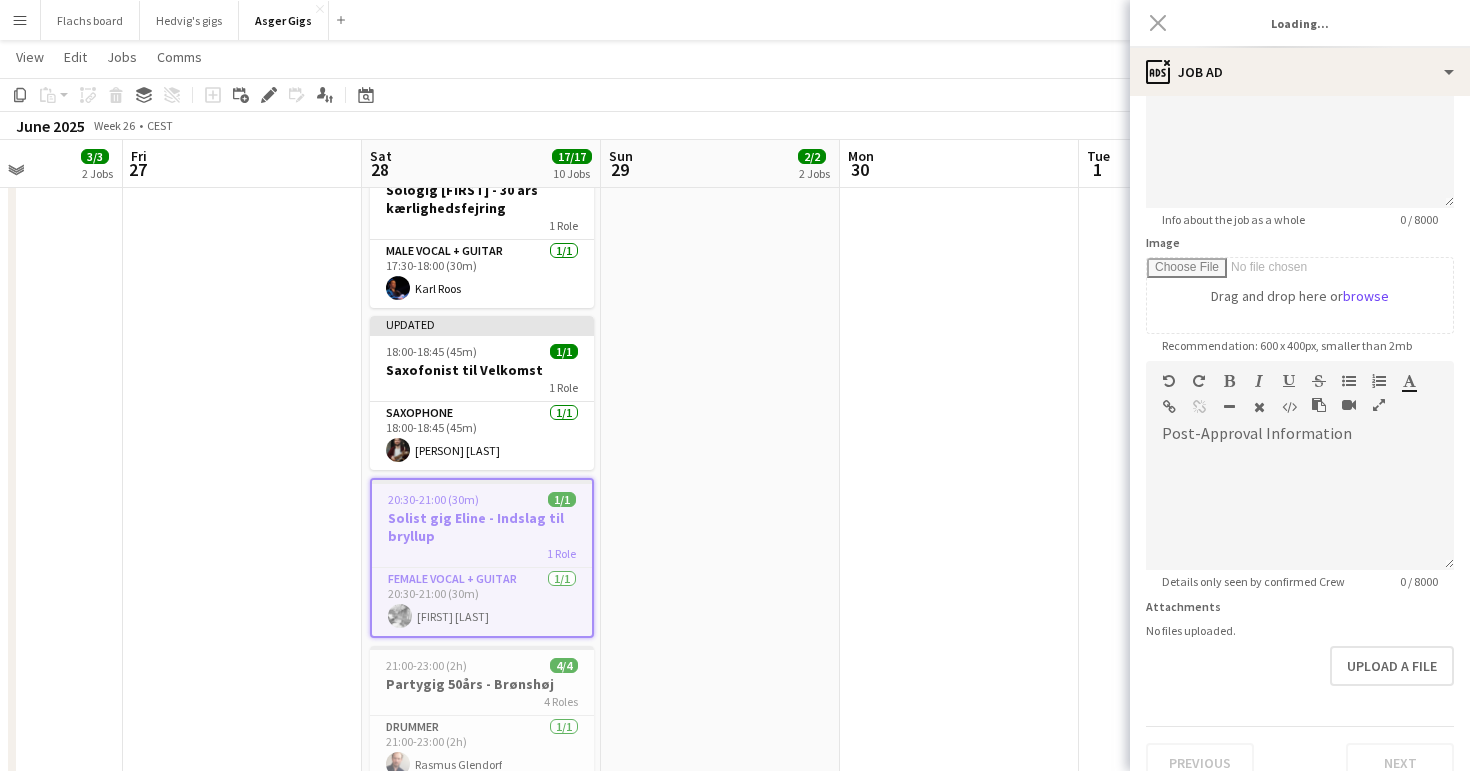 type on "**********" 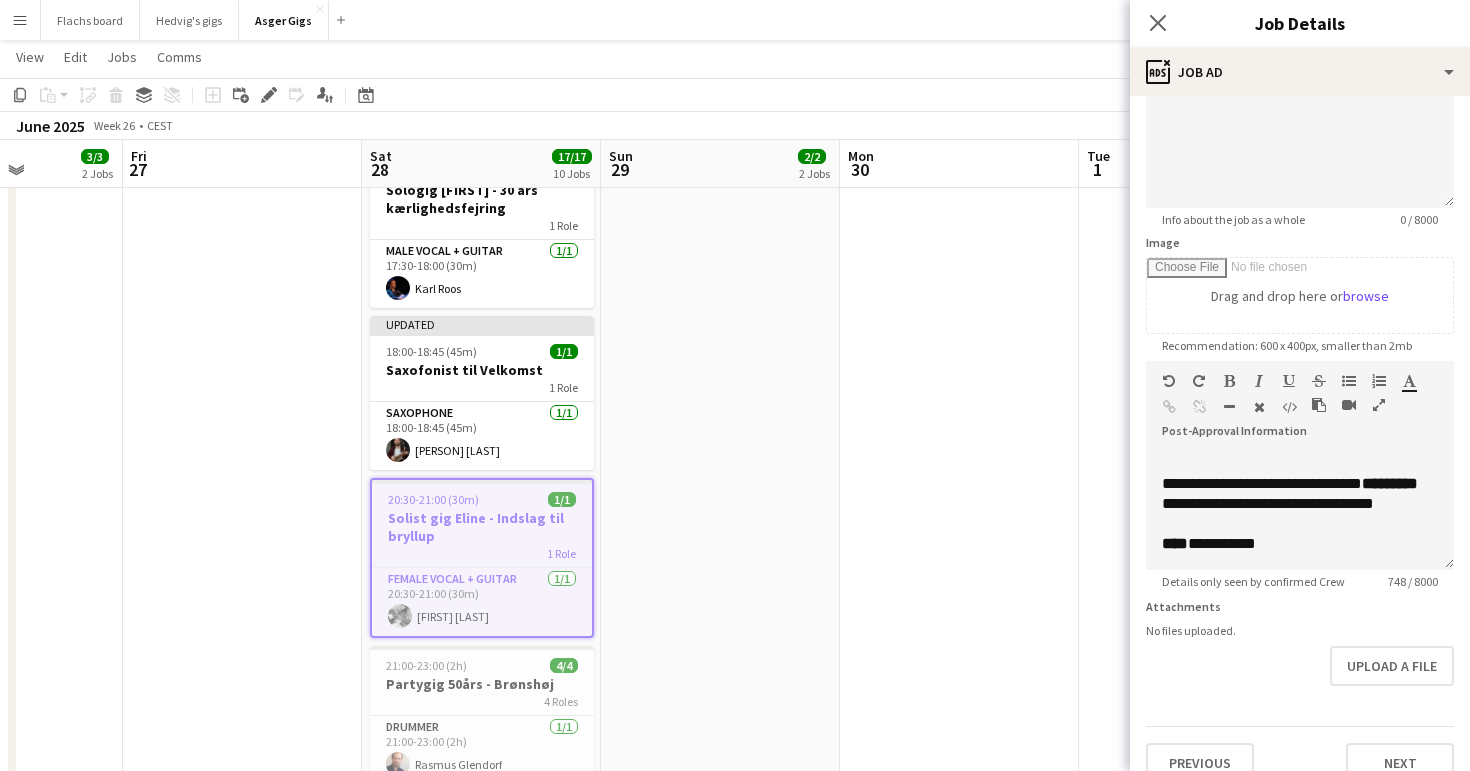 scroll, scrollTop: 296, scrollLeft: 0, axis: vertical 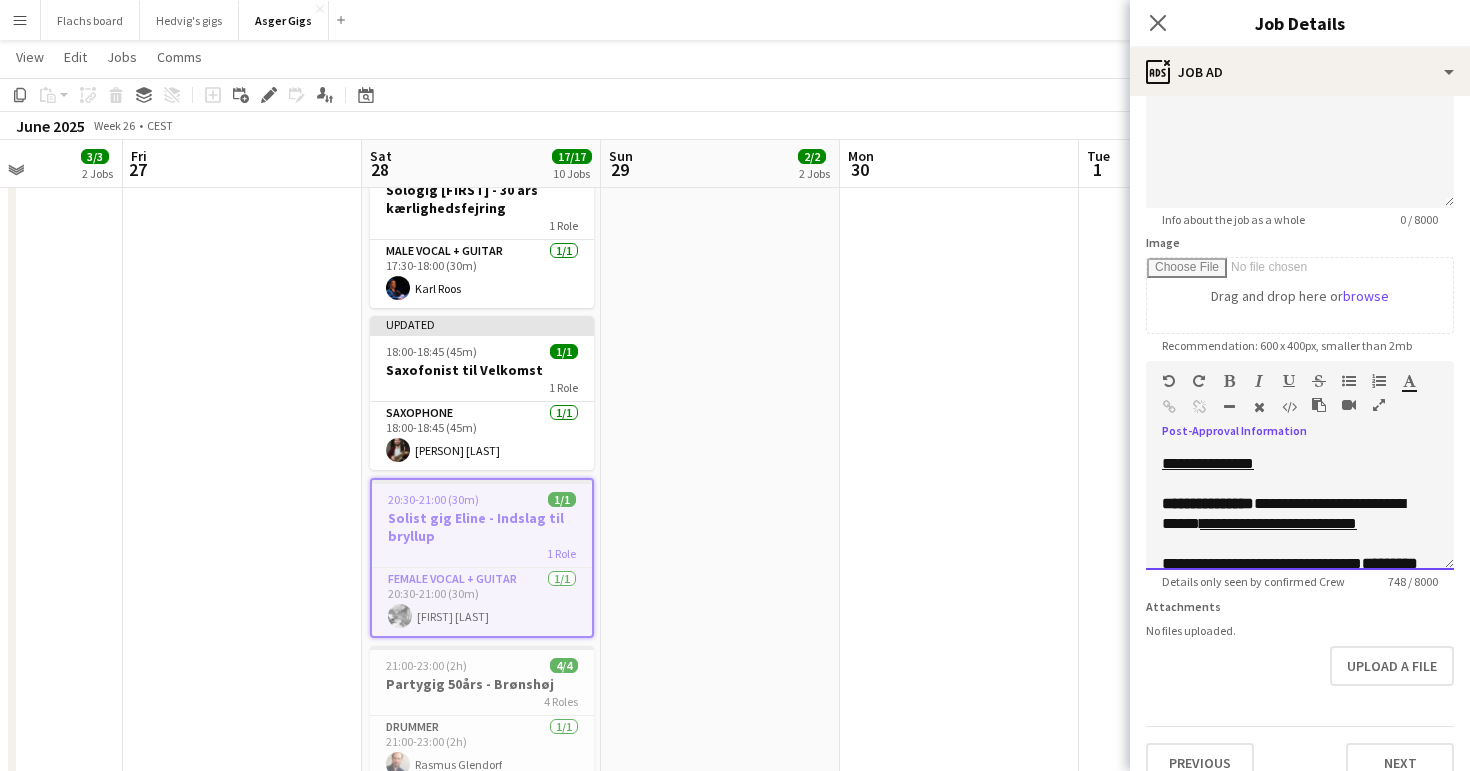 drag, startPoint x: 1288, startPoint y: 505, endPoint x: 1274, endPoint y: 492, distance: 19.104973 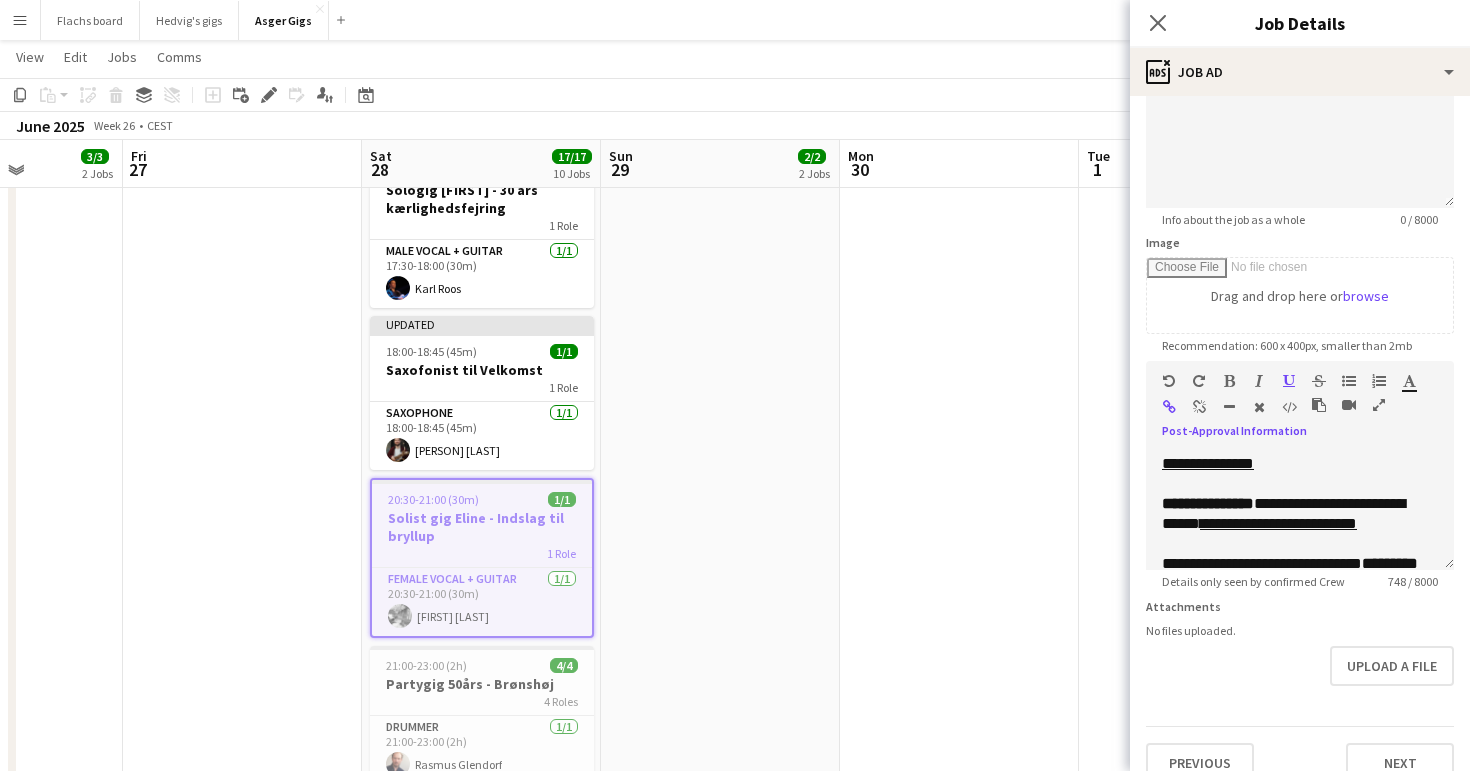 click at bounding box center [1199, 407] 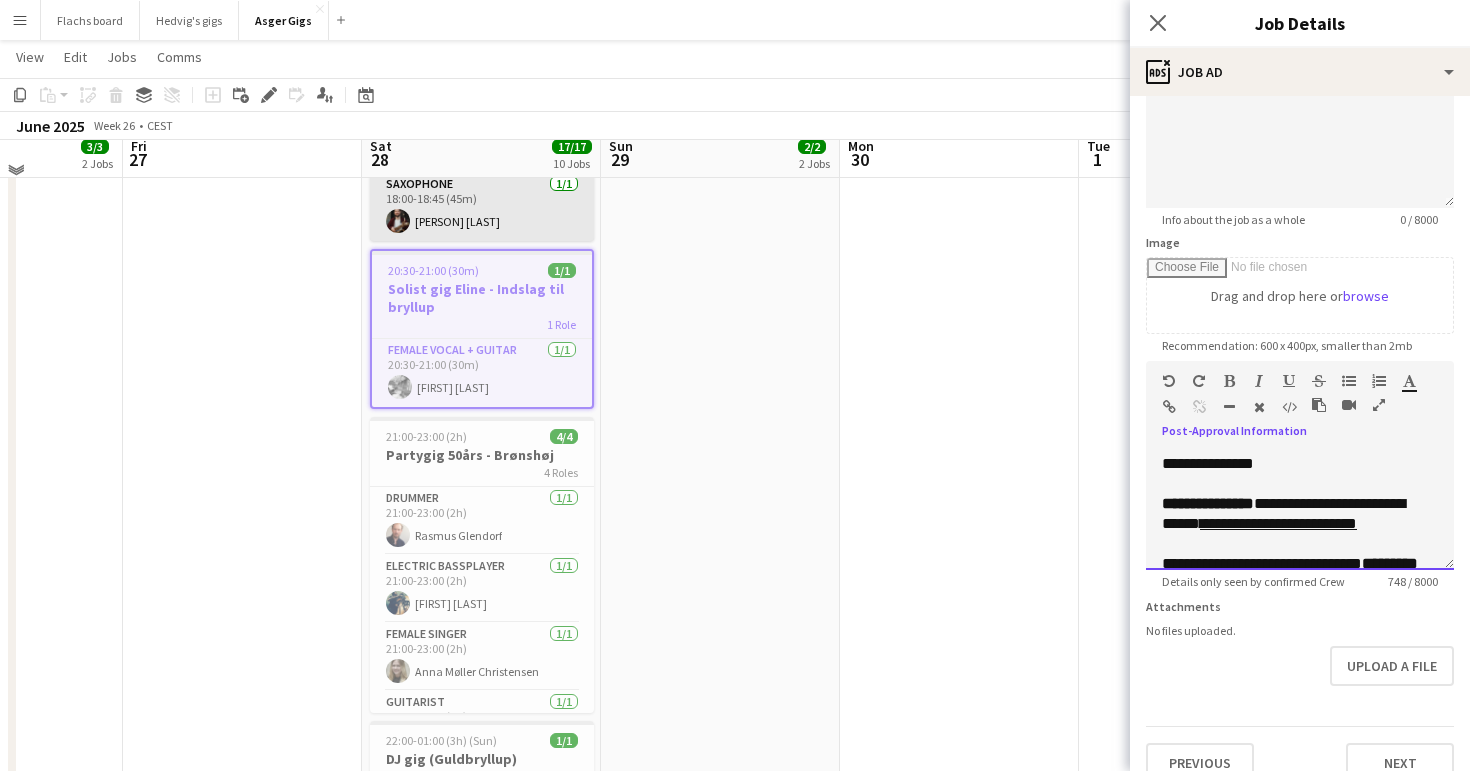 scroll, scrollTop: 1458, scrollLeft: 0, axis: vertical 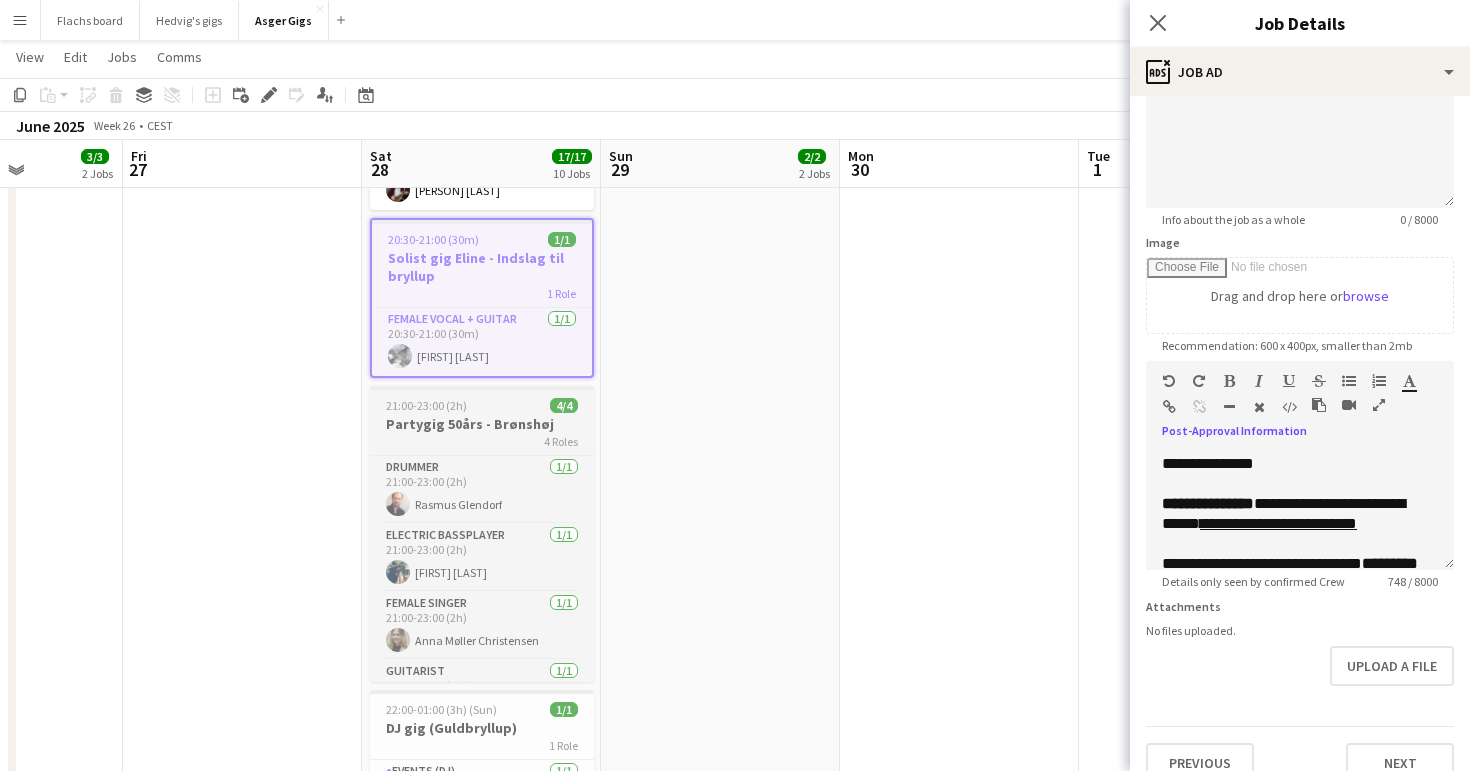 click on "Partygig 50års - Brønshøj" at bounding box center (482, 424) 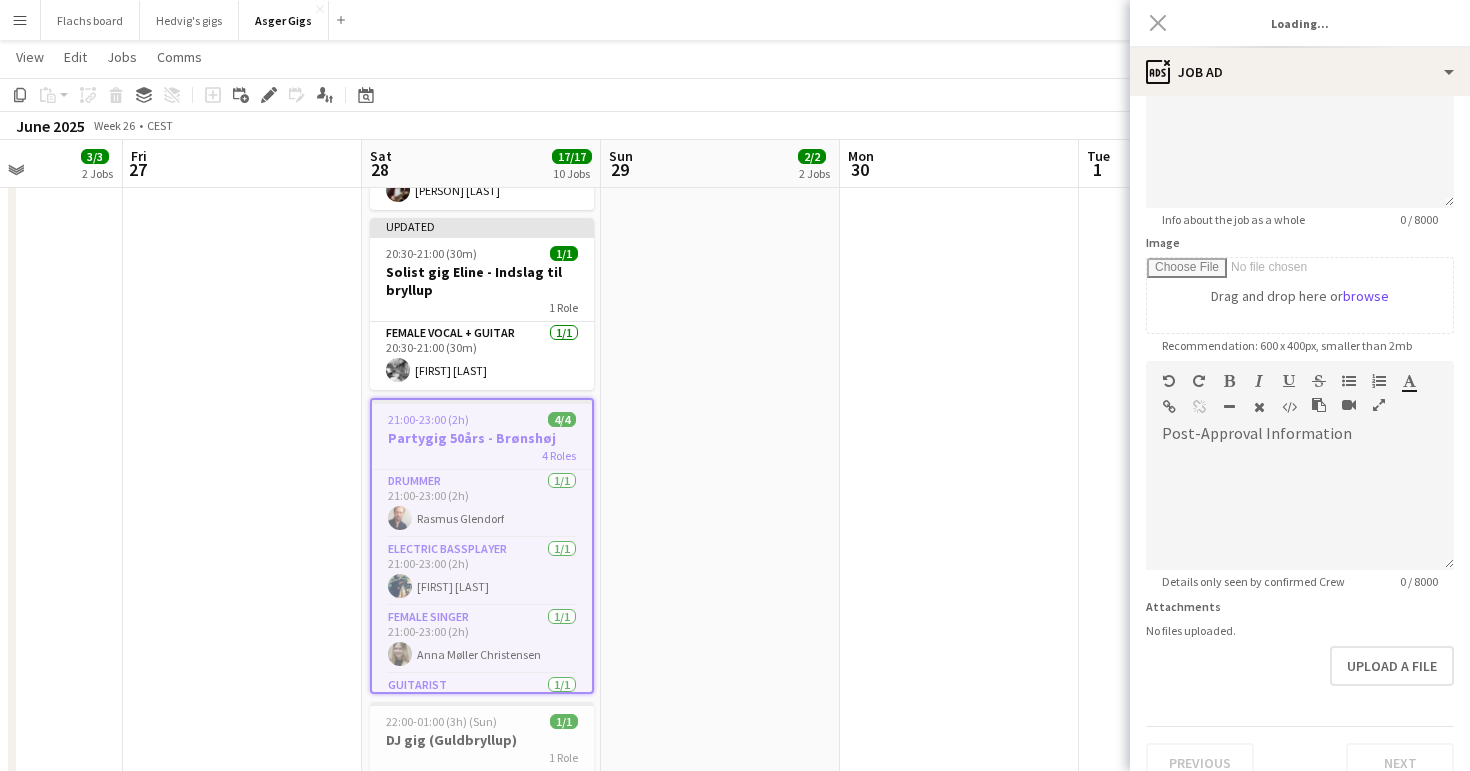 scroll, scrollTop: 0, scrollLeft: 0, axis: both 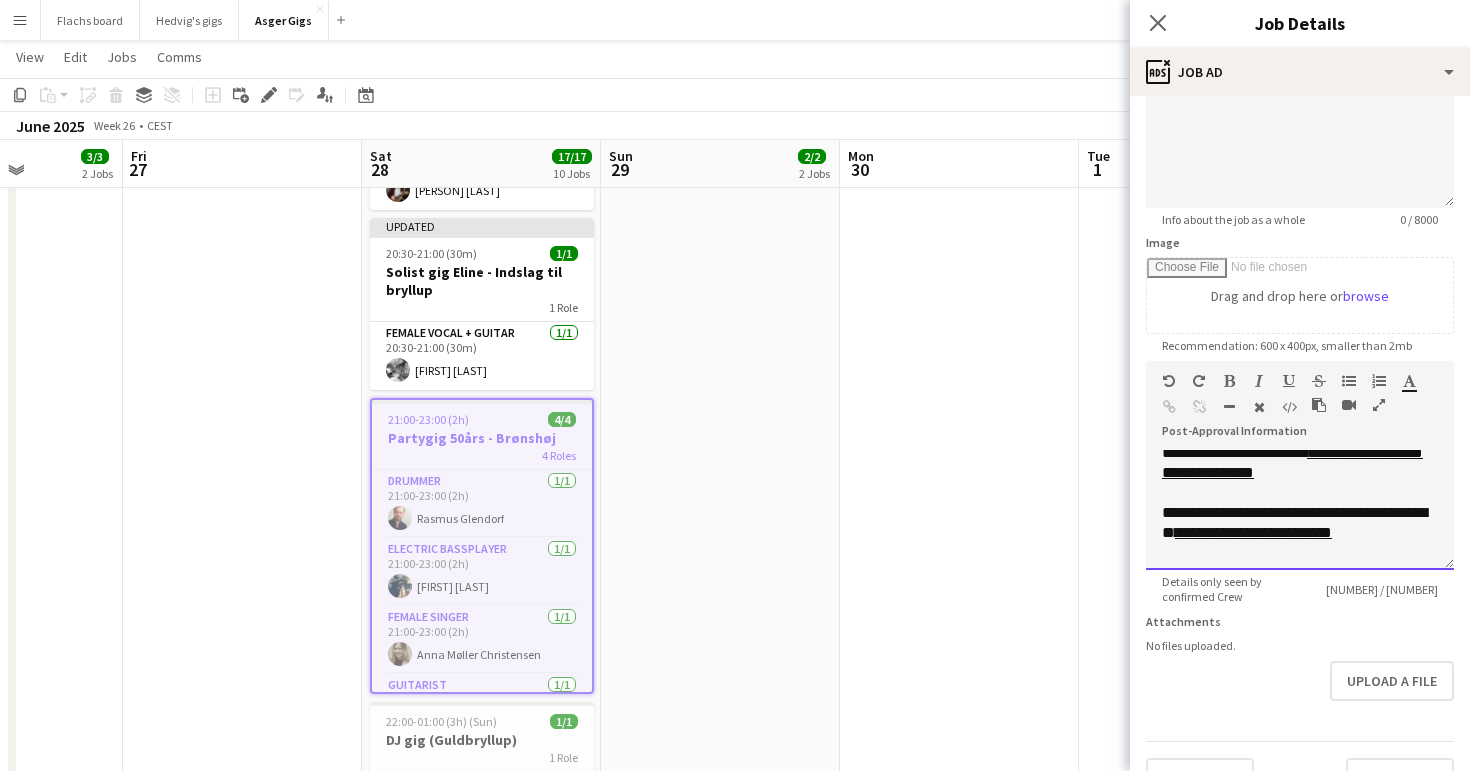 click on "**********" at bounding box center (1300, 463) 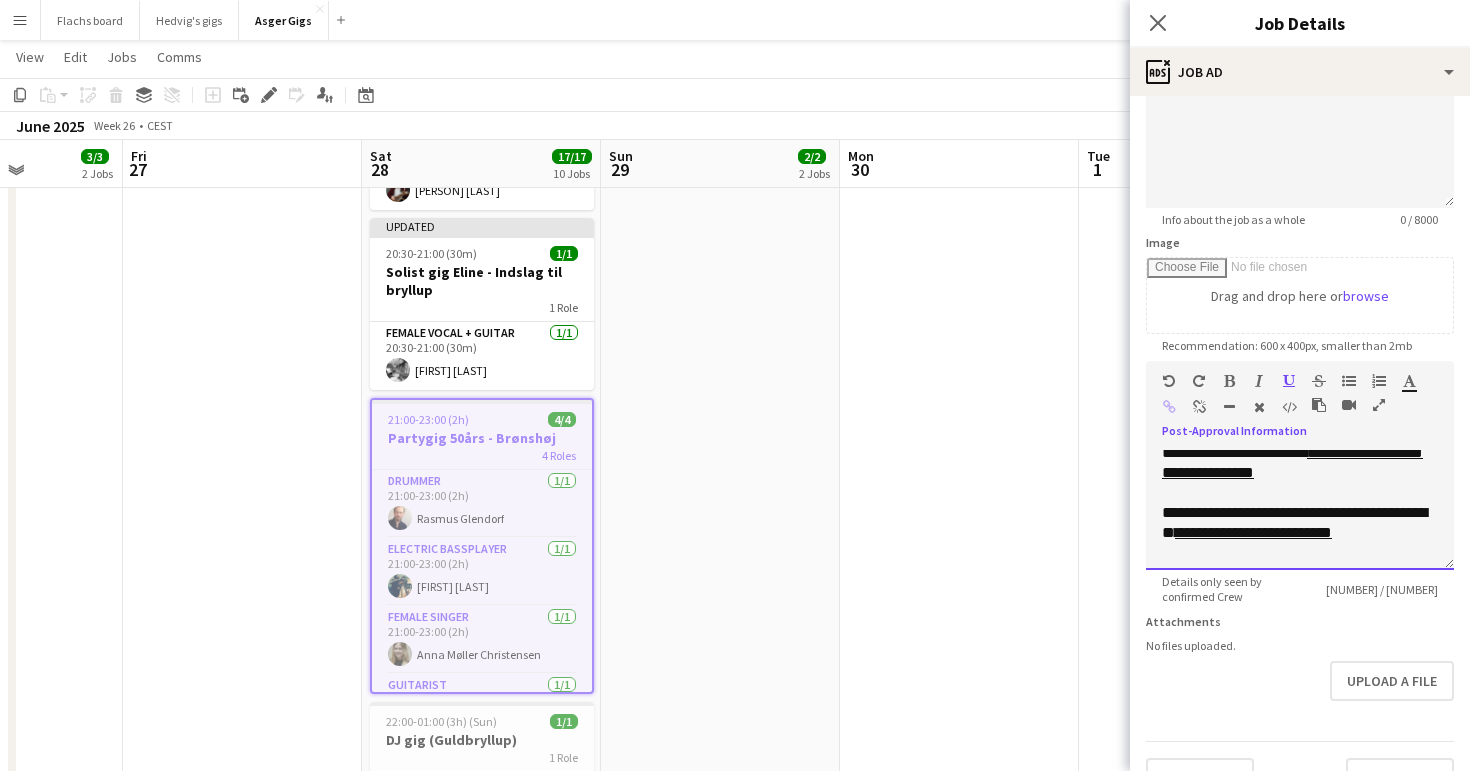 click on "**********" at bounding box center (1300, 463) 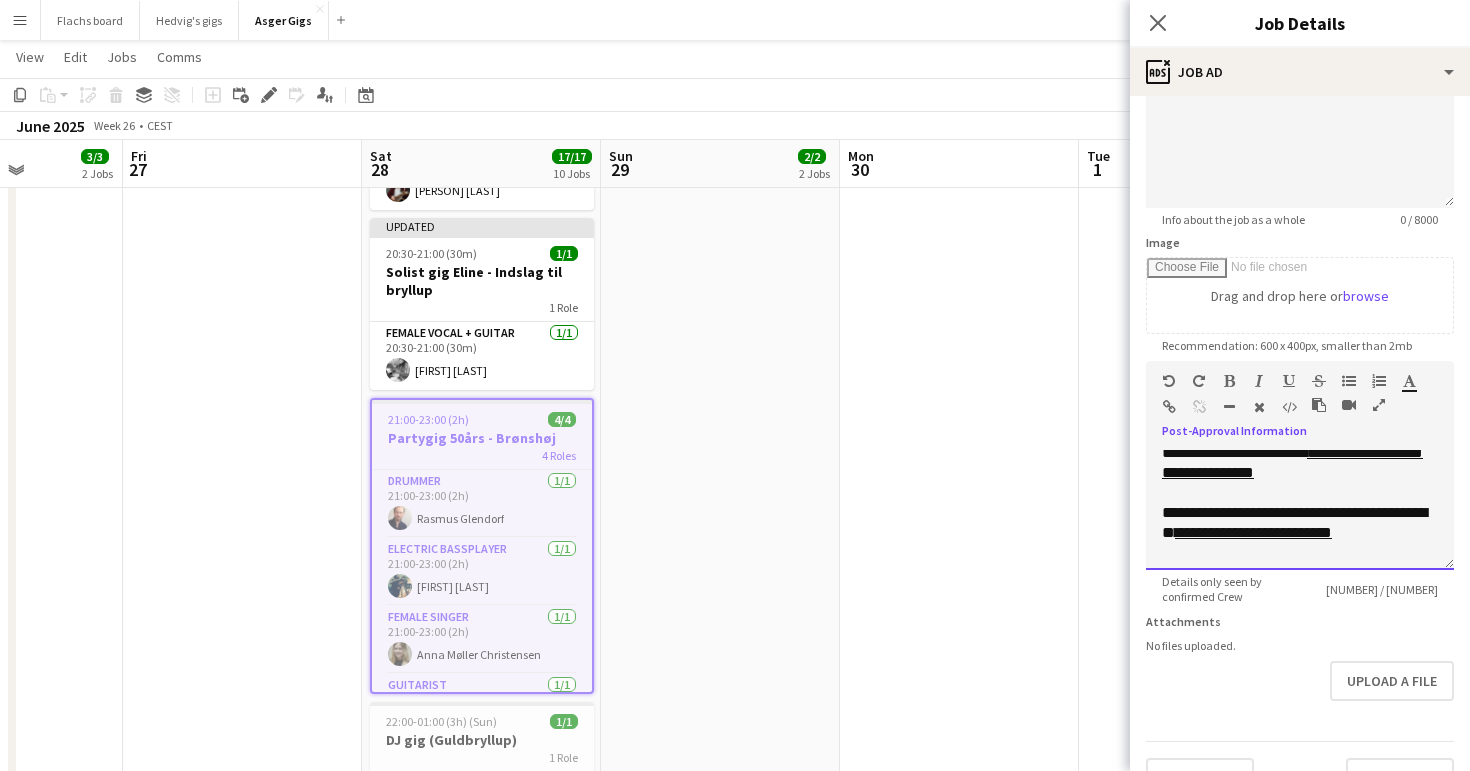 drag, startPoint x: 1225, startPoint y: 487, endPoint x: 1216, endPoint y: 477, distance: 13.453624 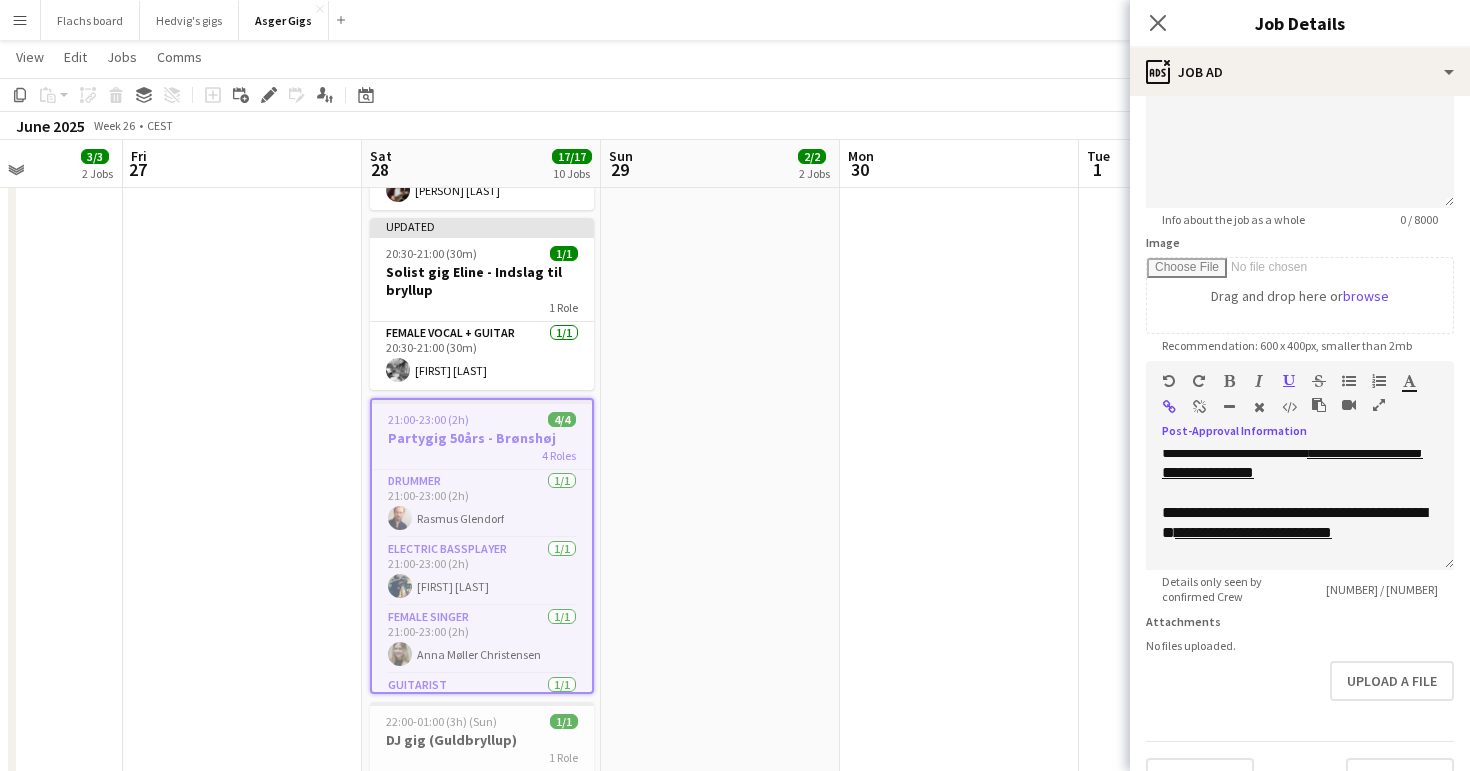 click at bounding box center [1199, 407] 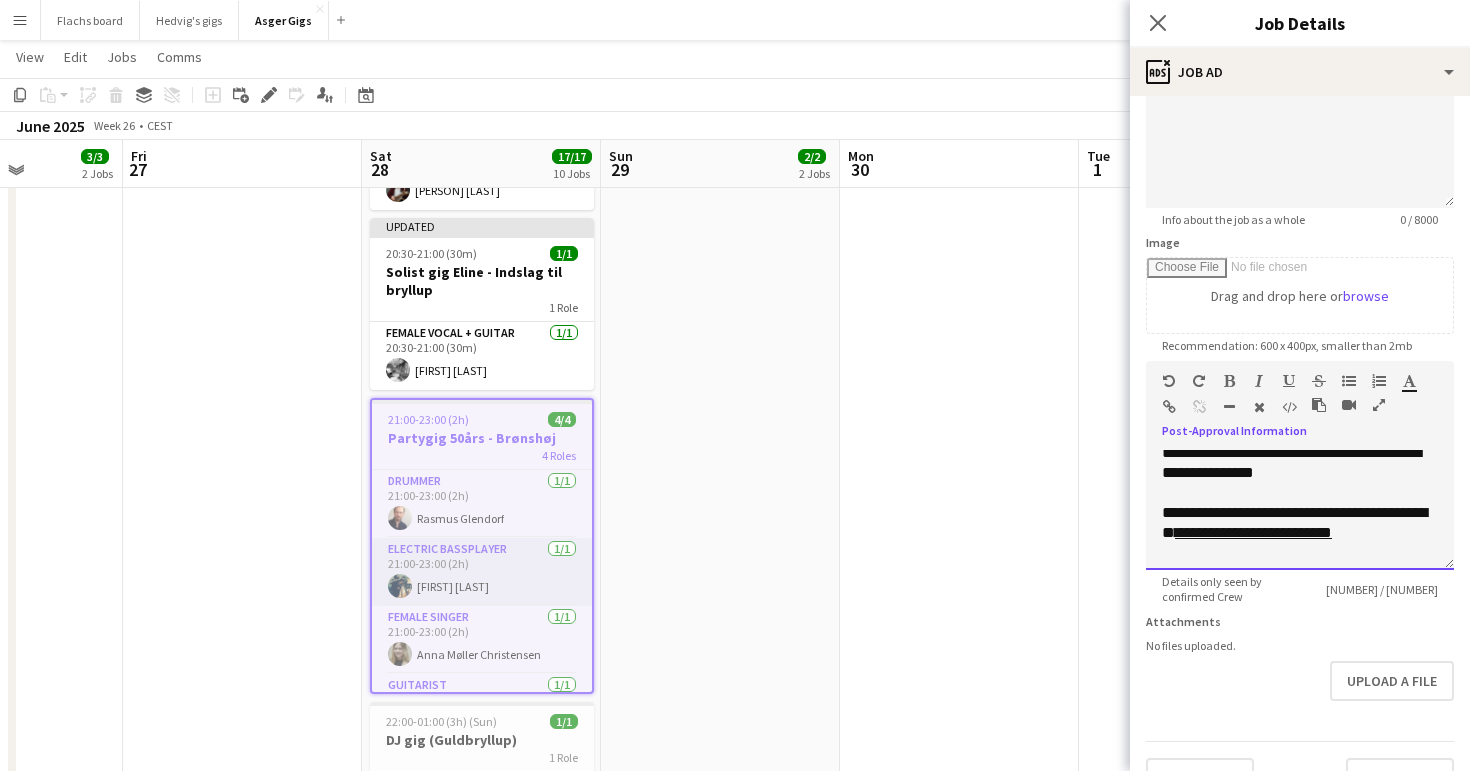 scroll, scrollTop: 50, scrollLeft: 0, axis: vertical 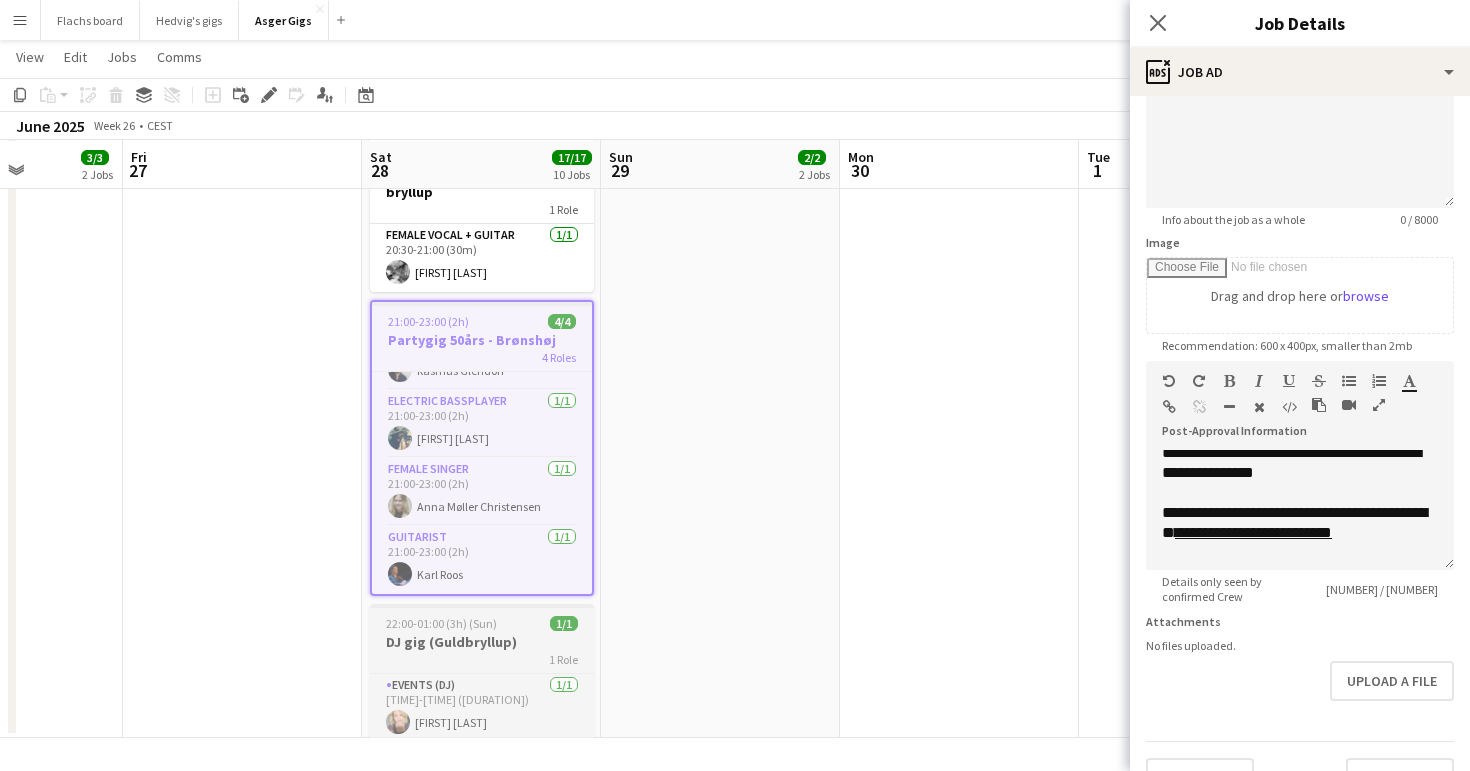 click on "1 Role" at bounding box center (482, 659) 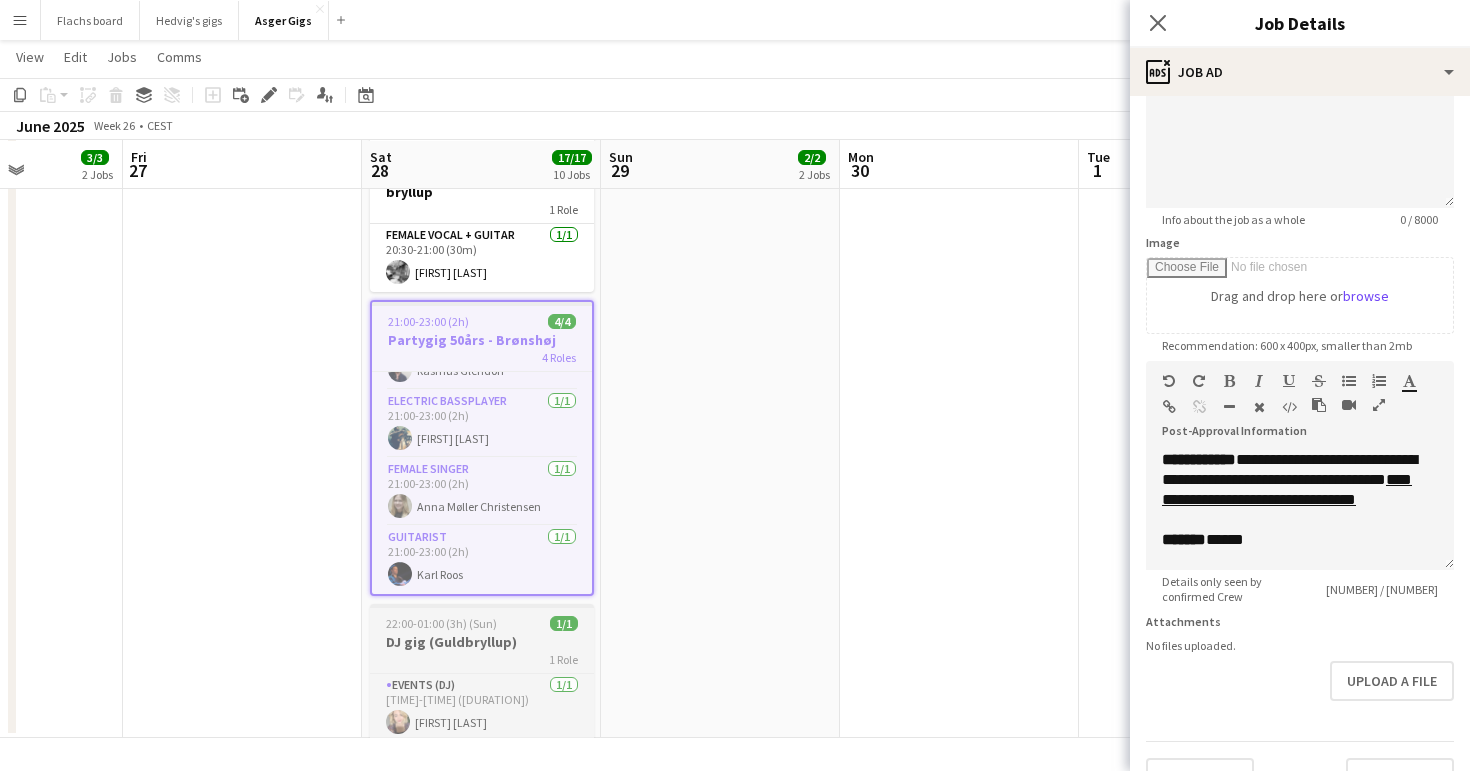 type on "**********" 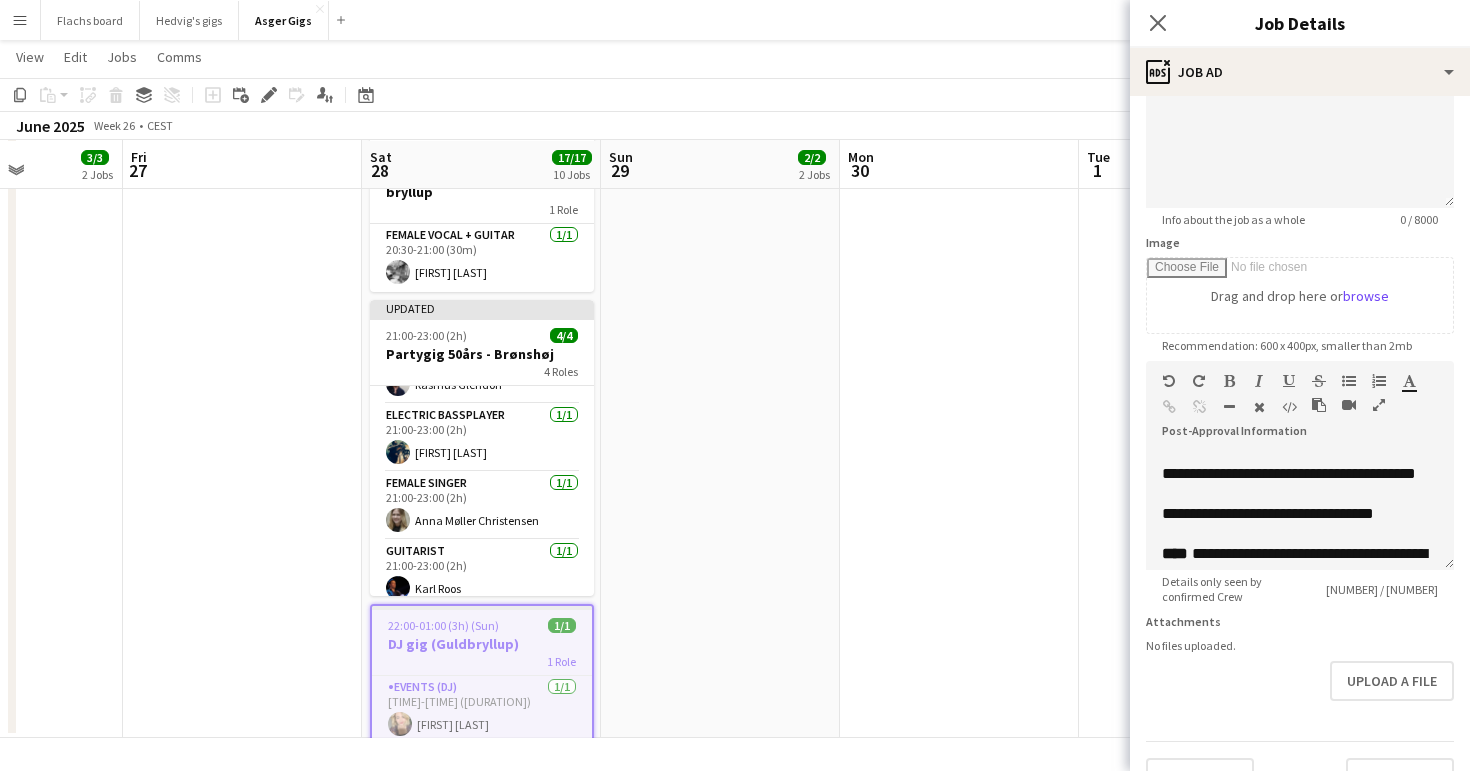 scroll, scrollTop: 398, scrollLeft: 0, axis: vertical 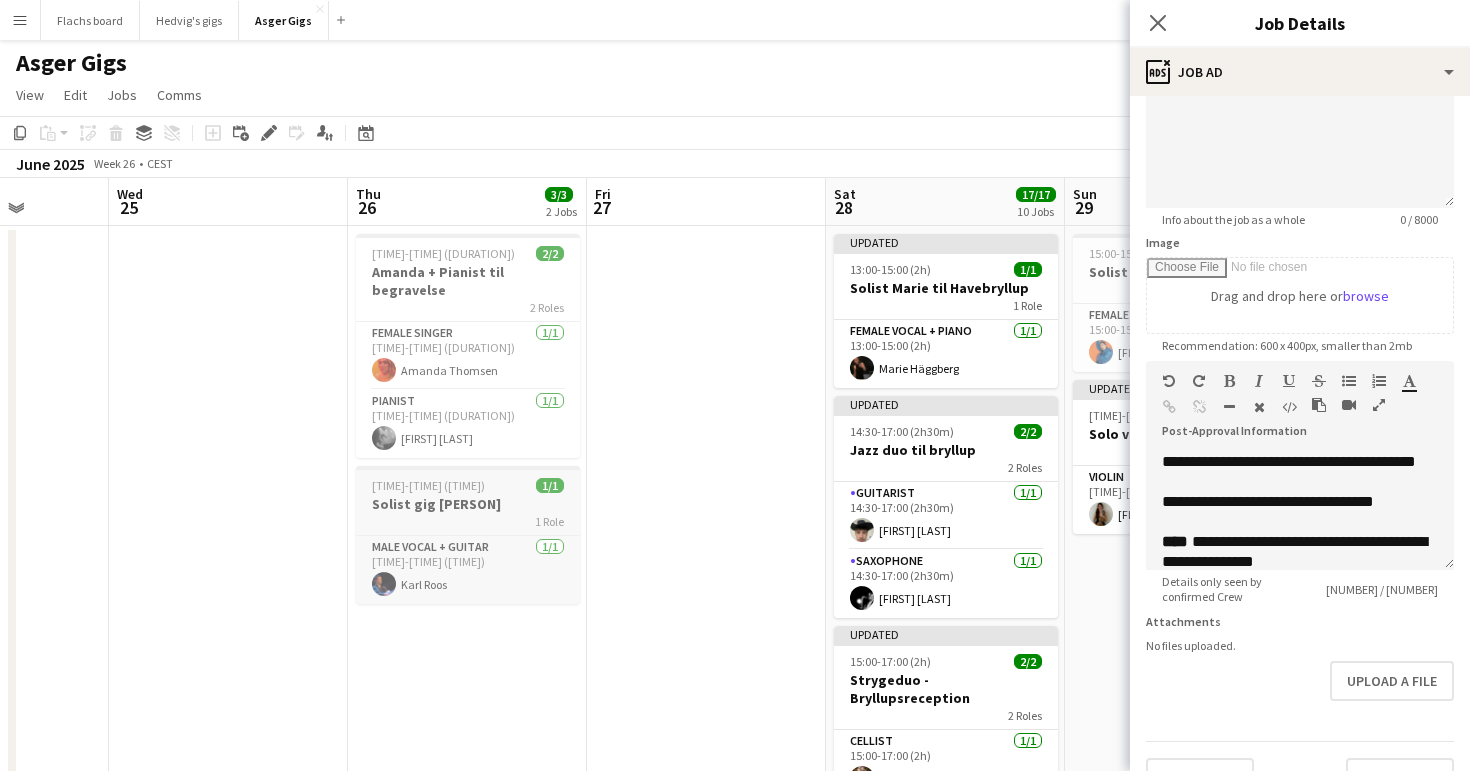 click on "[TIME]-[TIME] ([DURATION])    1/1   Solist gig [NAME]   1 Role   Male Vocal + Guitar   1/1   [TIME]-[TIME] ([DURATION])
[NAME] [LAST]" at bounding box center (468, 535) 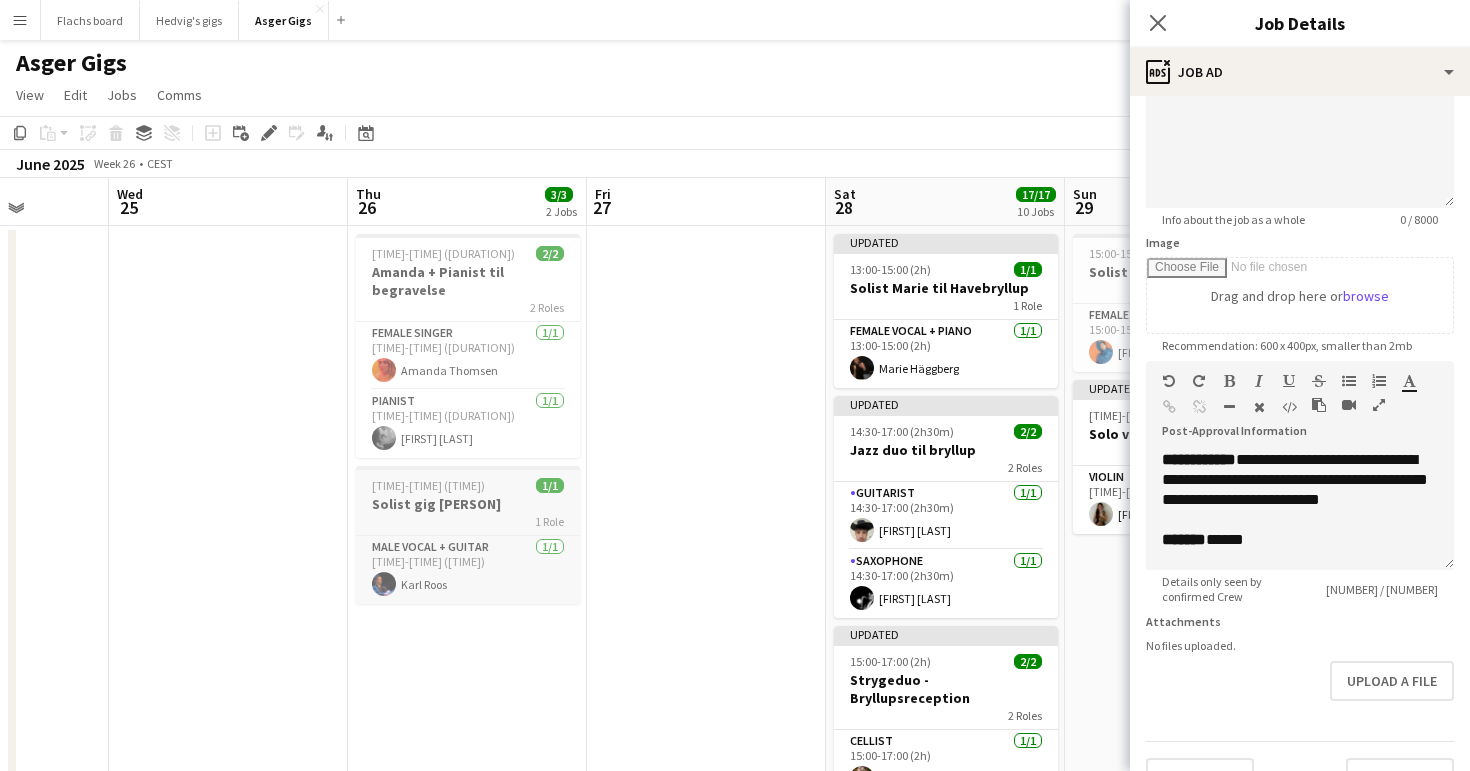 type on "**********" 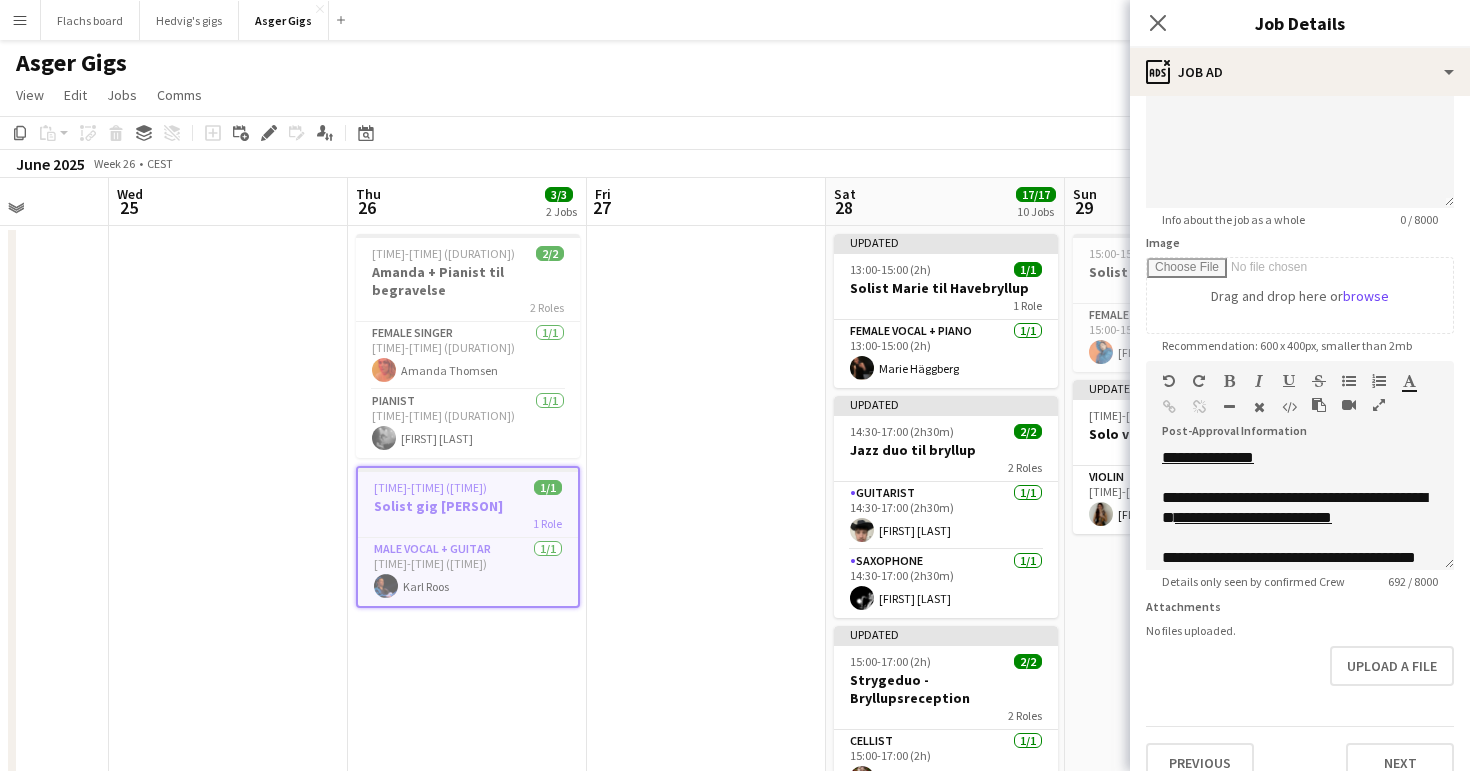 scroll, scrollTop: 203, scrollLeft: 0, axis: vertical 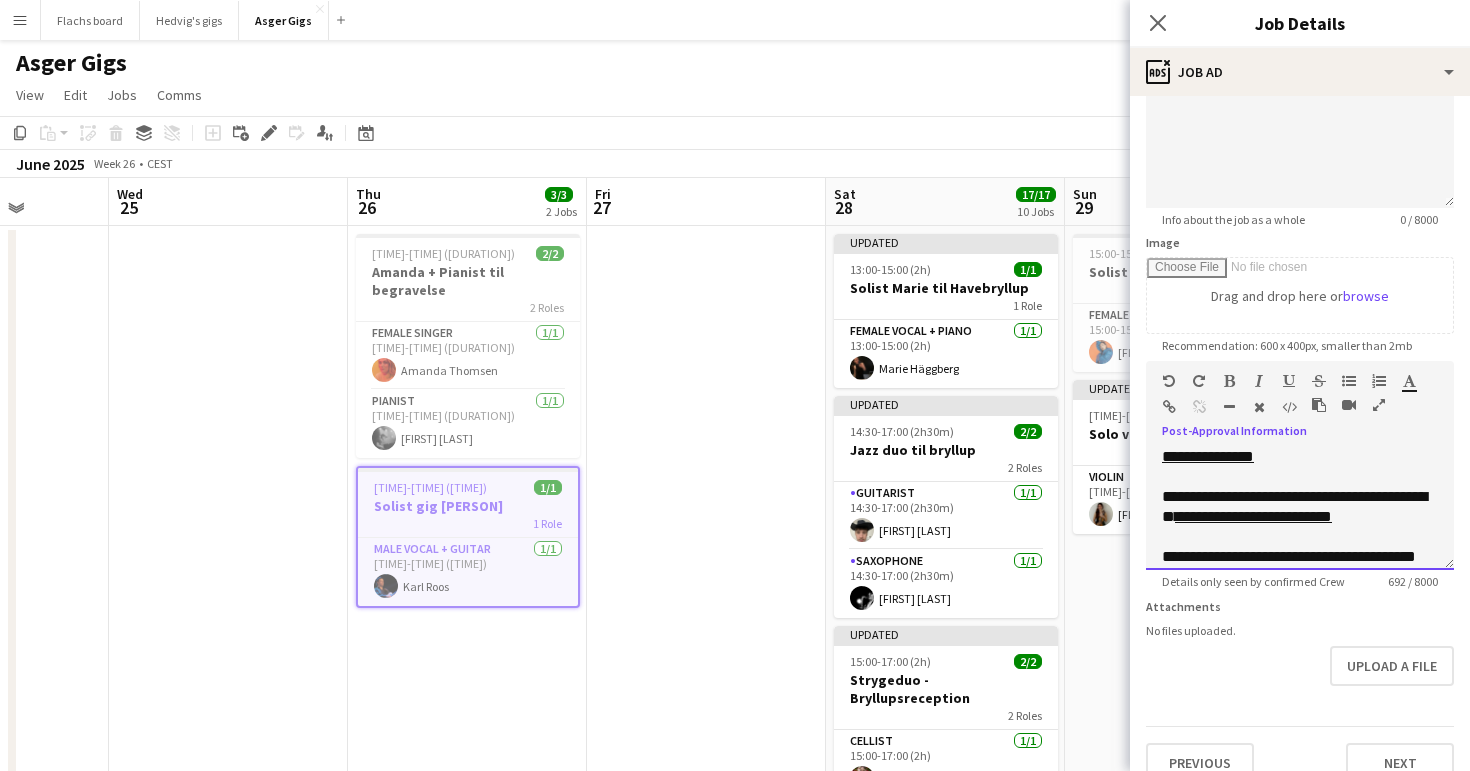 drag, startPoint x: 1225, startPoint y: 516, endPoint x: 1213, endPoint y: 500, distance: 20 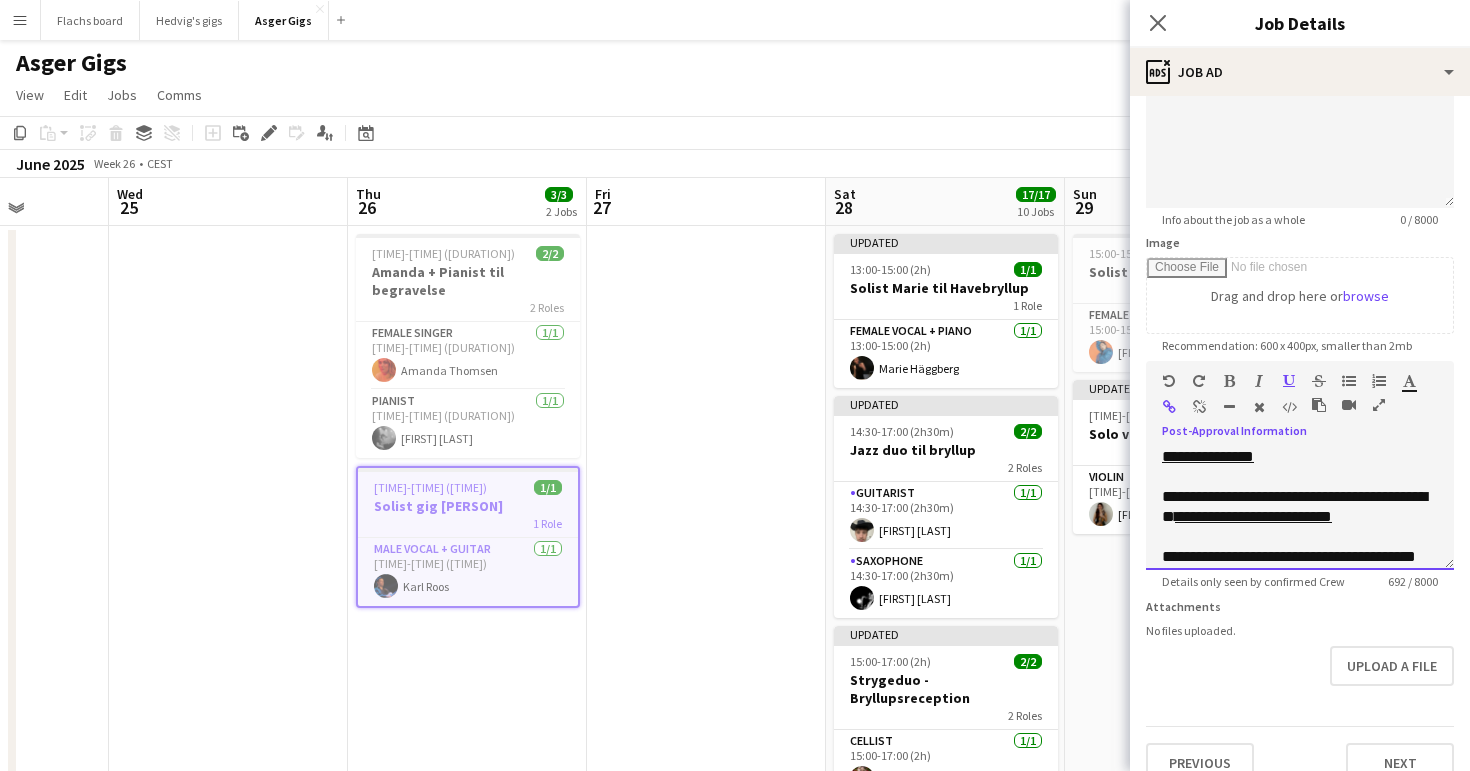 click at bounding box center [1207, 411] 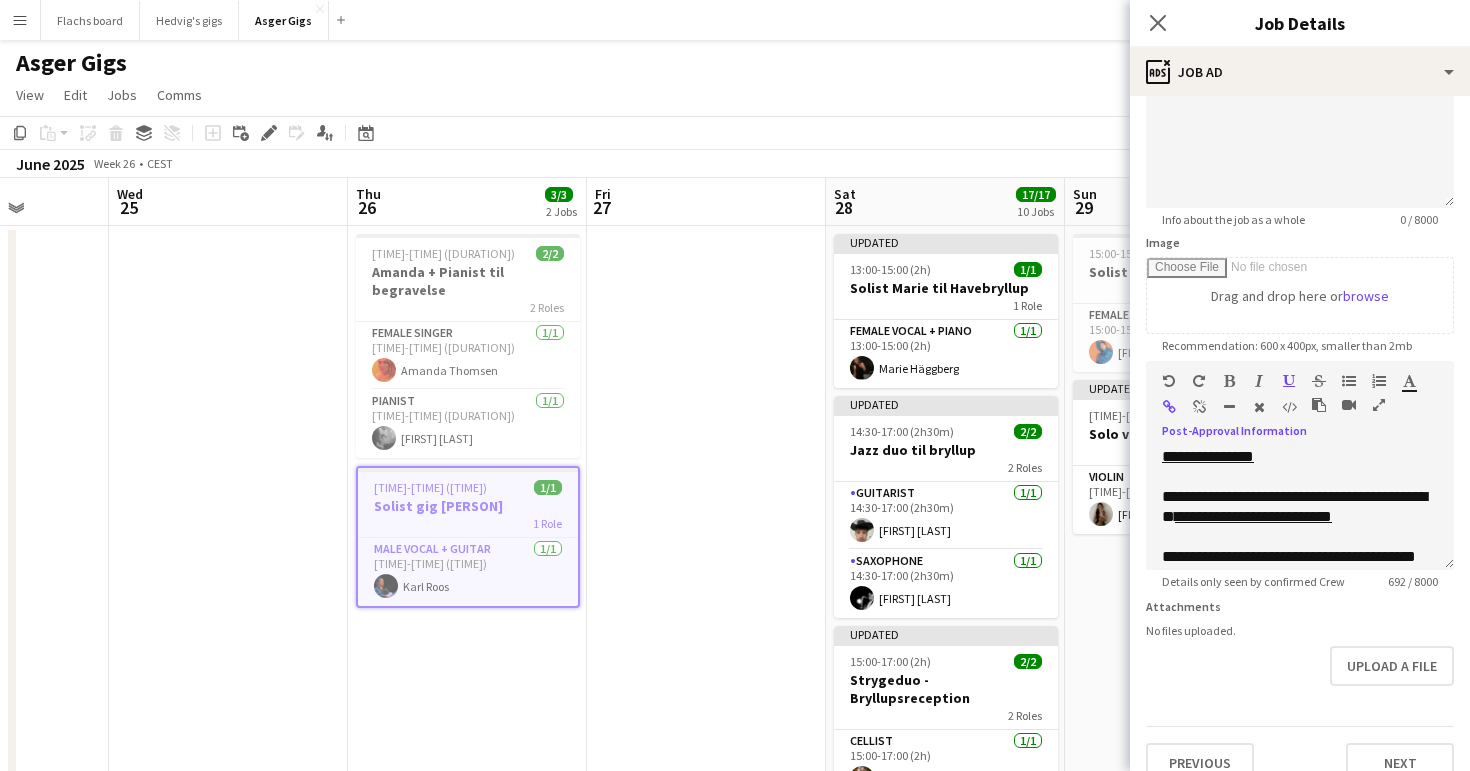 click at bounding box center [1199, 407] 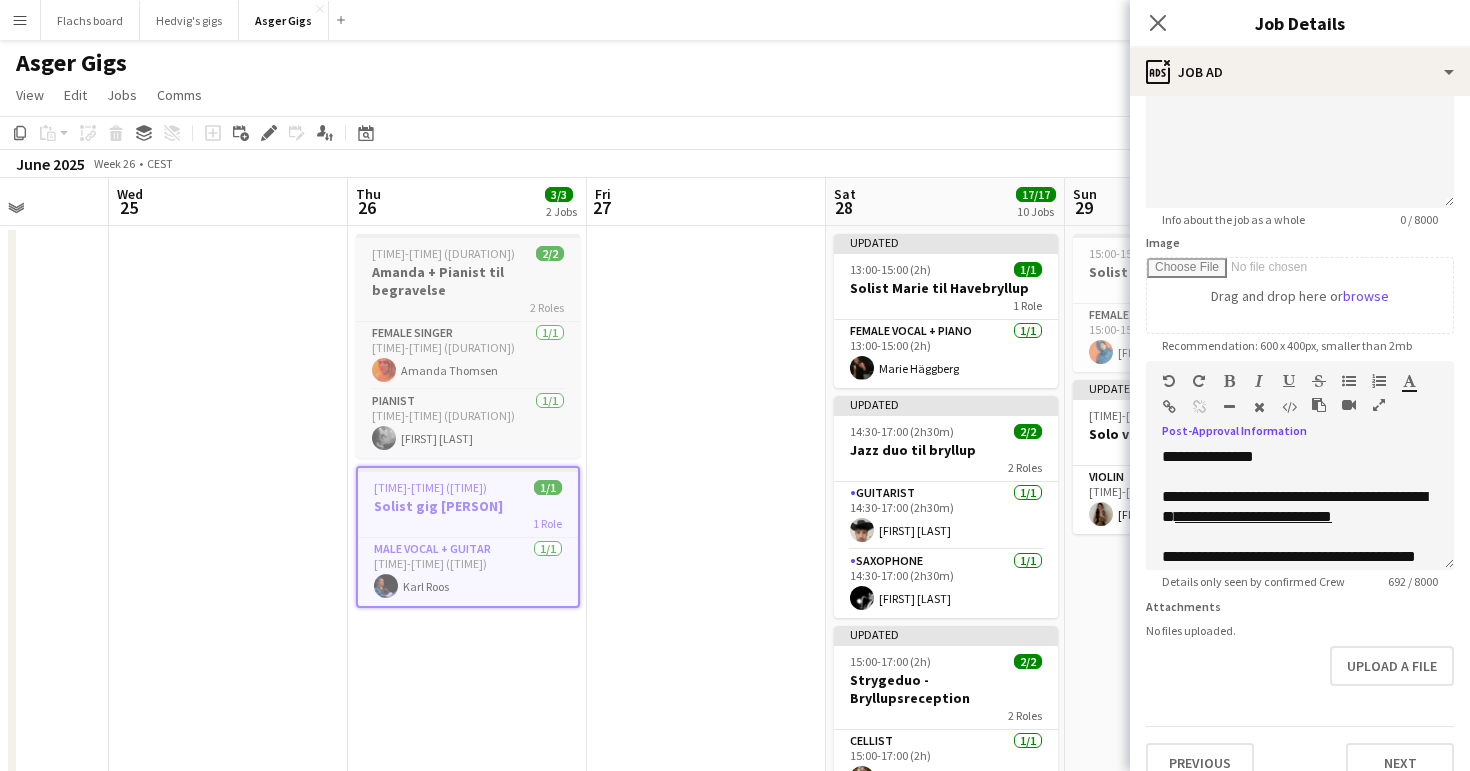 click on "[TIME]-[TIME] ([DURATION])" at bounding box center (443, 253) 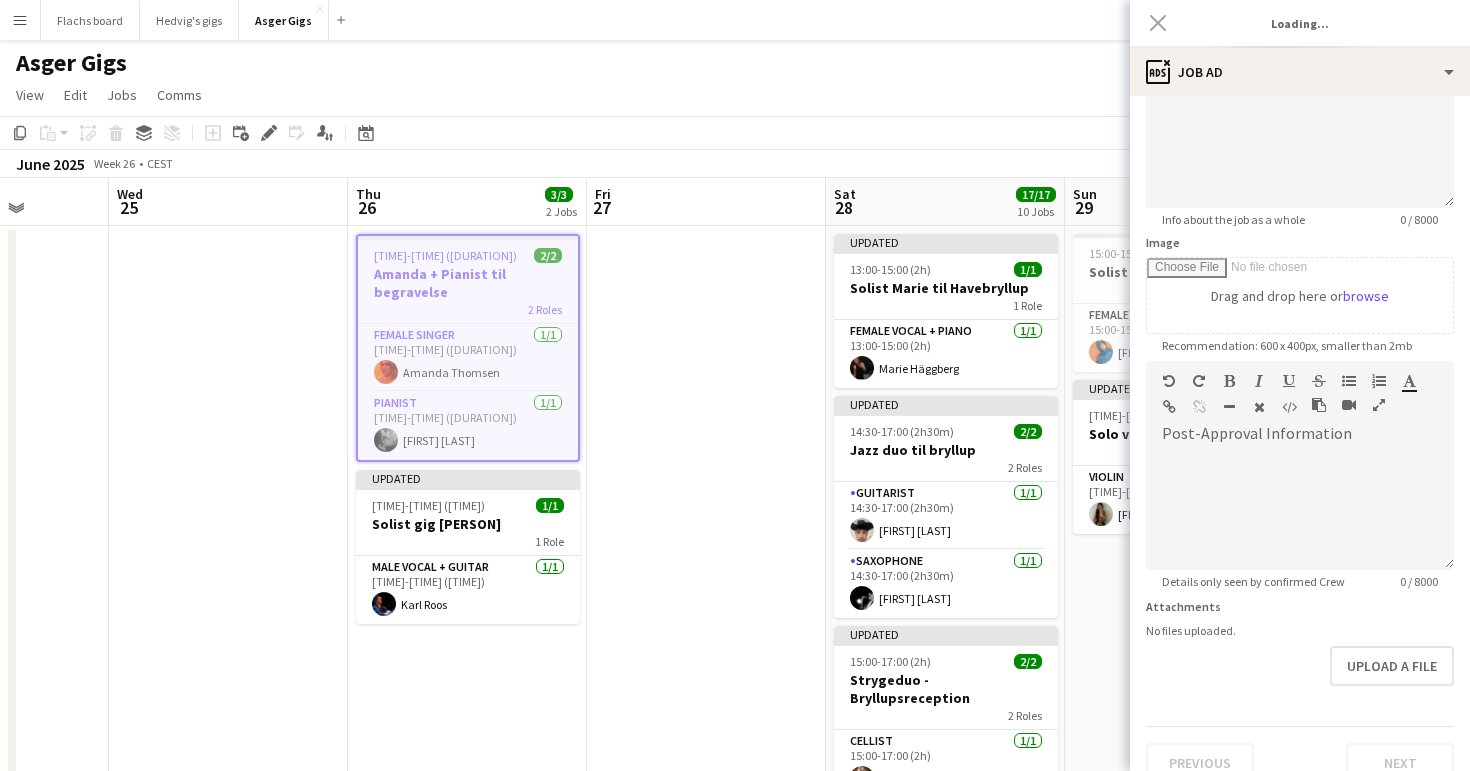 scroll, scrollTop: 0, scrollLeft: 0, axis: both 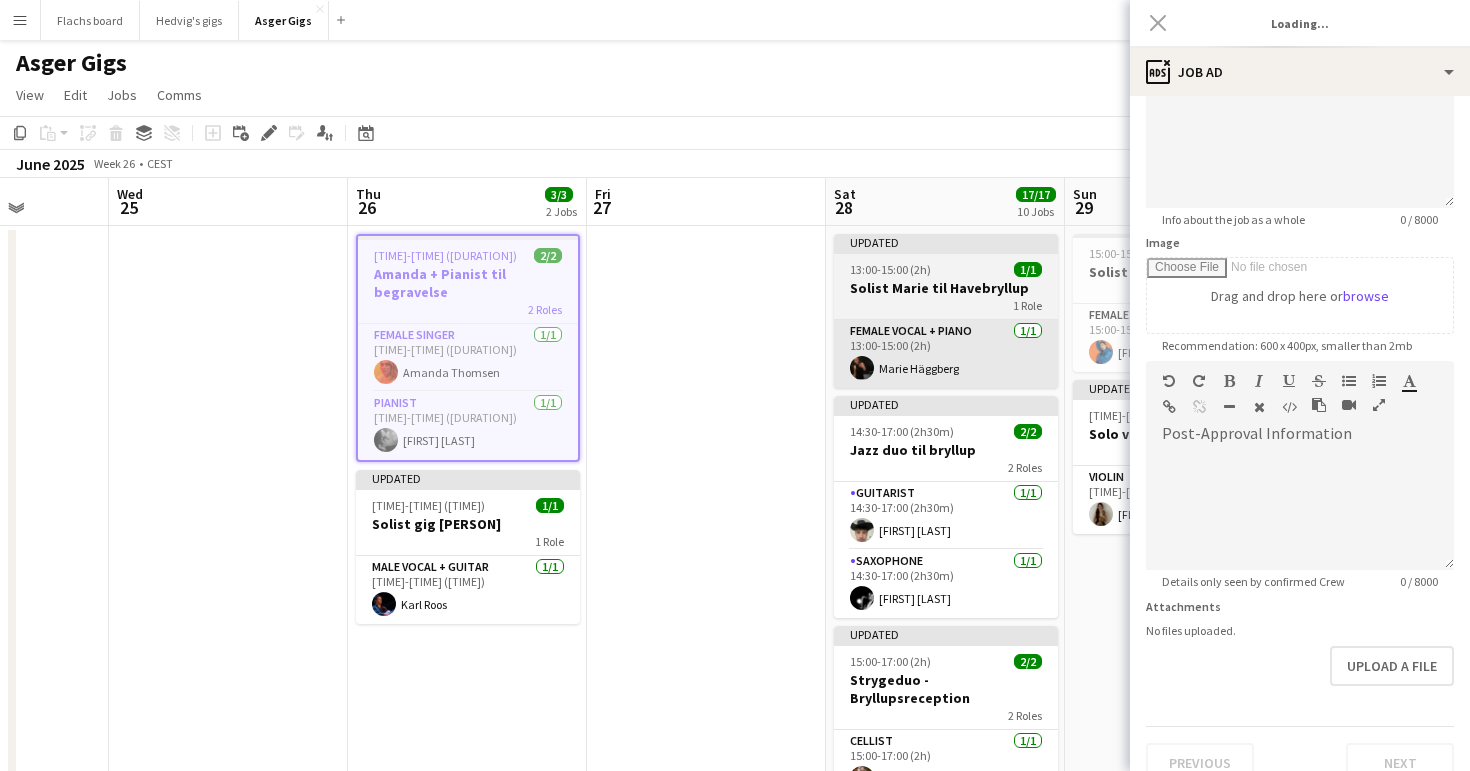 type on "**********" 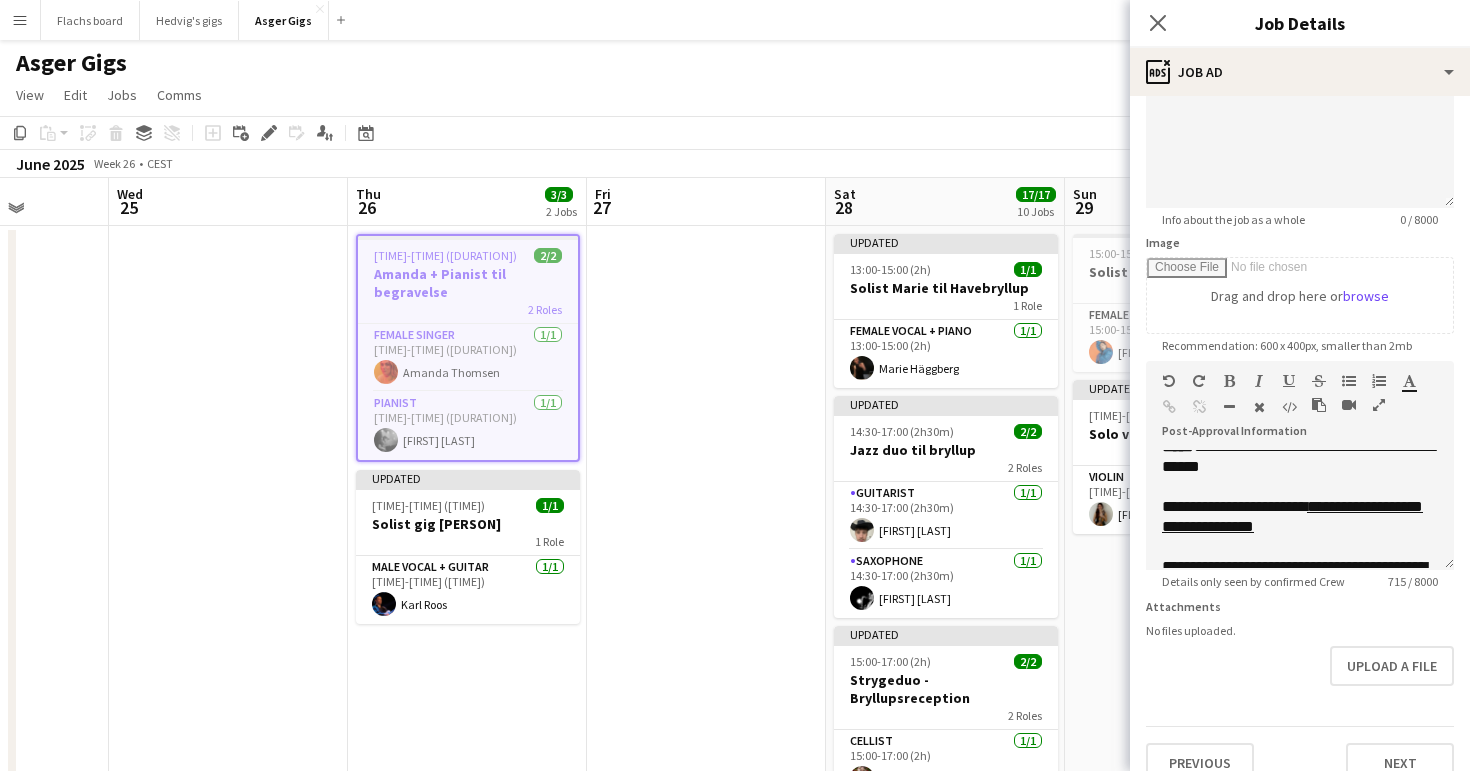 scroll 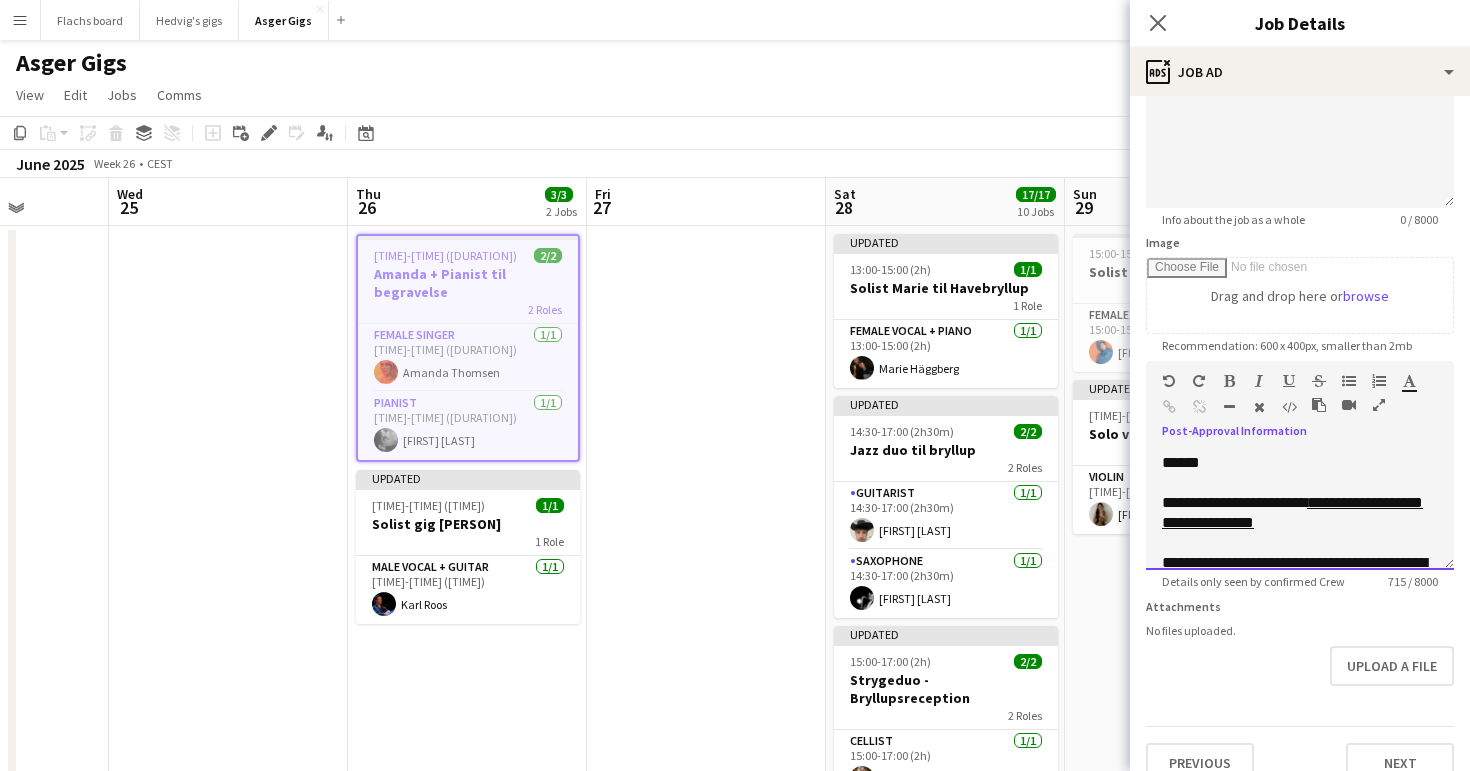 drag, startPoint x: 1230, startPoint y: 546, endPoint x: 1215, endPoint y: 531, distance: 21.213203 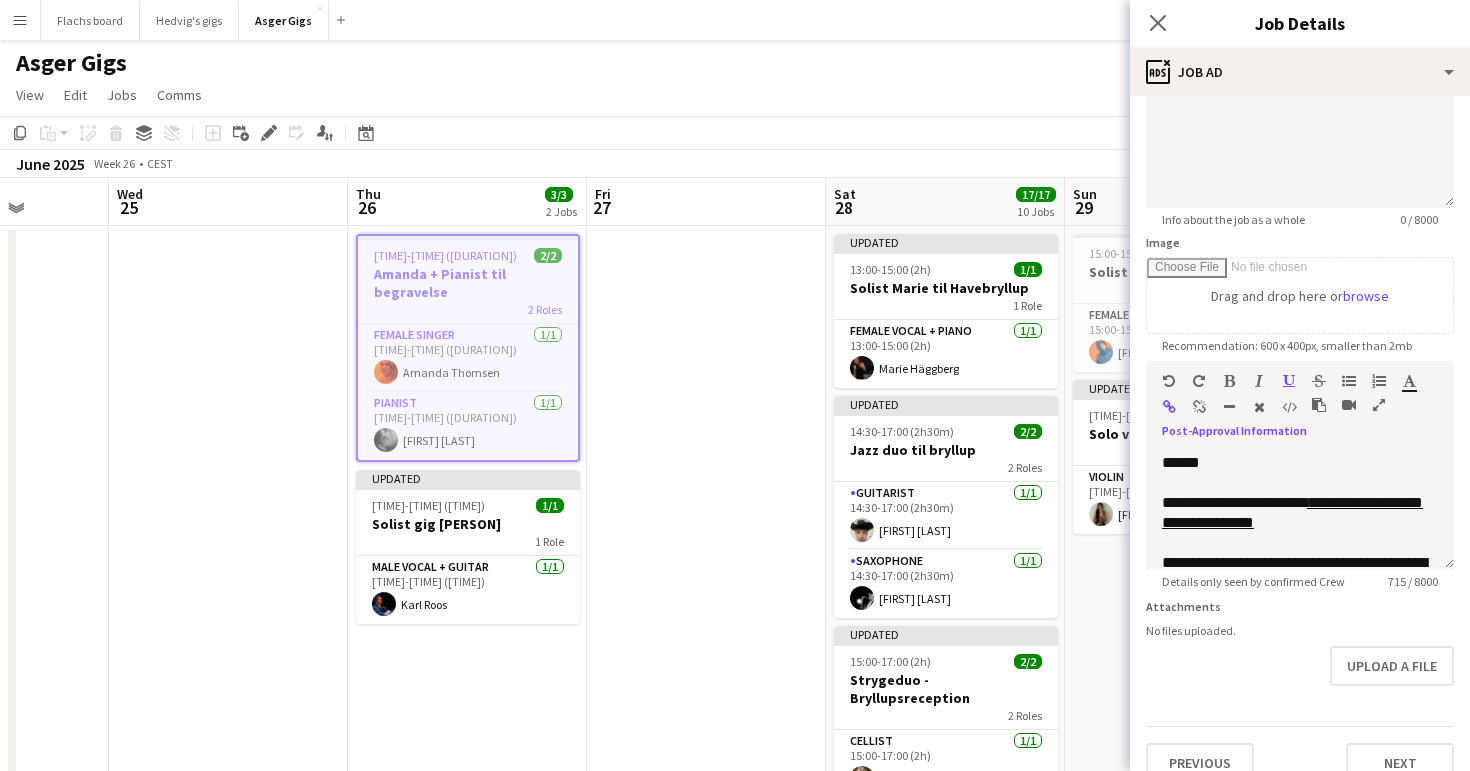 click at bounding box center [1199, 407] 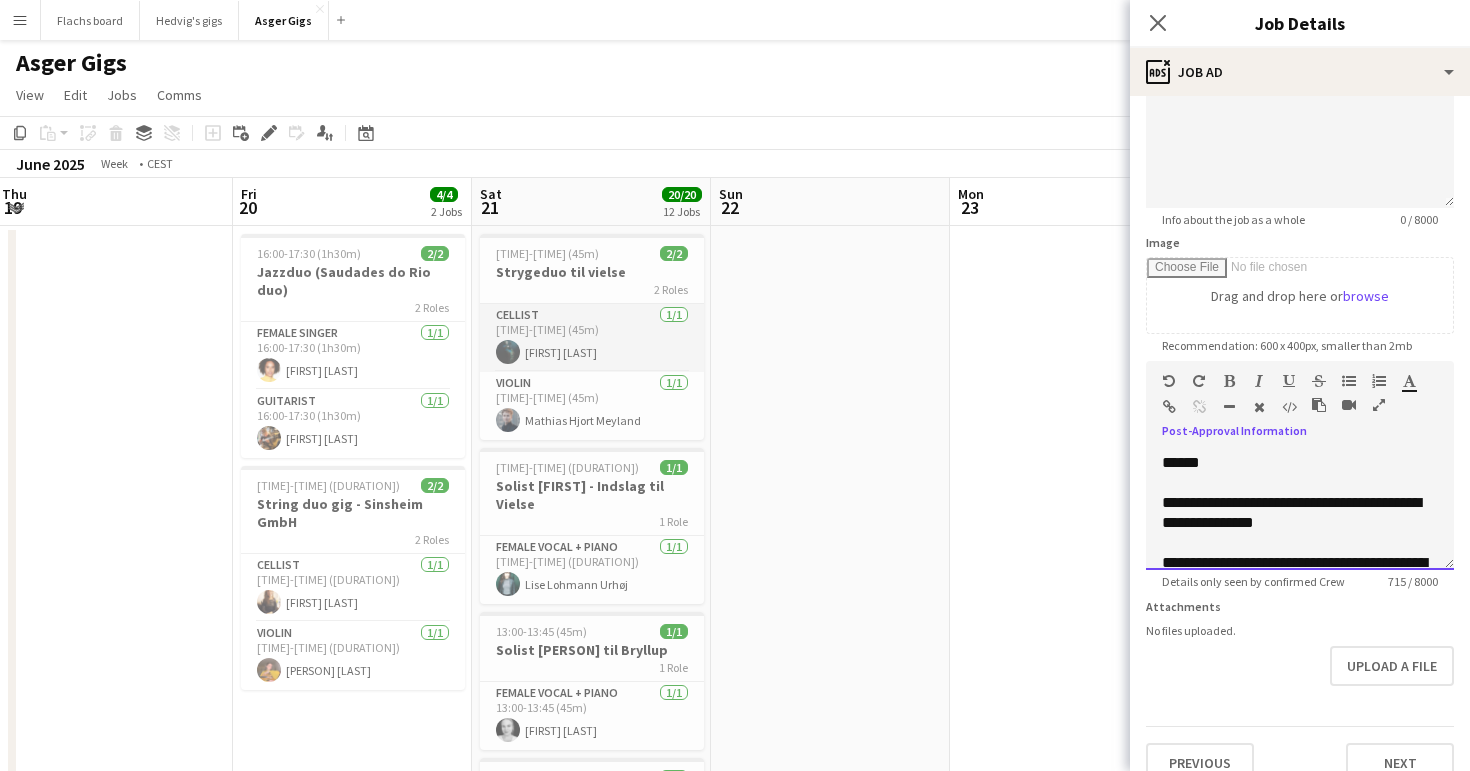 scroll, scrollTop: 0, scrollLeft: 459, axis: horizontal 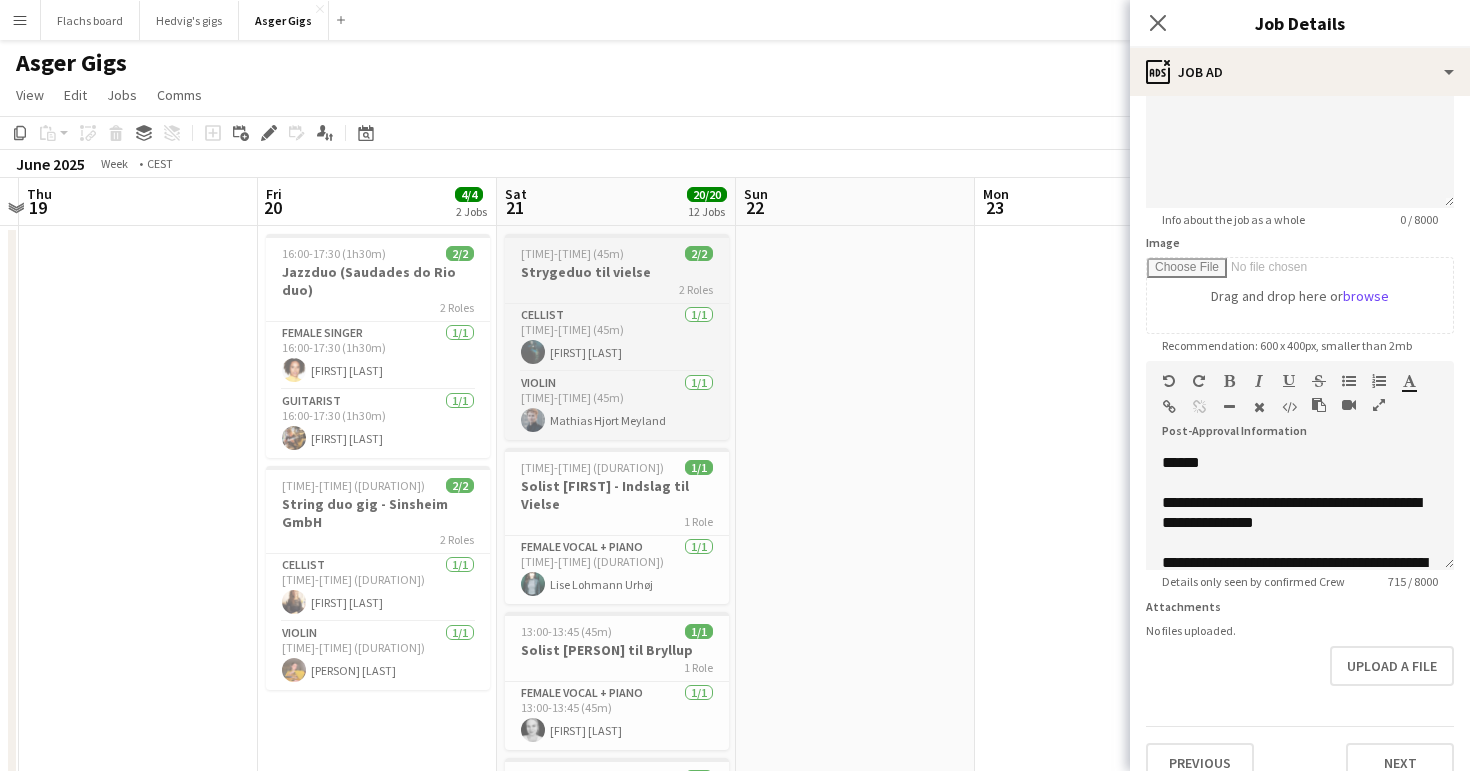 click on "Strygeduo til vielse" at bounding box center [617, 272] 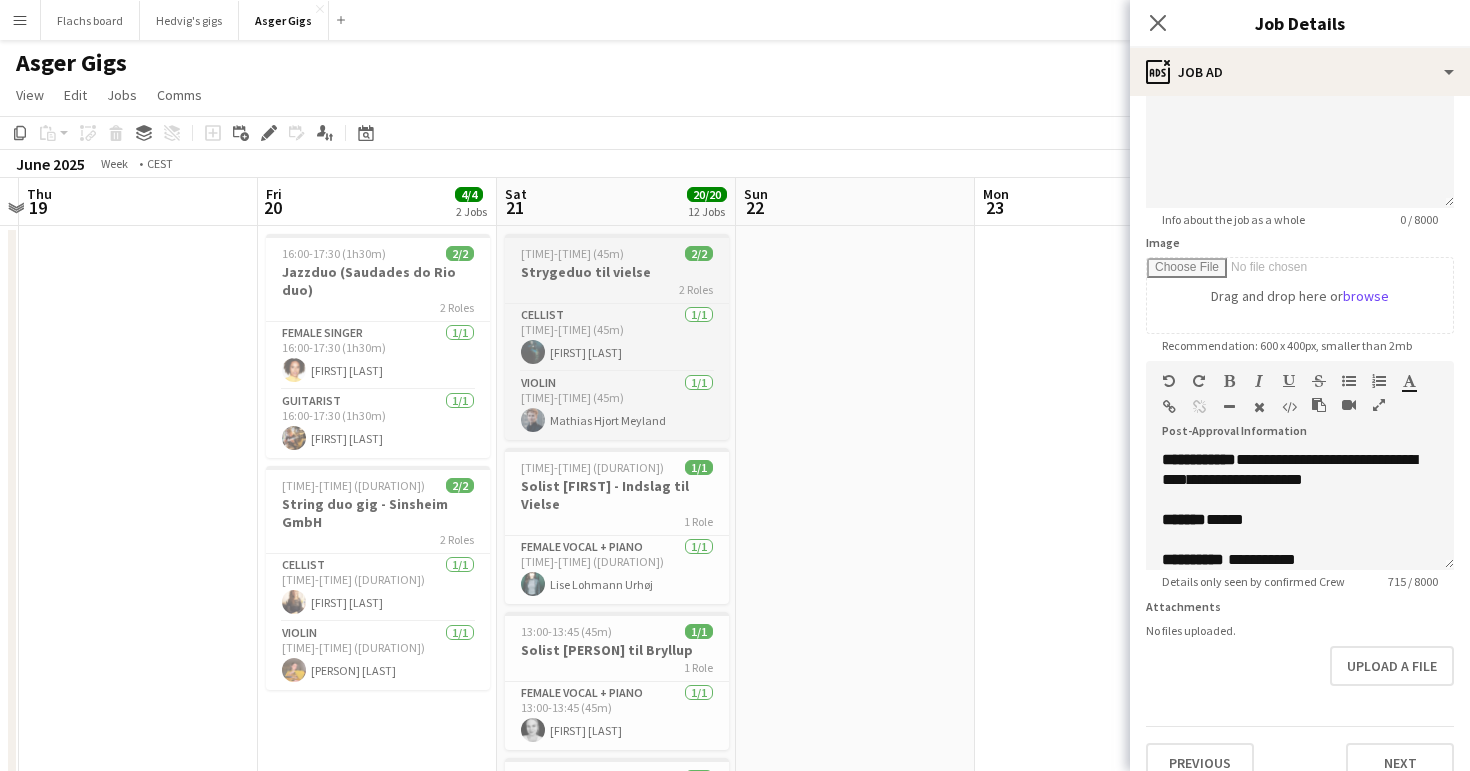 type on "**********" 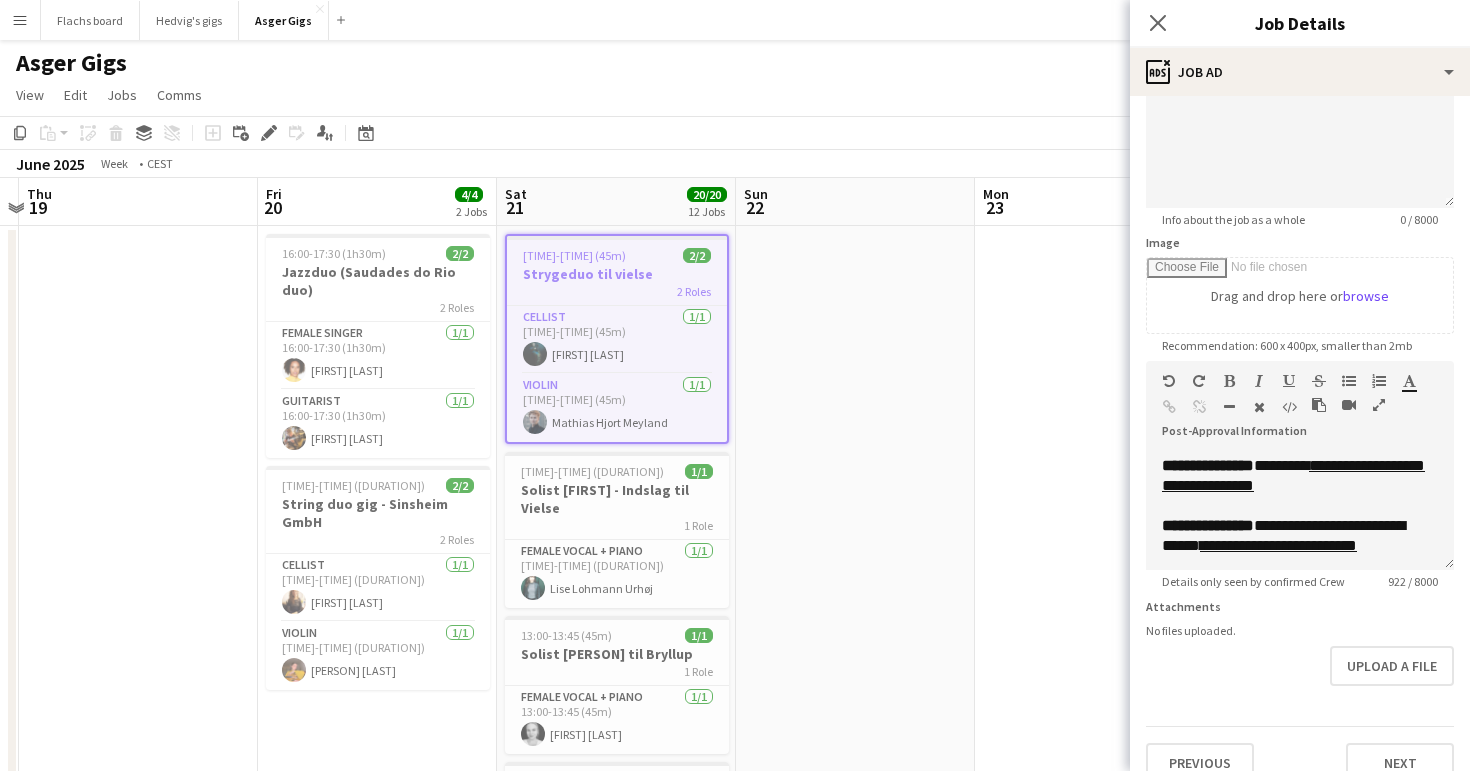 scroll, scrollTop: 415, scrollLeft: 0, axis: vertical 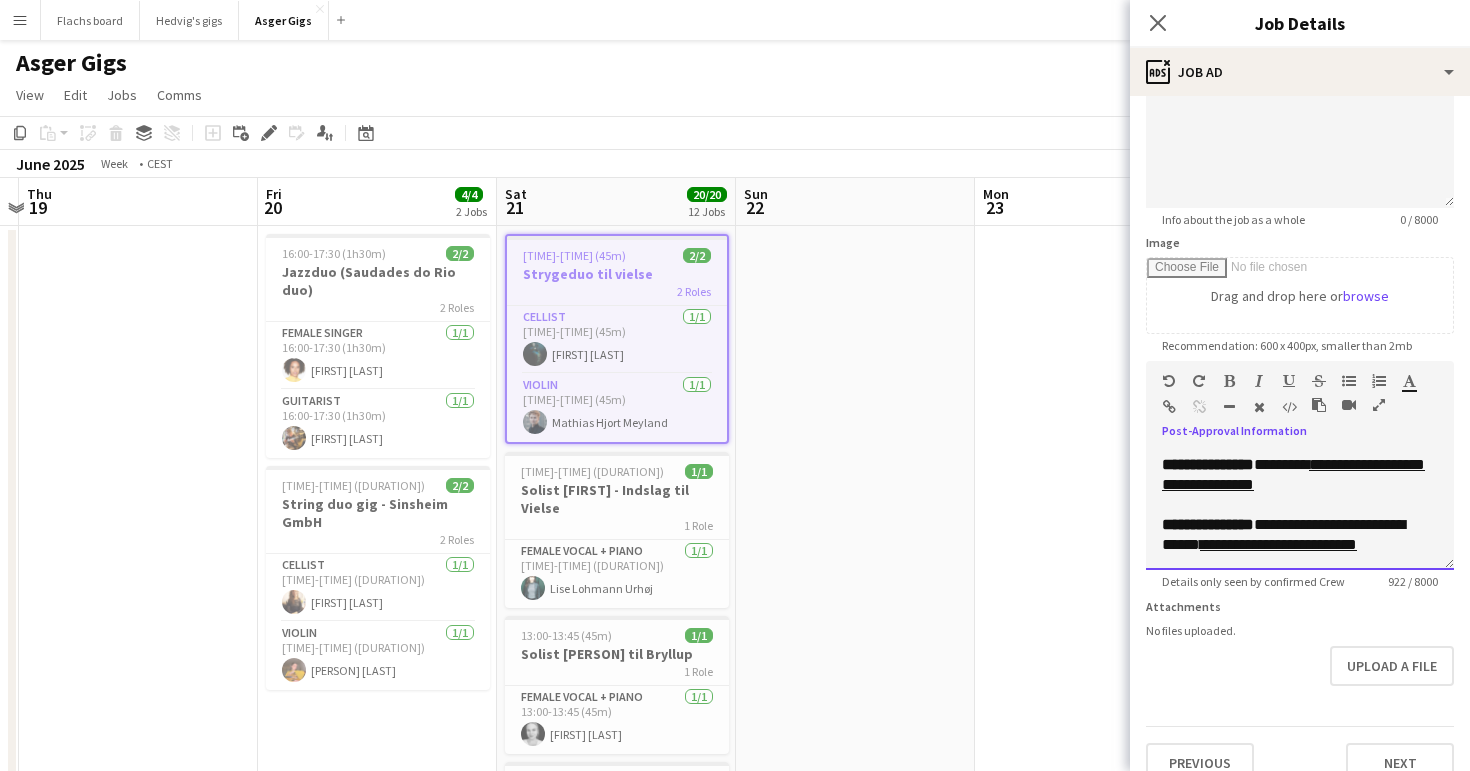 drag, startPoint x: 1234, startPoint y: 528, endPoint x: 1212, endPoint y: 511, distance: 27.802877 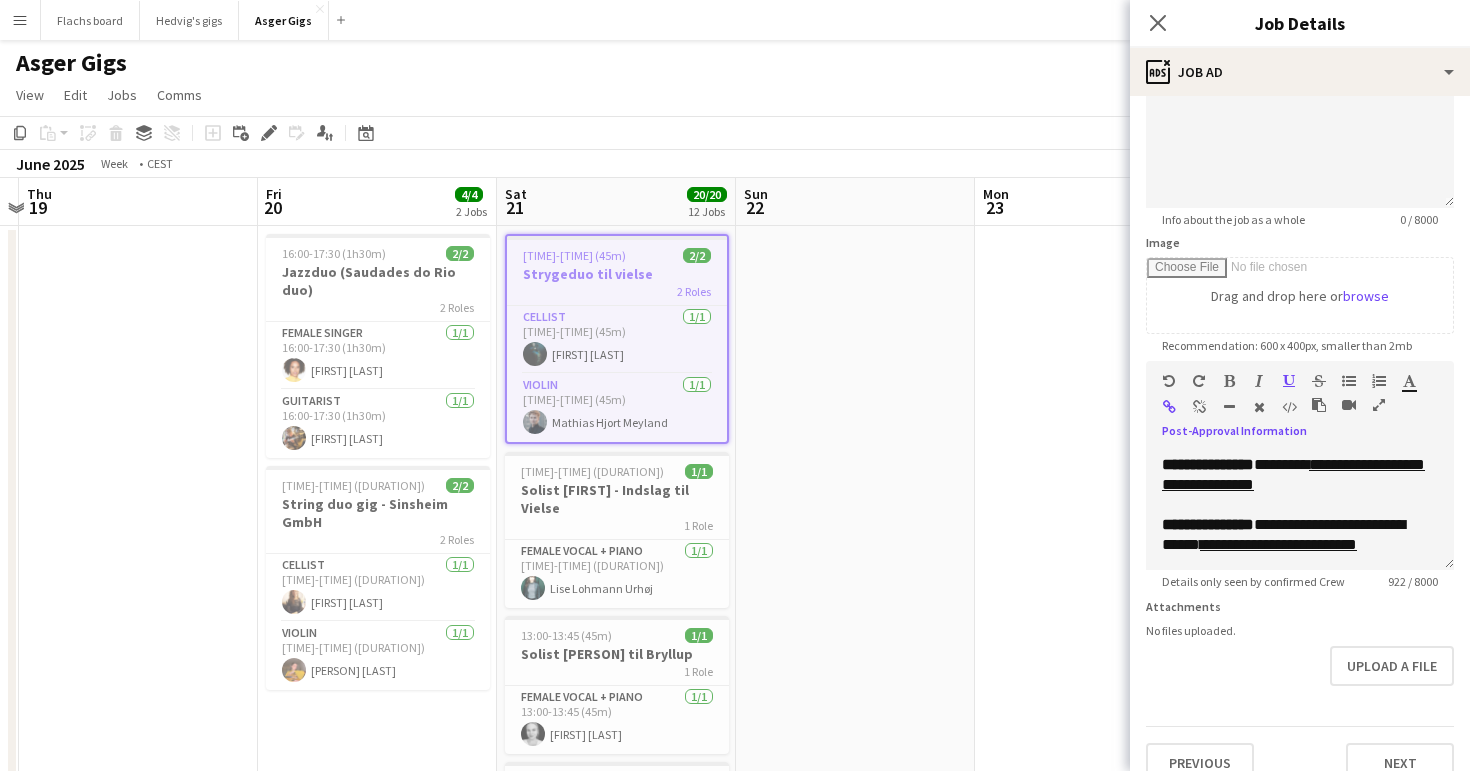 click at bounding box center [1199, 407] 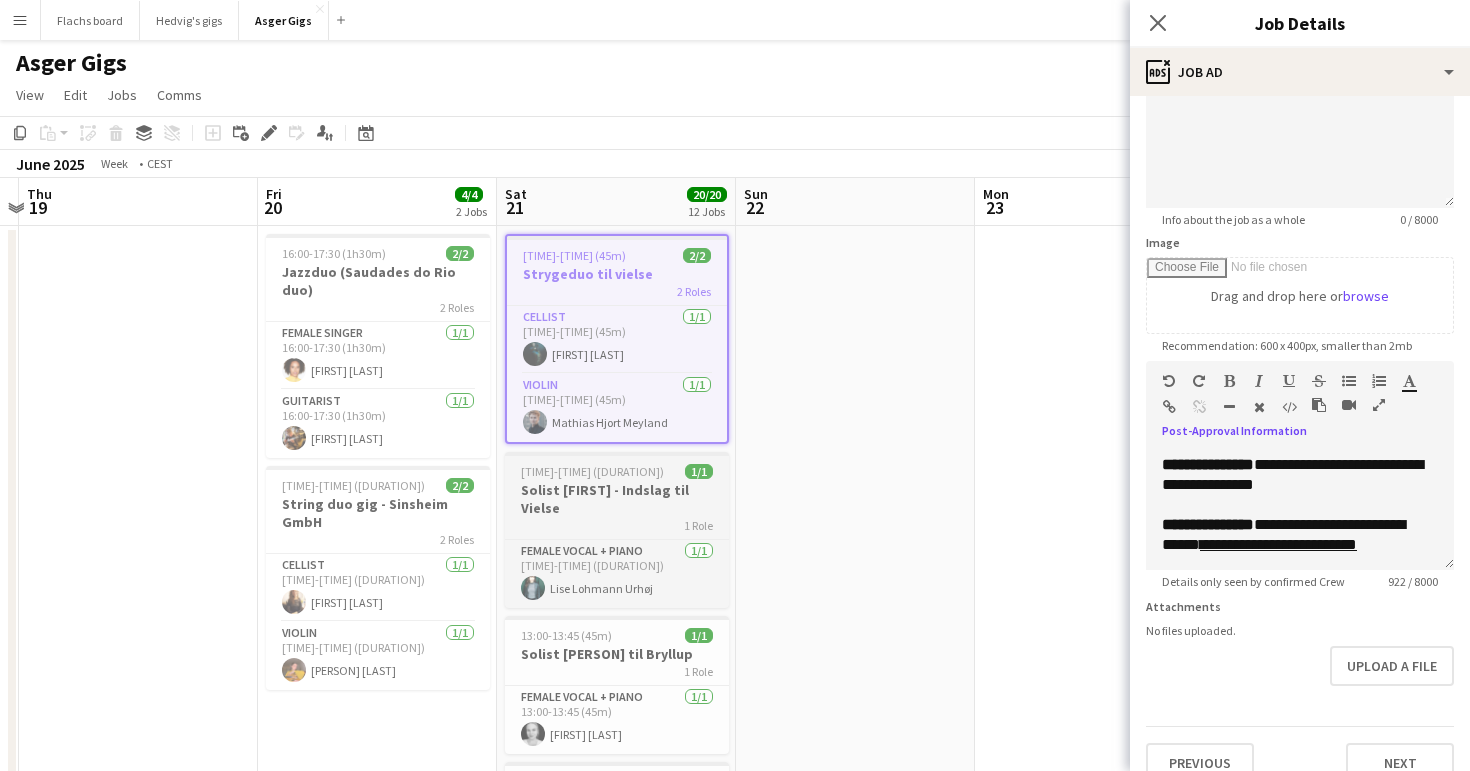 click on "1 Role" at bounding box center (617, 525) 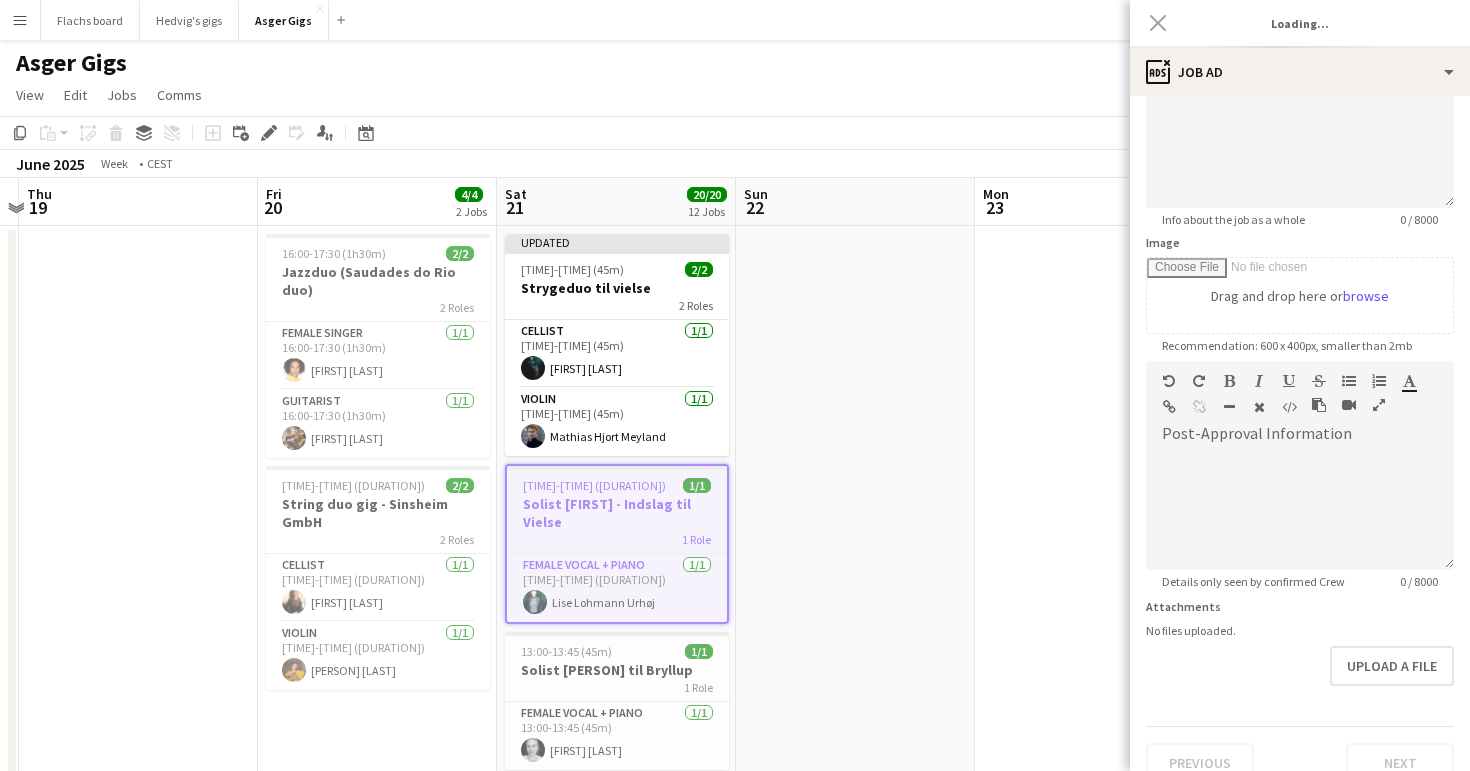 scroll, scrollTop: 0, scrollLeft: 0, axis: both 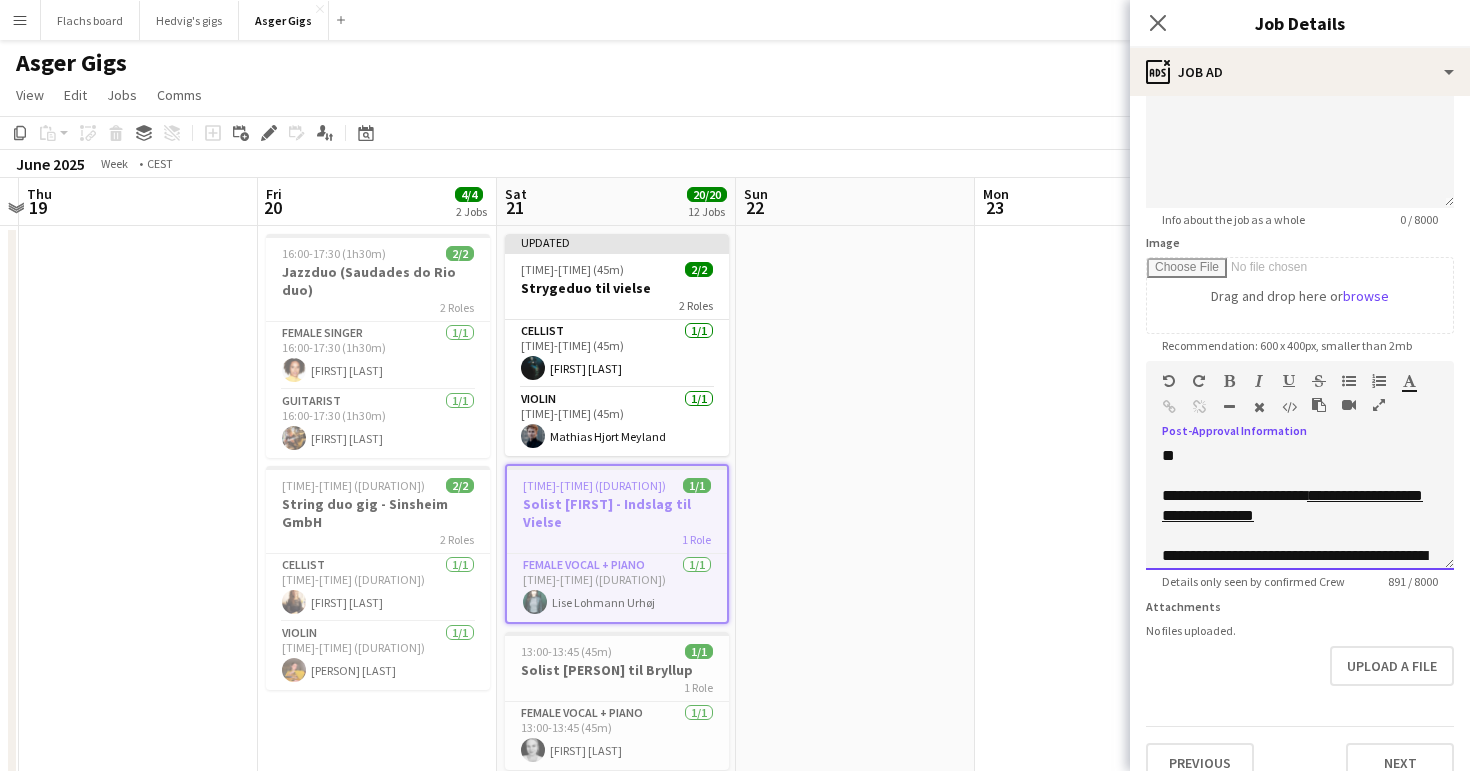 drag, startPoint x: 1242, startPoint y: 533, endPoint x: 1212, endPoint y: 517, distance: 34 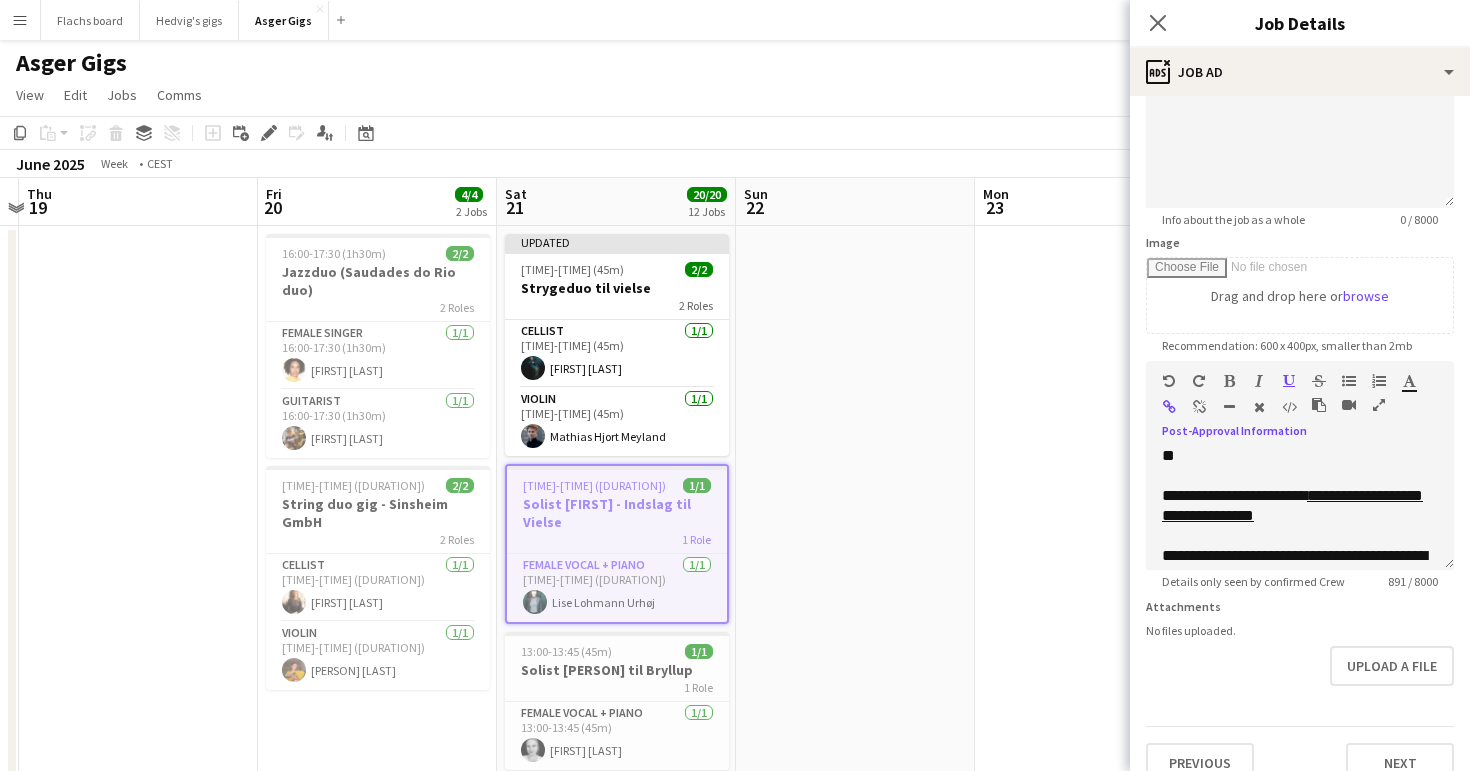 click at bounding box center [1199, 407] 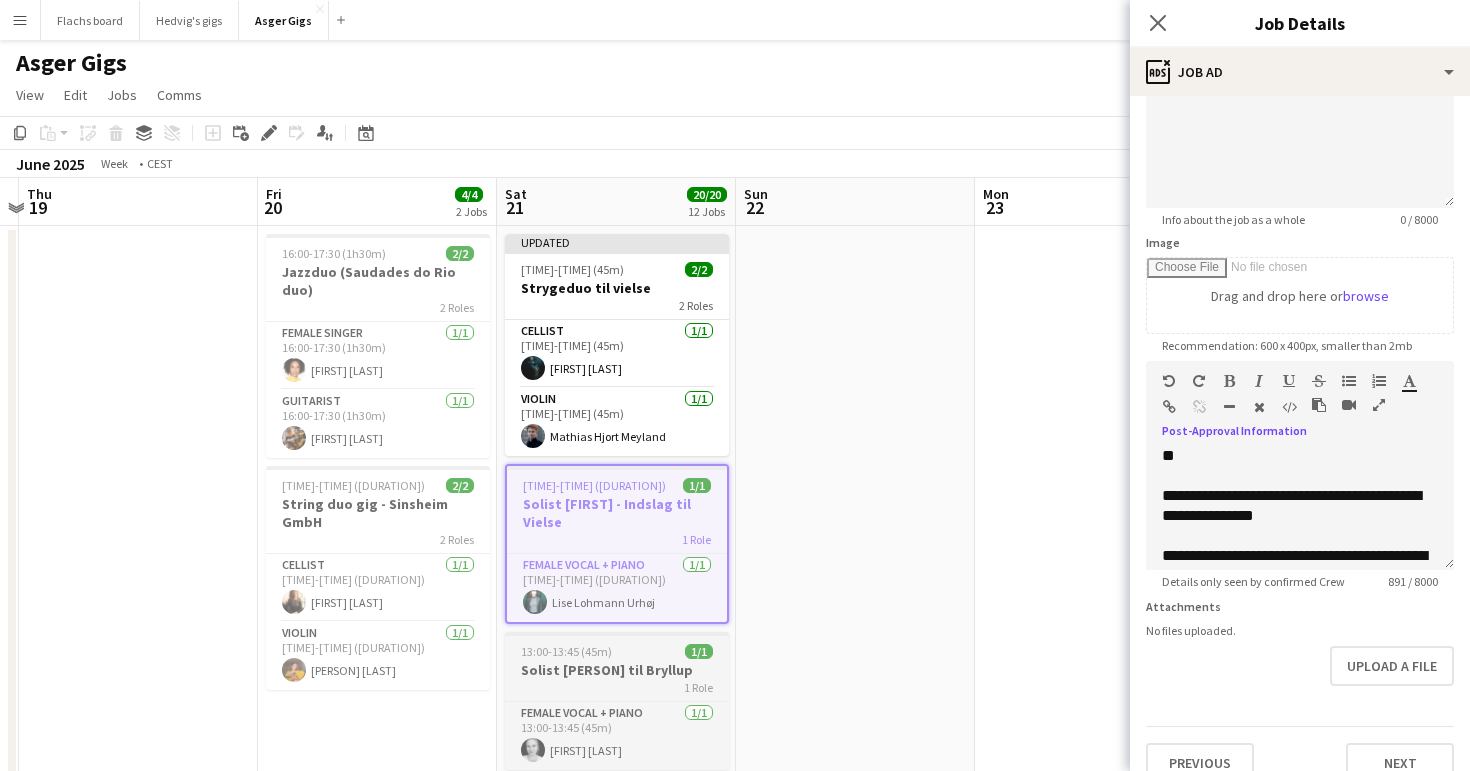 click on "13:00-13:45 (45m)    1/1" at bounding box center [617, 651] 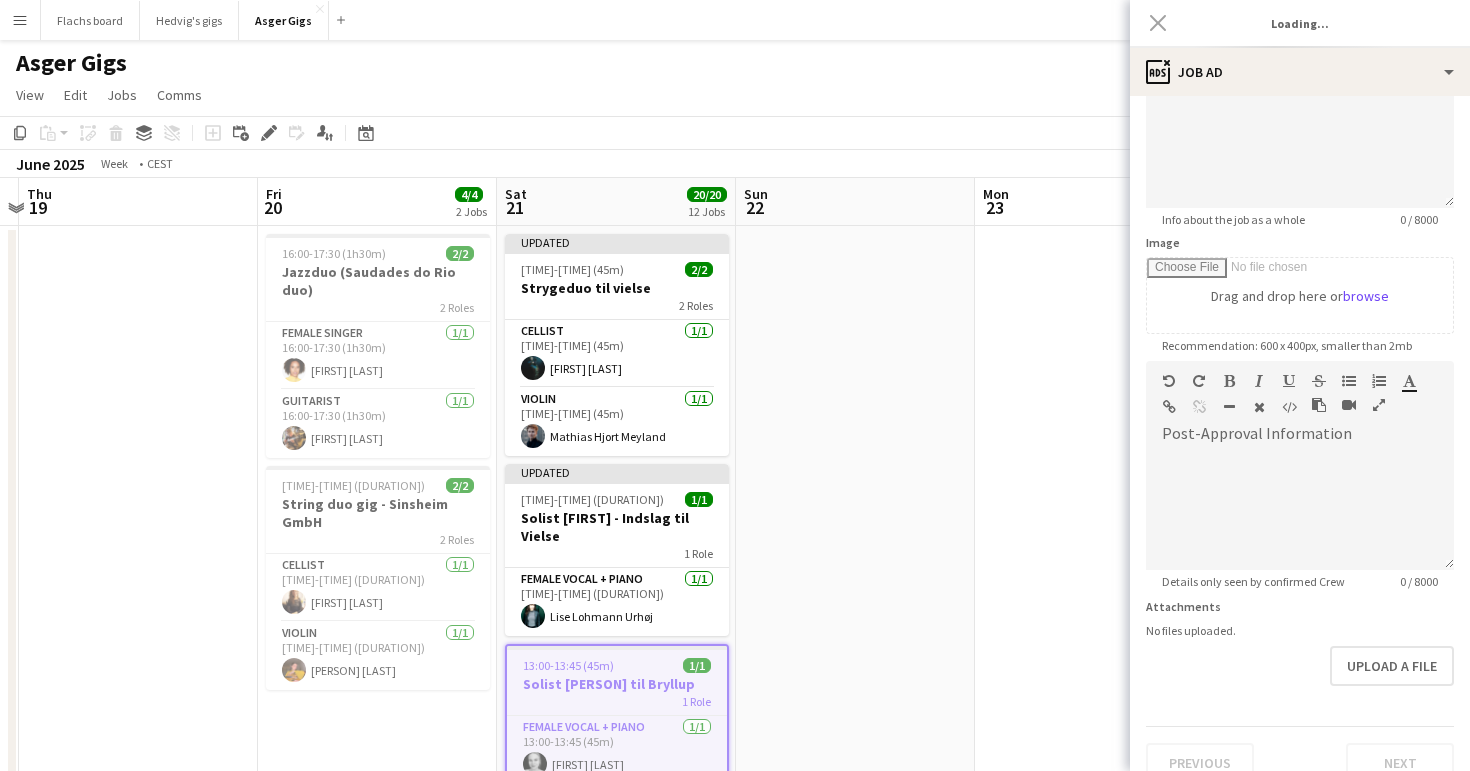 type on "**********" 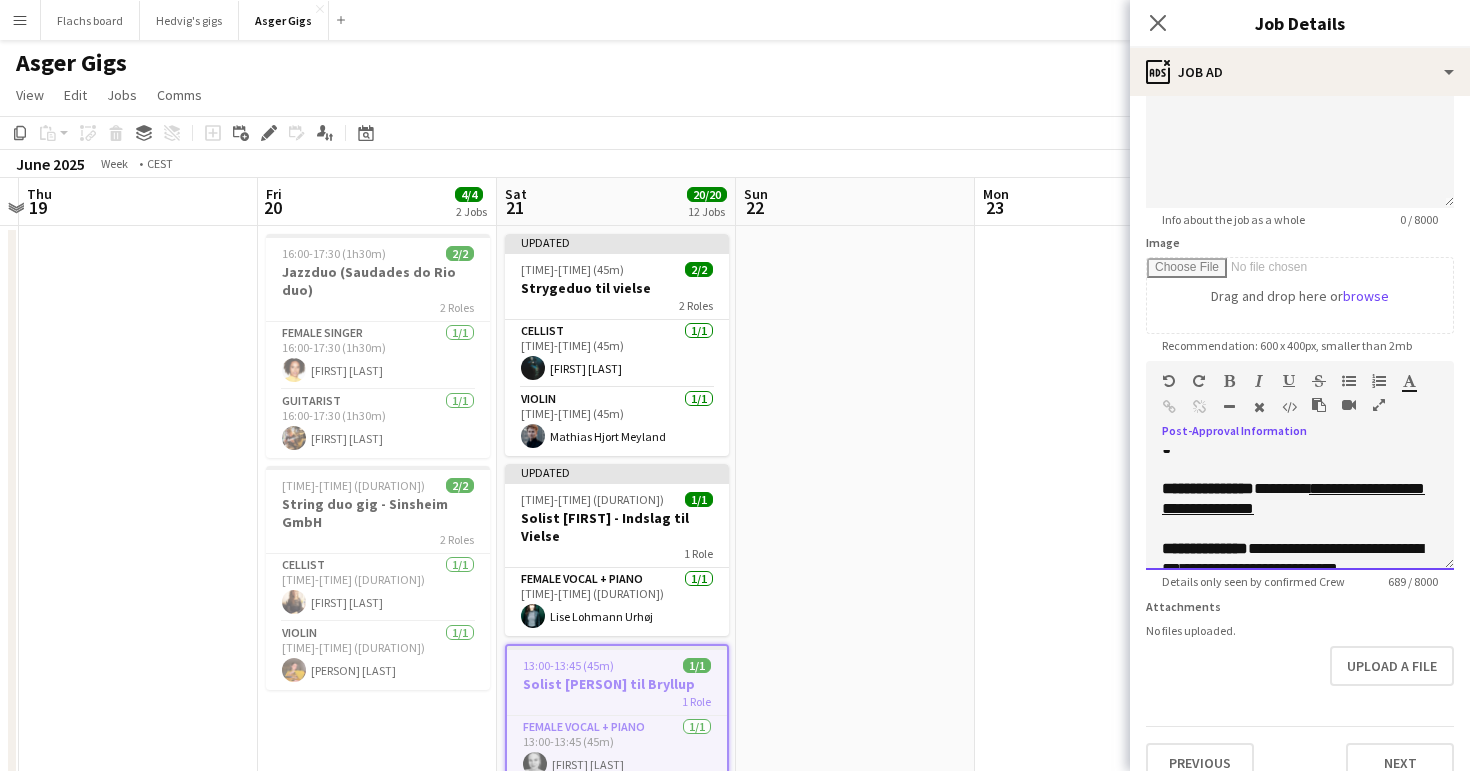 drag, startPoint x: 1215, startPoint y: 552, endPoint x: 1215, endPoint y: 531, distance: 21 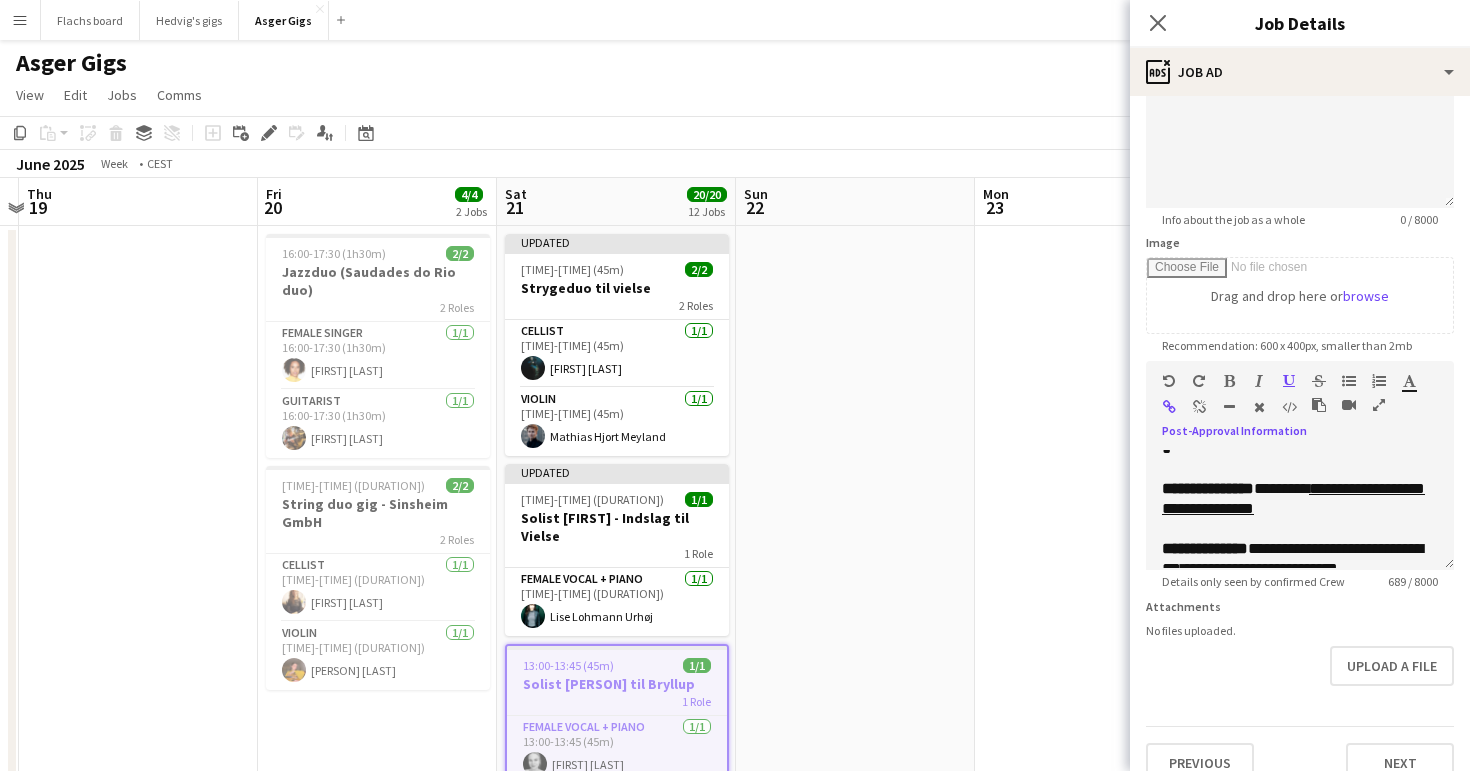 click at bounding box center (1199, 407) 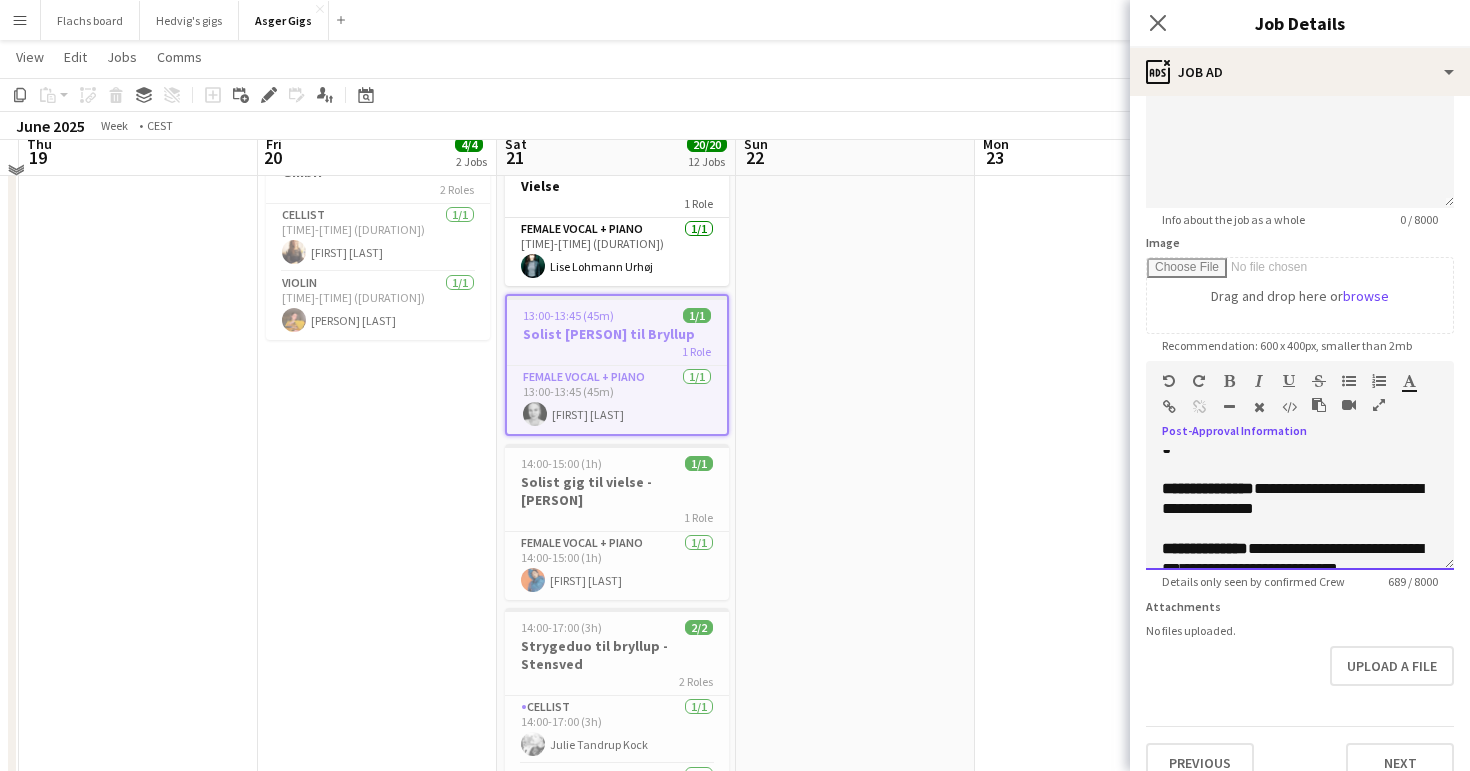 scroll, scrollTop: 353, scrollLeft: 0, axis: vertical 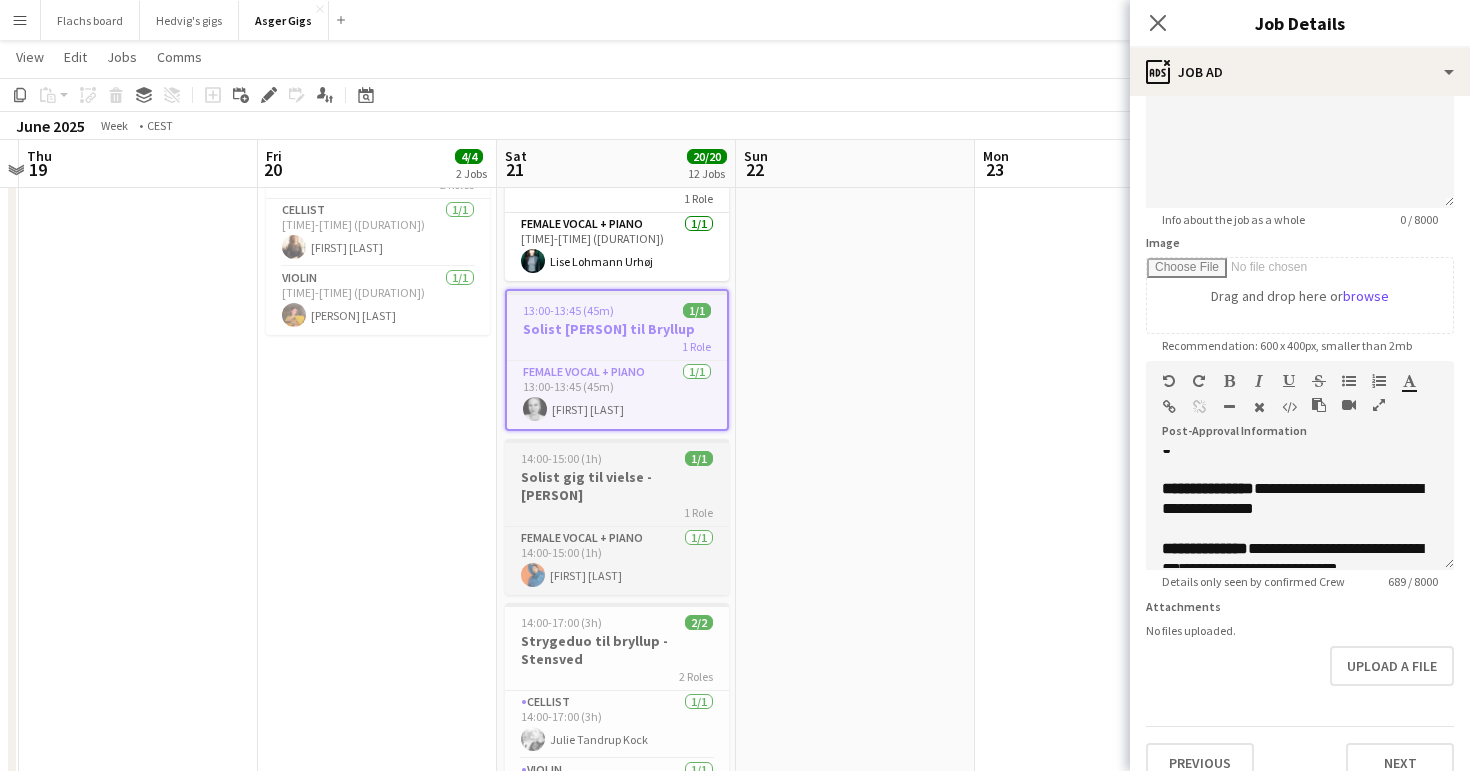 click on "Solist gig til vielse - [PERSON]" at bounding box center [617, 486] 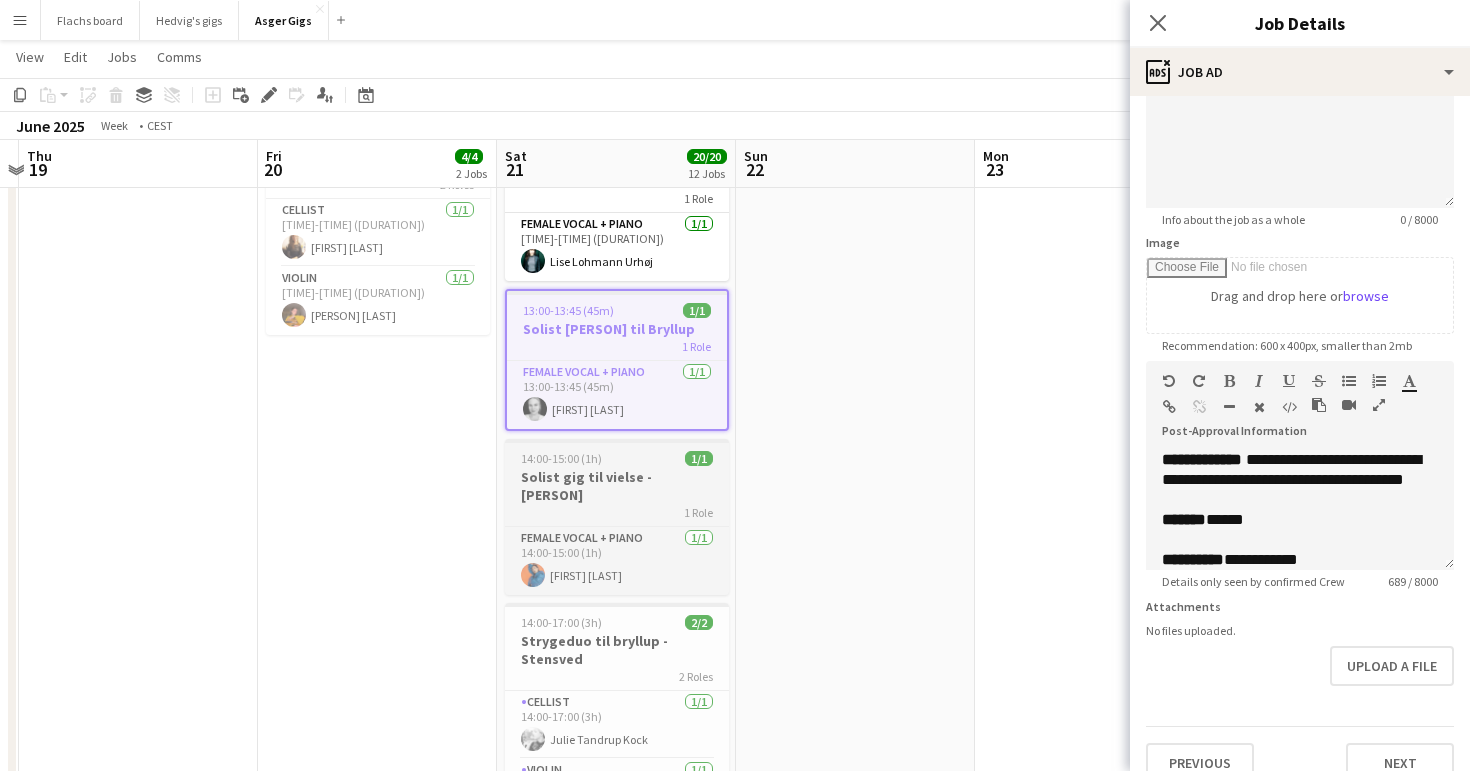 type on "**********" 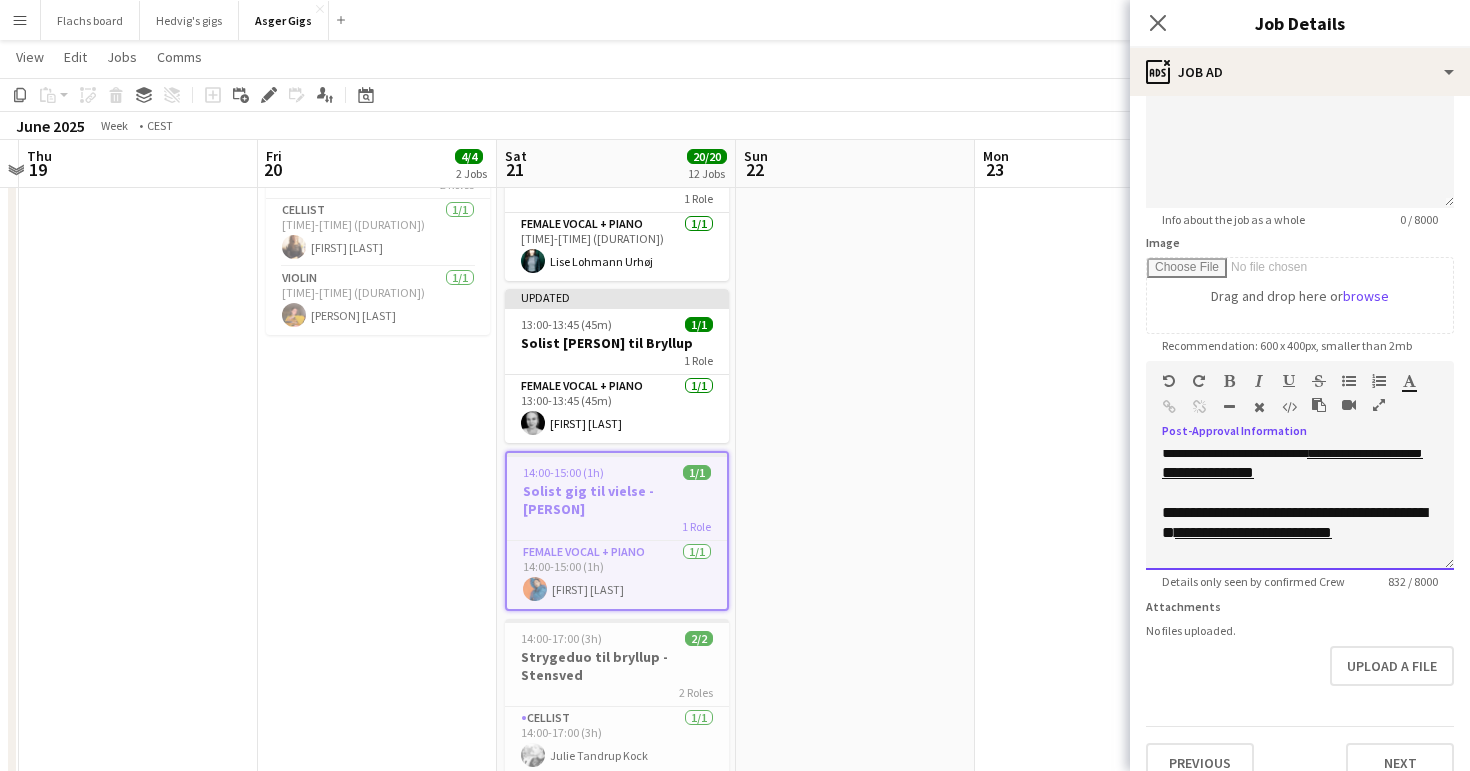 drag, startPoint x: 1232, startPoint y: 537, endPoint x: 1211, endPoint y: 517, distance: 29 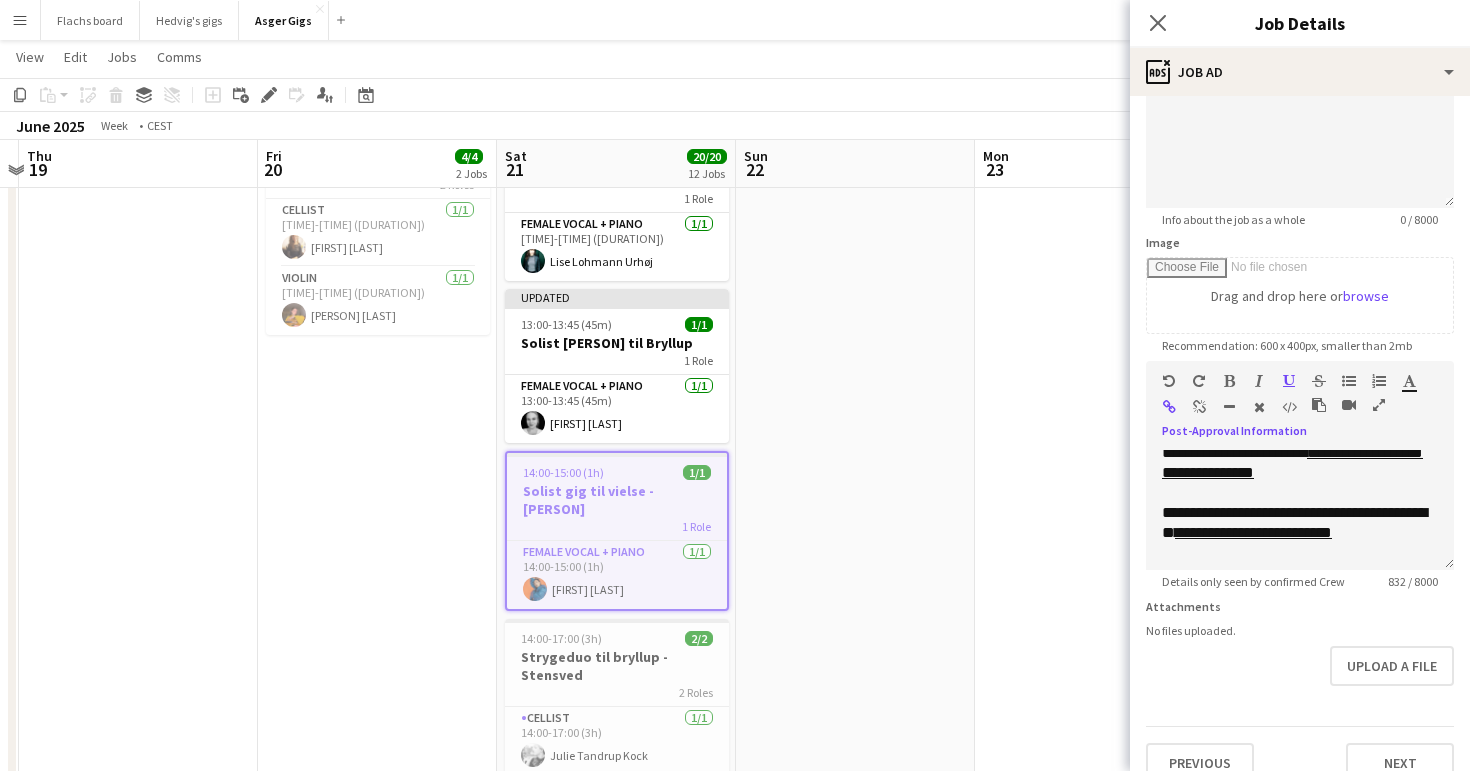 click at bounding box center [1199, 407] 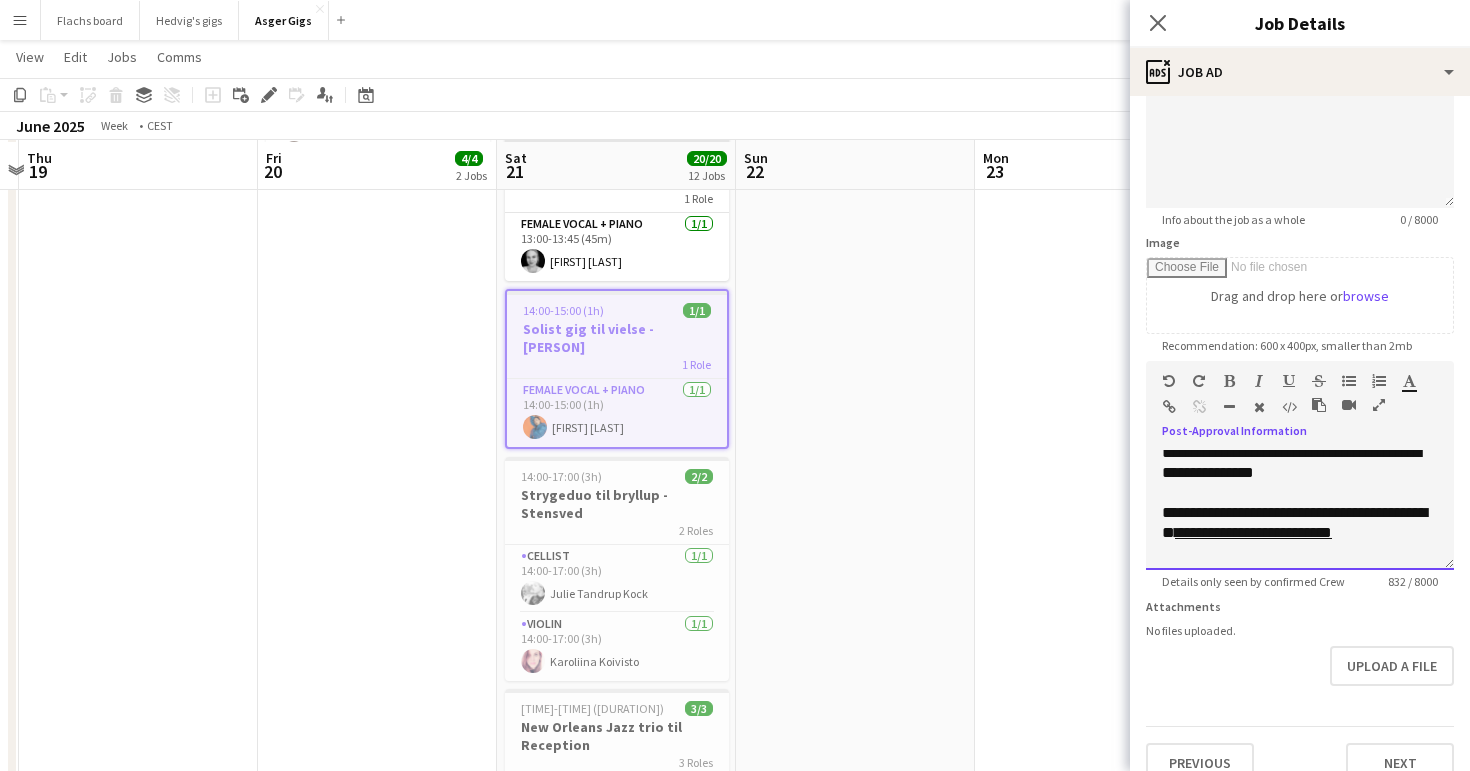 scroll, scrollTop: 518, scrollLeft: 0, axis: vertical 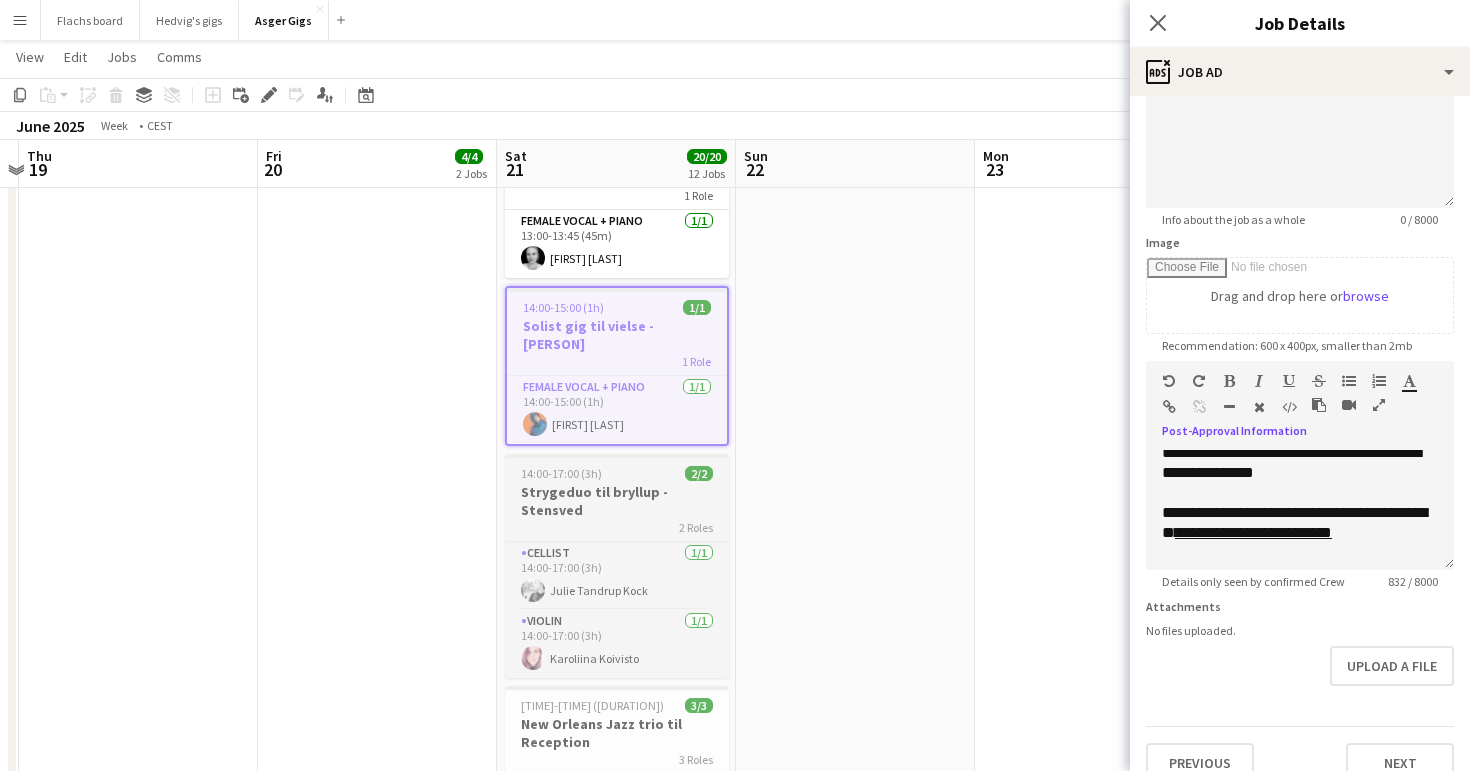 click on "Strygeduo til bryllup - Stensved" at bounding box center (617, 501) 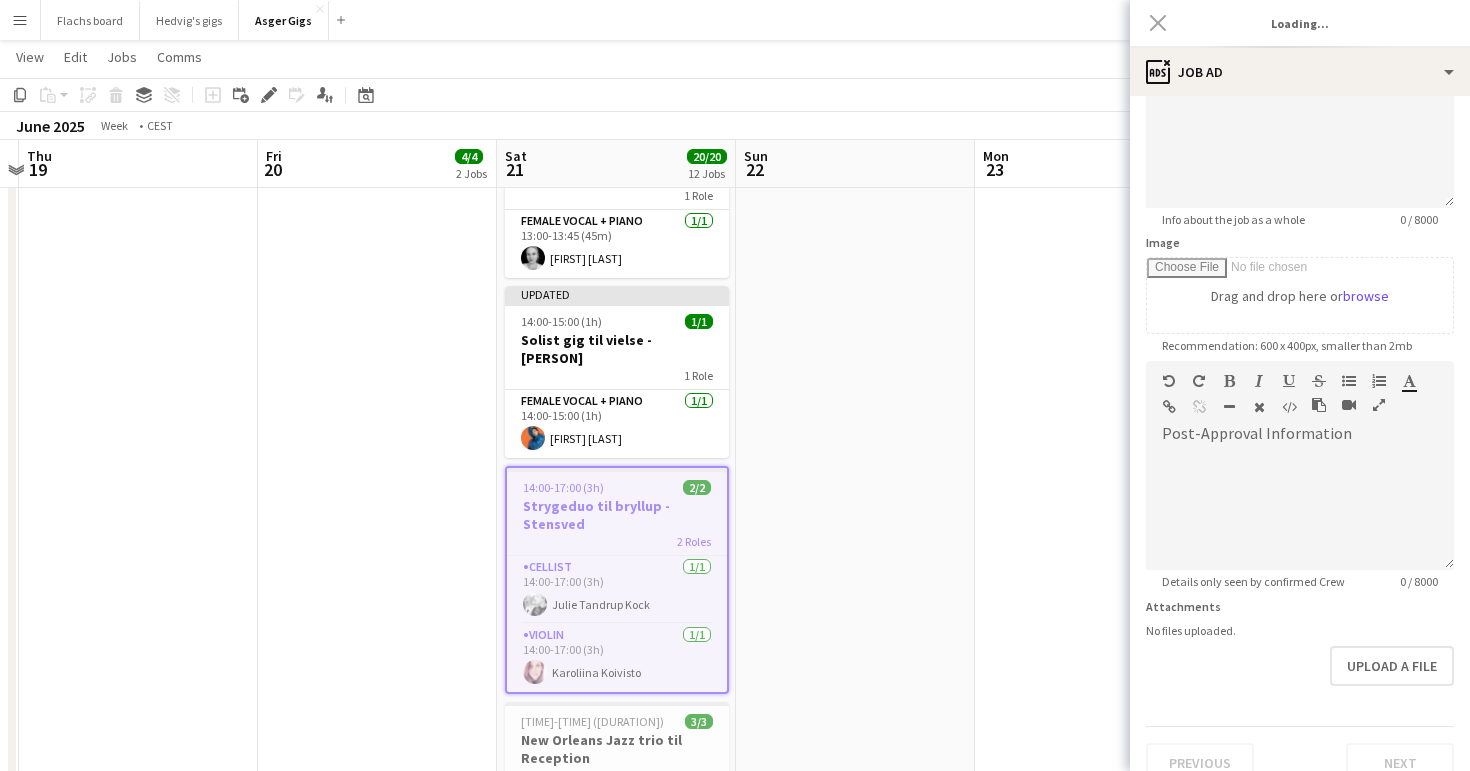 scroll, scrollTop: 0, scrollLeft: 0, axis: both 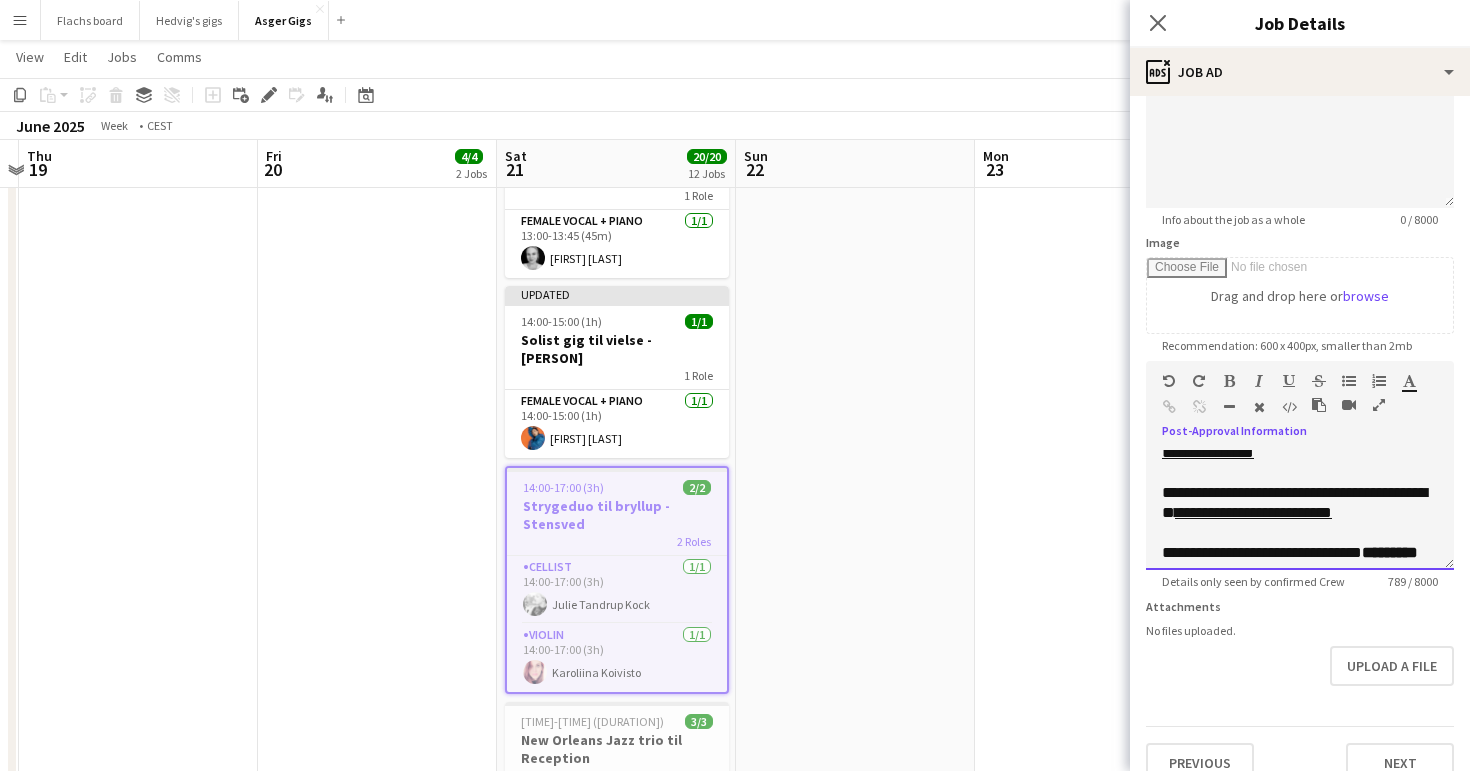 click at bounding box center (1300, 473) 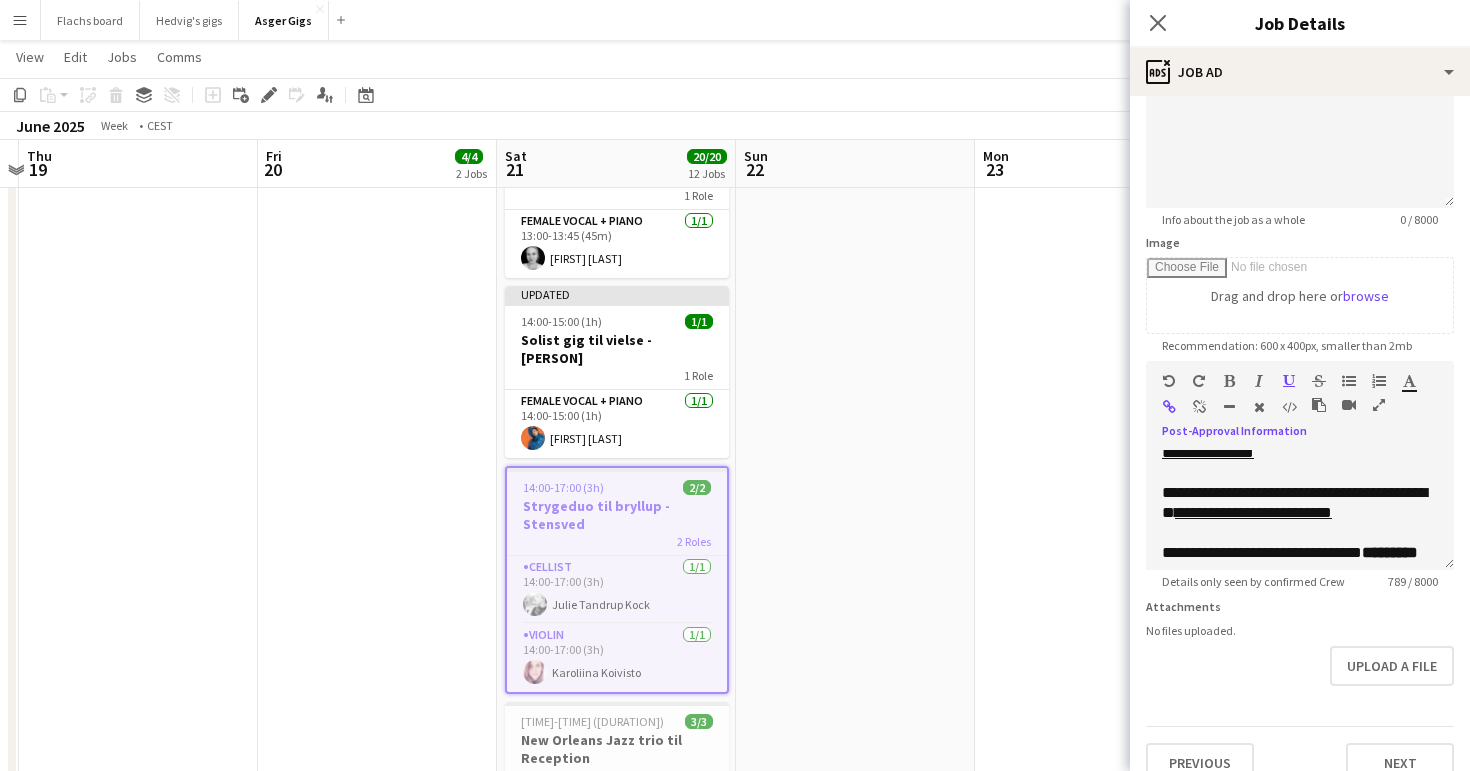 click at bounding box center [1199, 407] 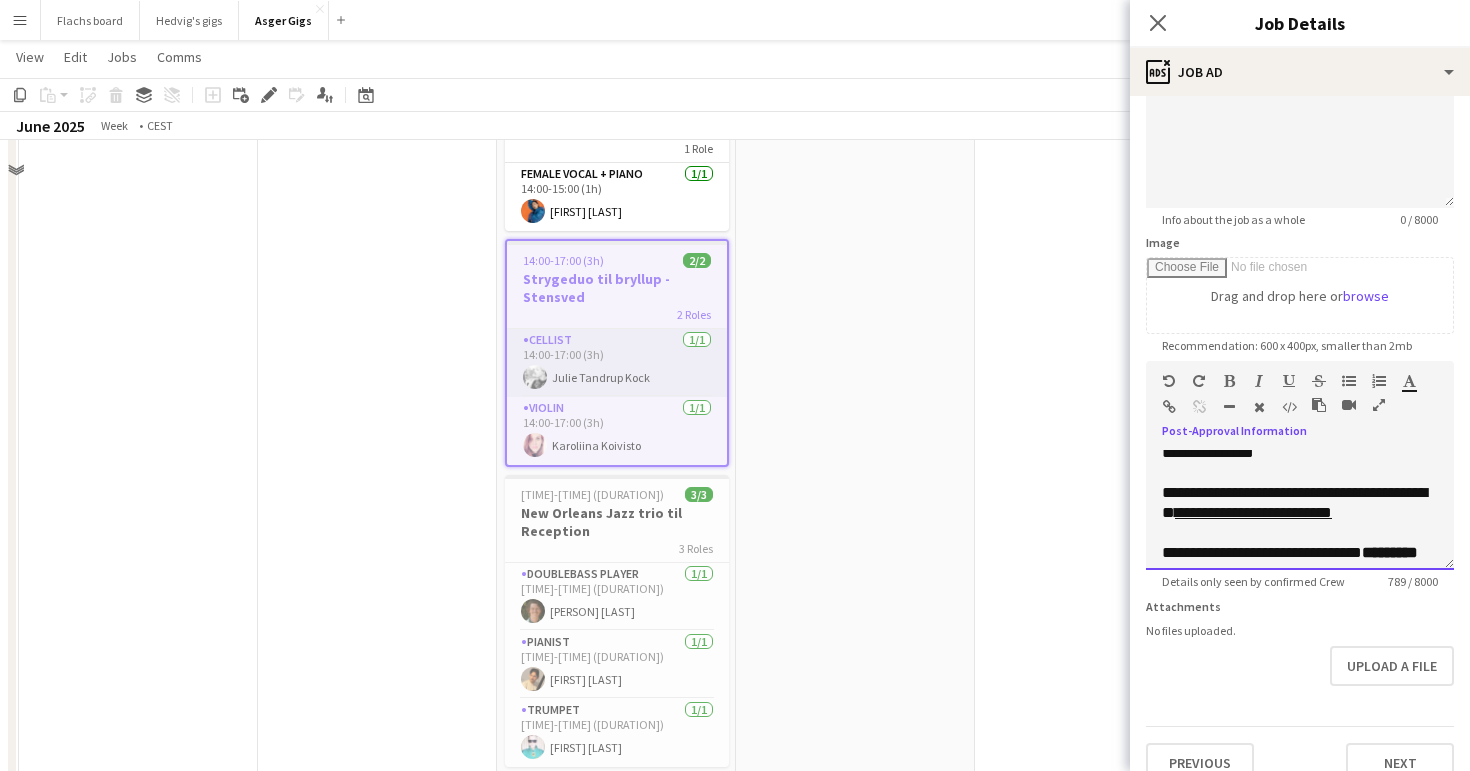 scroll, scrollTop: 767, scrollLeft: 0, axis: vertical 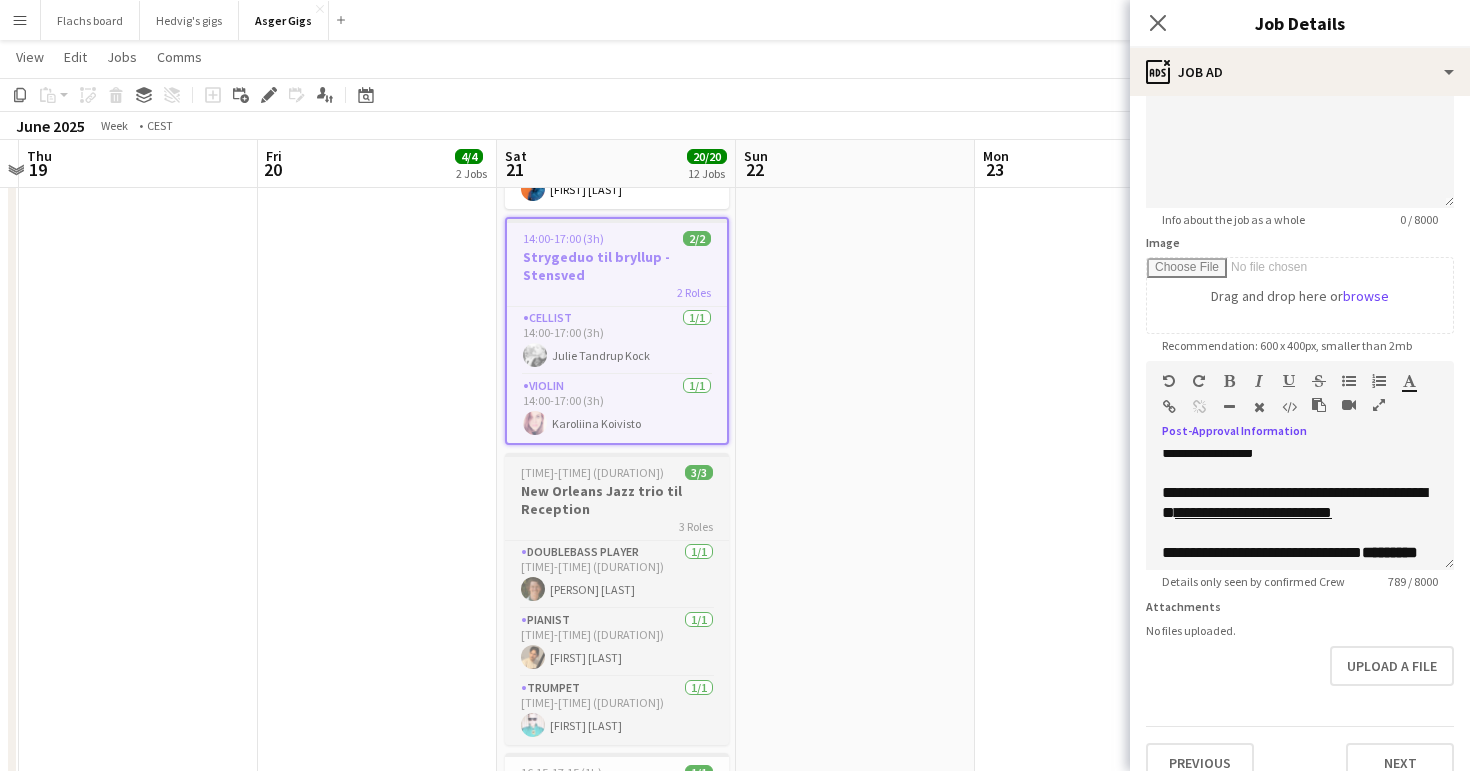 click on "New Orleans Jazz trio til Reception" at bounding box center (617, 500) 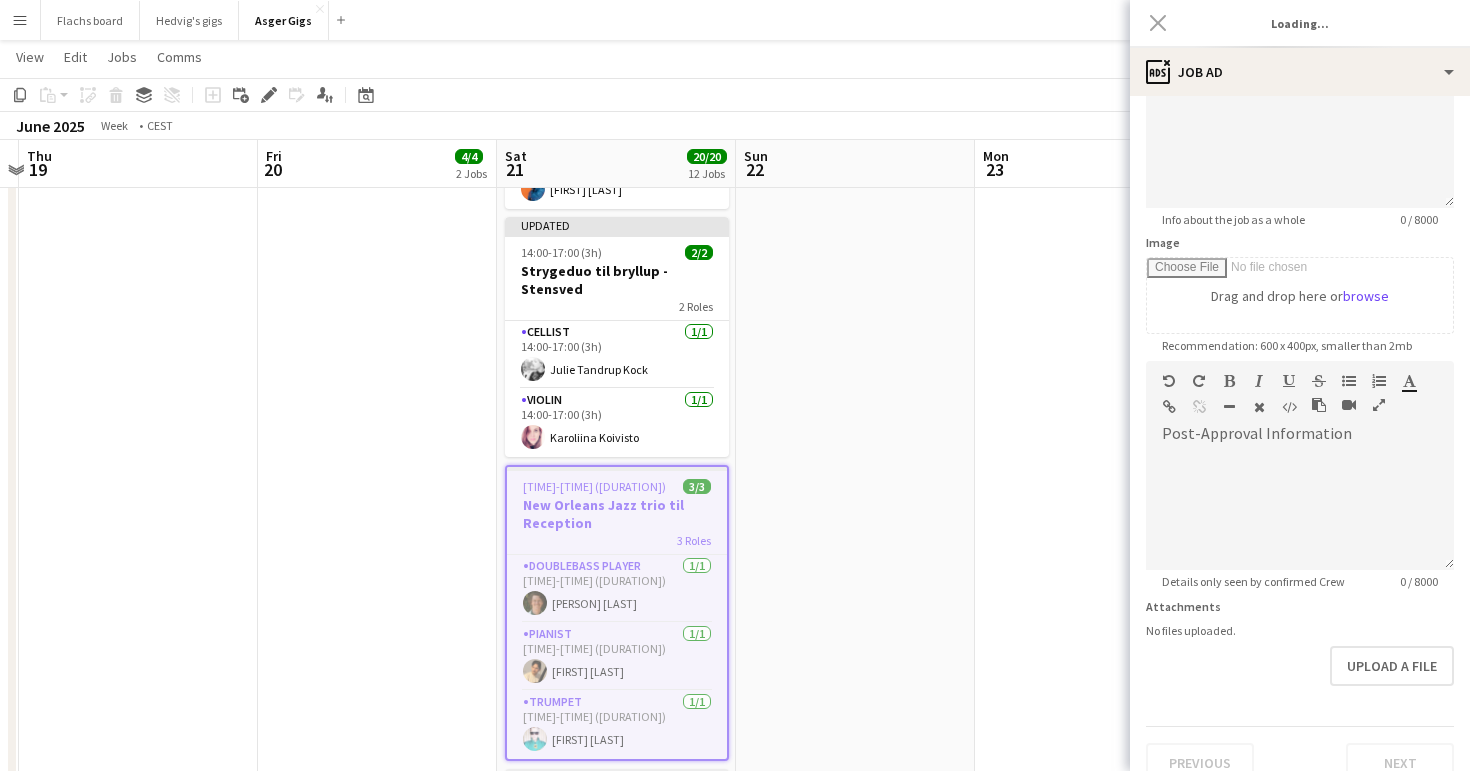 scroll, scrollTop: 0, scrollLeft: 0, axis: both 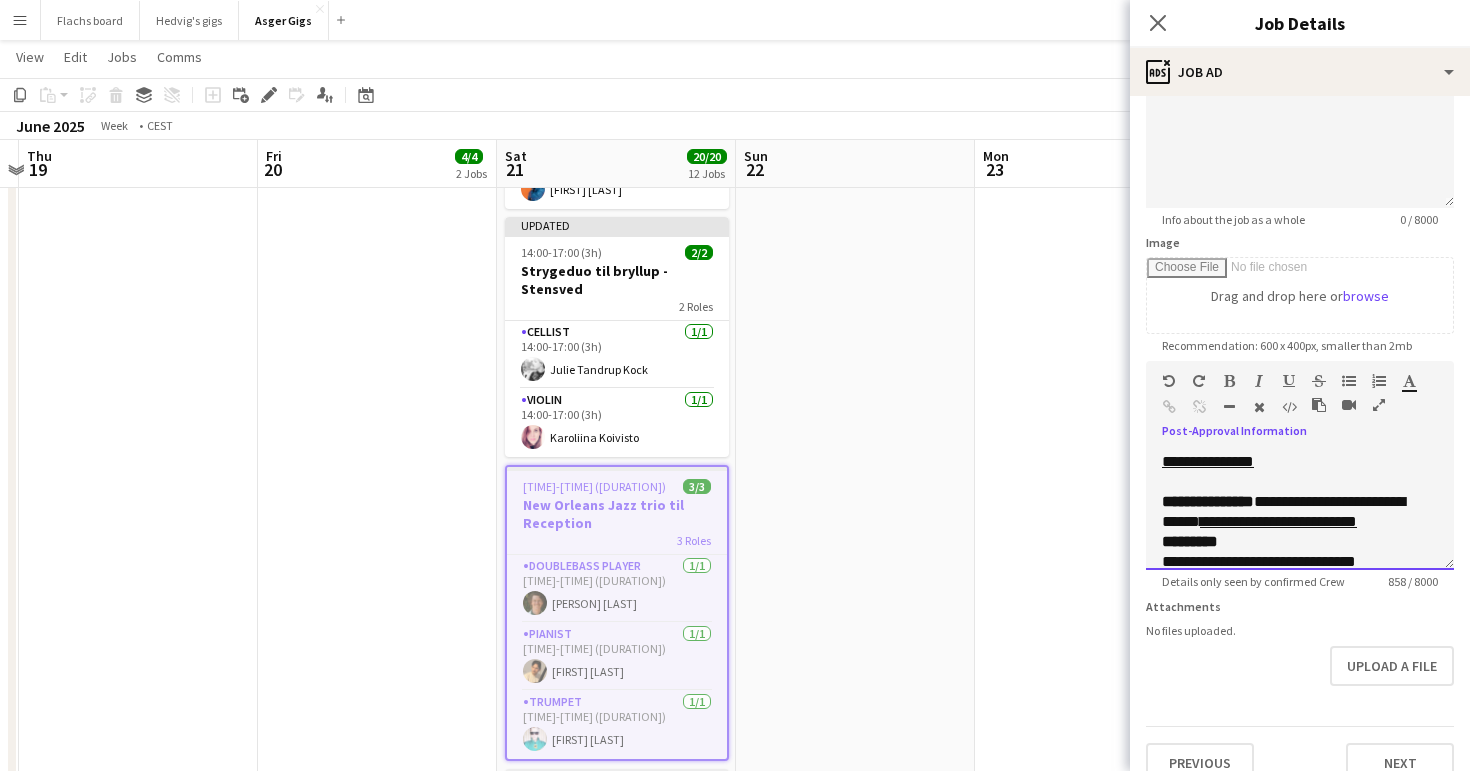 drag, startPoint x: 1221, startPoint y: 500, endPoint x: 1214, endPoint y: 489, distance: 13.038404 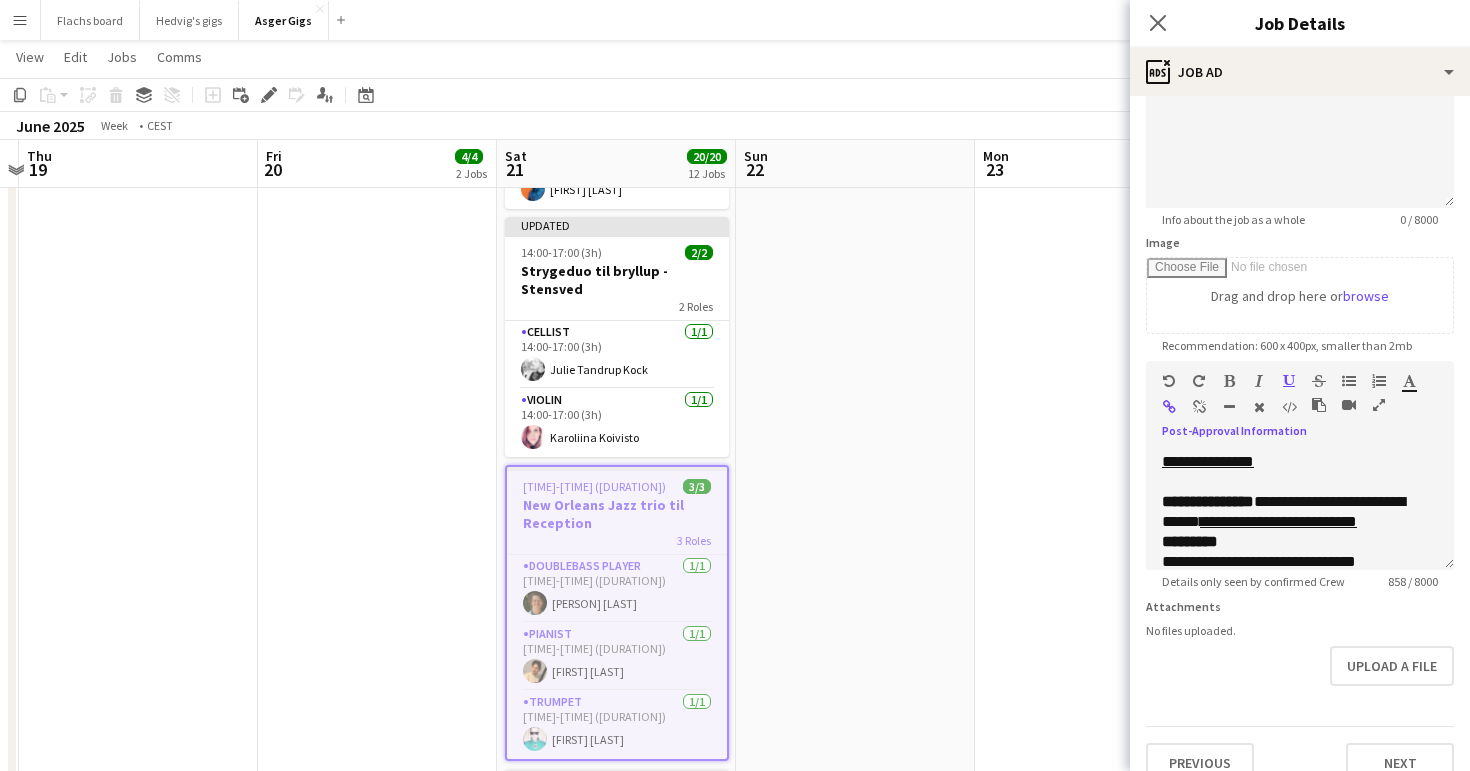 click at bounding box center (1199, 407) 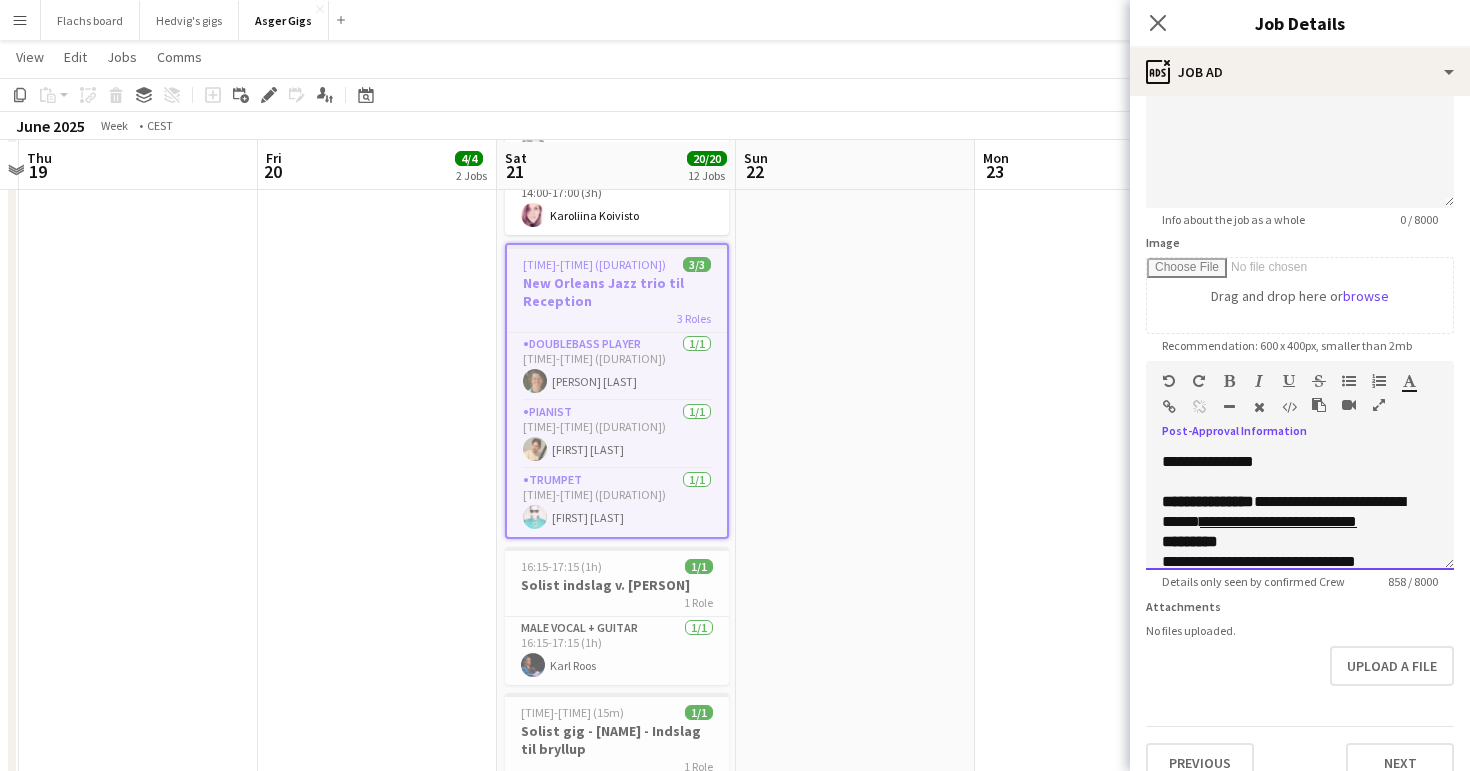 scroll, scrollTop: 991, scrollLeft: 0, axis: vertical 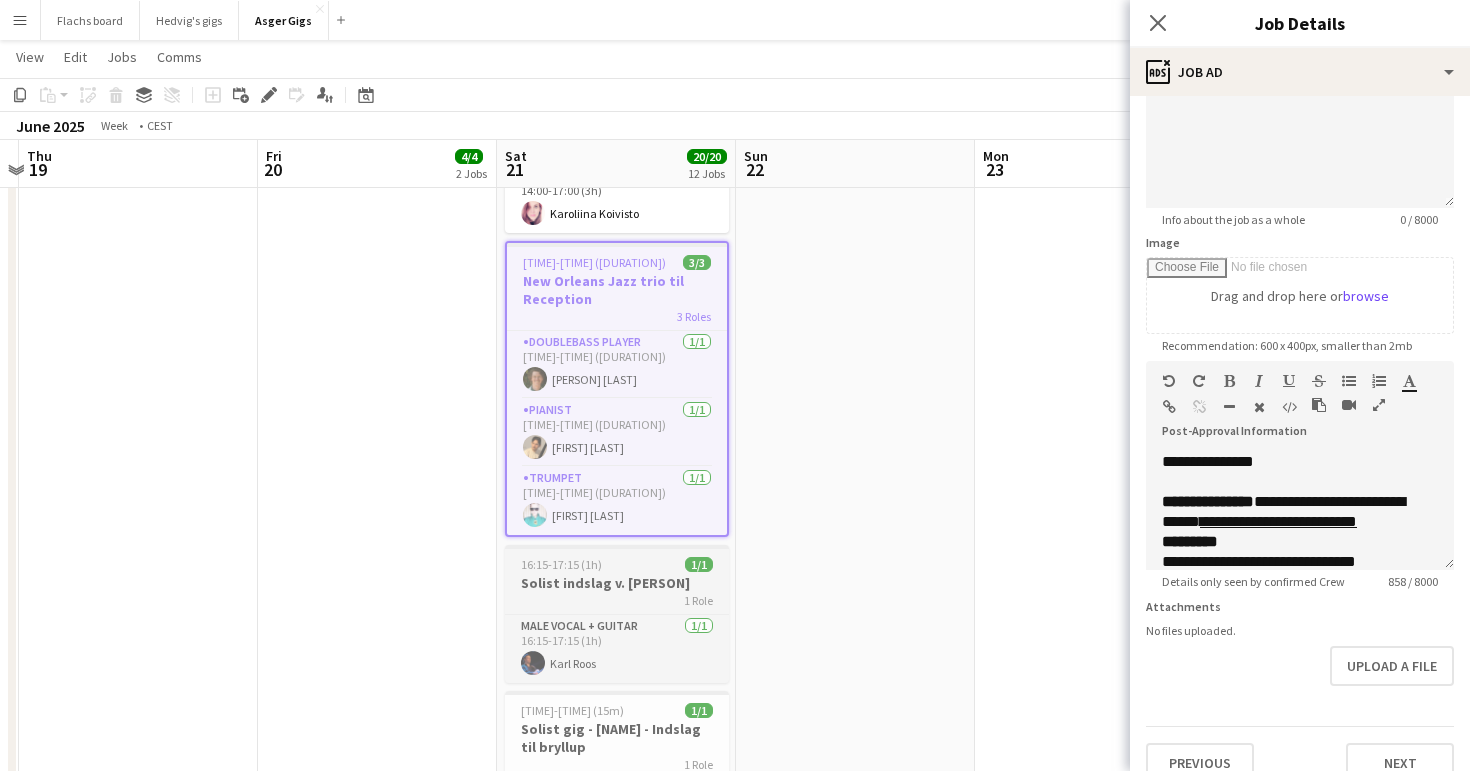 click on "Solist indslag v. [PERSON]" at bounding box center (617, 583) 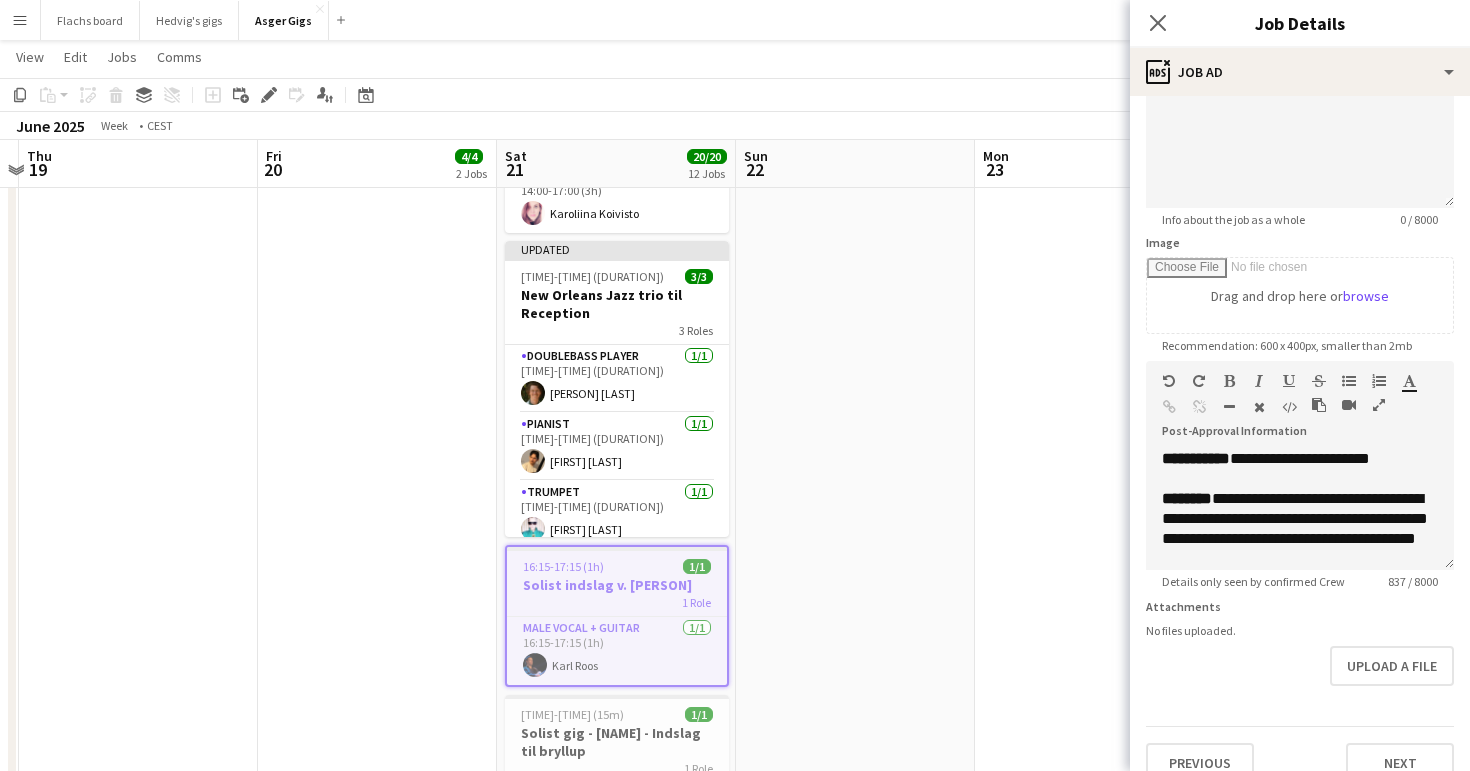 scroll, scrollTop: 676, scrollLeft: 0, axis: vertical 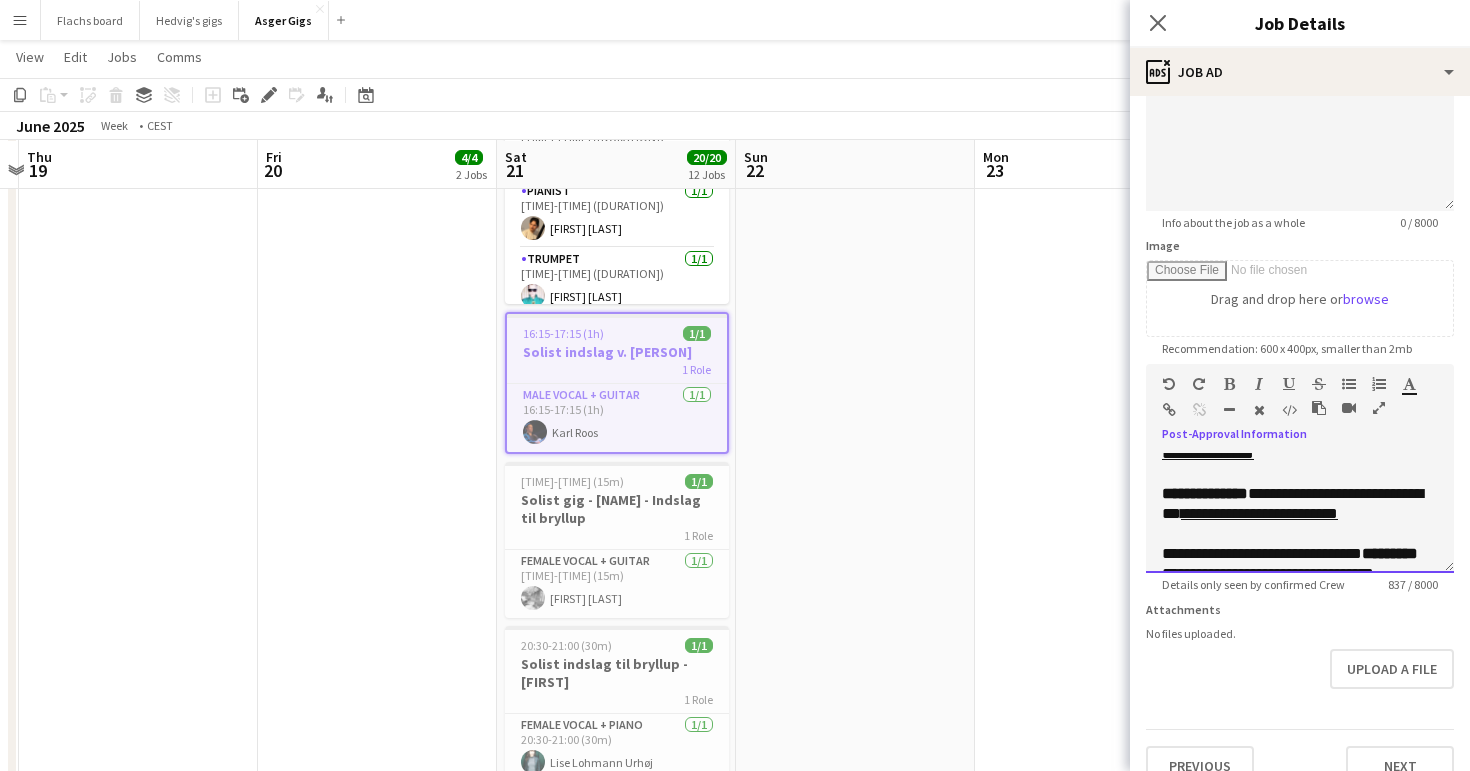 drag, startPoint x: 1285, startPoint y: 503, endPoint x: 1279, endPoint y: 475, distance: 28.635643 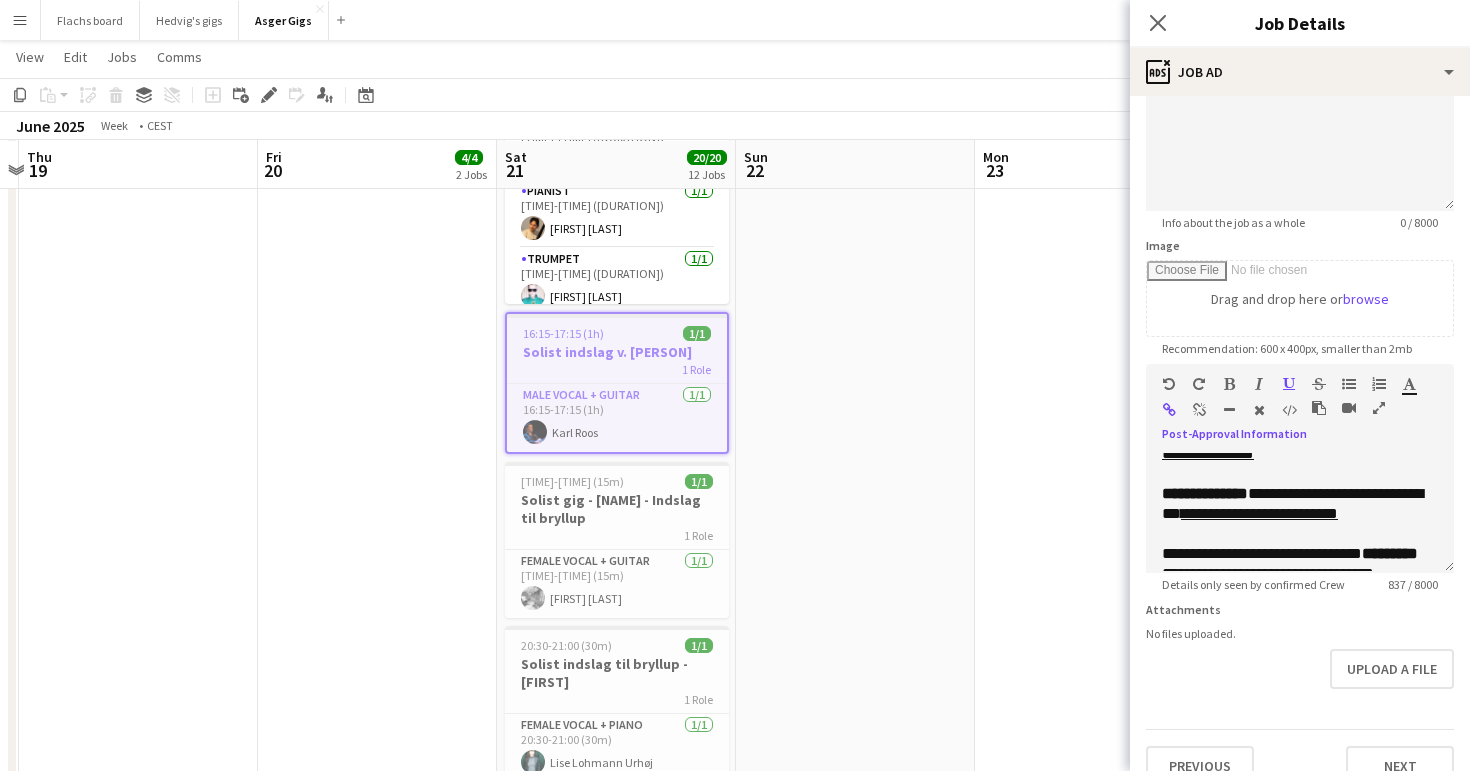 click at bounding box center (1199, 410) 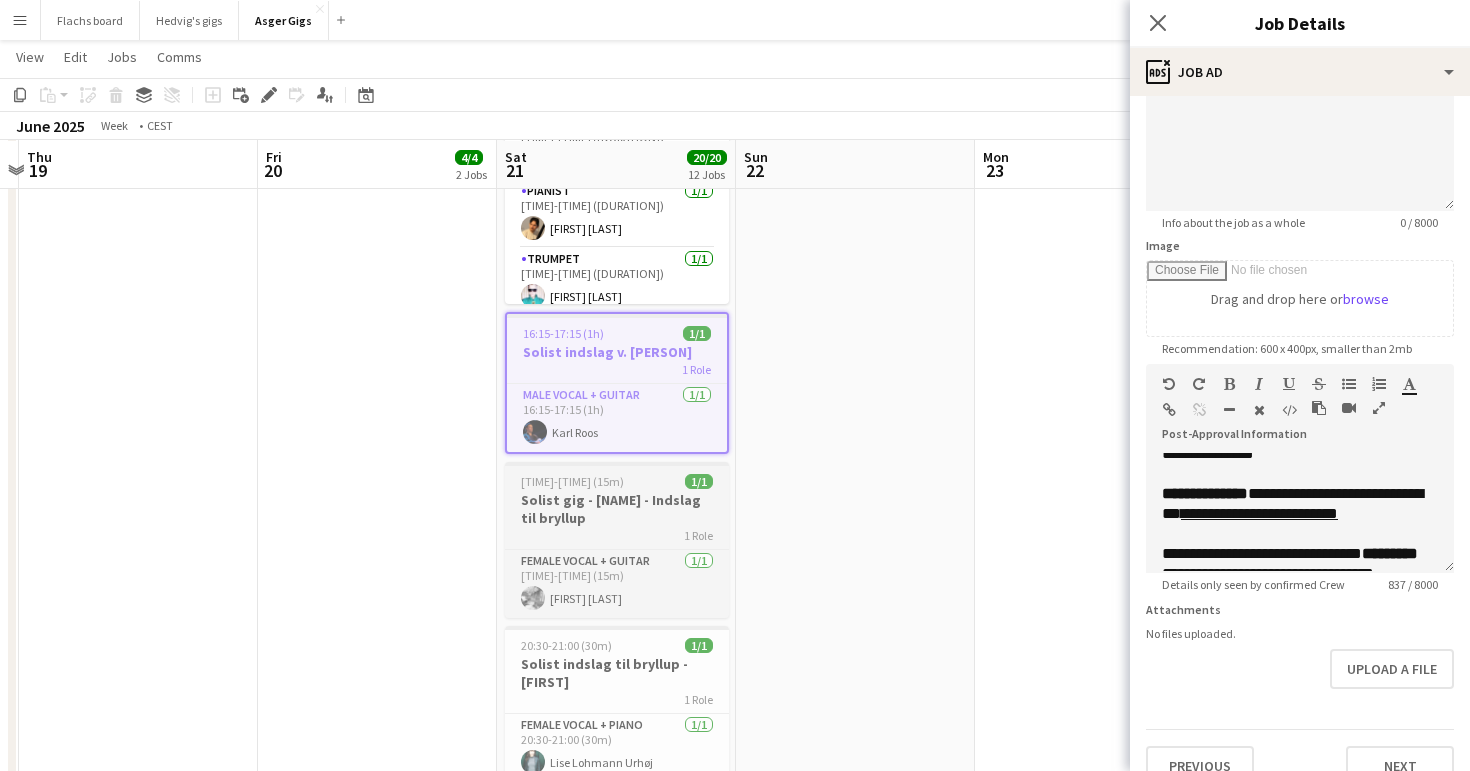 click on "[TIME]-[TIME] (15m)" at bounding box center (572, 481) 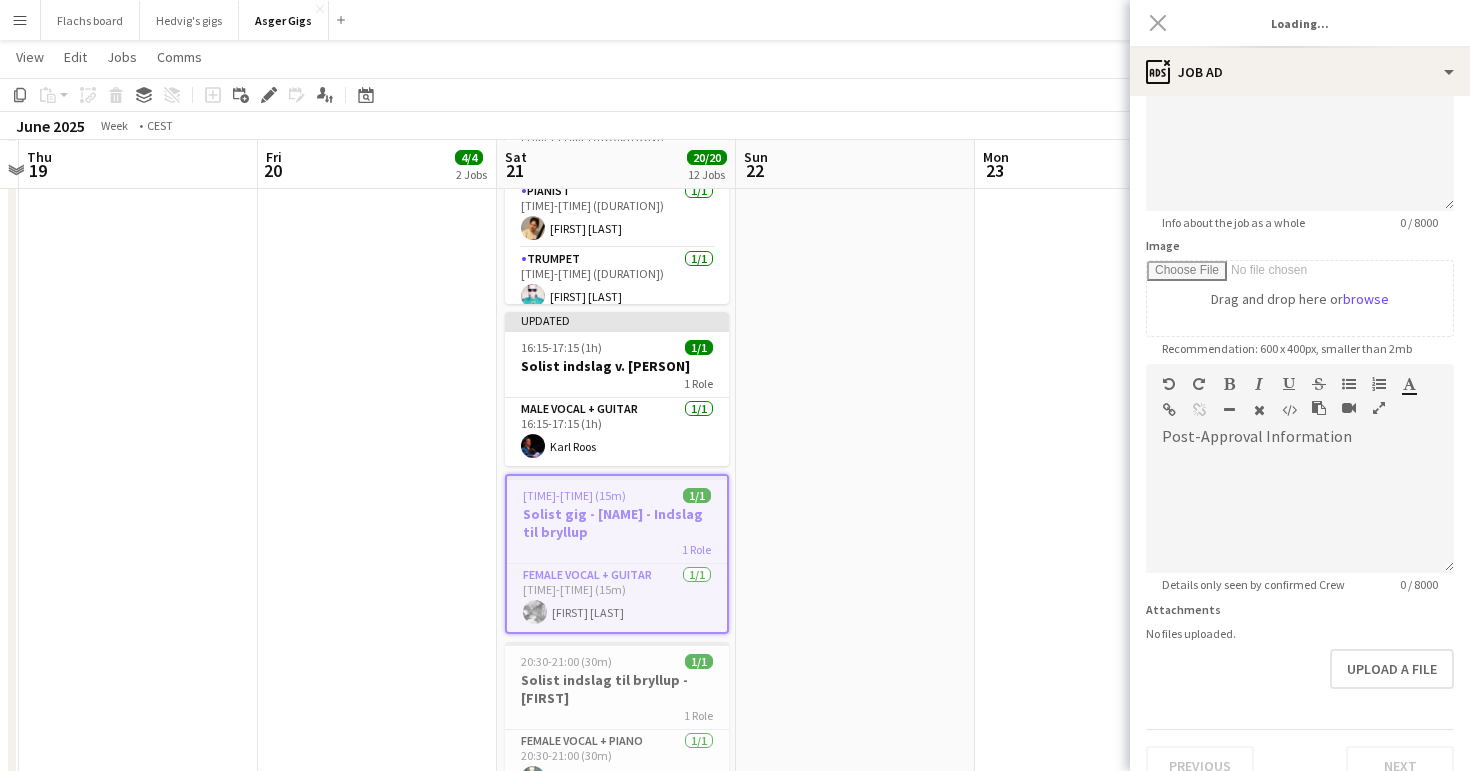 type on "**********" 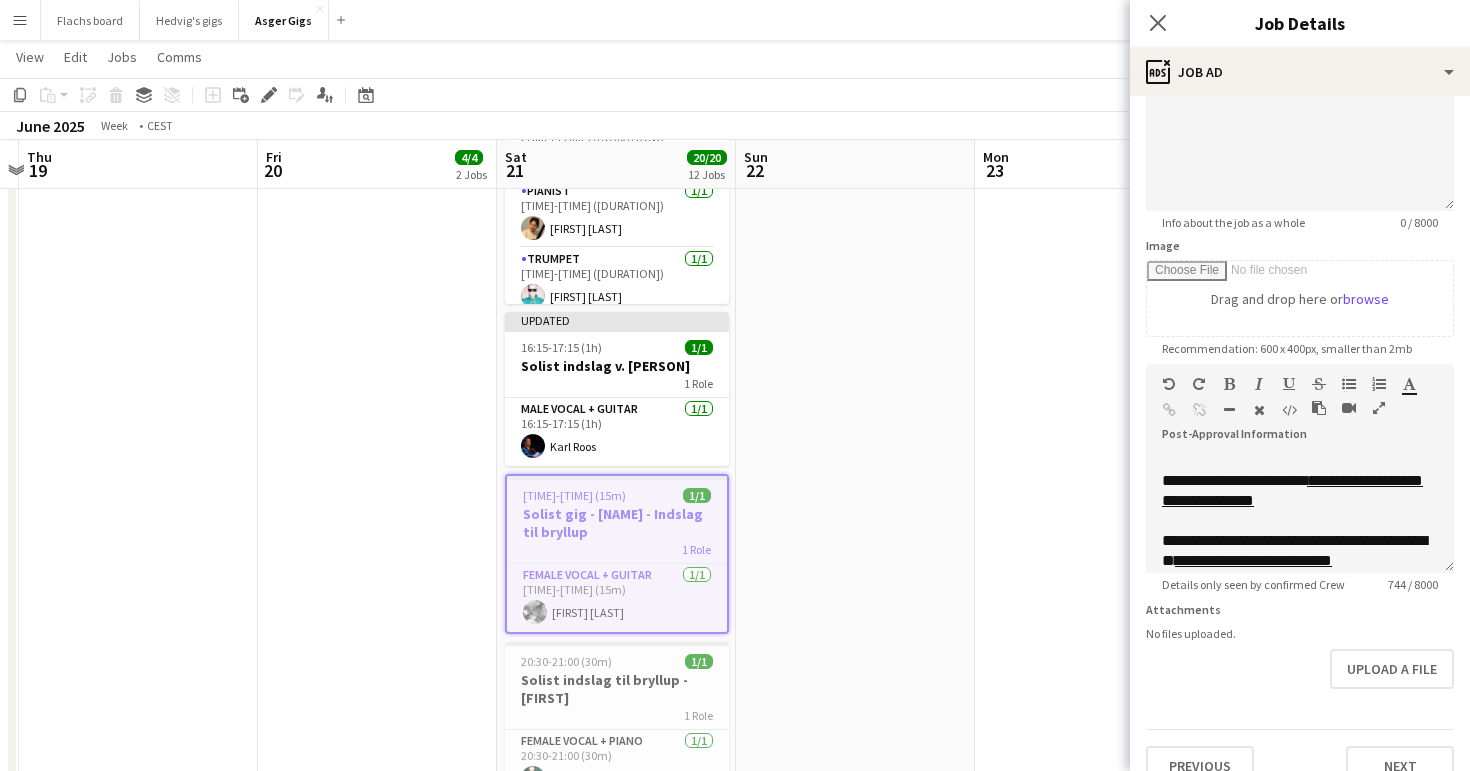 scroll, scrollTop: 248, scrollLeft: 0, axis: vertical 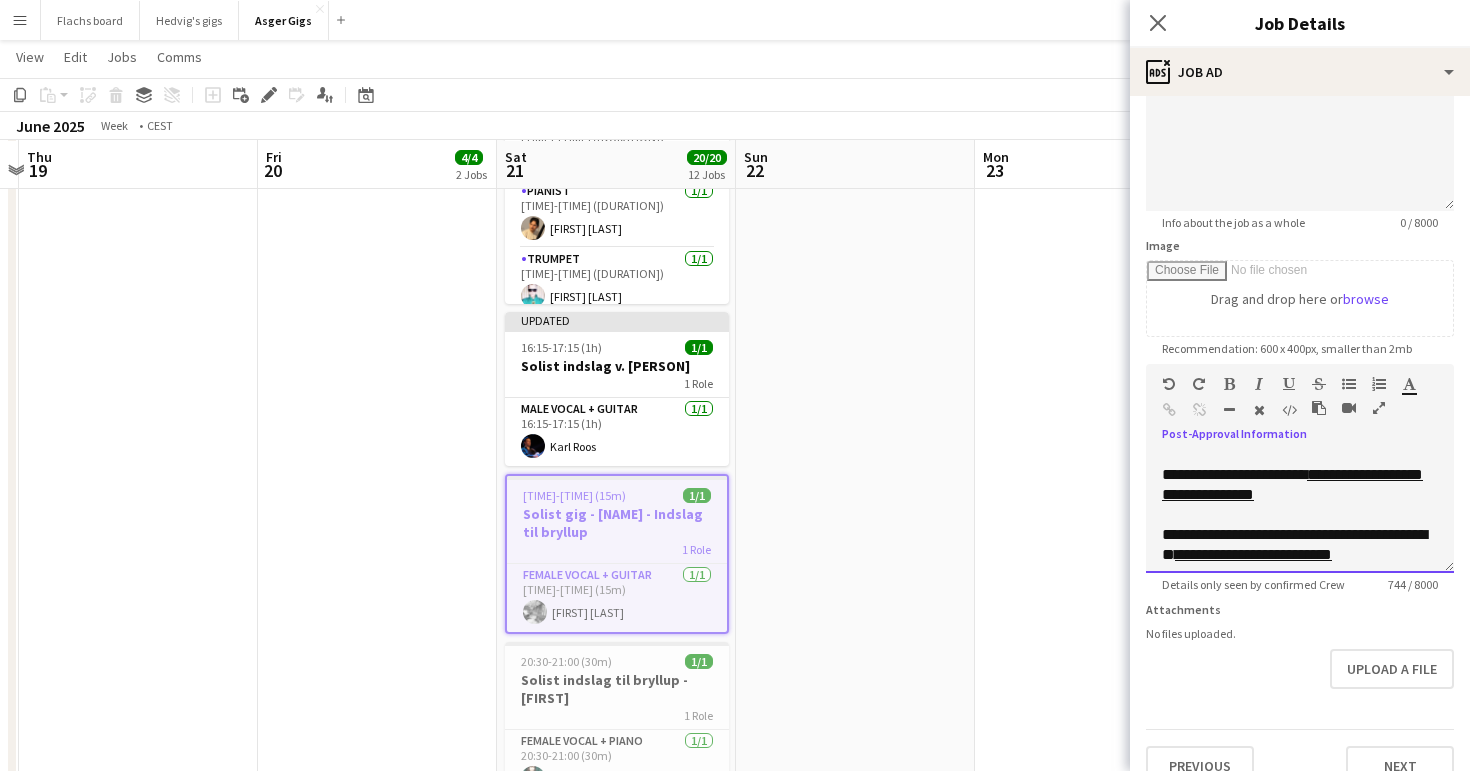 drag, startPoint x: 1221, startPoint y: 538, endPoint x: 1212, endPoint y: 519, distance: 21.023796 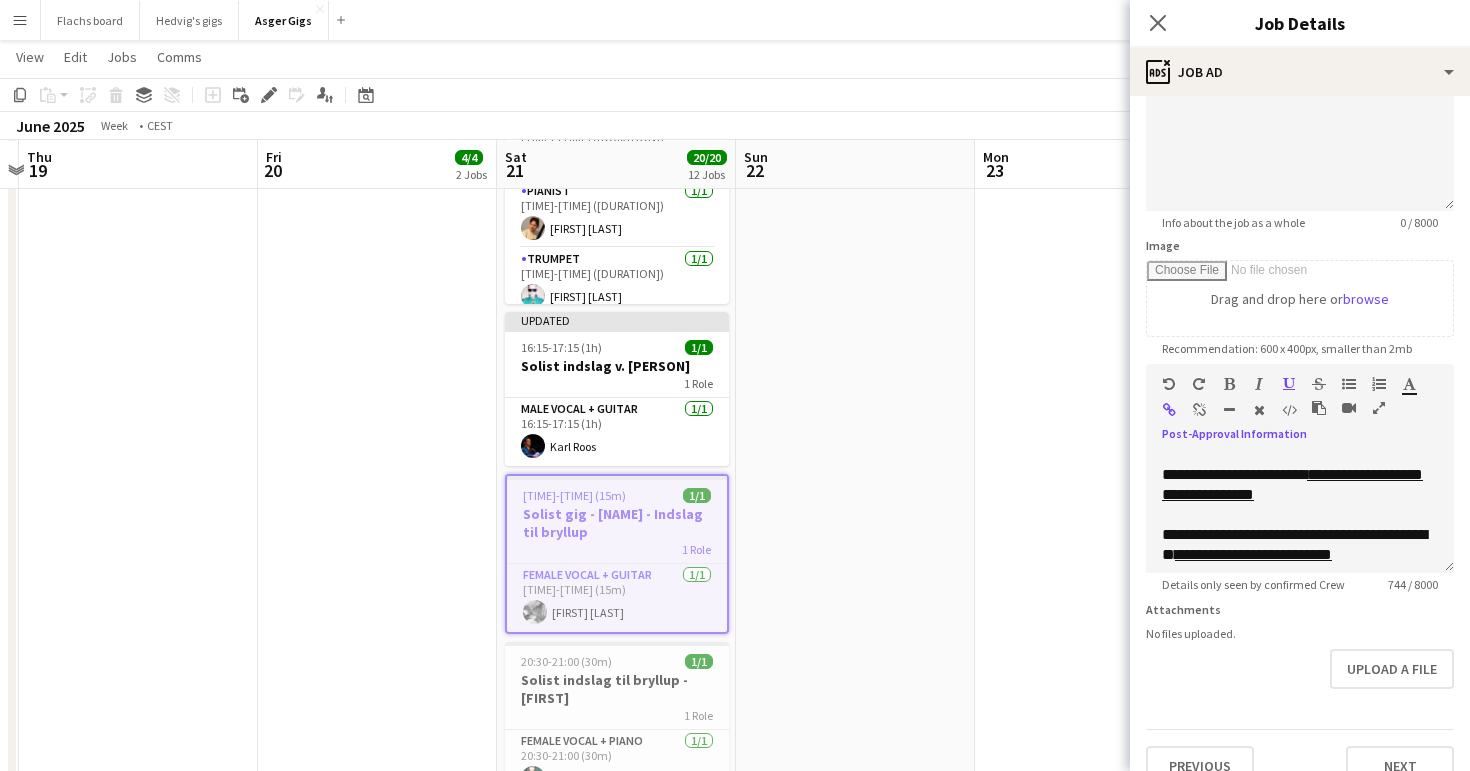 click at bounding box center (1199, 410) 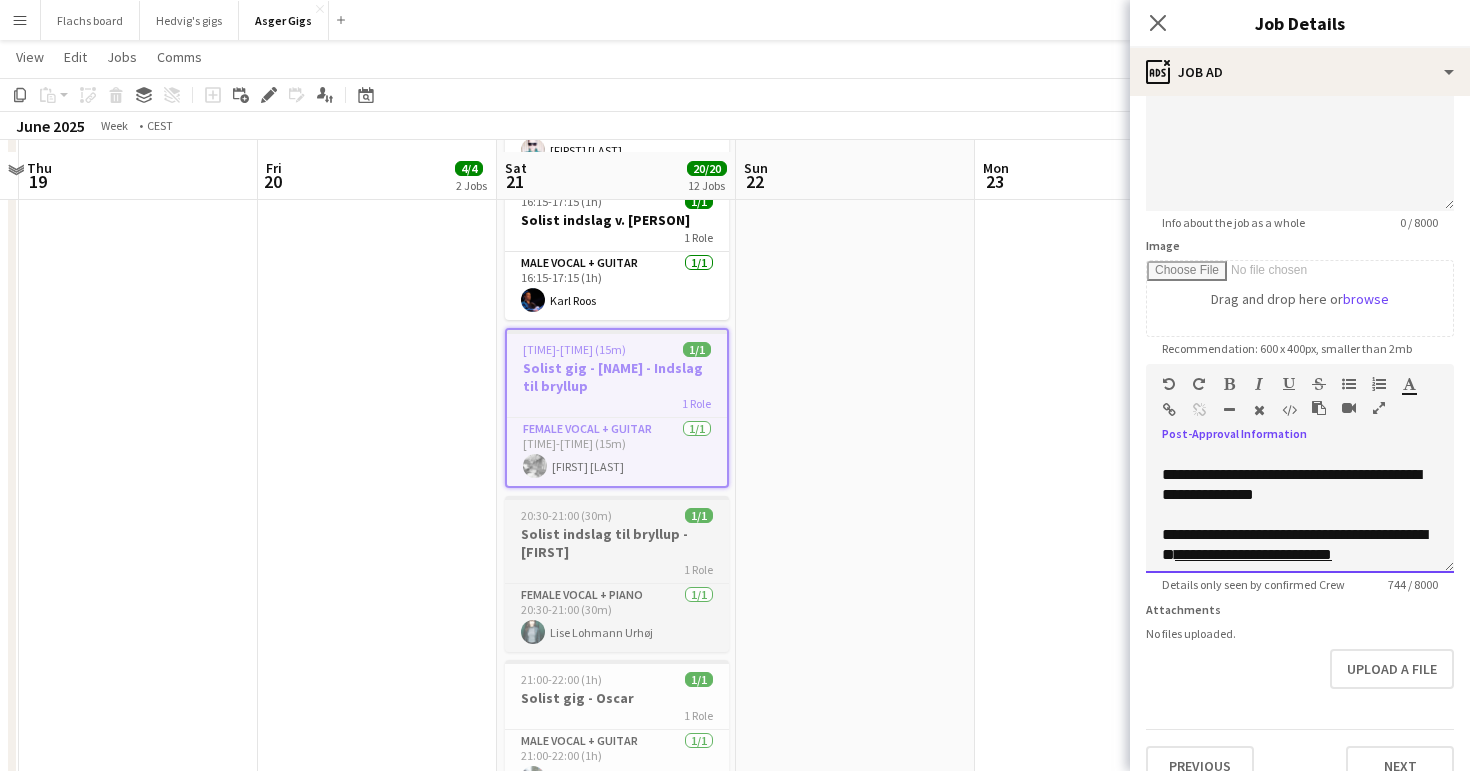 scroll, scrollTop: 1382, scrollLeft: 0, axis: vertical 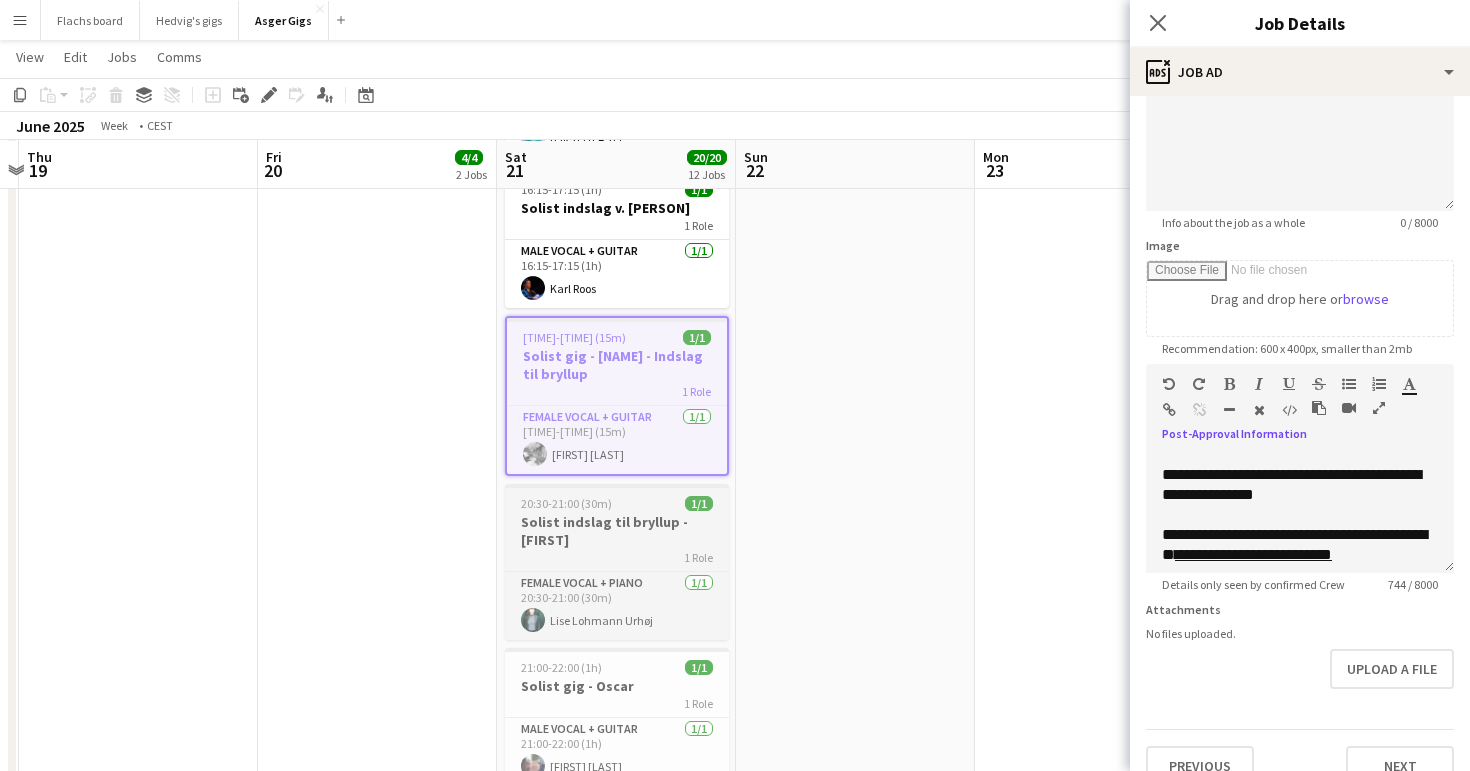 click on "Solist indslag til bryllup - [FIRST]" at bounding box center (617, 531) 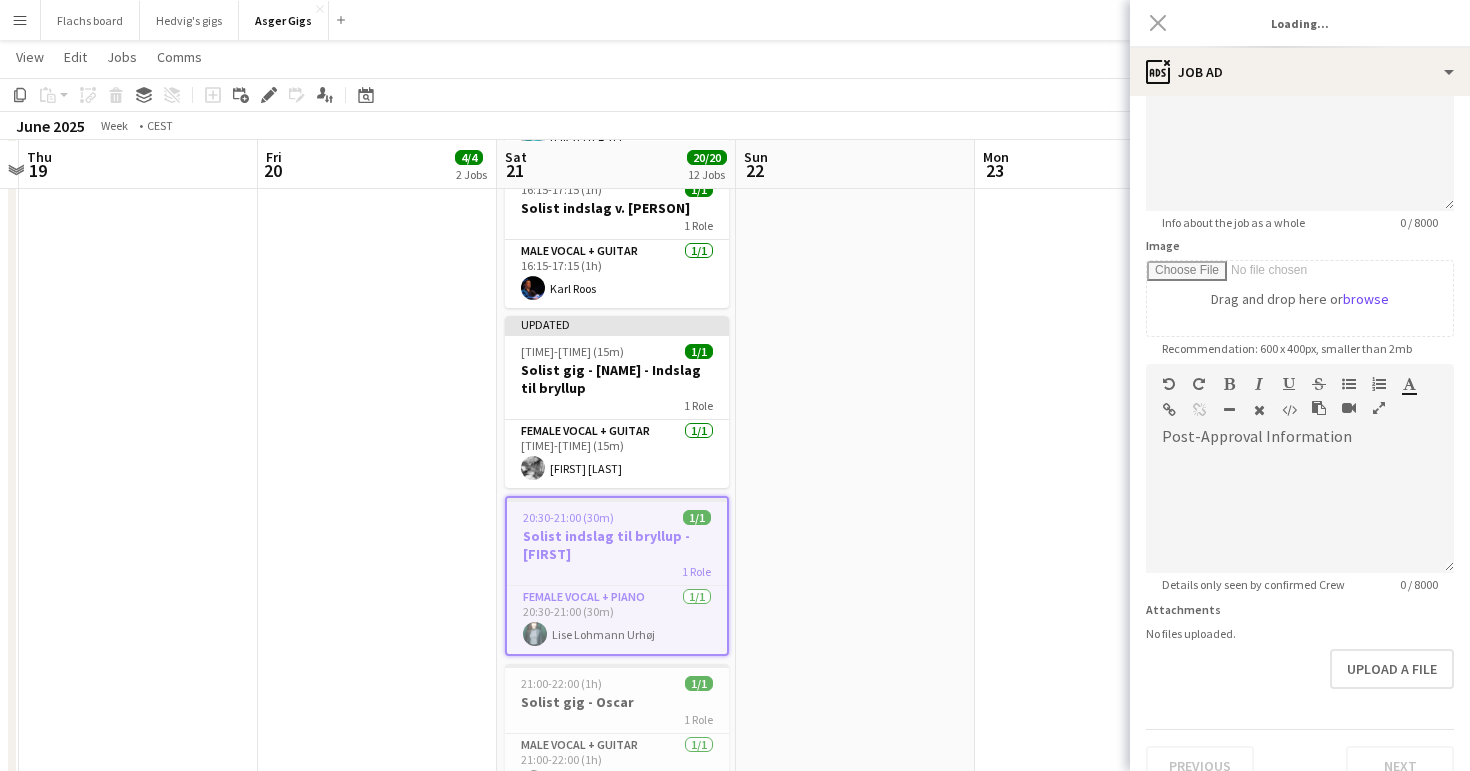 scroll, scrollTop: 0, scrollLeft: 0, axis: both 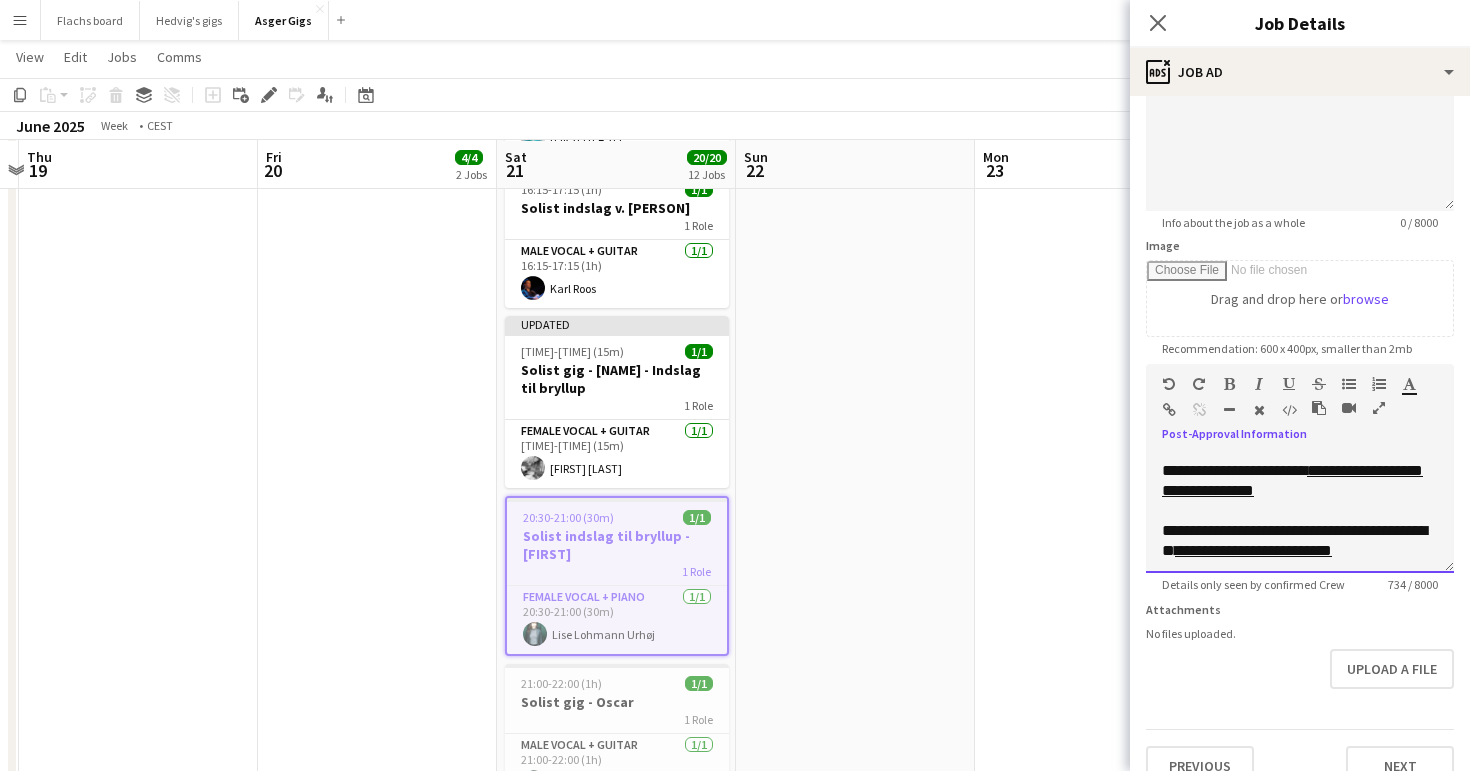 drag, startPoint x: 1224, startPoint y: 509, endPoint x: 1211, endPoint y: 494, distance: 19.849434 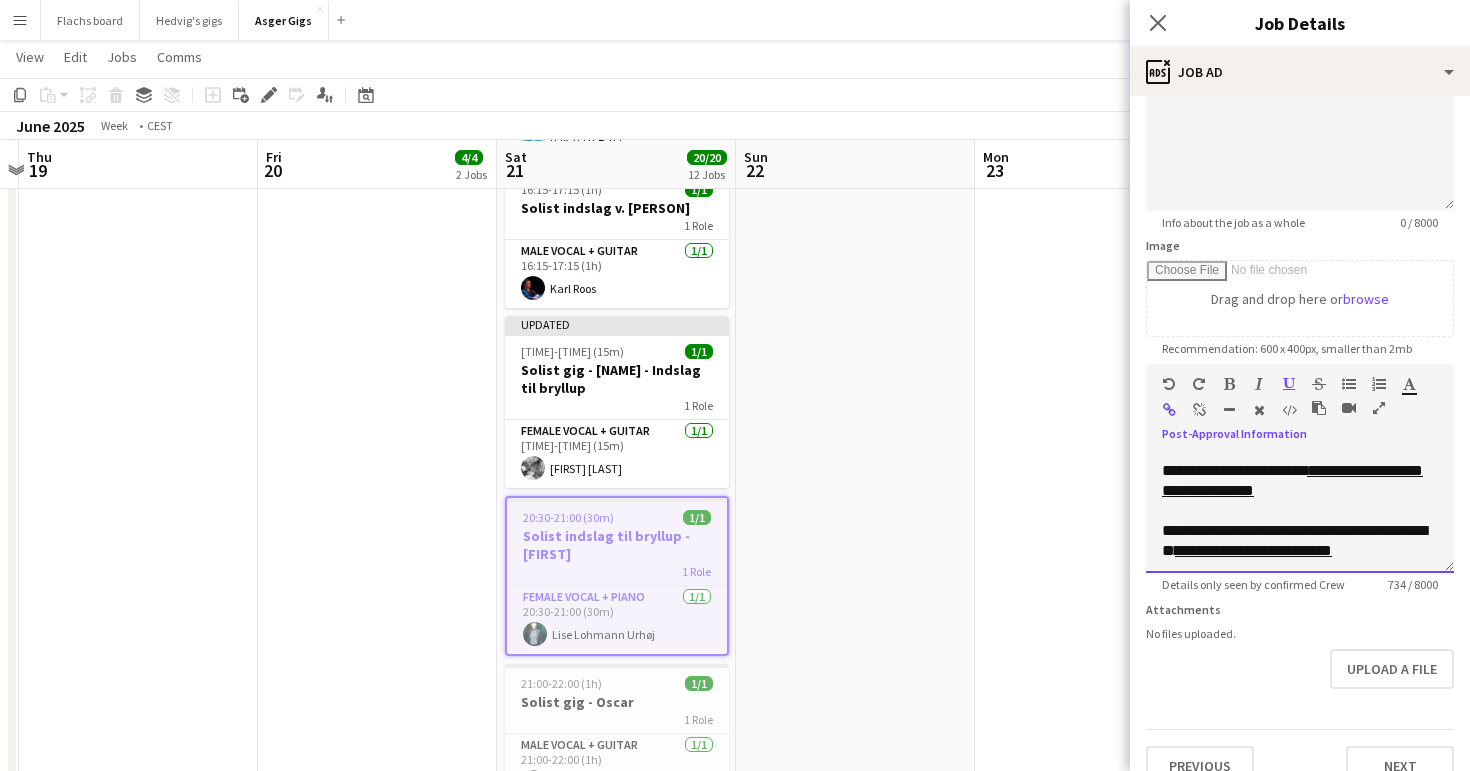 click at bounding box center (1192, 388) 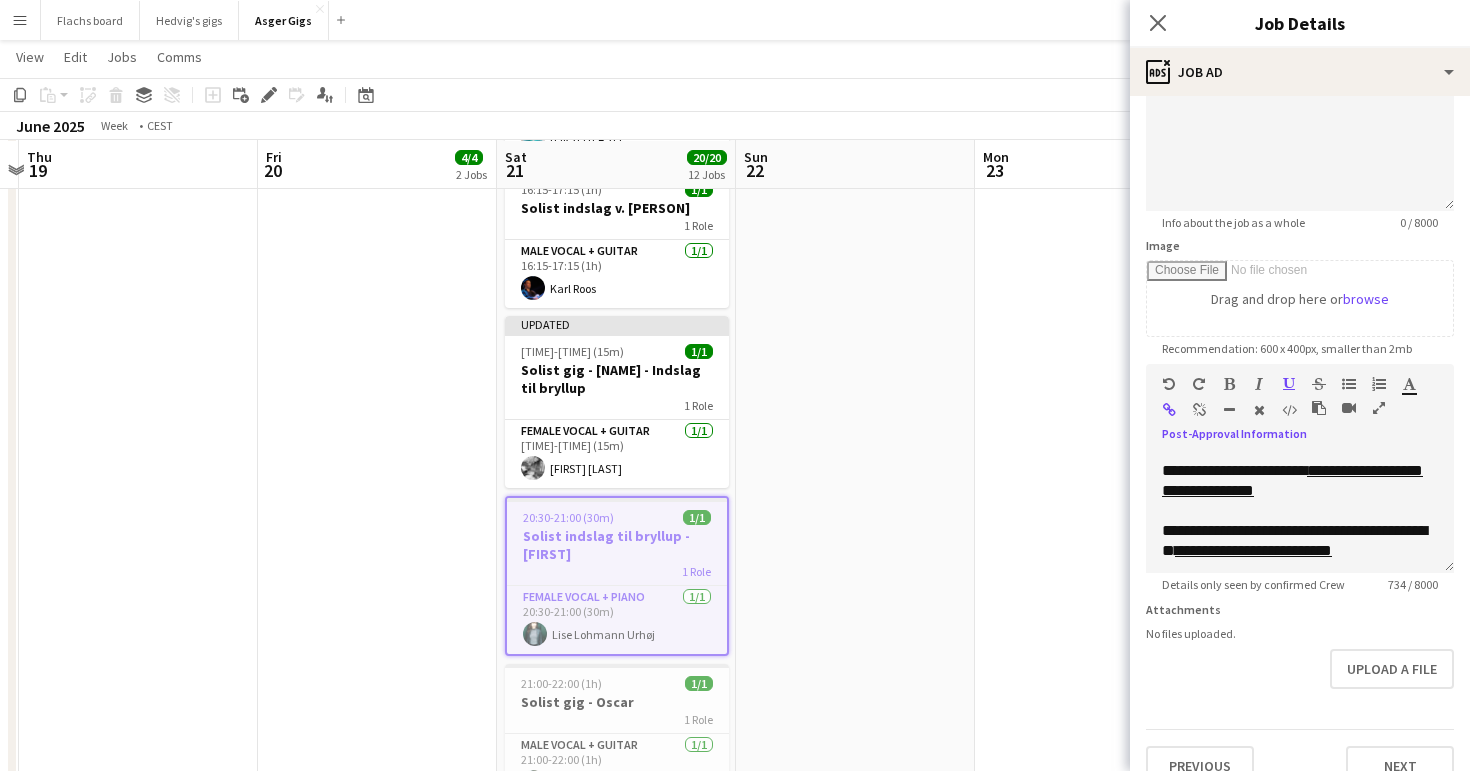 click at bounding box center (1199, 410) 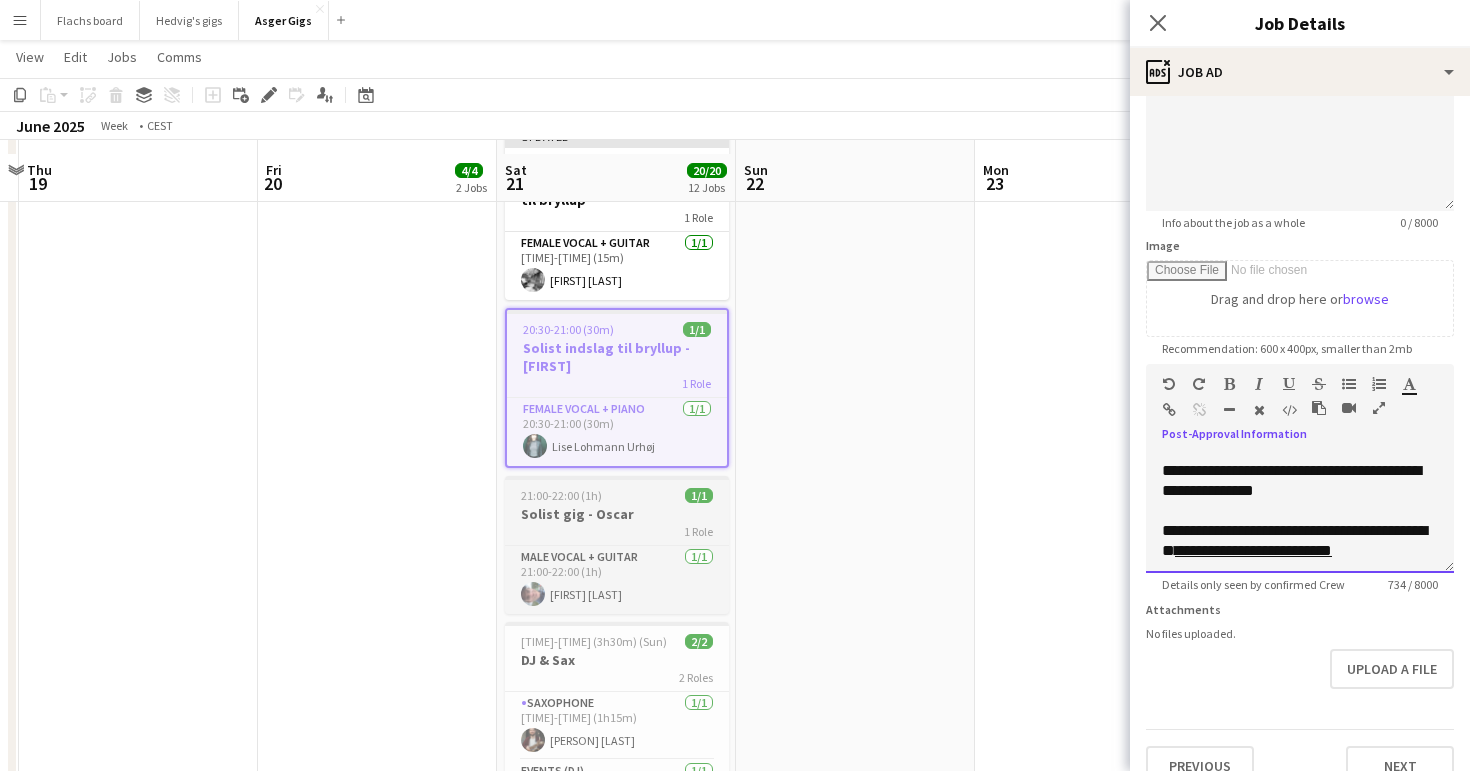 scroll, scrollTop: 1604, scrollLeft: 0, axis: vertical 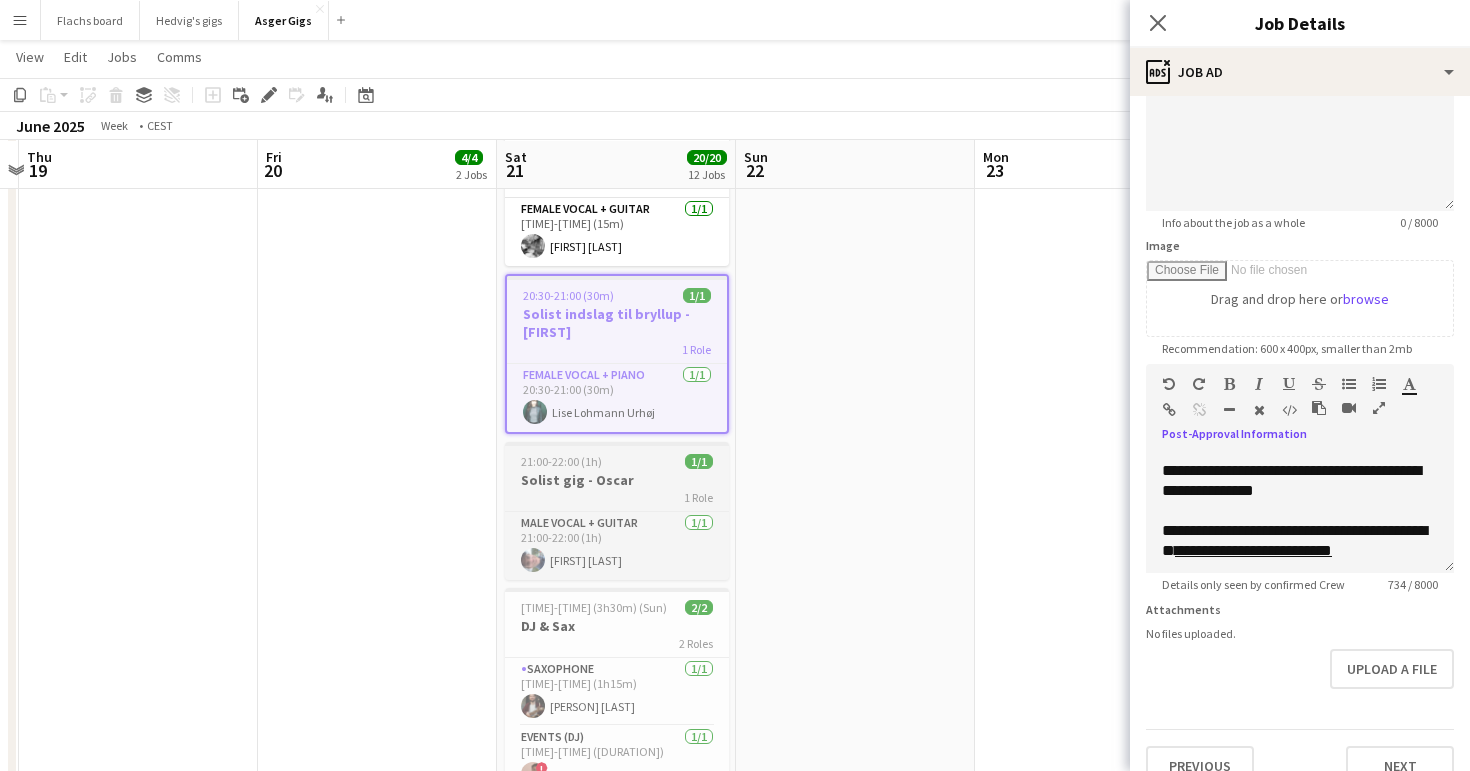click on "Solist gig - Oscar" at bounding box center (617, 480) 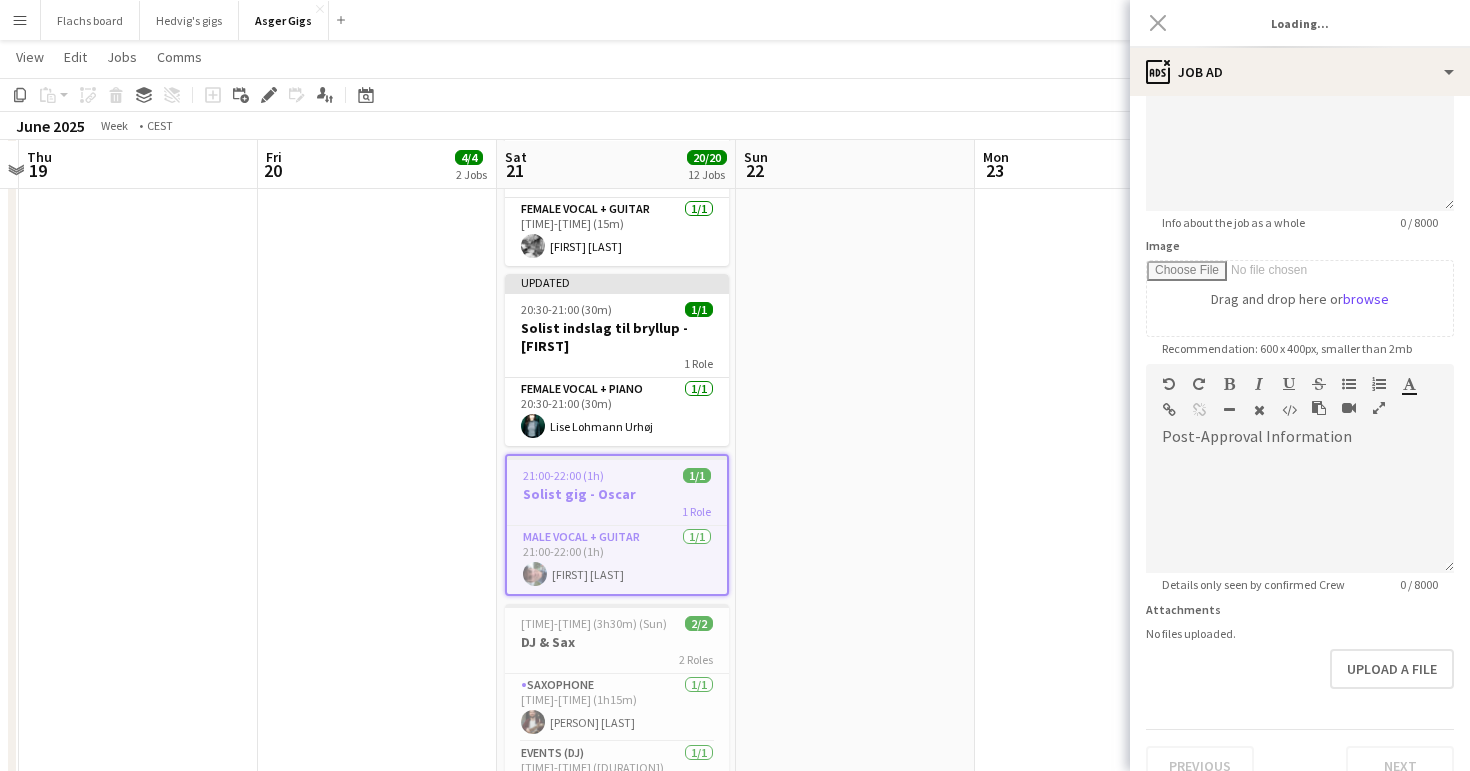 type on "**********" 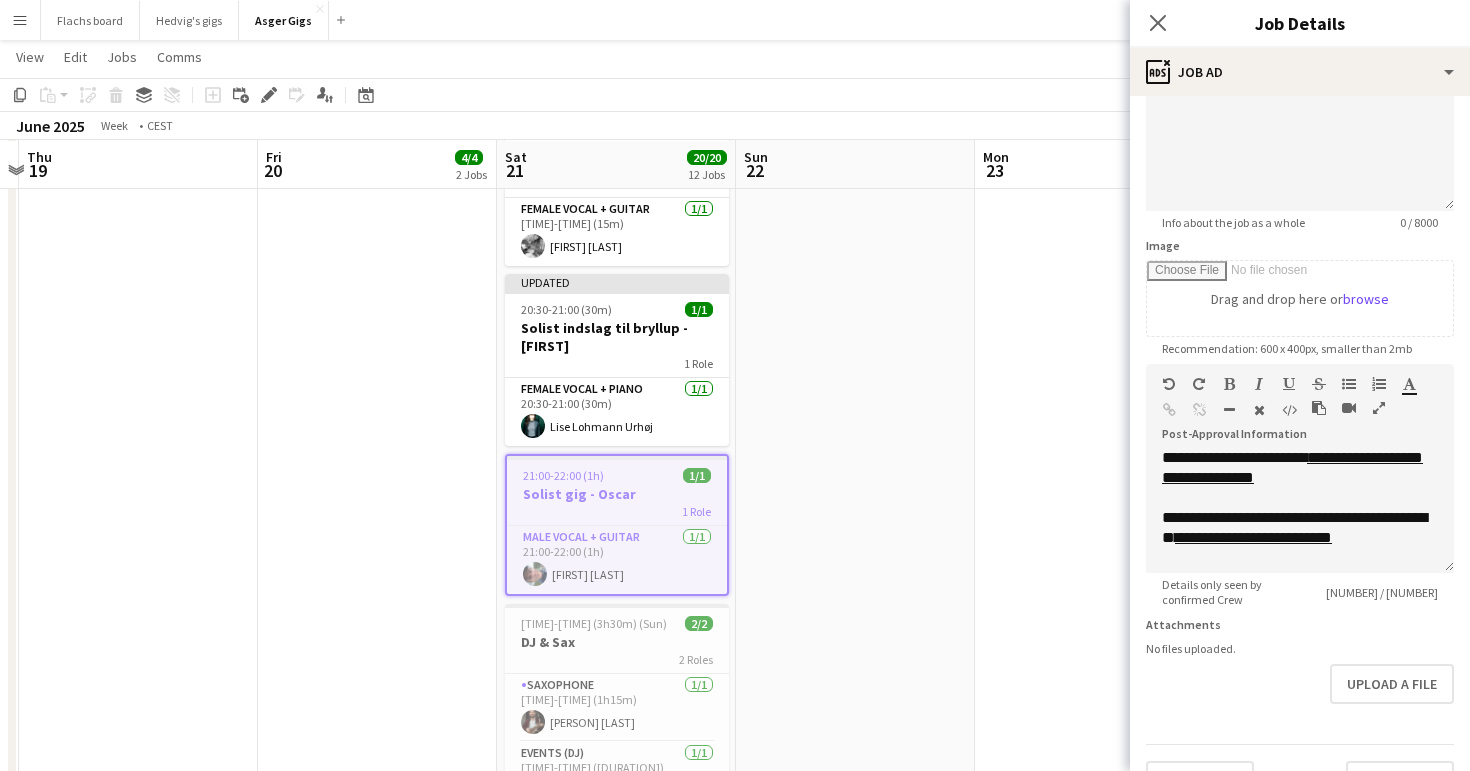 scroll, scrollTop: 240, scrollLeft: 0, axis: vertical 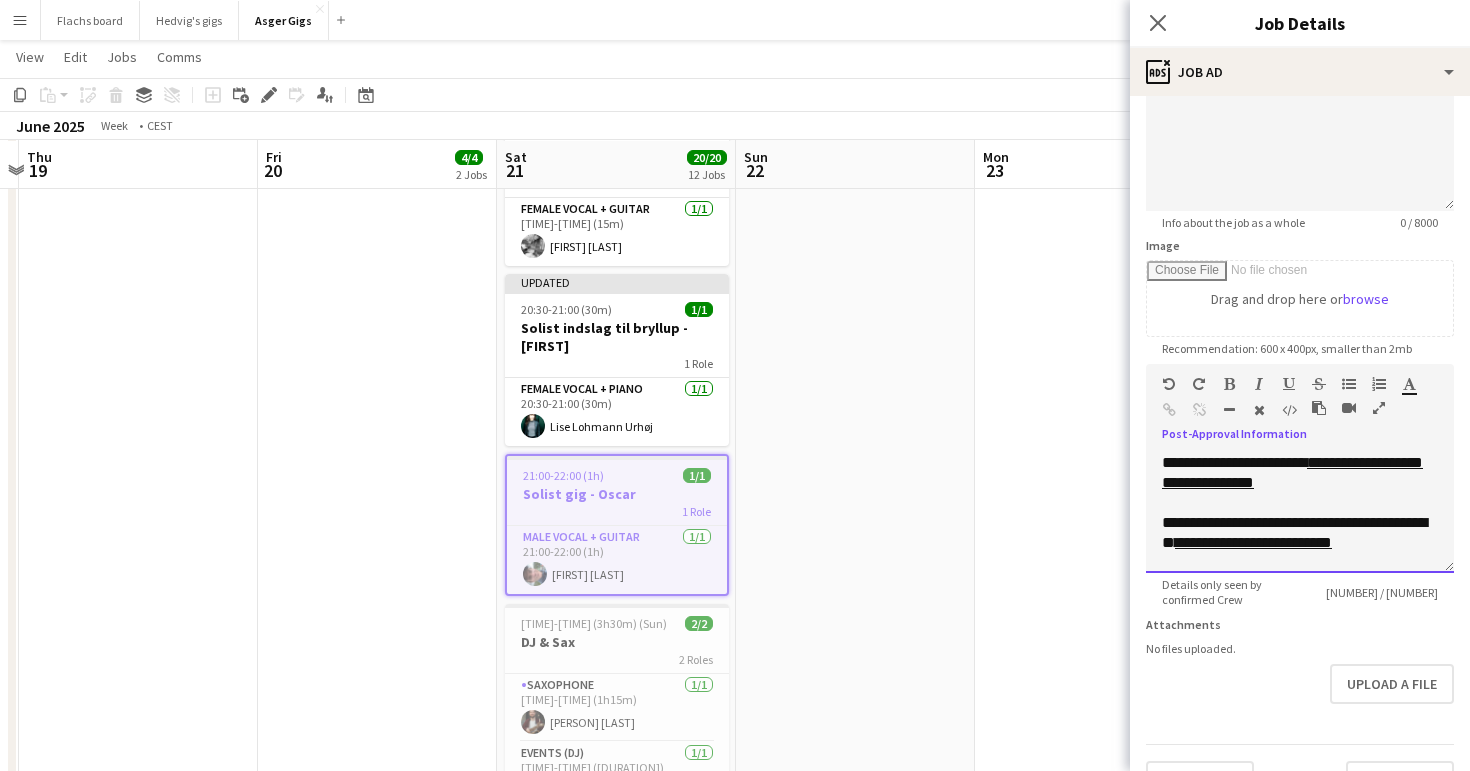 drag, startPoint x: 1246, startPoint y: 525, endPoint x: 1211, endPoint y: 507, distance: 39.357338 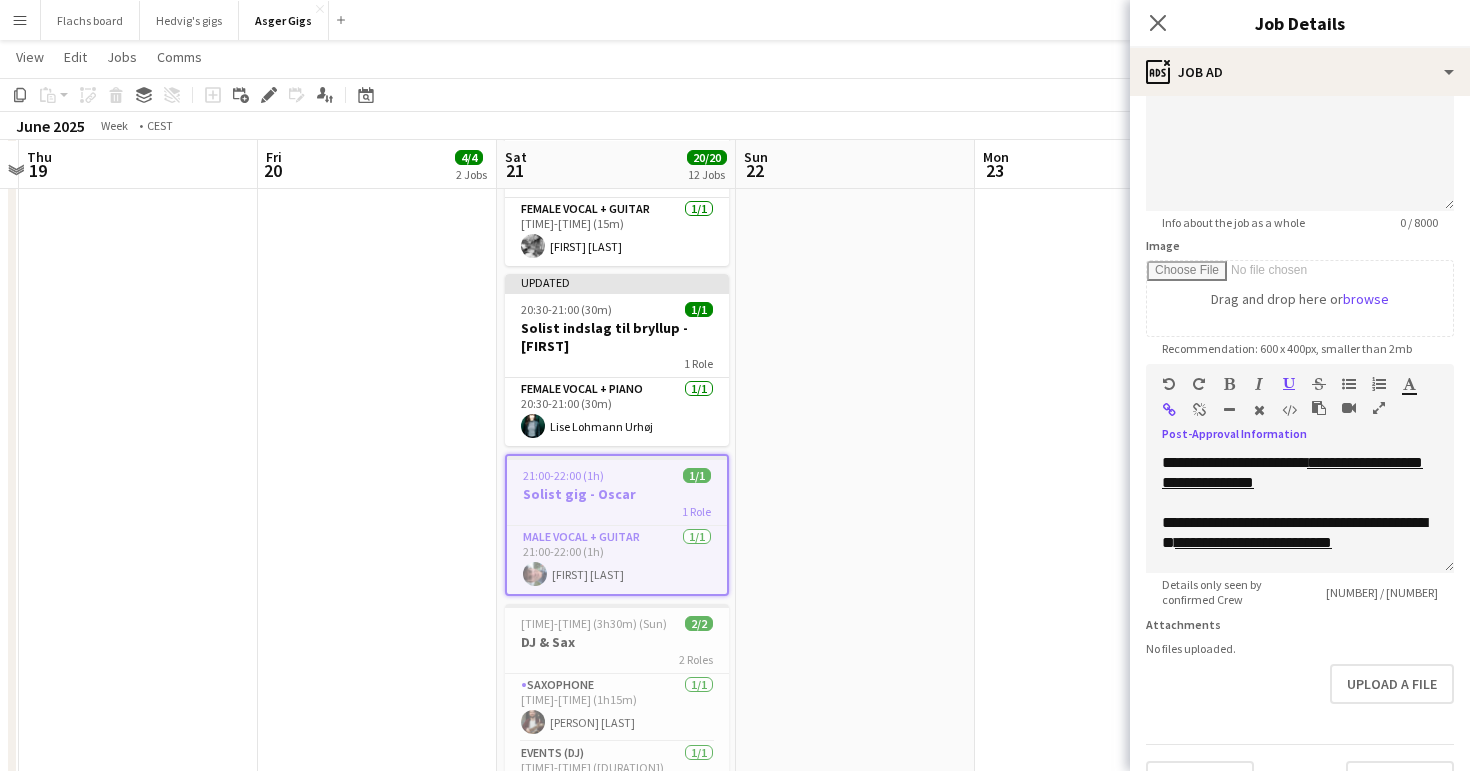 click at bounding box center [1199, 410] 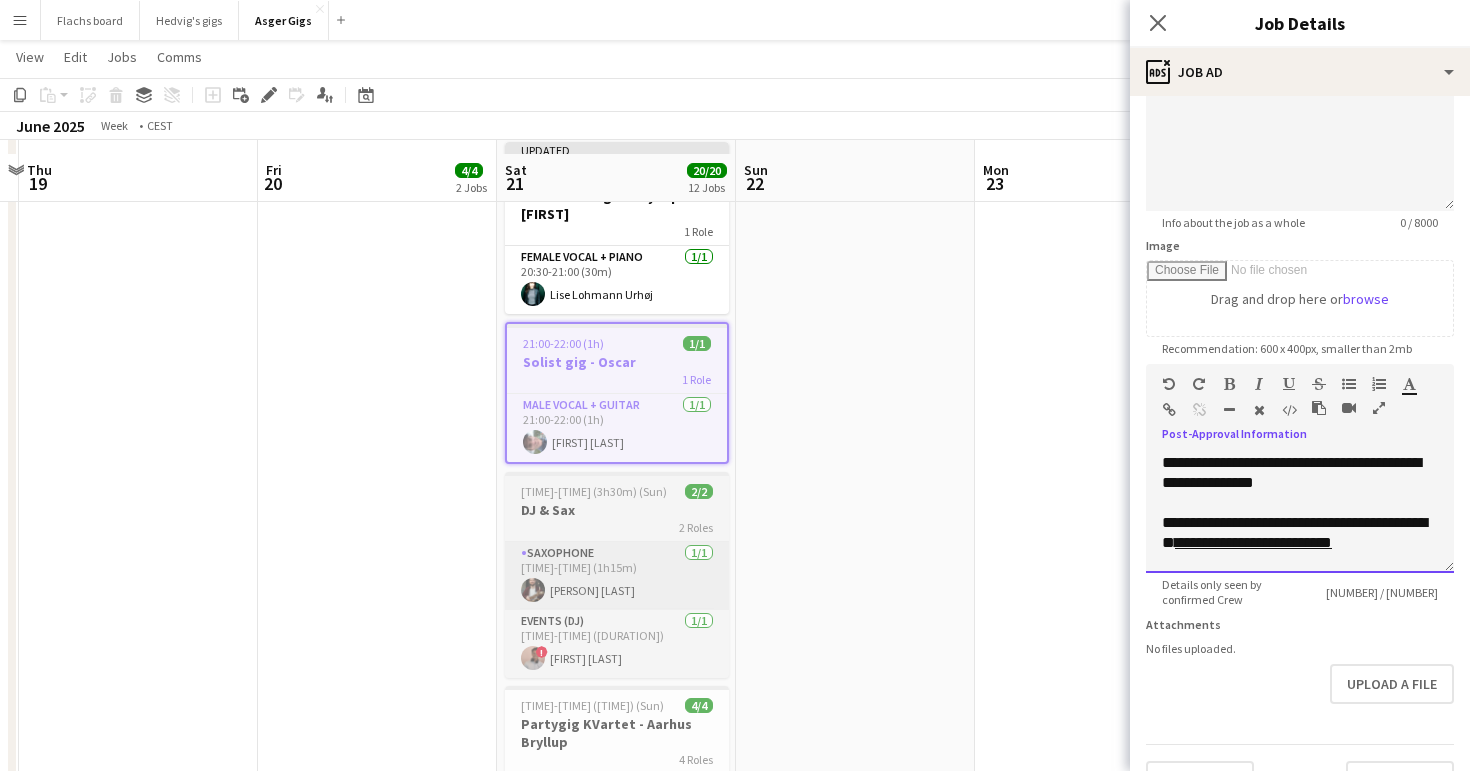 scroll, scrollTop: 1751, scrollLeft: 0, axis: vertical 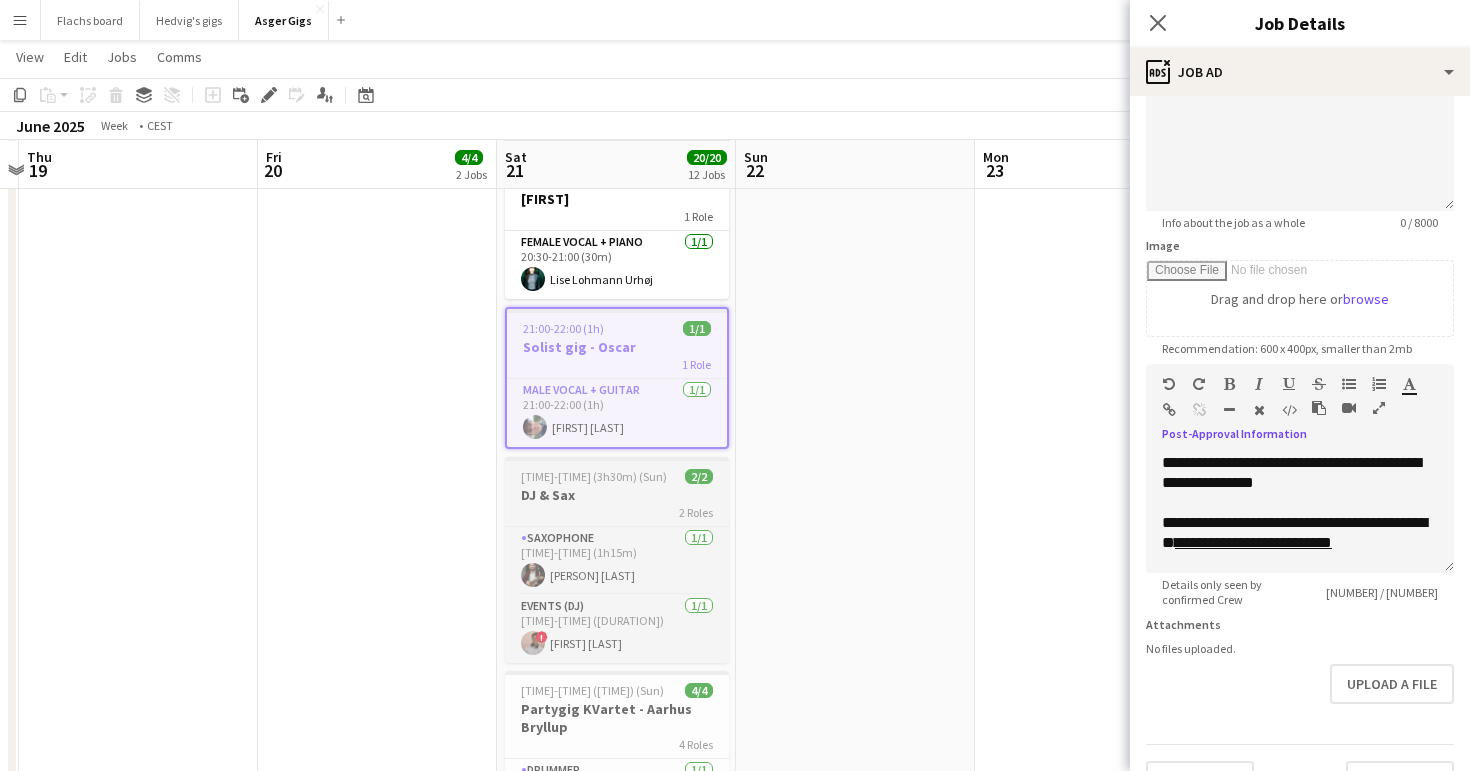click on "DJ & Sax" at bounding box center (617, 495) 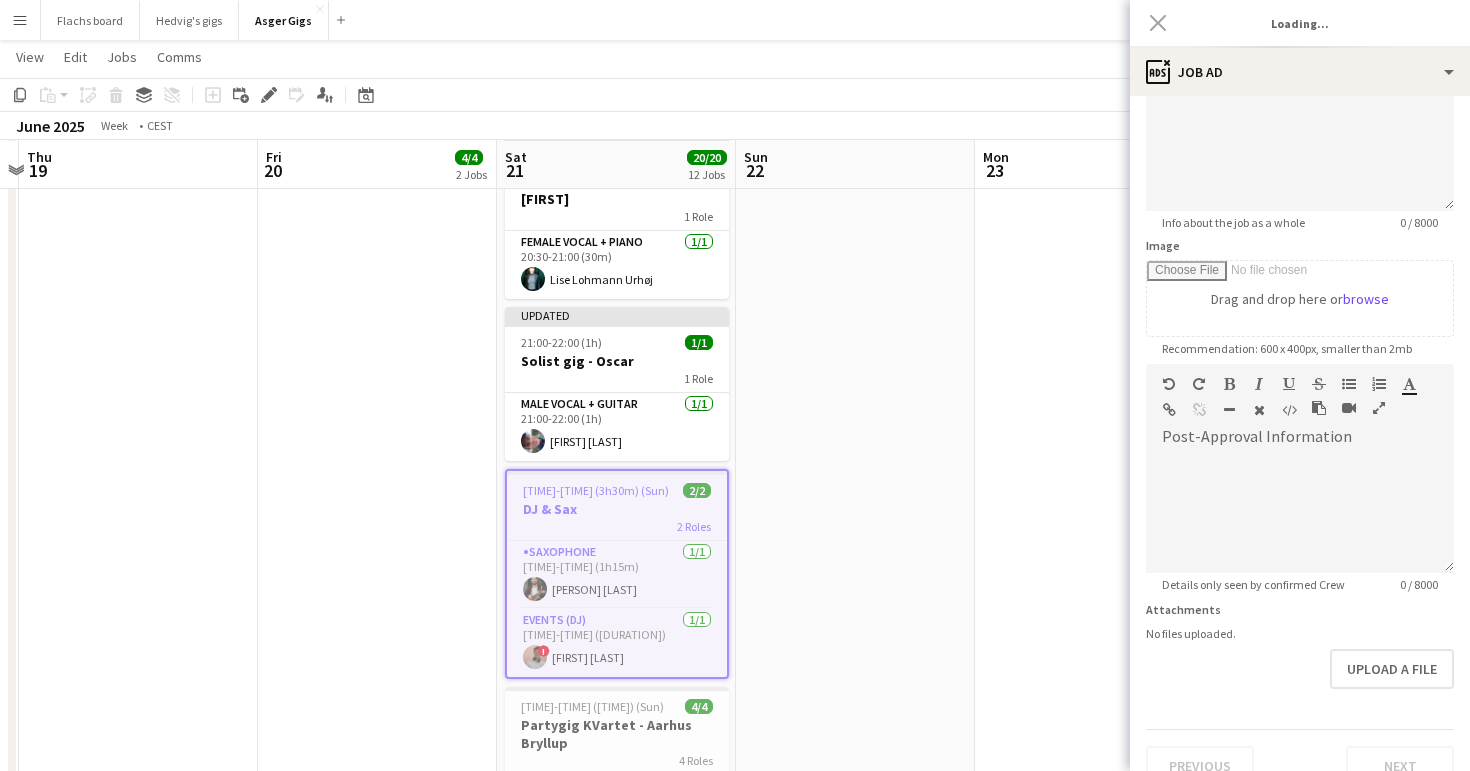 scroll, scrollTop: 0, scrollLeft: 0, axis: both 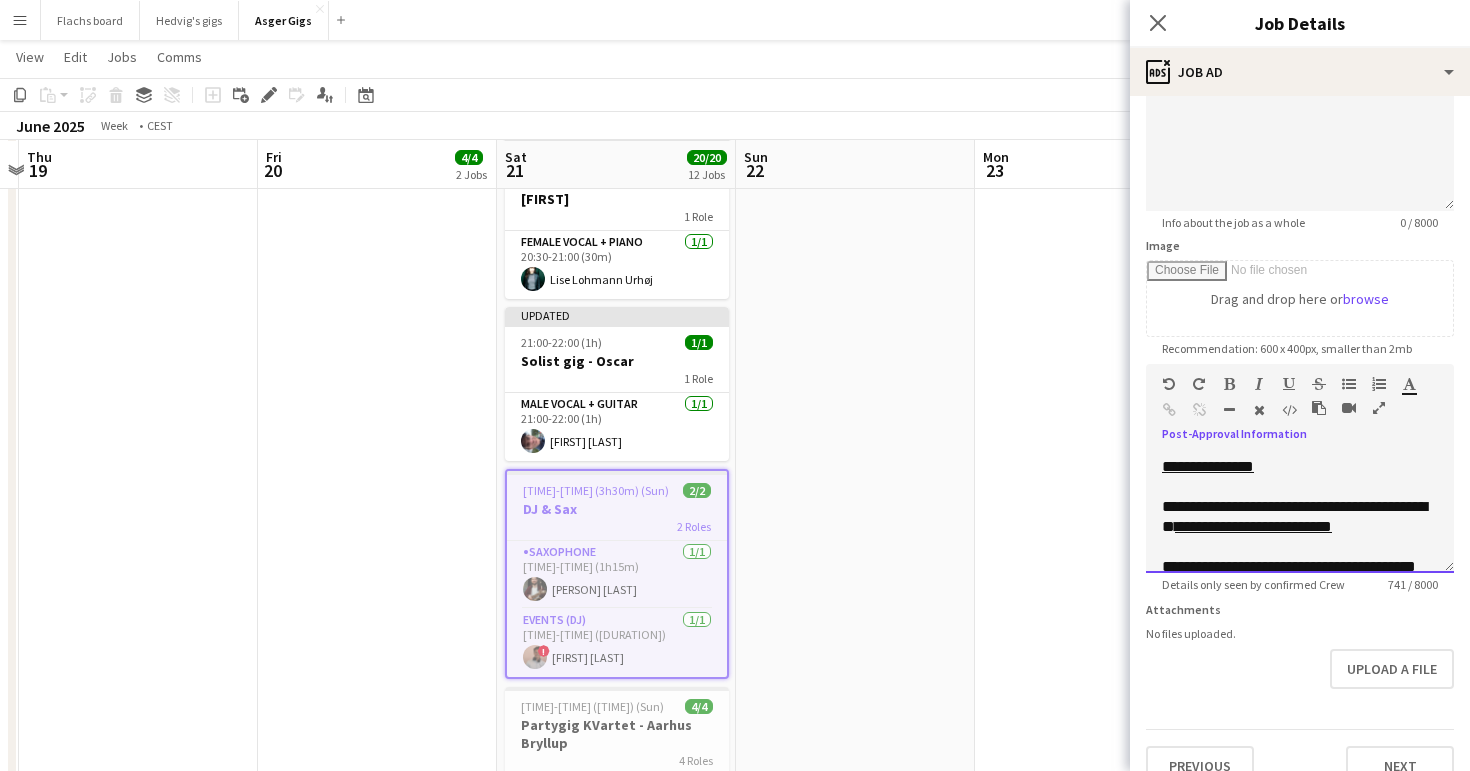 drag, startPoint x: 1219, startPoint y: 494, endPoint x: 1214, endPoint y: 472, distance: 22.561028 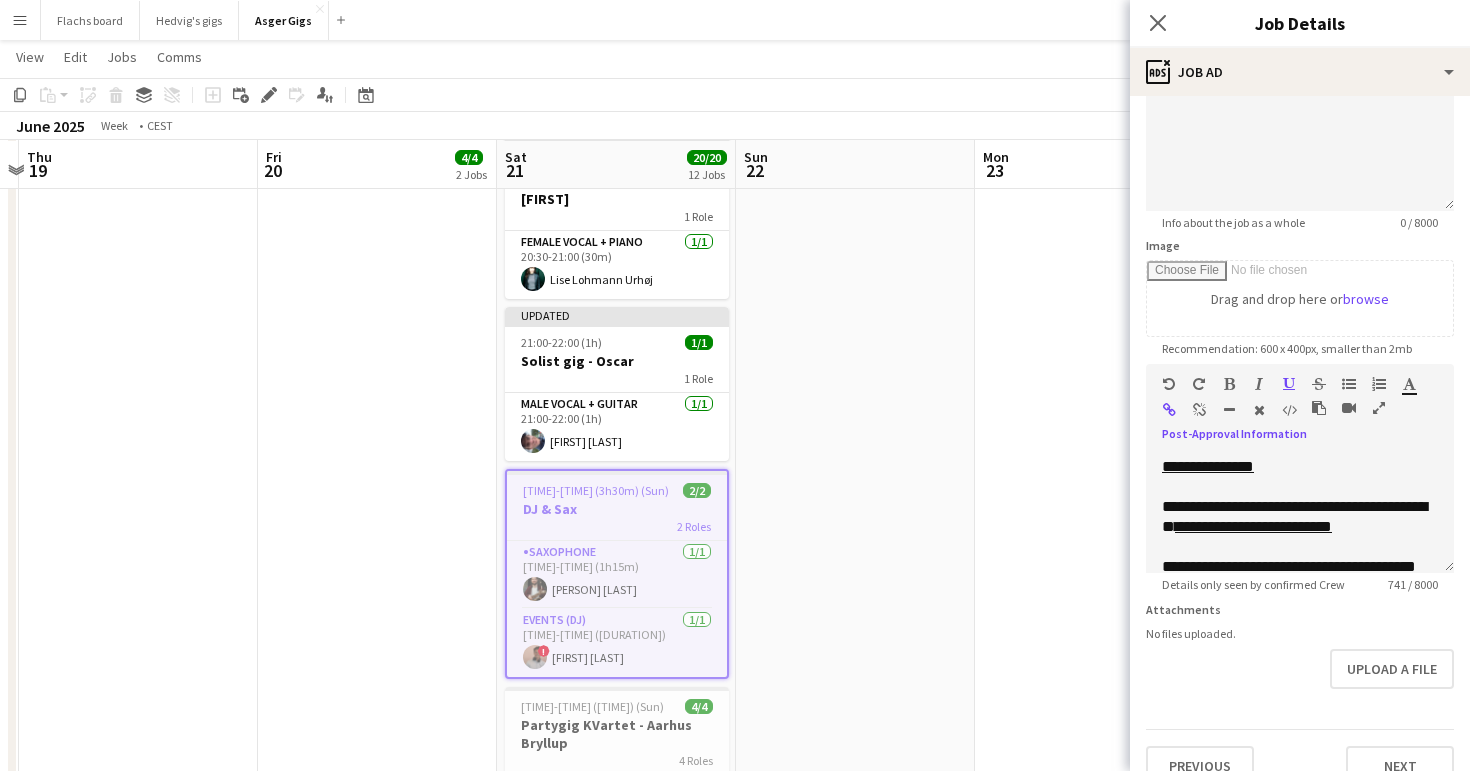 click at bounding box center [1199, 410] 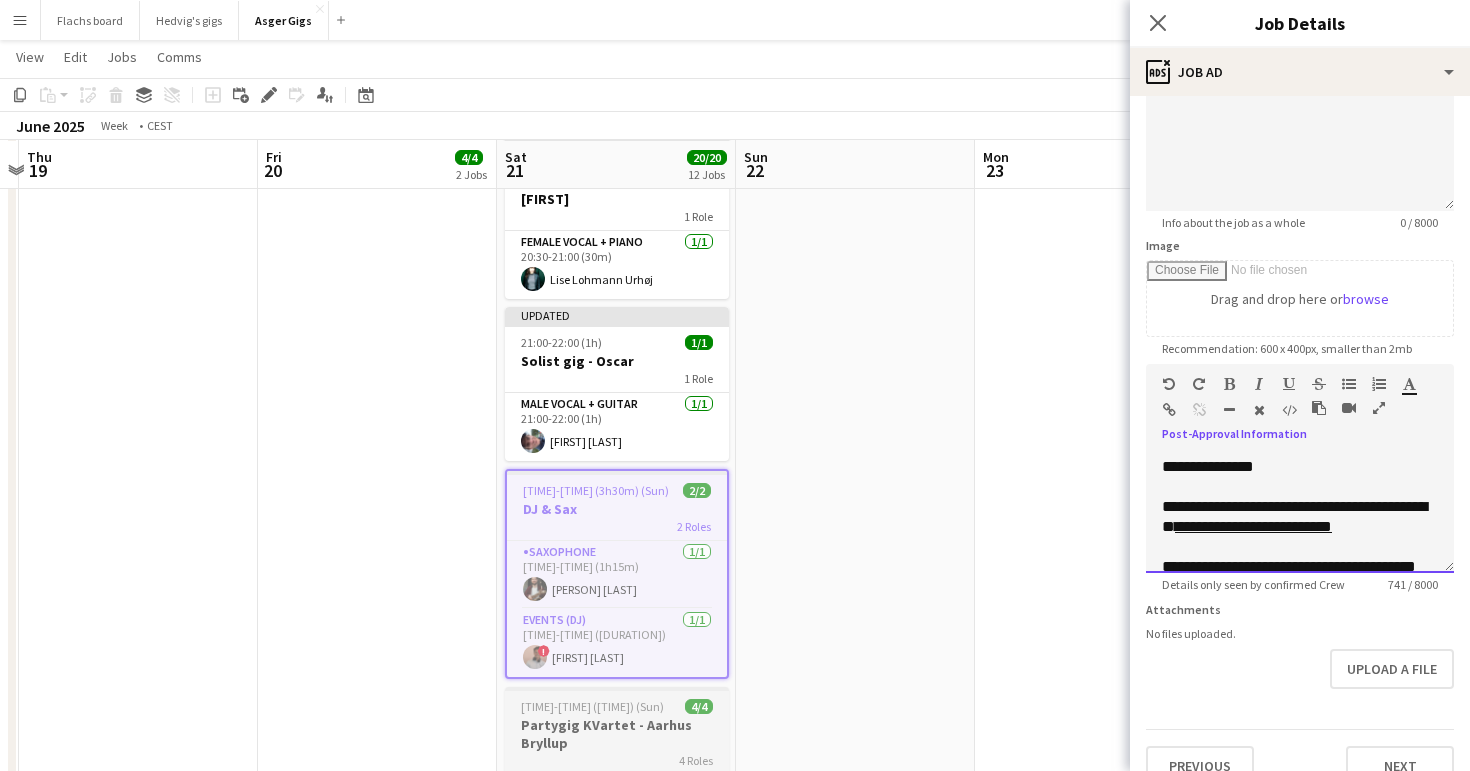 scroll, scrollTop: 5, scrollLeft: 459, axis: both 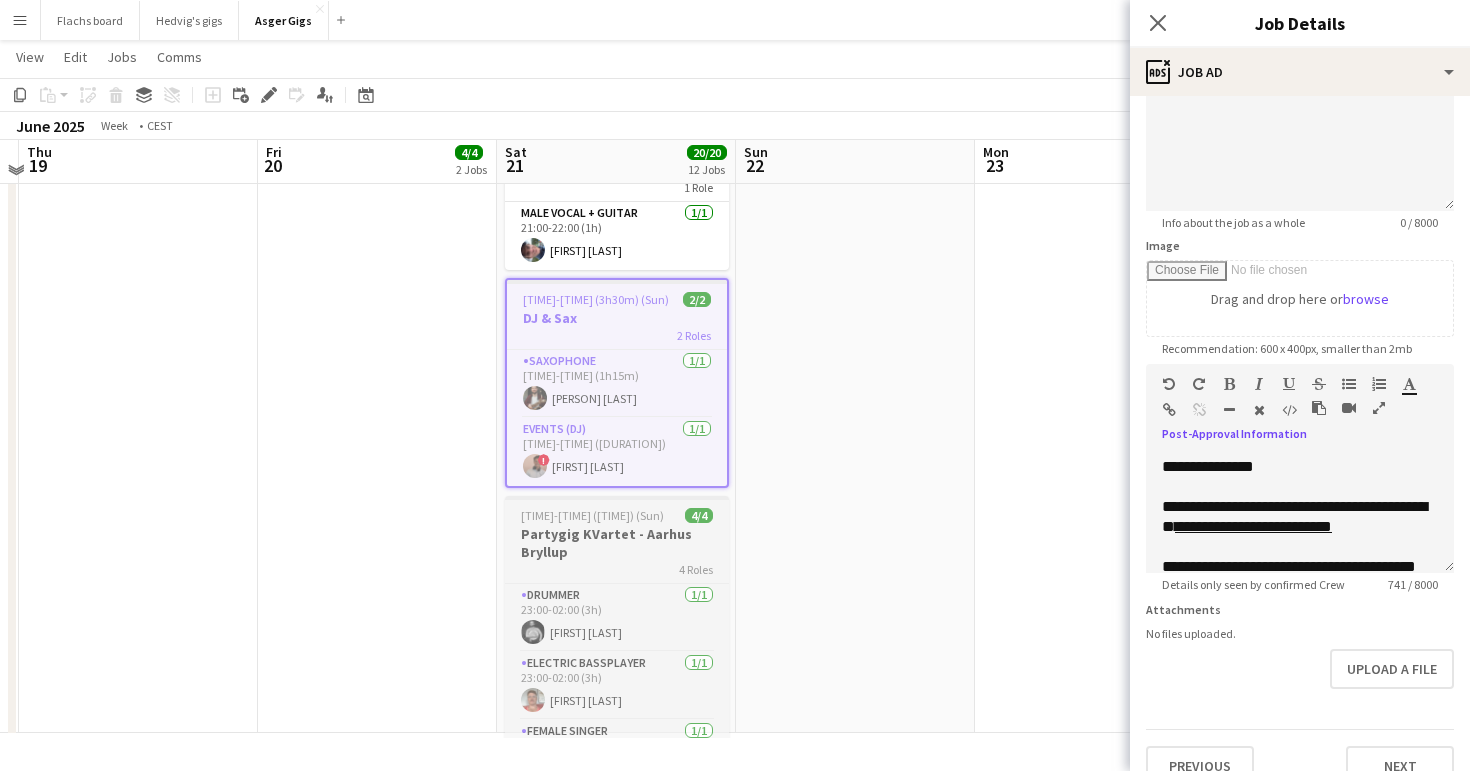 click on "23:00-02:00 ([DURATION]) (Sun)   4/4" at bounding box center [617, 515] 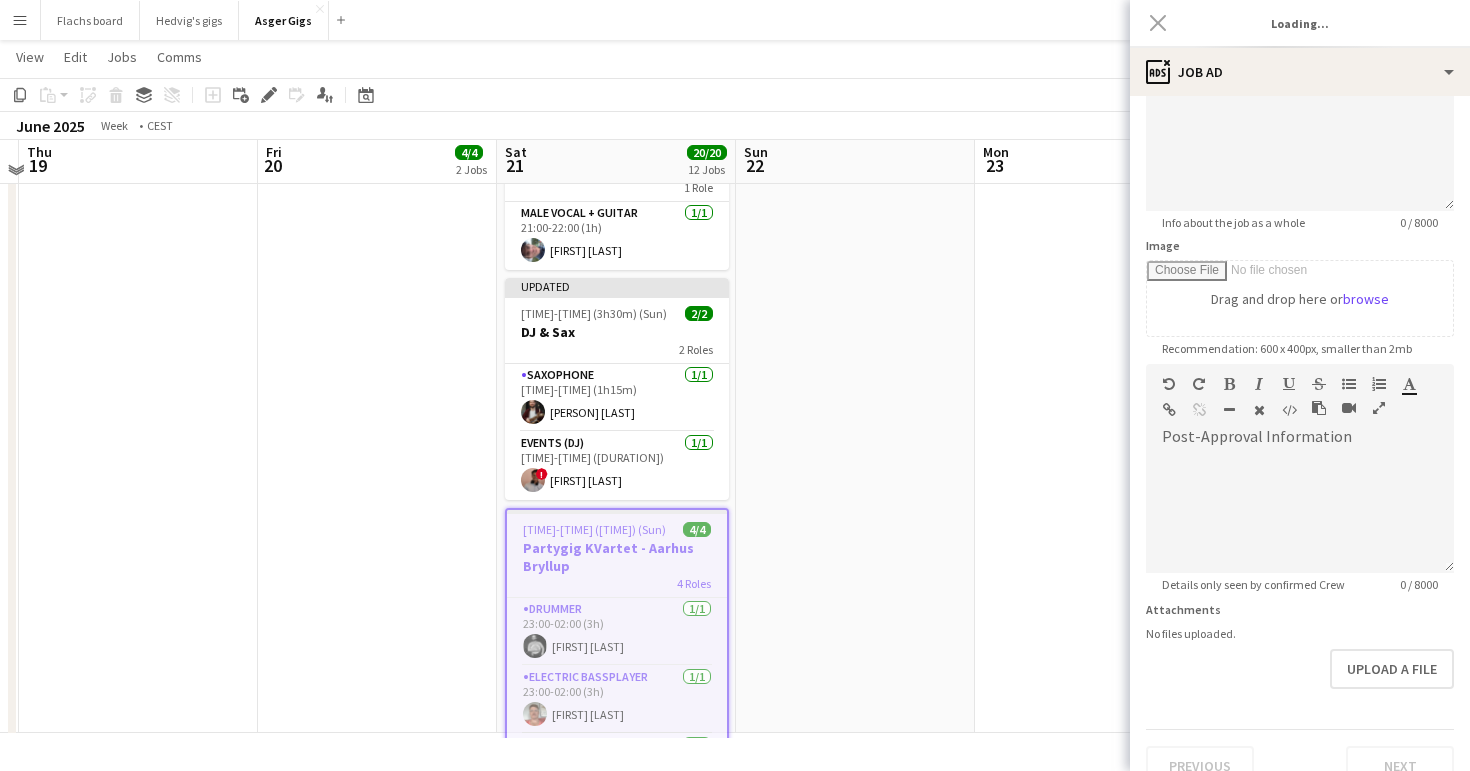 type on "**********" 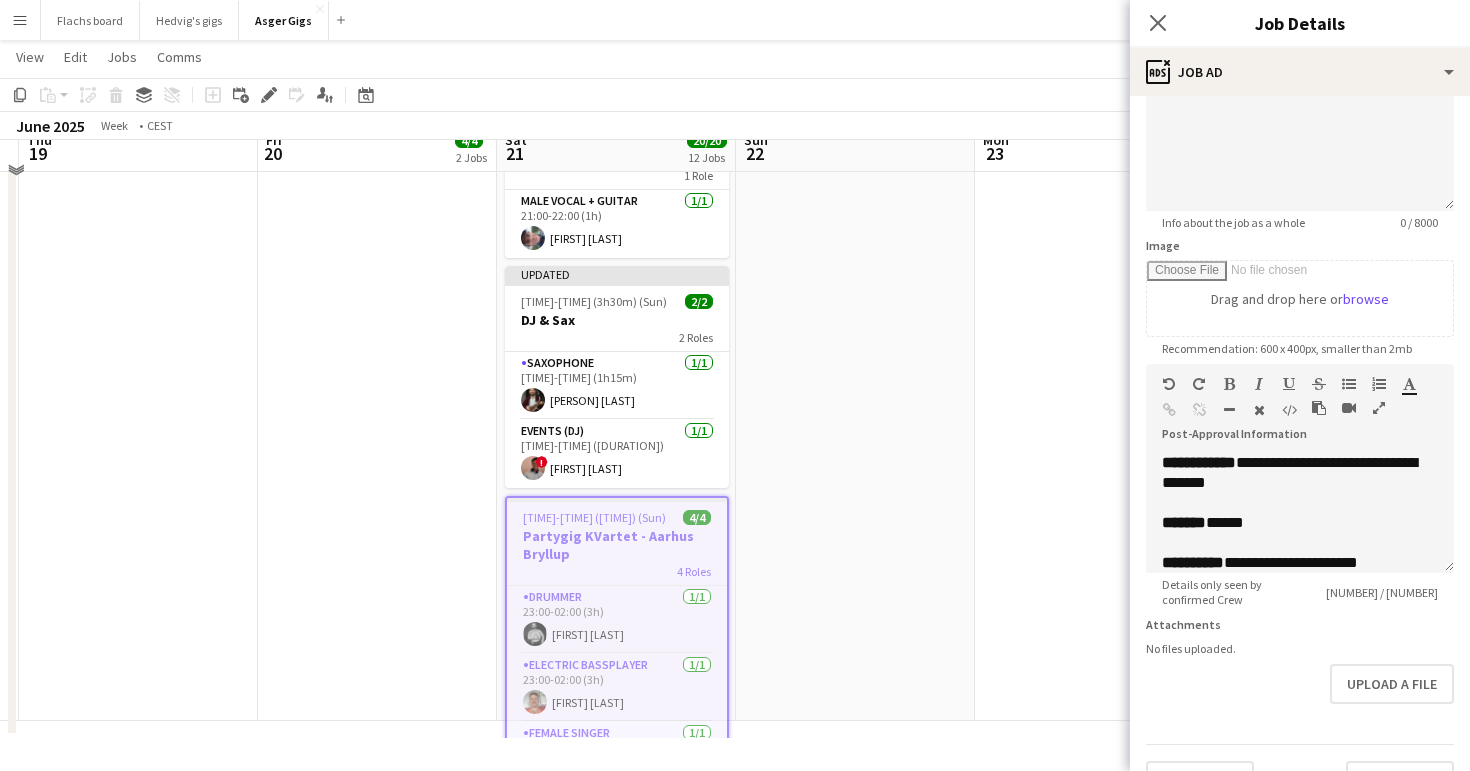 scroll, scrollTop: 0, scrollLeft: 459, axis: horizontal 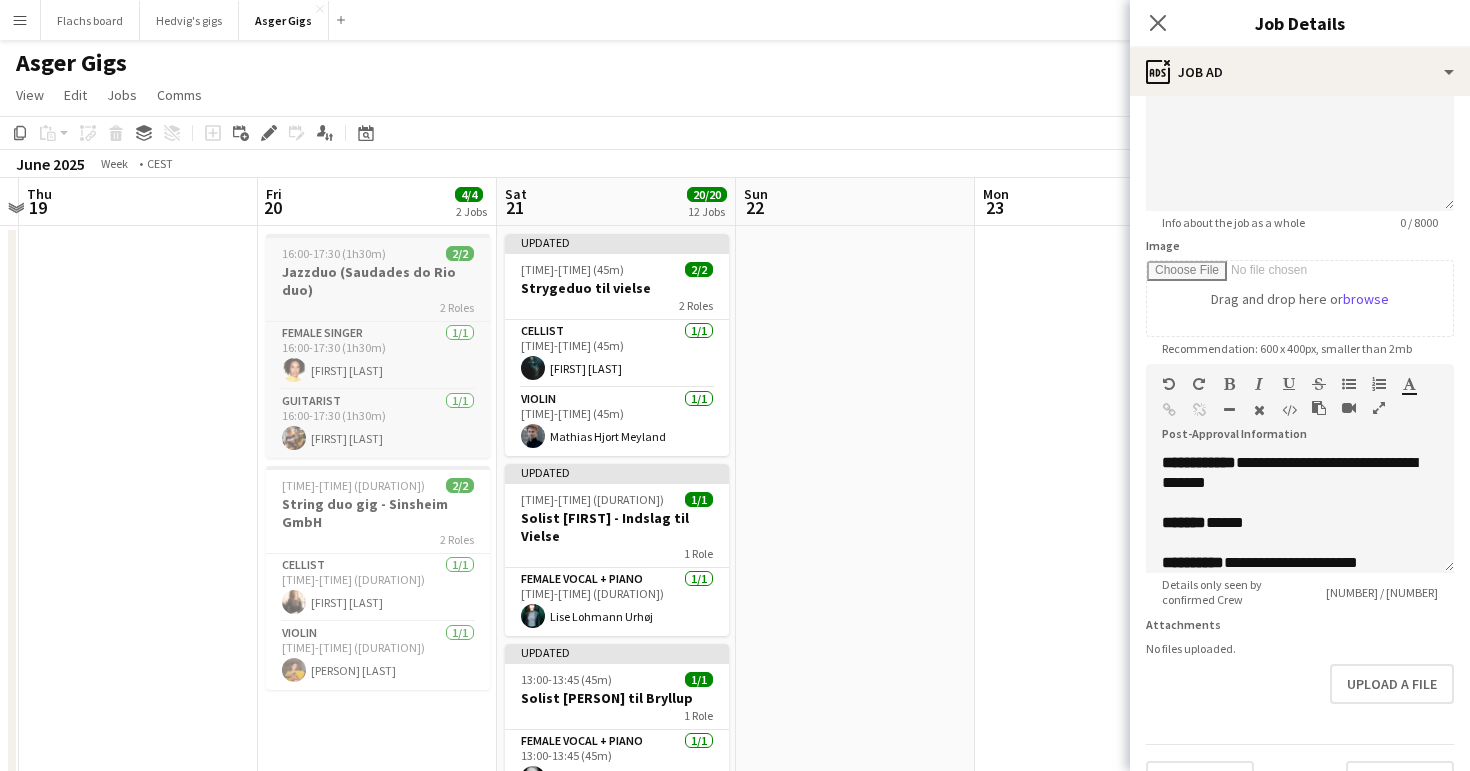 click on "16:00-17:30 (1h30m)" at bounding box center (334, 253) 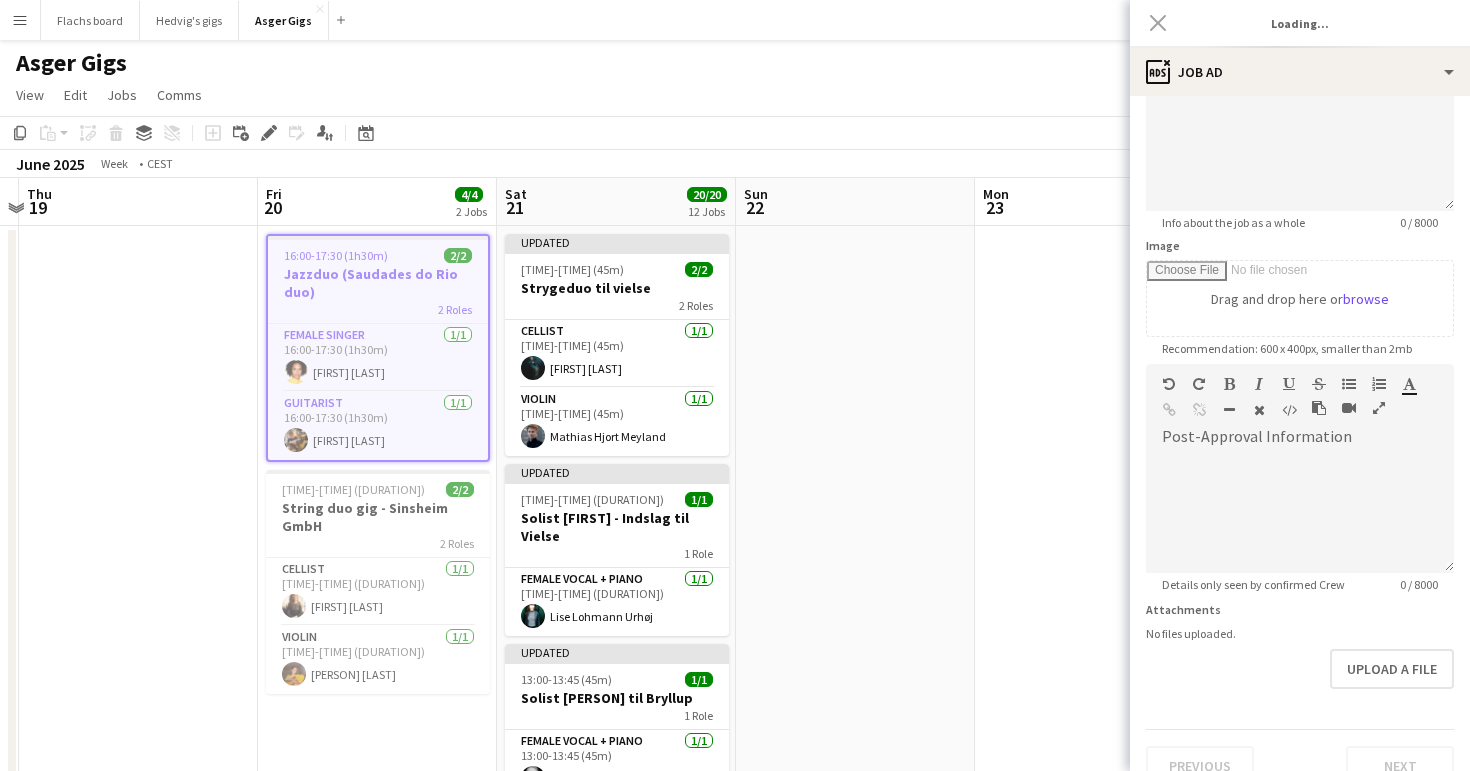type on "**********" 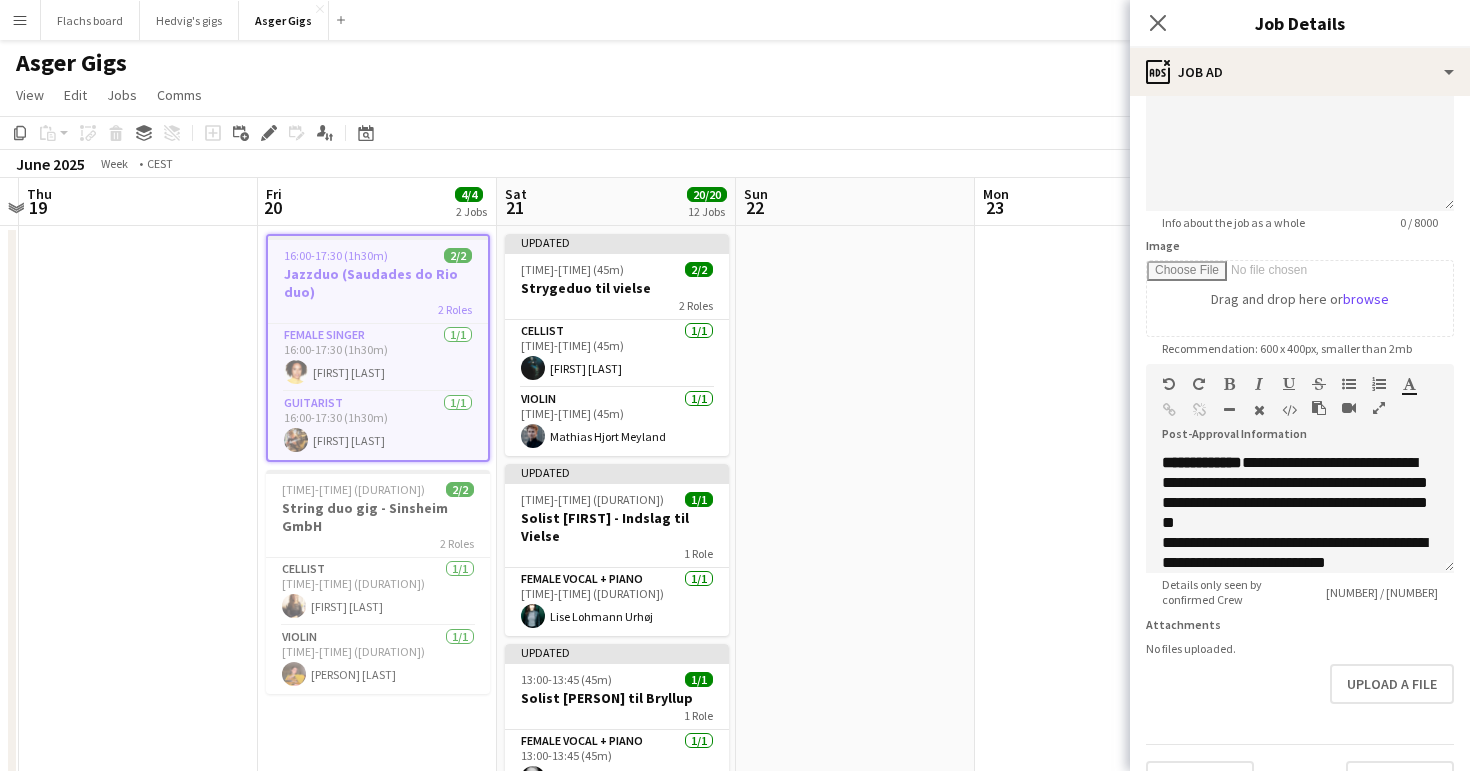 scroll, scrollTop: 217, scrollLeft: 0, axis: vertical 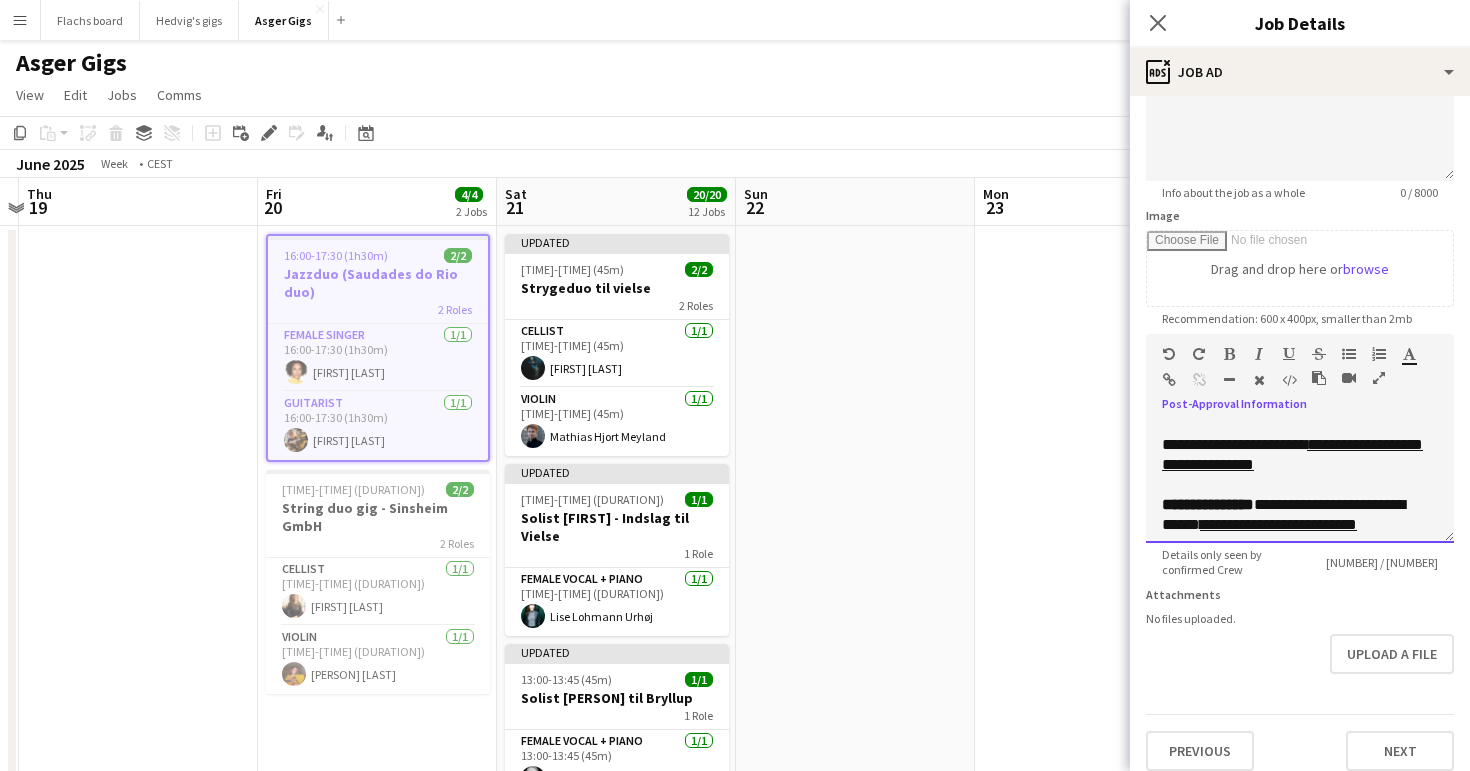 drag, startPoint x: 1218, startPoint y: 487, endPoint x: 1213, endPoint y: 469, distance: 18.681541 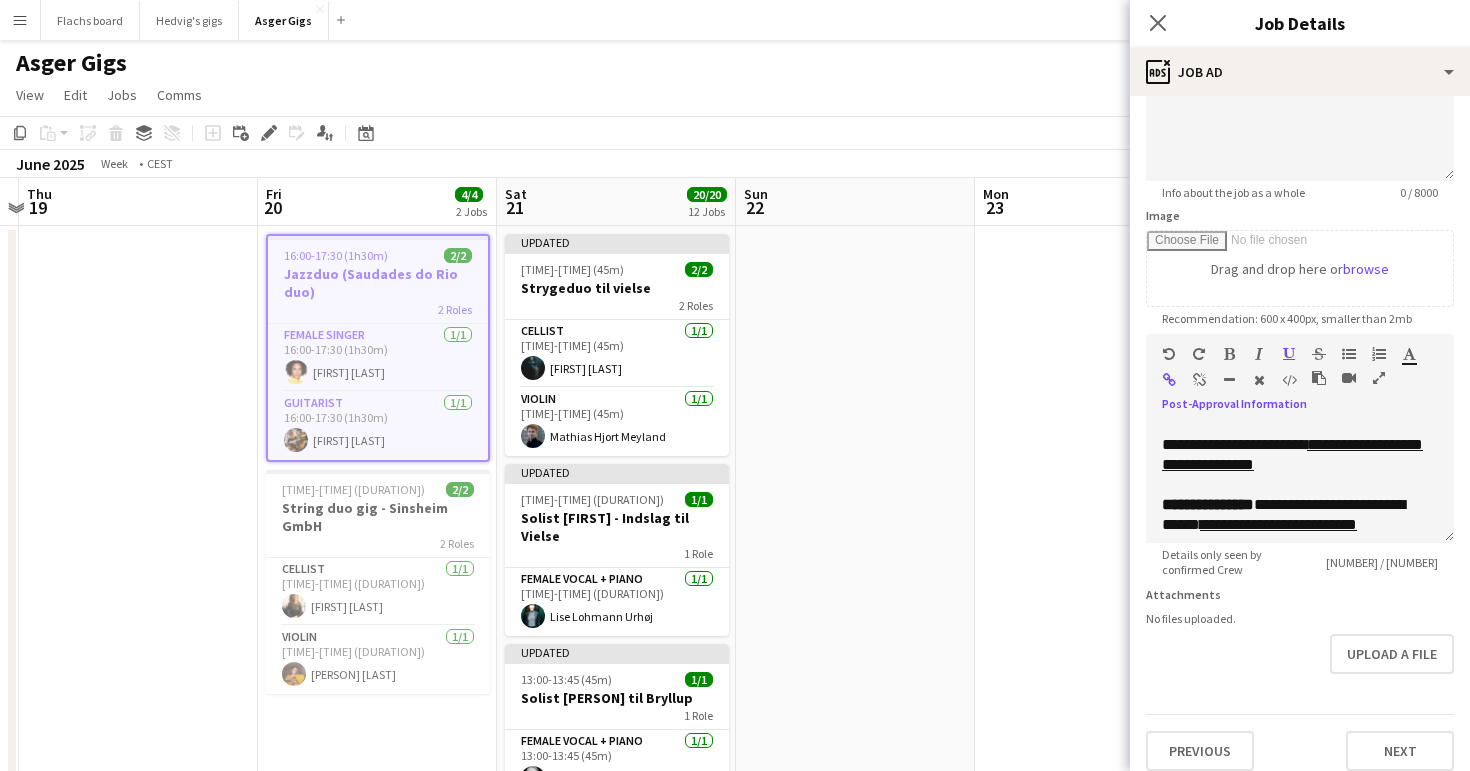 click at bounding box center (1199, 380) 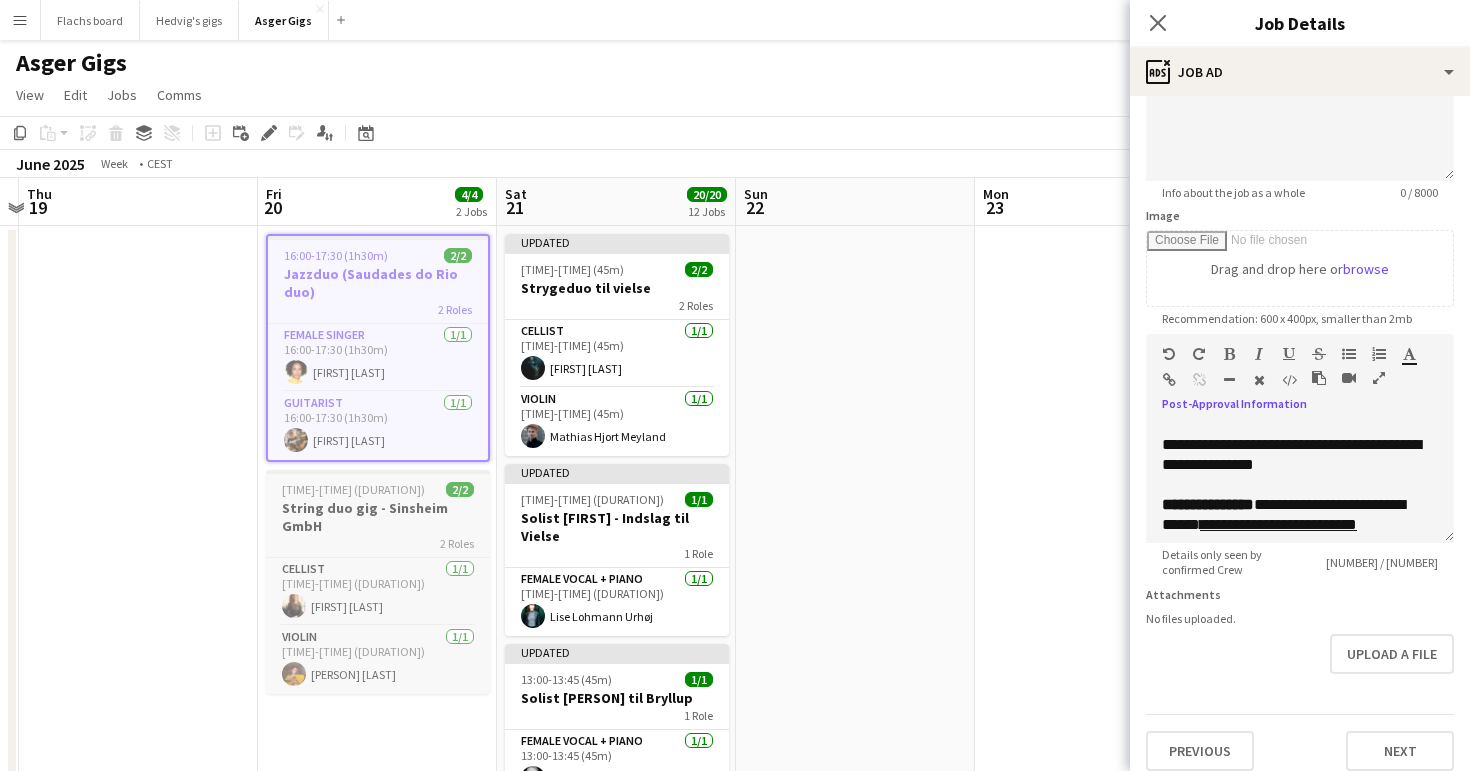 click on "String duo gig - Sinsheim GmbH" at bounding box center [378, 517] 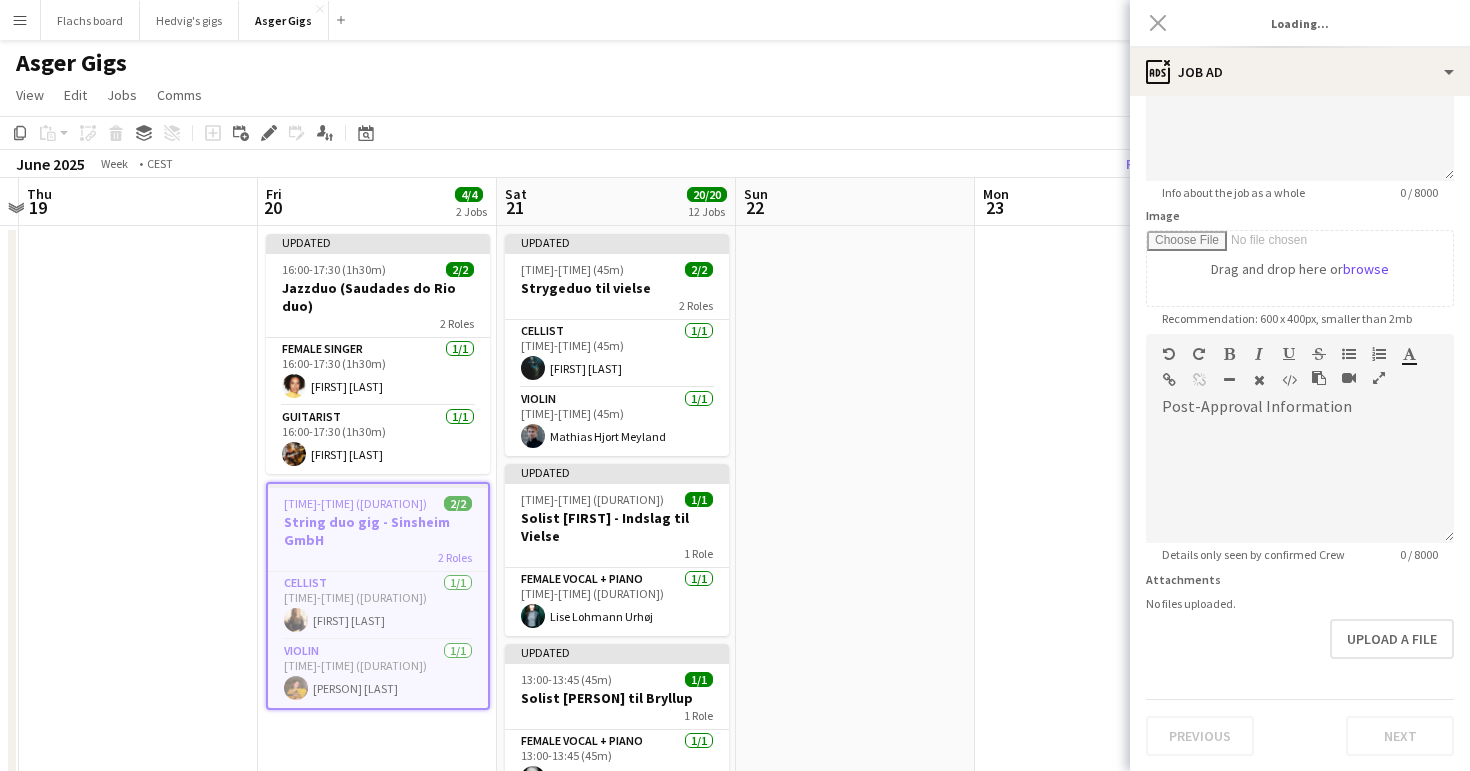 type on "**********" 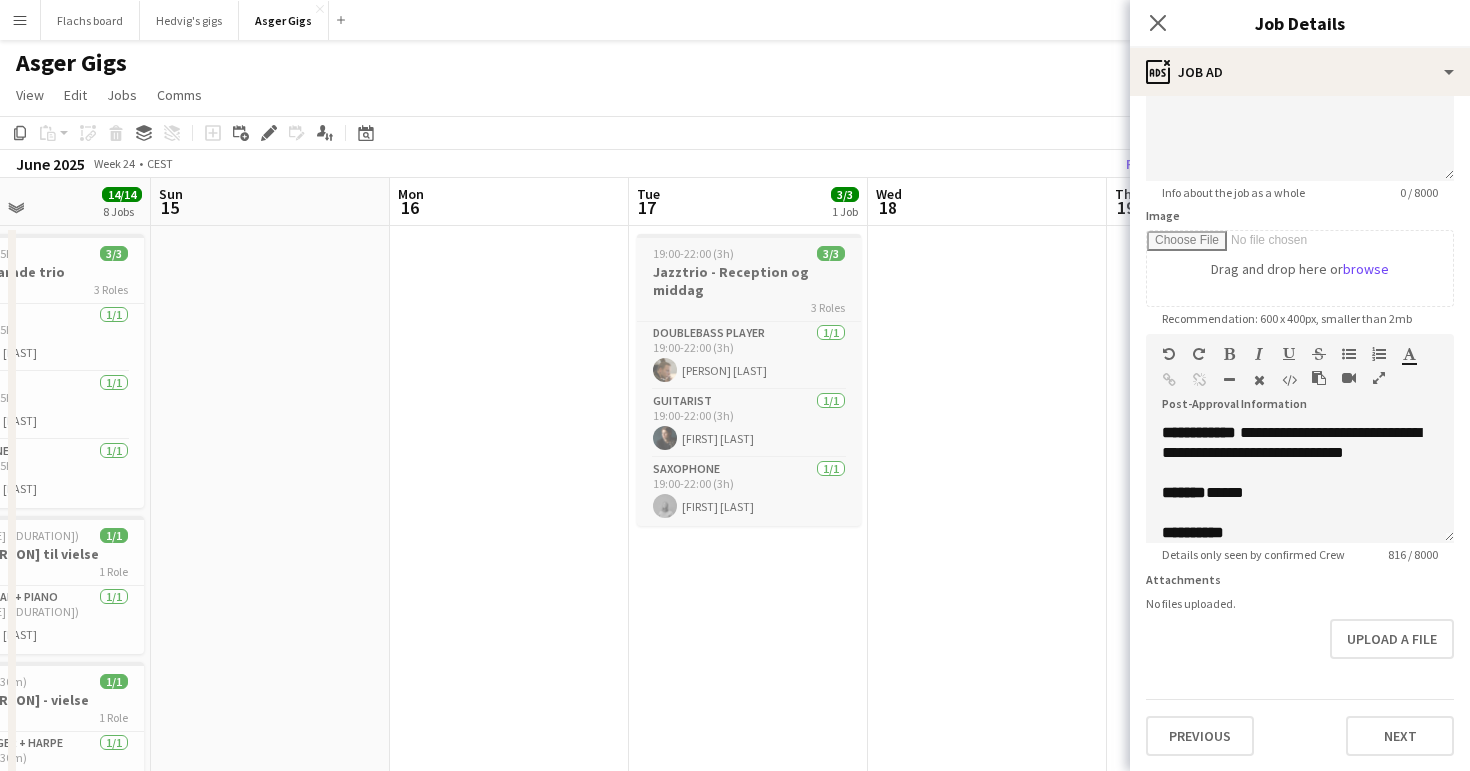 click on "Jazztrio - Reception og middag" at bounding box center (749, 281) 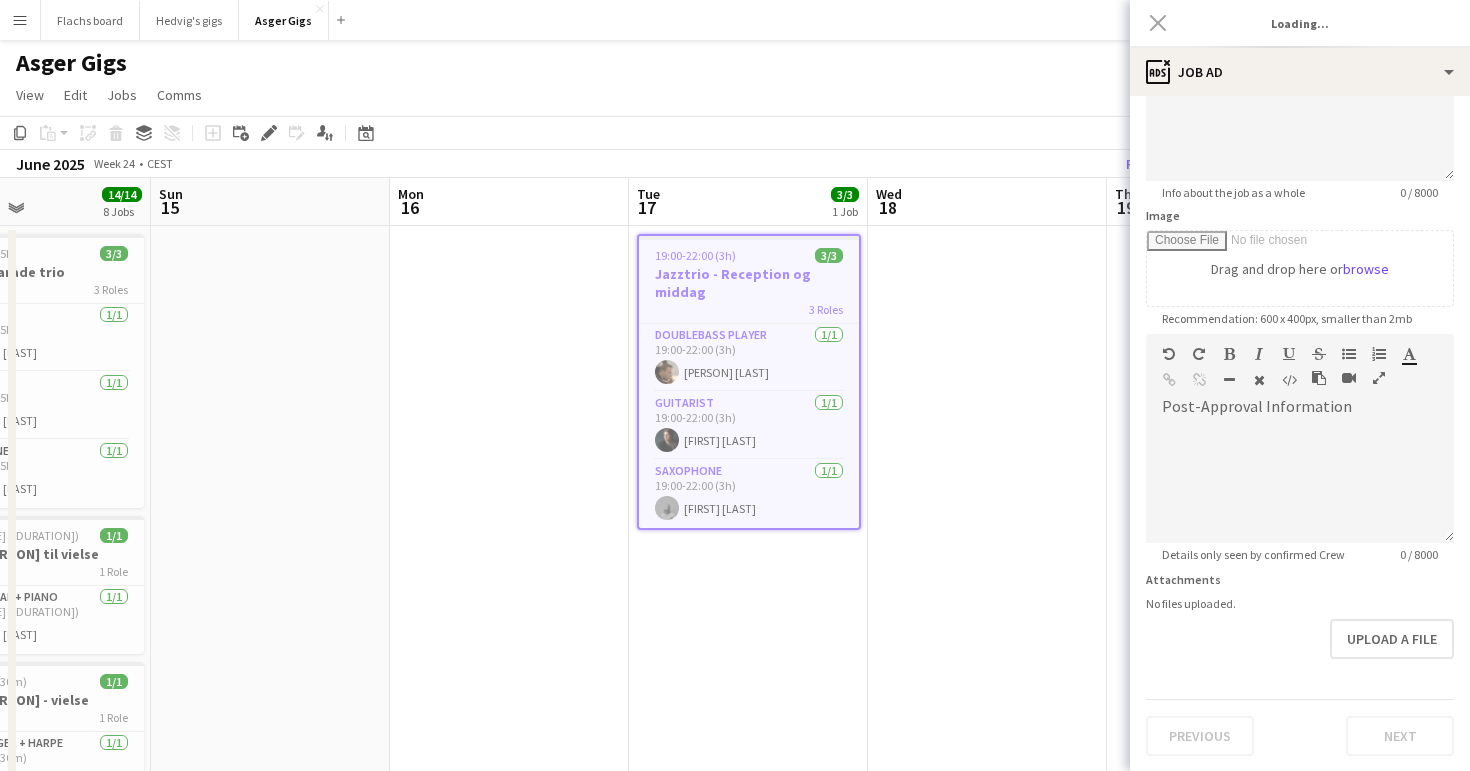 type on "**********" 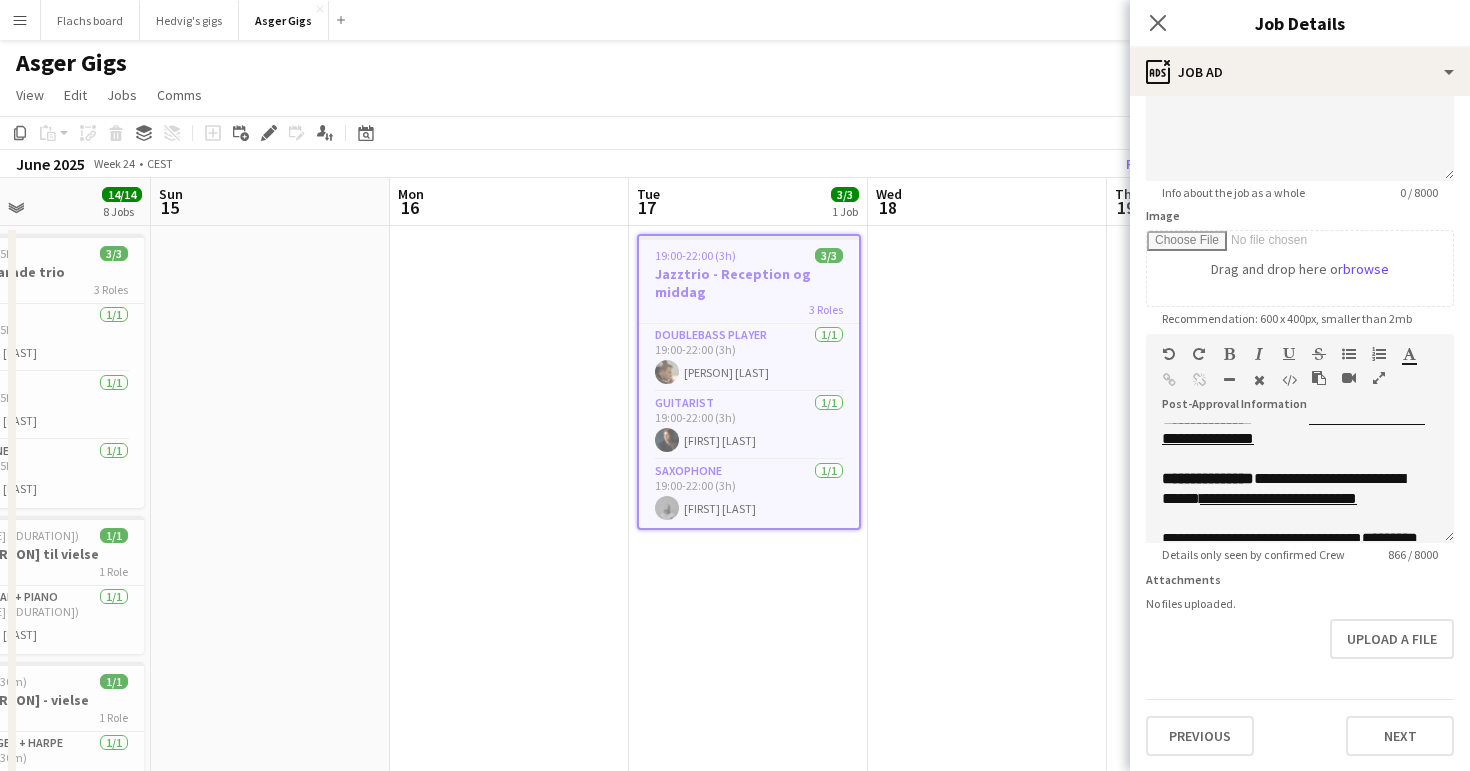 scroll, scrollTop: 240, scrollLeft: 0, axis: vertical 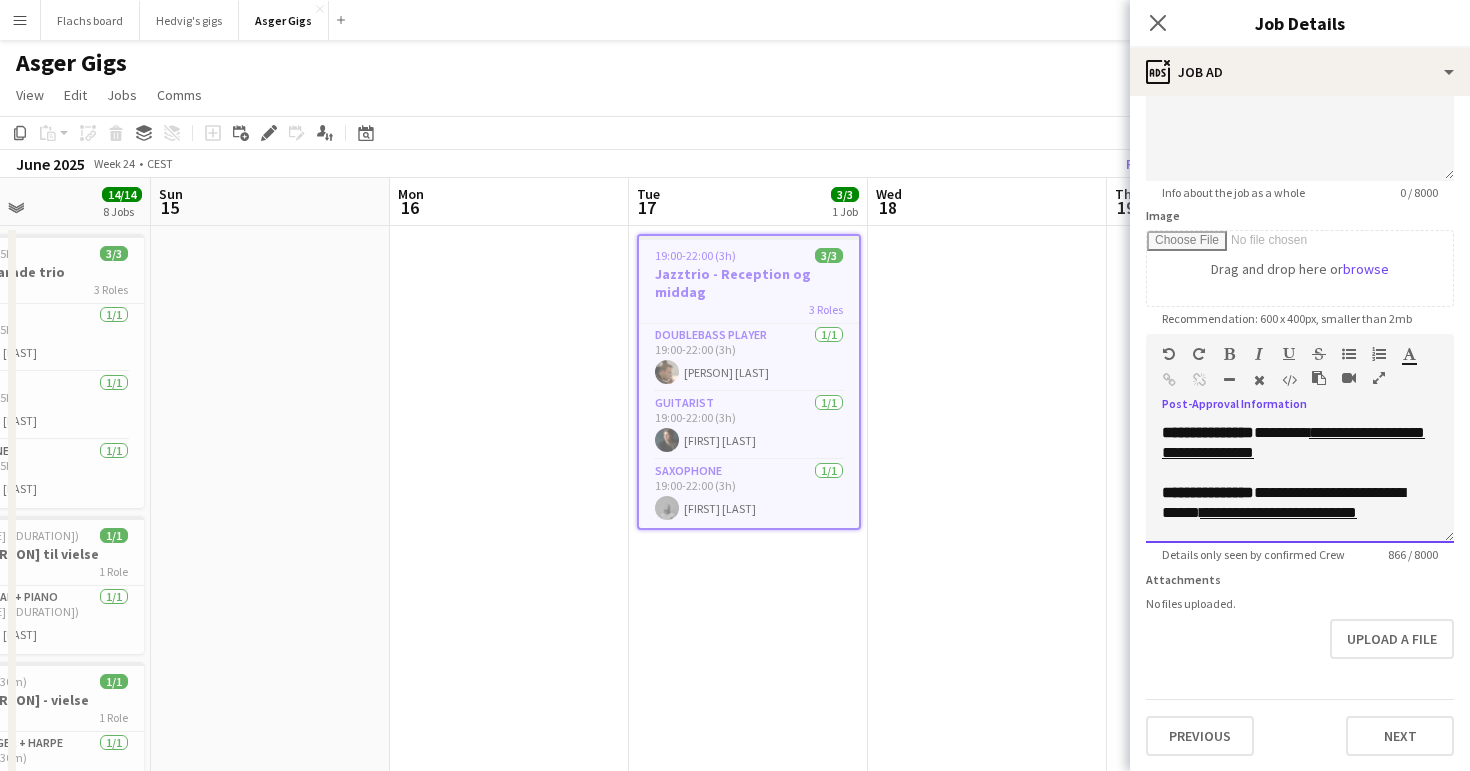 drag, startPoint x: 1287, startPoint y: 499, endPoint x: 1276, endPoint y: 476, distance: 25.495098 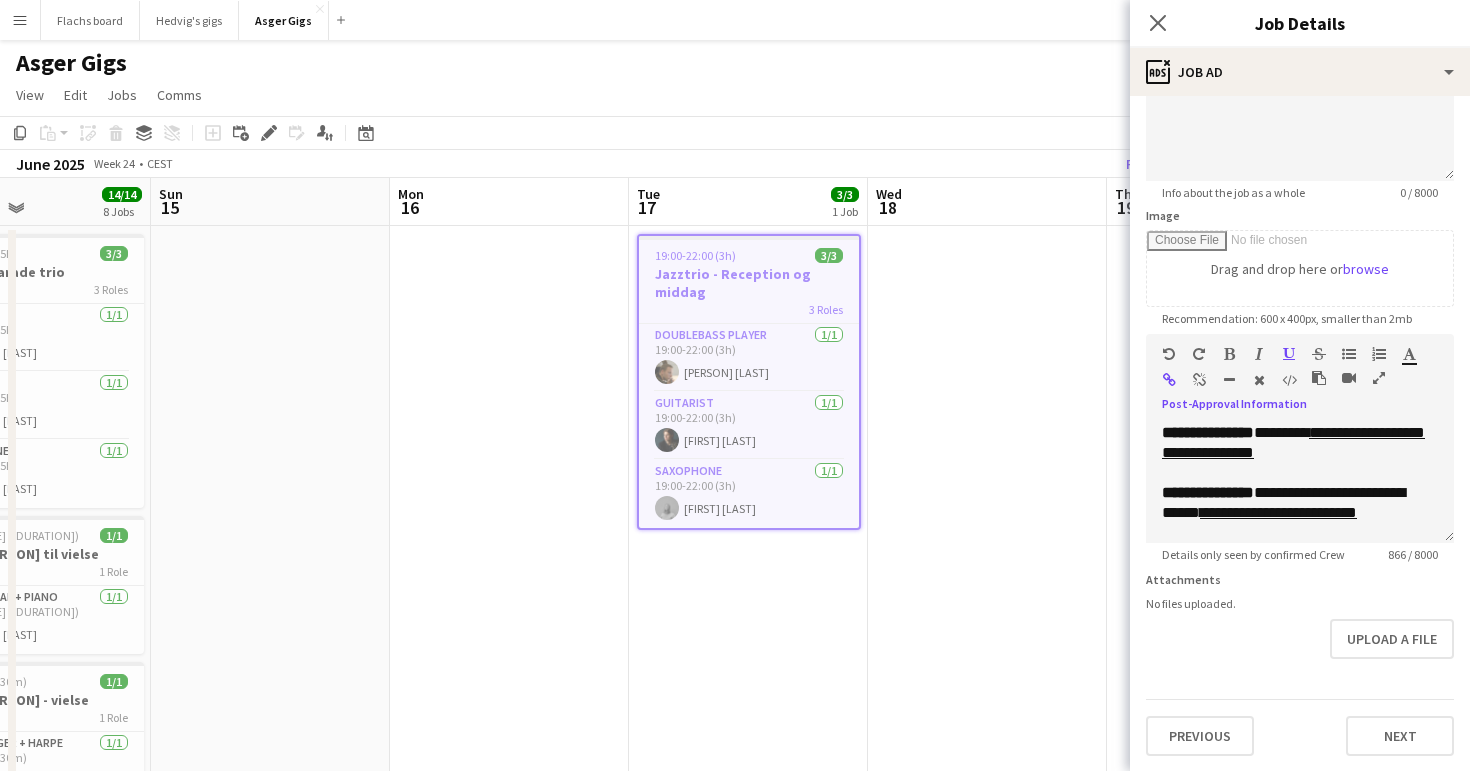 click at bounding box center (1199, 380) 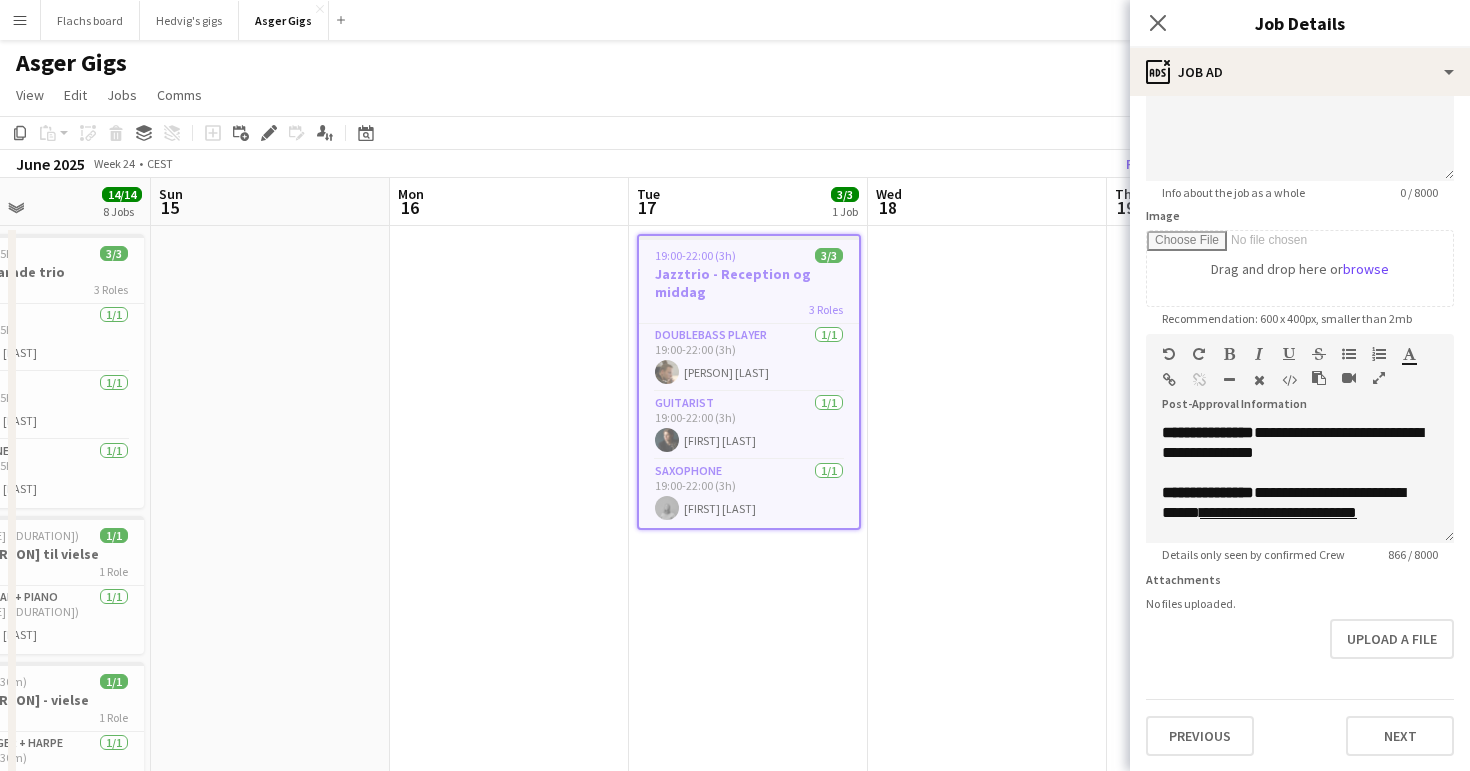 click at bounding box center [987, 1451] 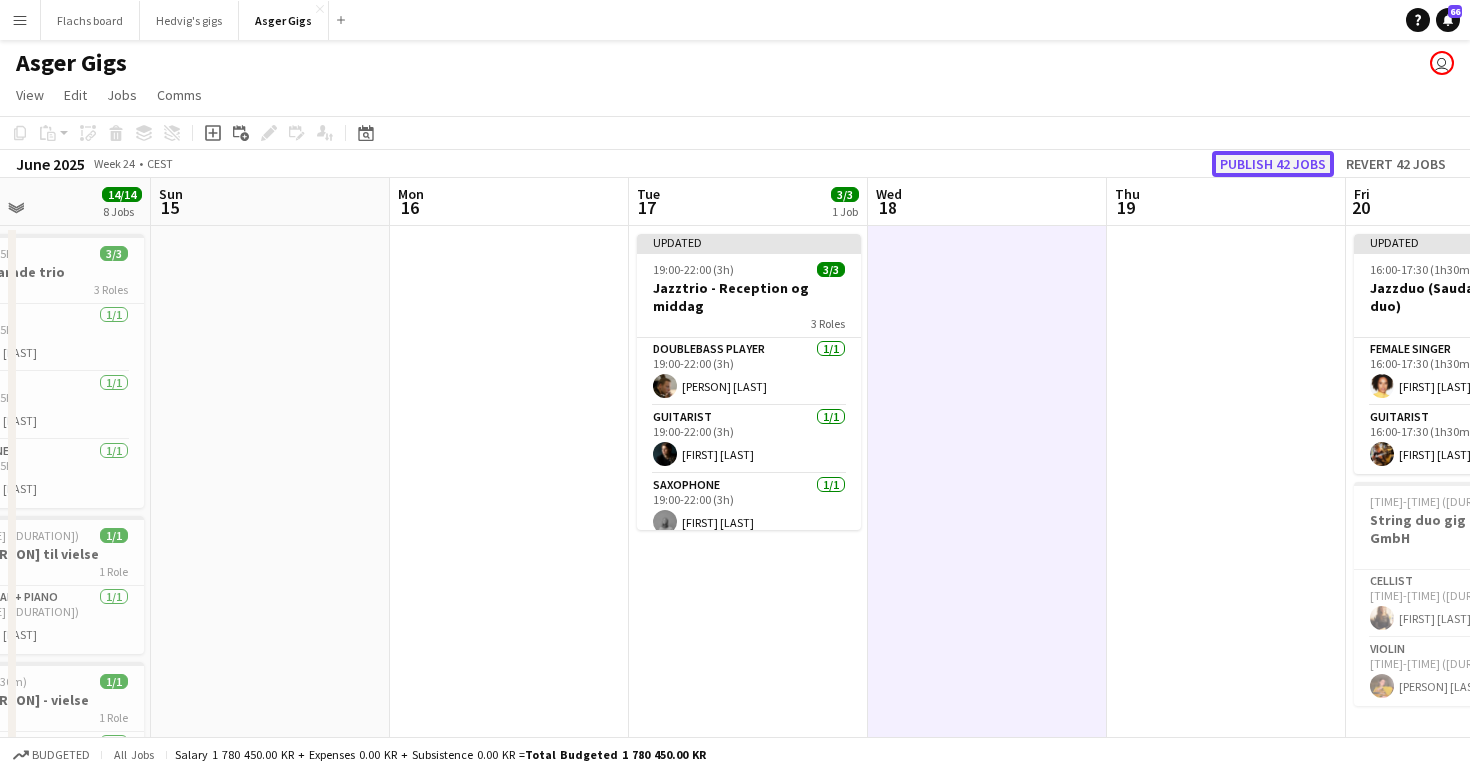 click on "Publish 42 jobs" 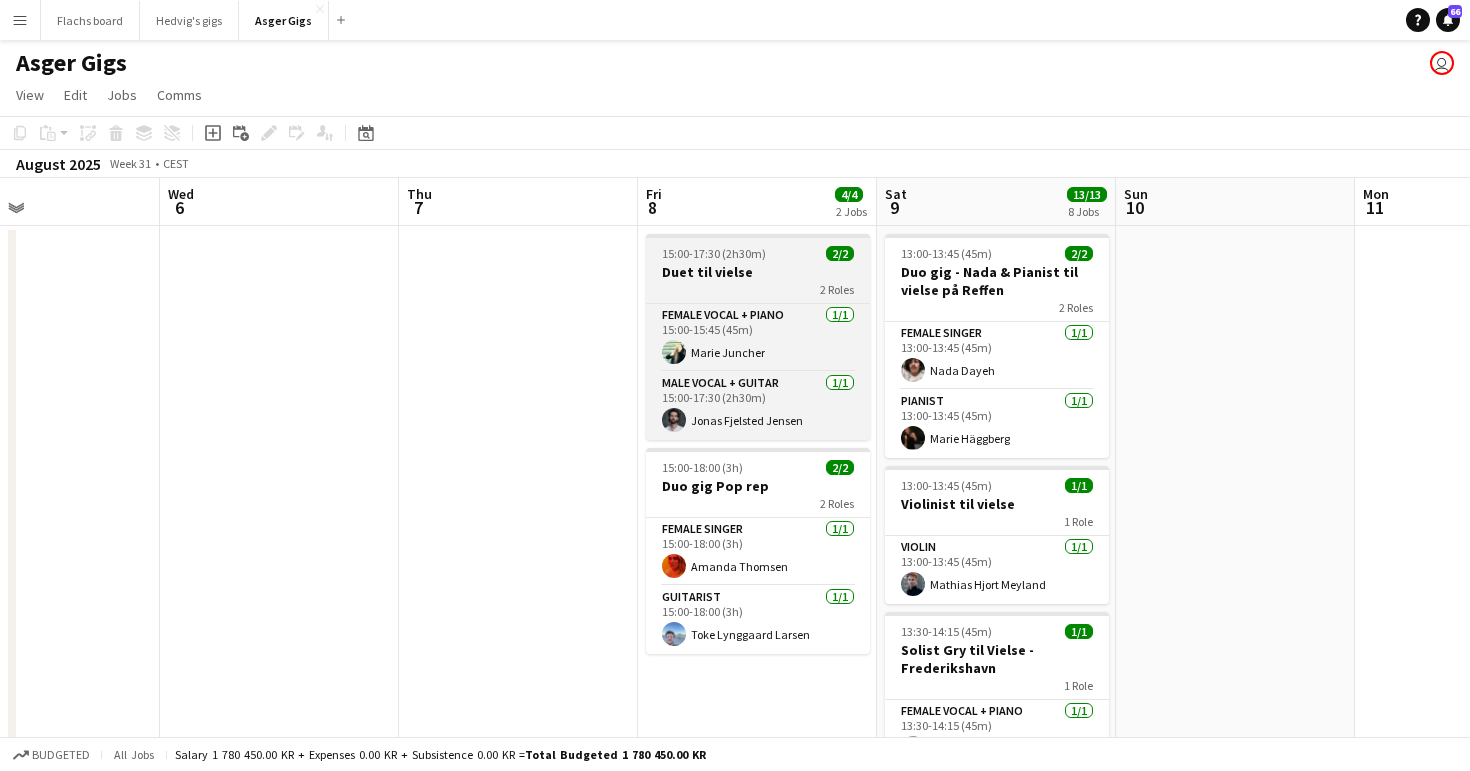 scroll, scrollTop: 0, scrollLeft: 857, axis: horizontal 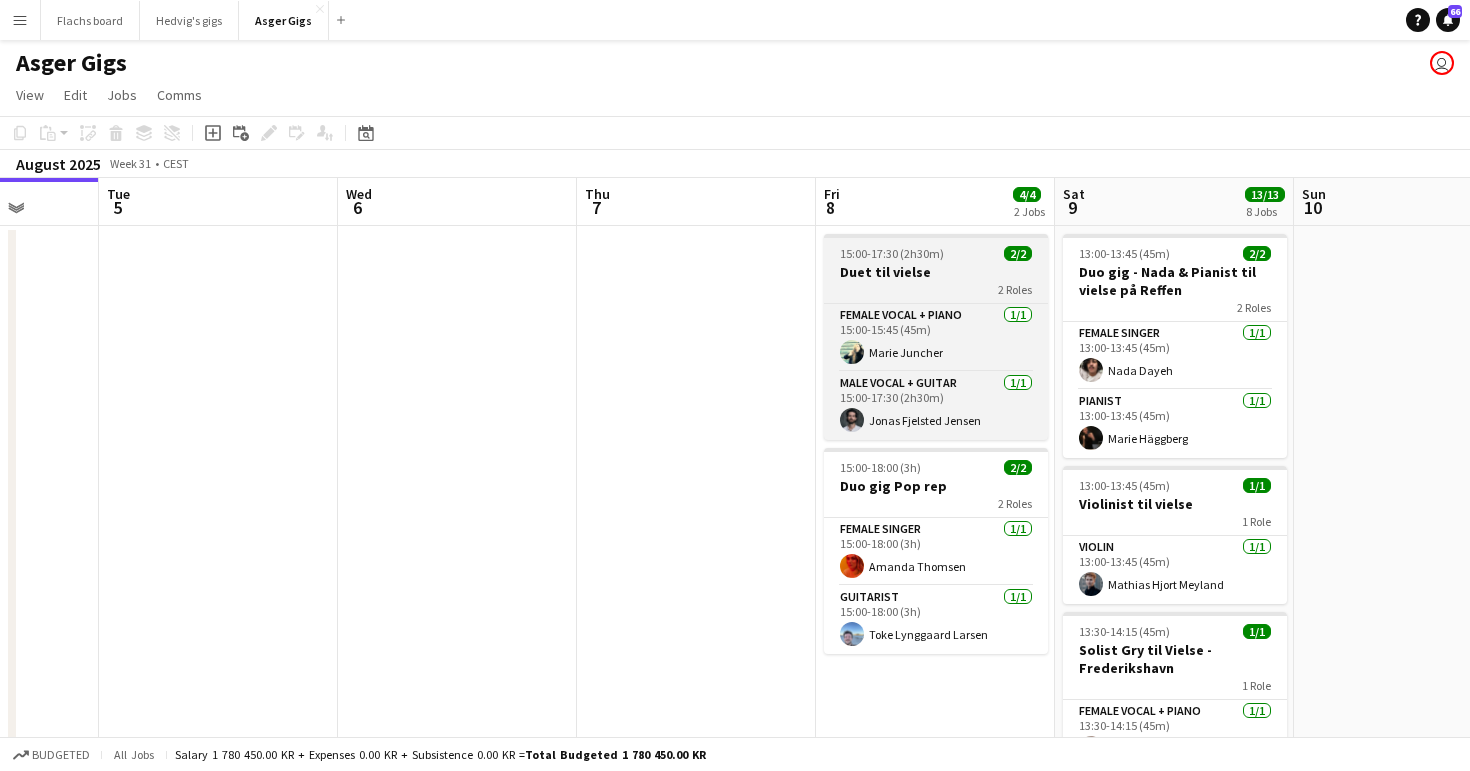 click on "15:00-17:30 (2h30m)" at bounding box center [892, 253] 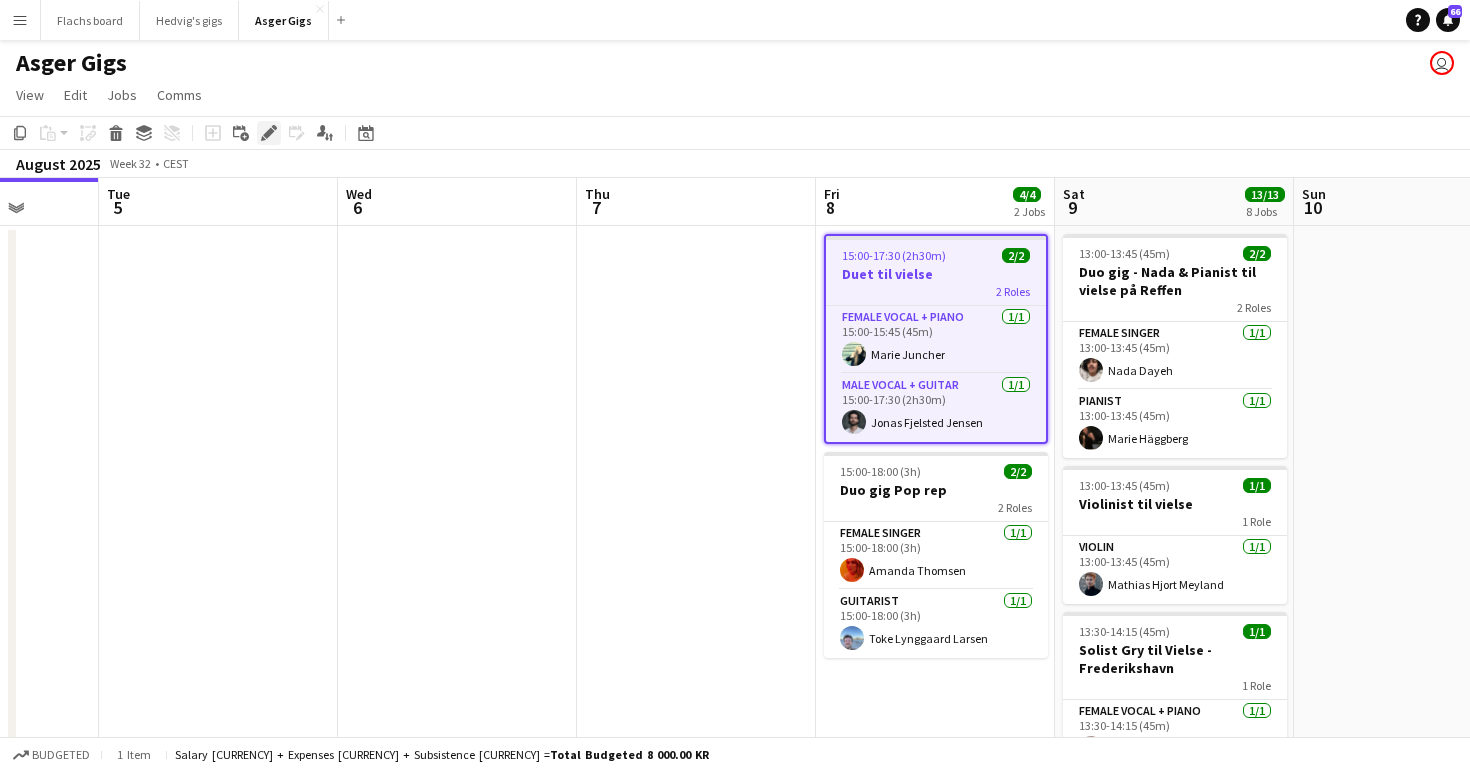 click 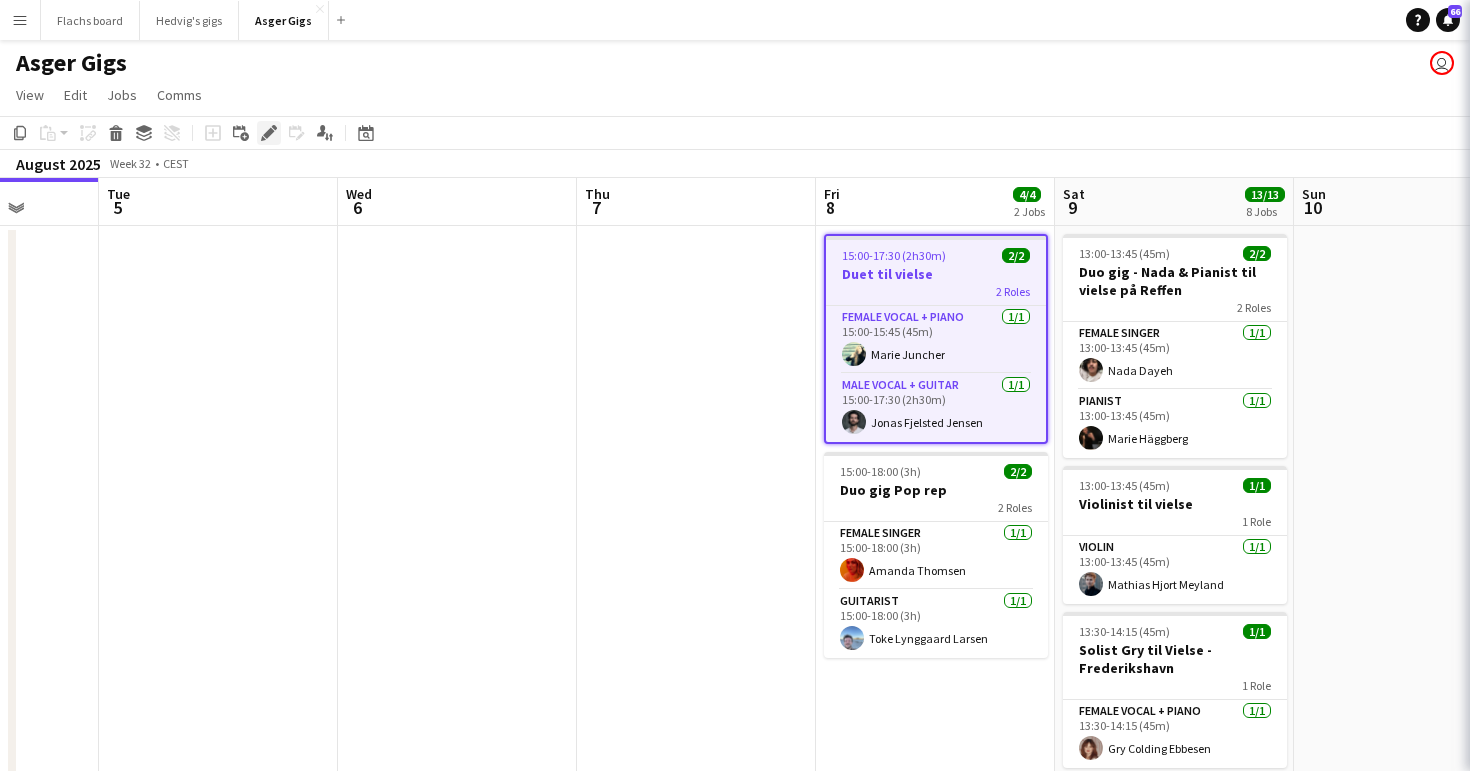 type on "**********" 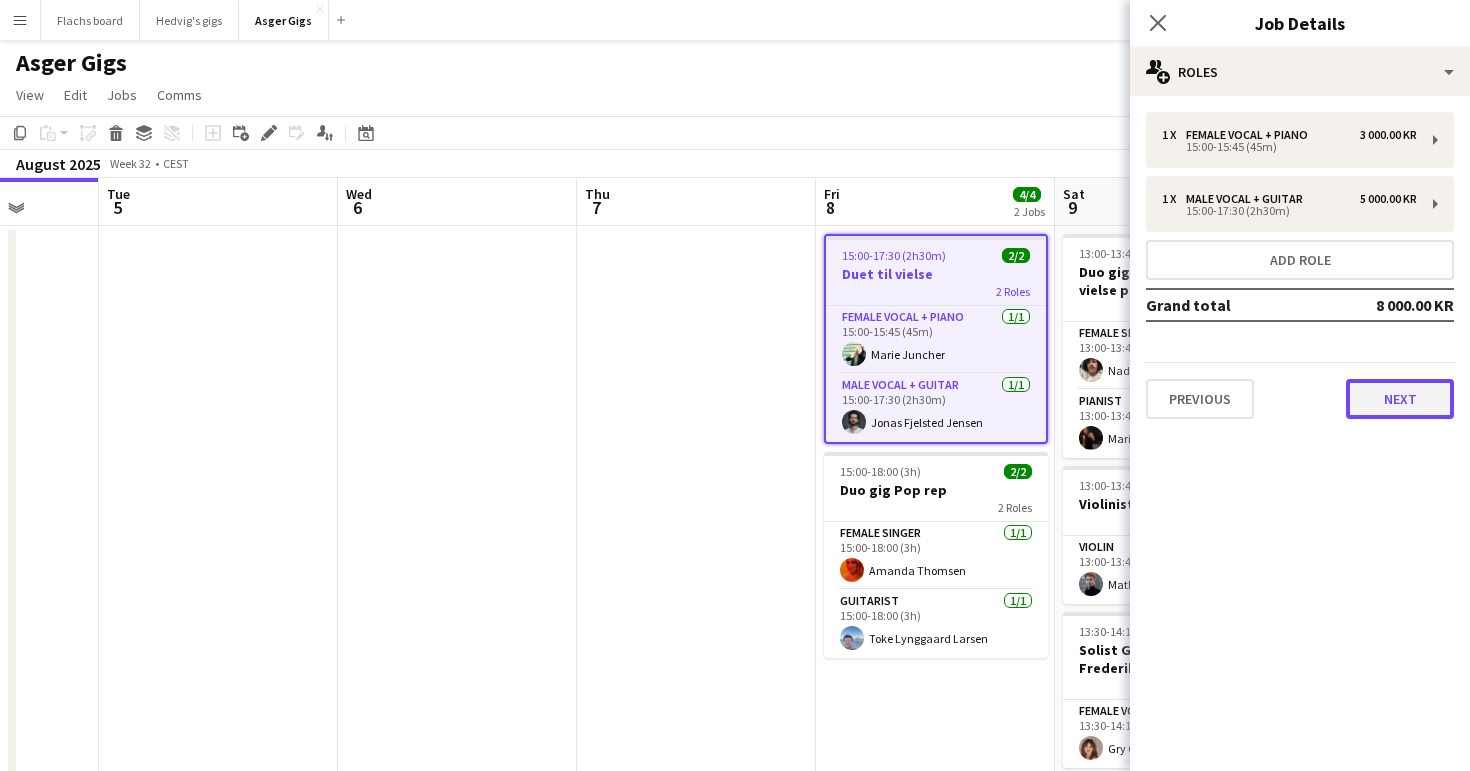 click on "Next" at bounding box center (1400, 399) 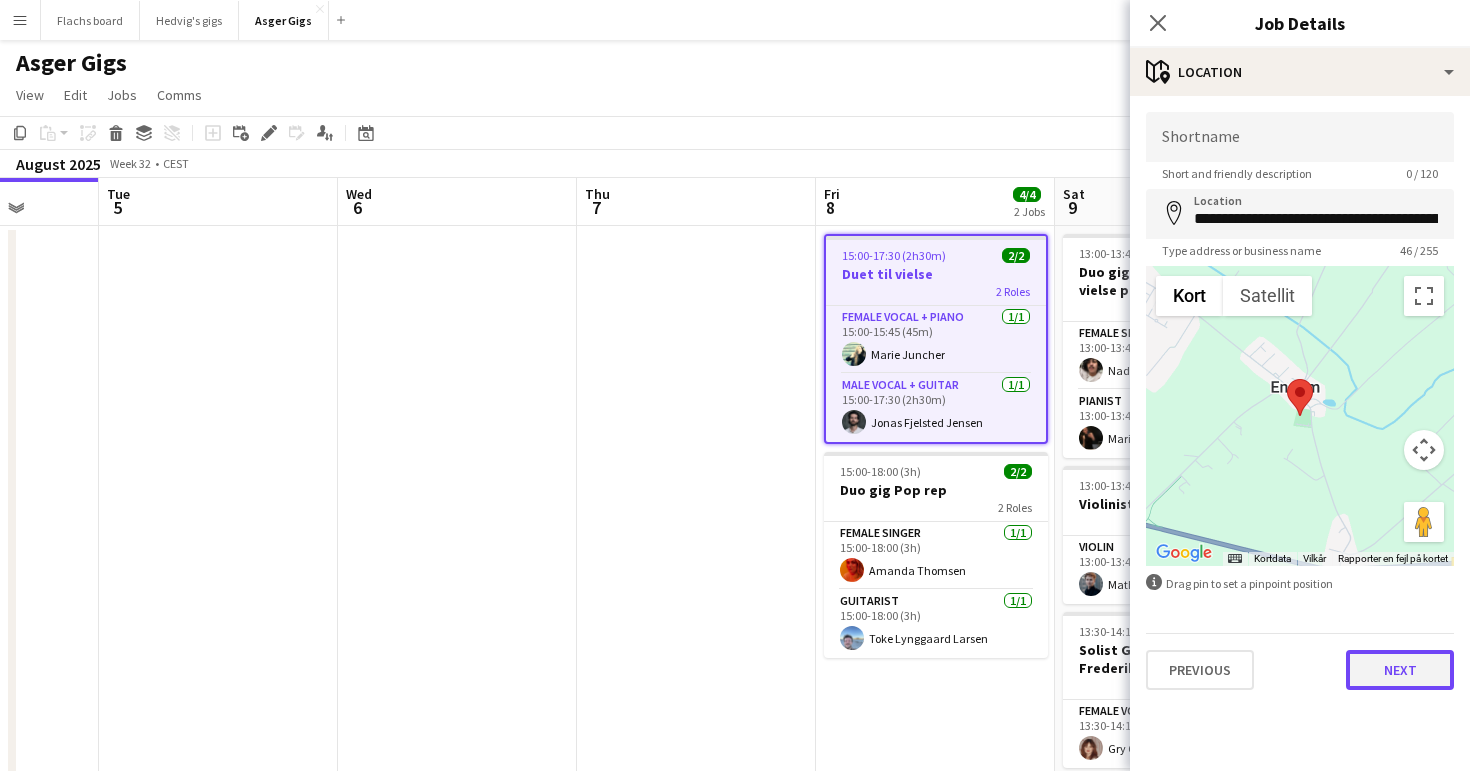 click on "Next" at bounding box center (1400, 670) 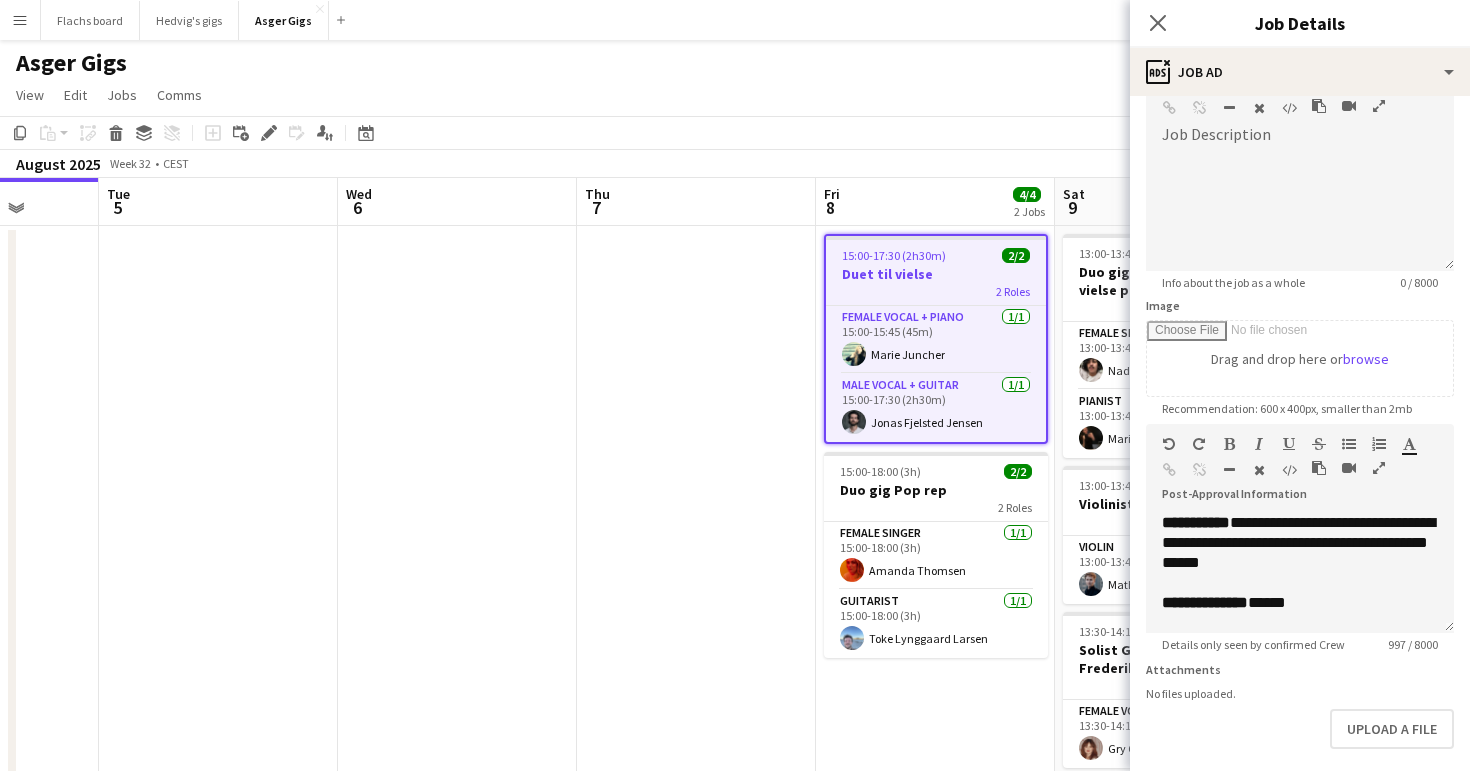scroll, scrollTop: 133, scrollLeft: 0, axis: vertical 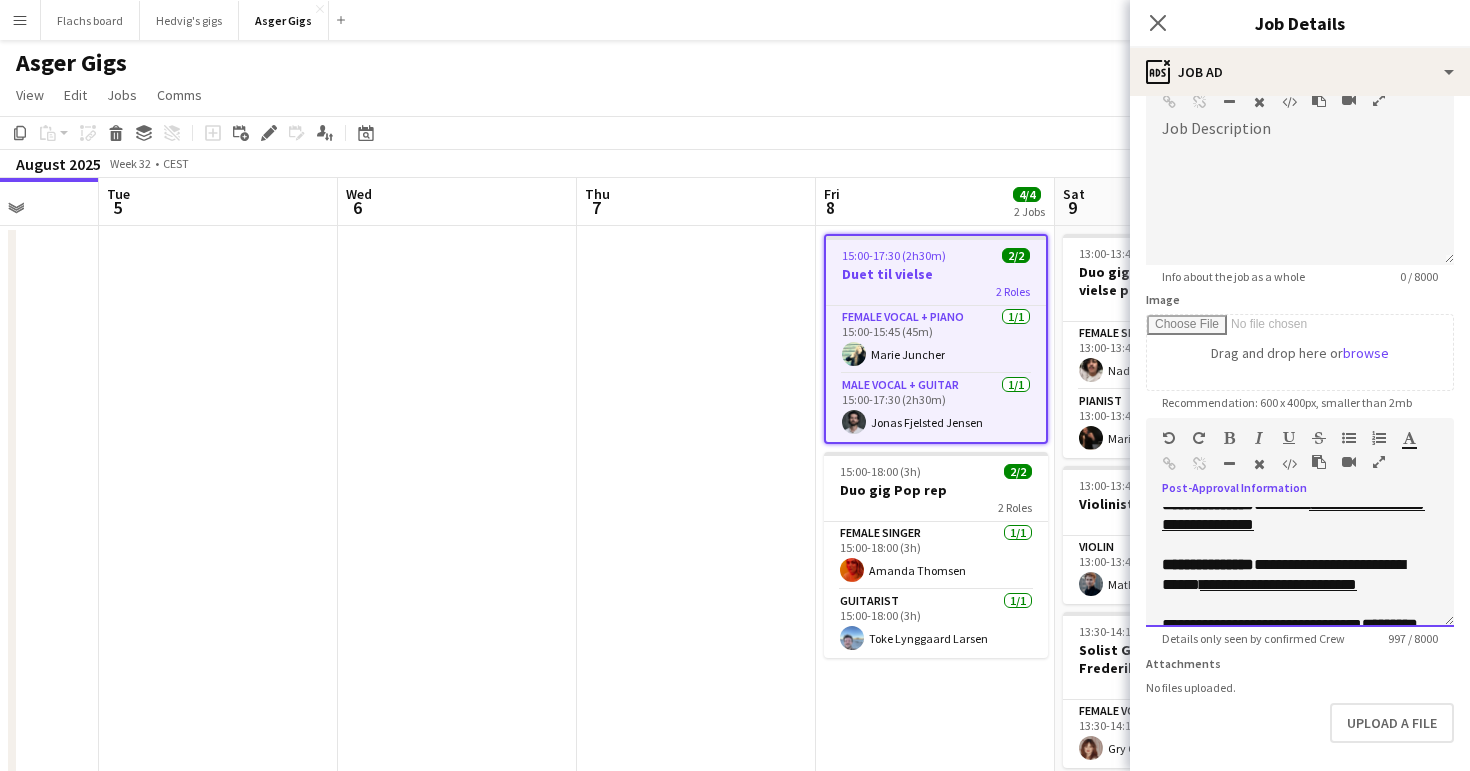 drag, startPoint x: 1286, startPoint y: 570, endPoint x: 1276, endPoint y: 545, distance: 26.925823 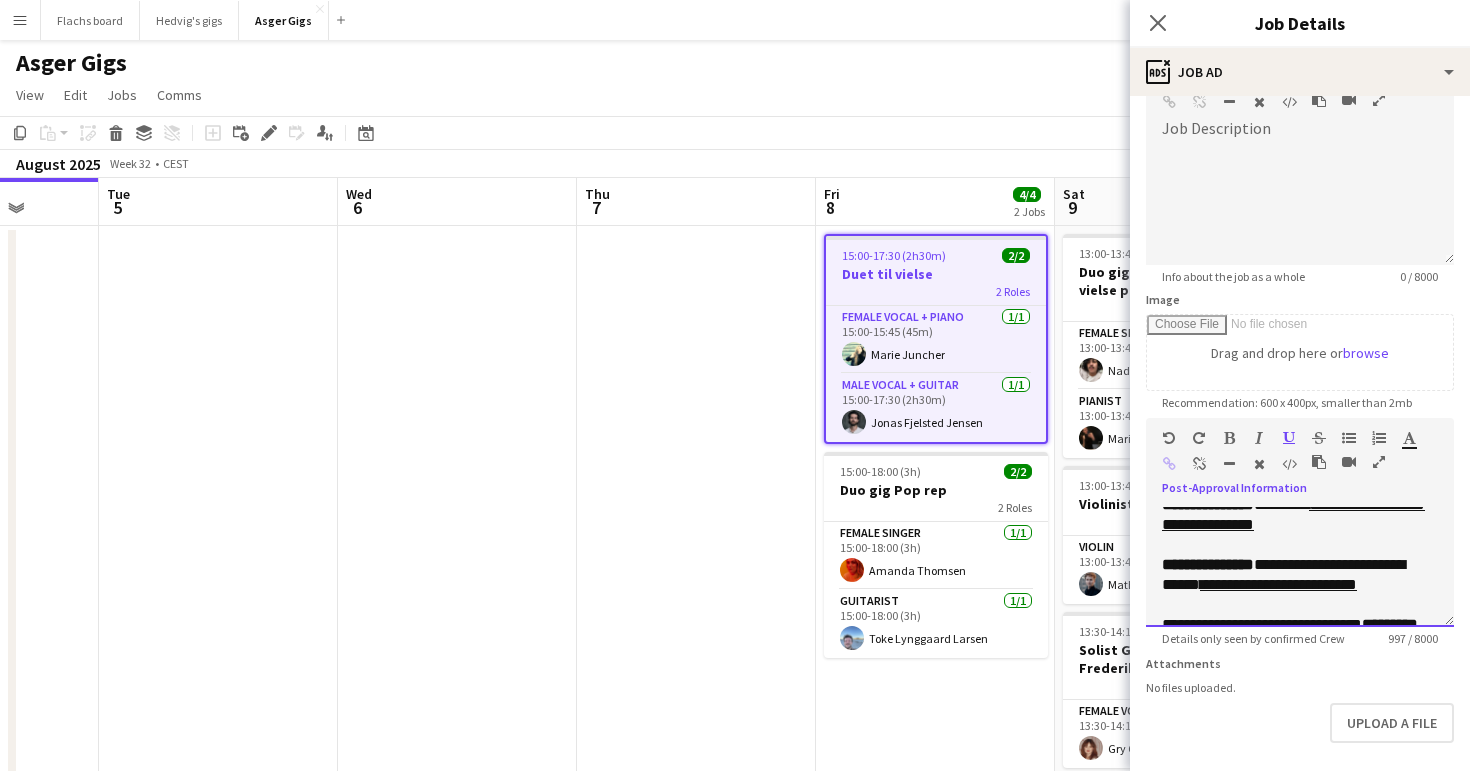 copy on "**********" 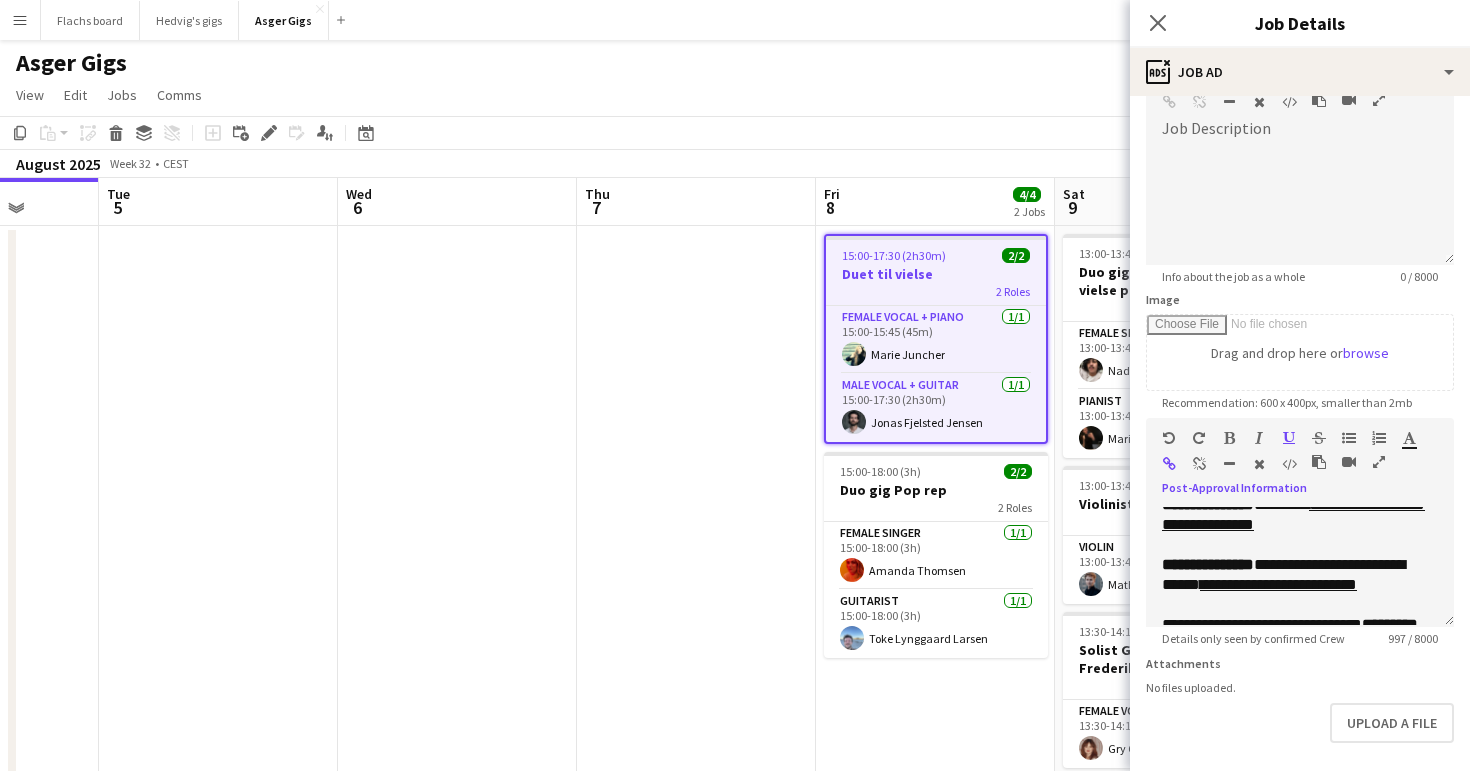 click at bounding box center [1199, 464] 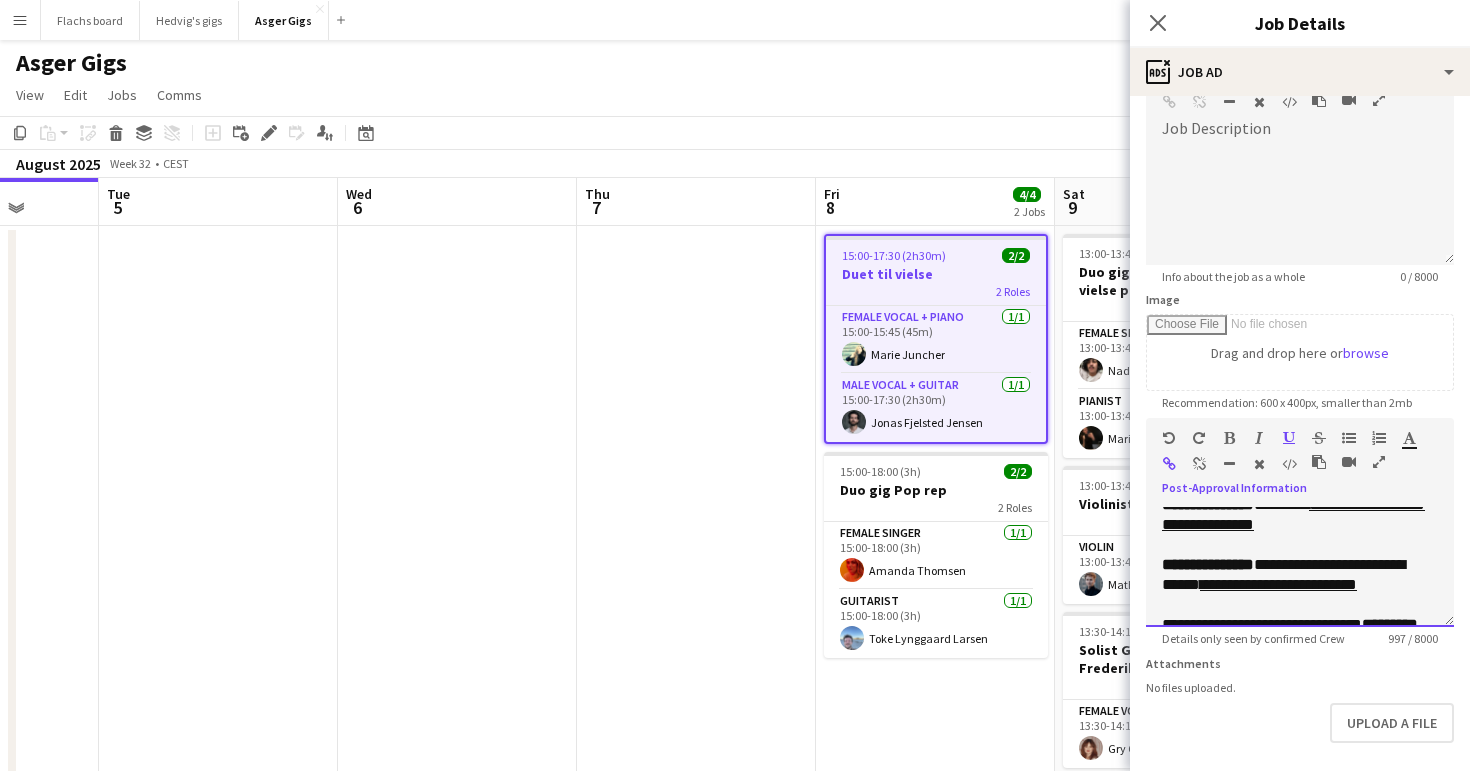 type 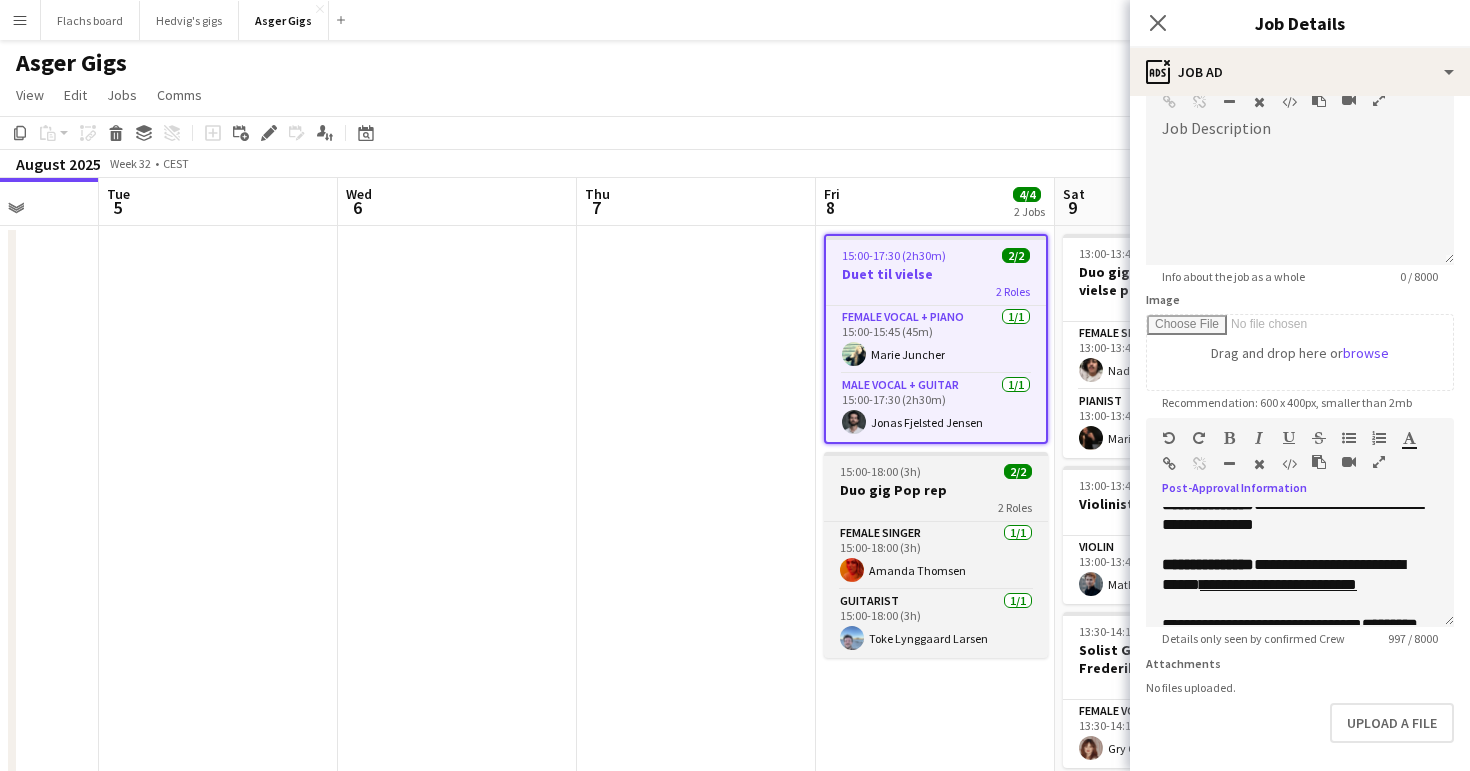 click on "Duo gig Pop rep" at bounding box center [936, 490] 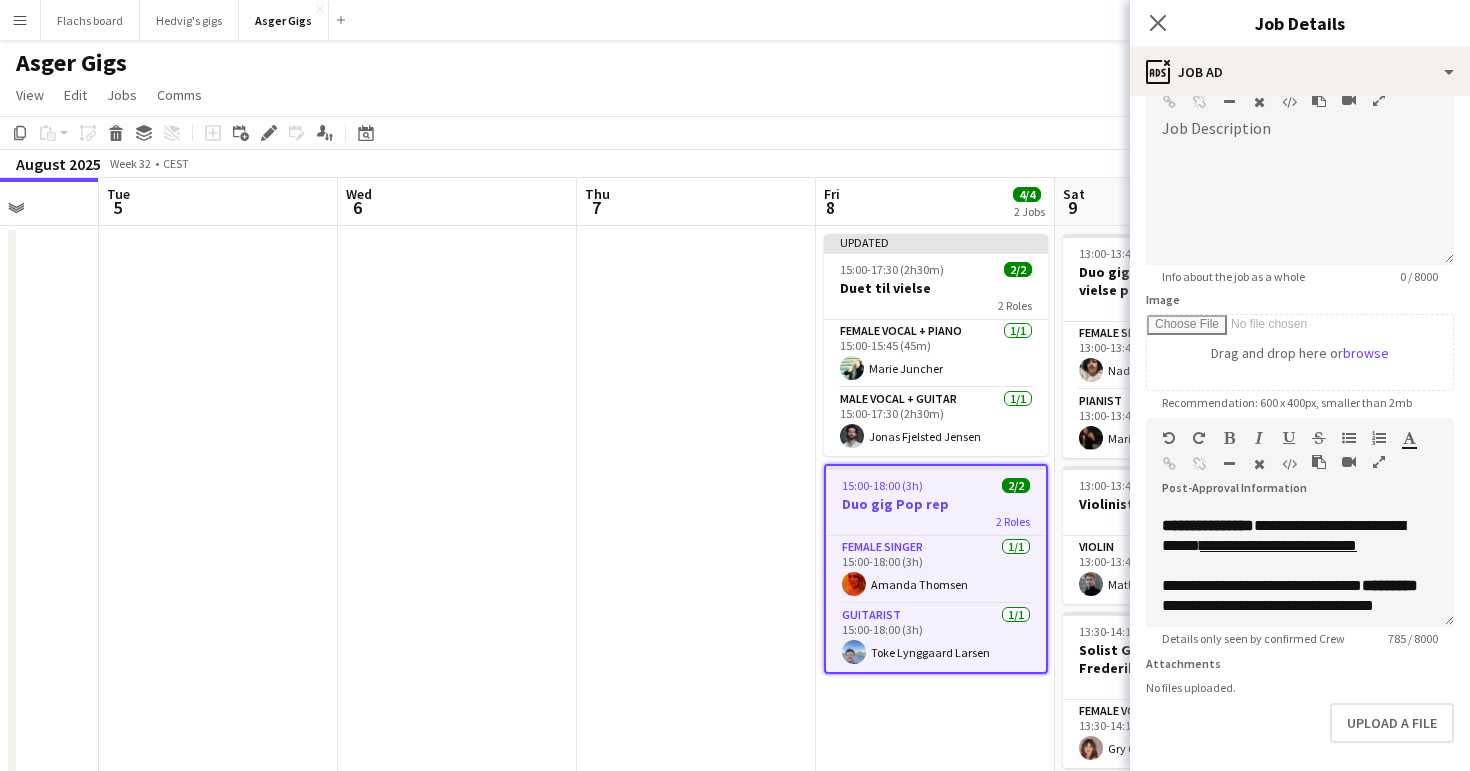 scroll, scrollTop: 330, scrollLeft: 0, axis: vertical 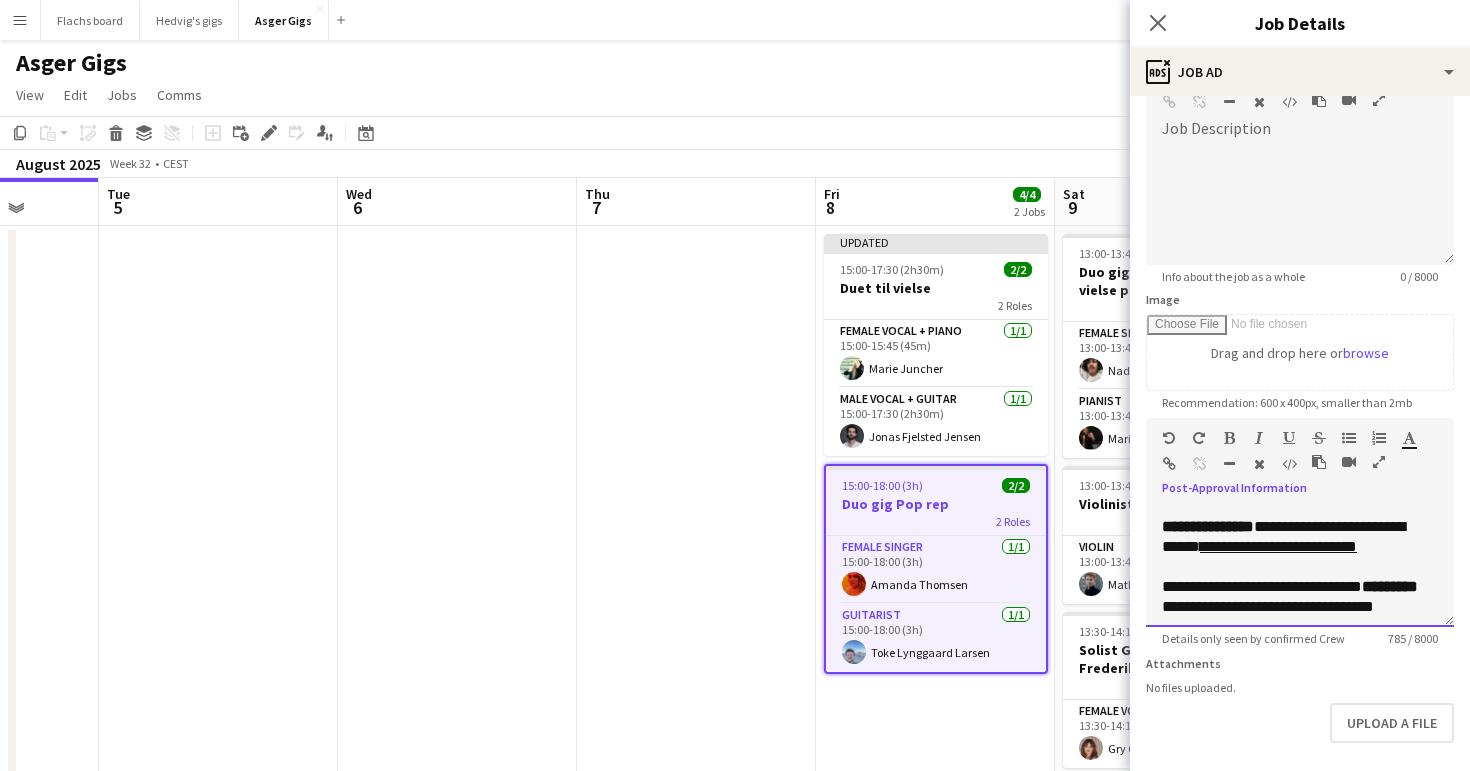 drag, startPoint x: 1287, startPoint y: 554, endPoint x: 1277, endPoint y: 536, distance: 20.59126 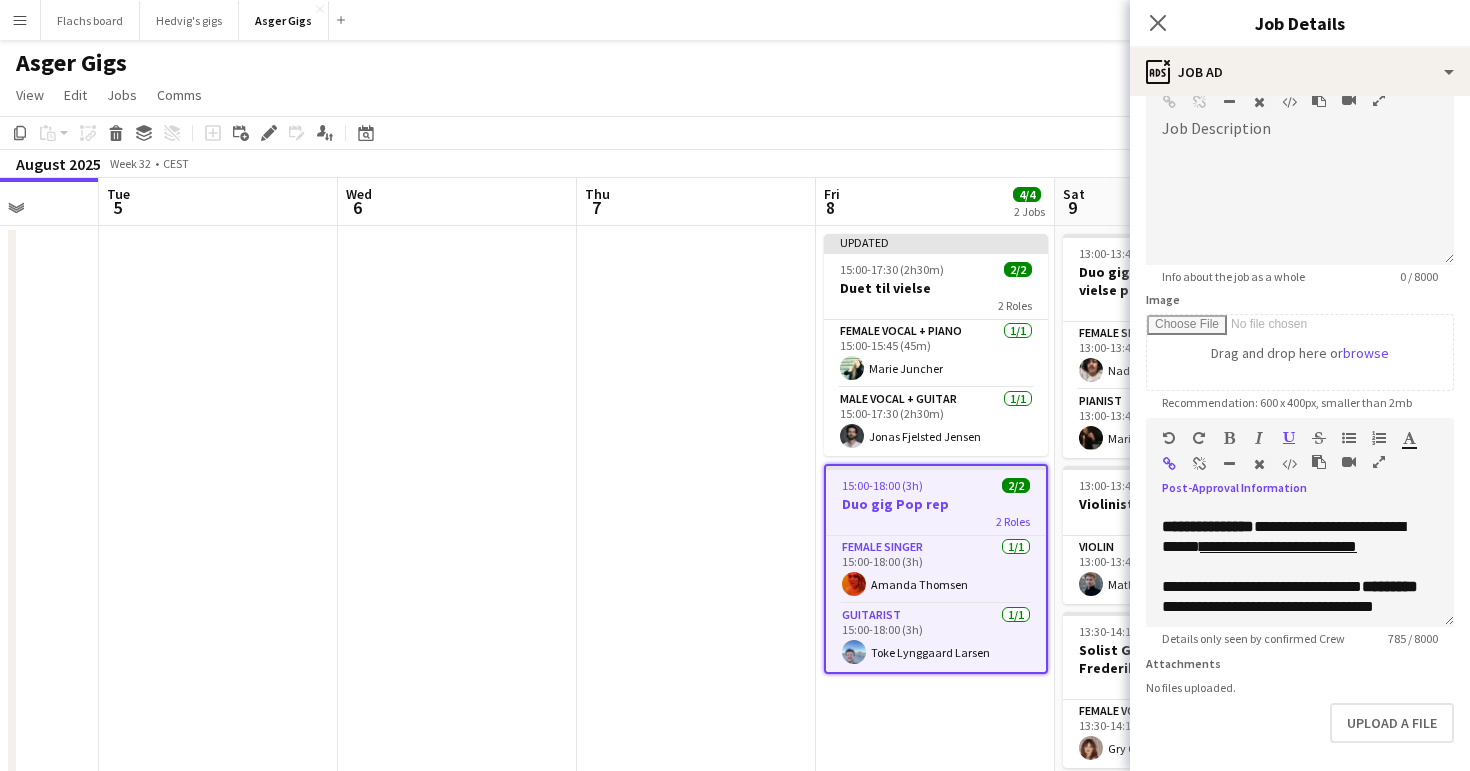 click at bounding box center (1199, 464) 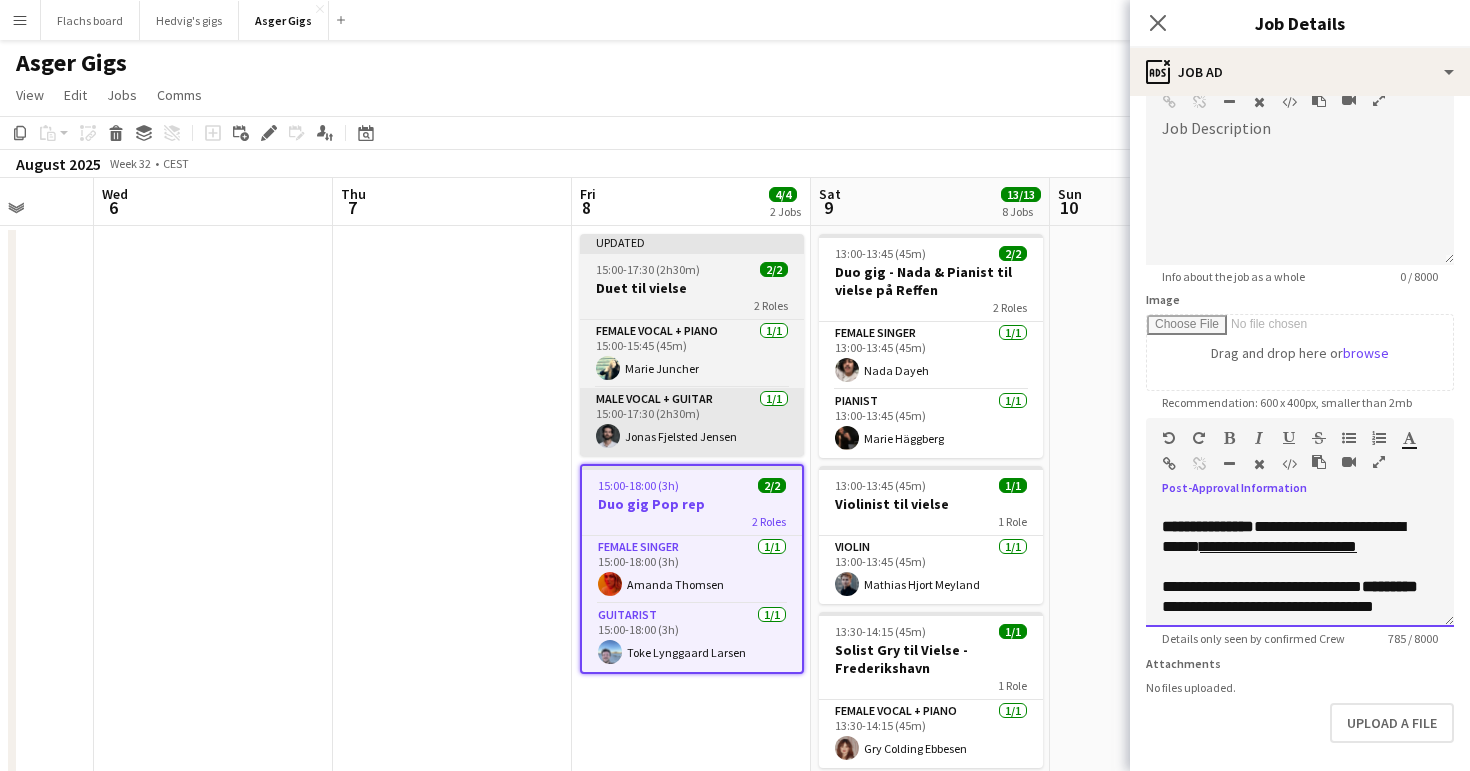 scroll, scrollTop: 0, scrollLeft: 639, axis: horizontal 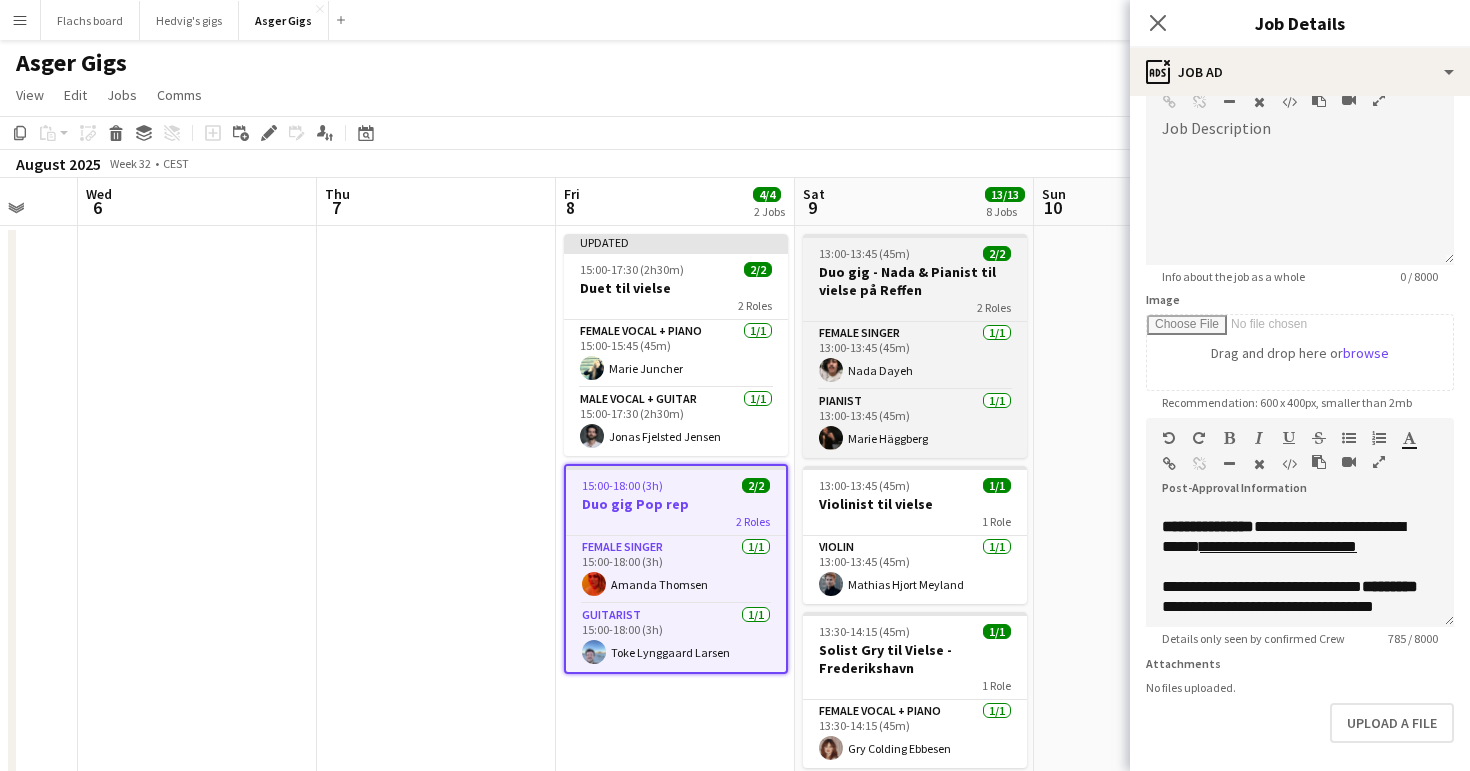 click on "Duo gig - Nada & Pianist til vielse på Reffen" at bounding box center (915, 281) 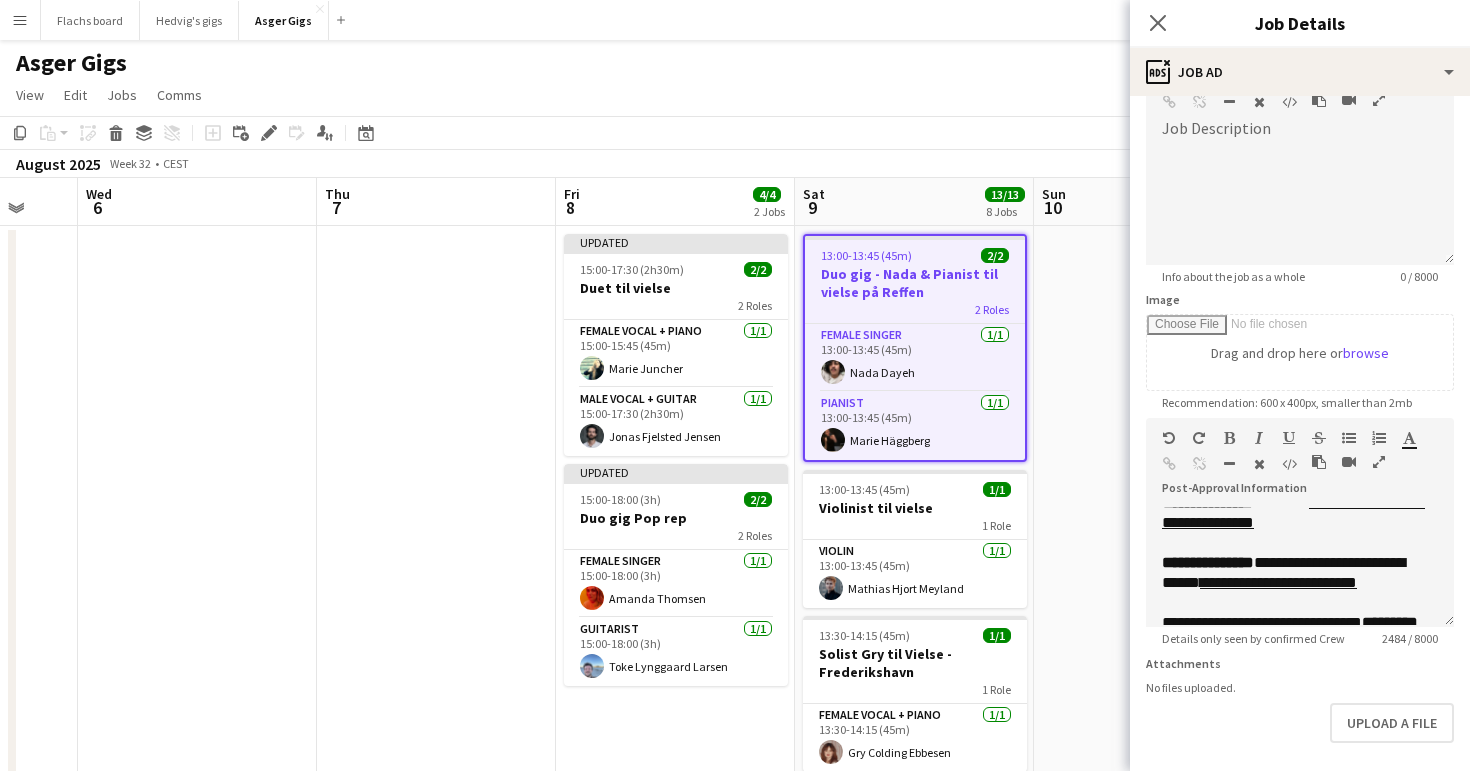 scroll, scrollTop: 235, scrollLeft: 0, axis: vertical 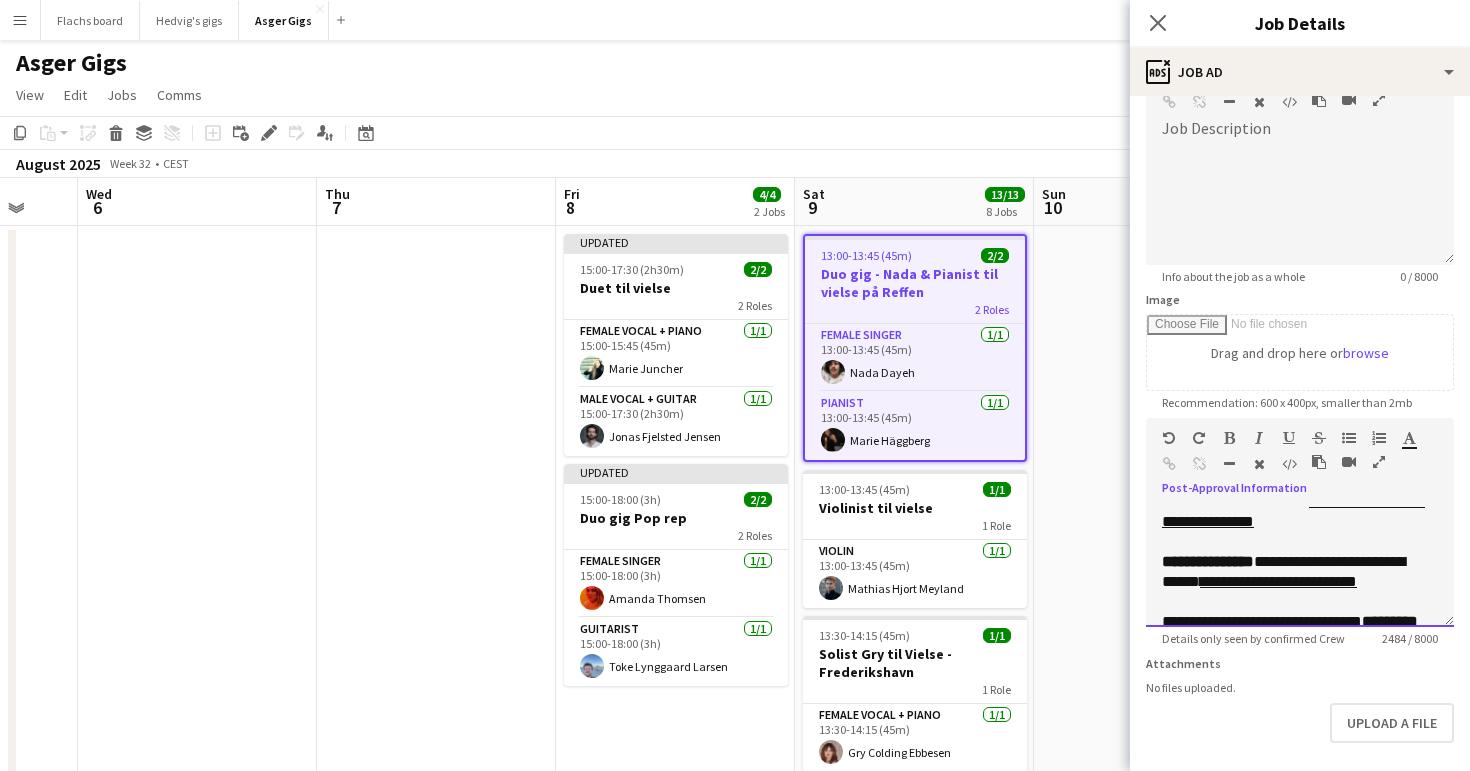drag, startPoint x: 1282, startPoint y: 541, endPoint x: 1279, endPoint y: 527, distance: 14.3178215 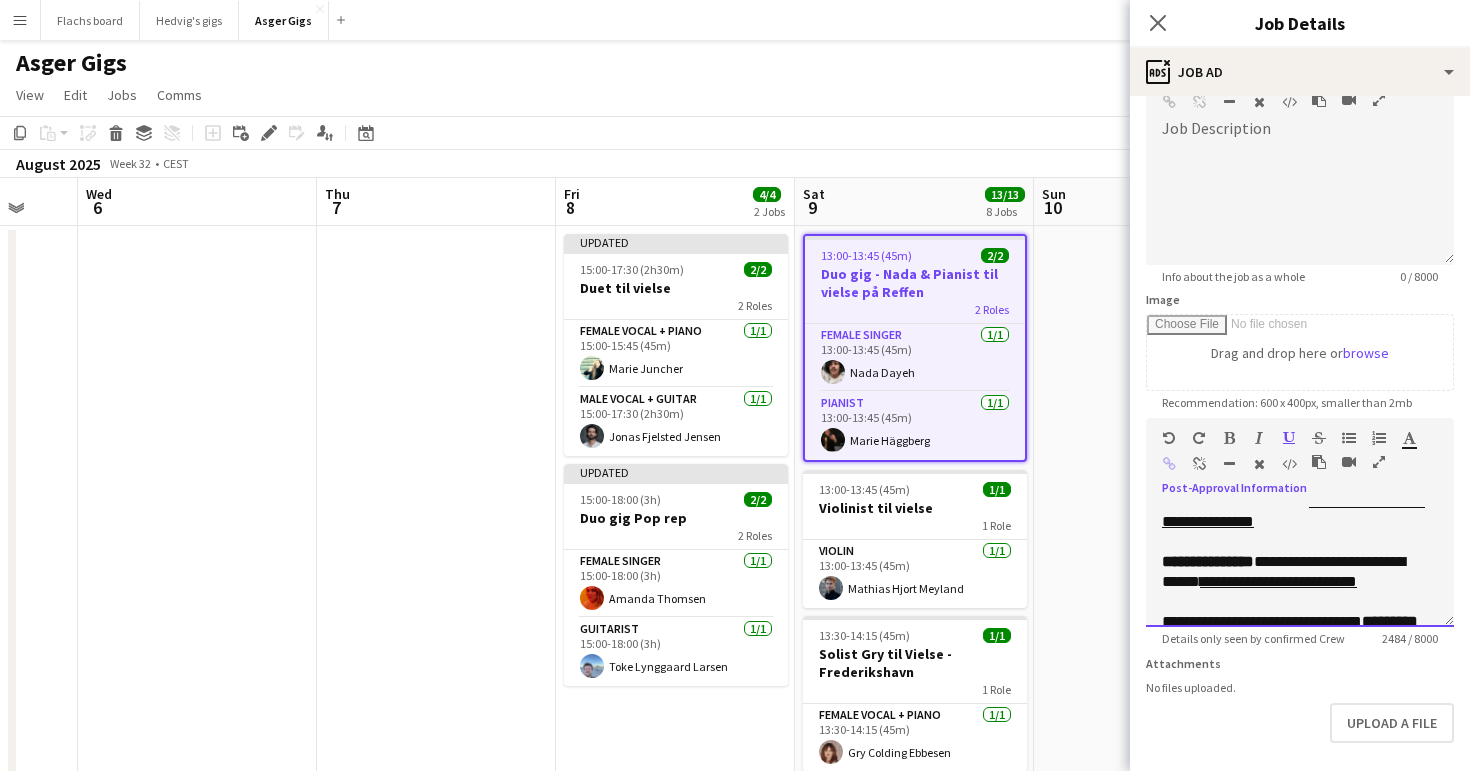 copy on "**********" 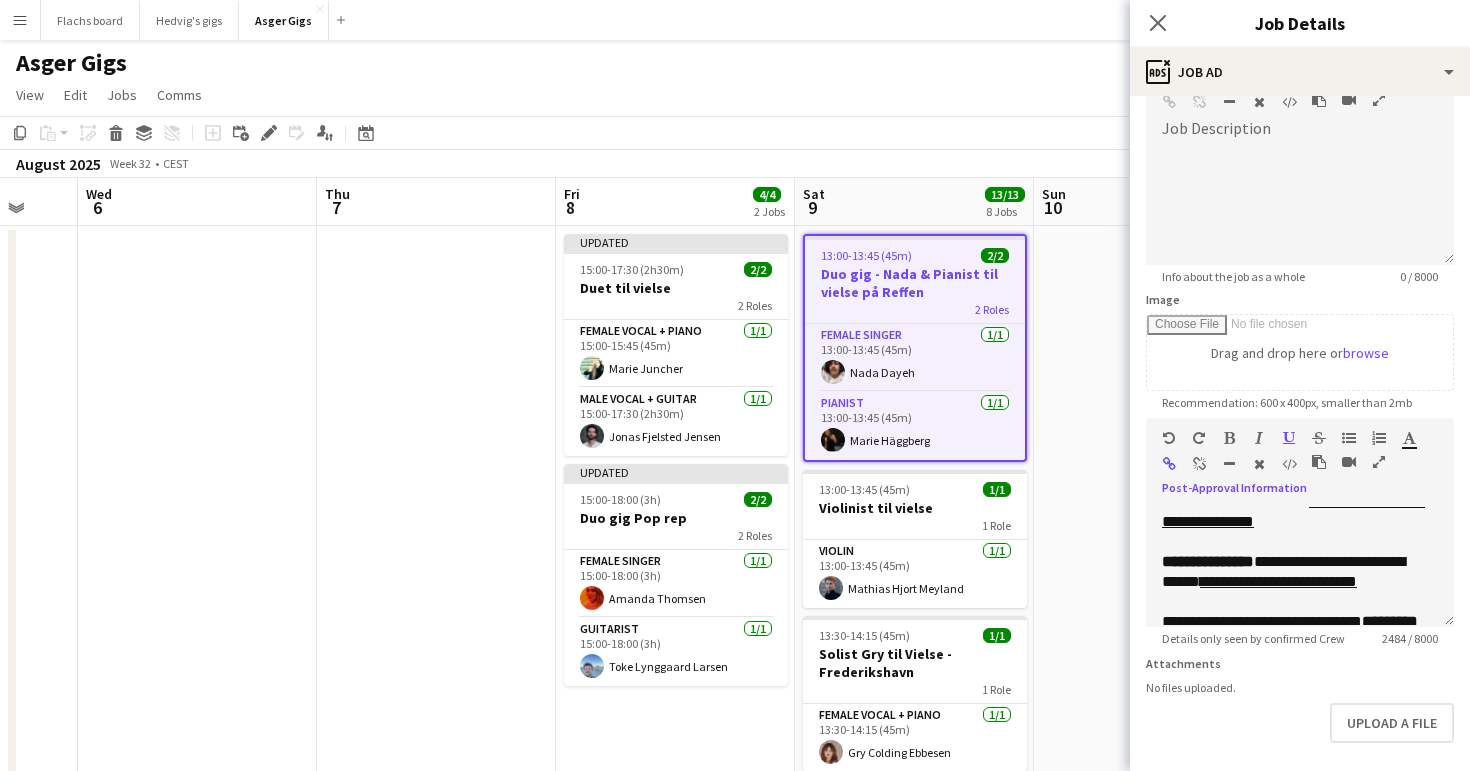 click at bounding box center [1169, 464] 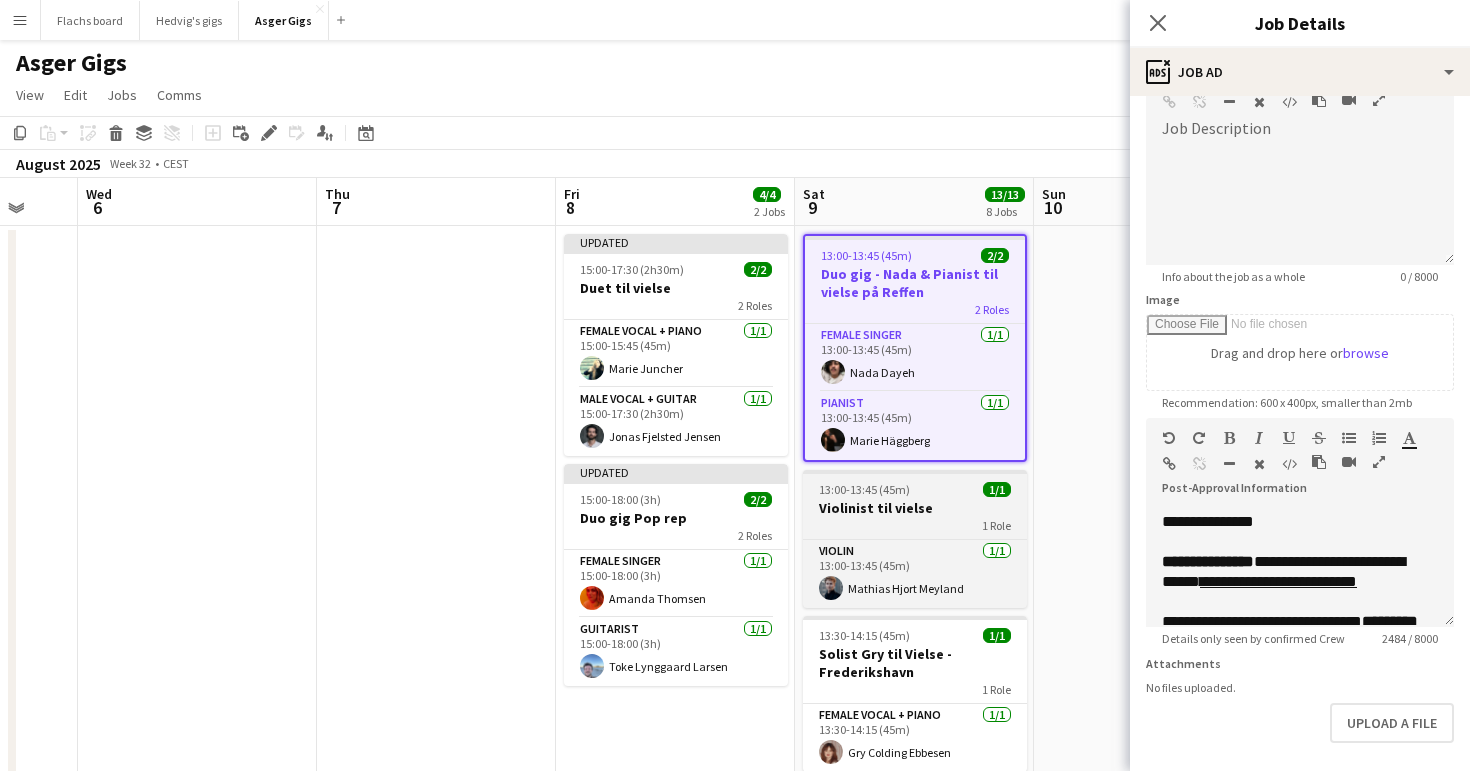 click on "Violinist til vielse" at bounding box center [915, 508] 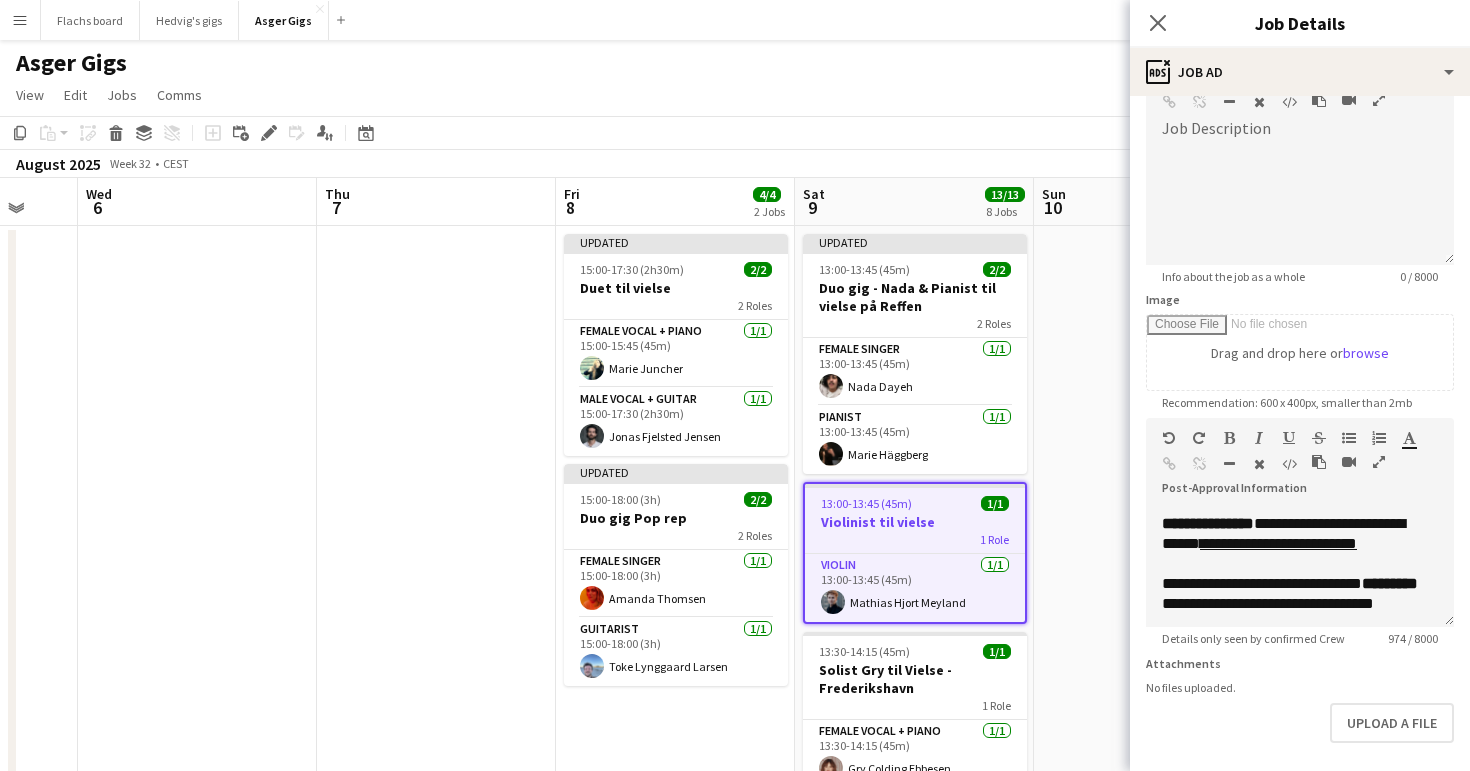 scroll, scrollTop: 427, scrollLeft: 0, axis: vertical 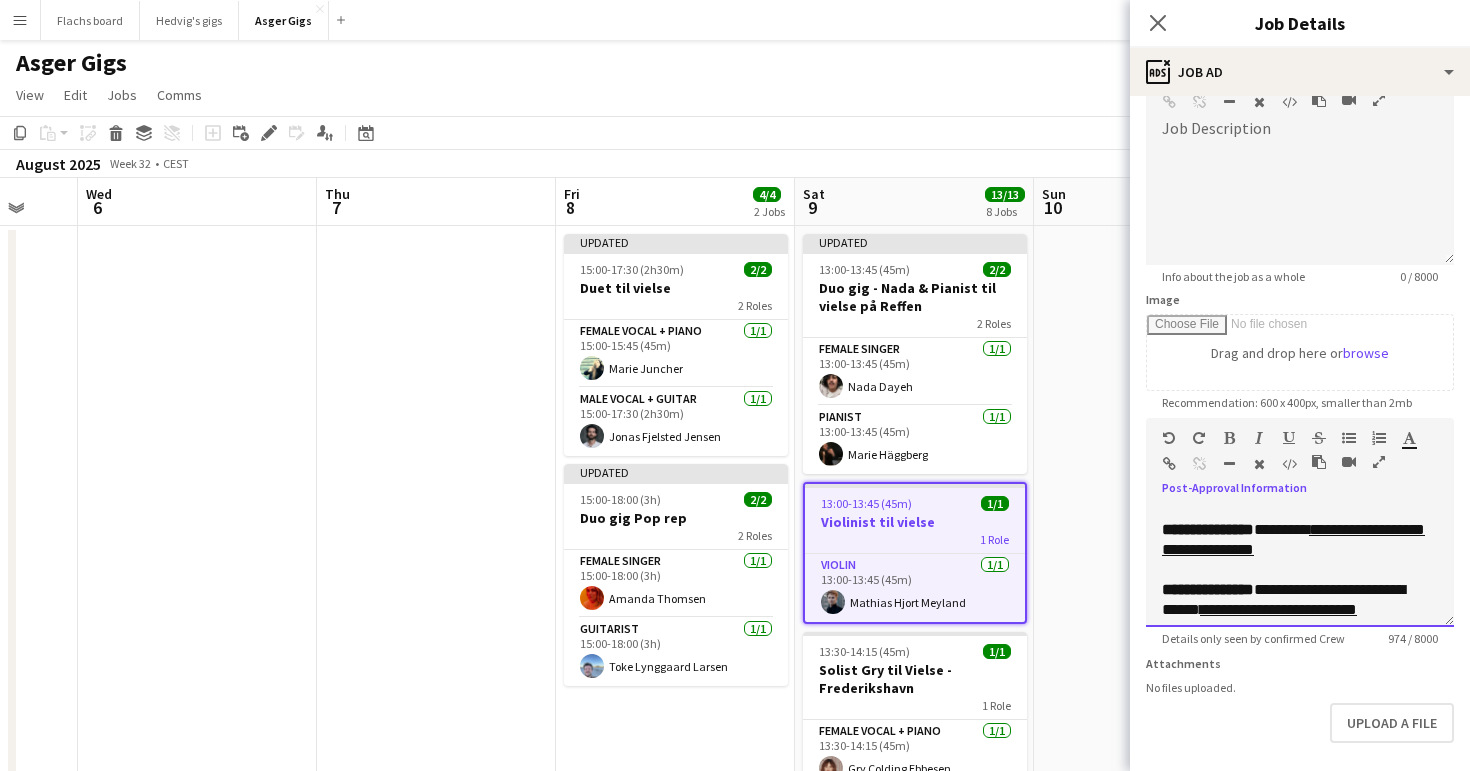 drag, startPoint x: 1292, startPoint y: 571, endPoint x: 1277, endPoint y: 559, distance: 19.209373 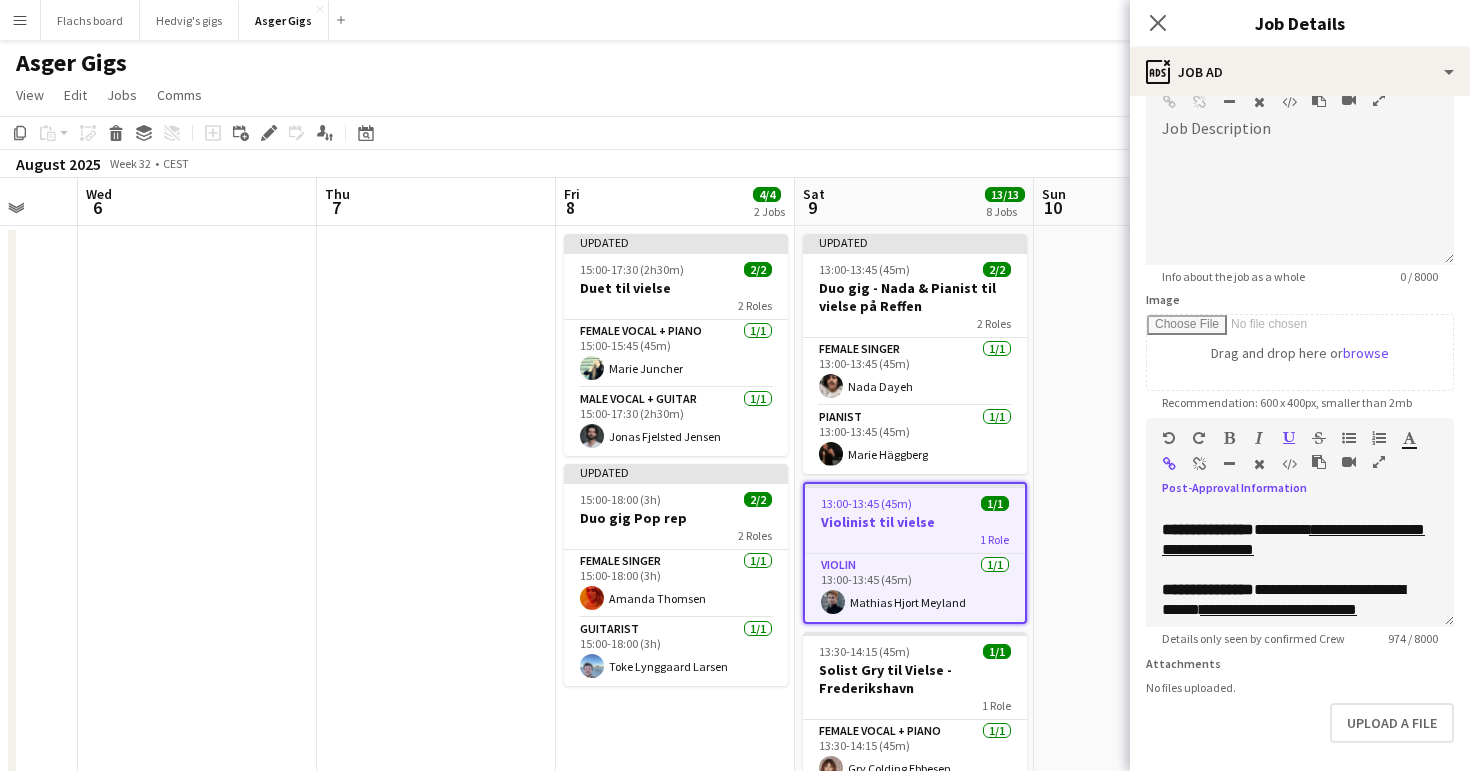 click at bounding box center (1199, 464) 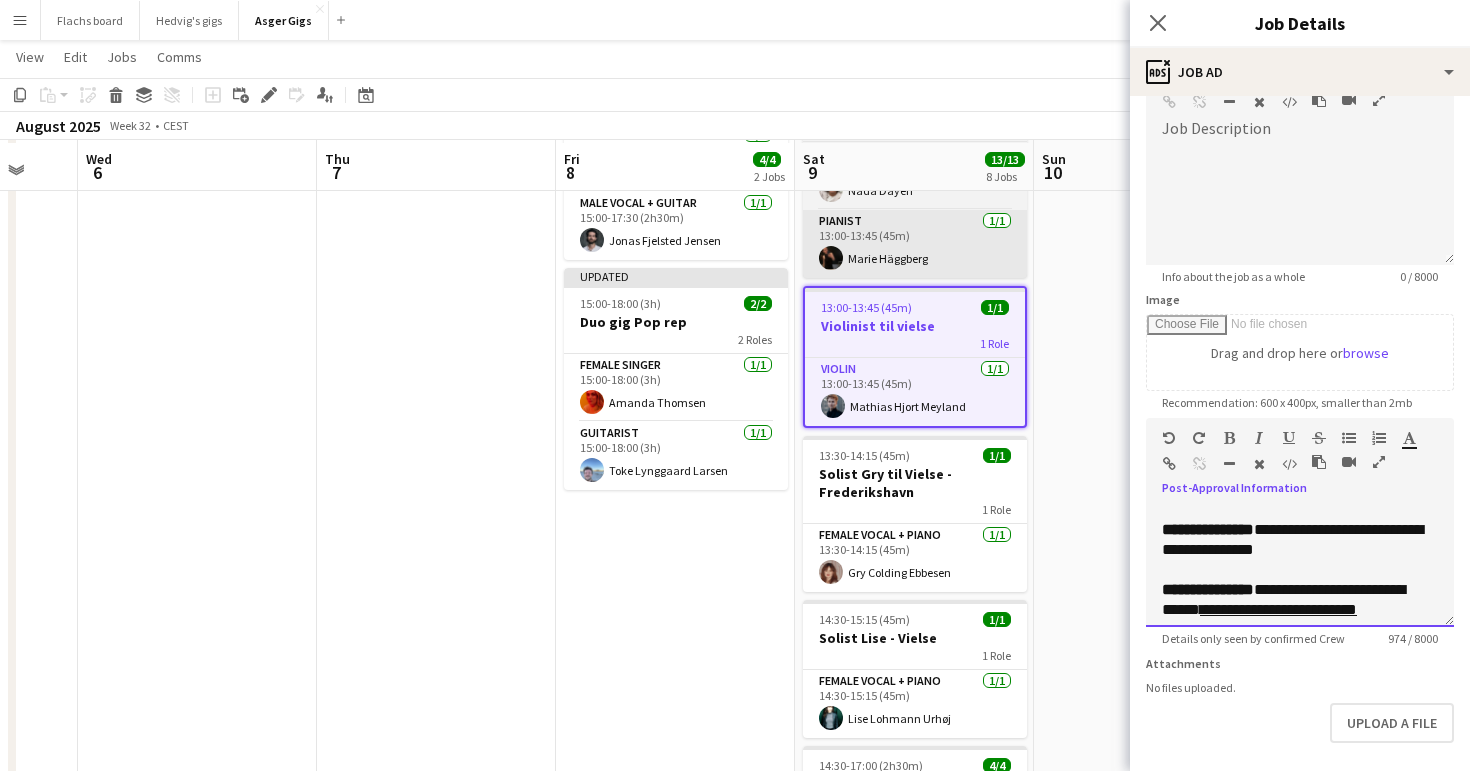 scroll, scrollTop: 197, scrollLeft: 0, axis: vertical 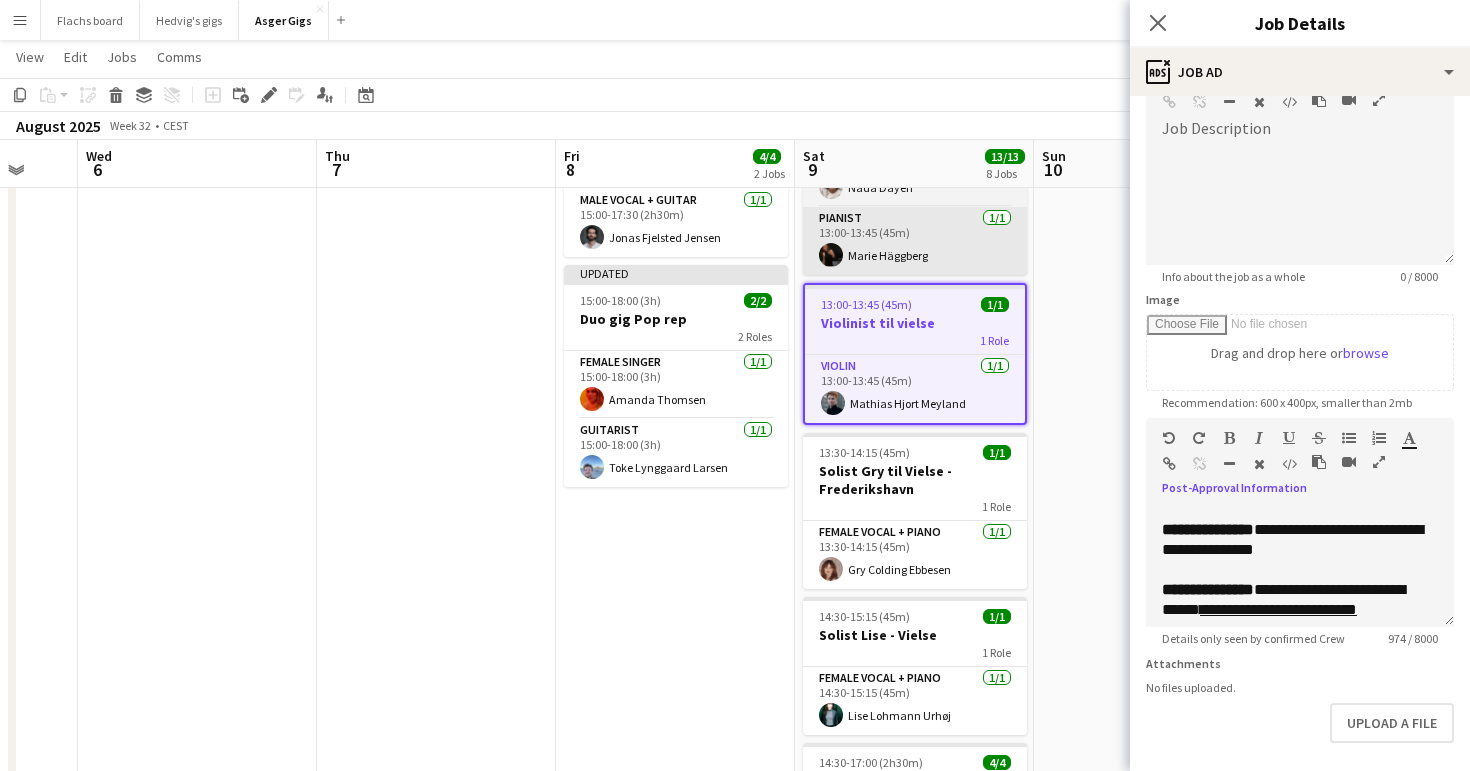click on "Solist Gry til Vielse - Frederikshavn" at bounding box center (915, 480) 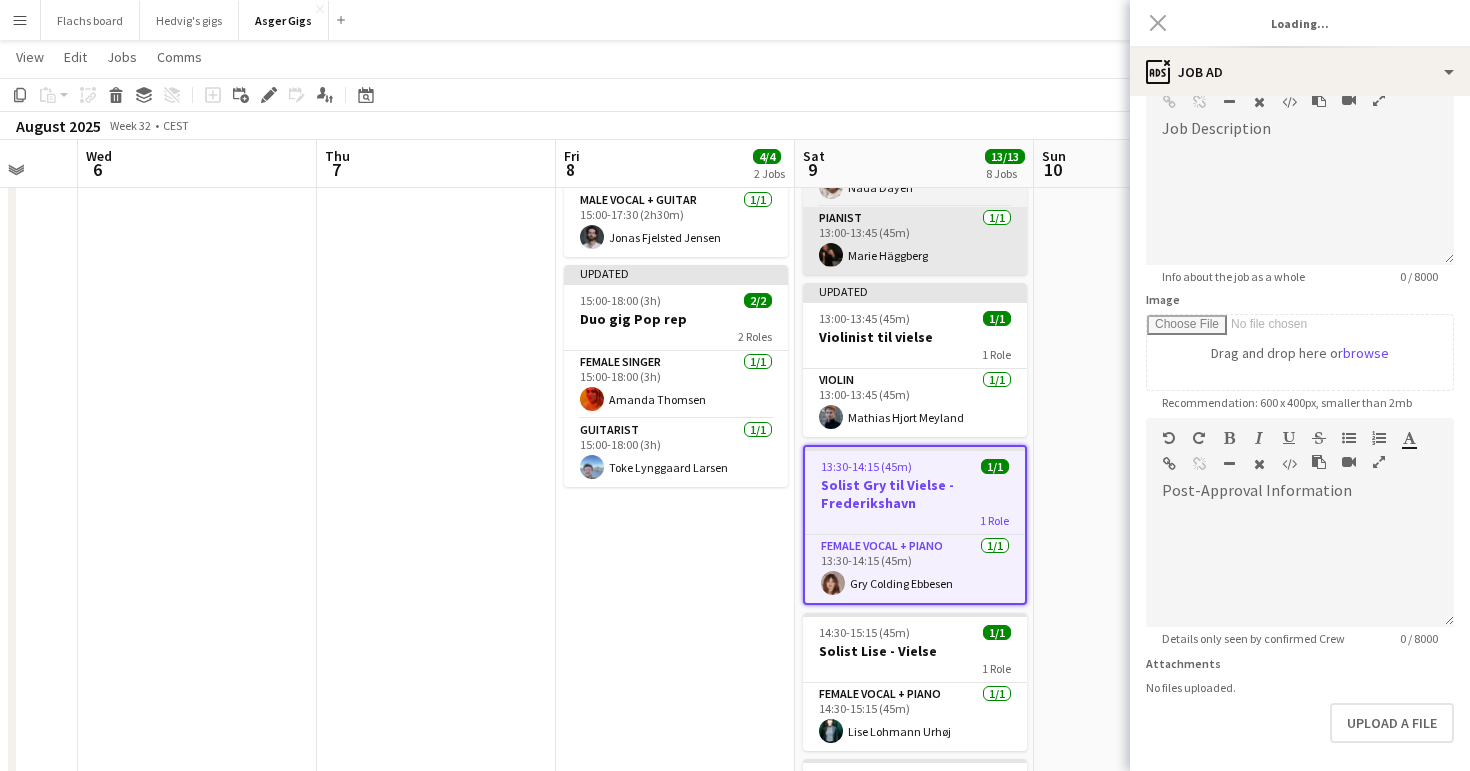 scroll, scrollTop: 0, scrollLeft: 0, axis: both 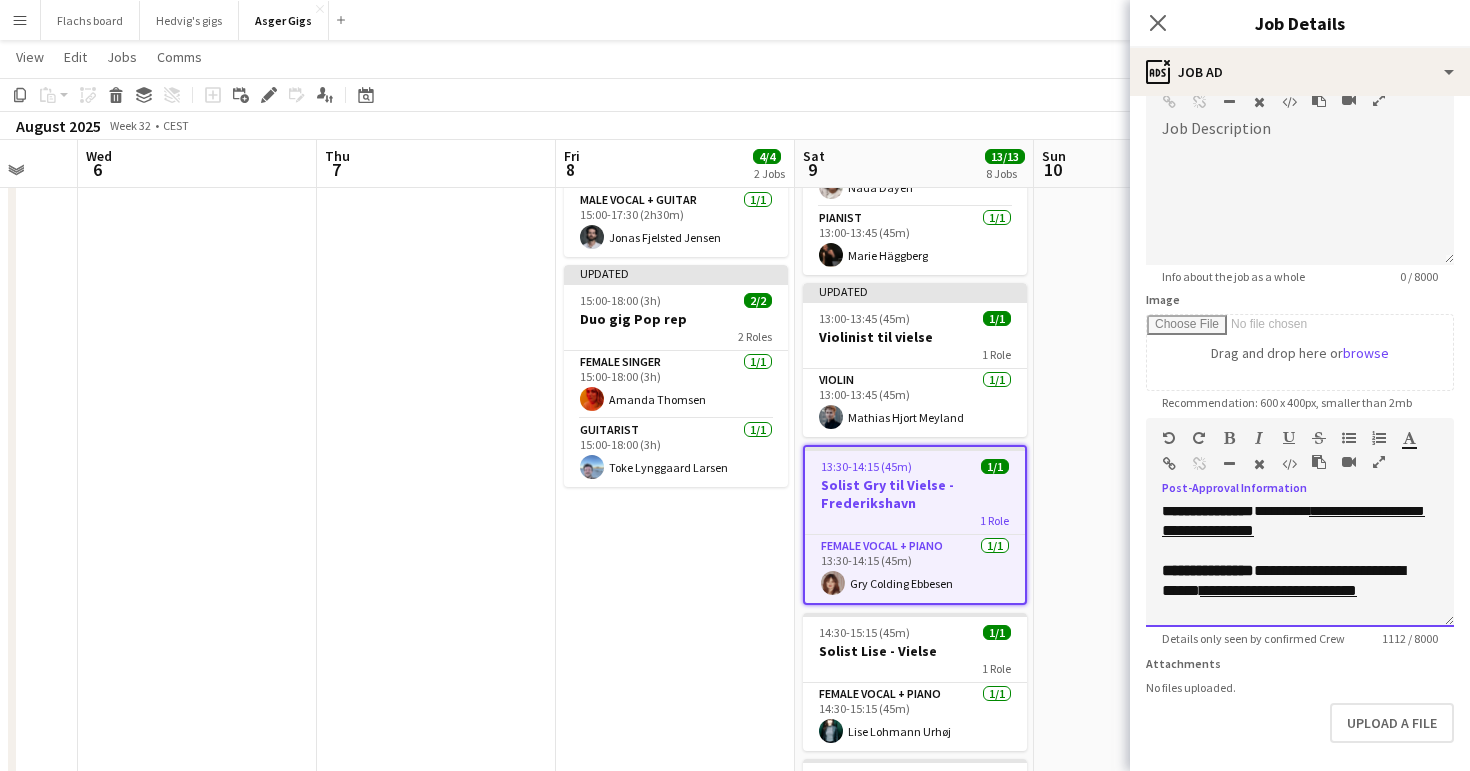 click on "**********" at bounding box center (1300, 521) 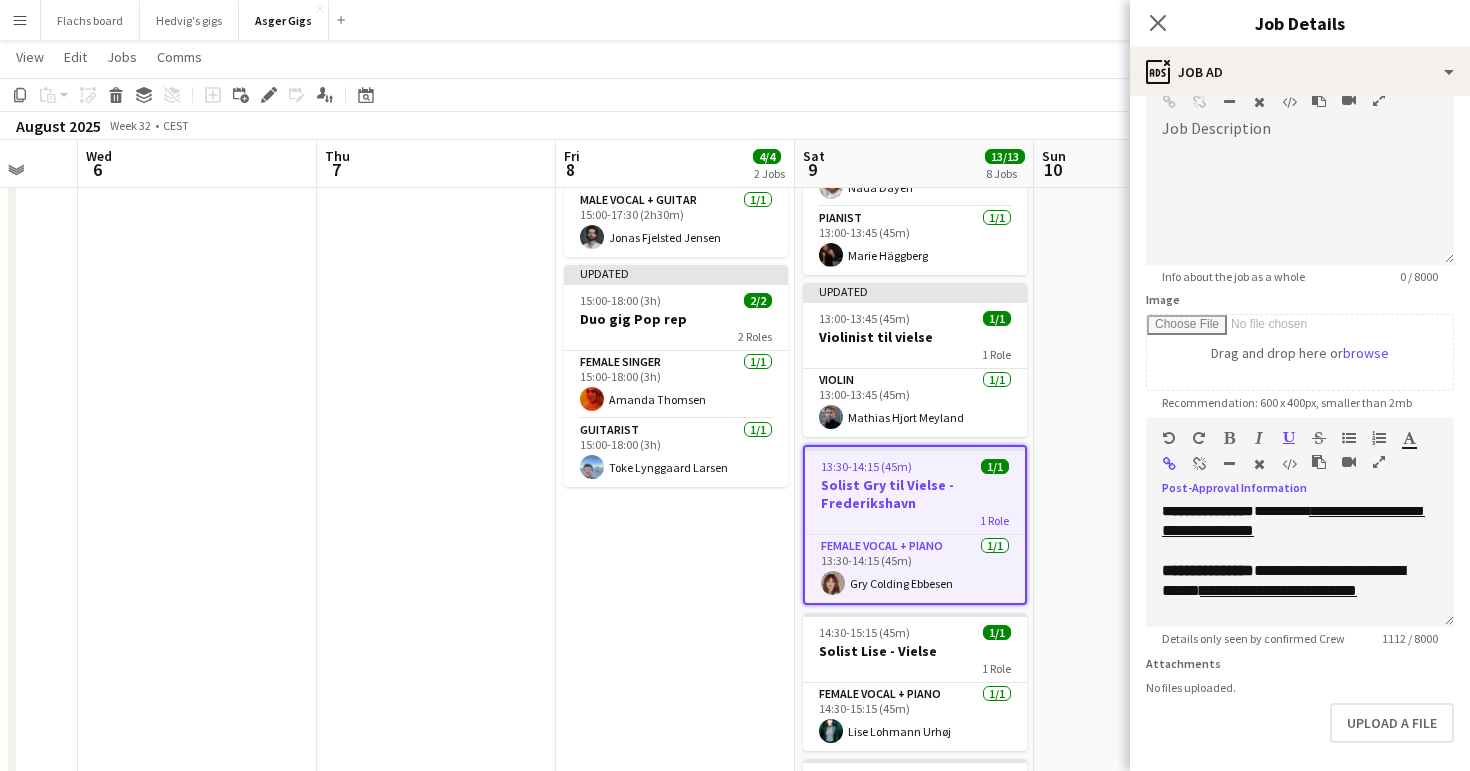 click at bounding box center (1199, 464) 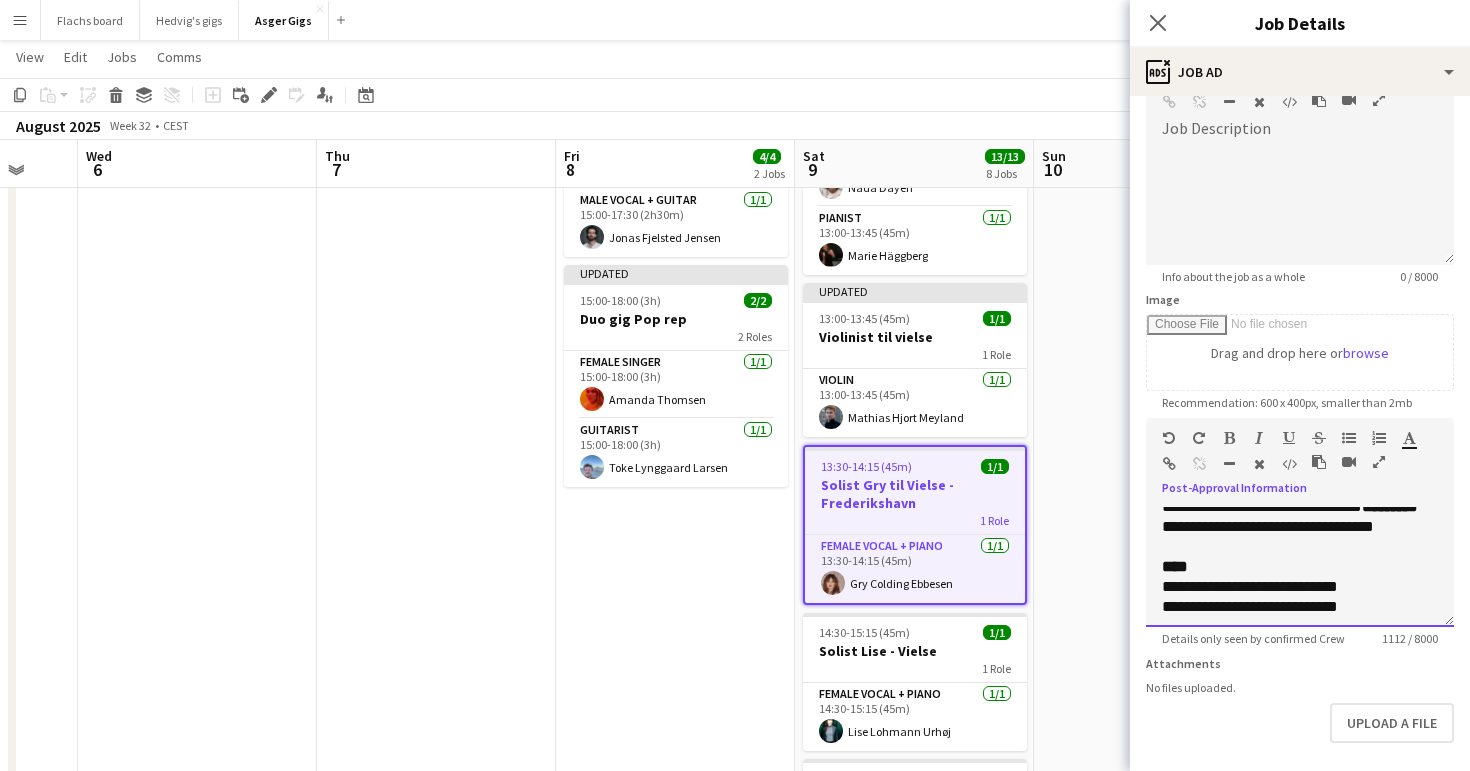 scroll, scrollTop: 332, scrollLeft: 0, axis: vertical 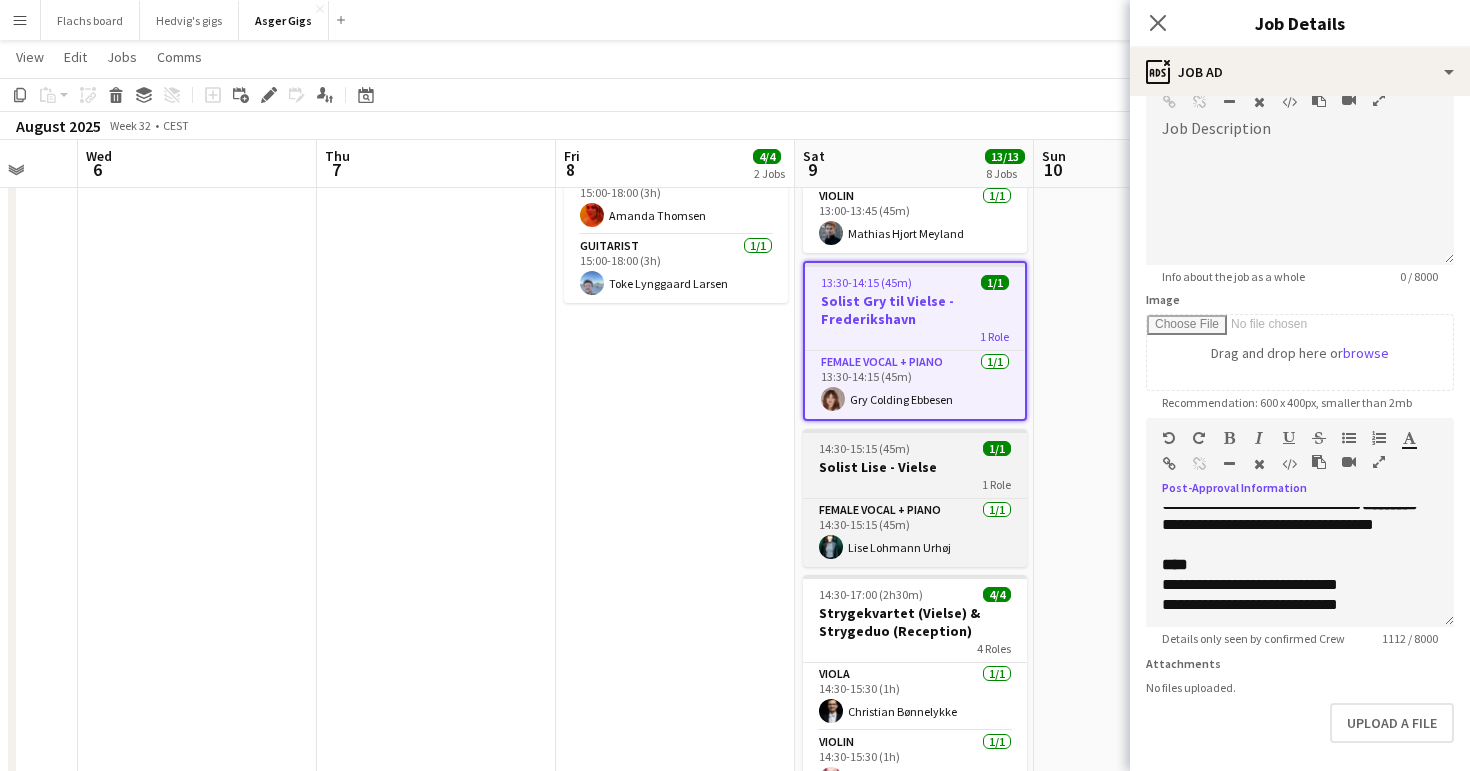 click on "[TIME]-[TIME] ([DURATION])    1/1   Solist [NAME] - Vielse   1 Role   Female Vocal + Piano   1/1   [TIME]-[TIME] ([DURATION])
[NAME] [LAST]" at bounding box center (915, 498) 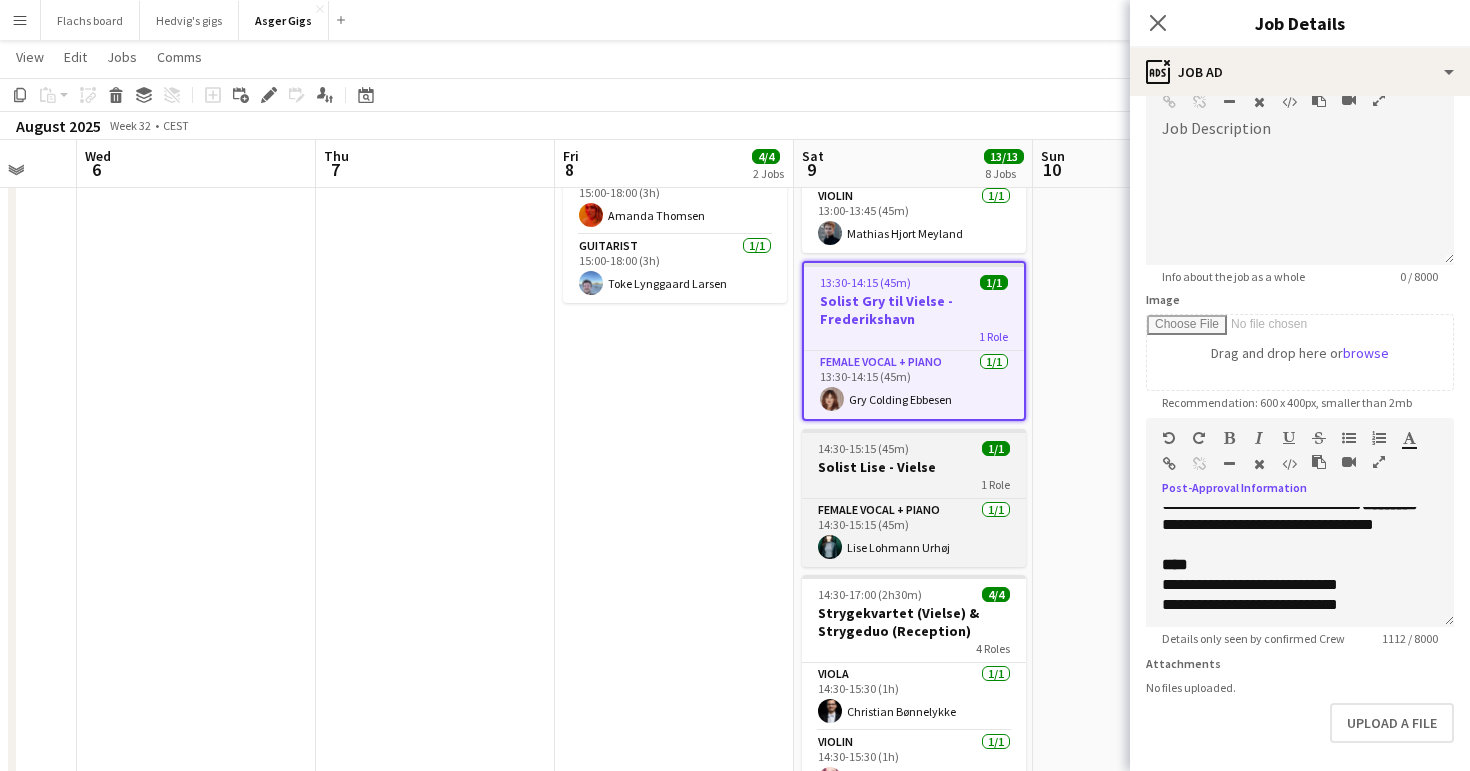 scroll, scrollTop: 0, scrollLeft: 0, axis: both 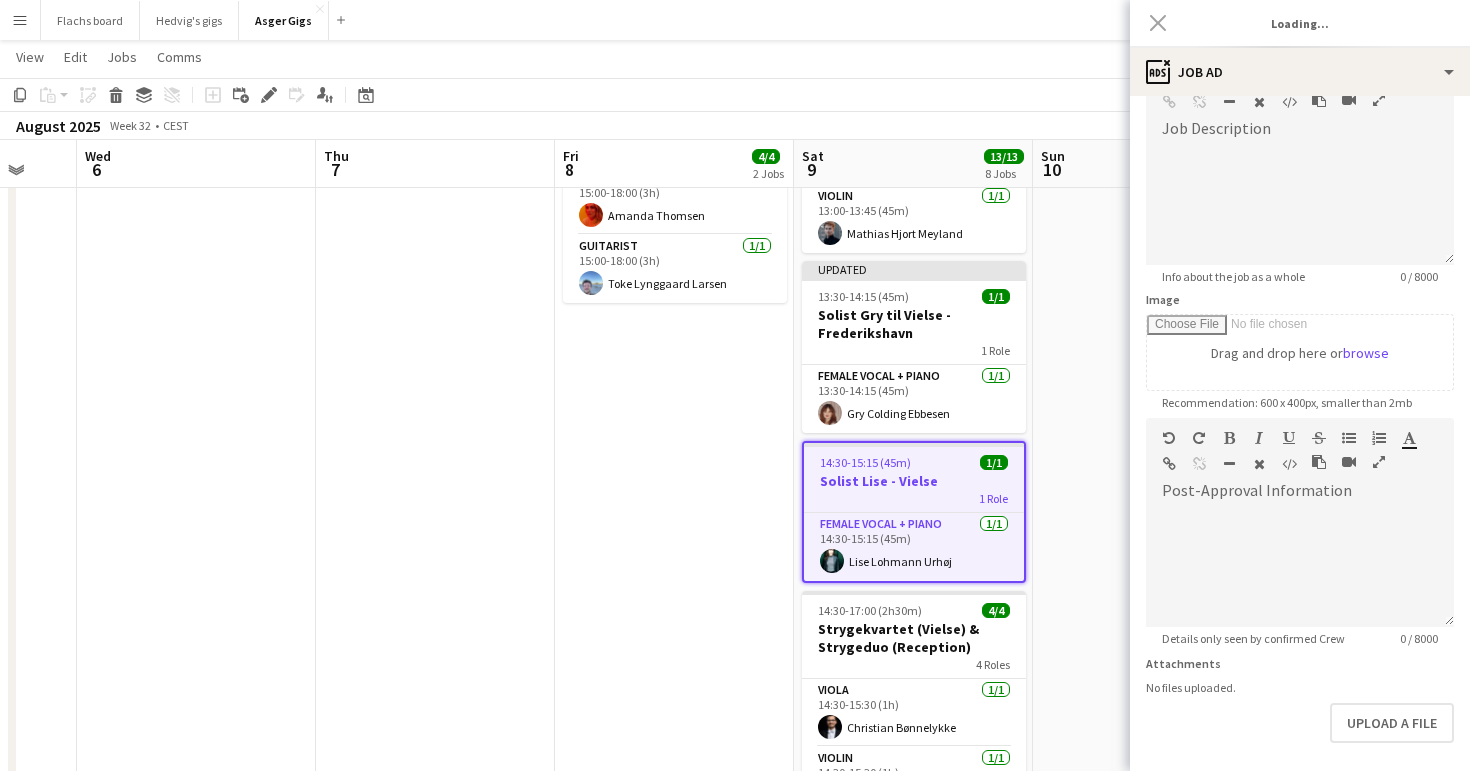 type on "**********" 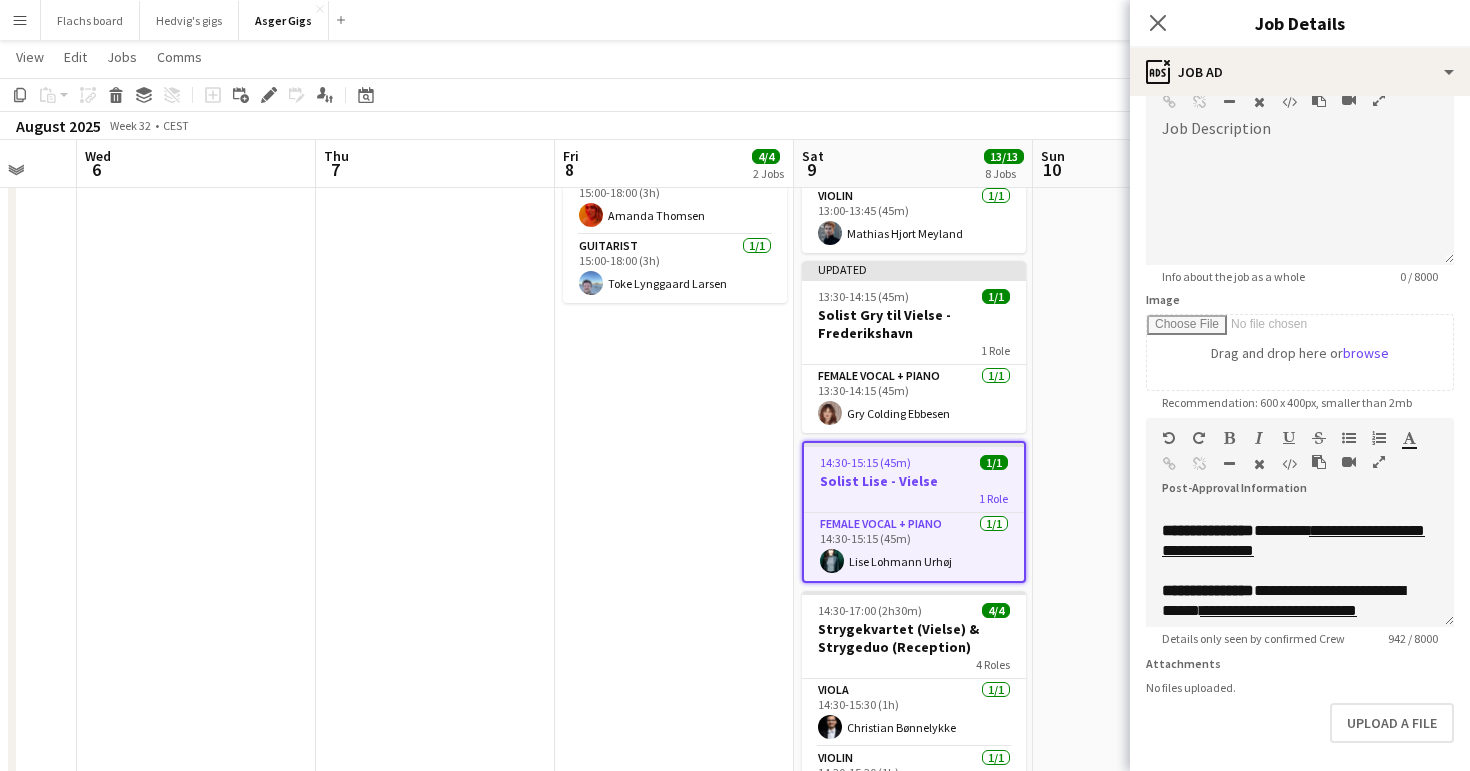 scroll, scrollTop: 397, scrollLeft: 0, axis: vertical 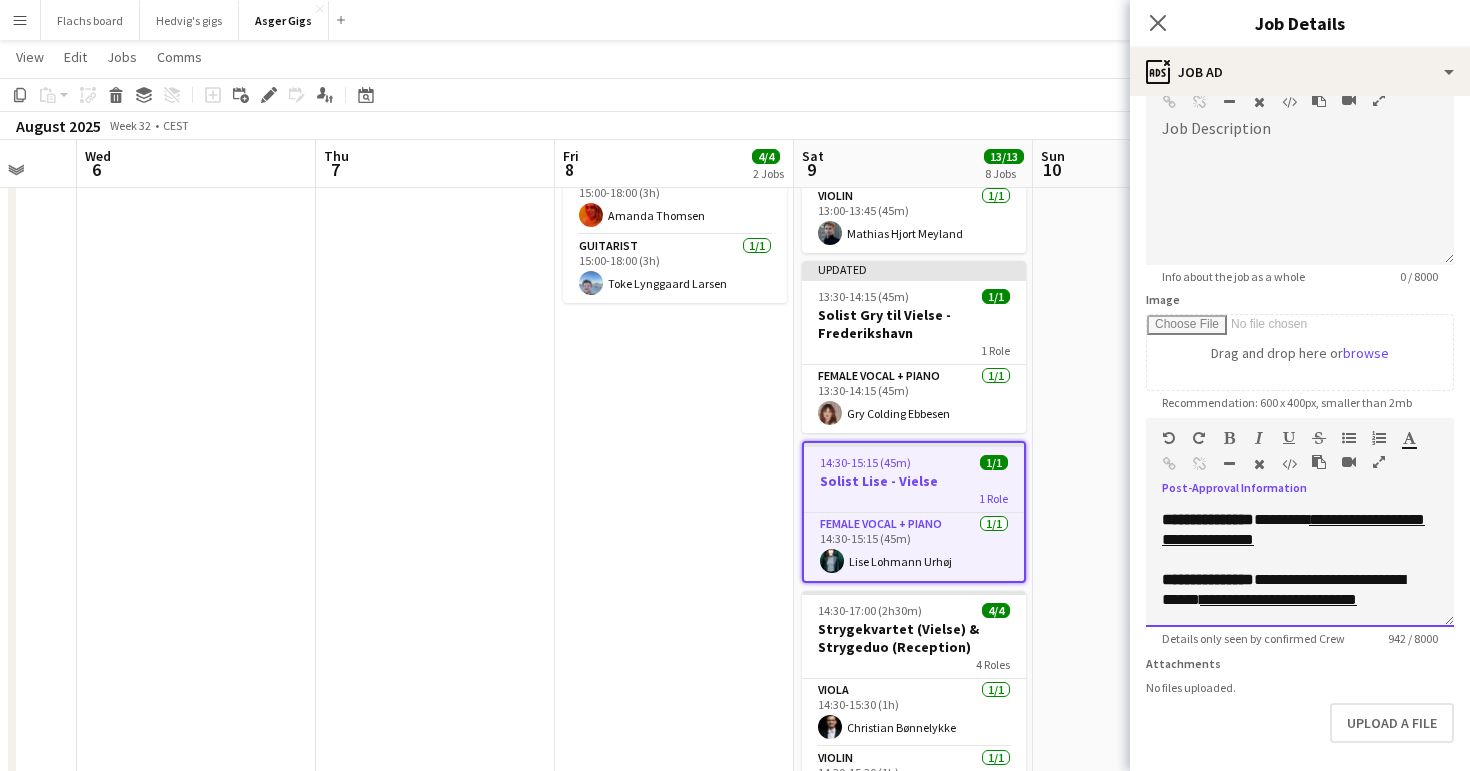 drag, startPoint x: 1296, startPoint y: 564, endPoint x: 1276, endPoint y: 547, distance: 26.24881 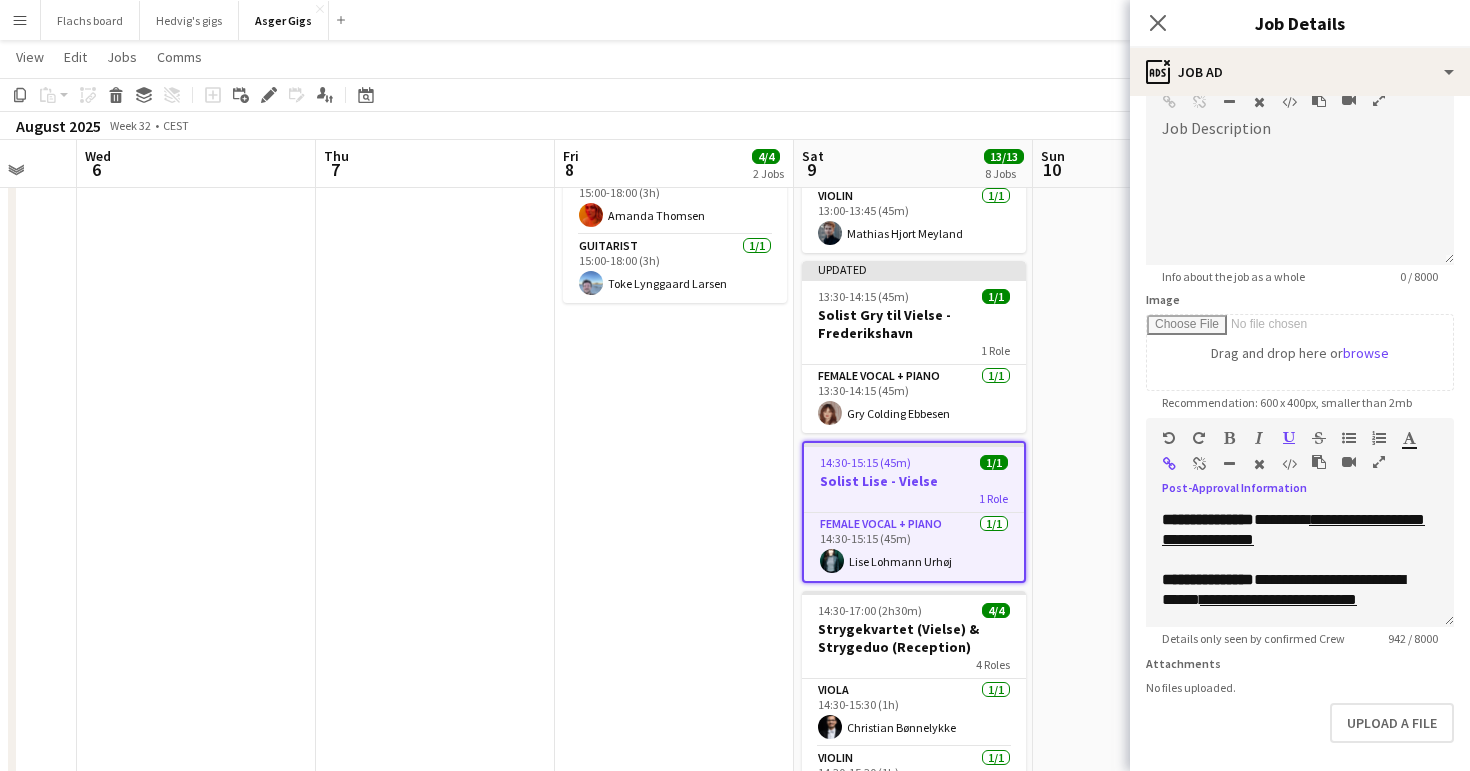 click at bounding box center (1199, 464) 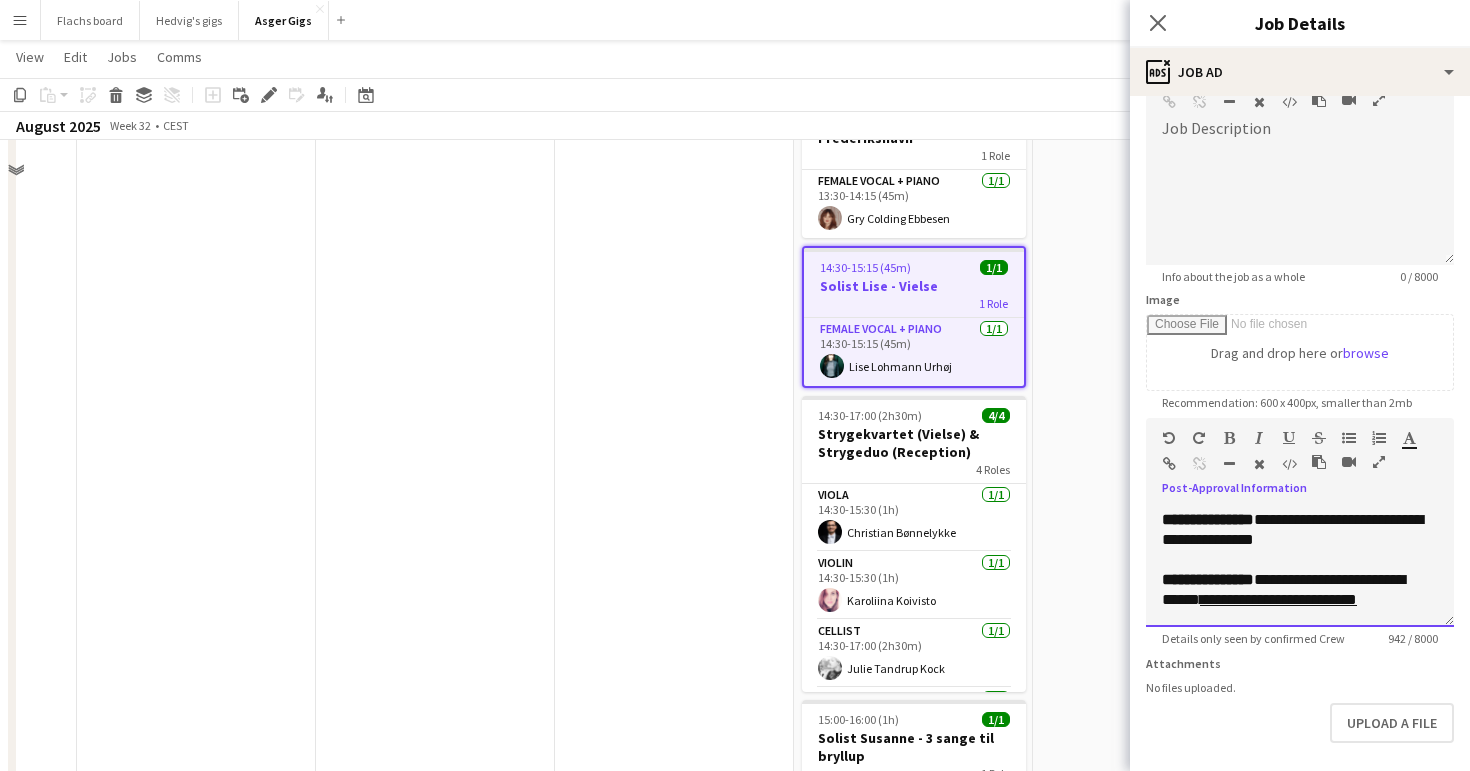 scroll, scrollTop: 581, scrollLeft: 0, axis: vertical 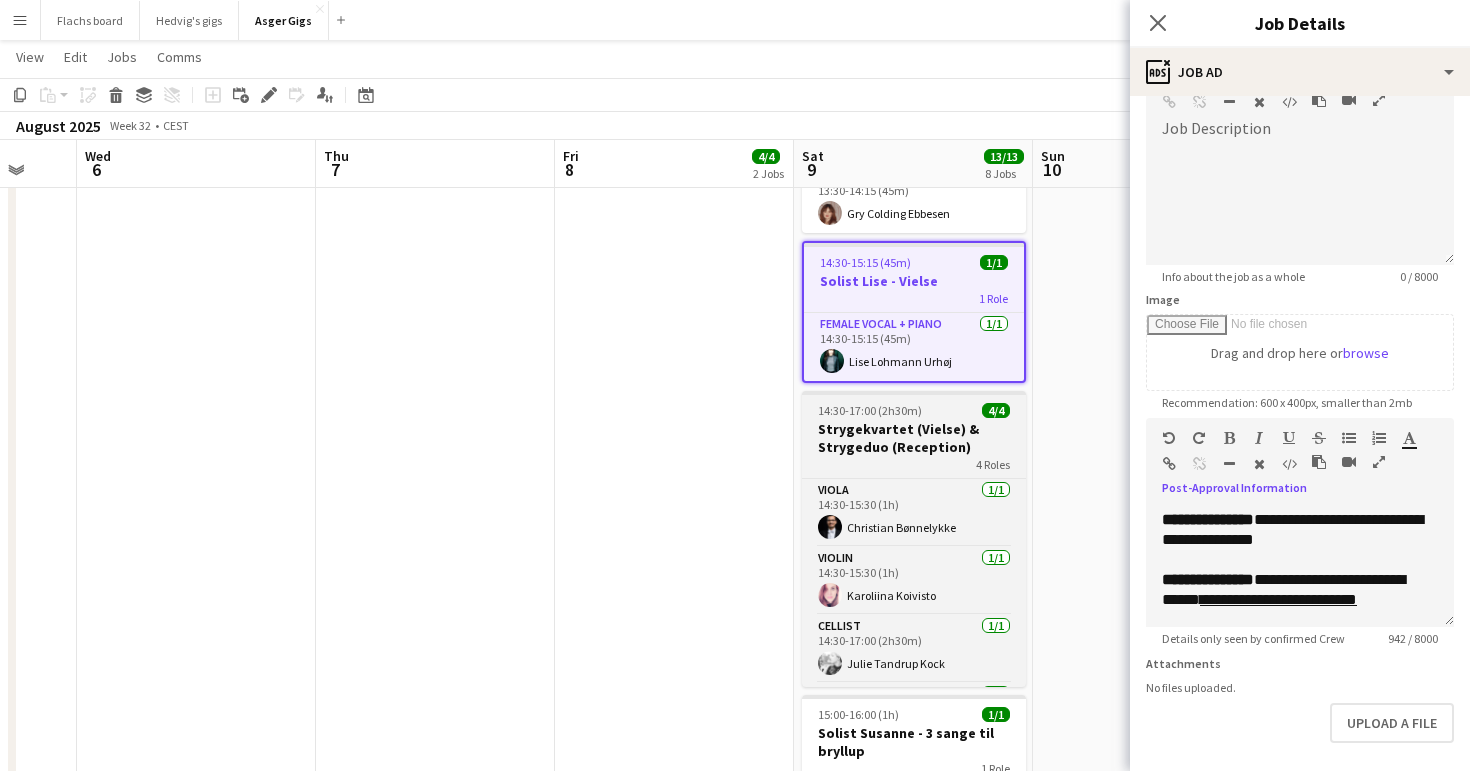click on "Strygekvartet (Vielse) & Strygeduo (Reception)" at bounding box center [914, 438] 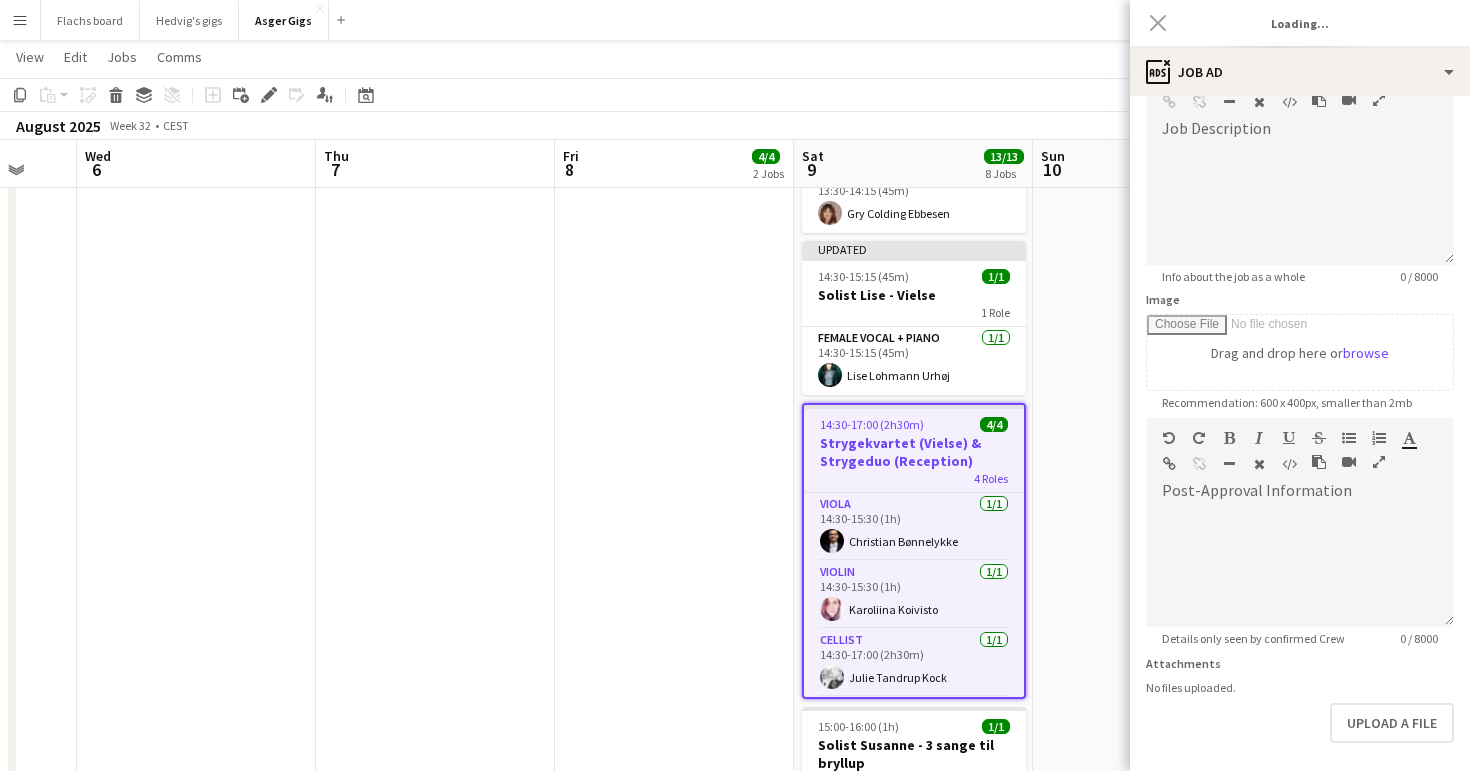 scroll, scrollTop: 0, scrollLeft: 0, axis: both 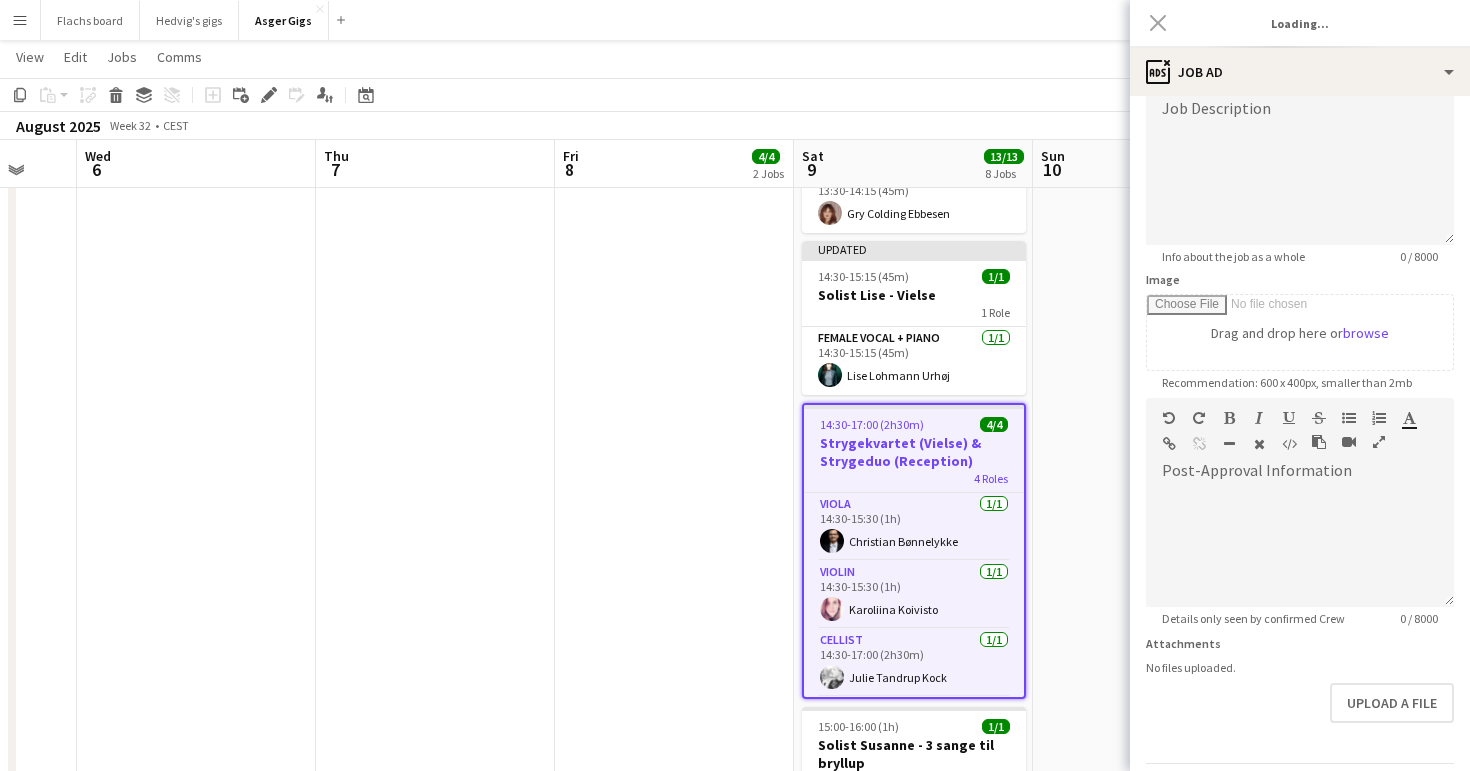 type on "**********" 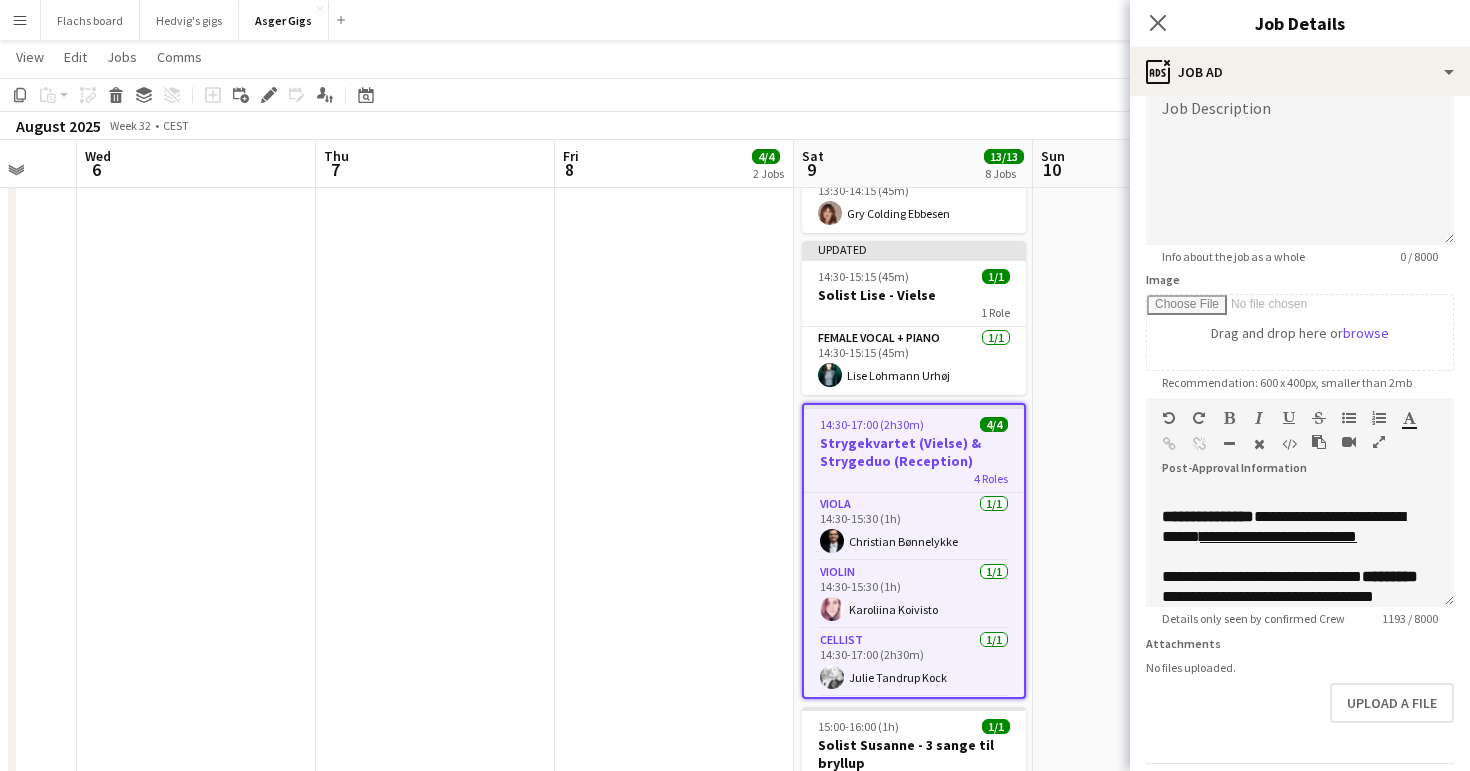 scroll, scrollTop: 622, scrollLeft: 0, axis: vertical 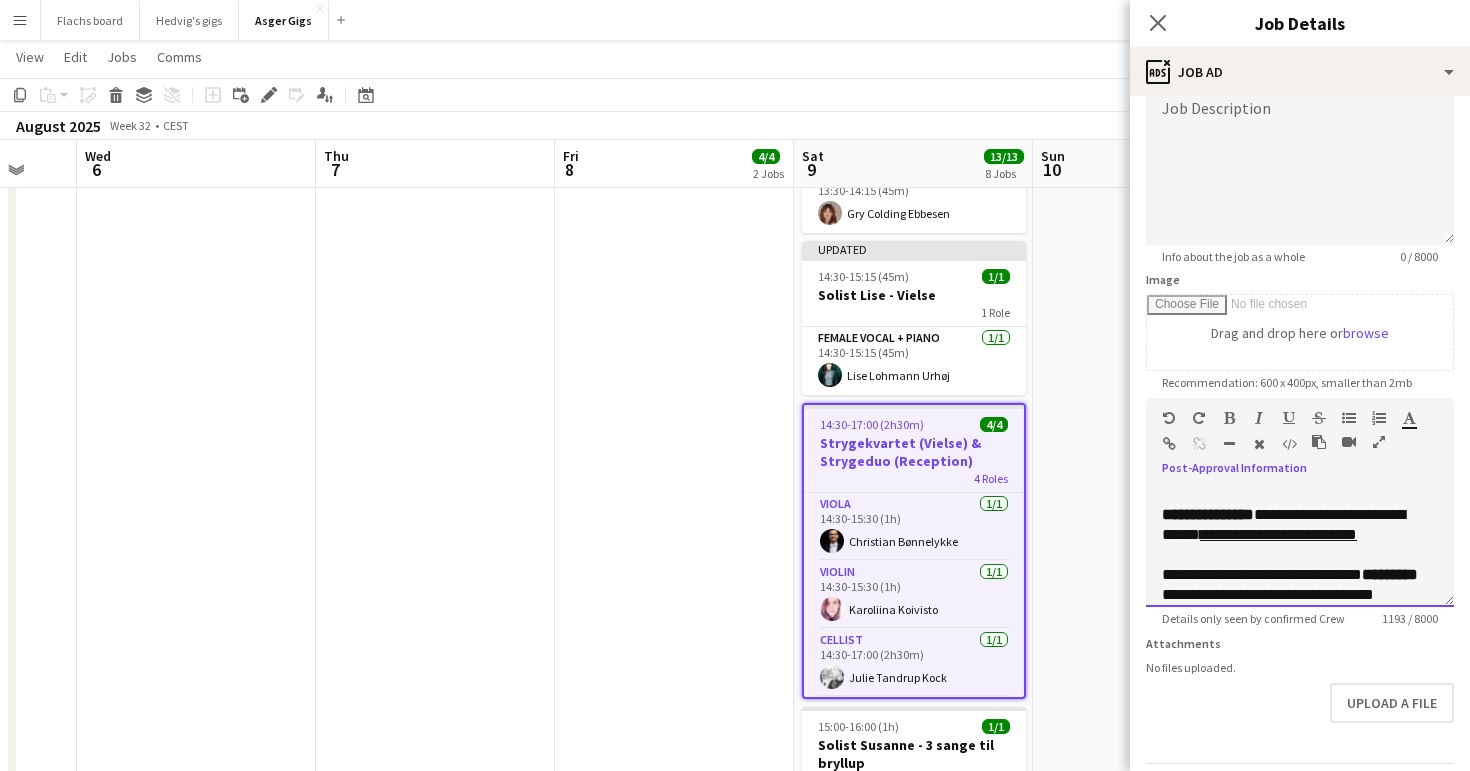 drag, startPoint x: 1282, startPoint y: 534, endPoint x: 1277, endPoint y: 522, distance: 13 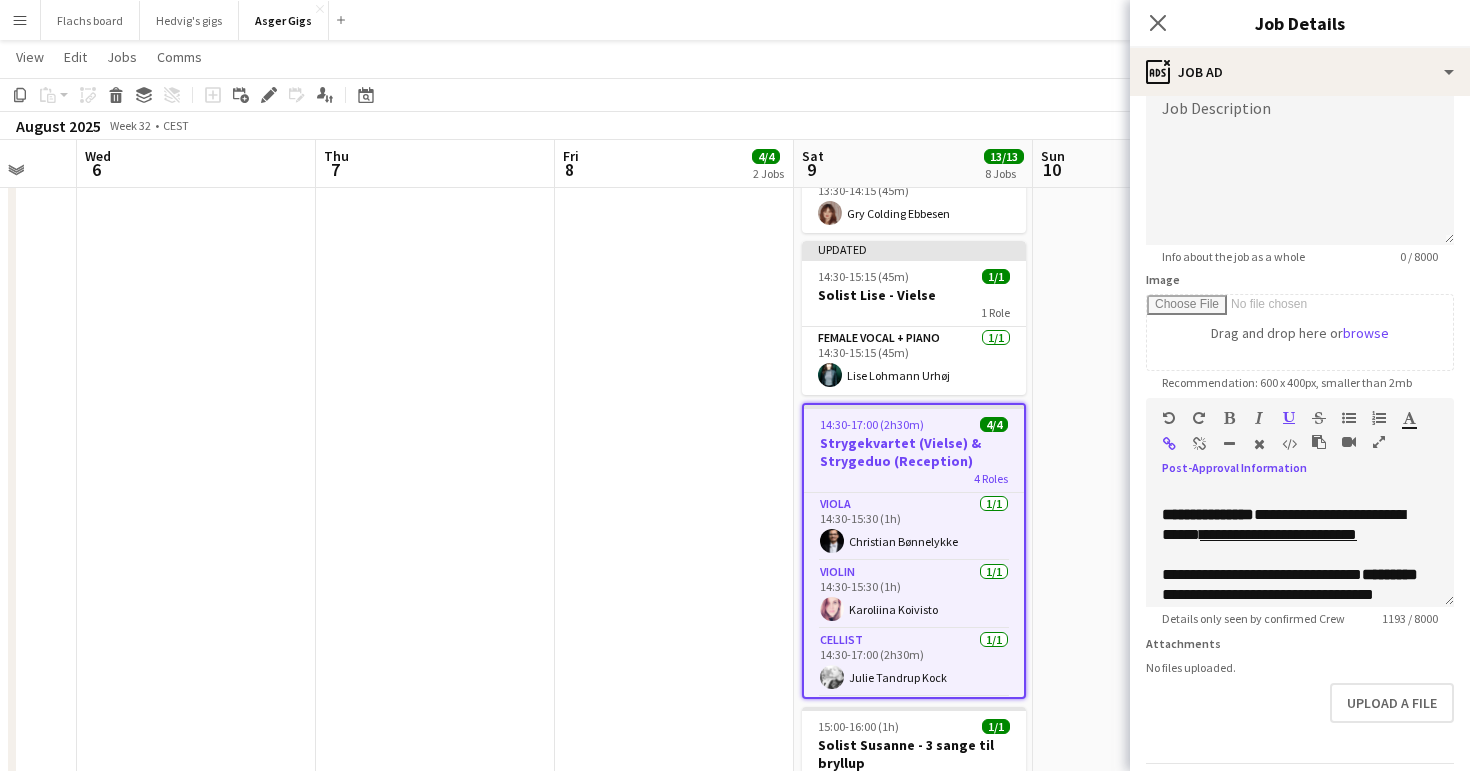 click at bounding box center (1199, 444) 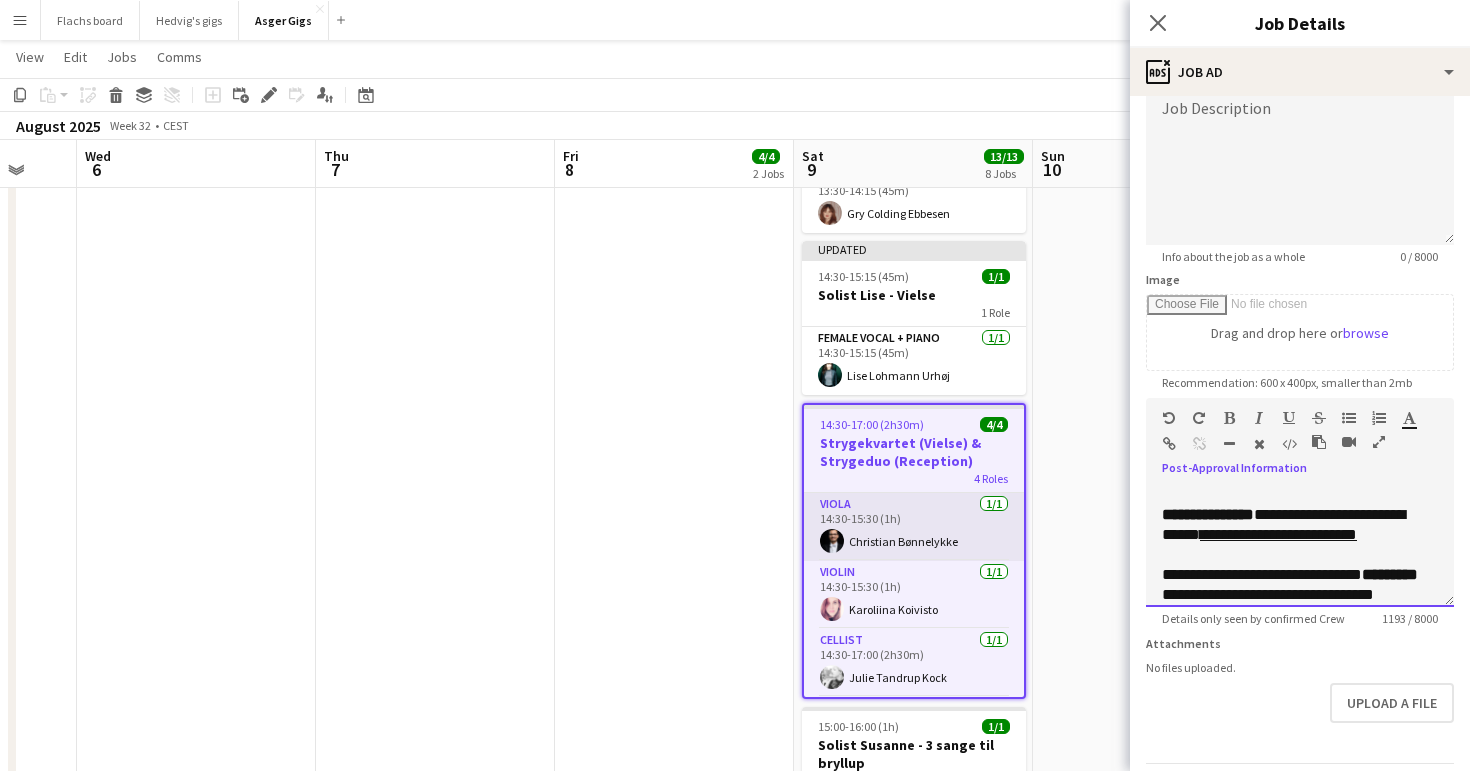 scroll, scrollTop: 68, scrollLeft: 0, axis: vertical 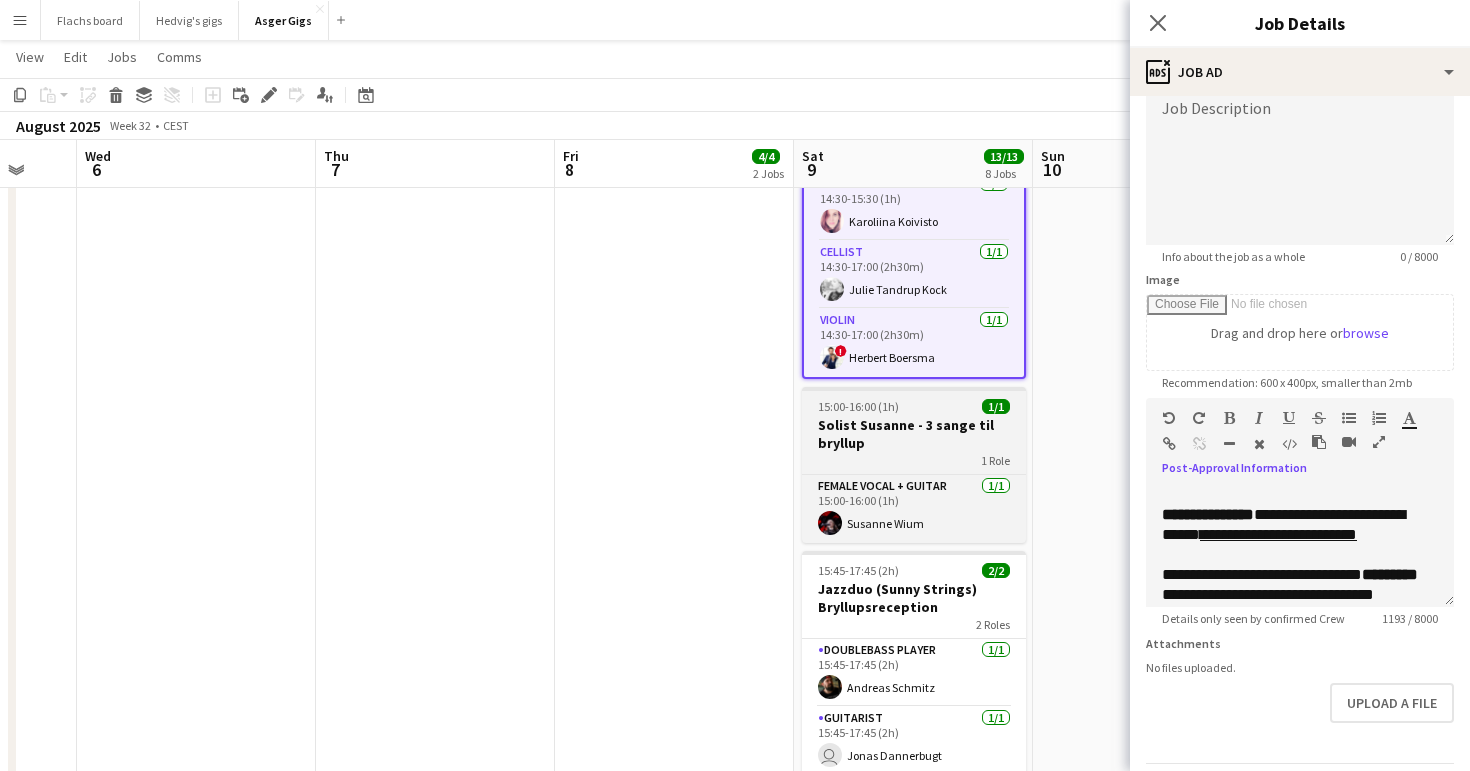click on "15:00-16:00 (1h)    1/1" at bounding box center [914, 406] 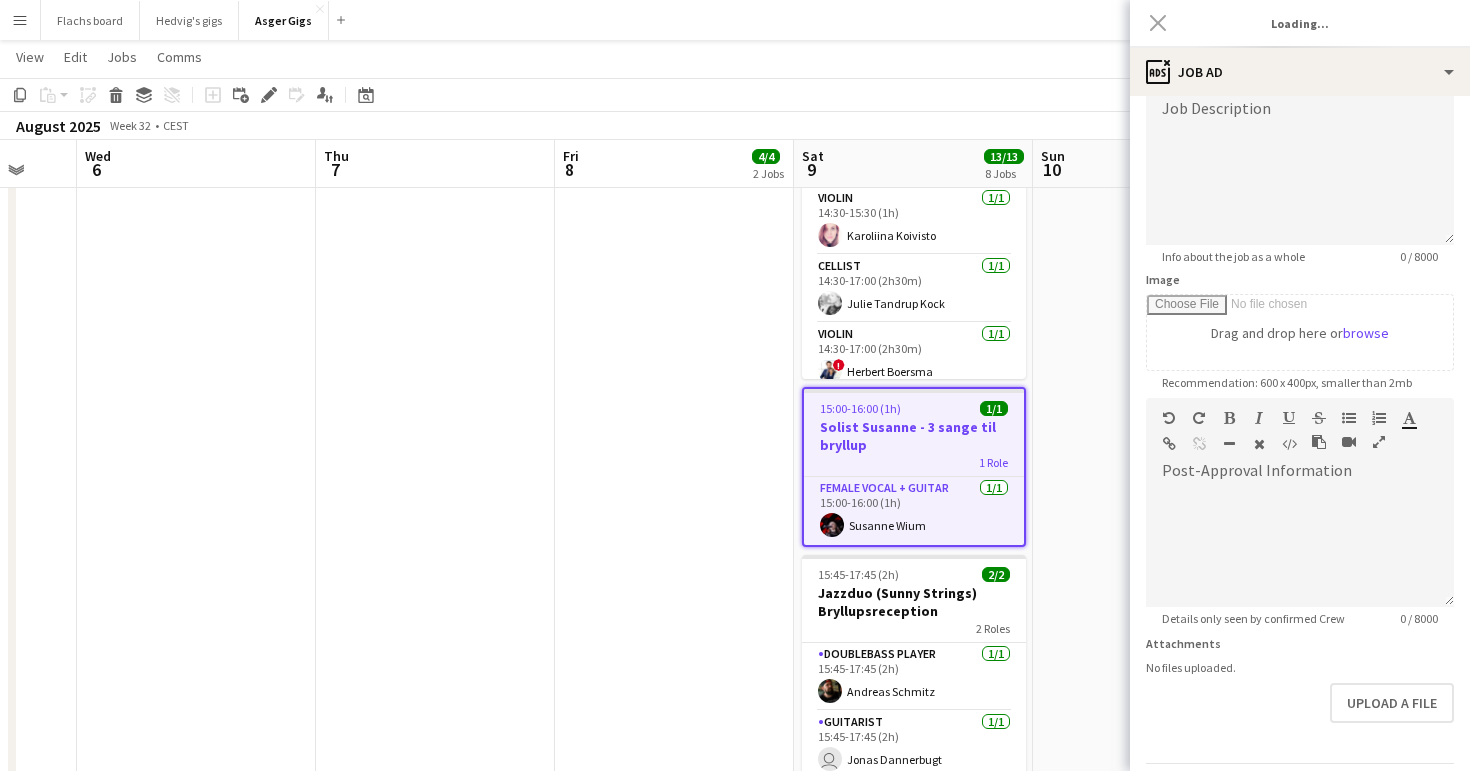 type on "**********" 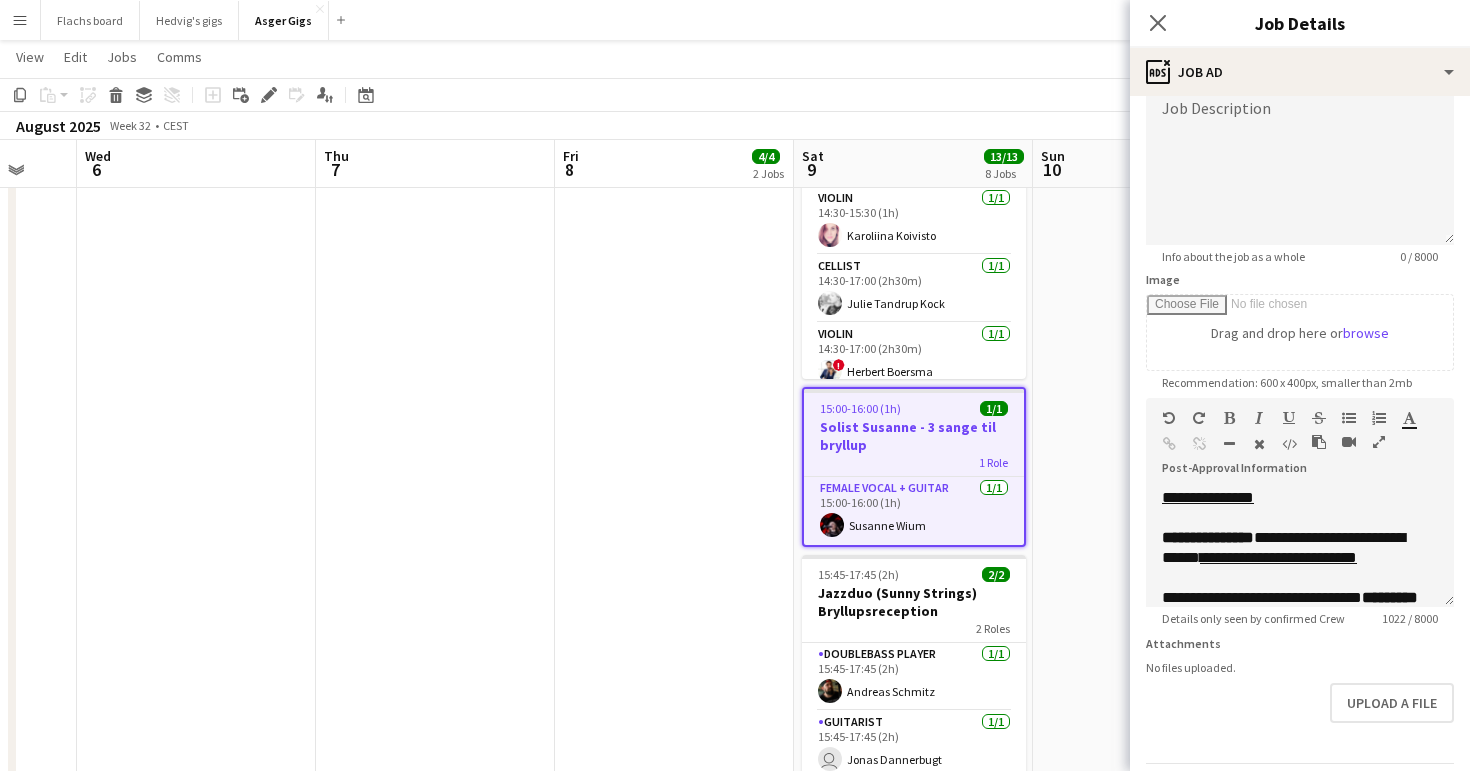 scroll, scrollTop: 470, scrollLeft: 0, axis: vertical 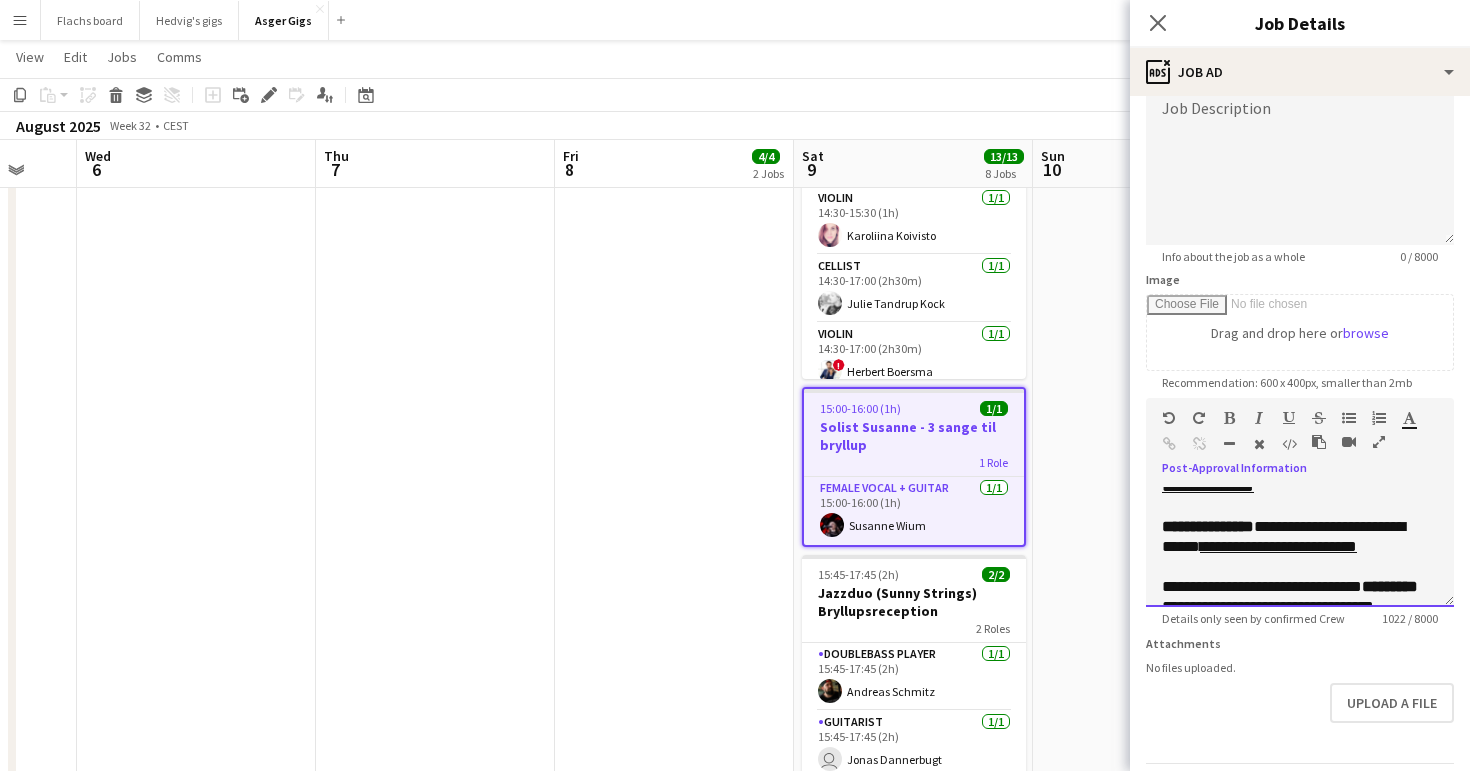 drag, startPoint x: 1291, startPoint y: 525, endPoint x: 1276, endPoint y: 513, distance: 19.209373 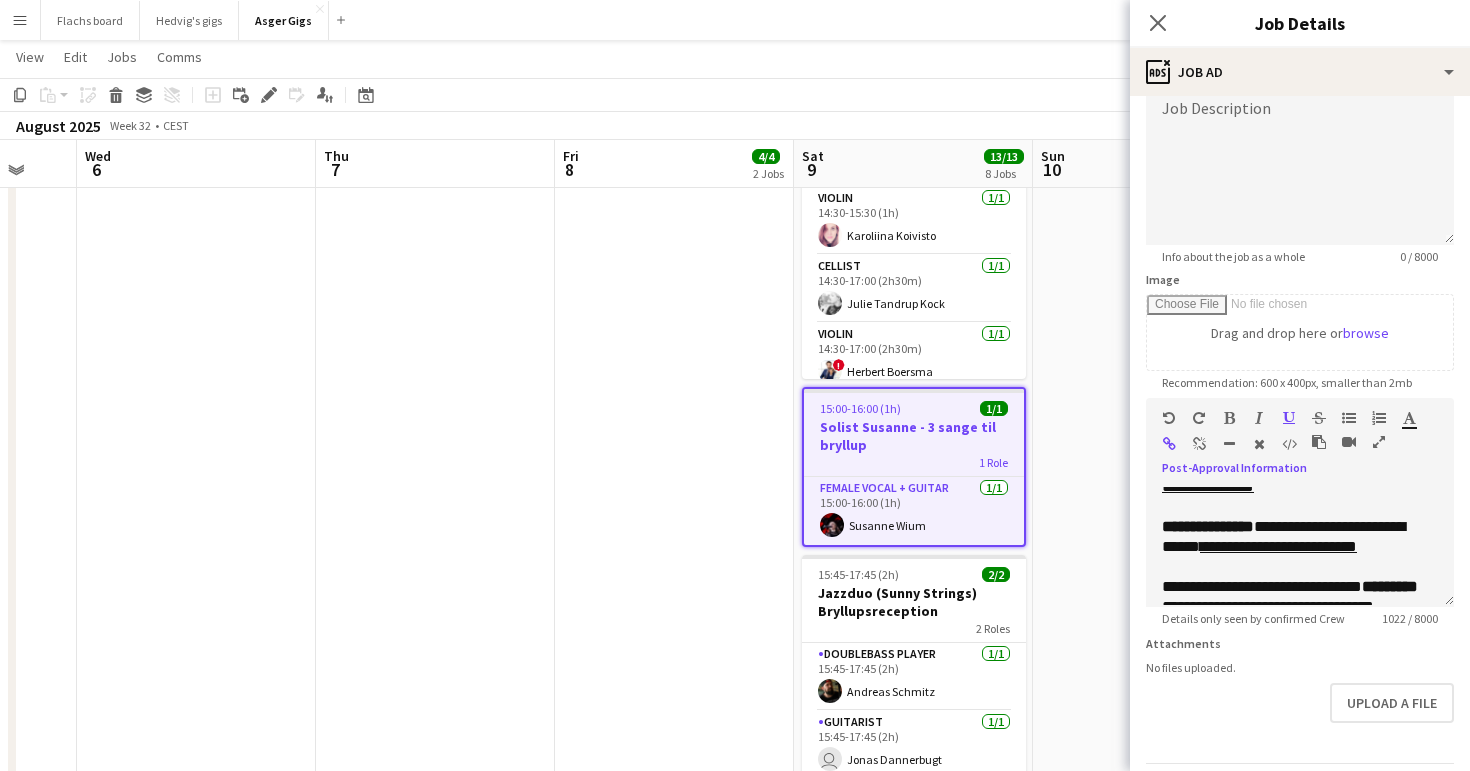 click at bounding box center (1199, 444) 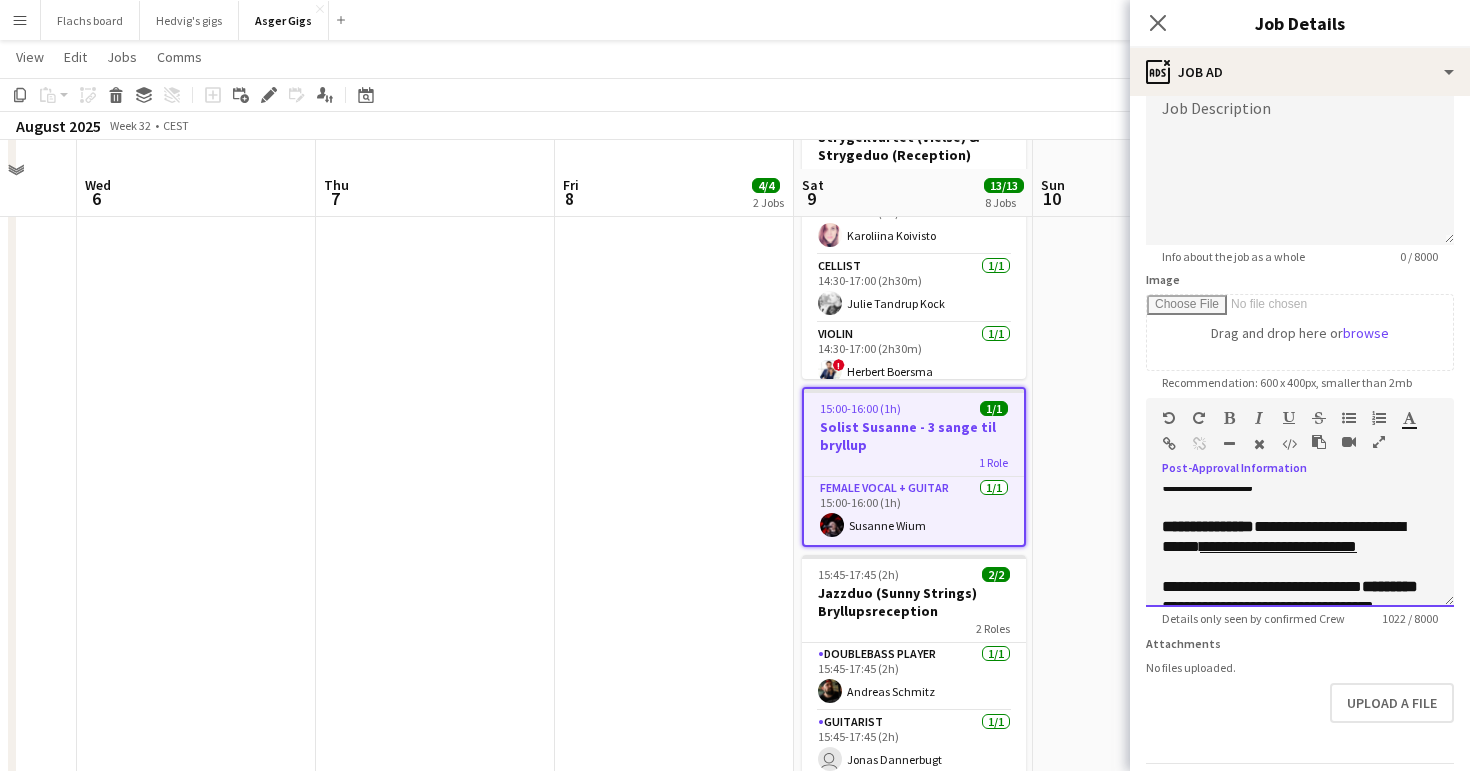 scroll, scrollTop: 1086, scrollLeft: 0, axis: vertical 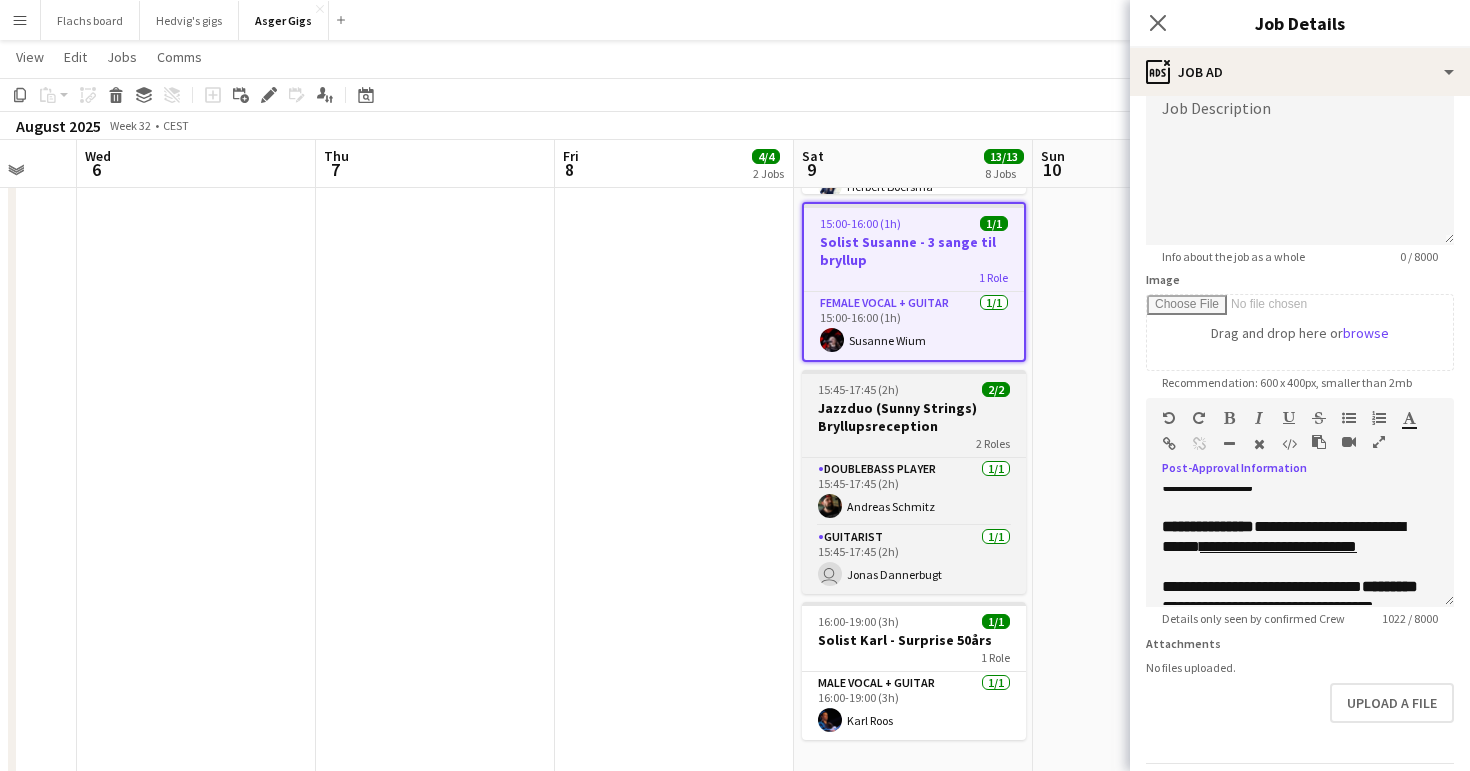 click on "Jazzduo (Sunny Strings) Bryllupsreception" at bounding box center (914, 417) 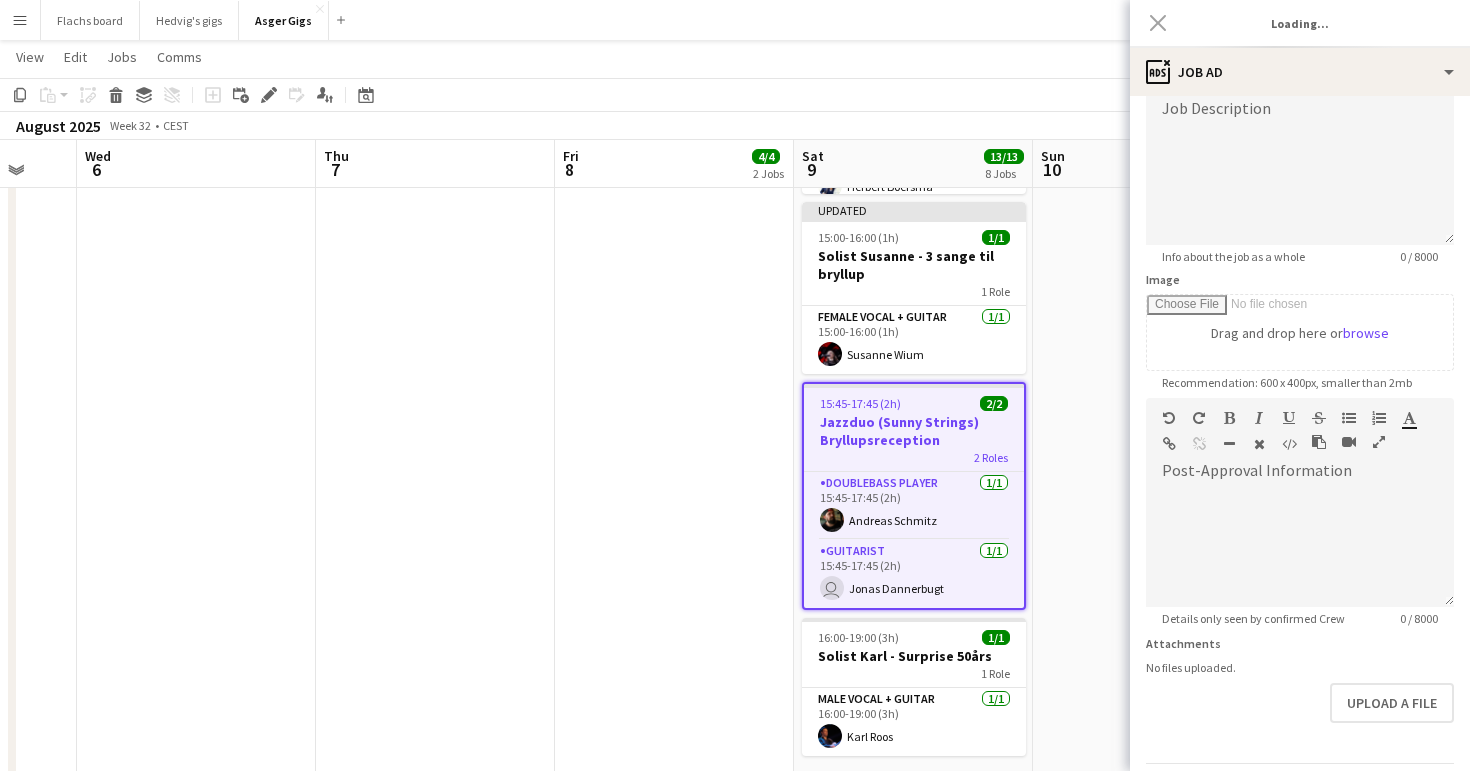 scroll, scrollTop: 0, scrollLeft: 641, axis: horizontal 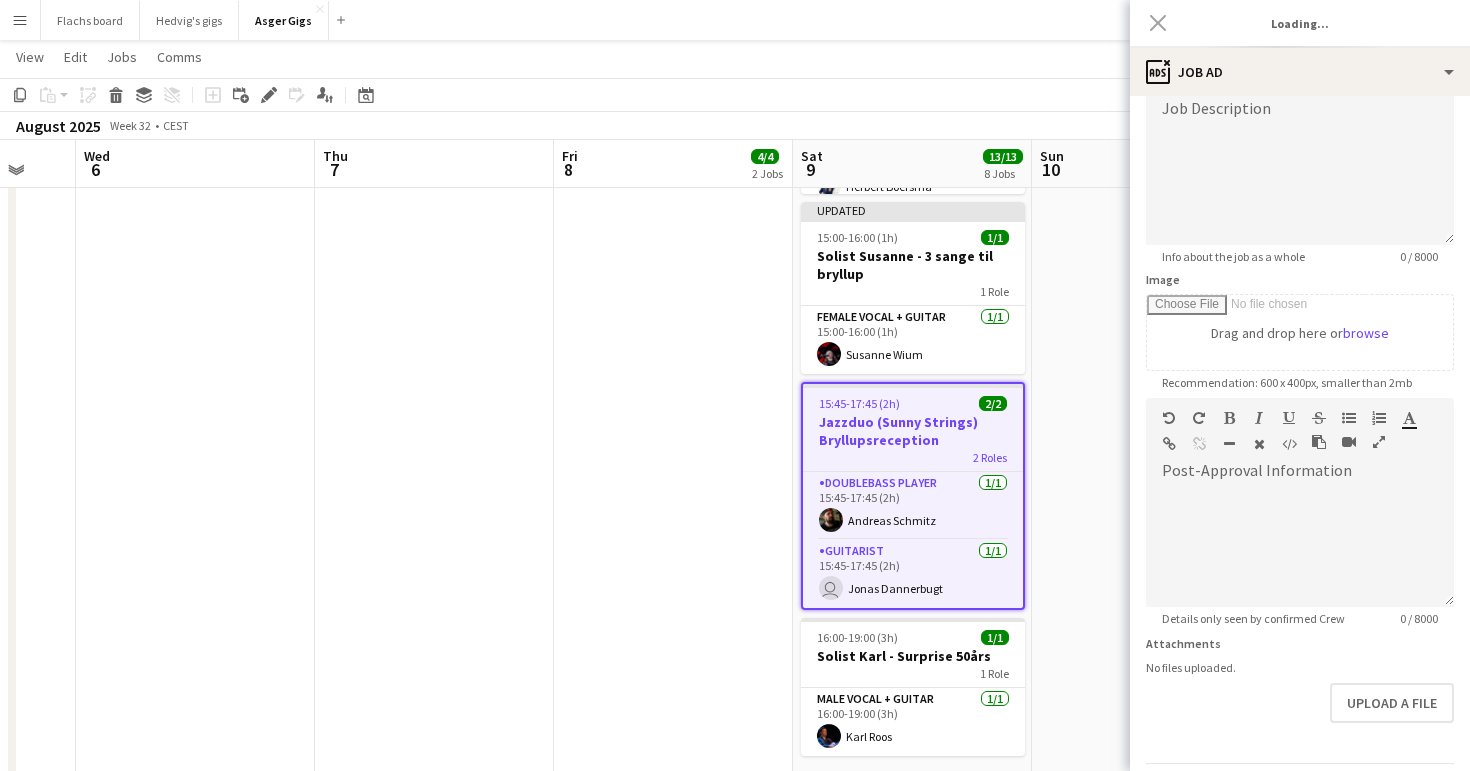 type on "**********" 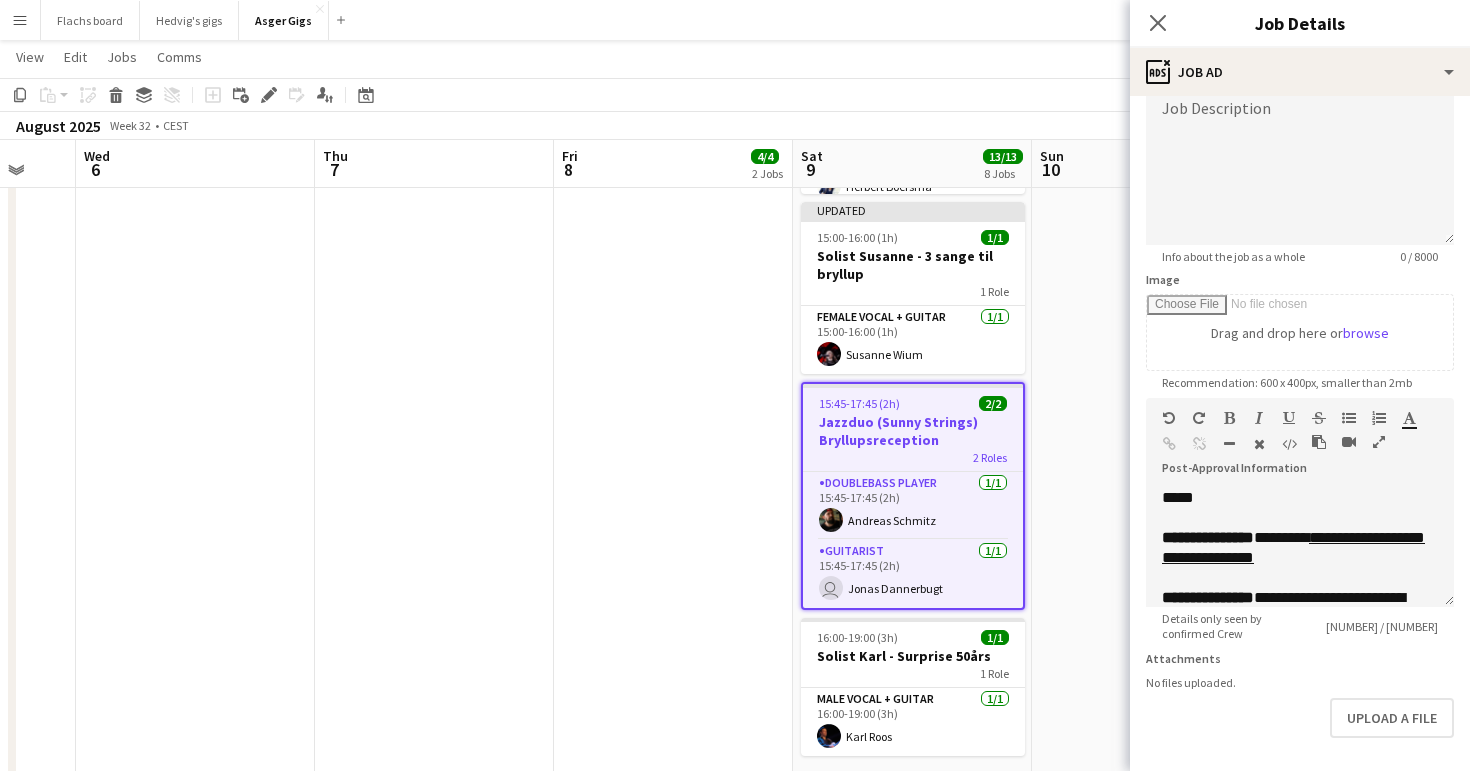 scroll, scrollTop: 169, scrollLeft: 0, axis: vertical 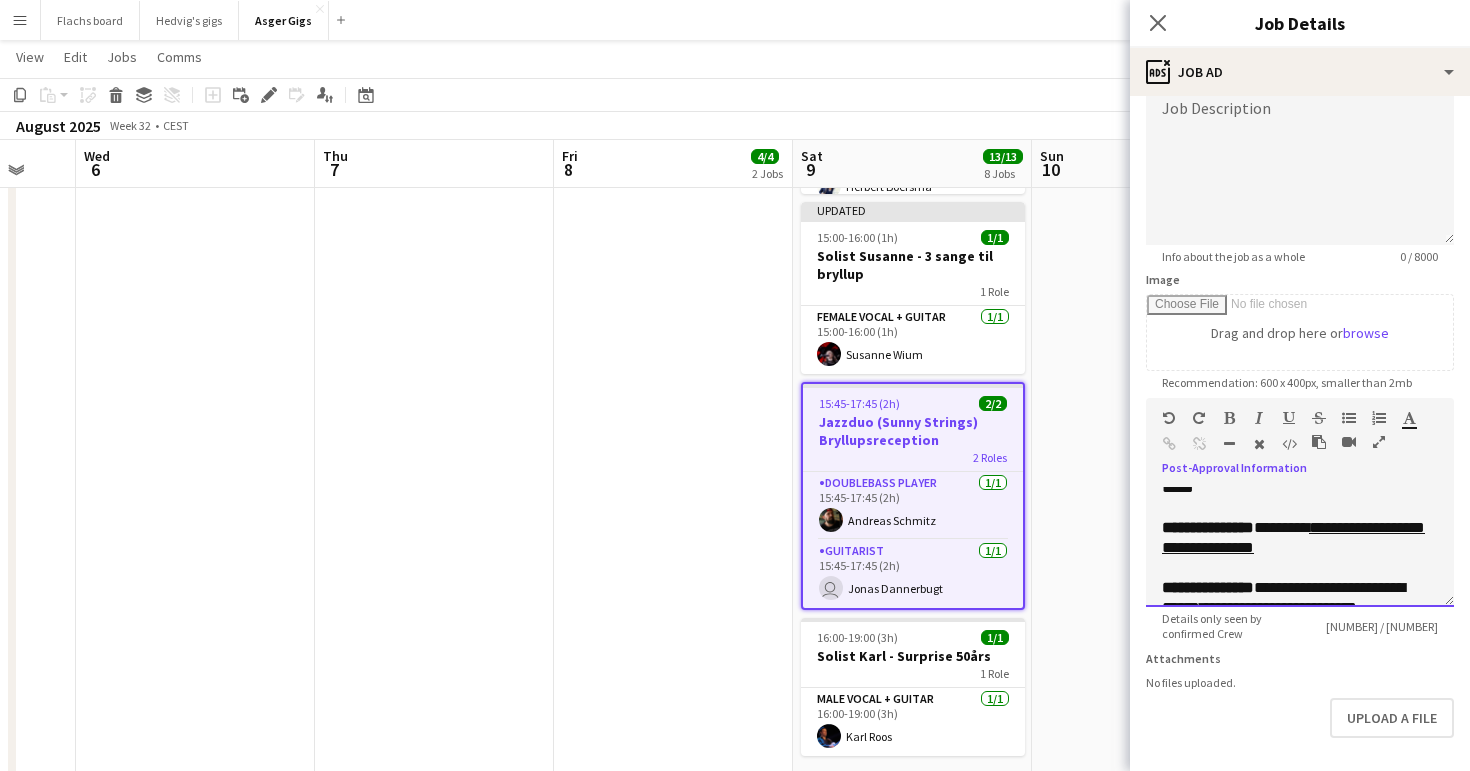 drag, startPoint x: 1312, startPoint y: 570, endPoint x: 1277, endPoint y: 548, distance: 41.340054 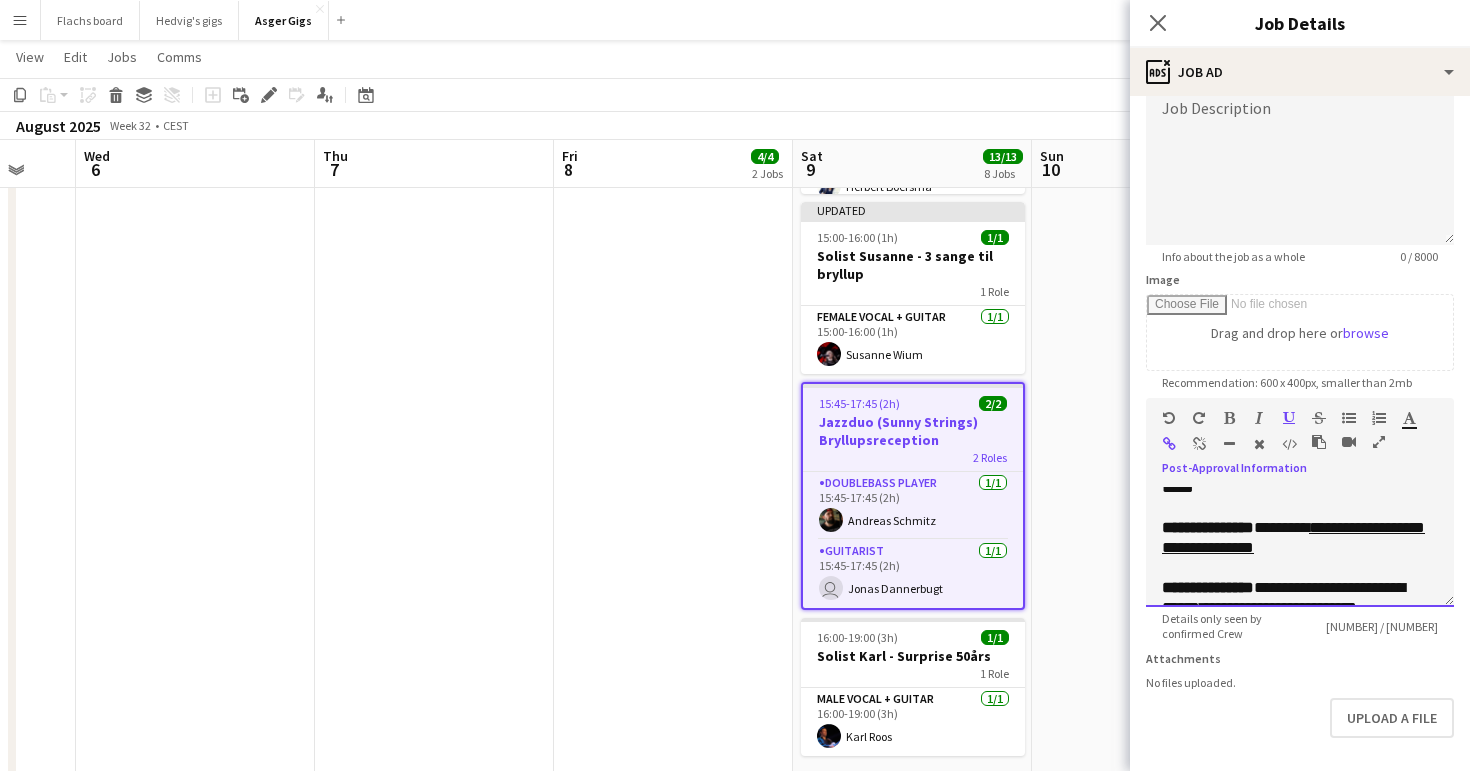 click at bounding box center [1192, 422] 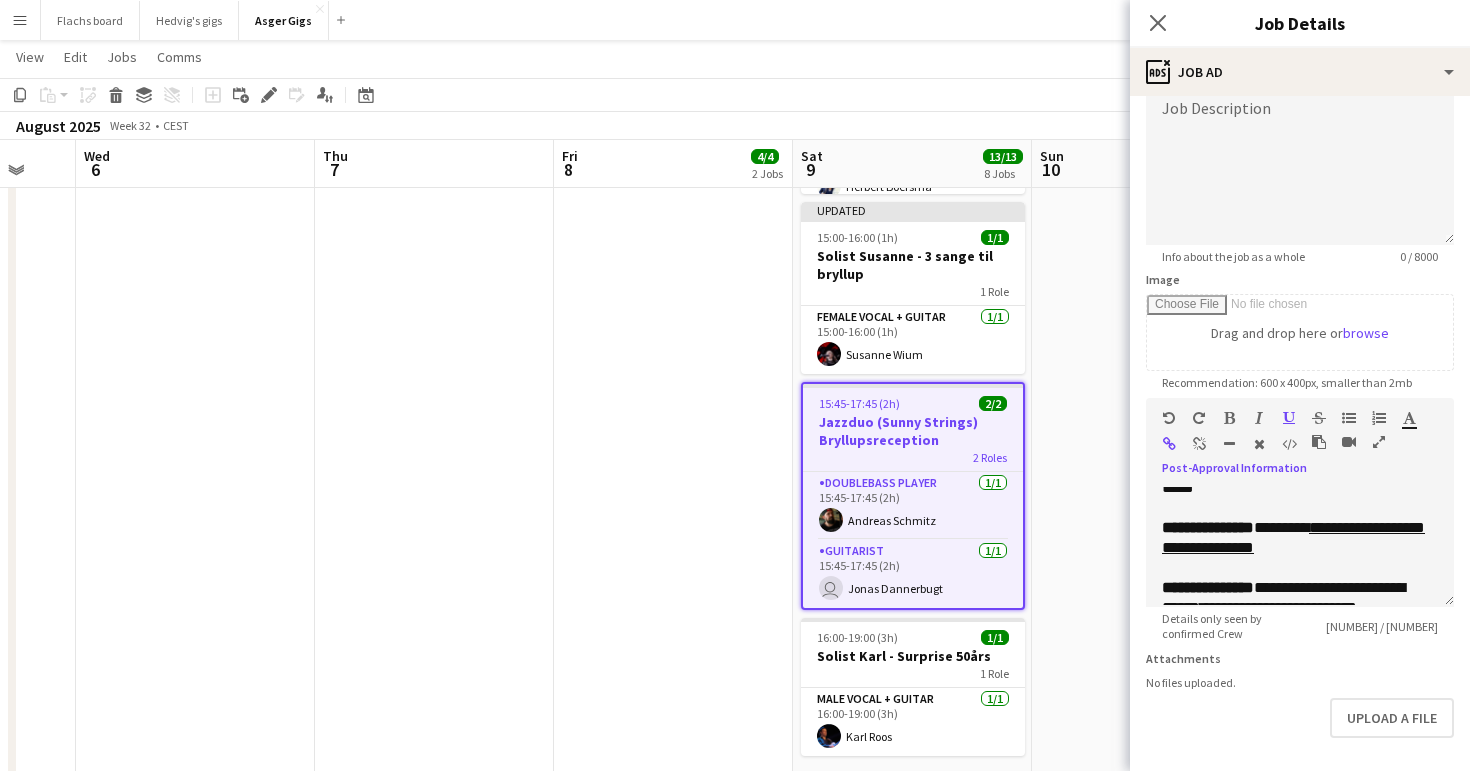 click at bounding box center (1199, 444) 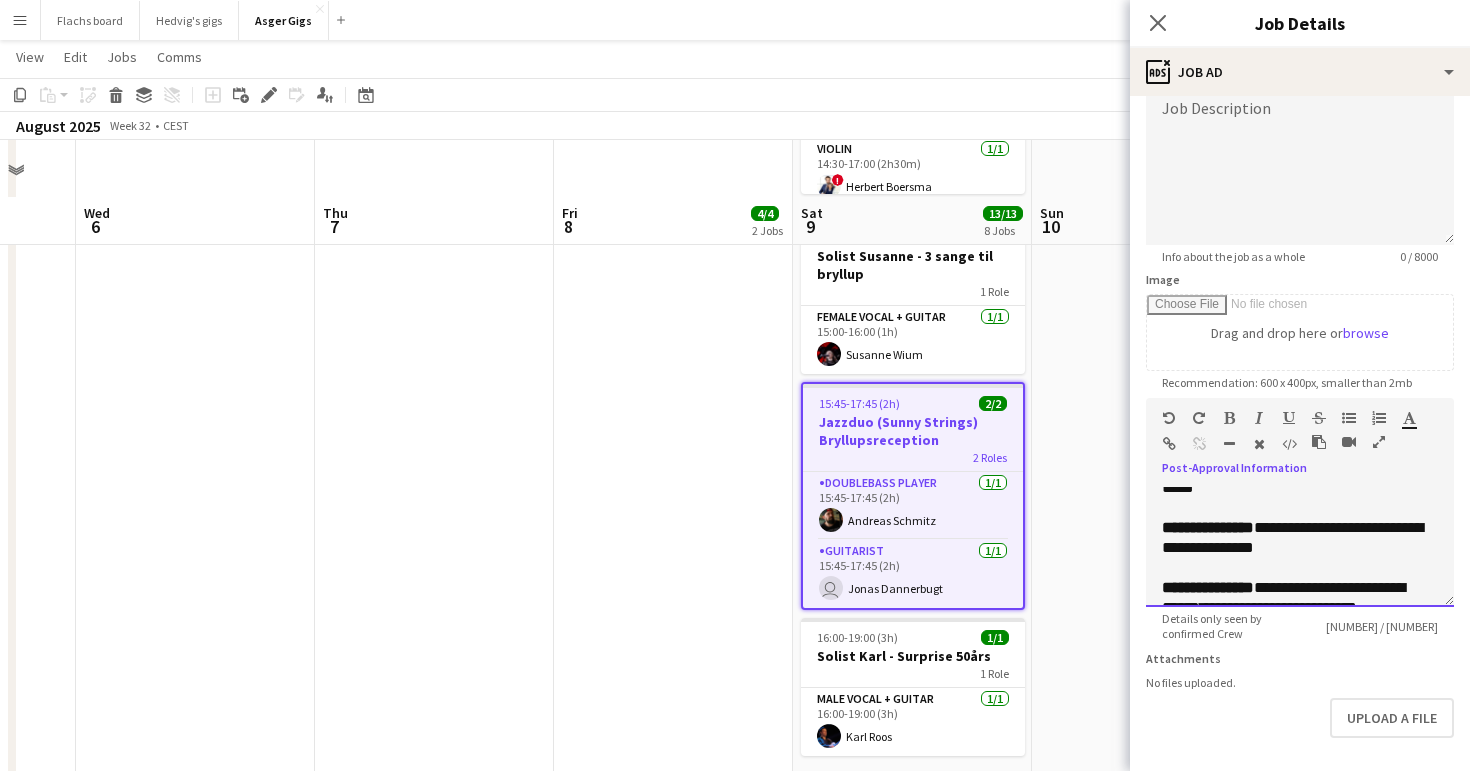 scroll, scrollTop: 1285, scrollLeft: 0, axis: vertical 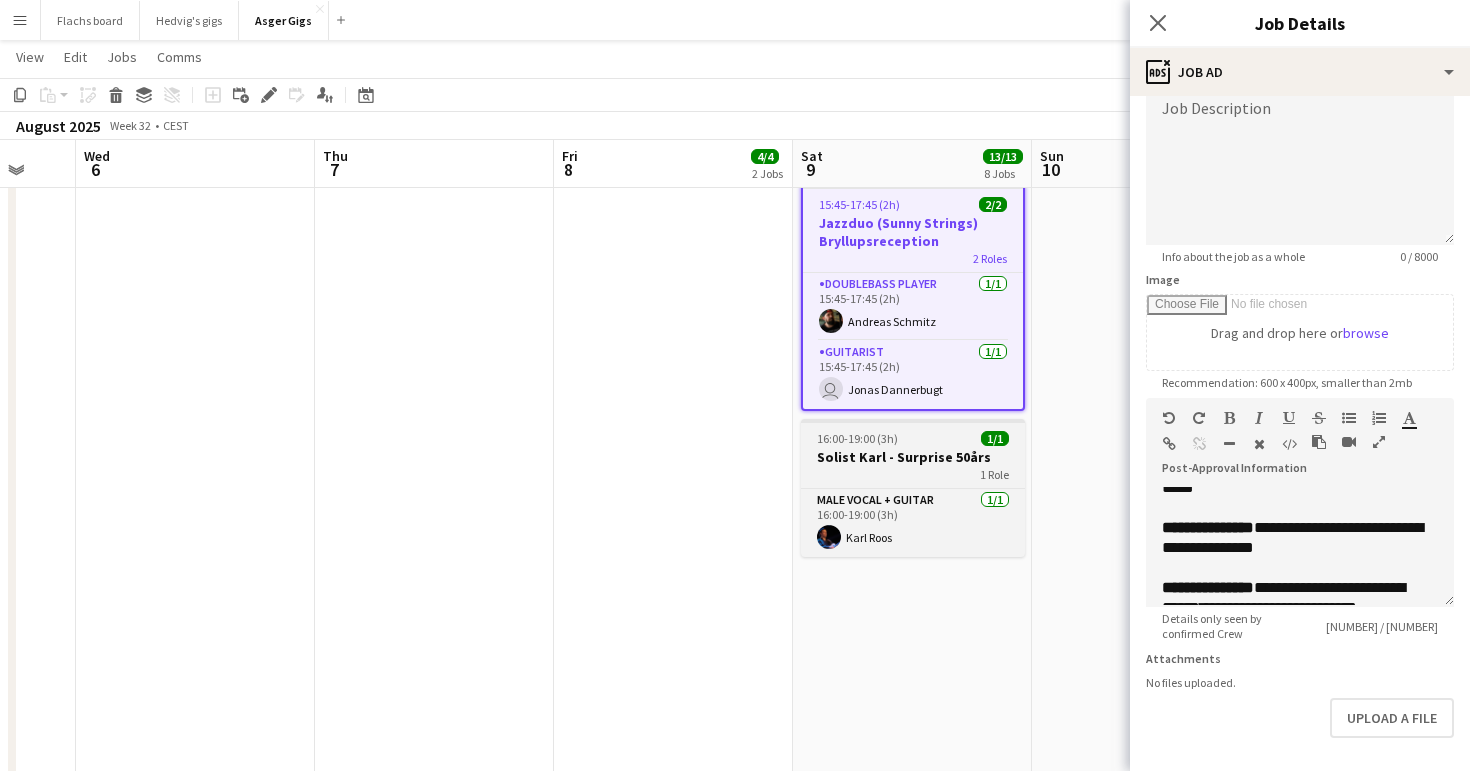 click on "Solist Karl - Surprise 50års" at bounding box center [913, 457] 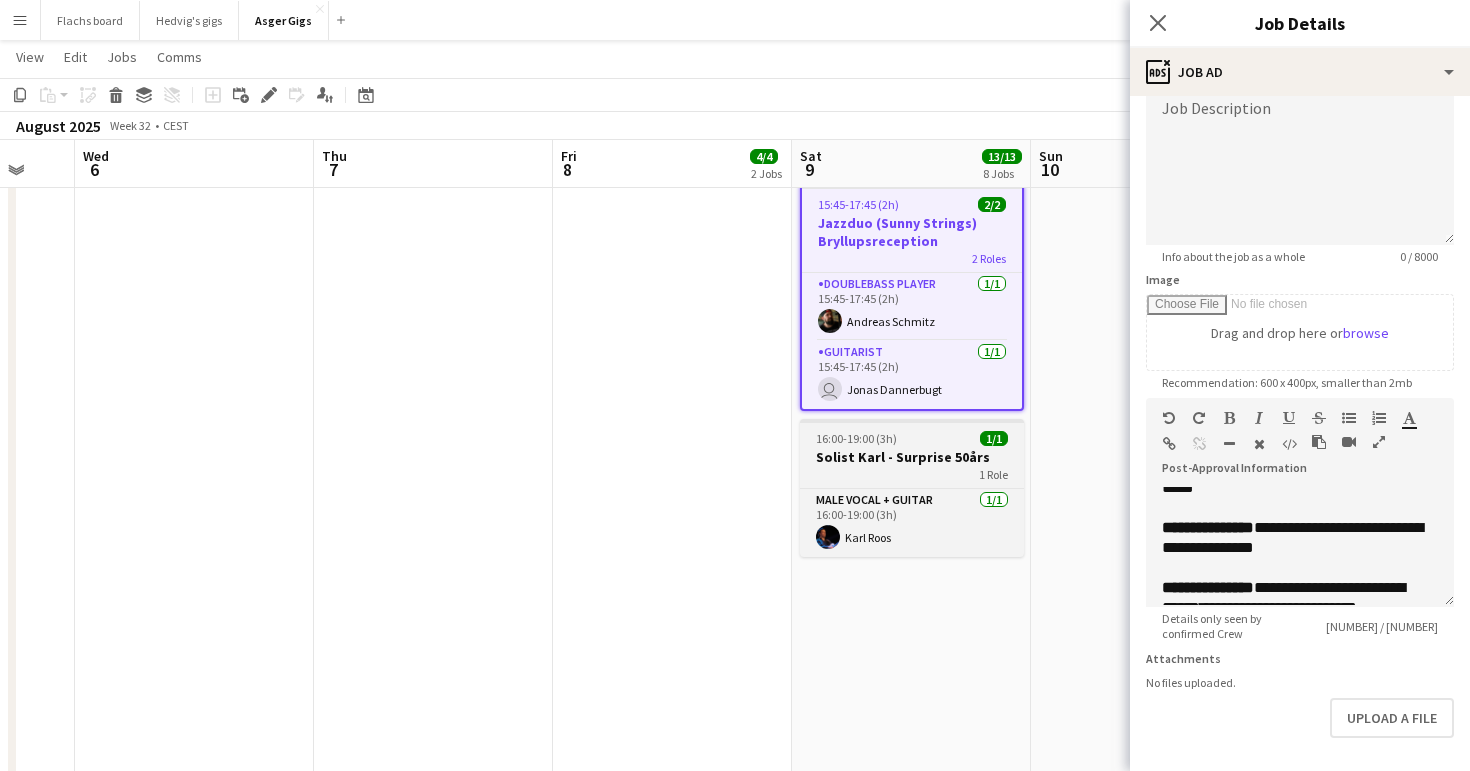 scroll, scrollTop: 0, scrollLeft: 0, axis: both 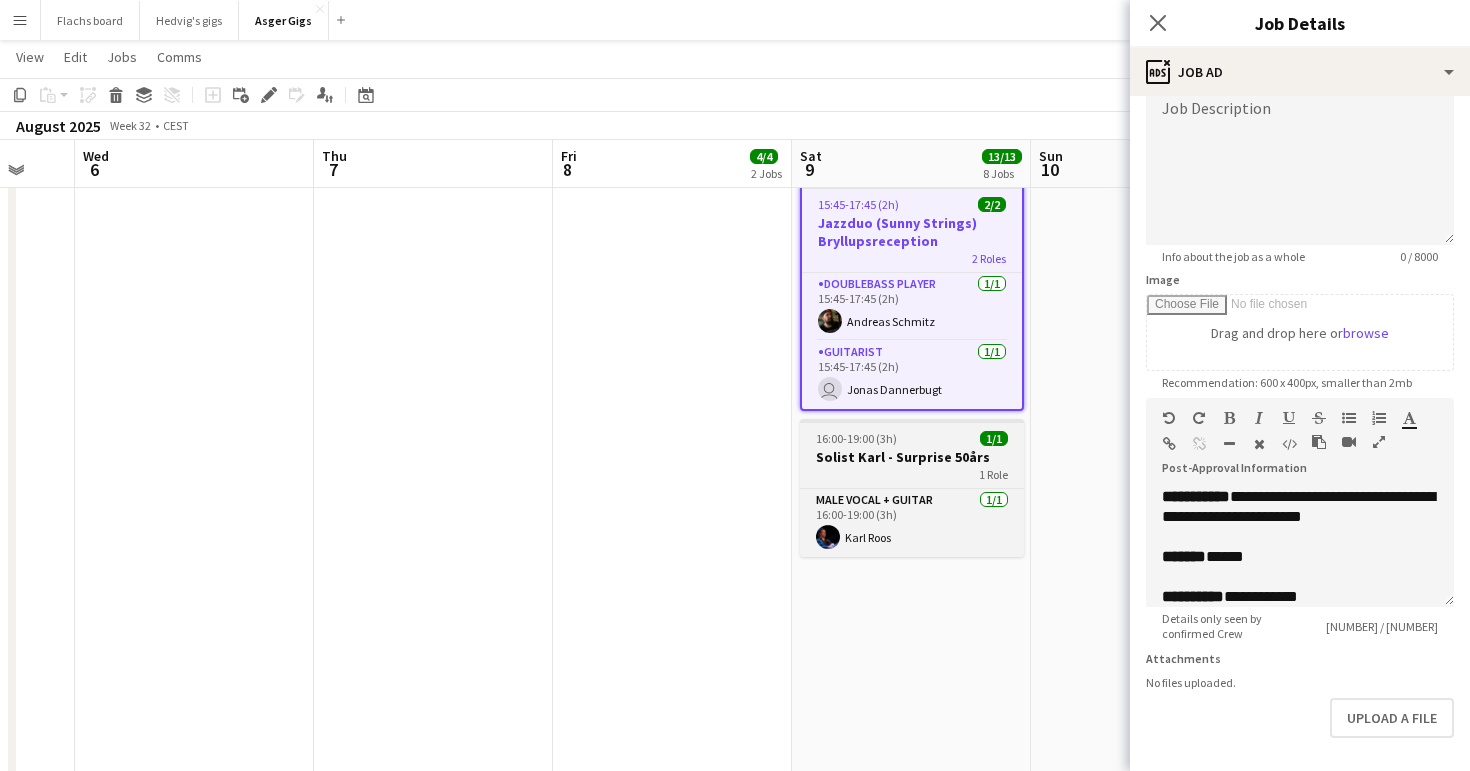 type on "**********" 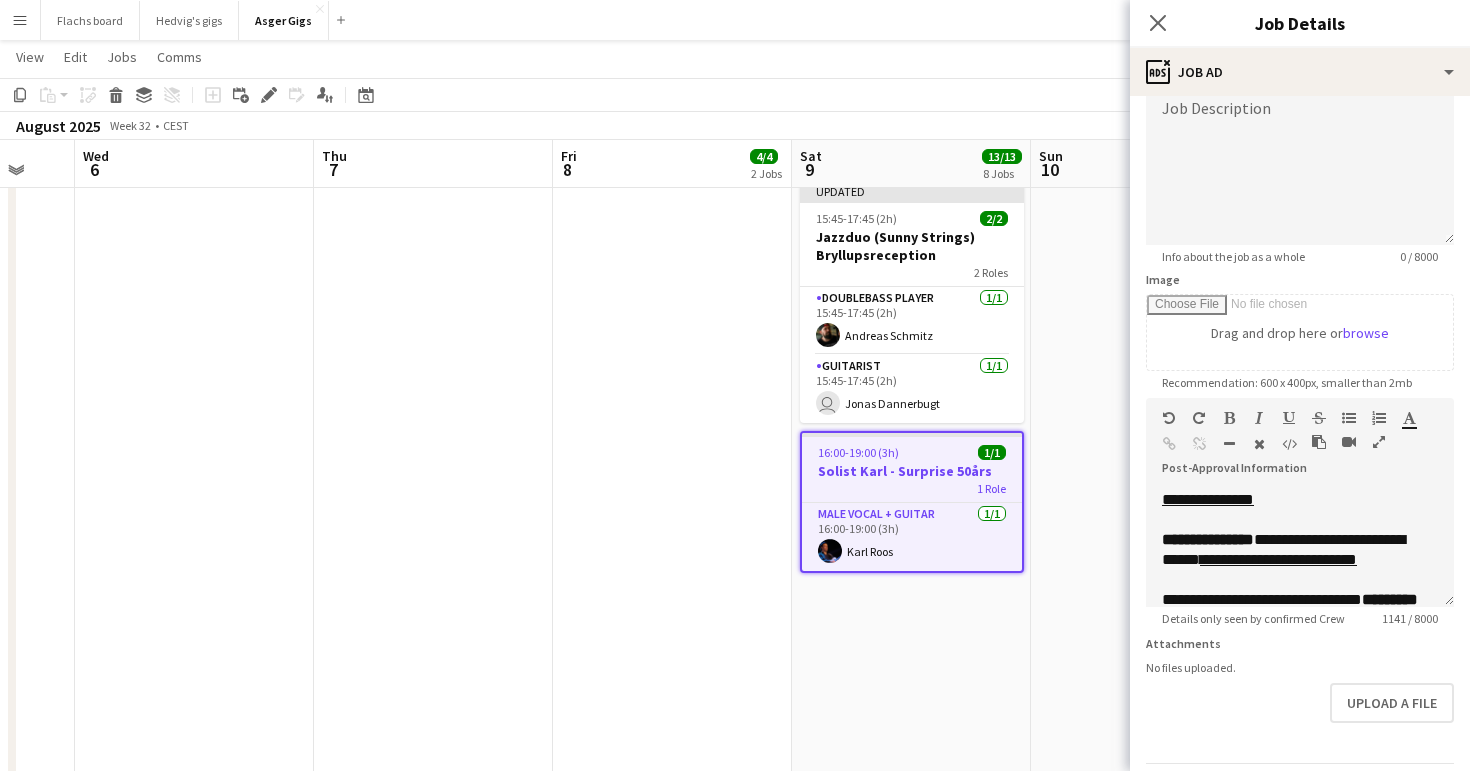 scroll, scrollTop: 216, scrollLeft: 0, axis: vertical 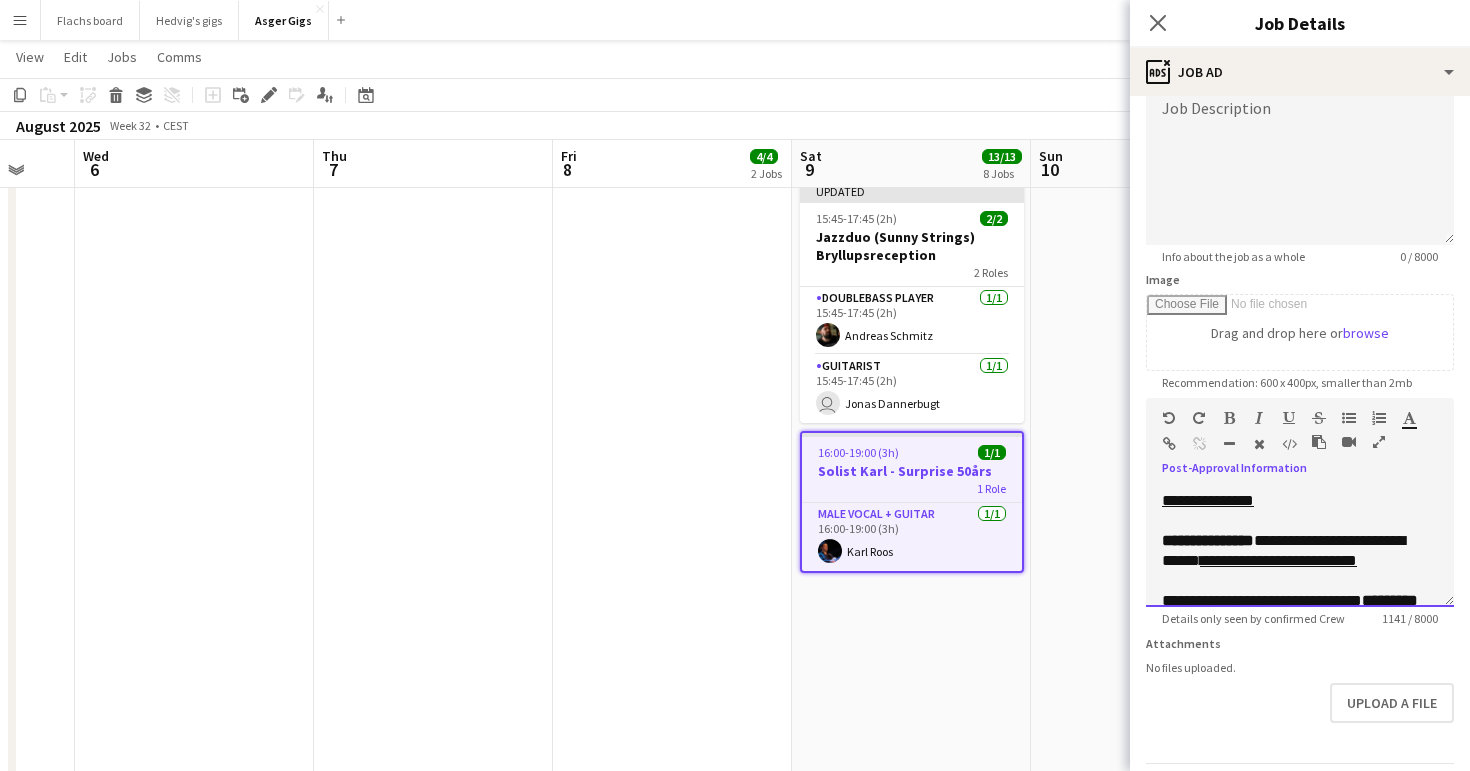 drag, startPoint x: 1289, startPoint y: 526, endPoint x: 1275, endPoint y: 506, distance: 24.41311 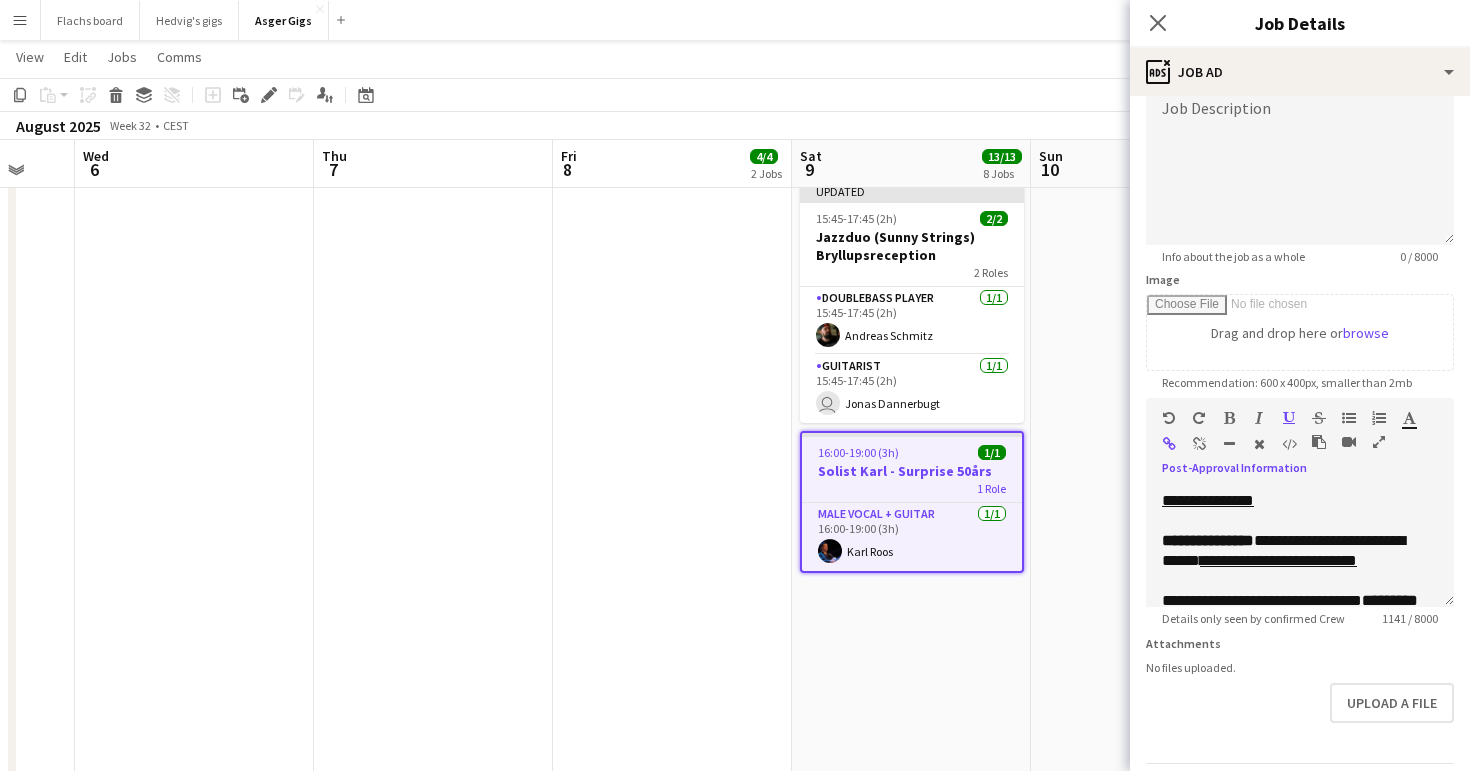 click at bounding box center [1199, 444] 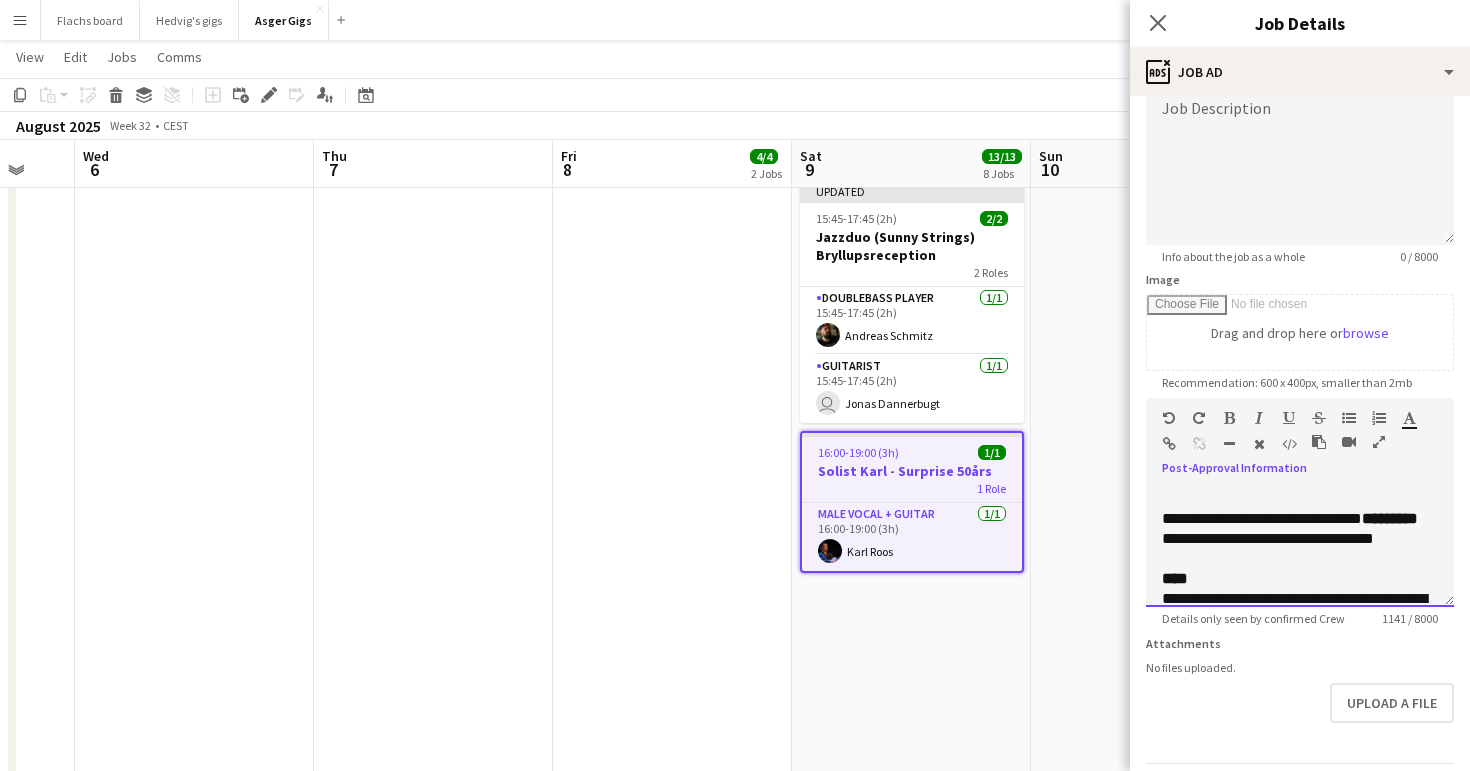 scroll, scrollTop: 309, scrollLeft: 0, axis: vertical 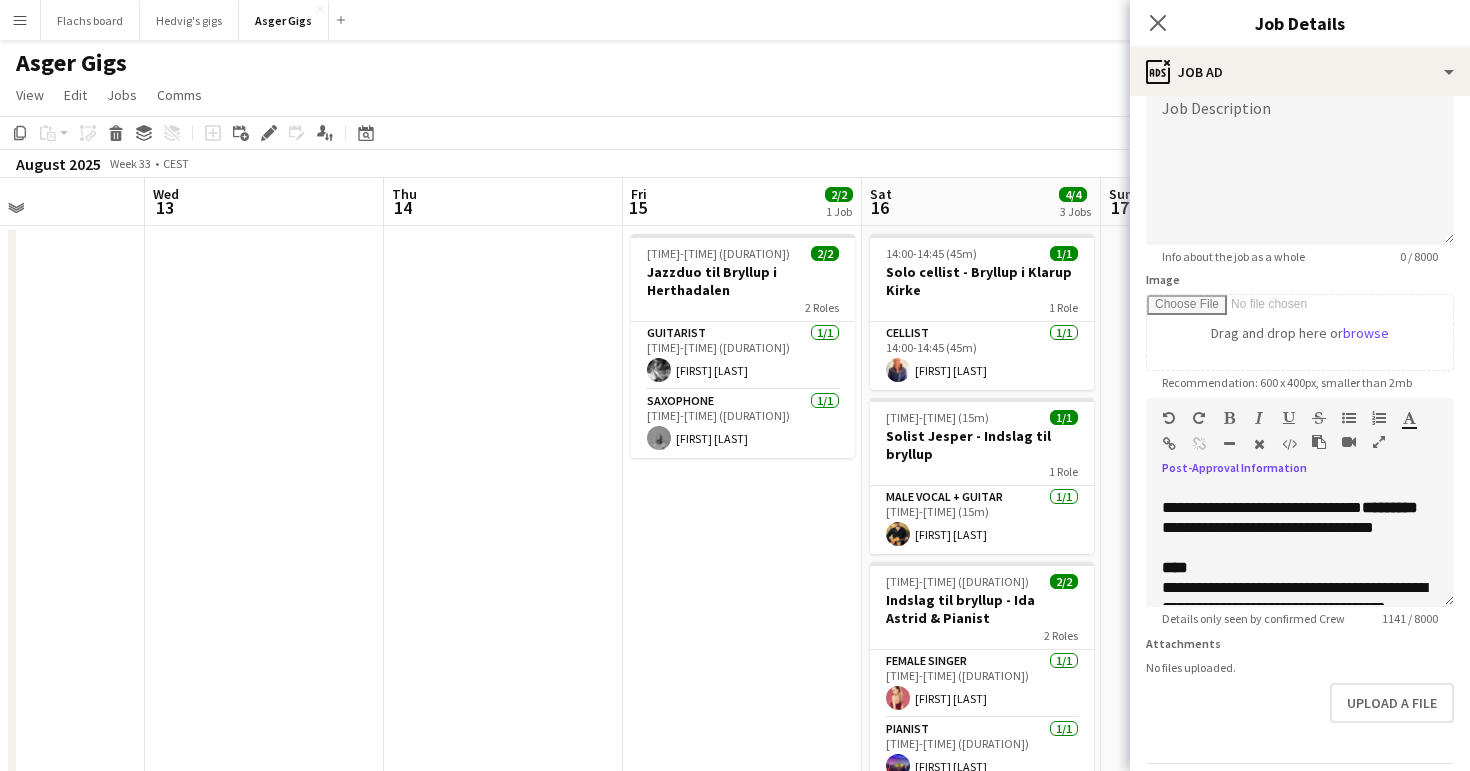 click on "Jazzduo til Bryllup i Herthadalen" at bounding box center [743, 281] 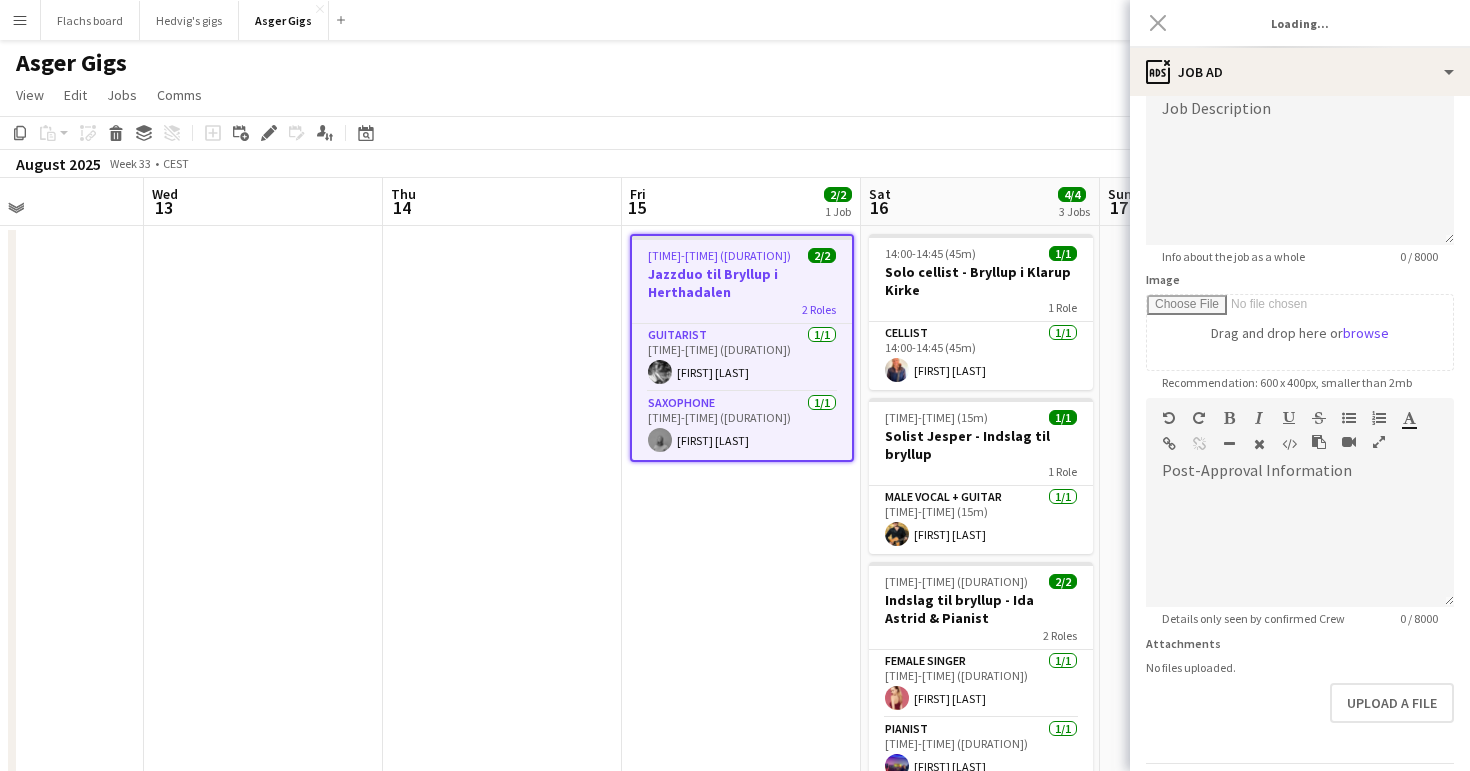 type on "**********" 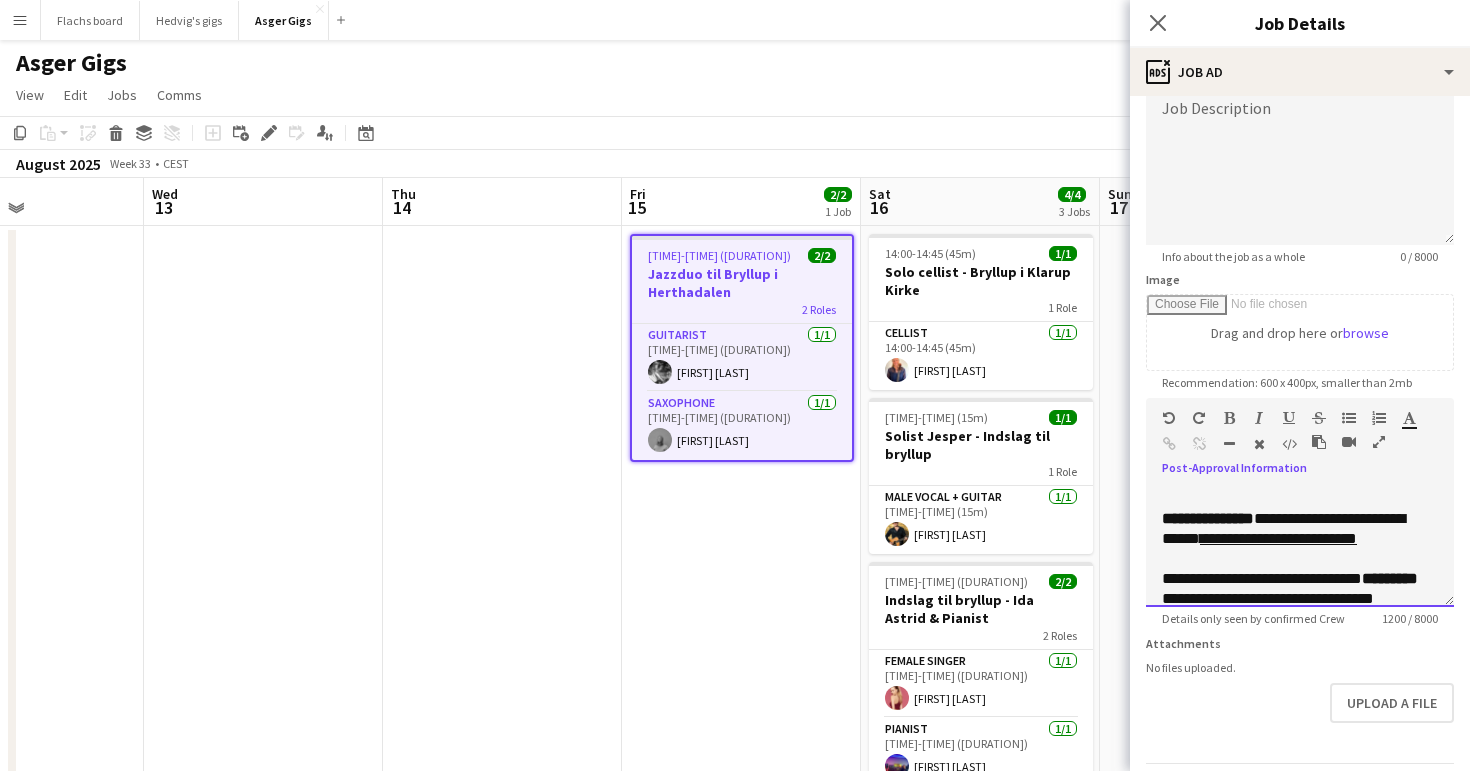 drag, startPoint x: 1288, startPoint y: 508, endPoint x: 1276, endPoint y: 494, distance: 18.439089 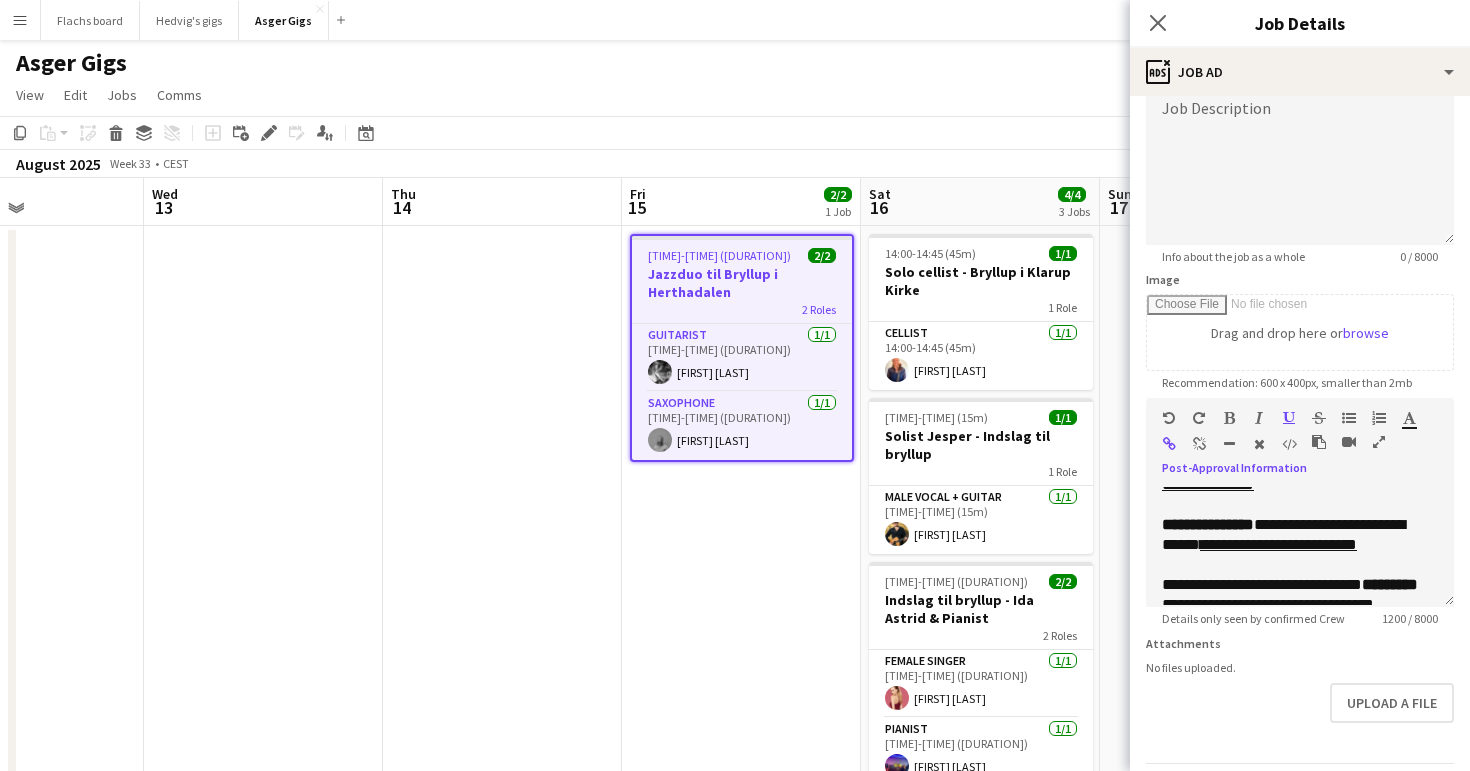 click at bounding box center (1199, 444) 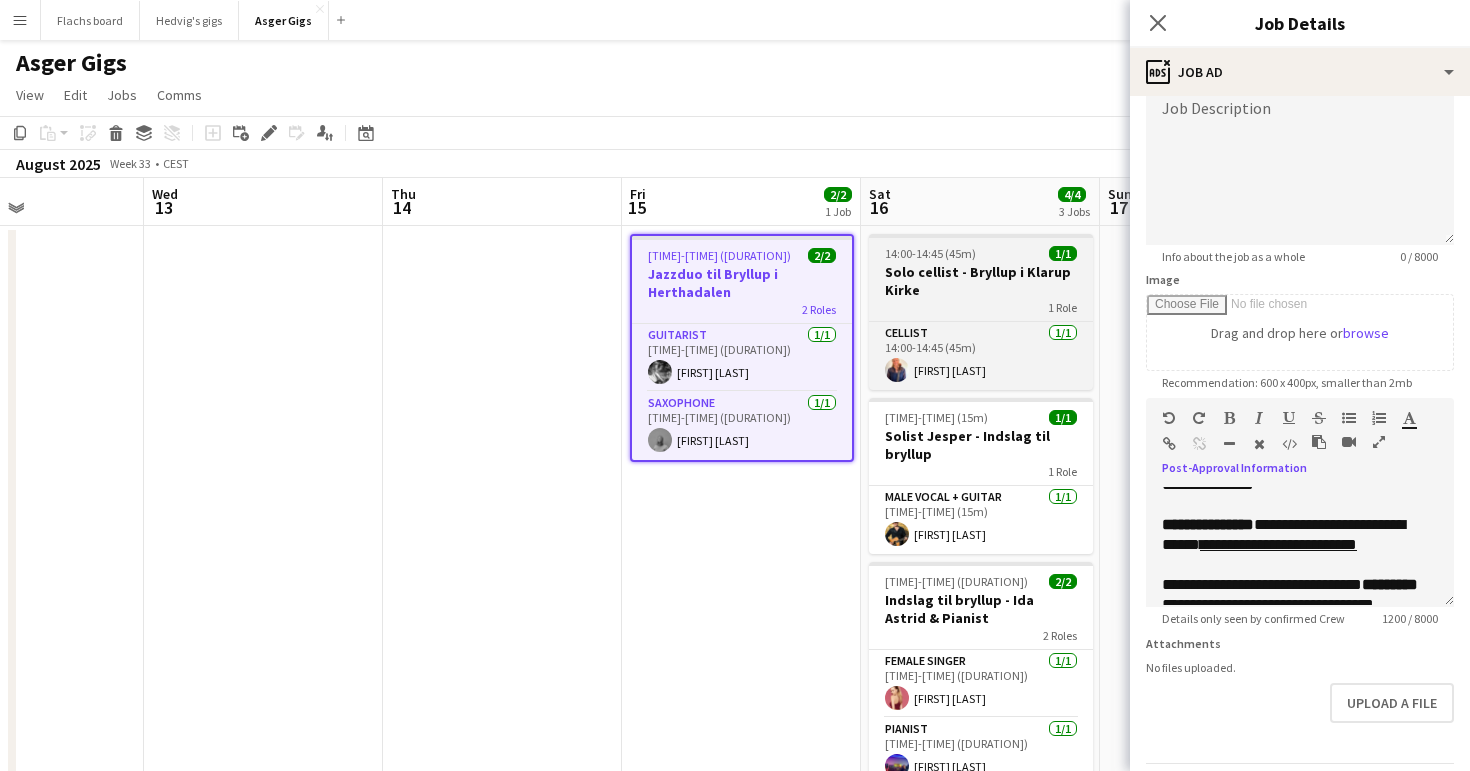 click on "Solo cellist - Bryllup i Klarup Kirke" at bounding box center (981, 281) 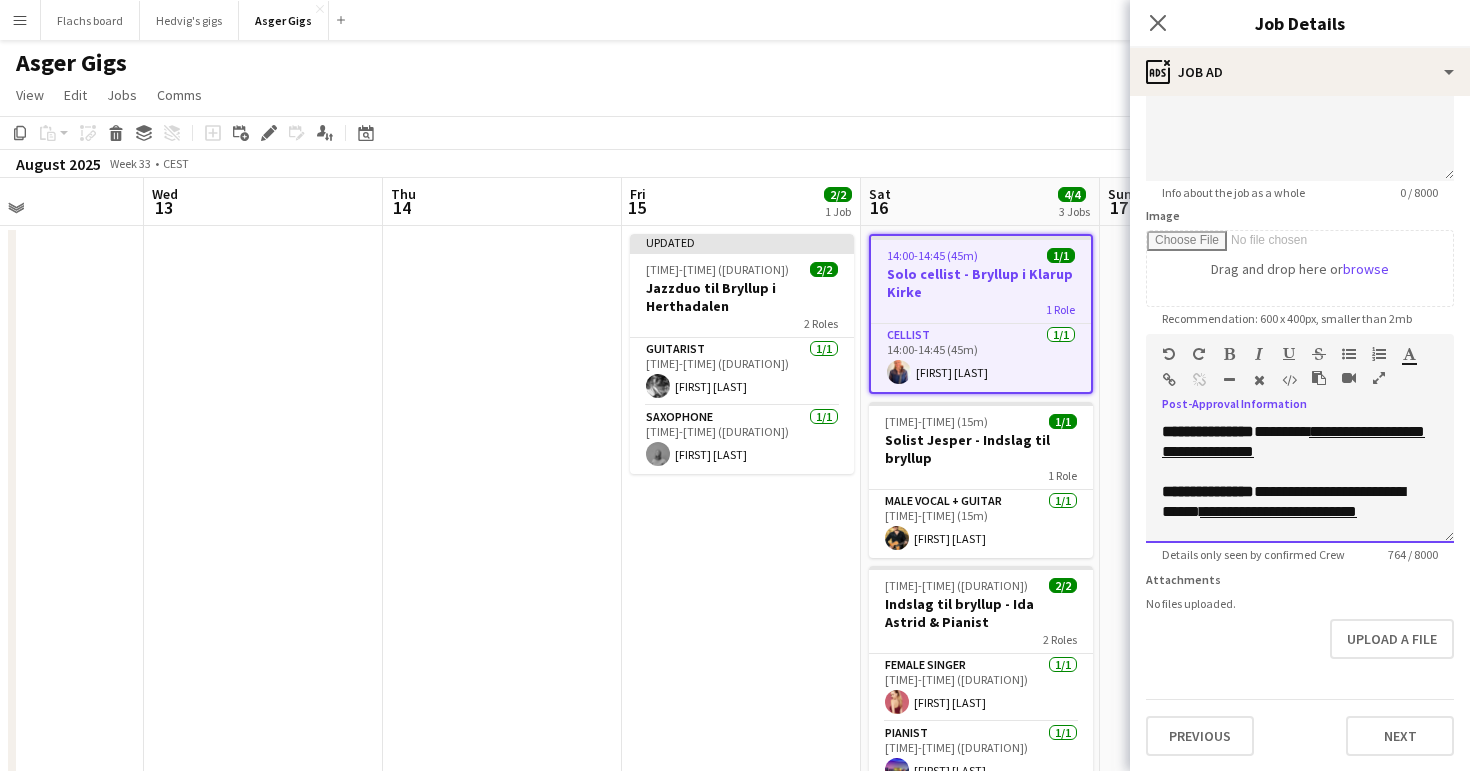 click on "**********" at bounding box center (1300, 442) 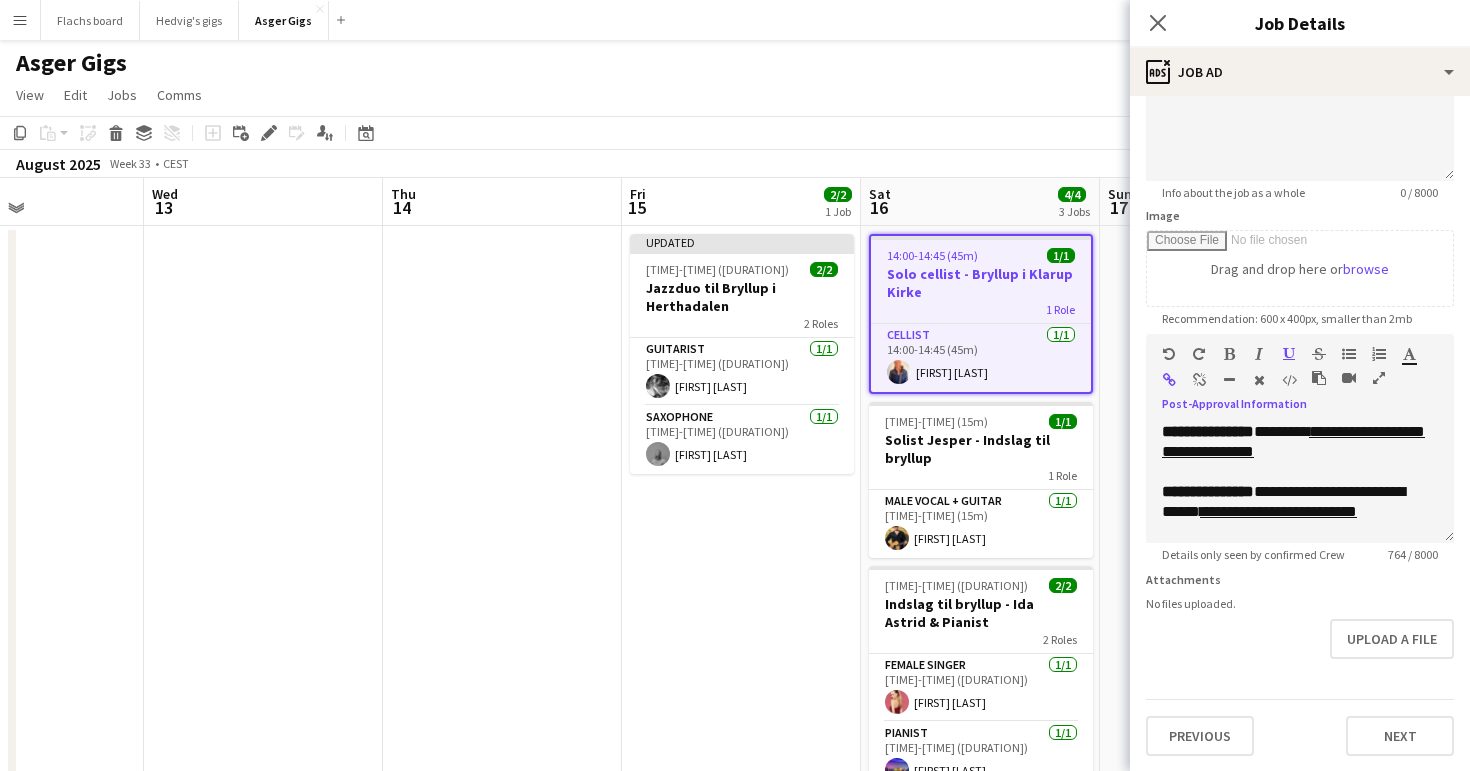 click at bounding box center (1199, 380) 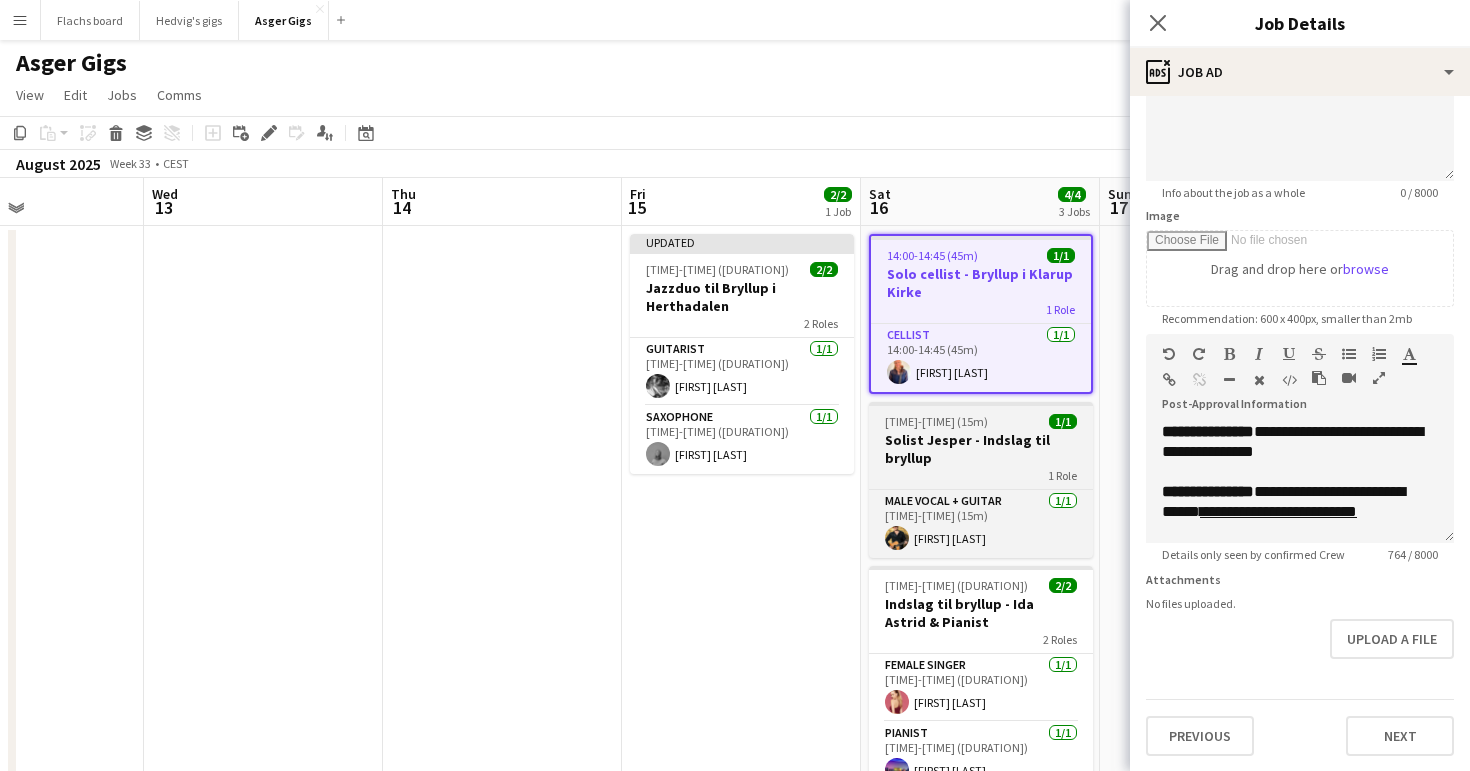 click on "Solist Jesper - Indslag til bryllup" at bounding box center (981, 449) 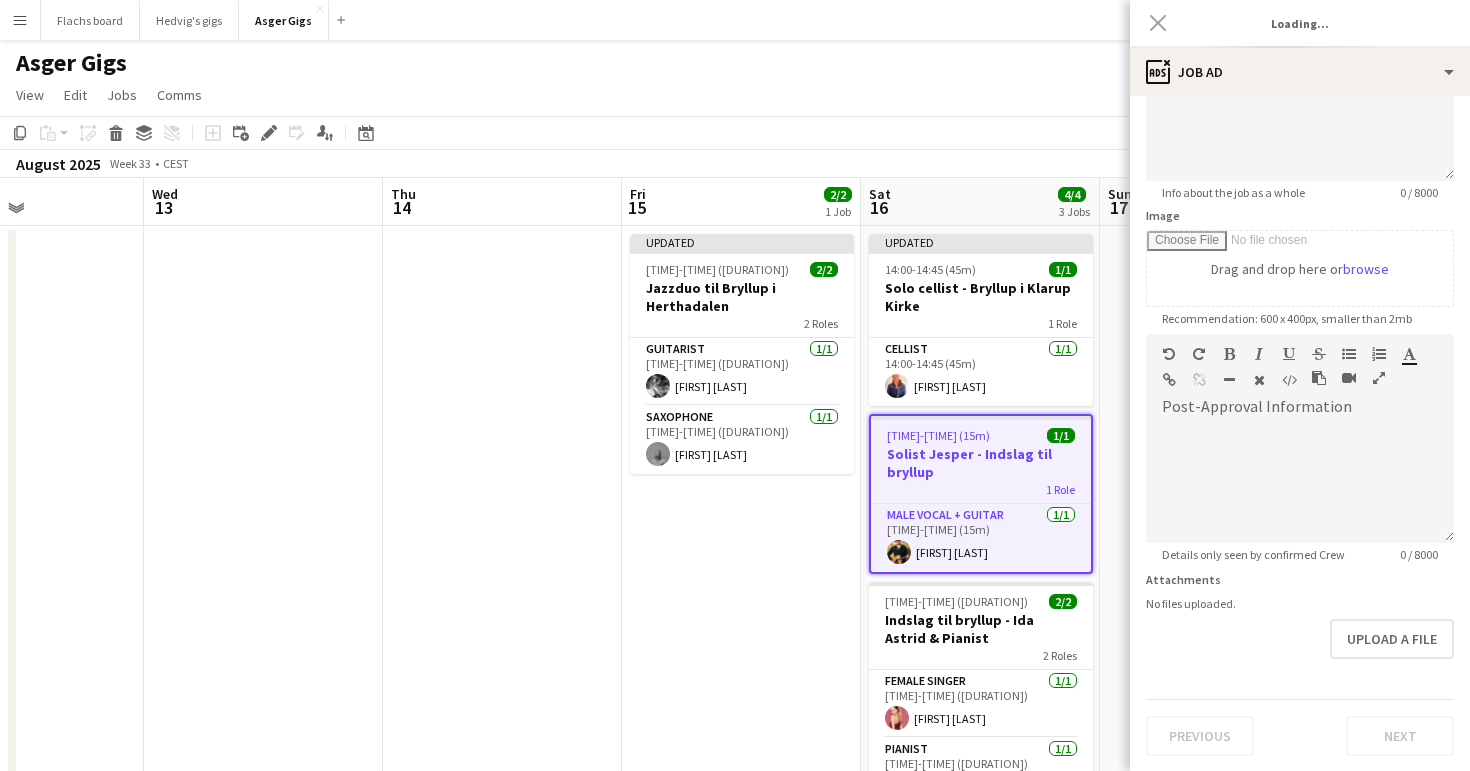 type on "**********" 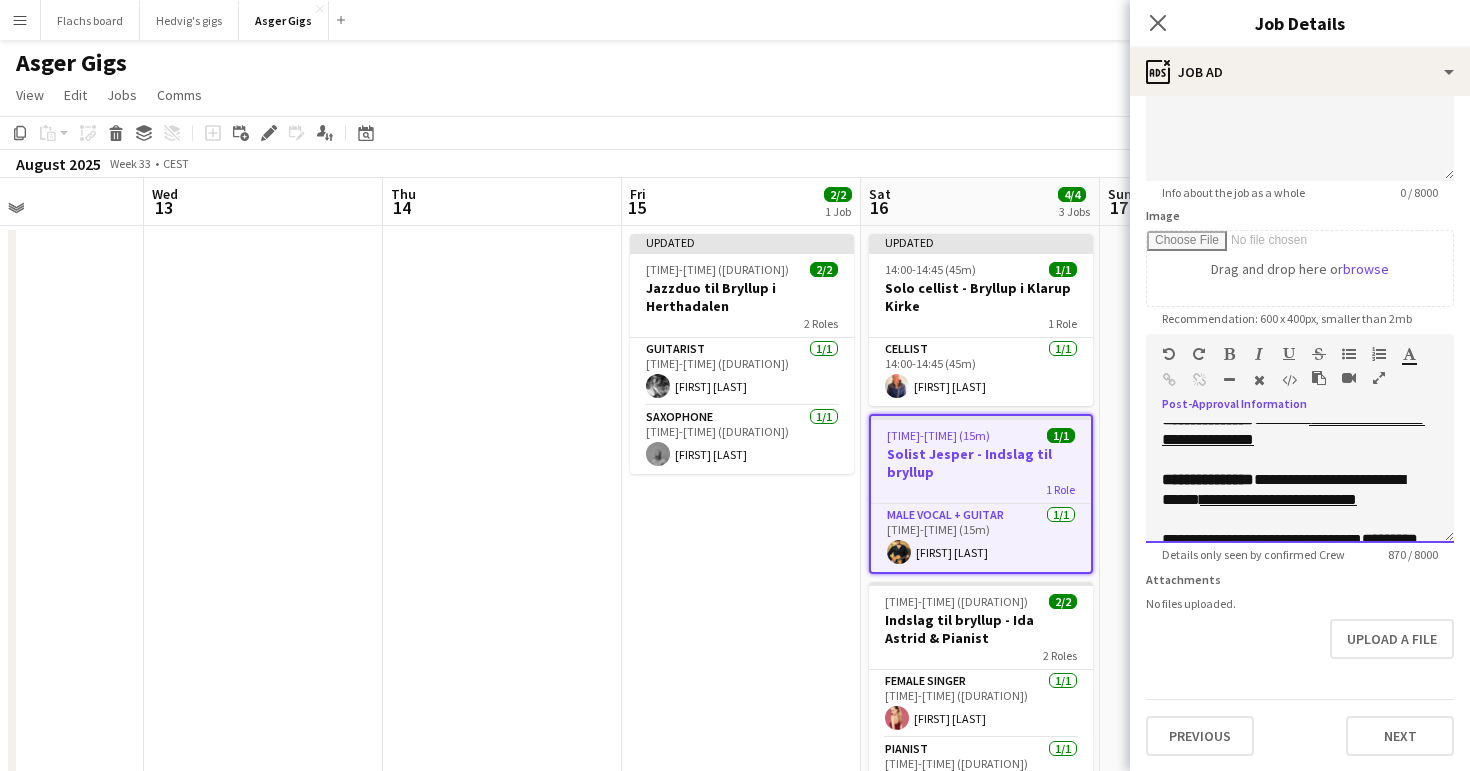 drag, startPoint x: 1276, startPoint y: 459, endPoint x: 1283, endPoint y: 477, distance: 19.313208 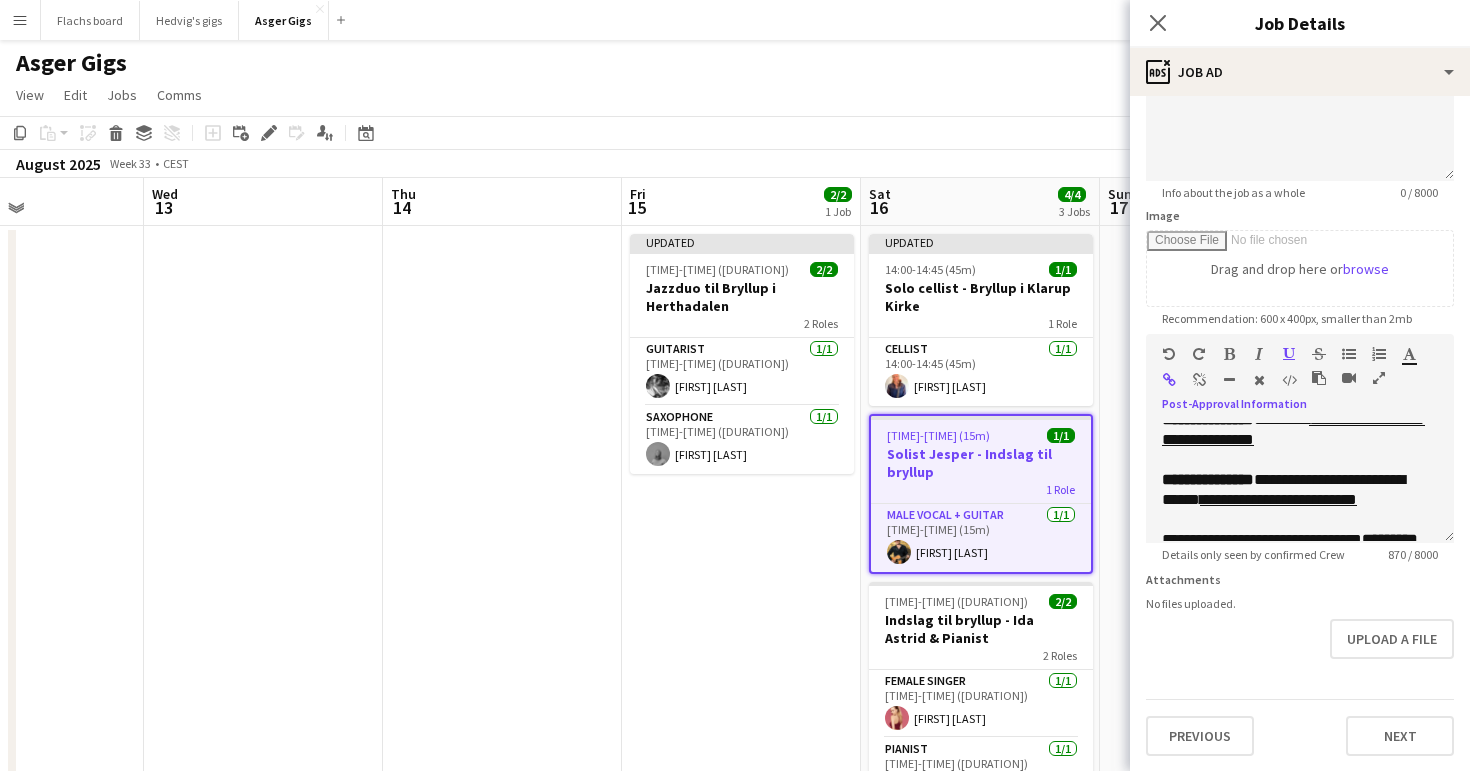 click at bounding box center (1199, 380) 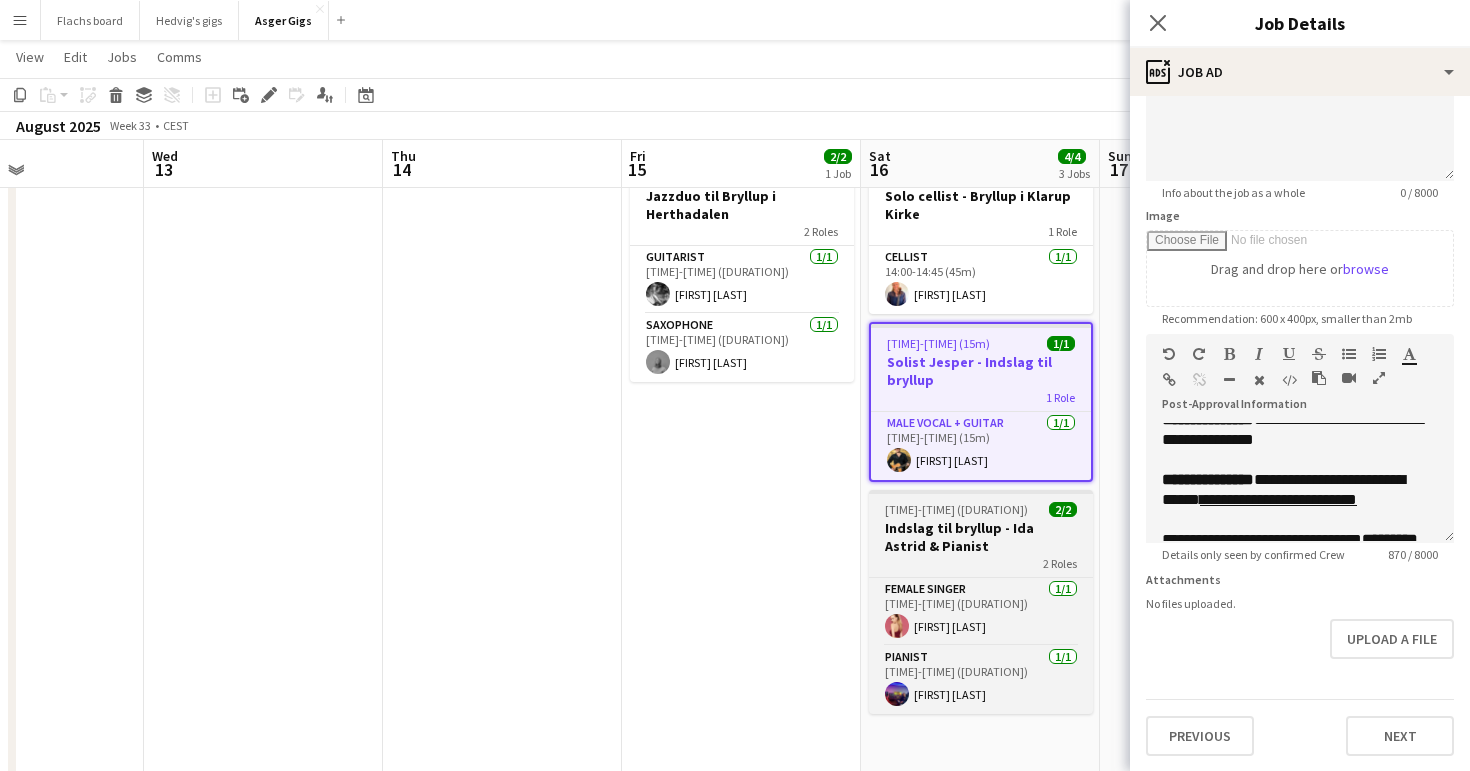 click on "Indslag til bryllup - Ida Astrid & Pianist" at bounding box center (981, 537) 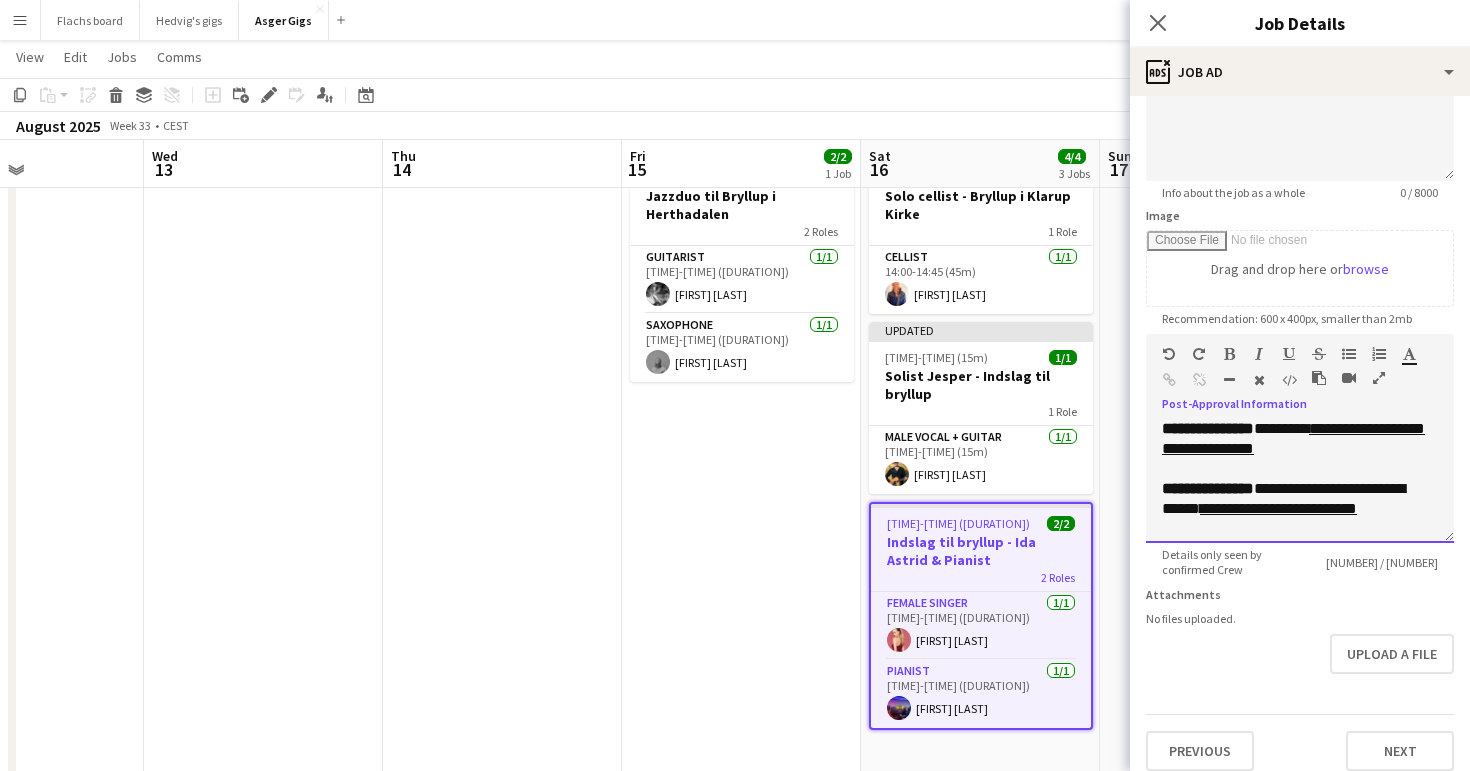 drag, startPoint x: 1285, startPoint y: 463, endPoint x: 1278, endPoint y: 440, distance: 24.04163 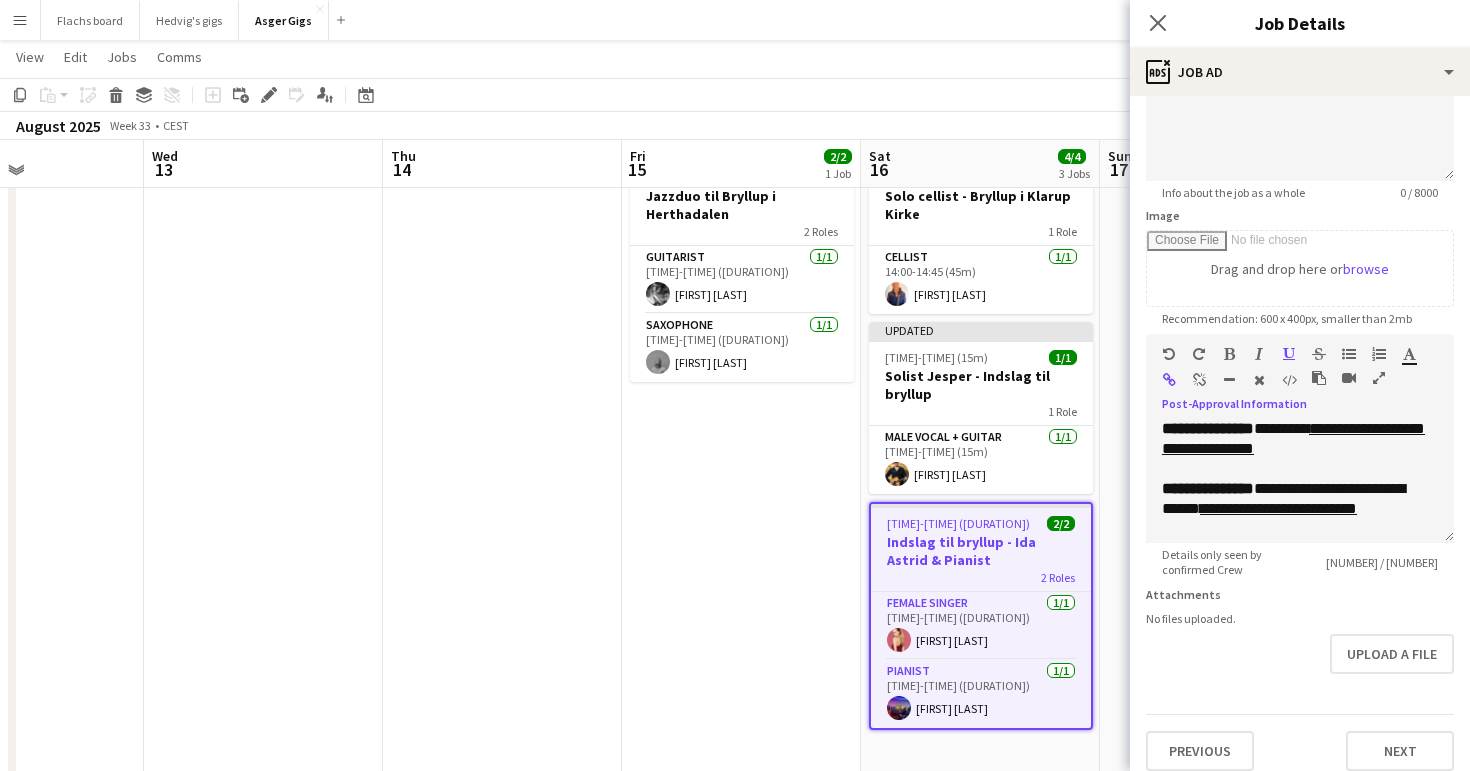 click at bounding box center (1199, 380) 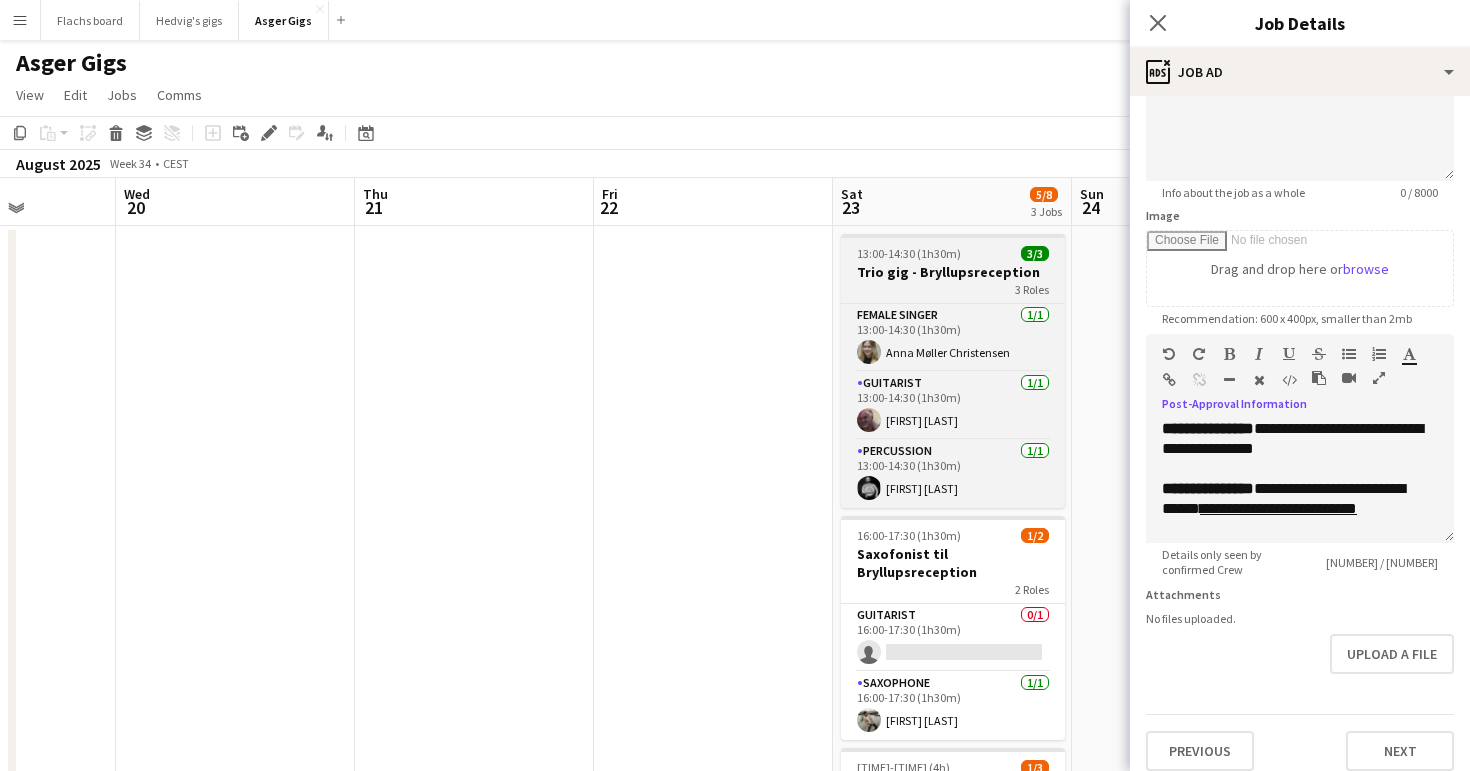click on "Trio gig - Bryllupsreception" at bounding box center (953, 272) 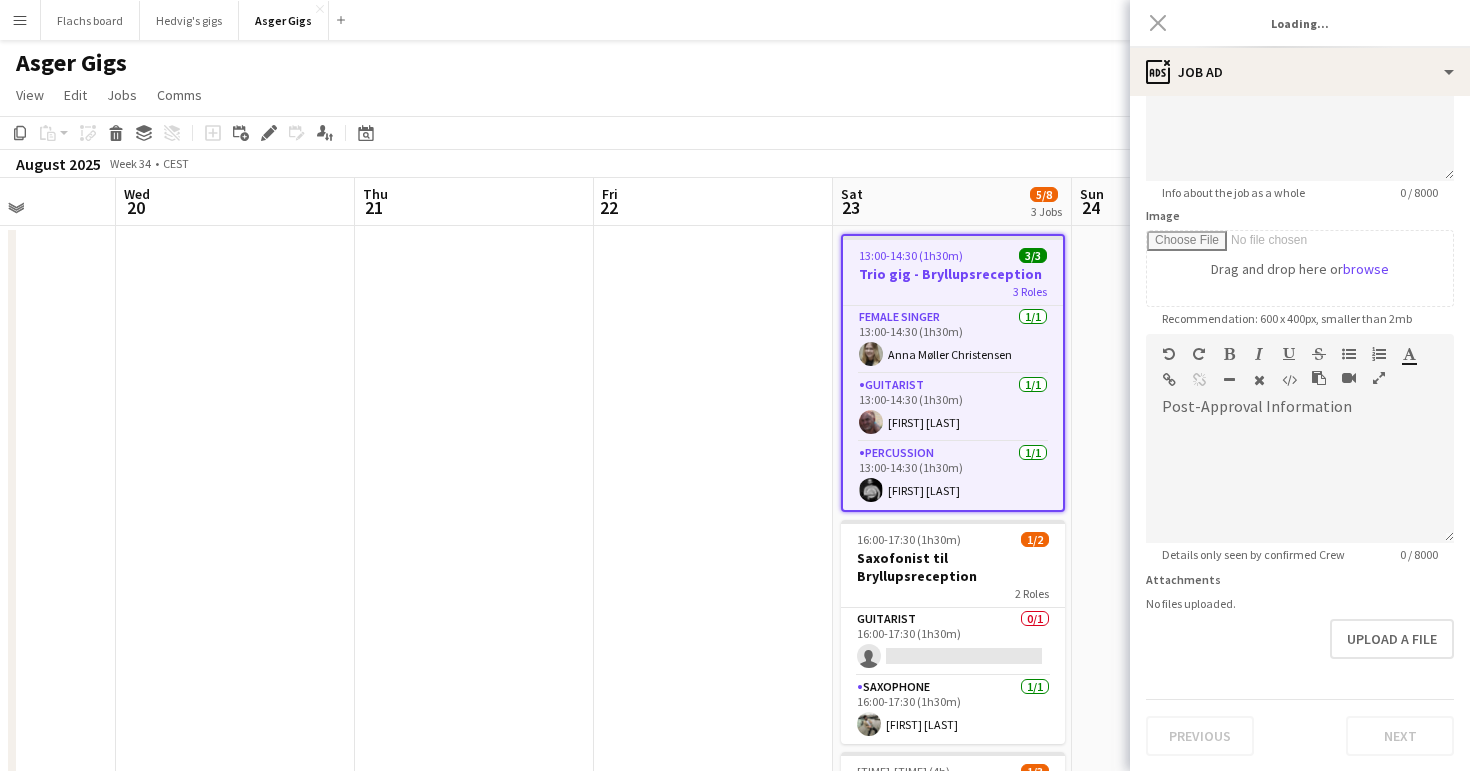 type on "**********" 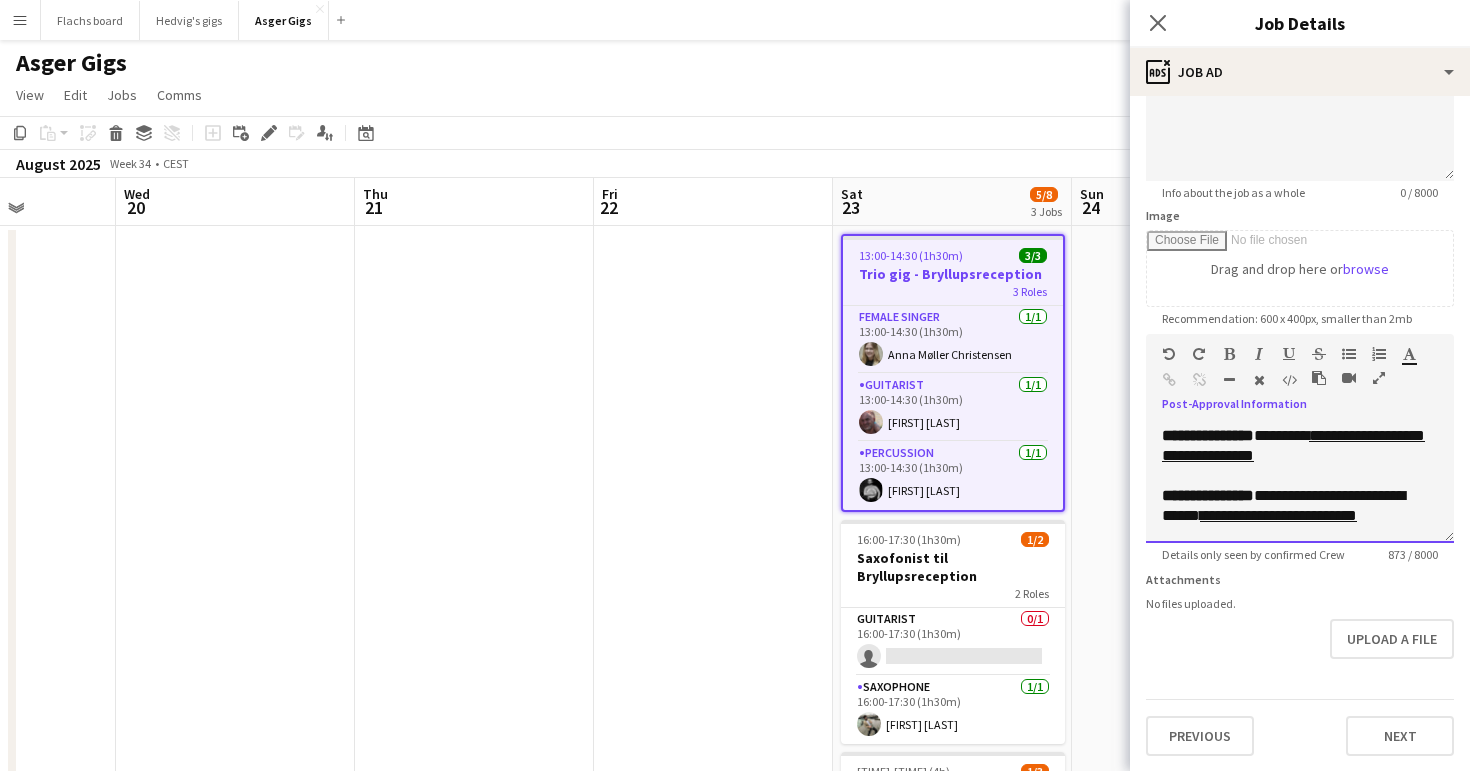 drag, startPoint x: 1285, startPoint y: 492, endPoint x: 1276, endPoint y: 484, distance: 12.0415945 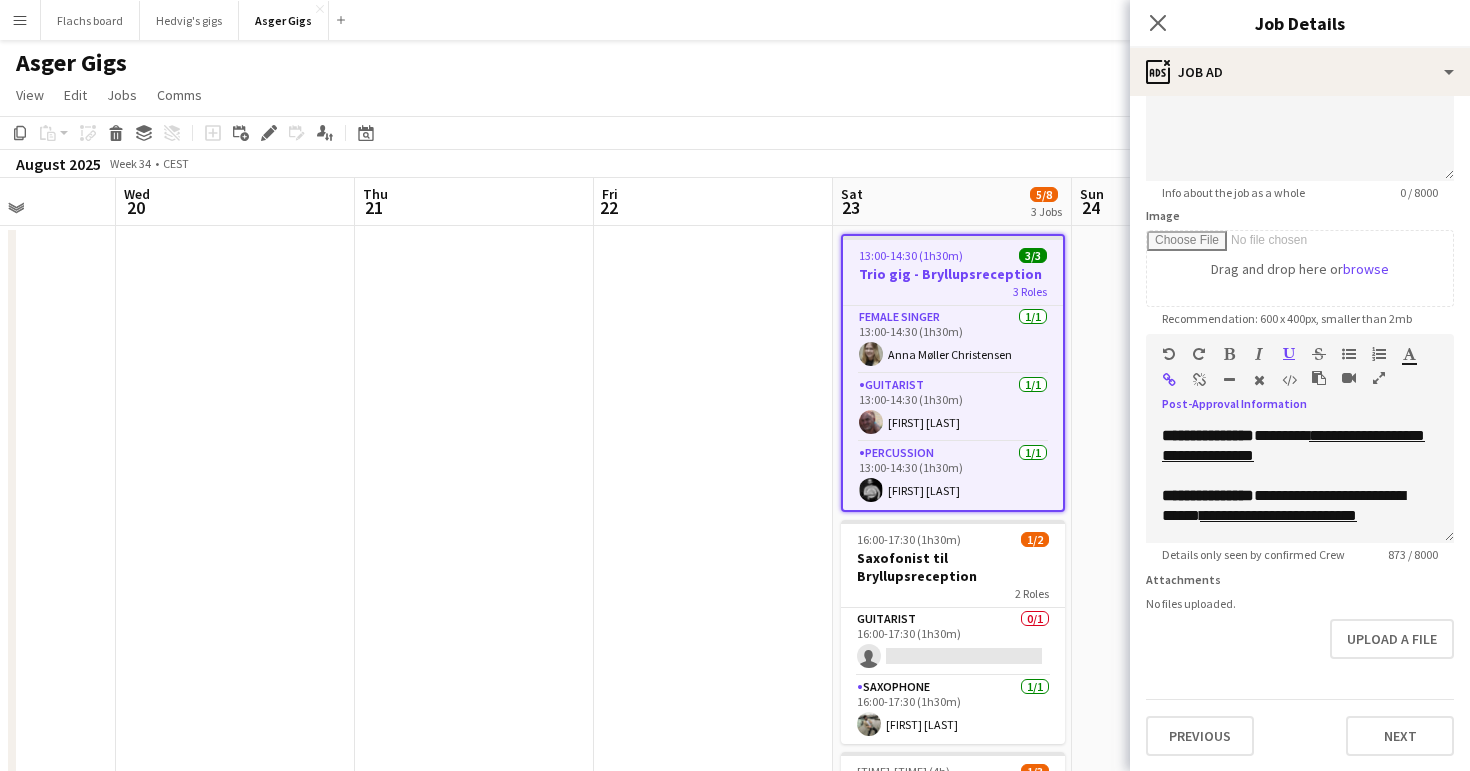 click at bounding box center [1199, 380] 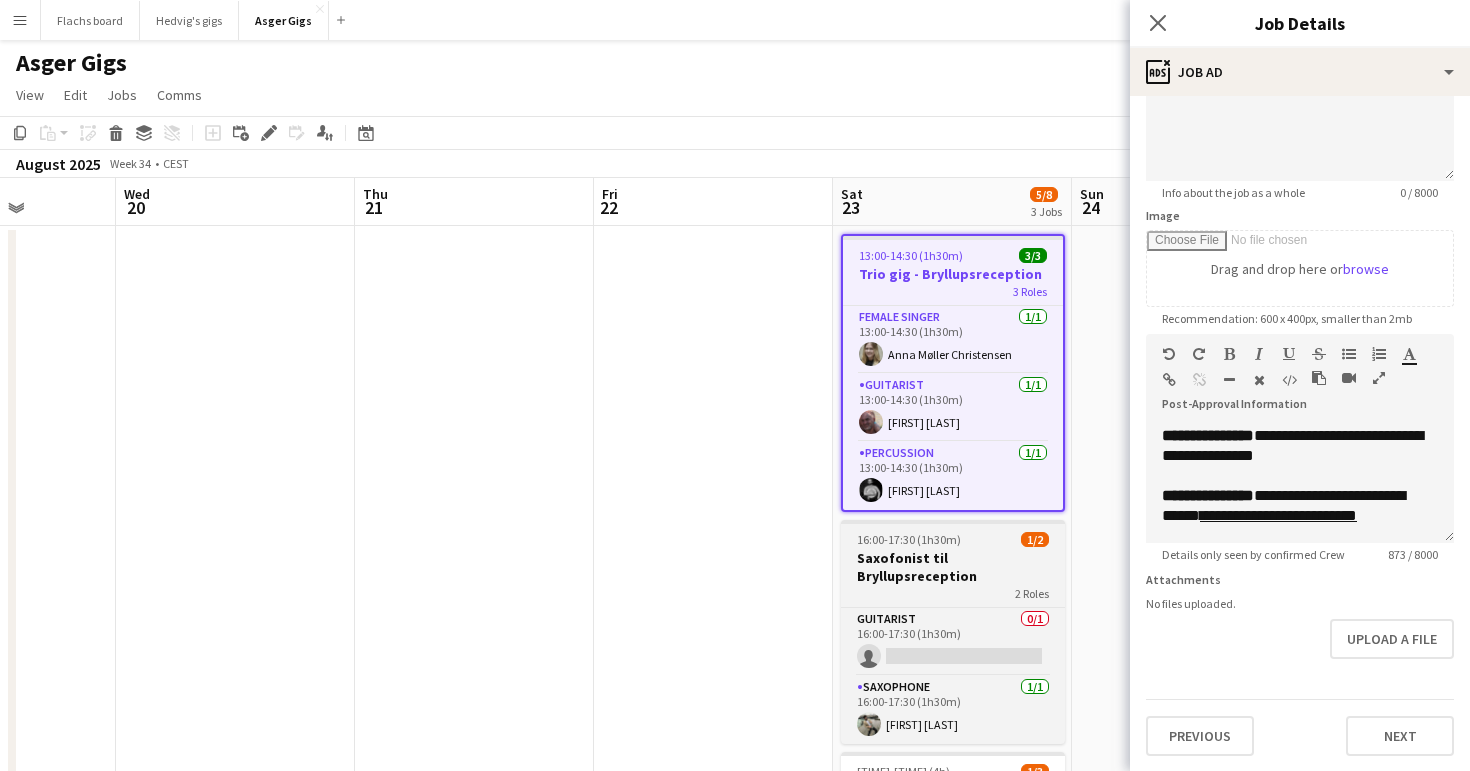 click on "Saxofonist til Bryllupsreception" at bounding box center [953, 567] 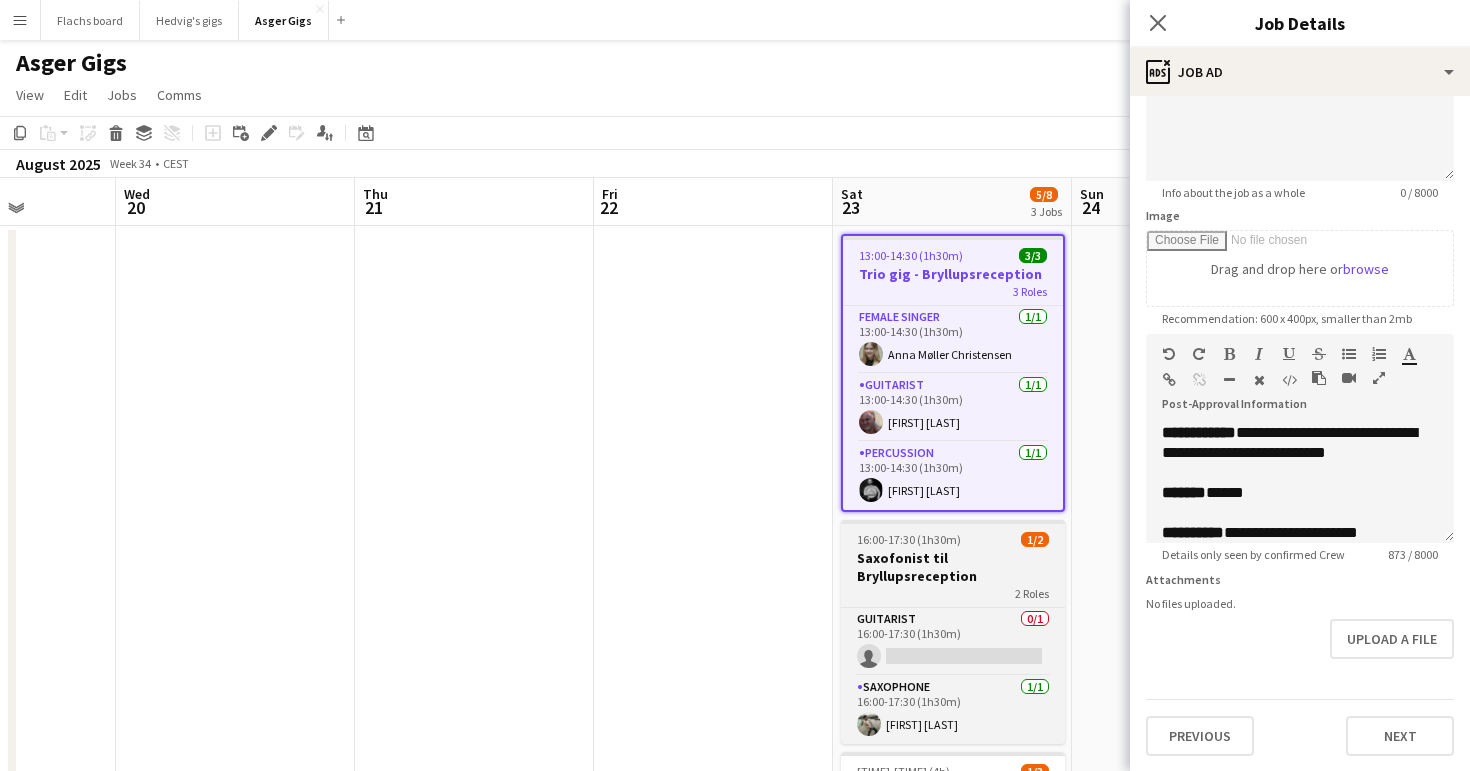 type on "**********" 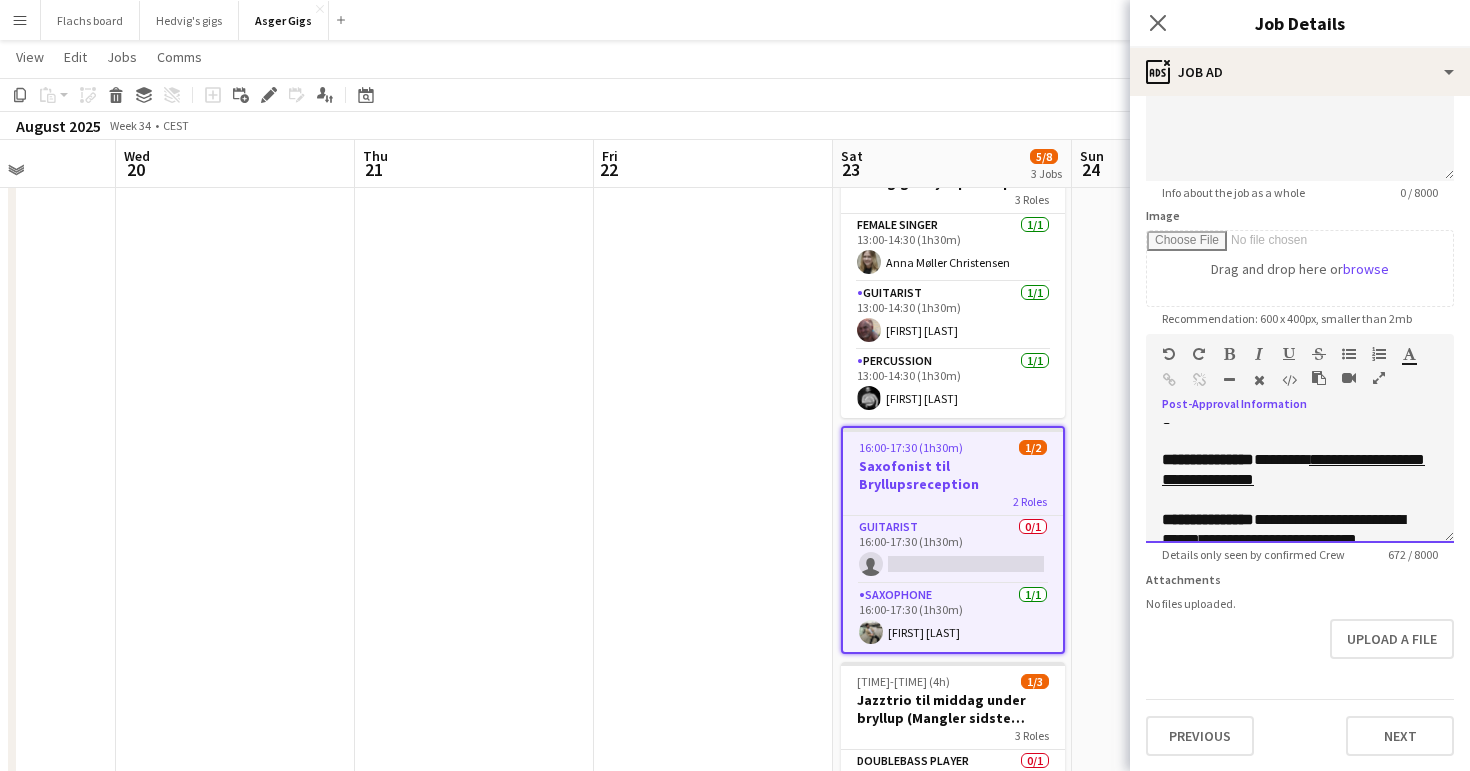 drag, startPoint x: 1293, startPoint y: 519, endPoint x: 1277, endPoint y: 507, distance: 20 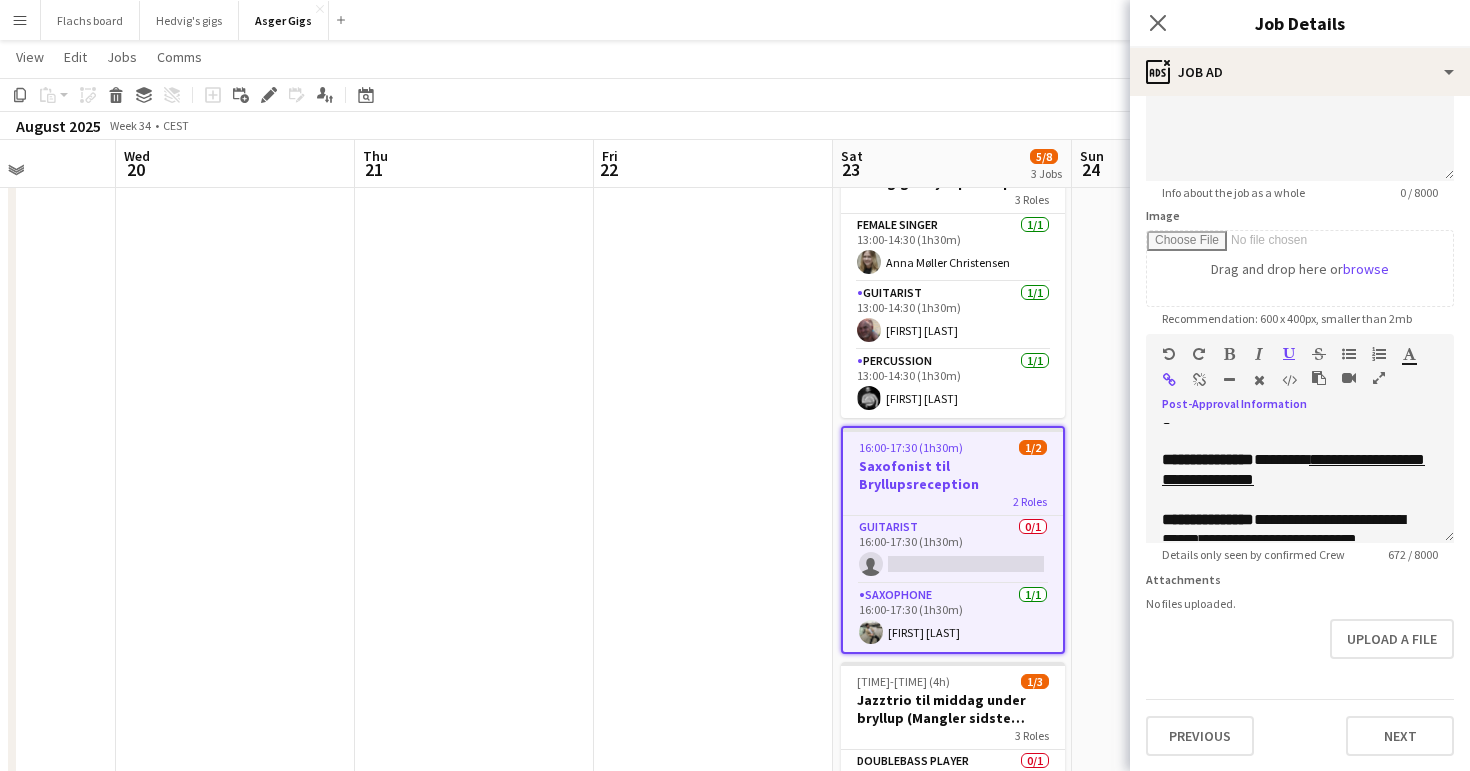 click at bounding box center (1199, 380) 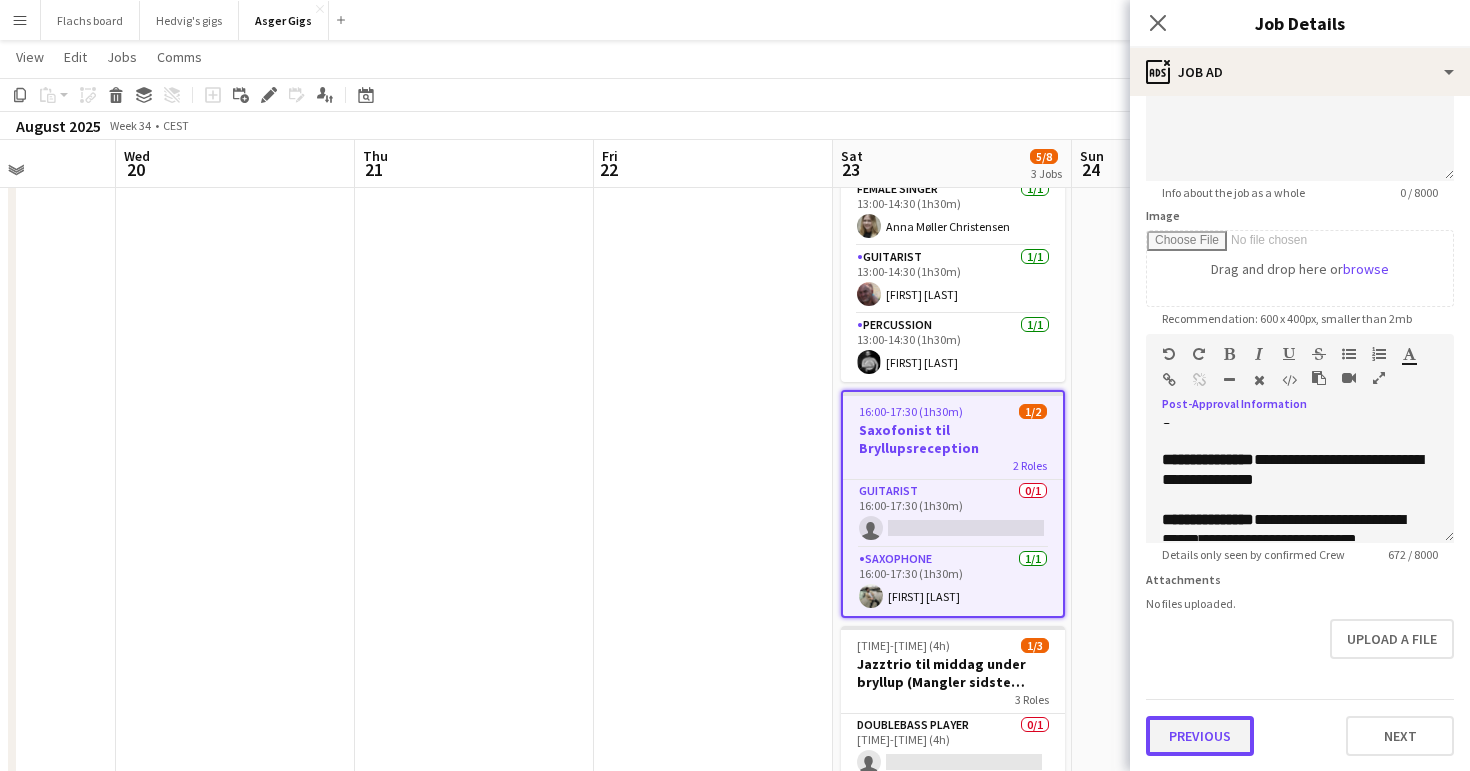 click on "Previous" at bounding box center (1200, 736) 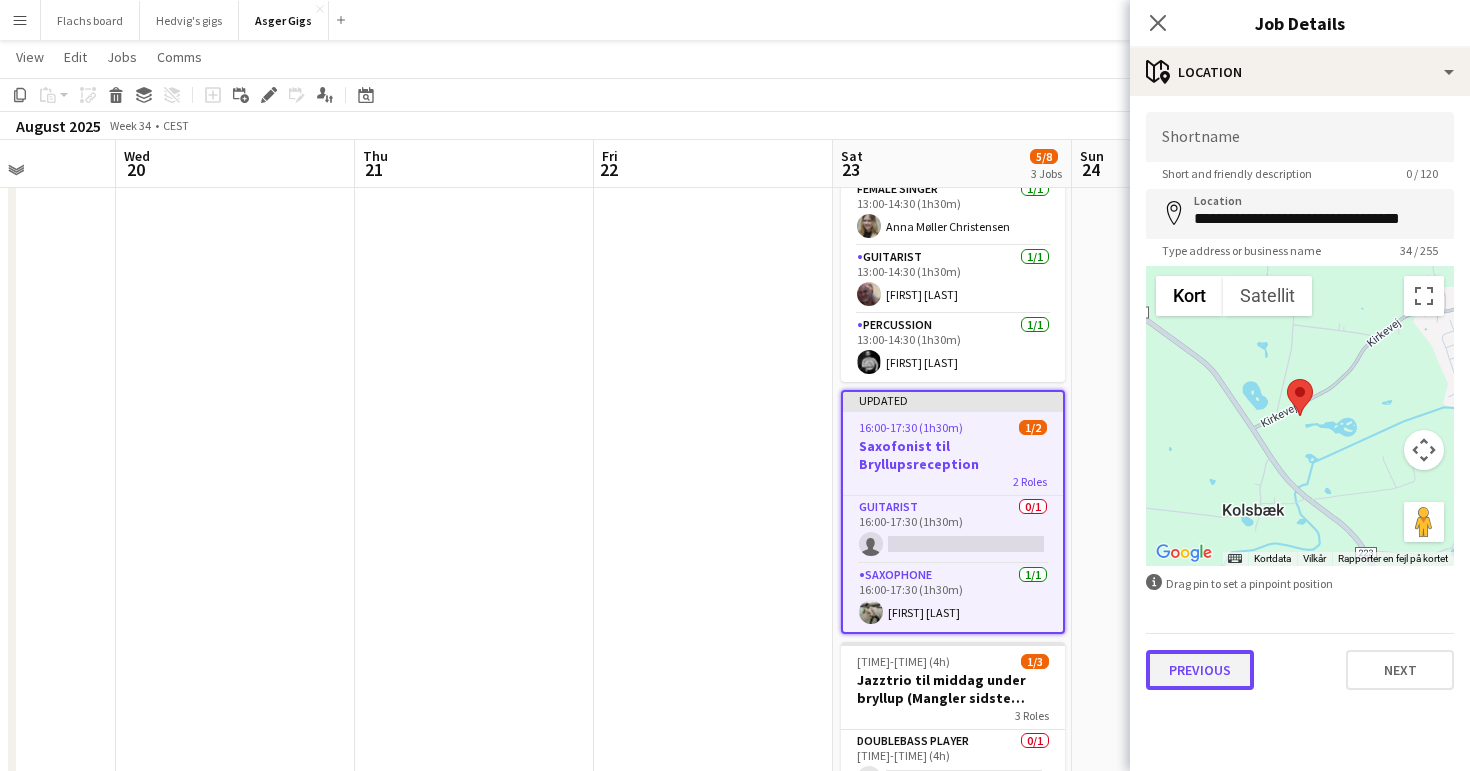 click on "Previous" at bounding box center (1200, 670) 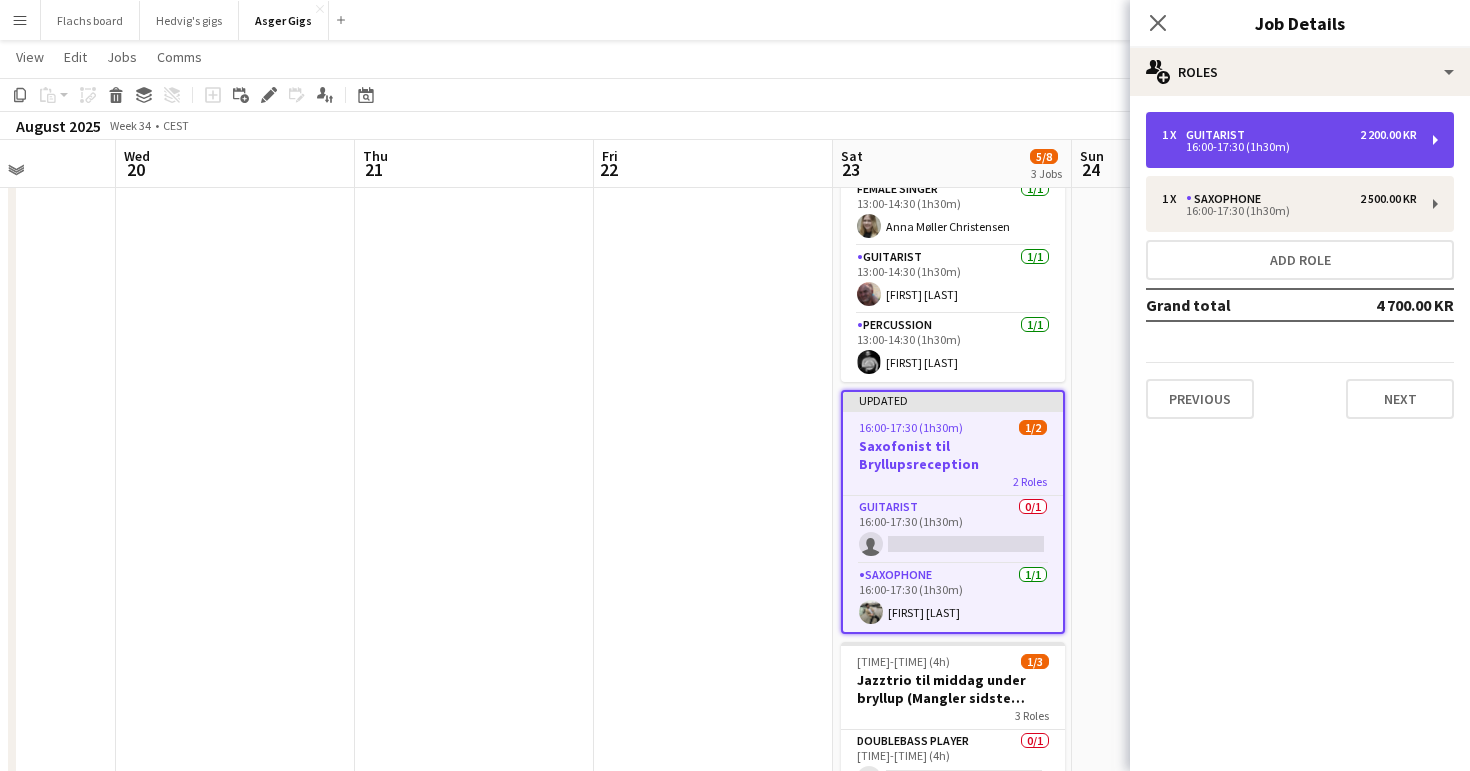 click on "1 x   [ROLE]   [CURRENCY] [AMOUNT]   [TIME]-[TIME] ([DURATION])" at bounding box center [1300, 140] 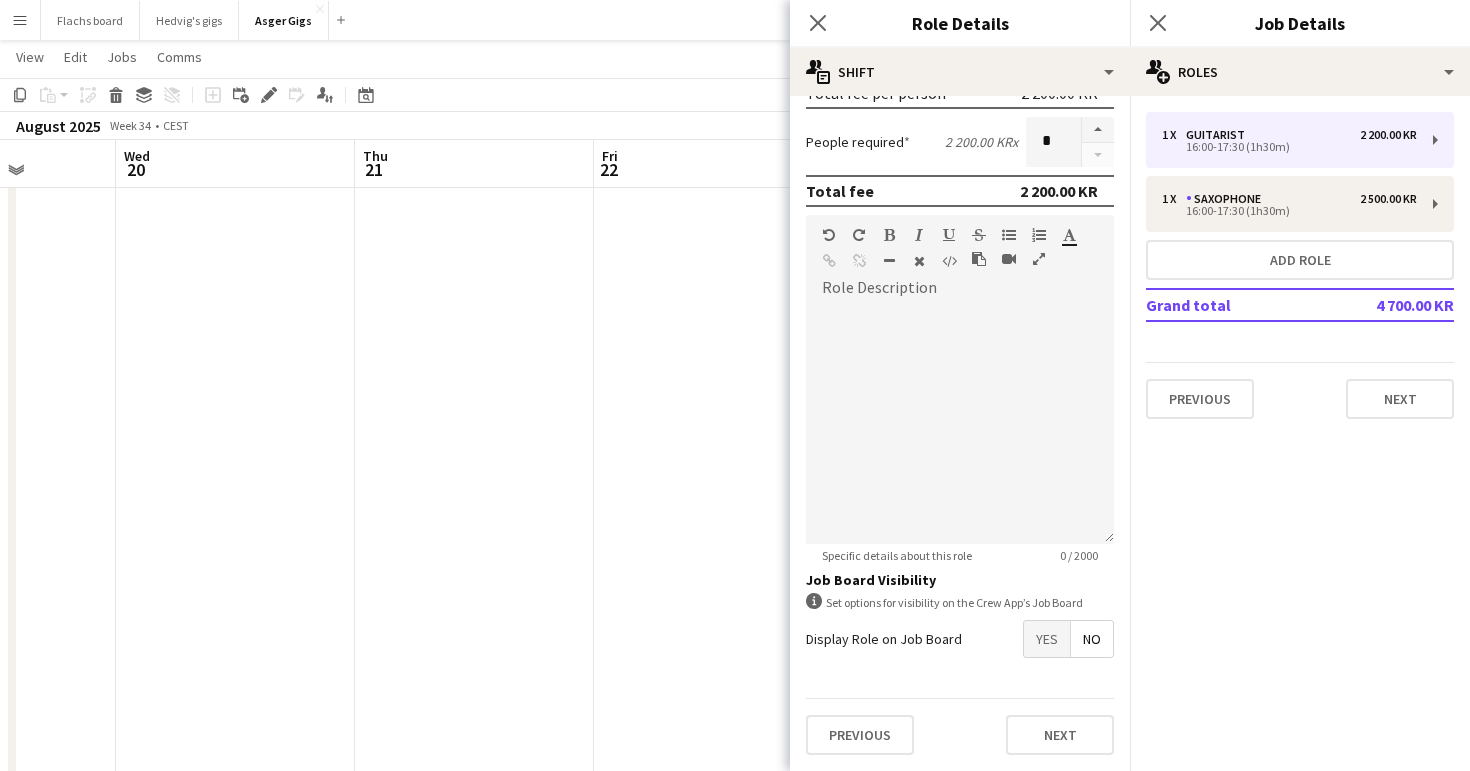 click on "Yes" at bounding box center (1047, 639) 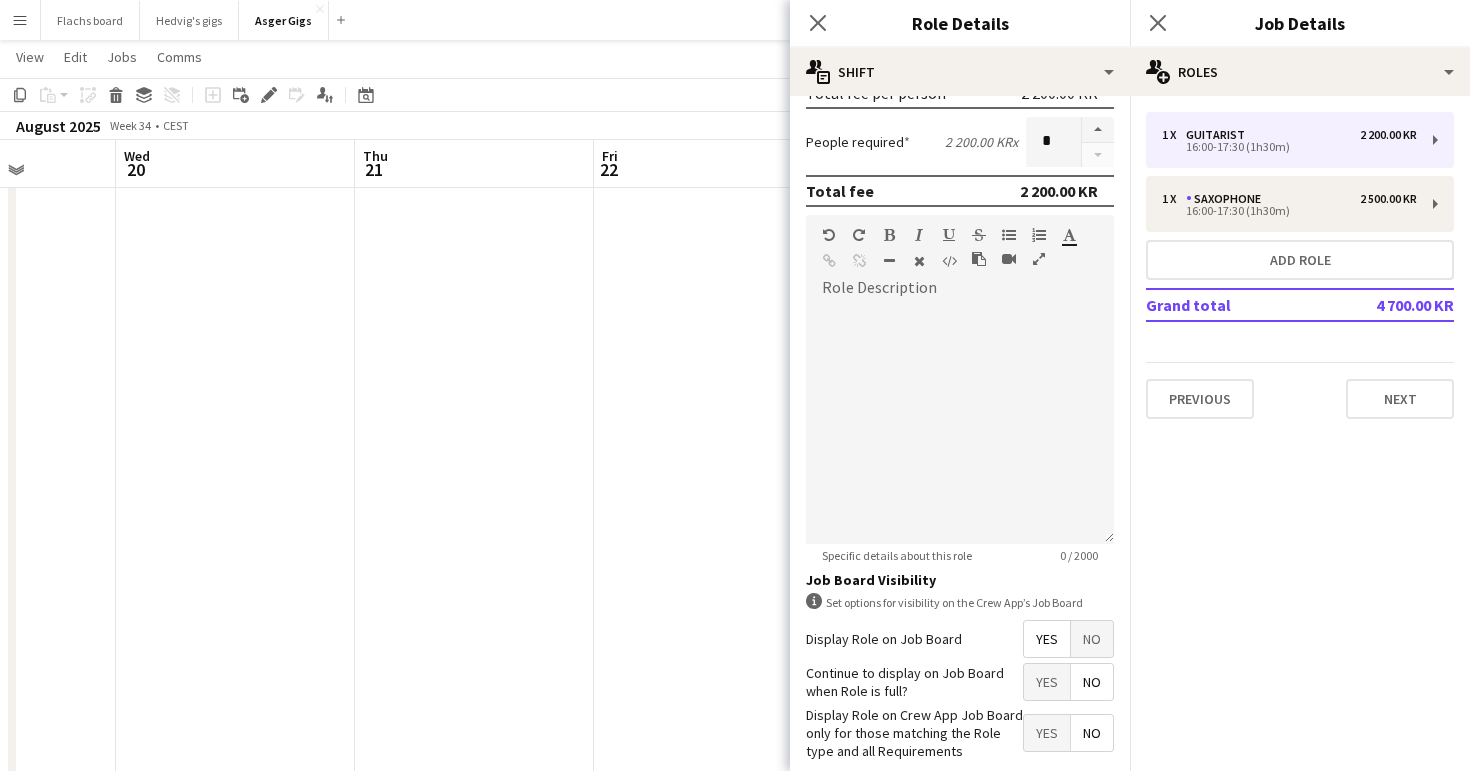 click at bounding box center (713, 1309) 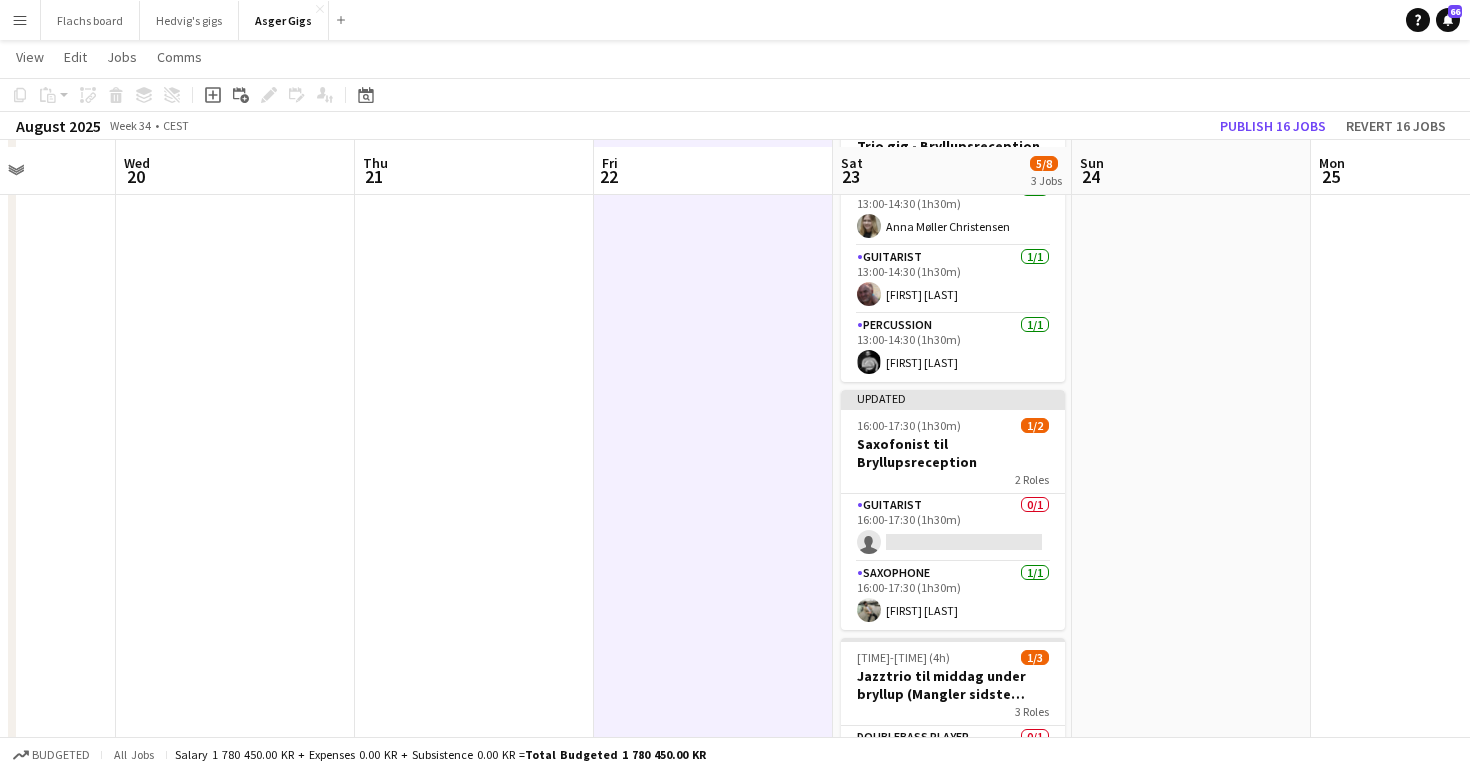 scroll, scrollTop: 299, scrollLeft: 0, axis: vertical 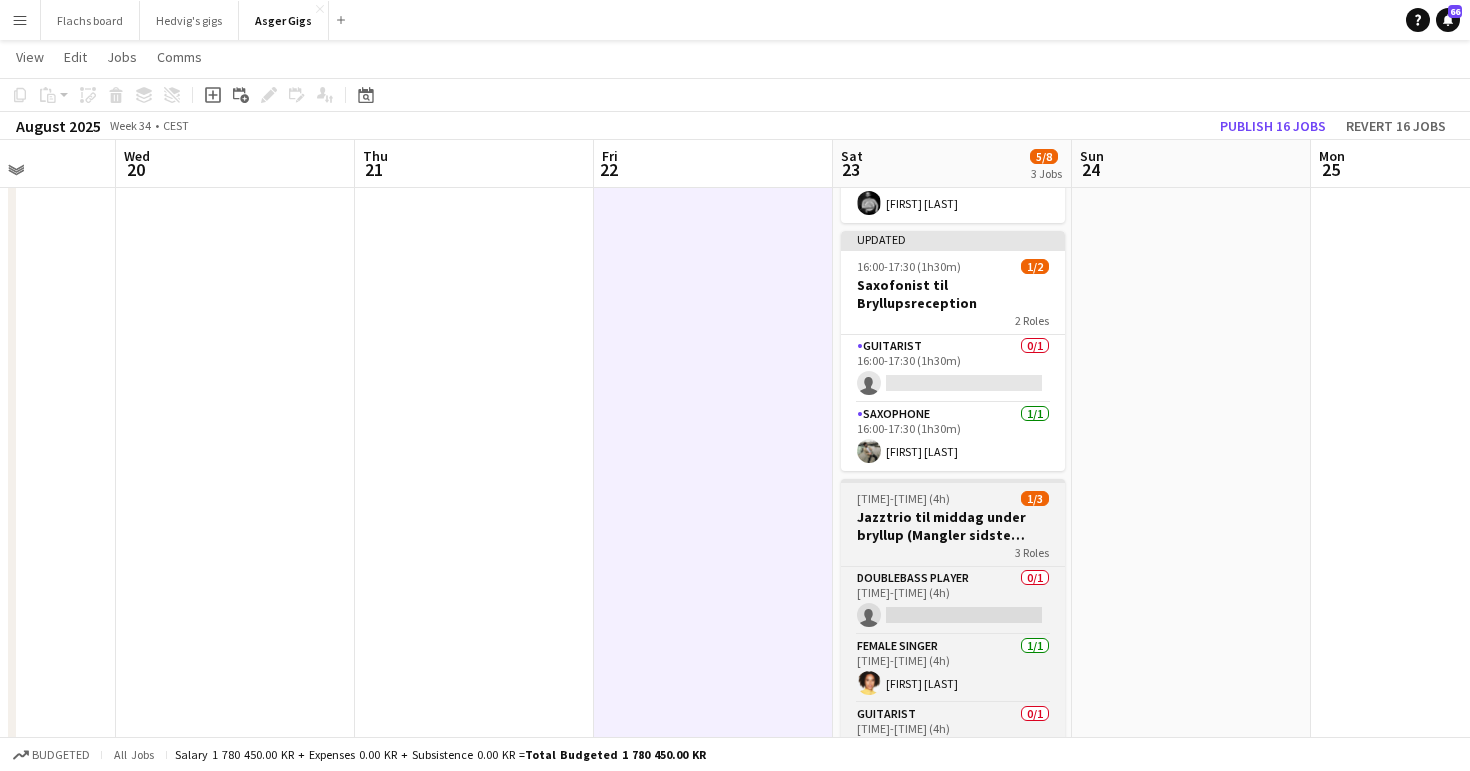 click on "Jazztrio til middag under bryllup (Mangler sidste bekræftelse)" at bounding box center (953, 526) 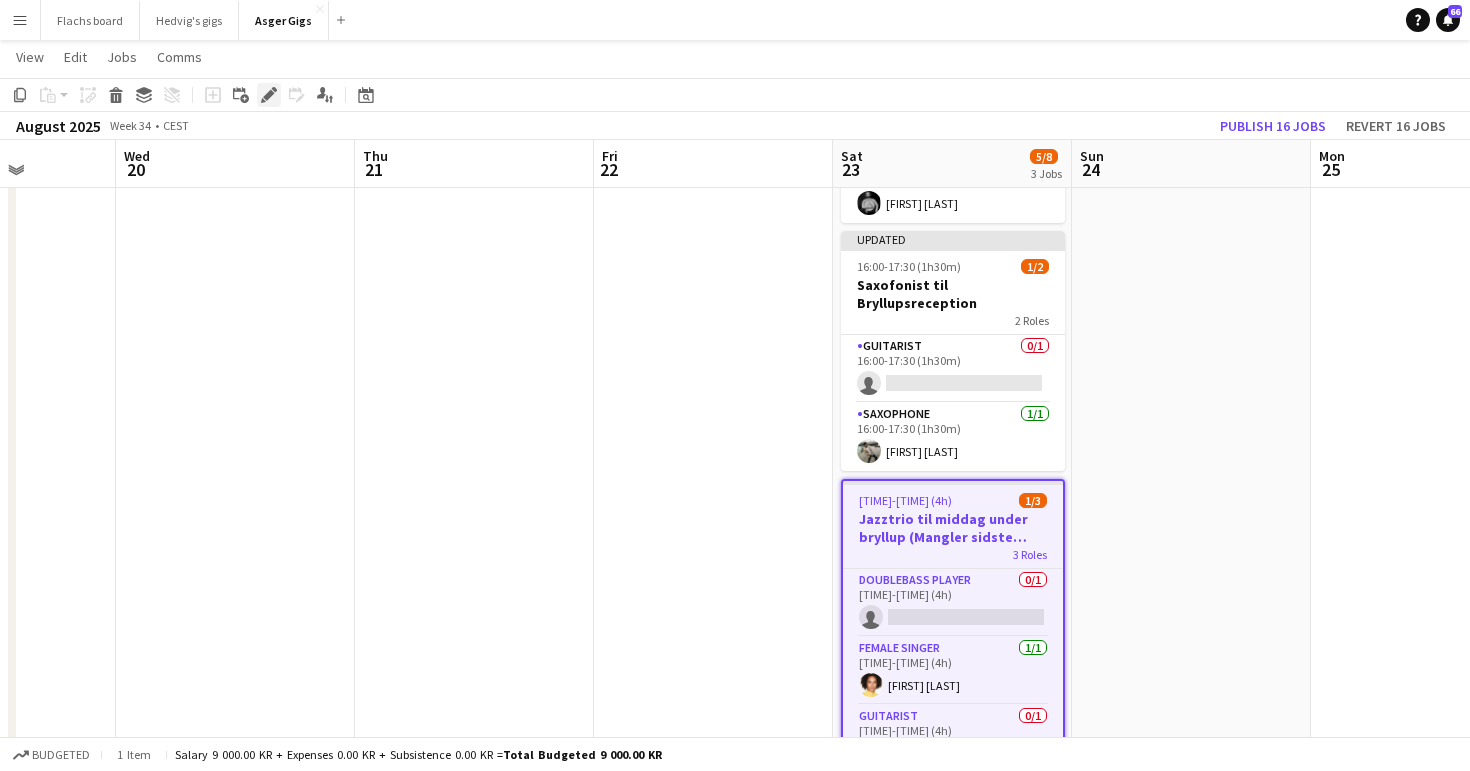 click on "Edit" at bounding box center (269, 95) 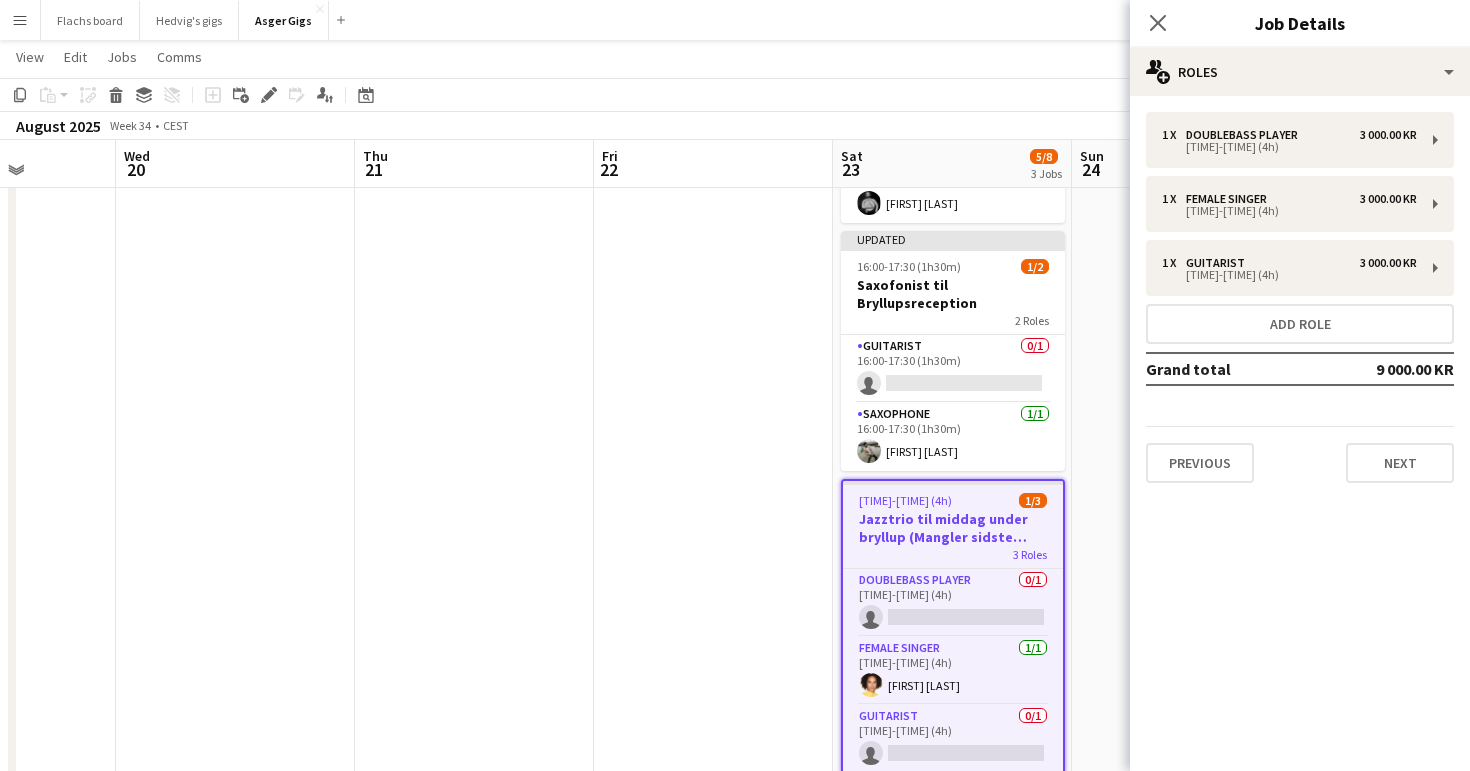 click on "1 x   Doublebass Player   3 000.00 KR   [TIME]-[TIME] ([DURATION])   1 x   Female Singer   3 000.00 KR   [TIME]-[TIME] ([DURATION])   1 x   Guitarist   3 000.00 KR   [TIME]-[TIME] ([DURATION])   Add role   Grand total   9 000.00 KR   Previous   Next" at bounding box center (1300, 297) 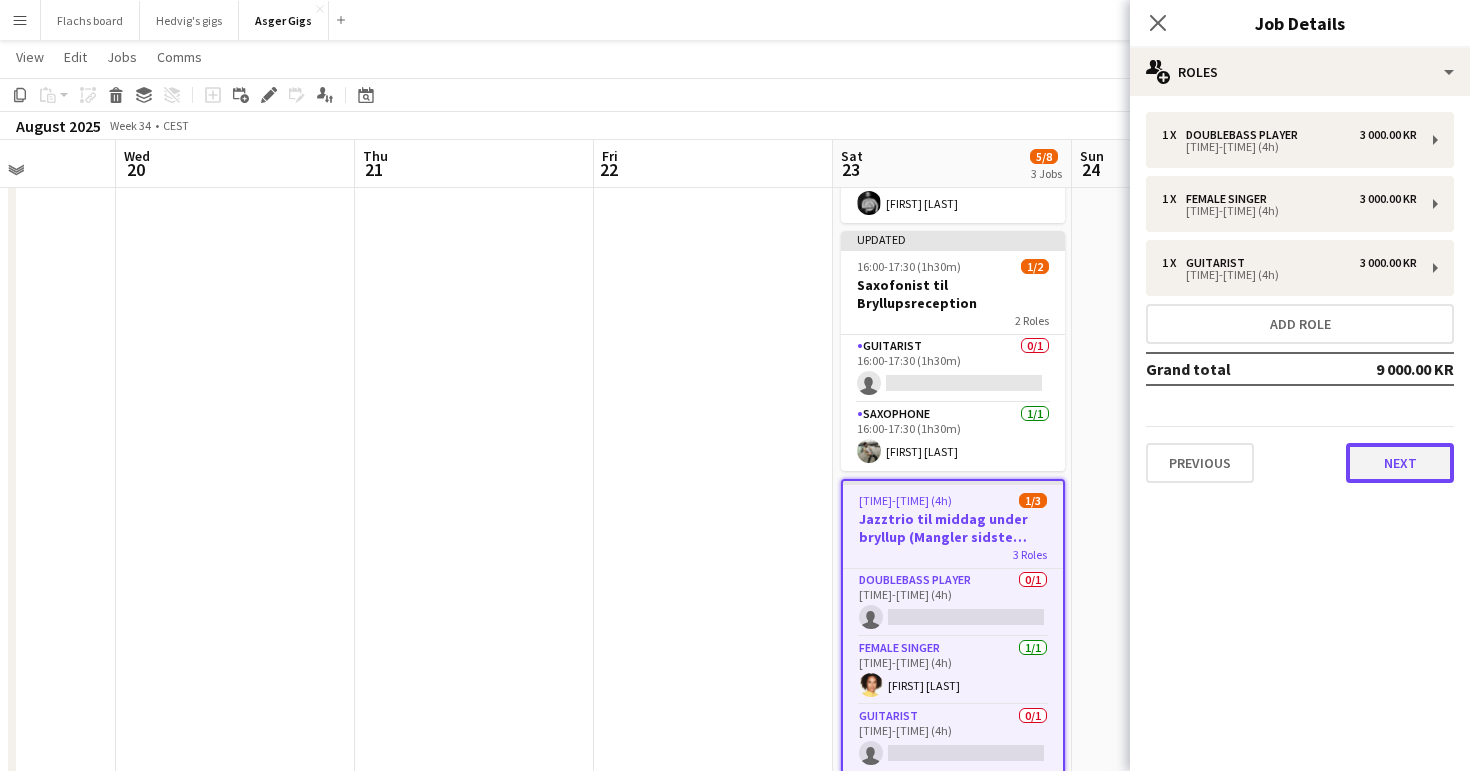 click on "Next" at bounding box center (1400, 463) 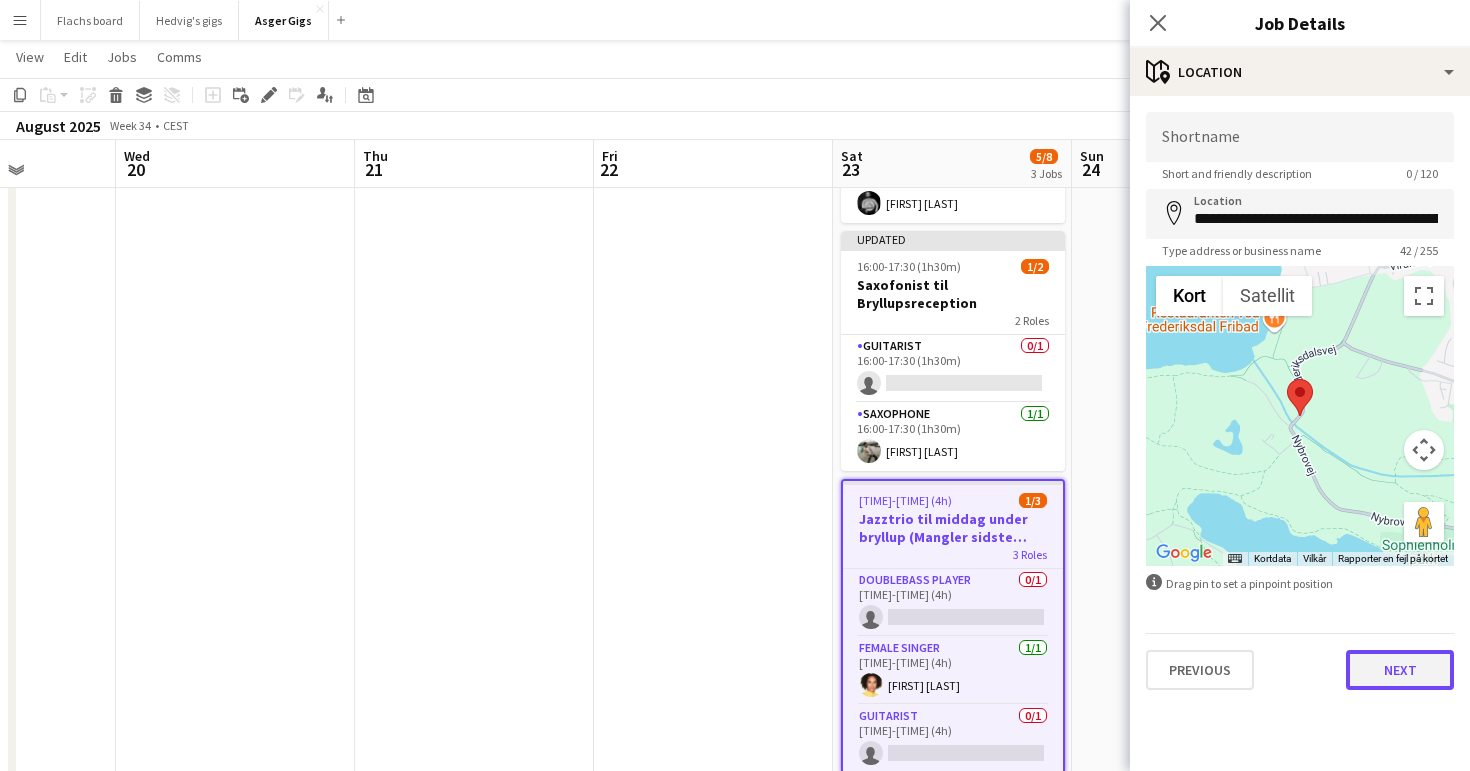 click on "Next" at bounding box center [1400, 670] 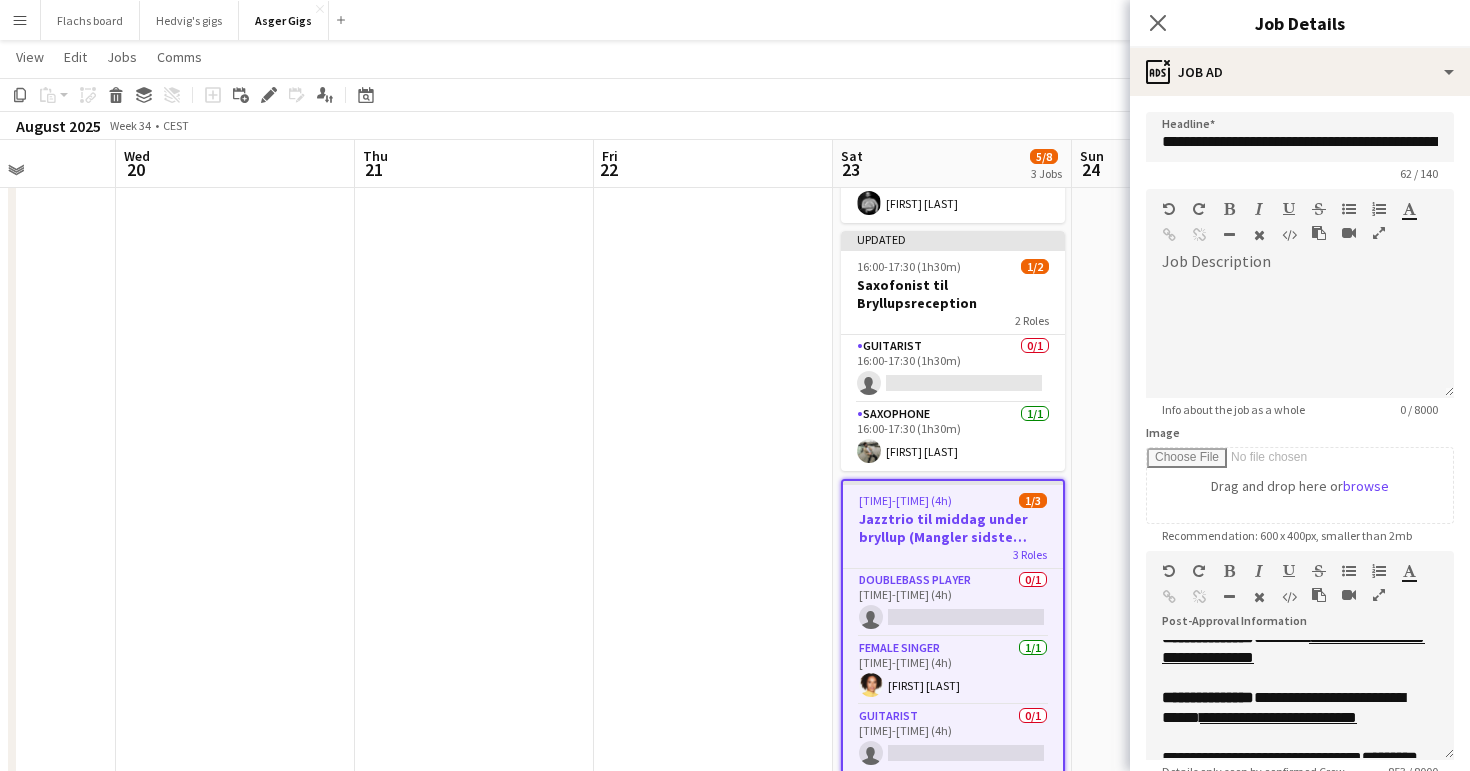 scroll, scrollTop: 261, scrollLeft: 0, axis: vertical 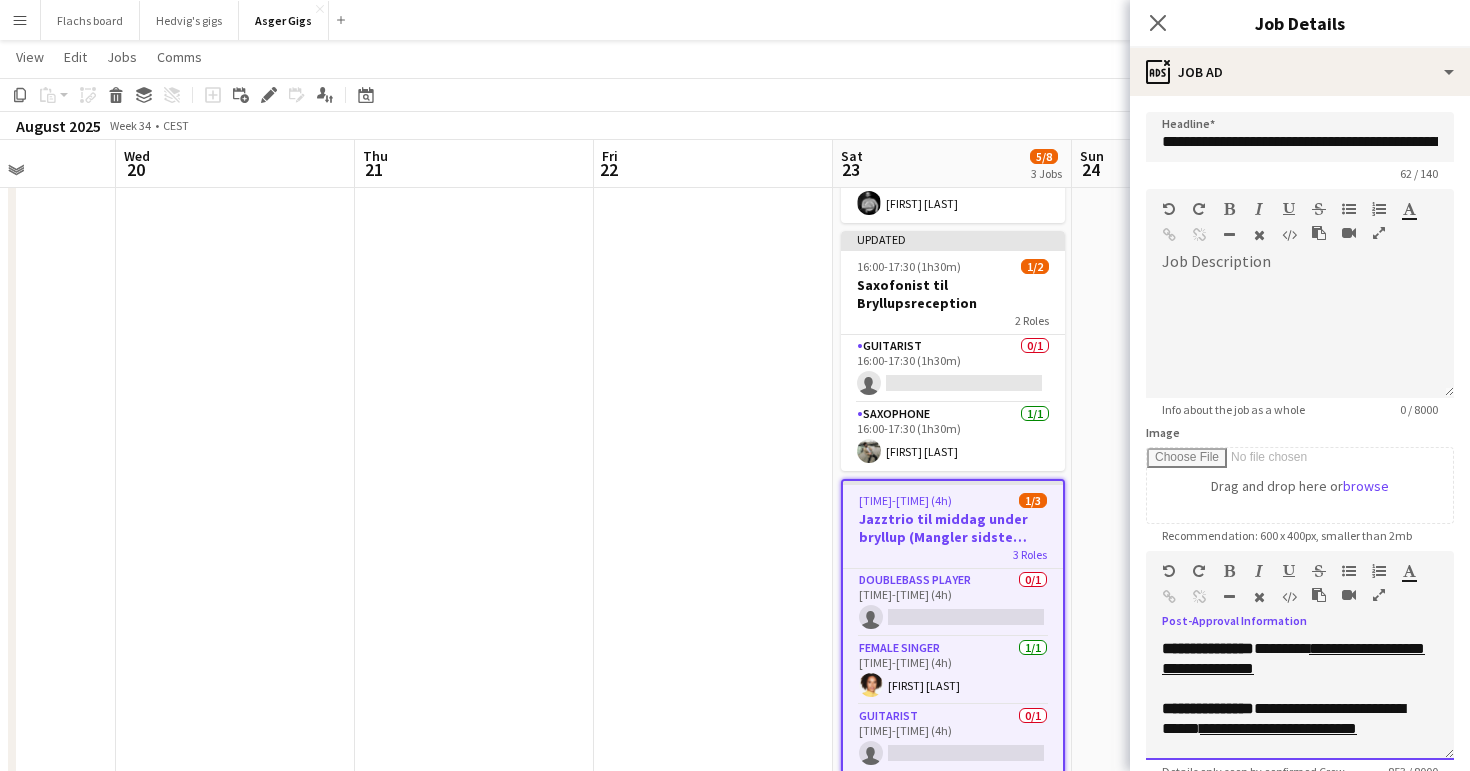 drag, startPoint x: 1284, startPoint y: 715, endPoint x: 1279, endPoint y: 697, distance: 18.681541 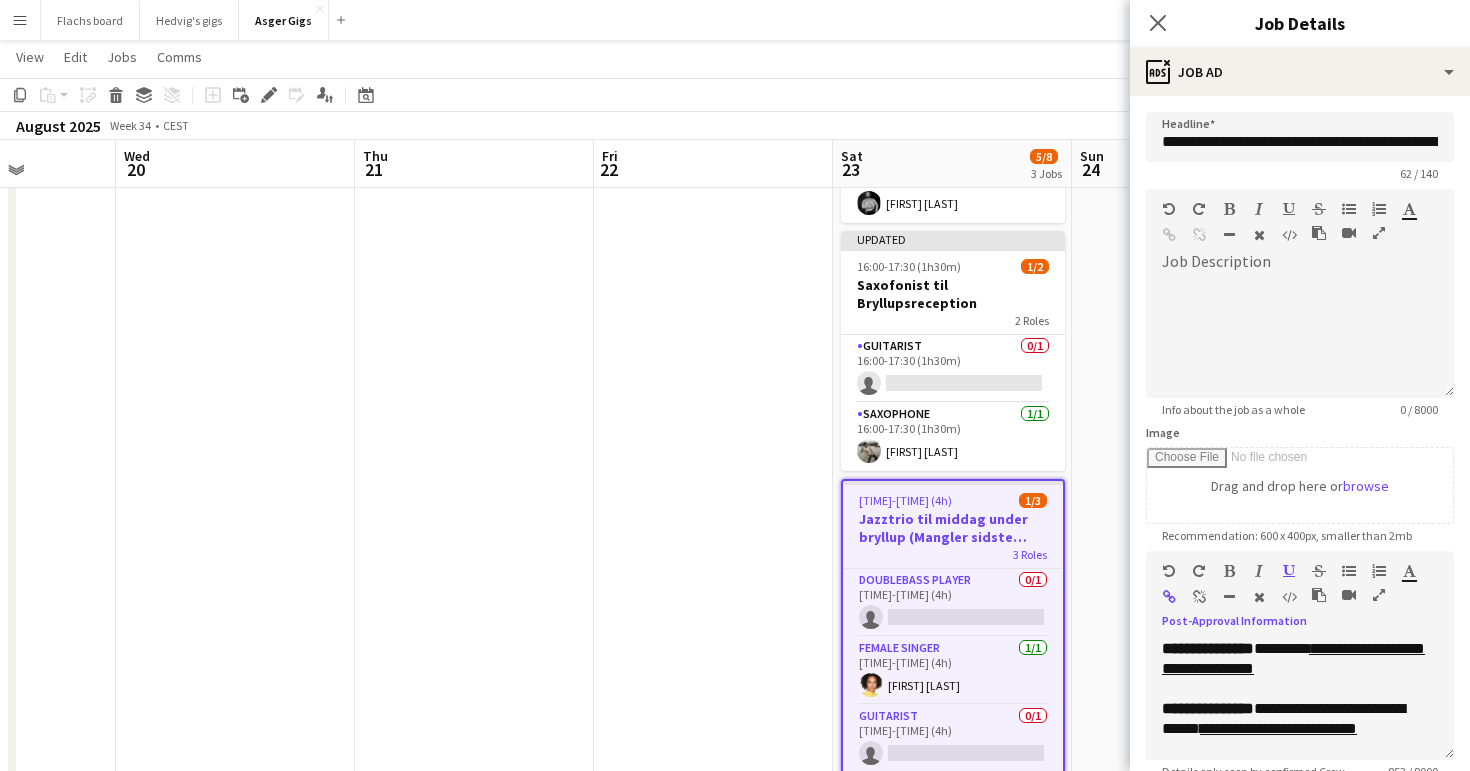 click at bounding box center (1199, 597) 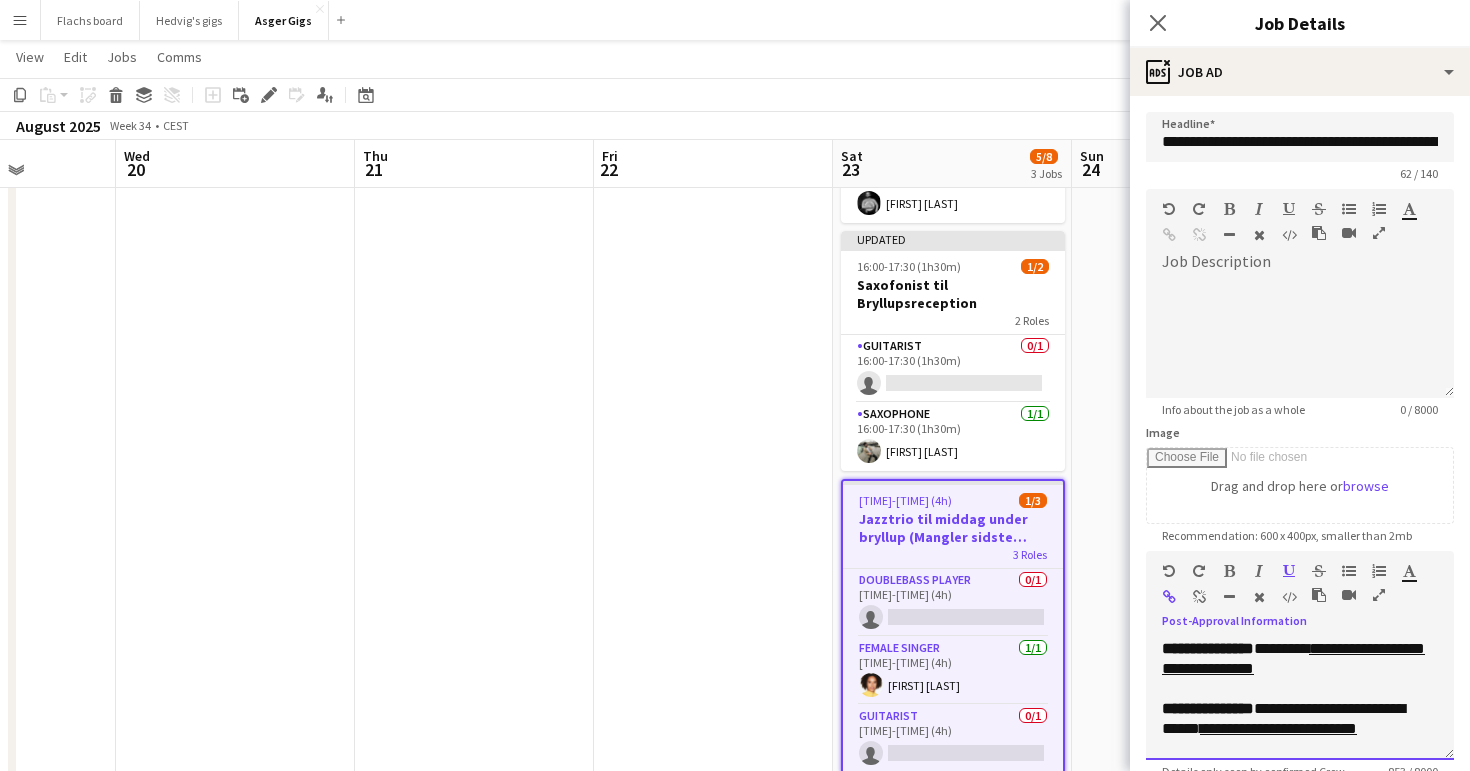 type 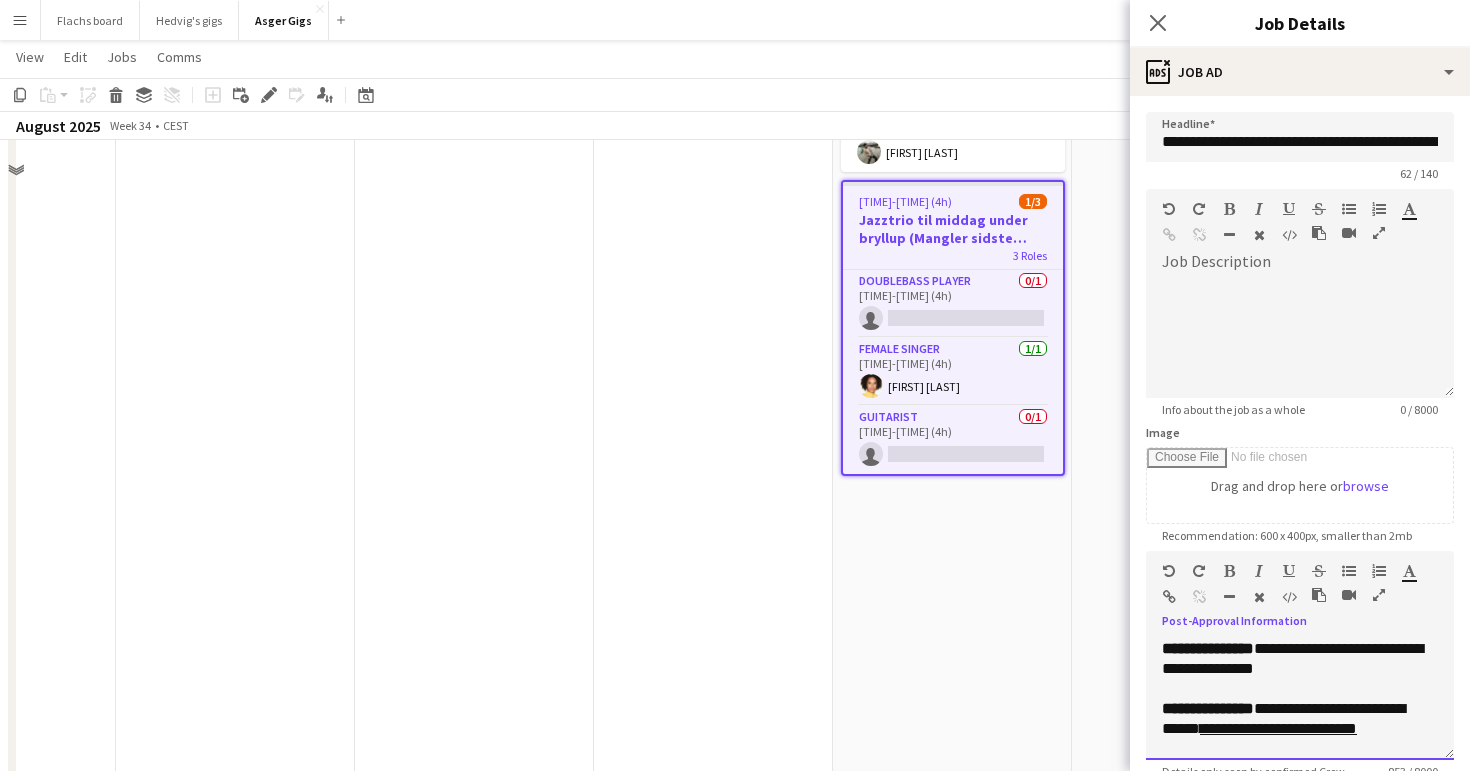 scroll, scrollTop: 0, scrollLeft: 0, axis: both 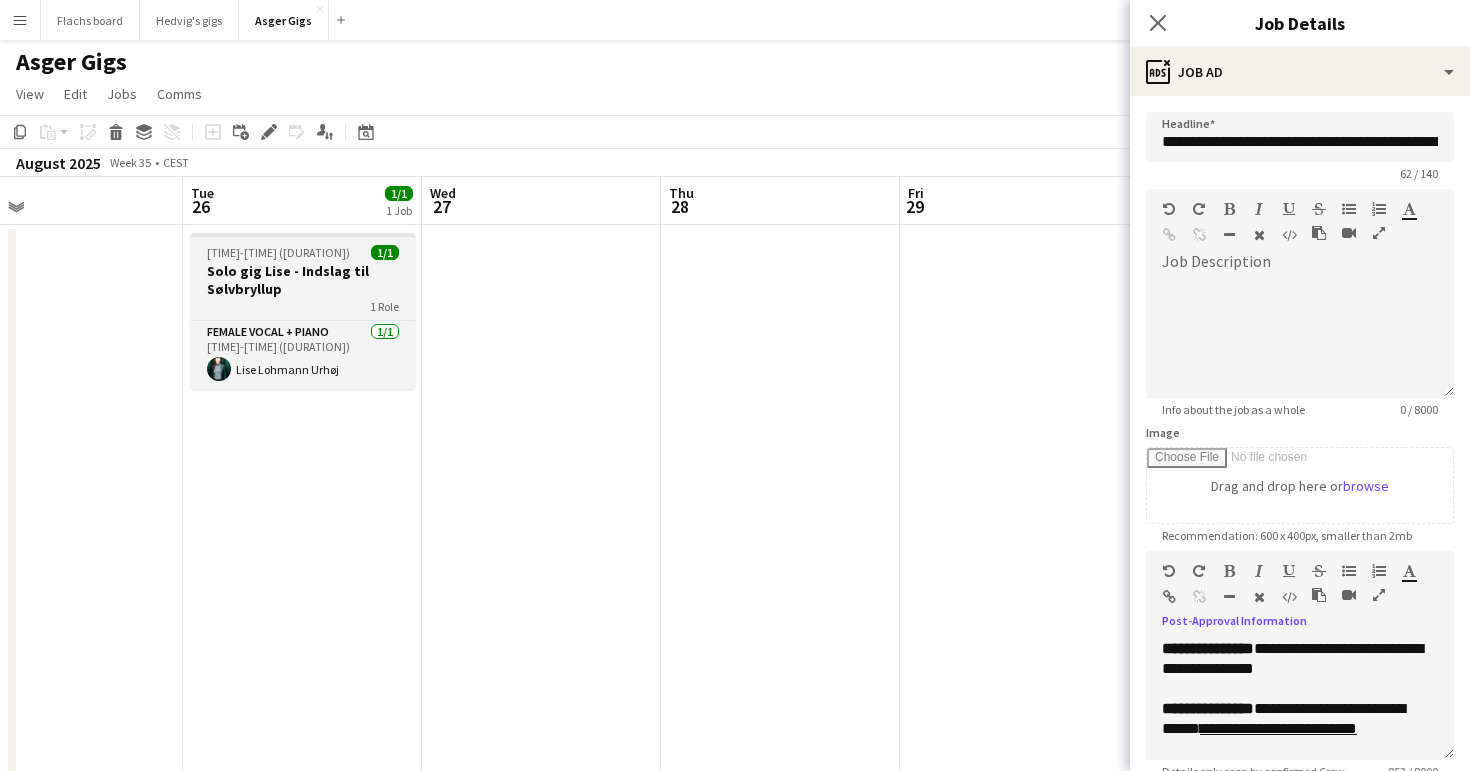 click on "Solo gig Lise - Indslag til Sølvbryllup" at bounding box center (303, 280) 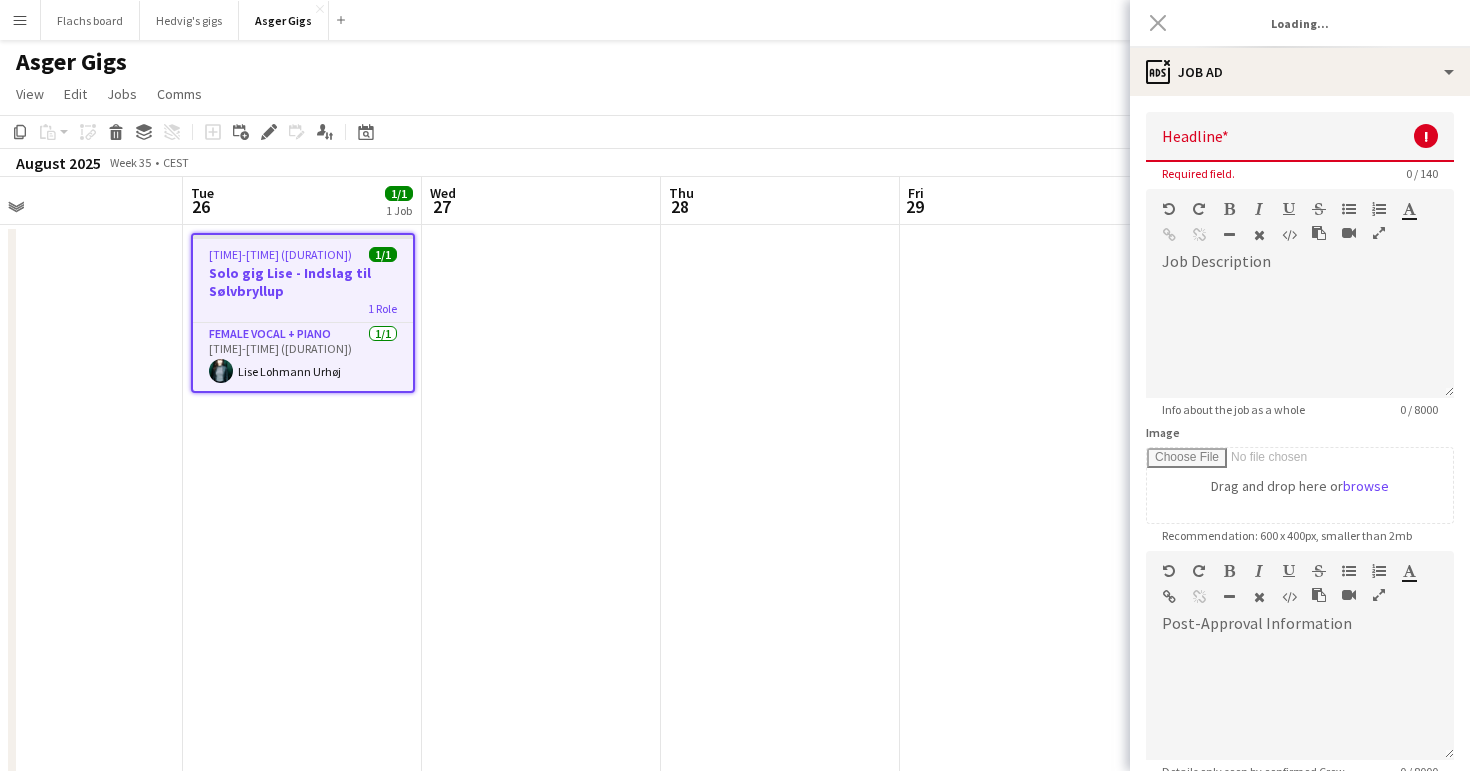 scroll, scrollTop: 0, scrollLeft: 0, axis: both 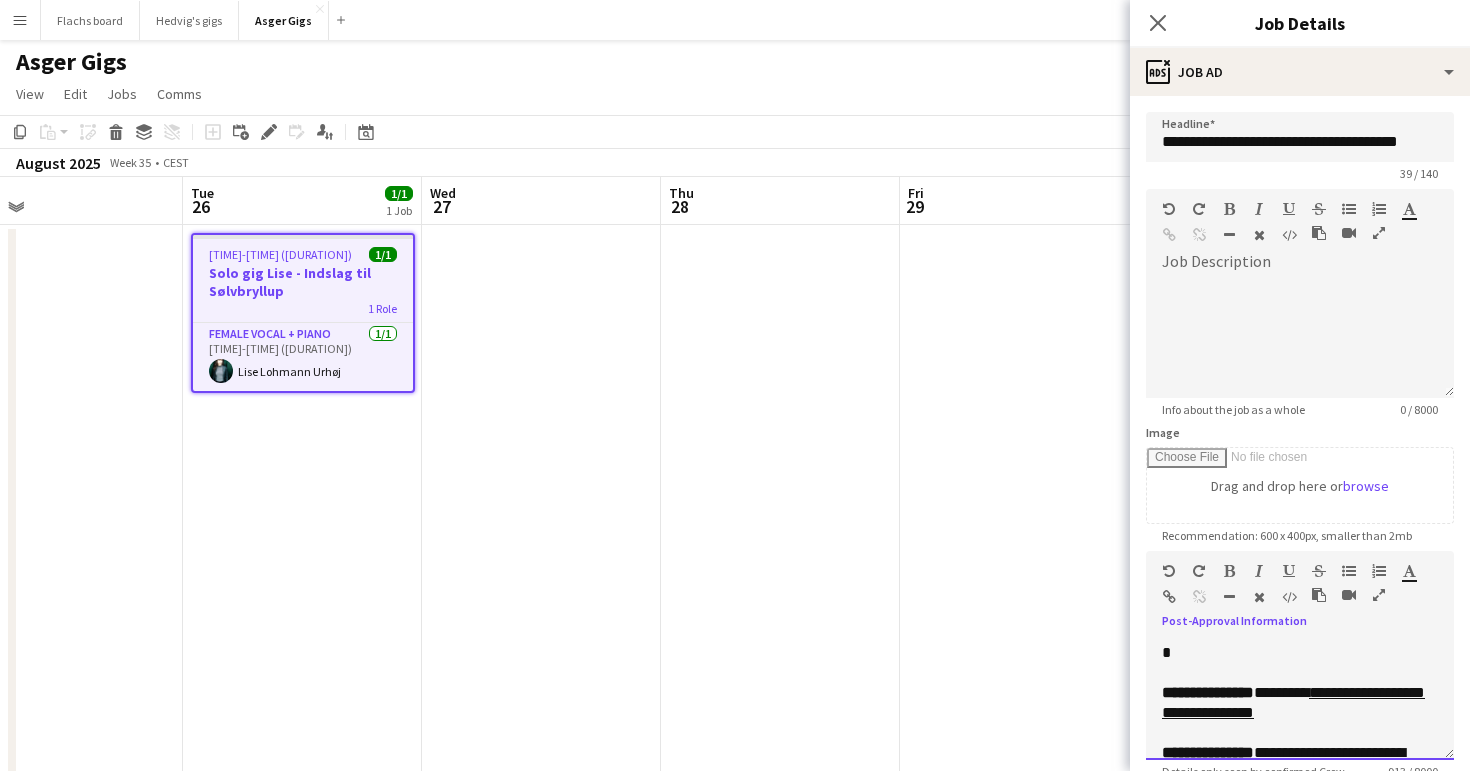 drag, startPoint x: 1283, startPoint y: 728, endPoint x: 1275, endPoint y: 718, distance: 12.806249 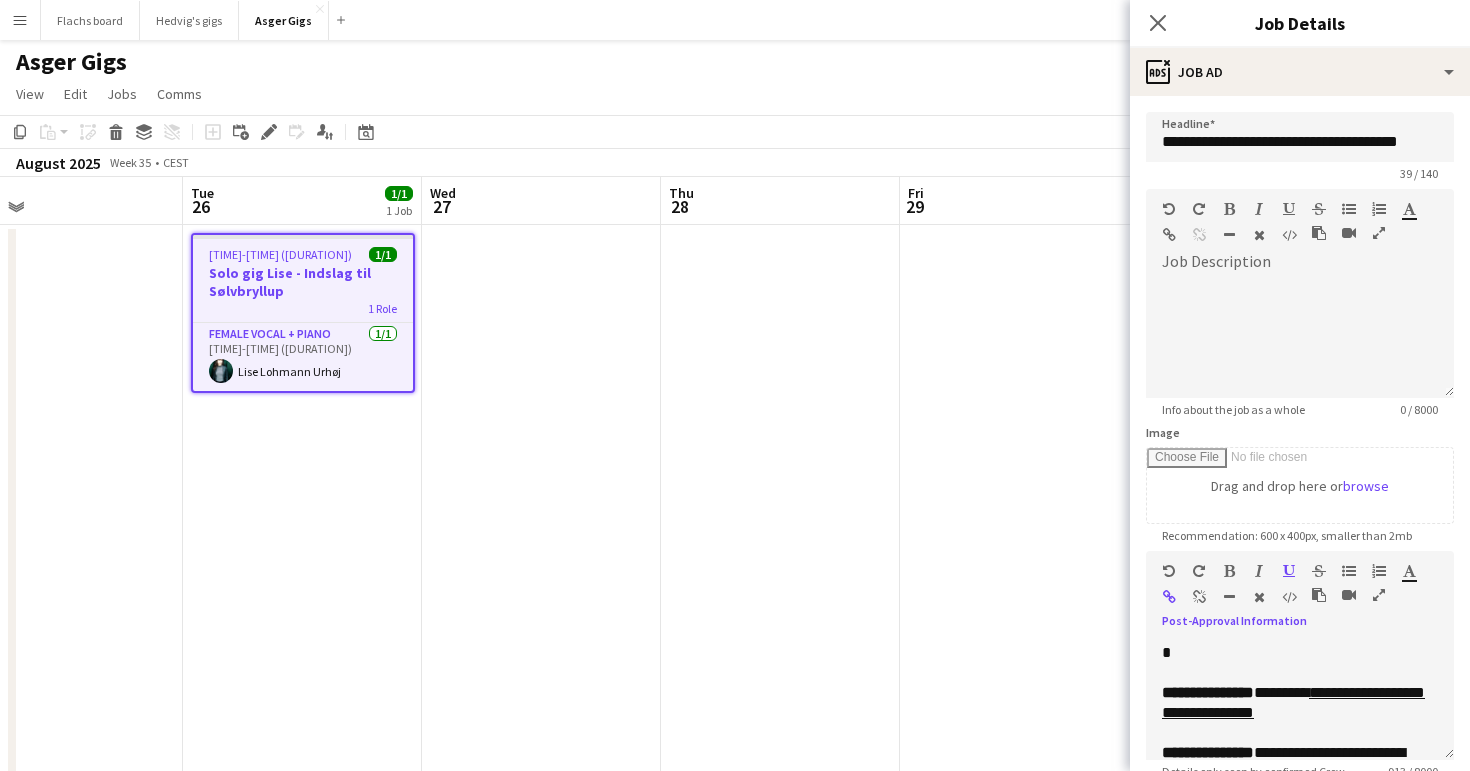 click at bounding box center [1199, 597] 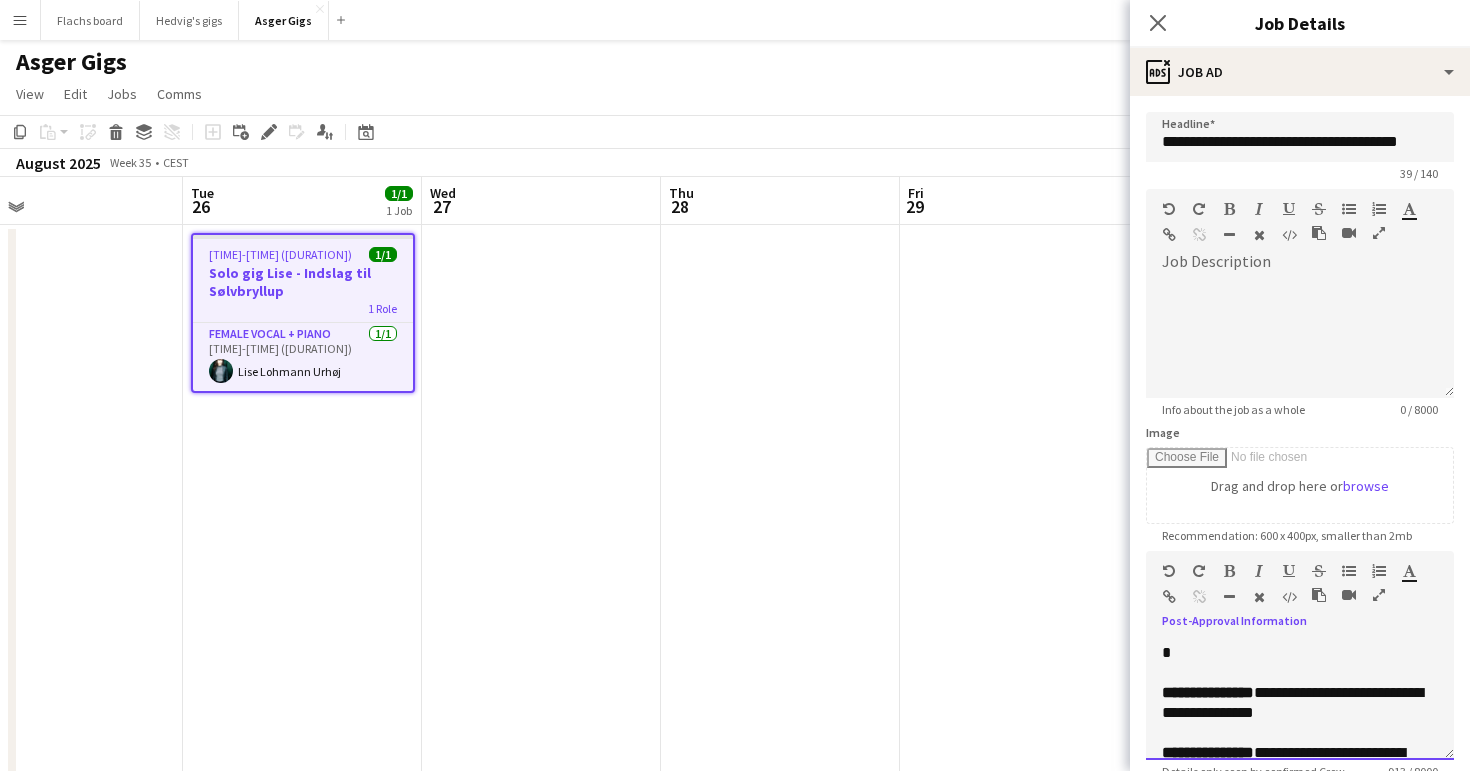 scroll, scrollTop: 0, scrollLeft: 0, axis: both 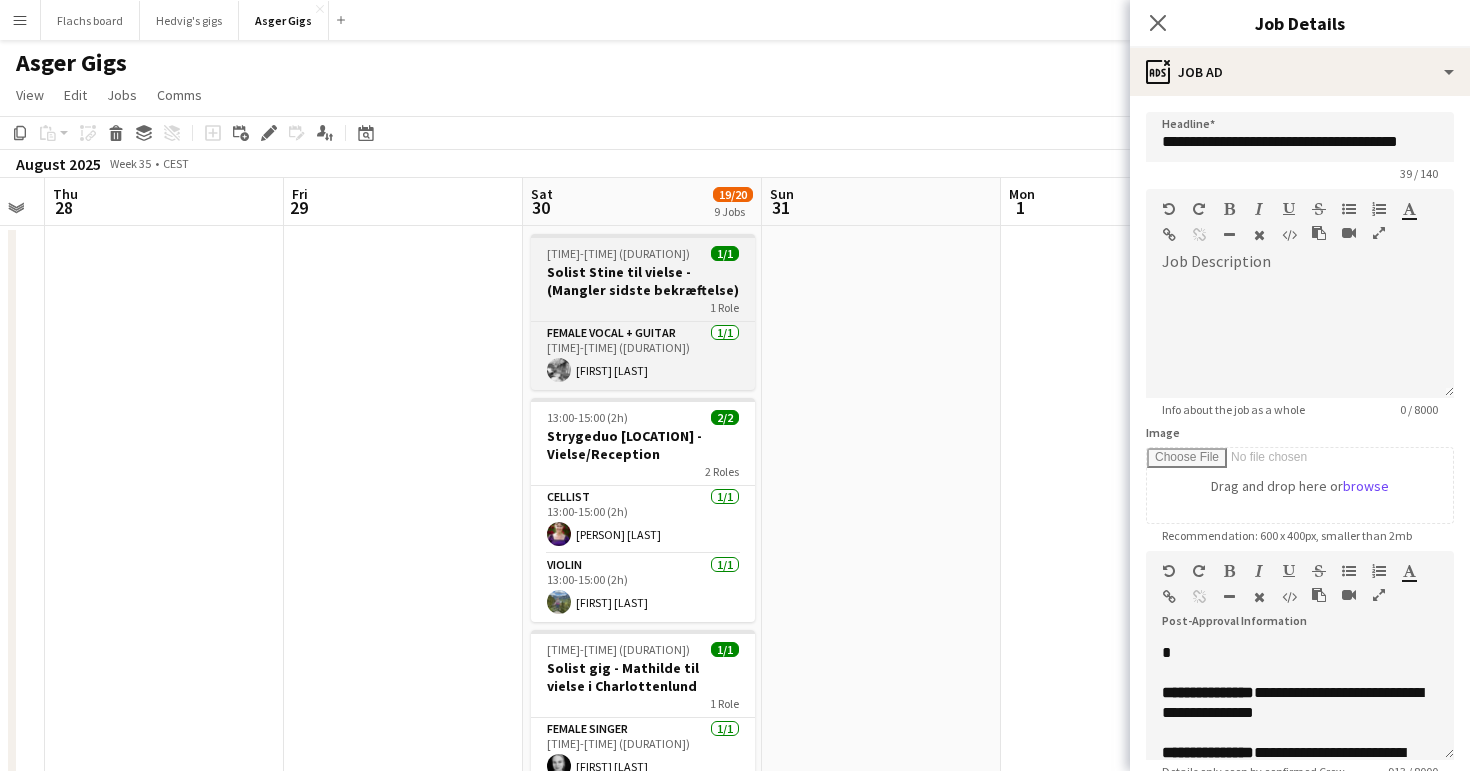 click on "Solist Stine til vielse - (Mangler sidste bekræftelse)" at bounding box center [643, 281] 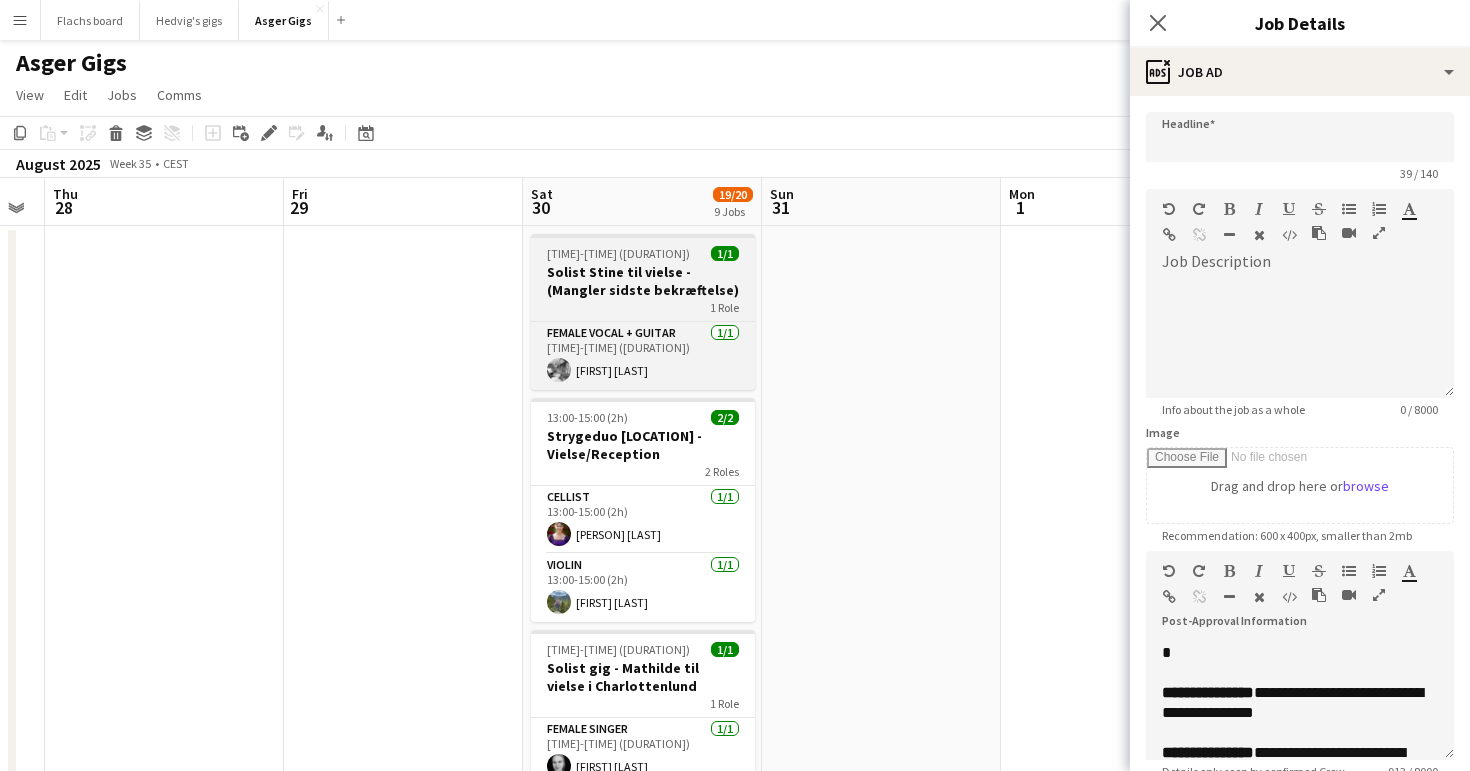 type on "**********" 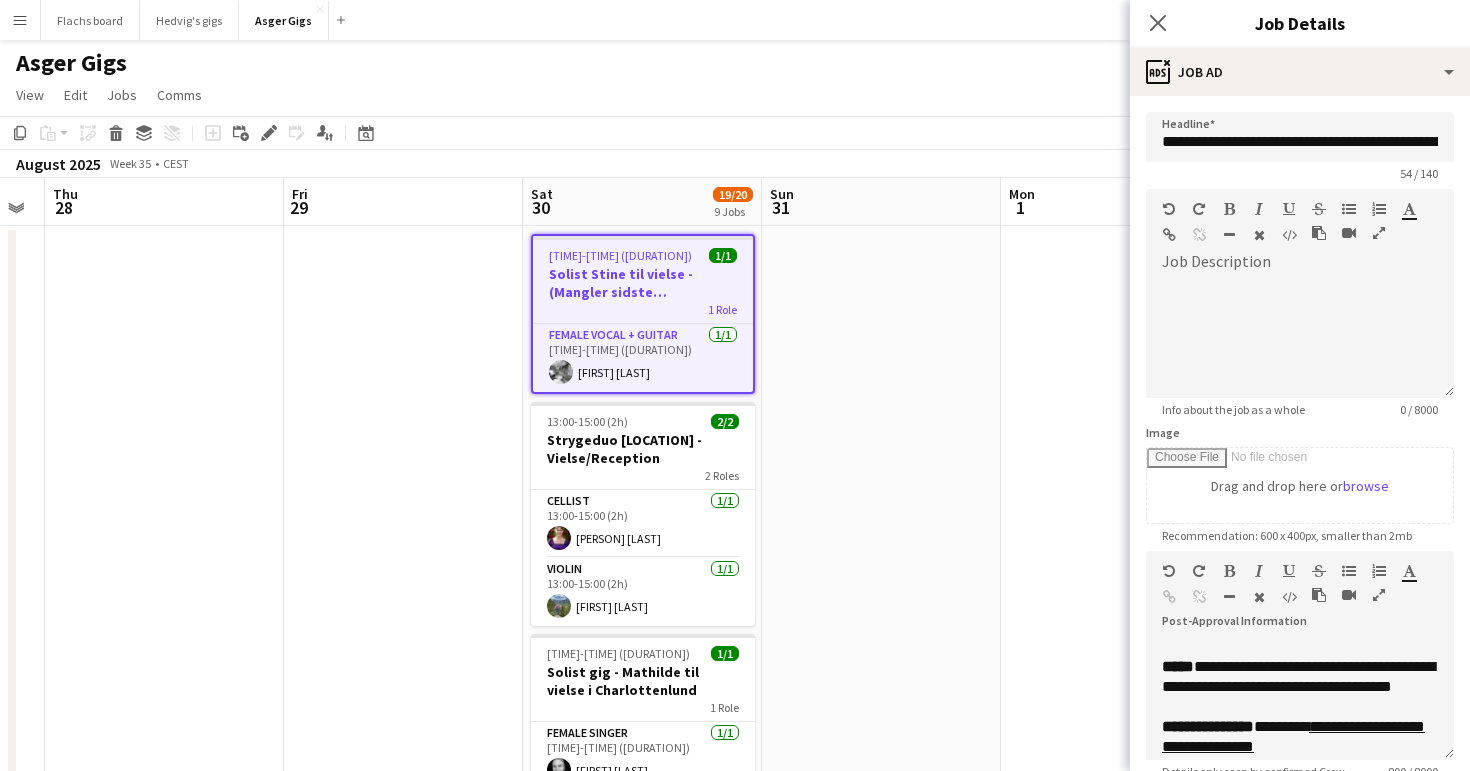 scroll, scrollTop: 303, scrollLeft: 0, axis: vertical 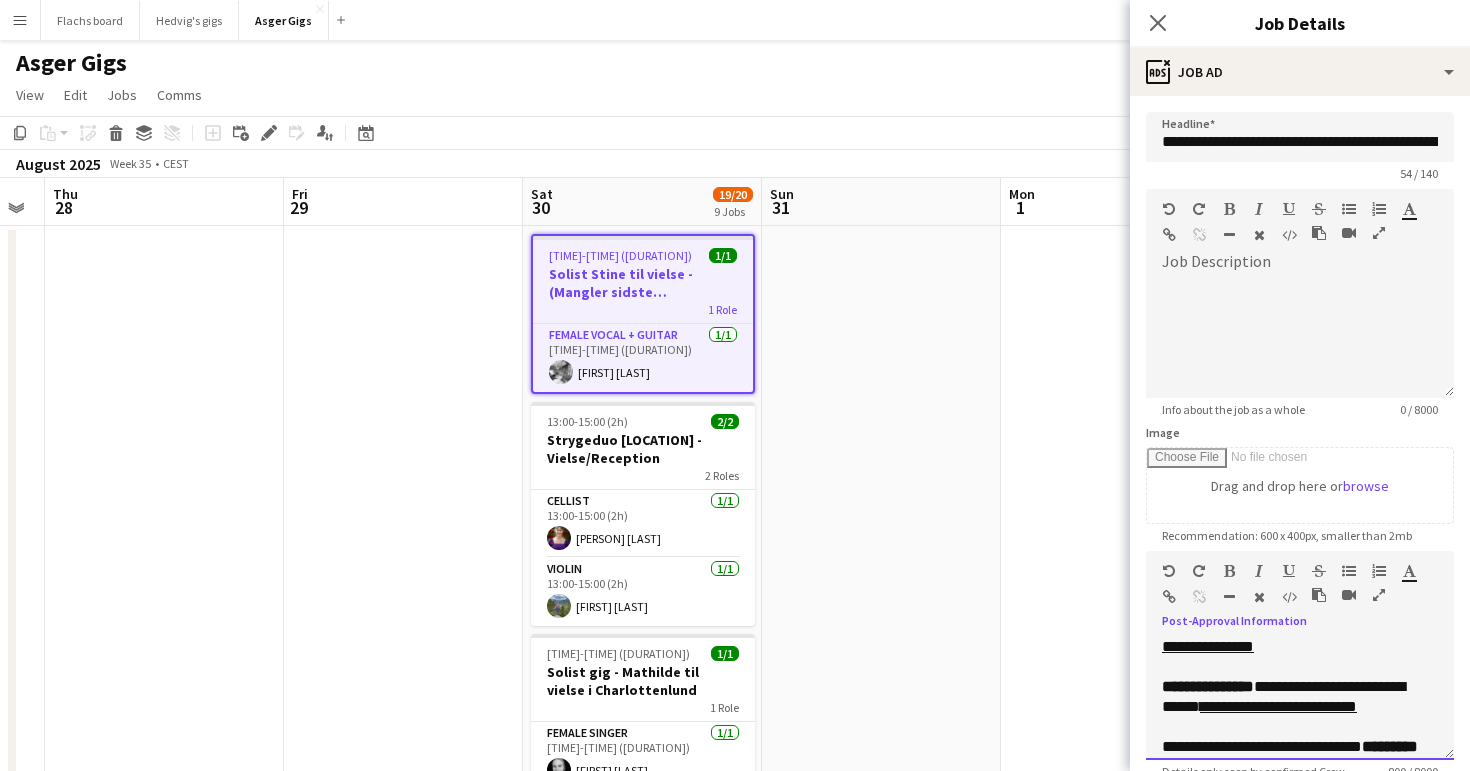 drag, startPoint x: 1309, startPoint y: 684, endPoint x: 1276, endPoint y: 672, distance: 35.1141 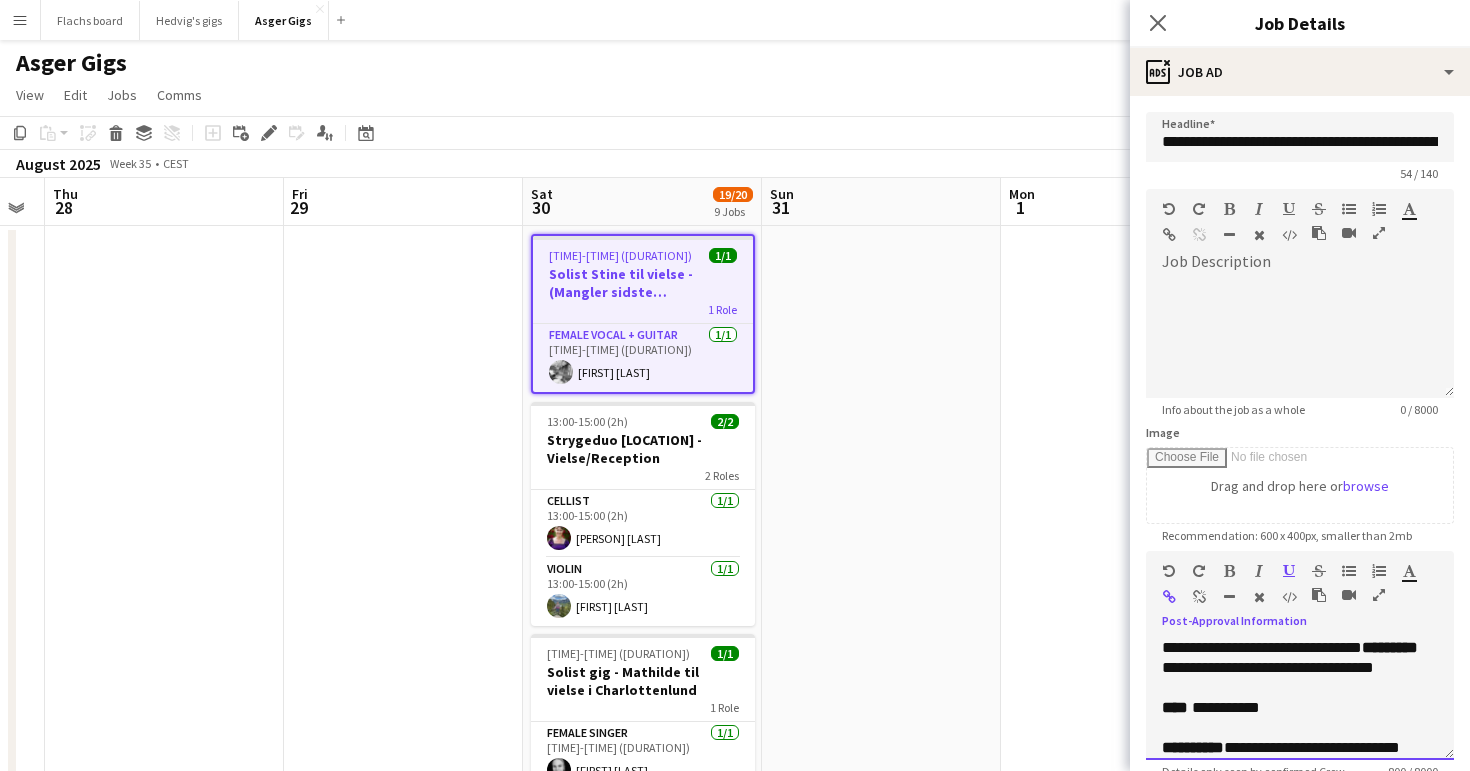 scroll, scrollTop: 413, scrollLeft: 0, axis: vertical 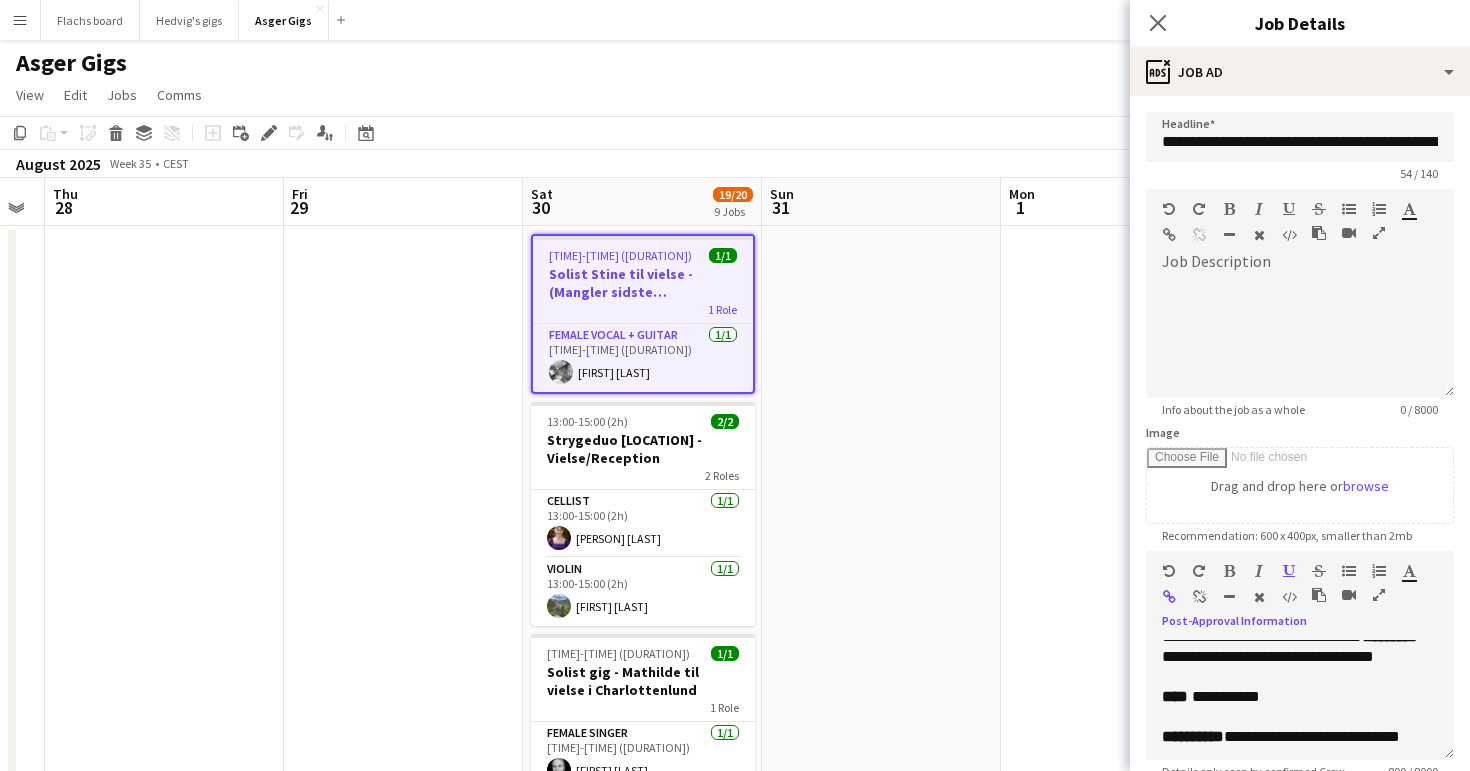 click at bounding box center [1199, 597] 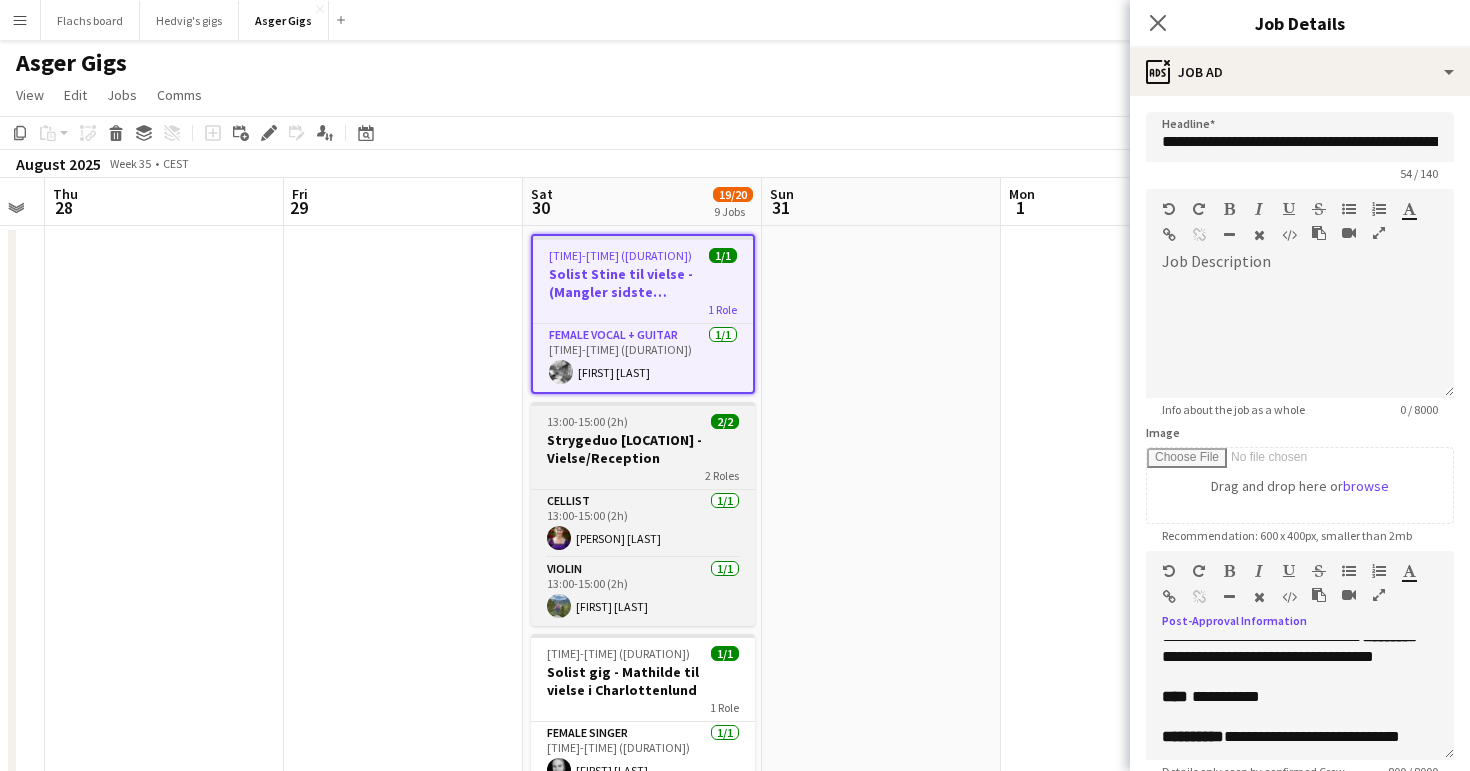 click on "Strygeduo [LOCATION] - Vielse/Reception" at bounding box center (643, 449) 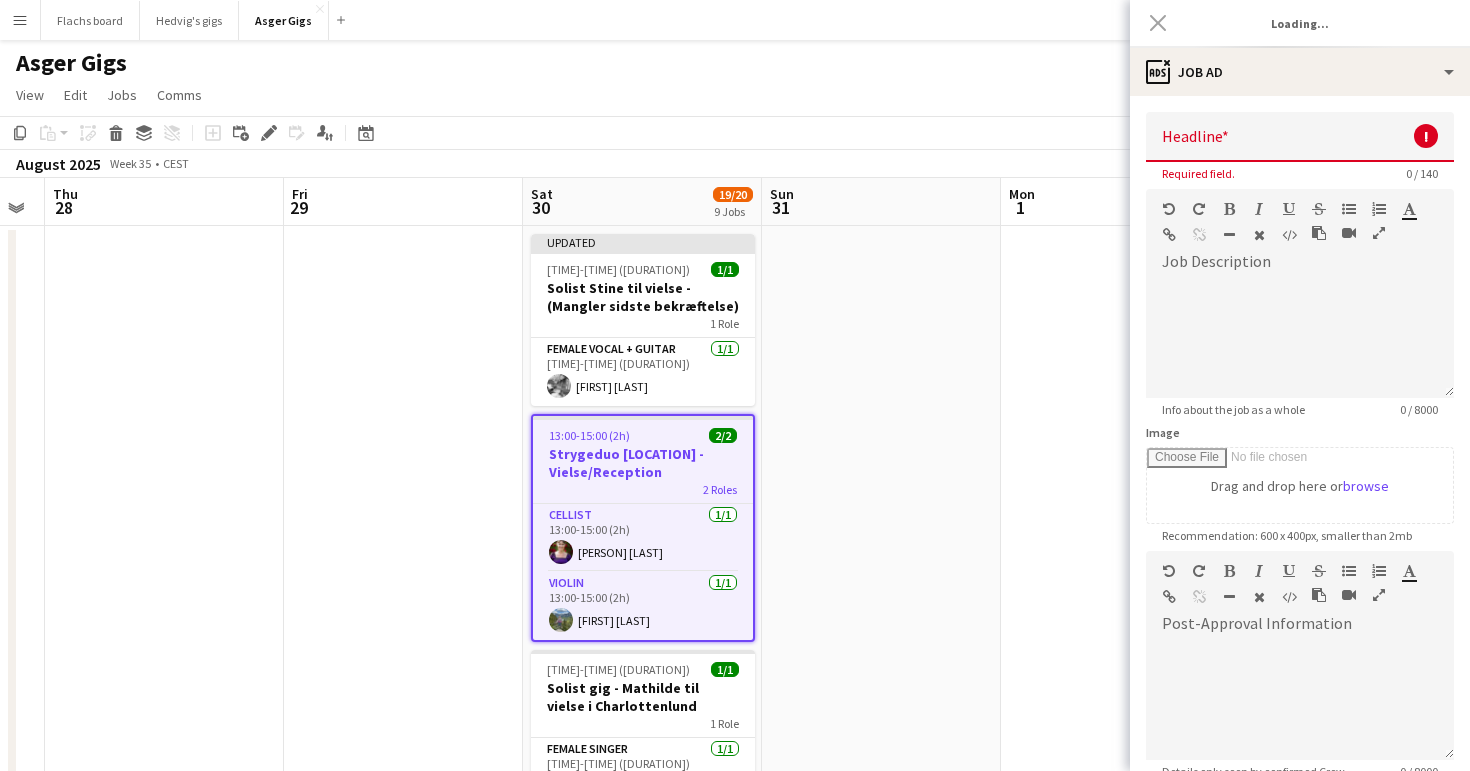 scroll, scrollTop: 0, scrollLeft: 0, axis: both 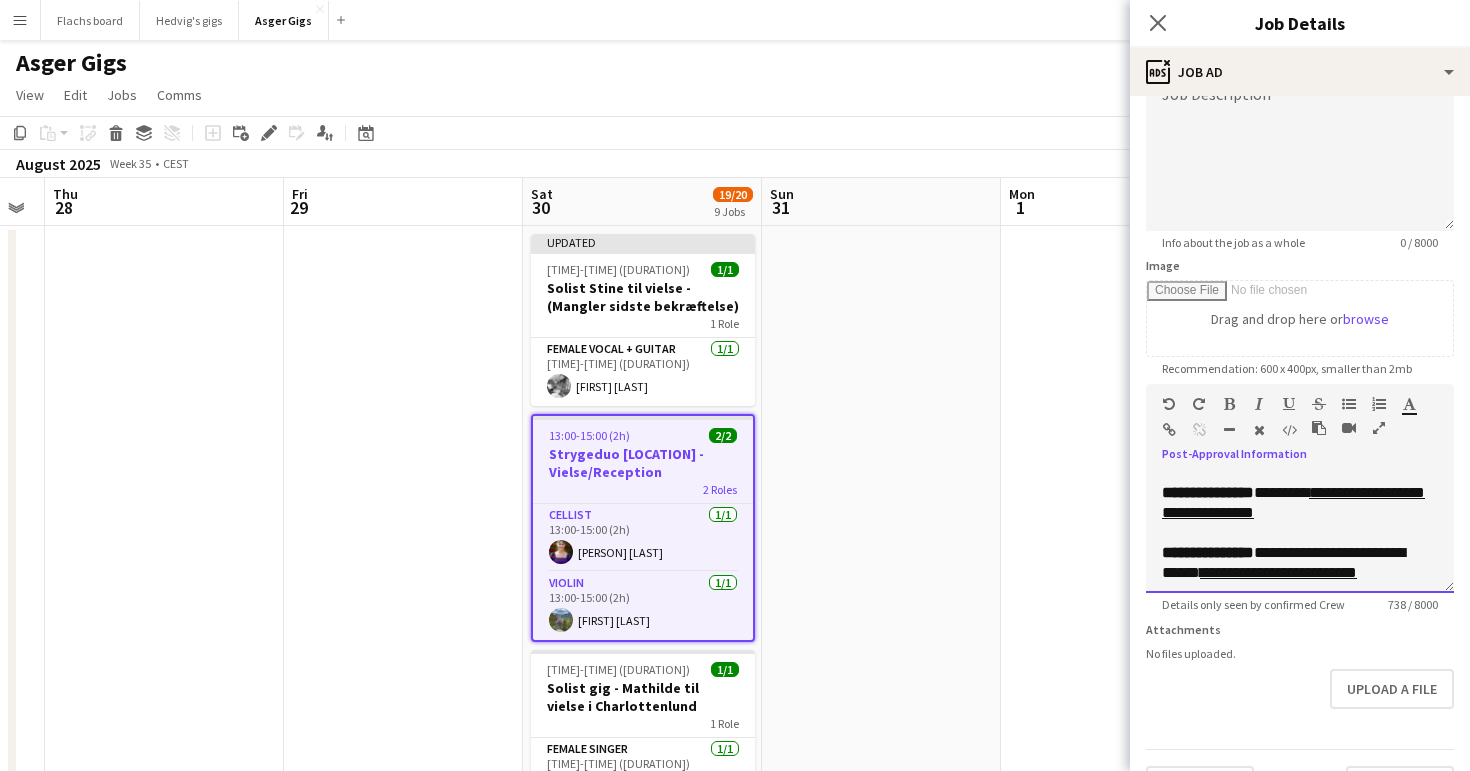 drag, startPoint x: 1290, startPoint y: 554, endPoint x: 1278, endPoint y: 530, distance: 26.832815 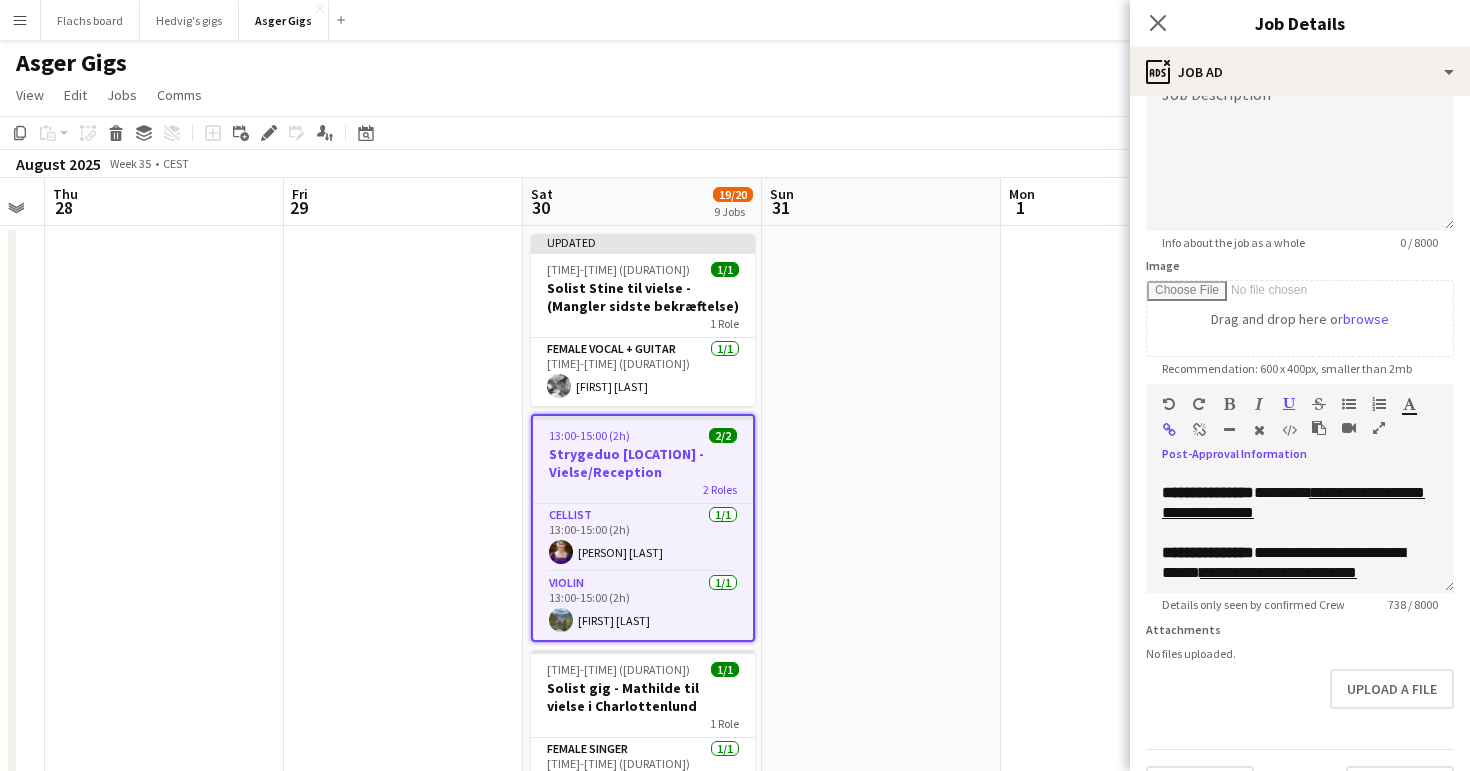 click at bounding box center (1199, 430) 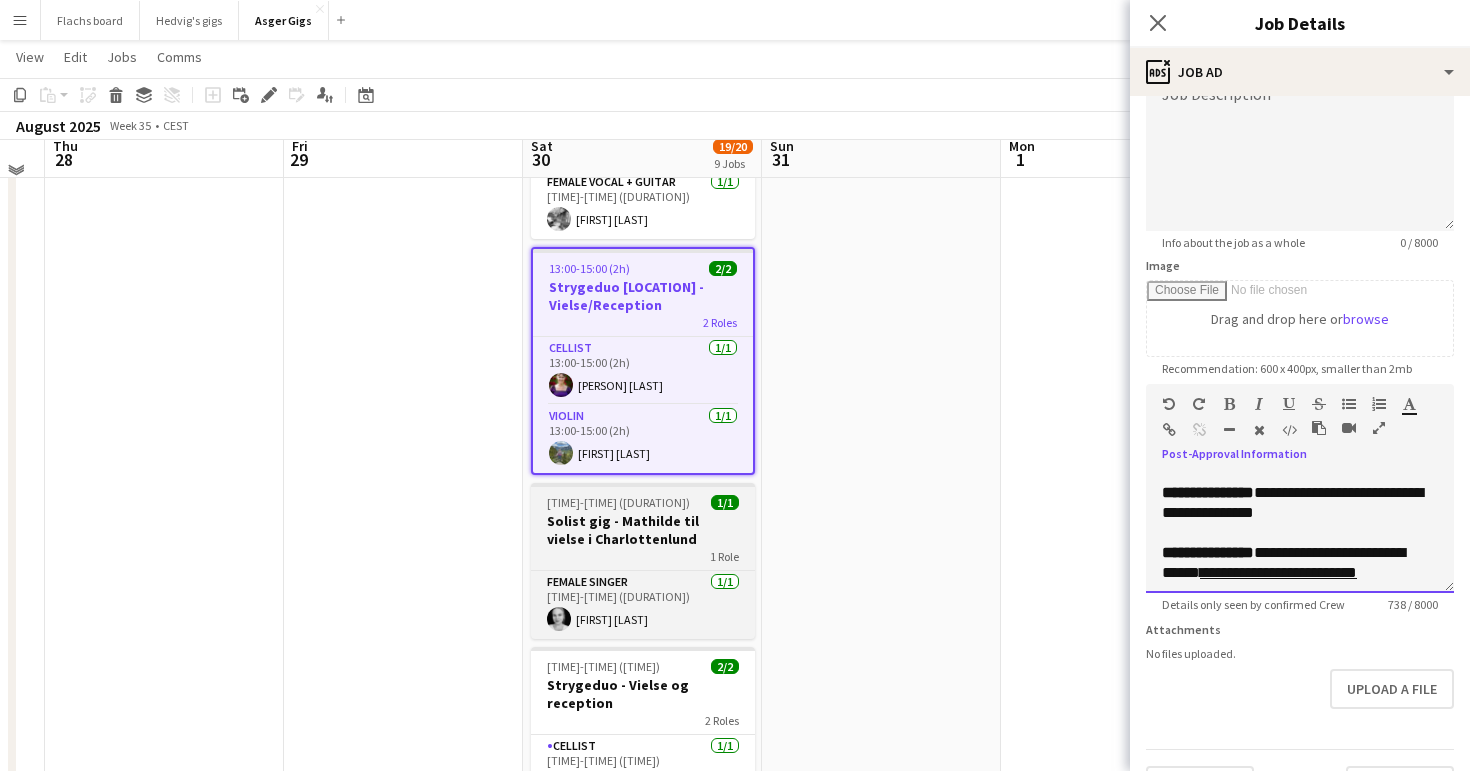 scroll, scrollTop: 169, scrollLeft: 0, axis: vertical 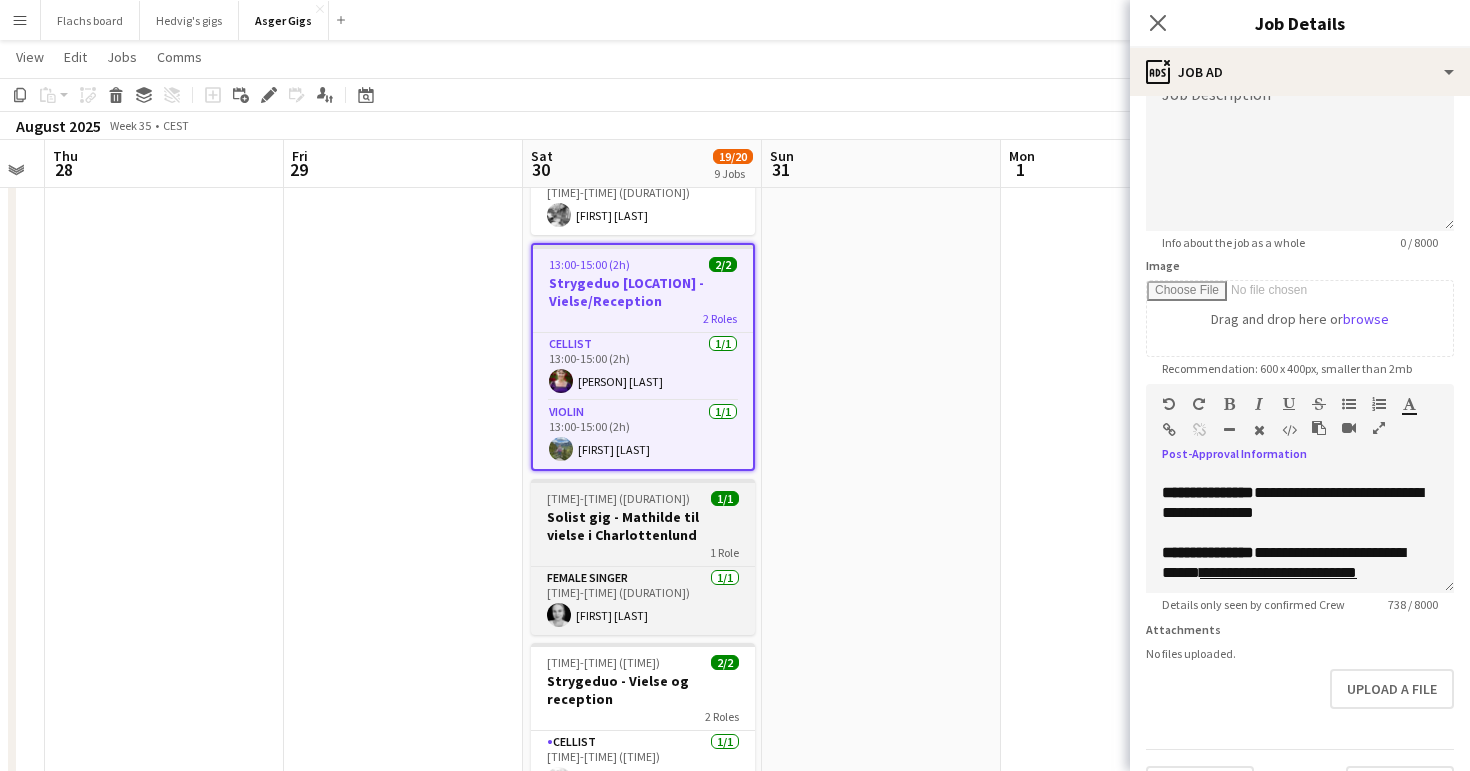 click on "Solist gig - Mathilde til vielse i Charlottenlund" at bounding box center (643, 526) 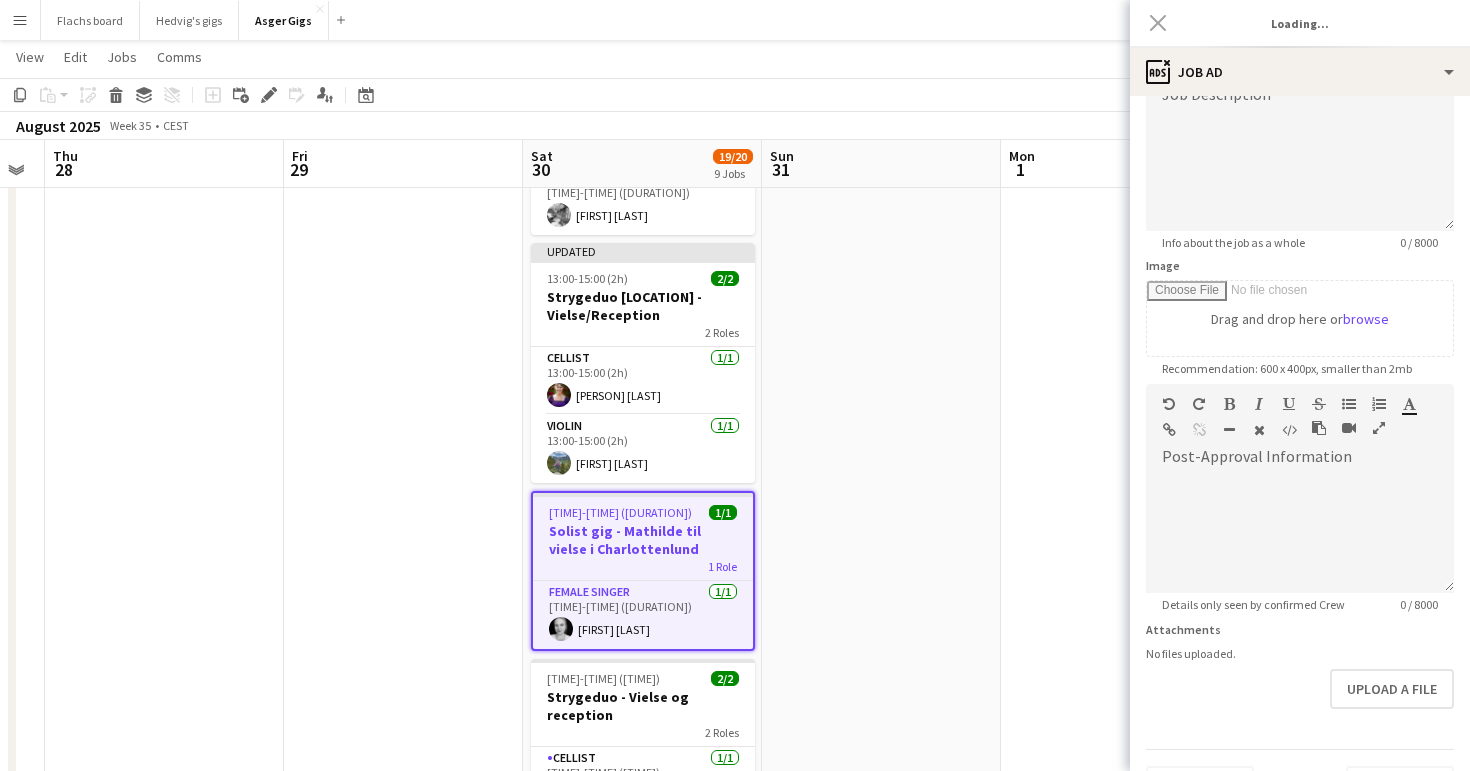 type on "**********" 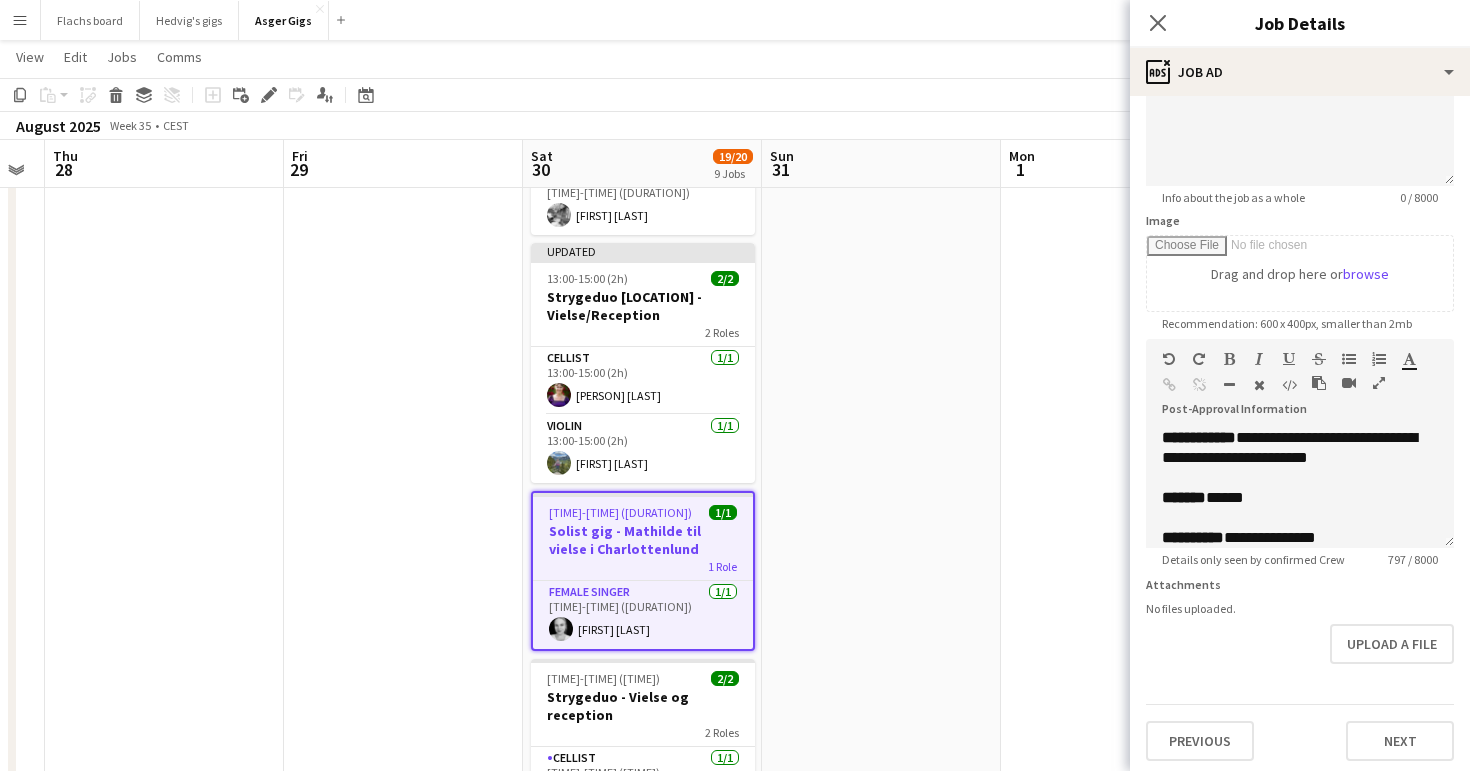 scroll, scrollTop: 211, scrollLeft: 0, axis: vertical 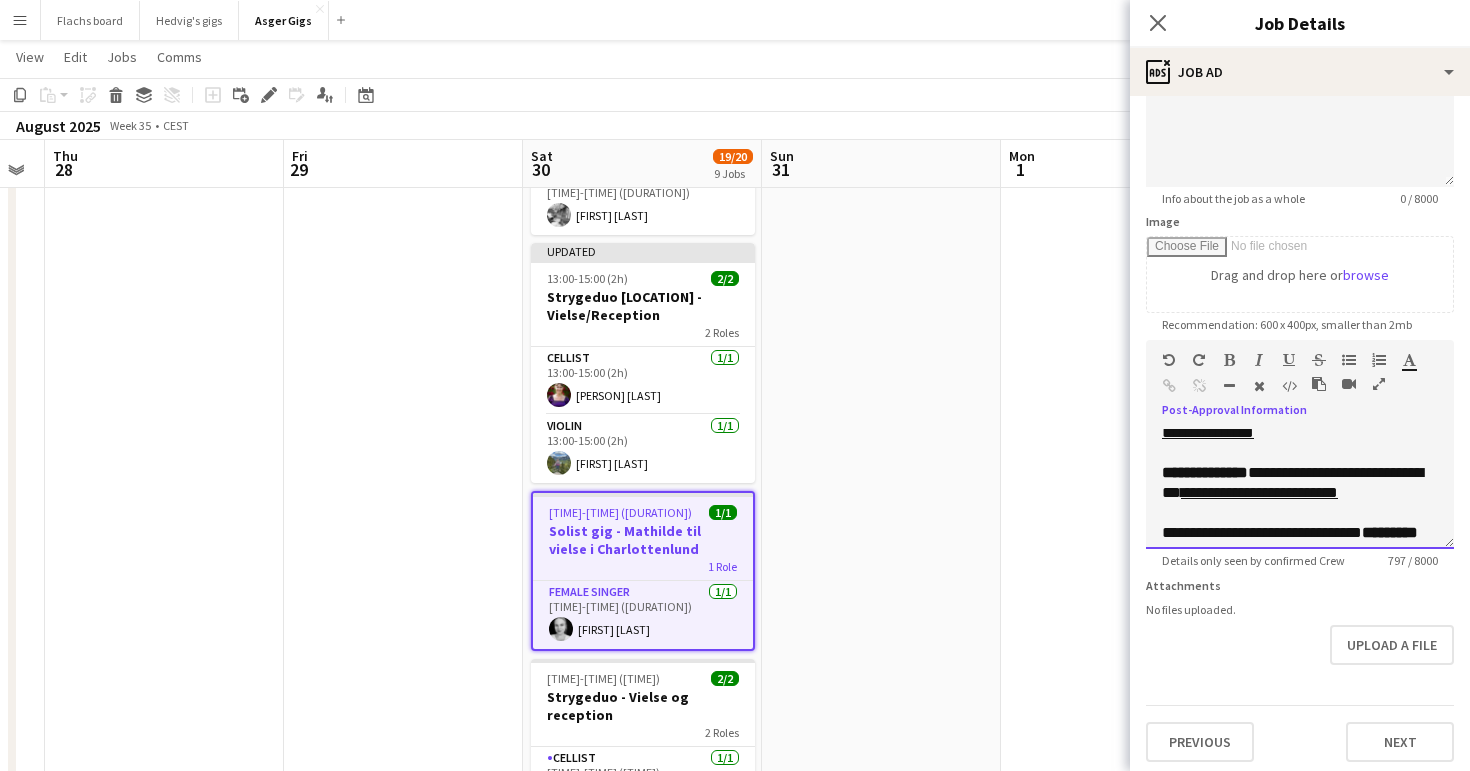 drag, startPoint x: 1237, startPoint y: 457, endPoint x: 1214, endPoint y: 442, distance: 27.45906 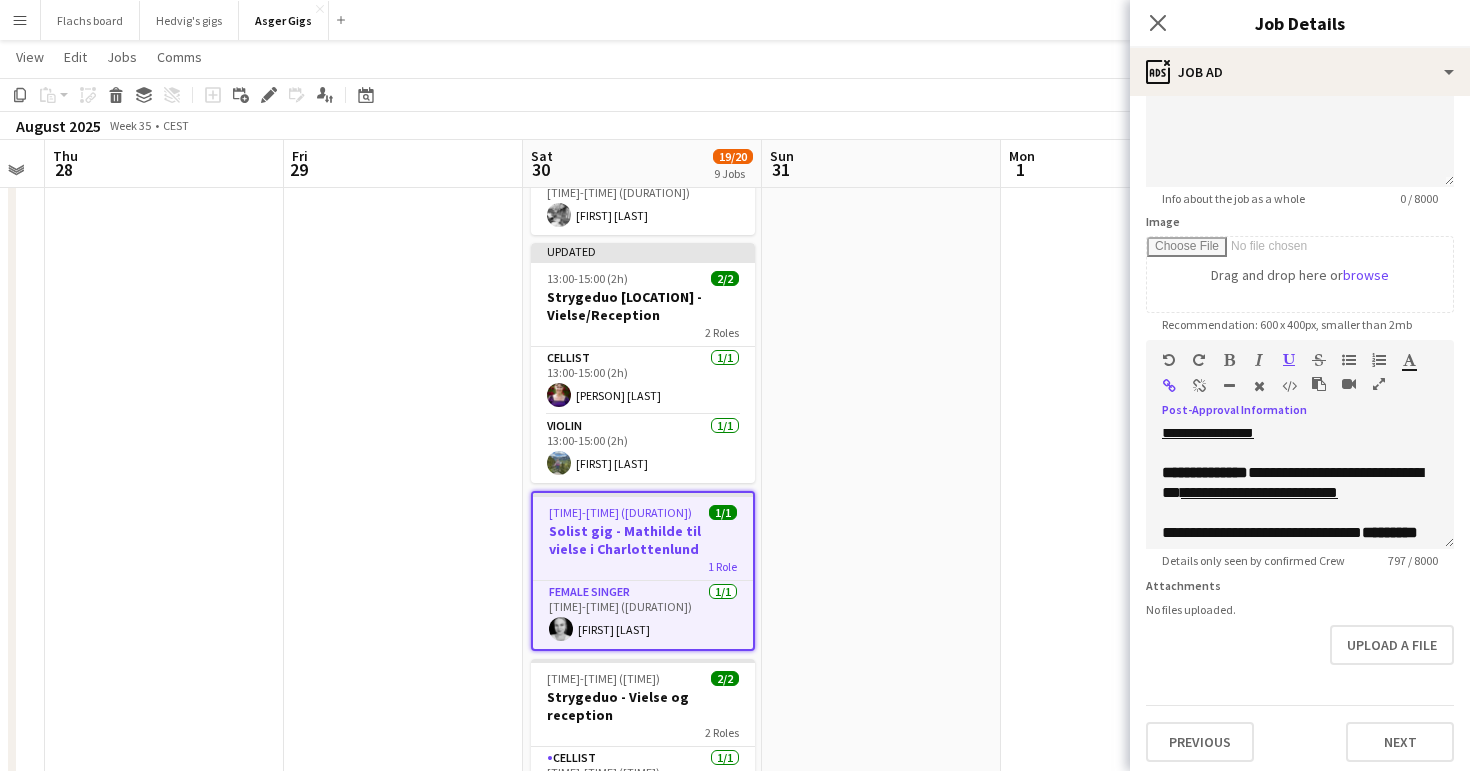 click at bounding box center (1199, 386) 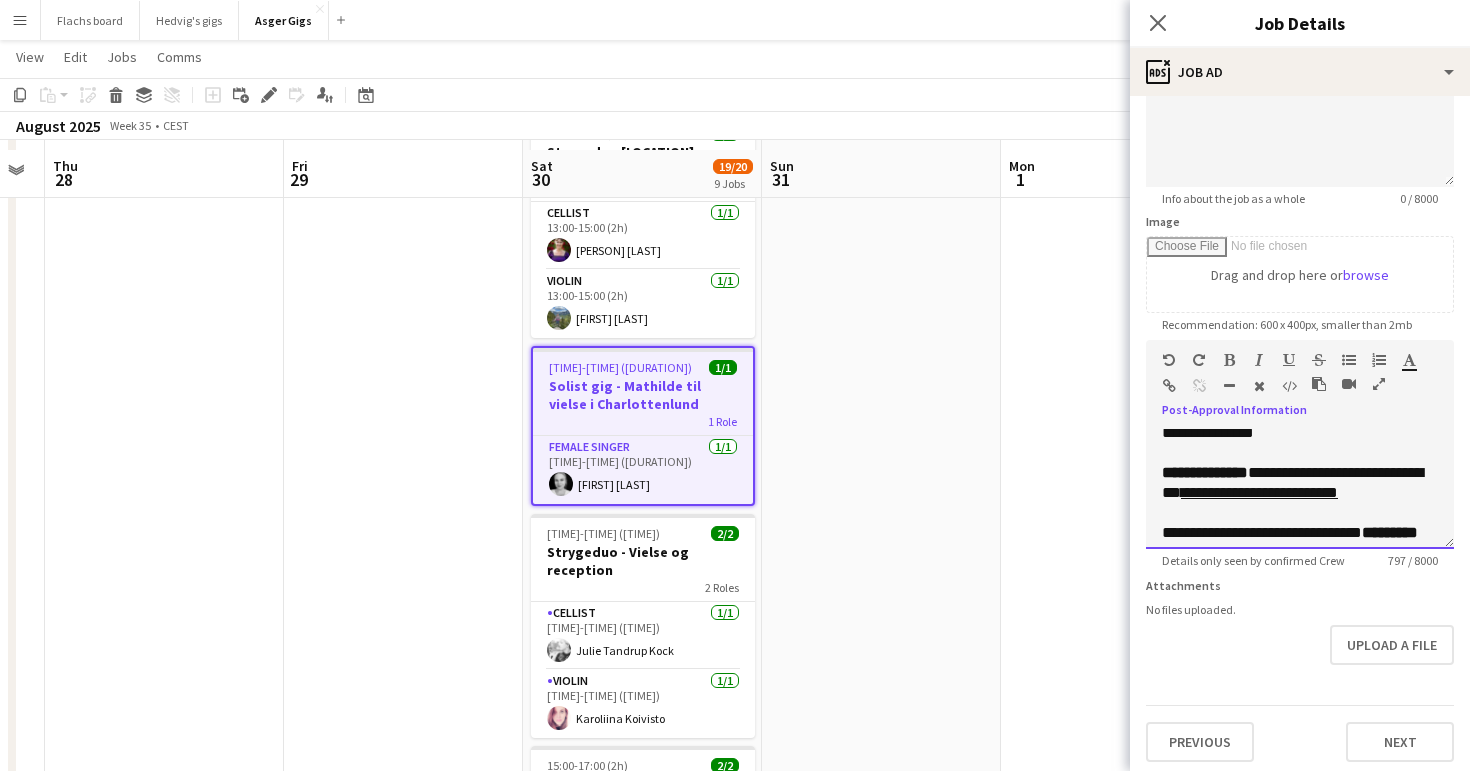scroll, scrollTop: 324, scrollLeft: 0, axis: vertical 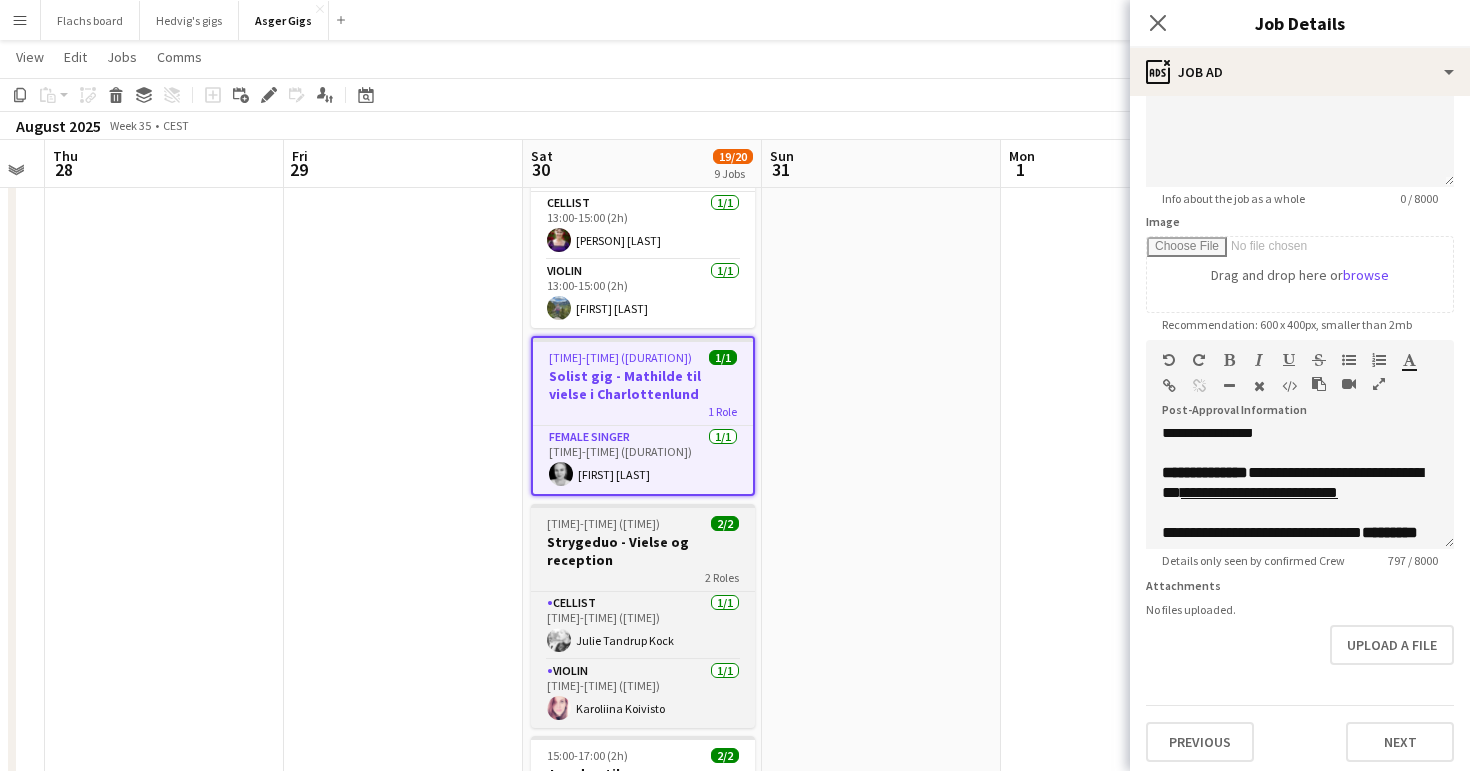 click on "Strygeduo - Vielse og reception" at bounding box center (643, 551) 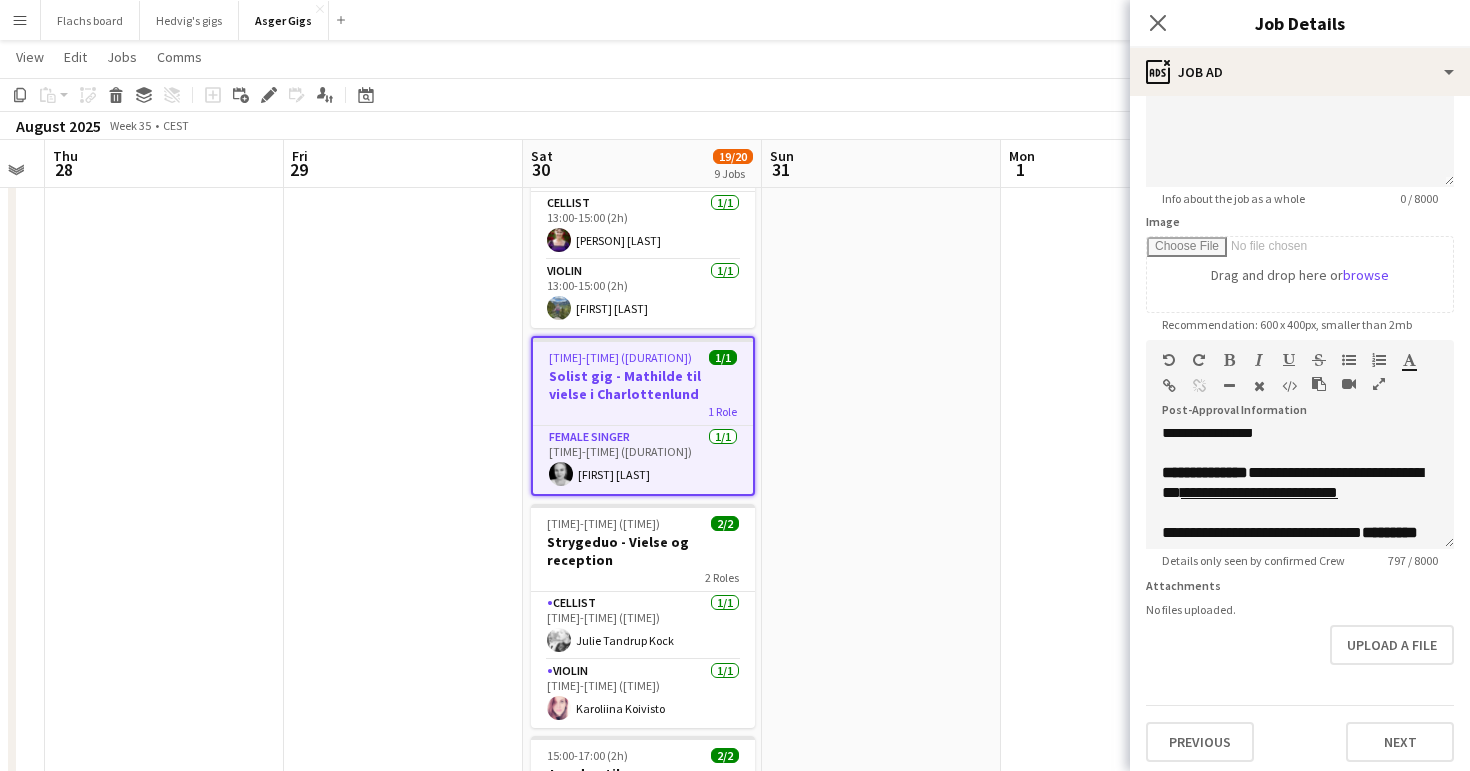 scroll, scrollTop: 0, scrollLeft: 0, axis: both 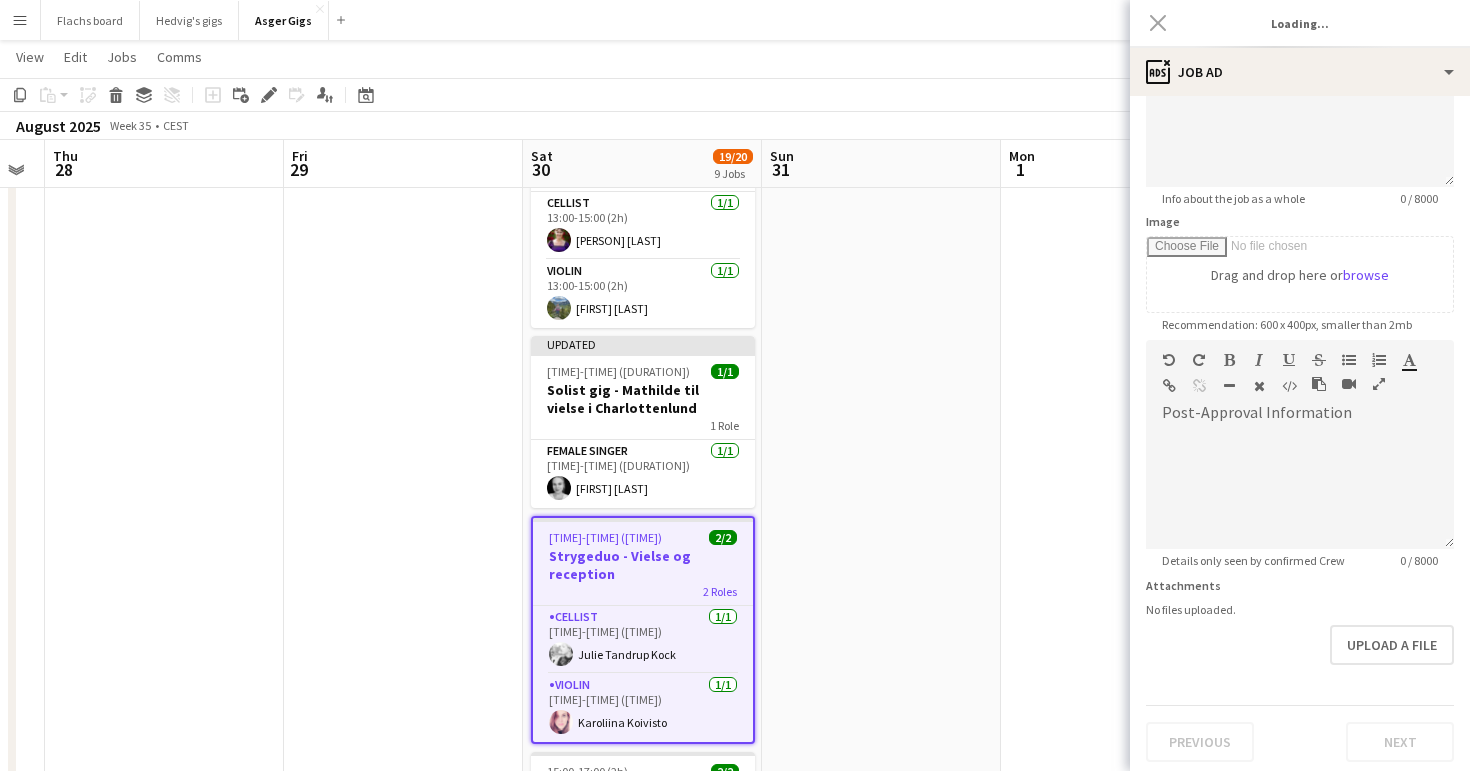 type on "**********" 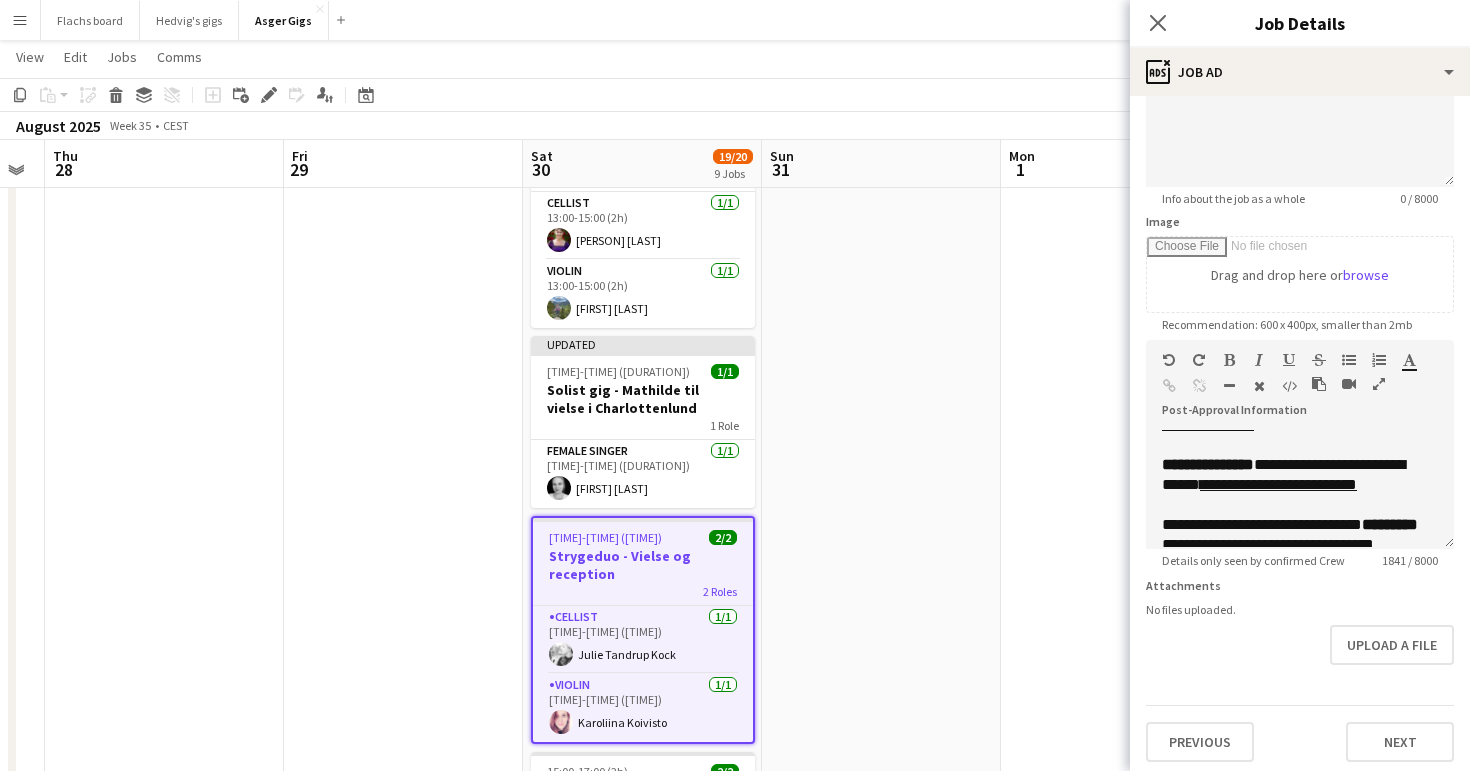 scroll, scrollTop: 1059, scrollLeft: 0, axis: vertical 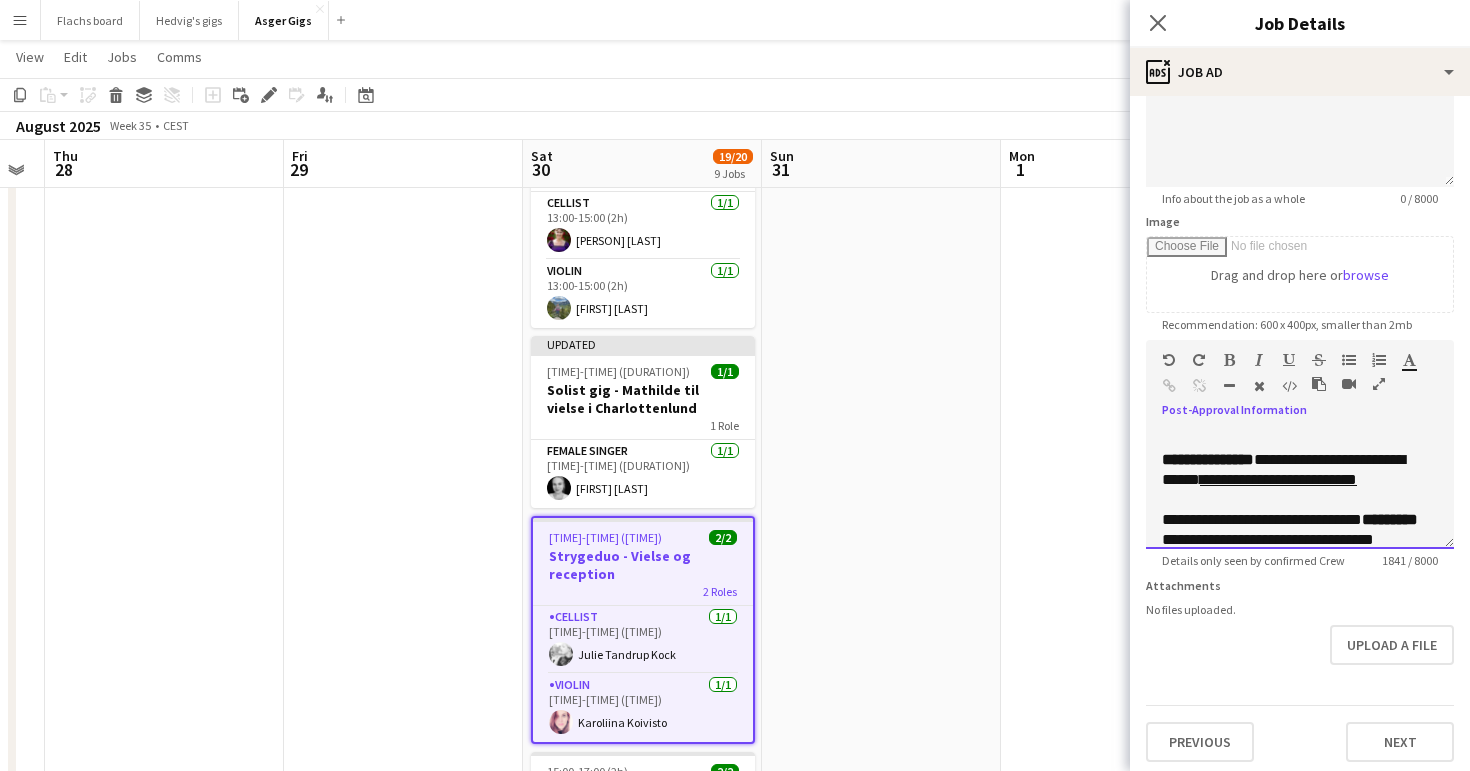 drag, startPoint x: 1226, startPoint y: 504, endPoint x: 1213, endPoint y: 479, distance: 28.178005 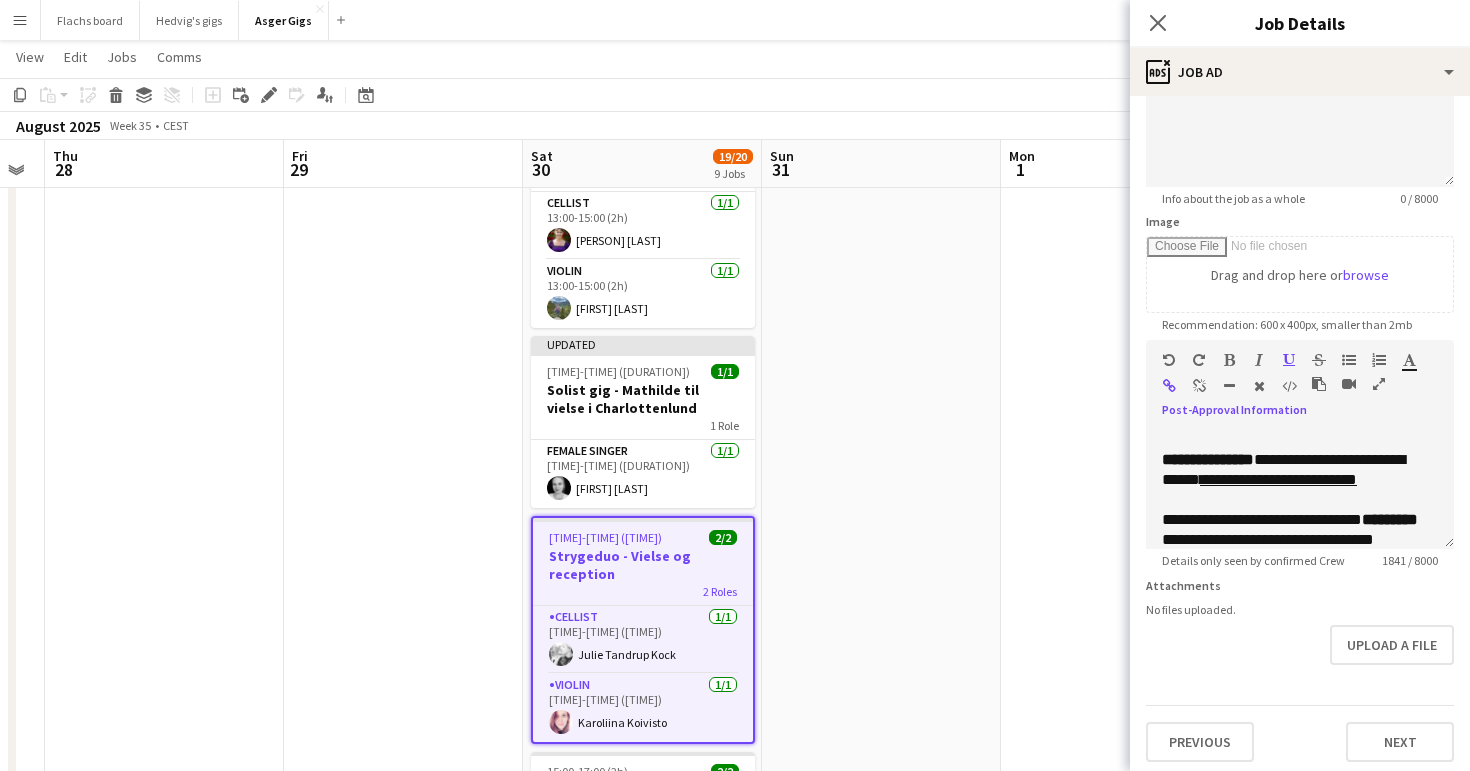 click at bounding box center [1199, 386] 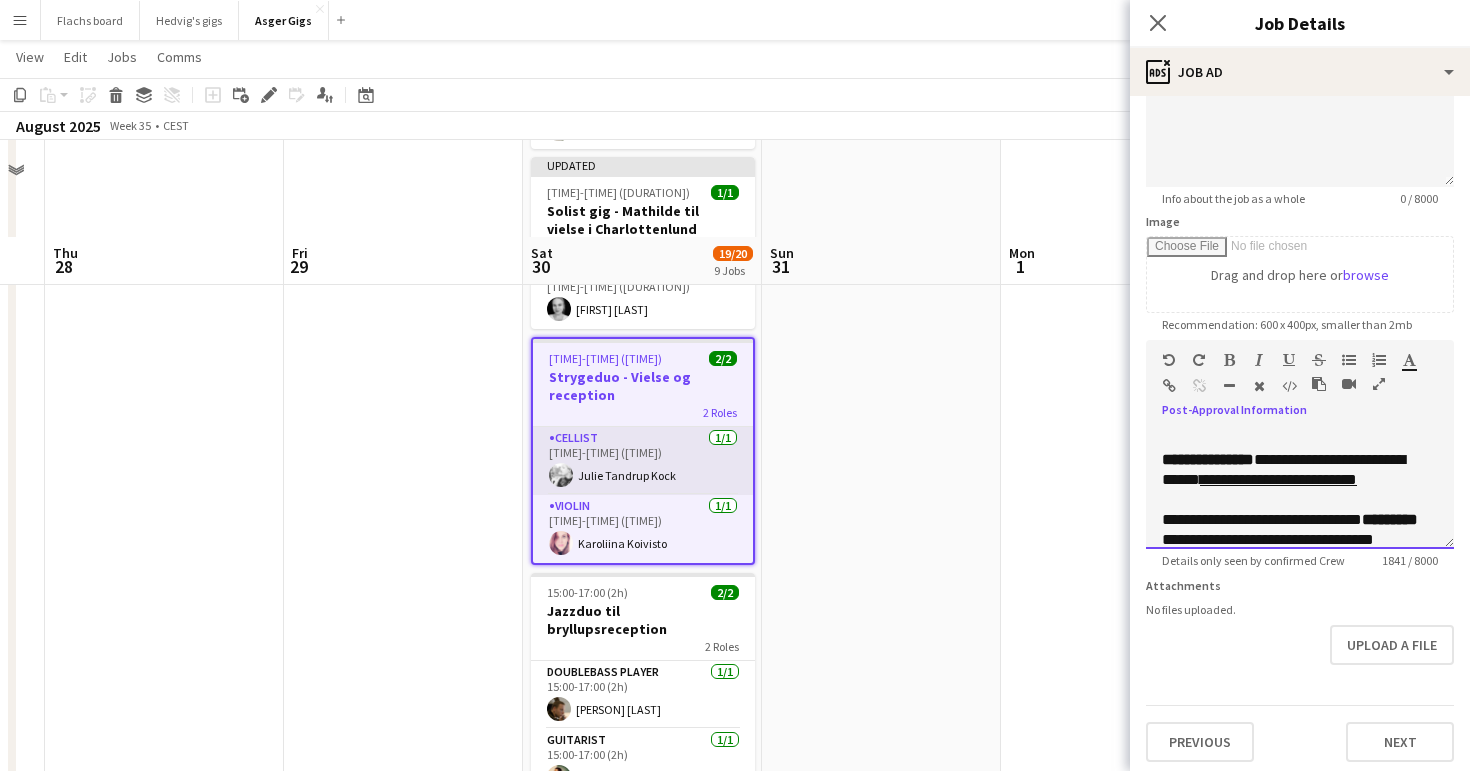 scroll, scrollTop: 654, scrollLeft: 0, axis: vertical 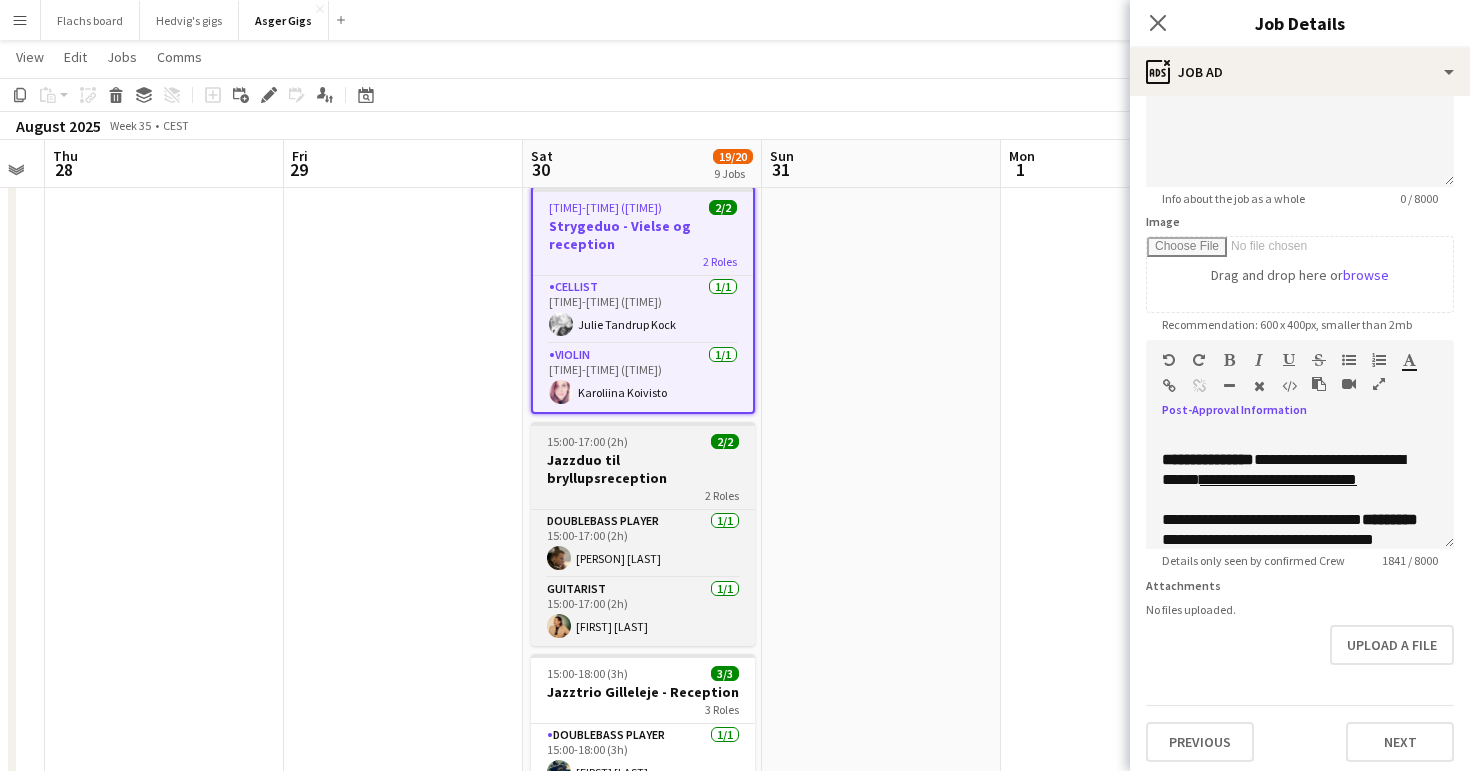 click on "2 Roles" at bounding box center [643, 495] 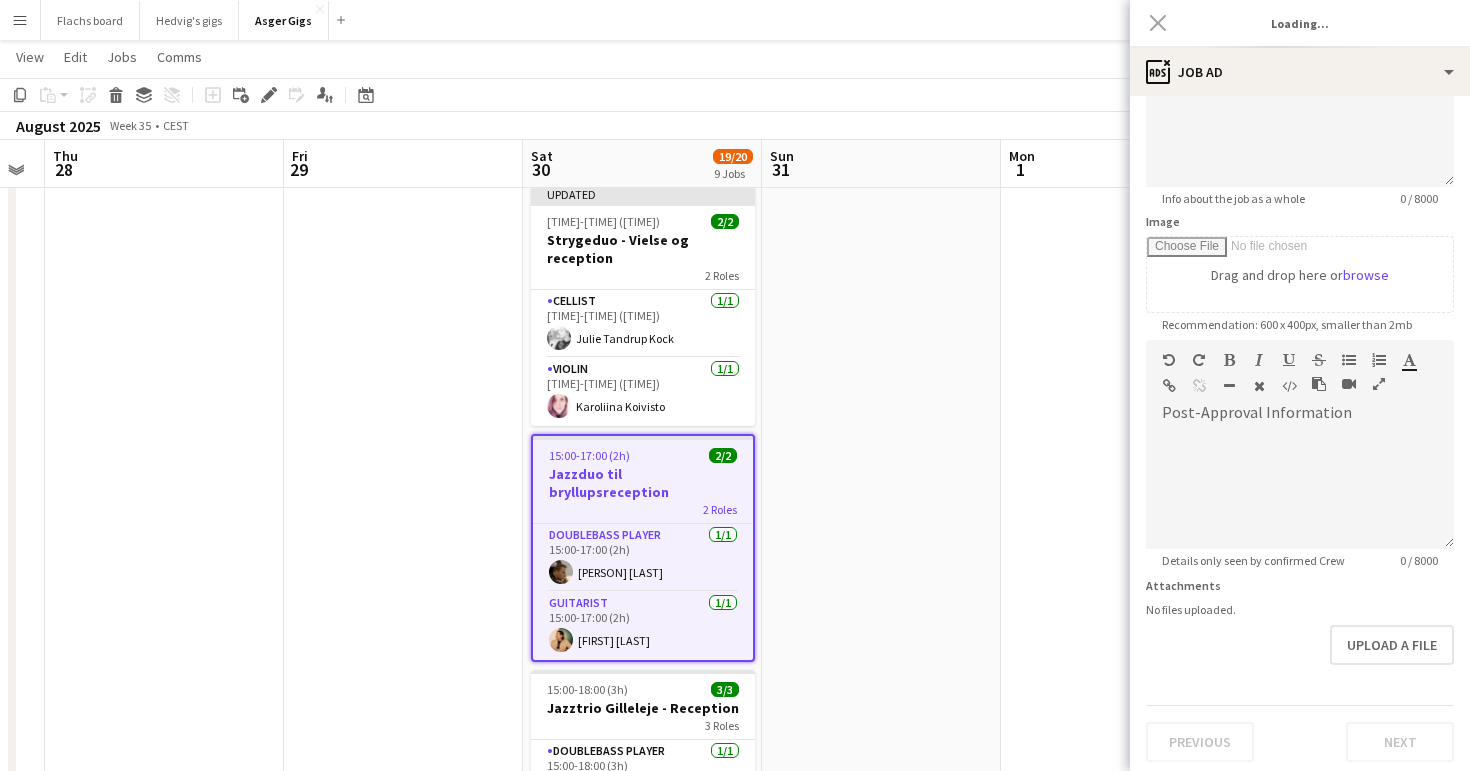 type on "**********" 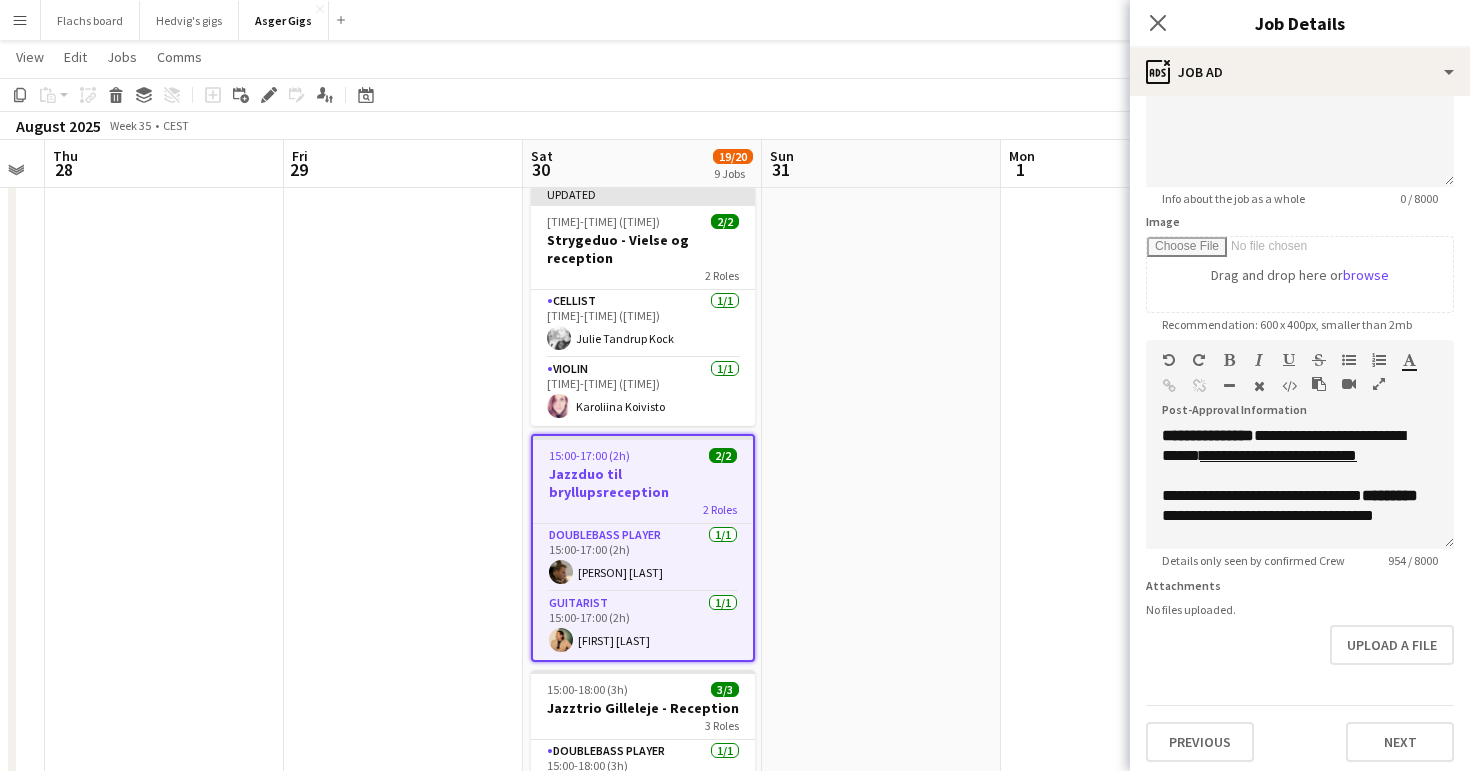 scroll, scrollTop: 332, scrollLeft: 0, axis: vertical 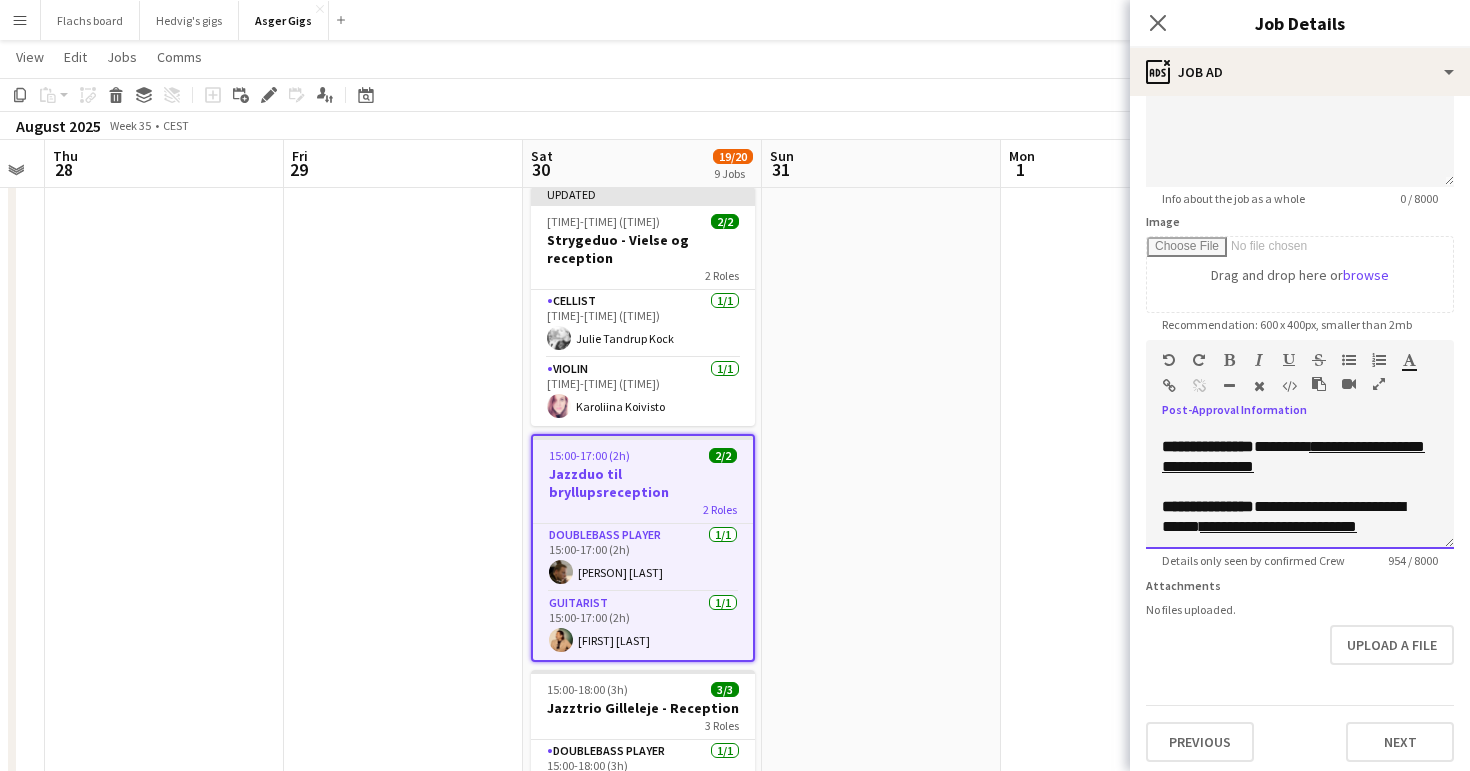 drag, startPoint x: 1285, startPoint y: 488, endPoint x: 1274, endPoint y: 473, distance: 18.601076 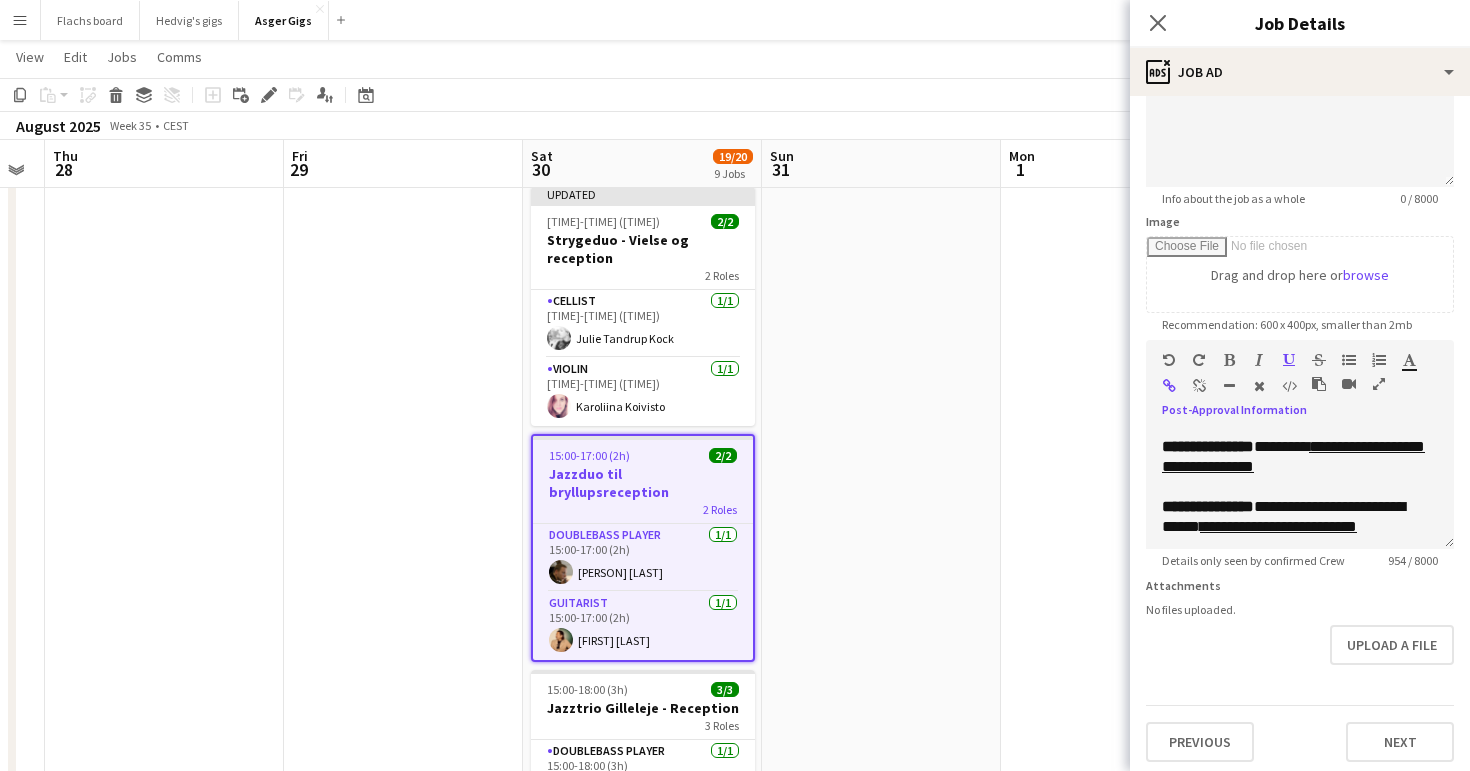 click at bounding box center [1199, 386] 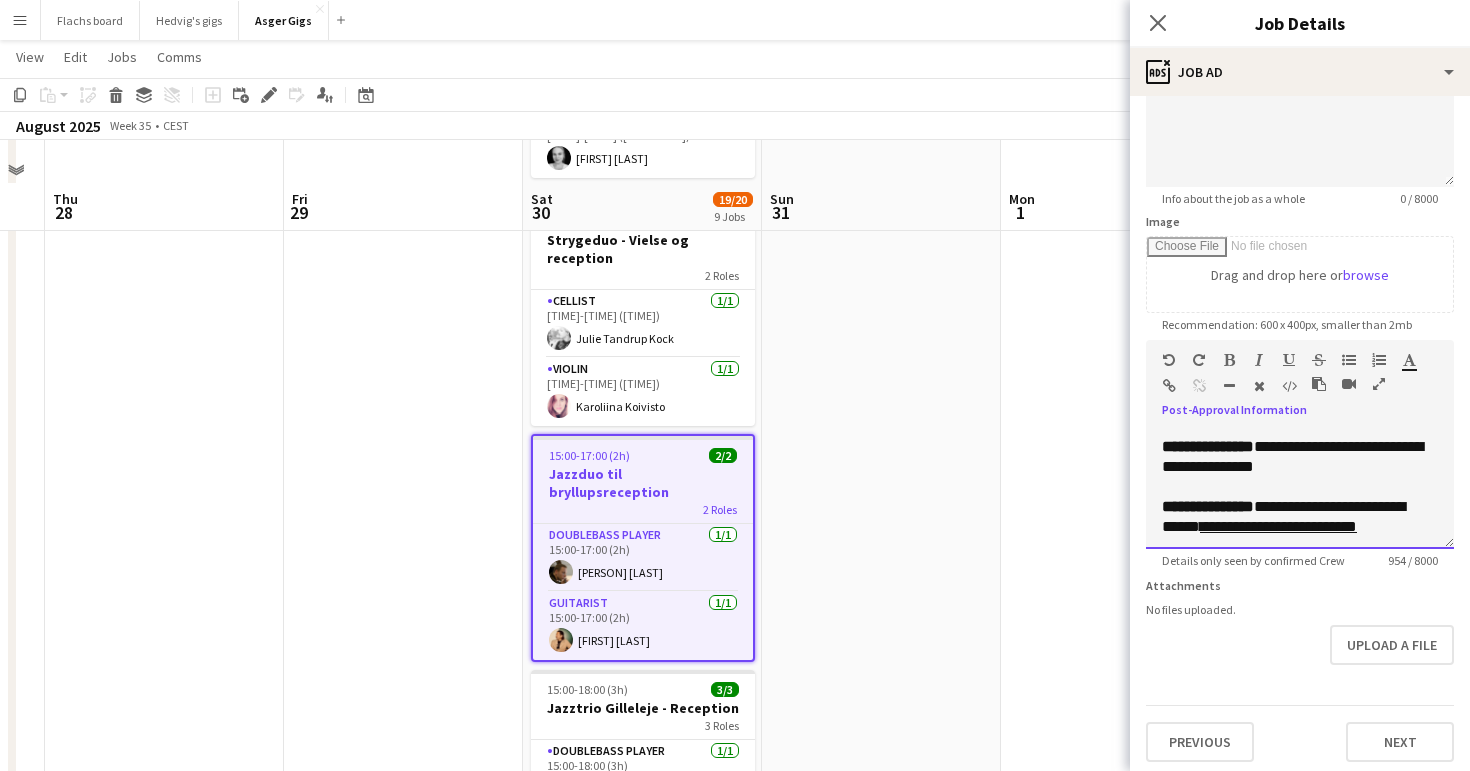 scroll, scrollTop: 811, scrollLeft: 0, axis: vertical 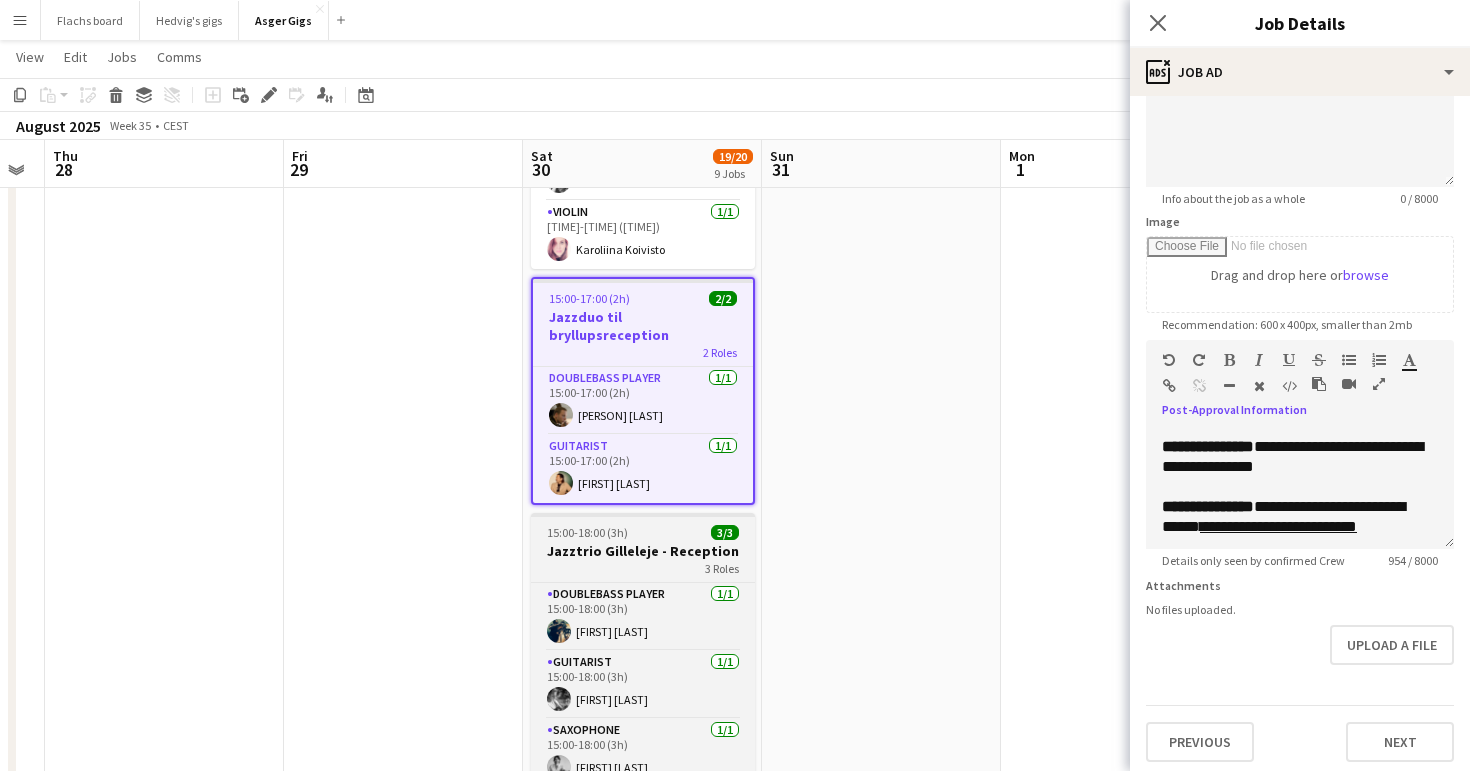 click on "3 Roles" at bounding box center (643, 568) 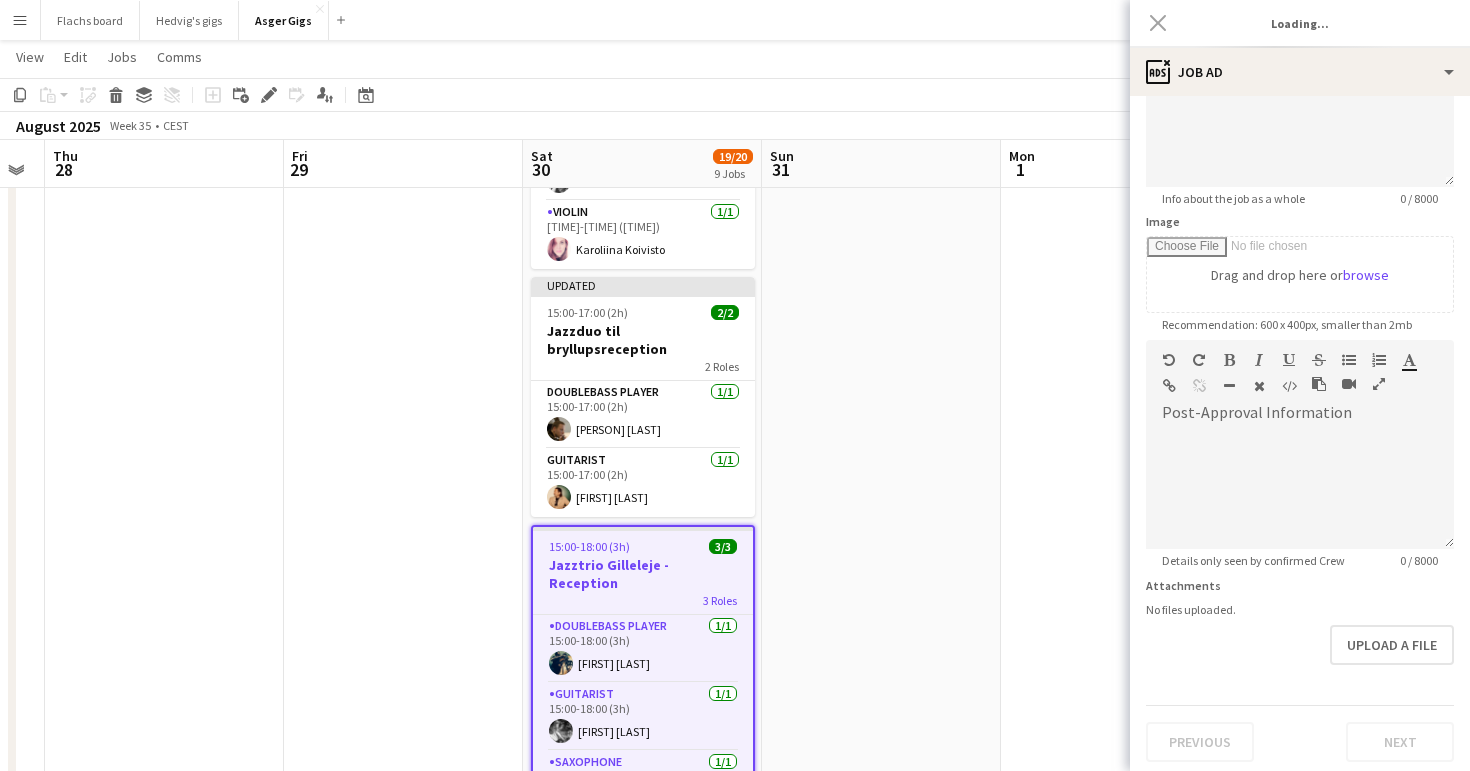 scroll, scrollTop: 0, scrollLeft: 0, axis: both 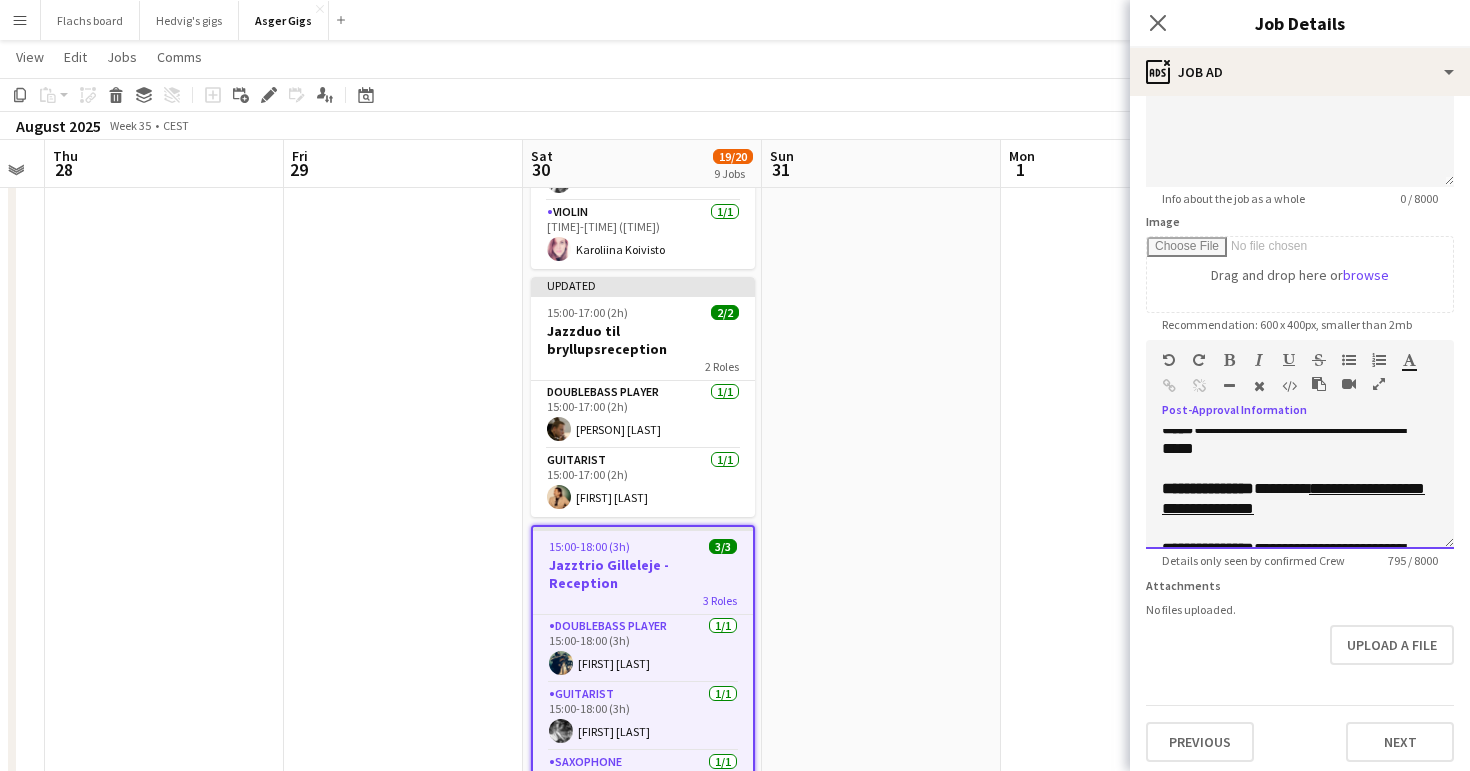 drag, startPoint x: 1282, startPoint y: 530, endPoint x: 1277, endPoint y: 507, distance: 23.537205 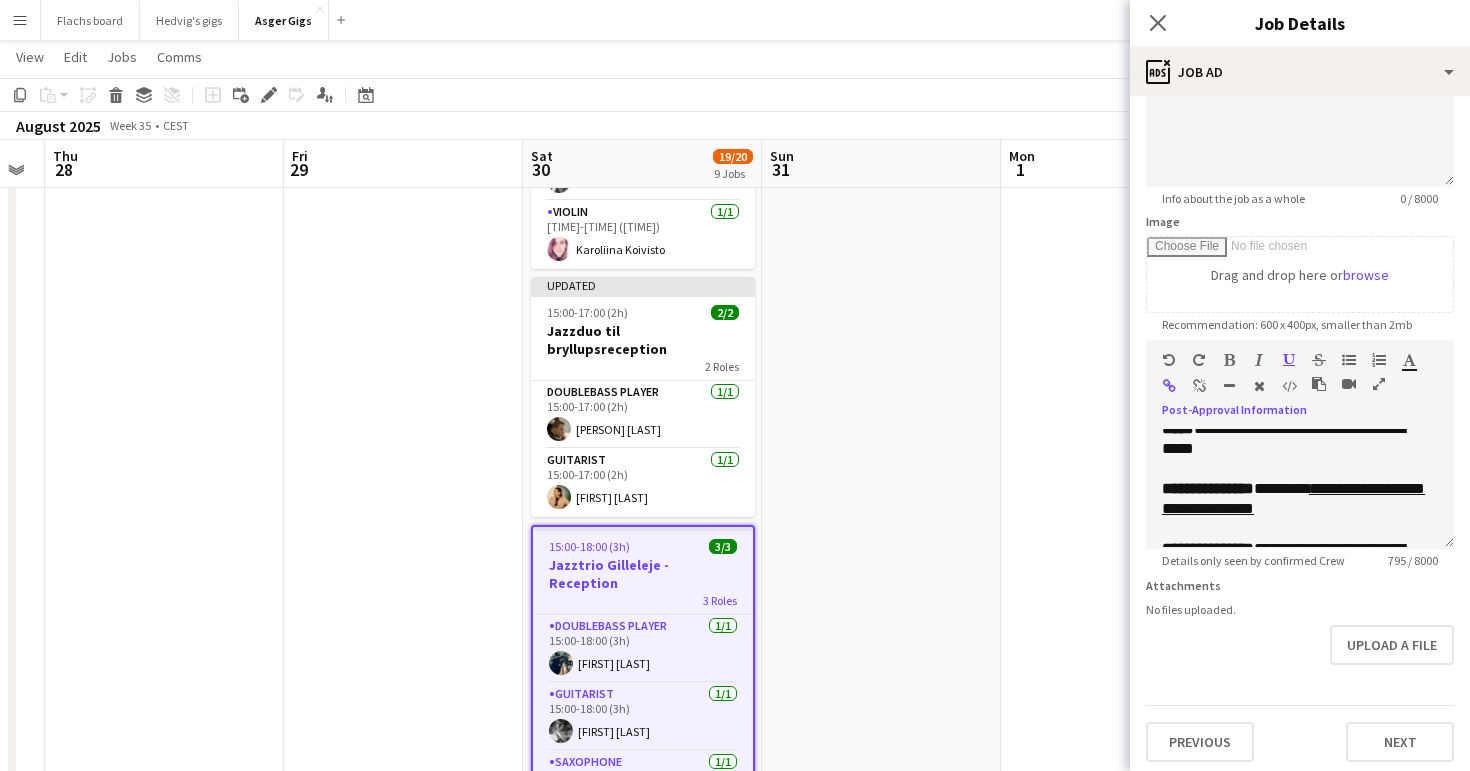 click at bounding box center (1199, 386) 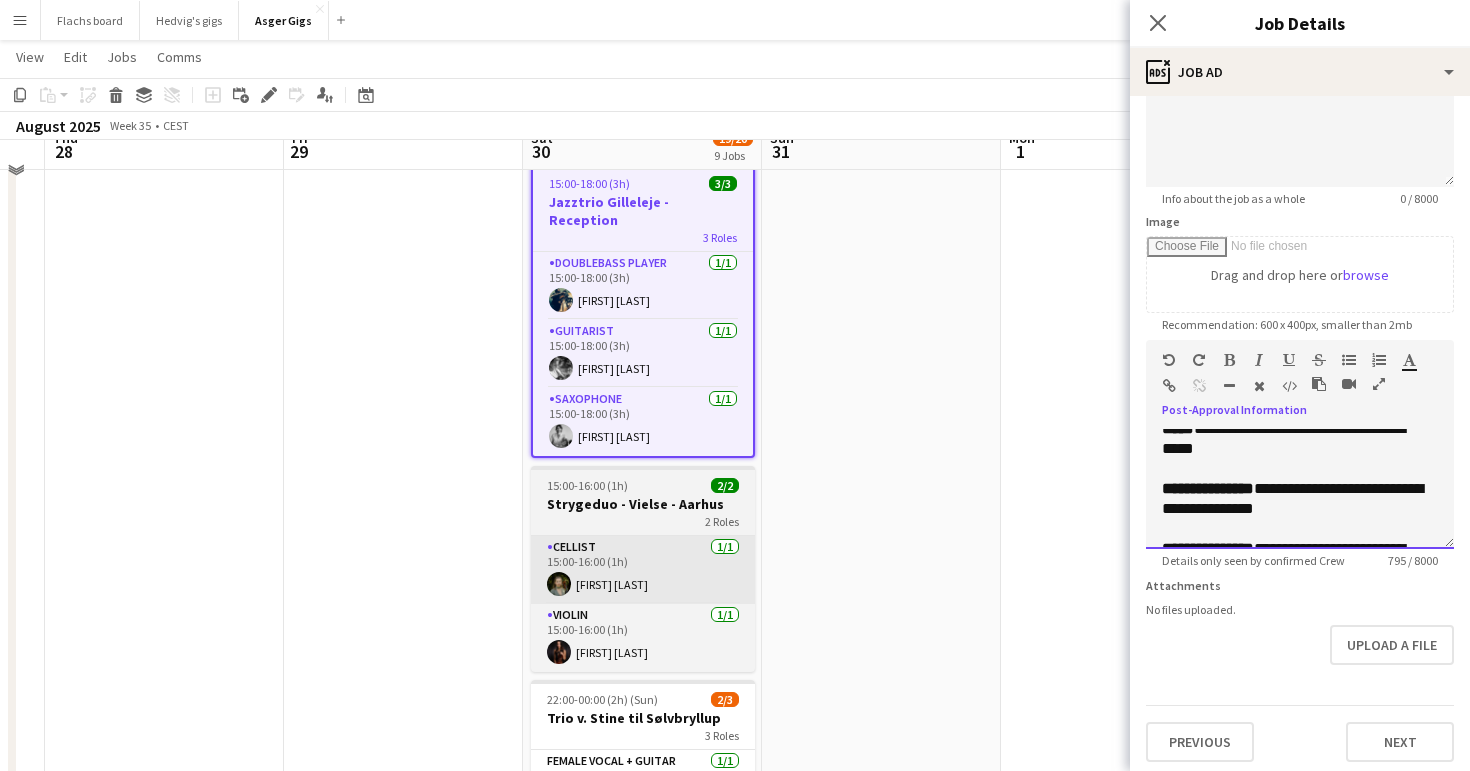scroll, scrollTop: 1203, scrollLeft: 0, axis: vertical 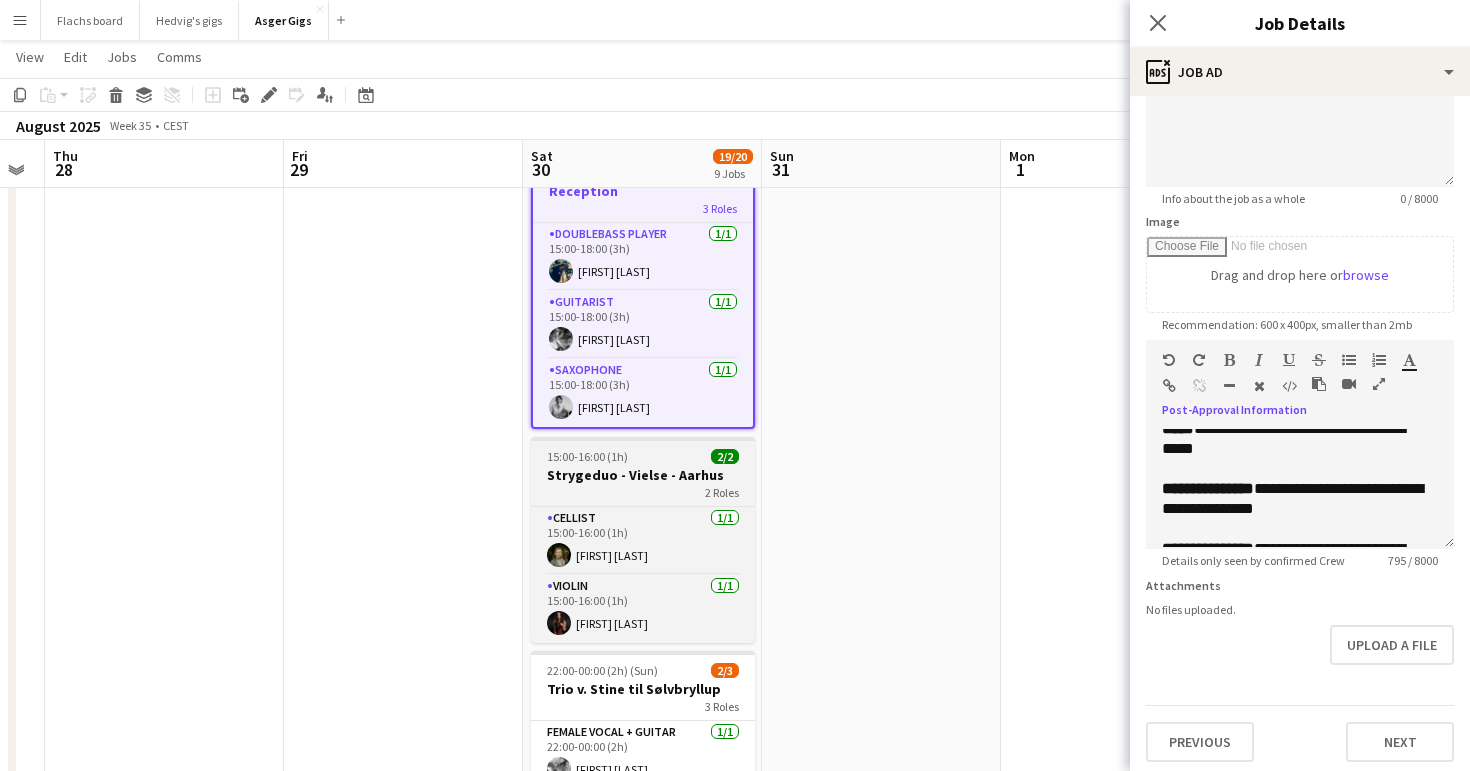 click on "Strygeduo - Vielse - Aarhus" at bounding box center [643, 475] 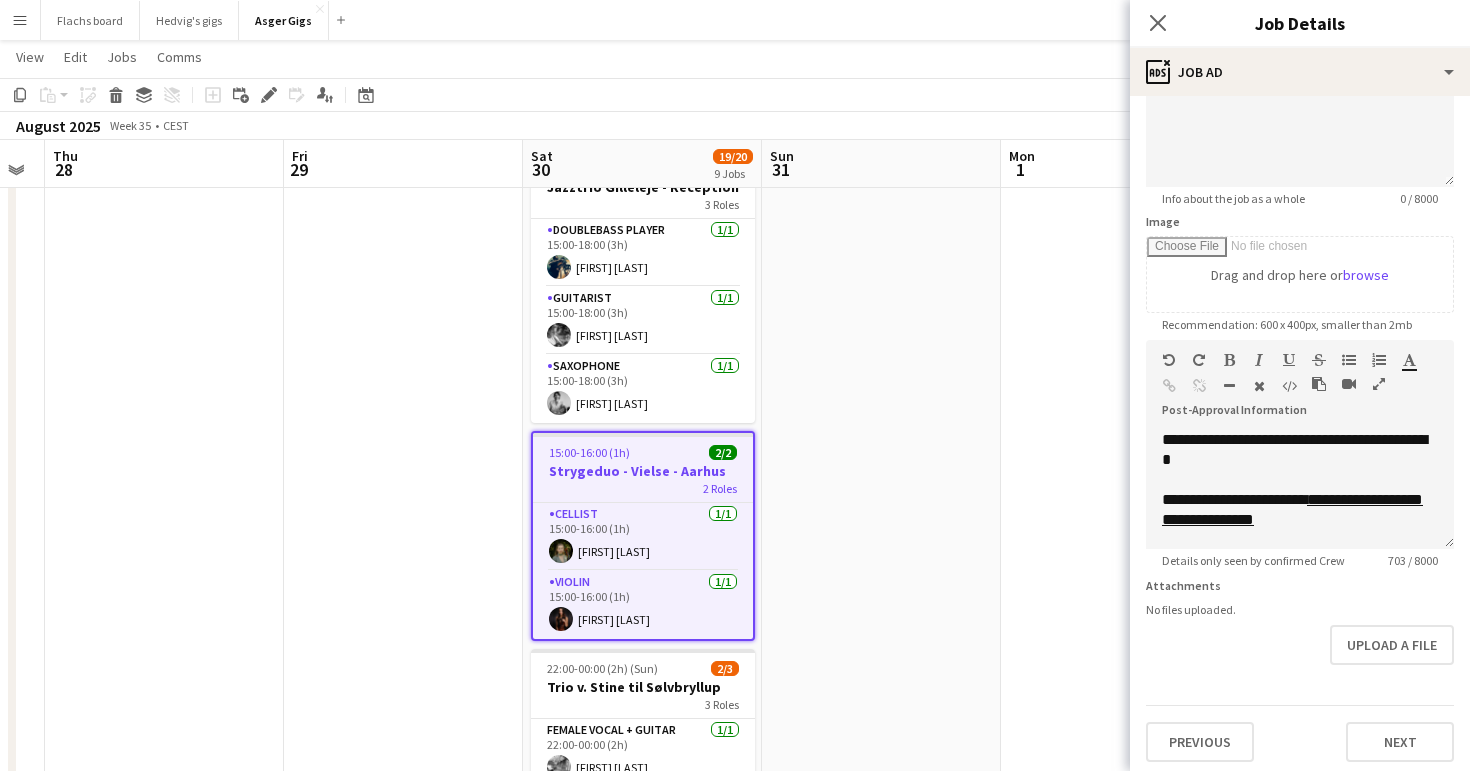 scroll, scrollTop: 197, scrollLeft: 0, axis: vertical 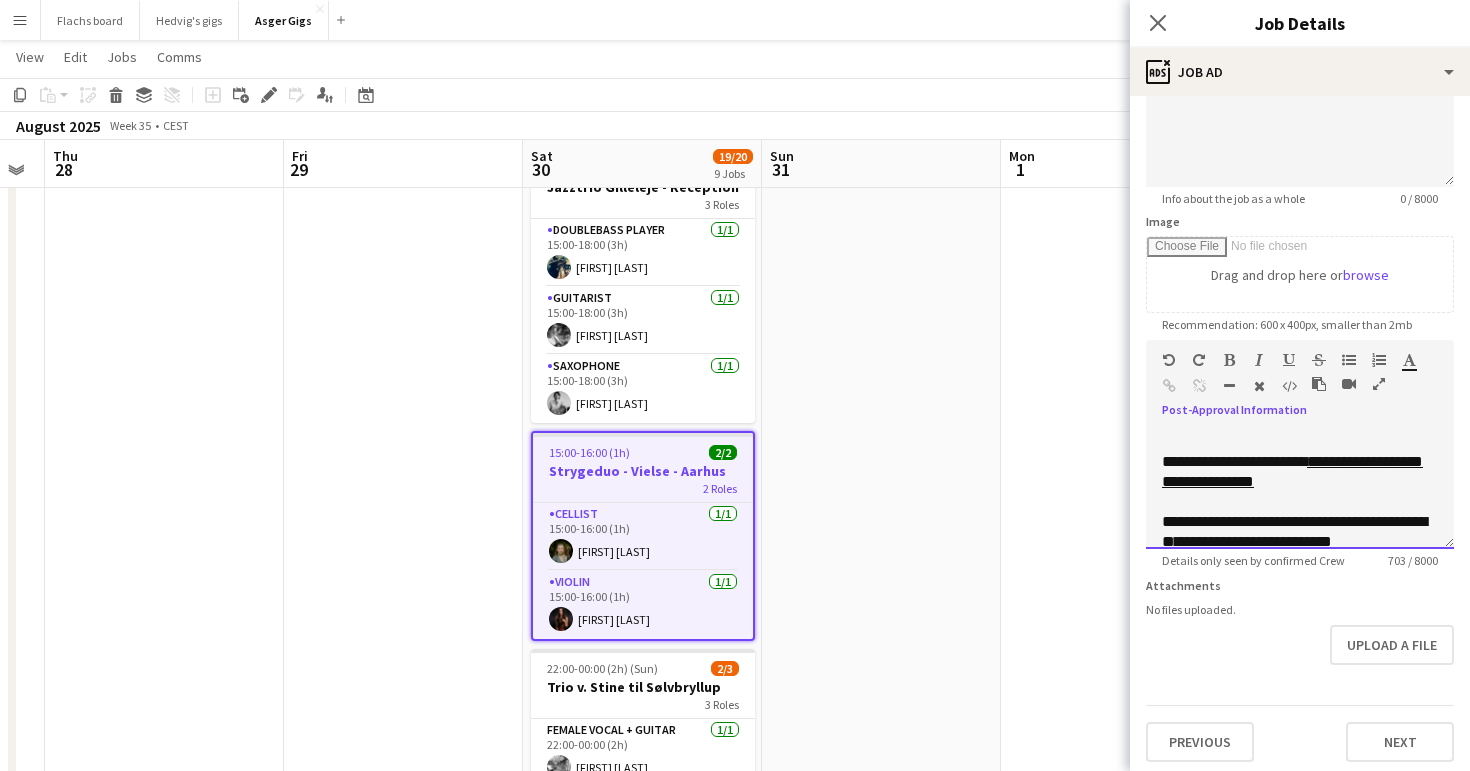 drag, startPoint x: 1220, startPoint y: 501, endPoint x: 1213, endPoint y: 490, distance: 13.038404 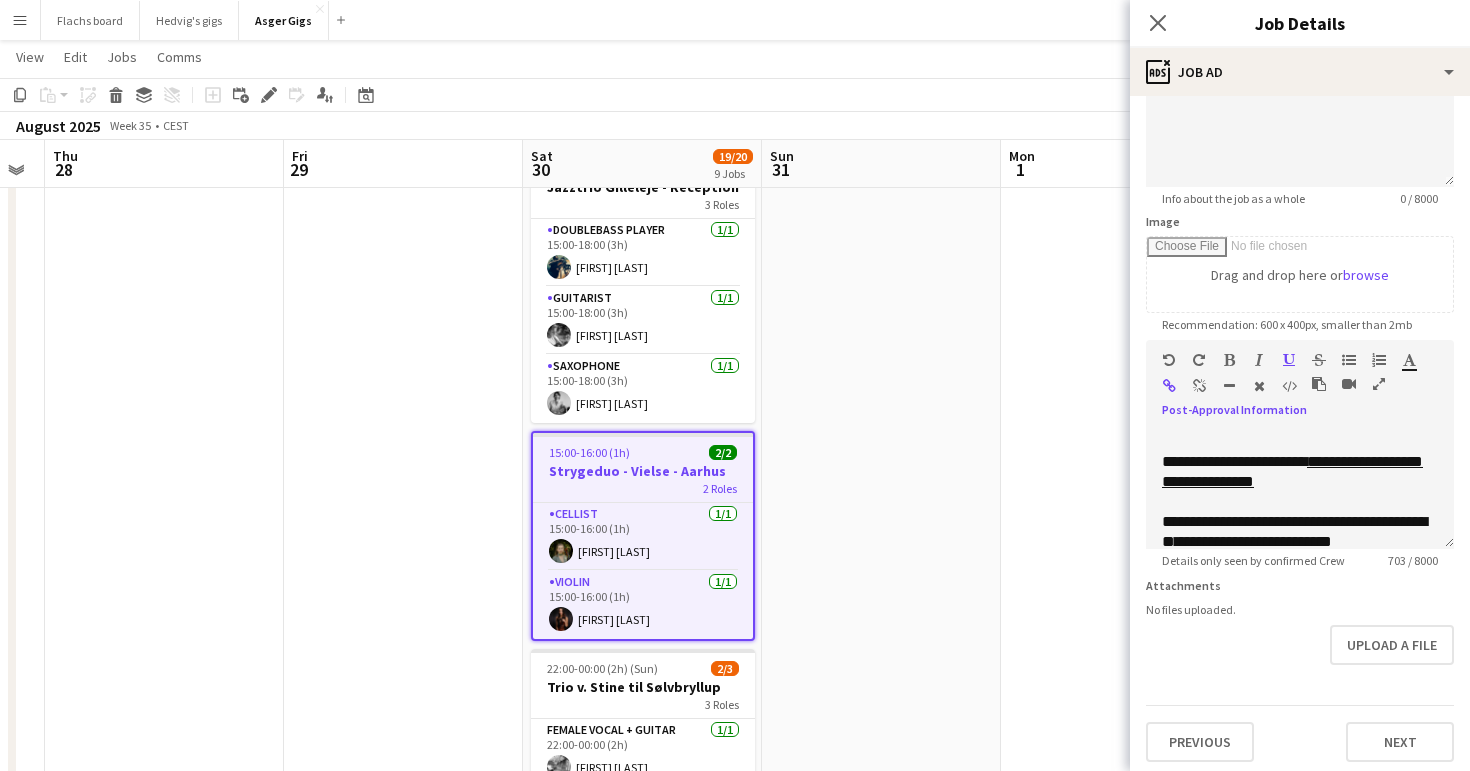 click at bounding box center [1199, 386] 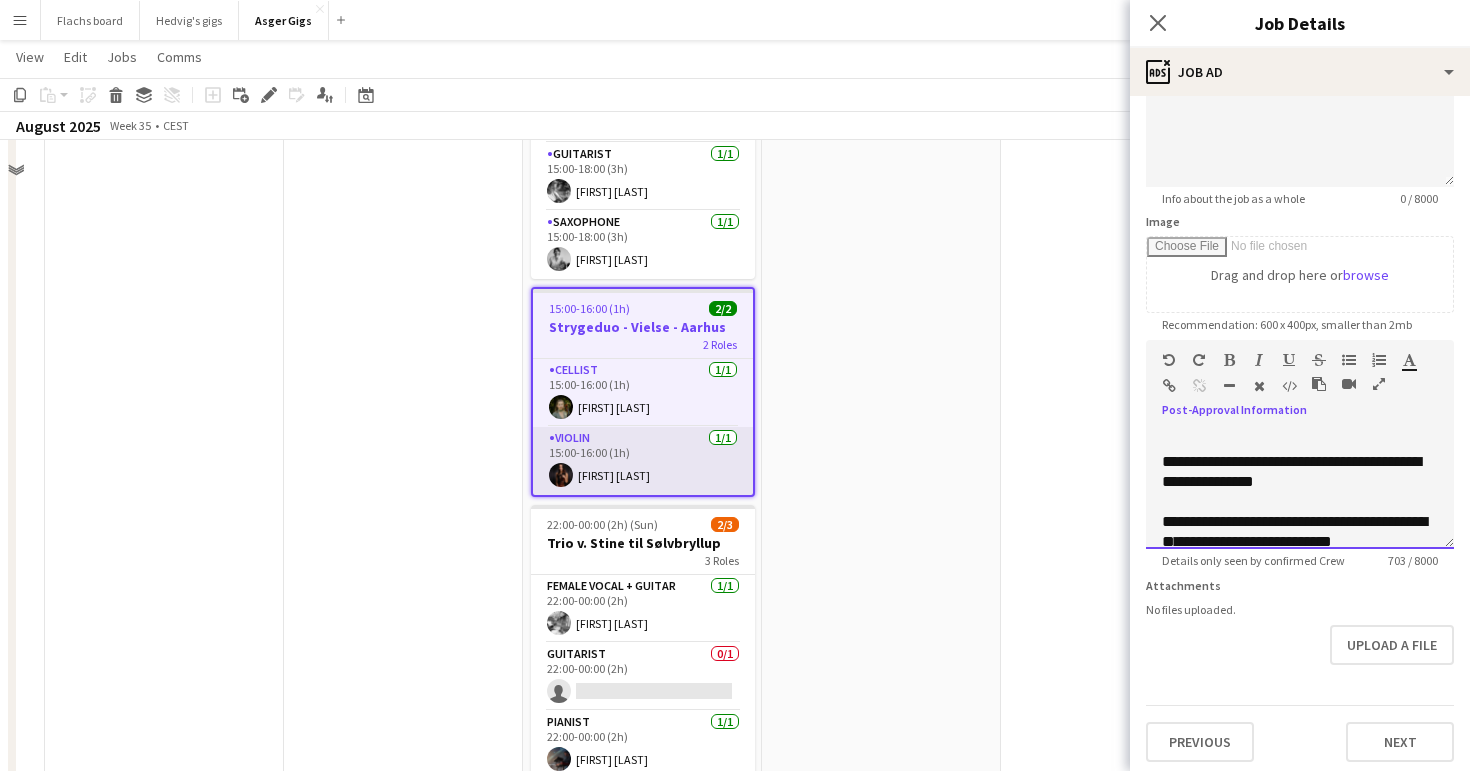 scroll, scrollTop: 1356, scrollLeft: 0, axis: vertical 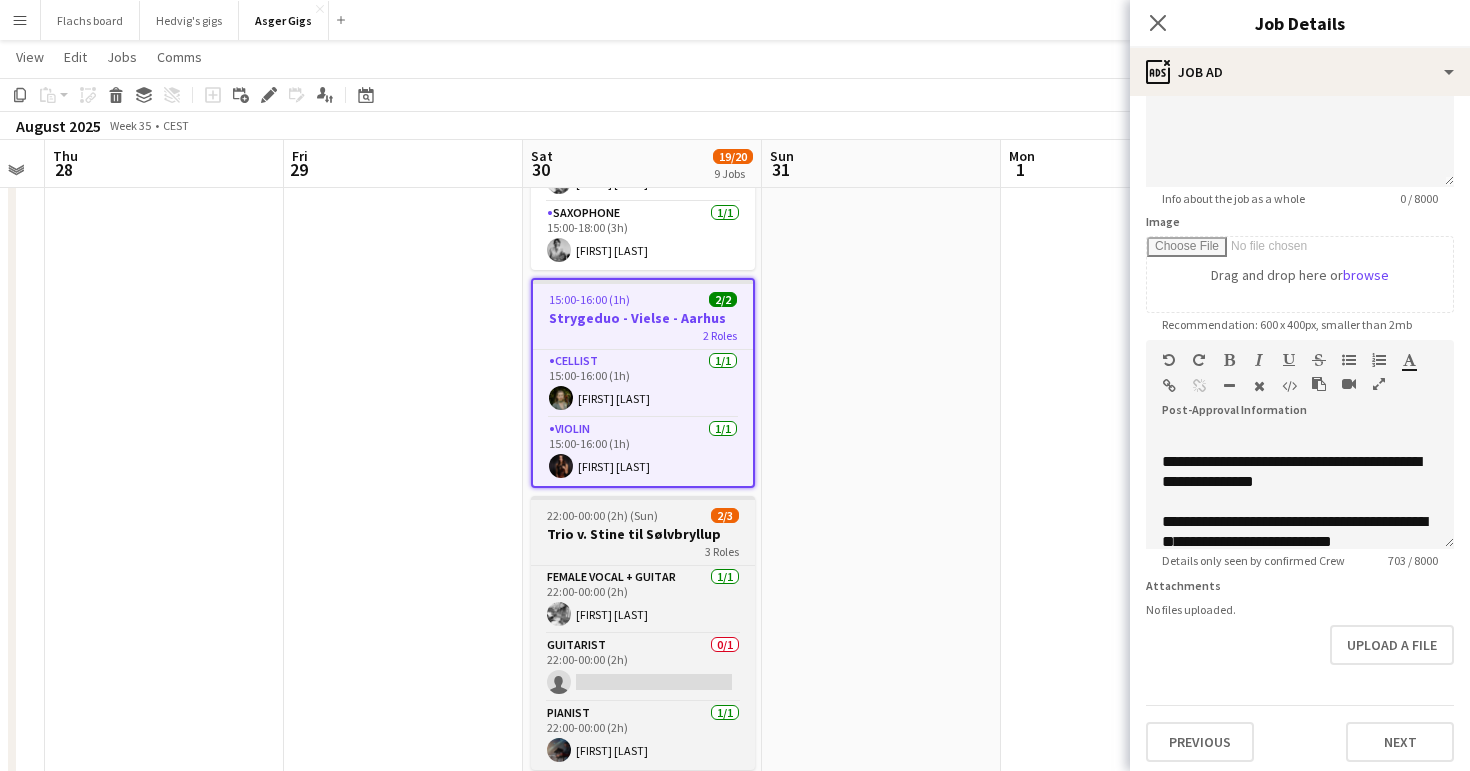 click on "Trio v. Stine til Sølvbryllup" at bounding box center (643, 534) 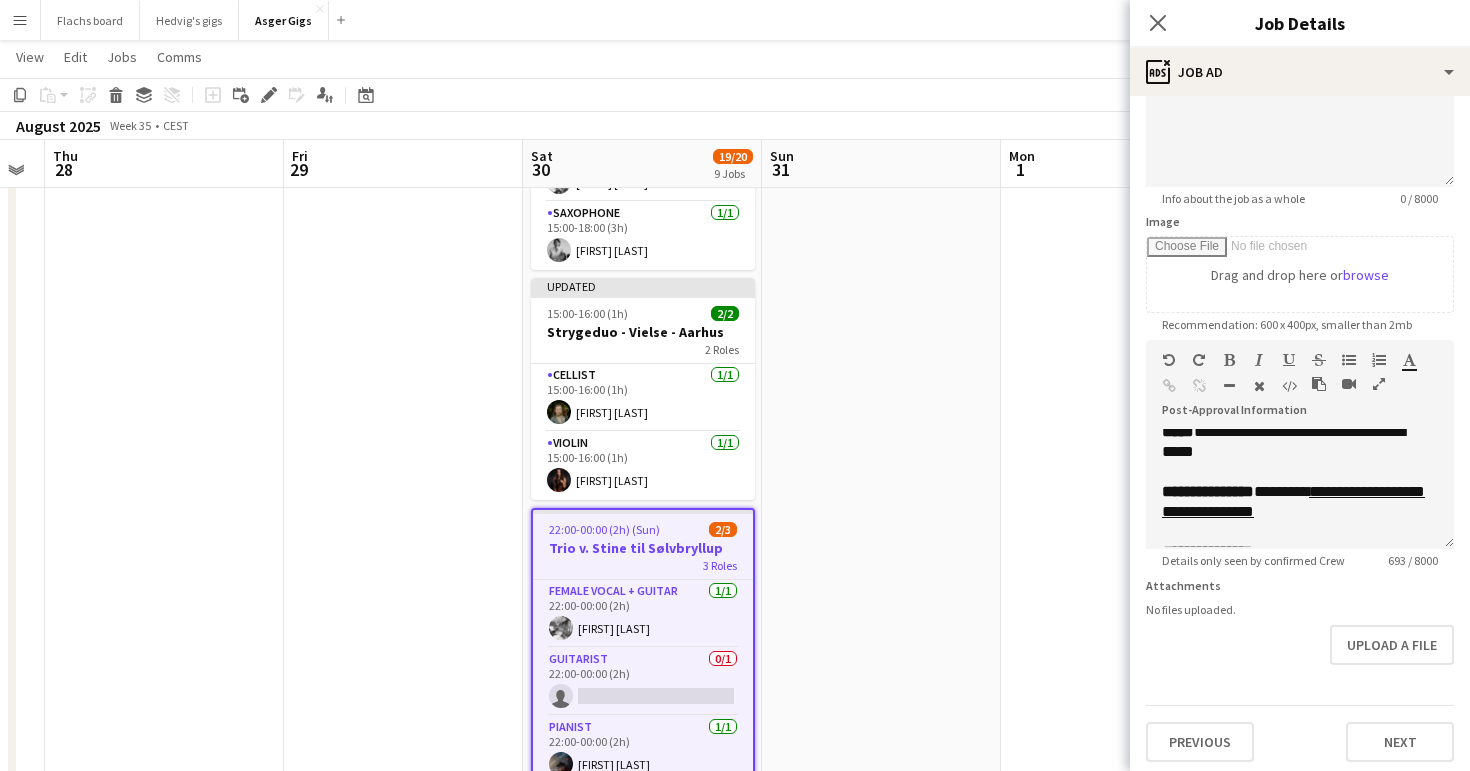scroll, scrollTop: 146, scrollLeft: 0, axis: vertical 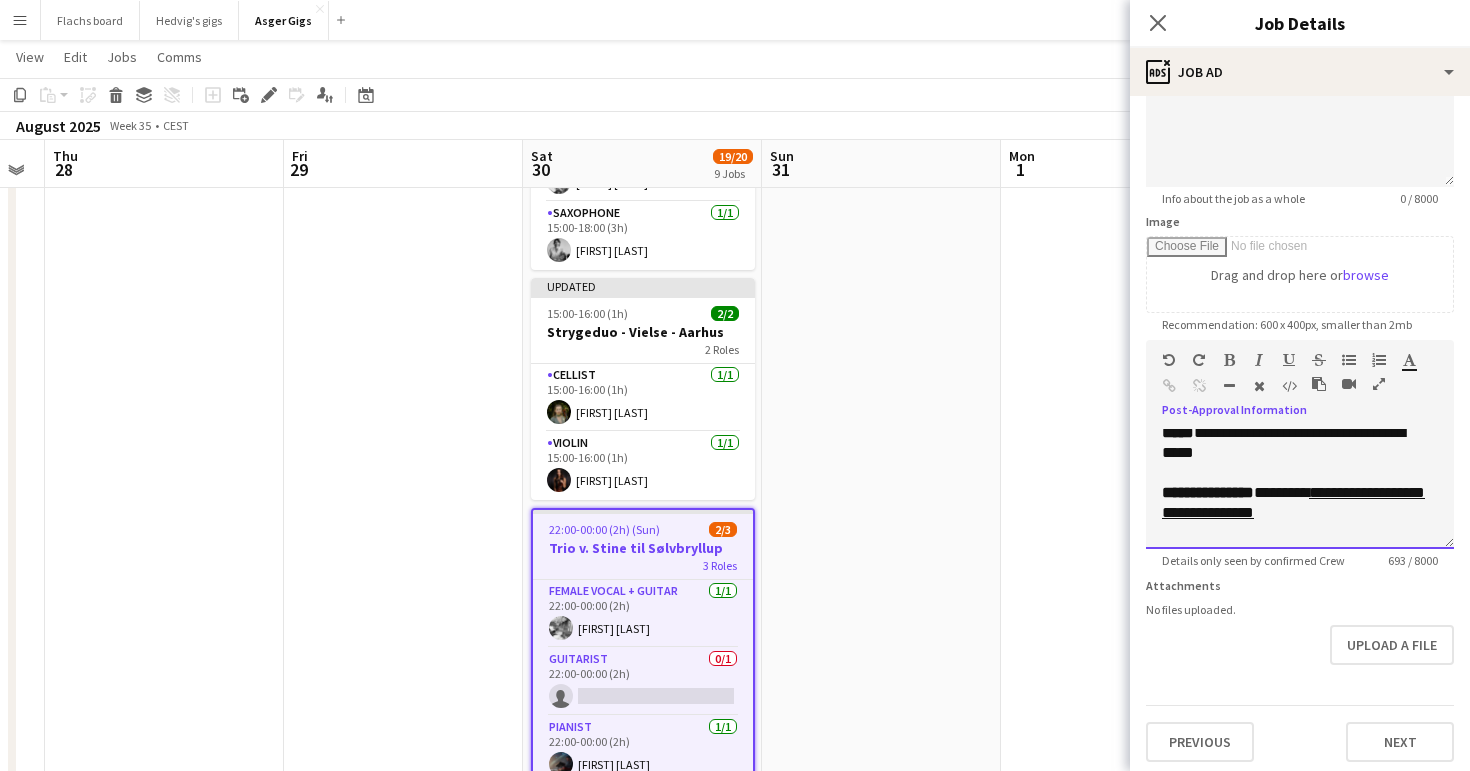 click on "**********" at bounding box center [1300, 503] 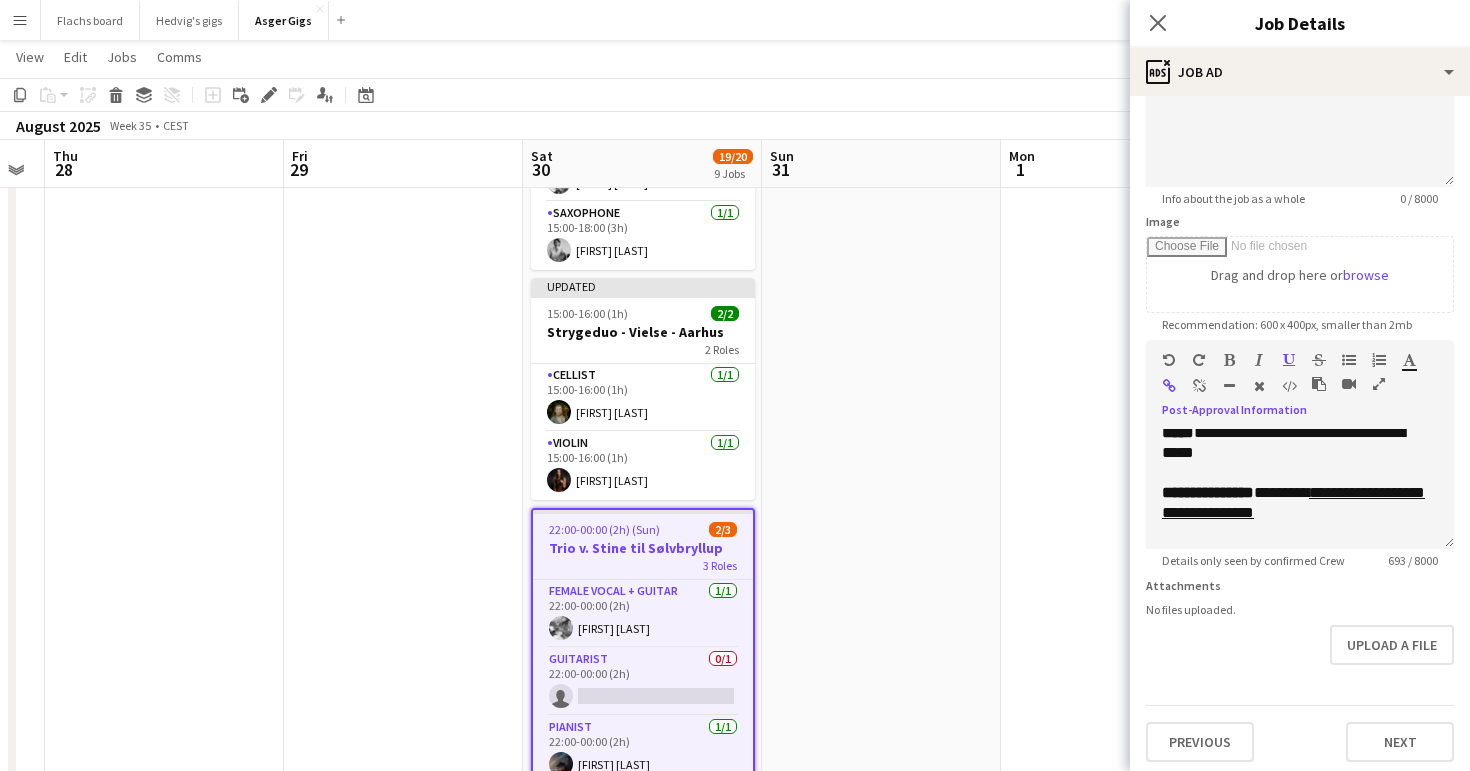 click at bounding box center [1199, 386] 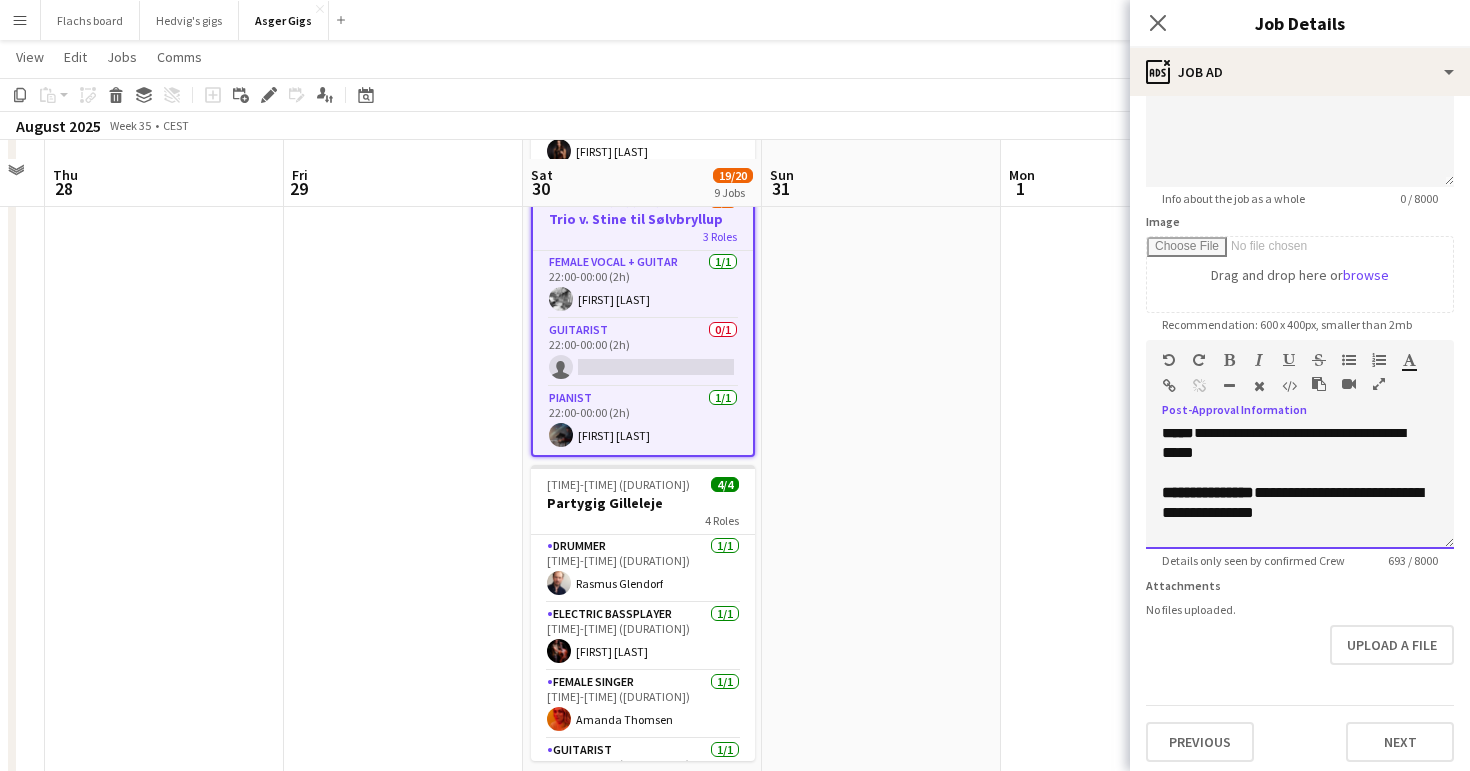 scroll, scrollTop: 1706, scrollLeft: 0, axis: vertical 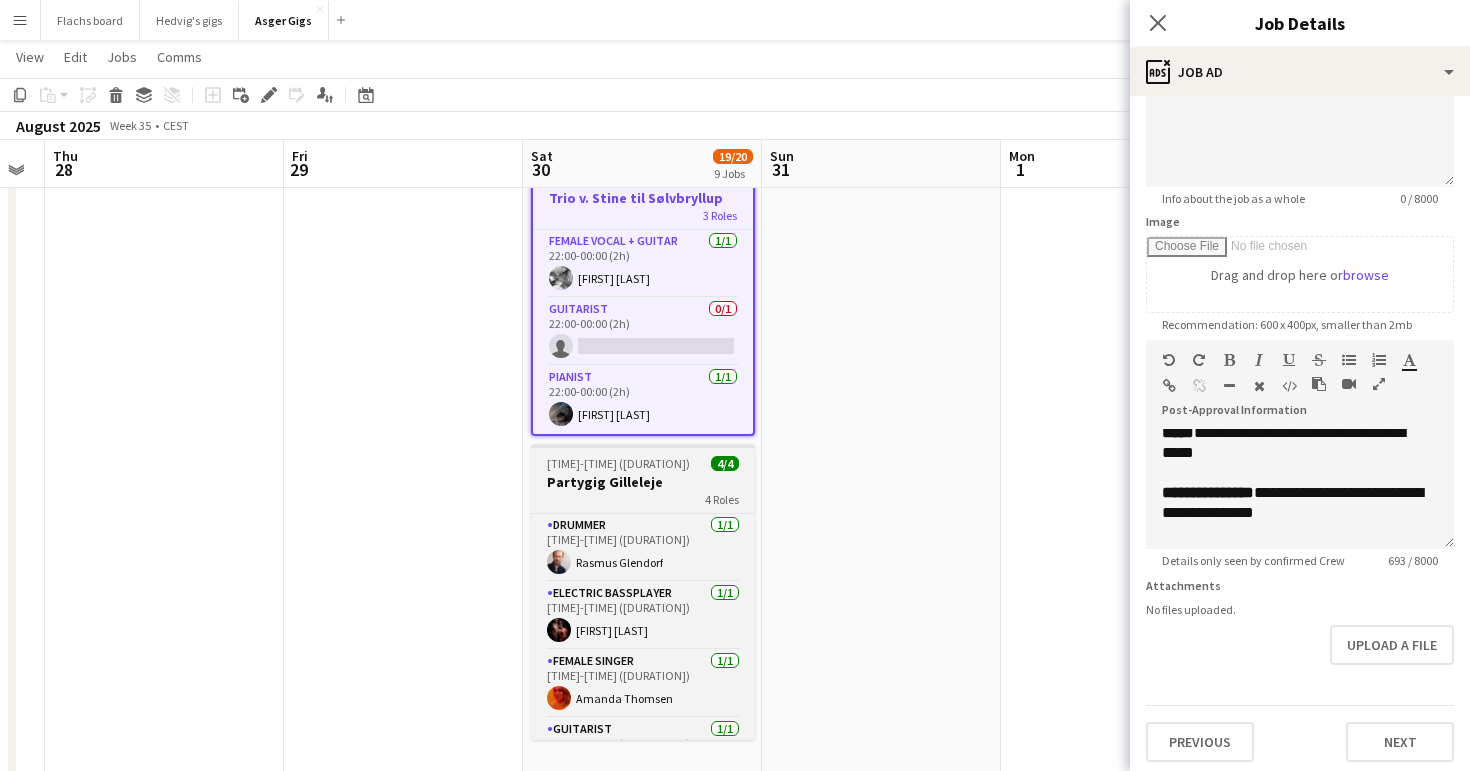 click on "[TIME]-[TIME] (2h) (Sun)   4/4" at bounding box center [643, 463] 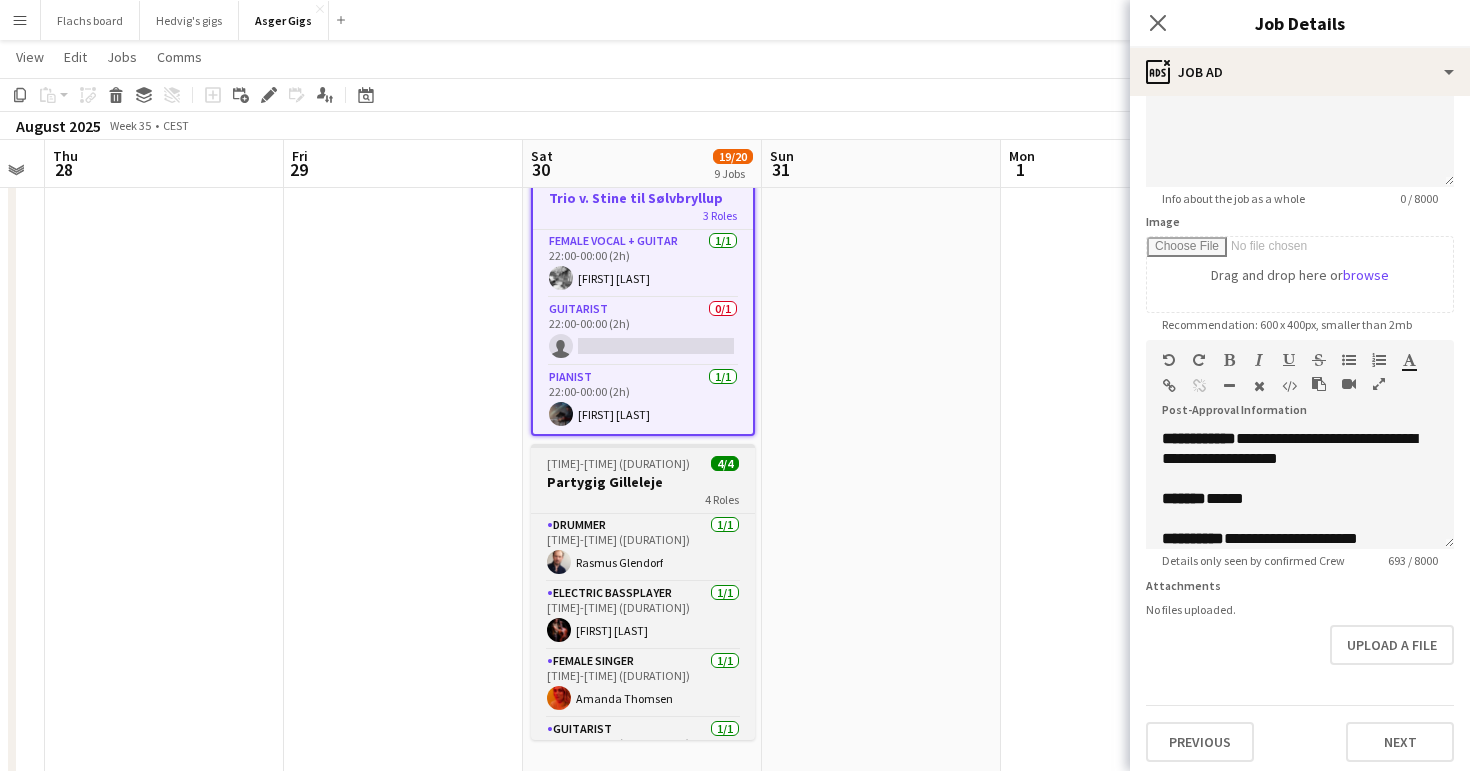 type on "**********" 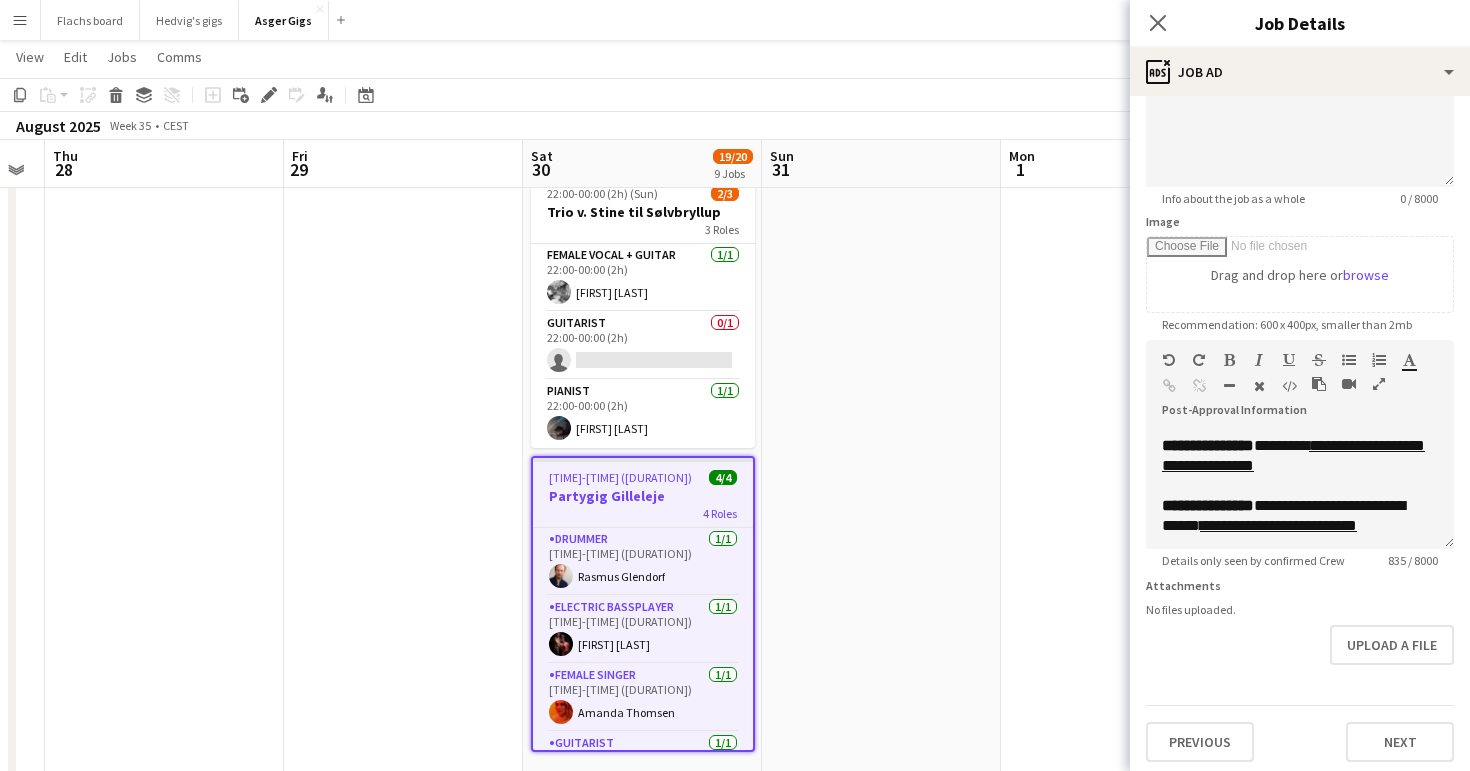 scroll, scrollTop: 194, scrollLeft: 0, axis: vertical 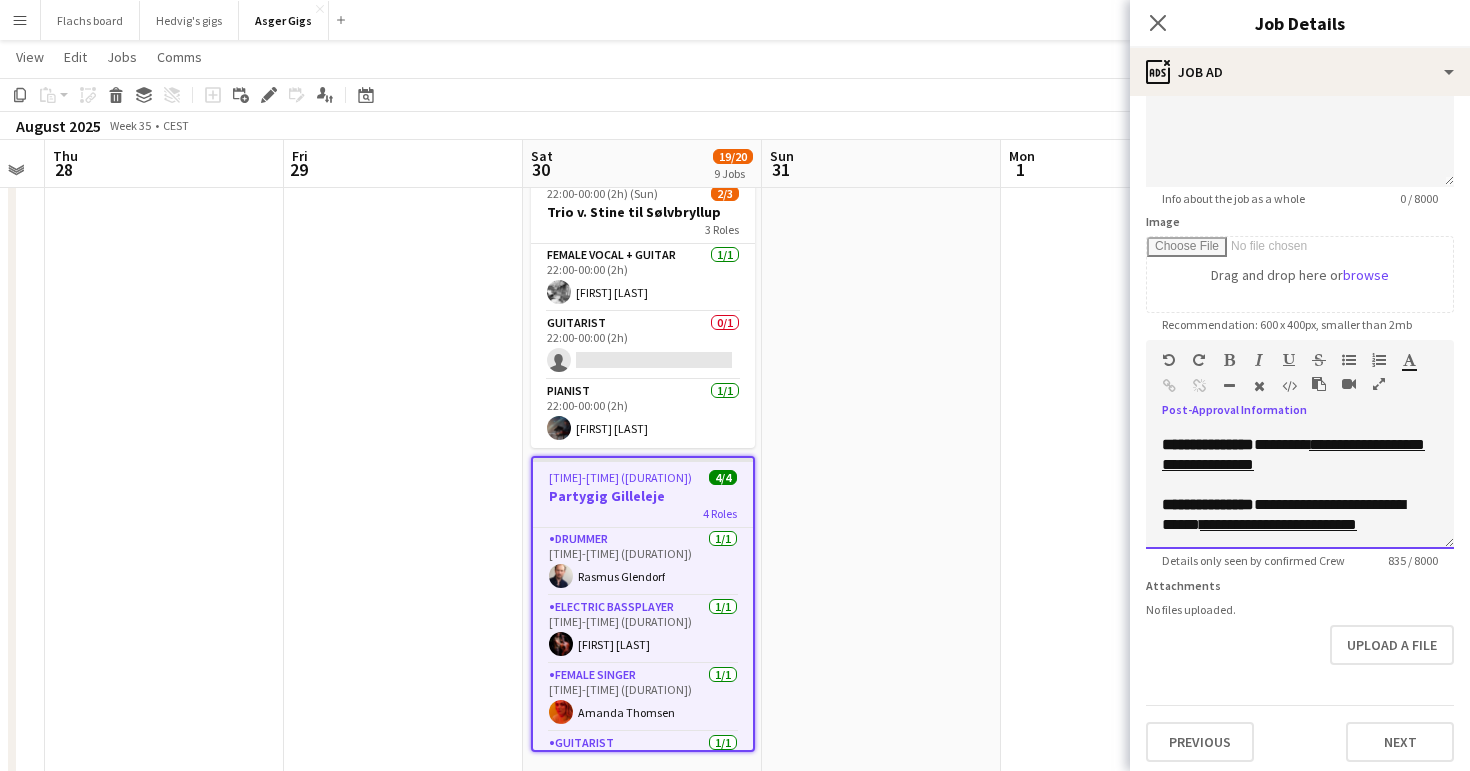 drag, startPoint x: 1289, startPoint y: 483, endPoint x: 1277, endPoint y: 468, distance: 19.209373 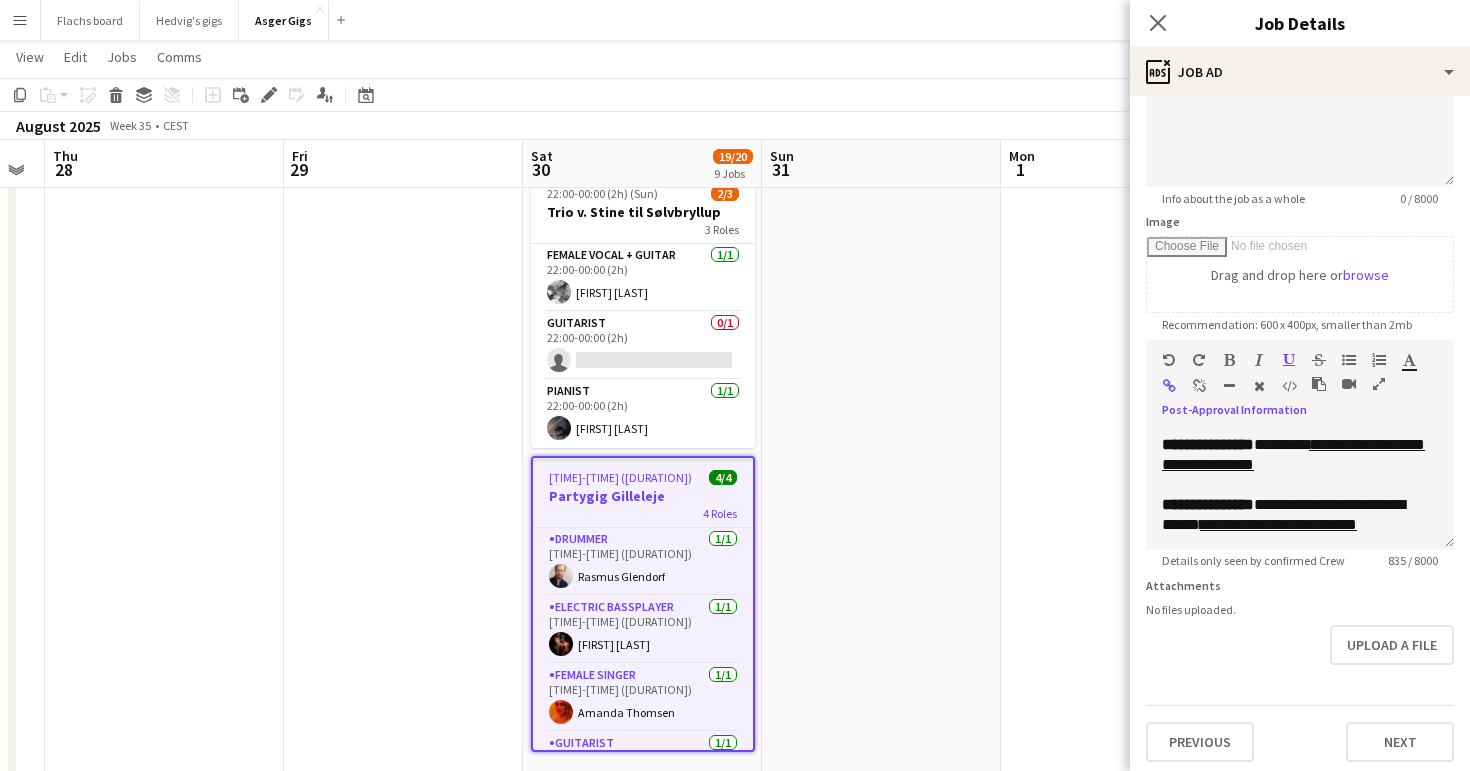 click at bounding box center (1199, 386) 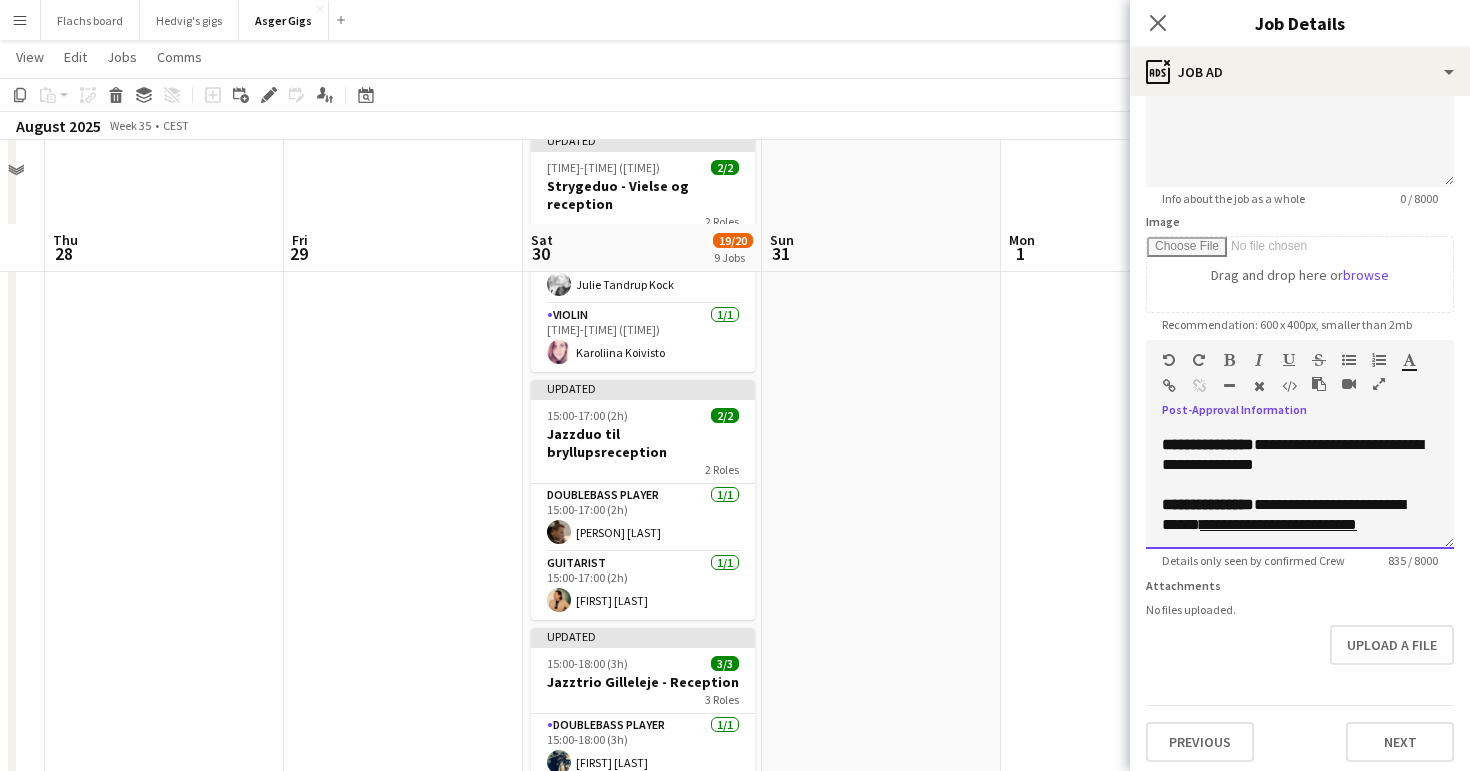 scroll, scrollTop: 0, scrollLeft: 0, axis: both 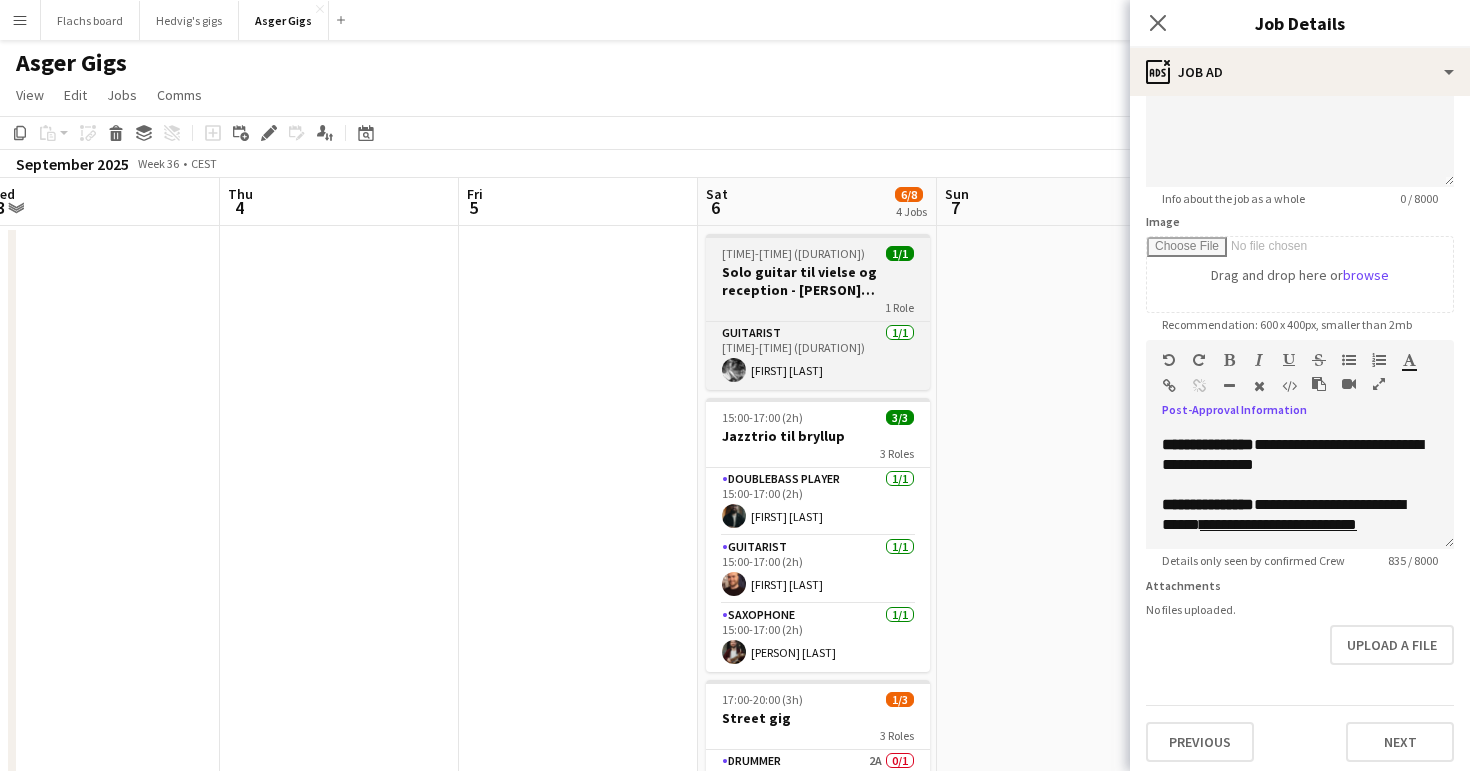 click on "Solo guitar til vielse og reception - [PERSON] (Mangler sidste bekræftelse)" at bounding box center [818, 281] 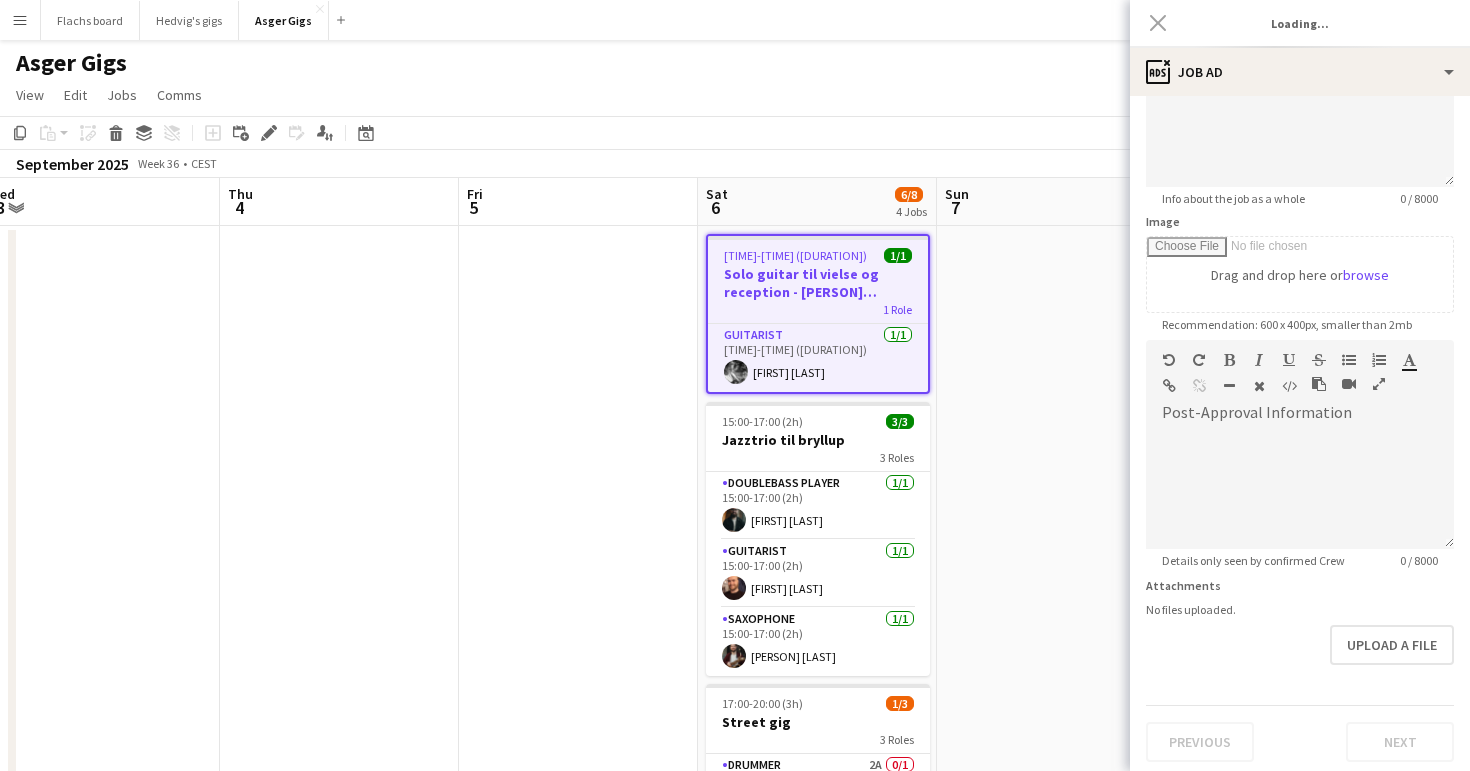 scroll, scrollTop: 0, scrollLeft: 0, axis: both 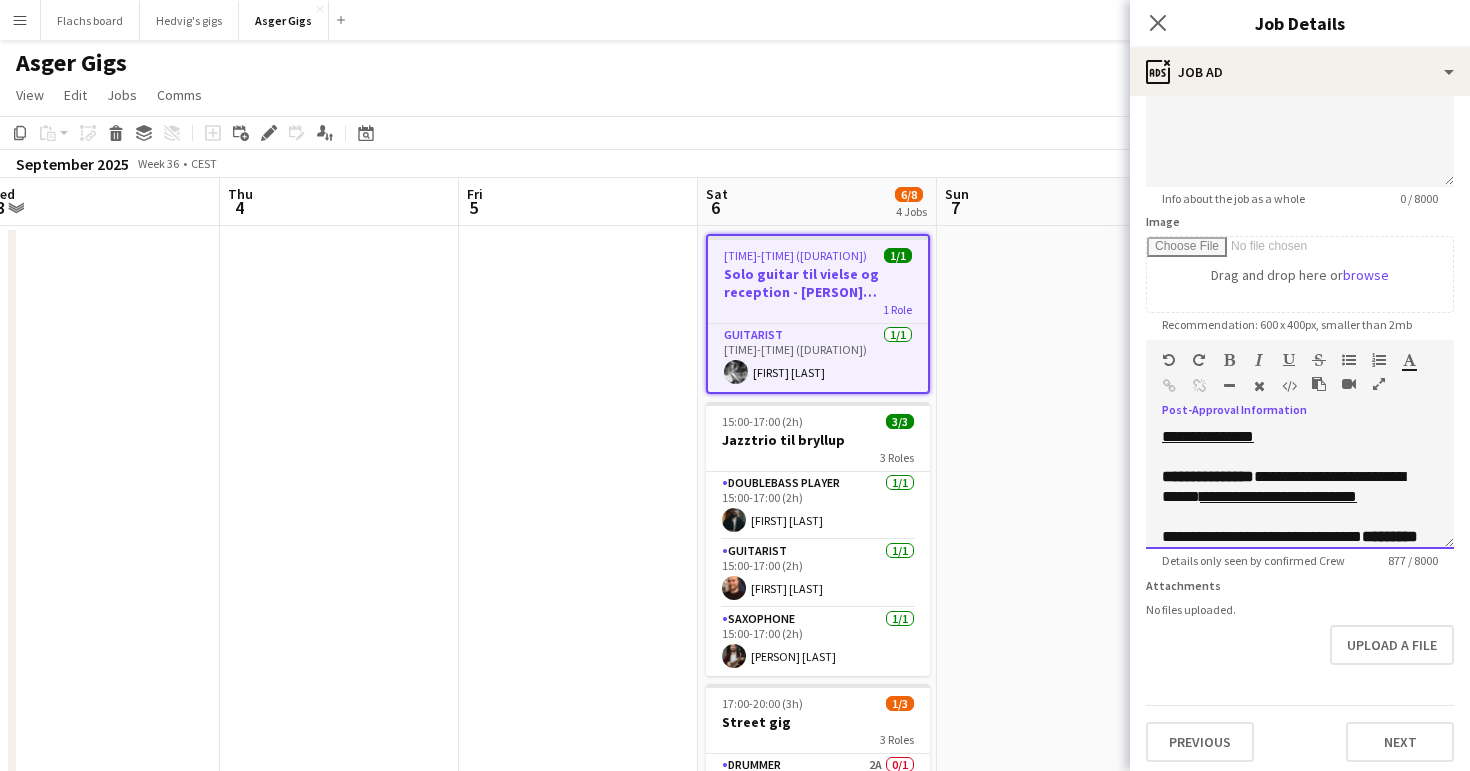 drag, startPoint x: 1286, startPoint y: 493, endPoint x: 1276, endPoint y: 481, distance: 15.6205 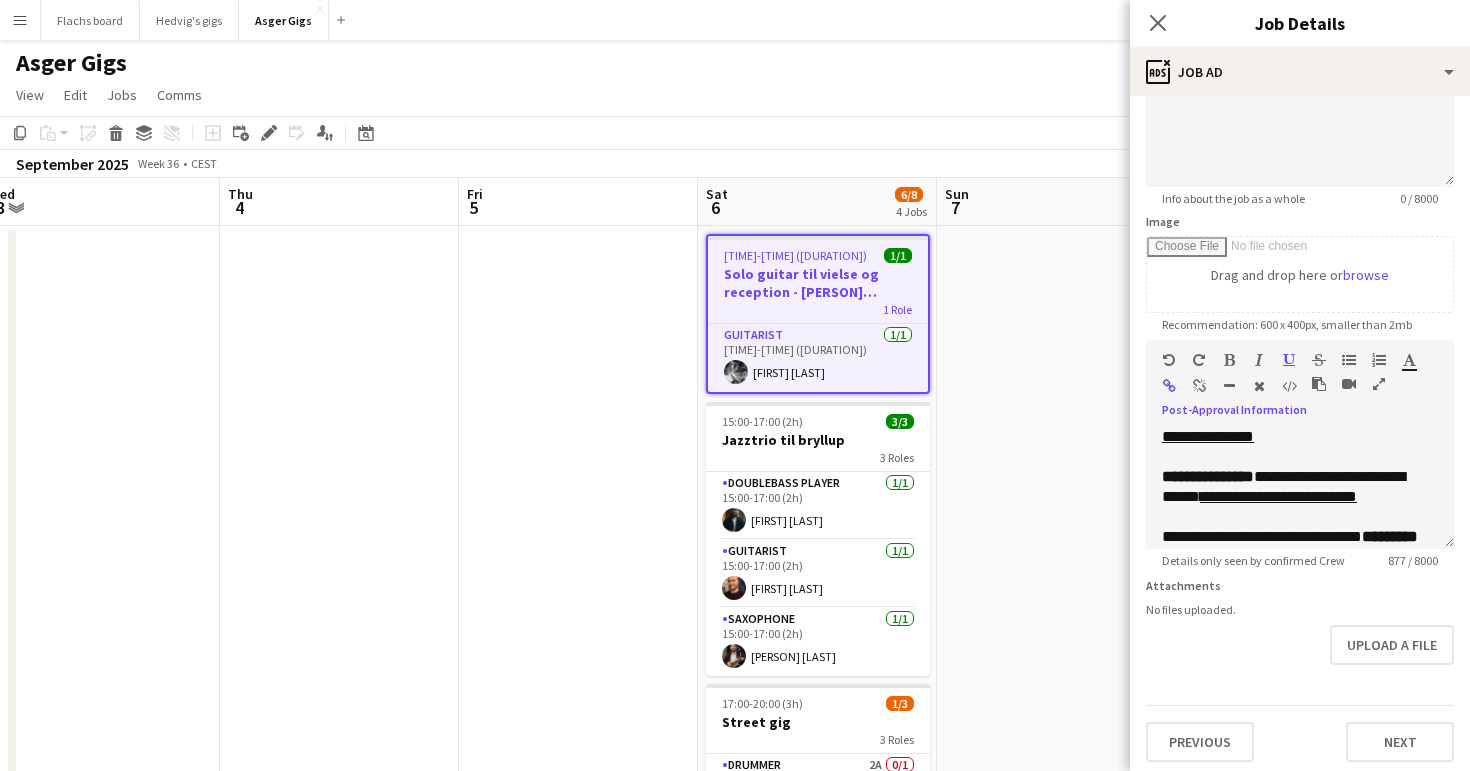 click at bounding box center [1199, 386] 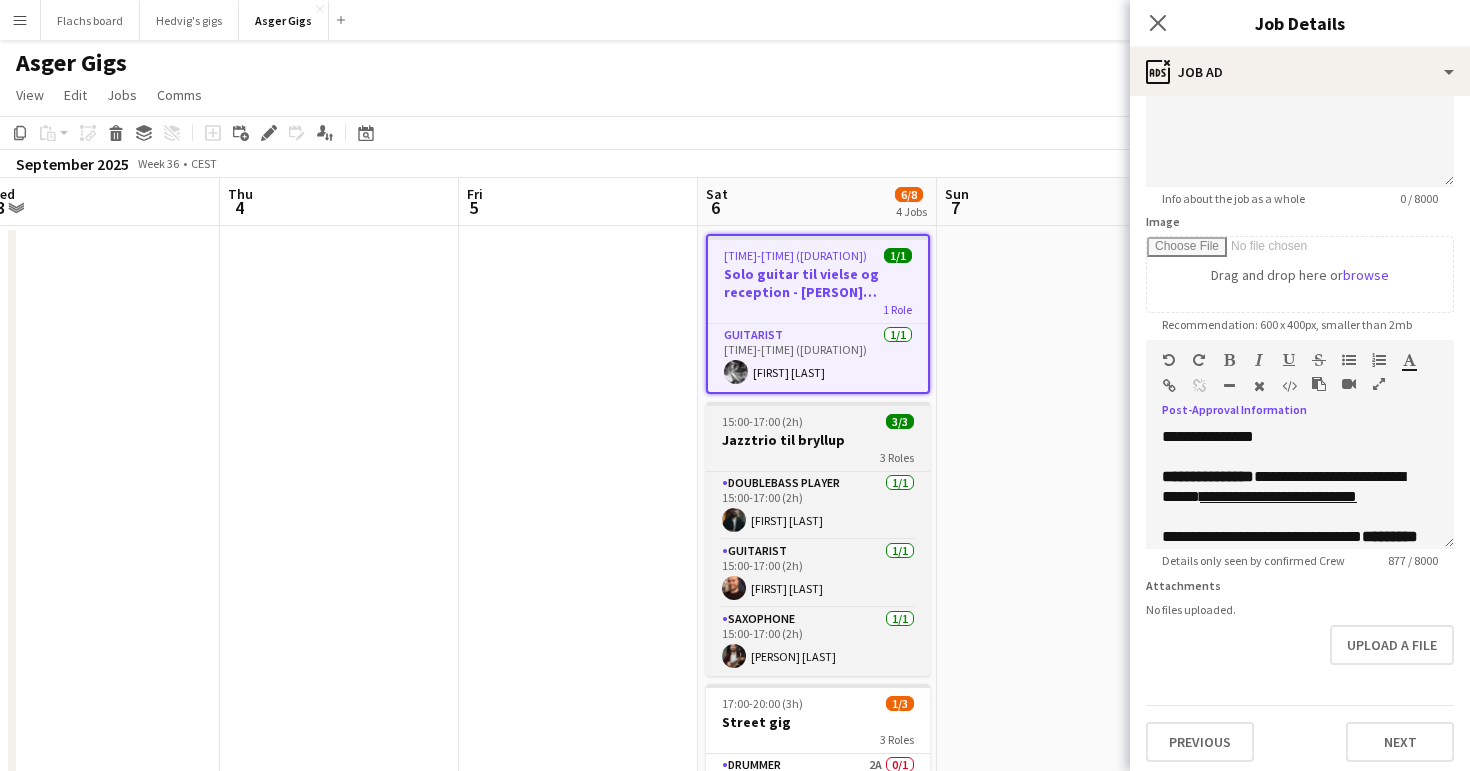 click on "3 Roles" at bounding box center [818, 457] 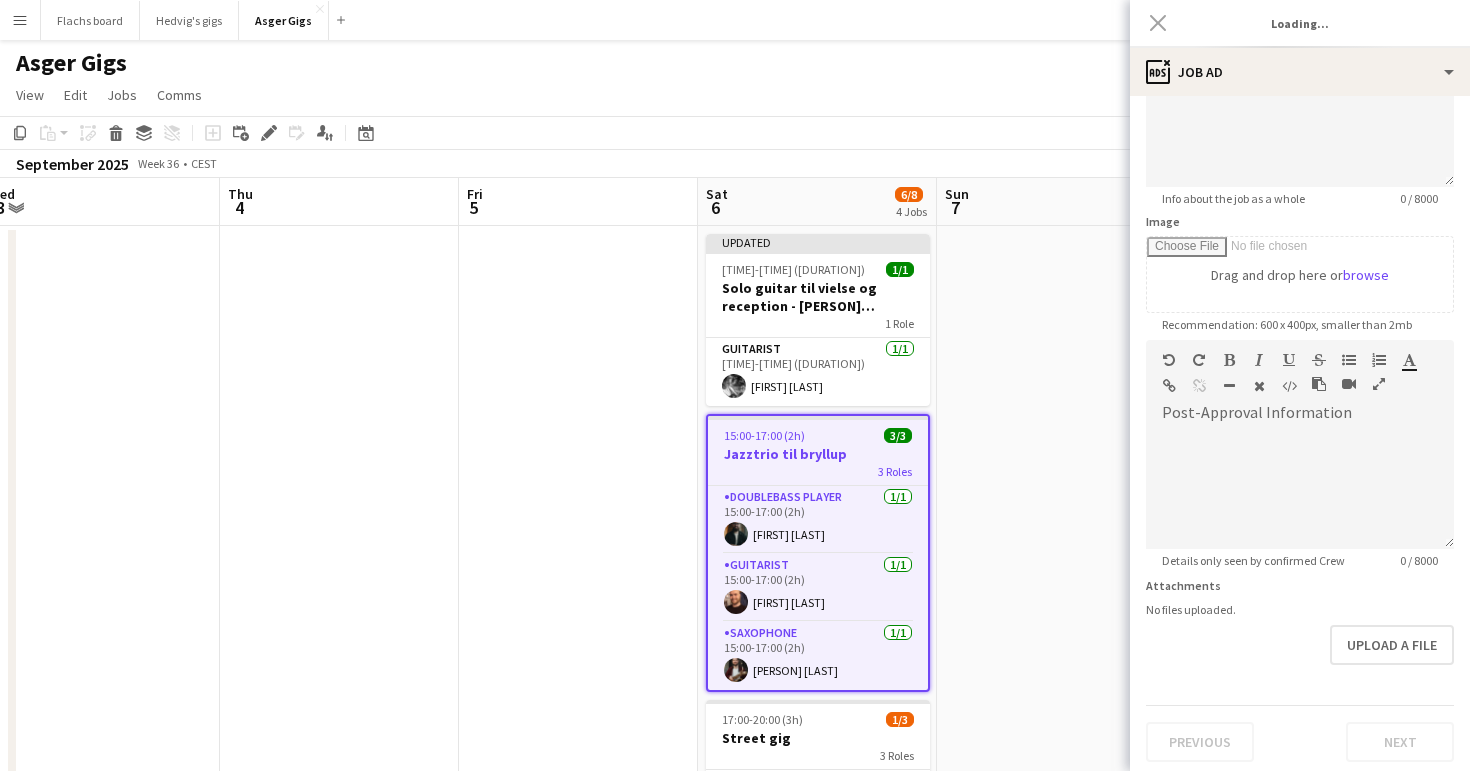scroll, scrollTop: 0, scrollLeft: 0, axis: both 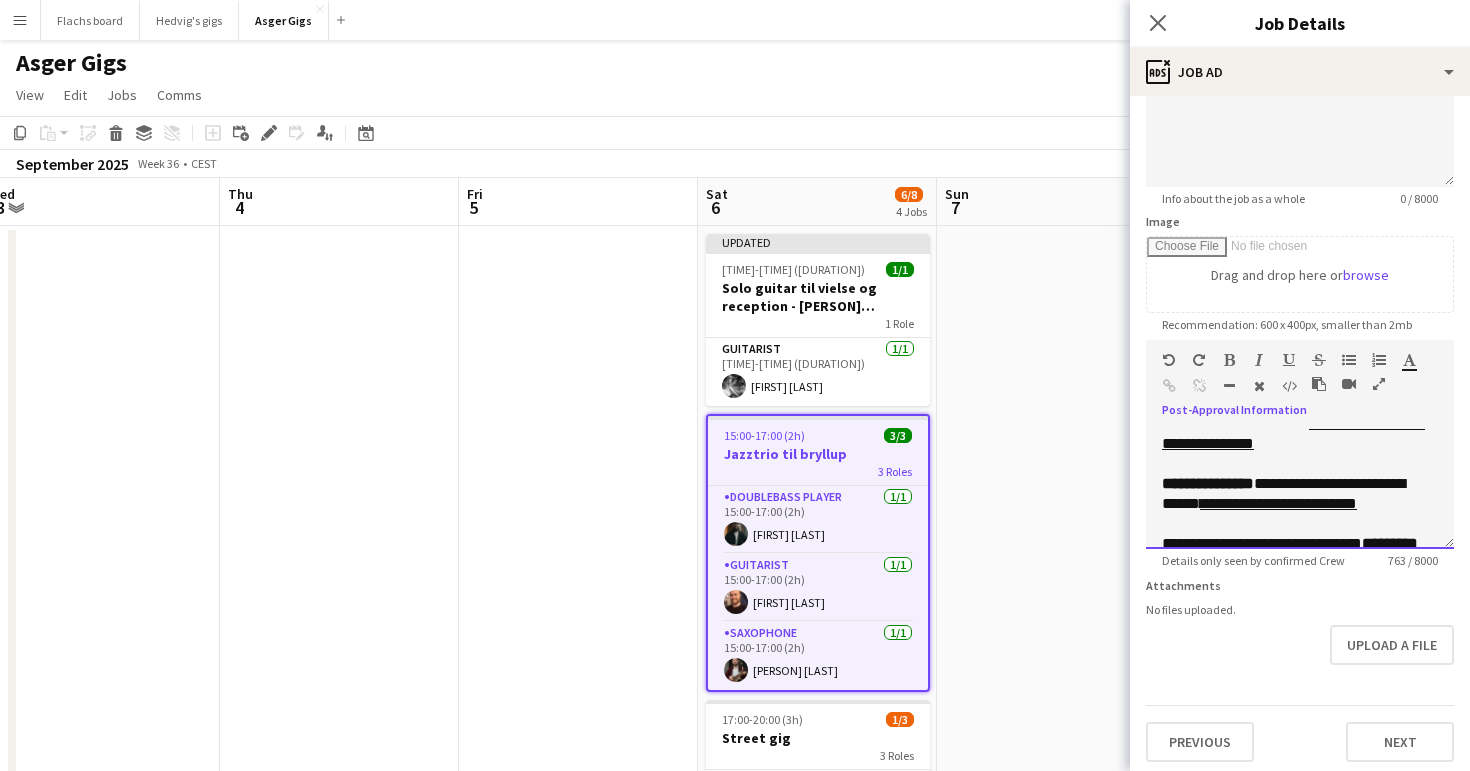 drag, startPoint x: 1298, startPoint y: 472, endPoint x: 1277, endPoint y: 451, distance: 29.698484 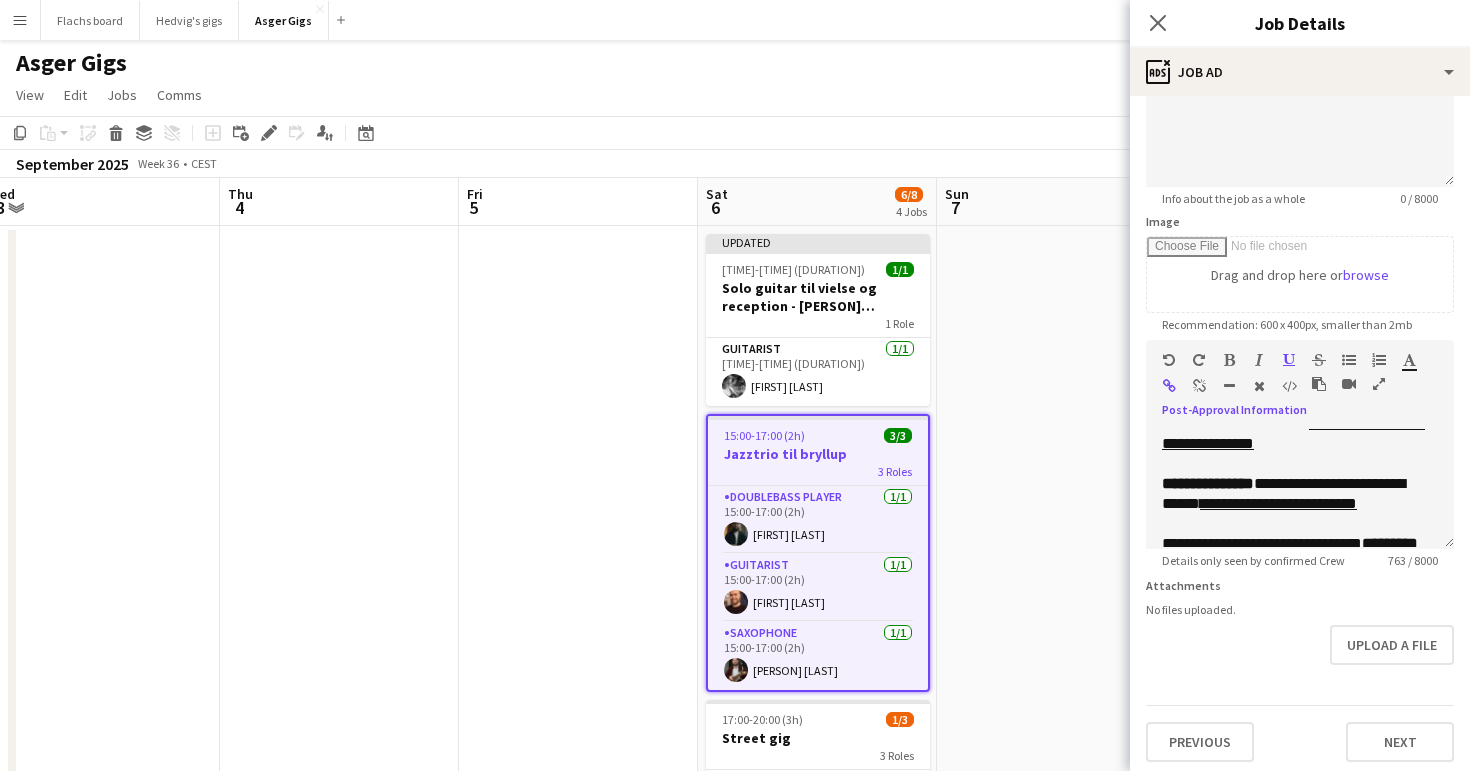 click at bounding box center [1199, 386] 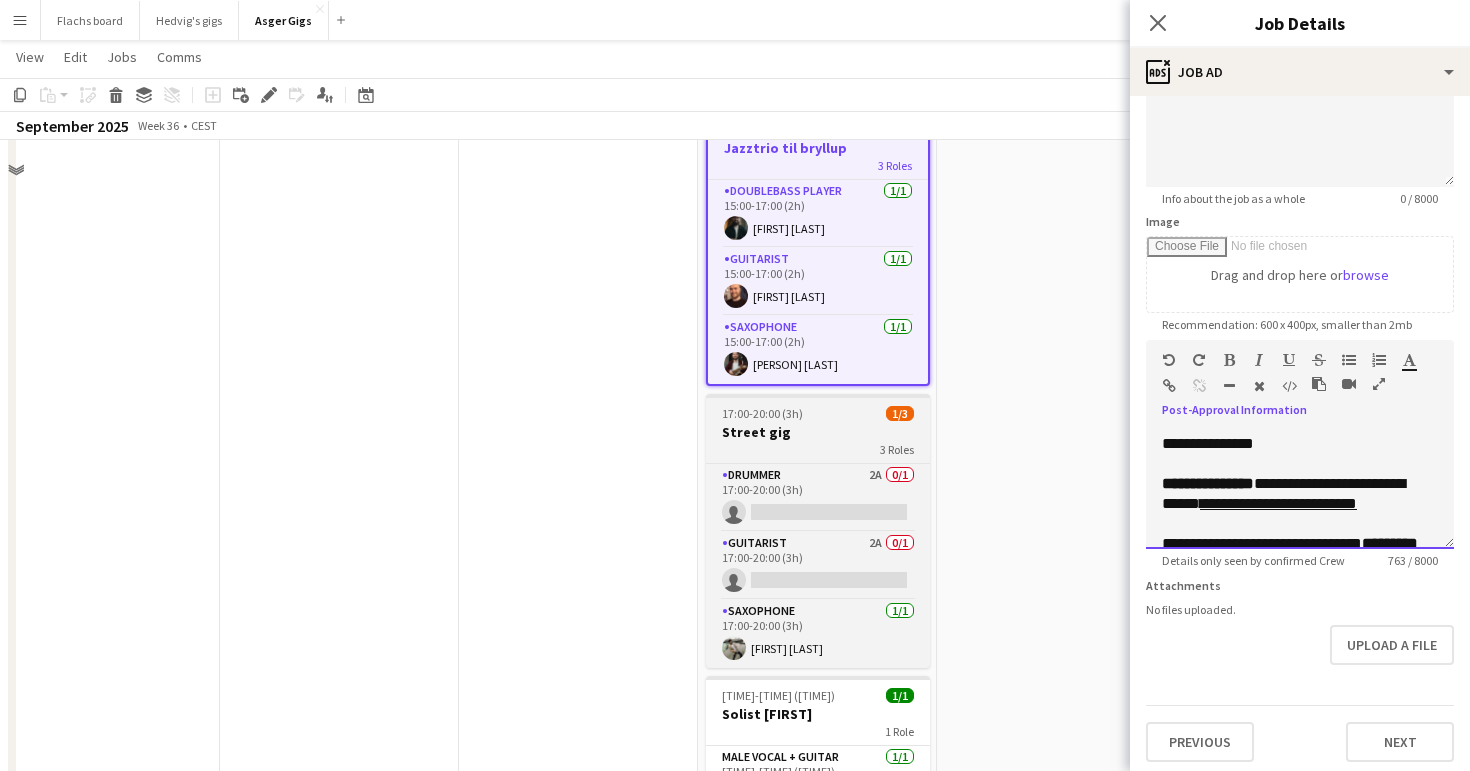 scroll, scrollTop: 345, scrollLeft: 0, axis: vertical 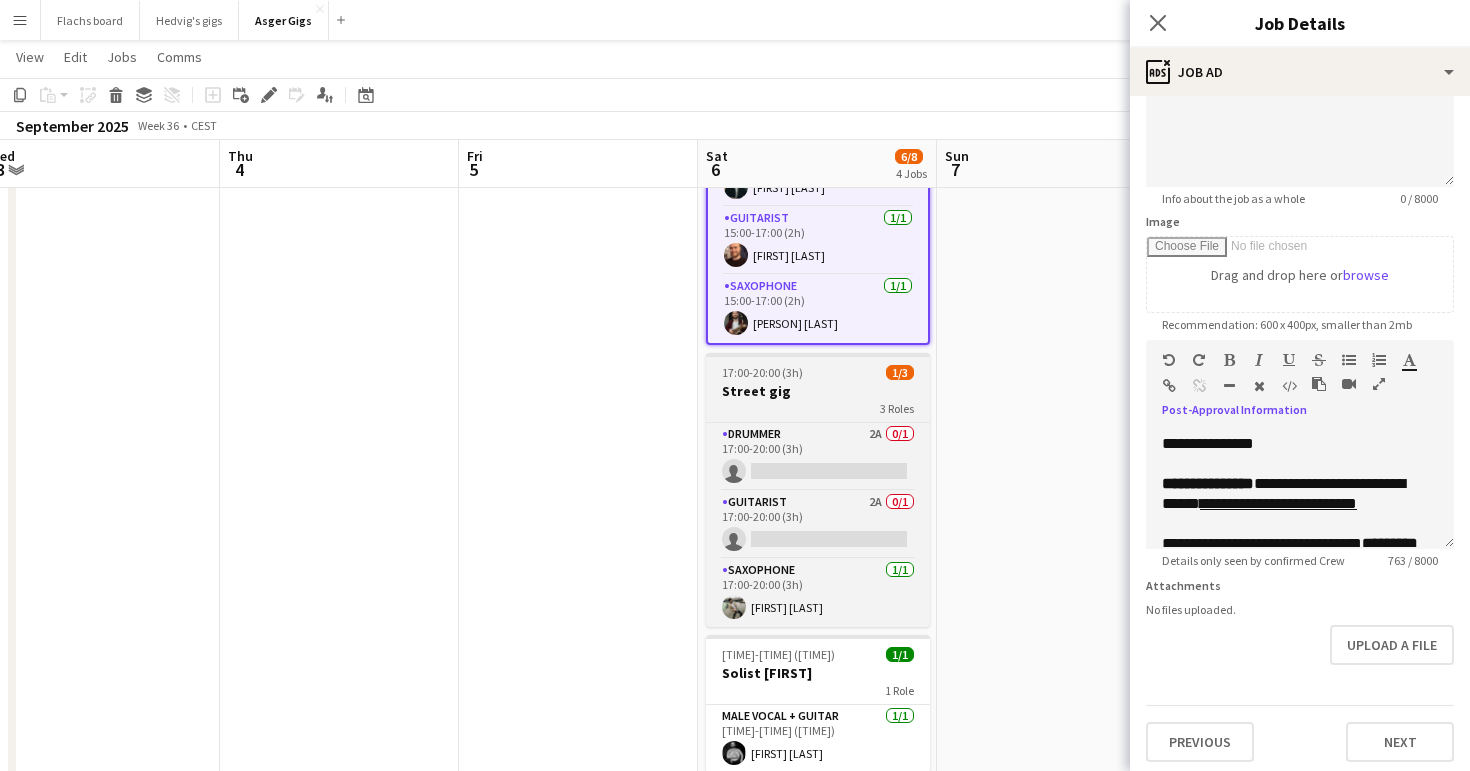 click on "17:00-20:00 (3h)    1/3   Street gig    3 Roles   Drummer   2A   0/1   17:00-20:00 (3h)
single-neutral-actions
Guitarist   2A   0/1   17:00-20:00 (3h)
single-neutral-actions
Saxophone   1/1   17:00-20:00 (3h)
[PERSON] [LAST]" at bounding box center (818, 490) 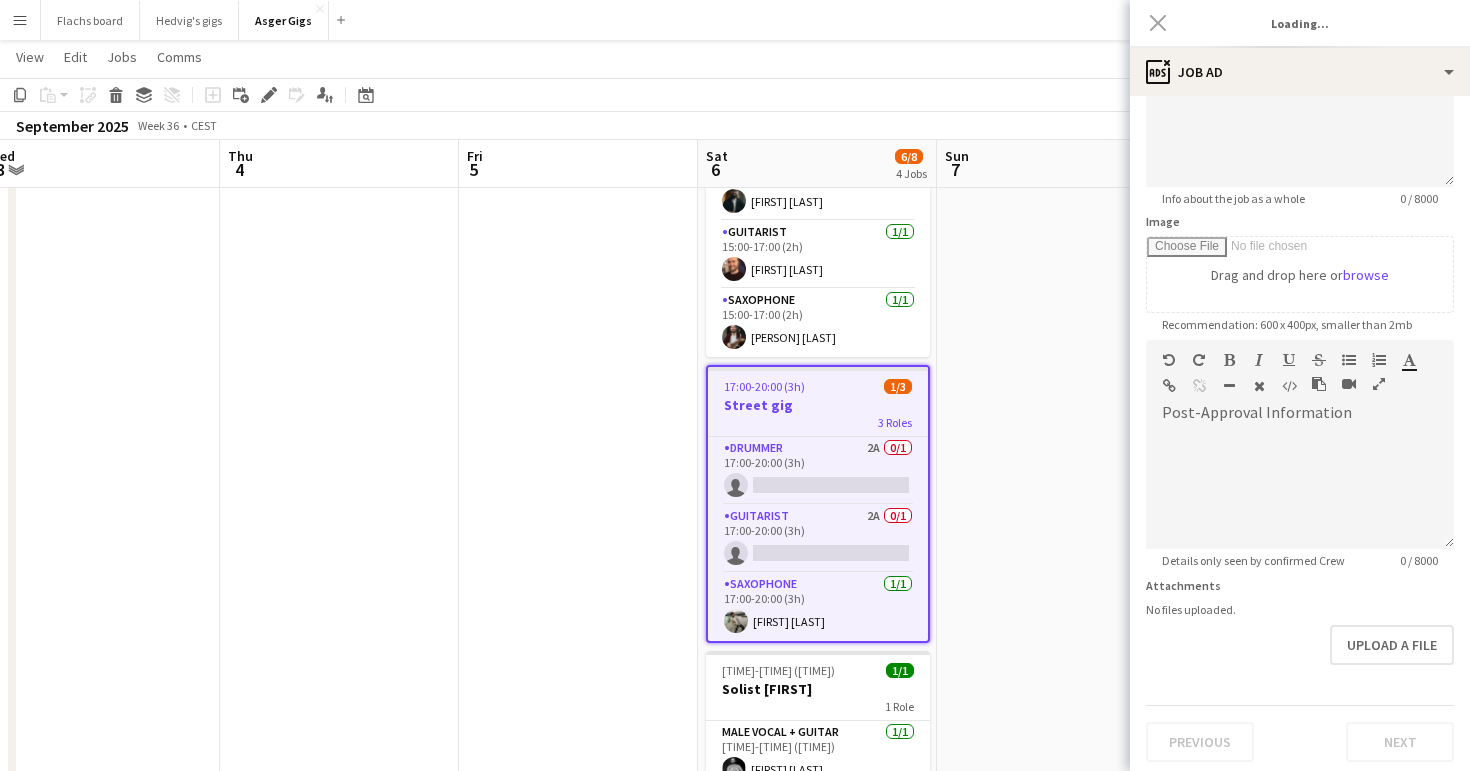 scroll, scrollTop: 0, scrollLeft: 0, axis: both 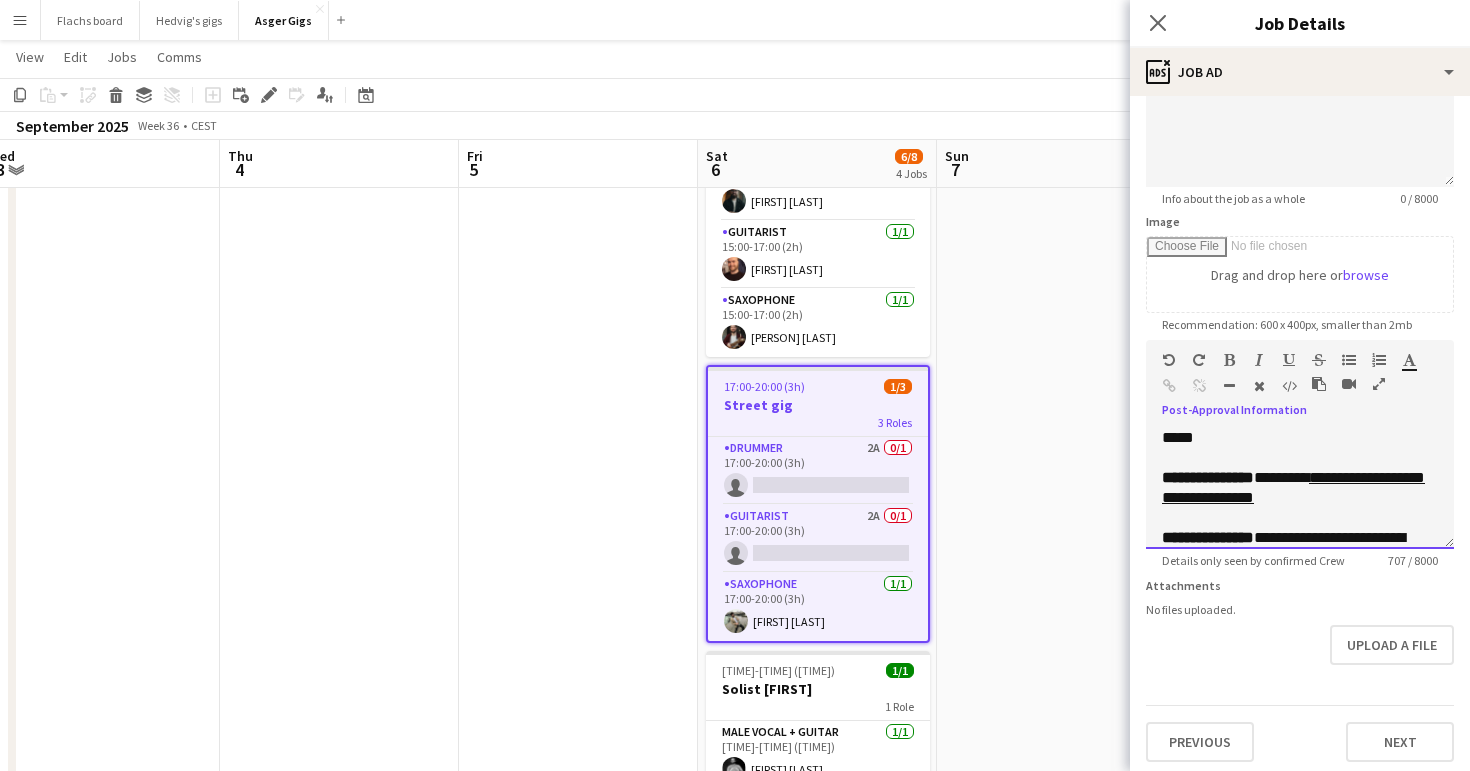 drag, startPoint x: 1287, startPoint y: 518, endPoint x: 1275, endPoint y: 500, distance: 21.633308 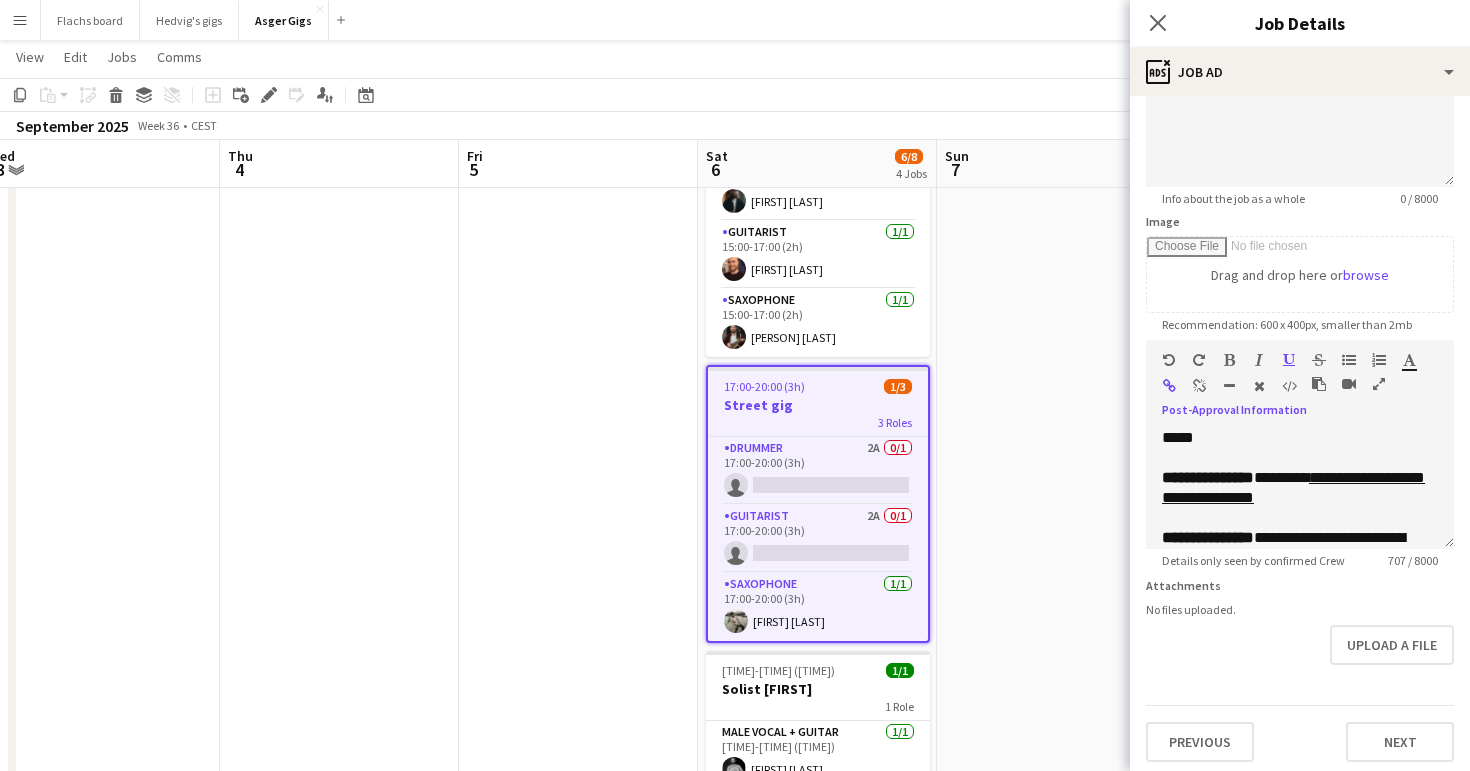click at bounding box center (1199, 386) 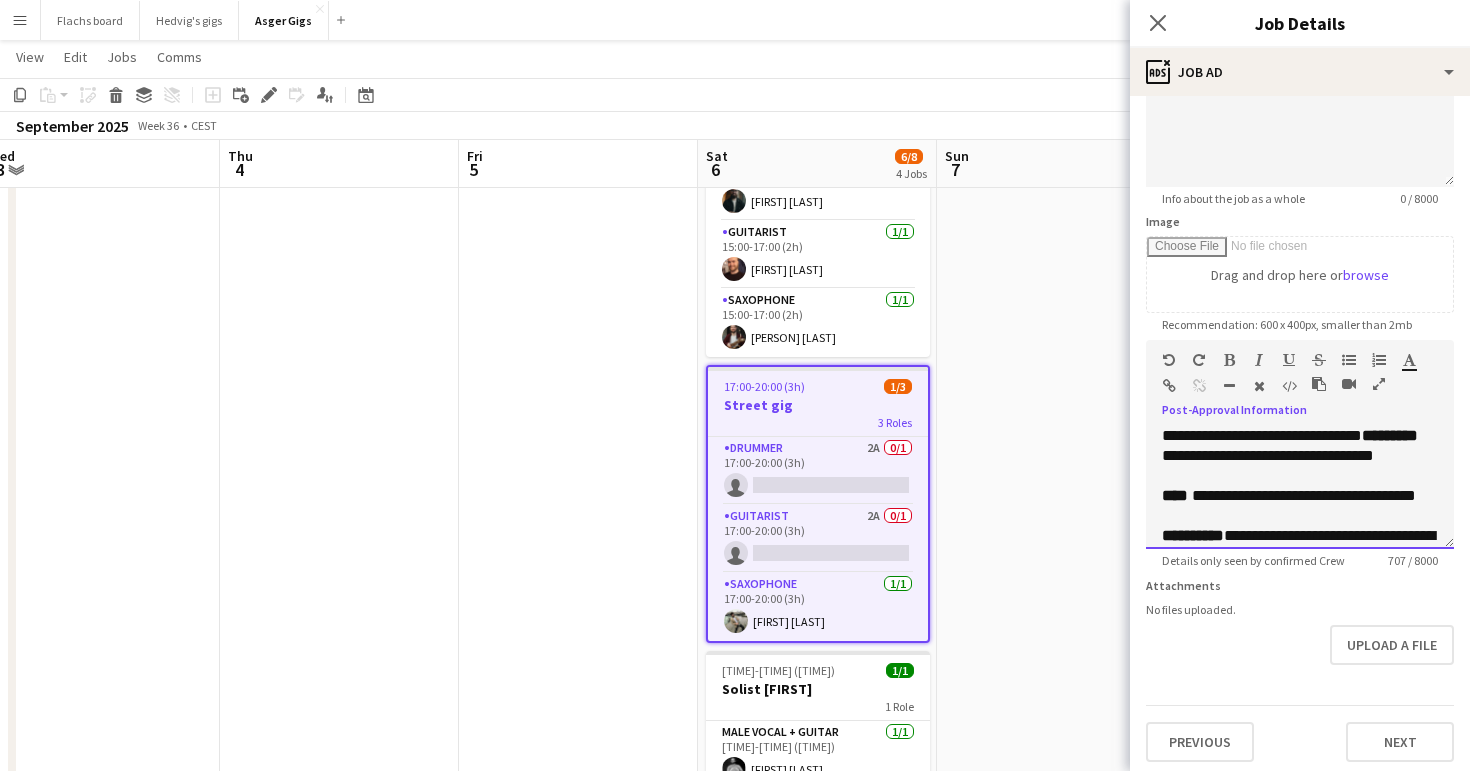 scroll, scrollTop: 308, scrollLeft: 0, axis: vertical 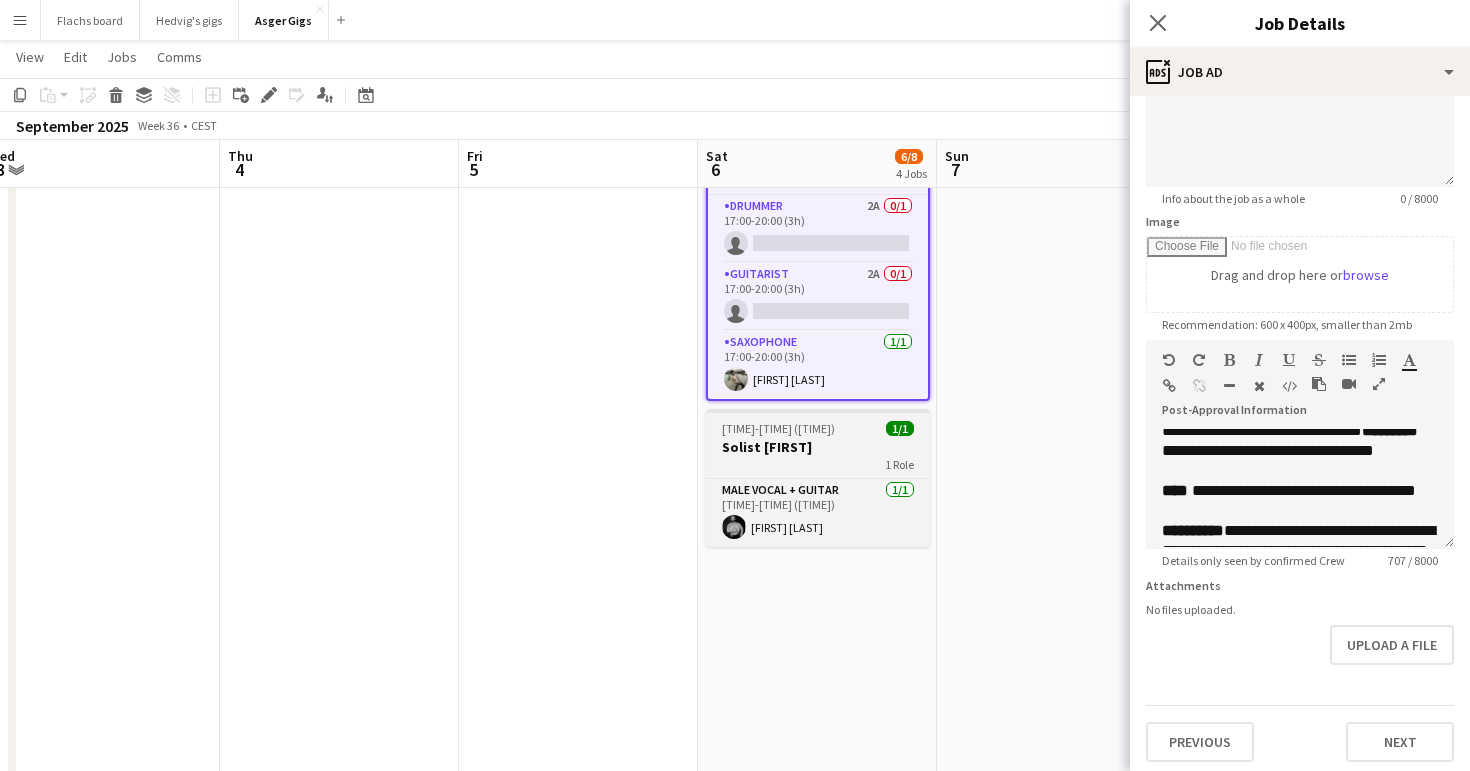 click on "1 Role" at bounding box center [818, 464] 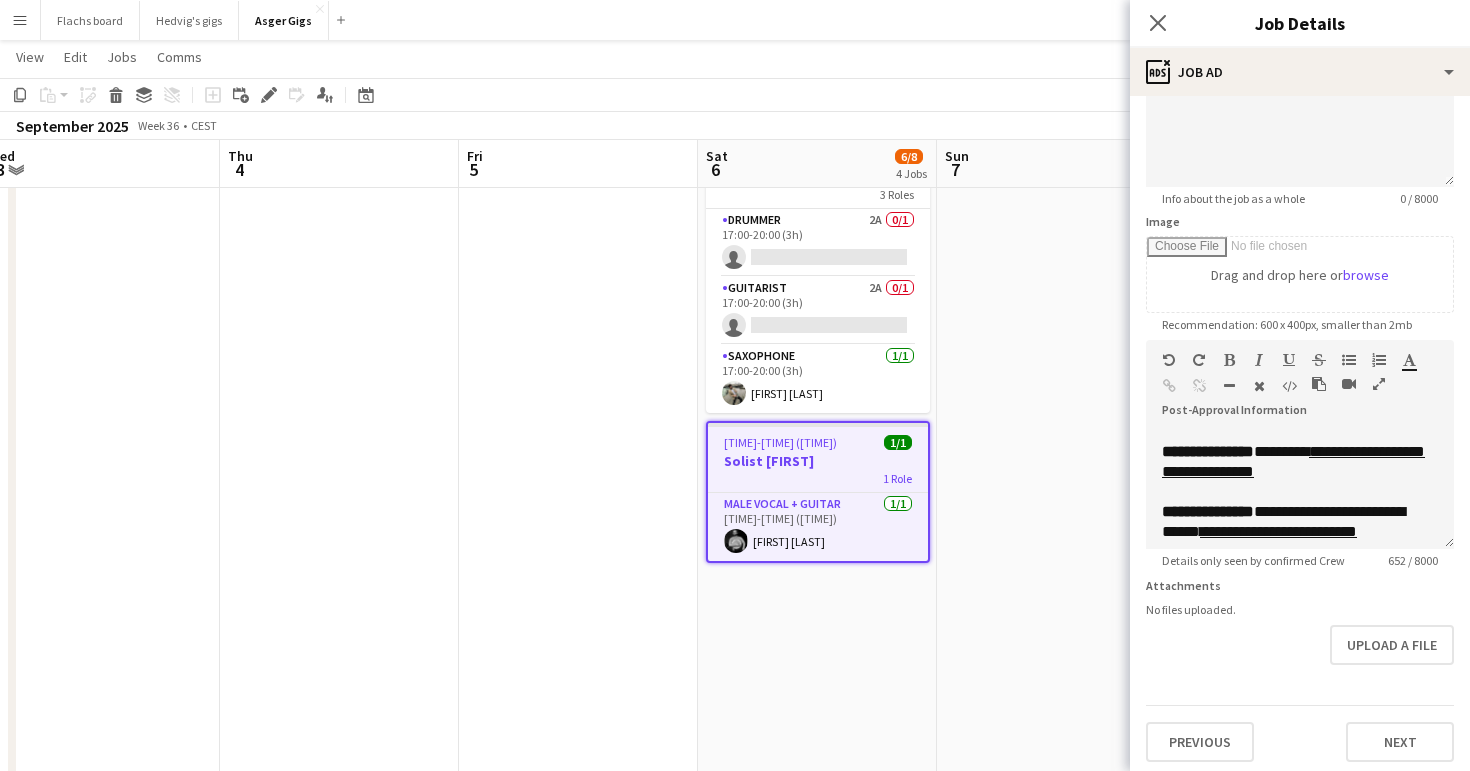scroll, scrollTop: 186, scrollLeft: 0, axis: vertical 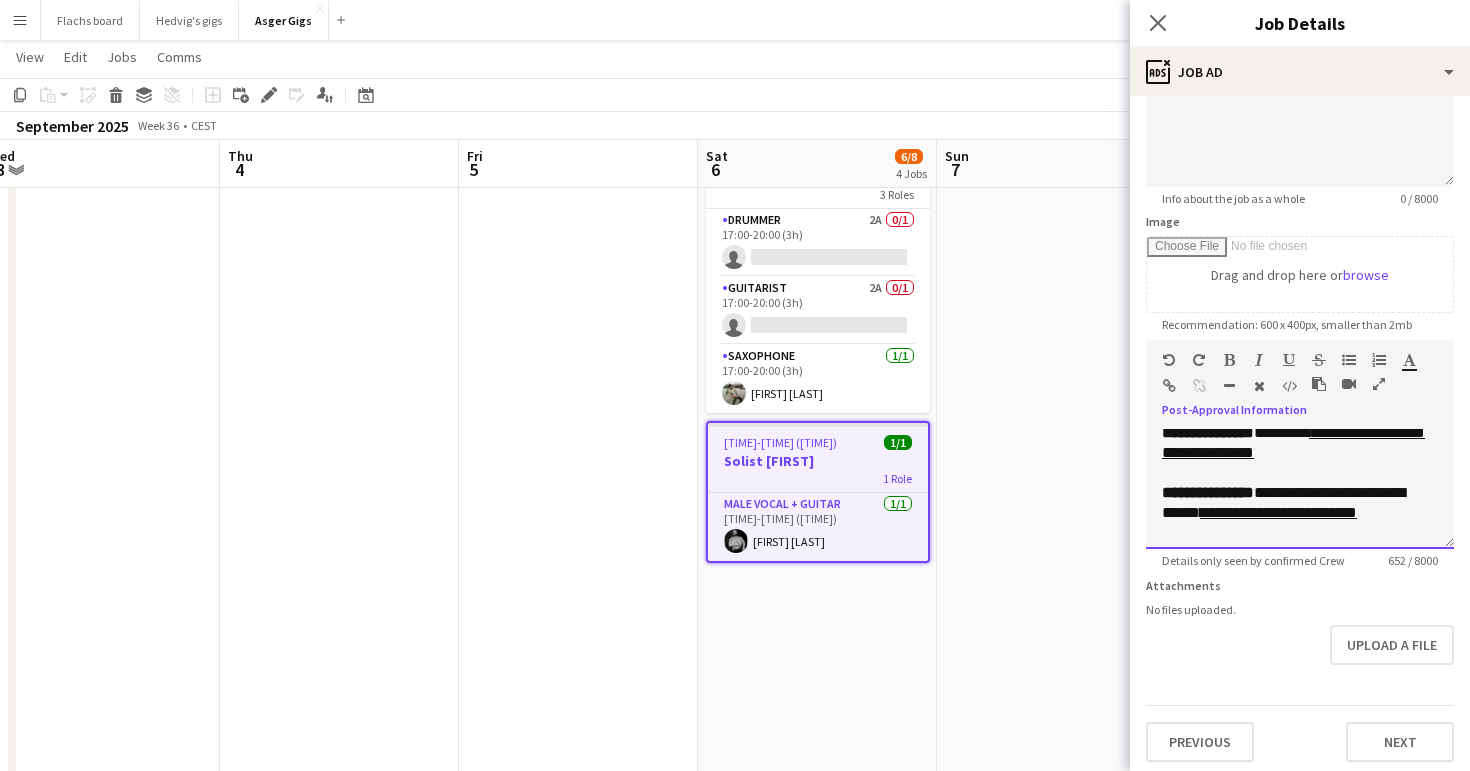 drag, startPoint x: 1284, startPoint y: 480, endPoint x: 1275, endPoint y: 460, distance: 21.931713 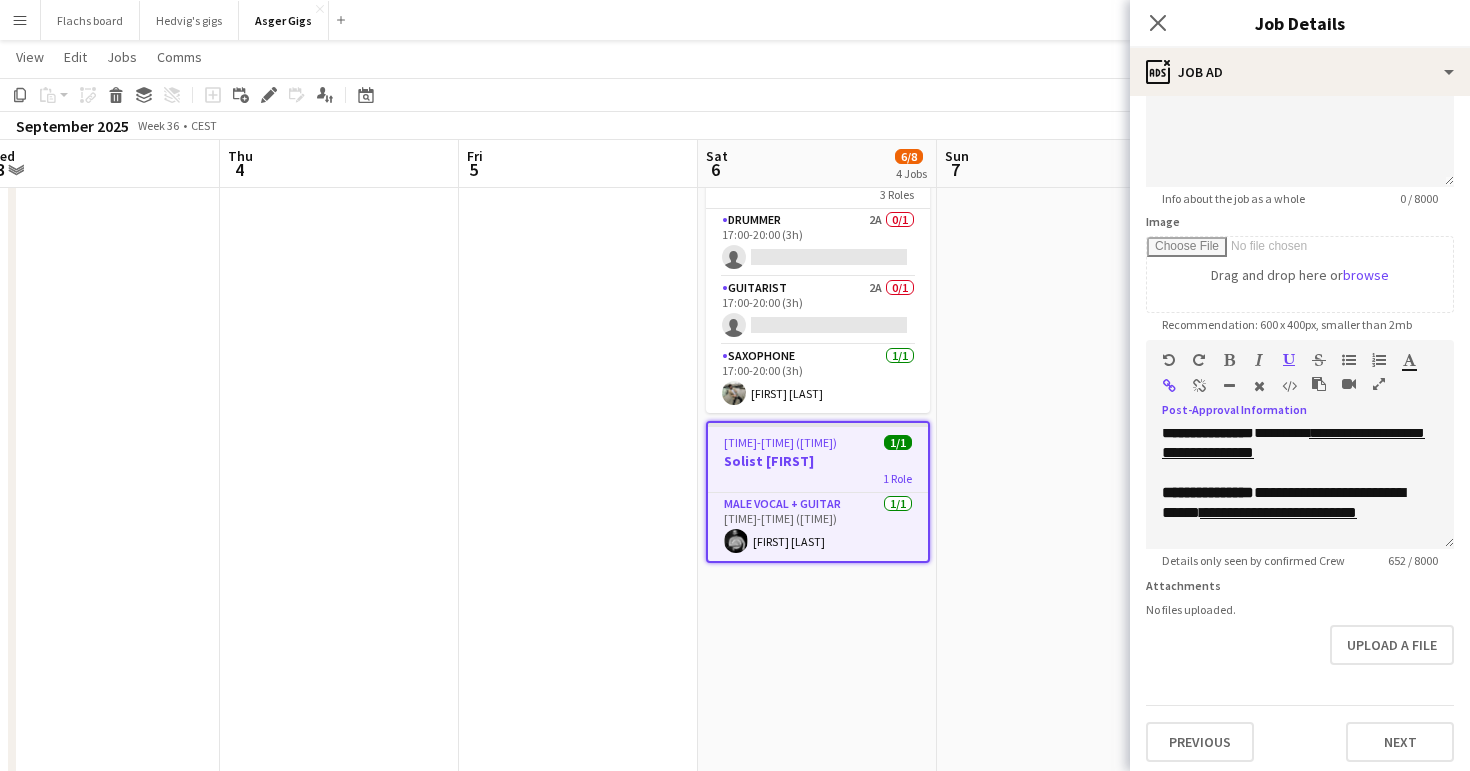 click at bounding box center [1199, 386] 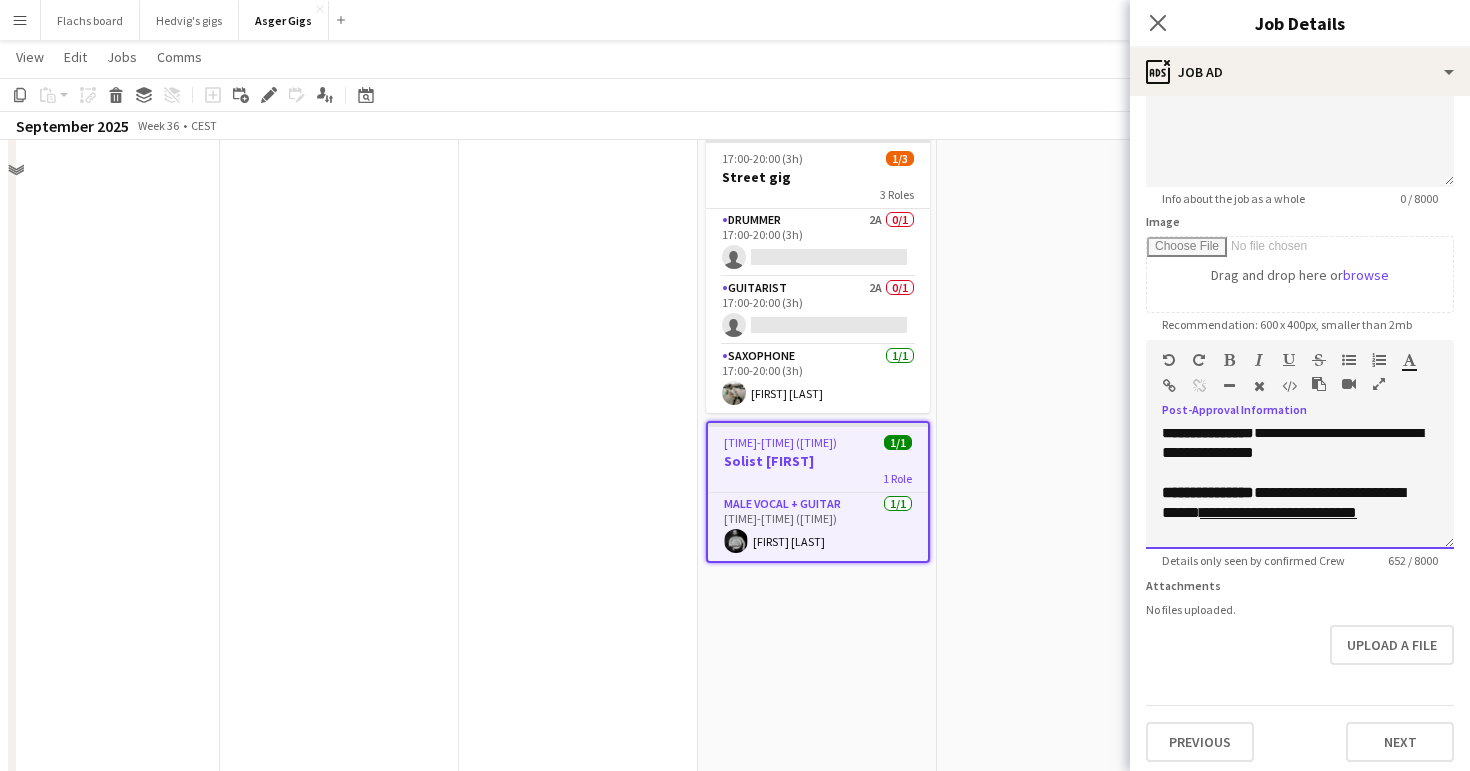 scroll, scrollTop: 431, scrollLeft: 0, axis: vertical 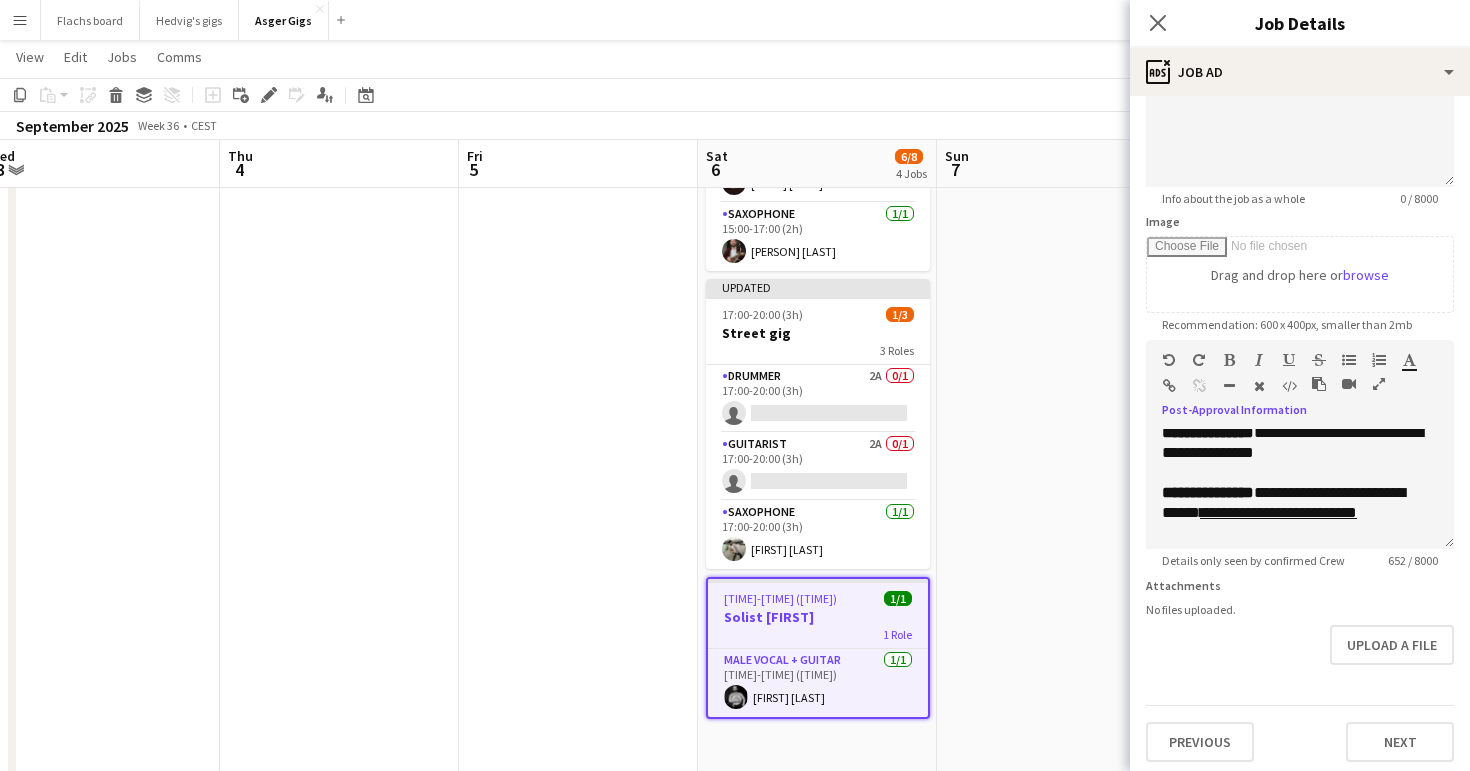 click on "17:00-20:00 (3h)    1/3" at bounding box center (818, 314) 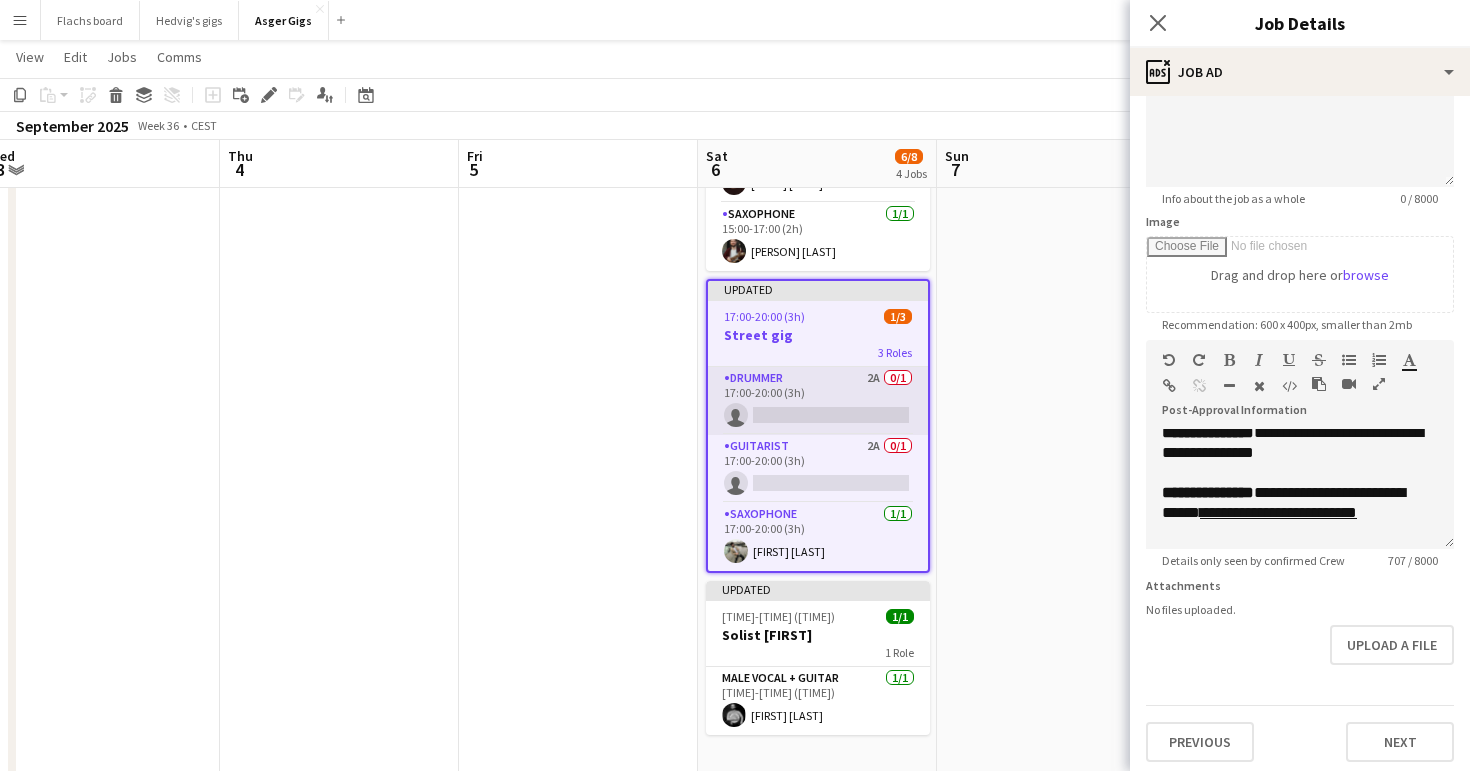 click on "[ROLE]   2A   0/1   [TIME]-[TIME] ([DURATION])
single-neutral-actions" at bounding box center [818, 401] 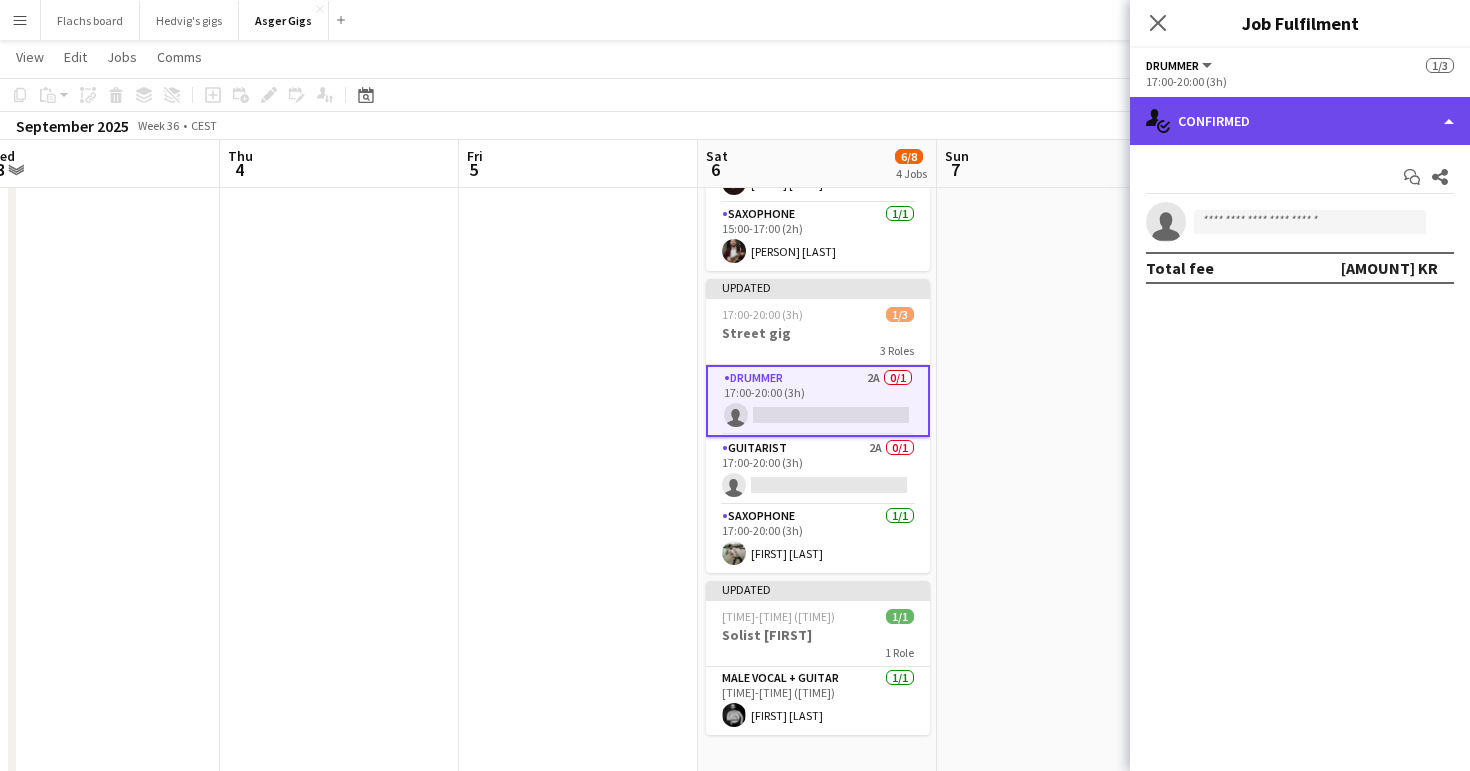 click on "single-neutral-actions-check-2
Confirmed" 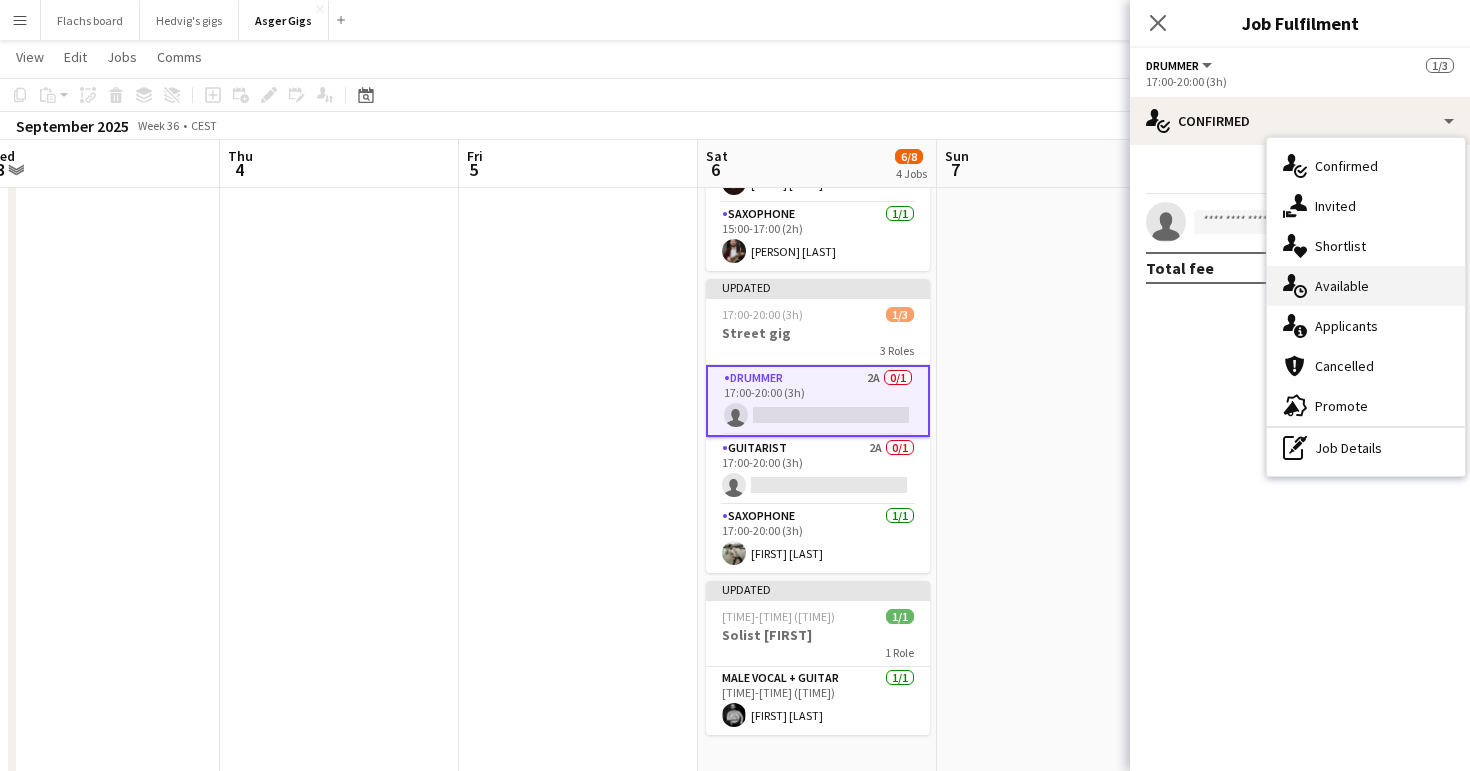 click on "single-neutral-actions-upload
Available" at bounding box center [1366, 286] 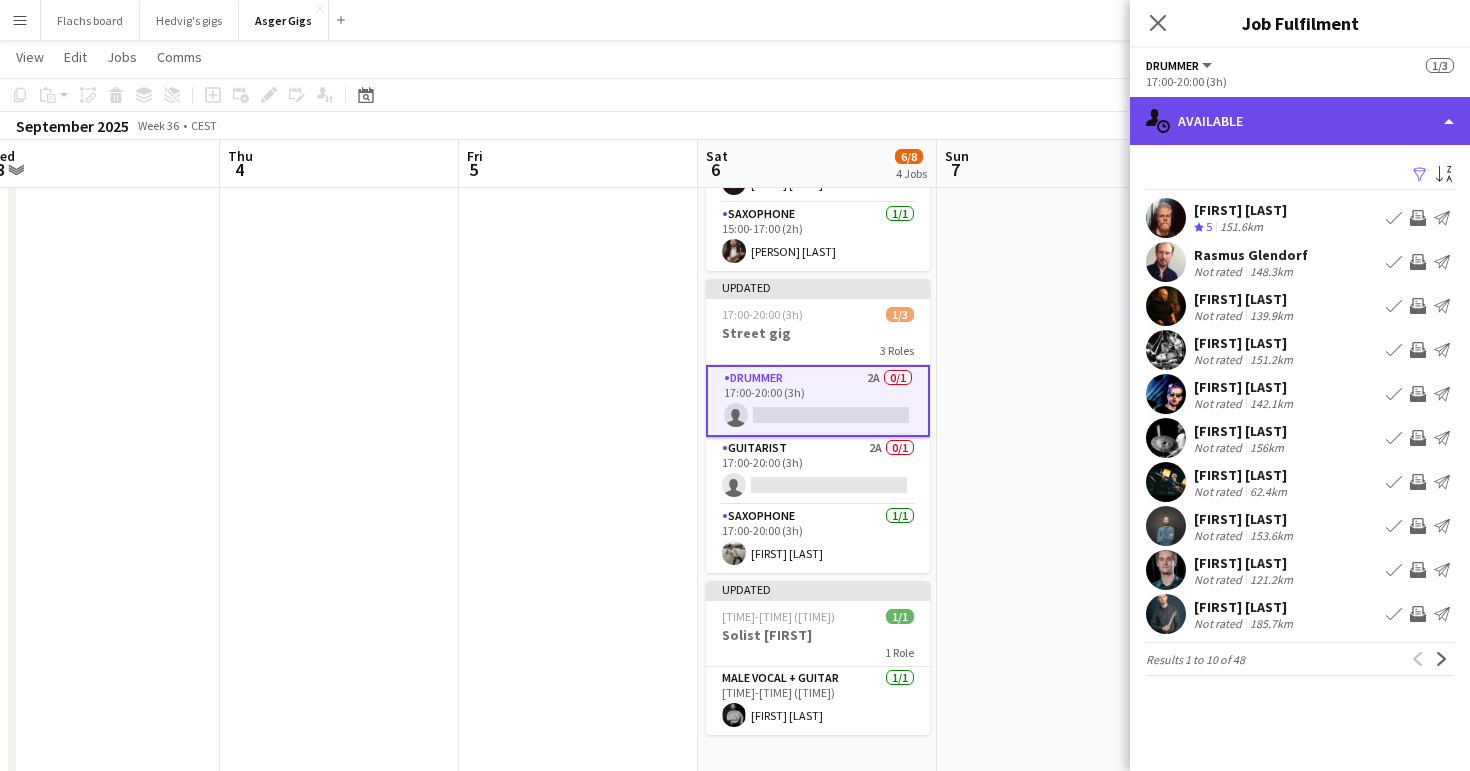click on "single-neutral-actions-upload
Available" 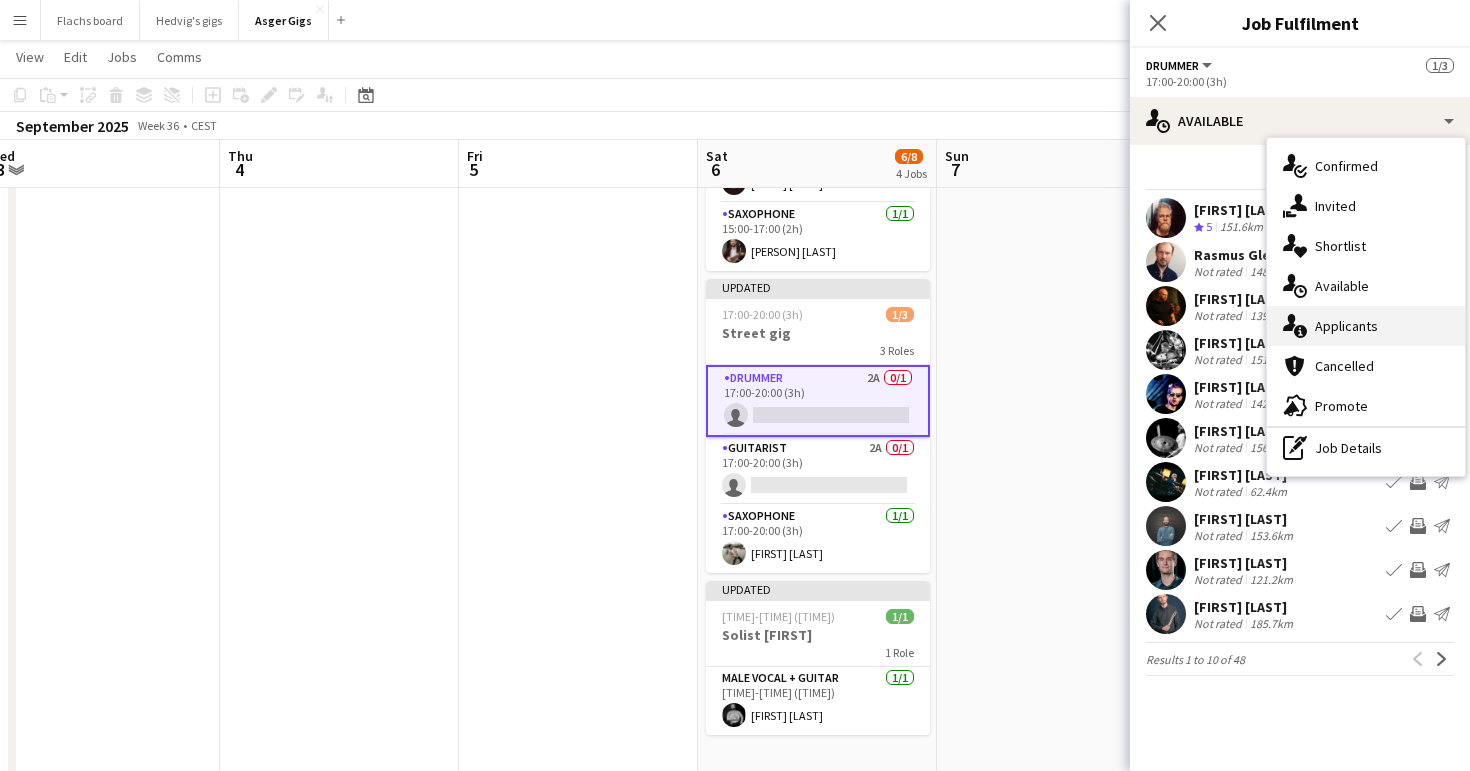 click on "single-neutral-actions-information
Applicants" at bounding box center [1366, 326] 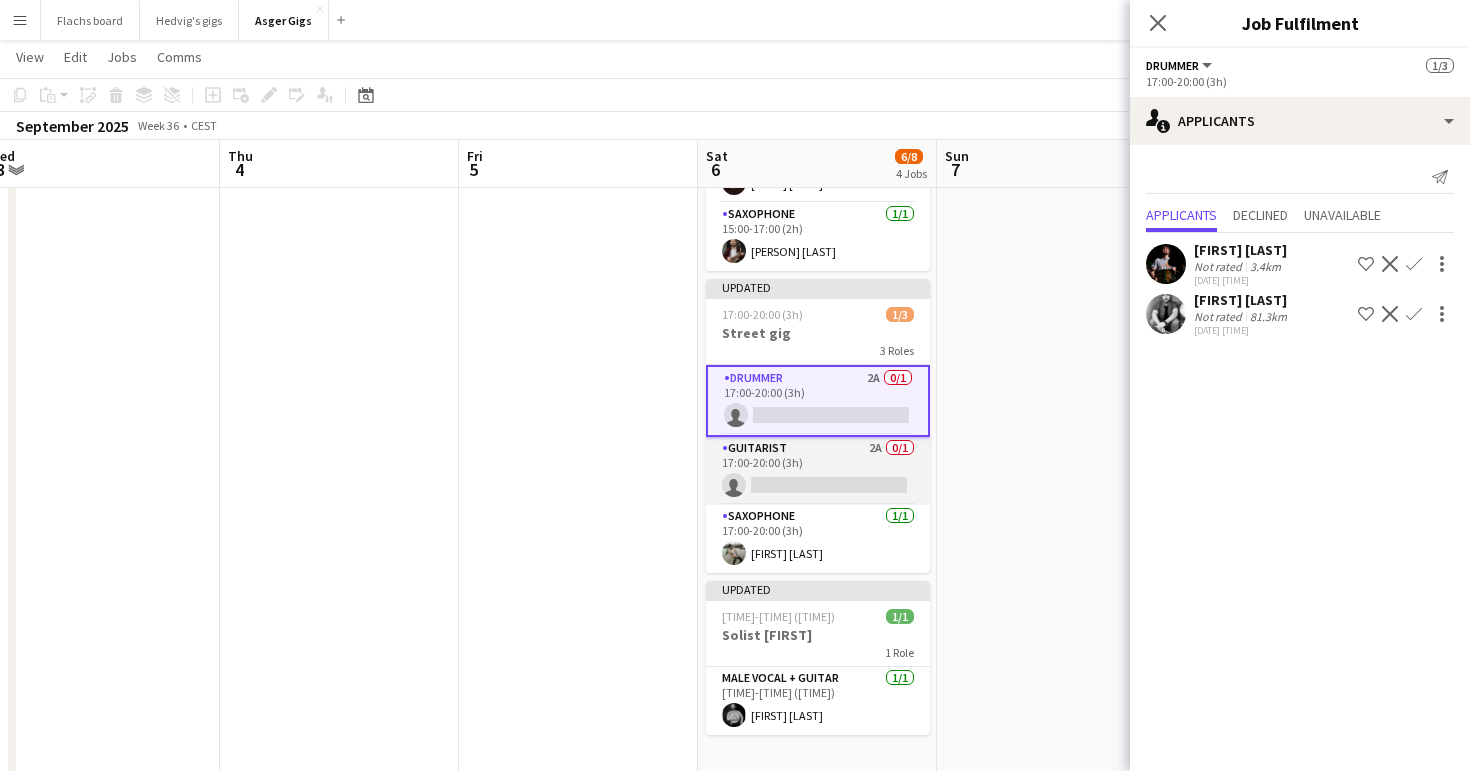 click on "Guitarist   2A   0/1   [TIME]-[TIME] ([DURATION])
single-neutral-actions" at bounding box center (818, 471) 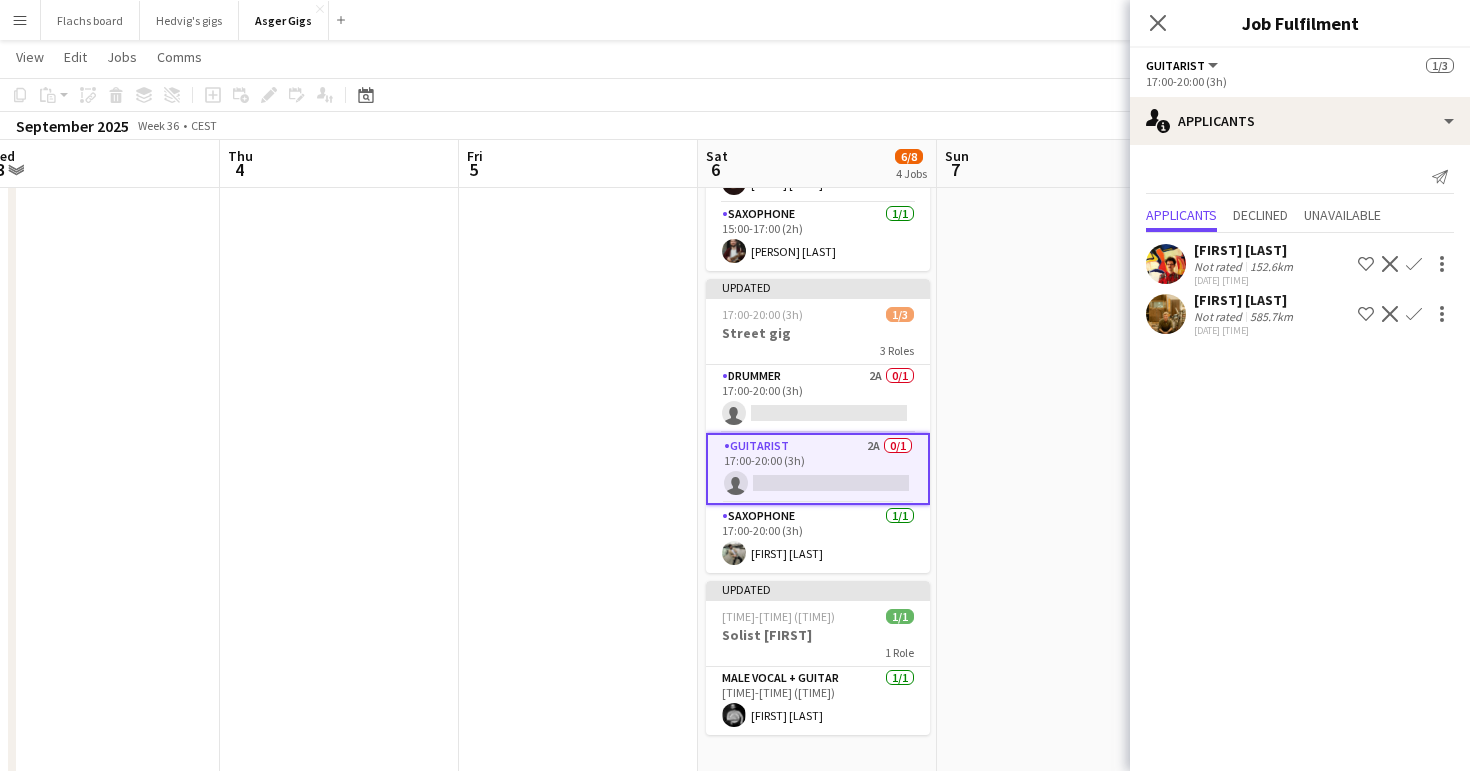 click on "[FIRST] [LAST]" at bounding box center [1245, 300] 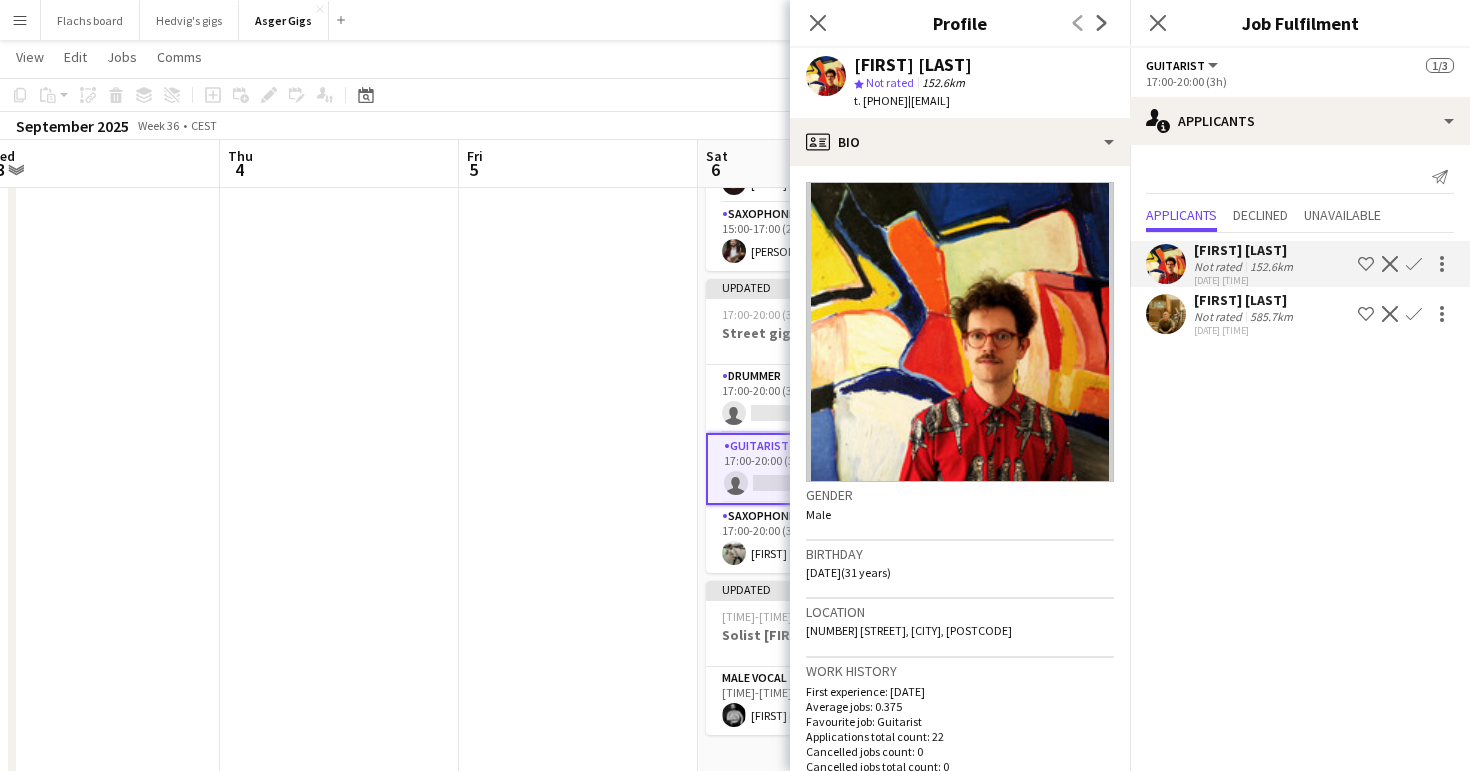 click on "[FIRST] [LAST]" 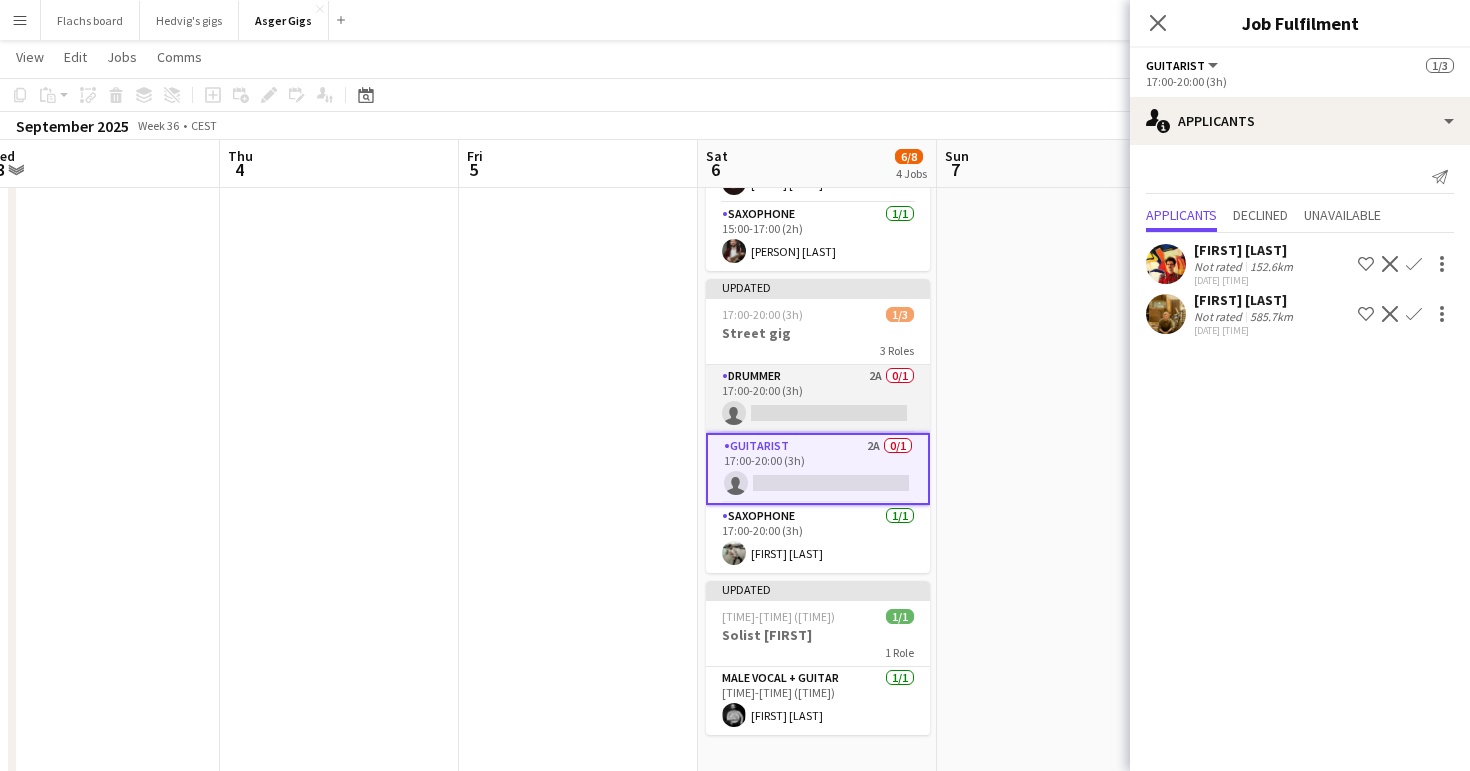 click on "[ROLE]   2A   0/1   [TIME]-[TIME] ([DURATION])
single-neutral-actions" at bounding box center [818, 399] 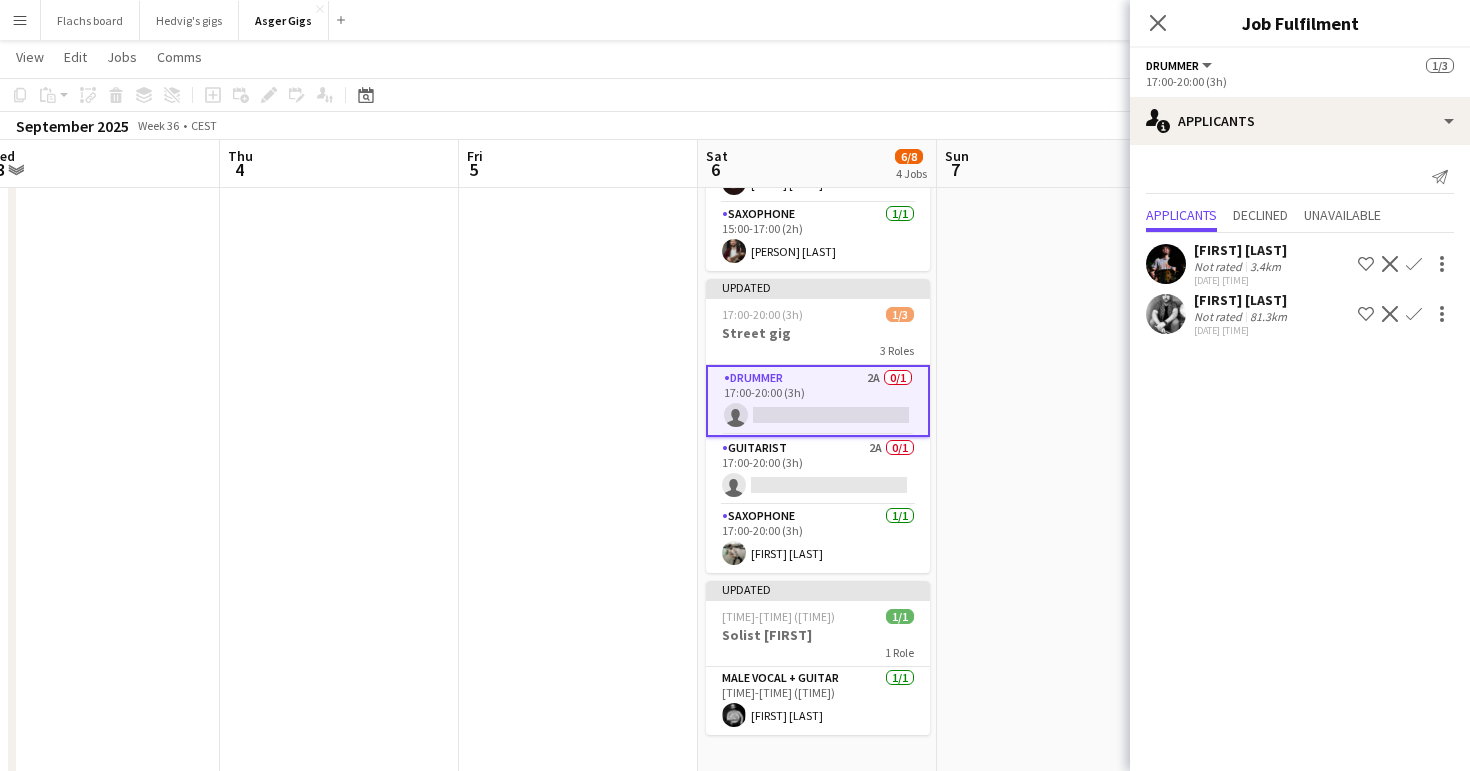 click on "[FIRST] [LAST]" at bounding box center [1242, 300] 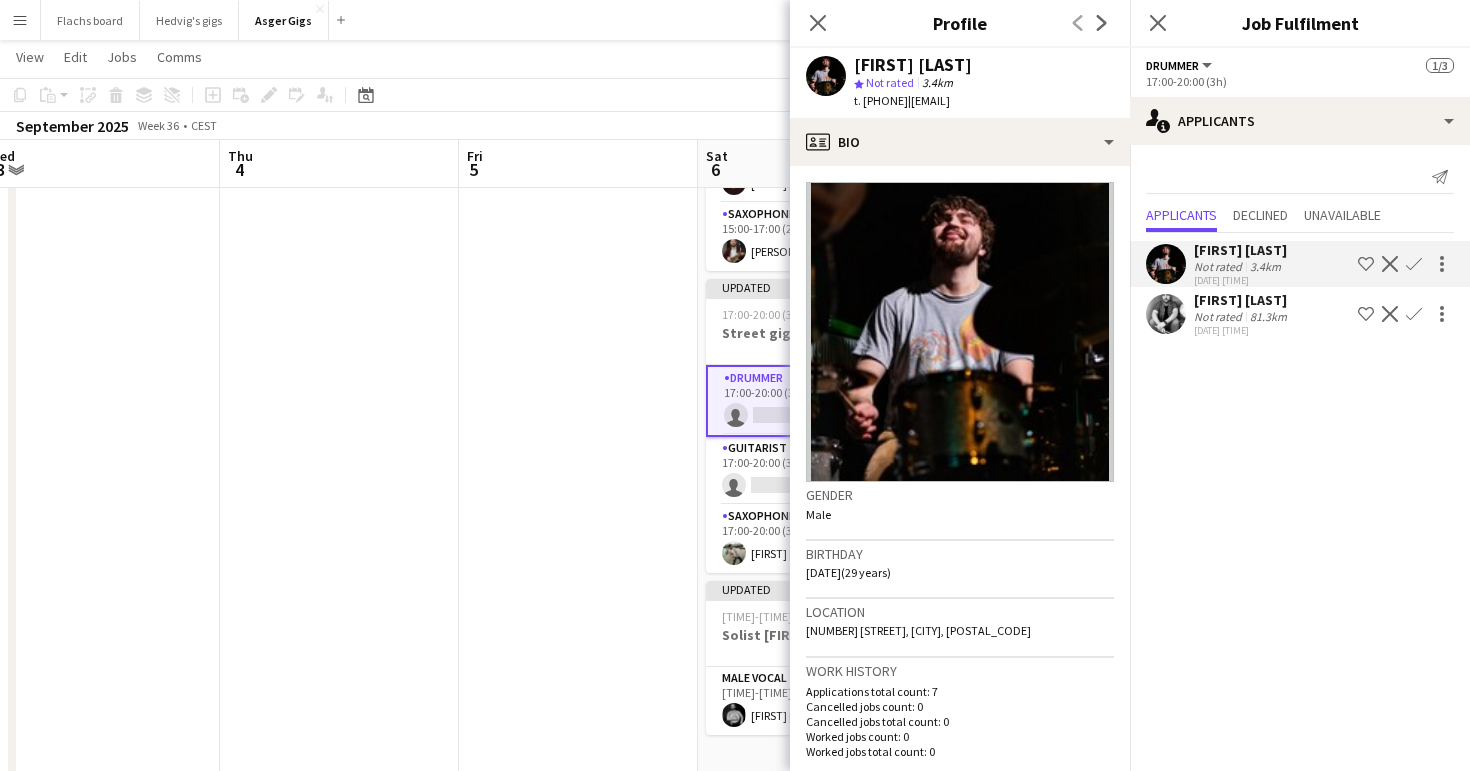 click on "[FIRST] [LAST]" 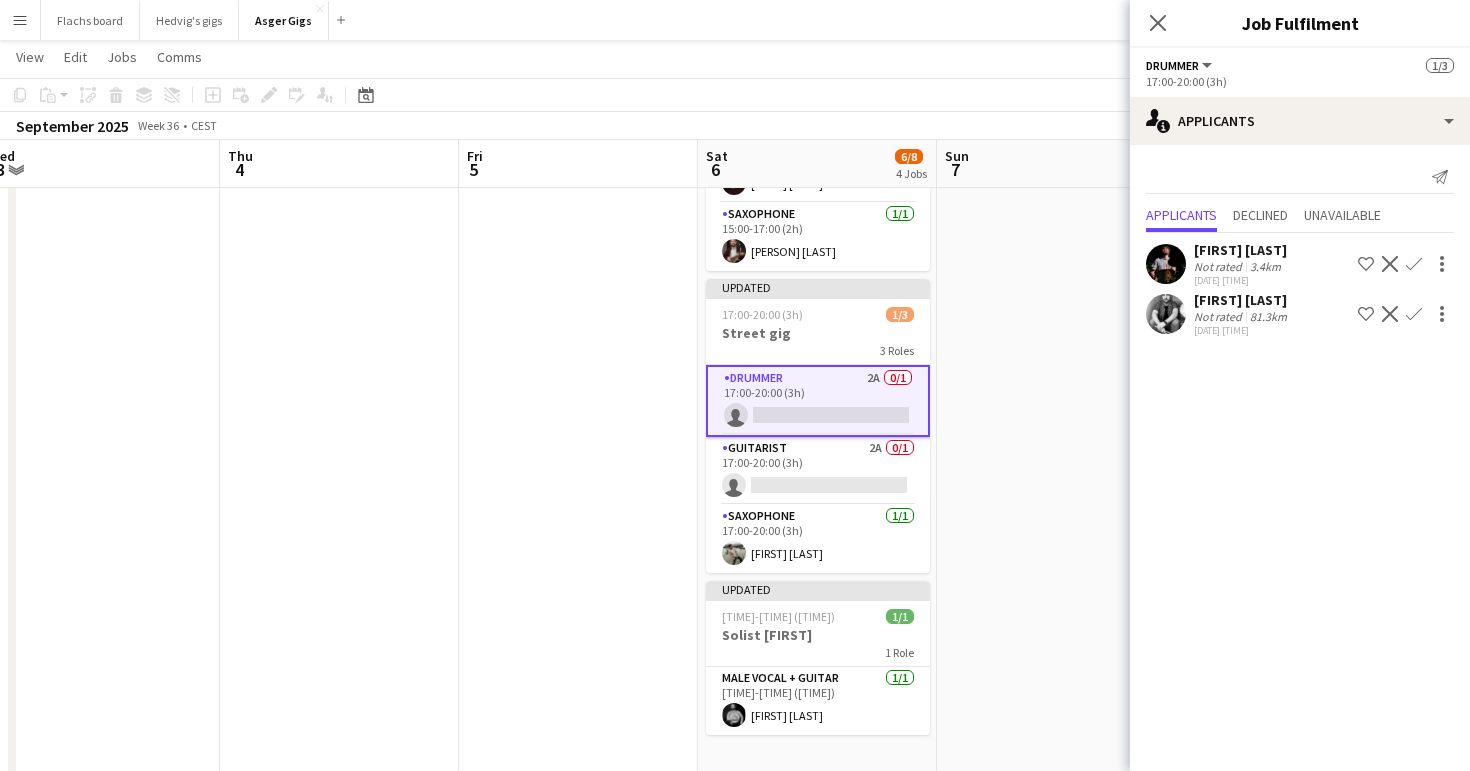 click on "Confirm" at bounding box center [1414, 314] 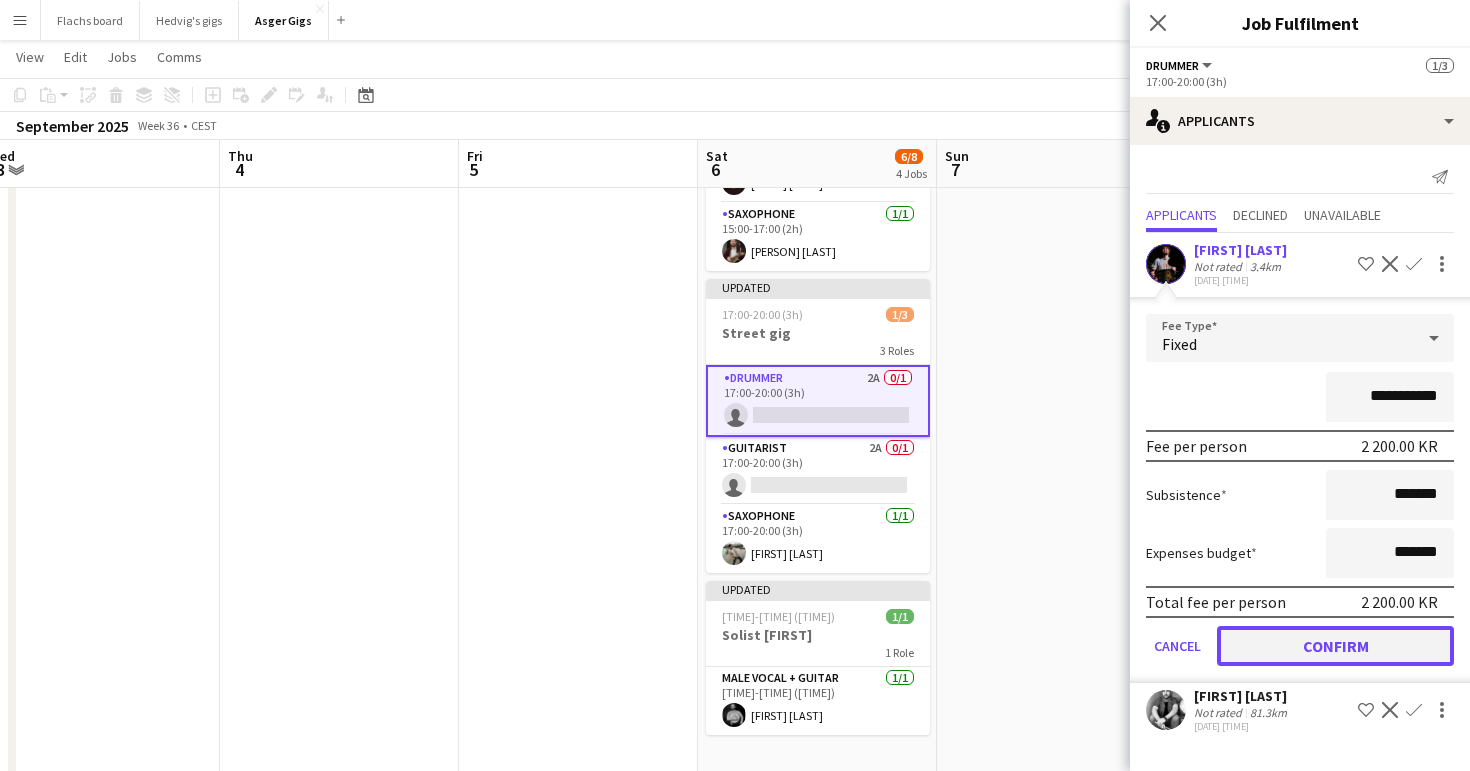 click on "Confirm" 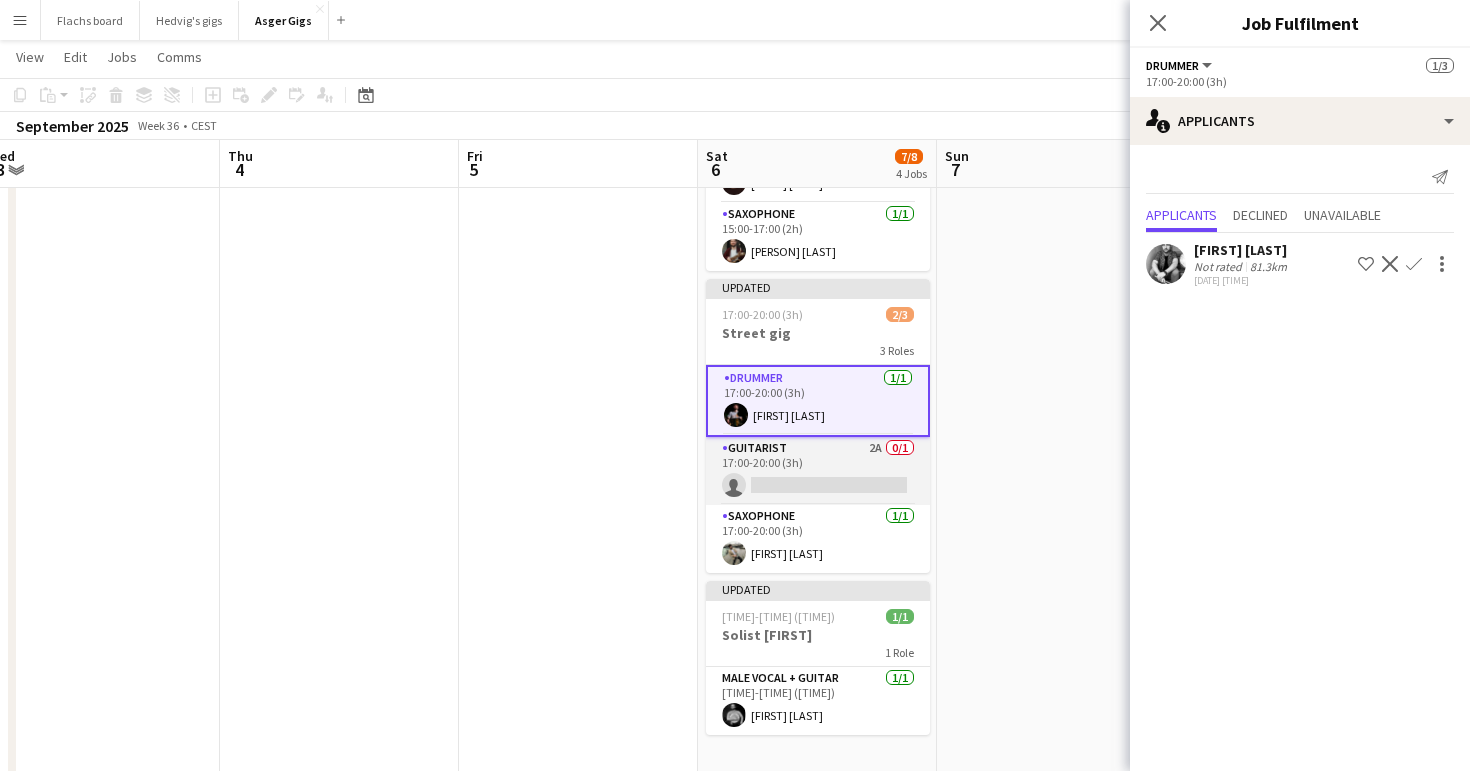click on "Guitarist   2A   0/1   [TIME]-[TIME] ([DURATION])
single-neutral-actions" at bounding box center [818, 471] 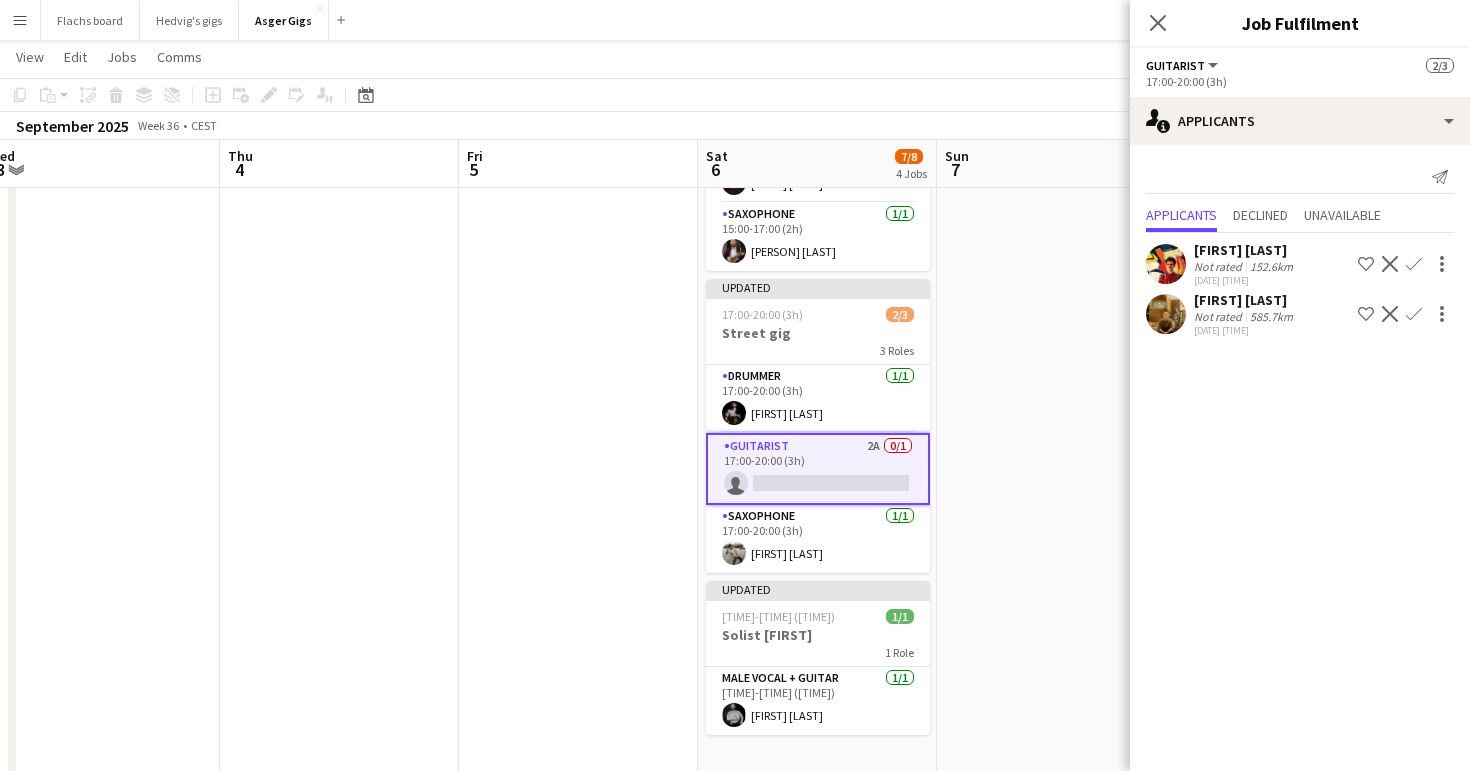 click at bounding box center (1056, 1018) 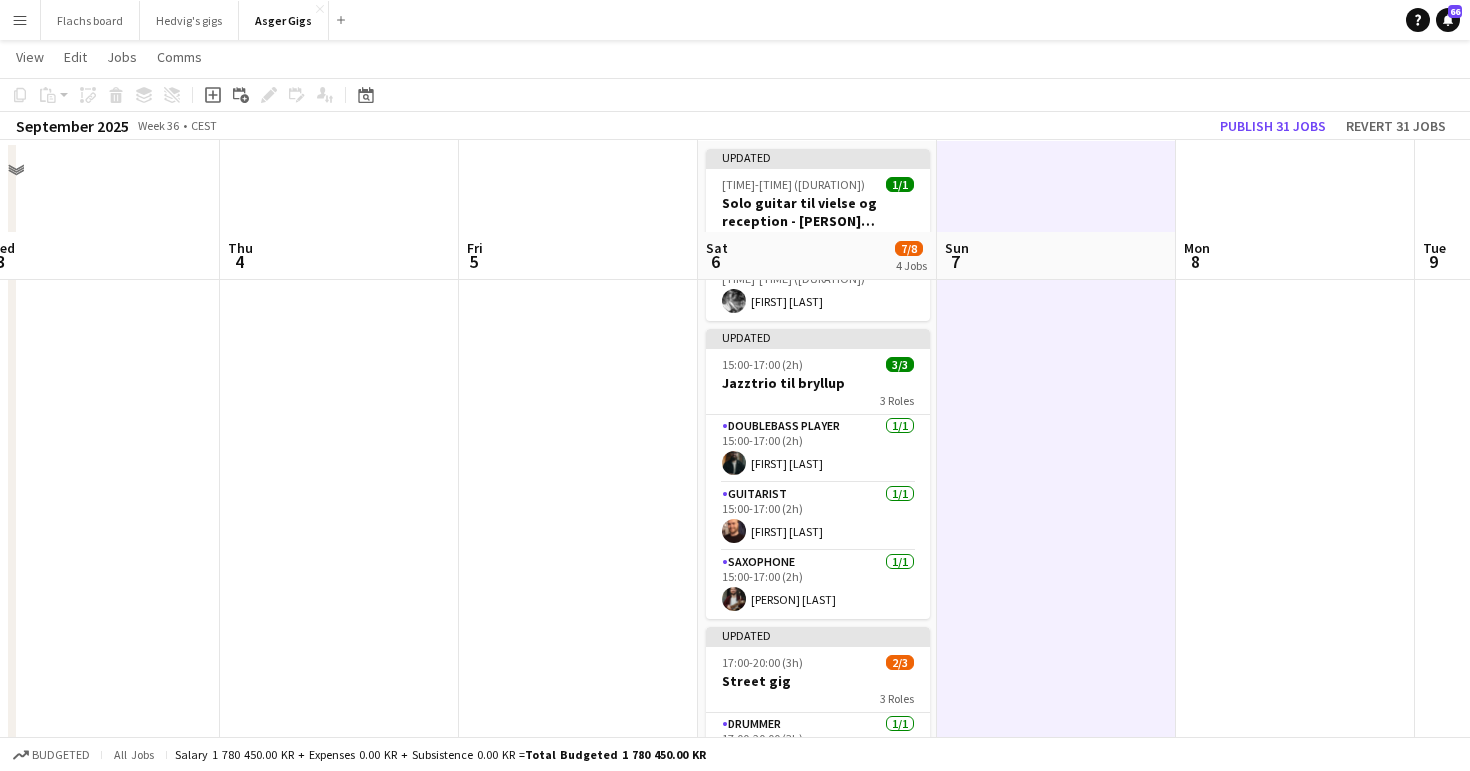 scroll, scrollTop: 0, scrollLeft: 0, axis: both 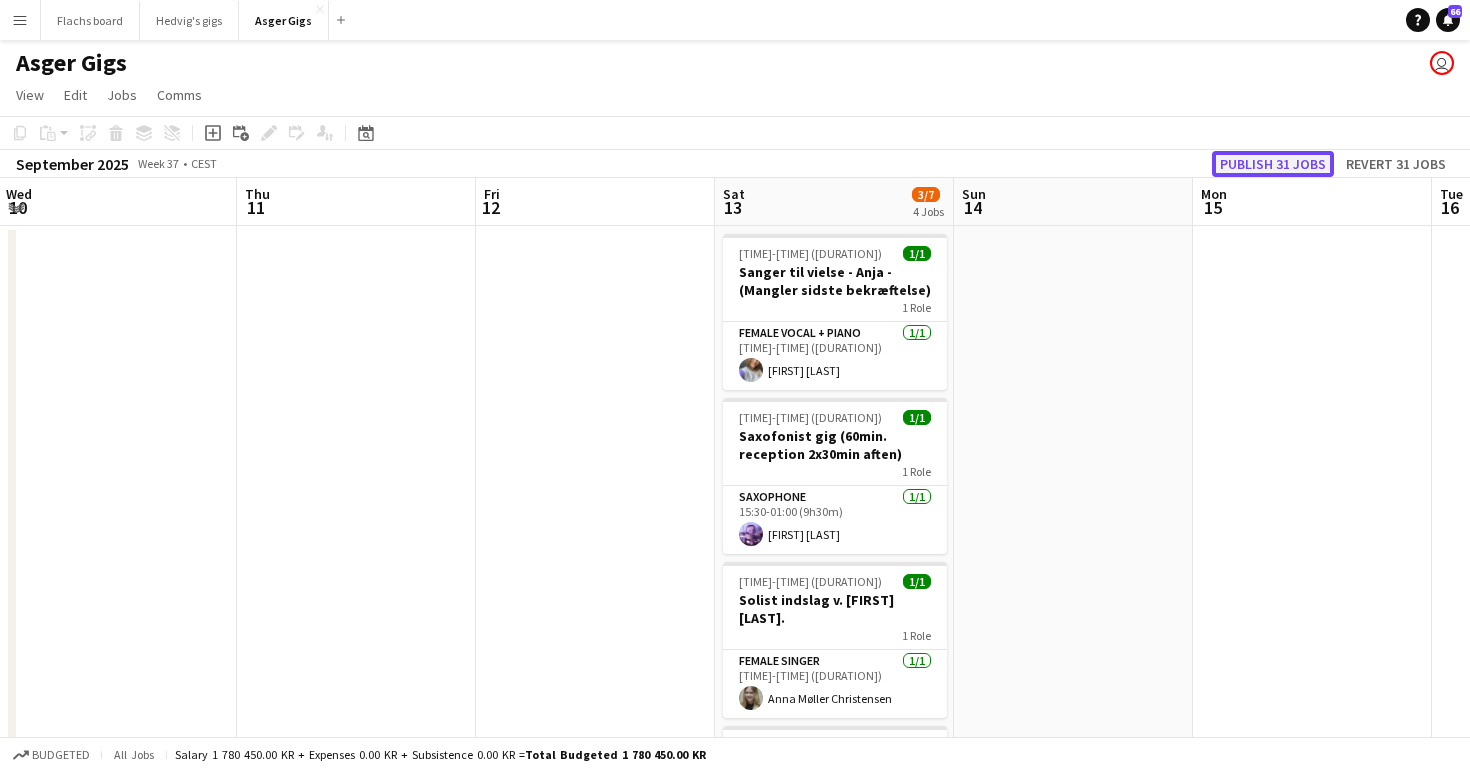 click on "Publish 31 jobs" 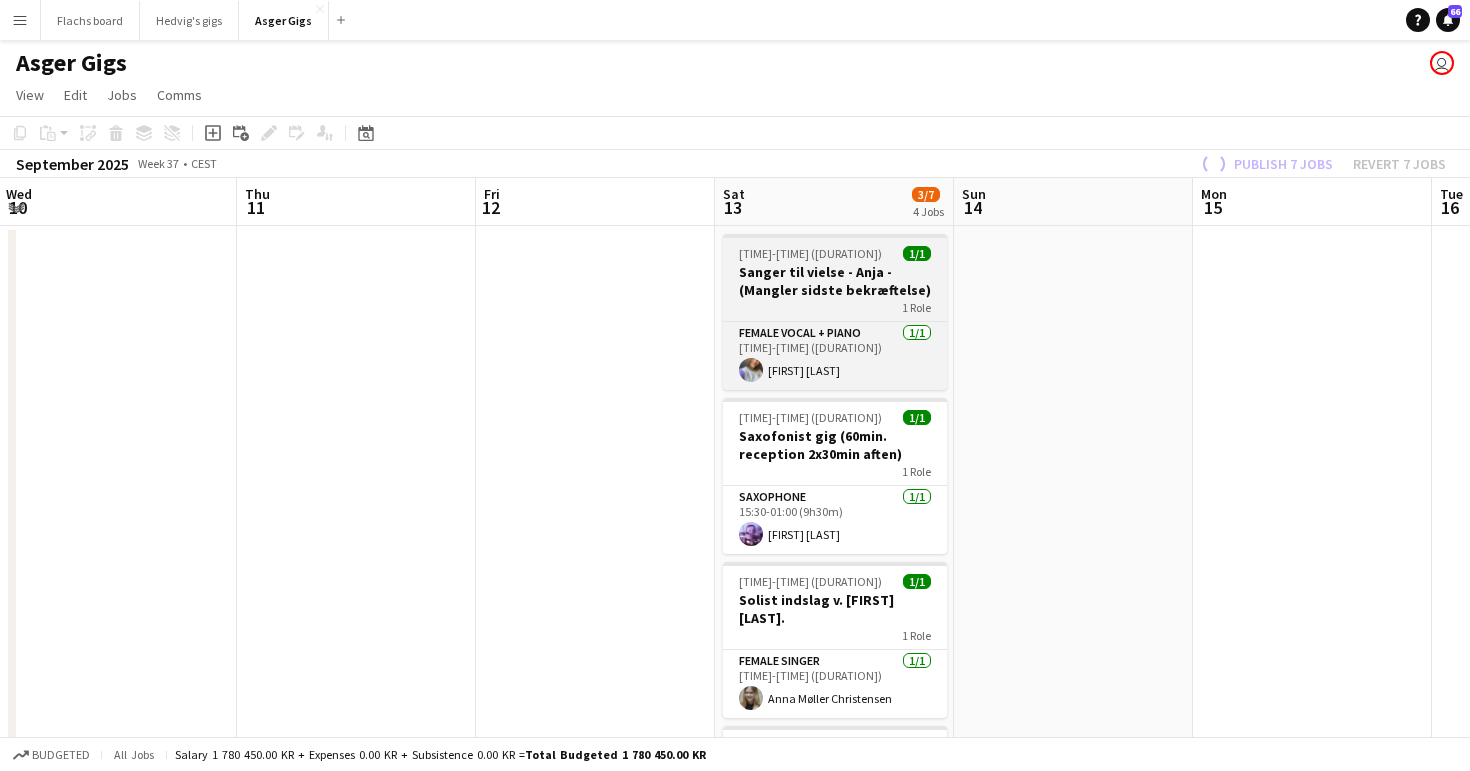 click on "Sanger til vielse - Anja - (Mangler sidste bekræftelse)" at bounding box center (835, 281) 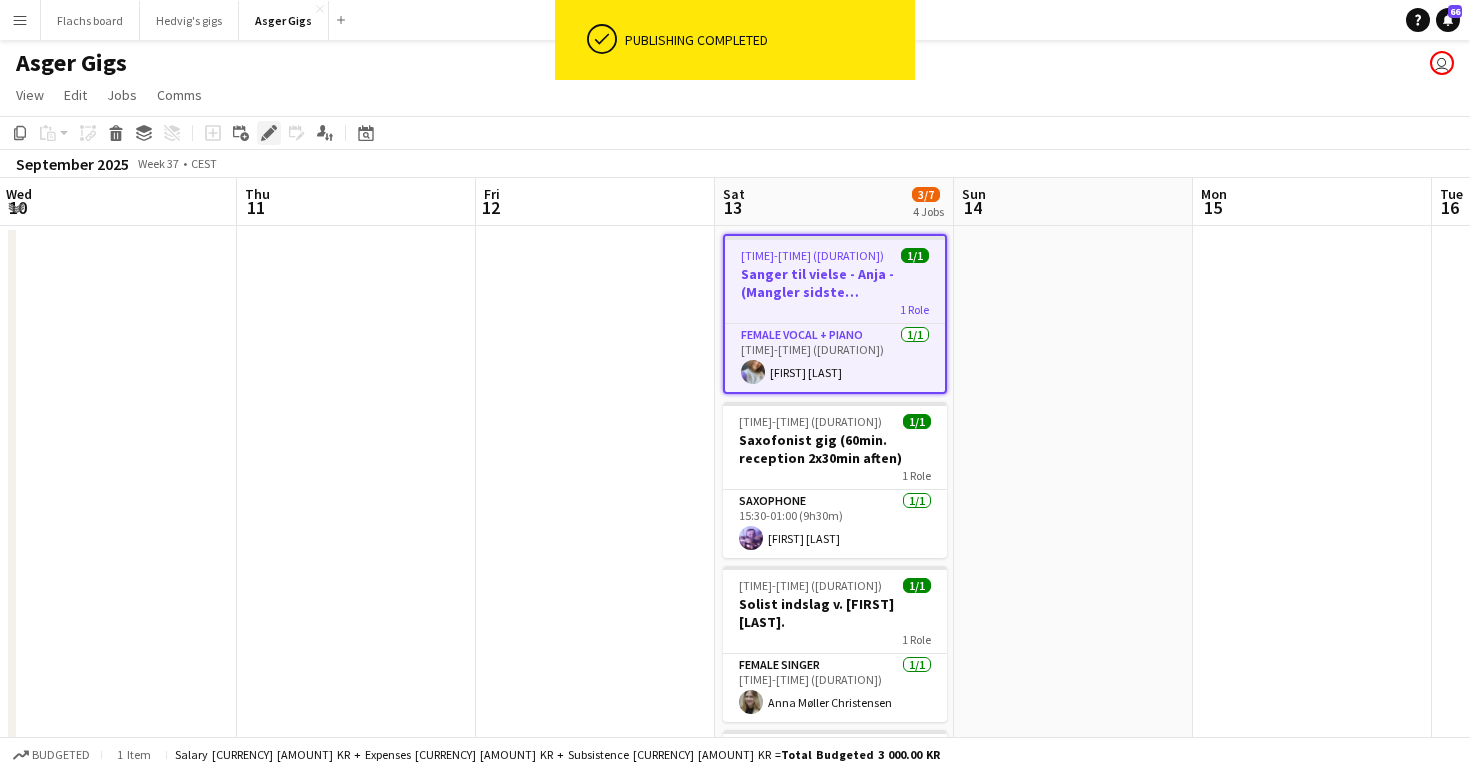 click 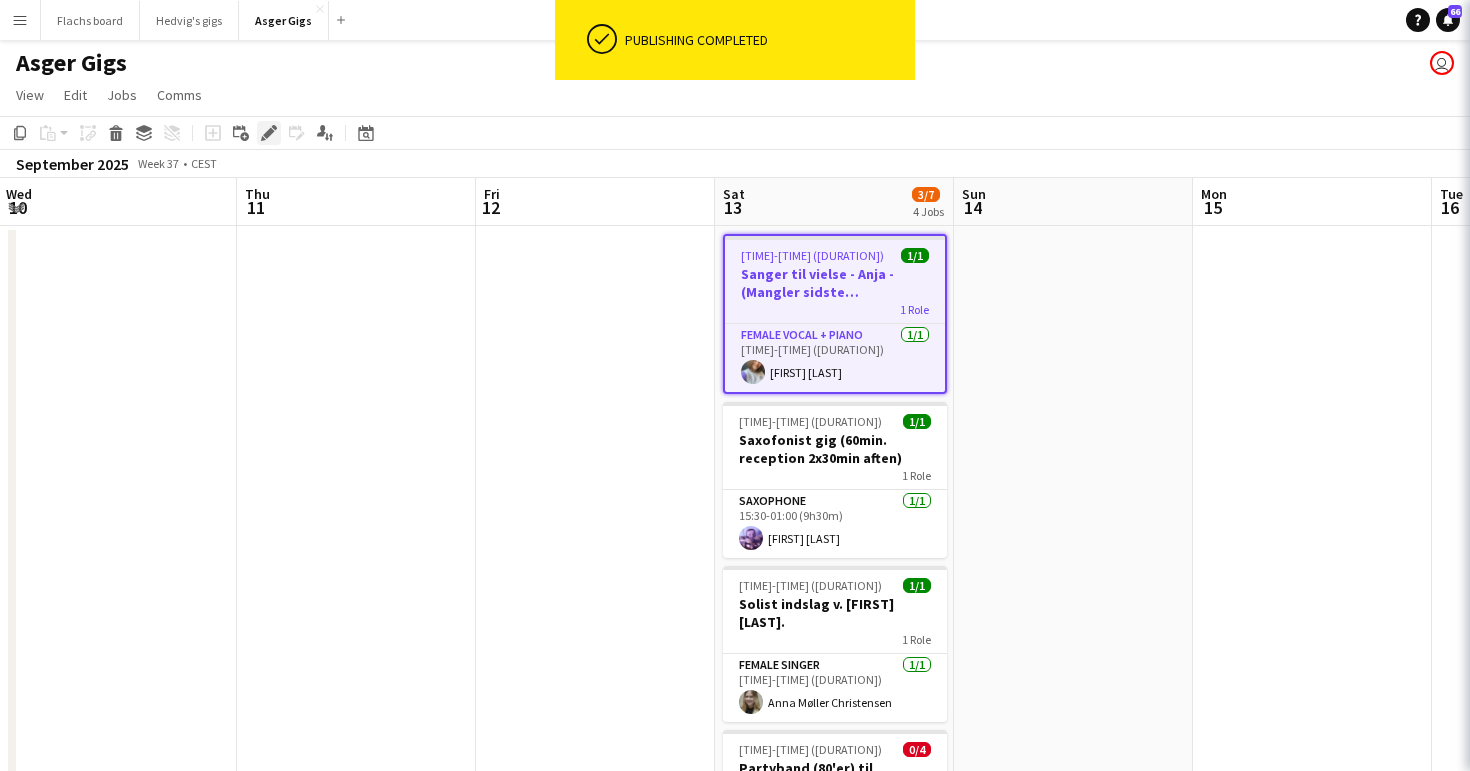 type on "**********" 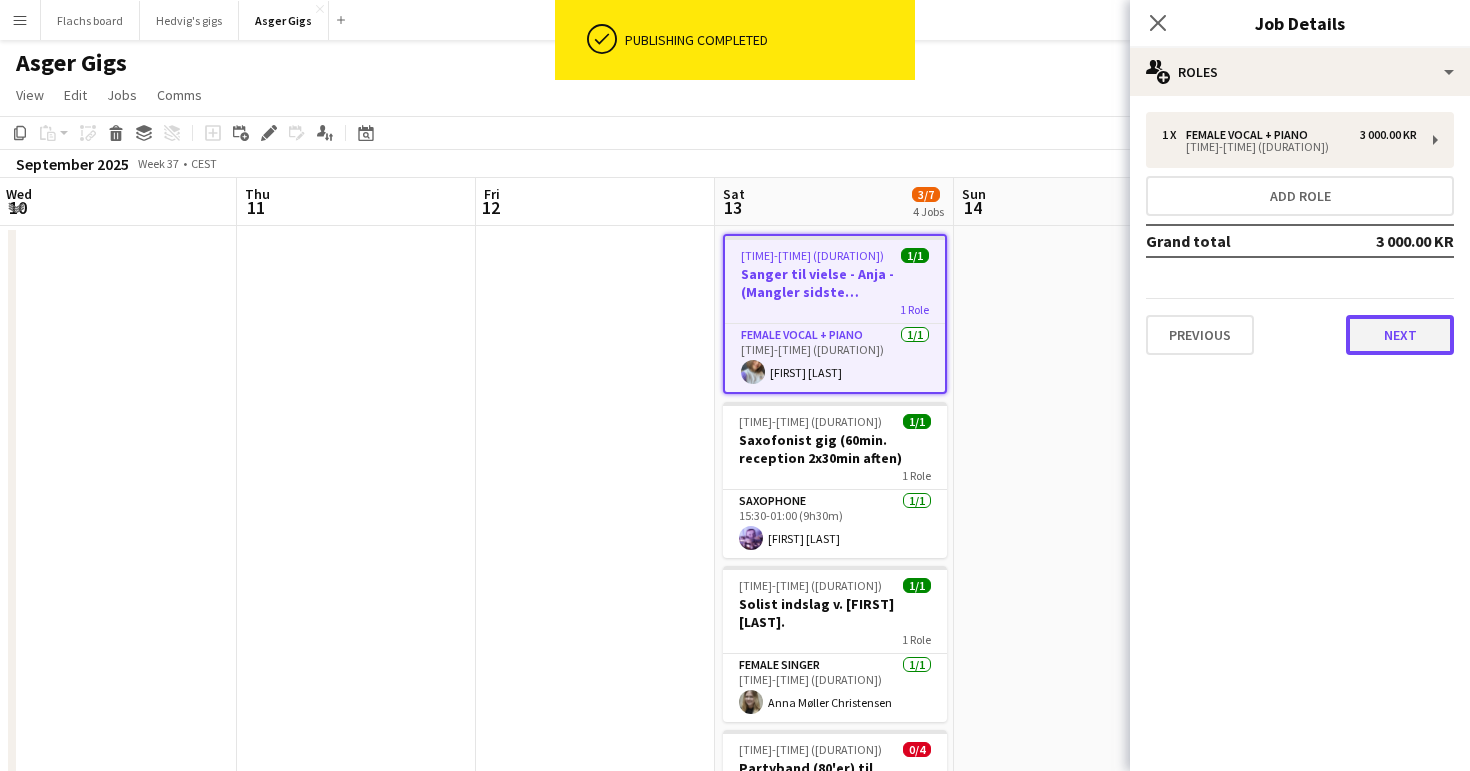 click on "Next" at bounding box center (1400, 335) 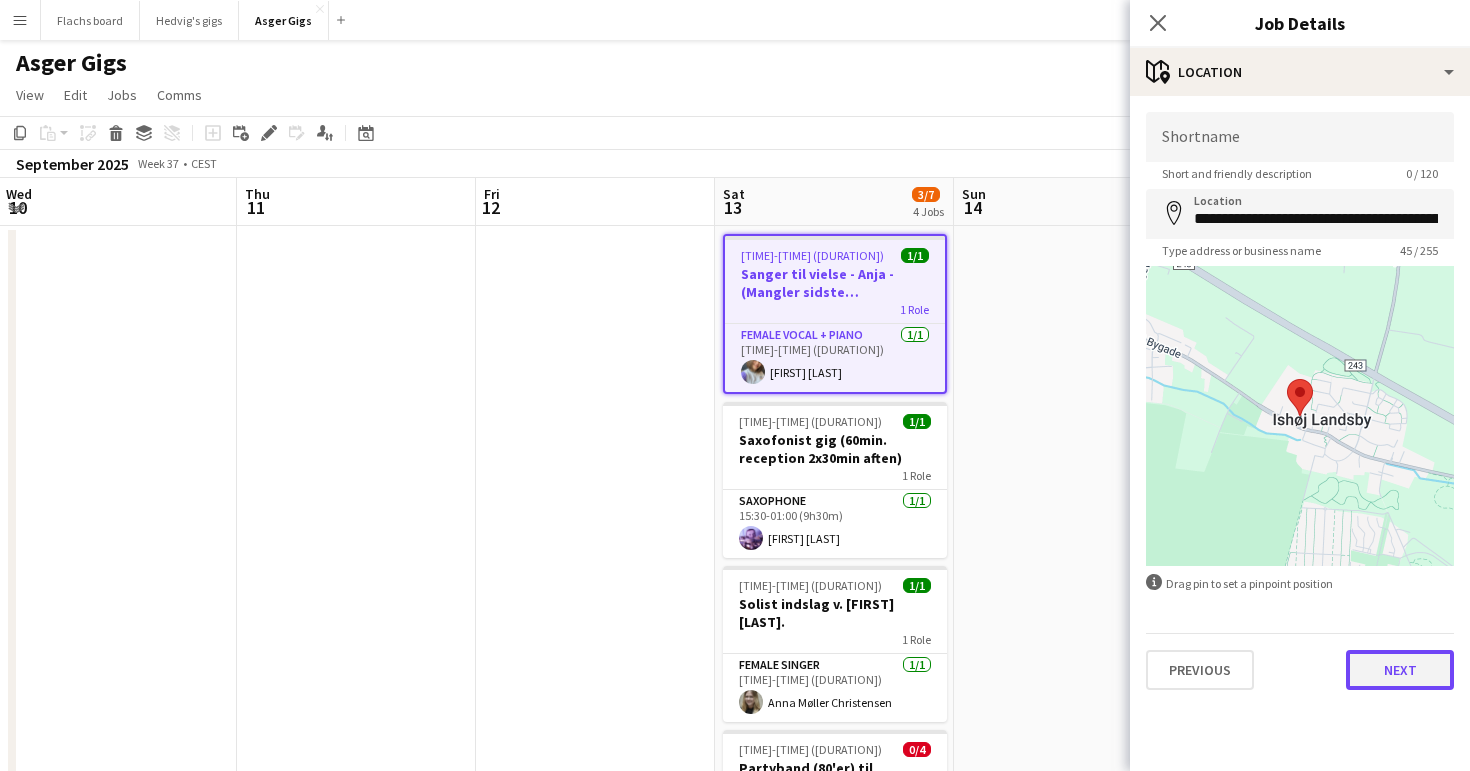 click on "Next" at bounding box center [1400, 670] 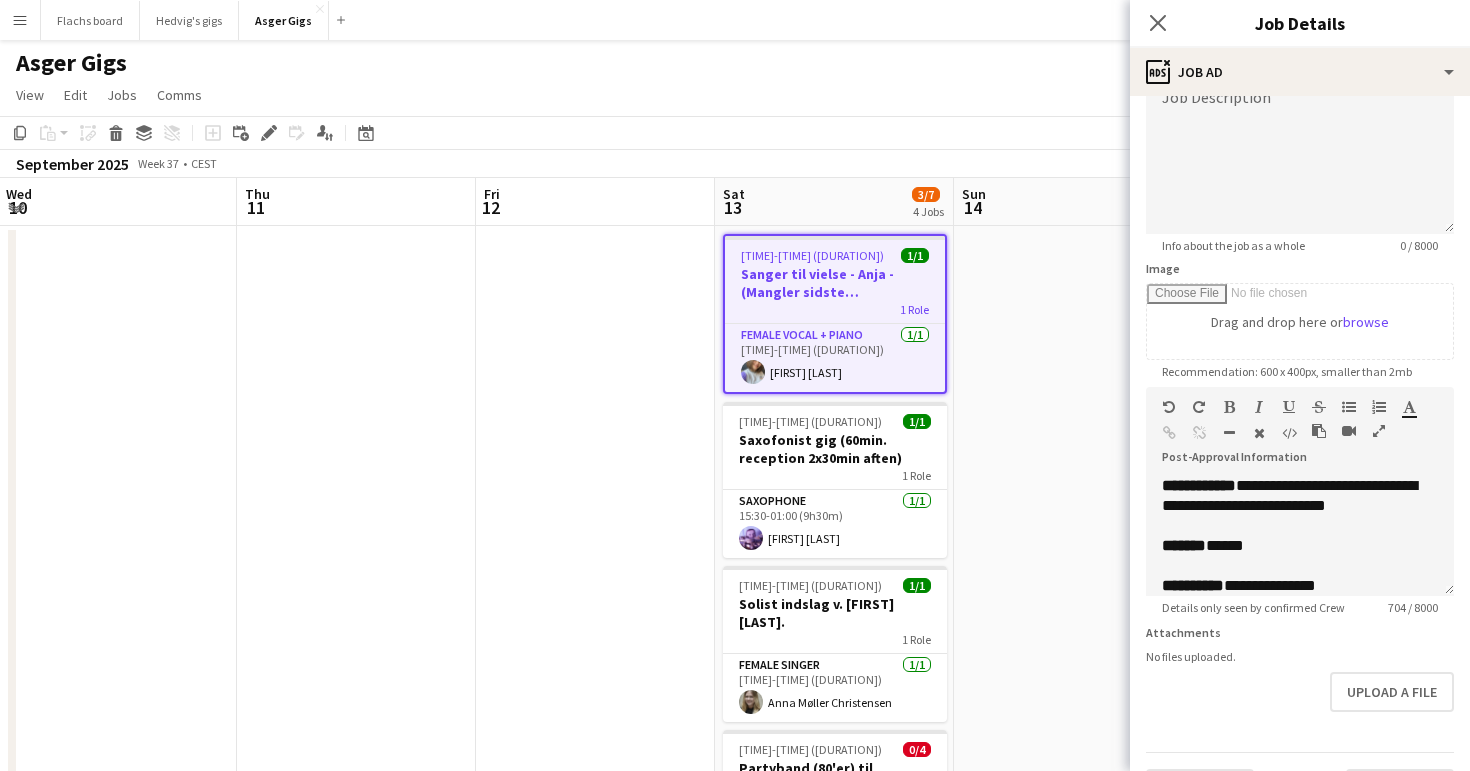 scroll, scrollTop: 186, scrollLeft: 0, axis: vertical 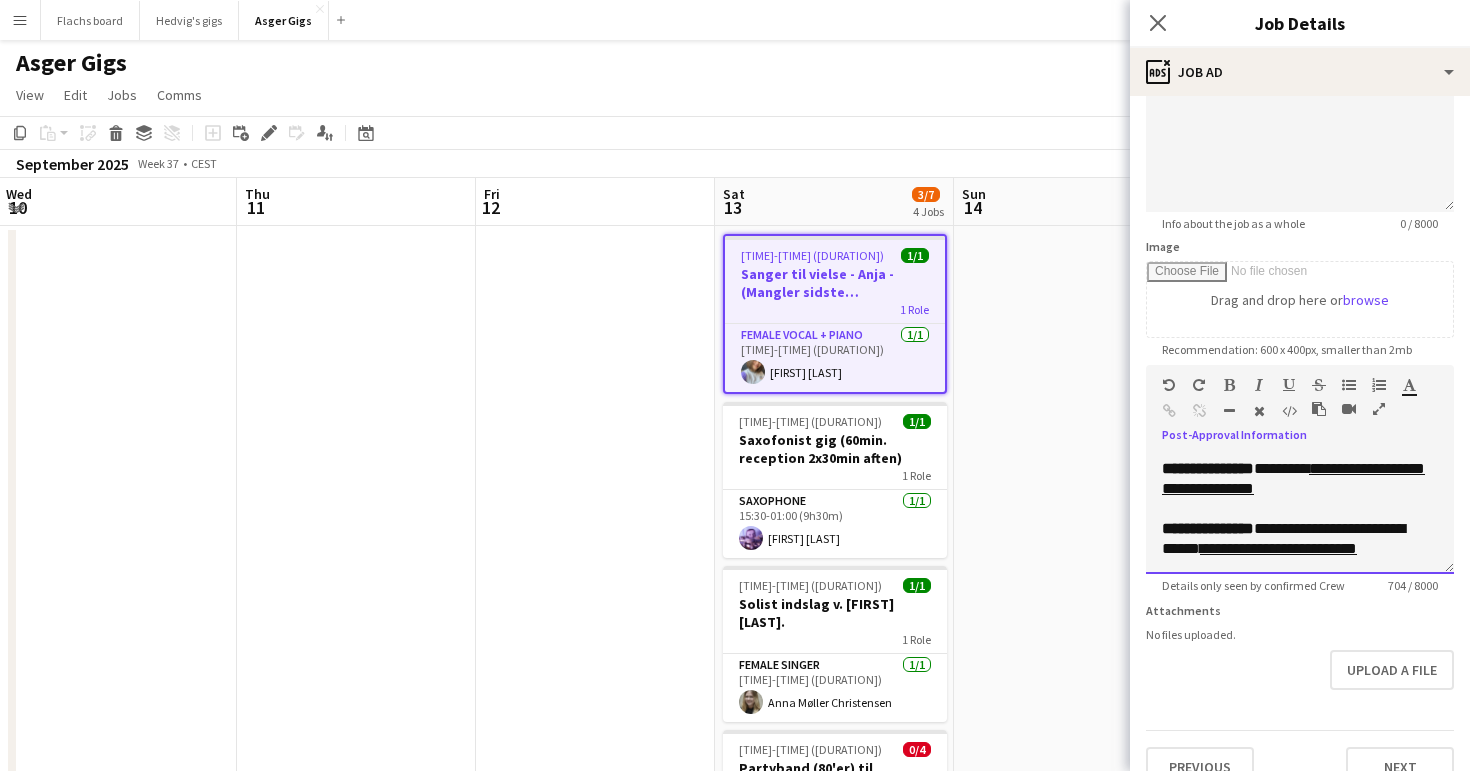 drag, startPoint x: 1290, startPoint y: 510, endPoint x: 1276, endPoint y: 493, distance: 22.022715 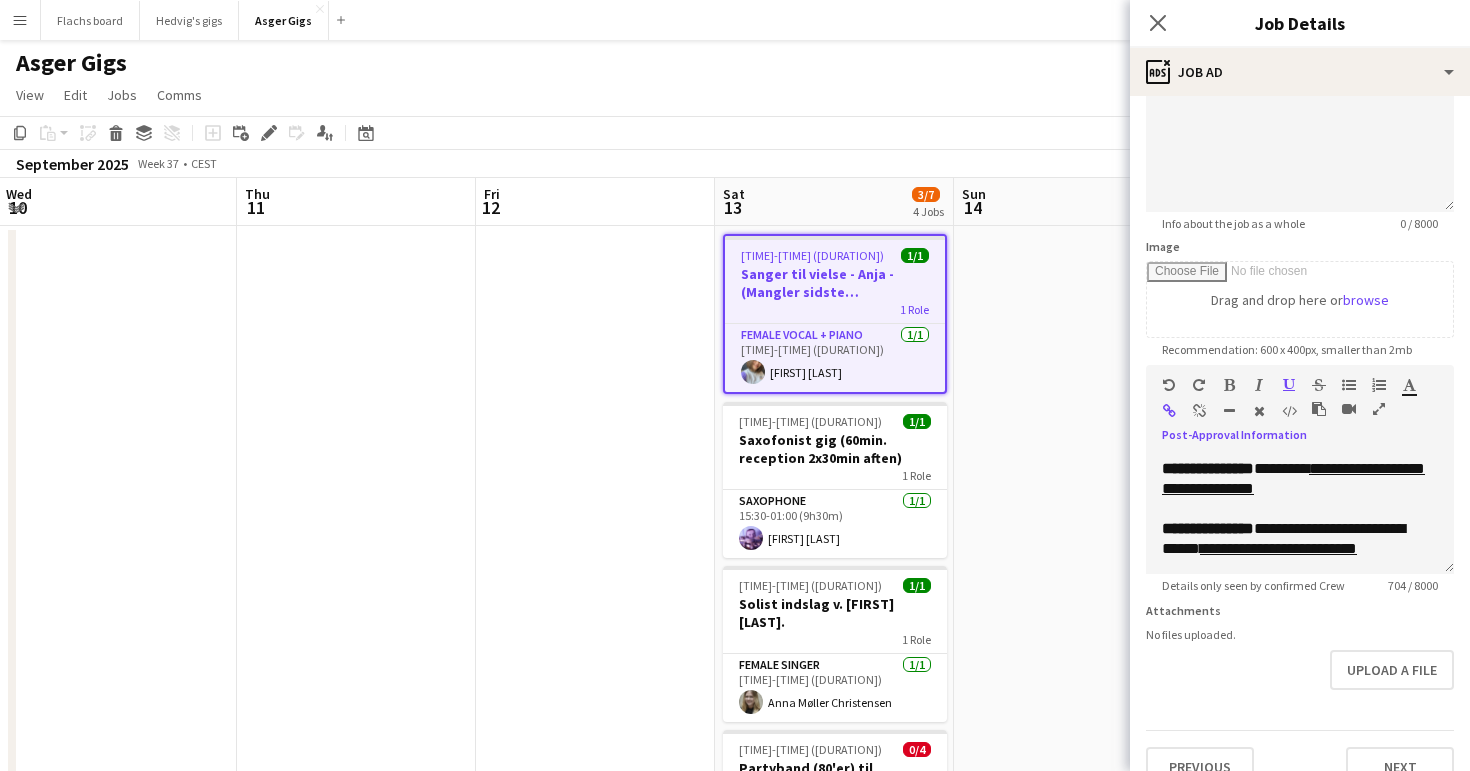 click at bounding box center (1199, 411) 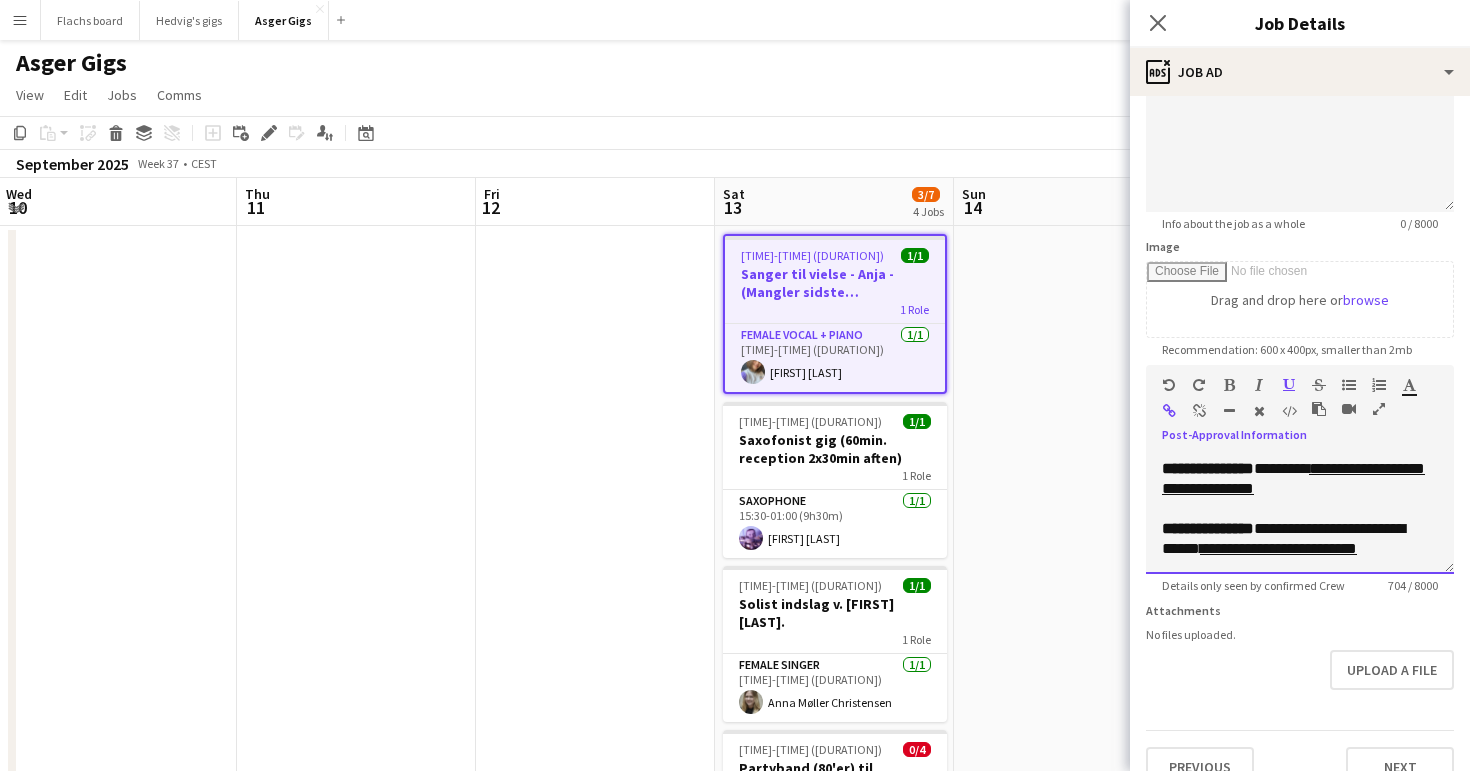 type 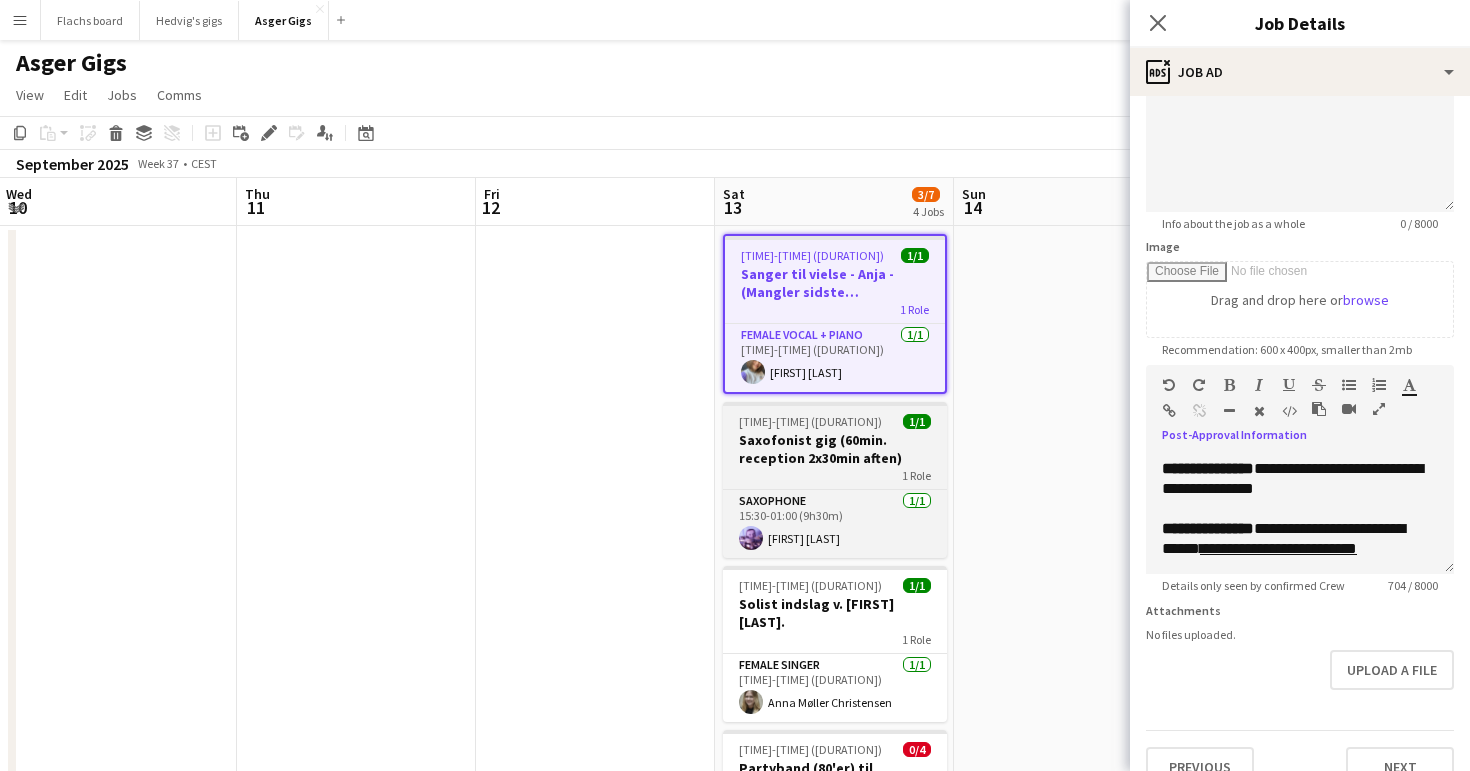 click on "Saxofonist gig (60min. reception 2x30min aften)" at bounding box center (835, 449) 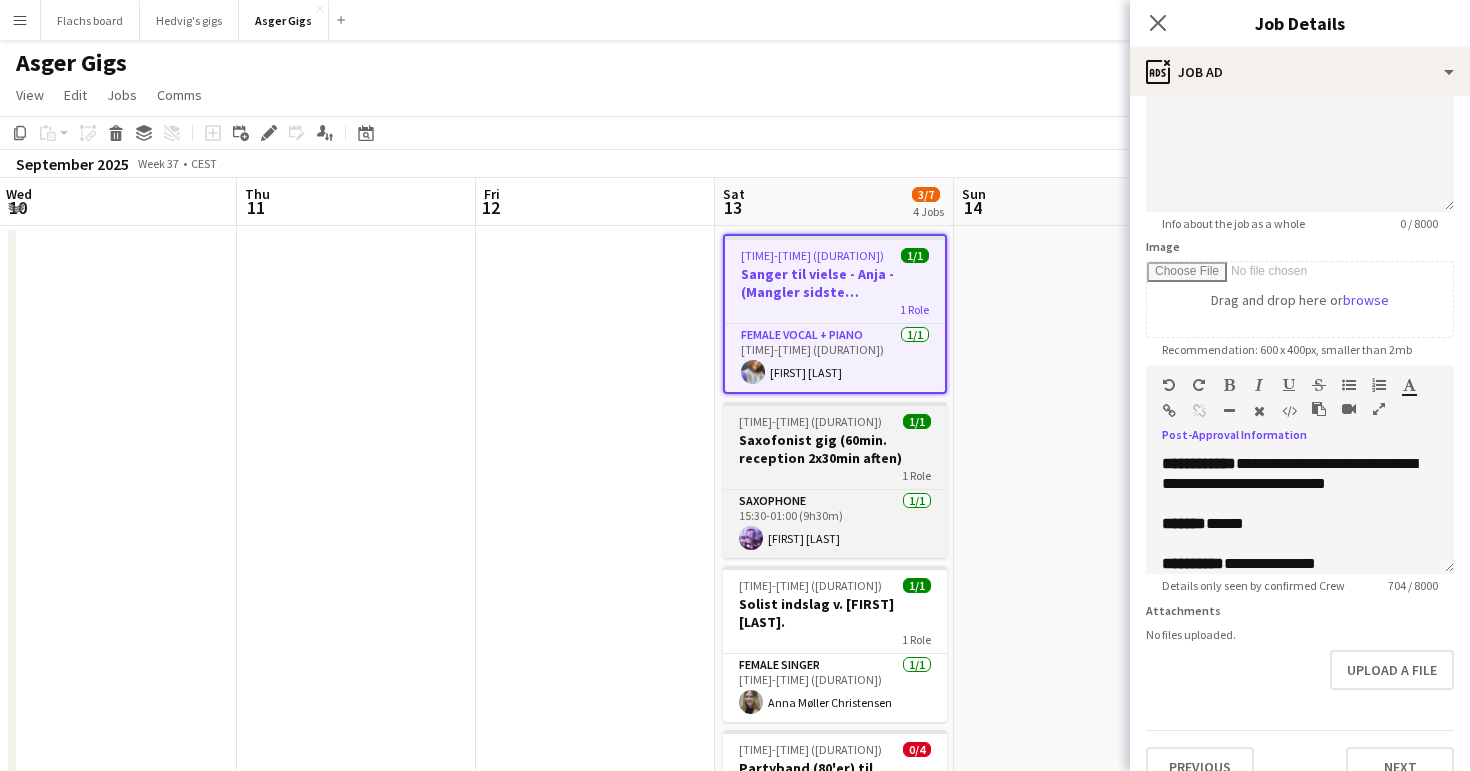 type on "**********" 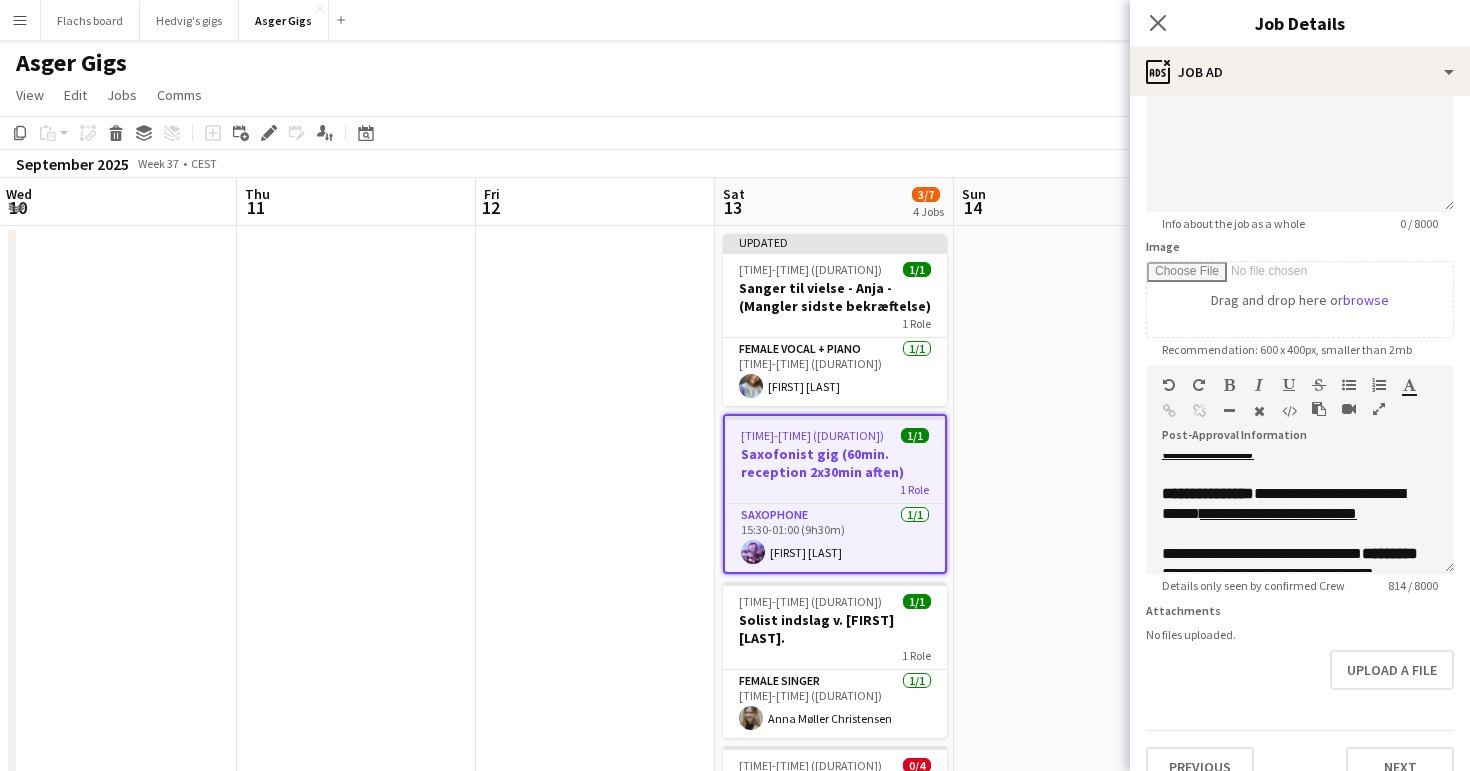 scroll, scrollTop: 380, scrollLeft: 0, axis: vertical 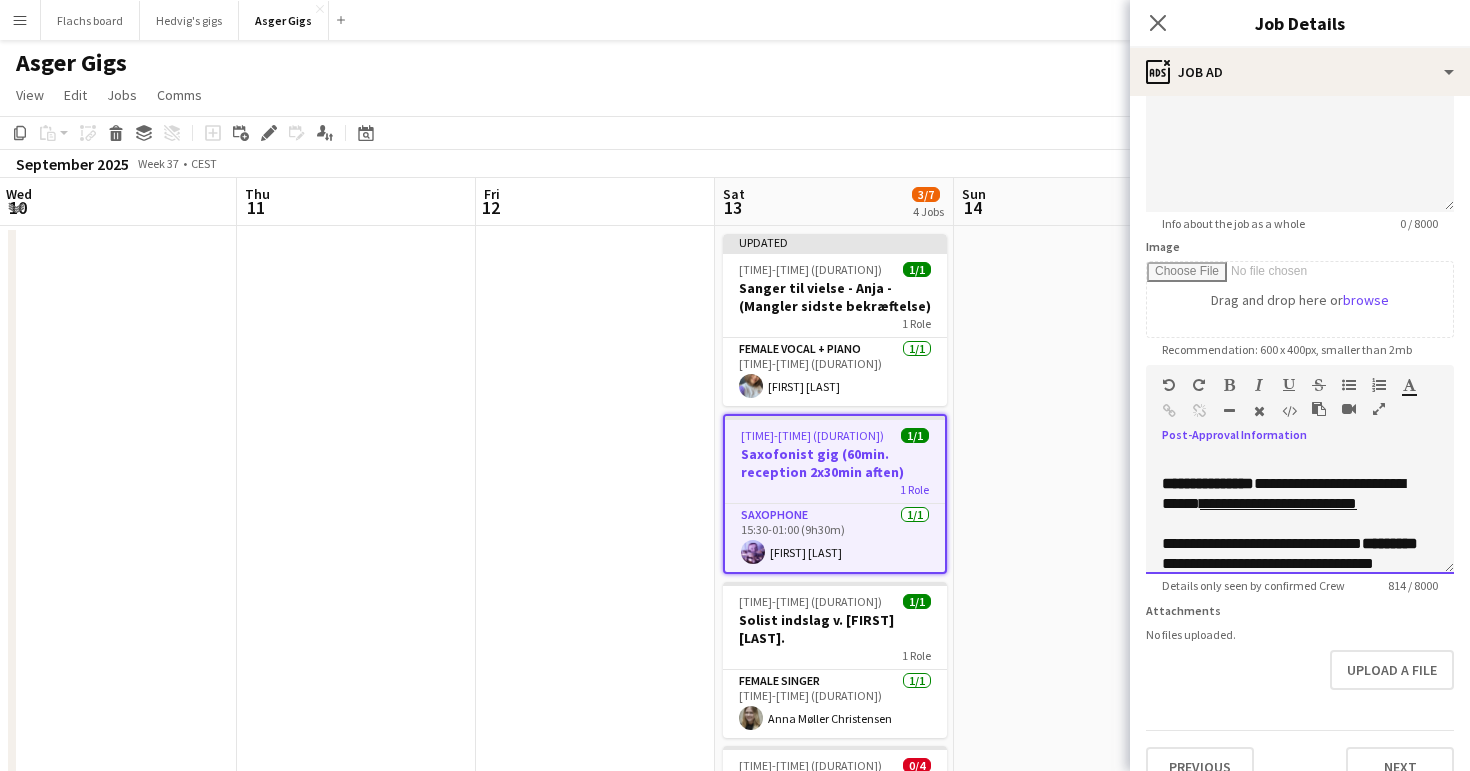 click on "**********" at bounding box center (1300, 434) 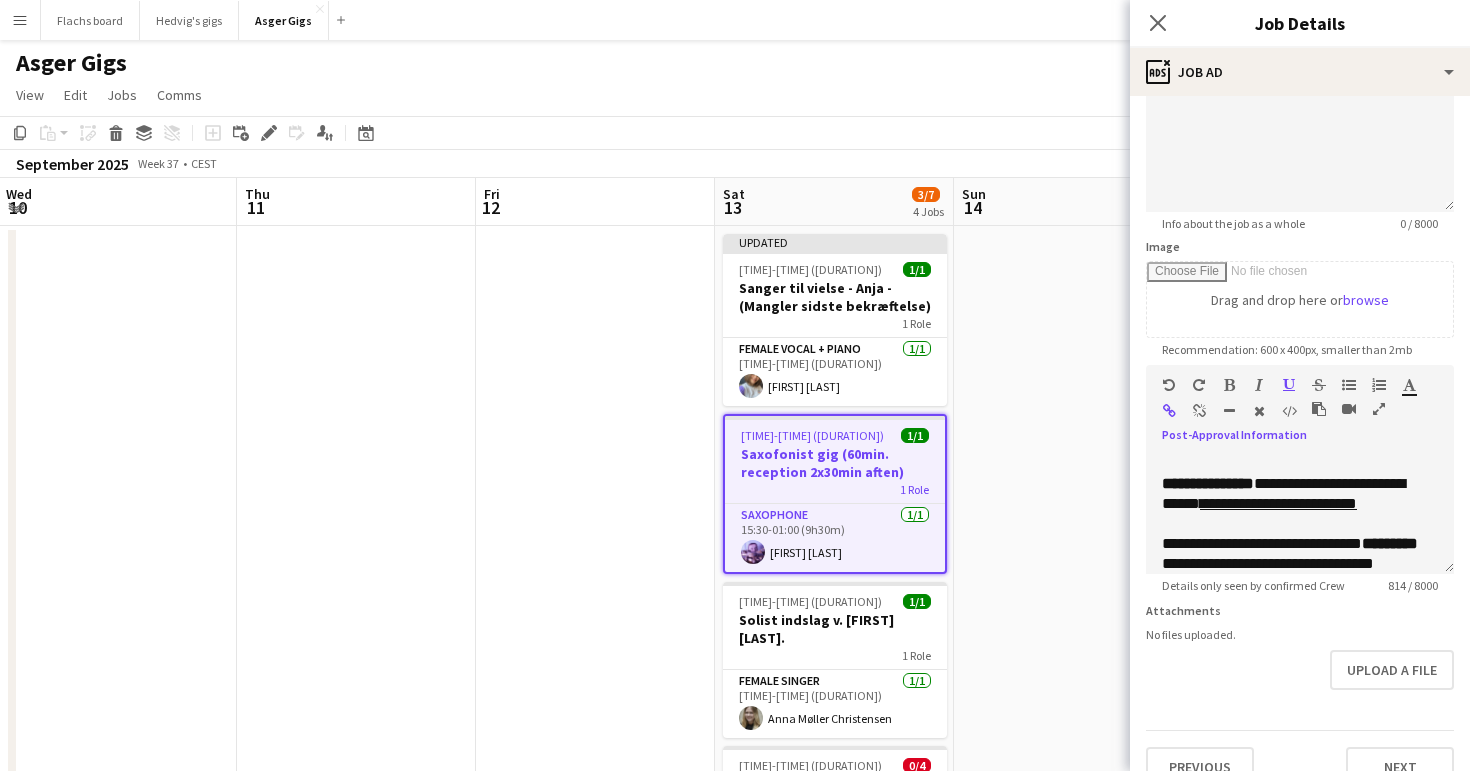 click at bounding box center [1199, 411] 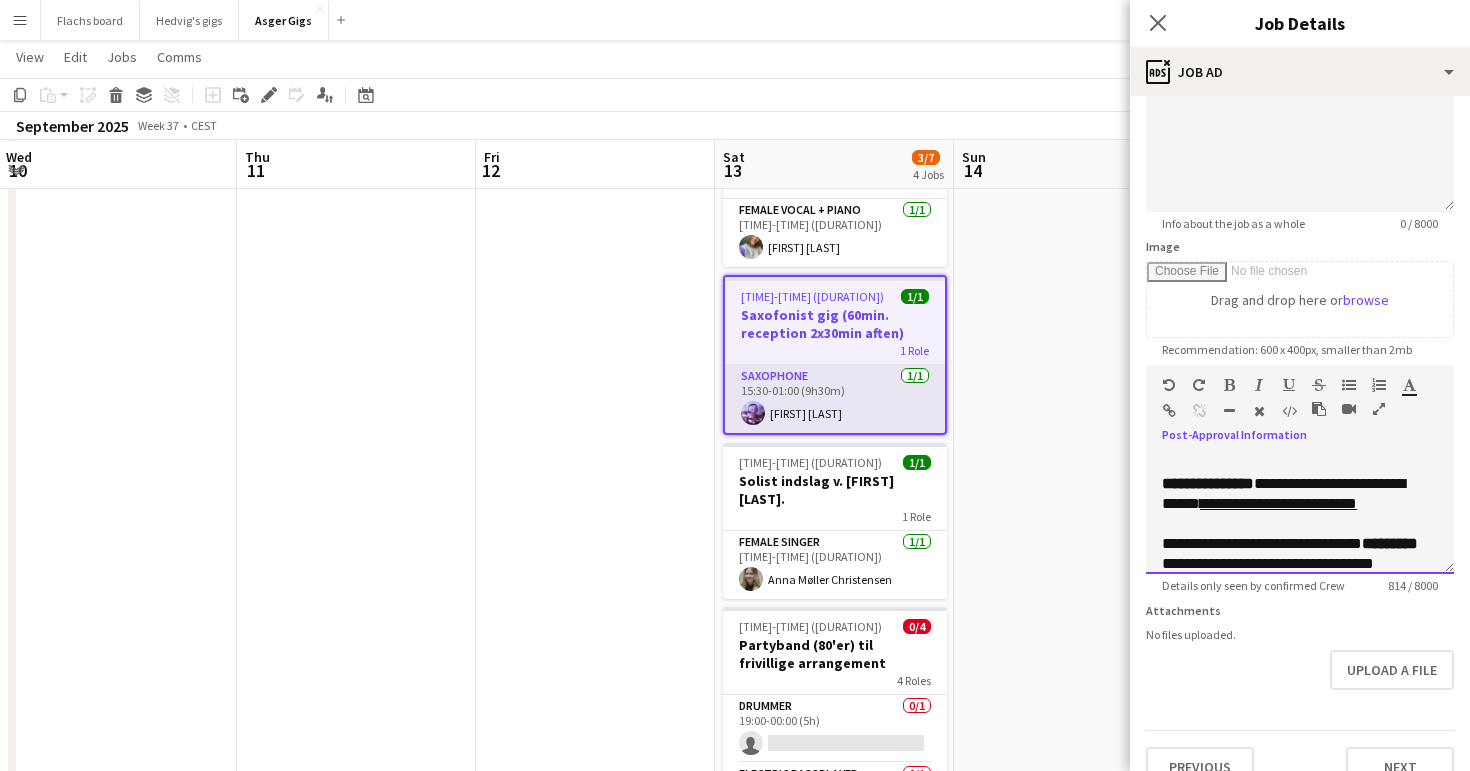 scroll, scrollTop: 139, scrollLeft: 0, axis: vertical 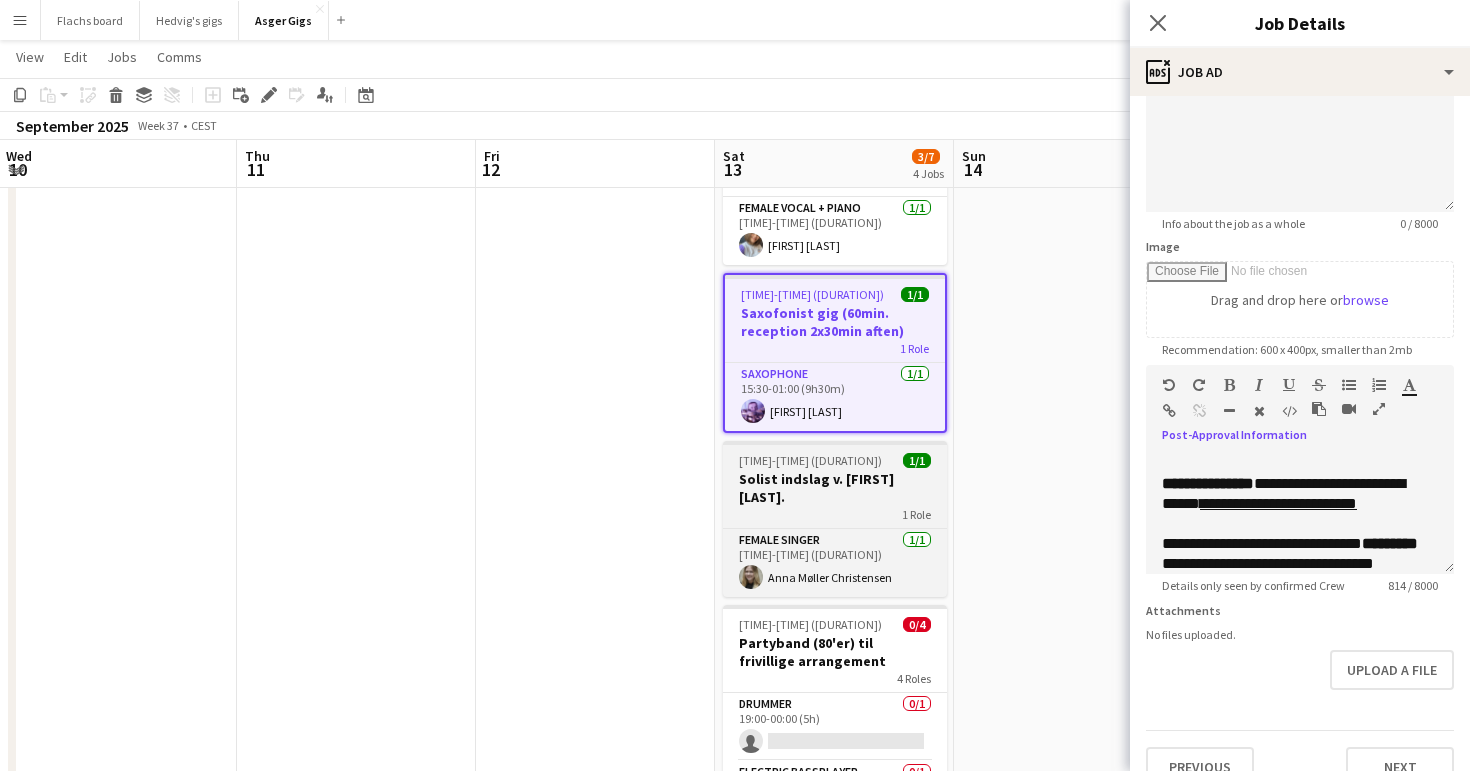 click on "[TIME]-[TIME] ([DURATION])" at bounding box center (810, 460) 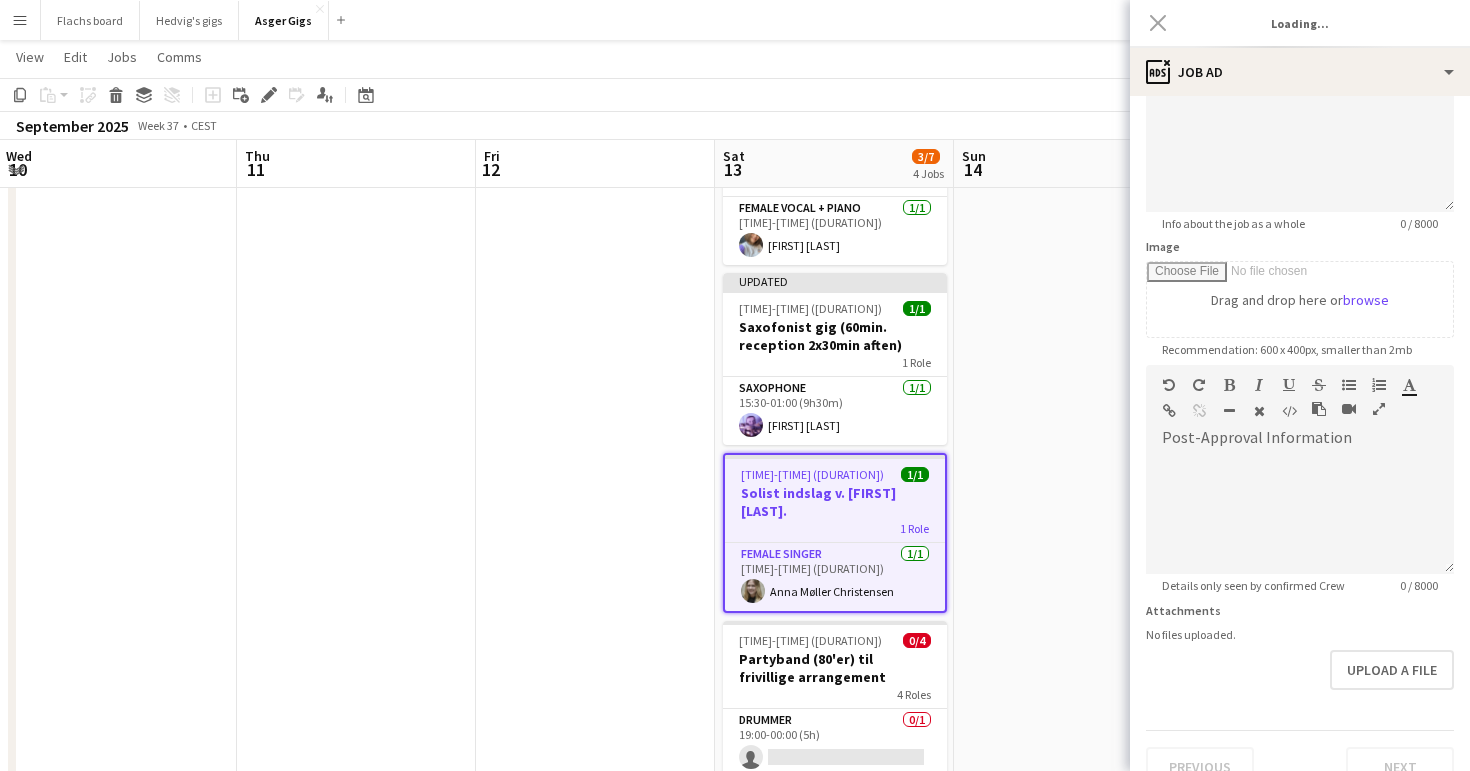 type on "**********" 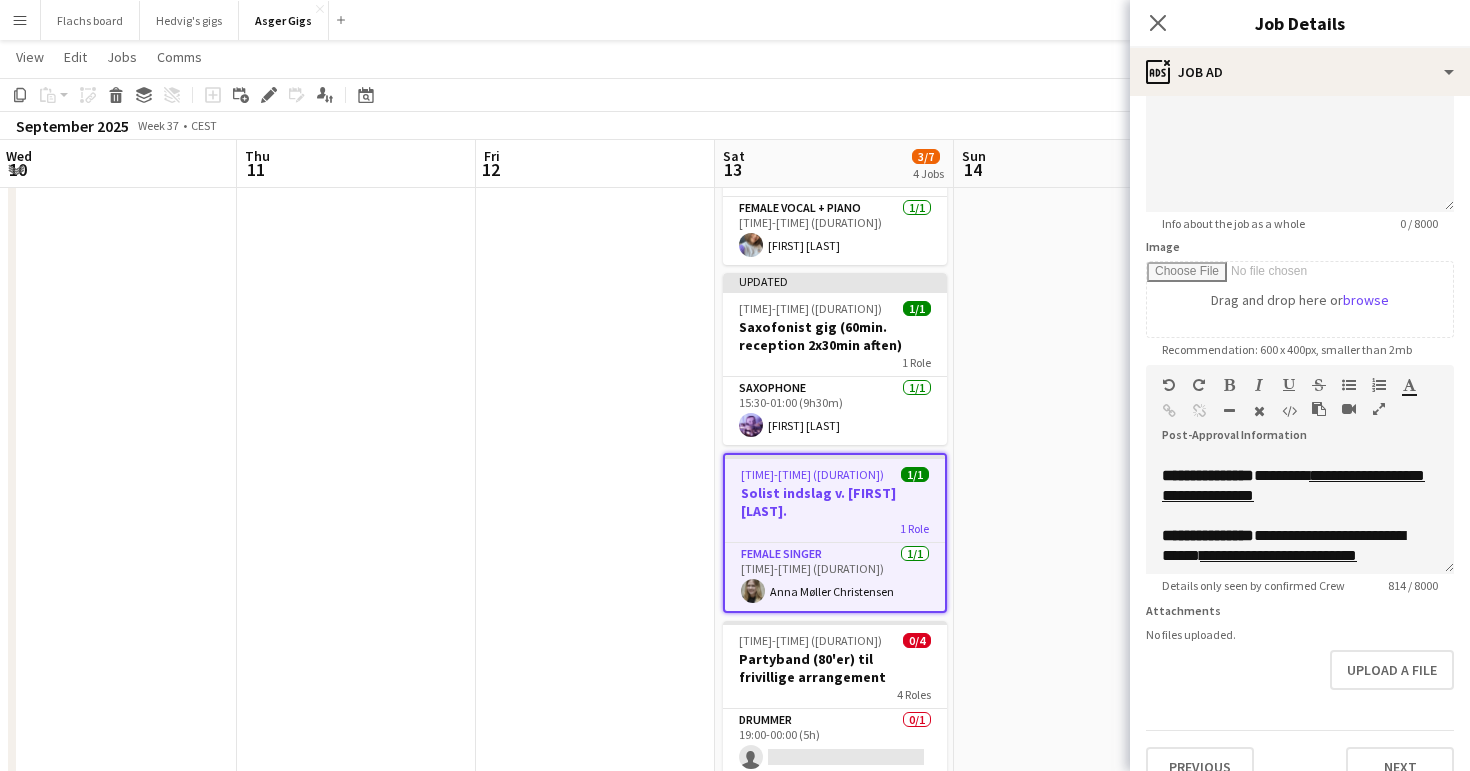 scroll, scrollTop: 277, scrollLeft: 0, axis: vertical 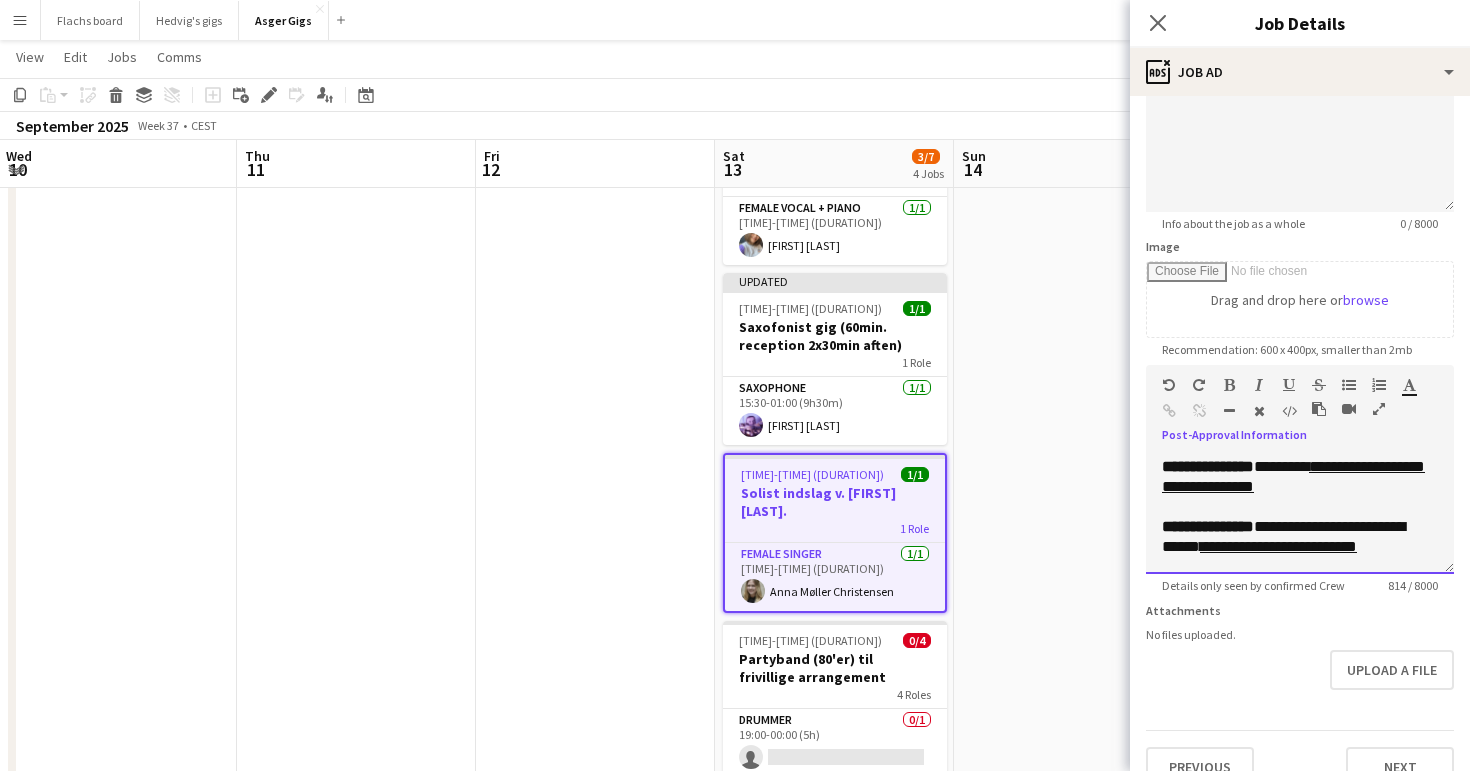 drag, startPoint x: 1275, startPoint y: 500, endPoint x: 1296, endPoint y: 511, distance: 23.70654 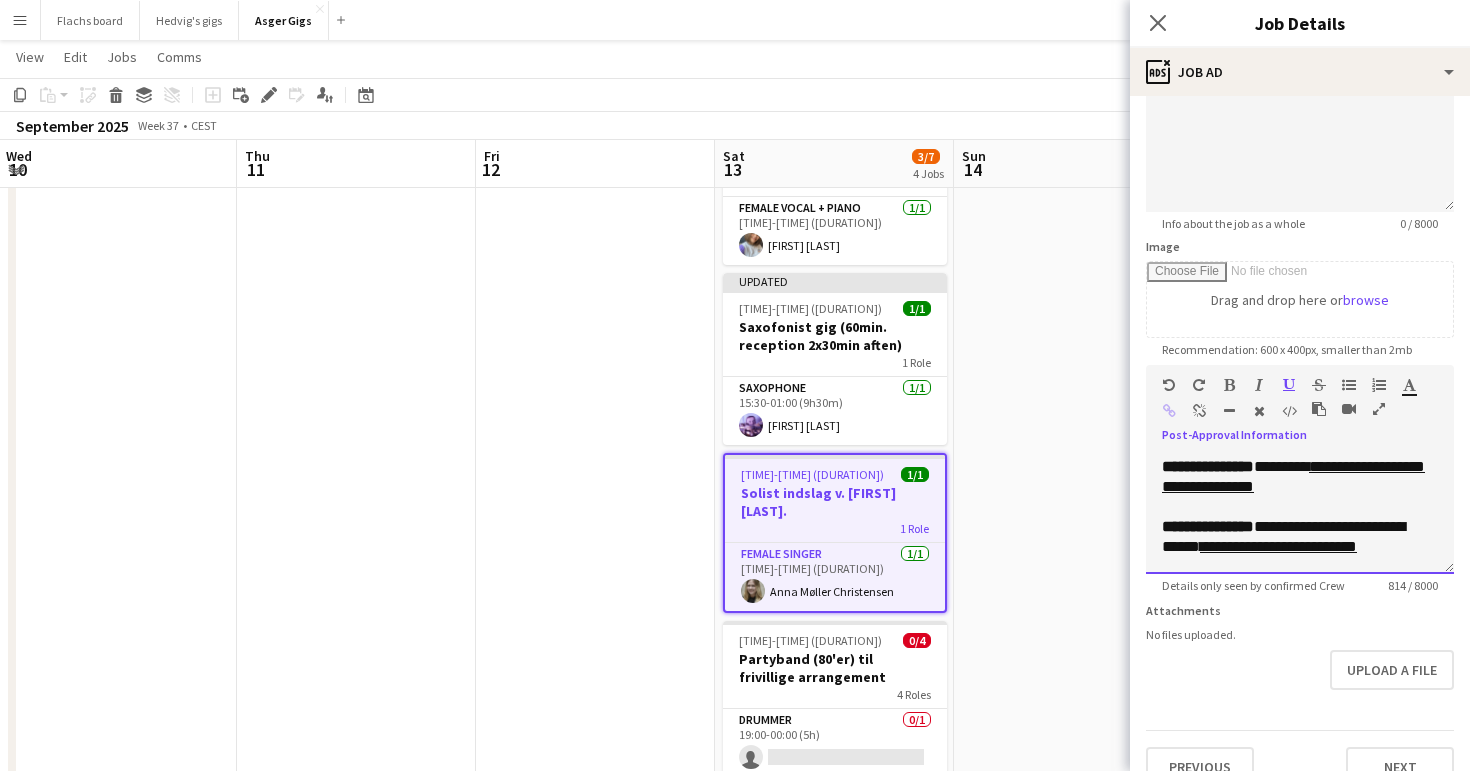 drag, startPoint x: 1296, startPoint y: 511, endPoint x: 1275, endPoint y: 493, distance: 27.658634 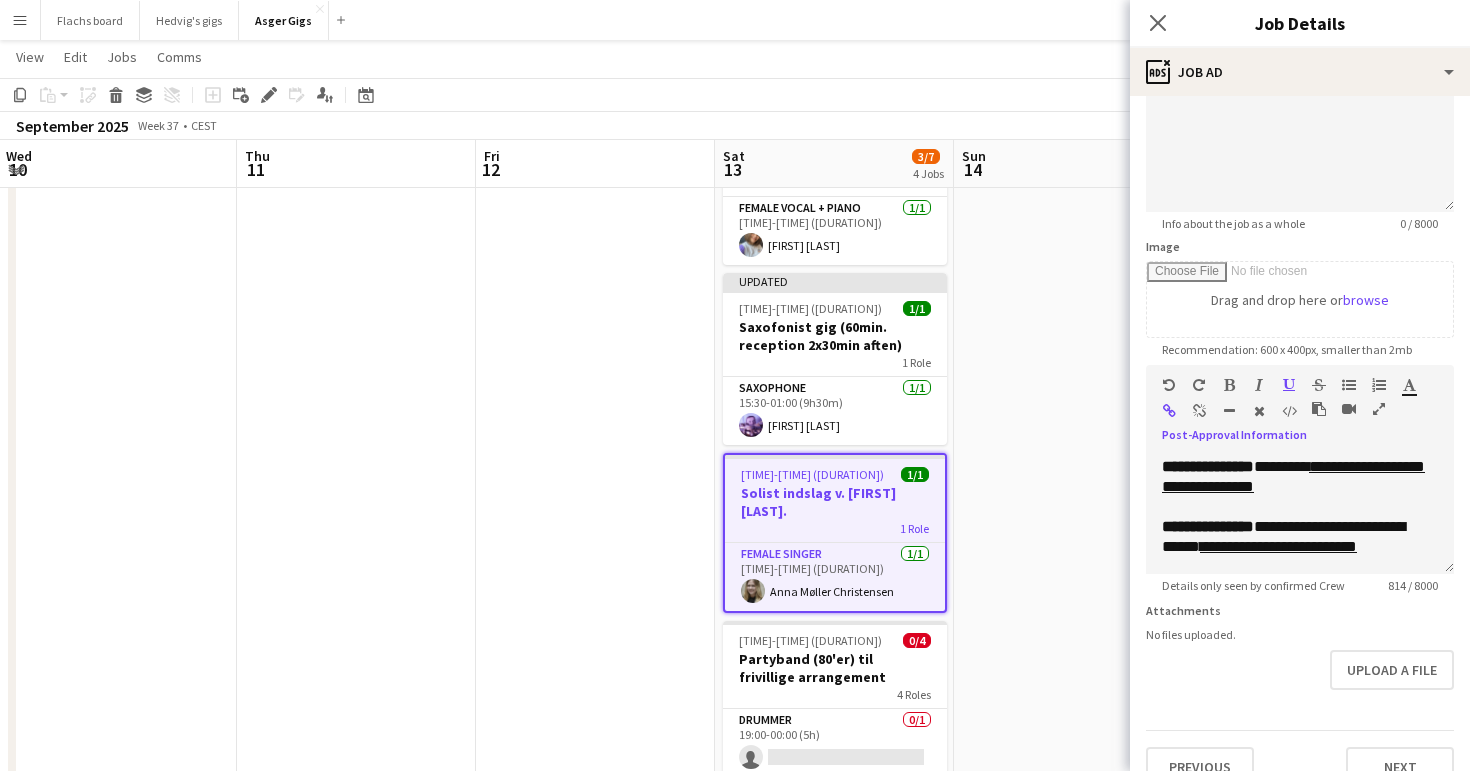 click at bounding box center [1199, 411] 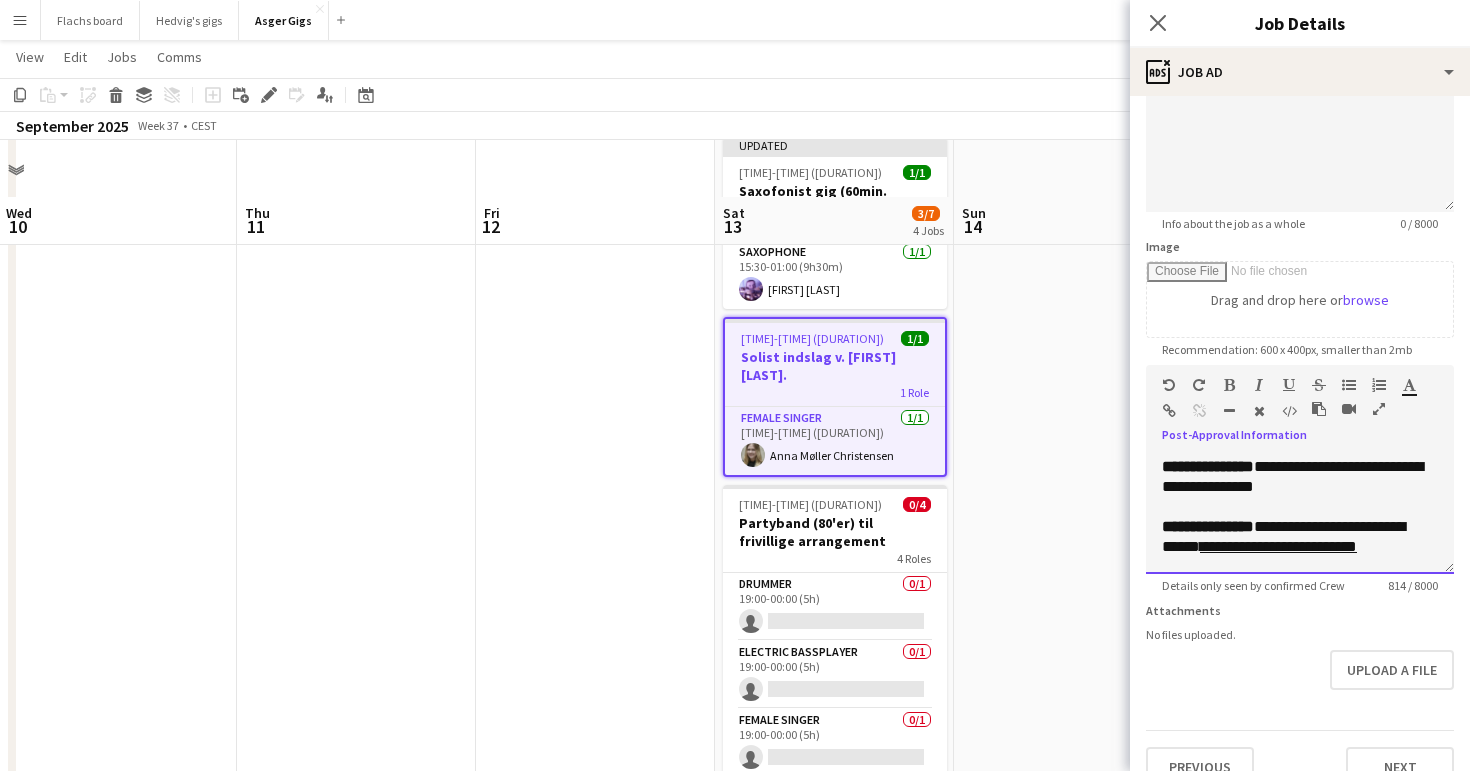 scroll, scrollTop: 391, scrollLeft: 0, axis: vertical 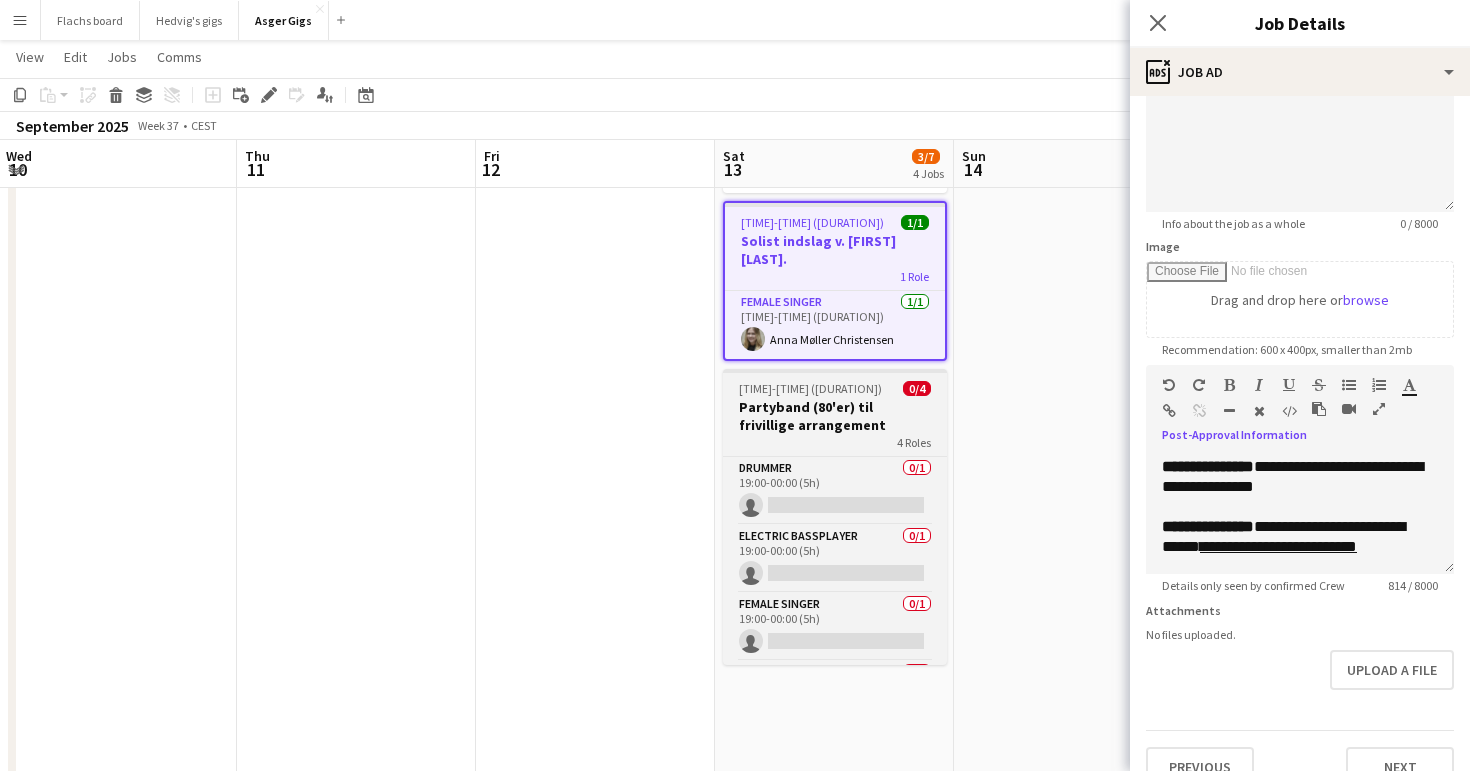 click on "Partyband (80'er) til frivillige arrangement" at bounding box center (835, 416) 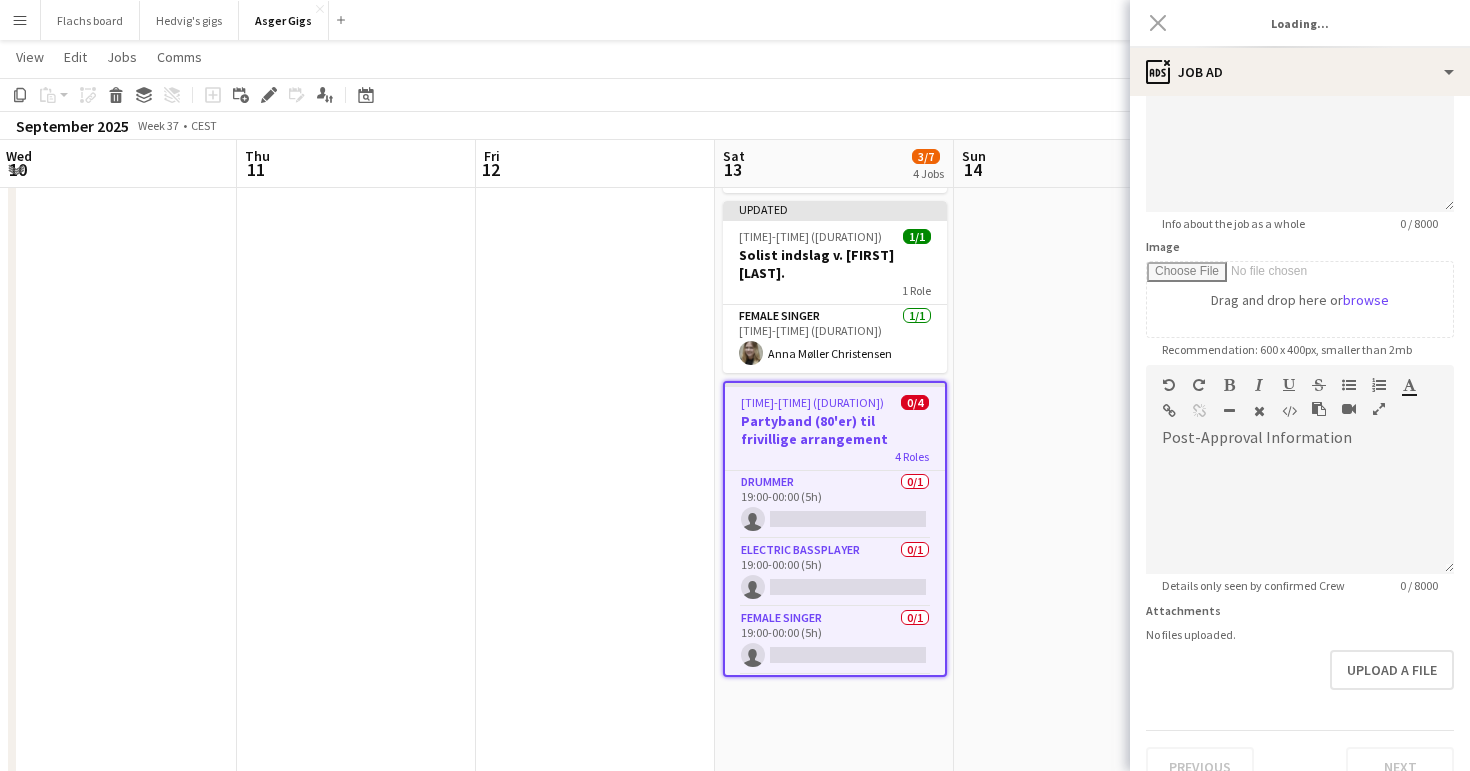 scroll, scrollTop: 0, scrollLeft: 0, axis: both 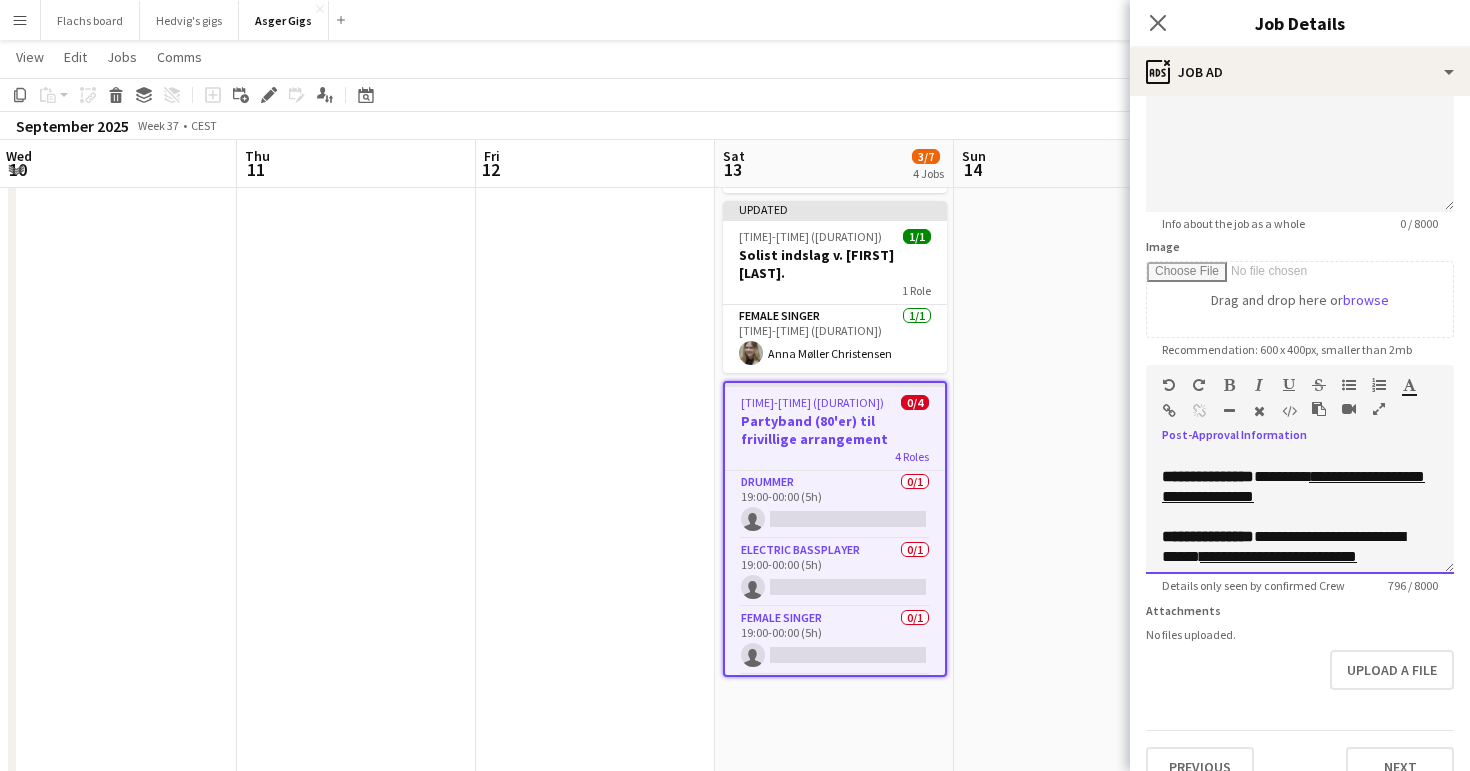 drag, startPoint x: 1282, startPoint y: 515, endPoint x: 1275, endPoint y: 503, distance: 13.892444 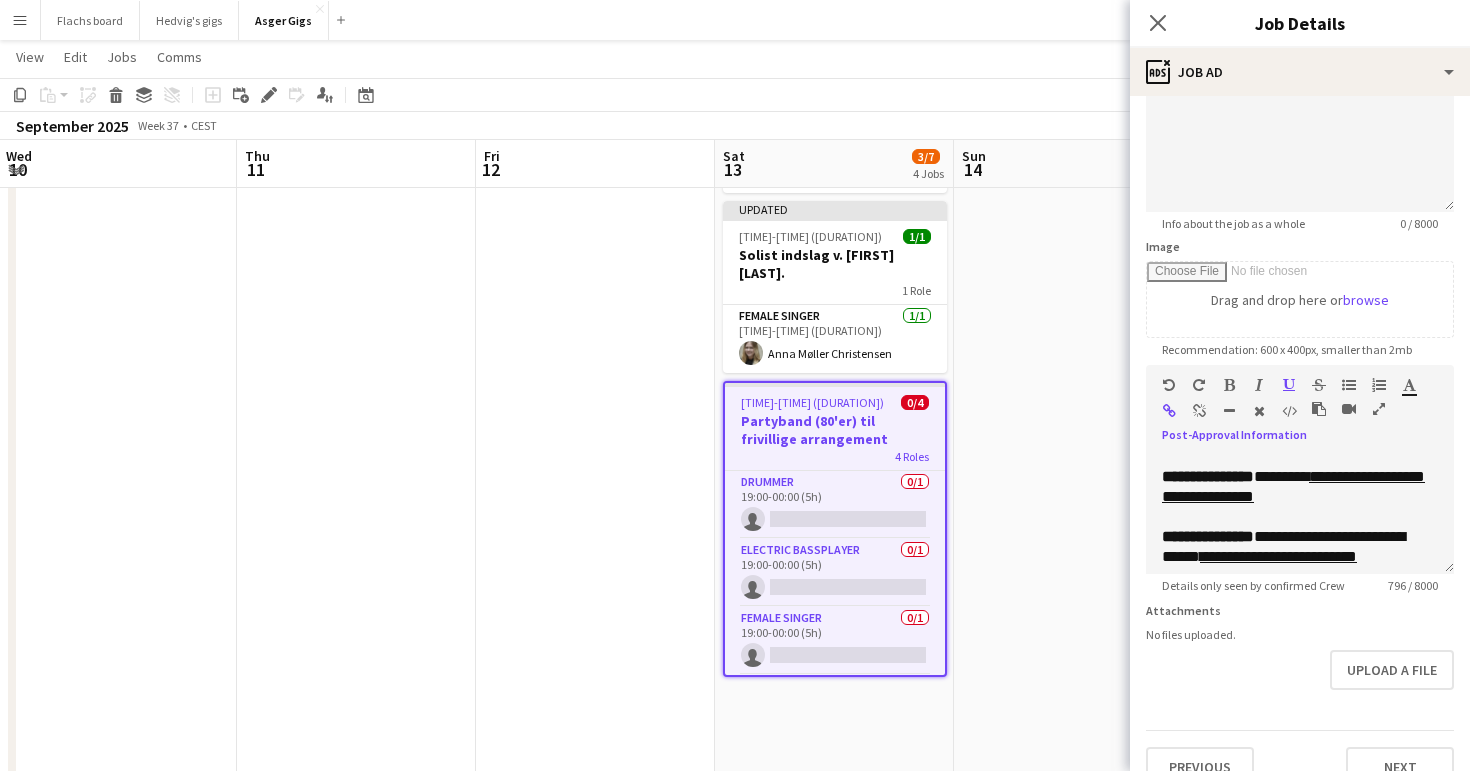 click at bounding box center (1199, 411) 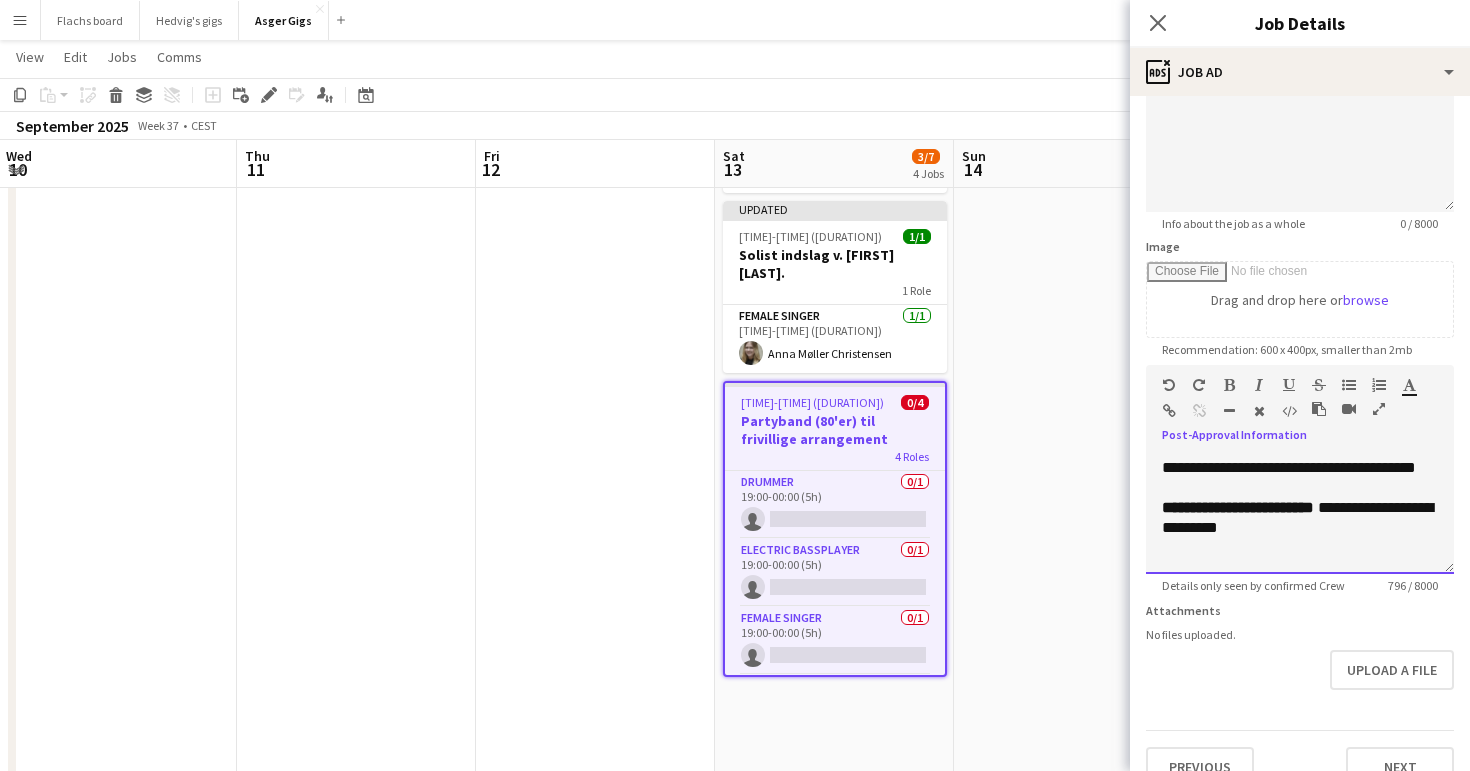 scroll, scrollTop: 616, scrollLeft: 0, axis: vertical 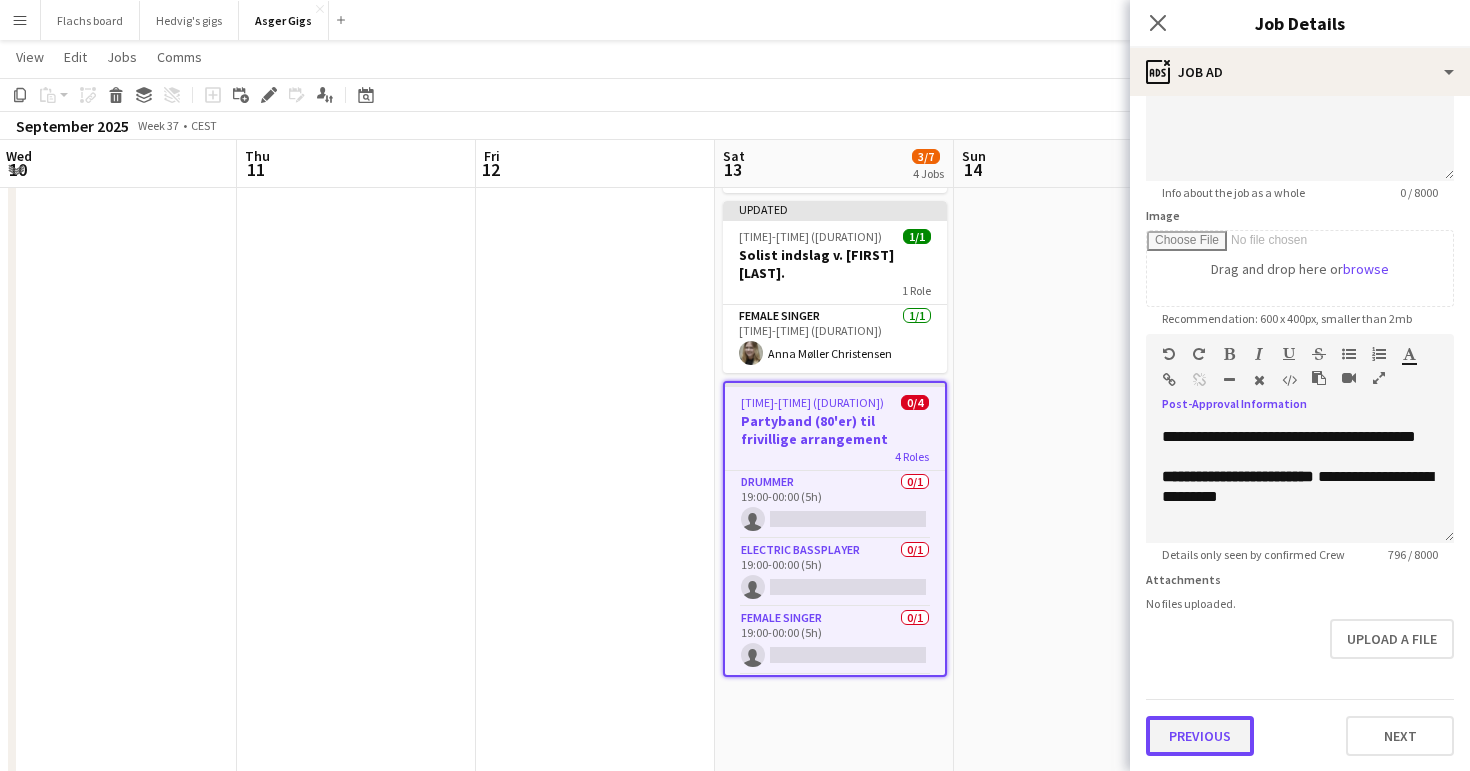 click on "Previous" at bounding box center [1200, 736] 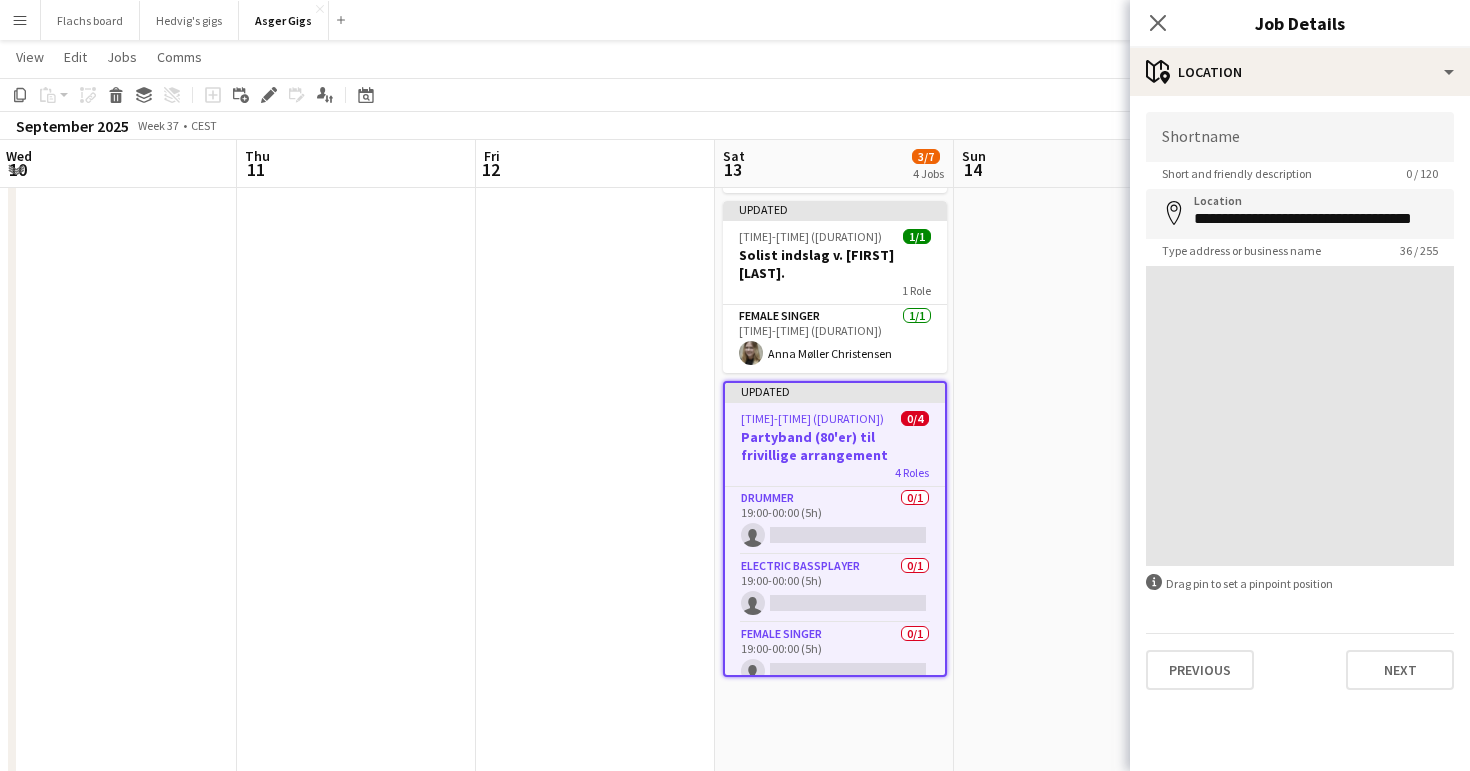 scroll, scrollTop: 0, scrollLeft: 0, axis: both 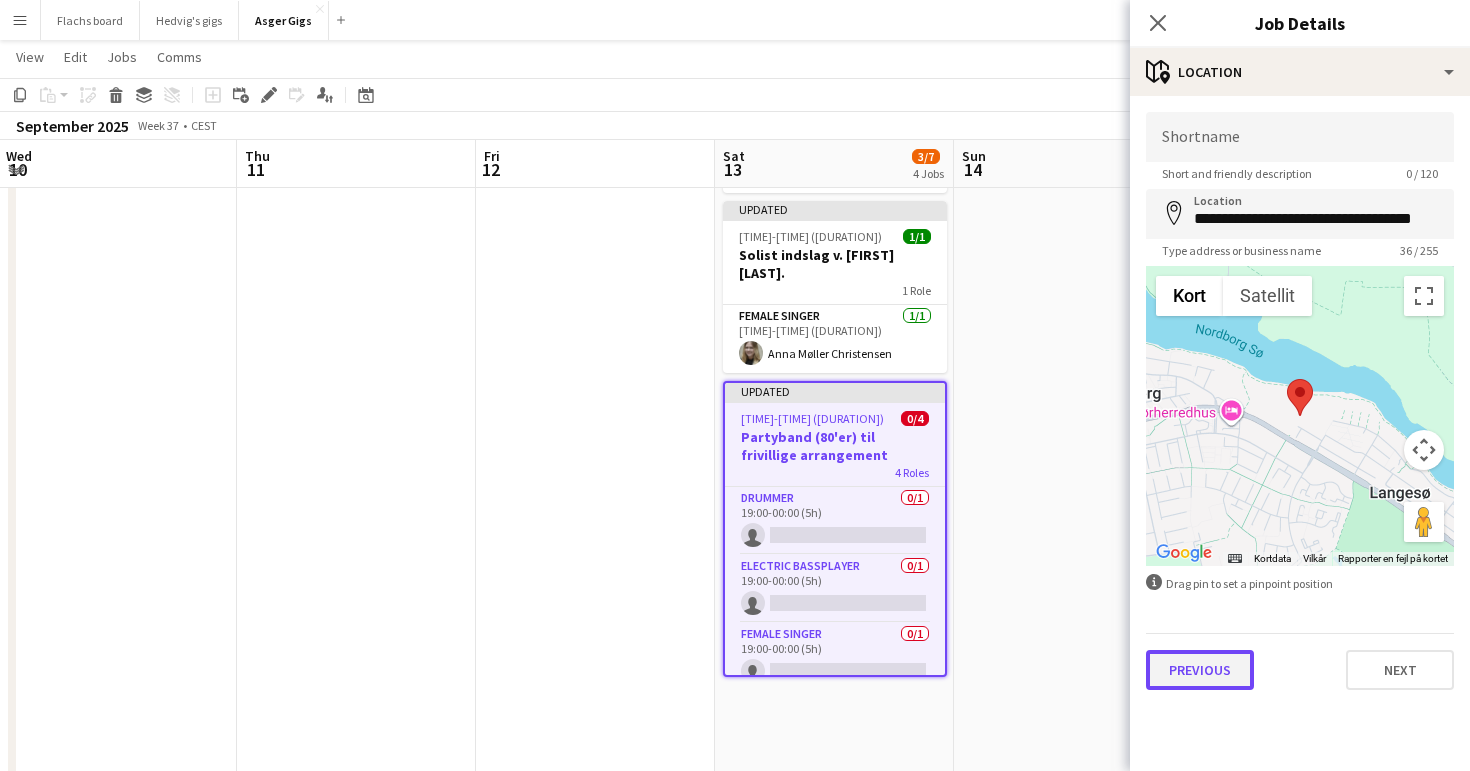 click on "Previous" at bounding box center [1200, 670] 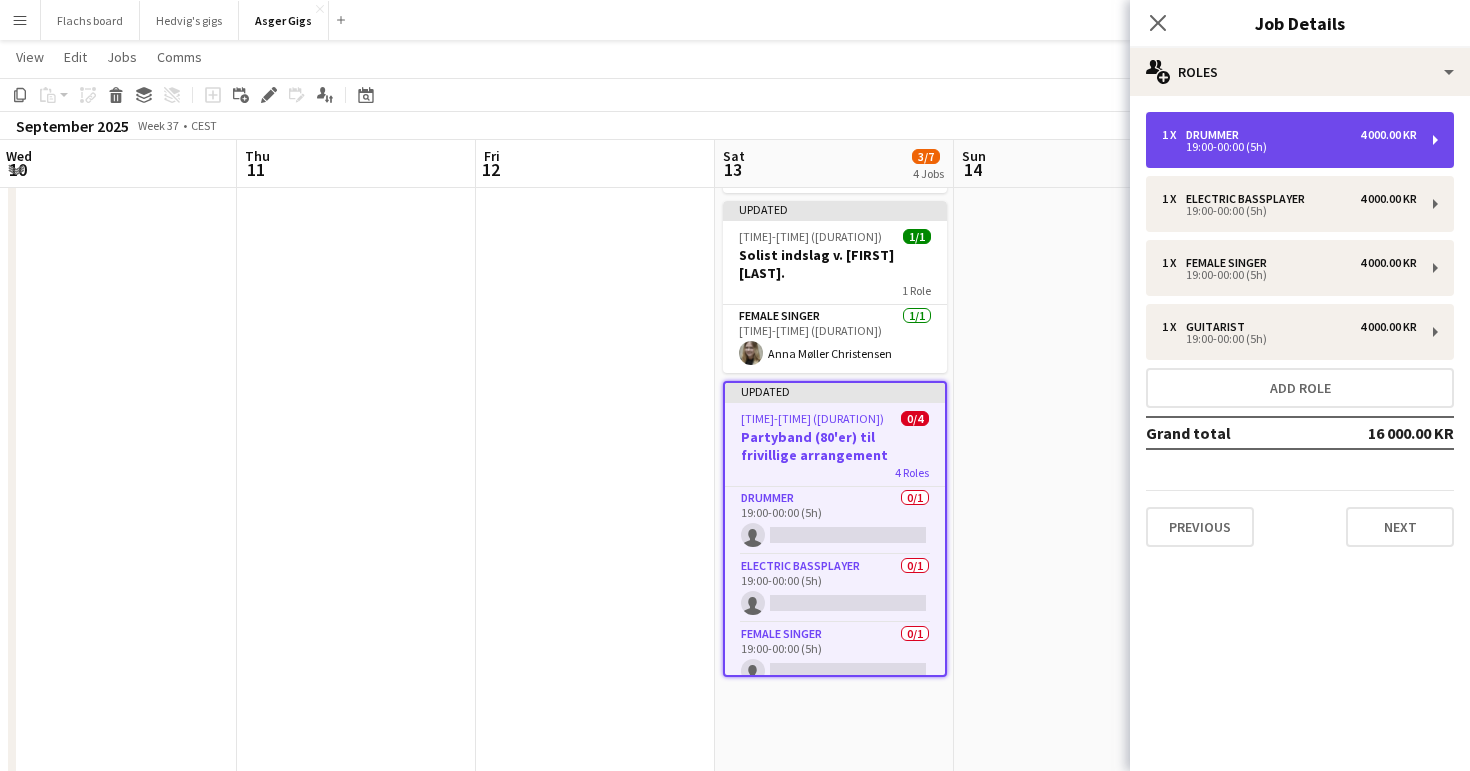 click on "Drummer" at bounding box center [1216, 135] 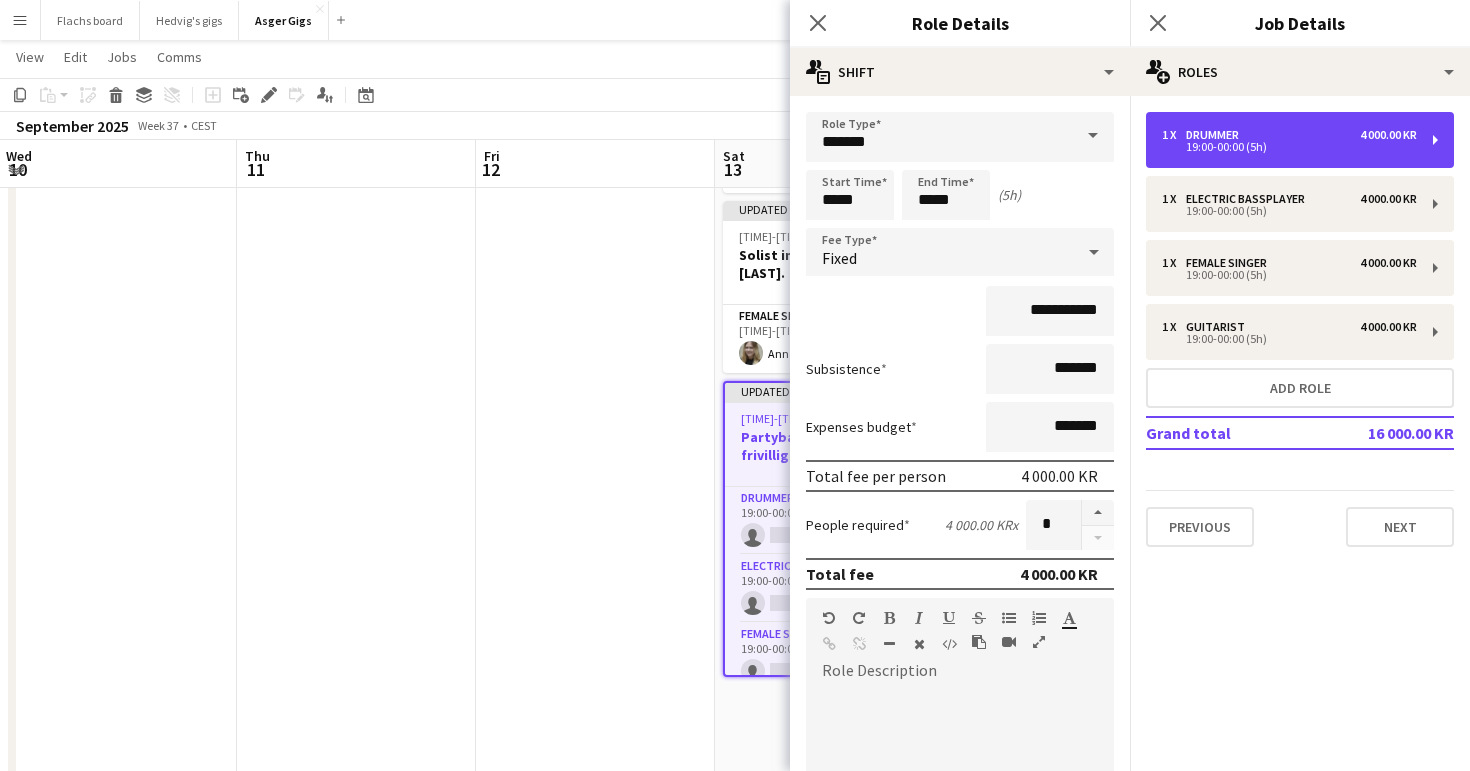 scroll, scrollTop: 383, scrollLeft: 0, axis: vertical 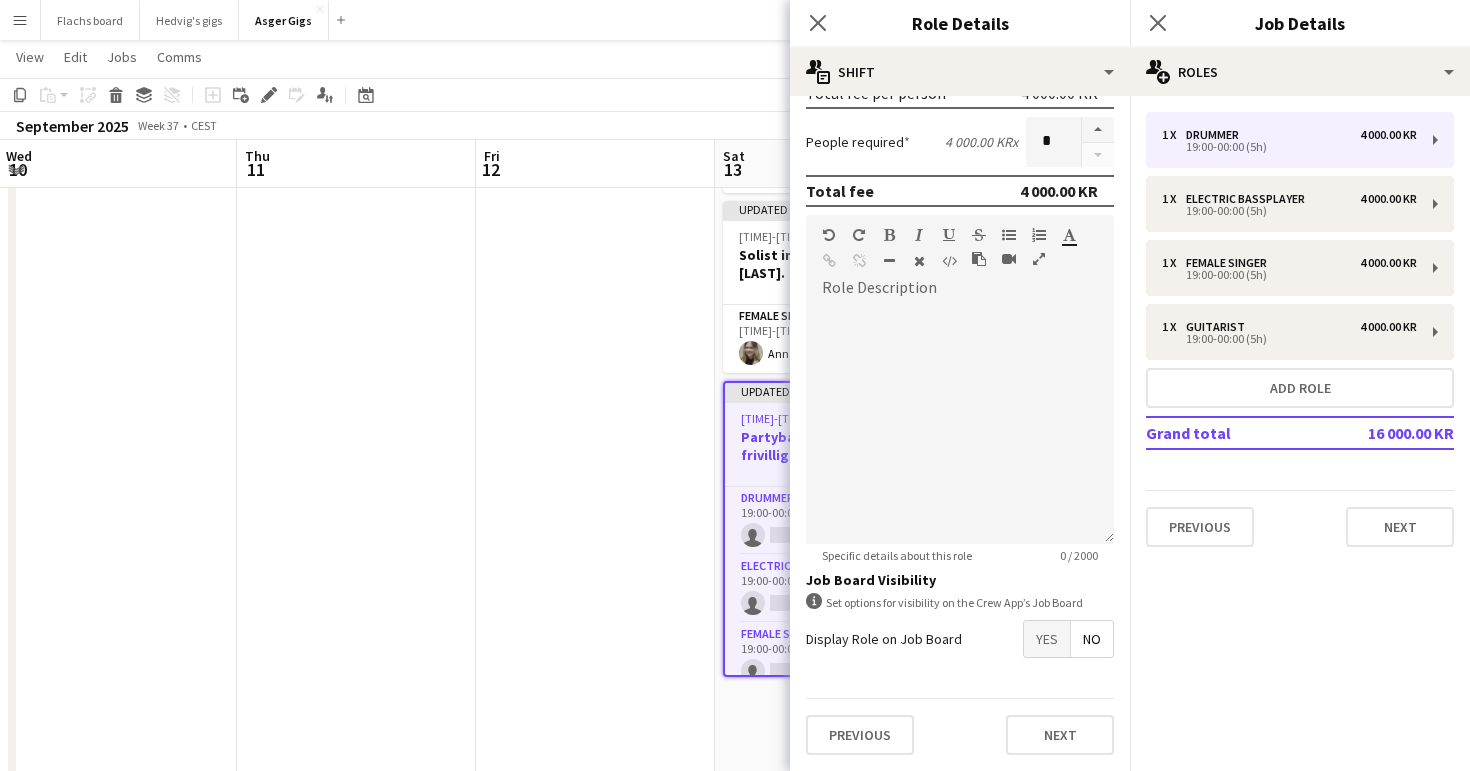 click on "Yes" at bounding box center (1047, 639) 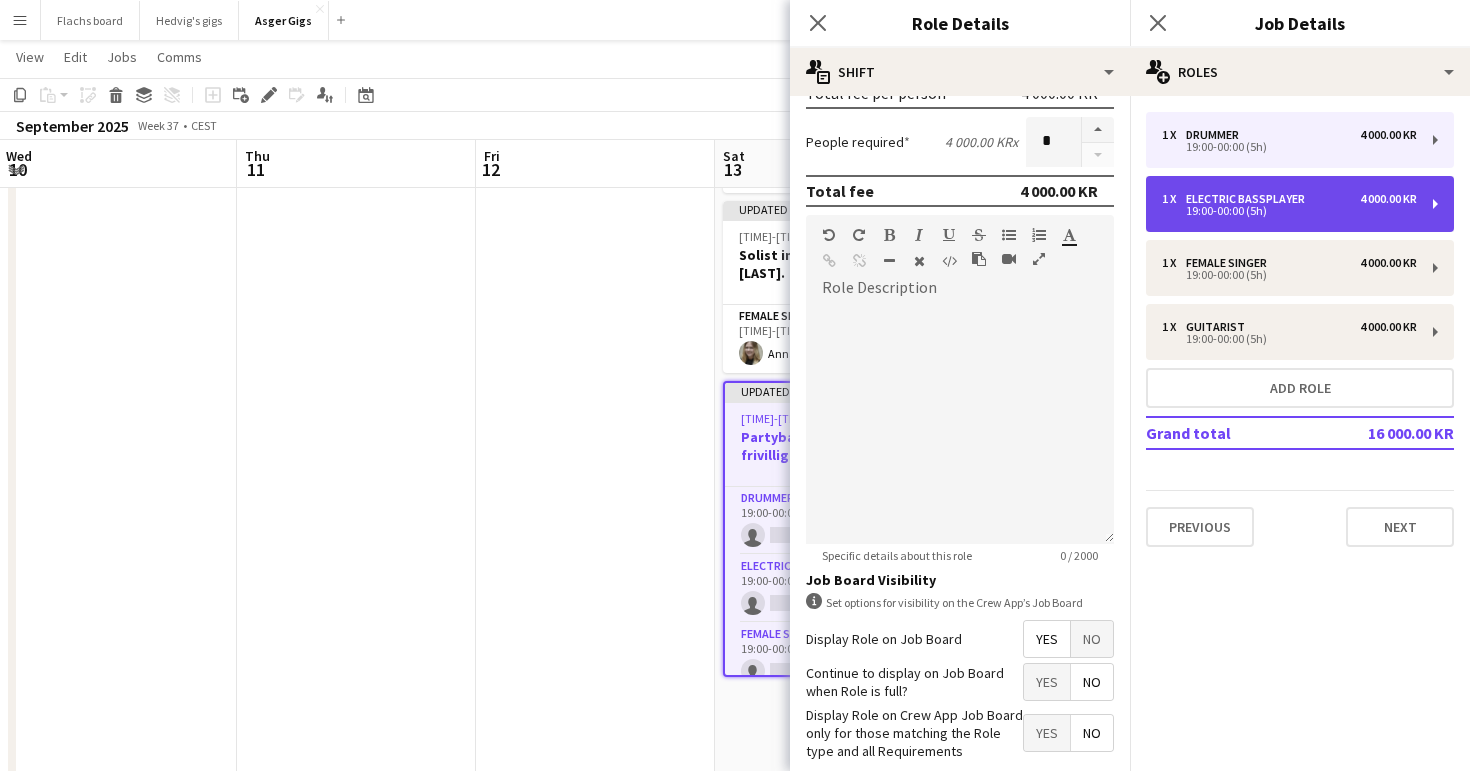 click on "19:00-00:00 (5h)" at bounding box center [1289, 211] 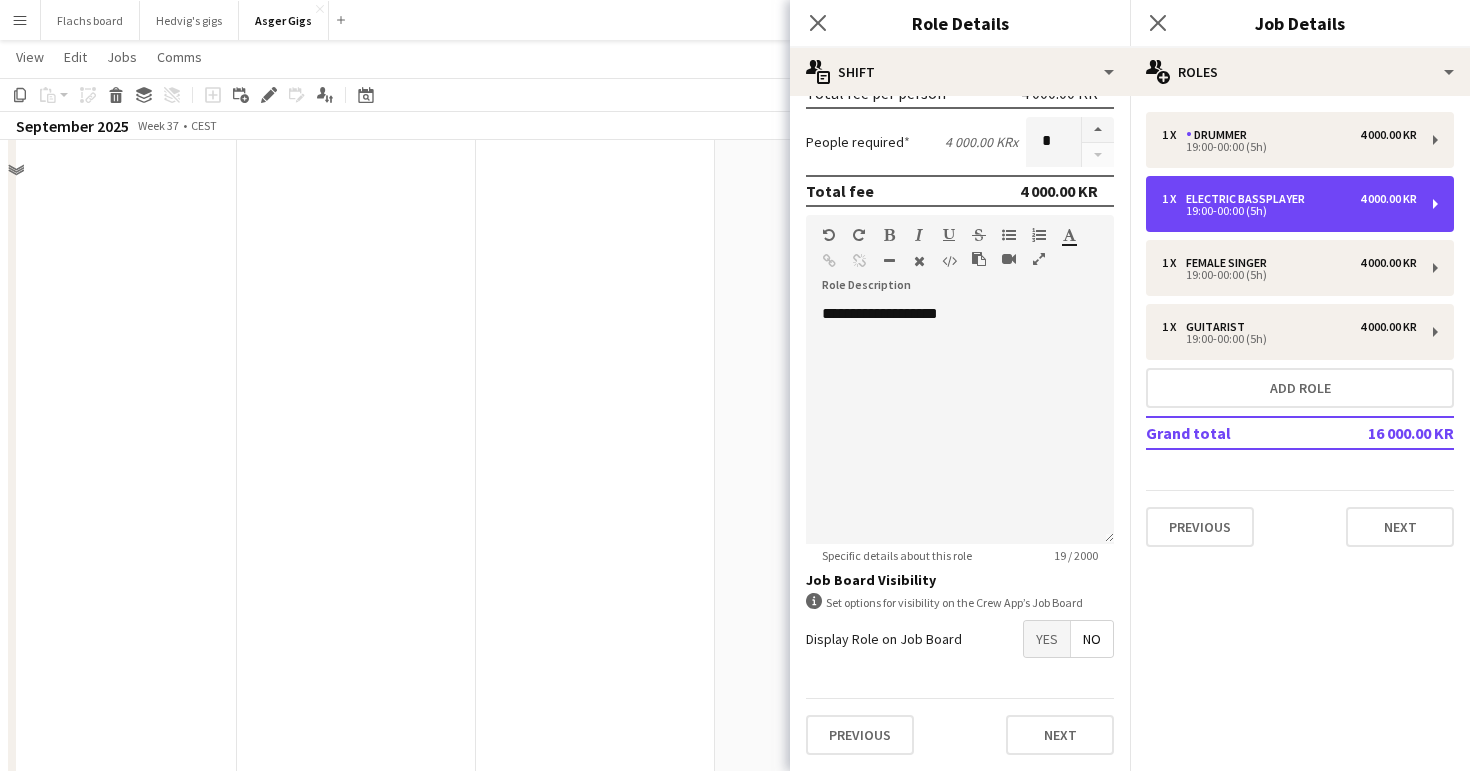 scroll, scrollTop: 1545, scrollLeft: 0, axis: vertical 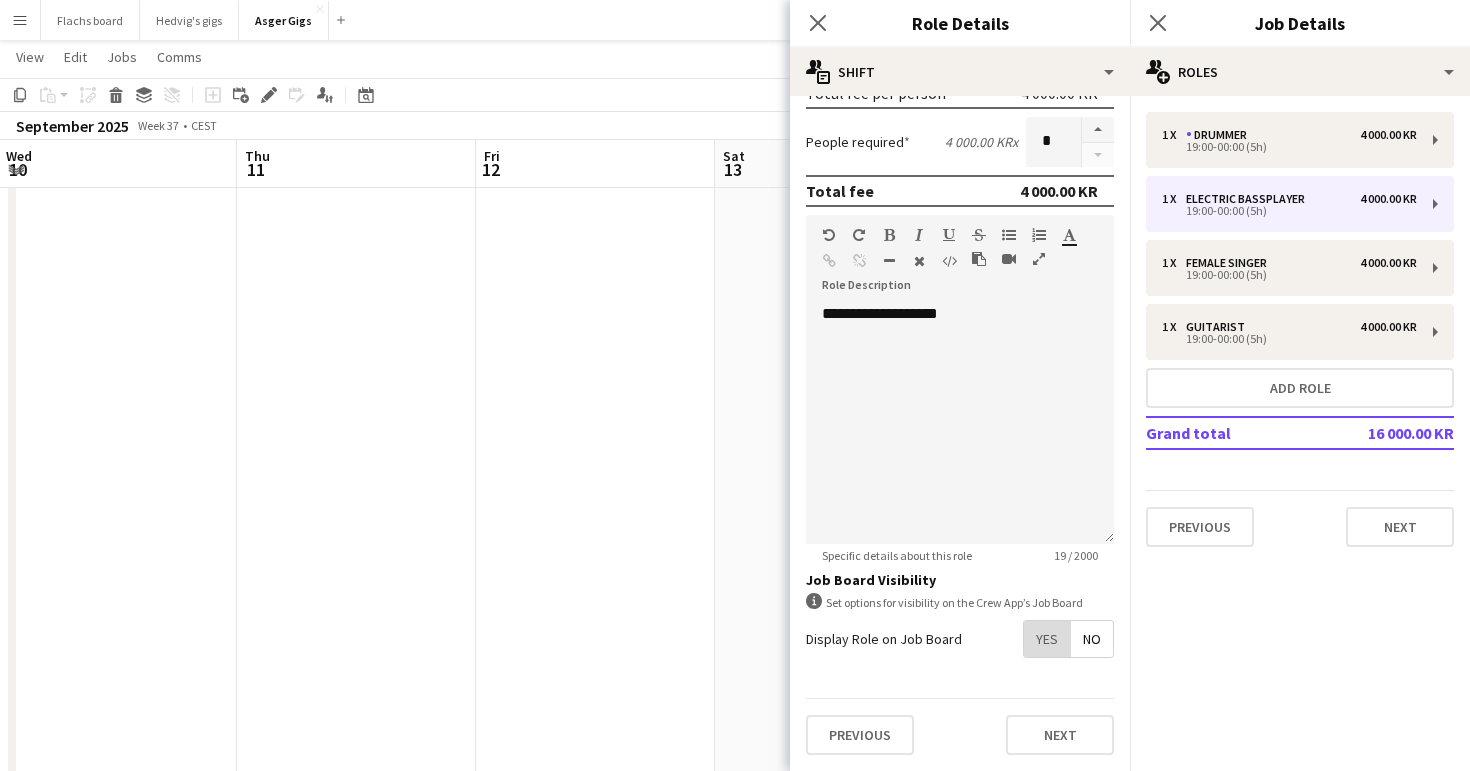 click on "Yes" at bounding box center (1047, 639) 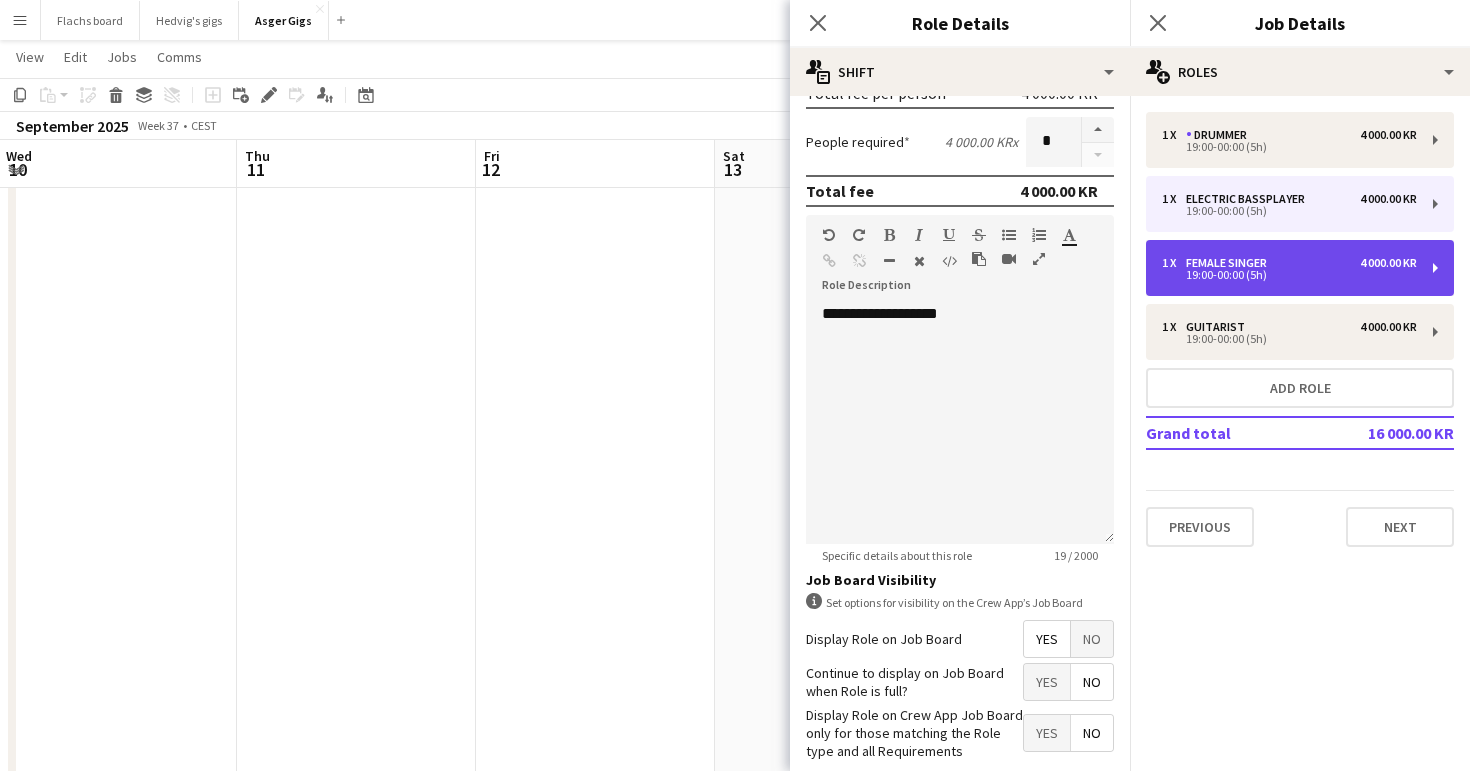 click on "[NUMBER] x   Female Singer   [CURRENCY]   [TIME]-[TIME] ([DURATION])" at bounding box center [1300, 268] 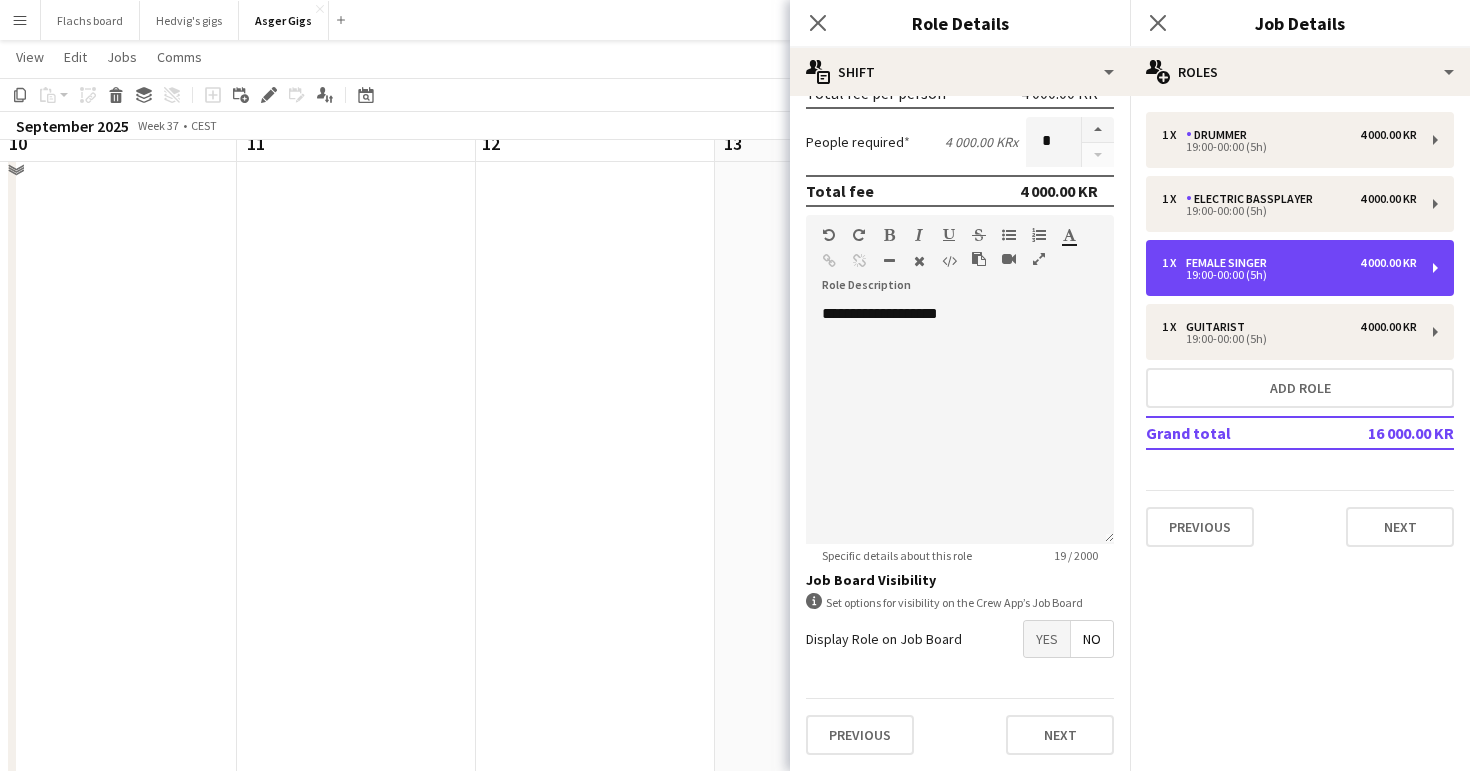scroll, scrollTop: 1806, scrollLeft: 0, axis: vertical 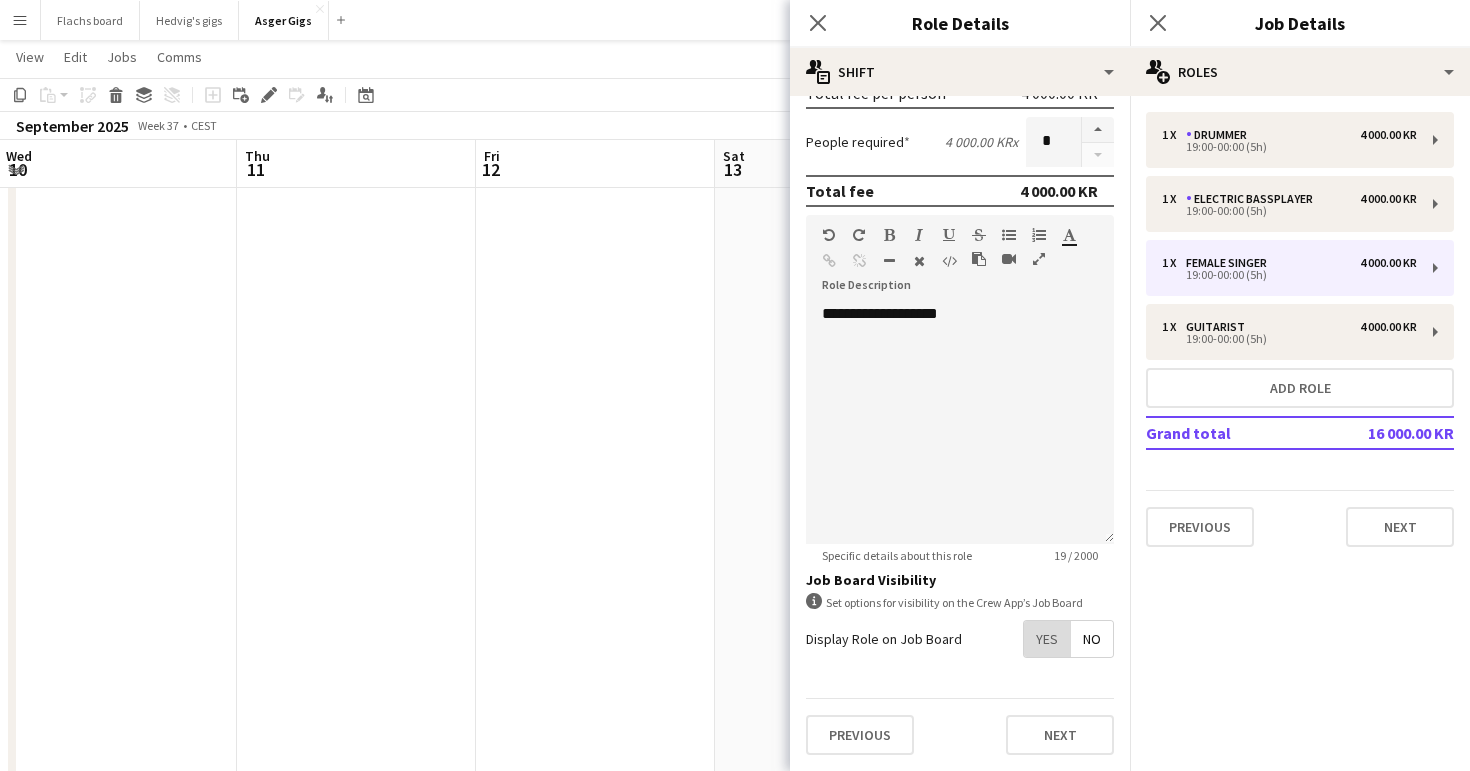 click on "Yes" at bounding box center (1047, 639) 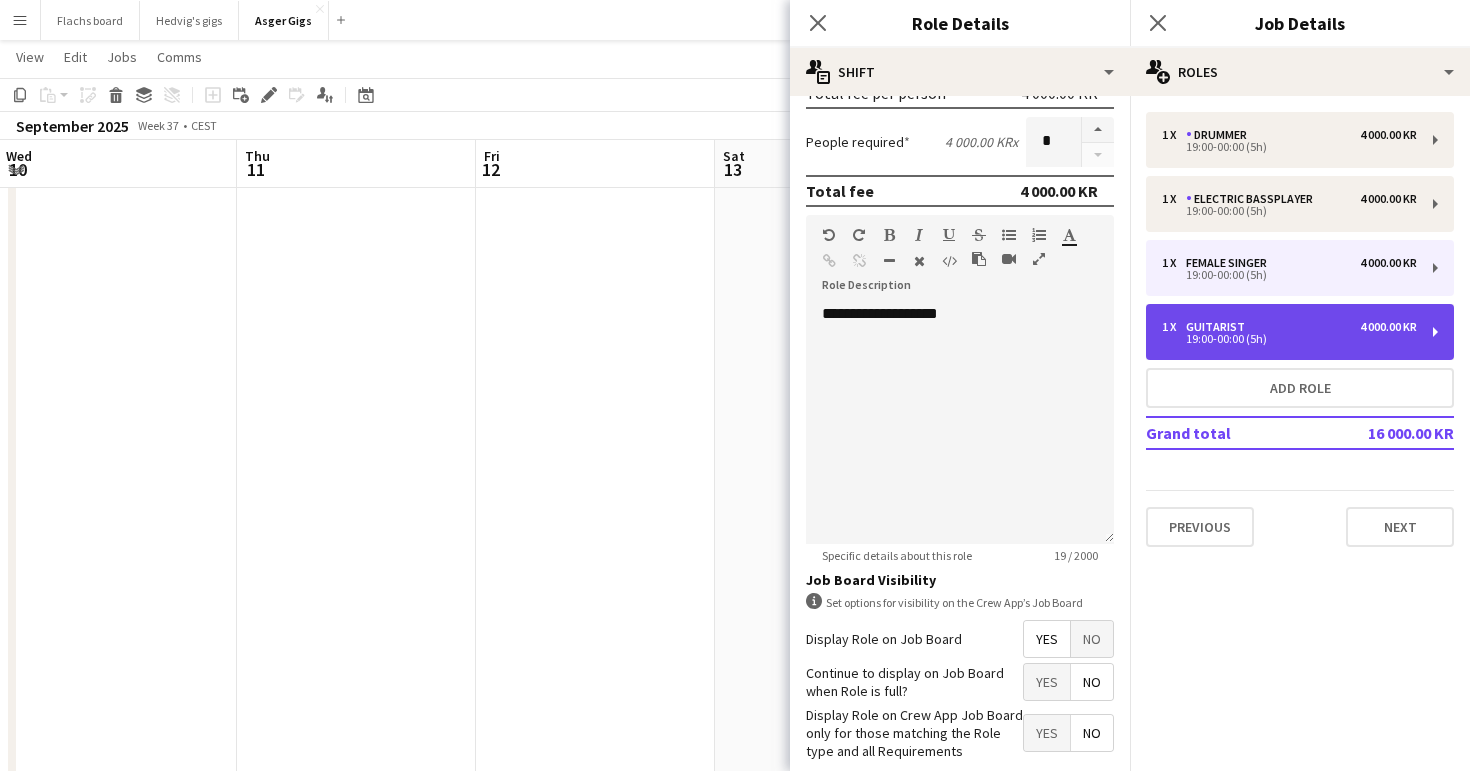 click on "19:00-00:00 (5h)" at bounding box center [1289, 339] 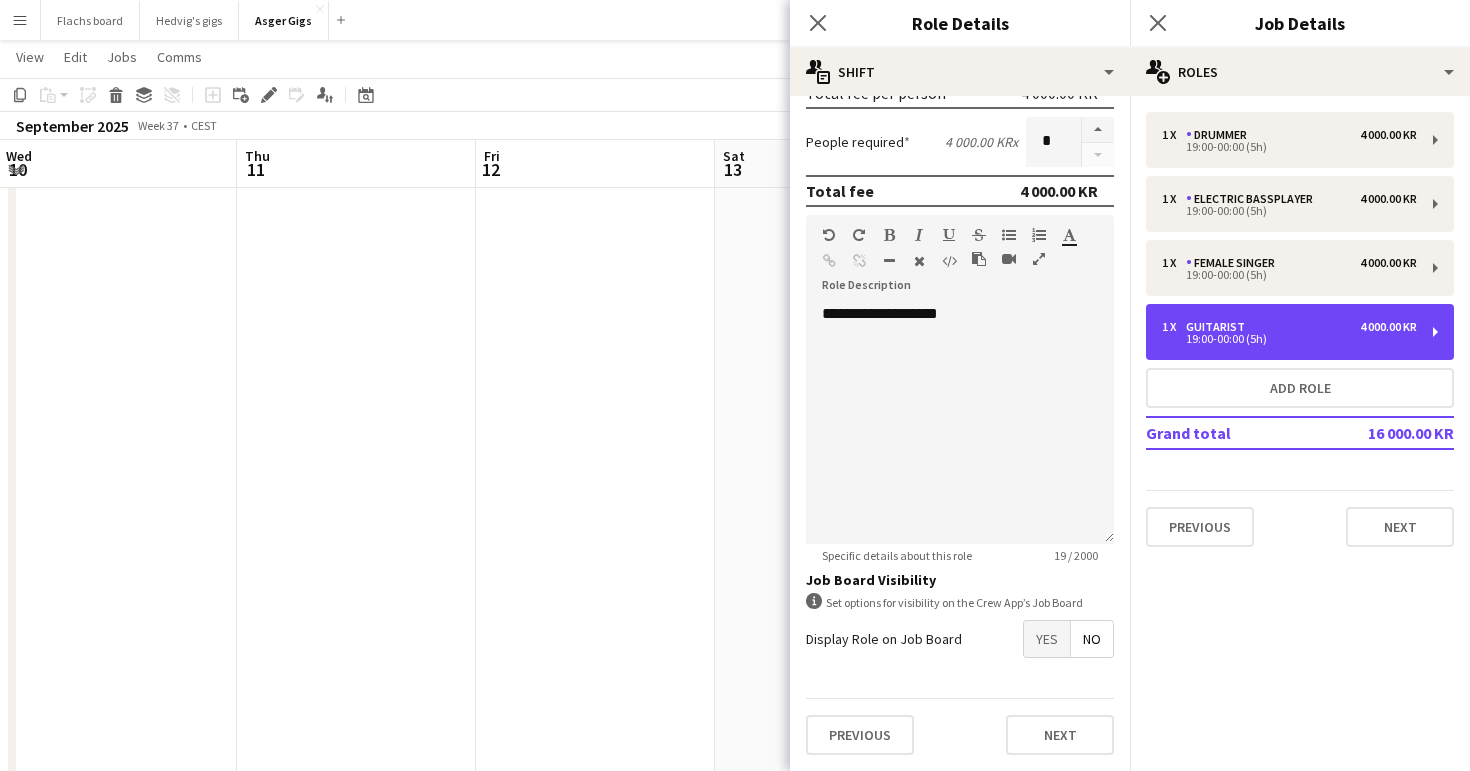 scroll, scrollTop: 1807, scrollLeft: 0, axis: vertical 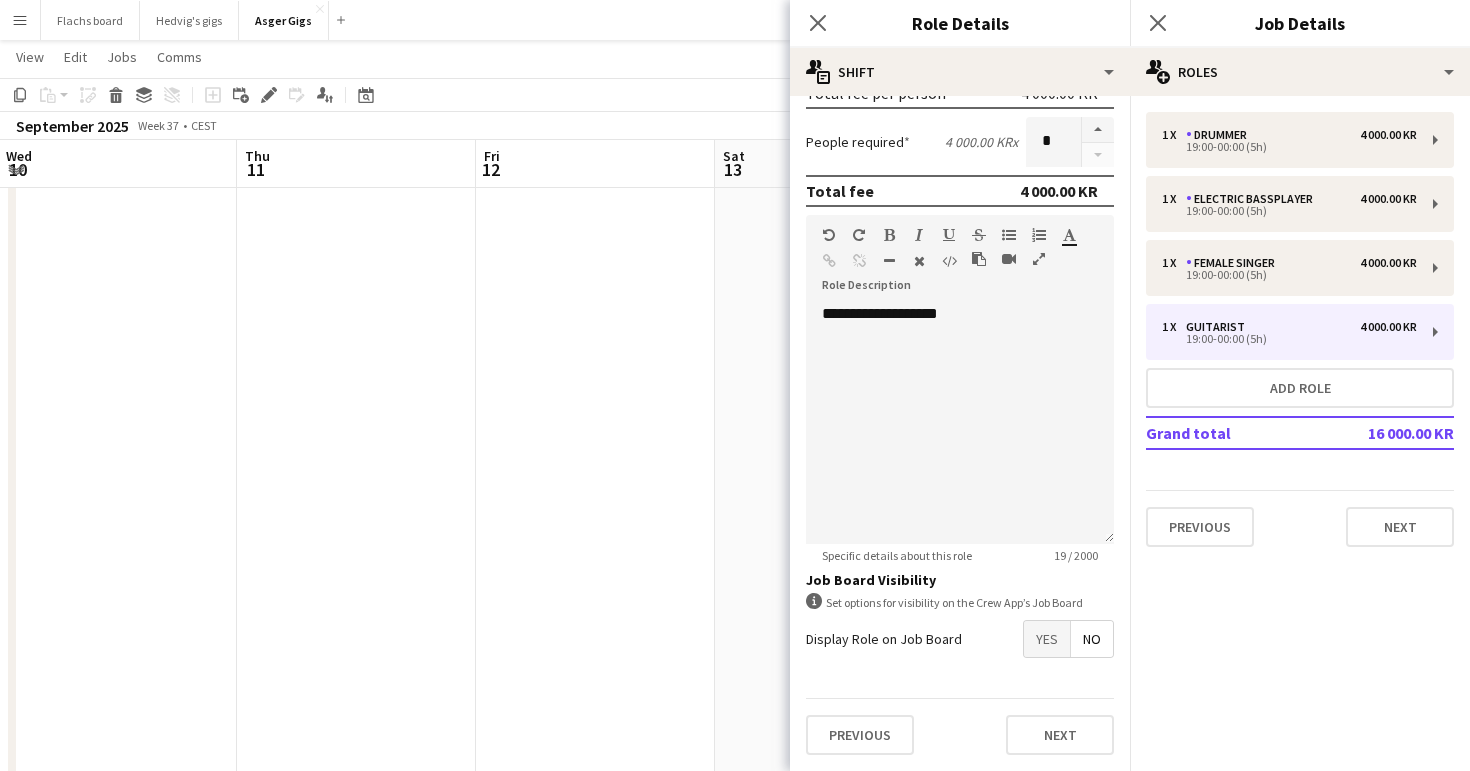click on "Yes" at bounding box center [1047, 639] 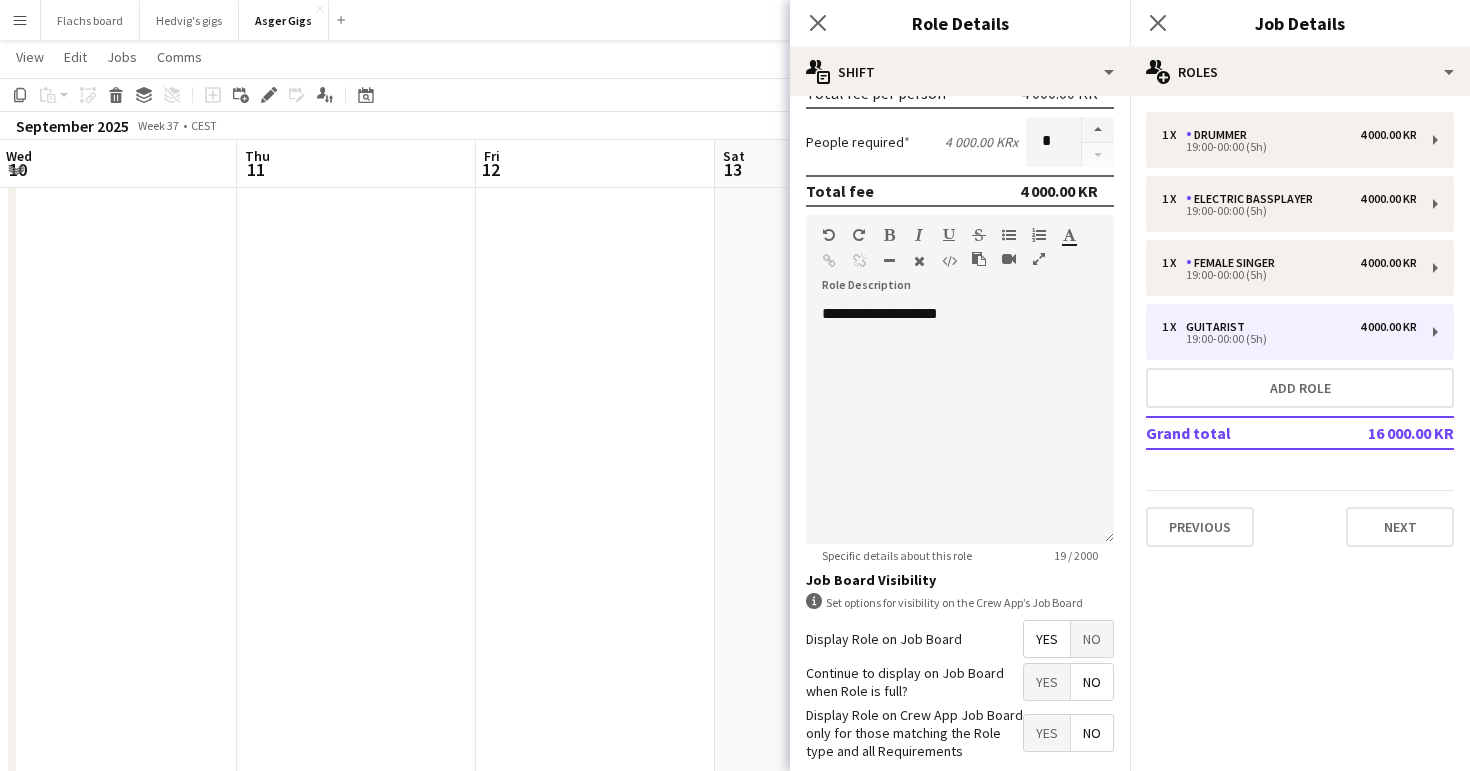 click at bounding box center (595, -358) 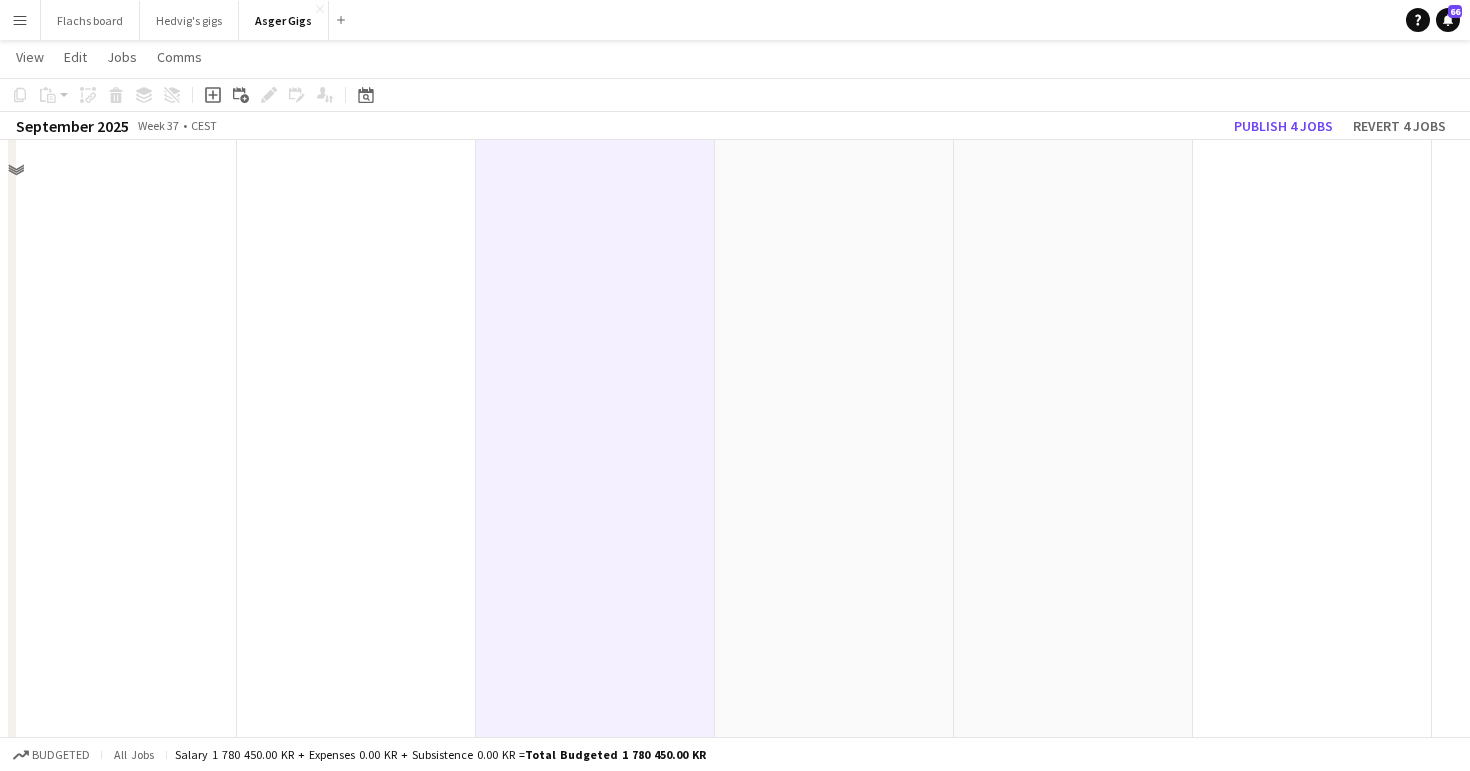 scroll, scrollTop: 0, scrollLeft: 0, axis: both 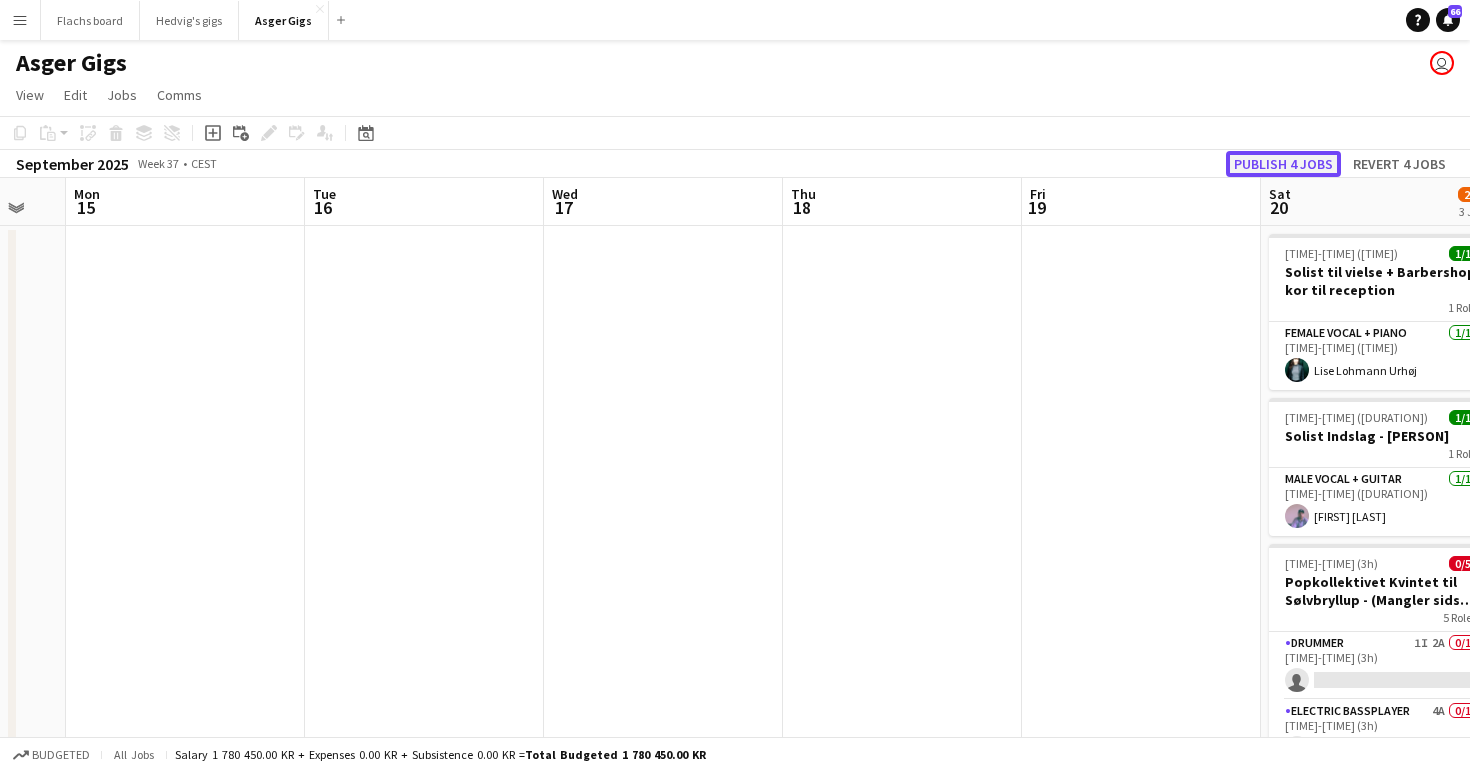 click on "Publish 4 jobs" 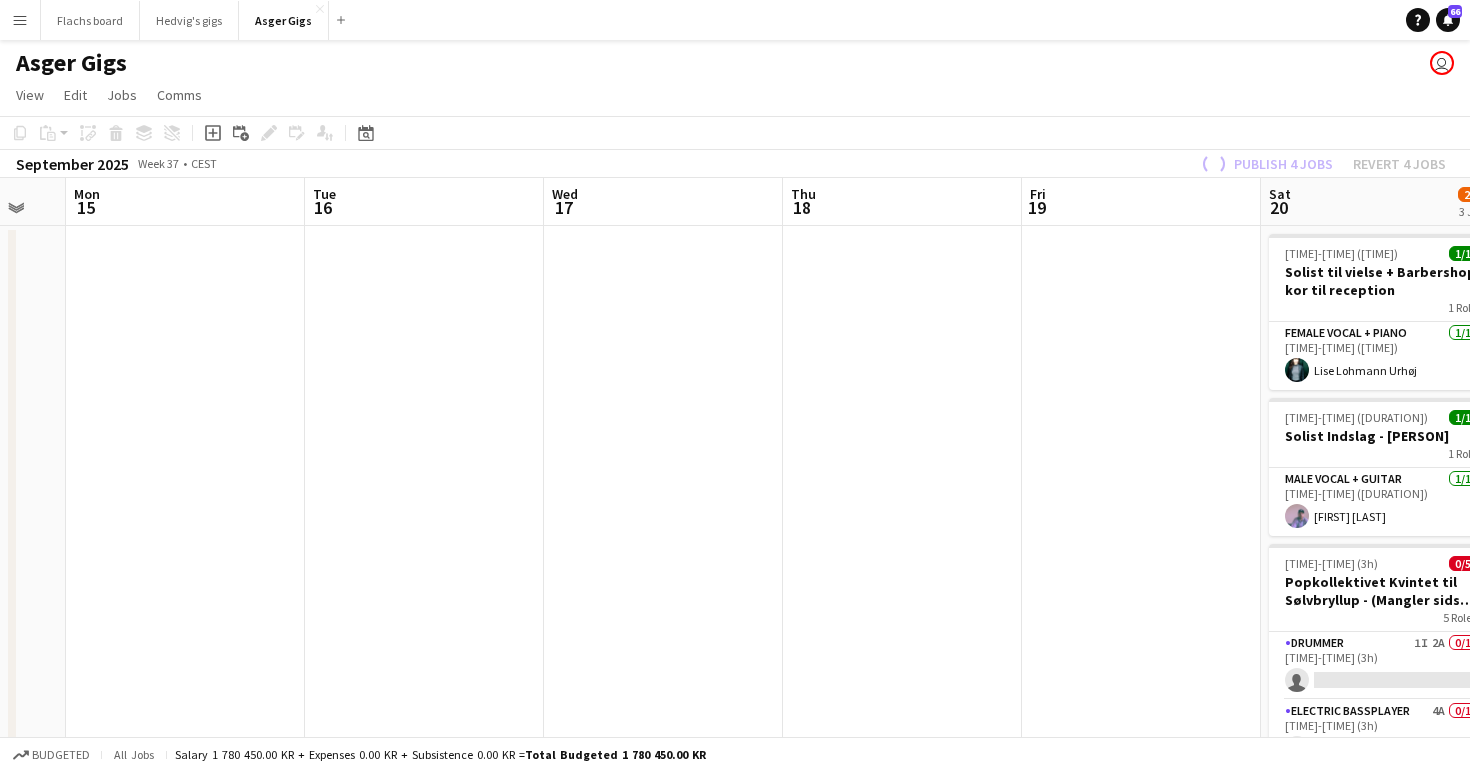 scroll, scrollTop: 1, scrollLeft: 0, axis: vertical 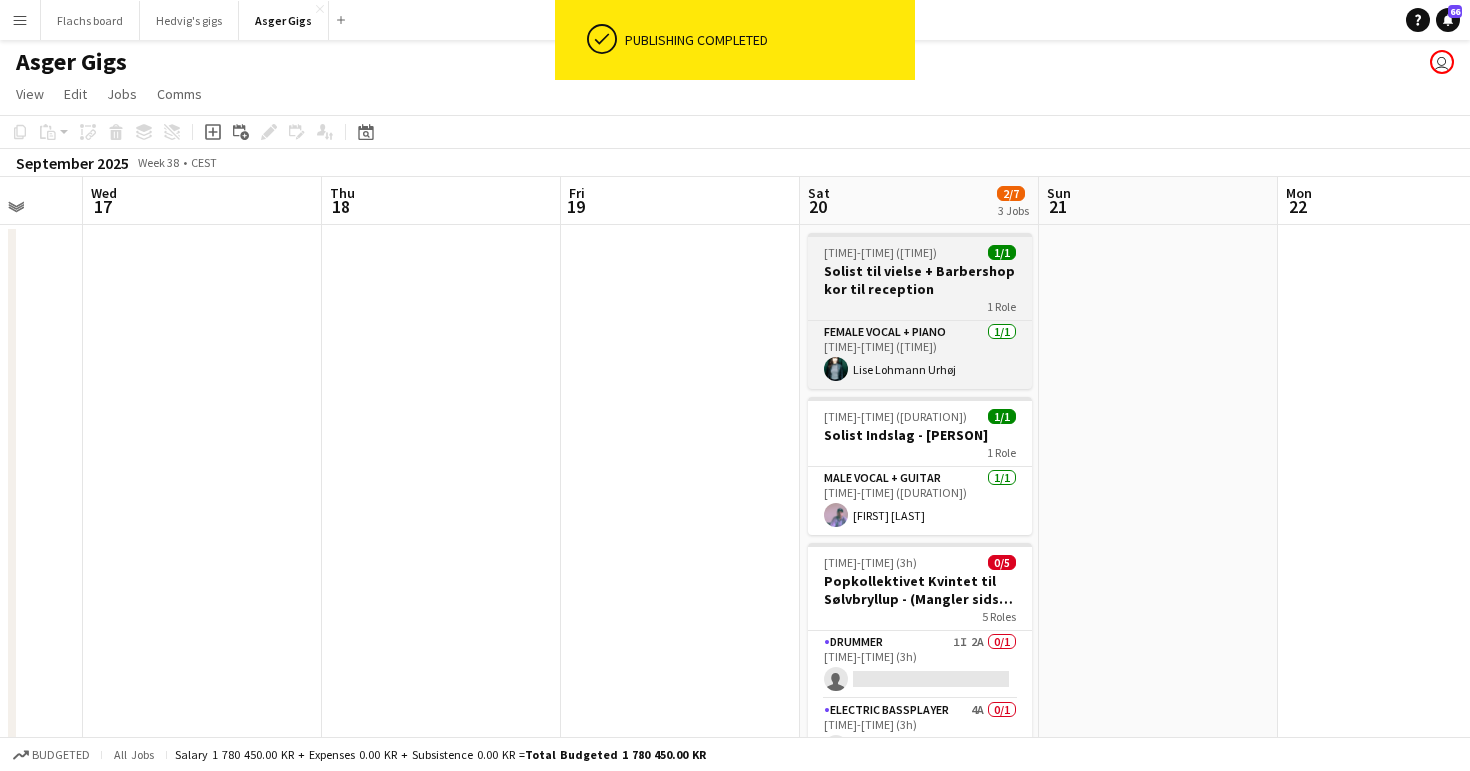 click on "1 Role" at bounding box center [920, 306] 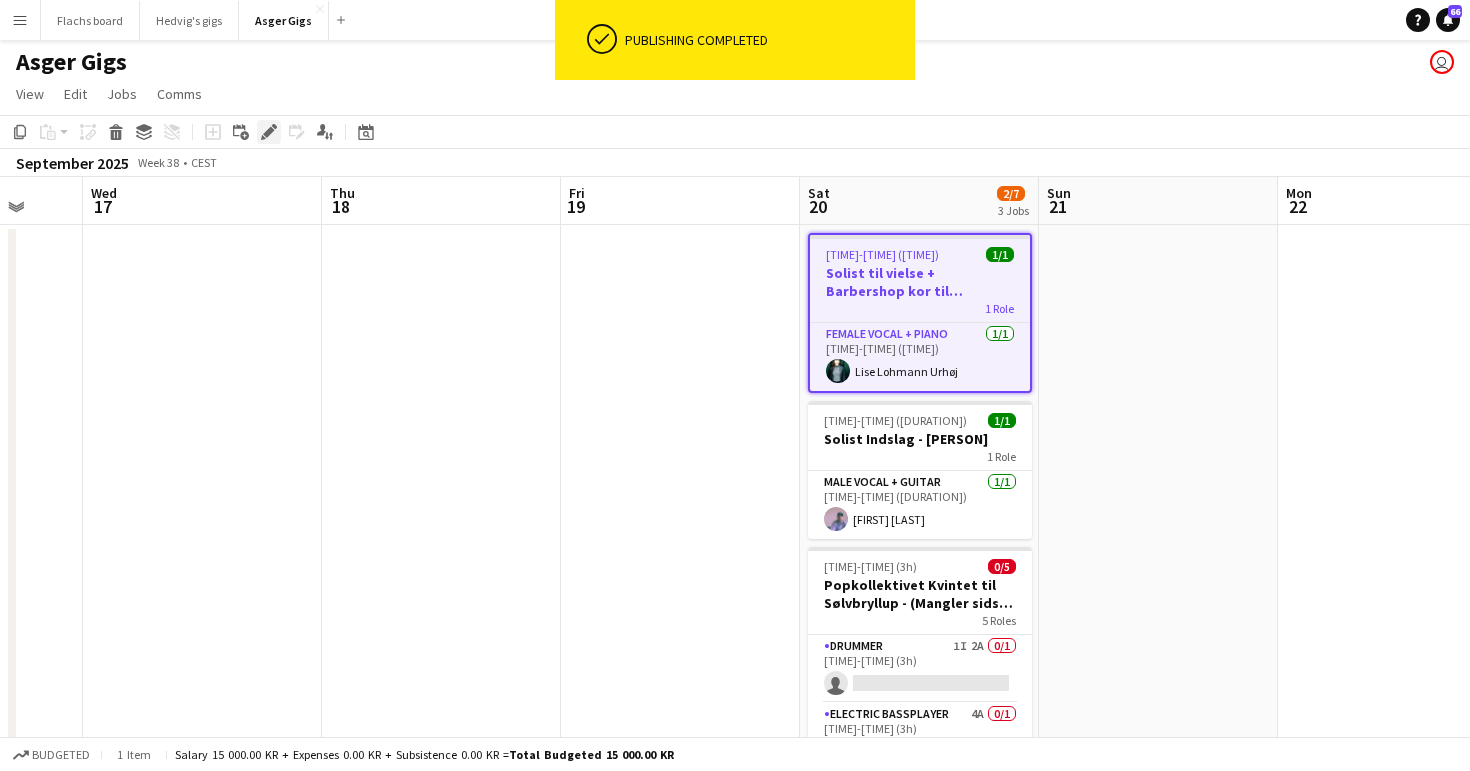 click on "Edit" at bounding box center (269, 132) 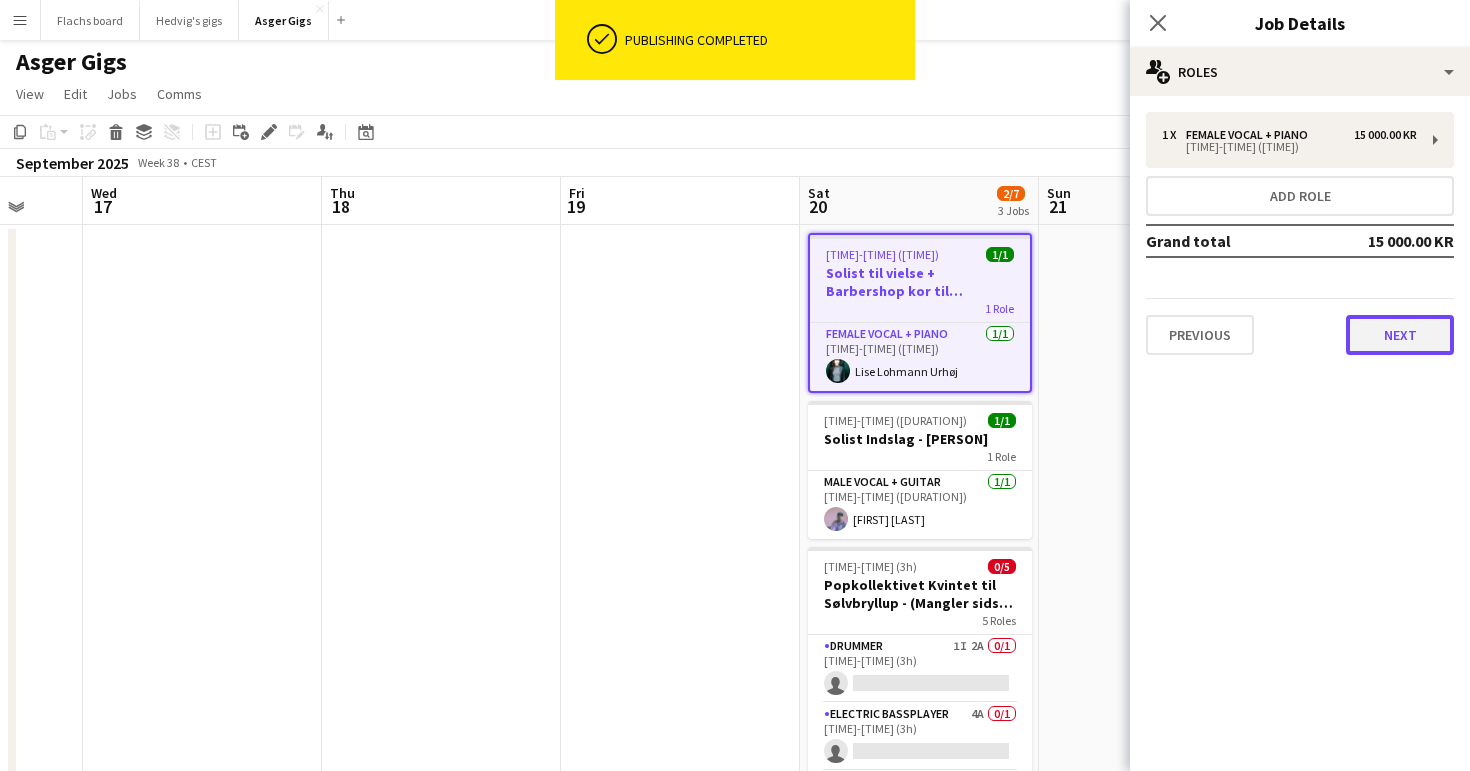 click on "Next" at bounding box center [1400, 335] 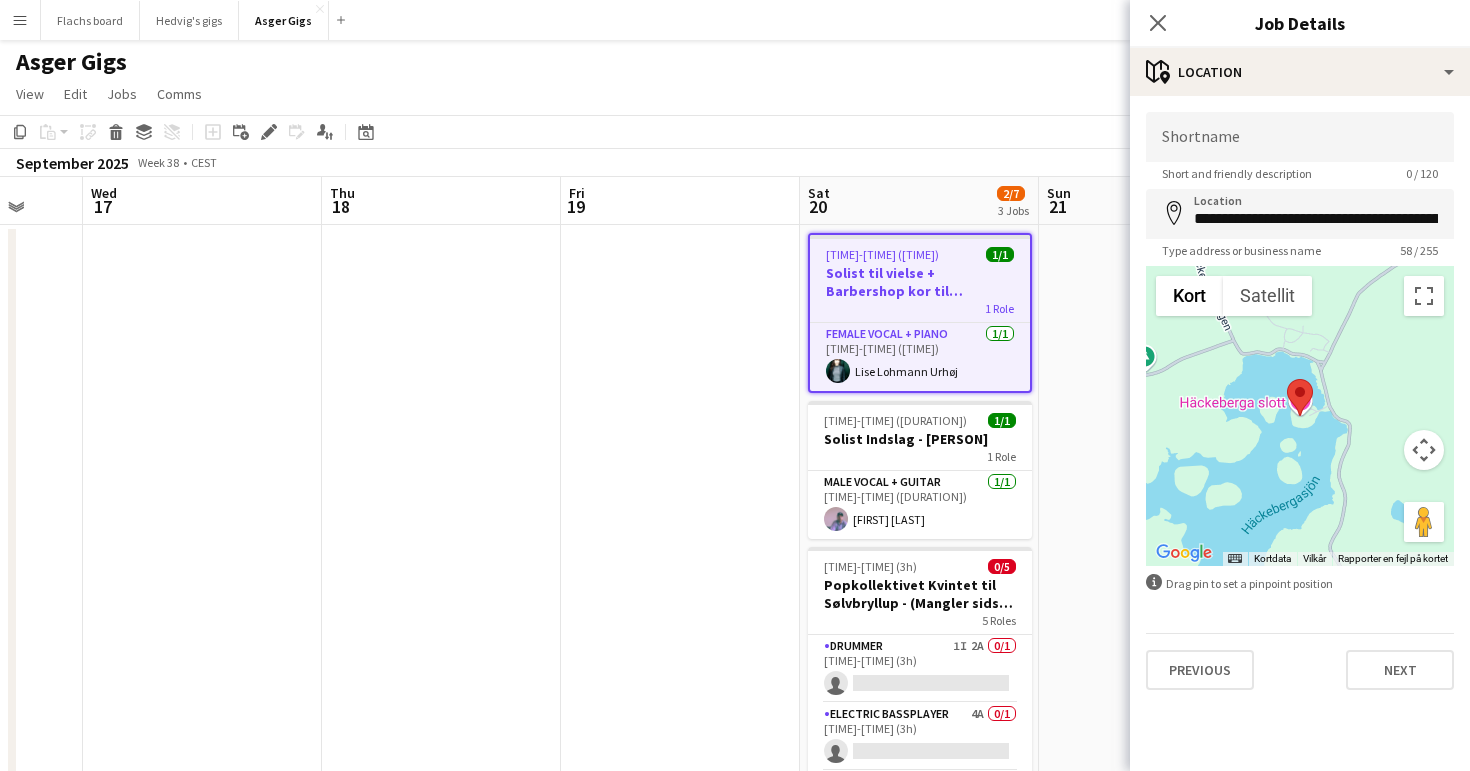 click on "**********" at bounding box center (1300, 401) 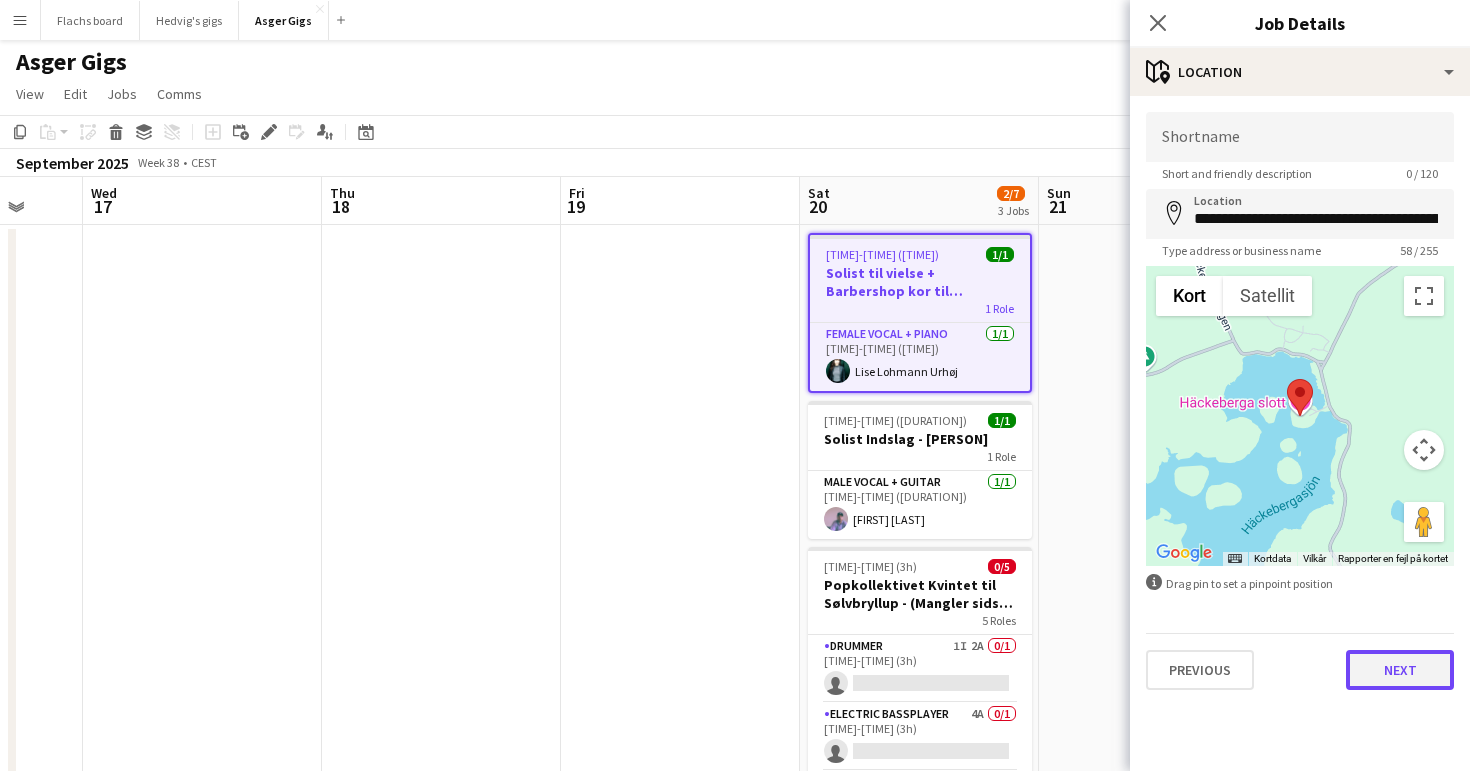 click on "Next" at bounding box center [1400, 670] 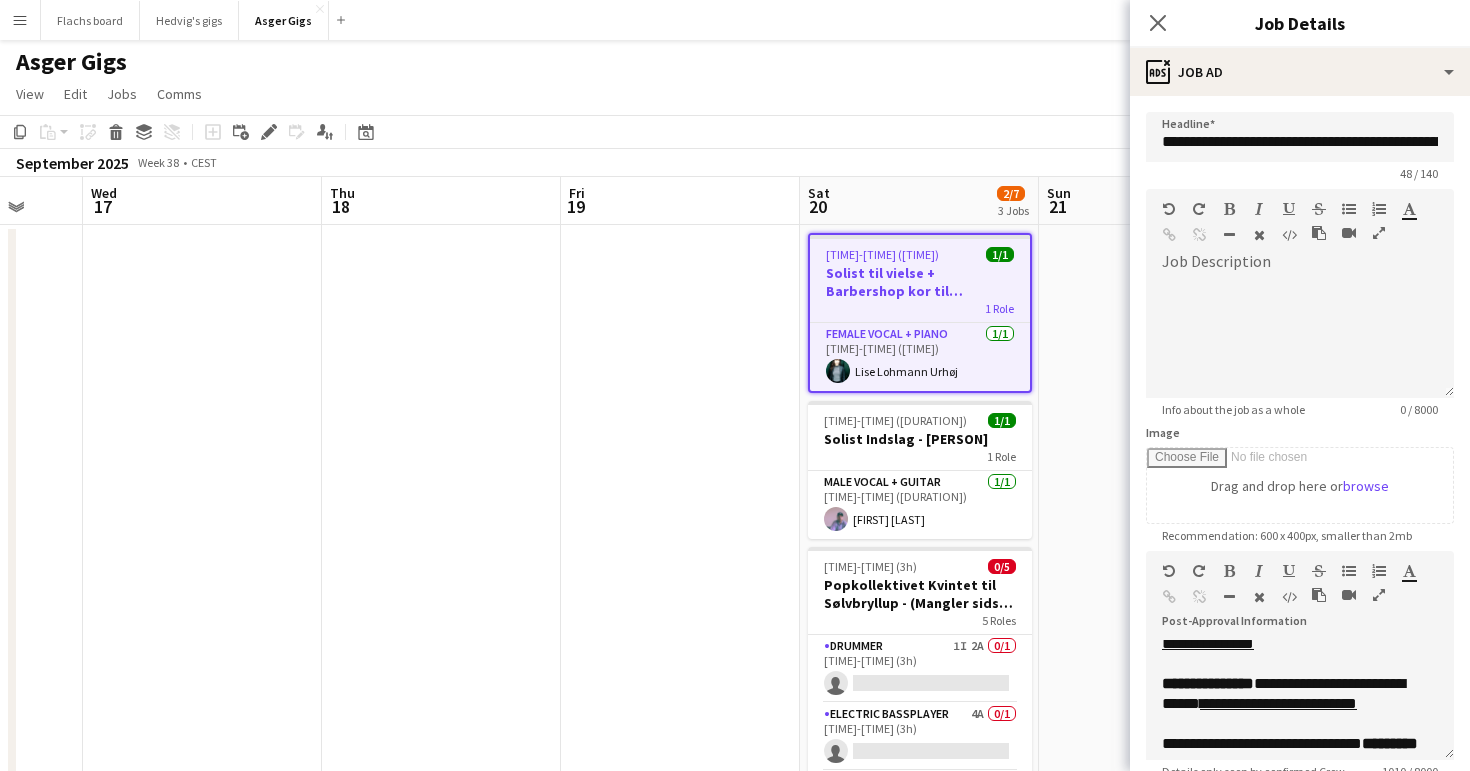 scroll, scrollTop: 527, scrollLeft: 0, axis: vertical 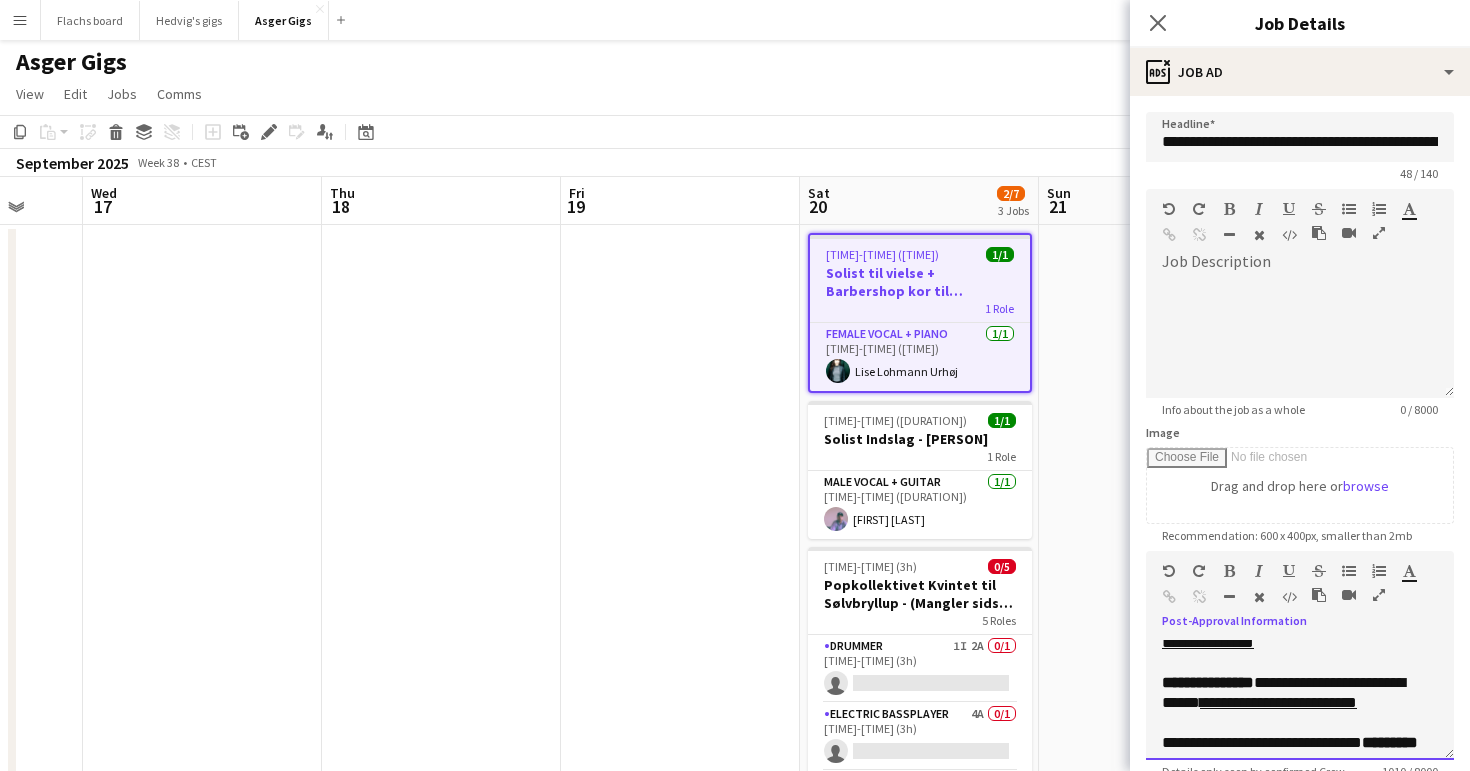 drag, startPoint x: 1317, startPoint y: 687, endPoint x: 1277, endPoint y: 672, distance: 42.72002 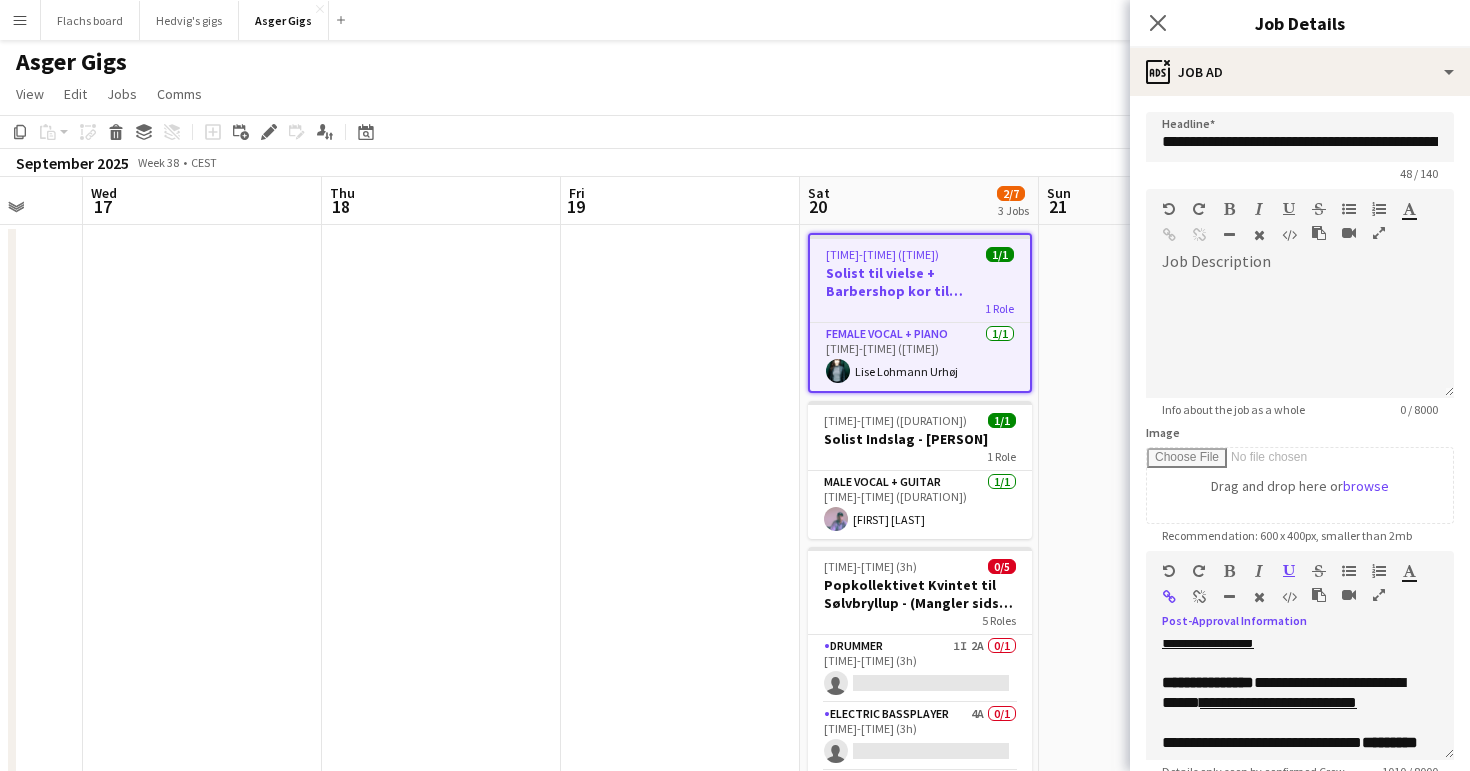click at bounding box center [1199, 597] 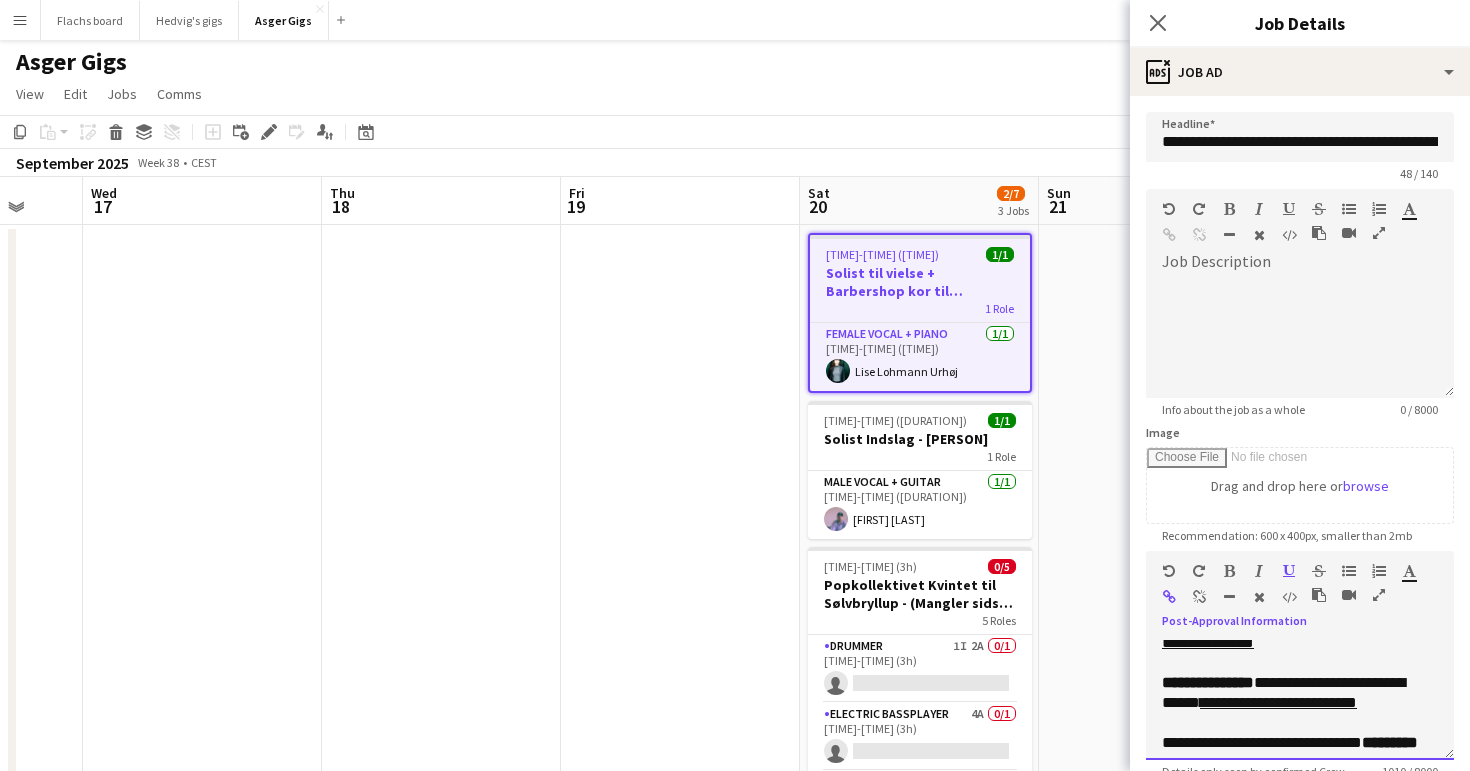 type 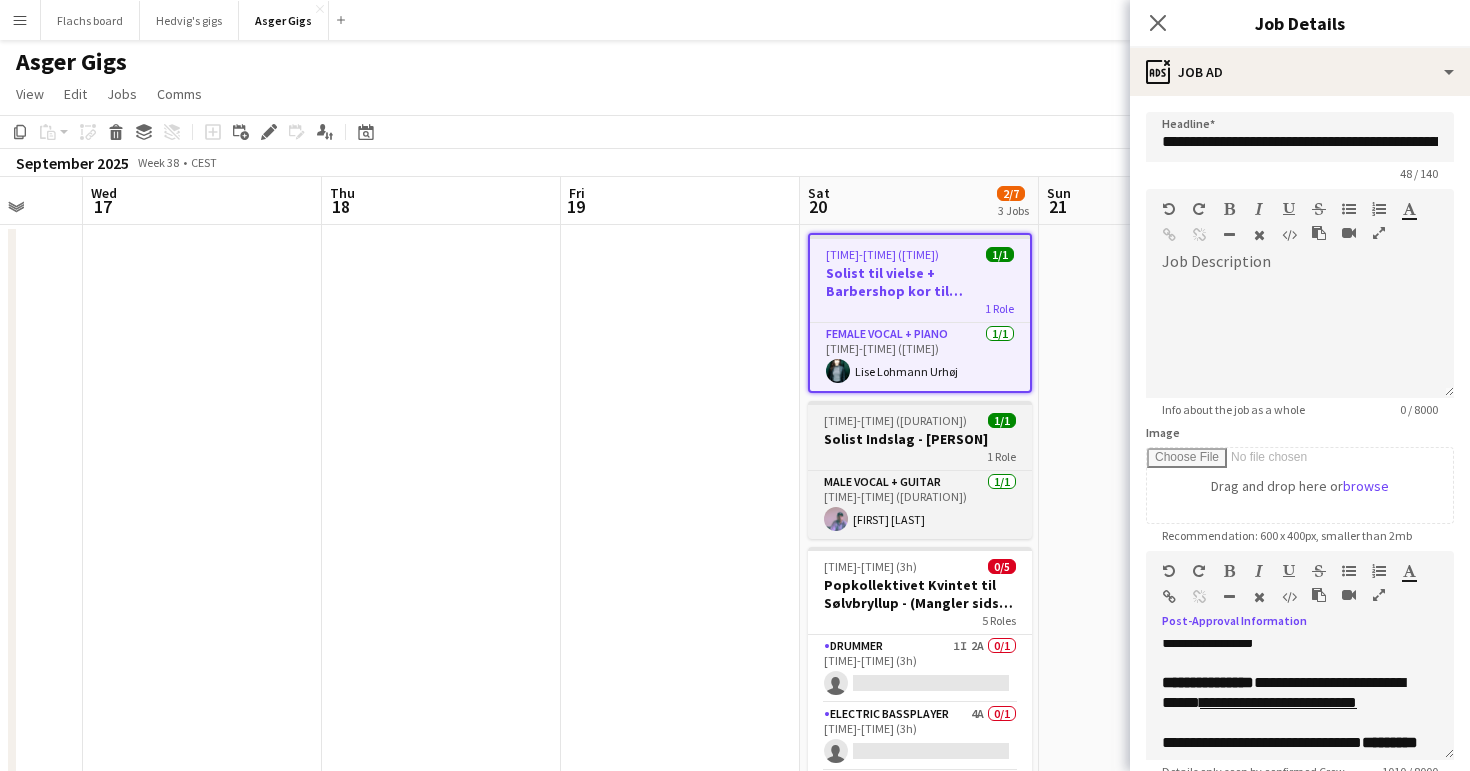 click on "1 Role" at bounding box center (920, 456) 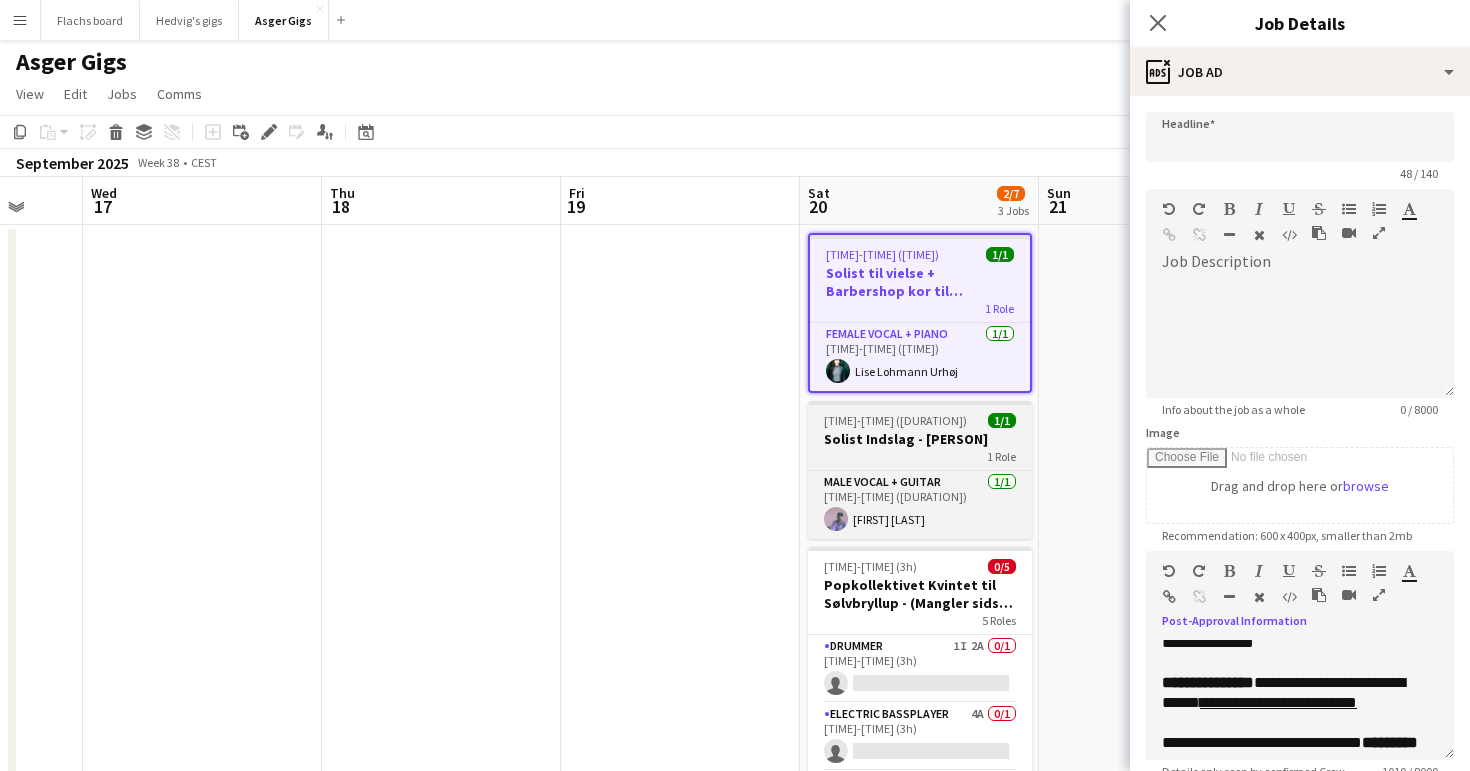 type on "**********" 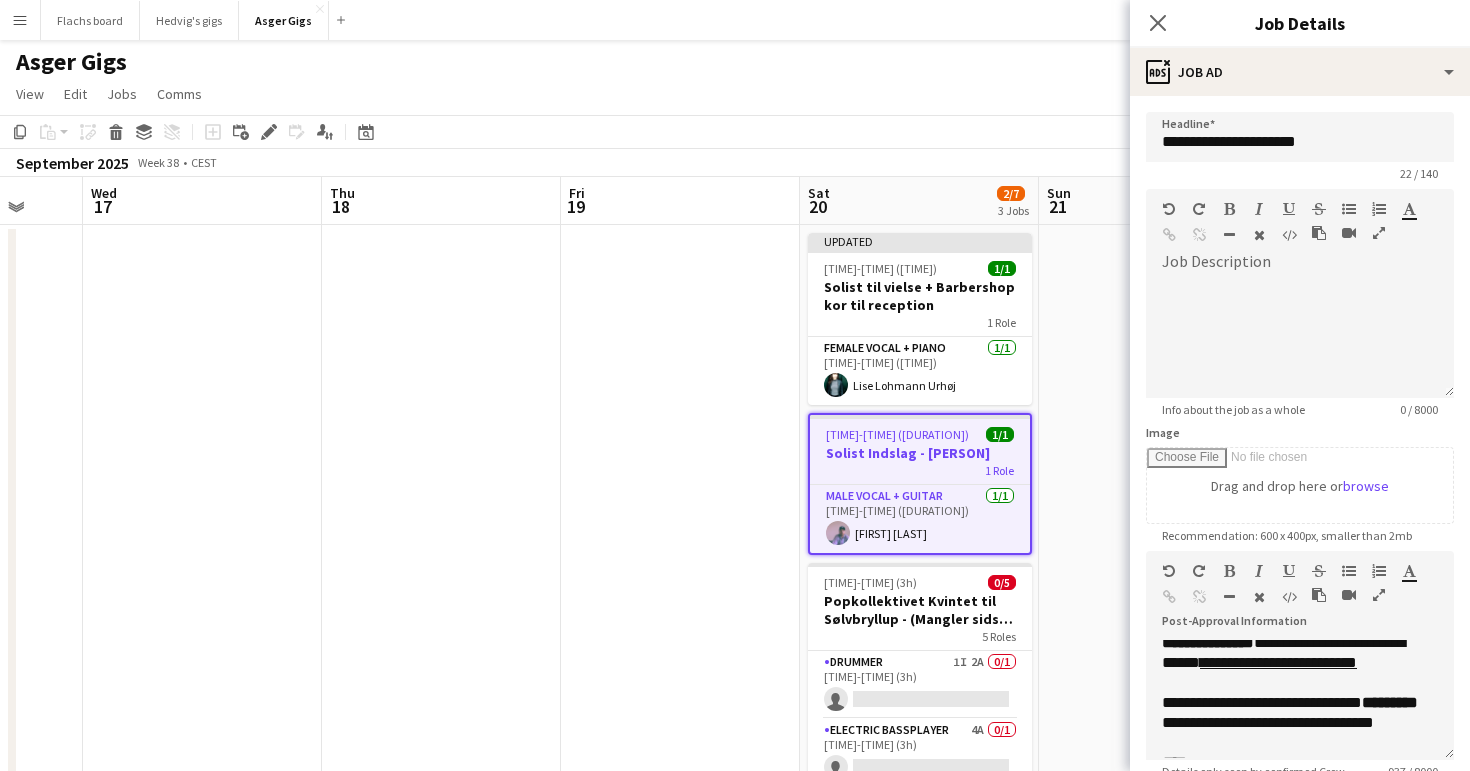 scroll, scrollTop: 325, scrollLeft: 0, axis: vertical 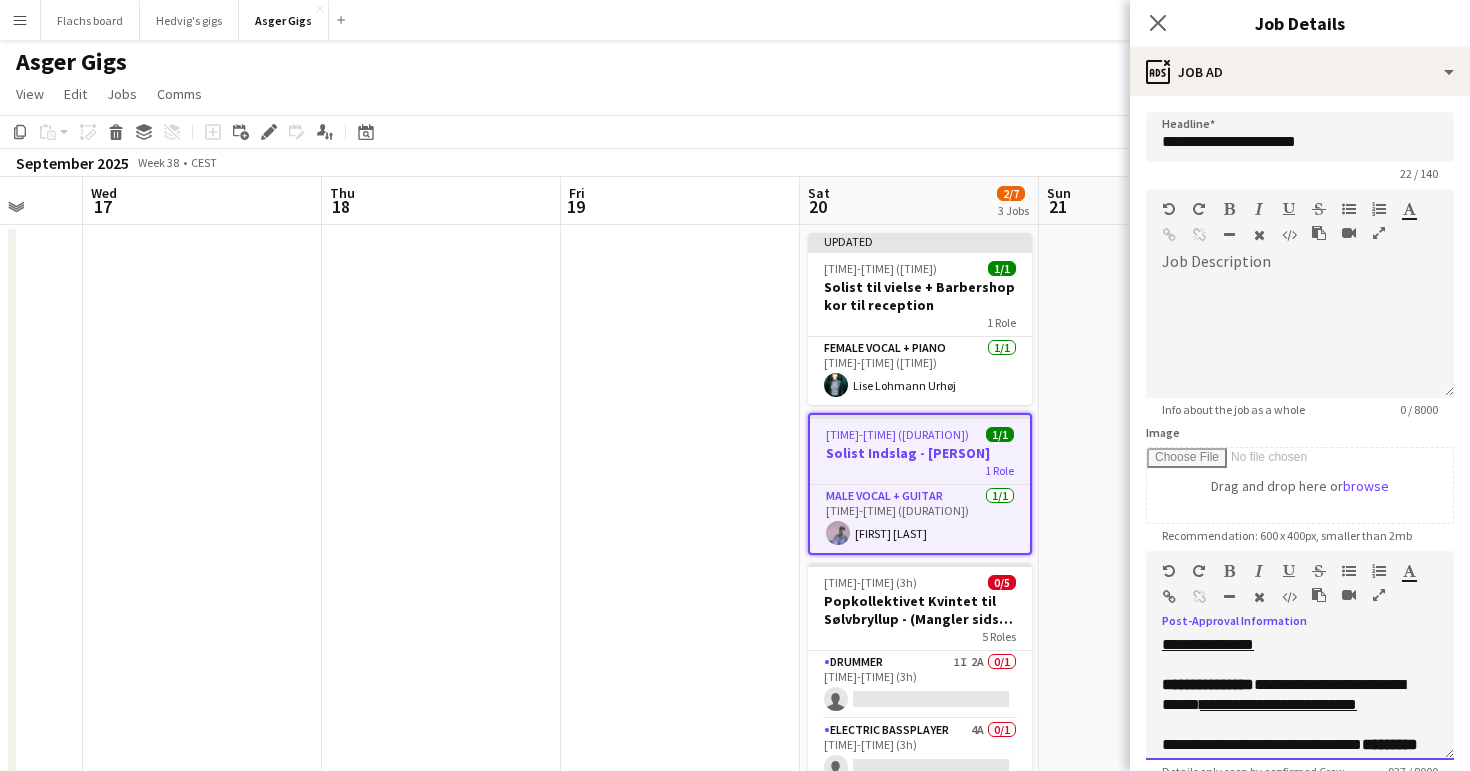drag, startPoint x: 1286, startPoint y: 689, endPoint x: 1276, endPoint y: 669, distance: 22.36068 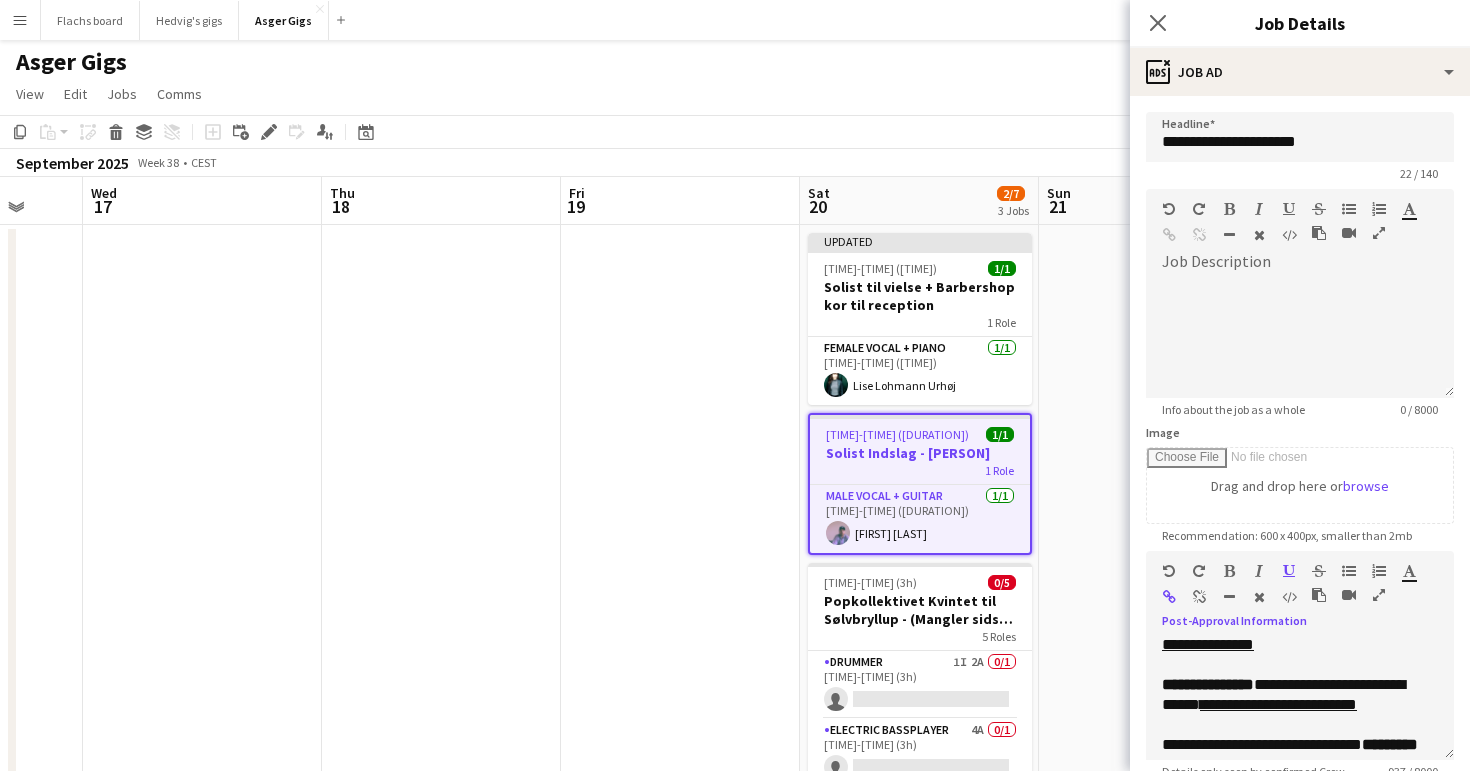 click at bounding box center [1199, 597] 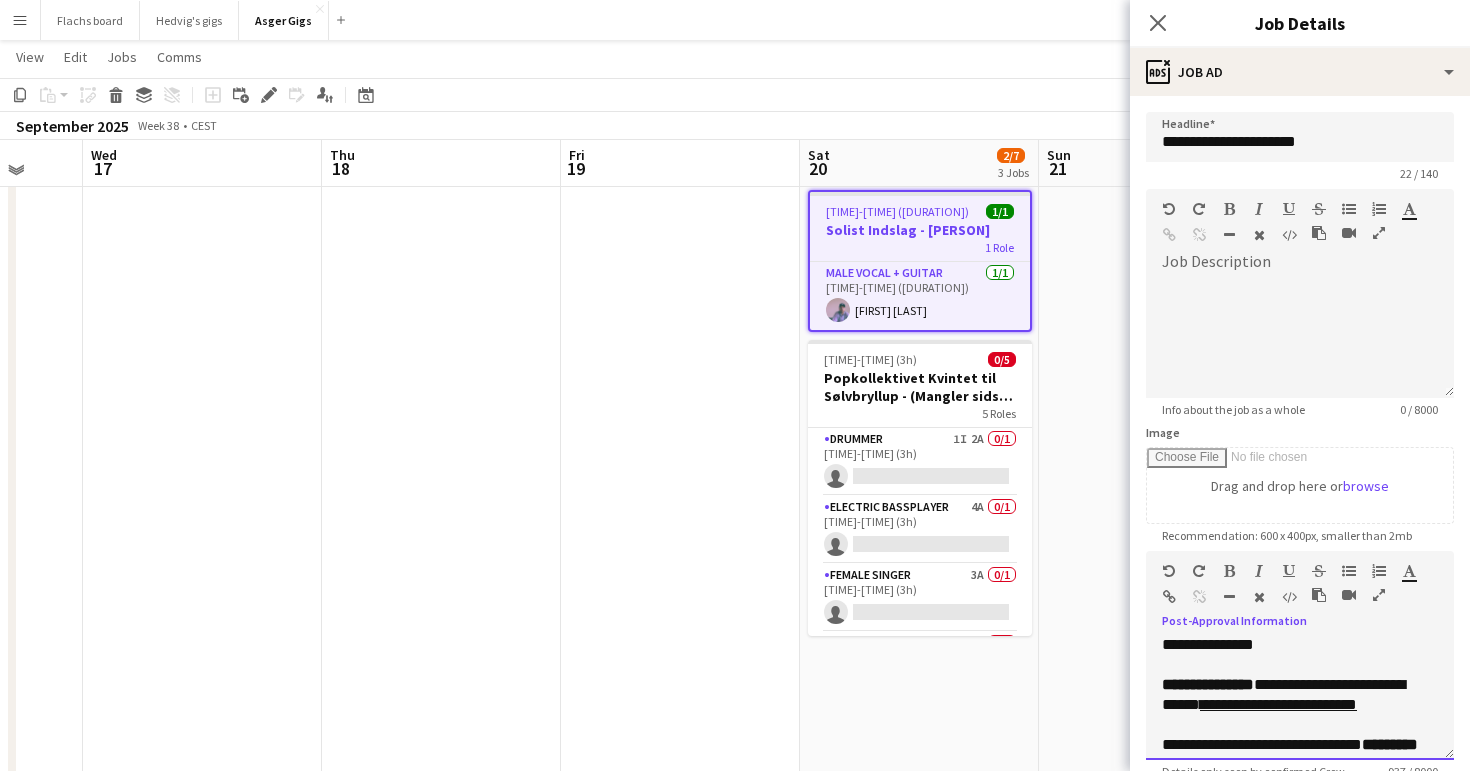 scroll, scrollTop: 224, scrollLeft: 0, axis: vertical 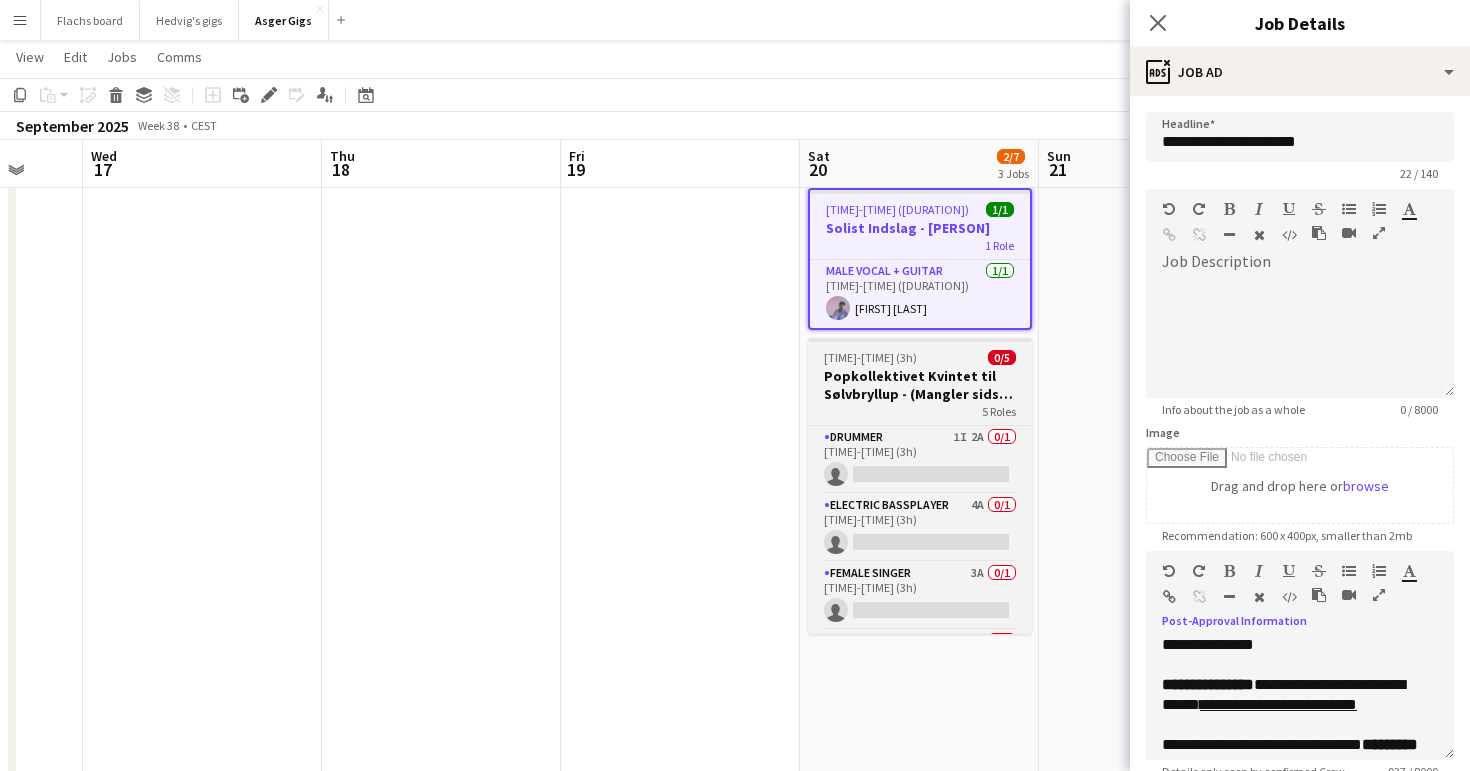 click on "Popkollektivet Kvintet til Sølvbryllup - (Mangler sidste bekræftelse)" at bounding box center [920, 385] 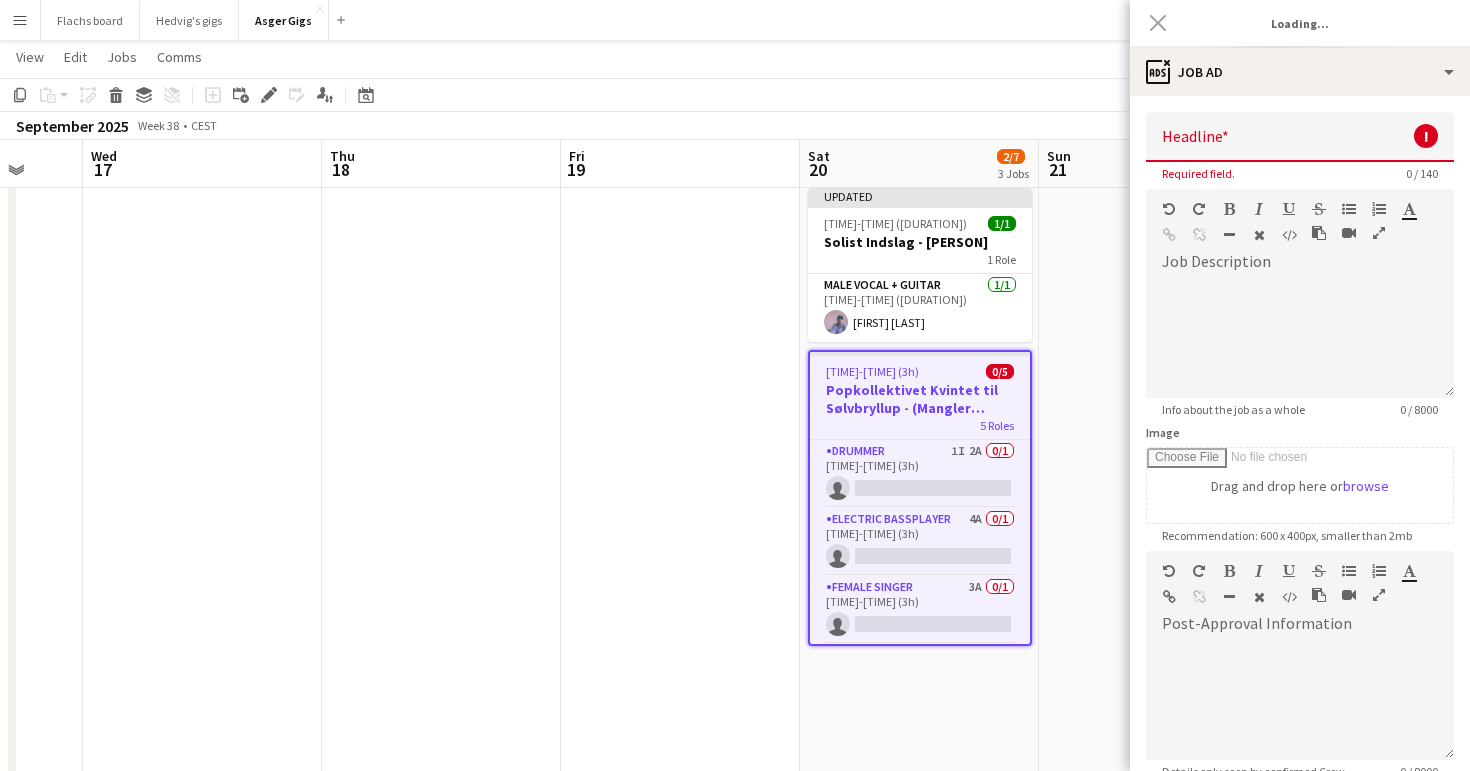 scroll, scrollTop: 0, scrollLeft: 0, axis: both 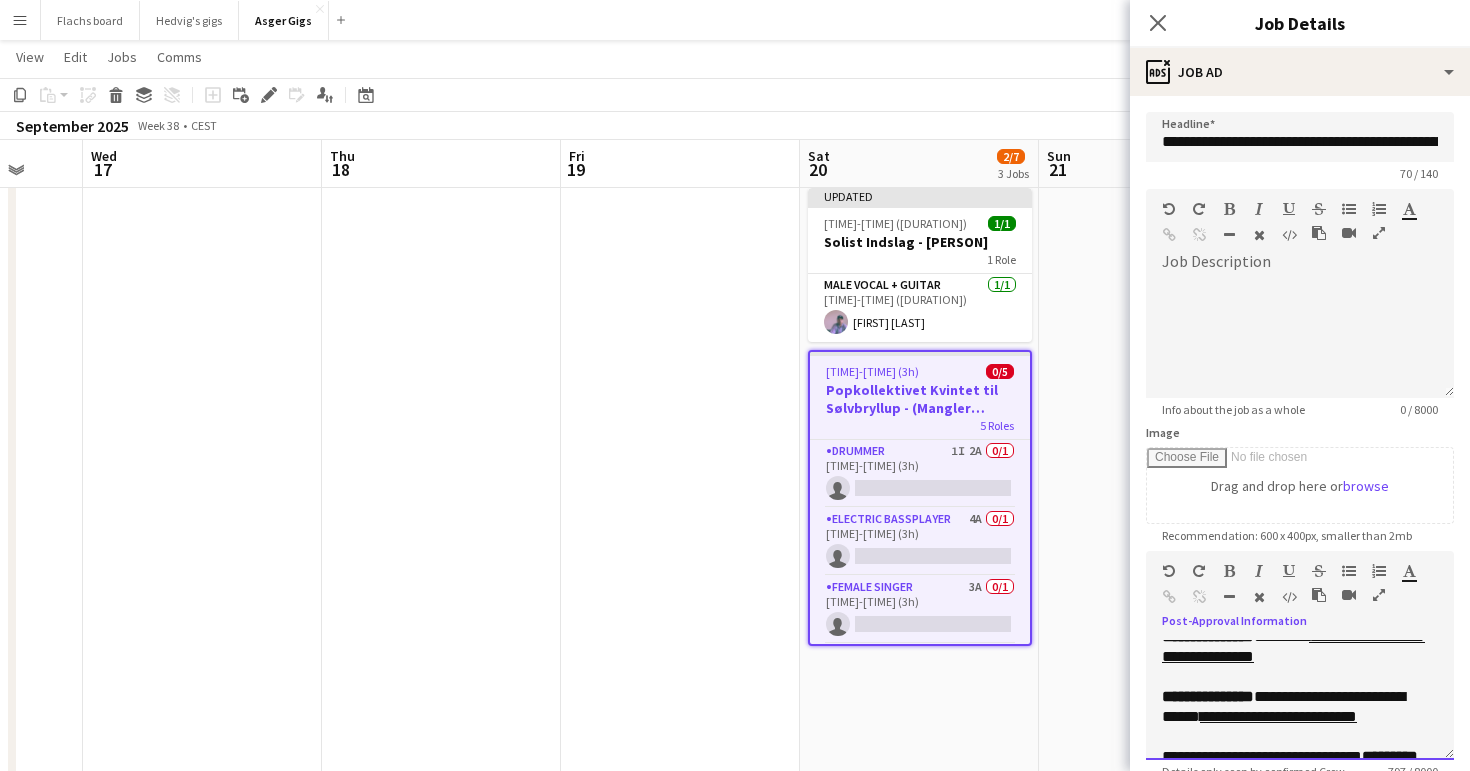 drag, startPoint x: 1284, startPoint y: 680, endPoint x: 1275, endPoint y: 662, distance: 20.12461 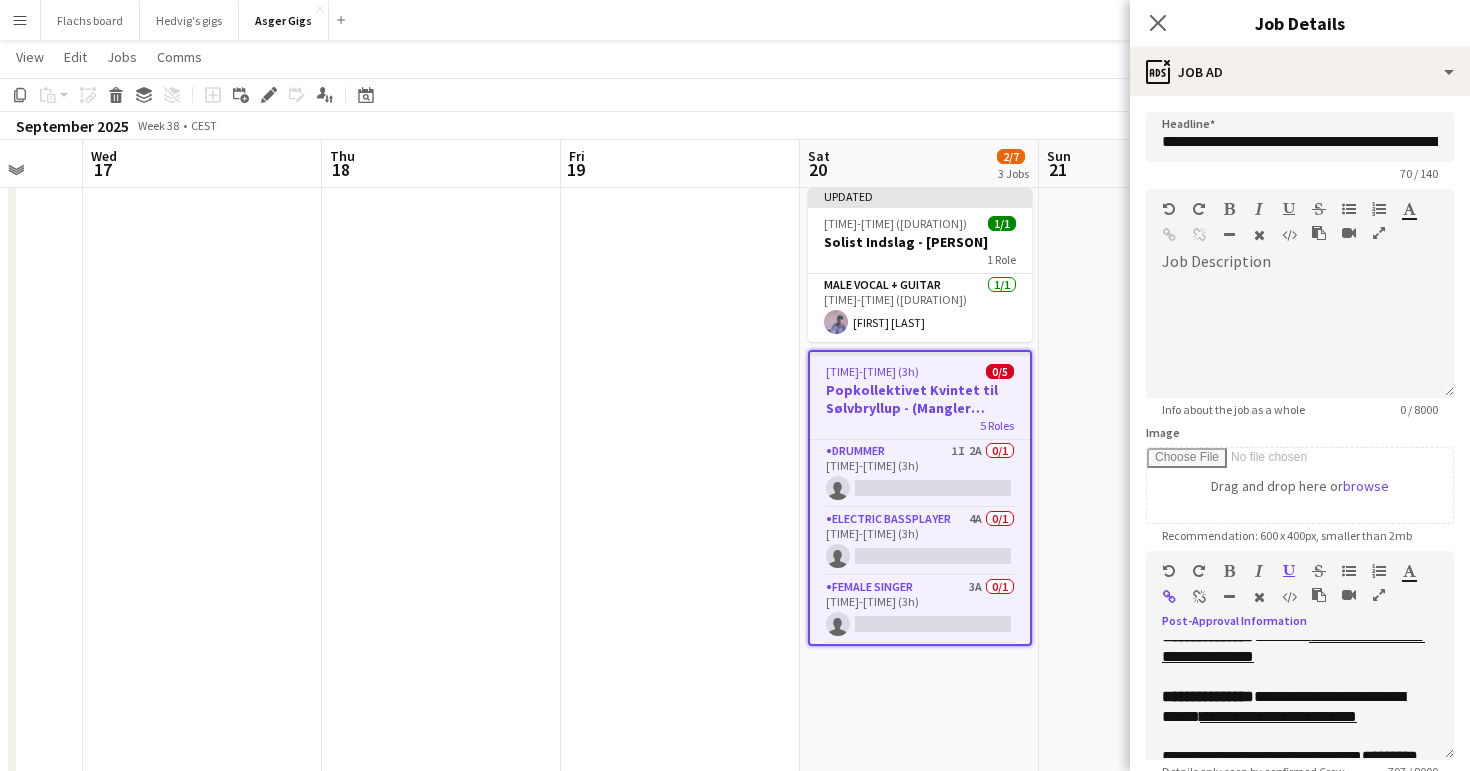 click at bounding box center [1199, 597] 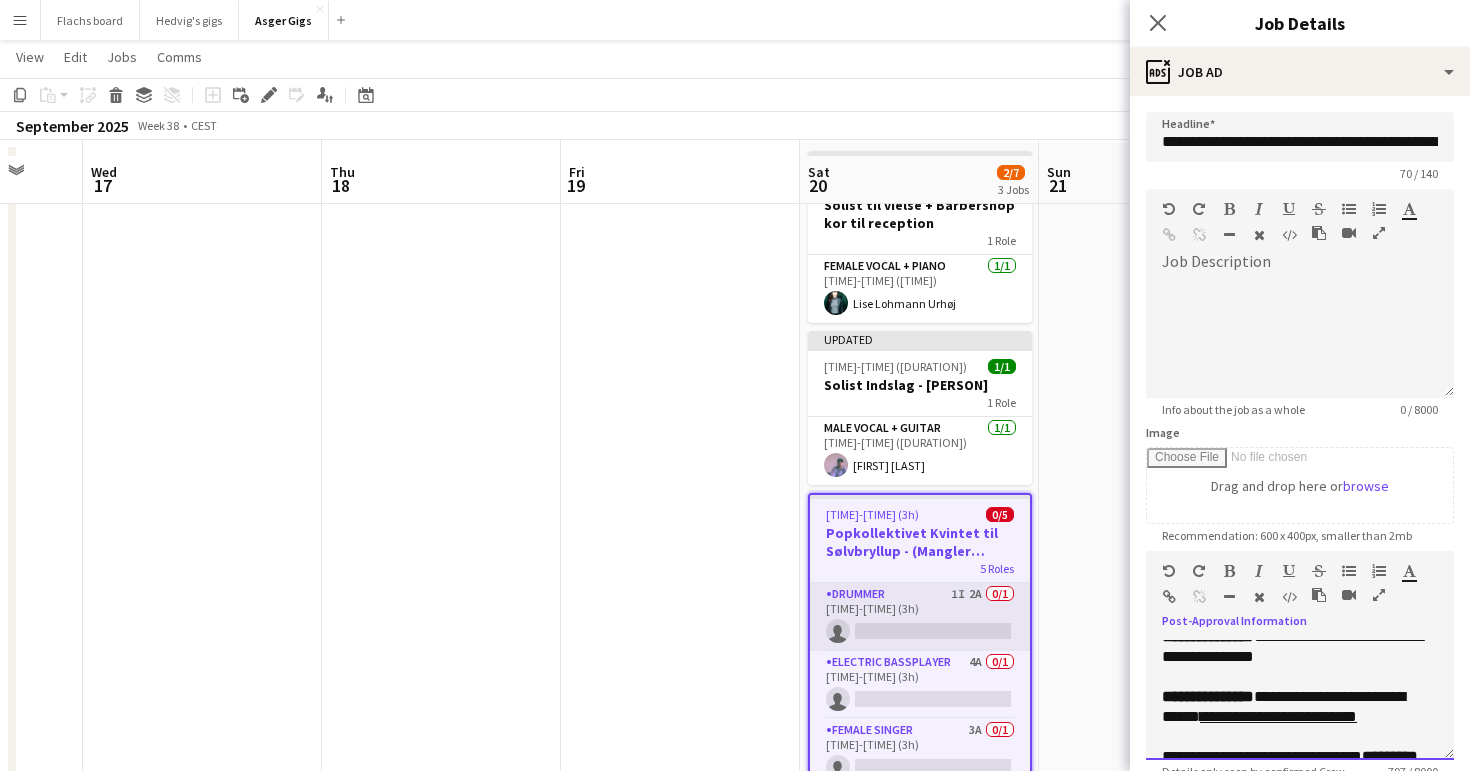 scroll, scrollTop: 68, scrollLeft: 0, axis: vertical 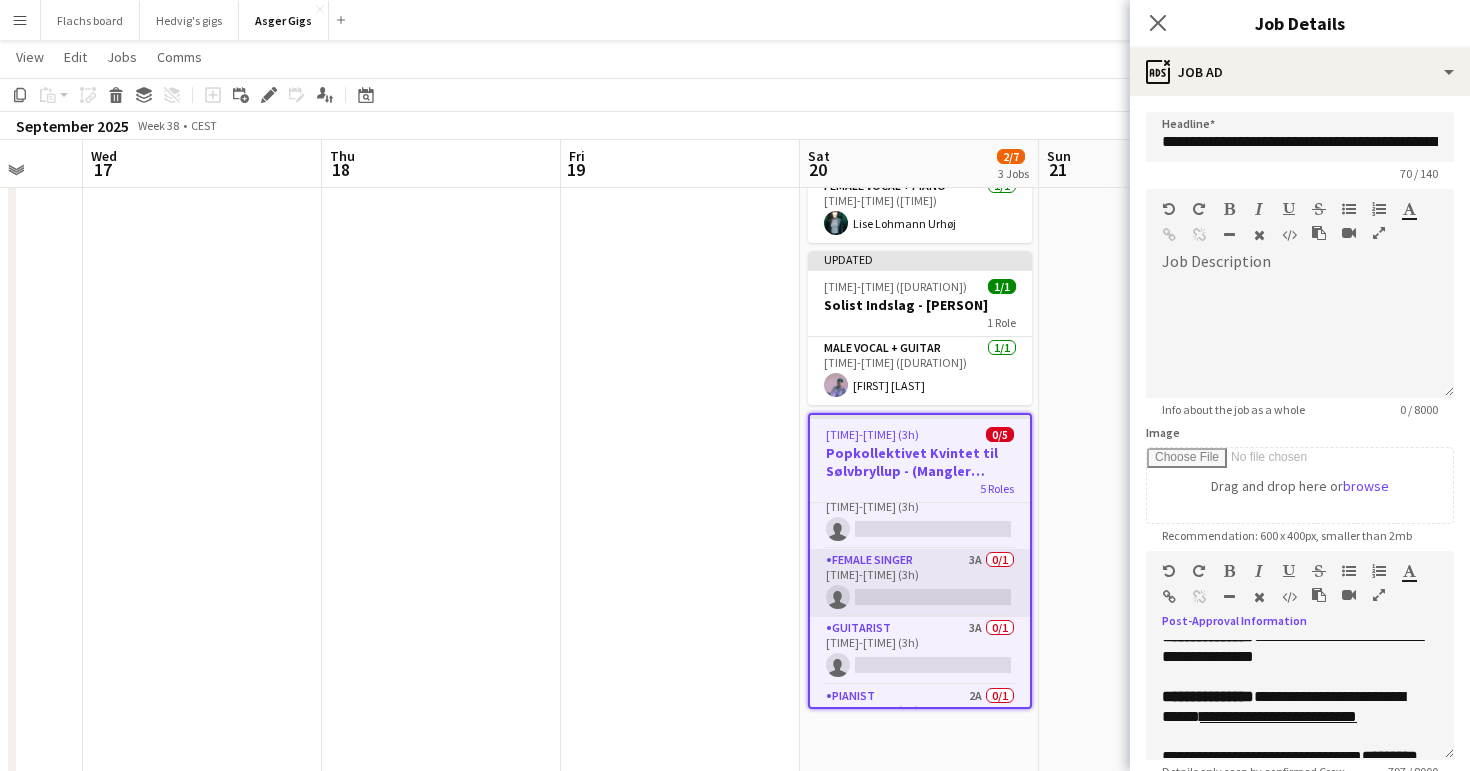 click on "Female Singer   3A   0/1   [TIME]-[TIME] ([DURATION])
single-neutral-actions" at bounding box center (920, 583) 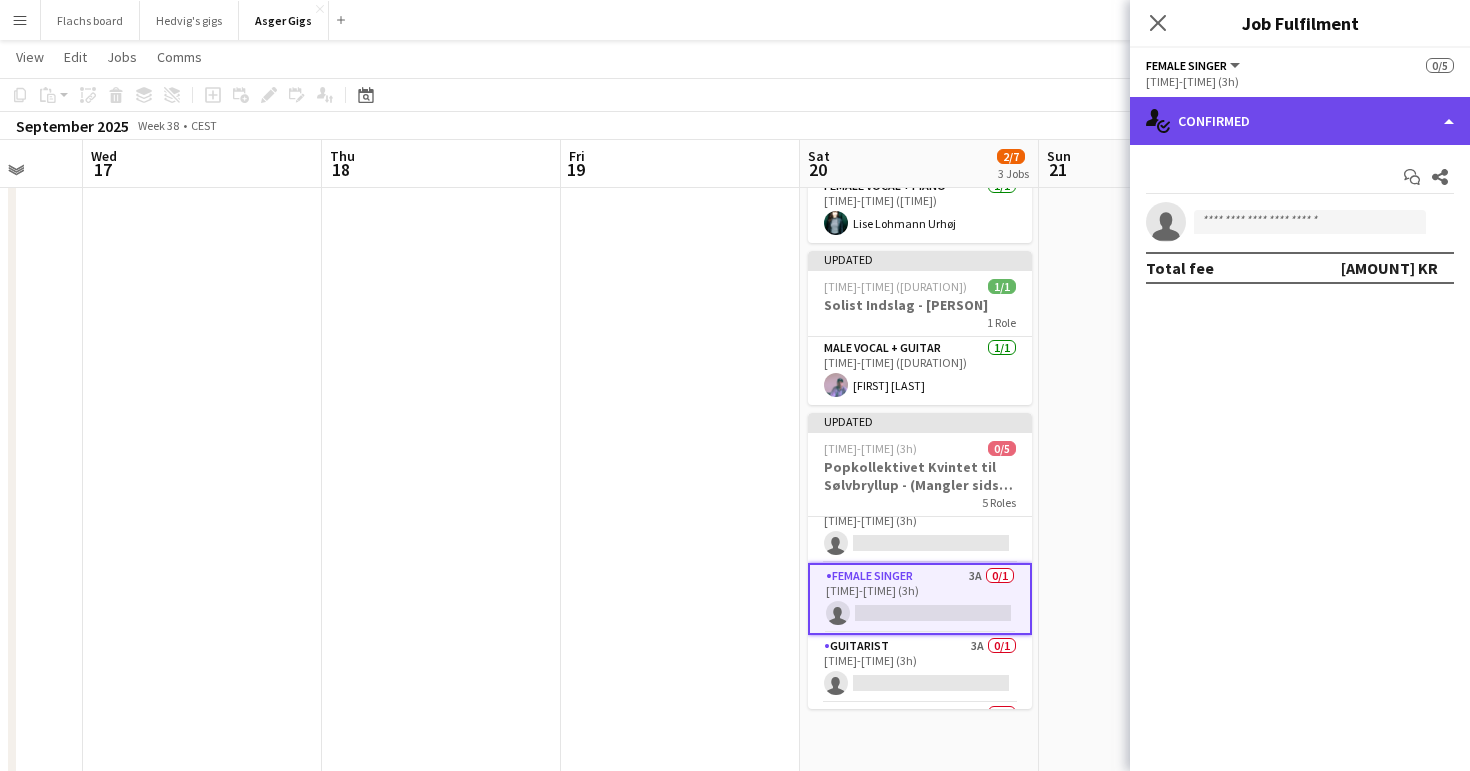 click on "single-neutral-actions-check-2
Confirmed" 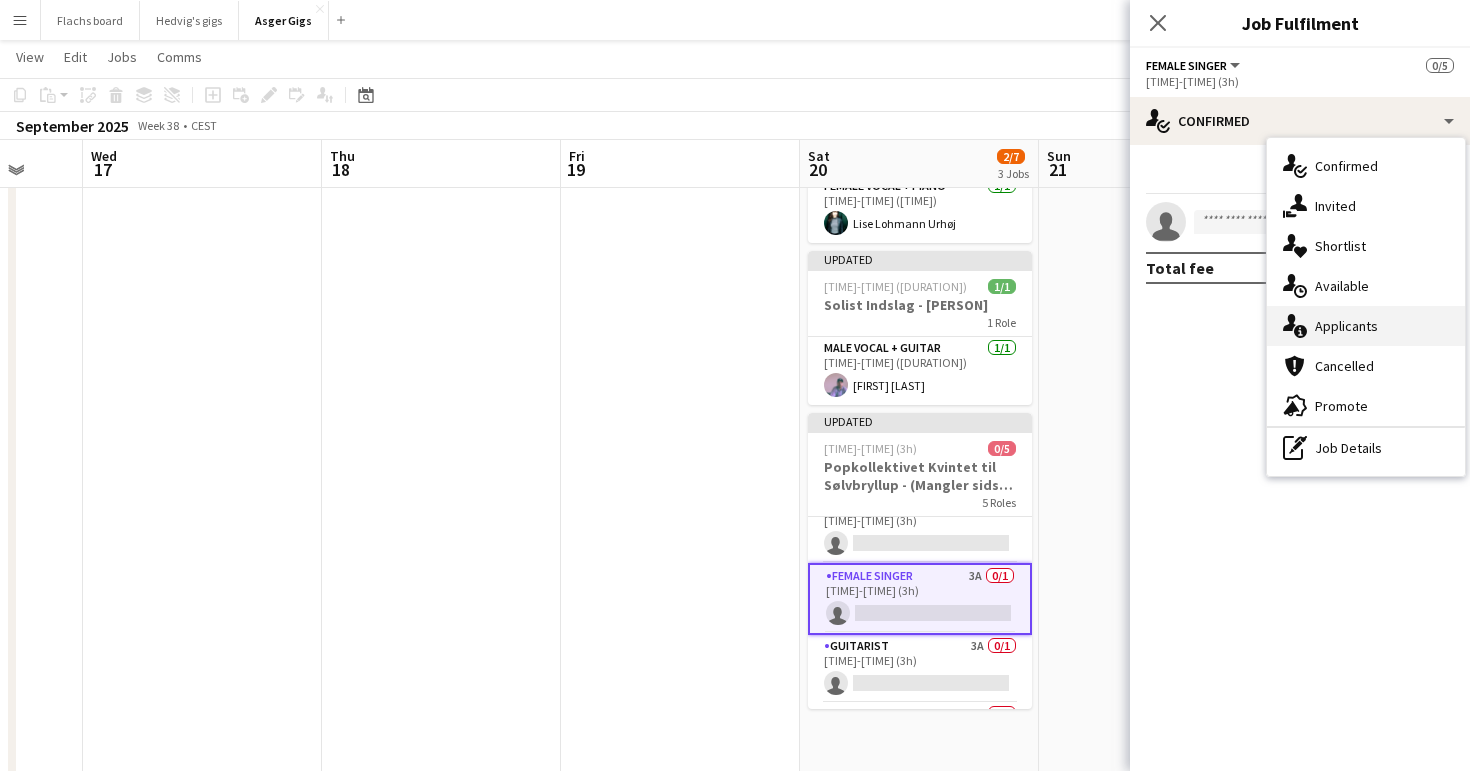 click on "single-neutral-actions-information
Applicants" at bounding box center [1366, 326] 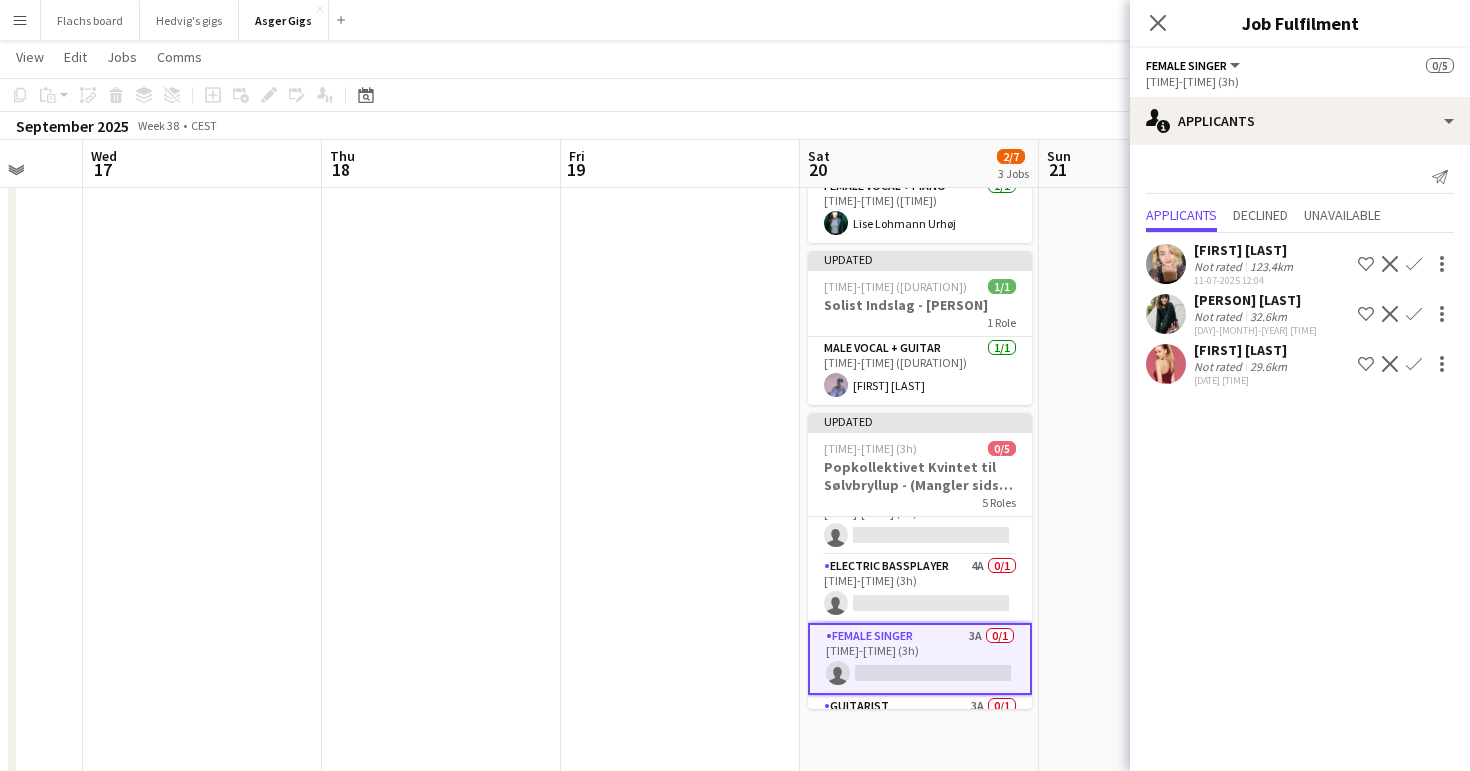 scroll, scrollTop: 0, scrollLeft: 0, axis: both 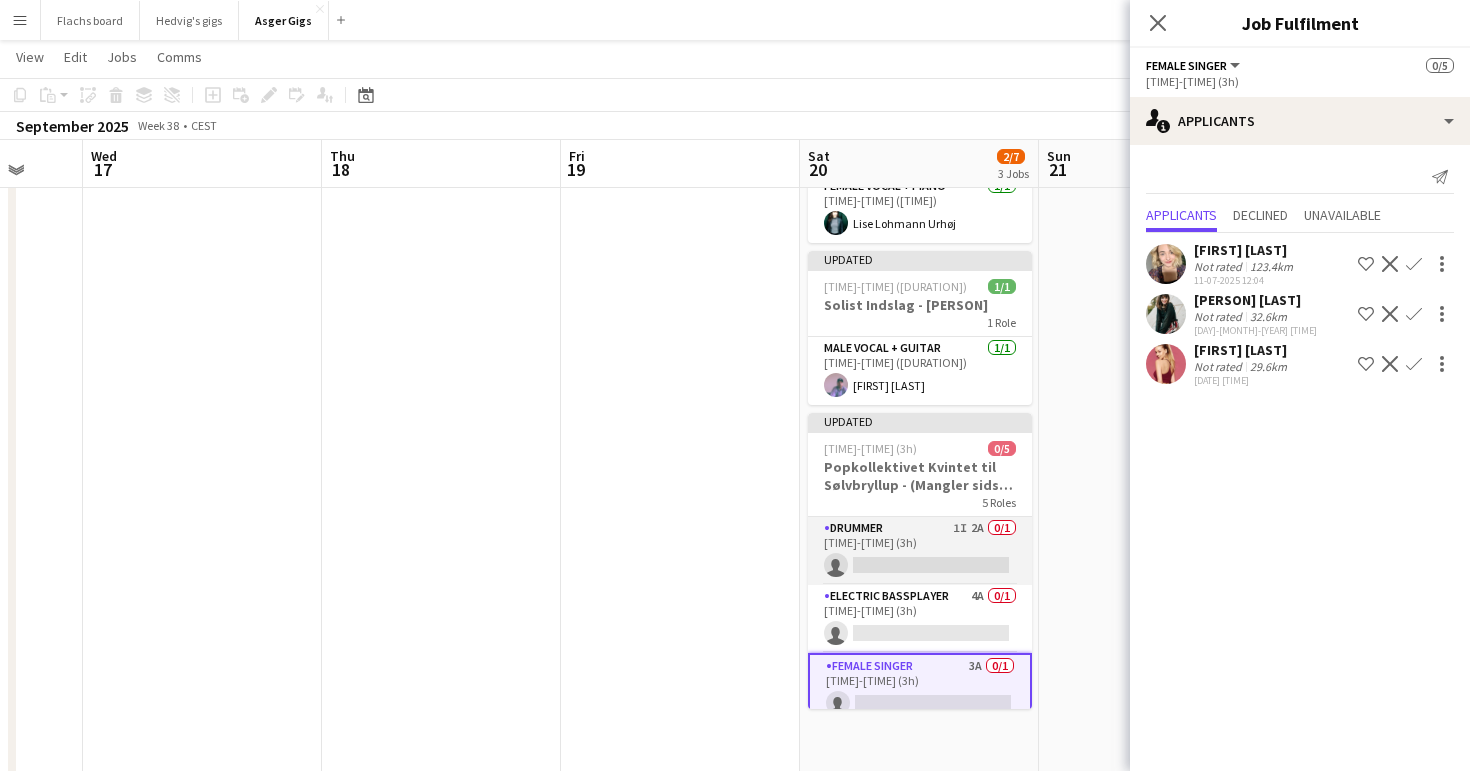 click on "Drummer   1I   2A   0/1   [TIME]-[TIME] ([DURATION])
single-neutral-actions" at bounding box center [920, 551] 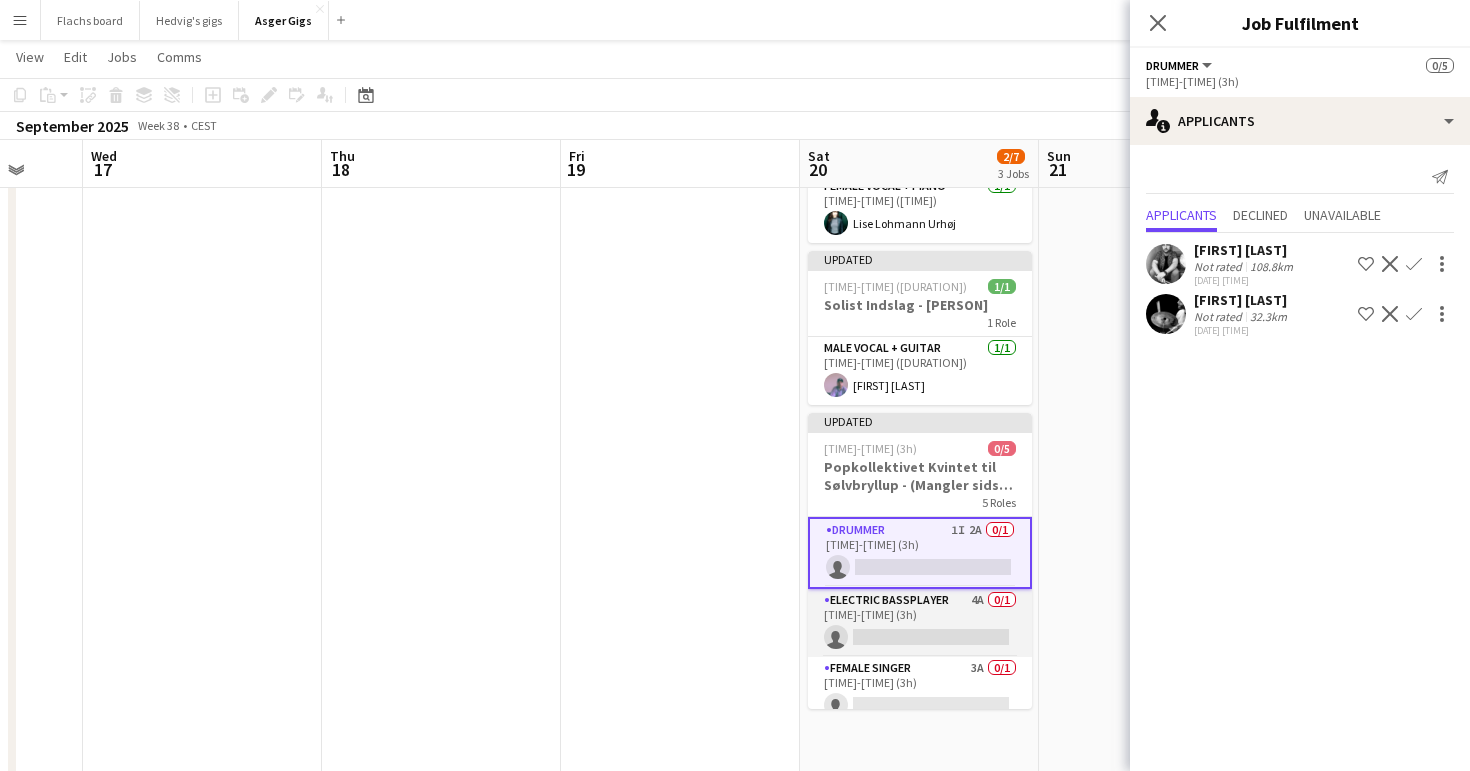 click on "Electric Bassplayer   4A   0/1   20:30-23:30 (3h)
single-neutral-actions" at bounding box center [920, 623] 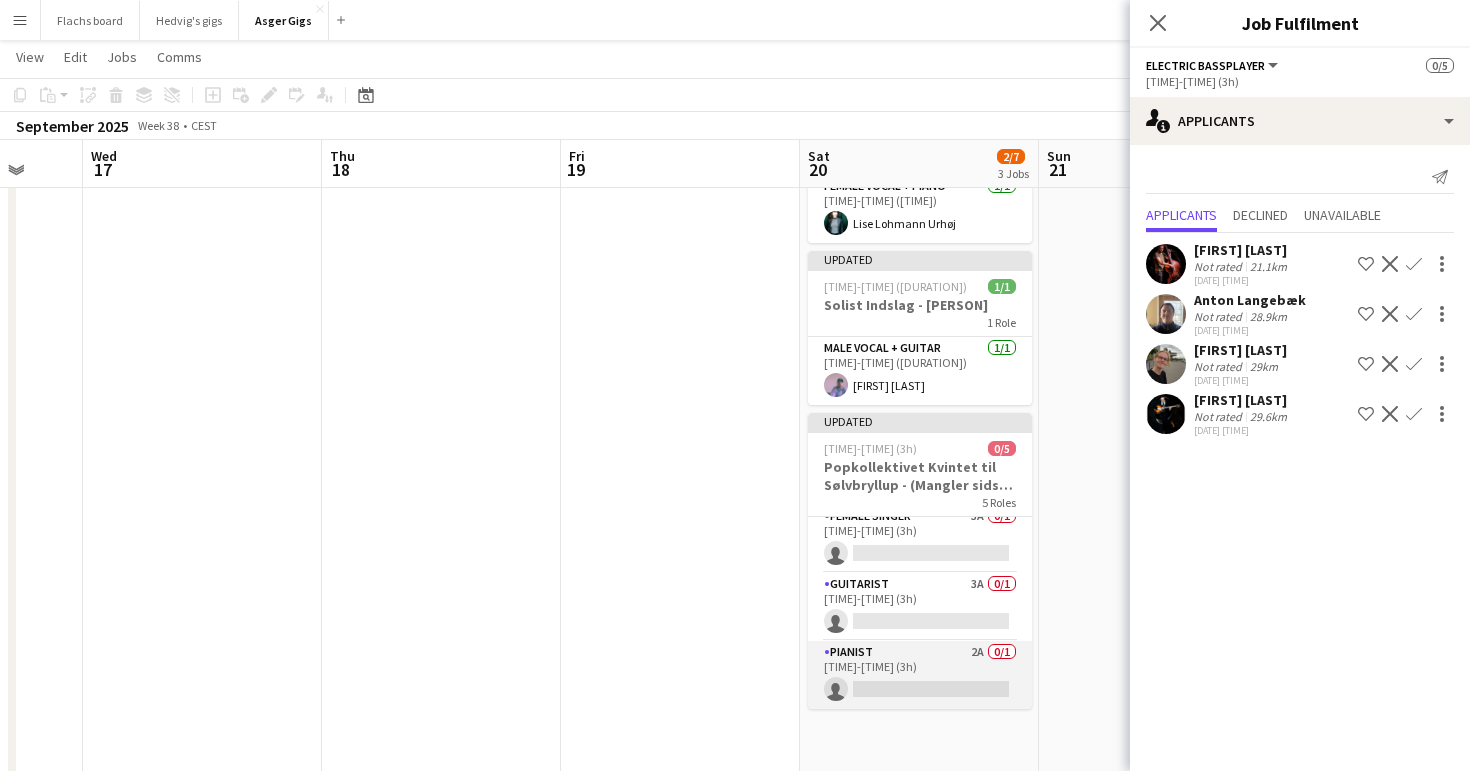 click on "Pianist   [NUMBER][NUMBER]   [NUMBER]/[NUMBER]   [TIME]-[TIME] ([DURATION])
single-neutral-actions" at bounding box center [920, 675] 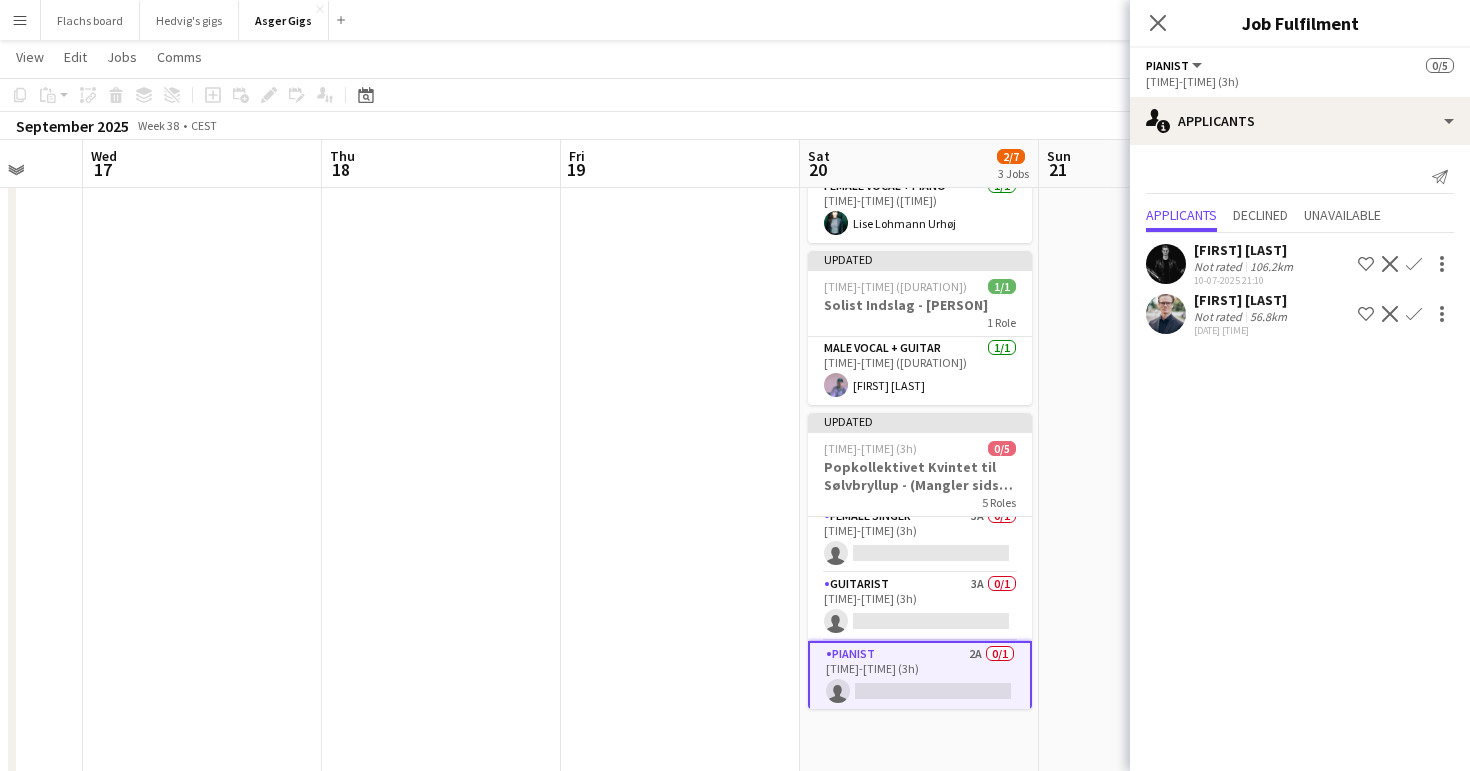click on "[FIRST] [LAST]" 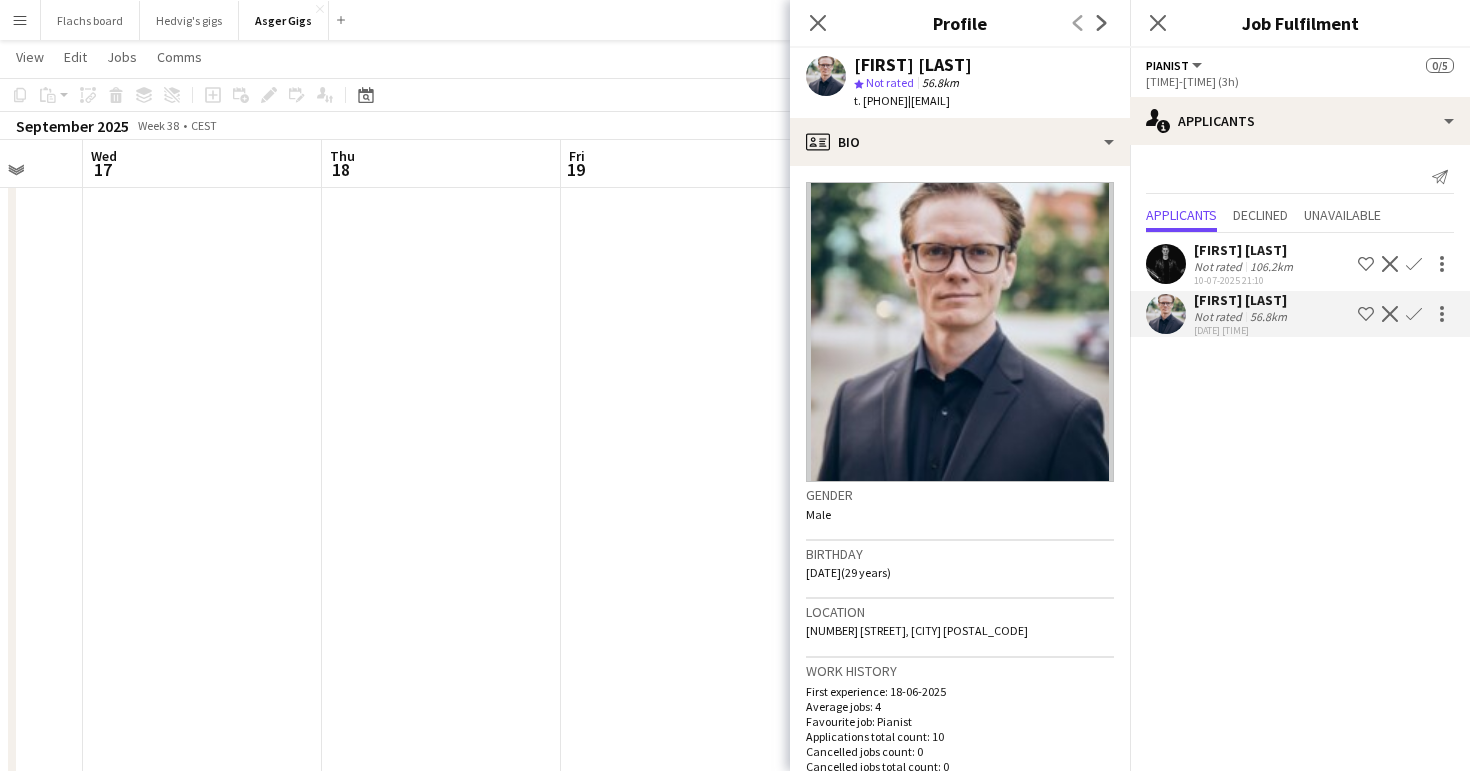 click on "[FIRST] [LAST]" at bounding box center (1242, 300) 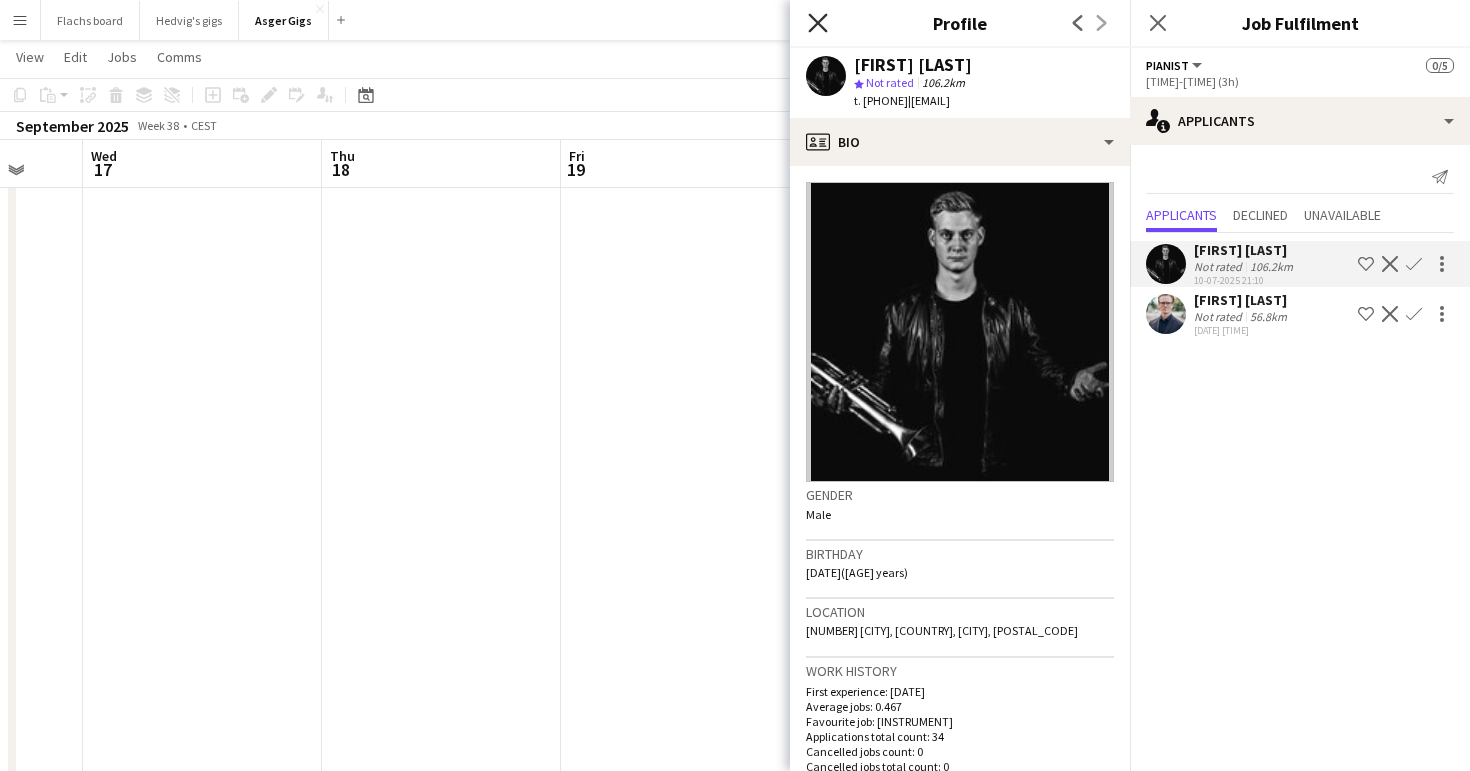 click on "Close pop-in" 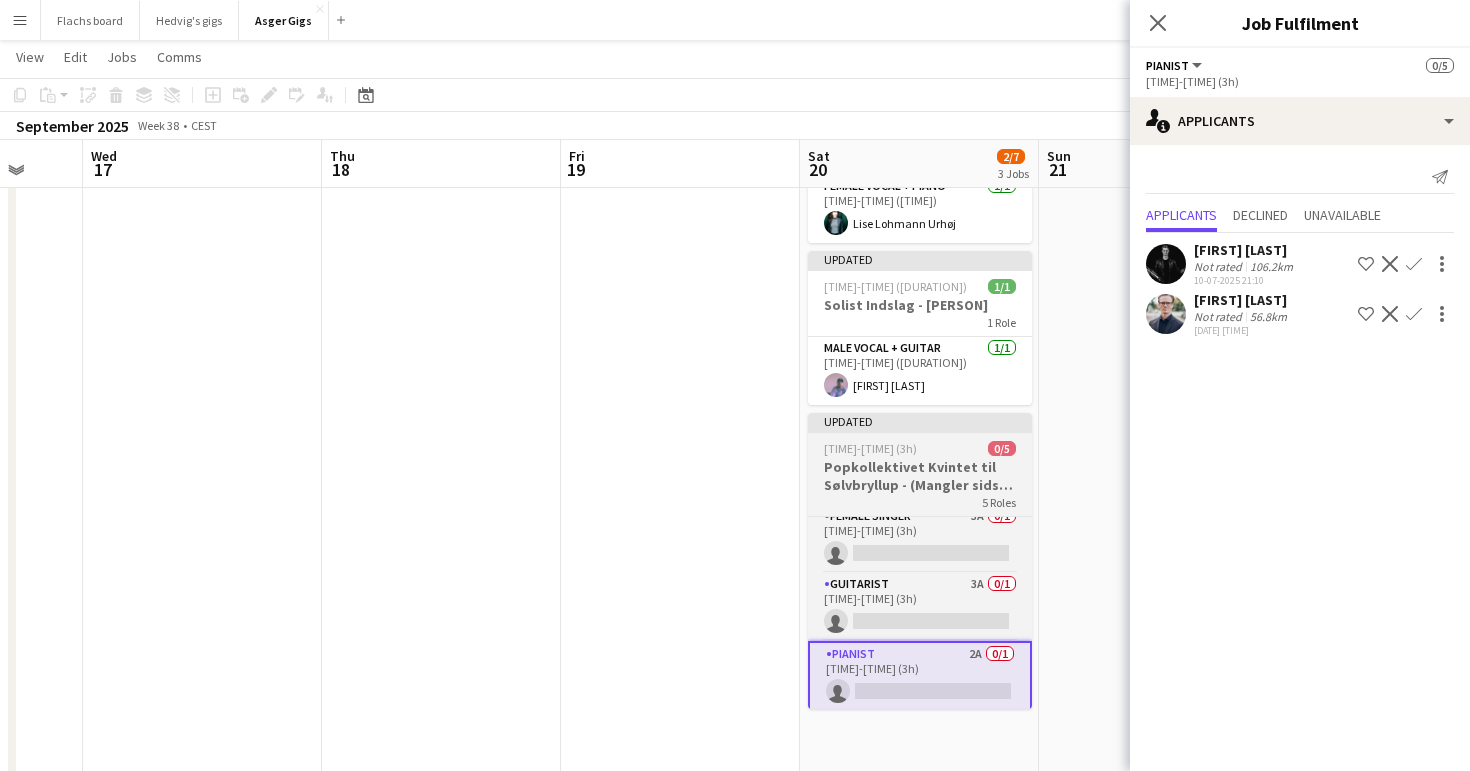 scroll, scrollTop: 0, scrollLeft: 0, axis: both 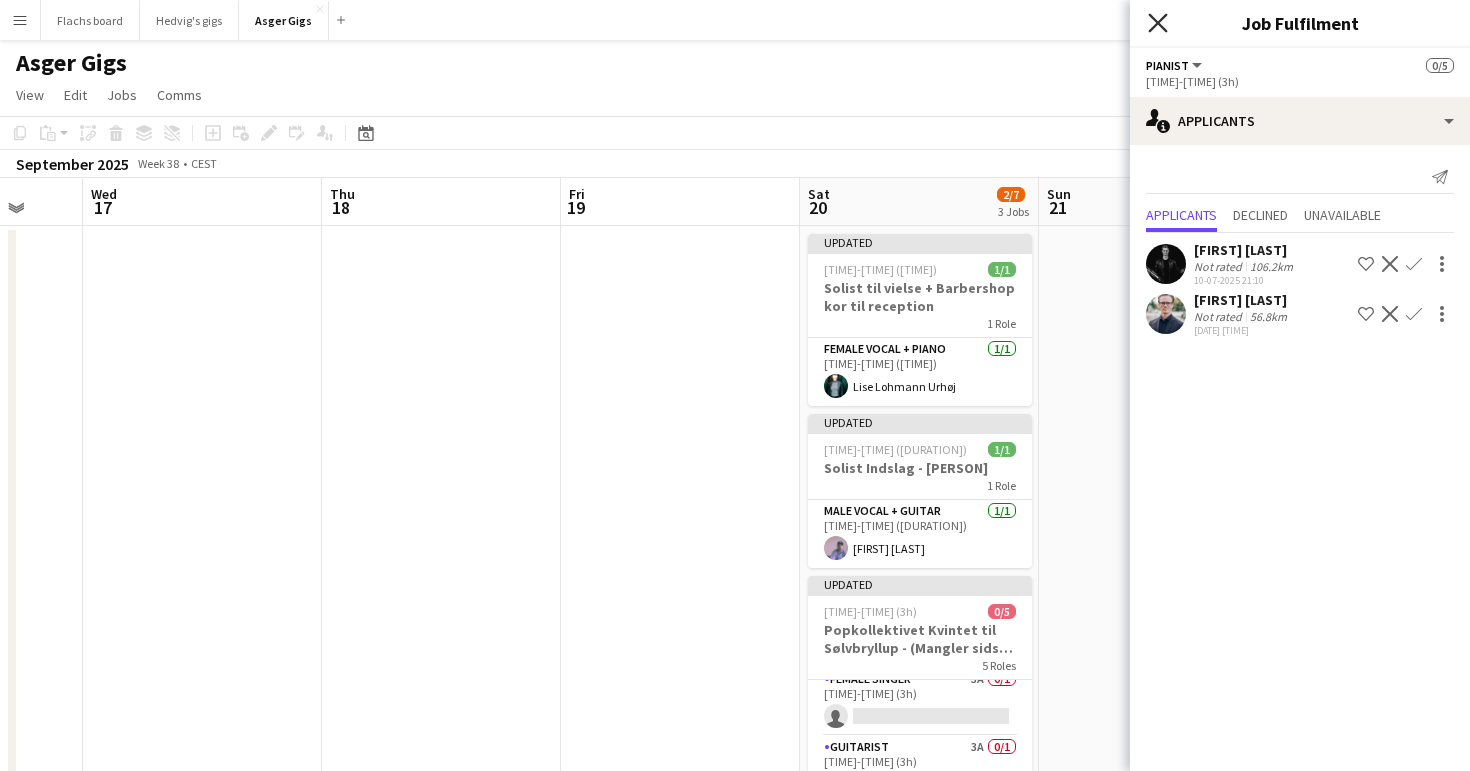click on "Close pop-in" 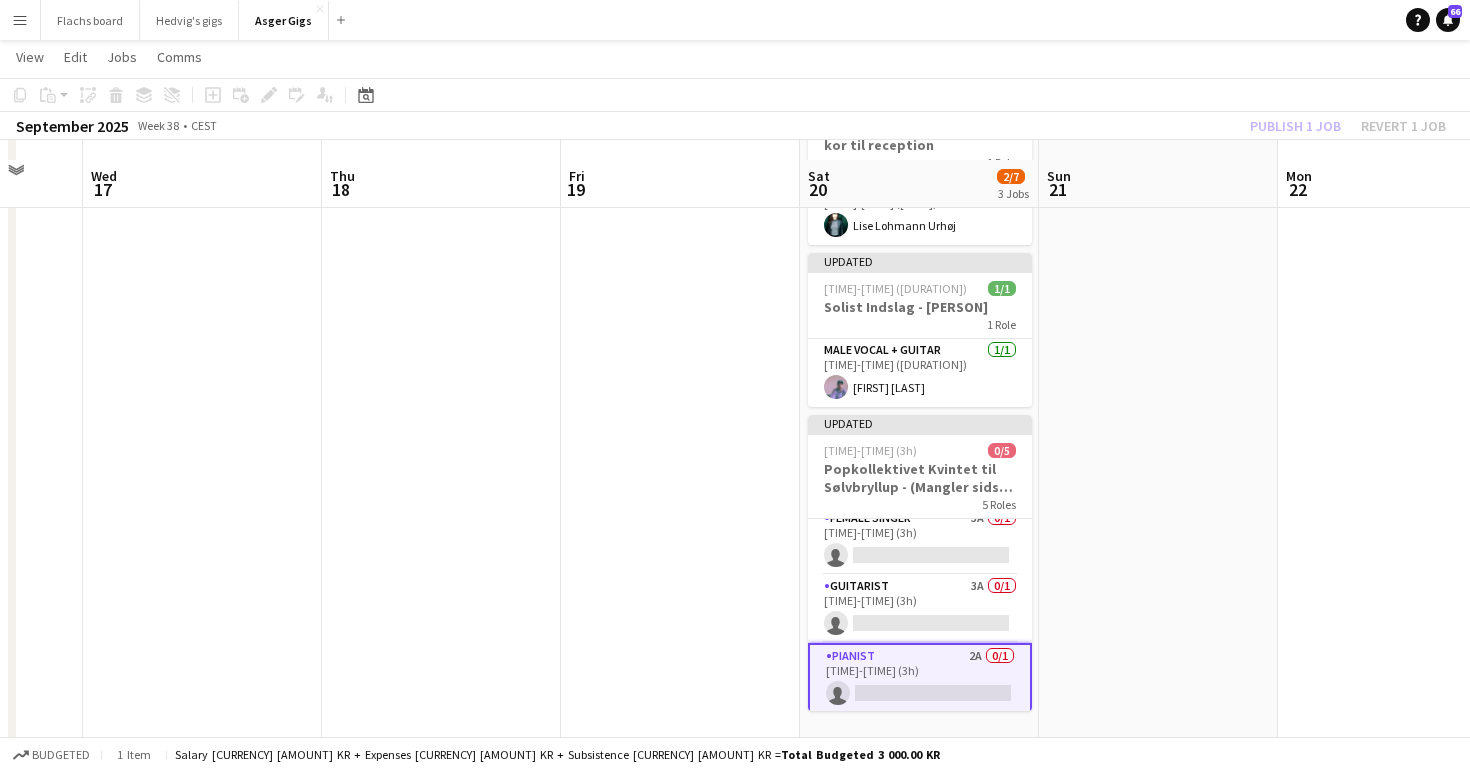 scroll, scrollTop: 188, scrollLeft: 0, axis: vertical 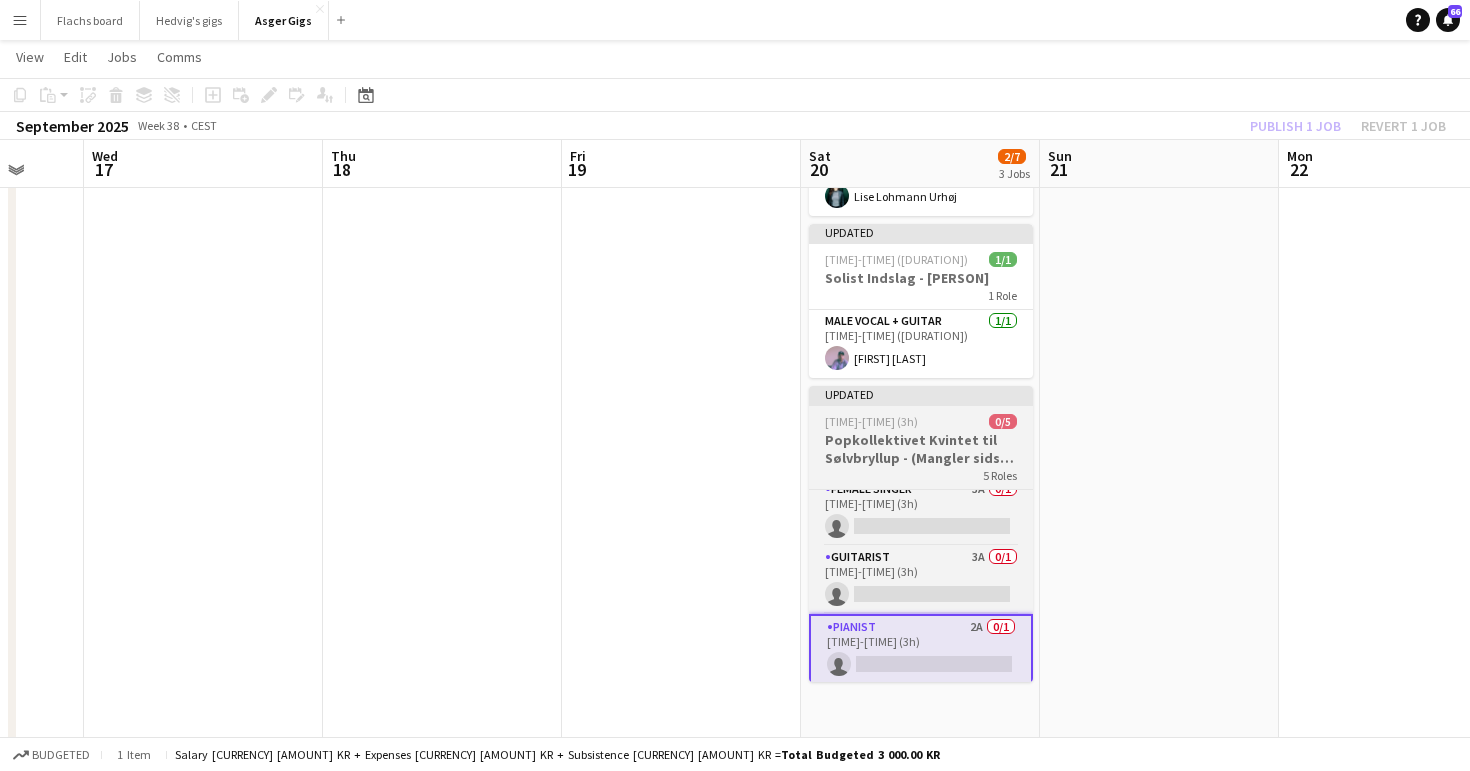 click on "Popkollektivet Kvintet til Sølvbryllup - (Mangler sidste bekræftelse)" at bounding box center [921, 449] 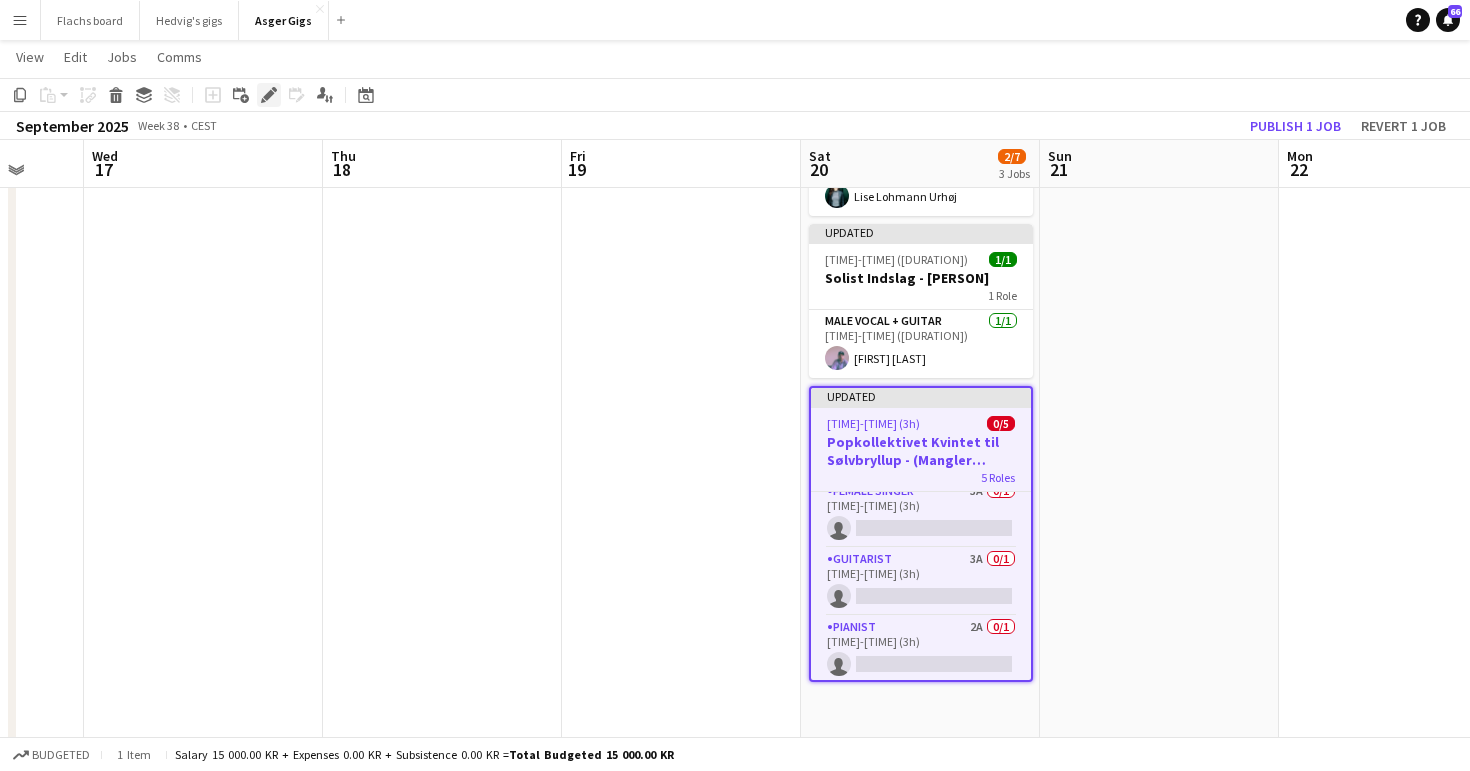click on "Edit" 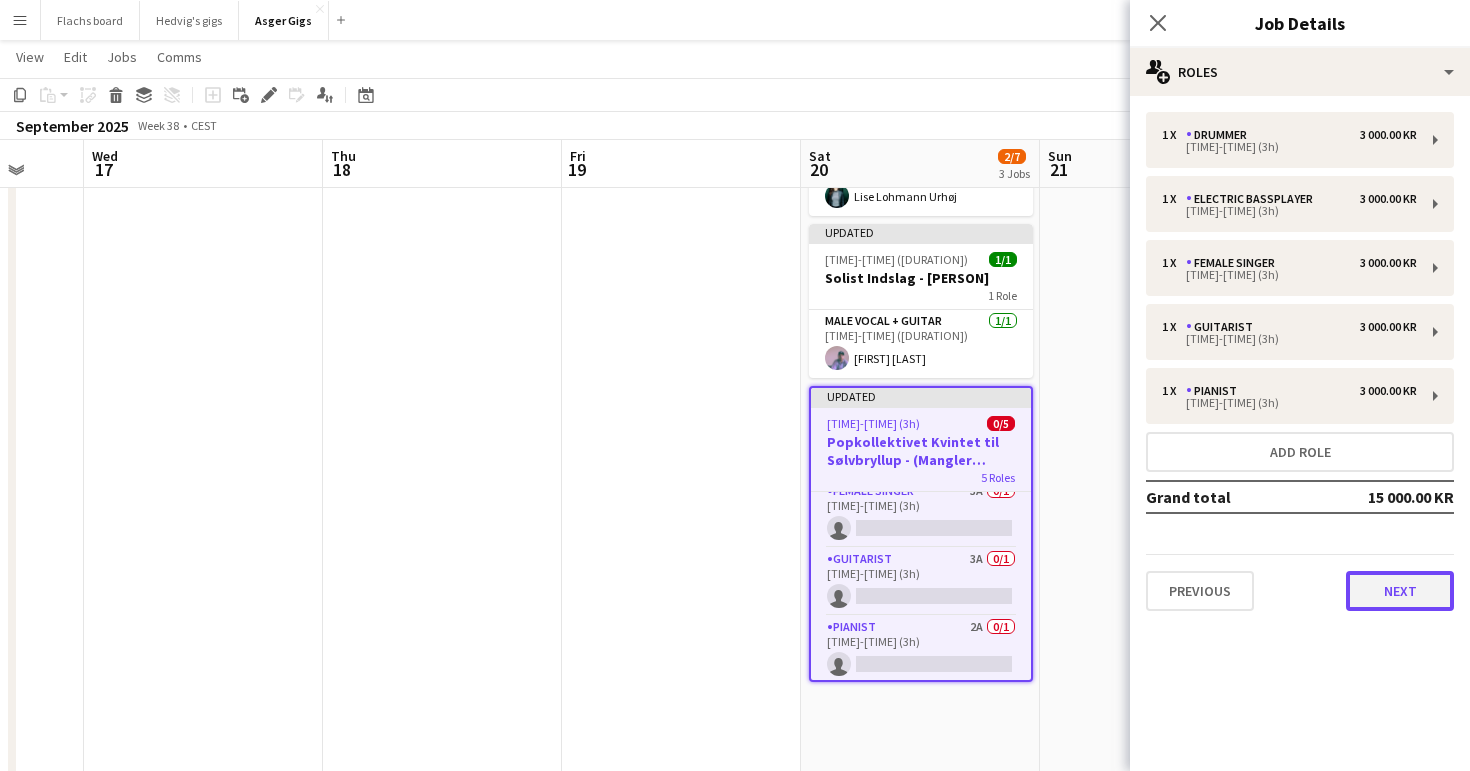 click on "Next" at bounding box center [1400, 591] 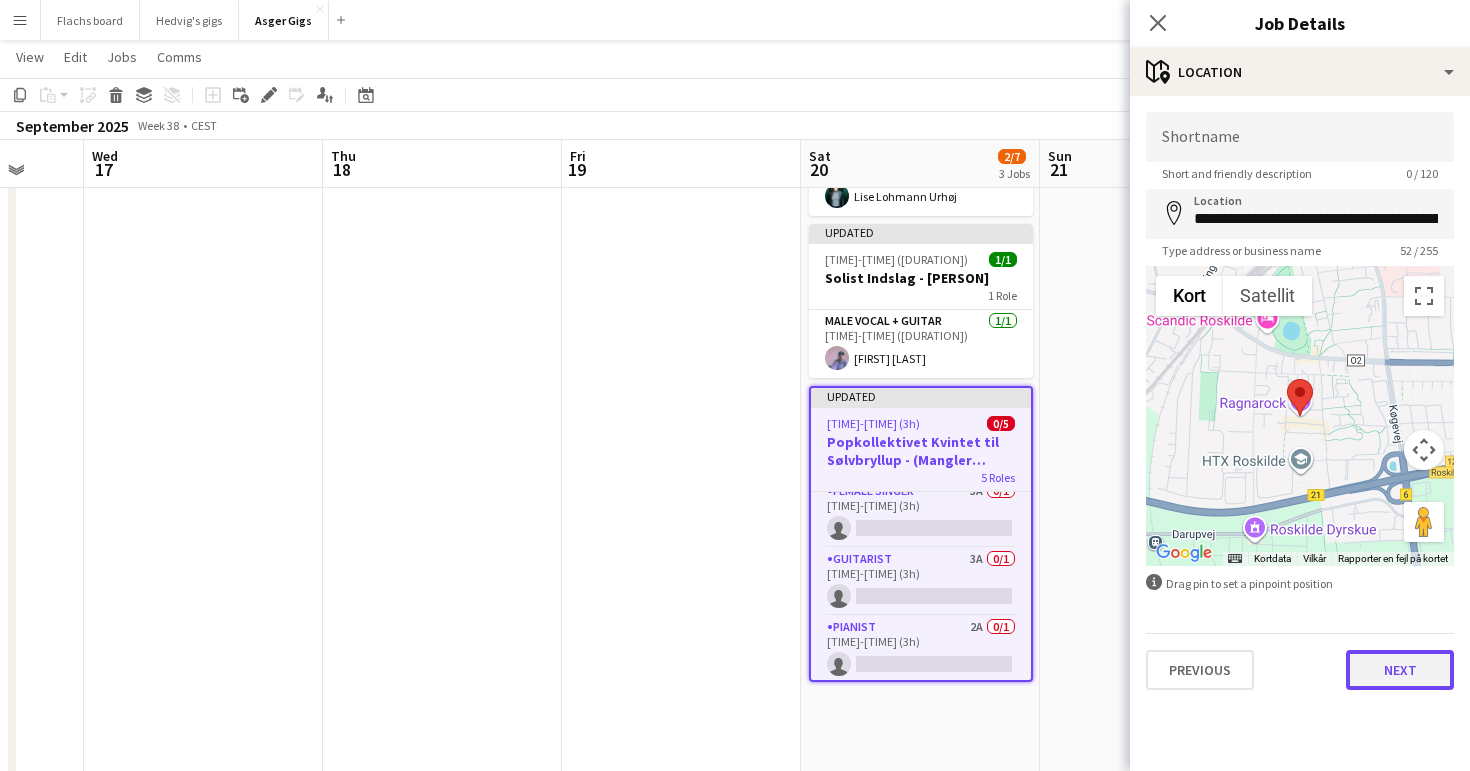 click on "Next" at bounding box center [1400, 670] 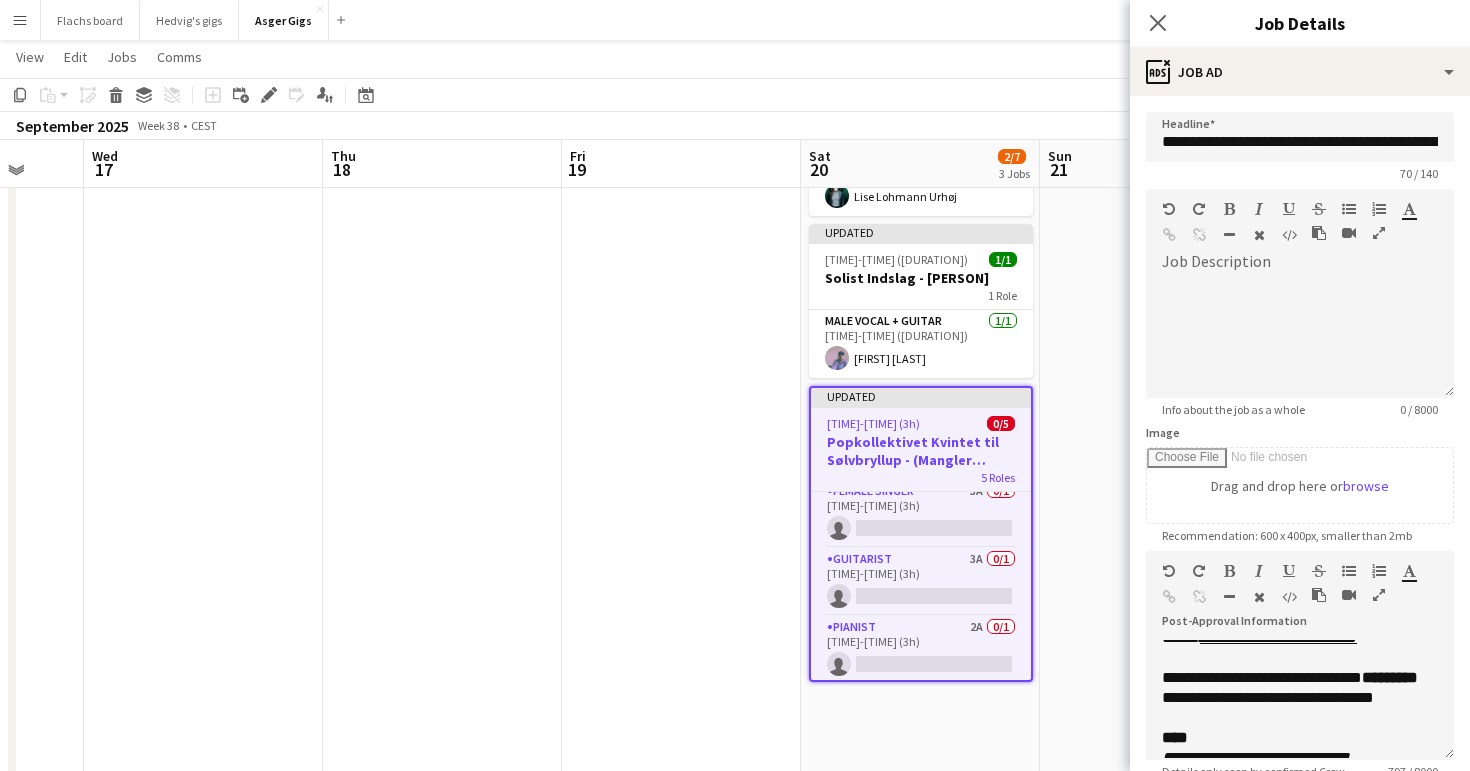 scroll, scrollTop: 251, scrollLeft: 0, axis: vertical 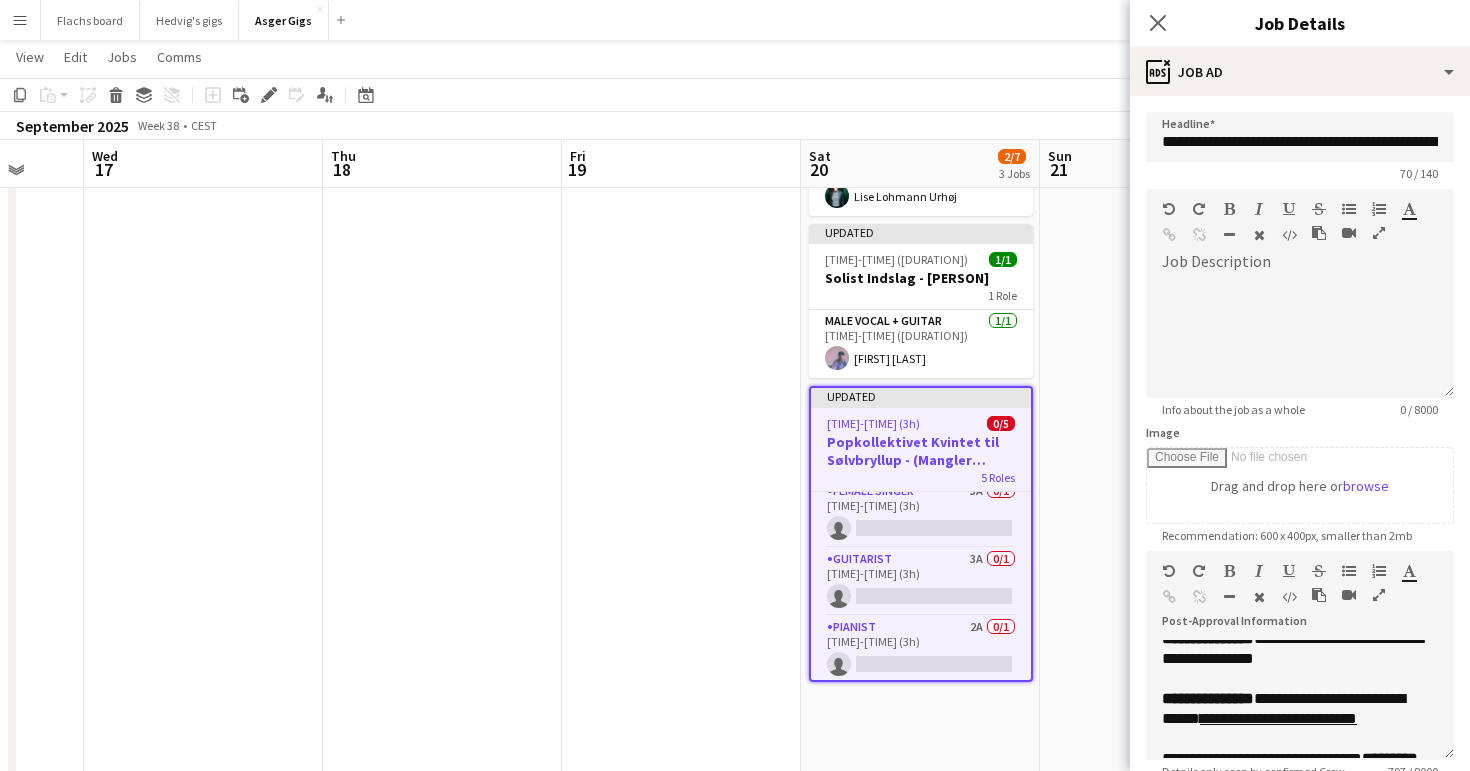 click at bounding box center [1159, 1261] 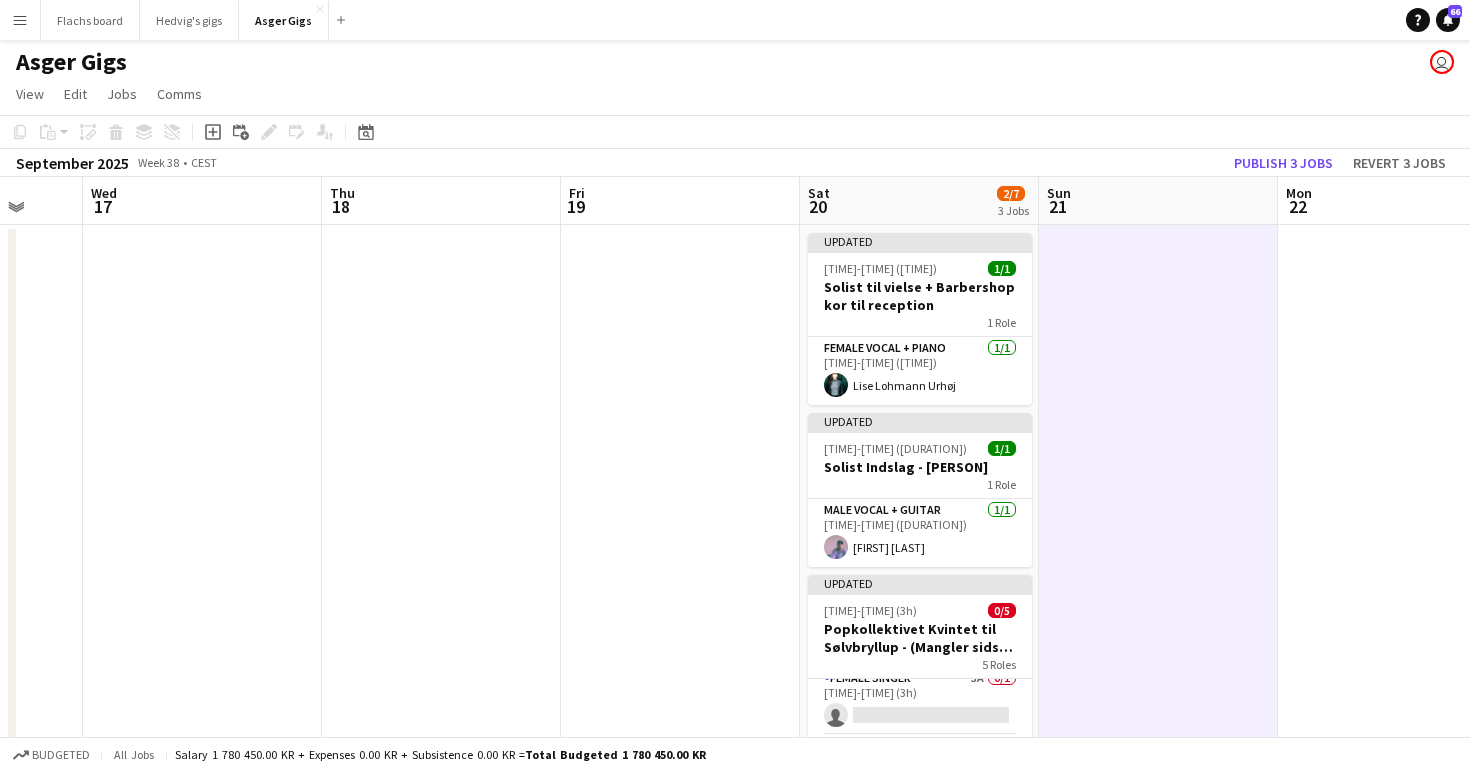 scroll, scrollTop: 2, scrollLeft: 0, axis: vertical 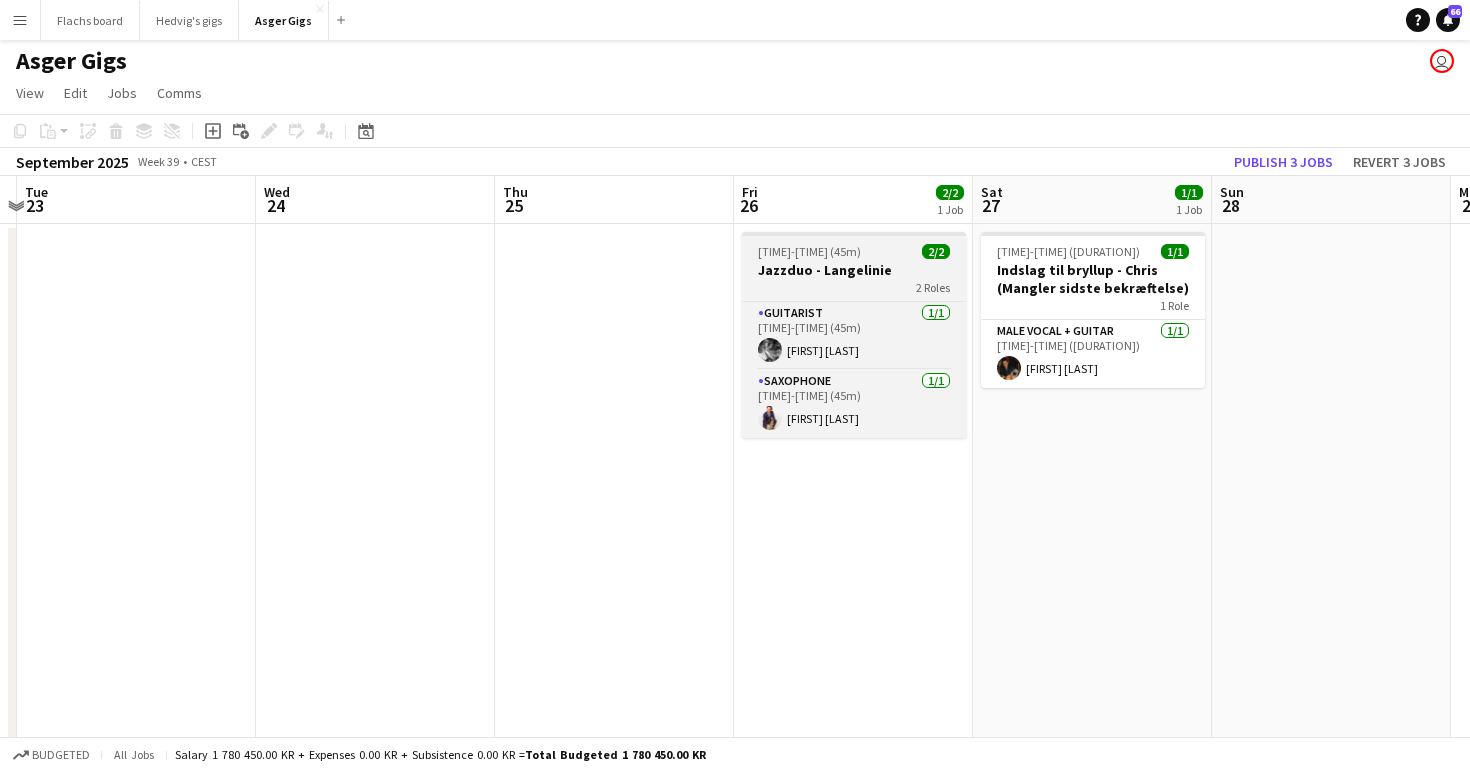 click on "Jazzduo - Langelinie" at bounding box center (854, 270) 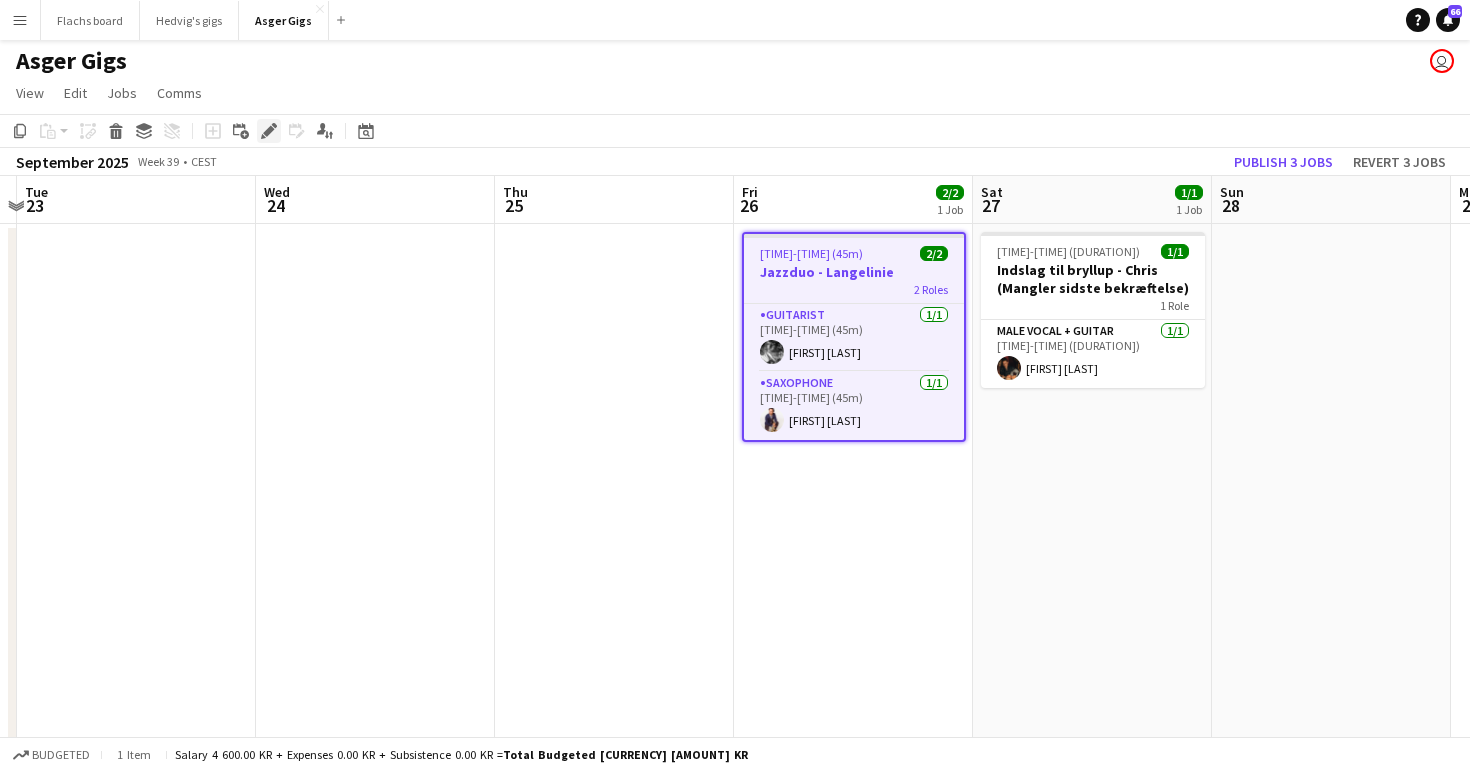 click on "Edit" at bounding box center [269, 131] 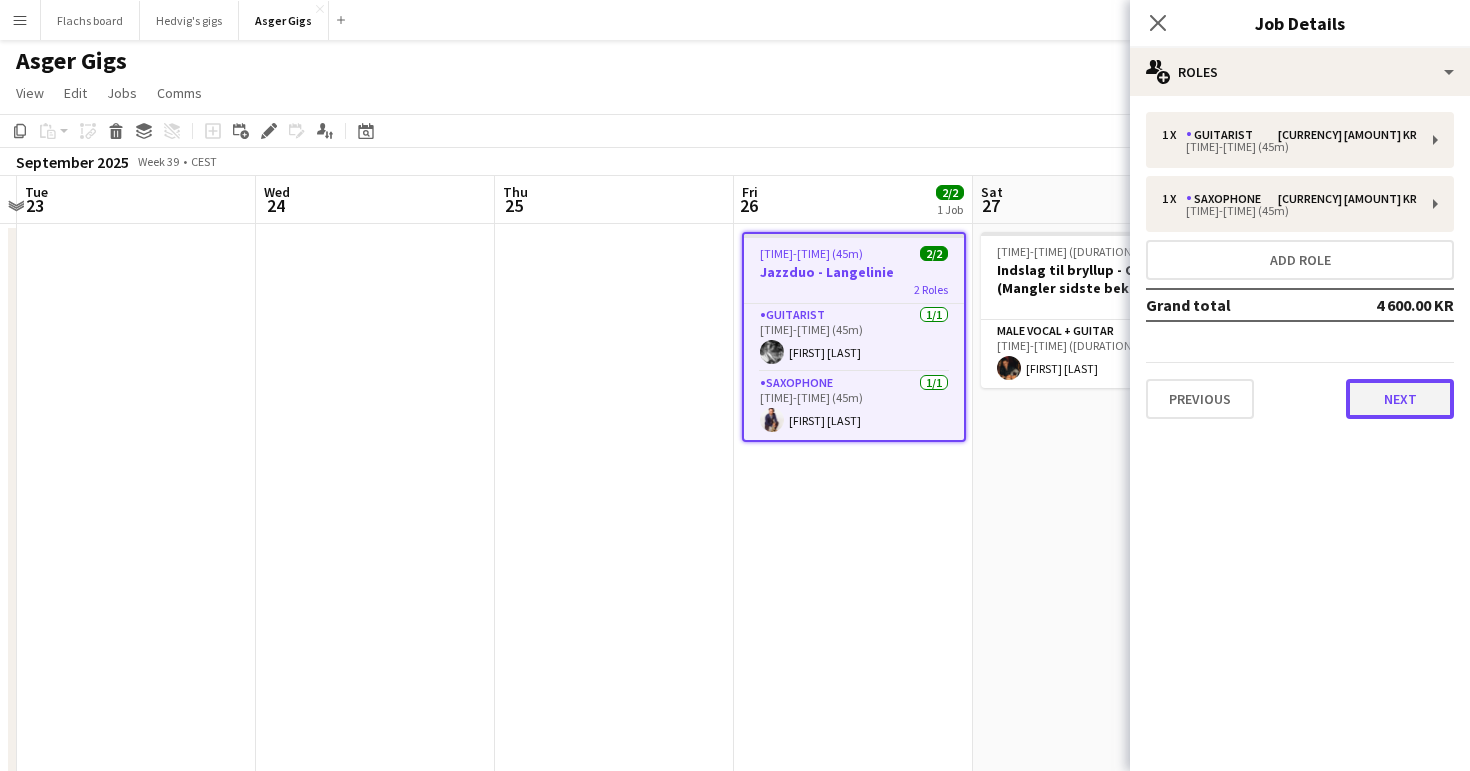 click on "Next" at bounding box center (1400, 399) 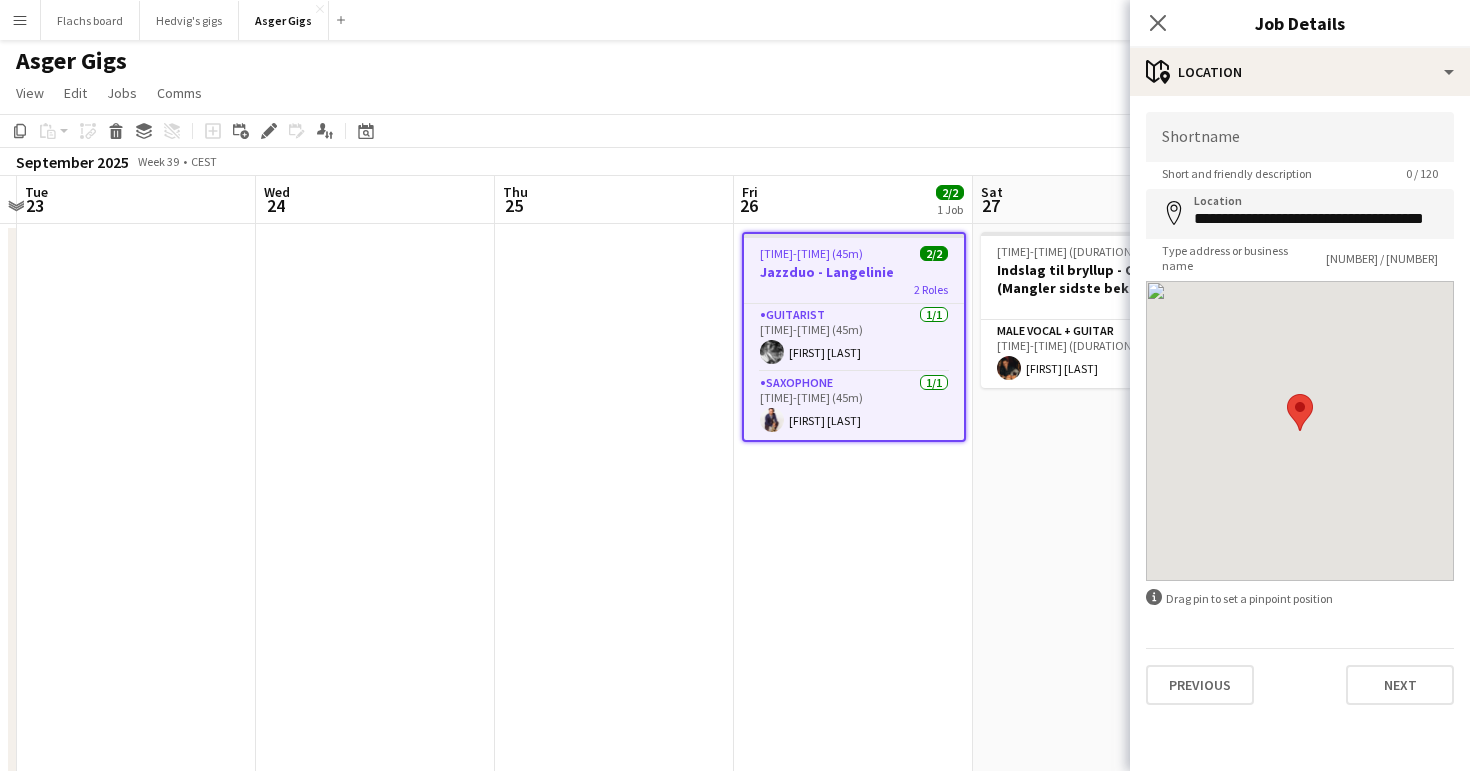 scroll, scrollTop: 3, scrollLeft: 0, axis: vertical 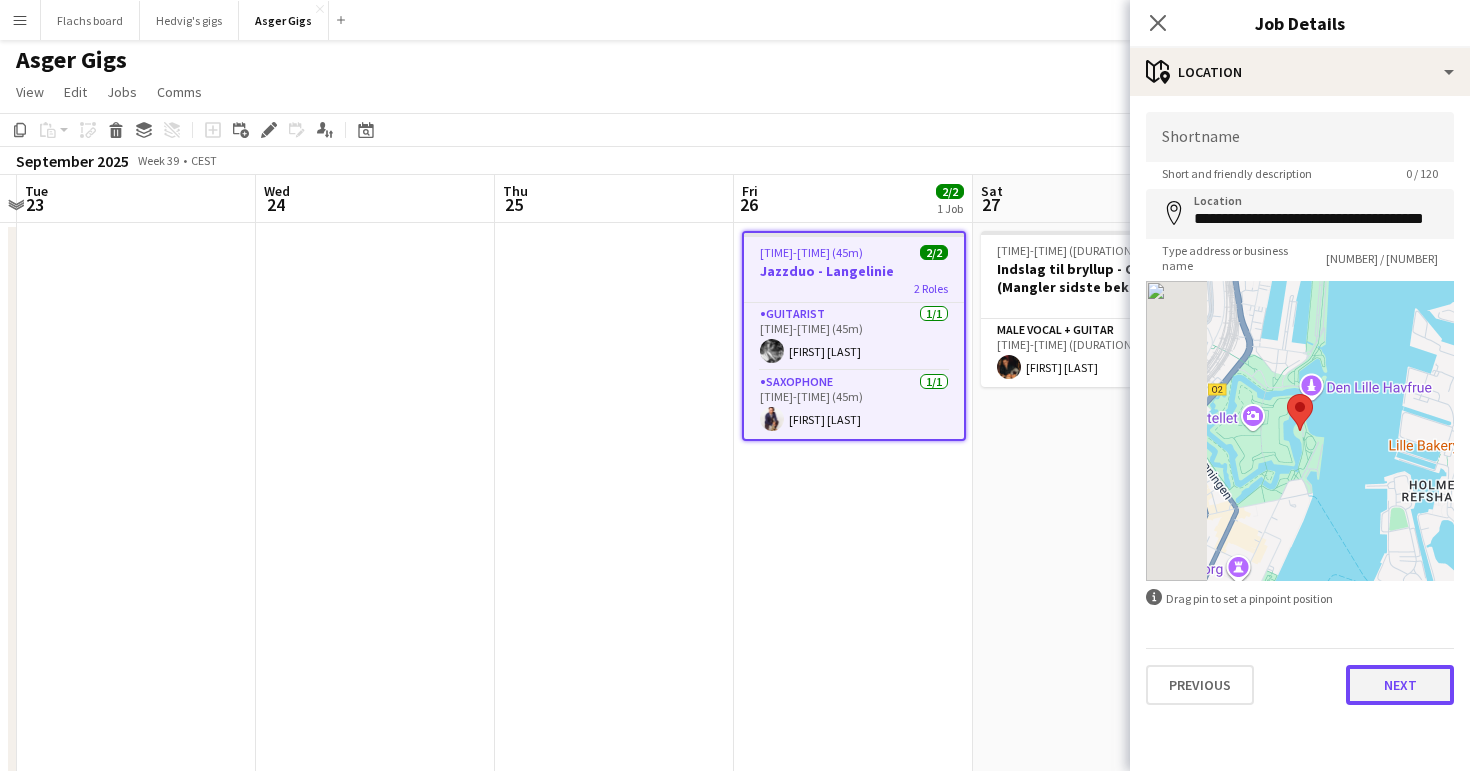 click on "Next" at bounding box center (1400, 685) 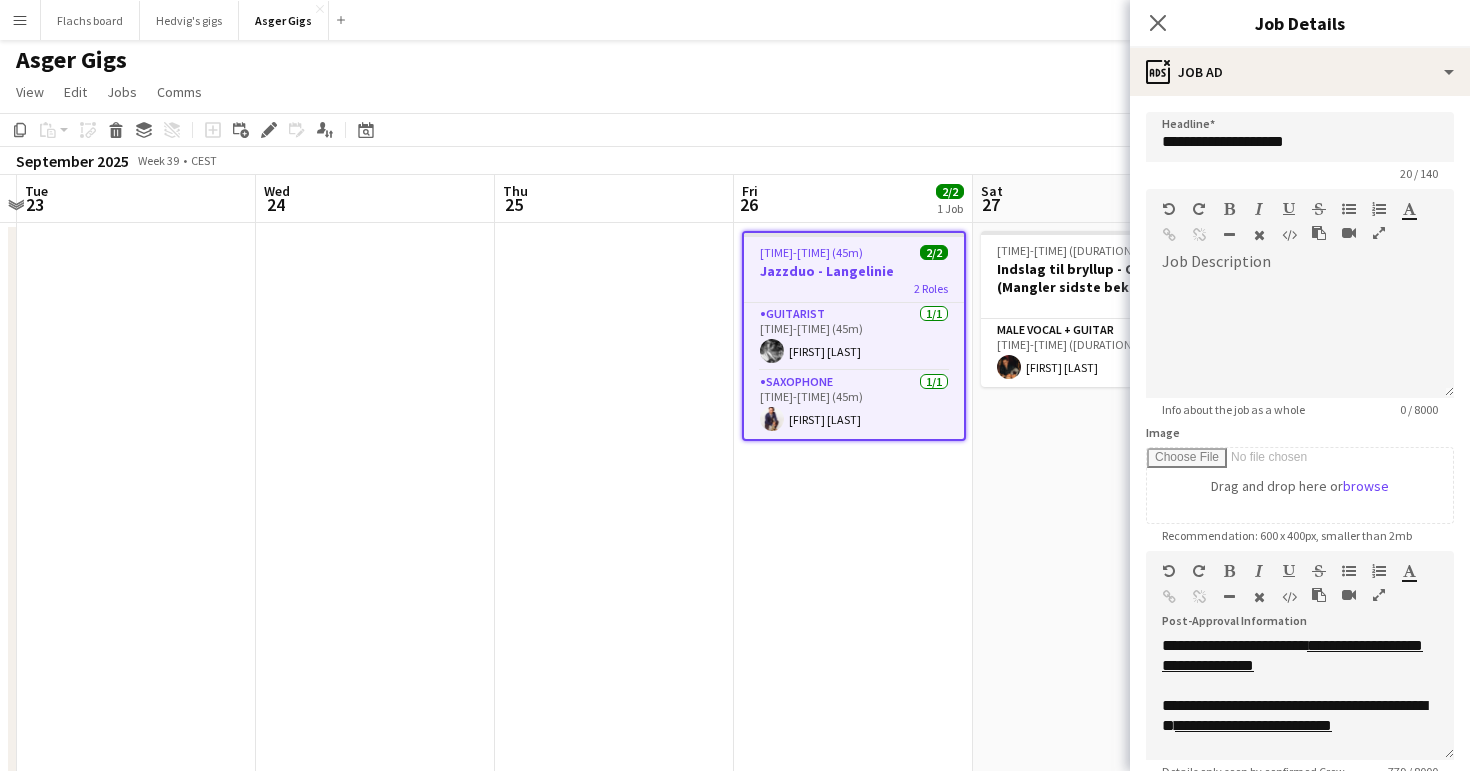 scroll, scrollTop: 226, scrollLeft: 0, axis: vertical 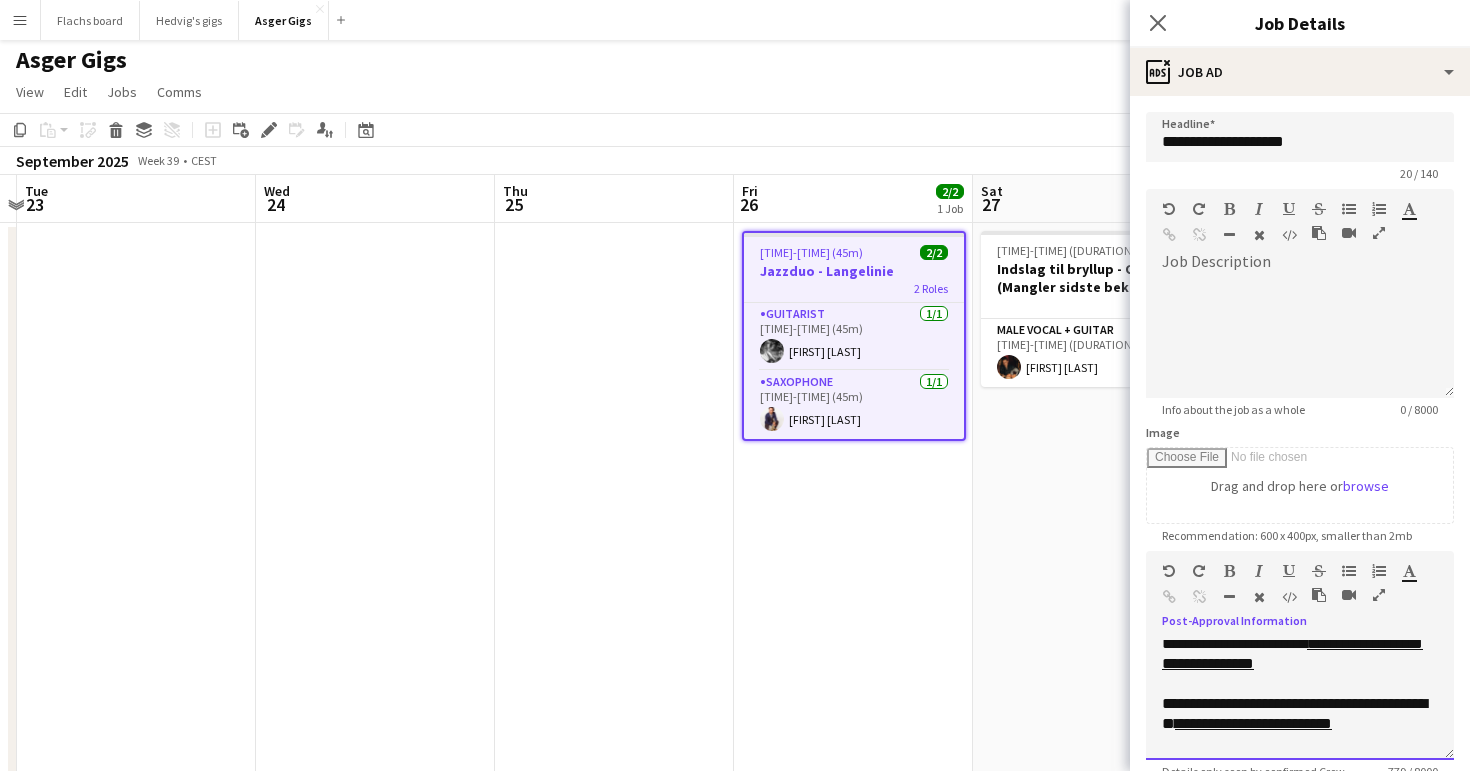 drag, startPoint x: 1212, startPoint y: 686, endPoint x: 1212, endPoint y: 668, distance: 18 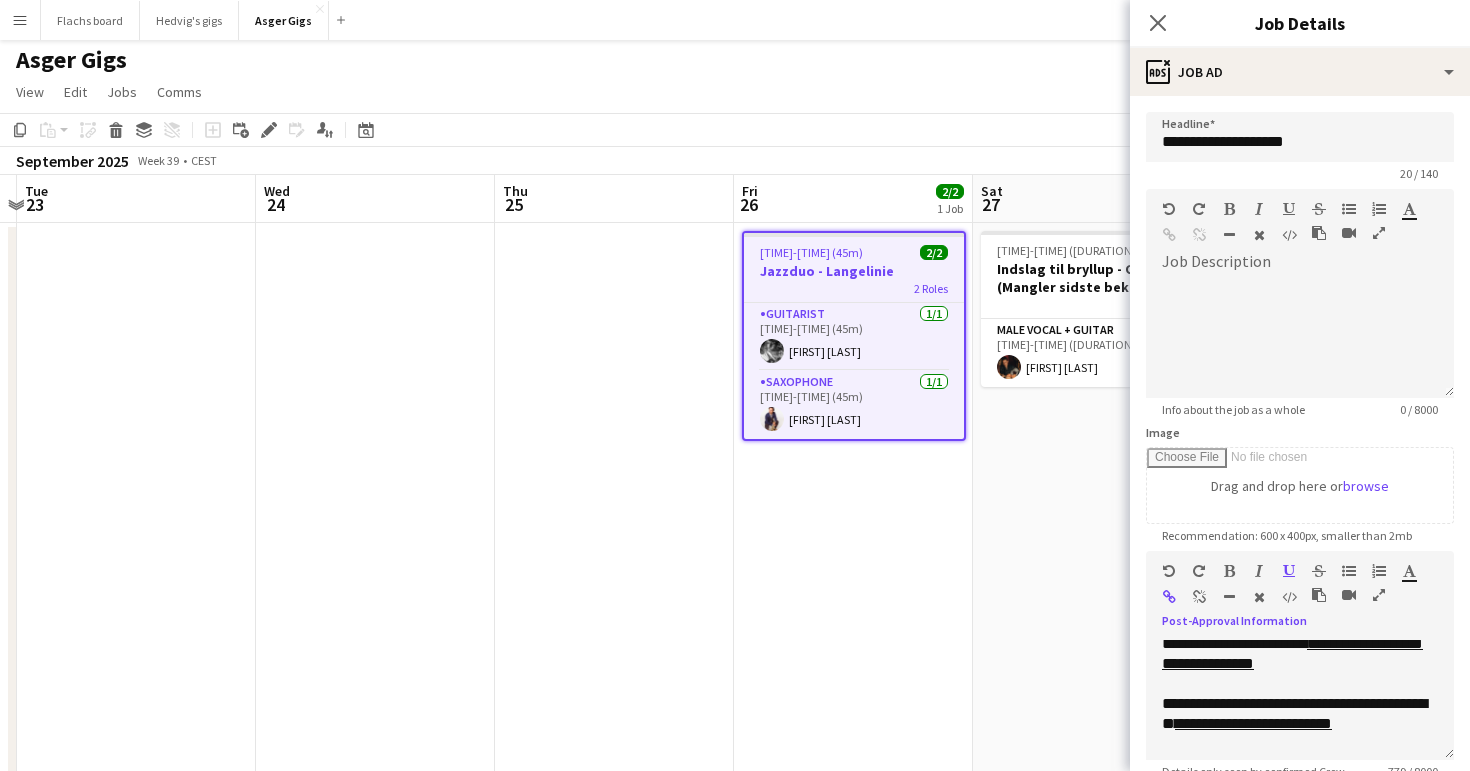 click at bounding box center [1199, 597] 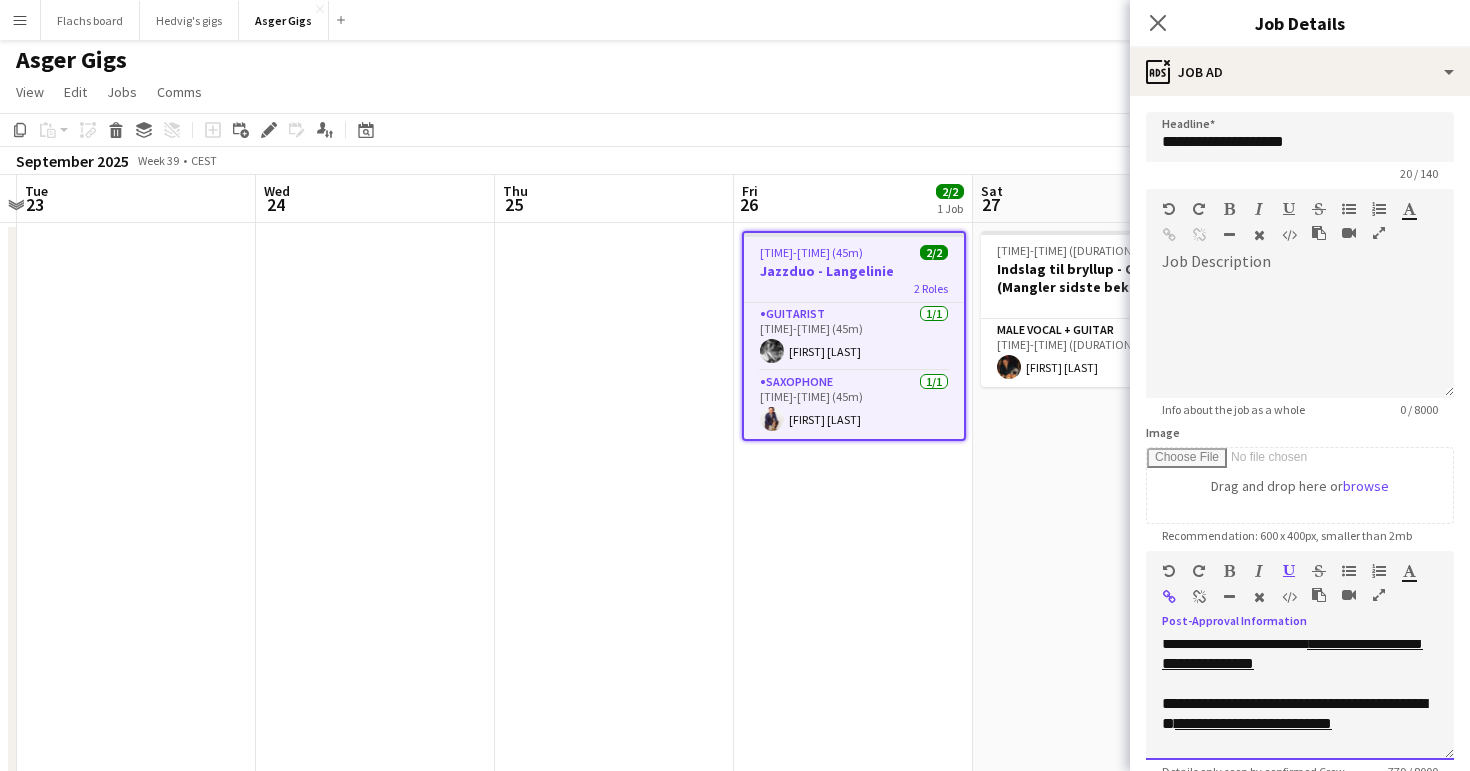 type 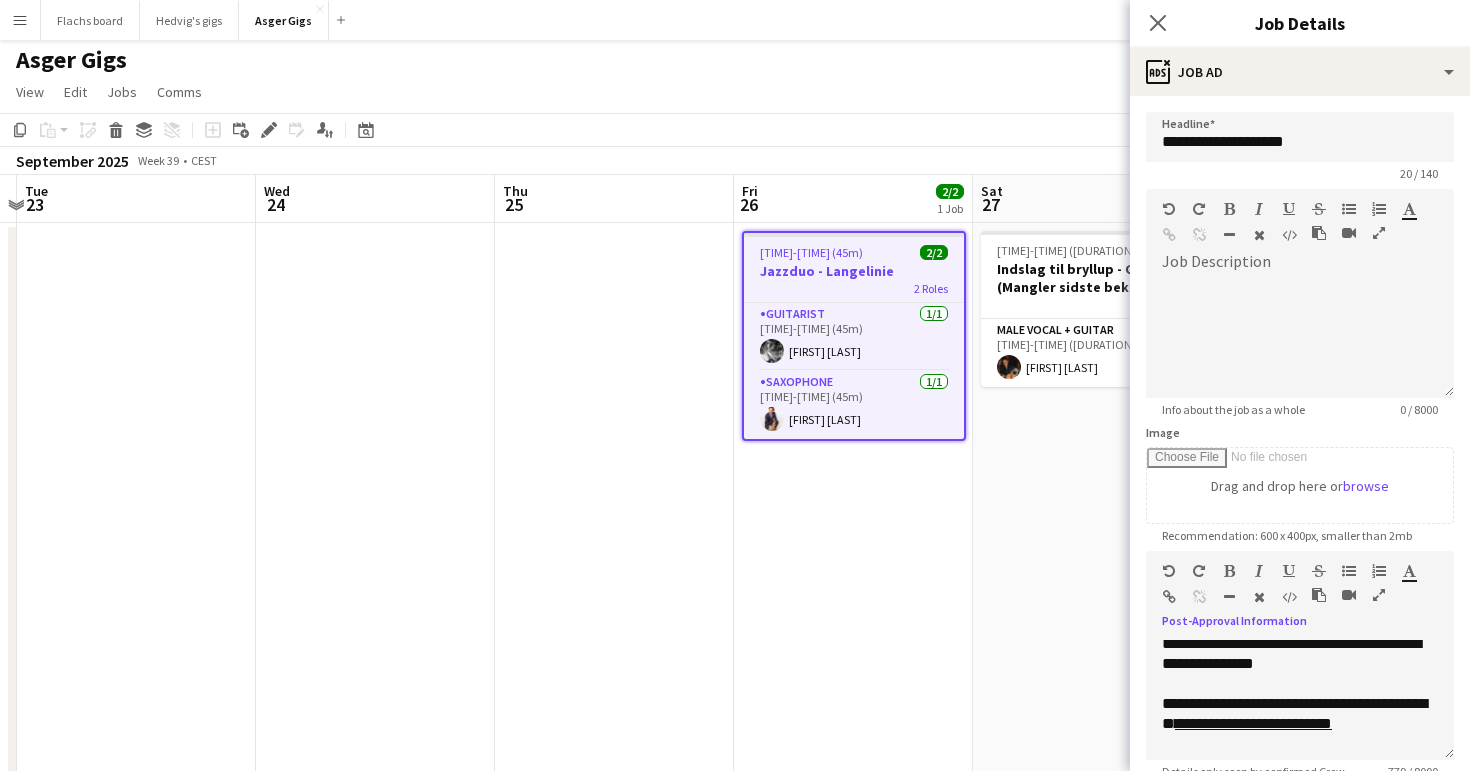 click on "Indslag til bryllup - Chris (Mangler sidste bekræftelse)" at bounding box center (1093, 278) 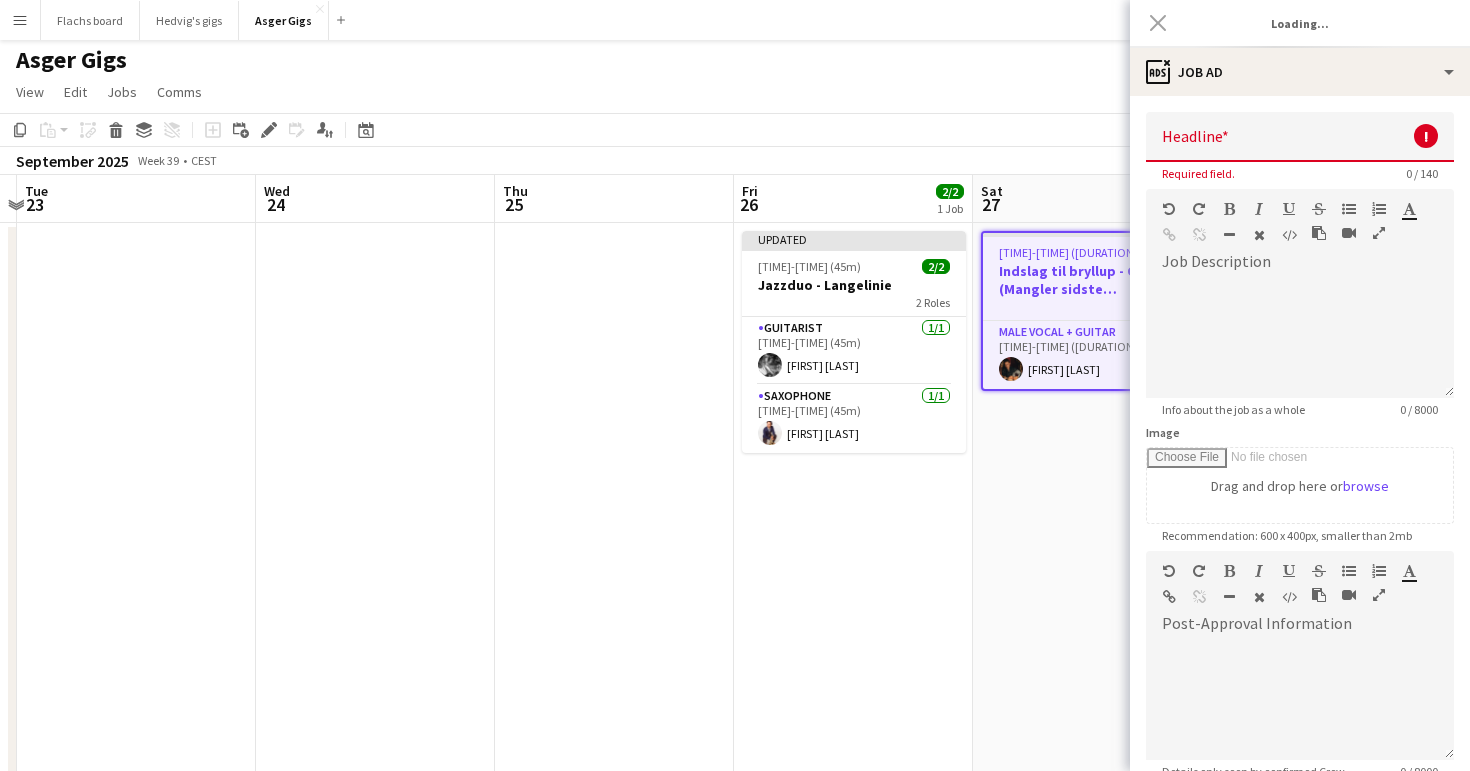 scroll, scrollTop: 0, scrollLeft: 0, axis: both 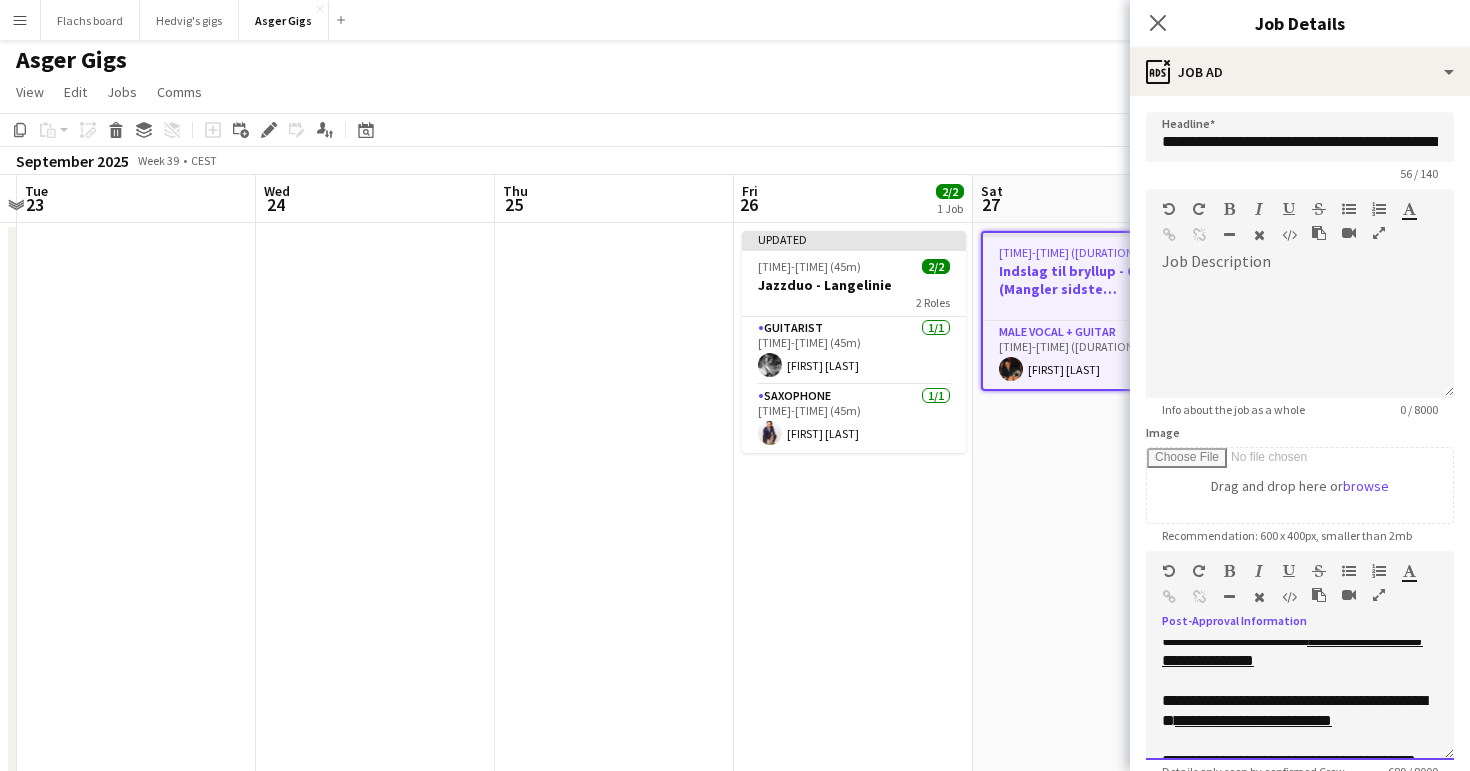 drag, startPoint x: 1227, startPoint y: 698, endPoint x: 1212, endPoint y: 687, distance: 18.601076 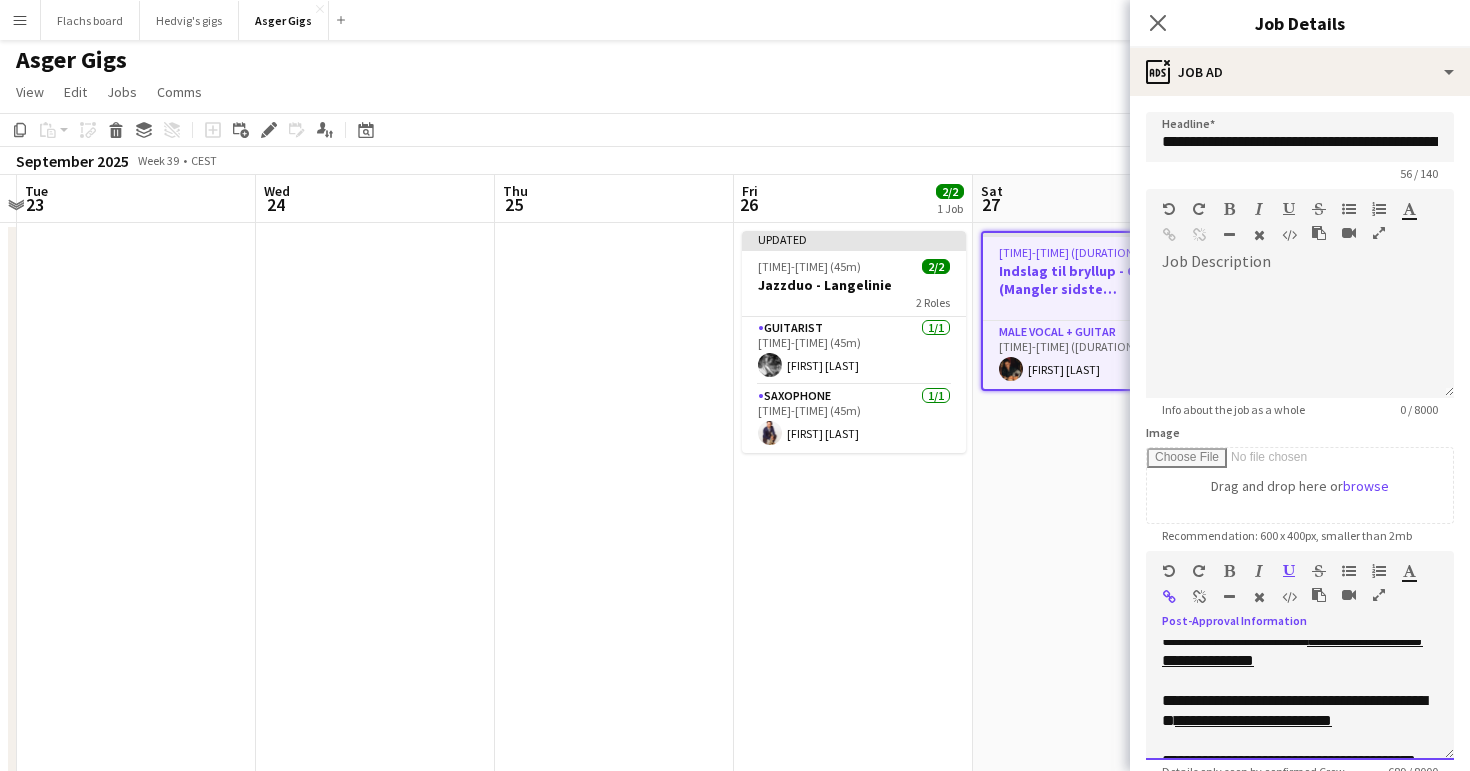 click at bounding box center [1192, 575] 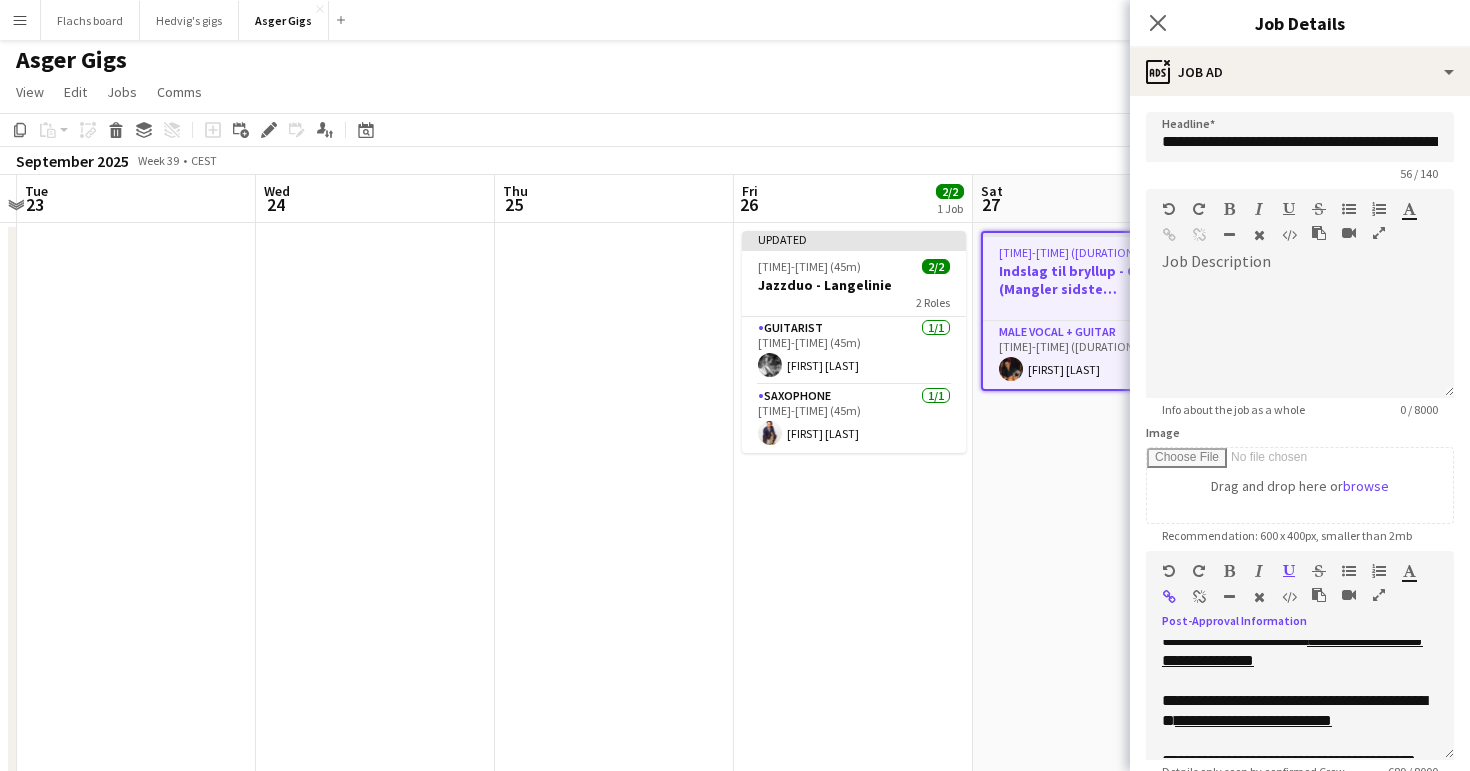 click at bounding box center [1199, 597] 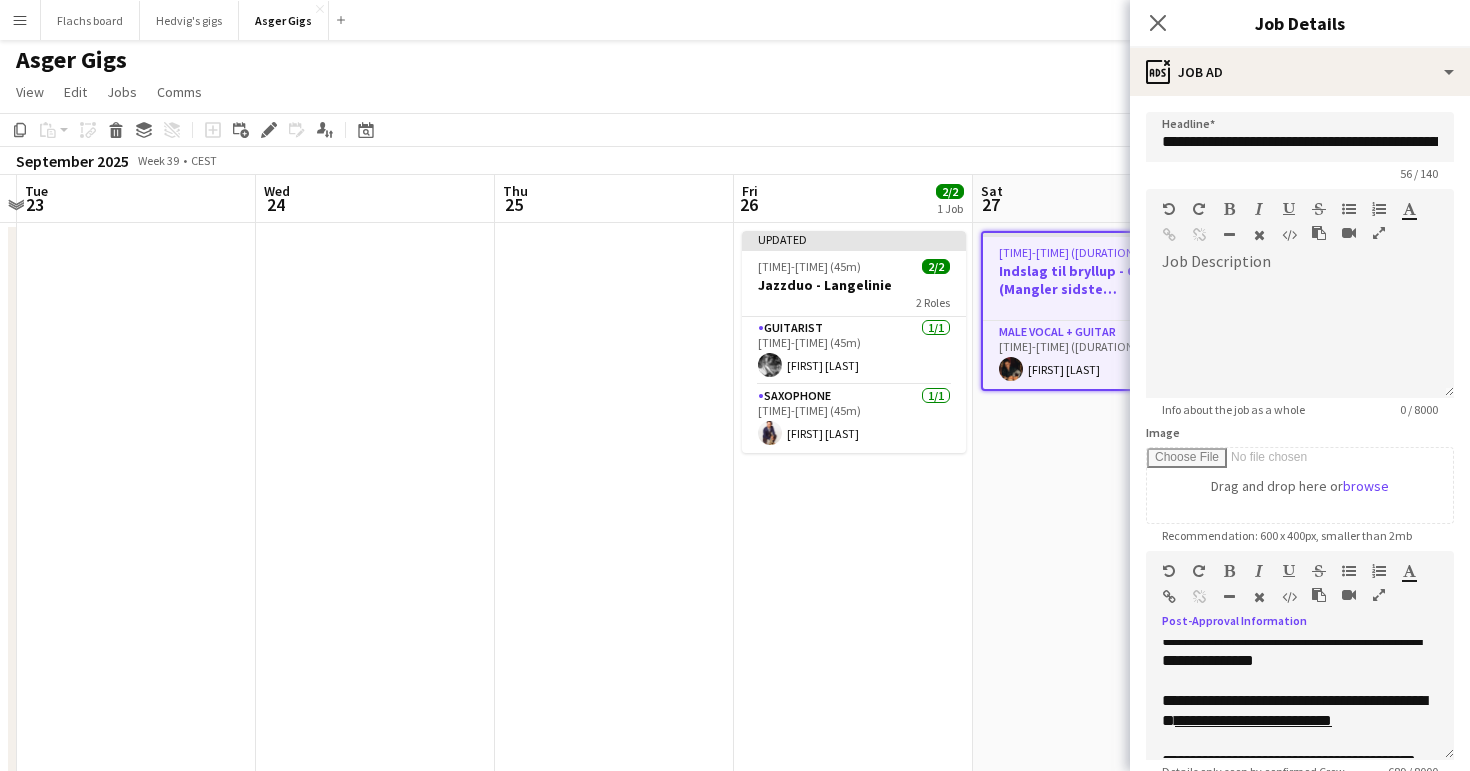click on "[TIME]-[TIME] ([DURATION])    1/1   Indslag til bryllup - [NAME] (Mangler sidste bekræftelse)   1 Role   Male Vocal + Guitar   1/1   [TIME]-[TIME] ([DURATION])
[FIRST] [LAST]" at bounding box center [1092, 1448] 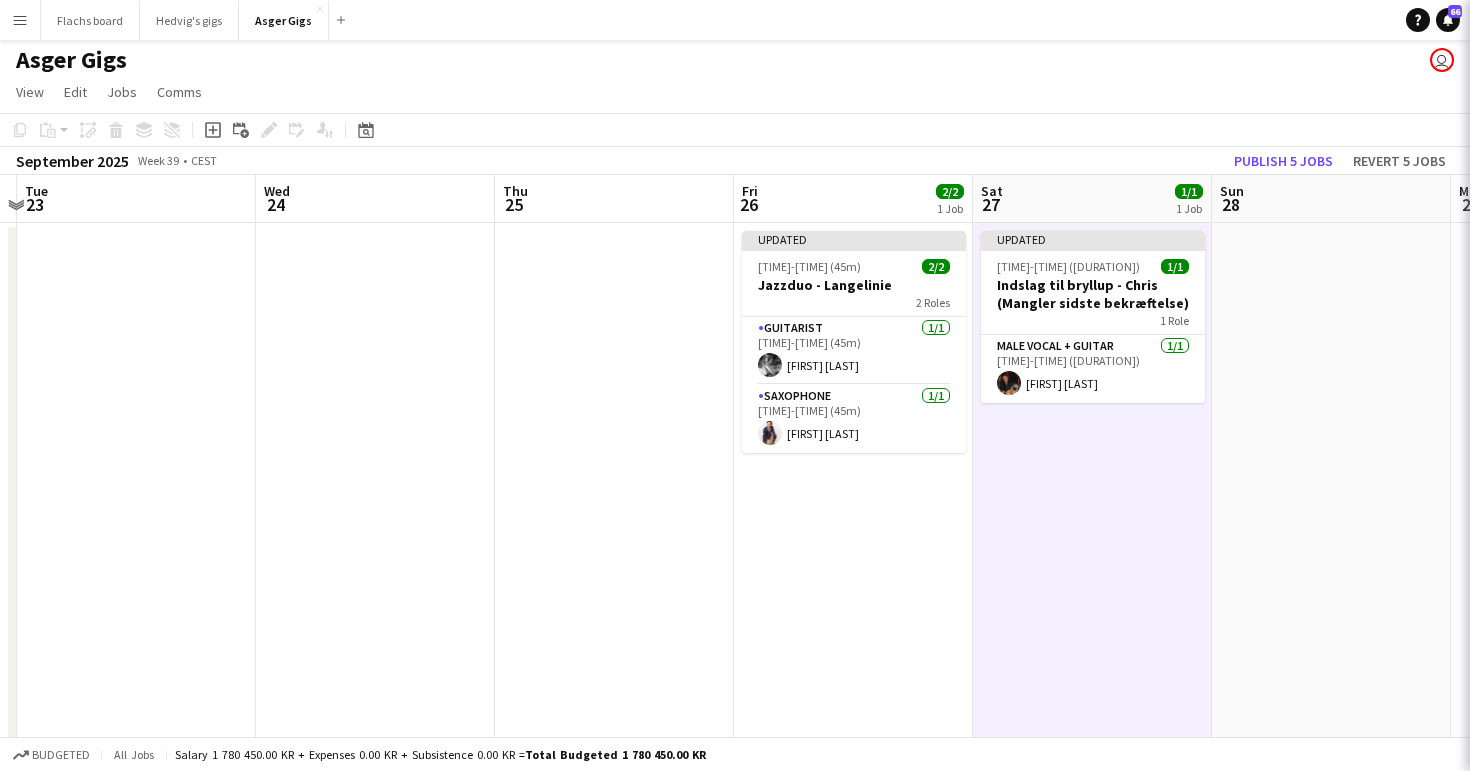 scroll, scrollTop: 0, scrollLeft: 0, axis: both 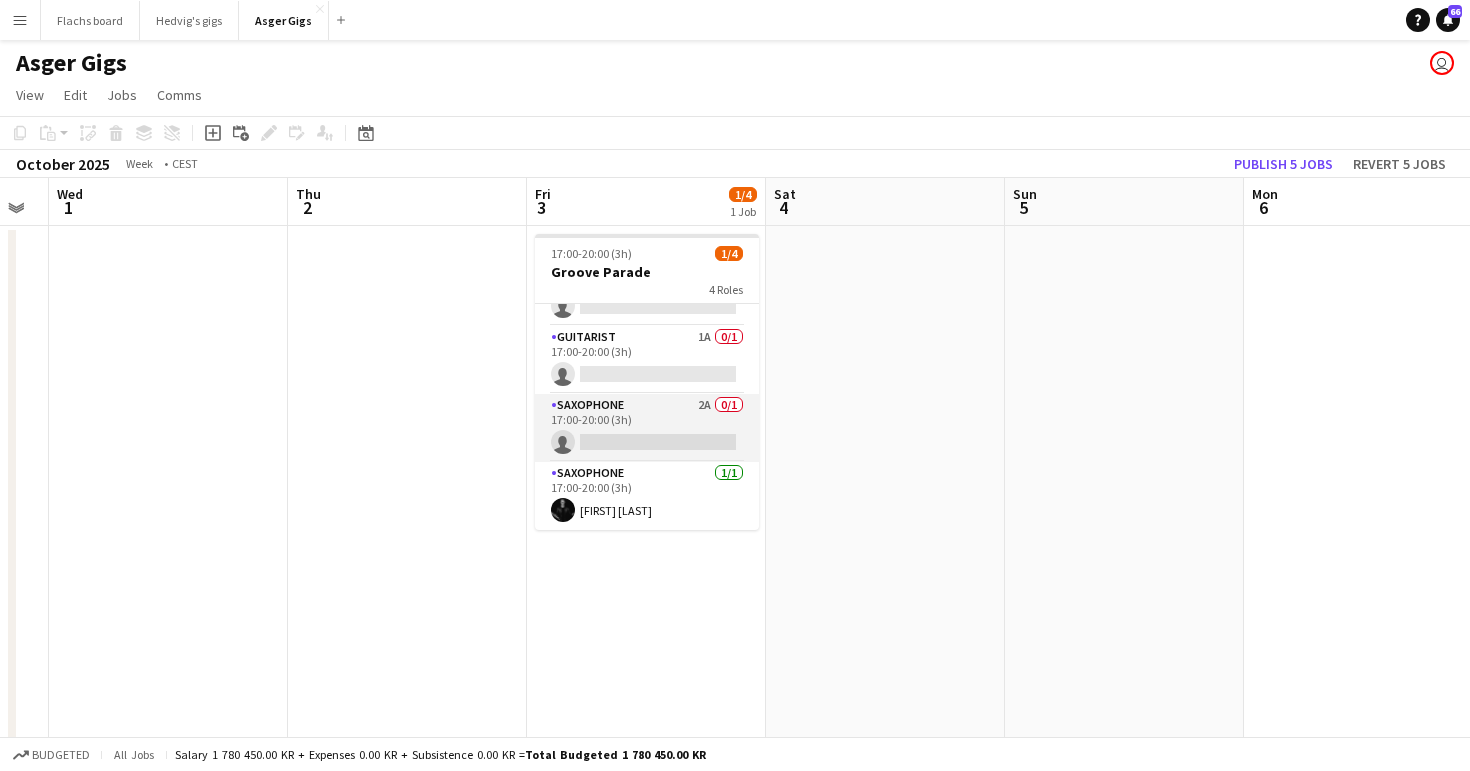 click on "Saxophone   2A   0/1   [TIME]-[TIME] ([DURATION])
single-neutral-actions" at bounding box center [647, 428] 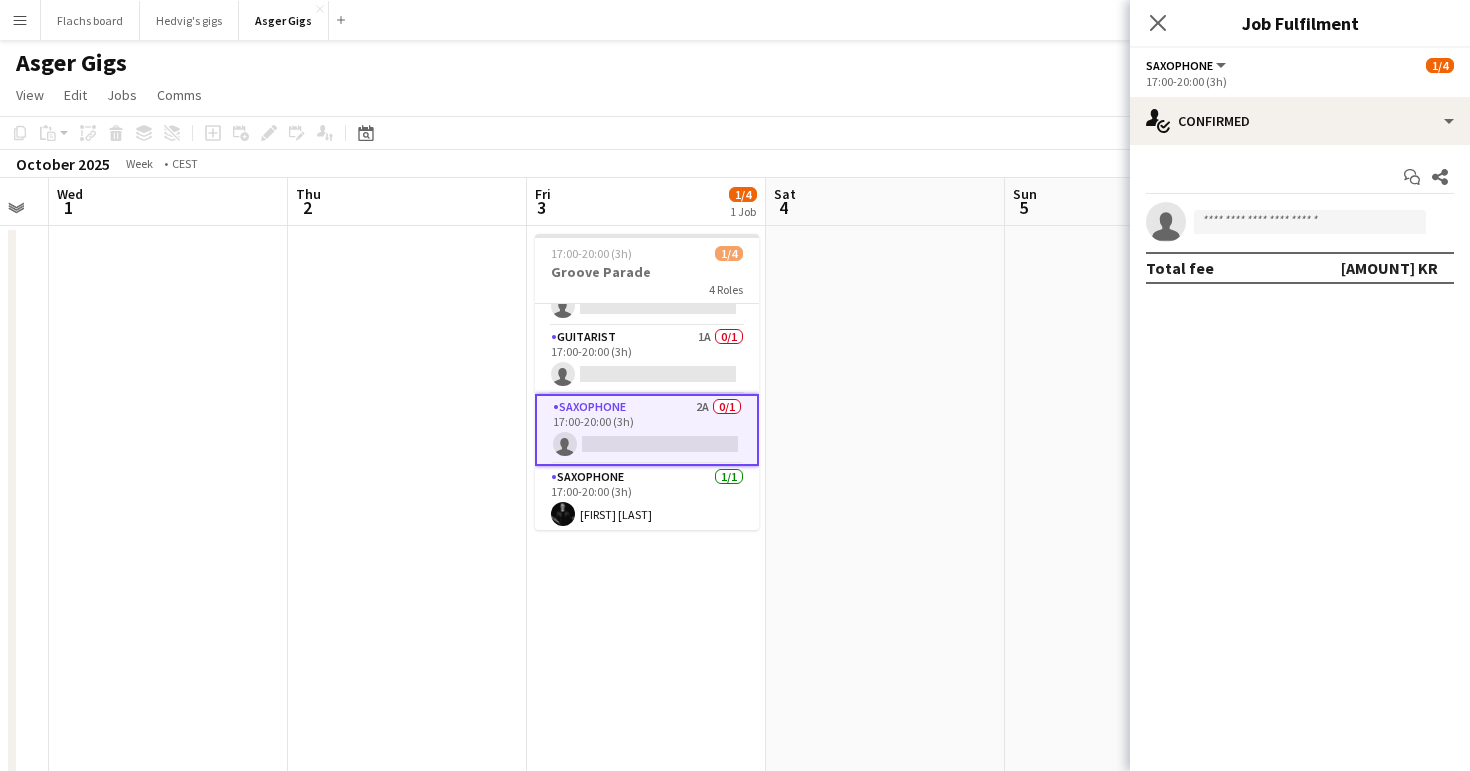 click at bounding box center [407, 1451] 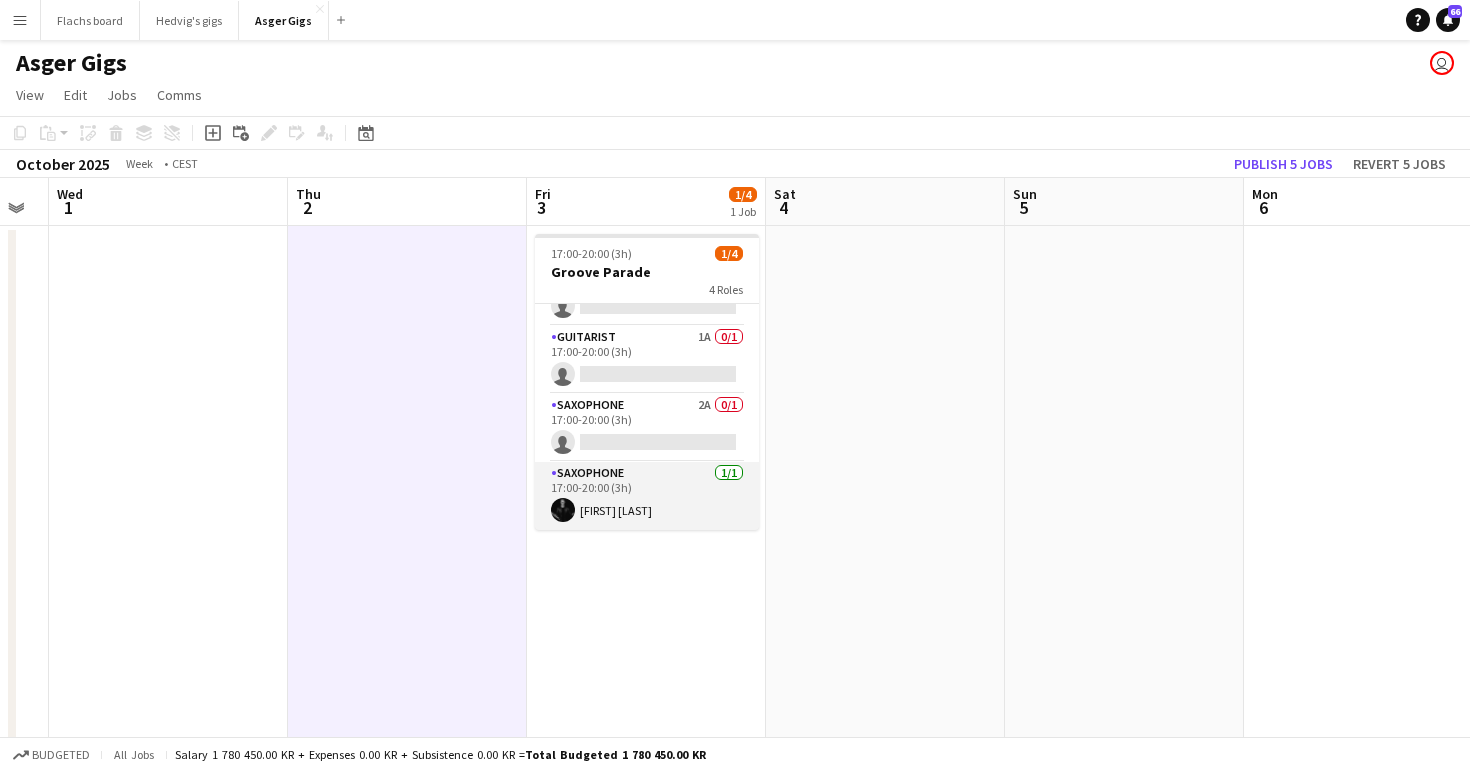 scroll, scrollTop: 0, scrollLeft: 0, axis: both 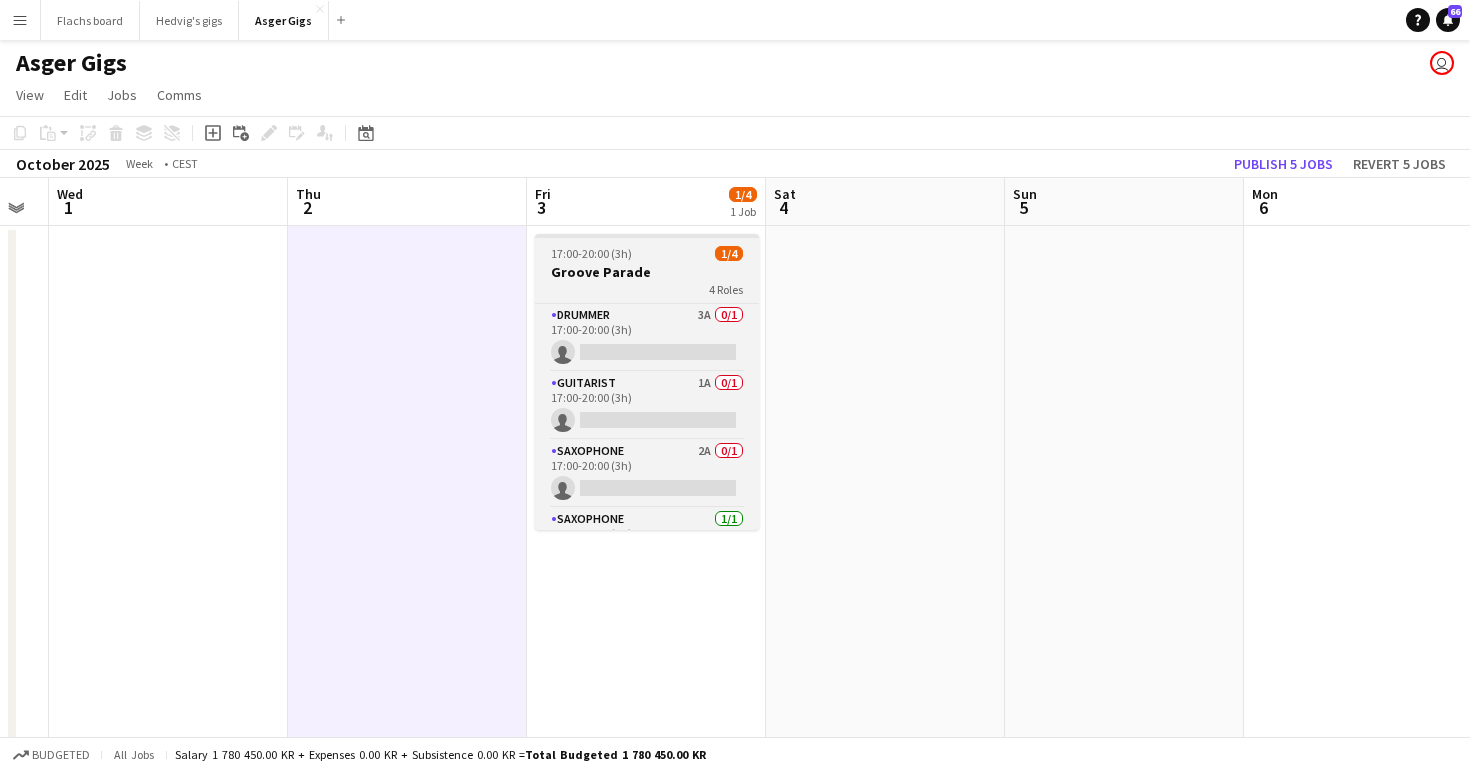 click on "Groove Parade" at bounding box center (647, 272) 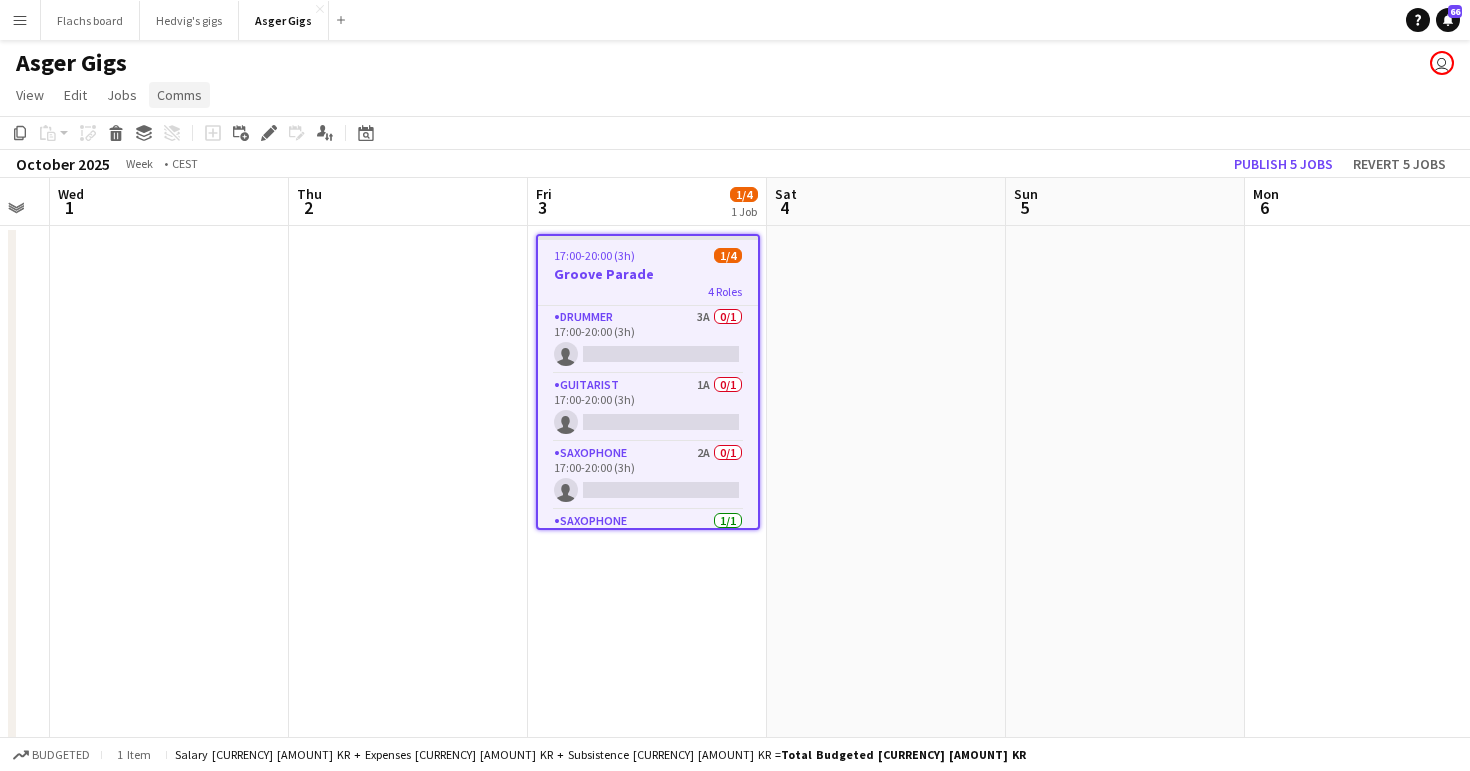 click on "Comms" 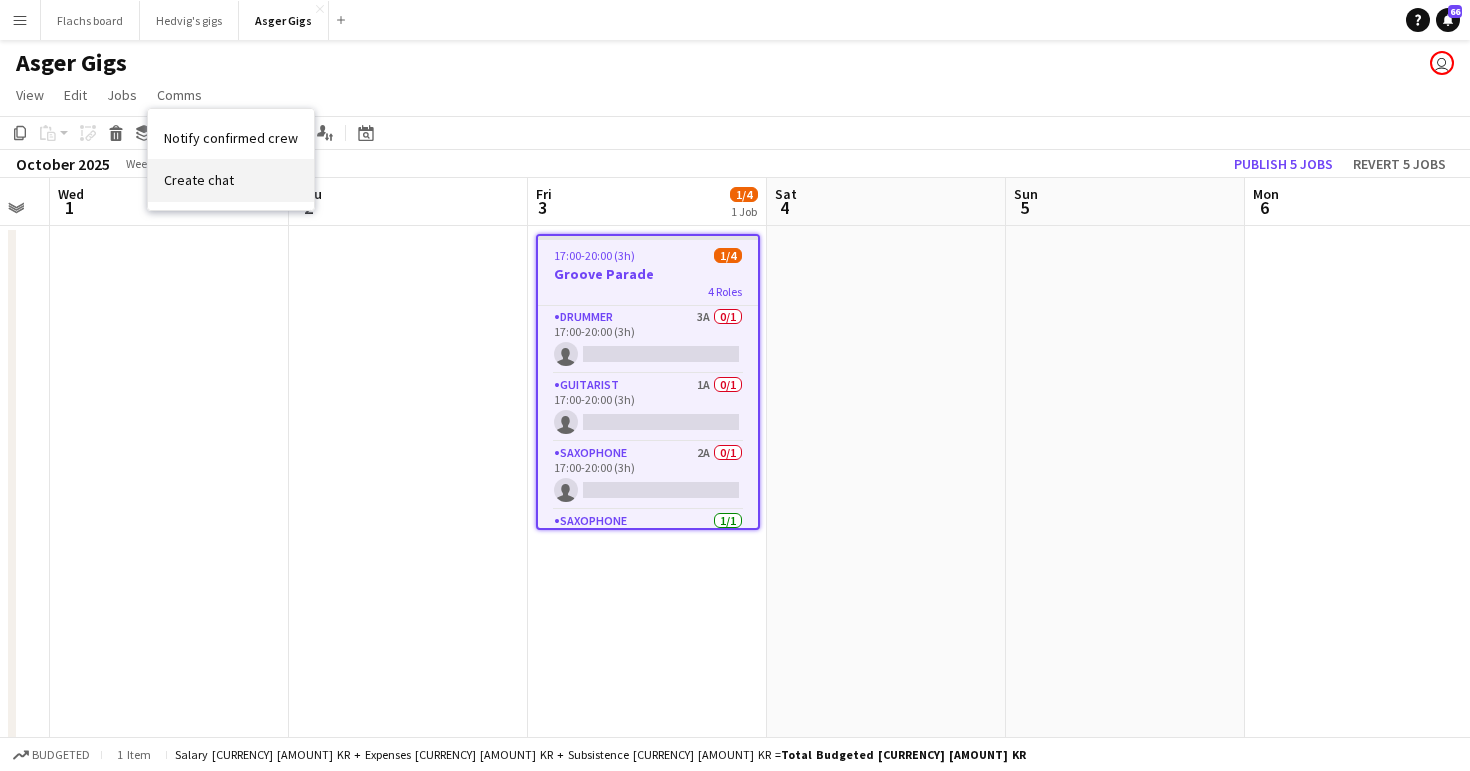 click on "Create chat" at bounding box center [199, 180] 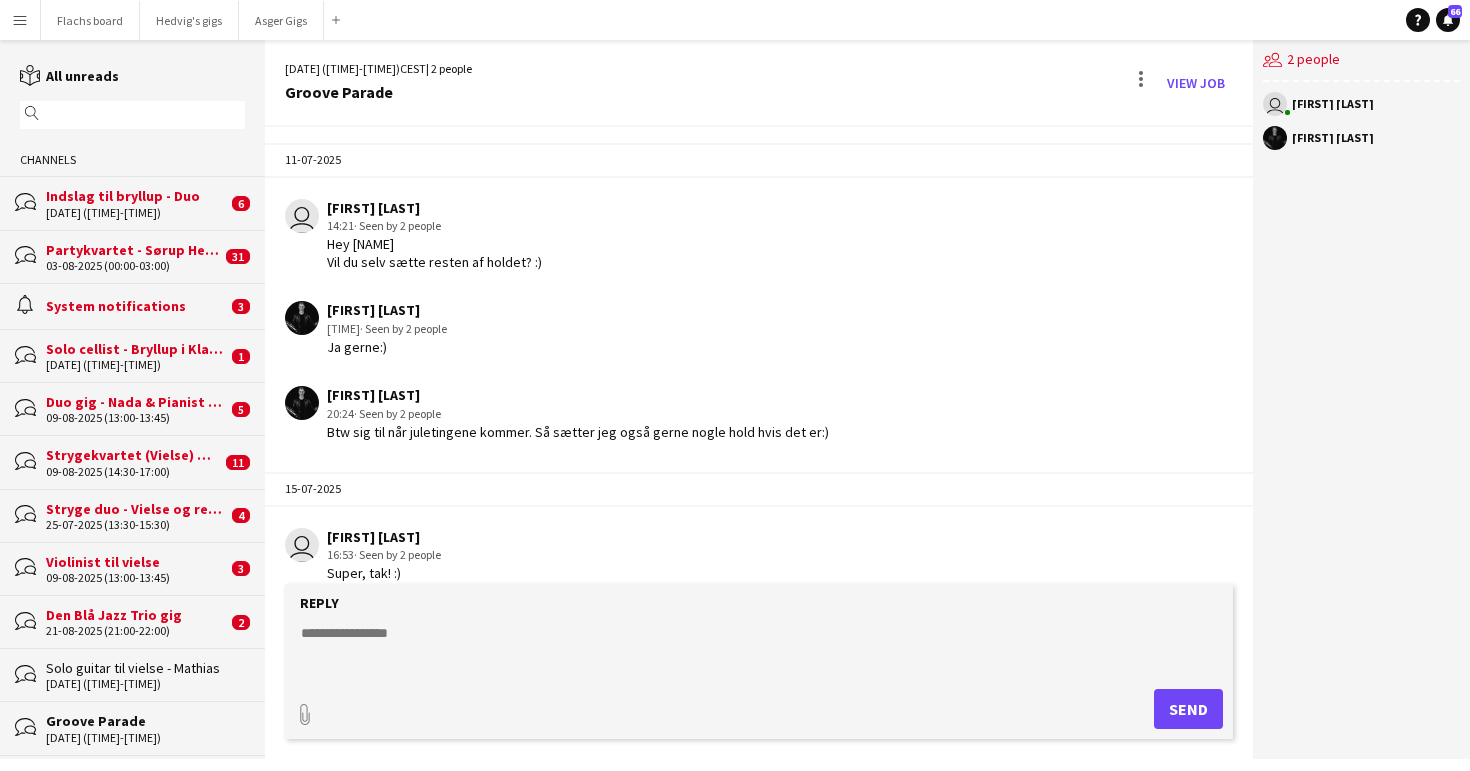 scroll, scrollTop: 22, scrollLeft: 0, axis: vertical 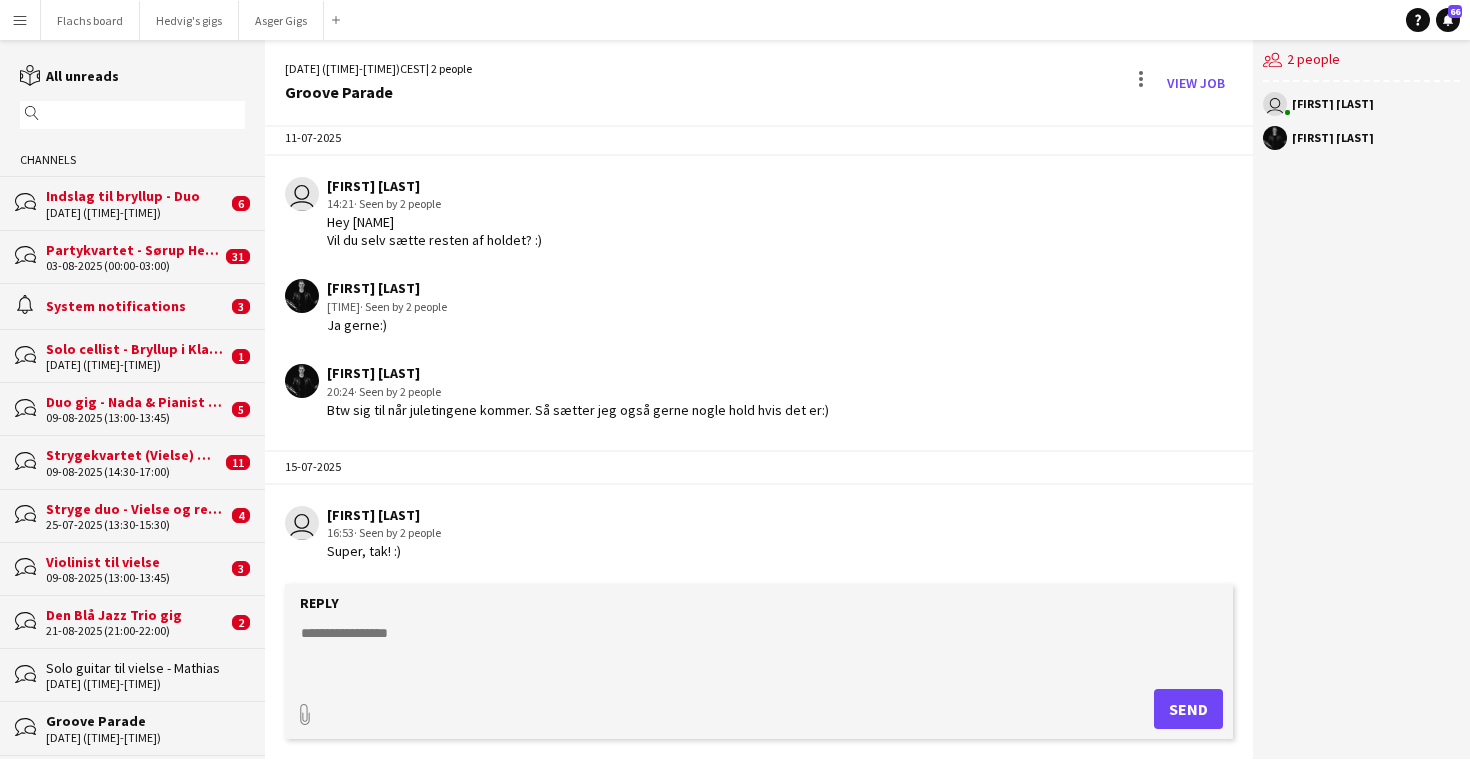 click 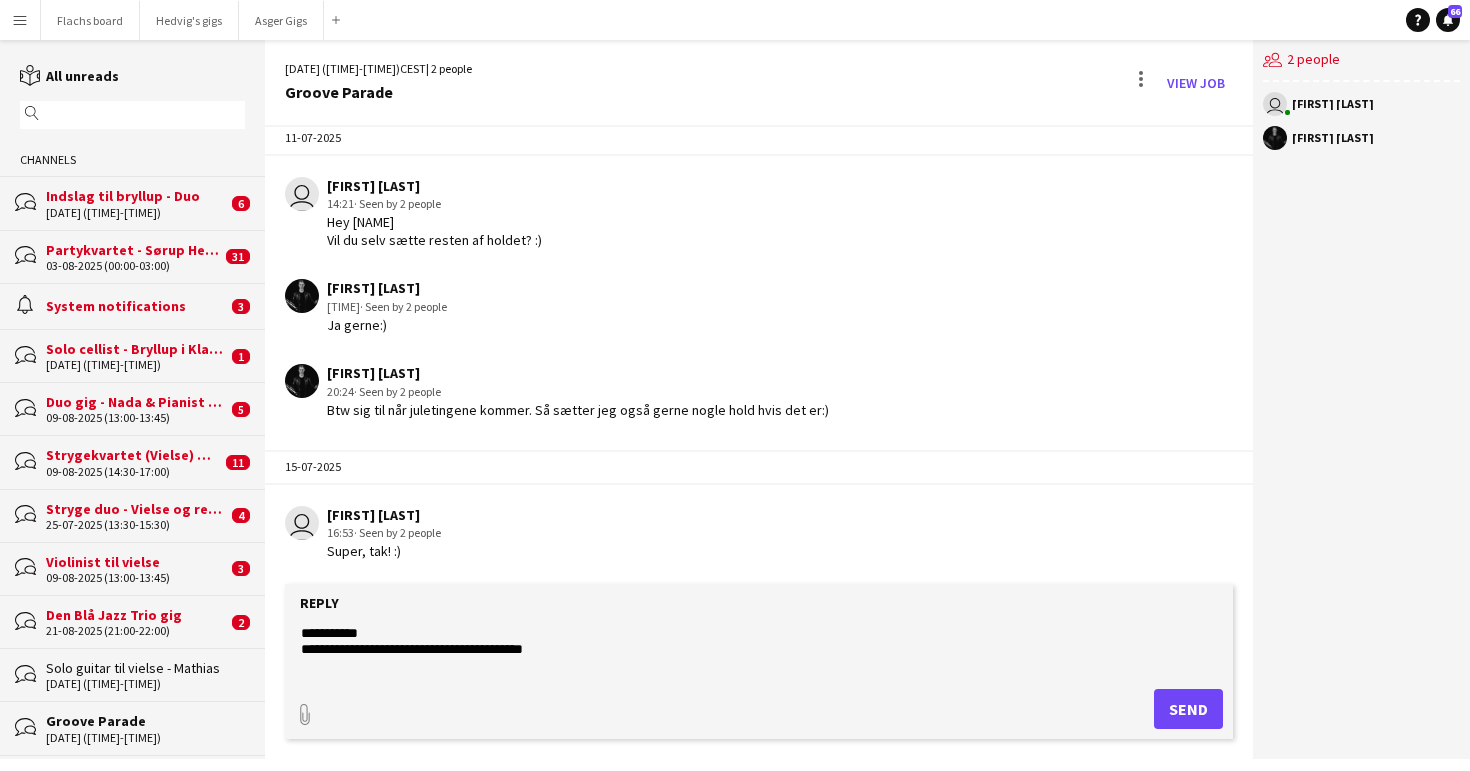 type on "**********" 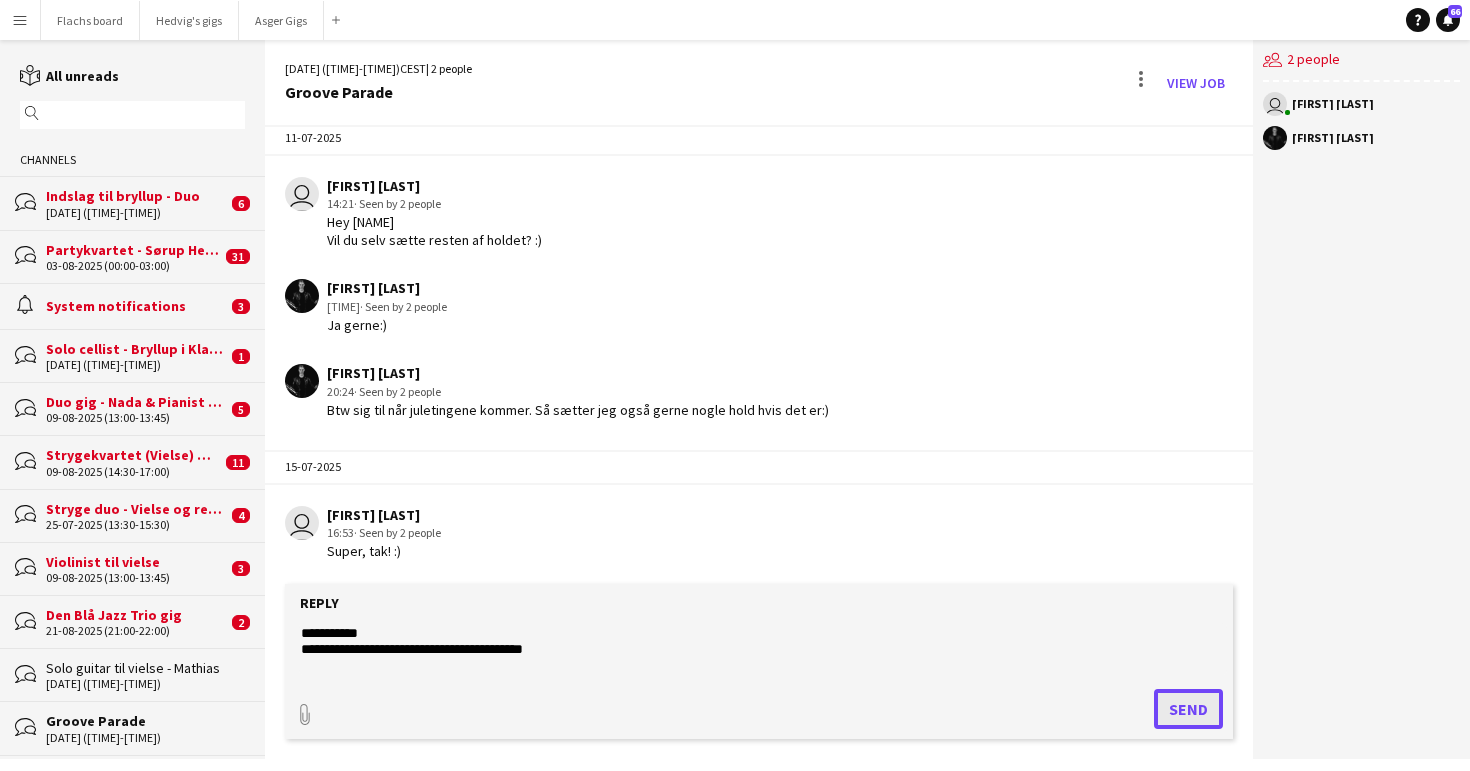 click on "Send" 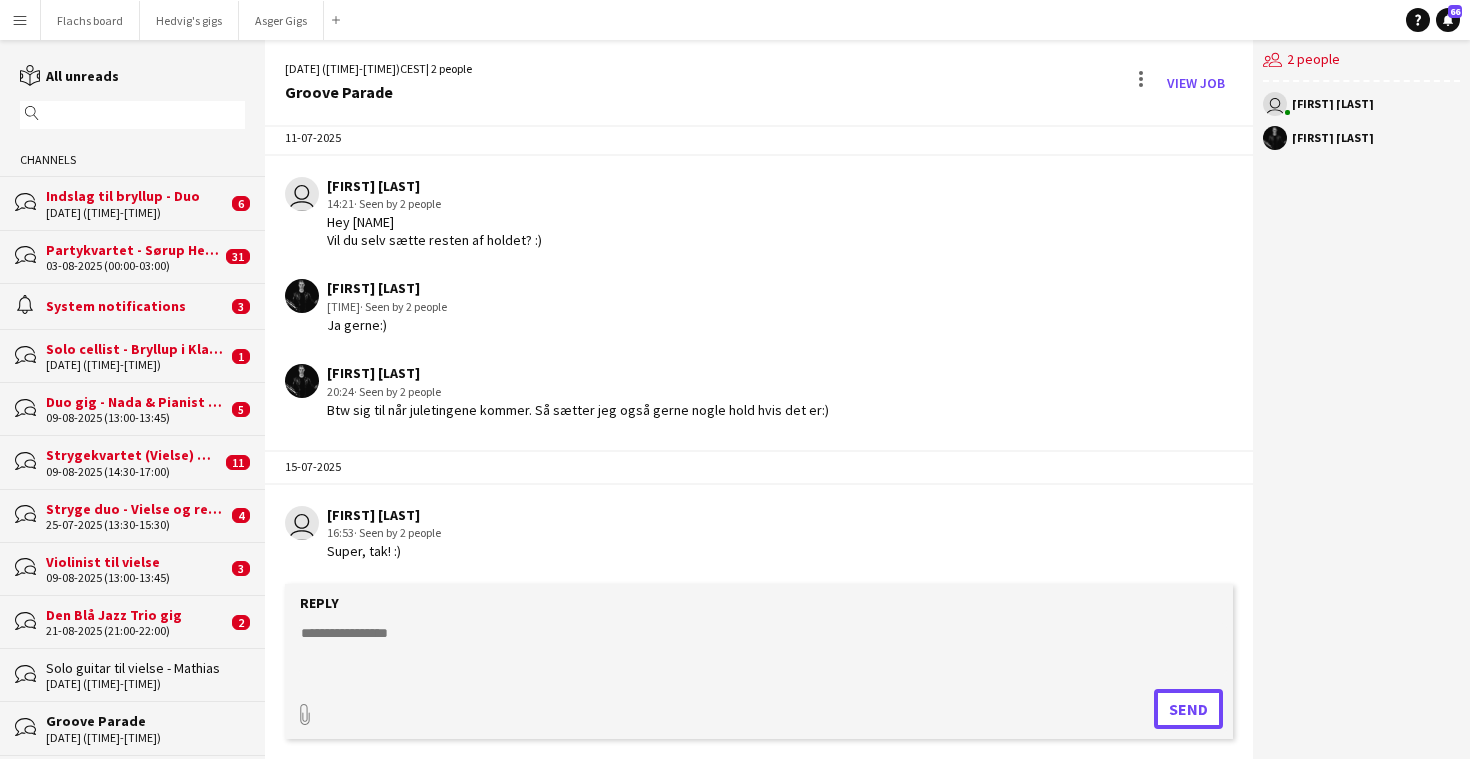 scroll, scrollTop: 163, scrollLeft: 0, axis: vertical 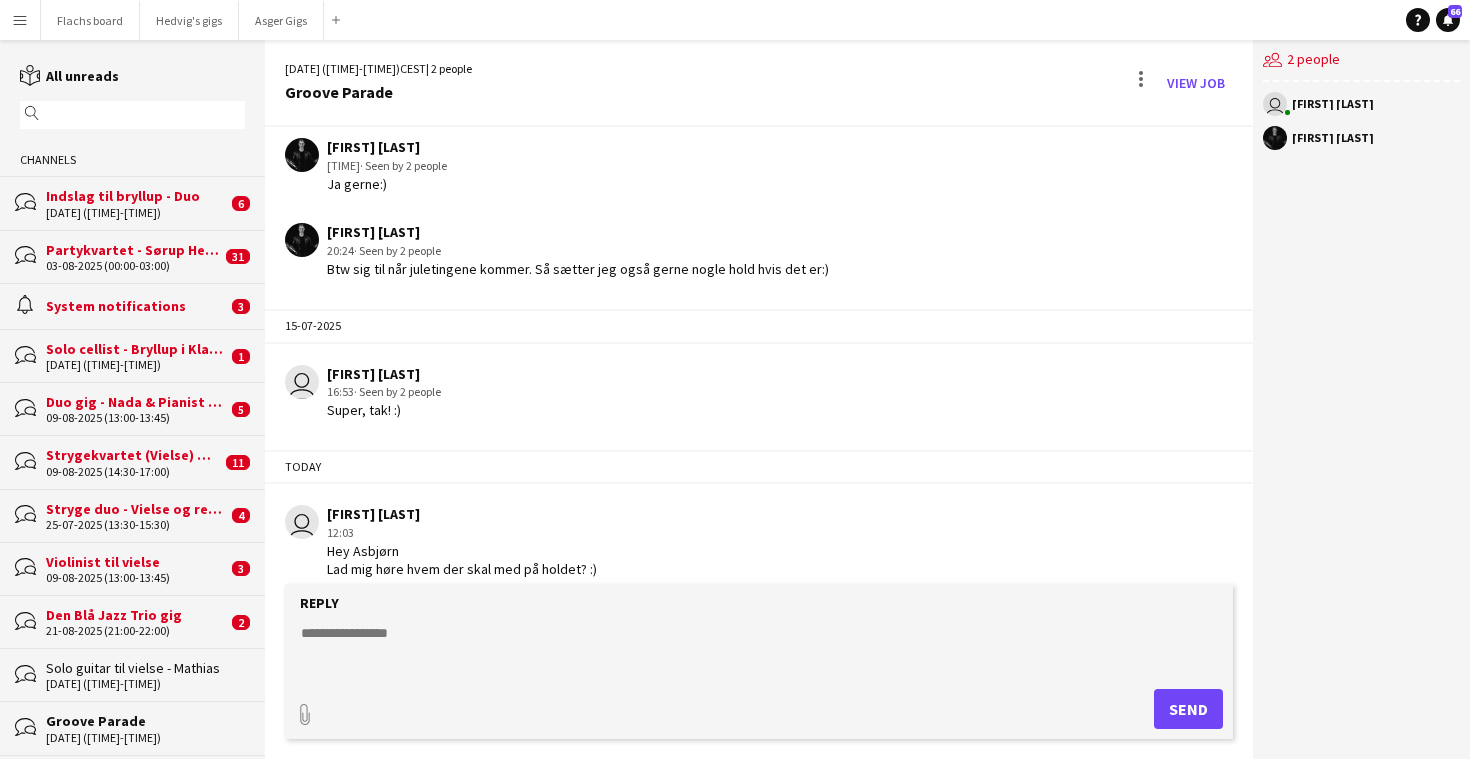 click on "21-08-2025 (21:00-22:00)" 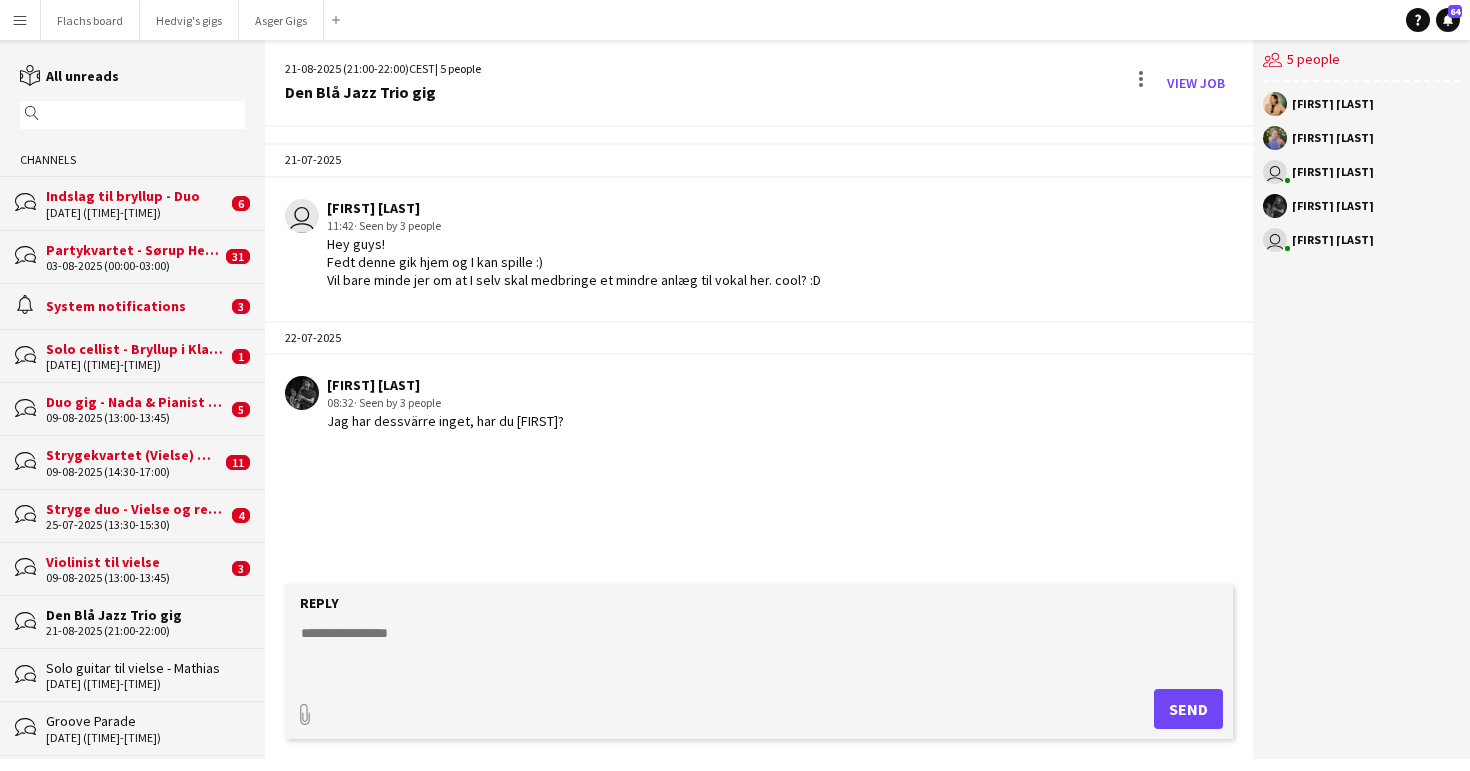 click on "Violinist til vielse" 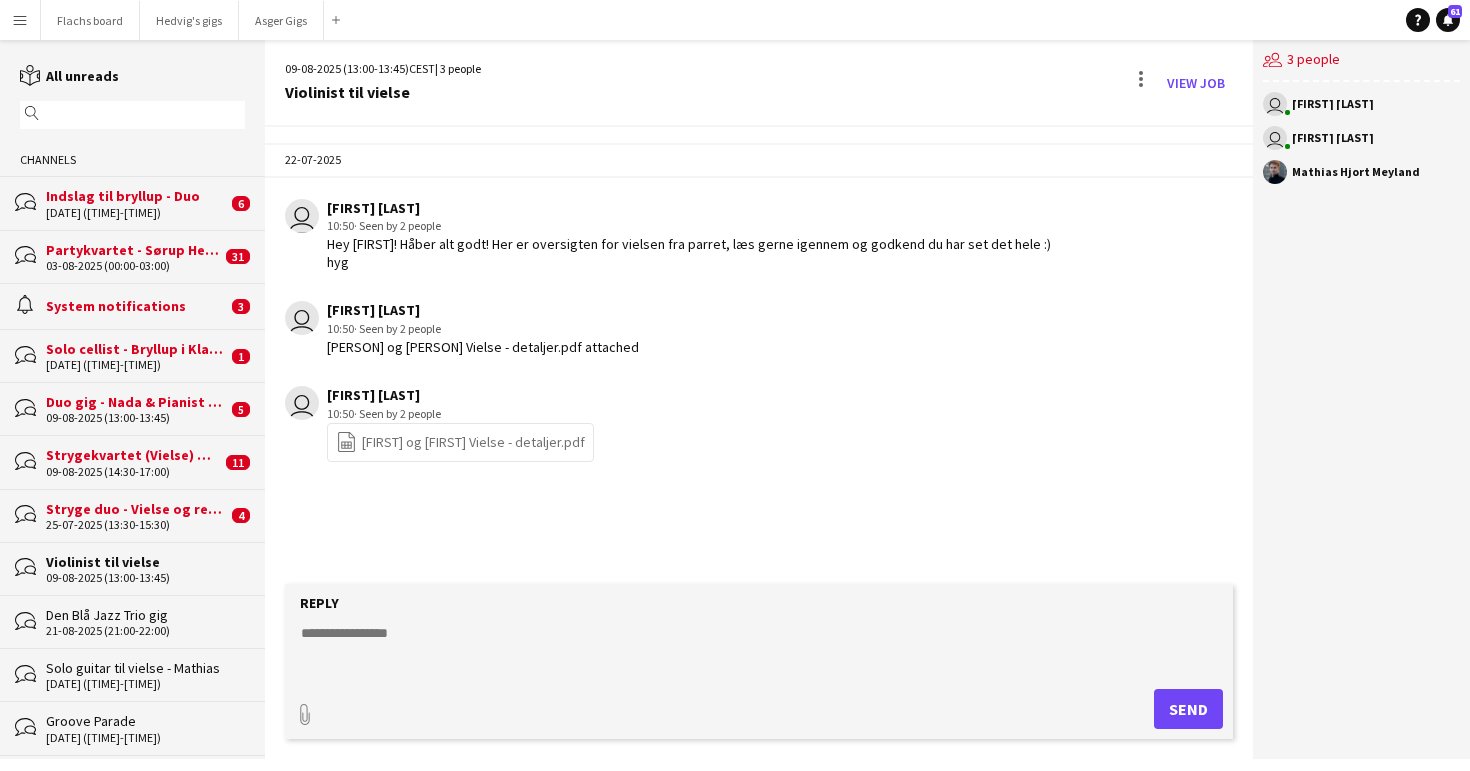 click on "Stryge duo - Vielse og reception" 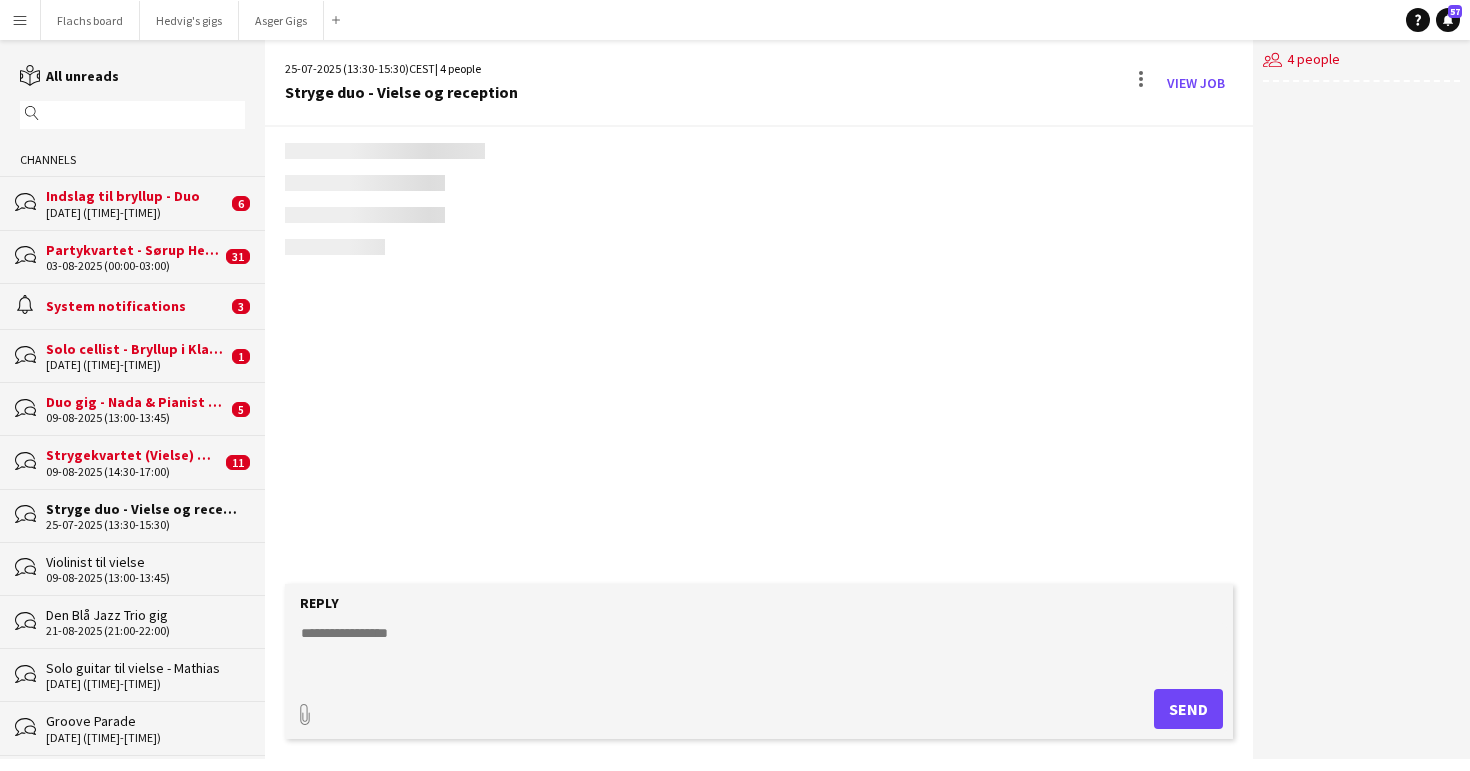 scroll, scrollTop: 112, scrollLeft: 0, axis: vertical 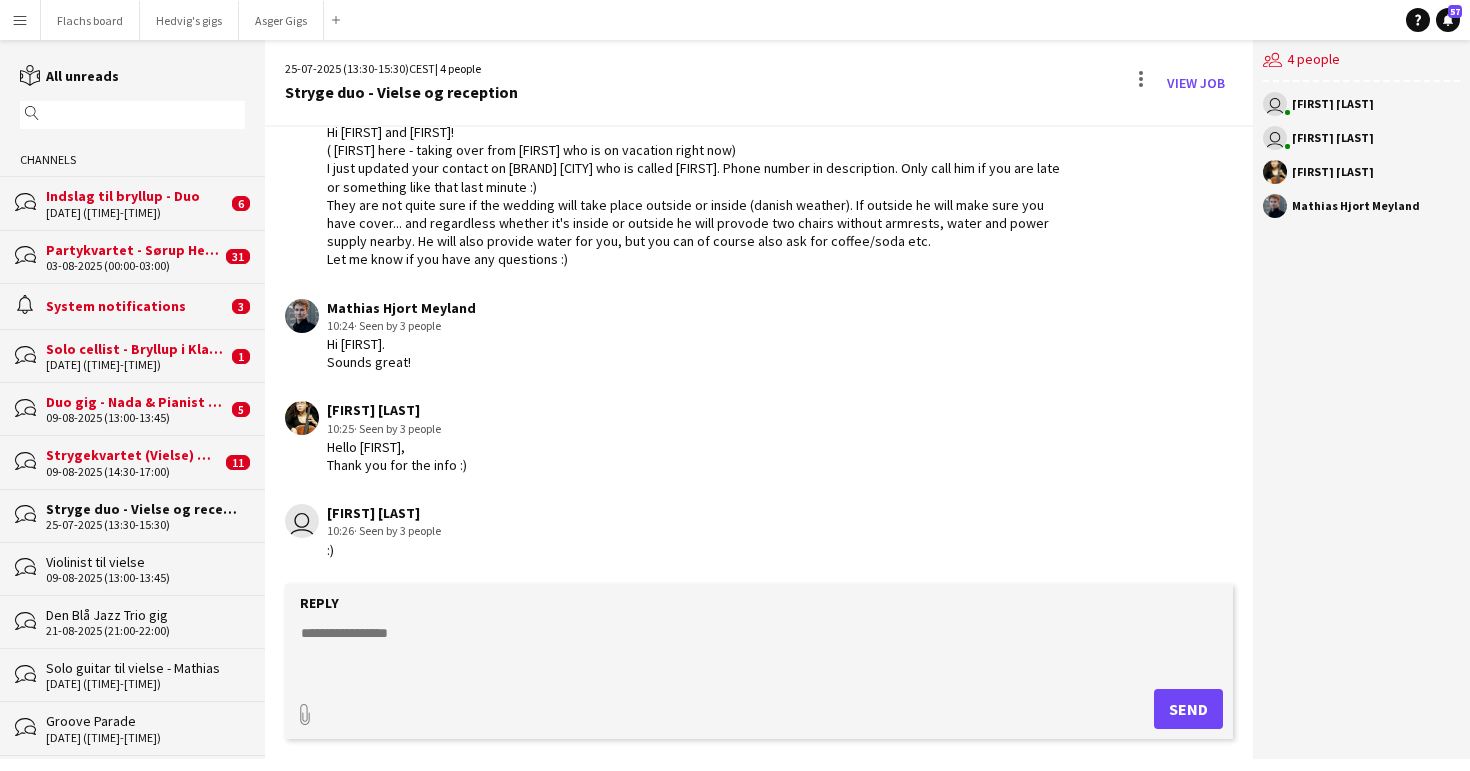 click on "09-08-2025 (14:30-17:00)" 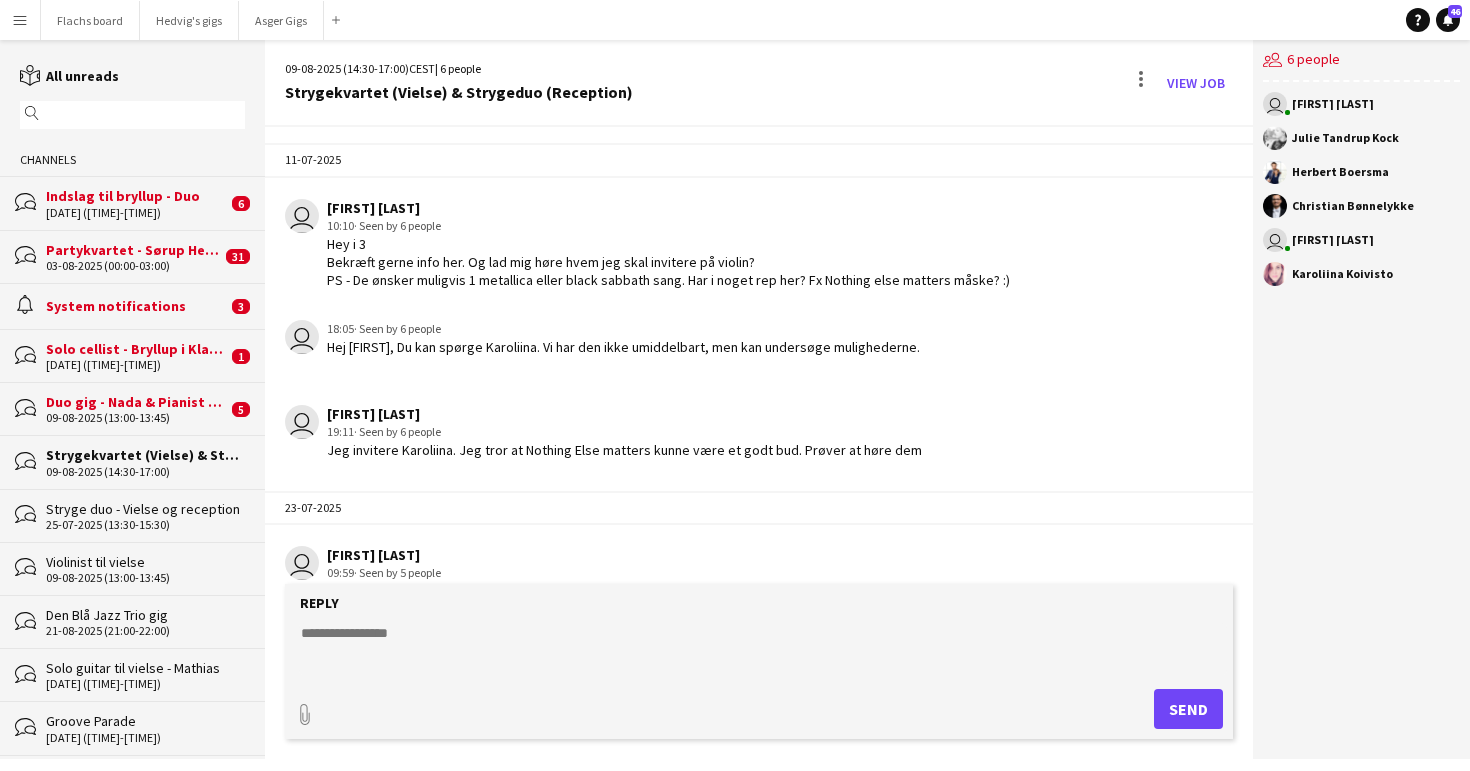 scroll, scrollTop: 1237, scrollLeft: 0, axis: vertical 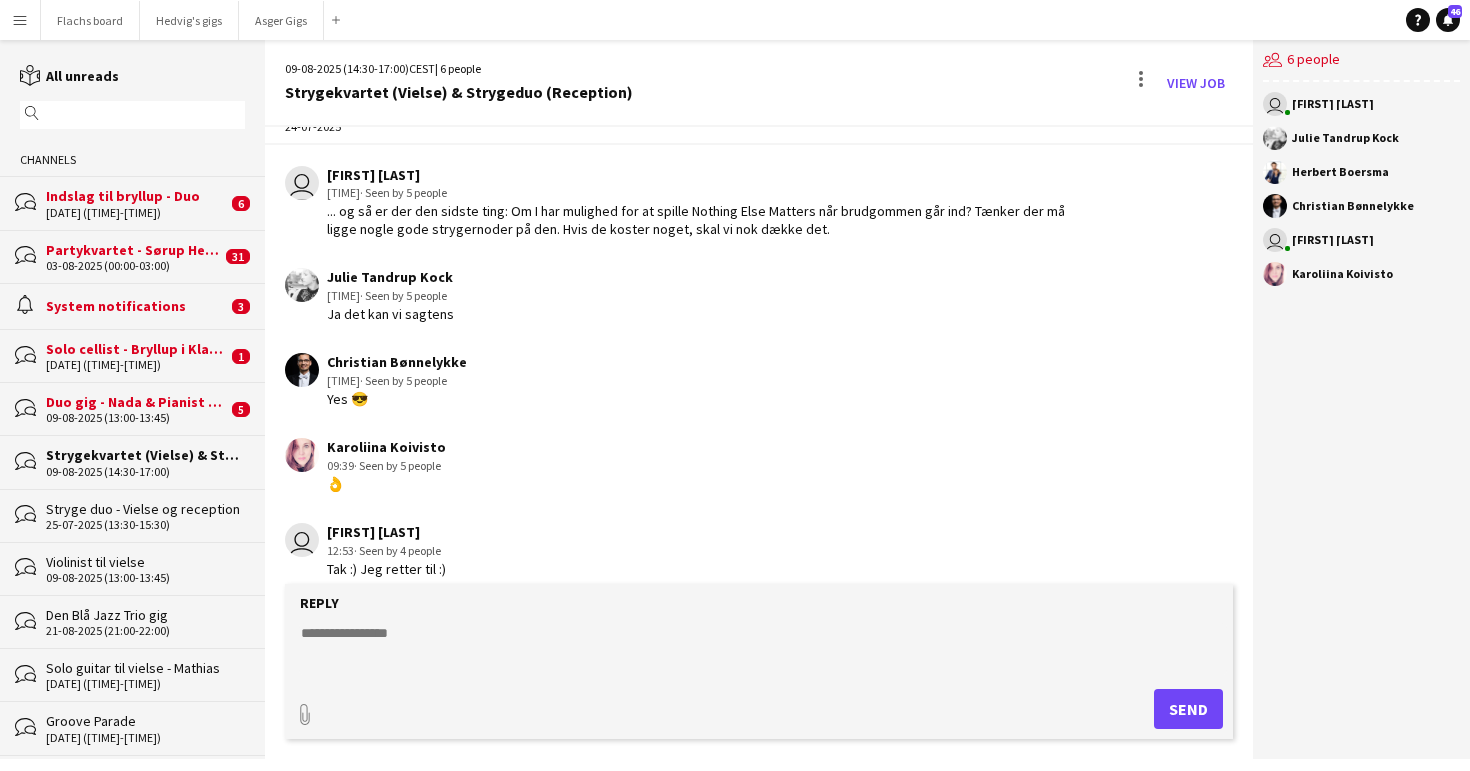 click on "09-08-2025 (13:00-13:45)" 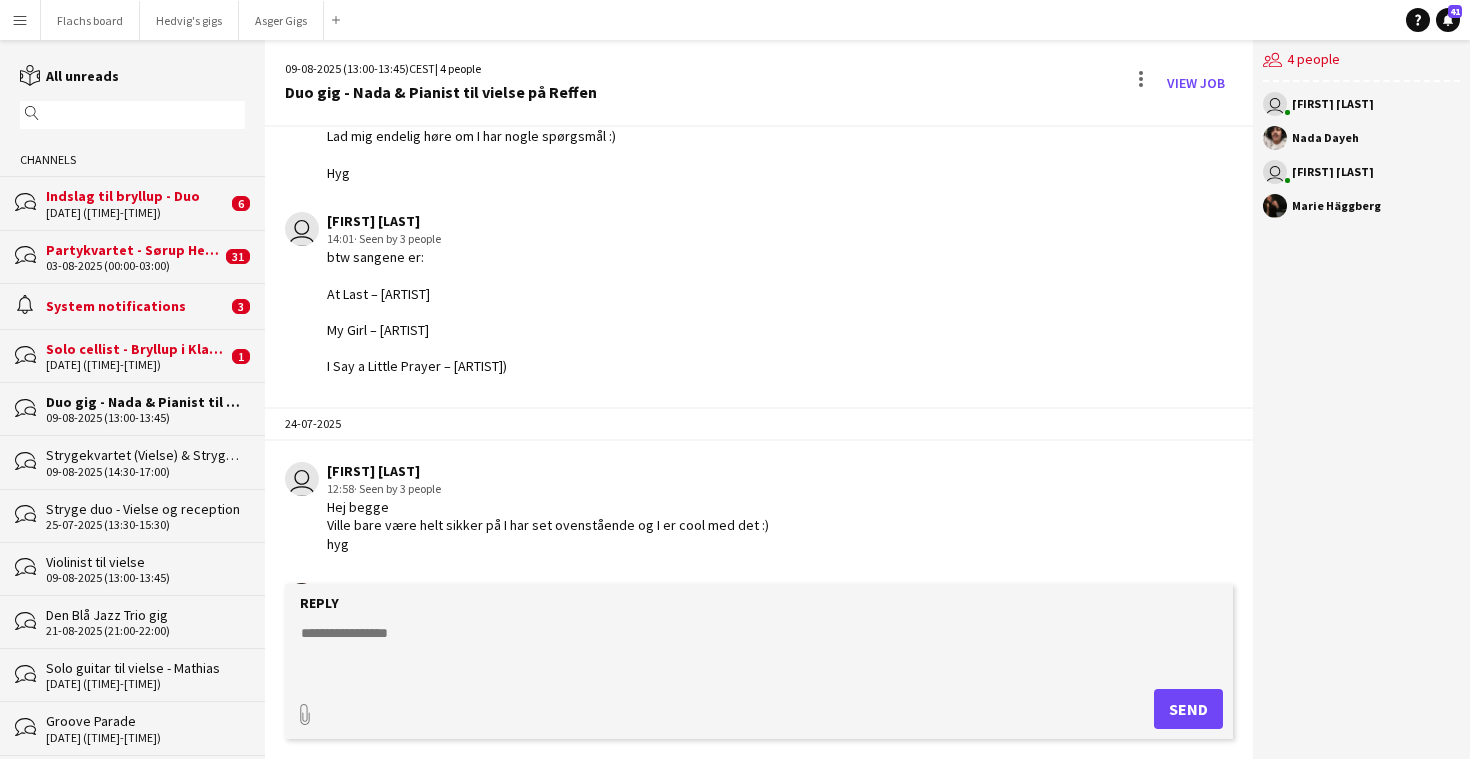 scroll, scrollTop: 215, scrollLeft: 0, axis: vertical 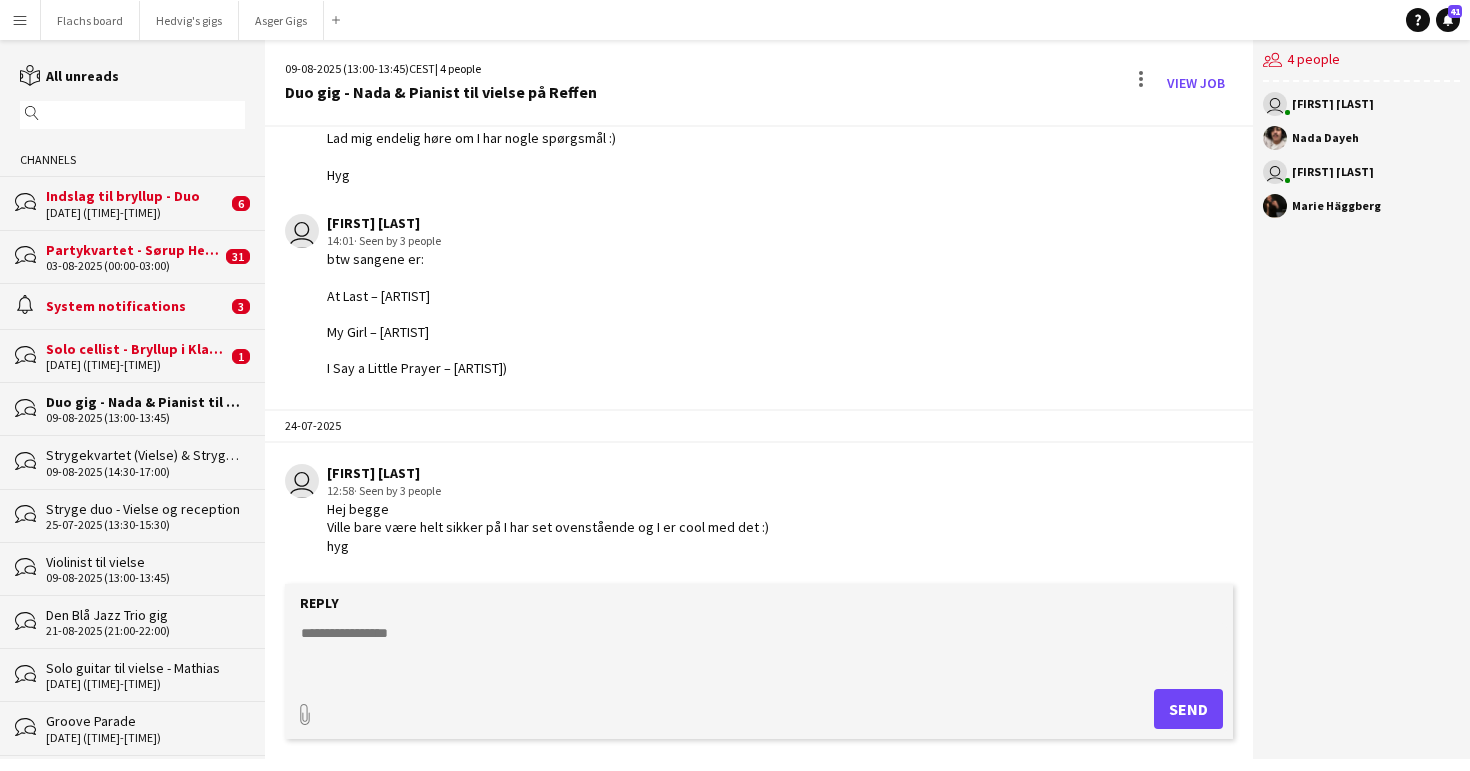 click on "[DATE] ([TIME]-[TIME])" 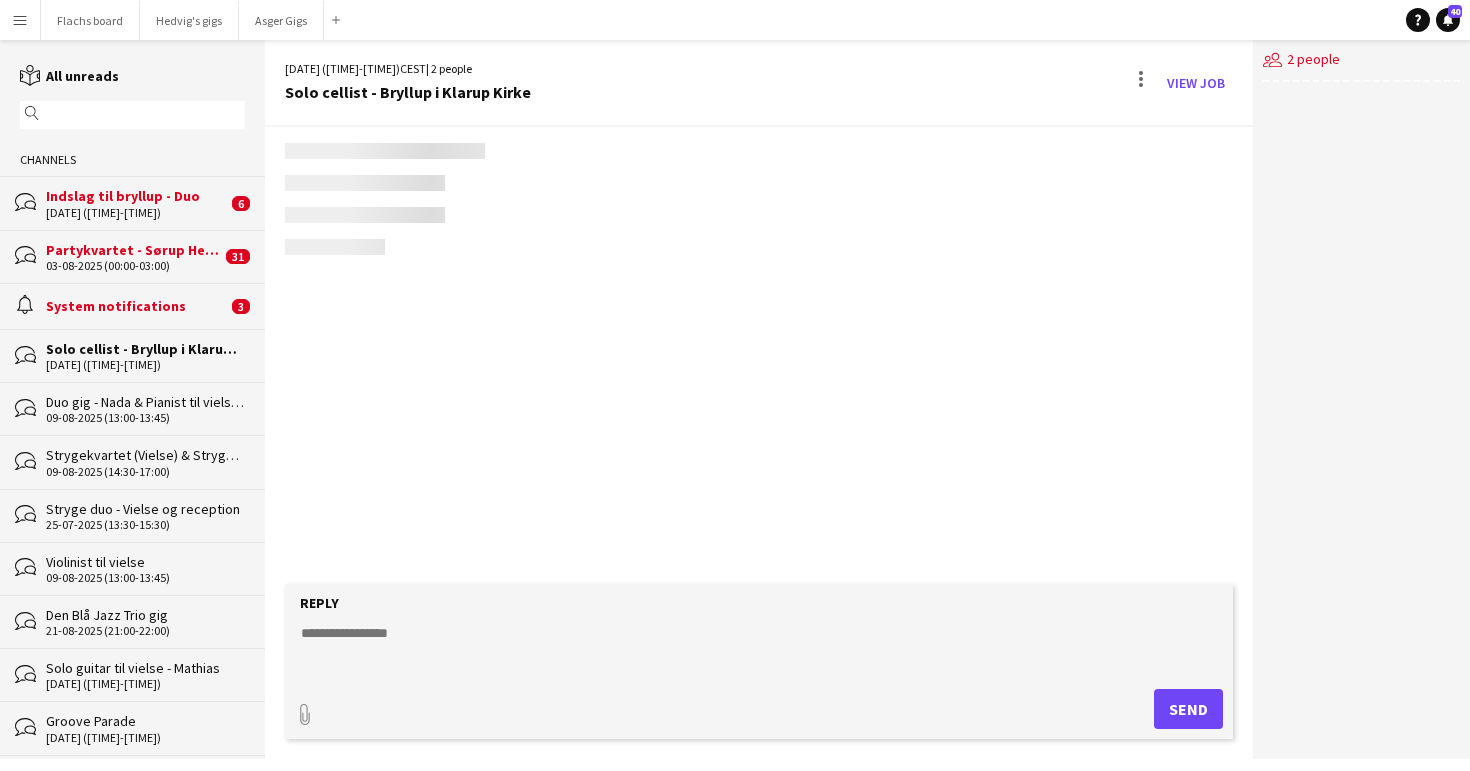 scroll, scrollTop: 152, scrollLeft: 0, axis: vertical 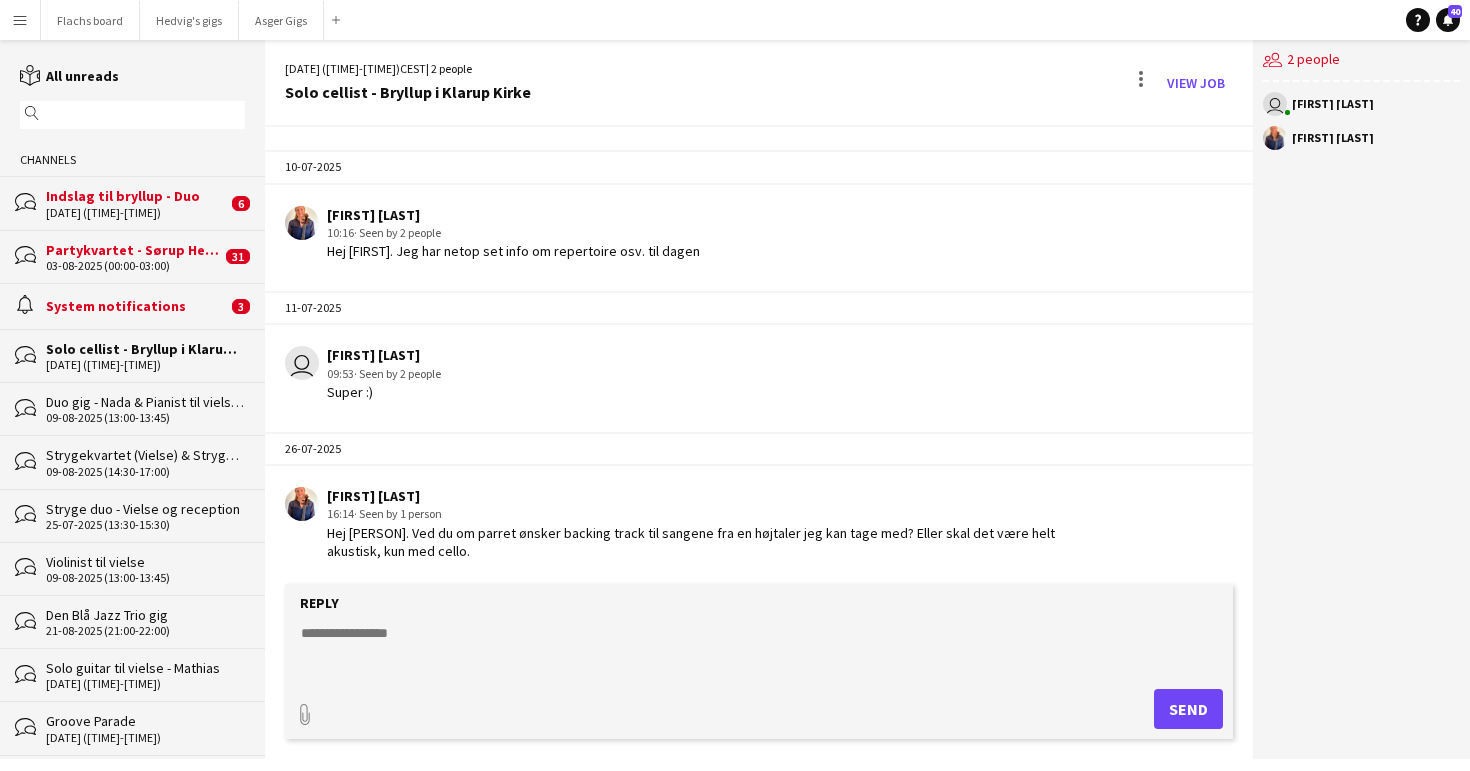 click on "System notifications" 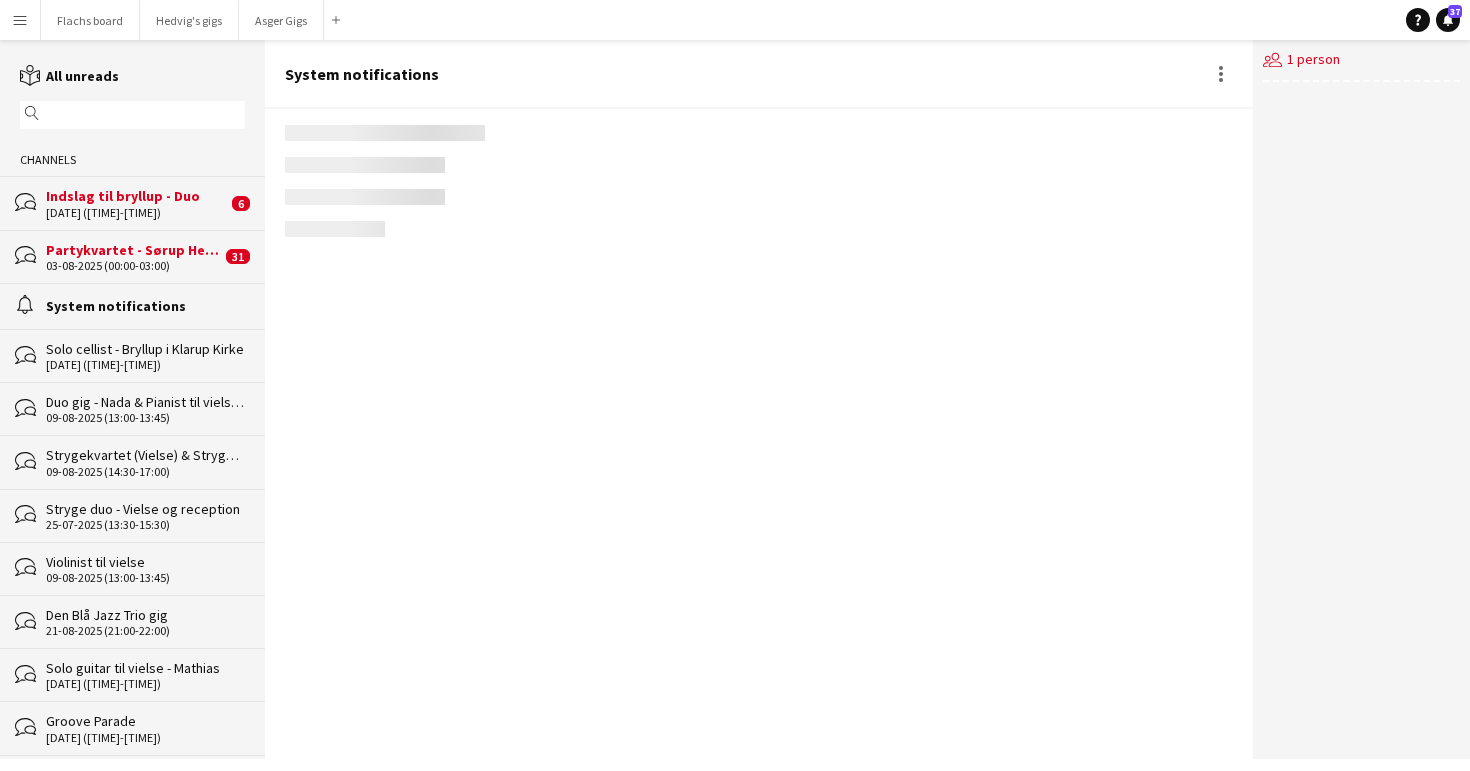scroll, scrollTop: 8, scrollLeft: 0, axis: vertical 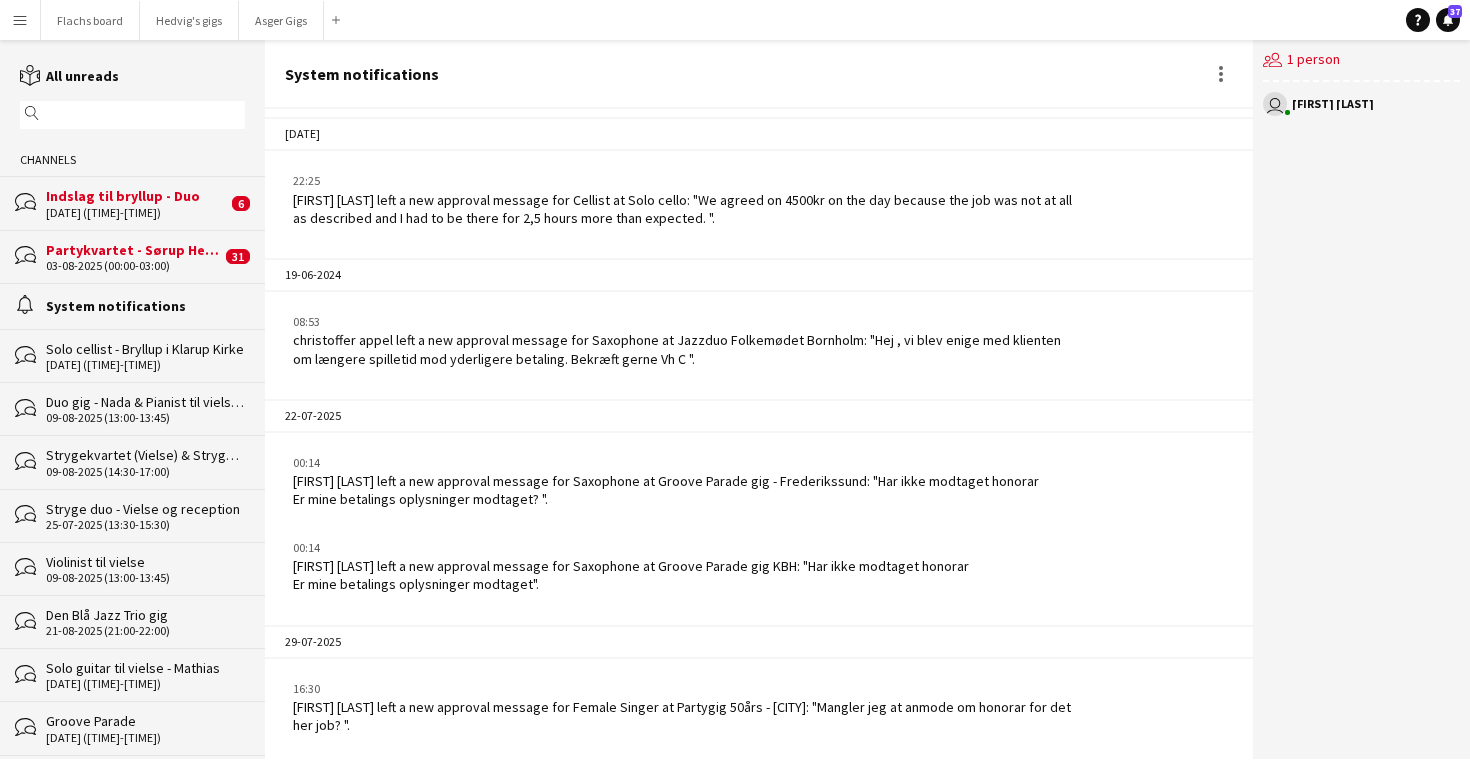 click on "Partykvartet - Sørup Herregård" 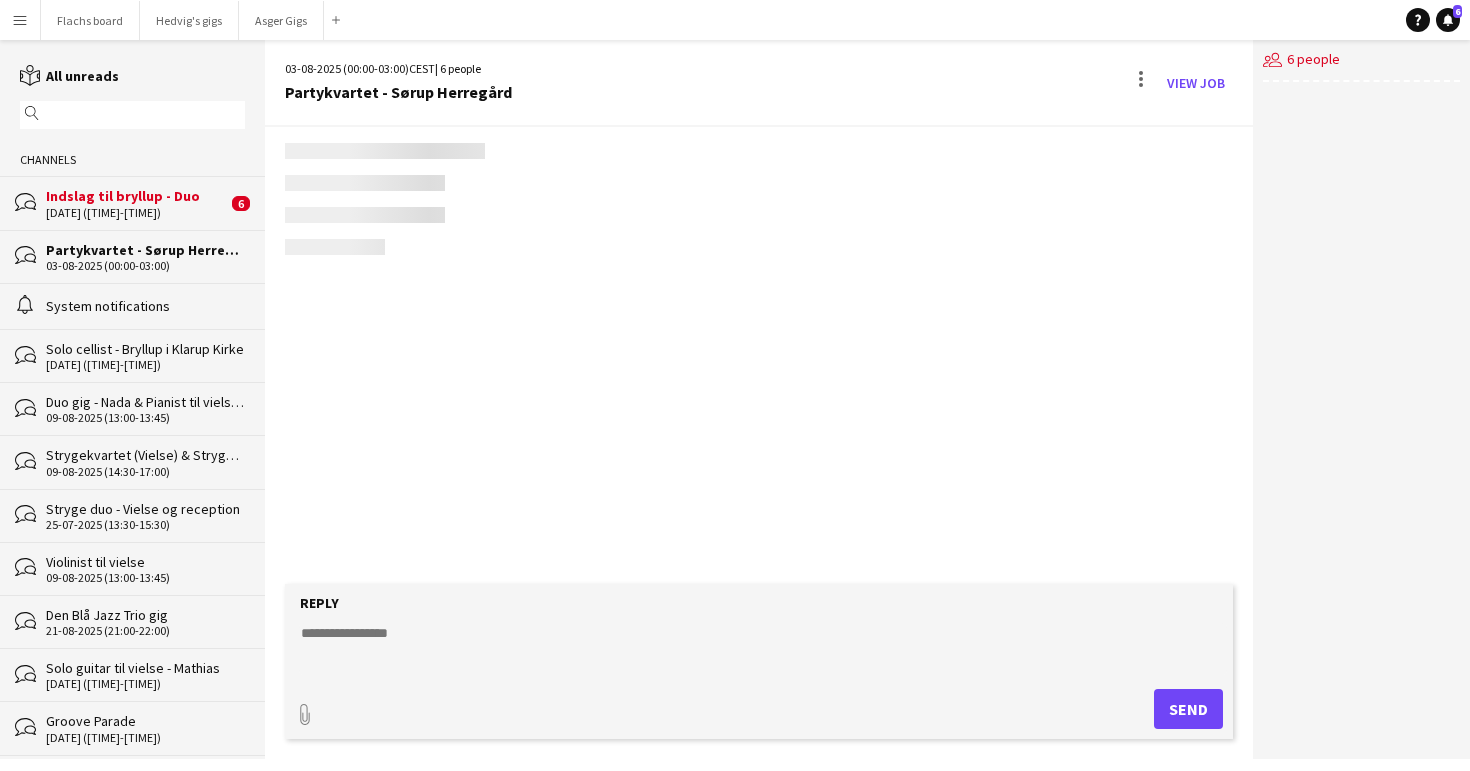 scroll, scrollTop: 4564, scrollLeft: 0, axis: vertical 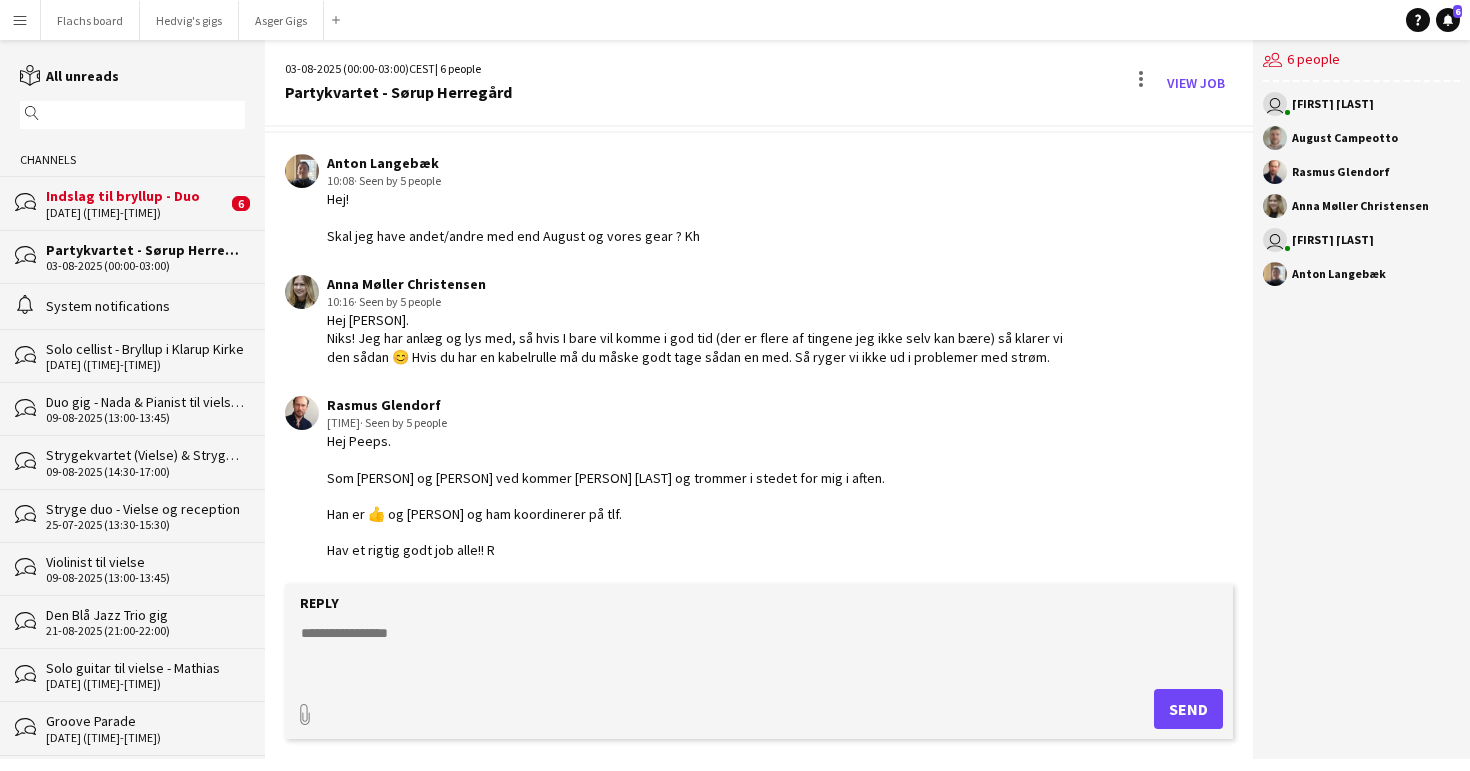 click on "[DATE] ([TIME]-[TIME])" 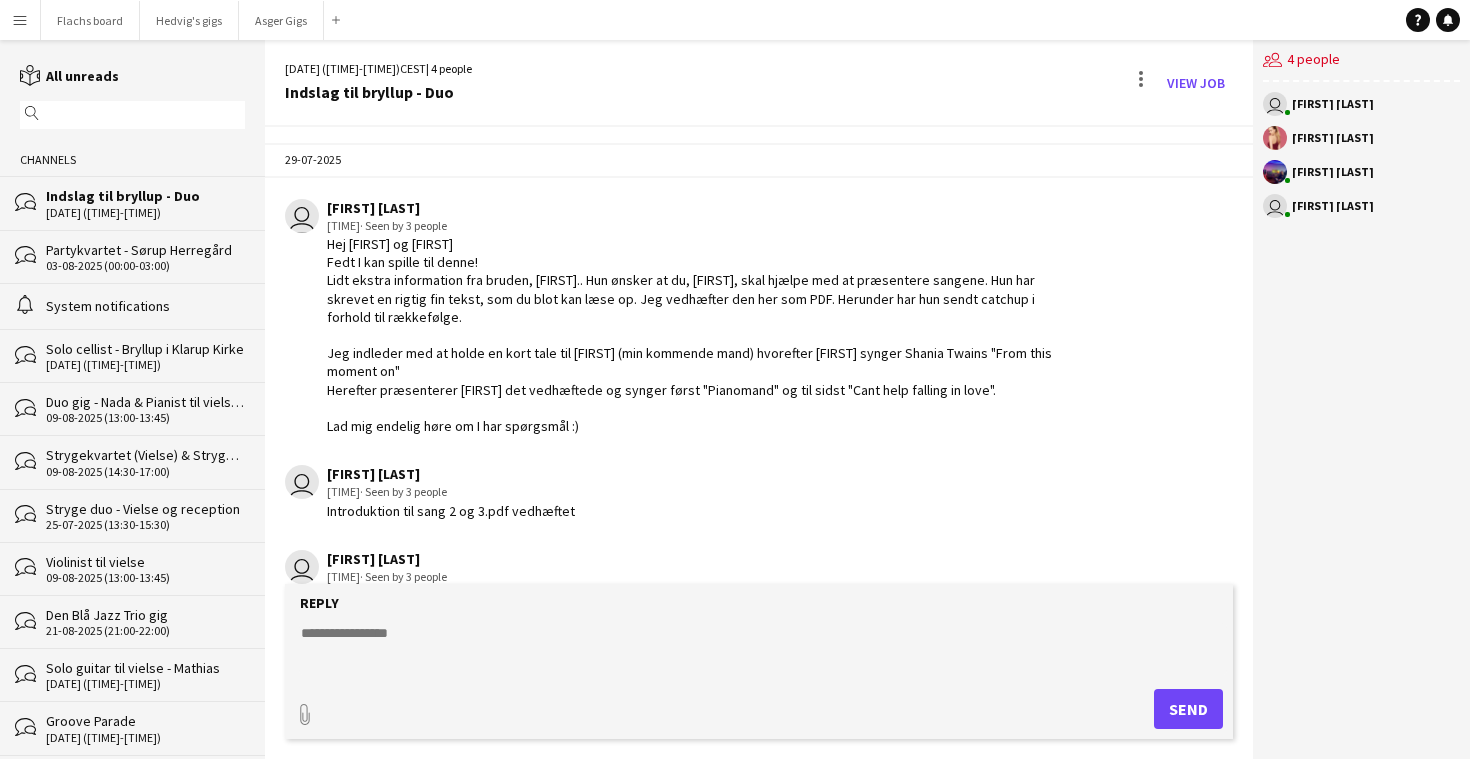 scroll, scrollTop: 506, scrollLeft: 0, axis: vertical 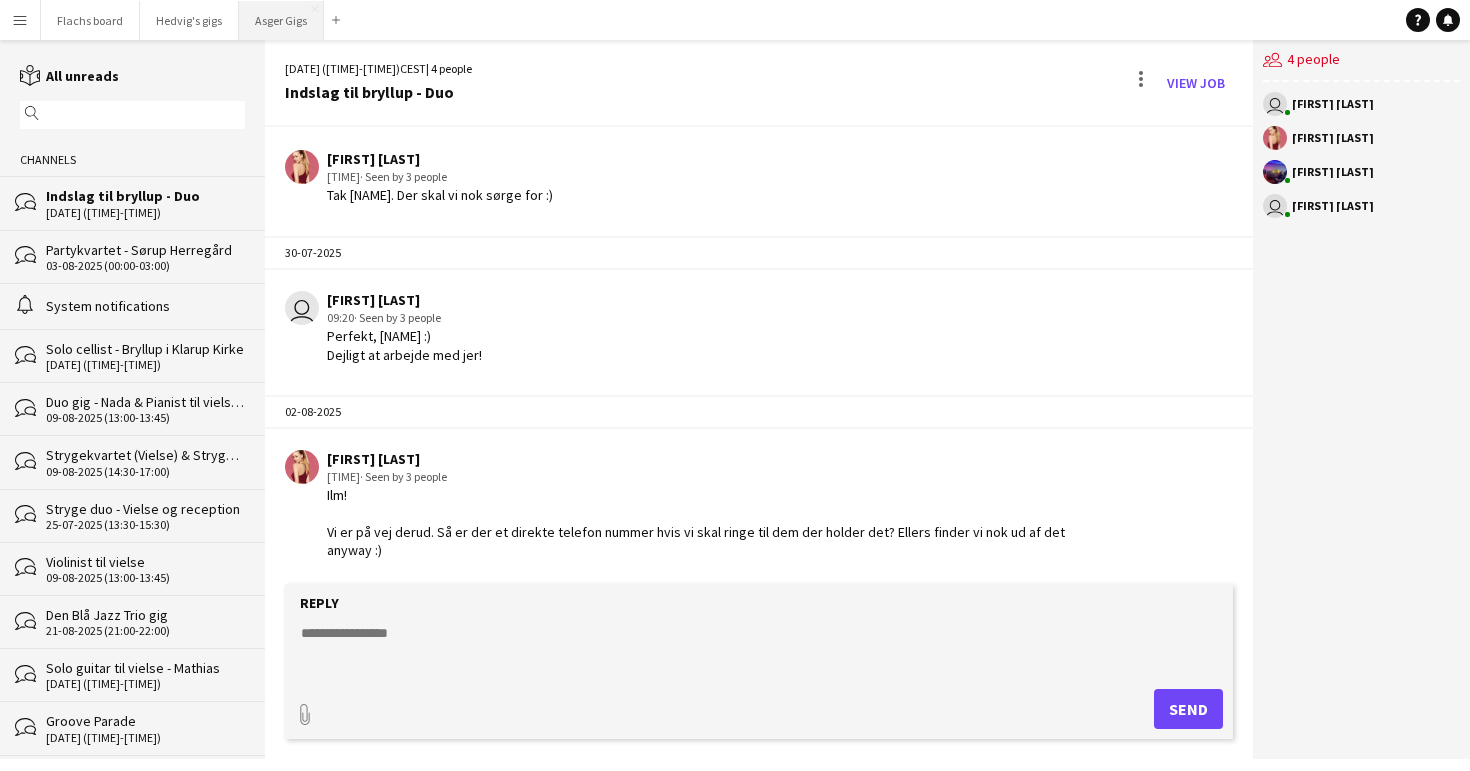 click on "[FIRST] Gigs
Close" at bounding box center (281, 20) 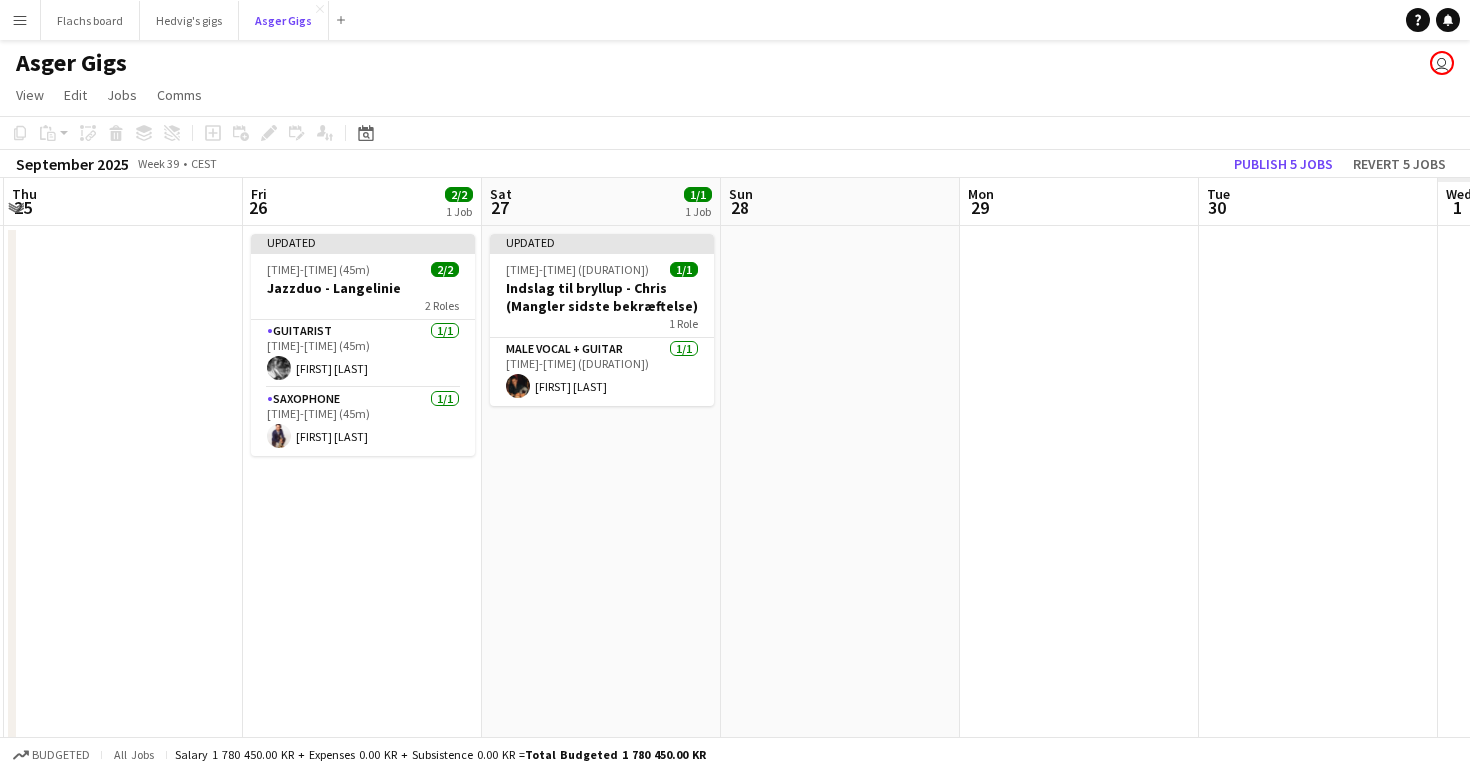 scroll, scrollTop: 0, scrollLeft: 572, axis: horizontal 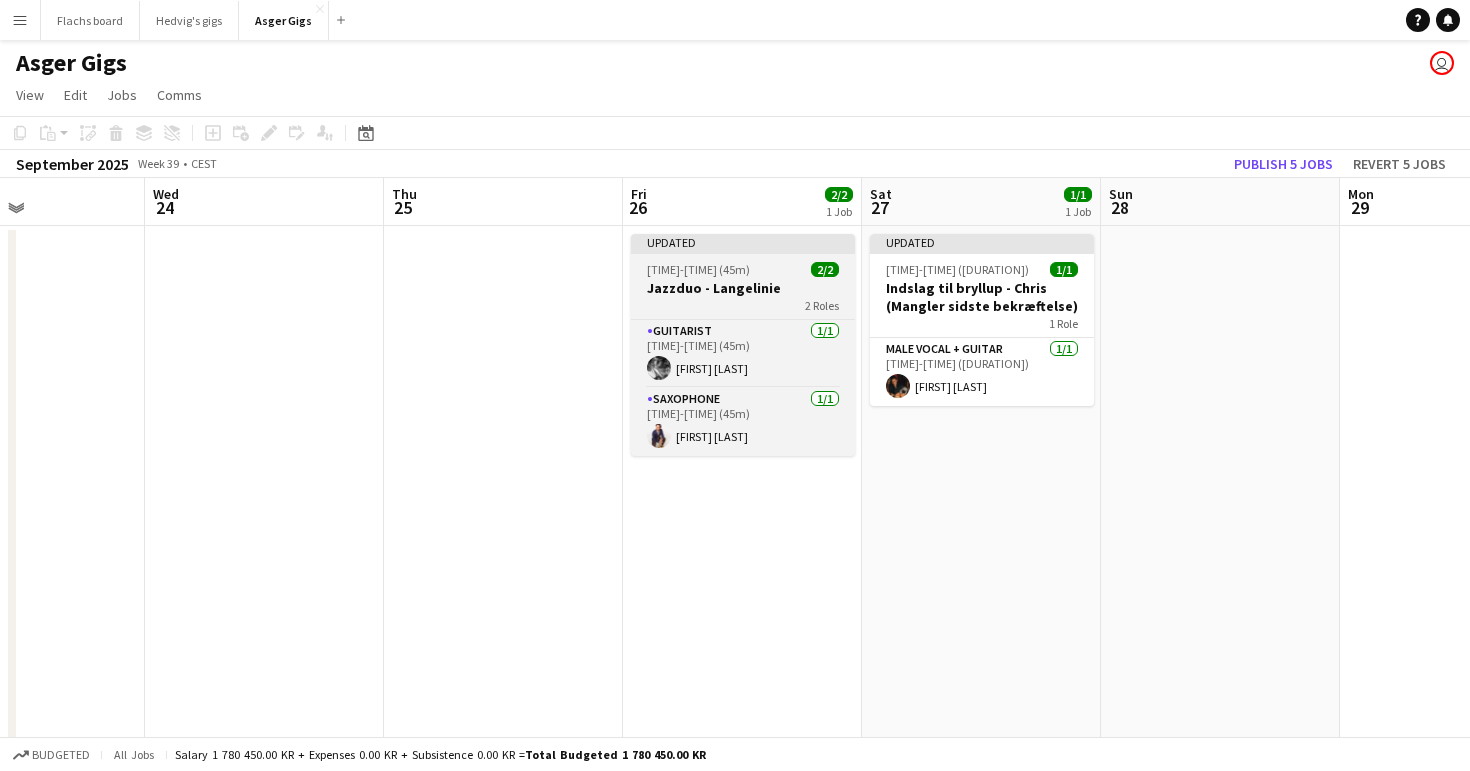 click on "[TIME]-[TIME] (45m)" at bounding box center [698, 269] 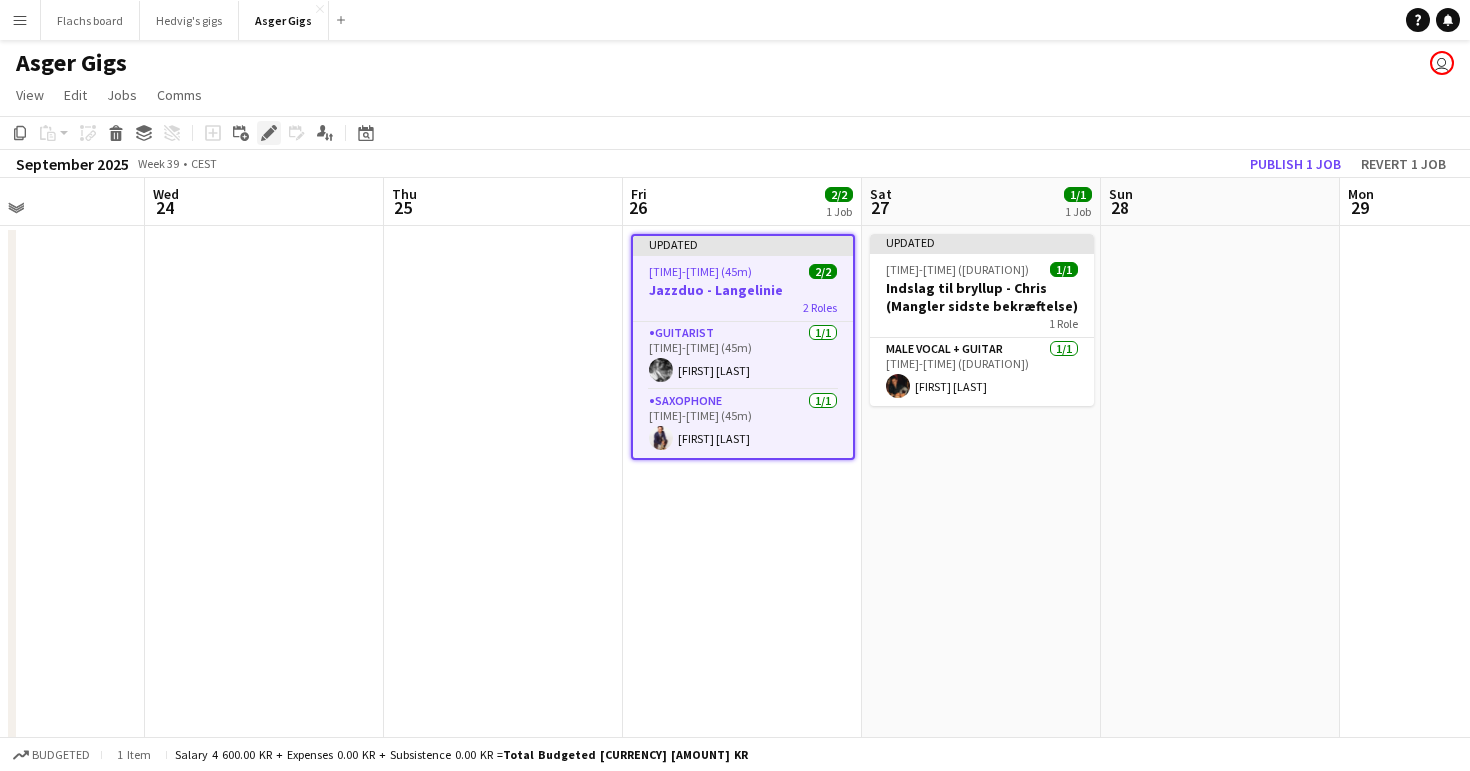 click on "Edit" 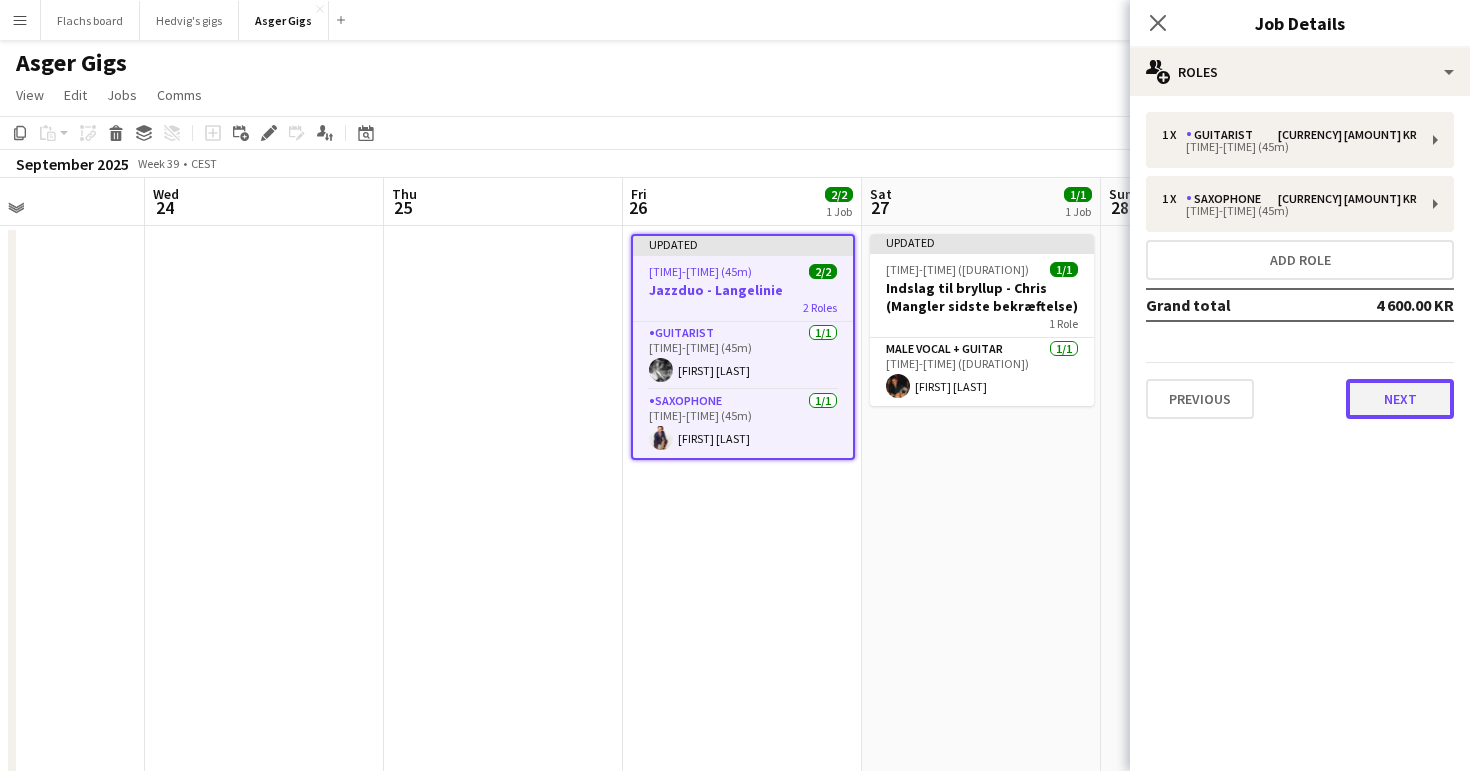 click on "Next" at bounding box center [1400, 399] 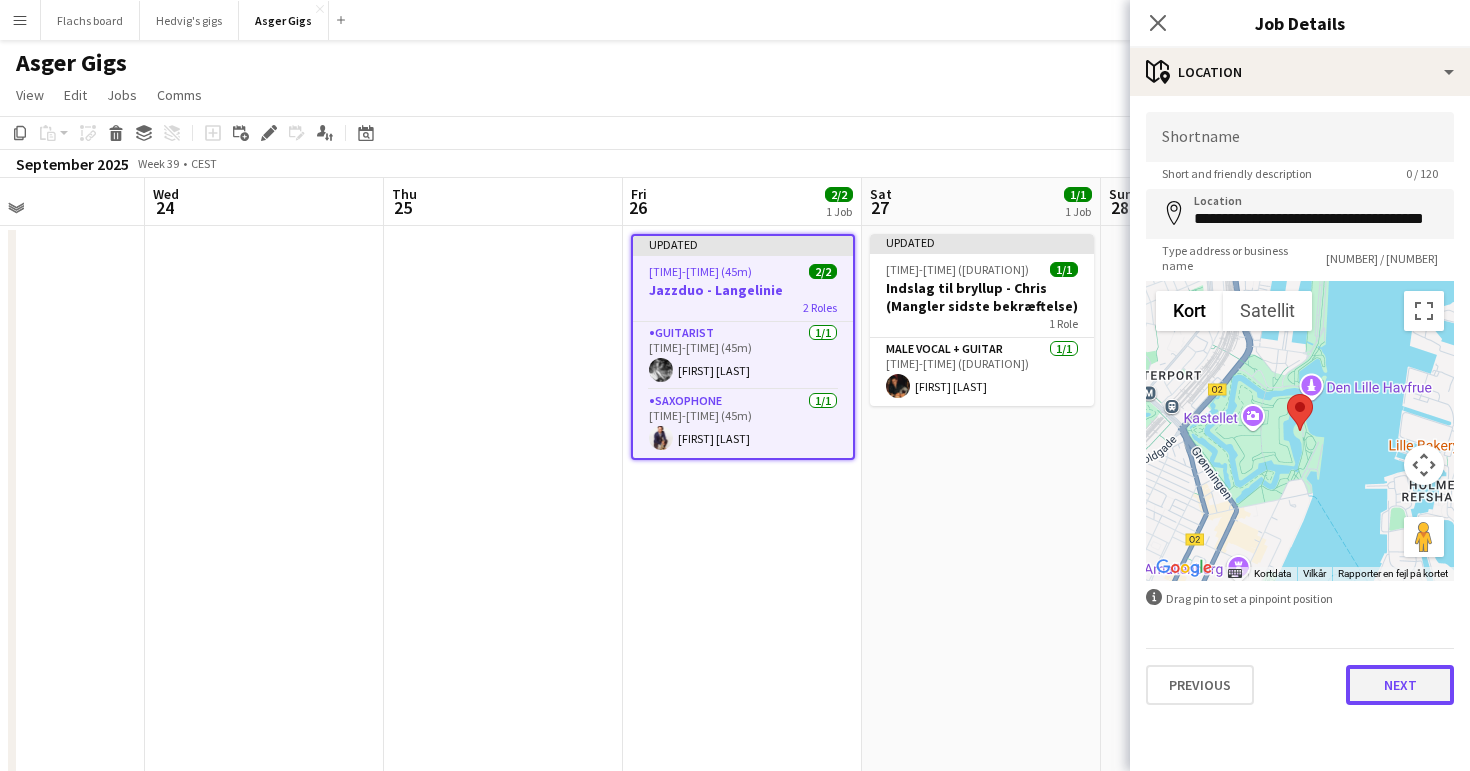 click on "Next" at bounding box center (1400, 685) 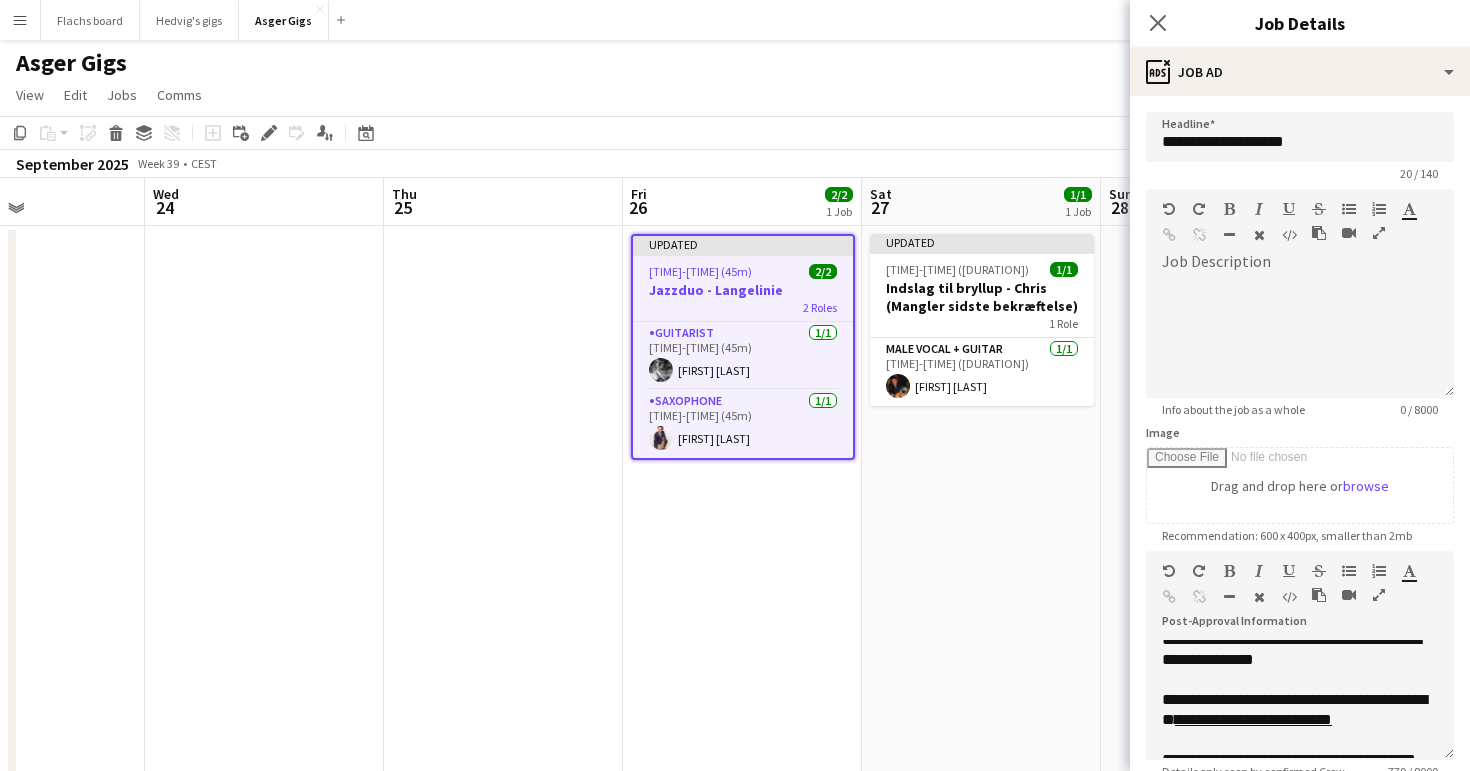 scroll, scrollTop: 189, scrollLeft: 0, axis: vertical 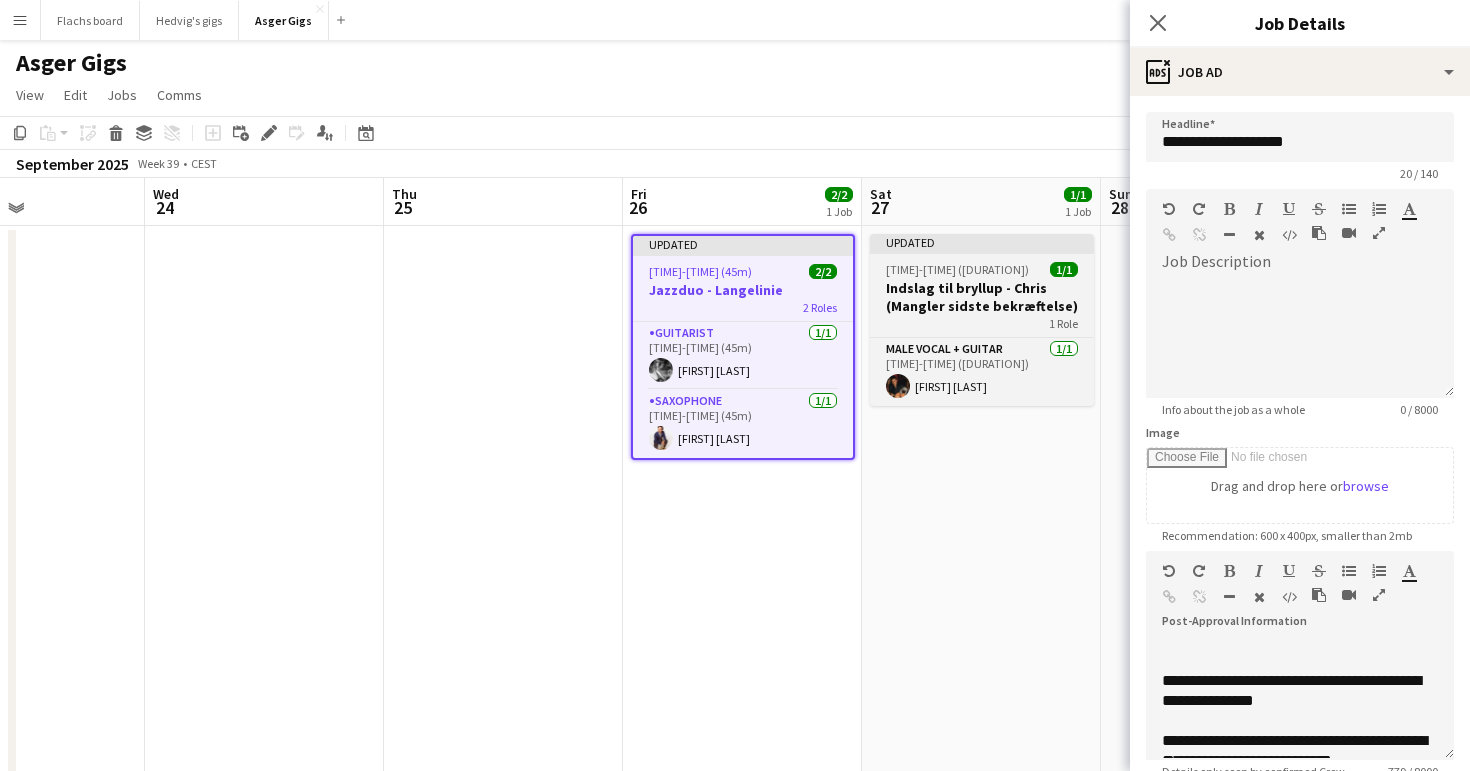 click on "[TIME]-[TIME] ([DURATION])" at bounding box center [957, 269] 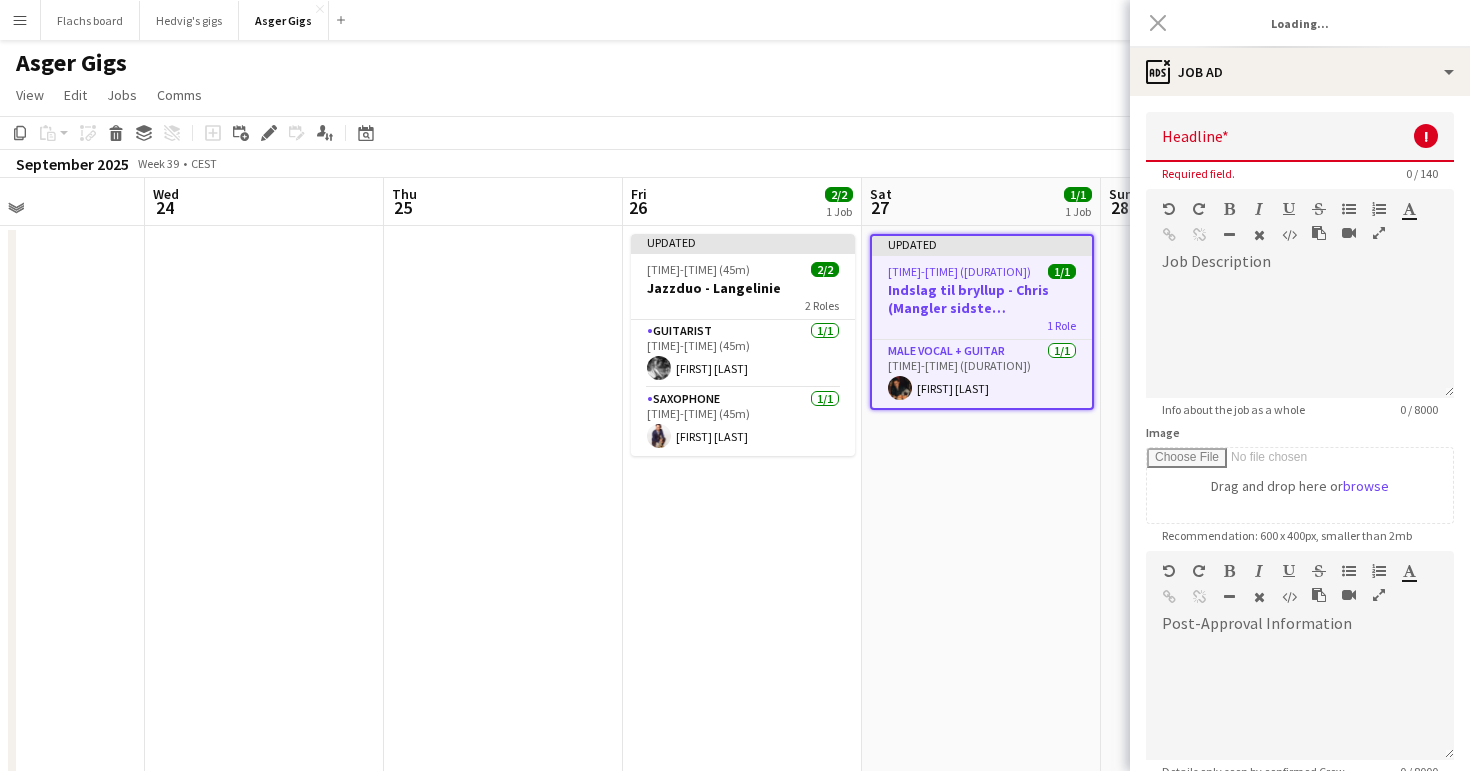 type on "**********" 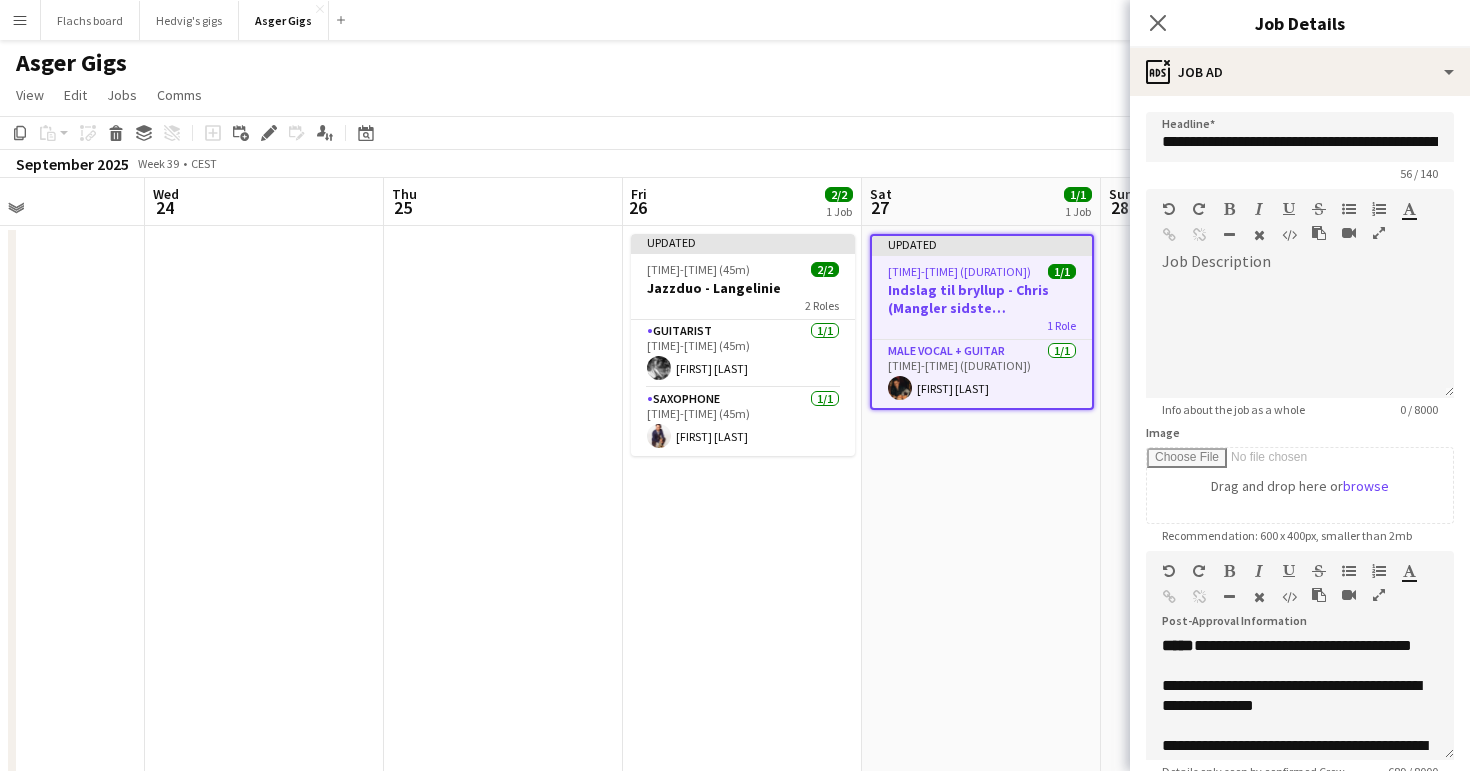 scroll, scrollTop: 242, scrollLeft: 0, axis: vertical 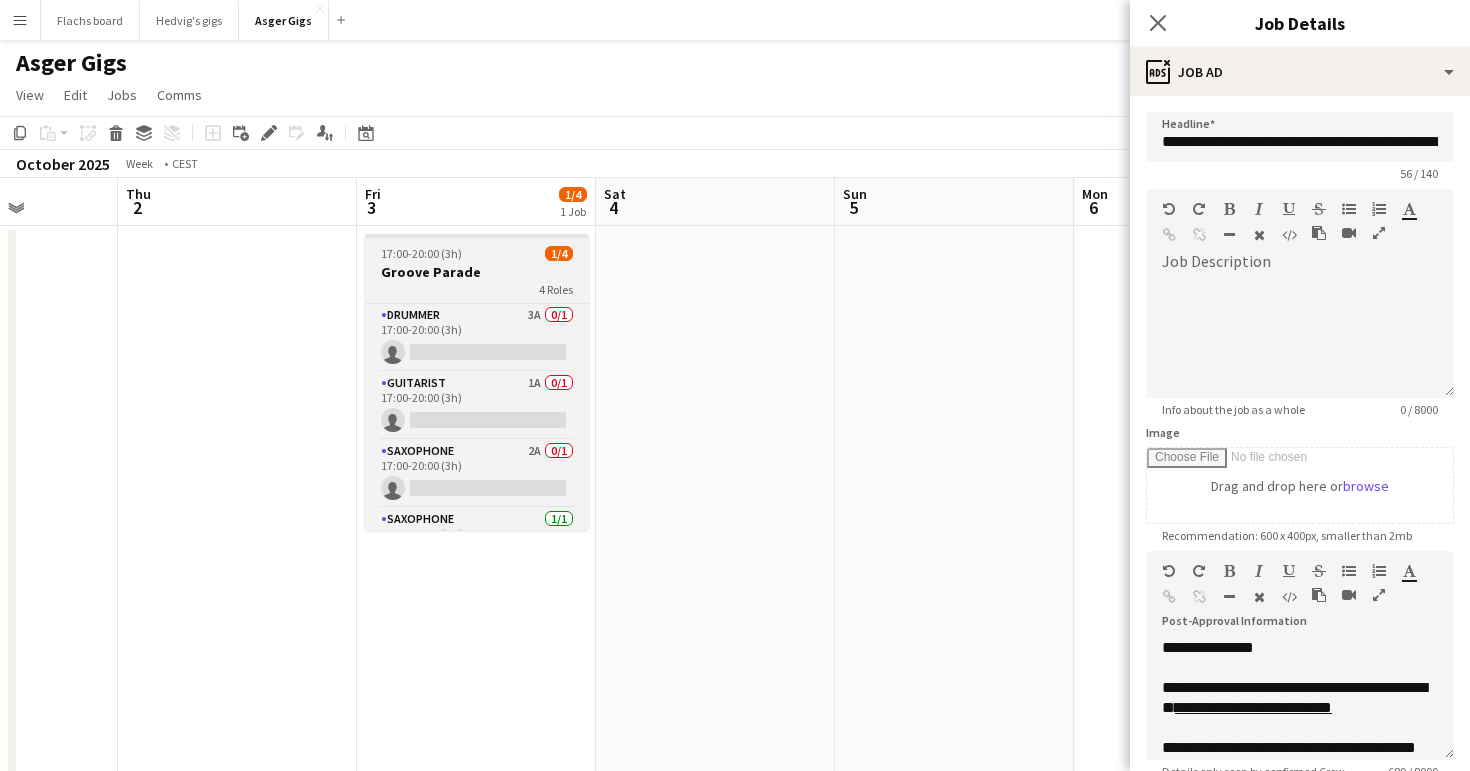 click on "[TIME]-[TIME] ([DURATION])    1/4   Groove Parade    4 Roles   Drummer   3A   0/1   [TIME]-[TIME] ([DURATION])
single-neutral-actions
Guitarist   1A   0/1   [TIME]-[TIME] ([DURATION])
single-neutral-actions
Saxophone   2A   0/1   [TIME]-[TIME] ([DURATION])
single-neutral-actions
Saxophone   1/1   [TIME]-[TIME] ([DURATION])
[FIRST] [LAST]" at bounding box center (477, 382) 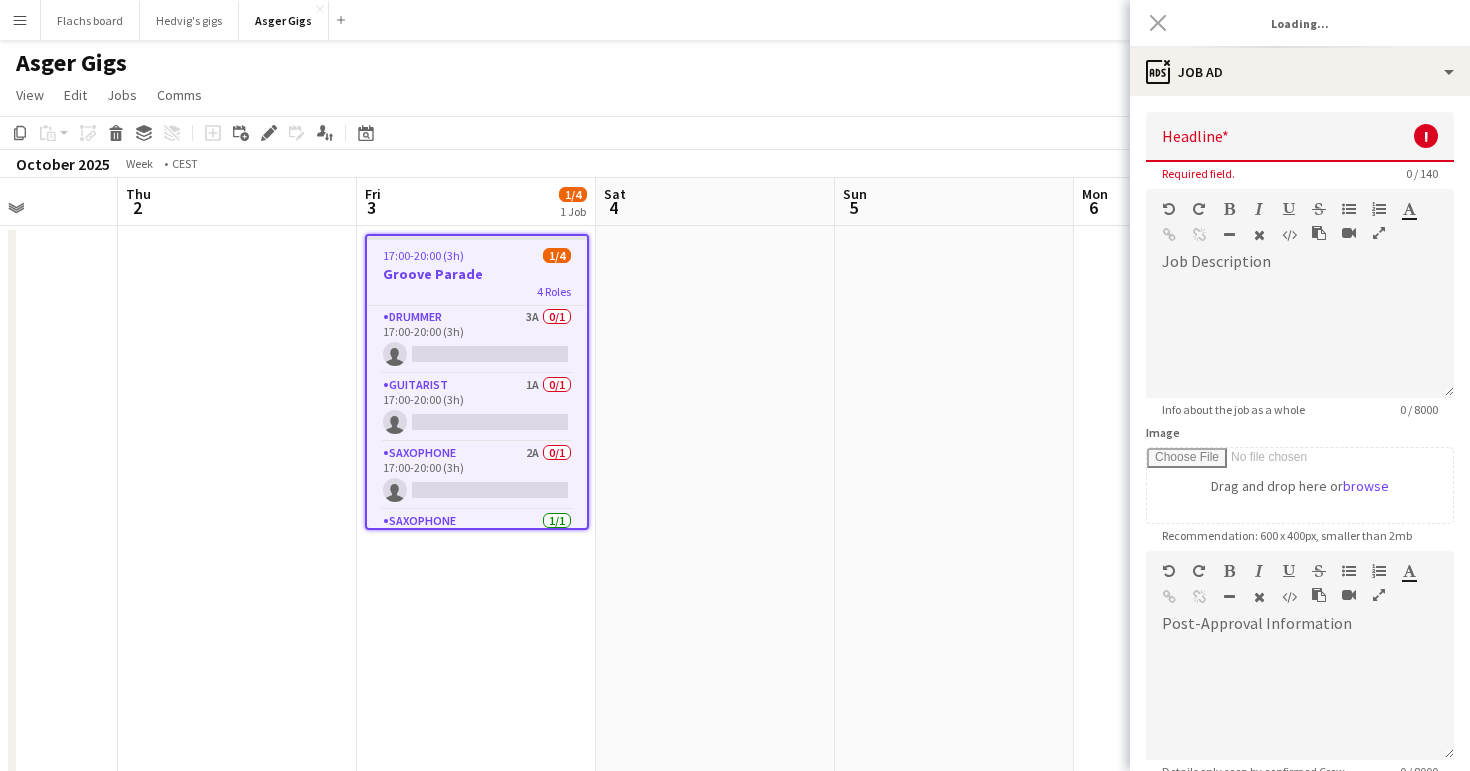 type on "**********" 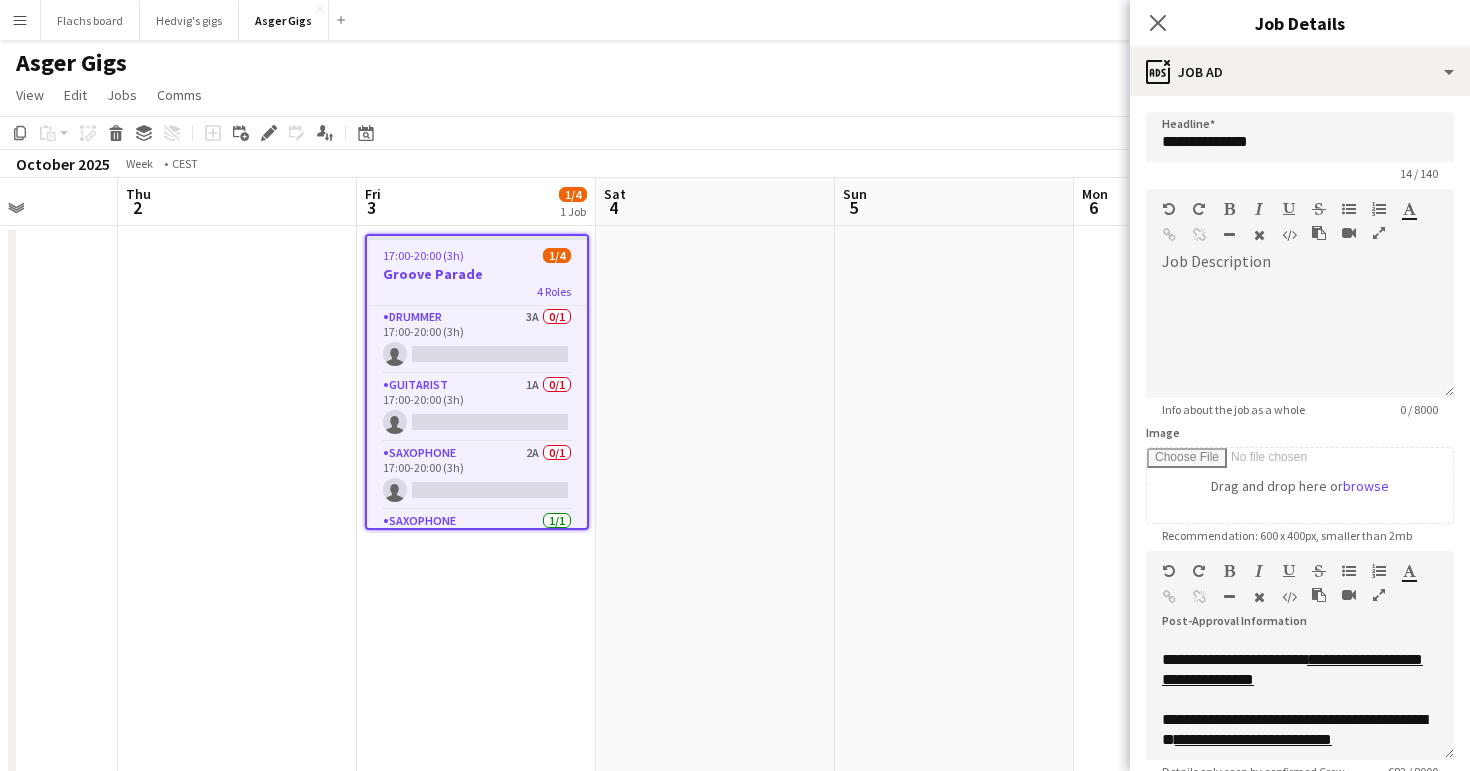 scroll, scrollTop: 201, scrollLeft: 0, axis: vertical 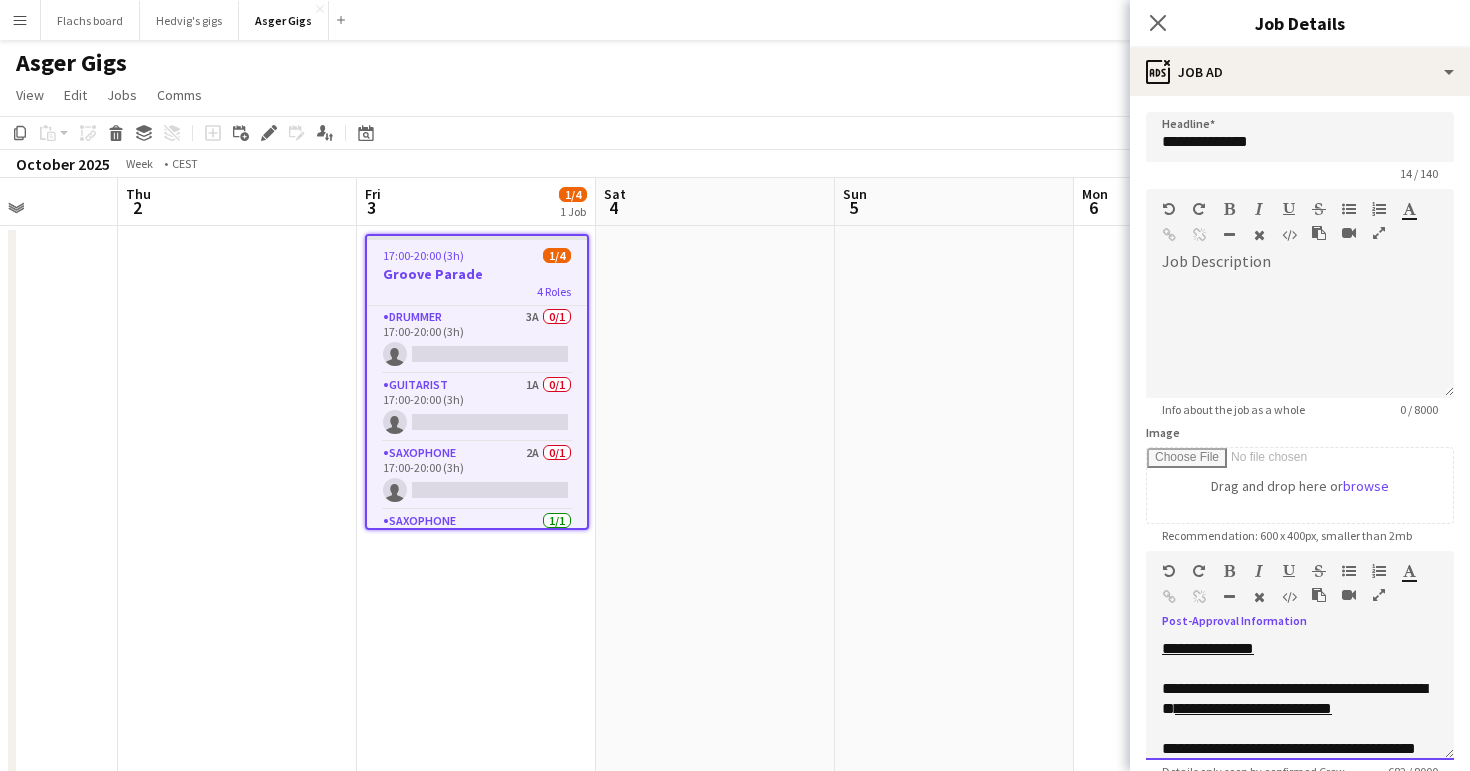drag, startPoint x: 1234, startPoint y: 663, endPoint x: 1213, endPoint y: 656, distance: 22.135944 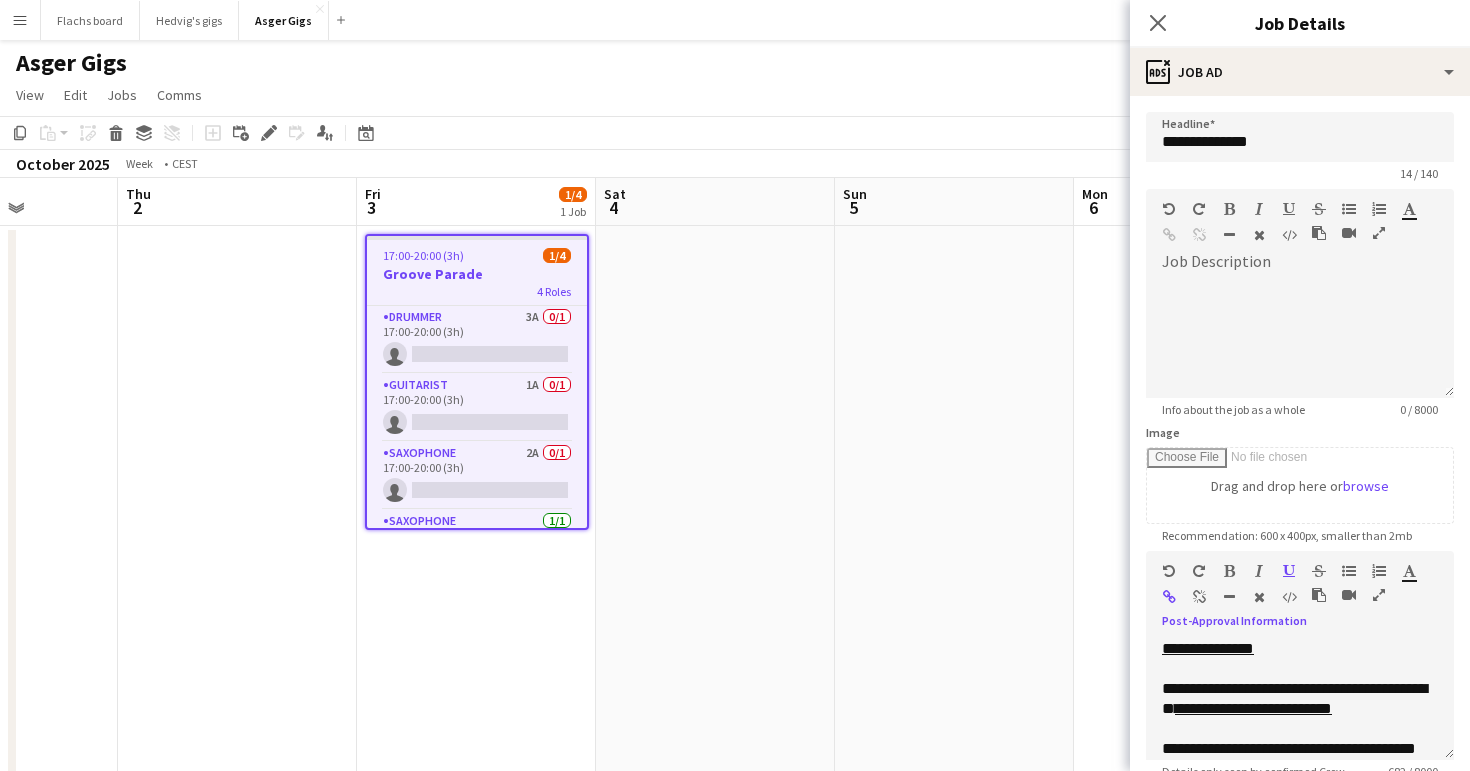 click at bounding box center [1199, 597] 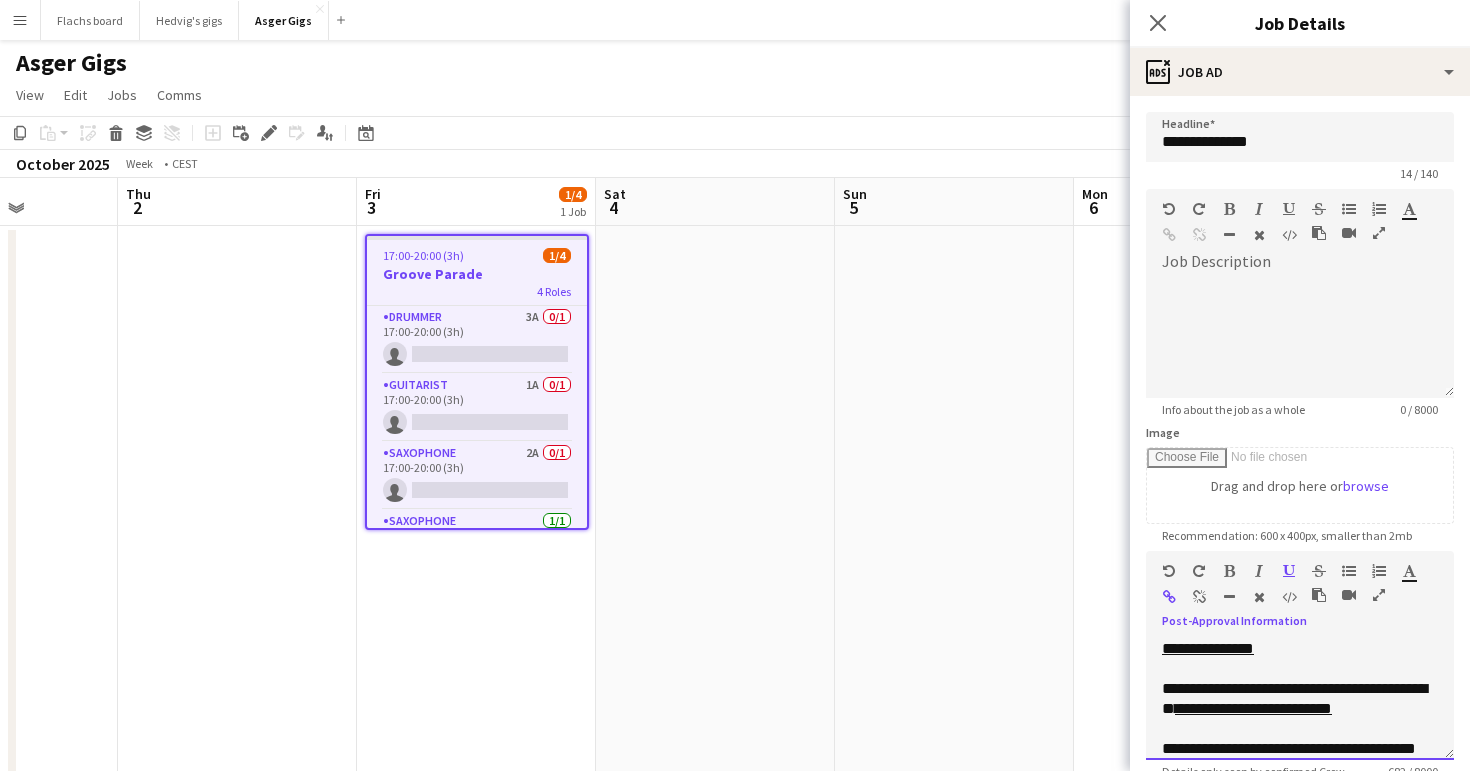 type 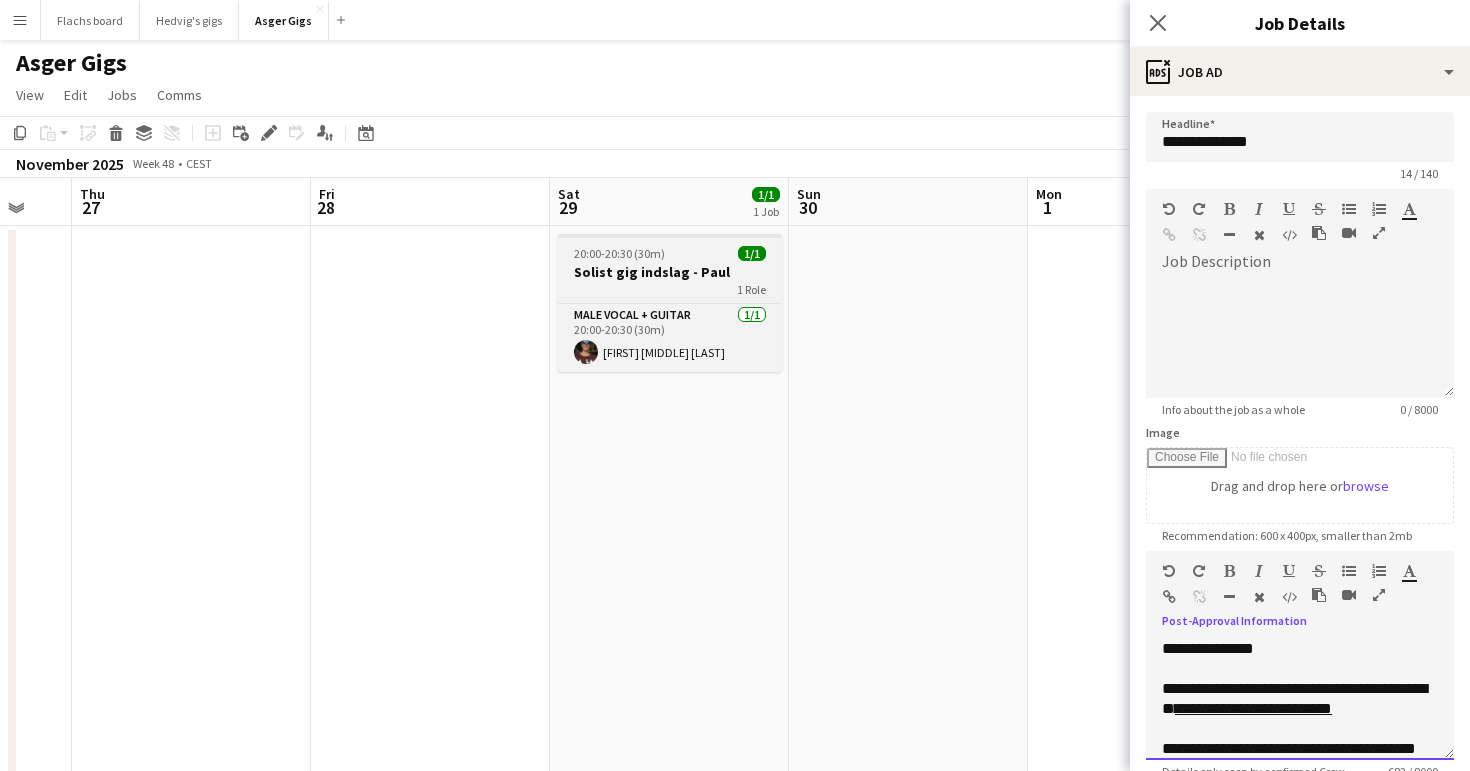 scroll, scrollTop: 0, scrollLeft: 616, axis: horizontal 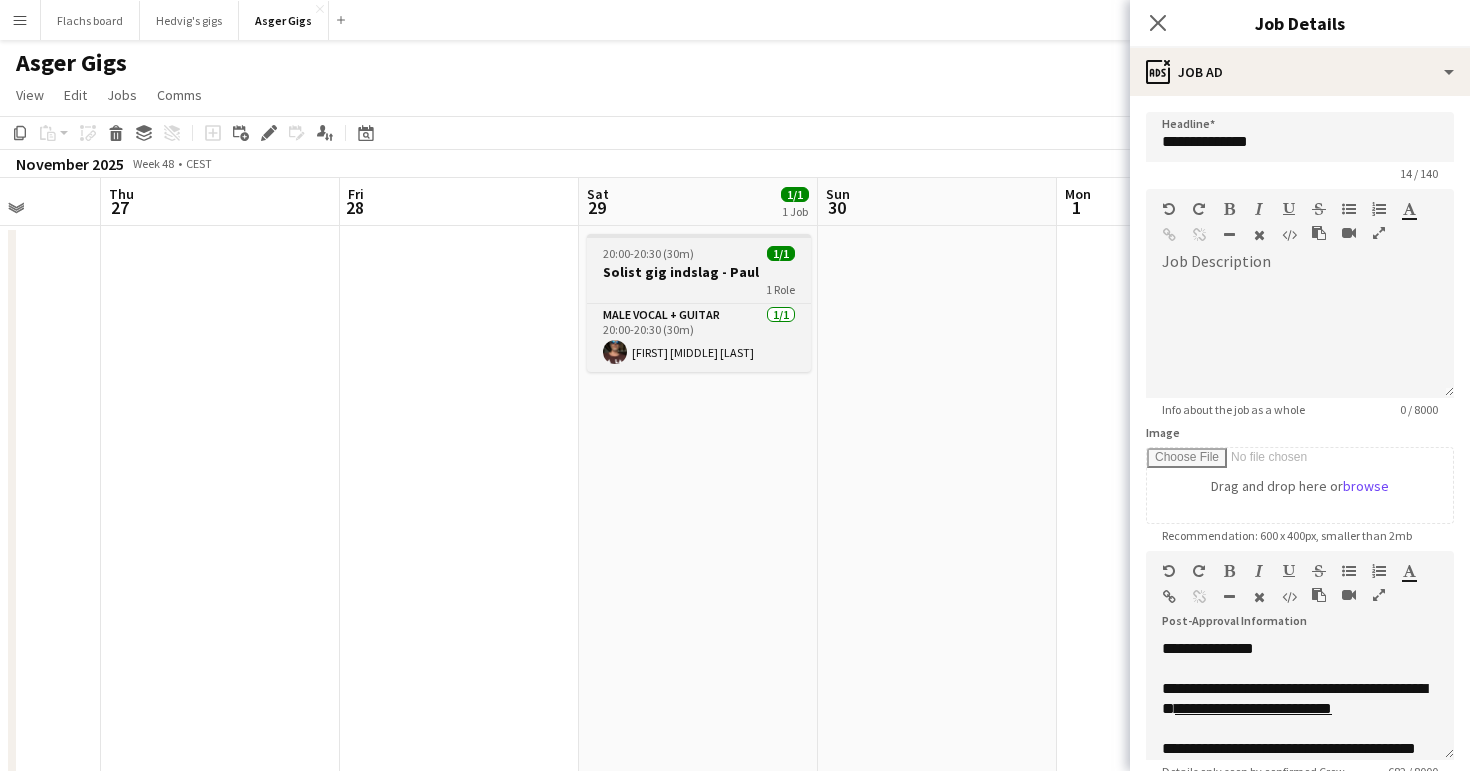 click on "Solist gig indslag - Paul" at bounding box center (699, 272) 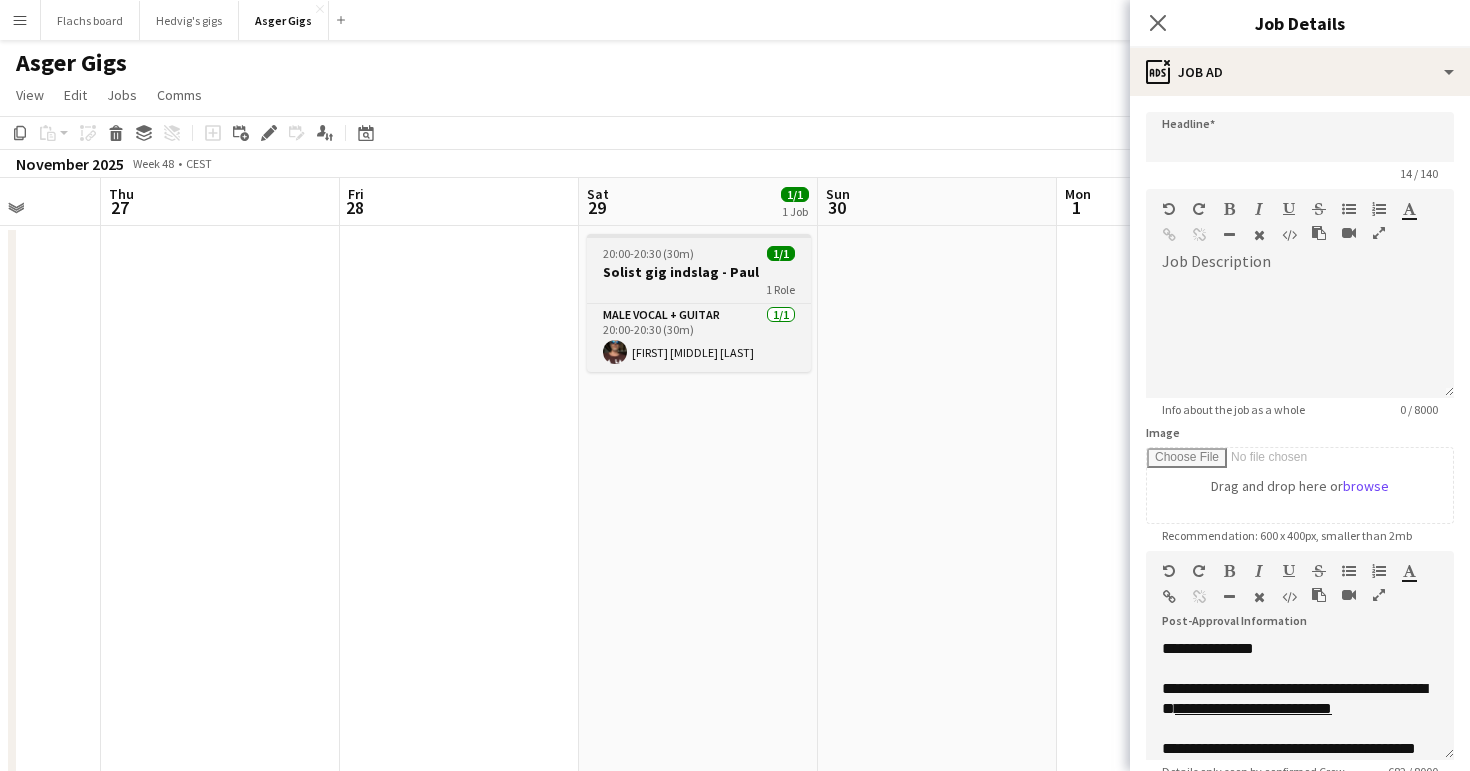 type on "**********" 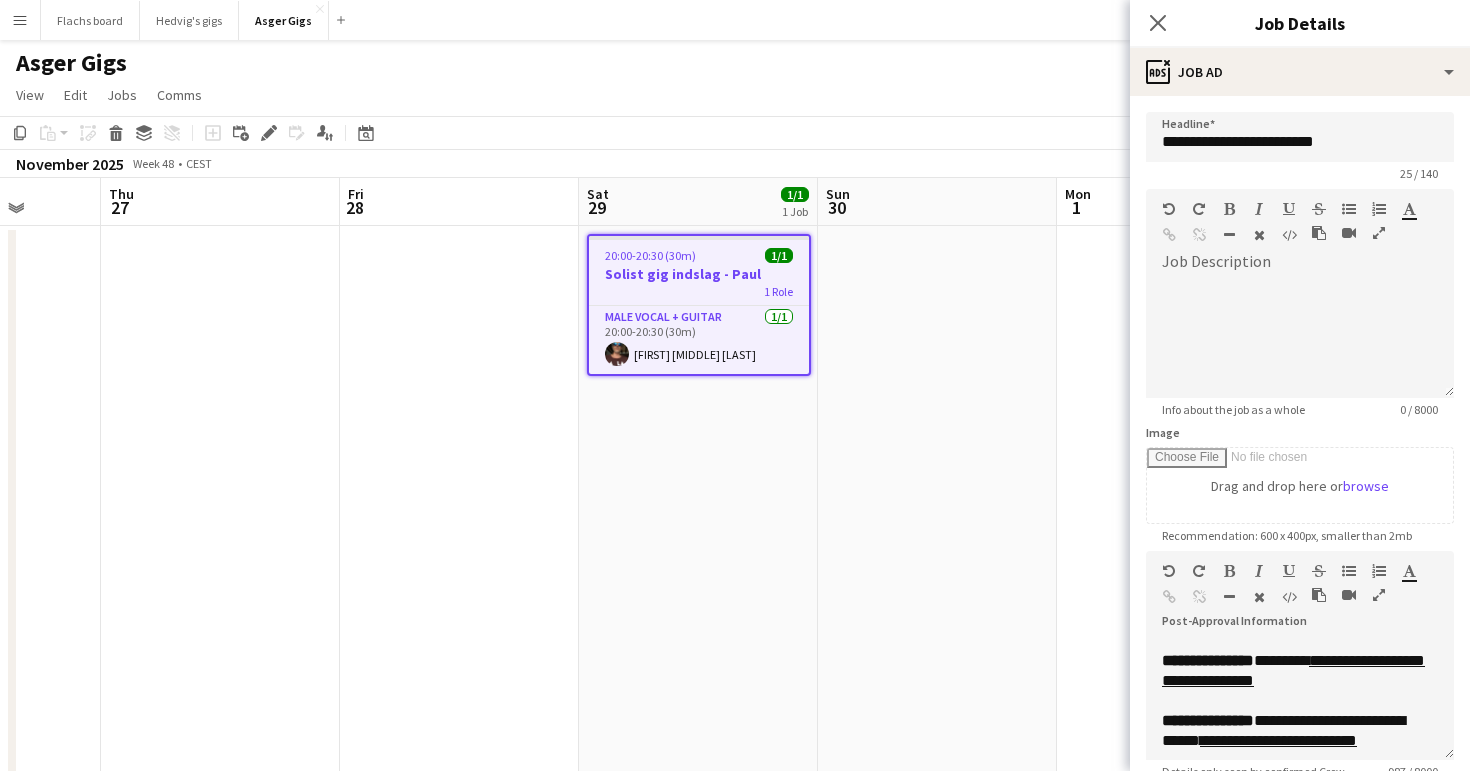scroll, scrollTop: 333, scrollLeft: 0, axis: vertical 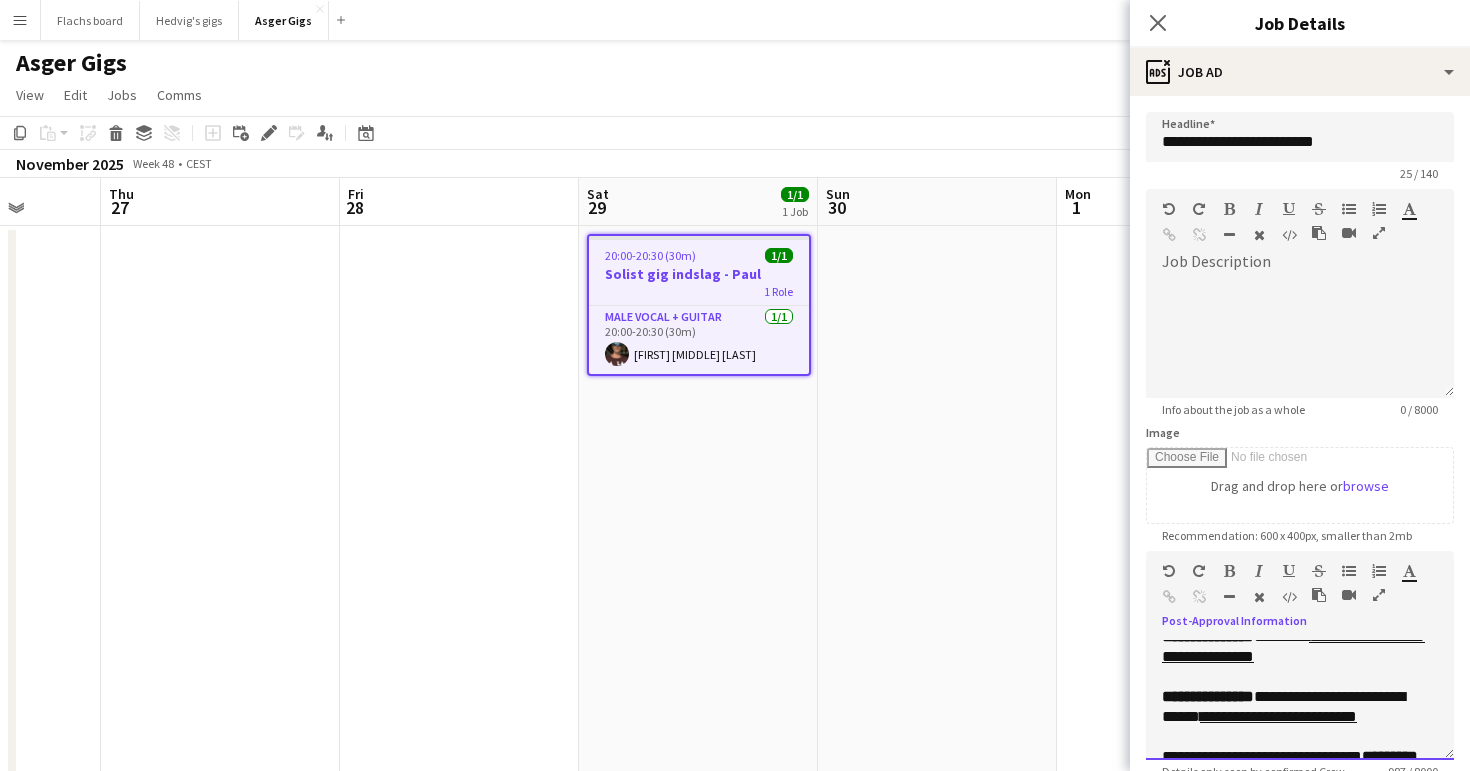 drag, startPoint x: 1224, startPoint y: 700, endPoint x: 1212, endPoint y: 678, distance: 25.059929 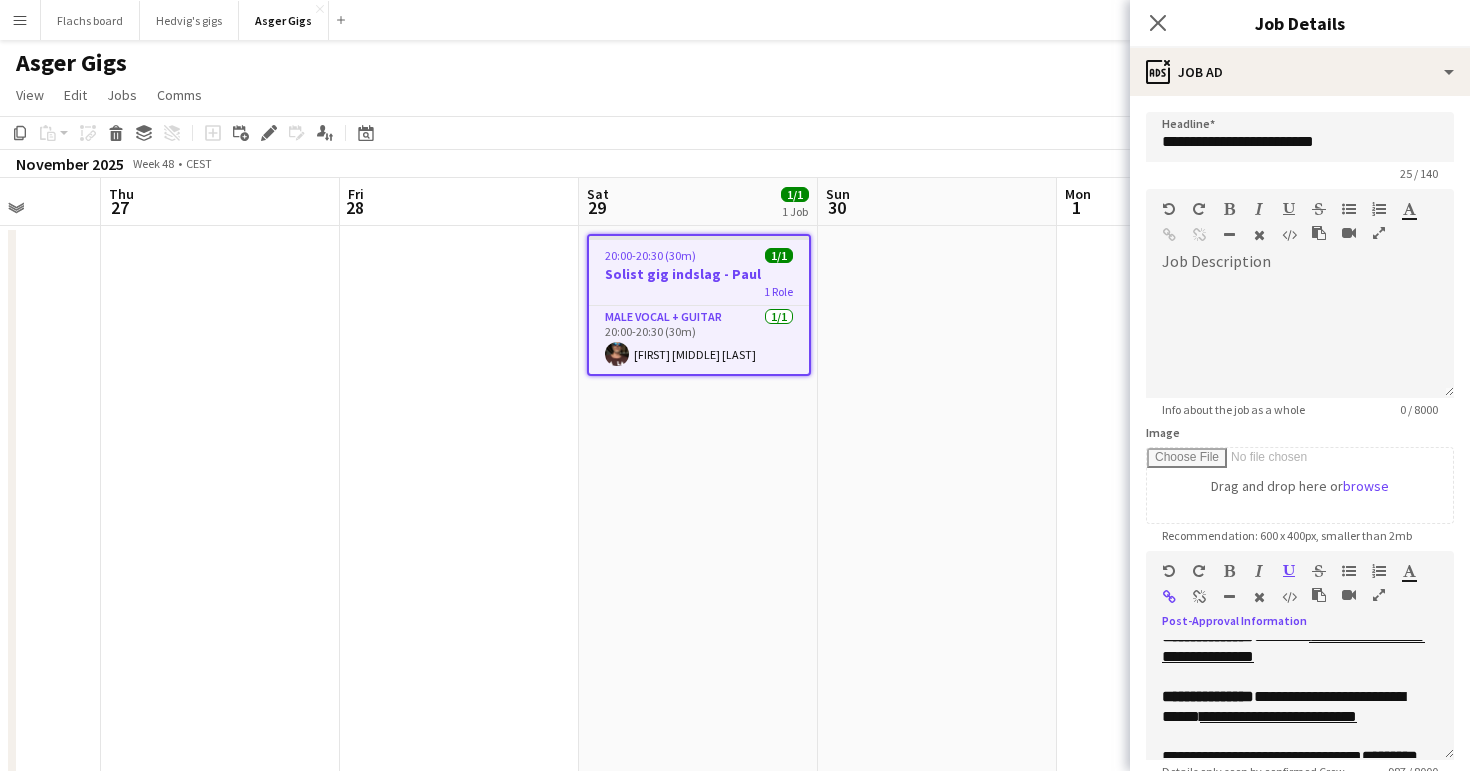 click at bounding box center (1199, 597) 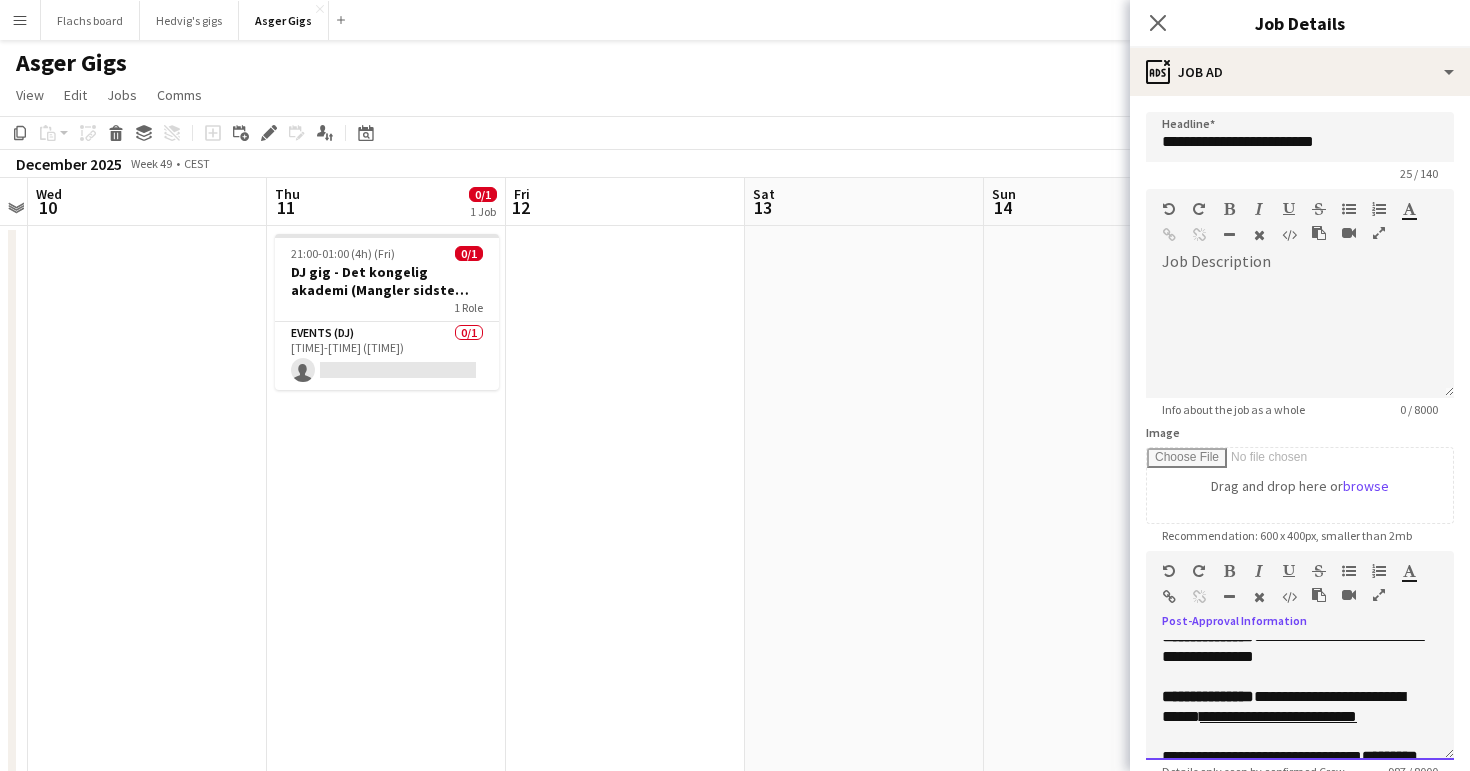 scroll, scrollTop: 0, scrollLeft: 528, axis: horizontal 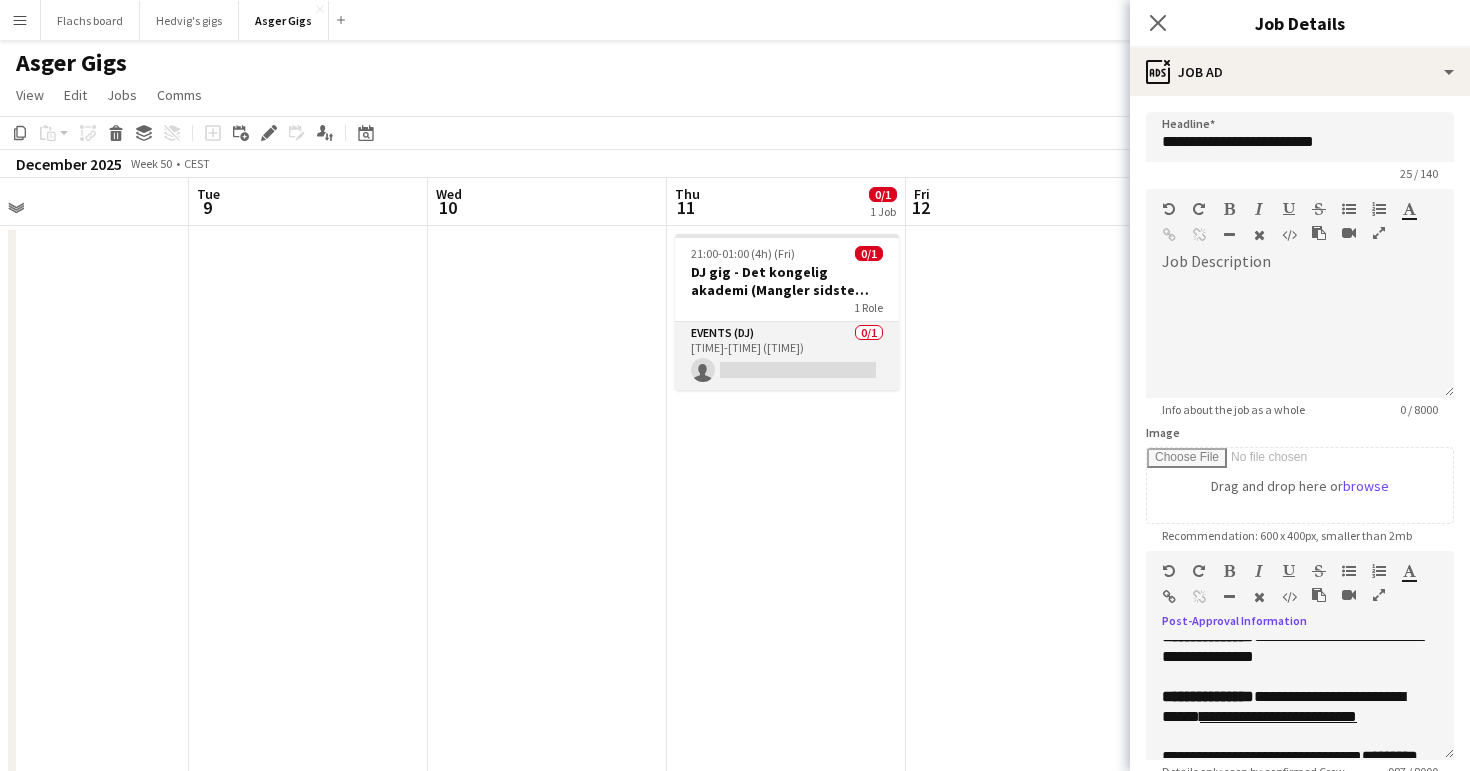 click on "Events (DJ)   0/1   [TIME]-[TIME] ([DURATION])
single-neutral-actions" at bounding box center (787, 356) 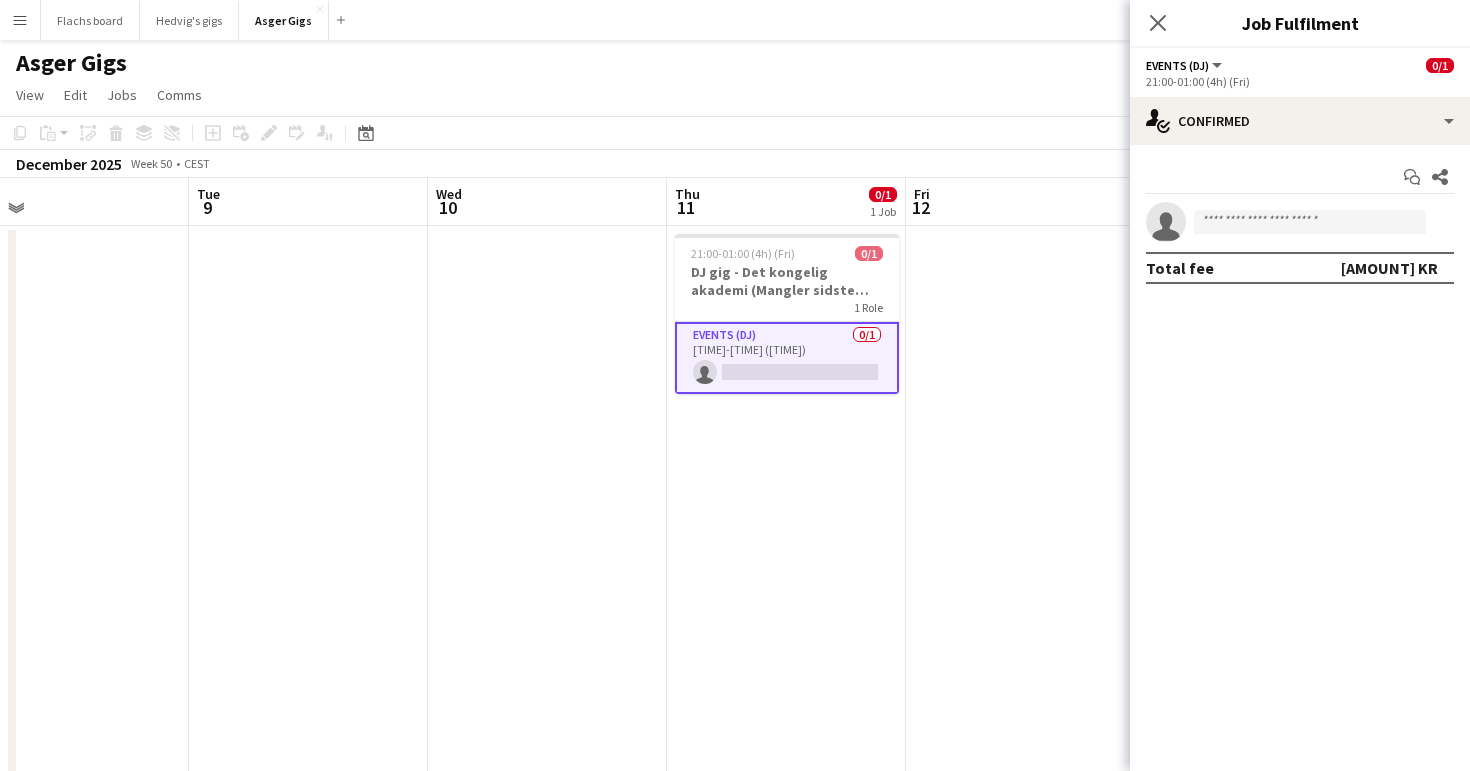 click at bounding box center (547, 1332) 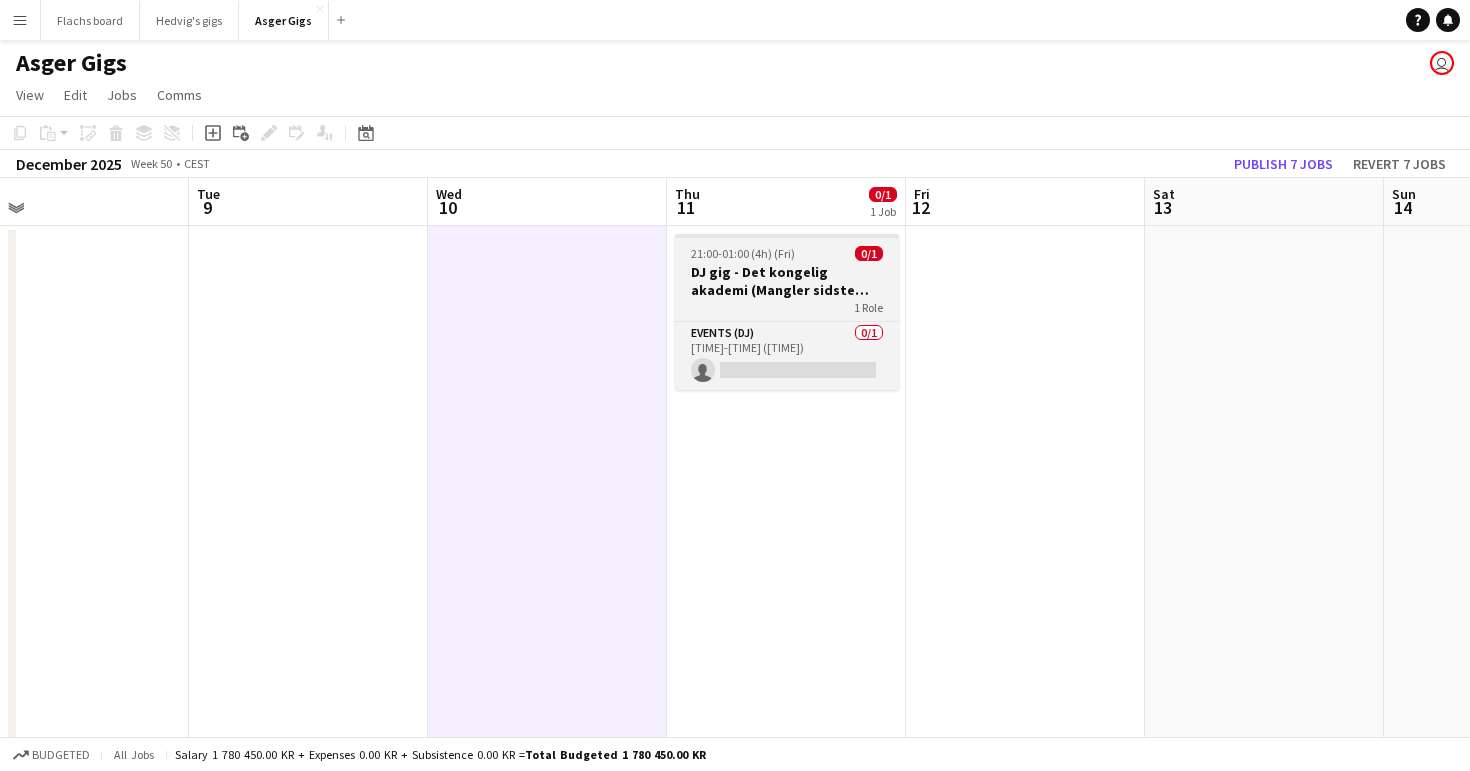 click on "DJ gig - Det kongelig akademi (Mangler sidste bekræftelse)" at bounding box center (787, 281) 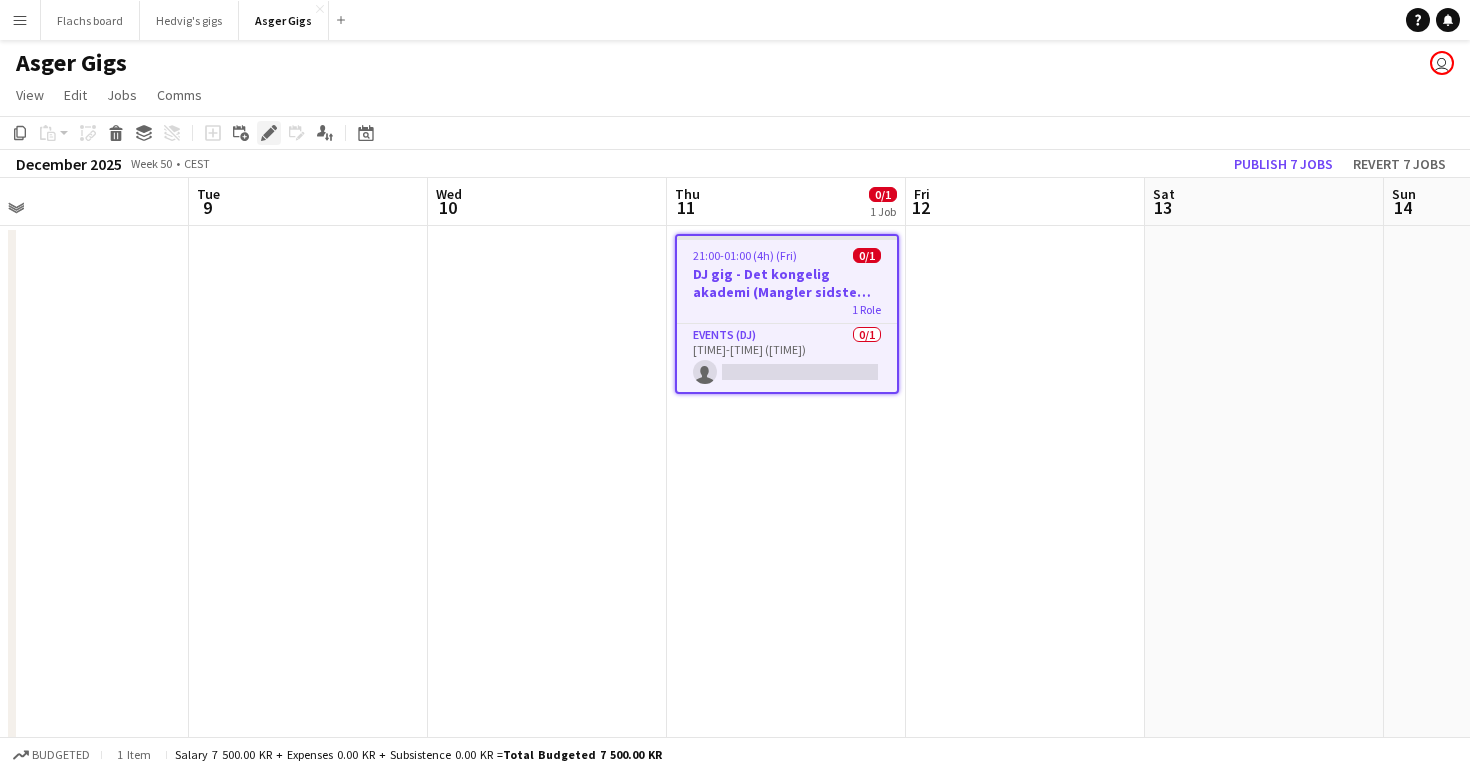click on "Edit" 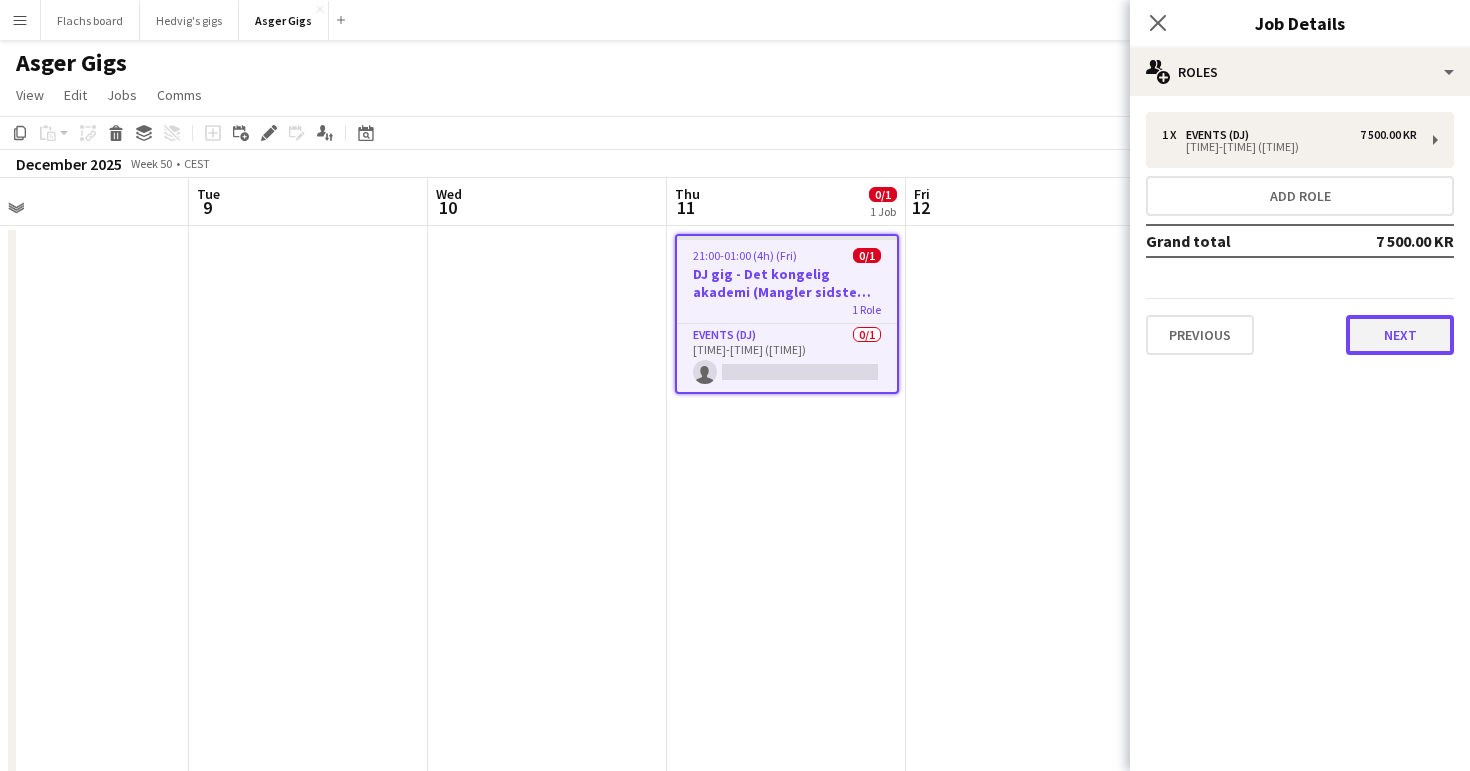 click on "Next" at bounding box center (1400, 335) 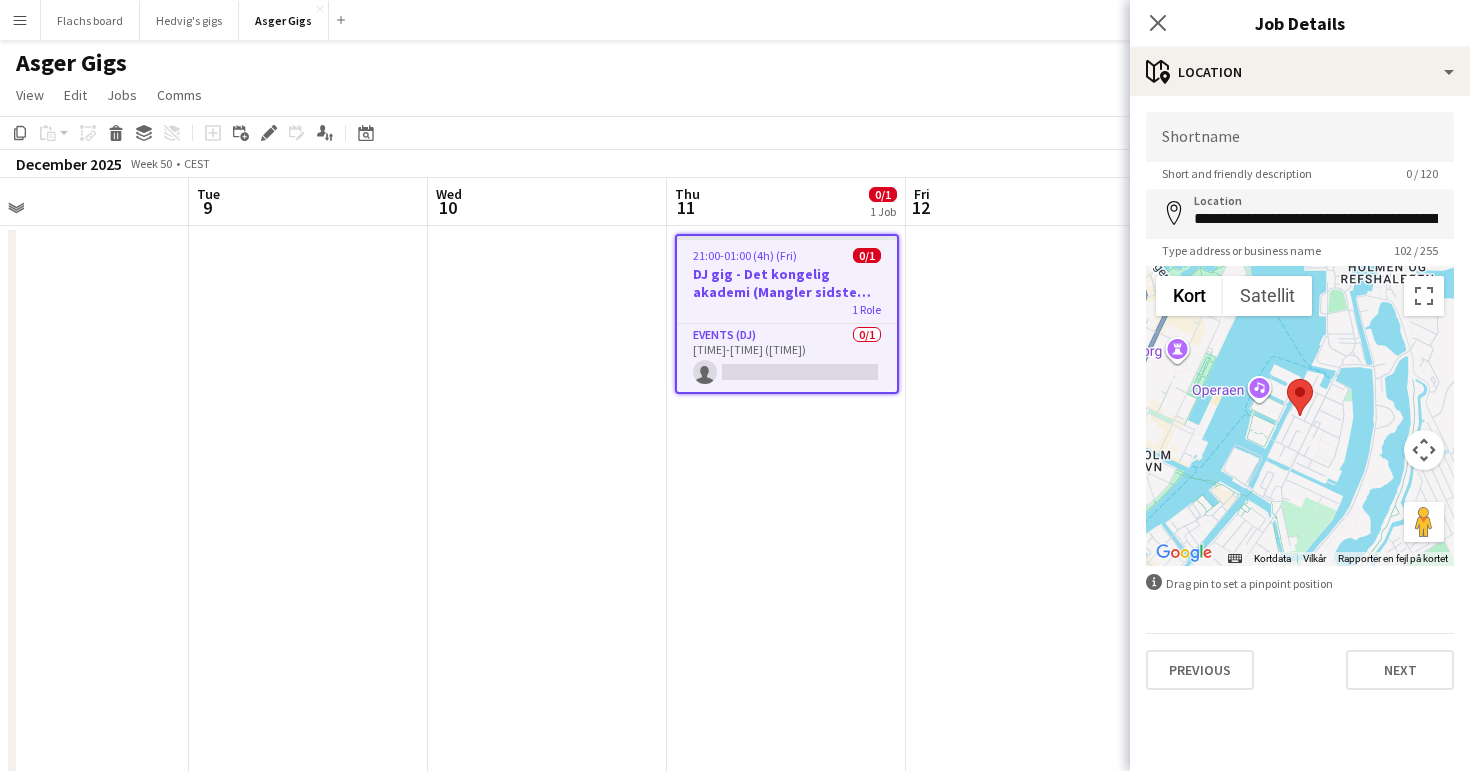 click on "**********" at bounding box center [1300, 401] 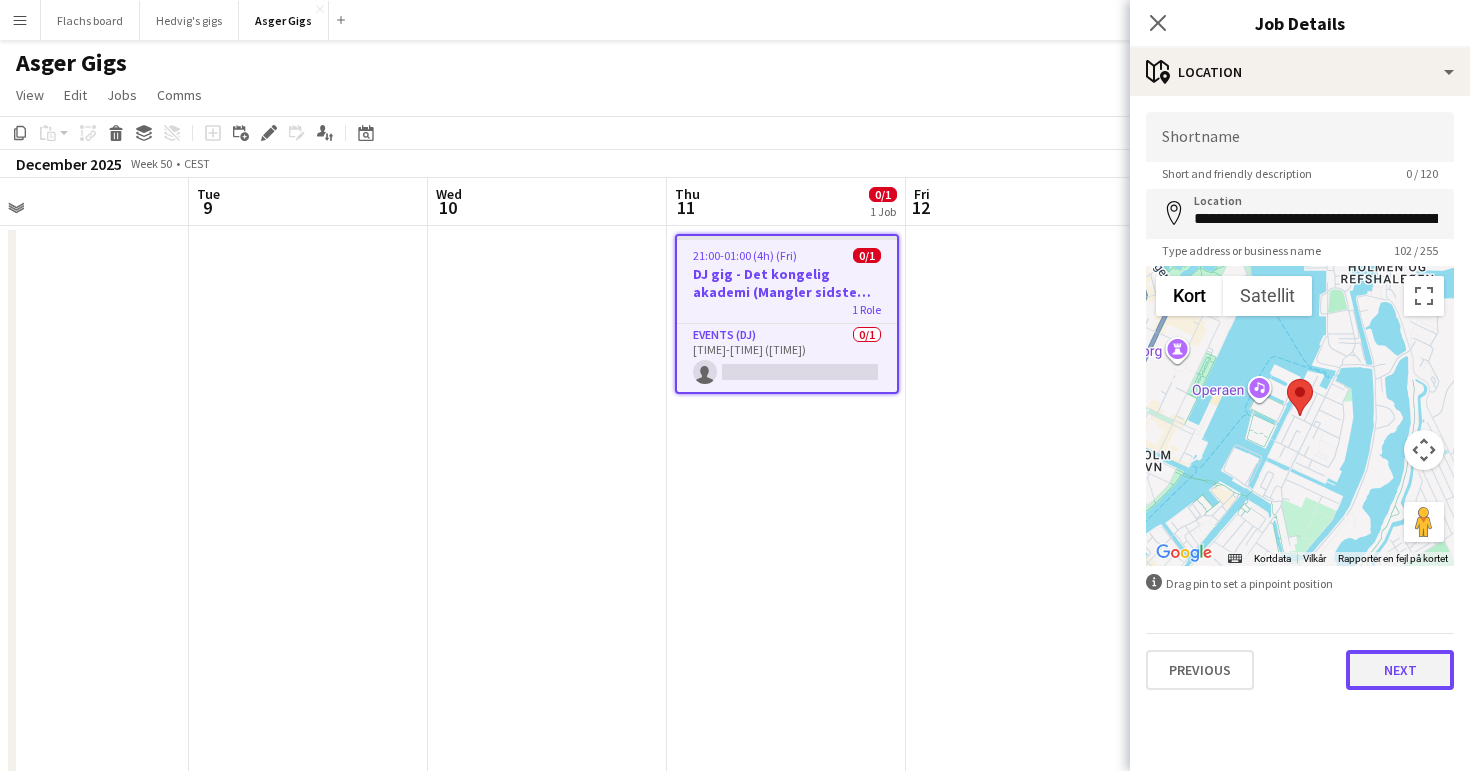 click on "Next" at bounding box center (1400, 670) 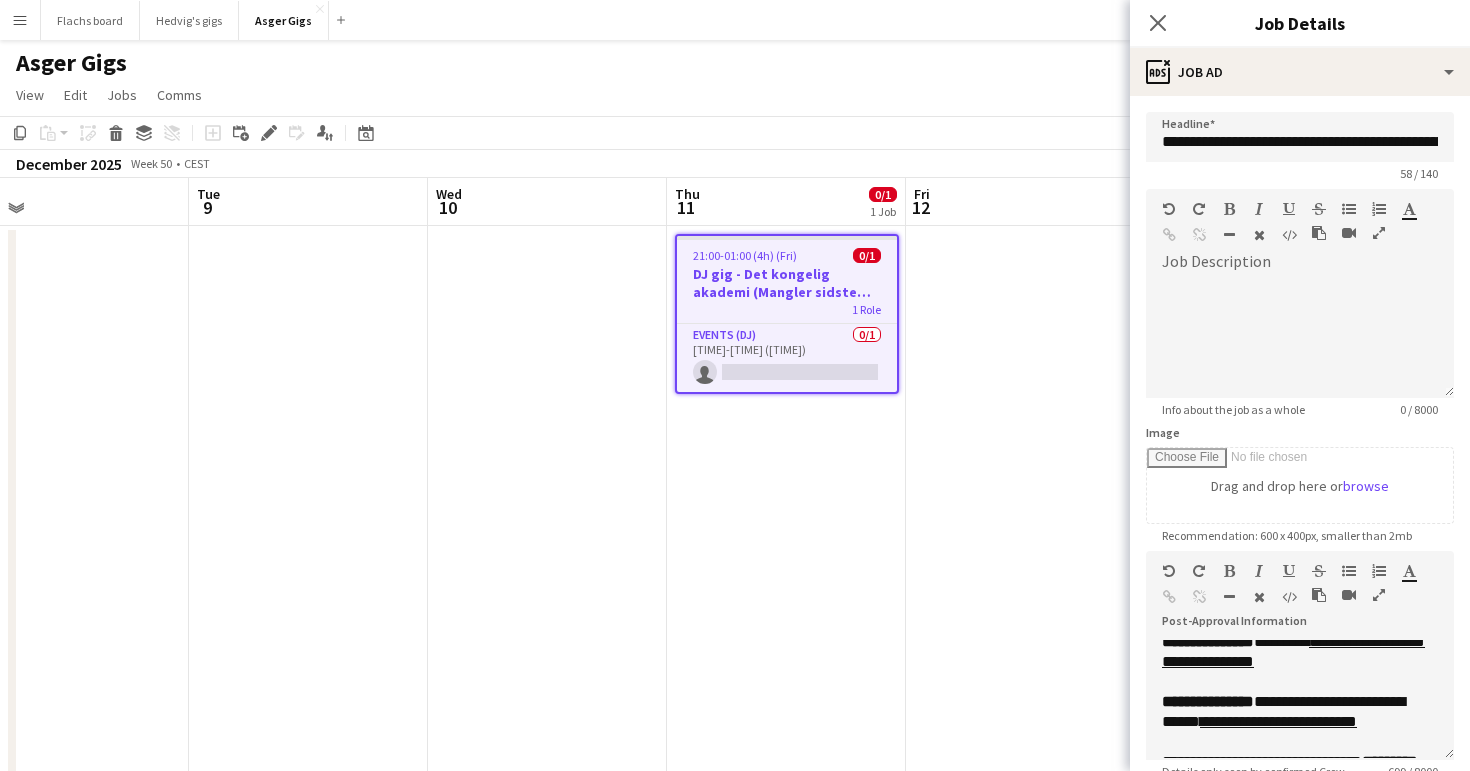 scroll, scrollTop: 235, scrollLeft: 0, axis: vertical 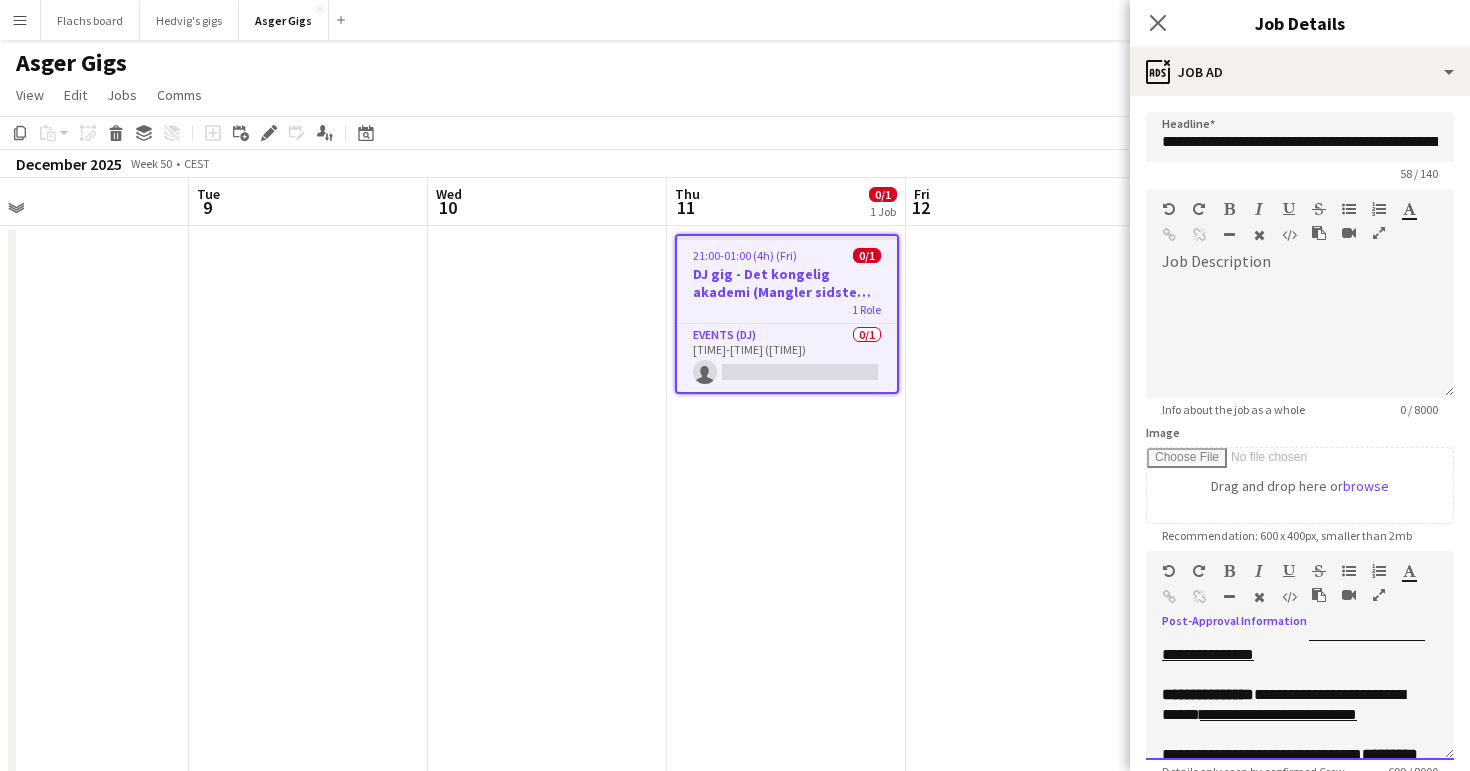 drag, startPoint x: 1284, startPoint y: 672, endPoint x: 1278, endPoint y: 660, distance: 13.416408 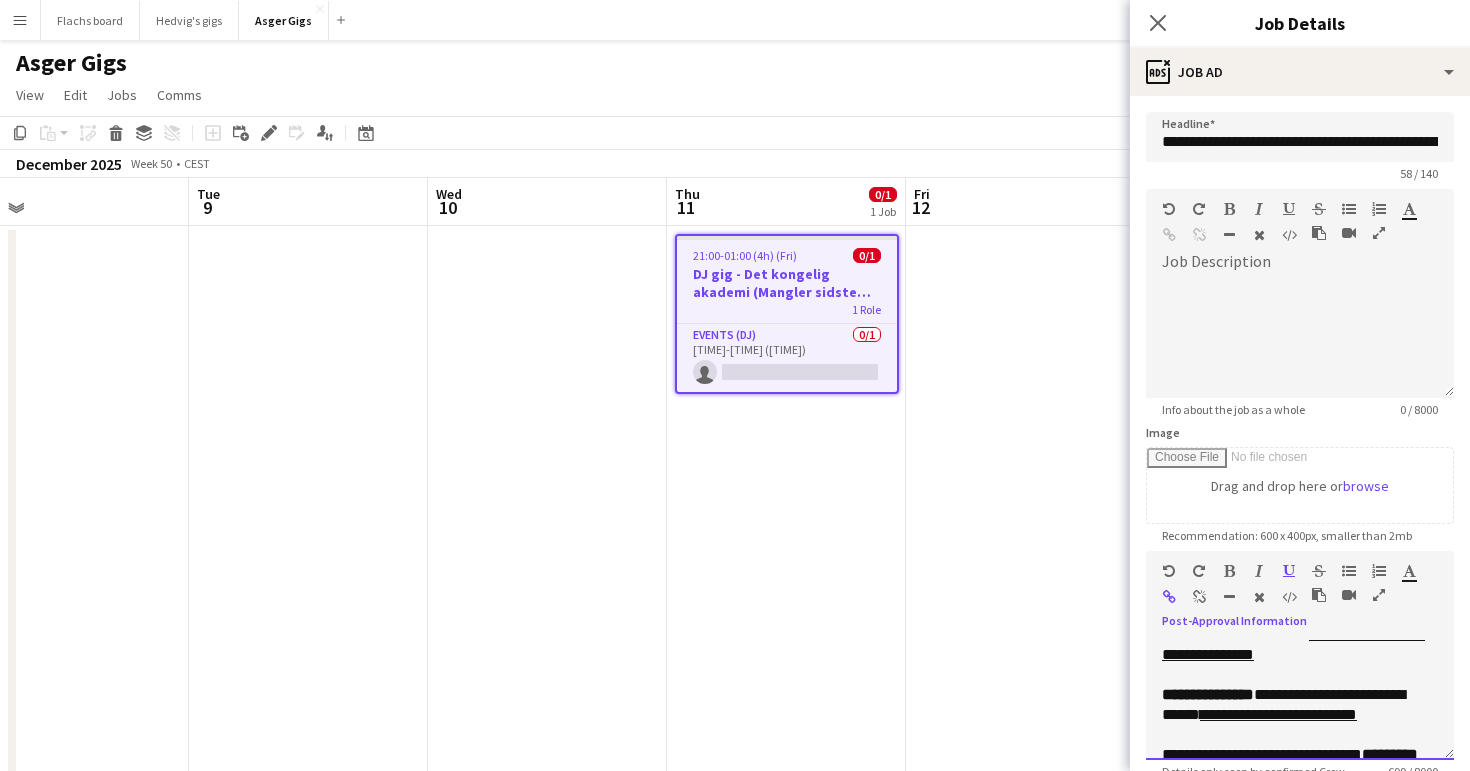 type 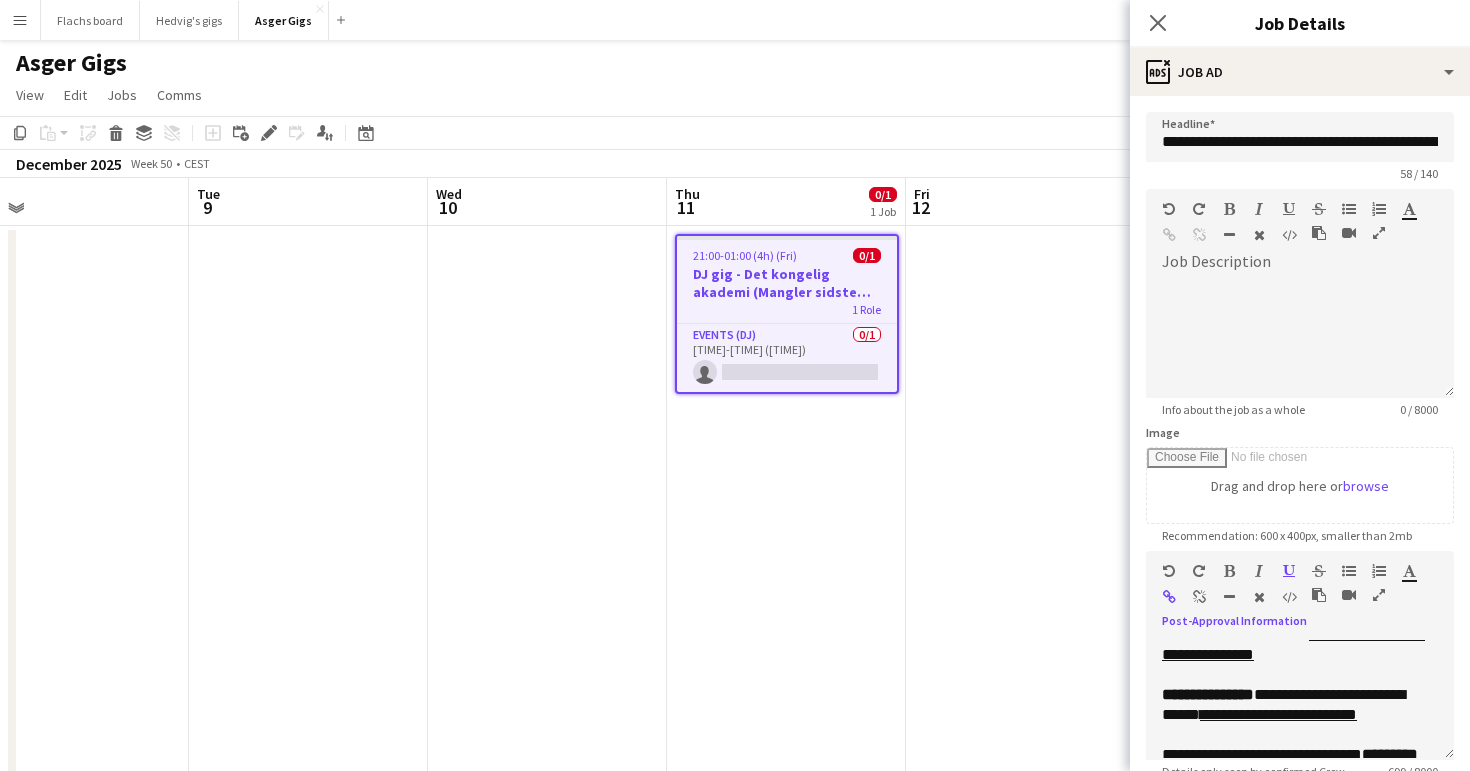 click at bounding box center [1199, 597] 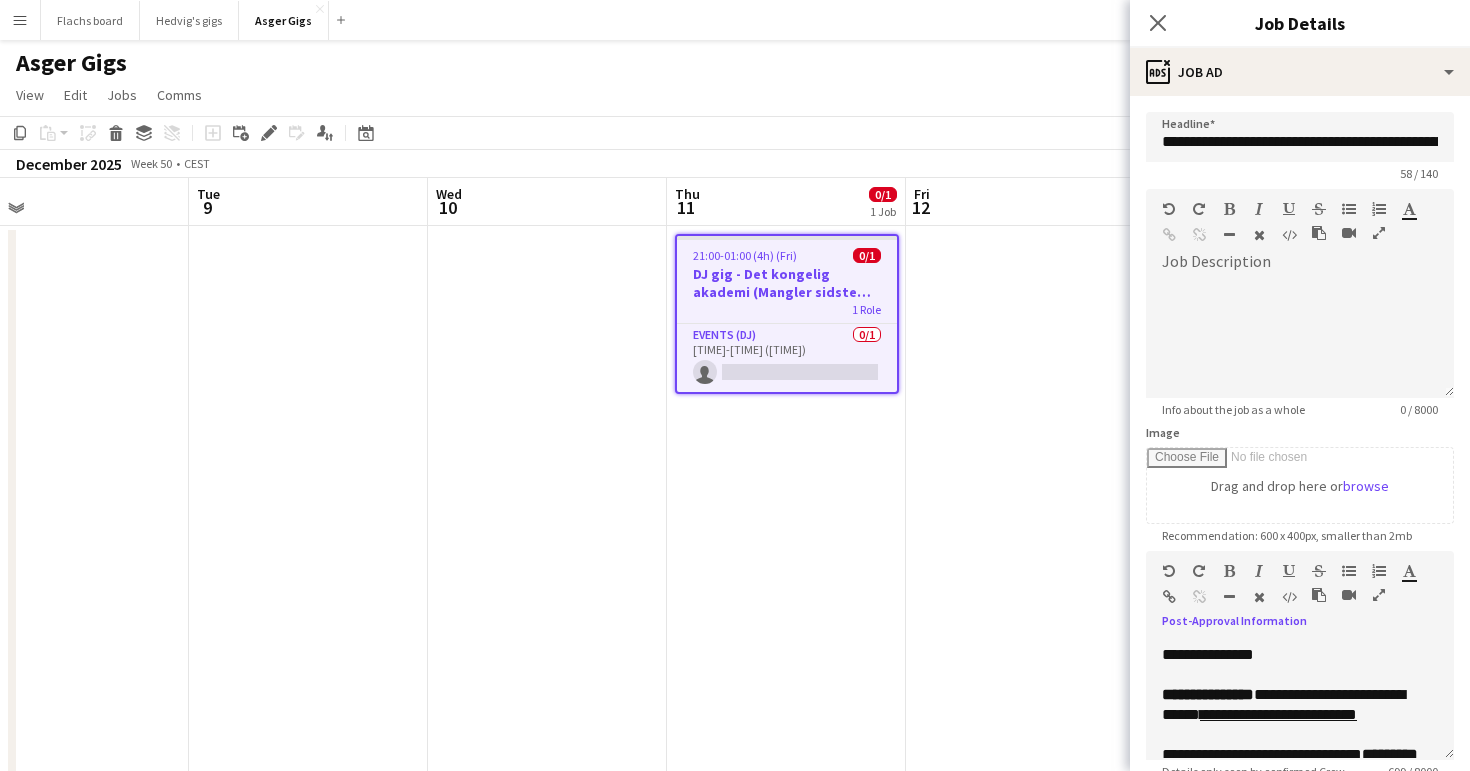 click at bounding box center [547, 1332] 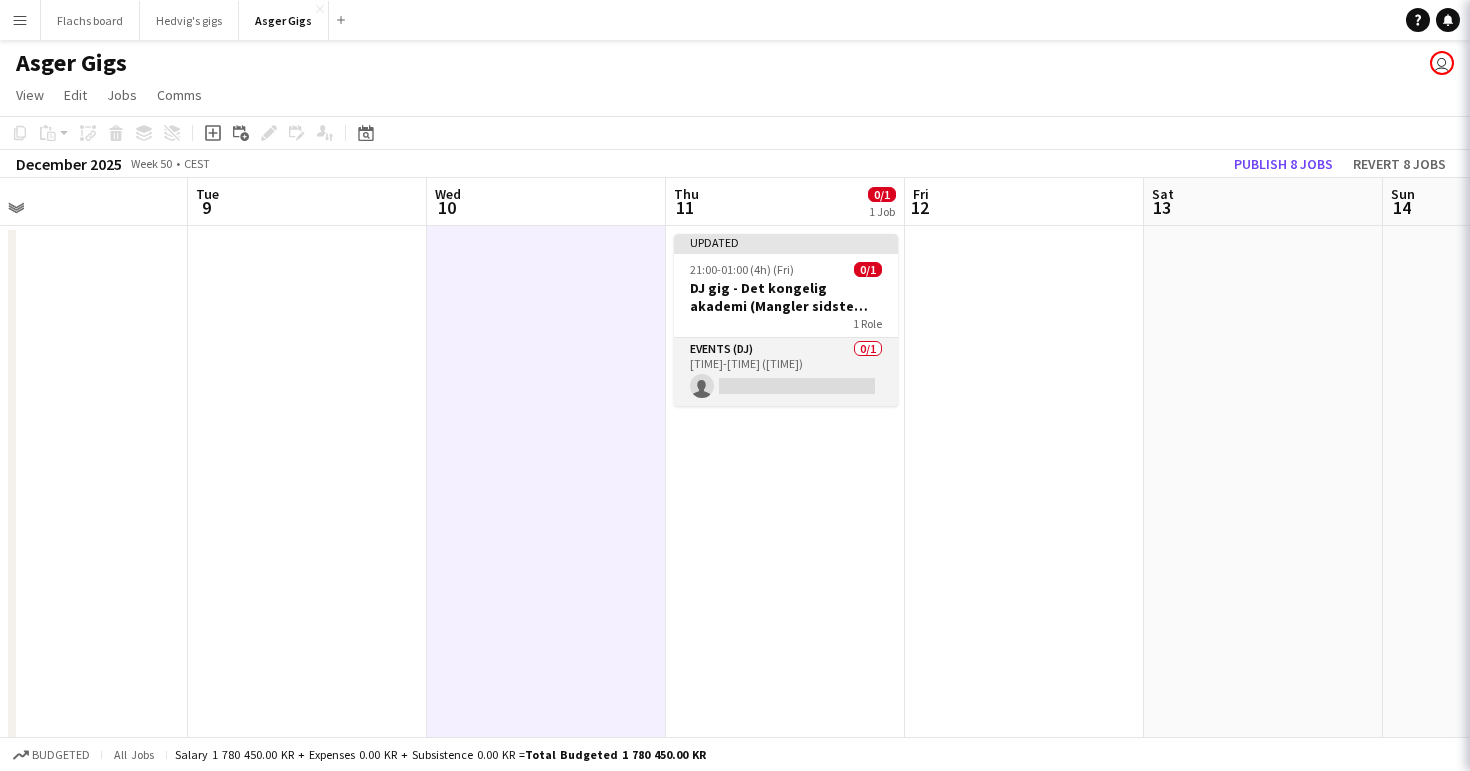 click on "Events (DJ)   0/1   [TIME]-[TIME] ([DURATION])
single-neutral-actions" at bounding box center [786, 372] 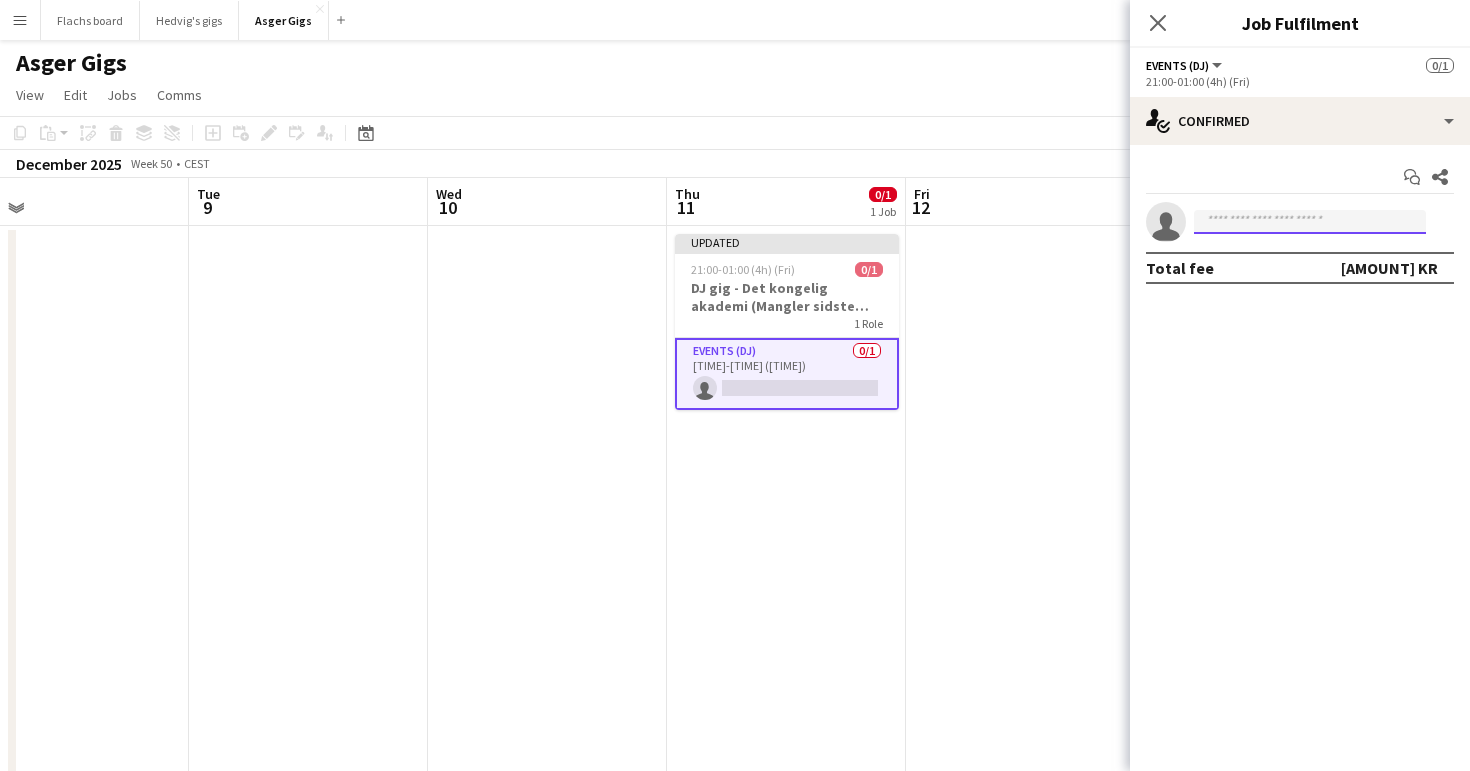 click at bounding box center [1310, 222] 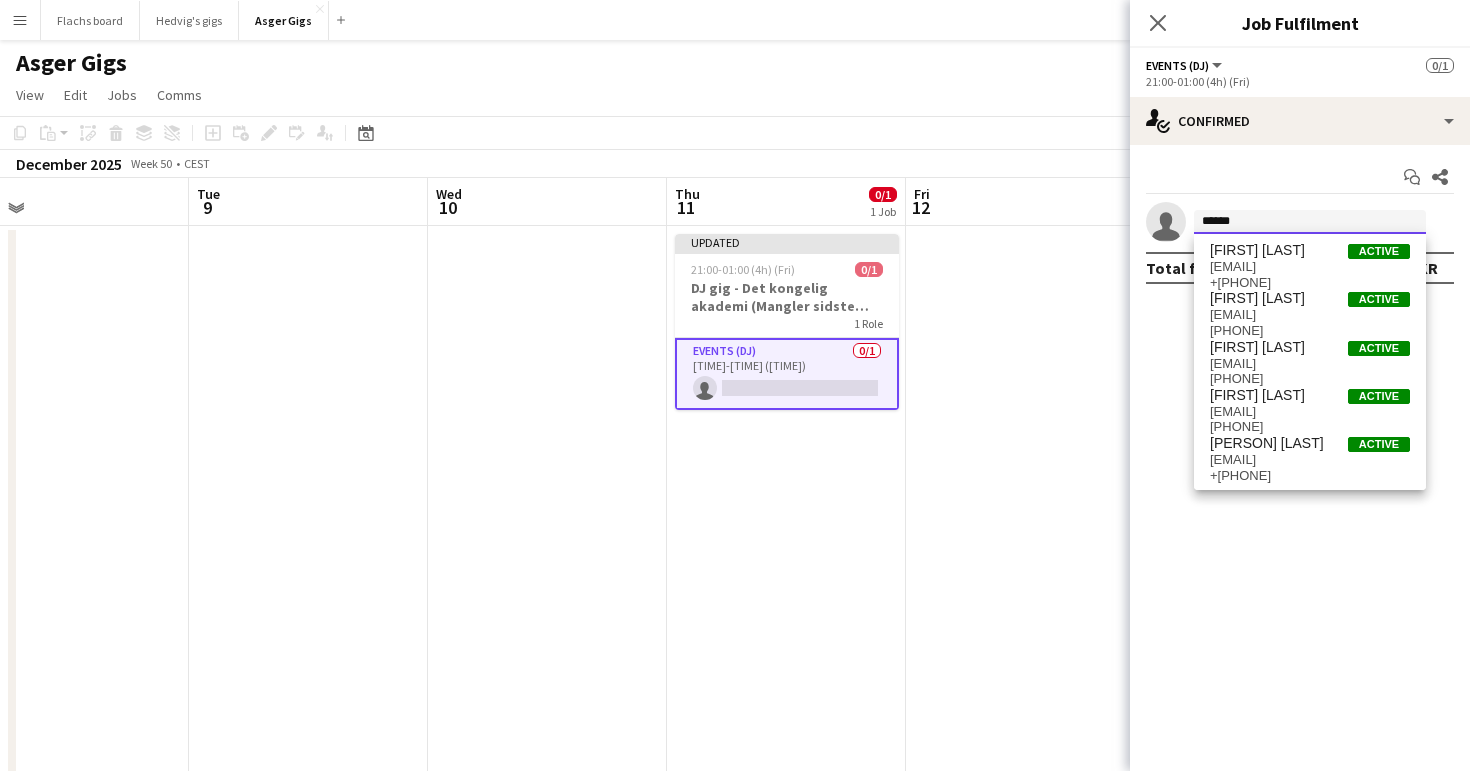 click on "******" at bounding box center (1310, 222) 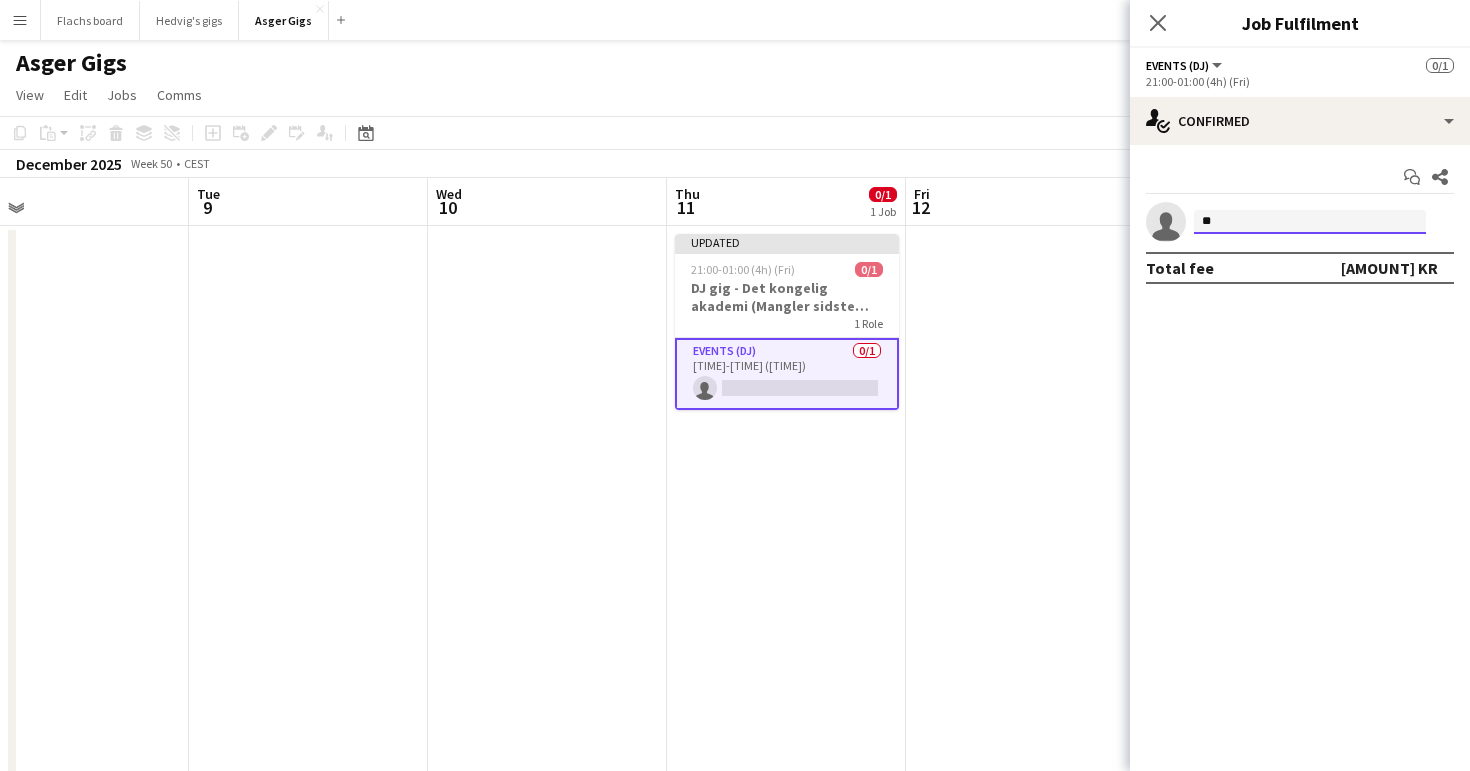 type on "*" 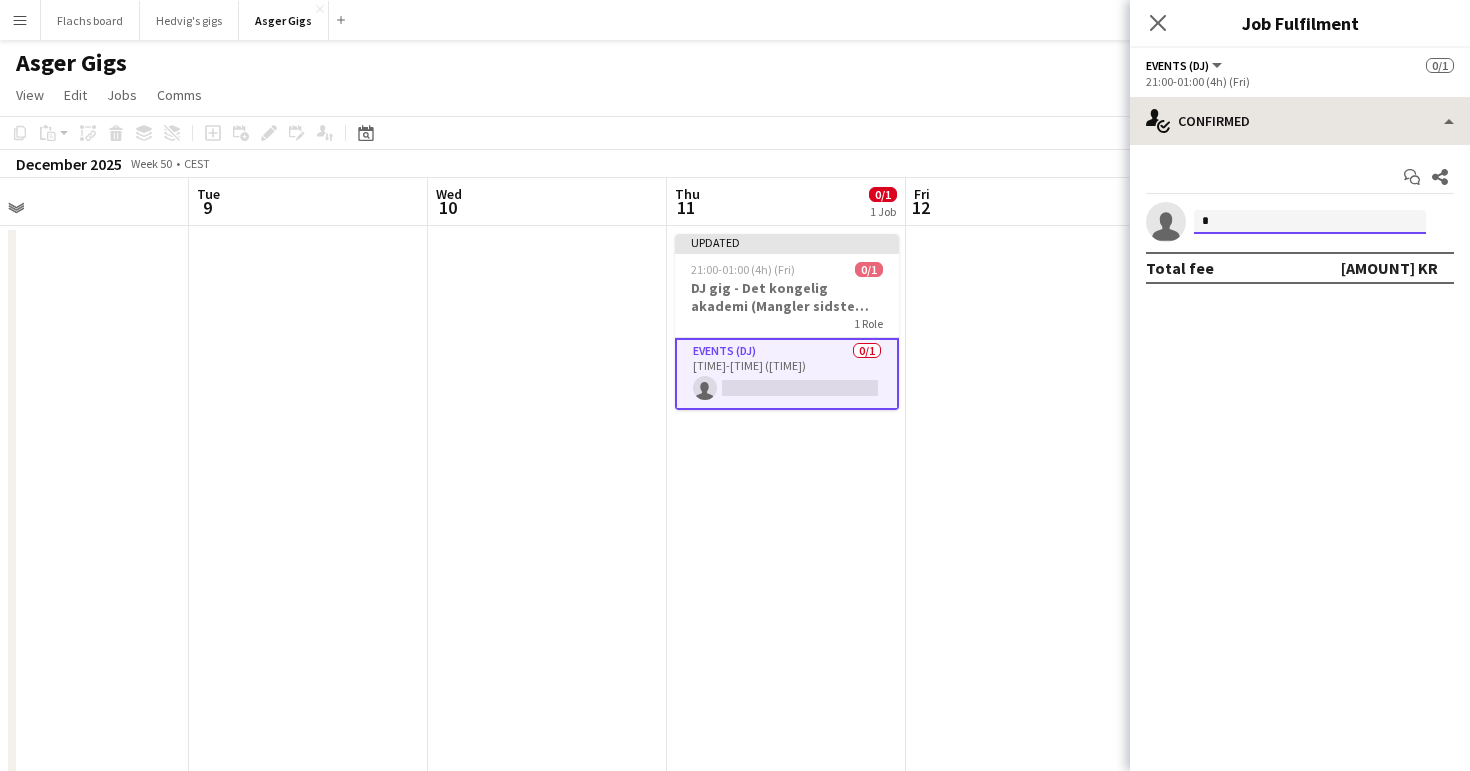type 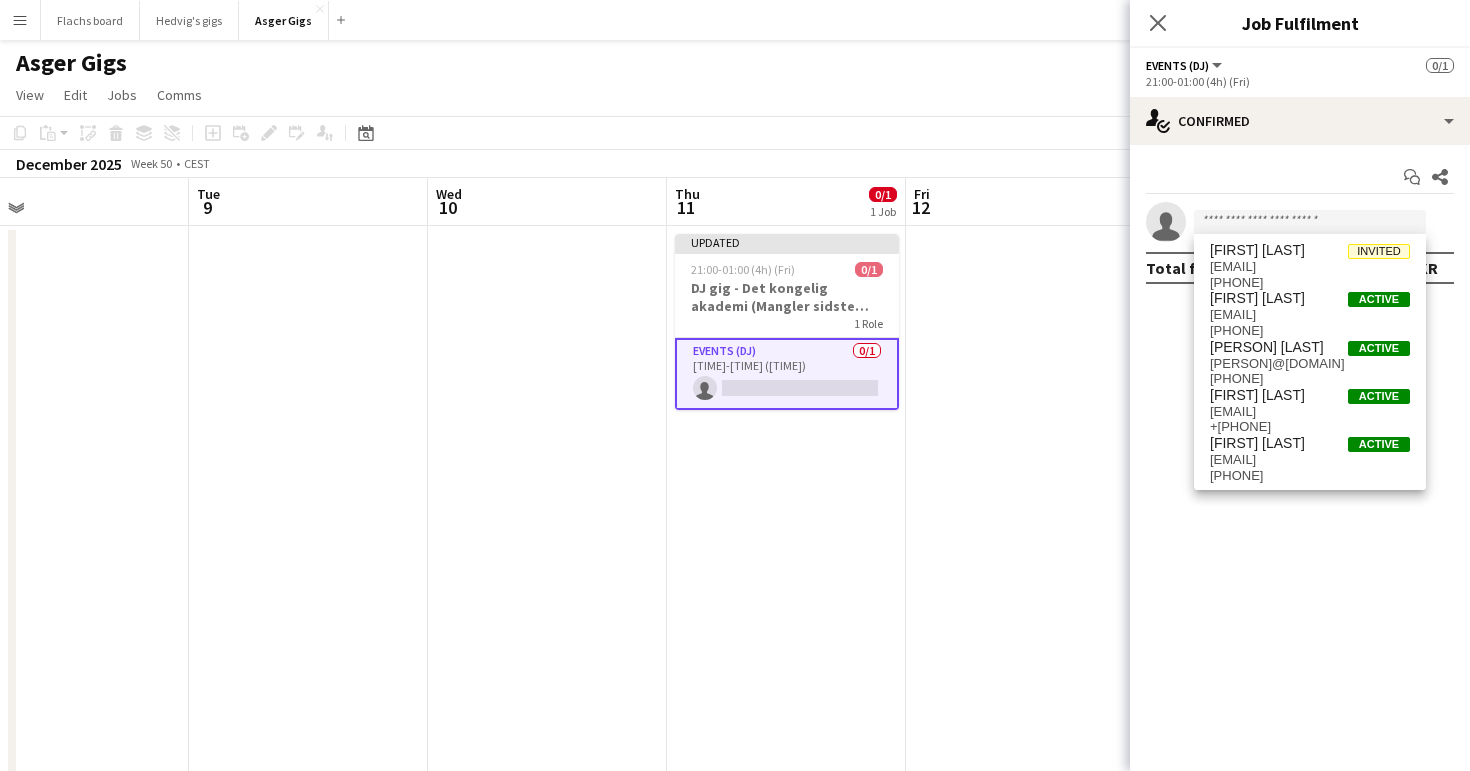 click on "Updated   [TIME]-[TIME] ([DURATION]) (Fri)   [NUMBER]/[NUMBER]   DJ gig - Det kongelig akademi (Mangler sidste bekræftelse)   [NUMBER] Role   Events (DJ)   [NUMBER]/[NUMBER]   [TIME]-[TIME] ([DURATION])
single-neutral-actions" at bounding box center [786, 1332] 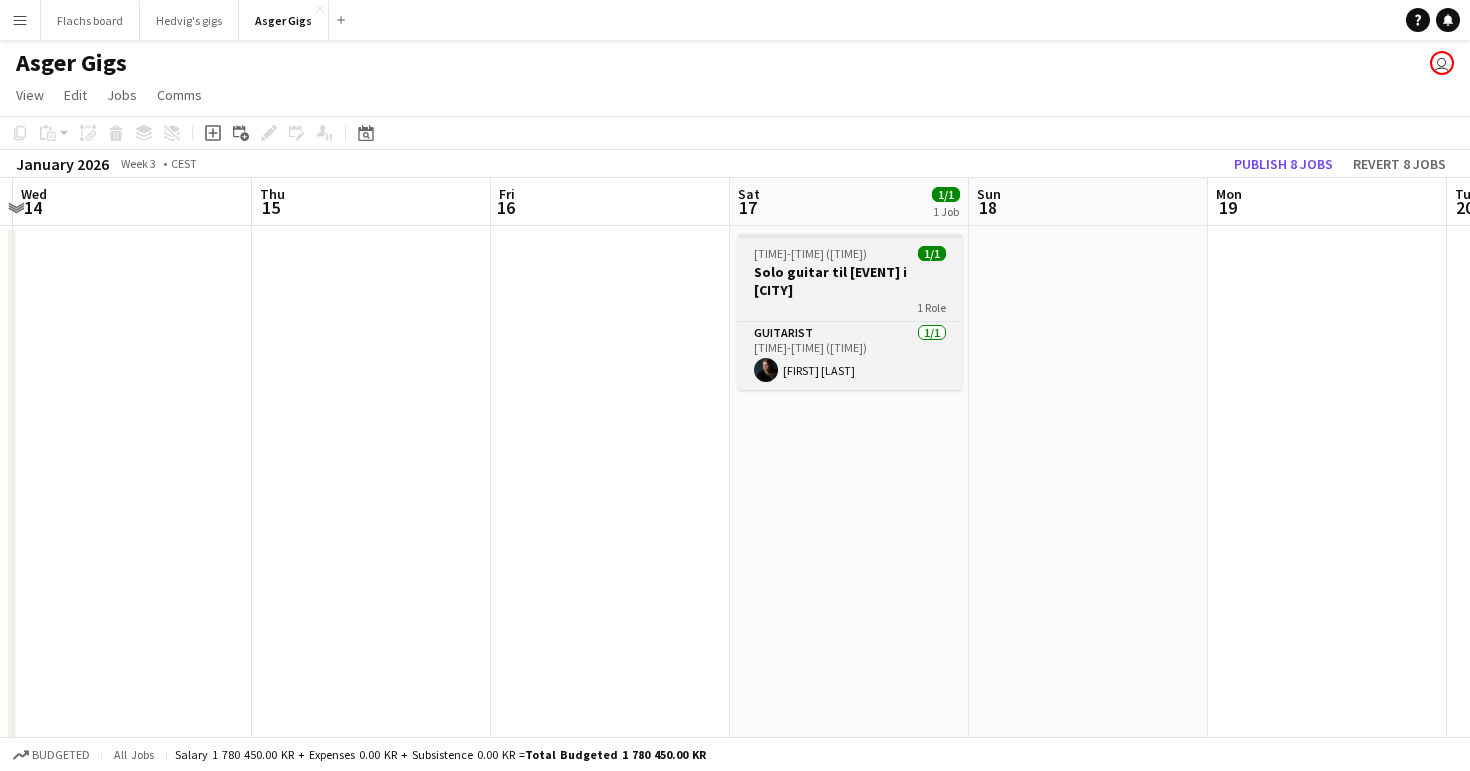 click on "Solo guitar til [EVENT] i [CITY]" at bounding box center [850, 281] 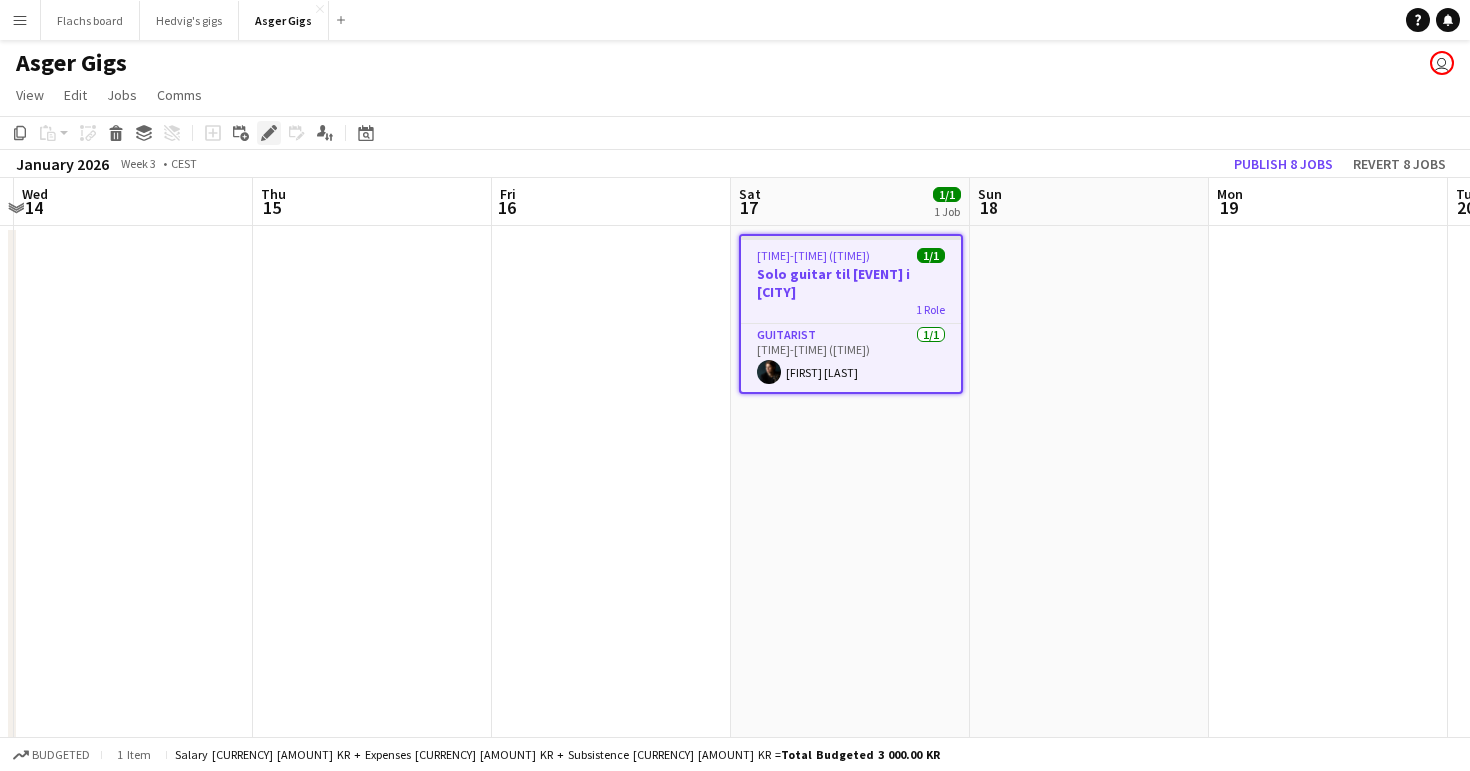 click on "Edit" at bounding box center (269, 133) 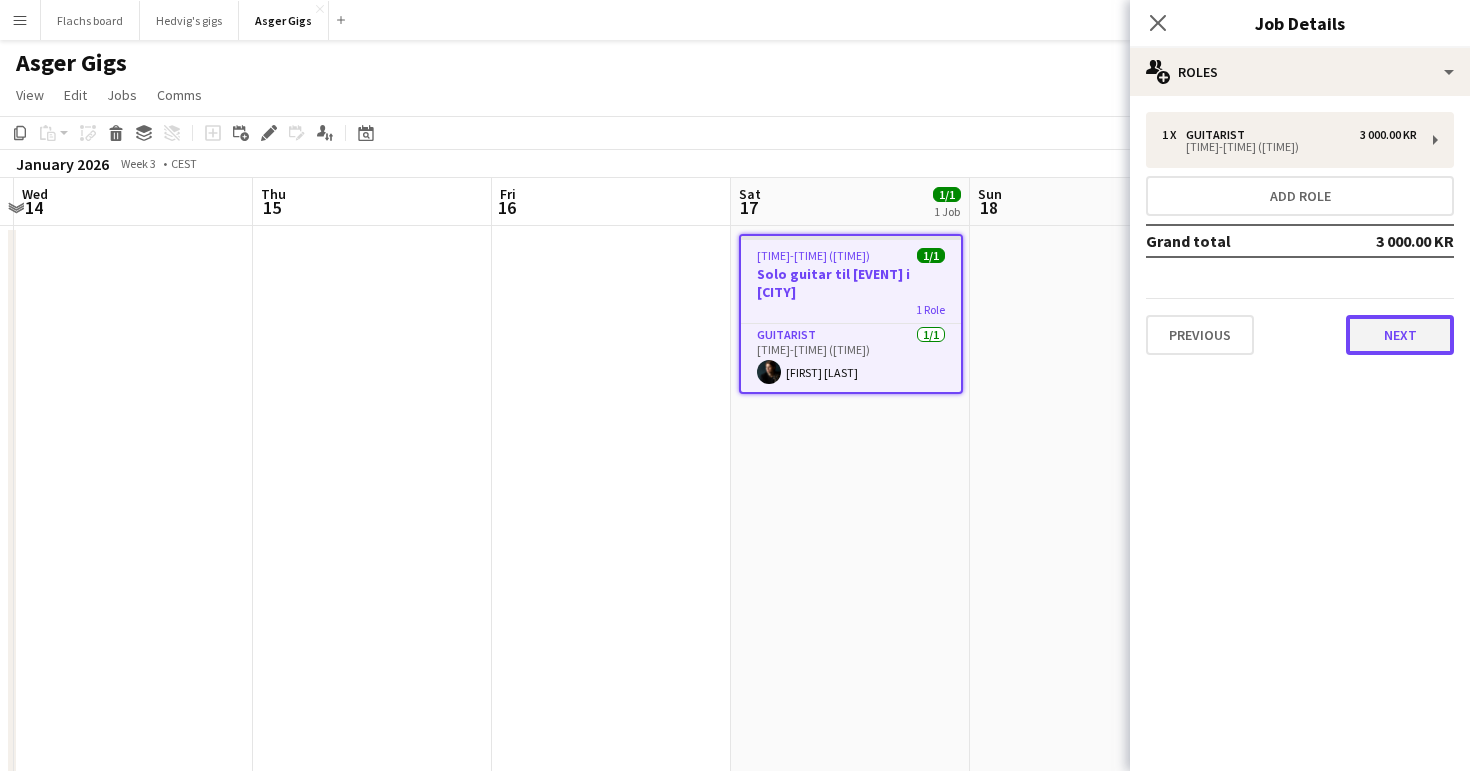 click on "Next" at bounding box center (1400, 335) 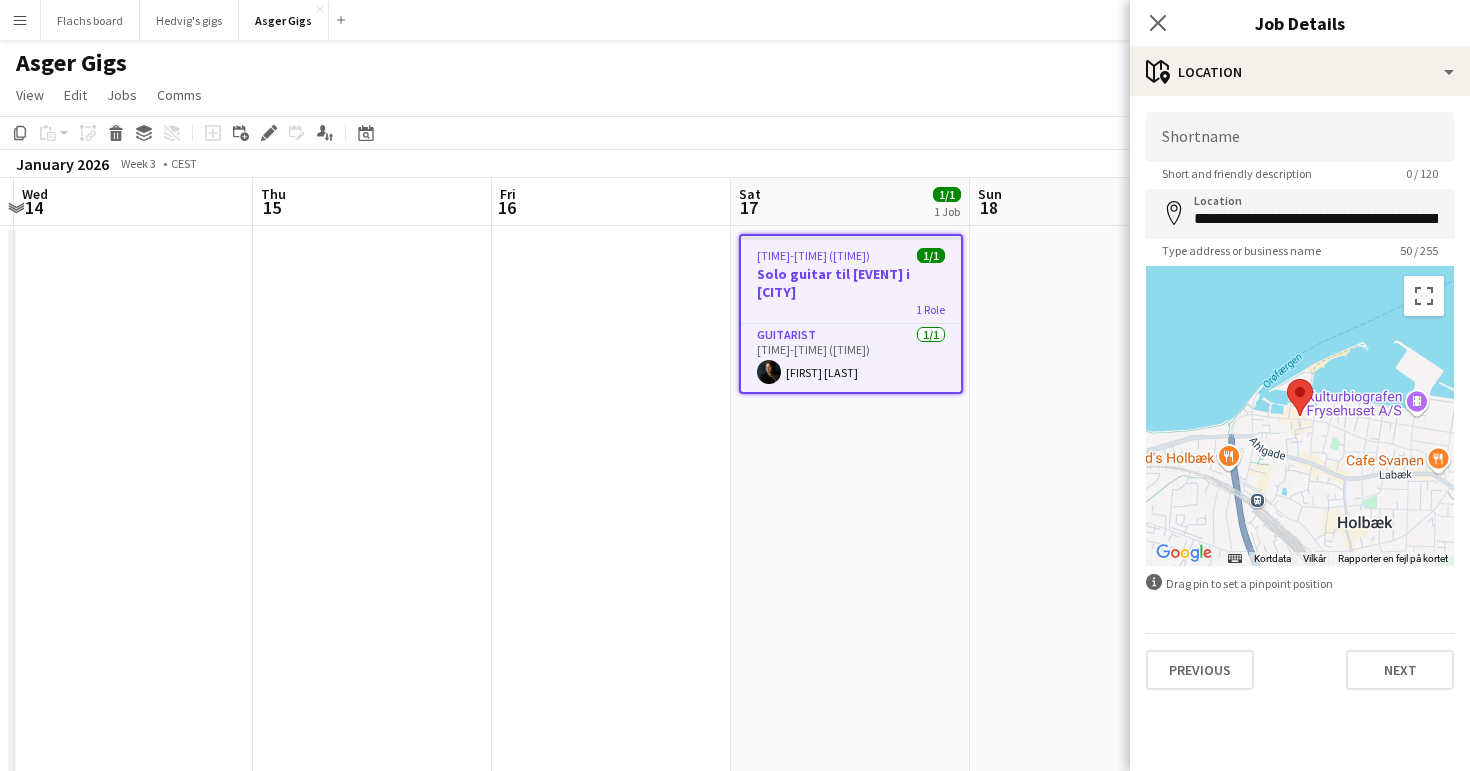 scroll, scrollTop: 17, scrollLeft: 0, axis: vertical 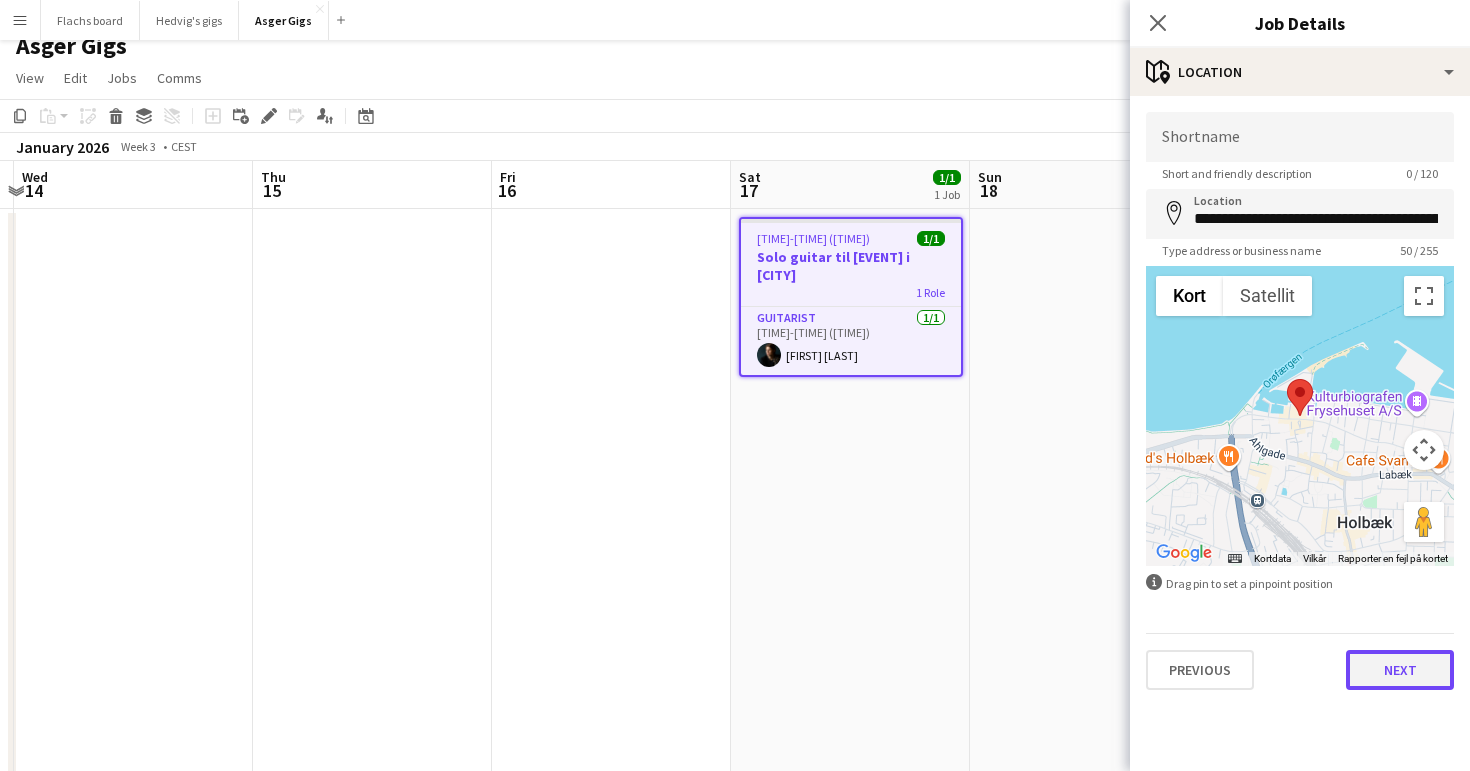 click on "Next" at bounding box center [1400, 670] 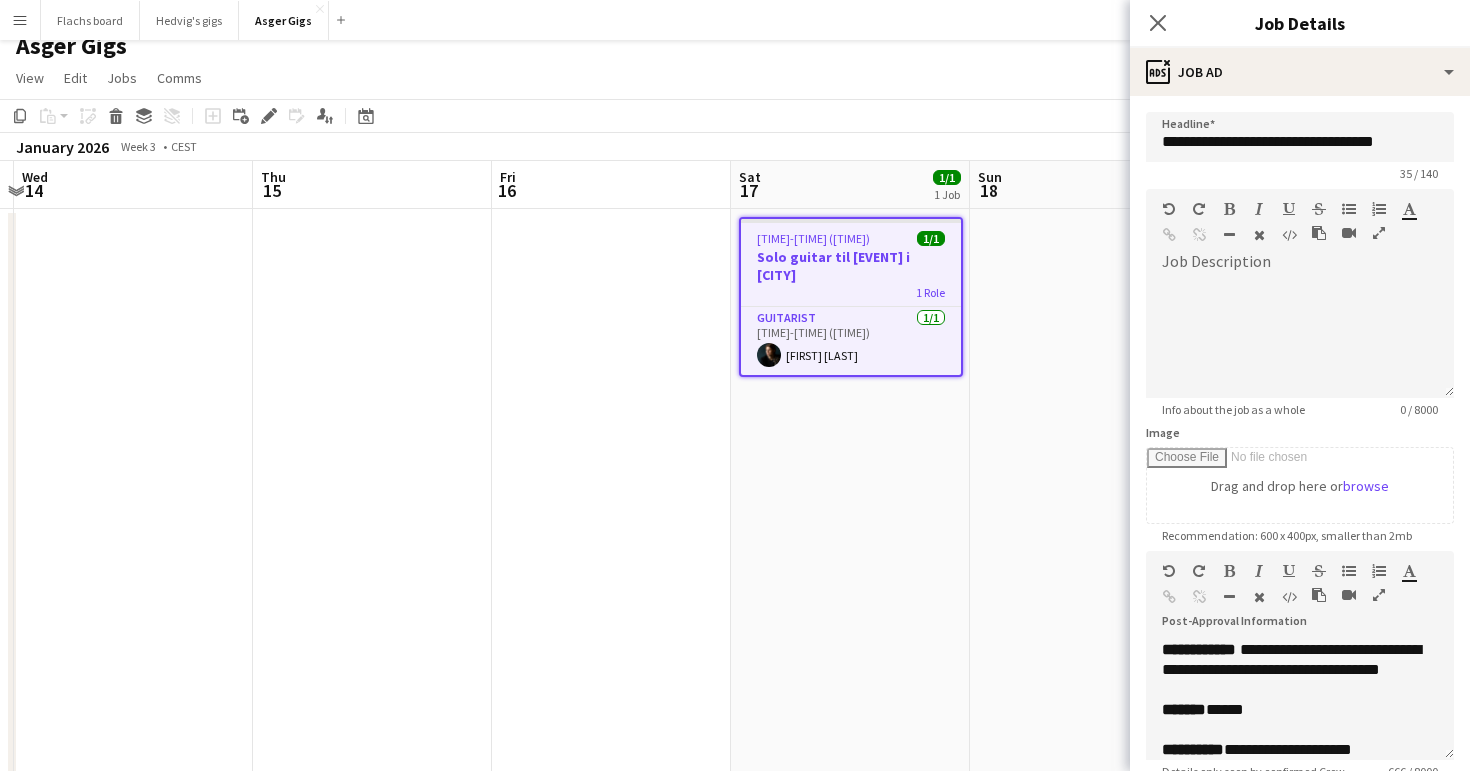 scroll, scrollTop: 217, scrollLeft: 0, axis: vertical 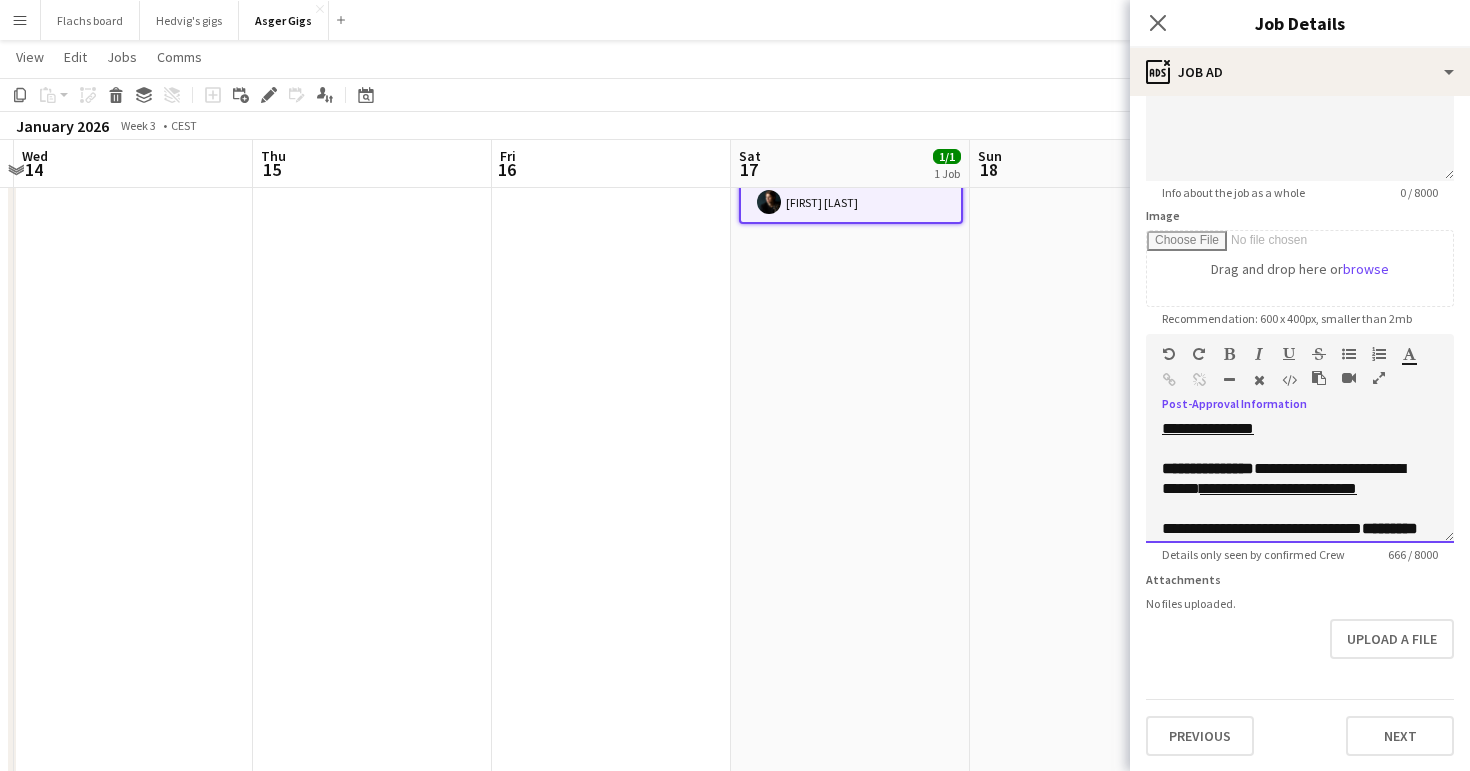 drag, startPoint x: 1295, startPoint y: 471, endPoint x: 1278, endPoint y: 455, distance: 23.345236 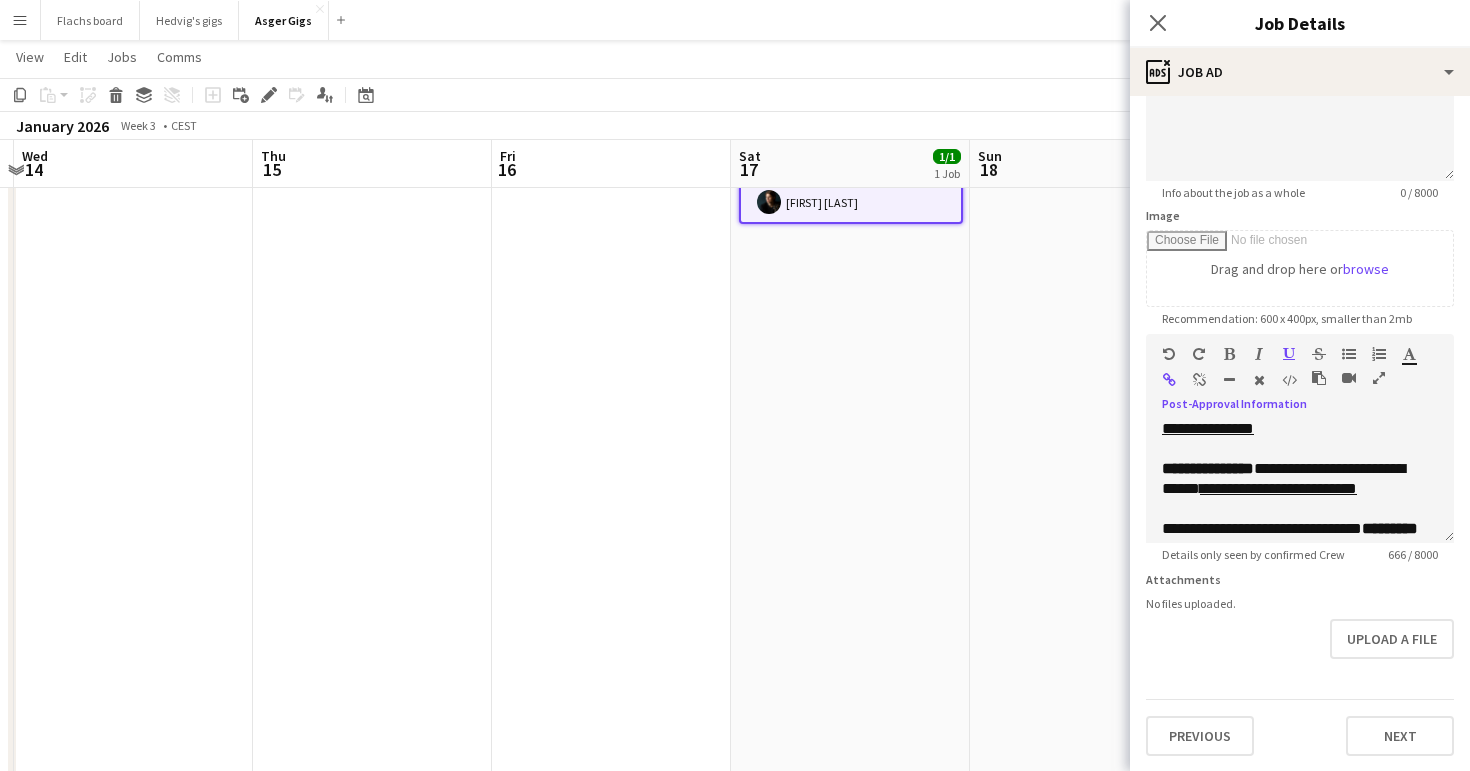 click at bounding box center [1199, 380] 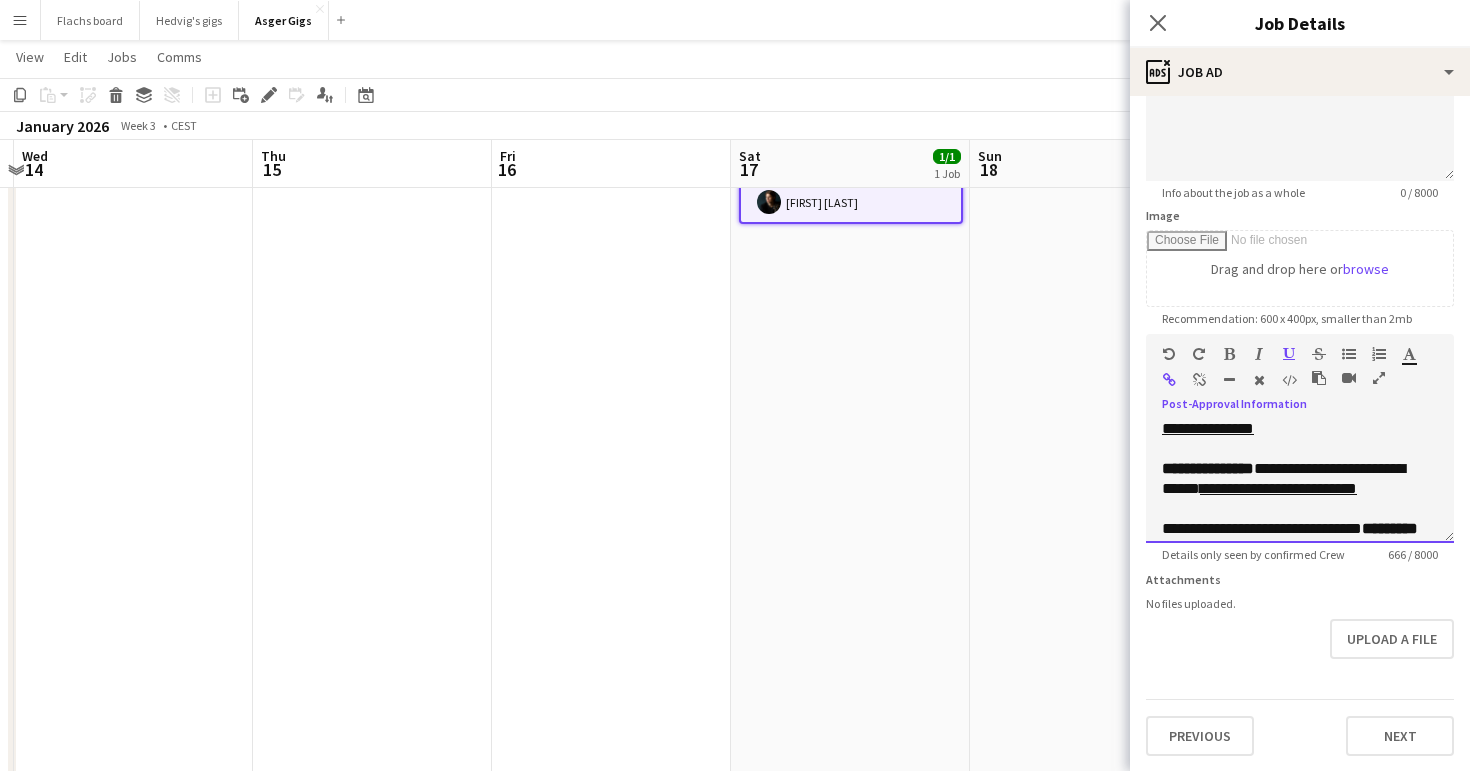 type 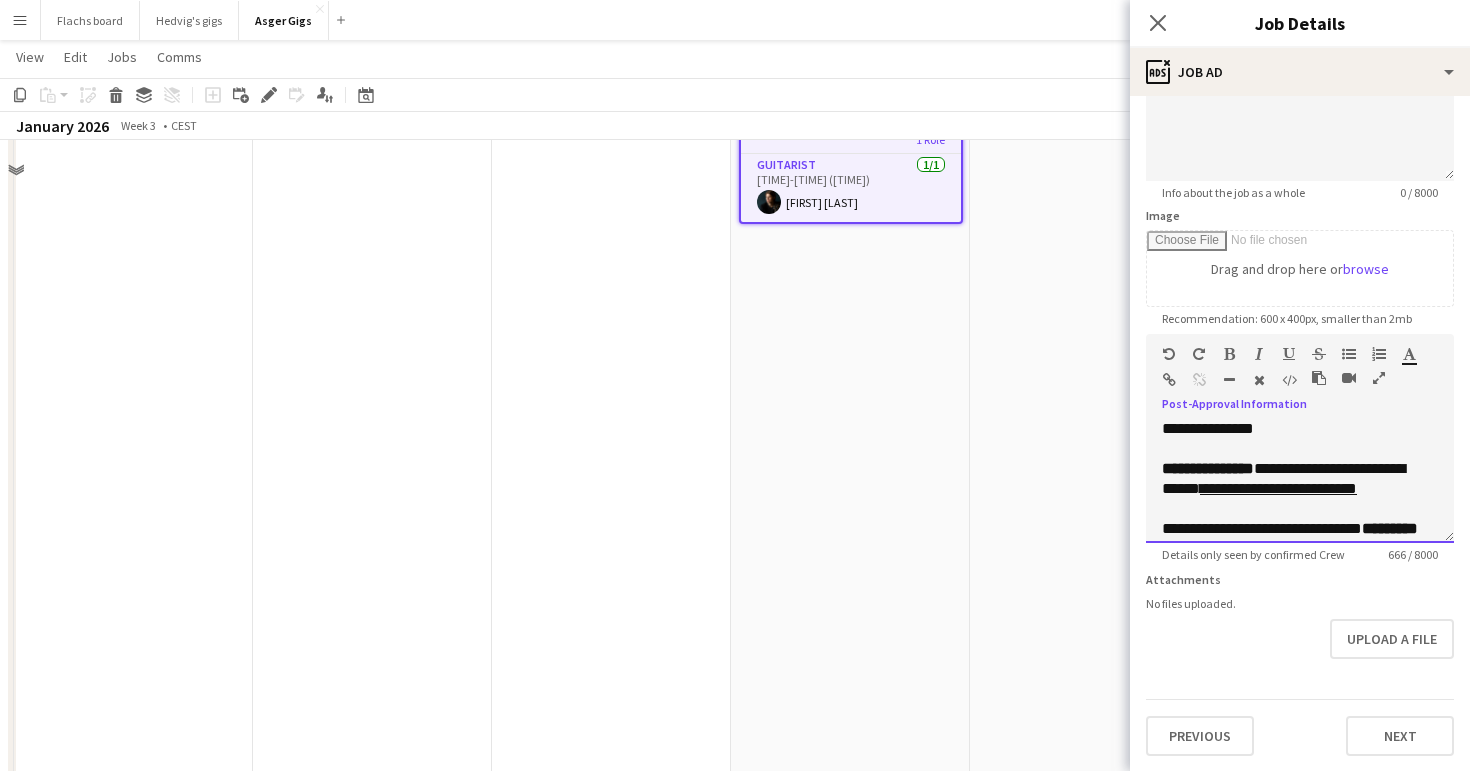 scroll, scrollTop: 0, scrollLeft: 0, axis: both 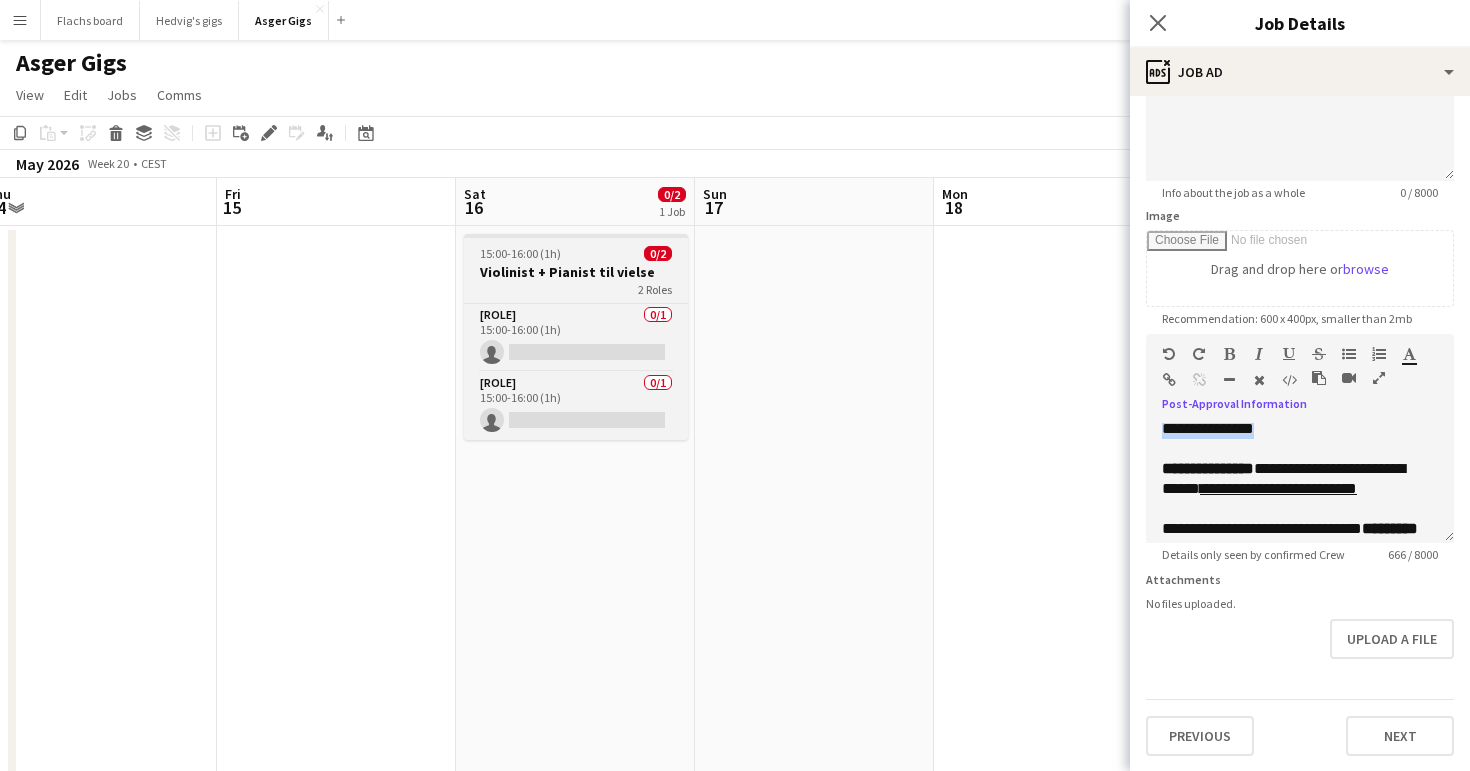 click on "2 Roles" at bounding box center [576, 289] 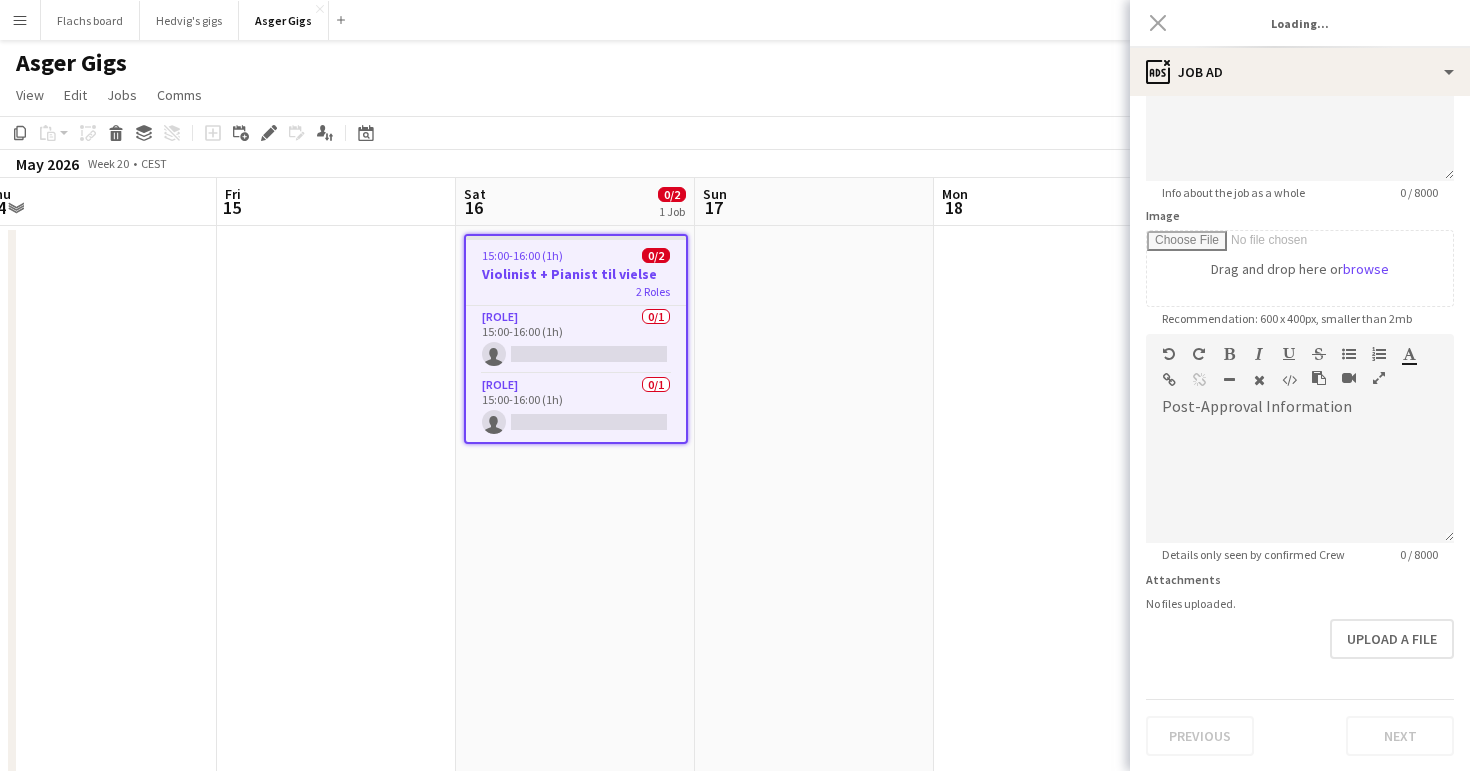 type on "**********" 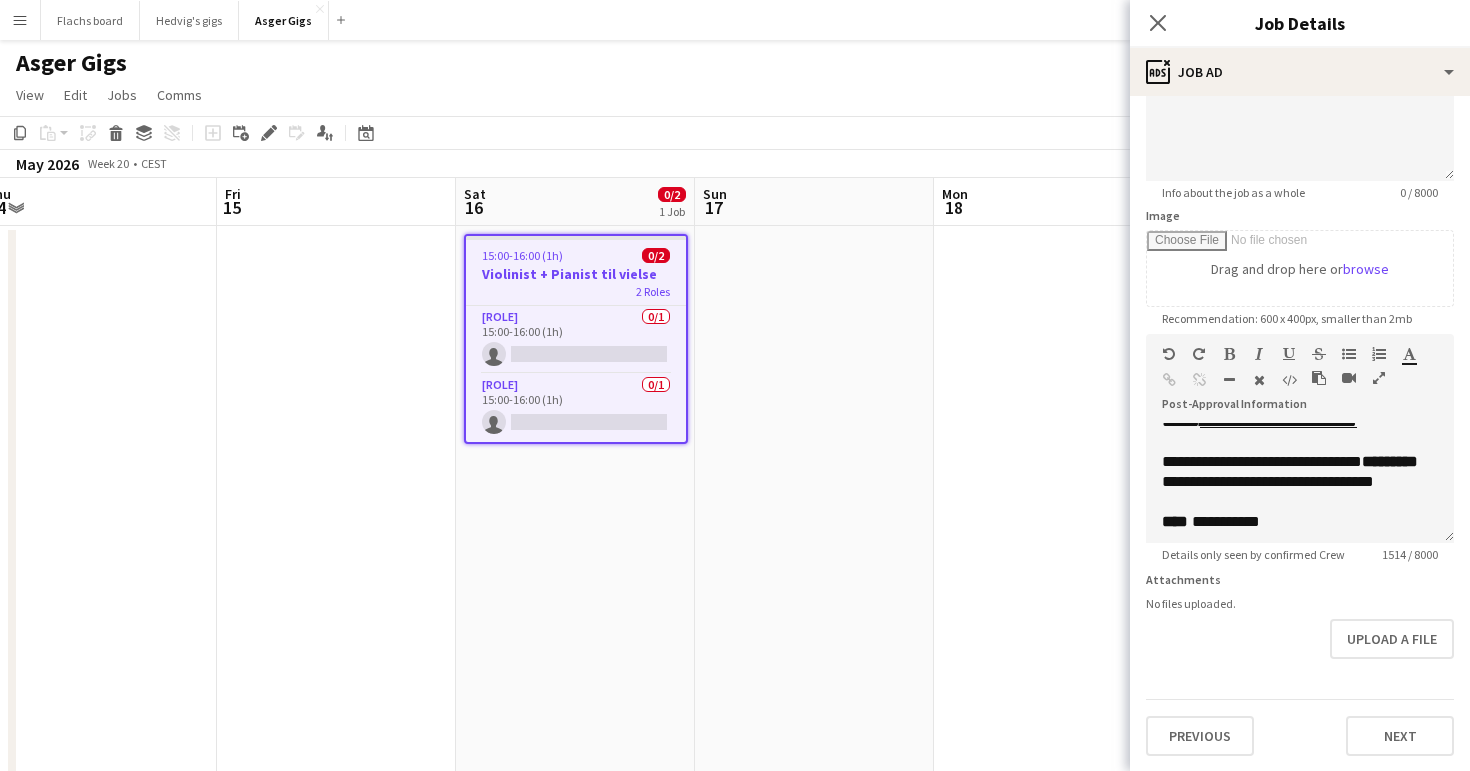 scroll, scrollTop: 774, scrollLeft: 0, axis: vertical 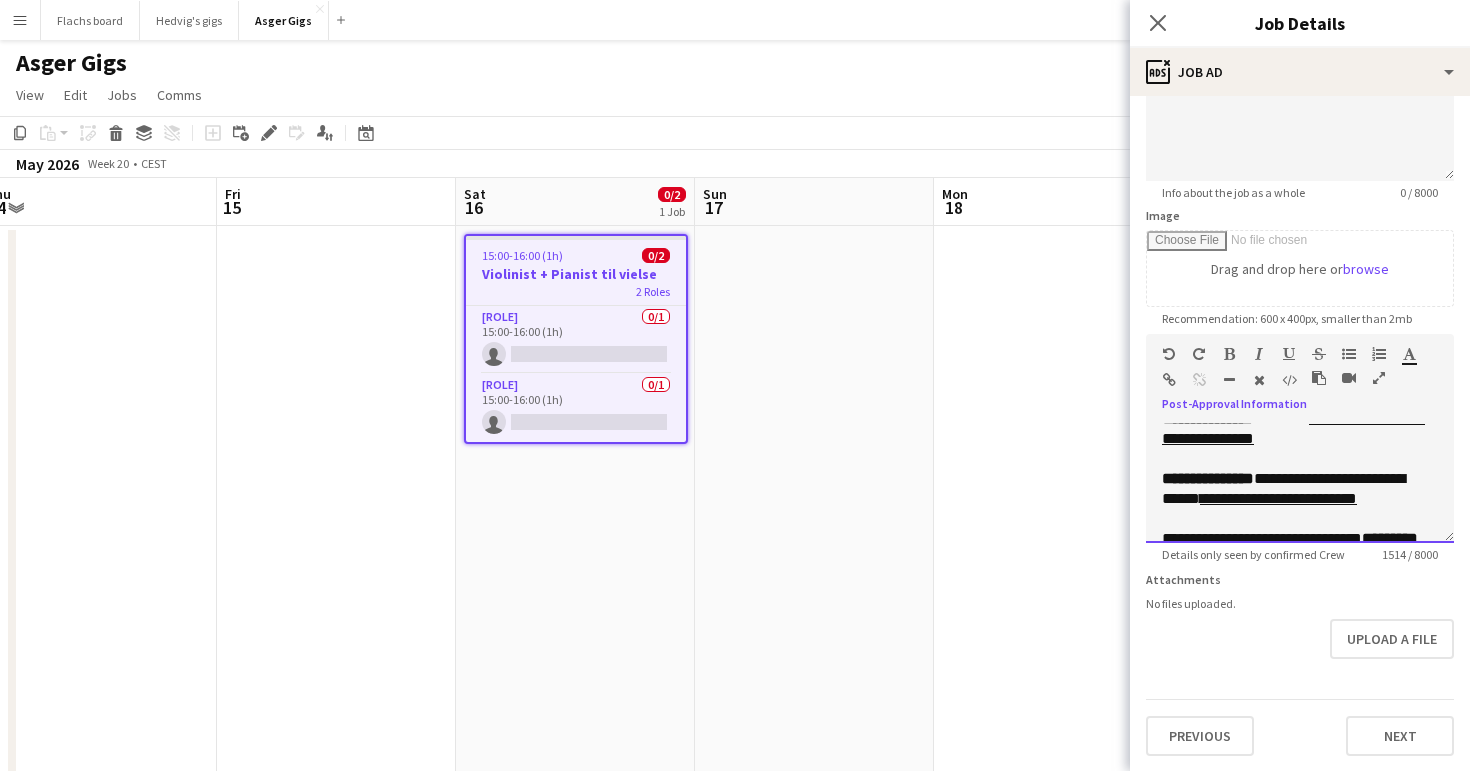 drag, startPoint x: 1301, startPoint y: 496, endPoint x: 1271, endPoint y: 475, distance: 36.619667 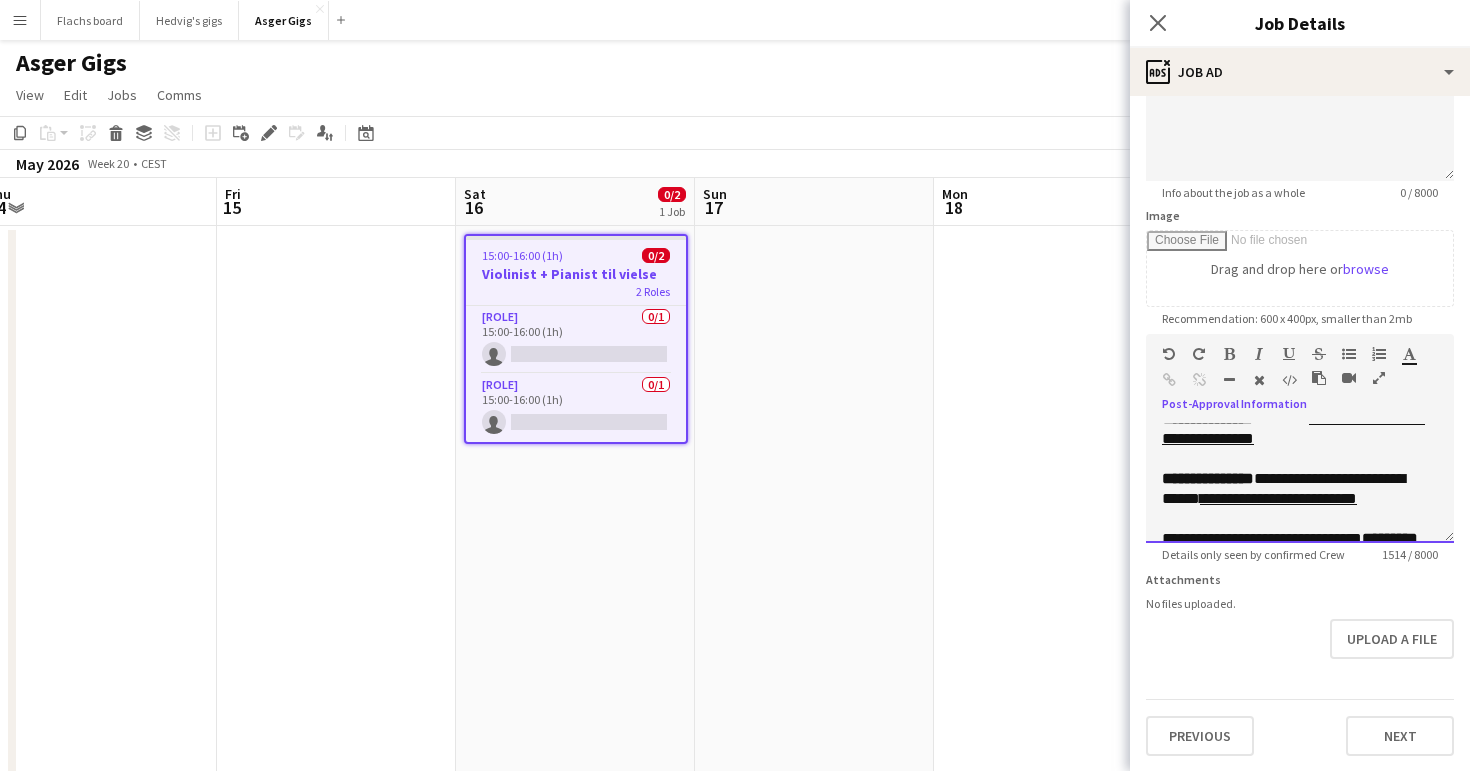drag, startPoint x: 1291, startPoint y: 500, endPoint x: 1277, endPoint y: 482, distance: 22.803509 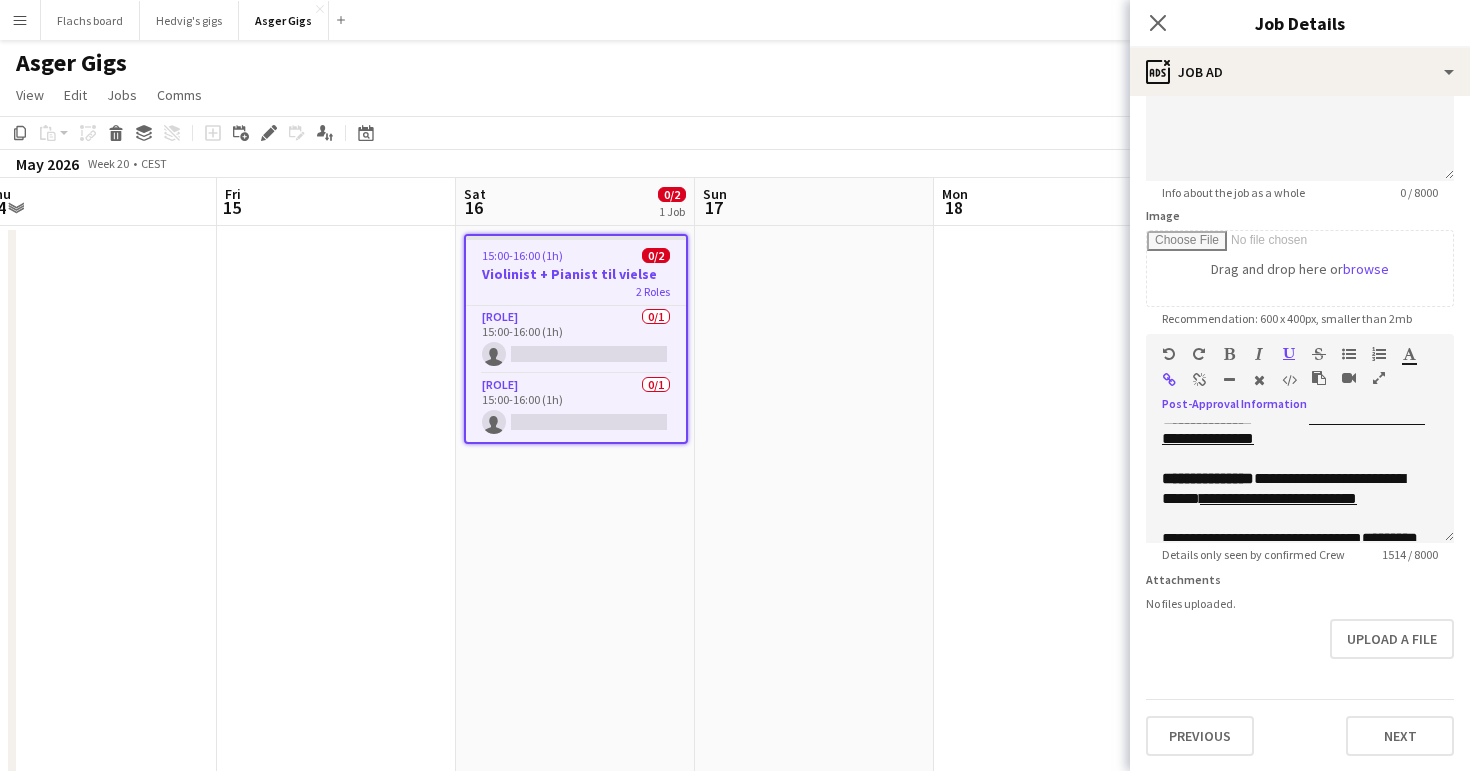 click at bounding box center (1199, 380) 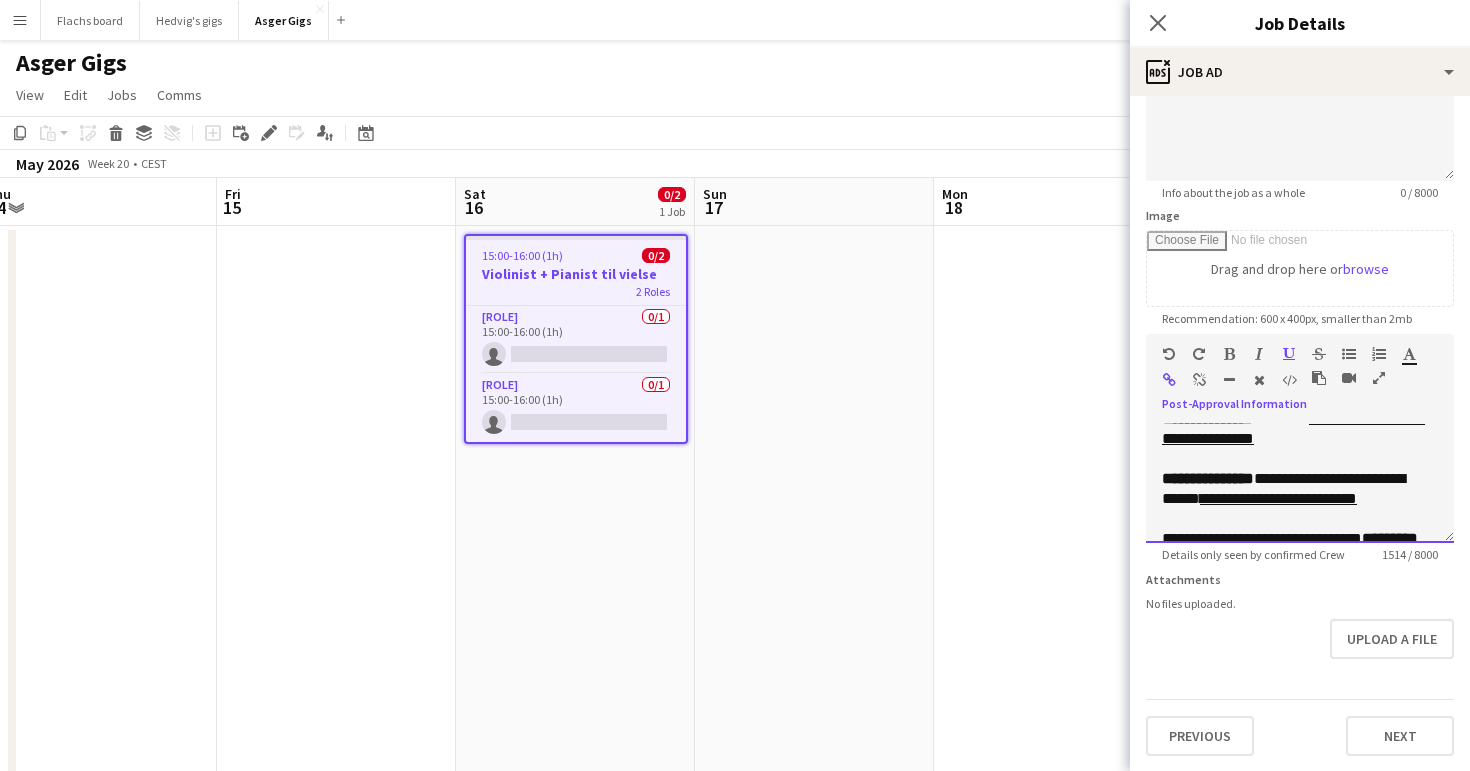 type 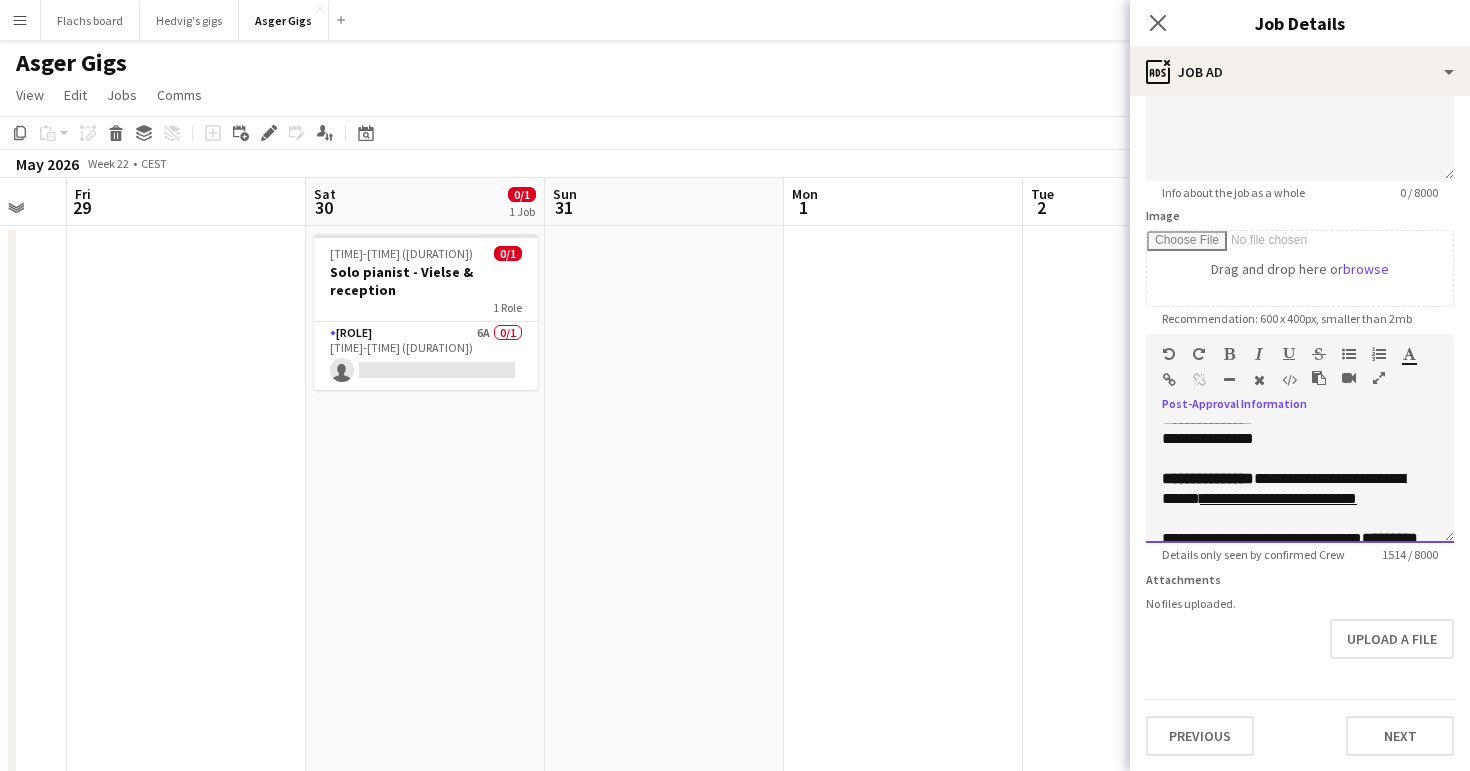 scroll, scrollTop: 0, scrollLeft: 653, axis: horizontal 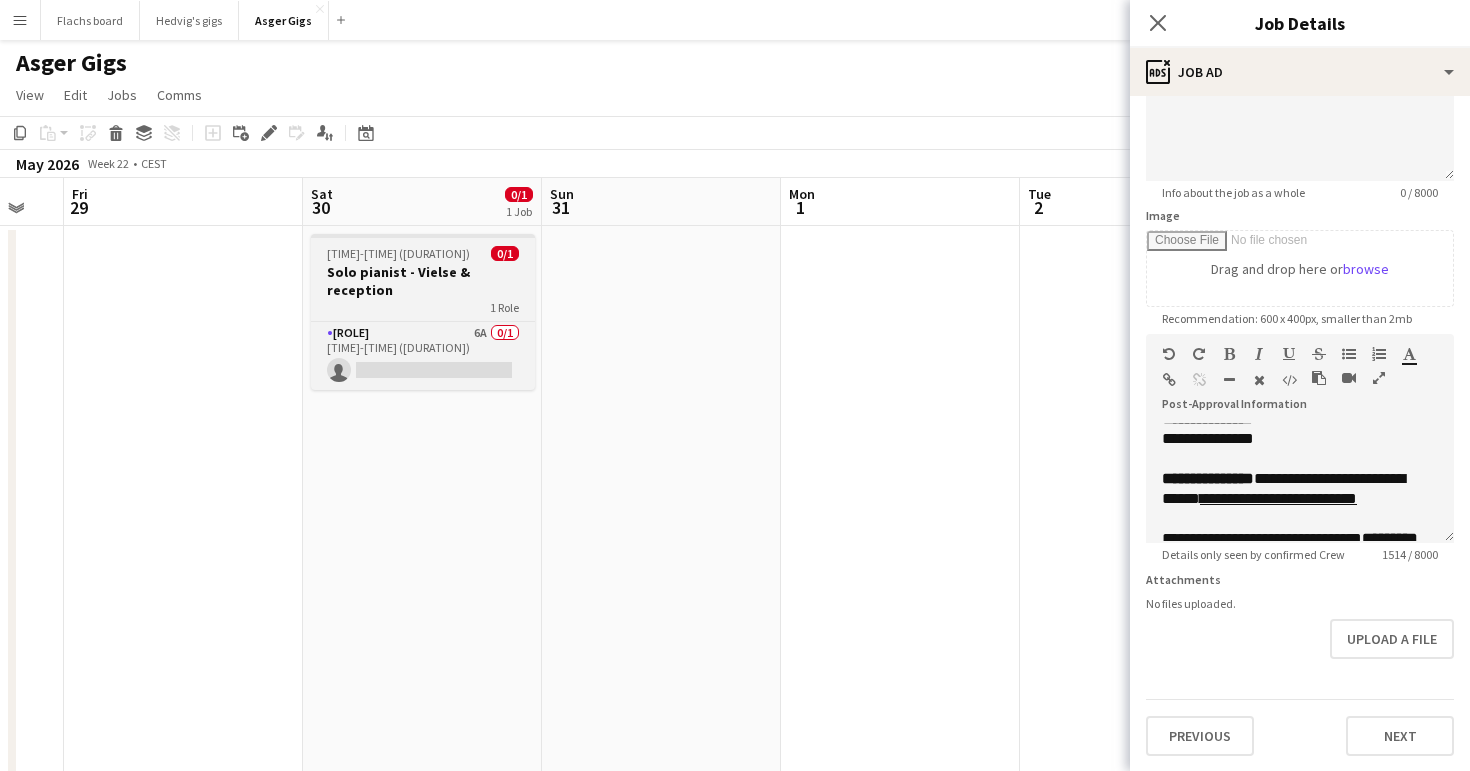 click on "Solo pianist - Vielse & reception" at bounding box center (423, 281) 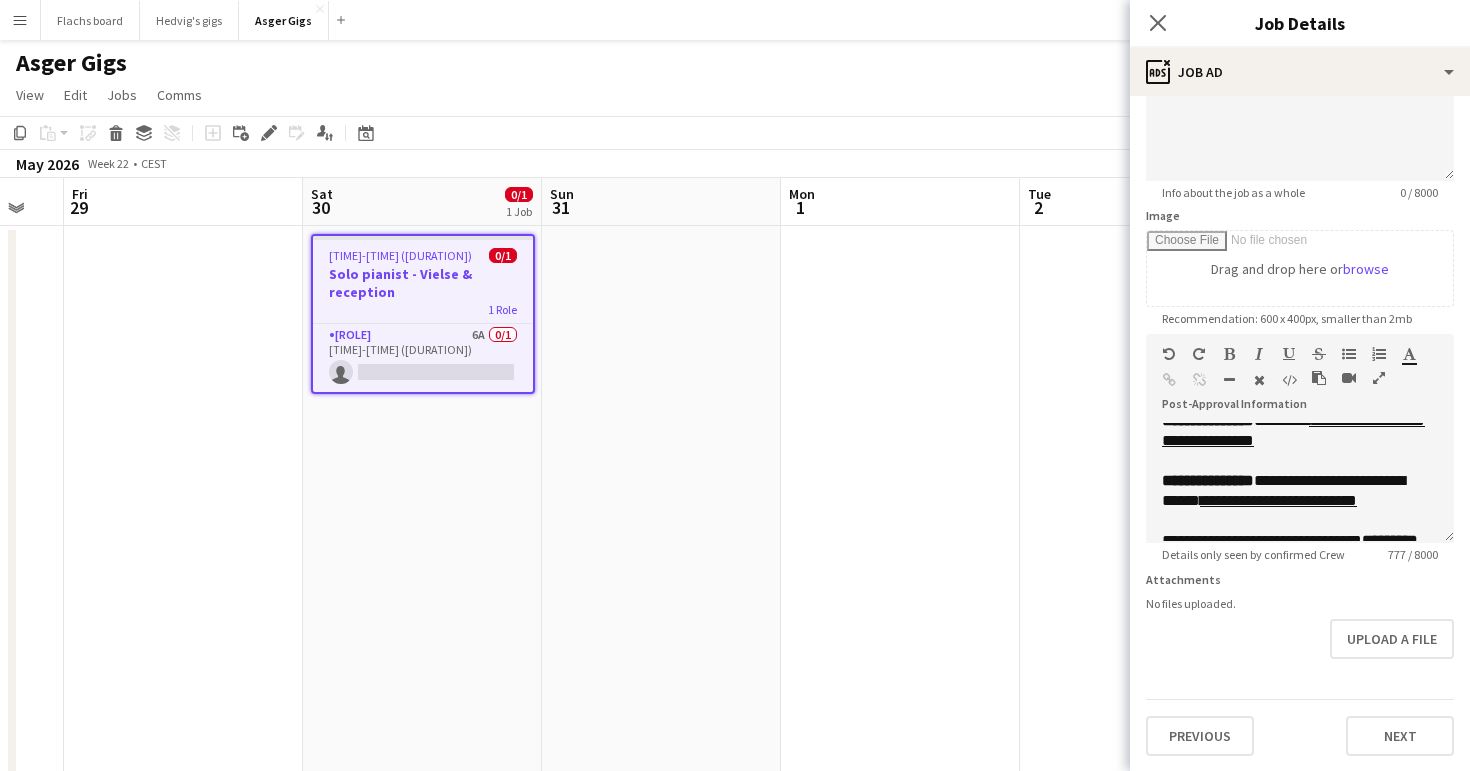 scroll, scrollTop: 307, scrollLeft: 0, axis: vertical 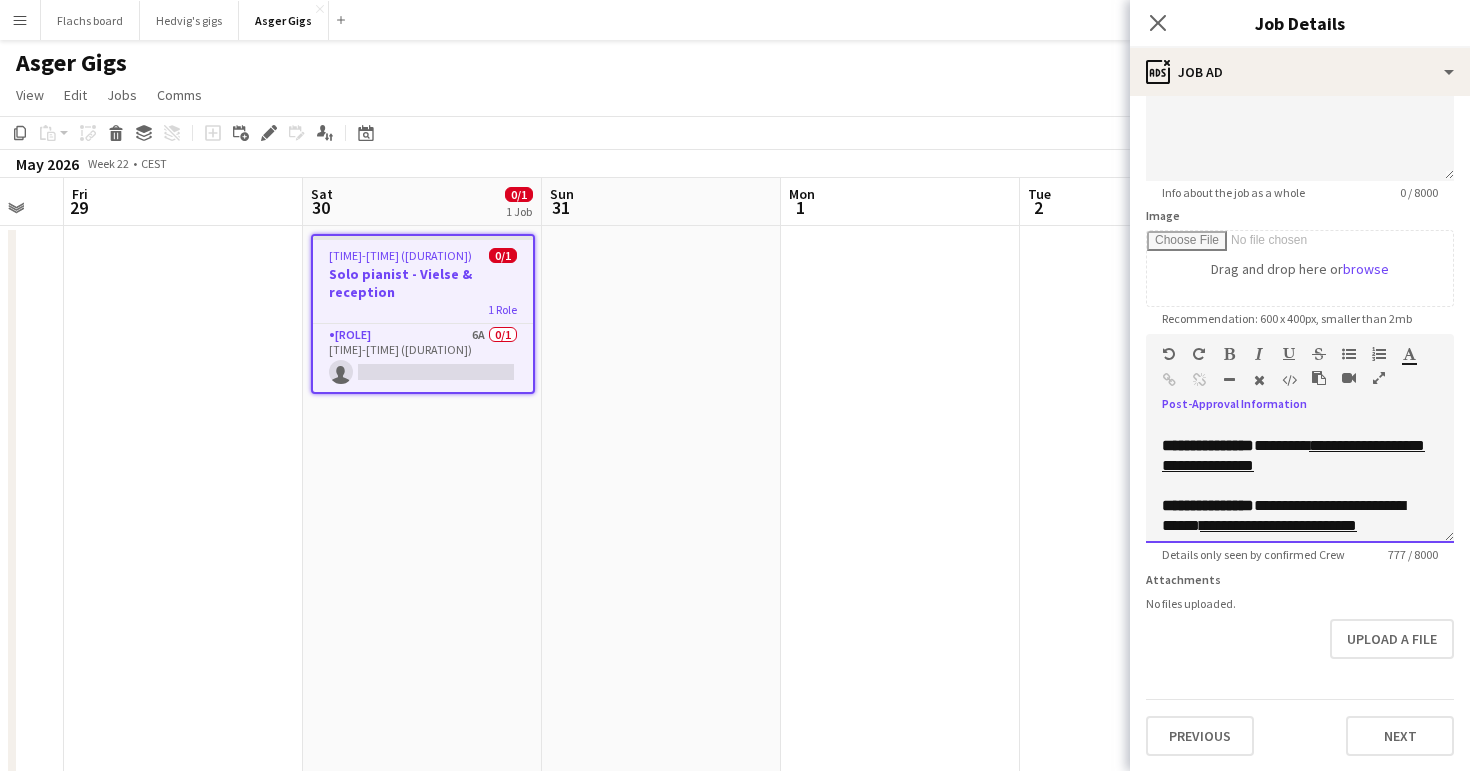drag, startPoint x: 1286, startPoint y: 512, endPoint x: 1276, endPoint y: 492, distance: 22.36068 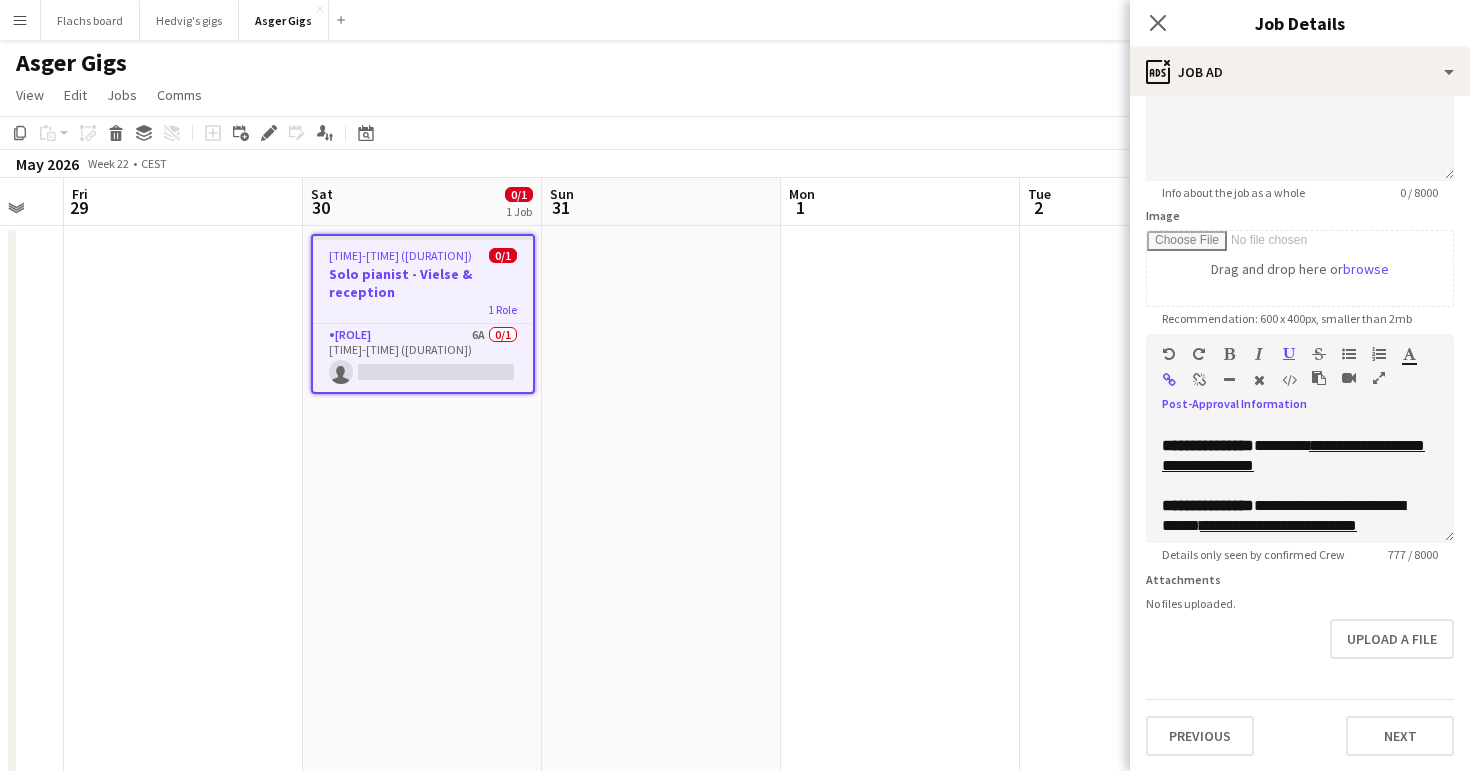 click at bounding box center (1199, 380) 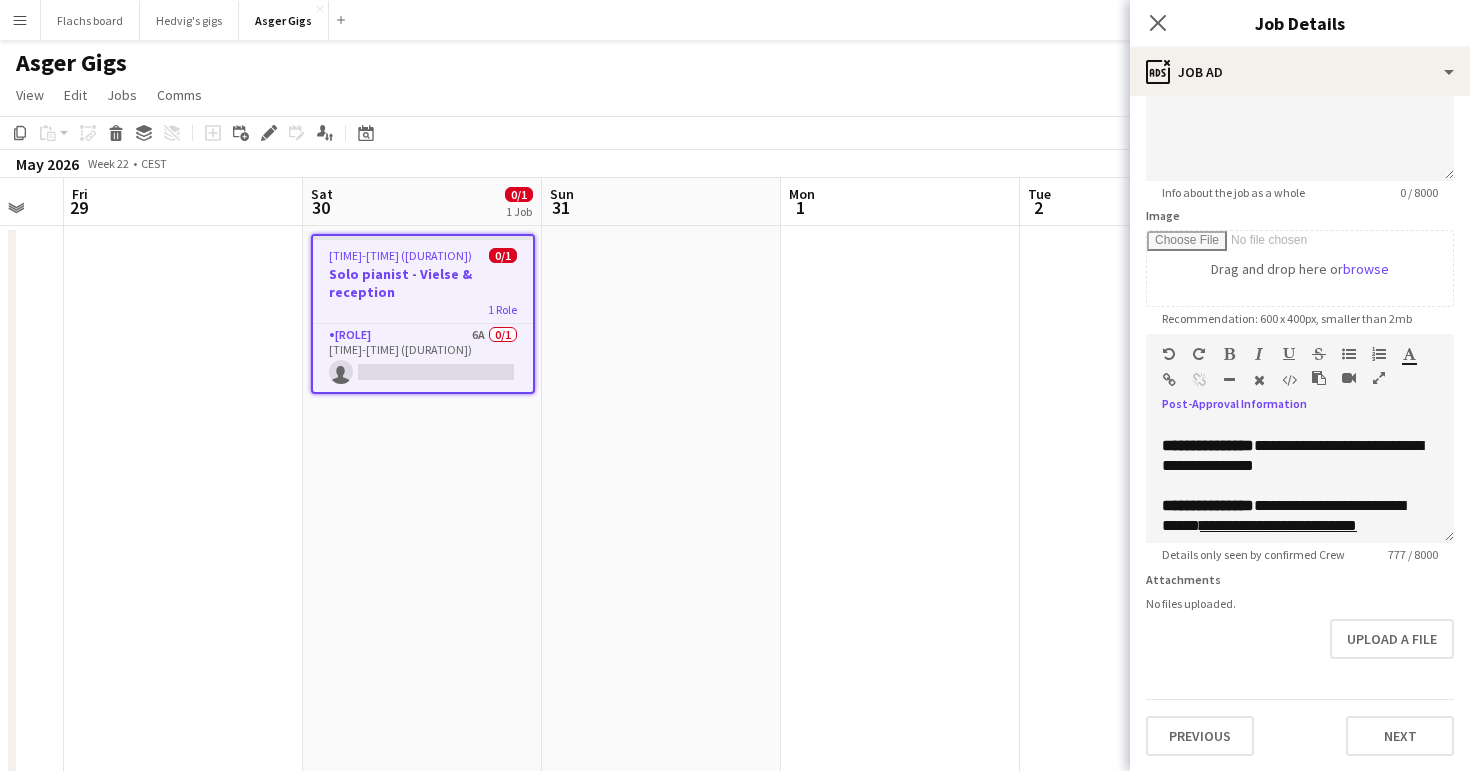 click at bounding box center [900, 1332] 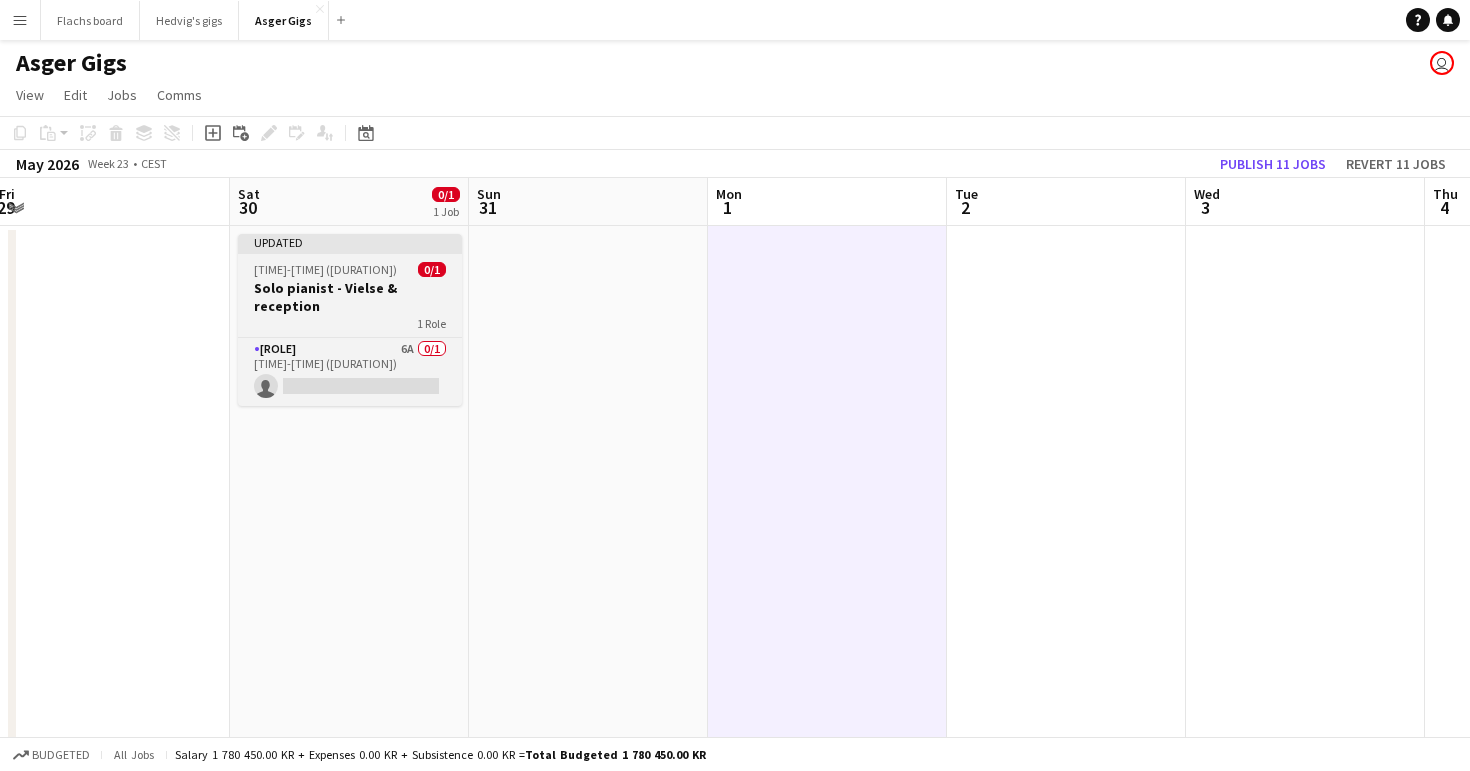 scroll, scrollTop: 0, scrollLeft: 593, axis: horizontal 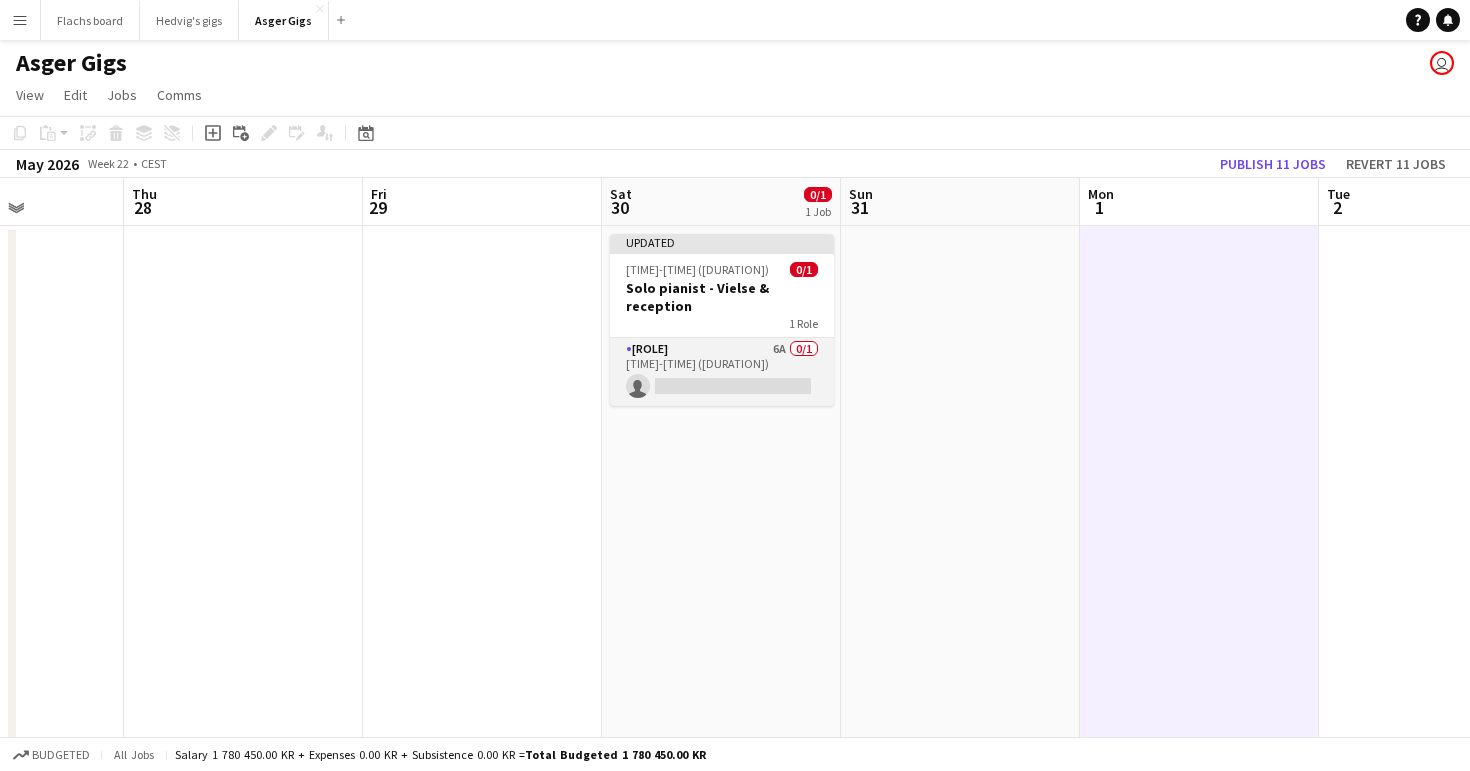 click on "Pianist   6A   0/1   14:00-16:30 (2h30m)
single-neutral-actions" at bounding box center (722, 372) 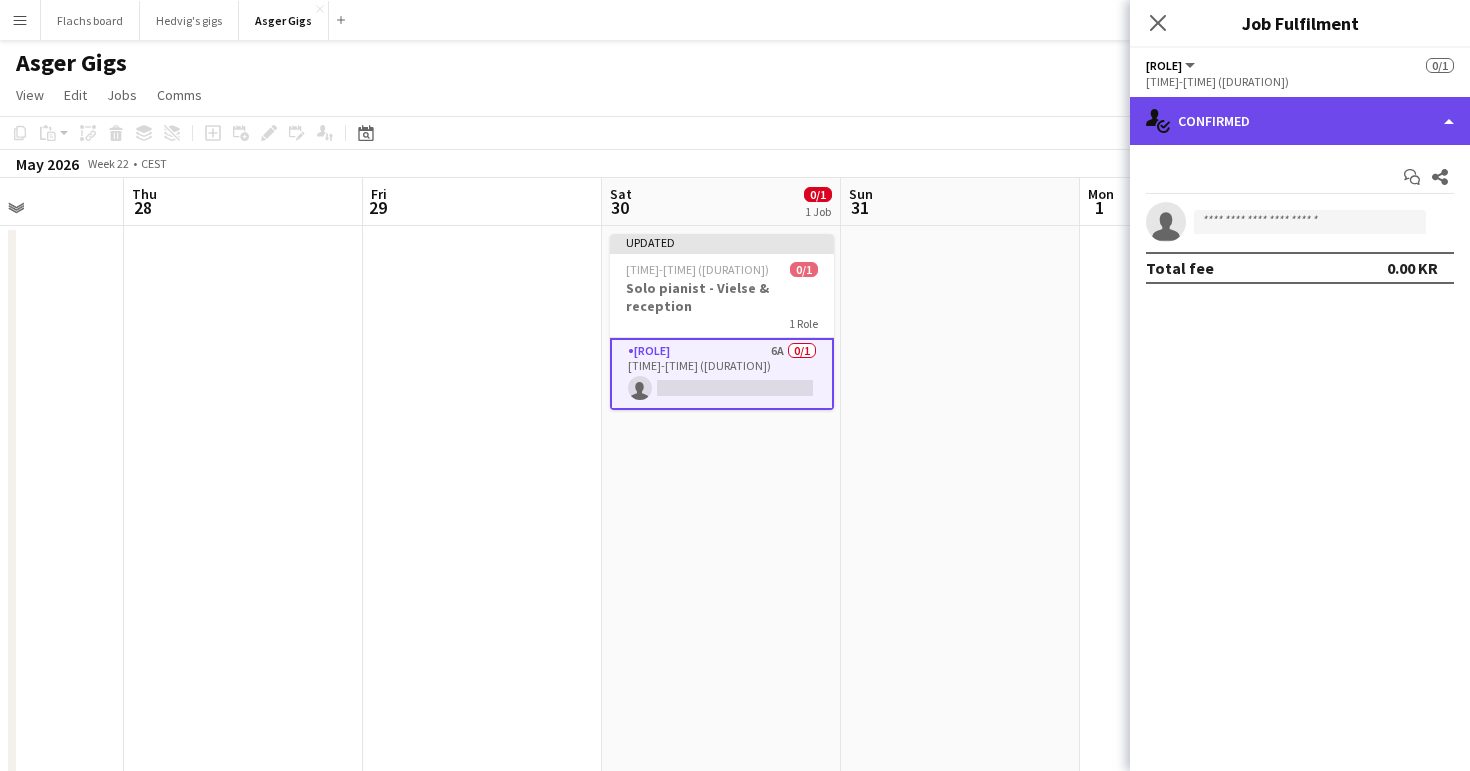 click on "single-neutral-actions-check-2
Confirmed" 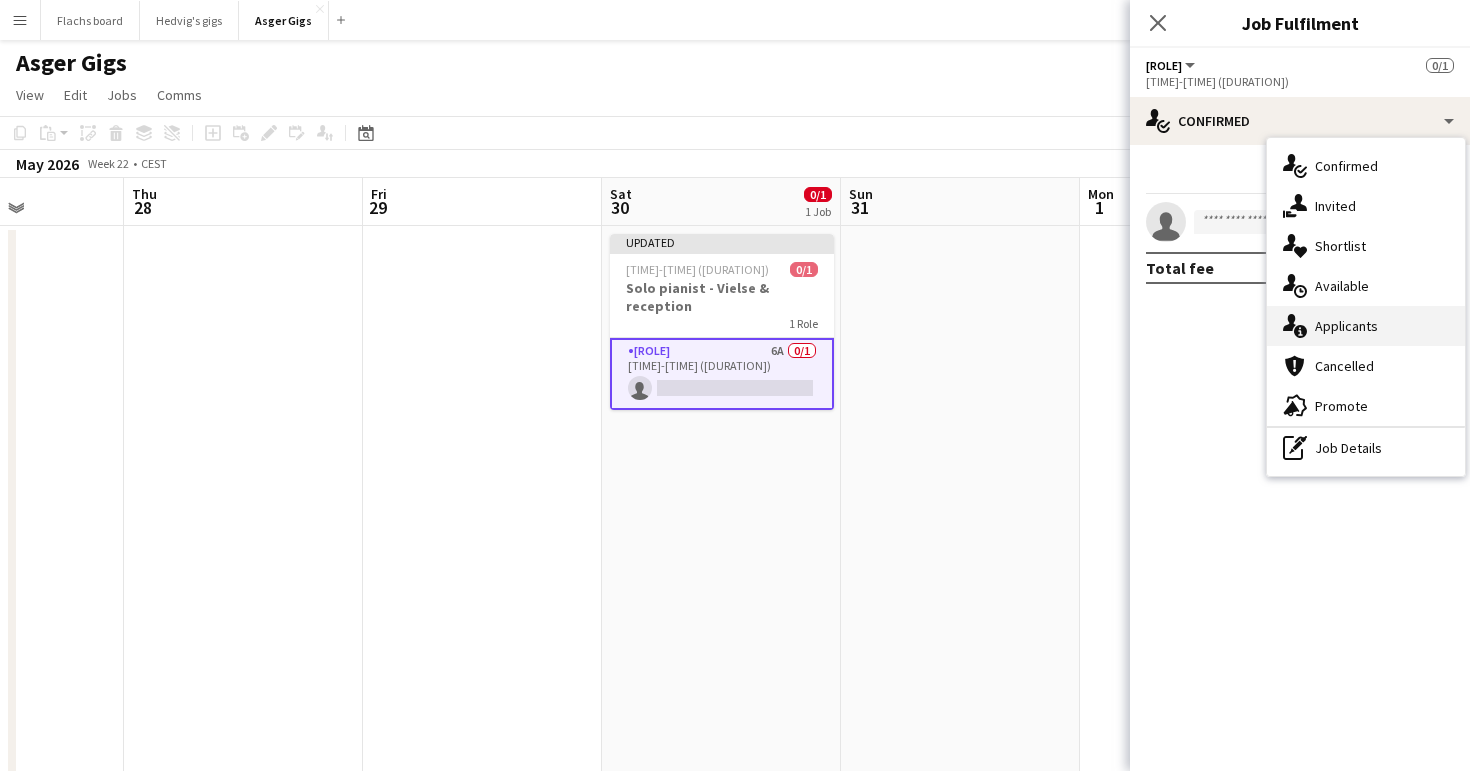 click on "single-neutral-actions-information
Applicants" at bounding box center [1366, 326] 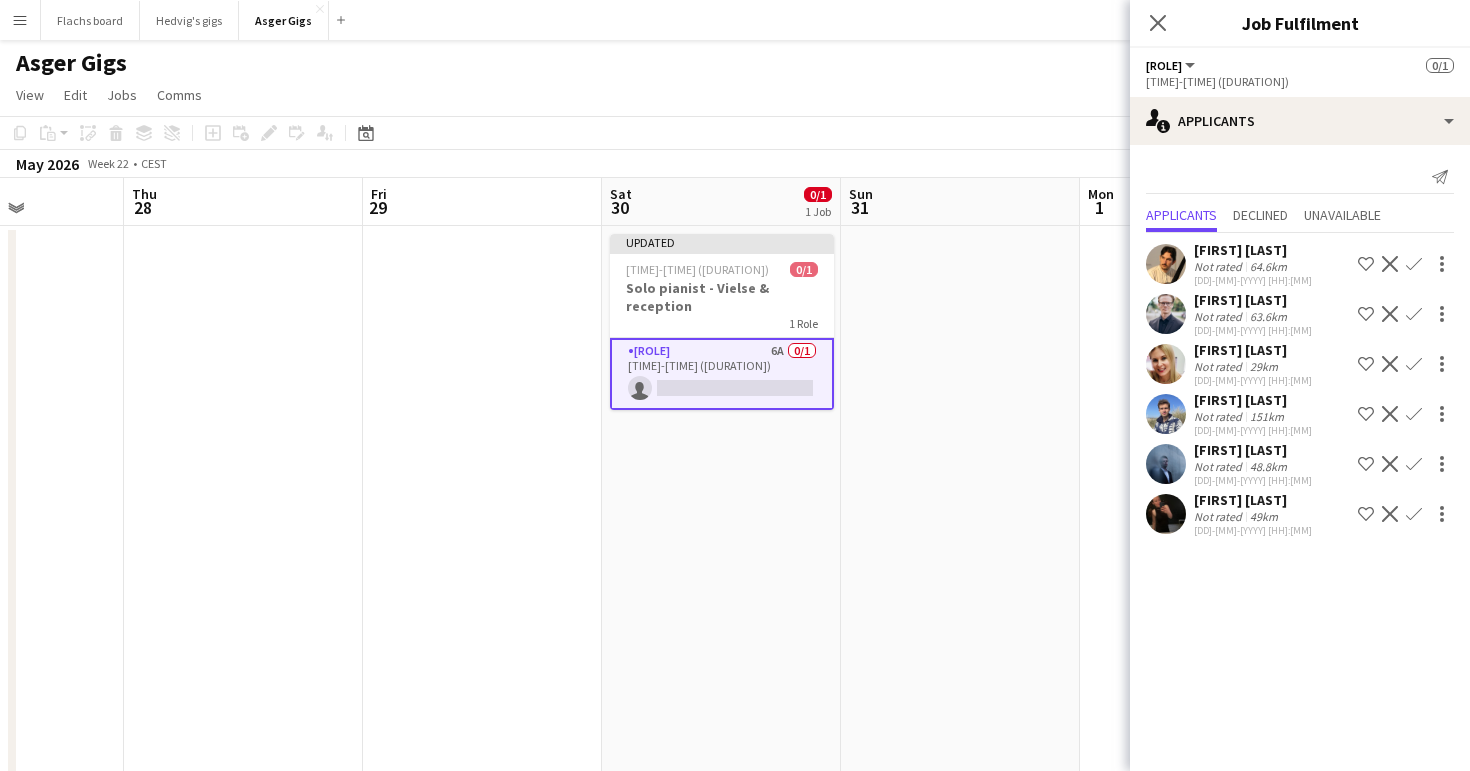 click on "Confirm" 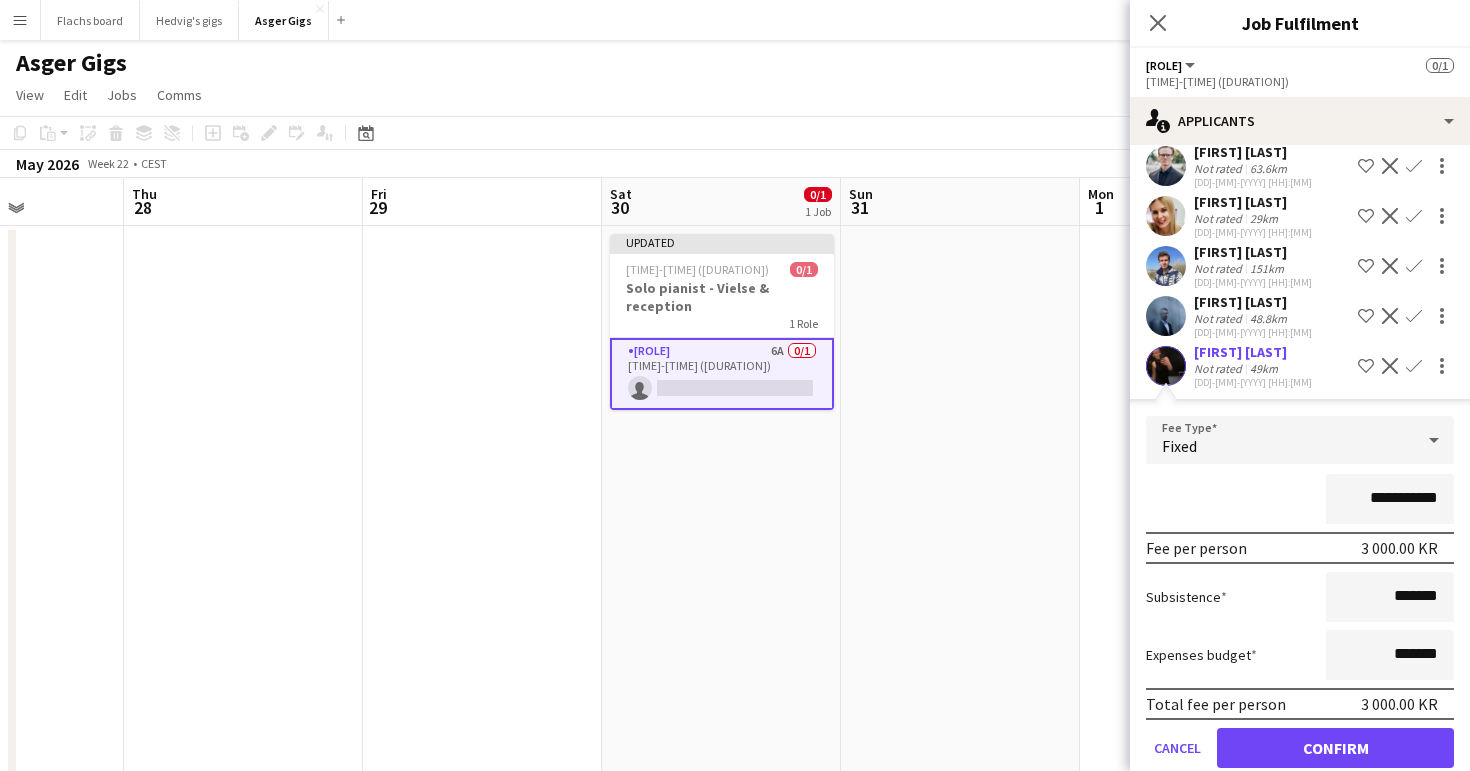 scroll, scrollTop: 157, scrollLeft: 0, axis: vertical 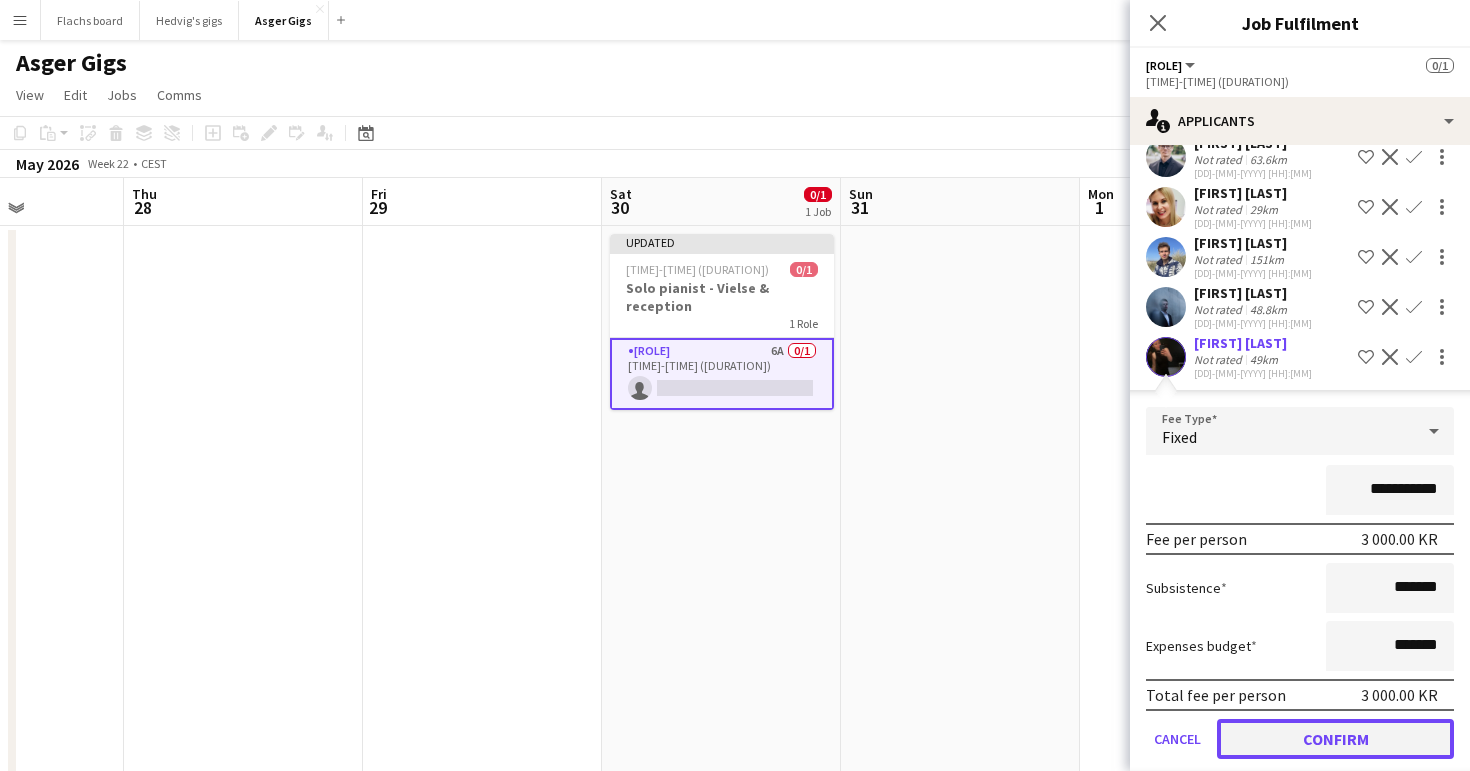 click on "Confirm" 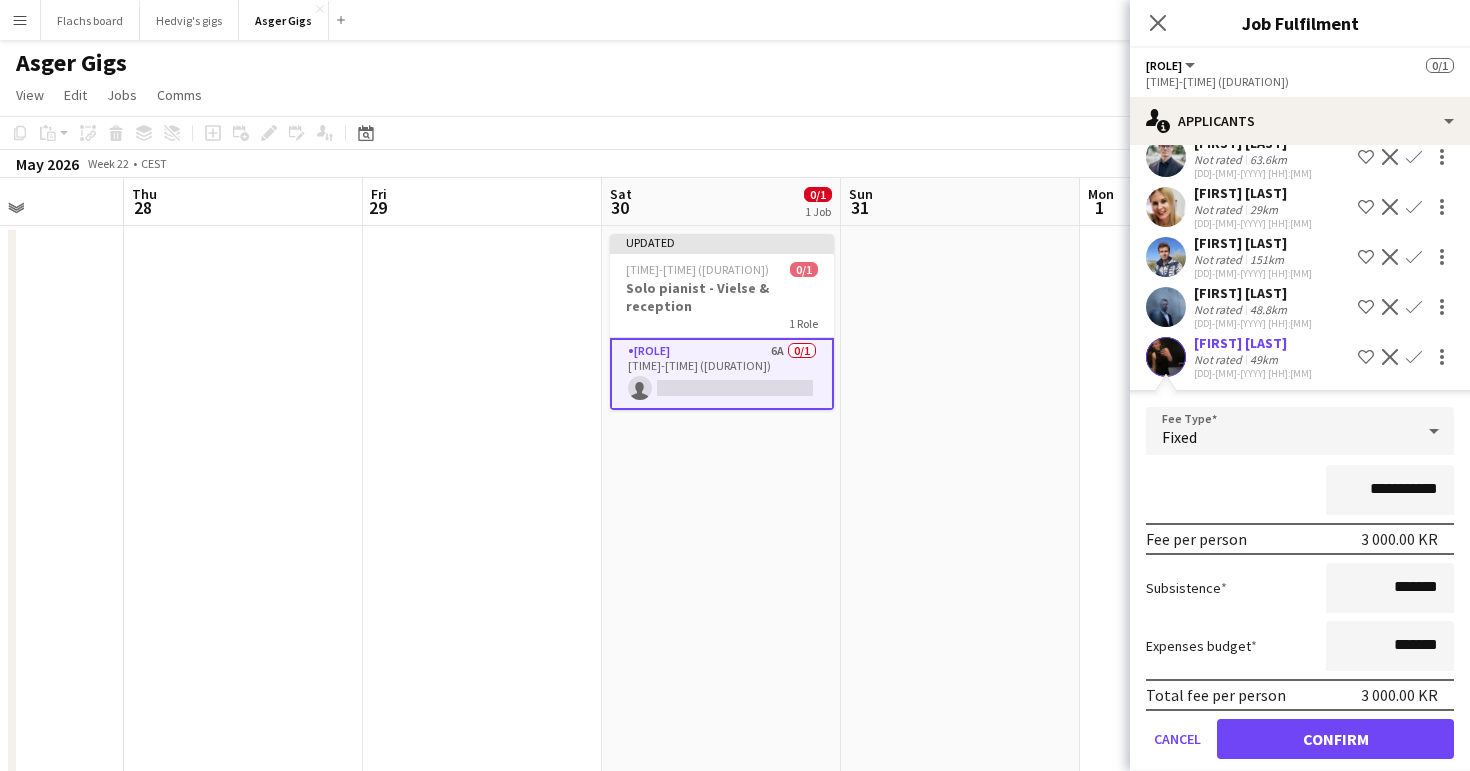scroll, scrollTop: 0, scrollLeft: 0, axis: both 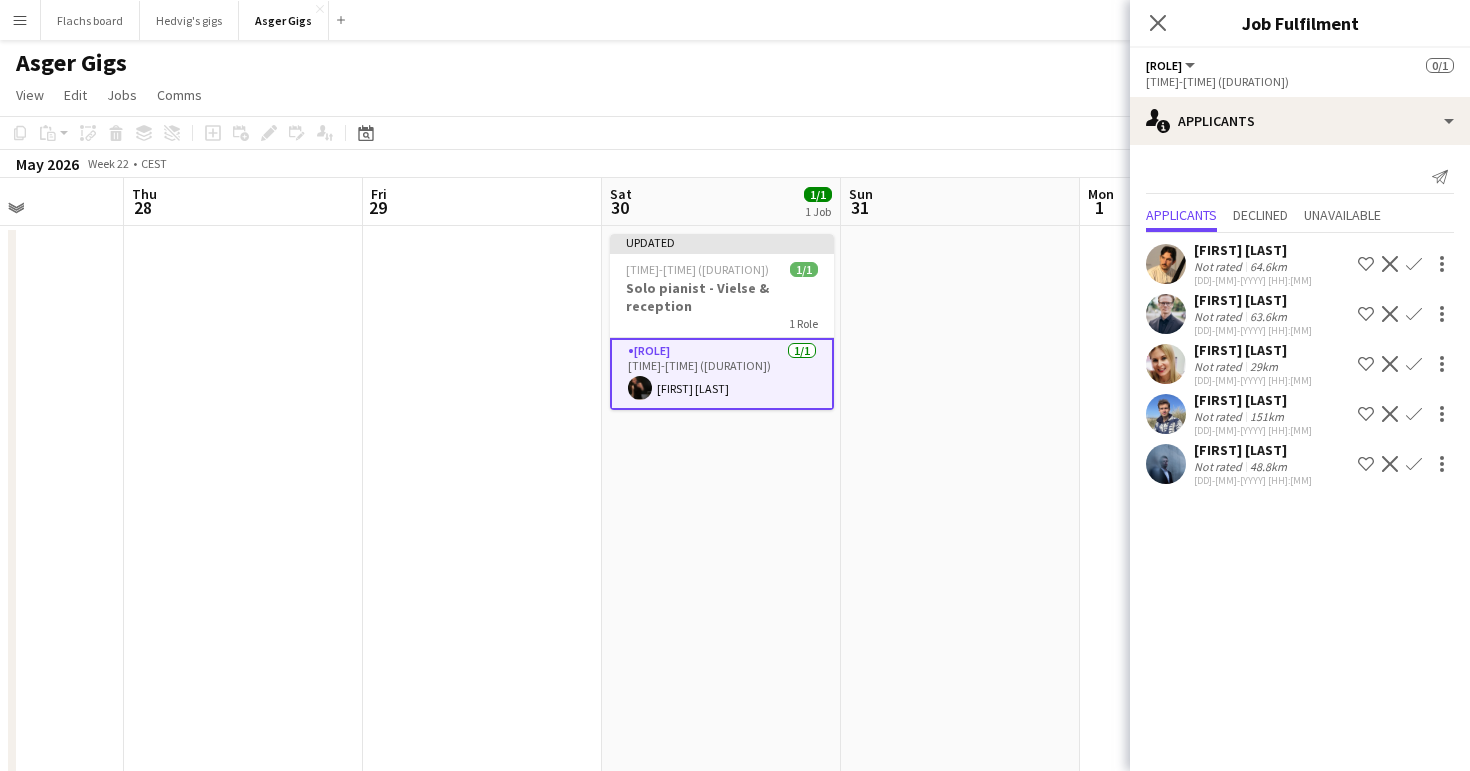click at bounding box center [960, 1332] 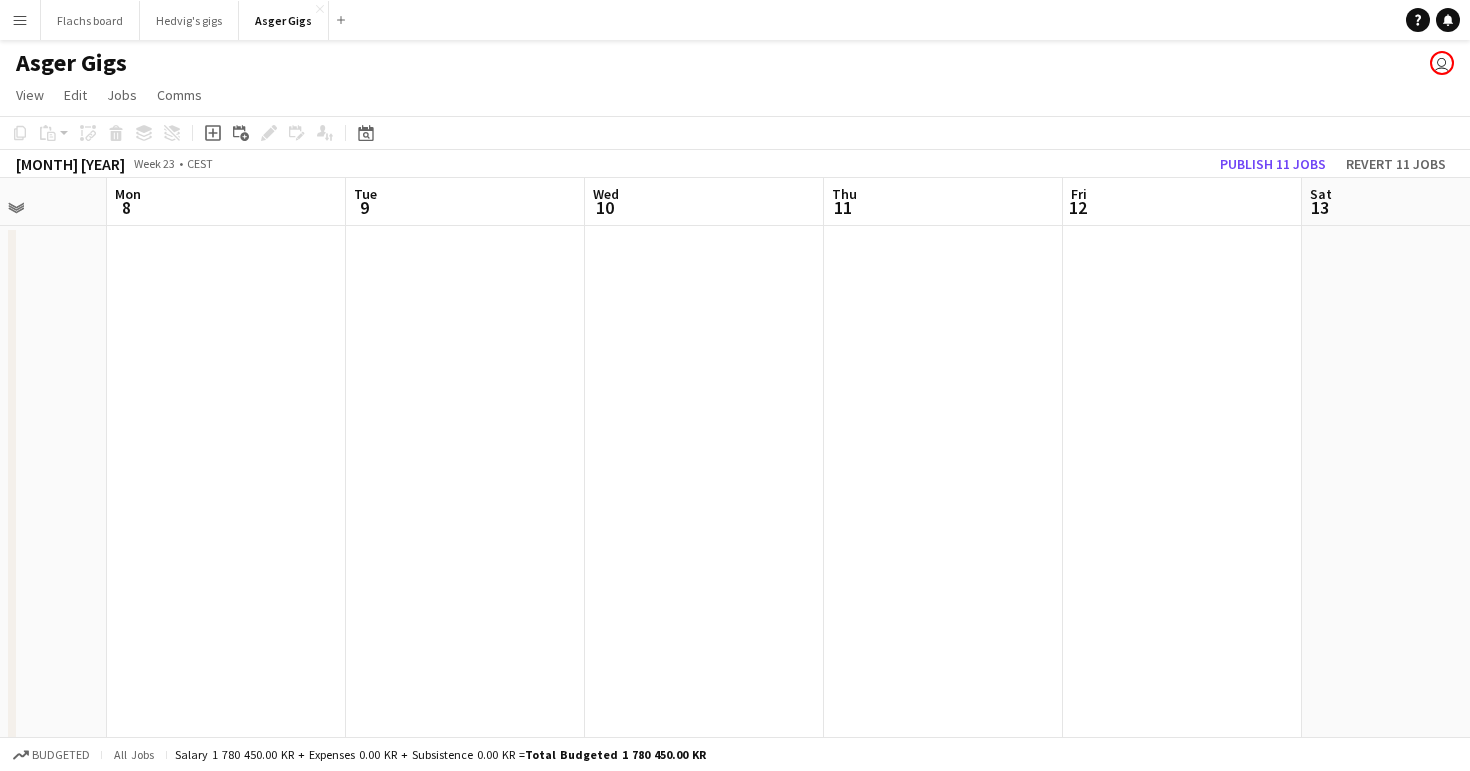 scroll, scrollTop: 0, scrollLeft: 927, axis: horizontal 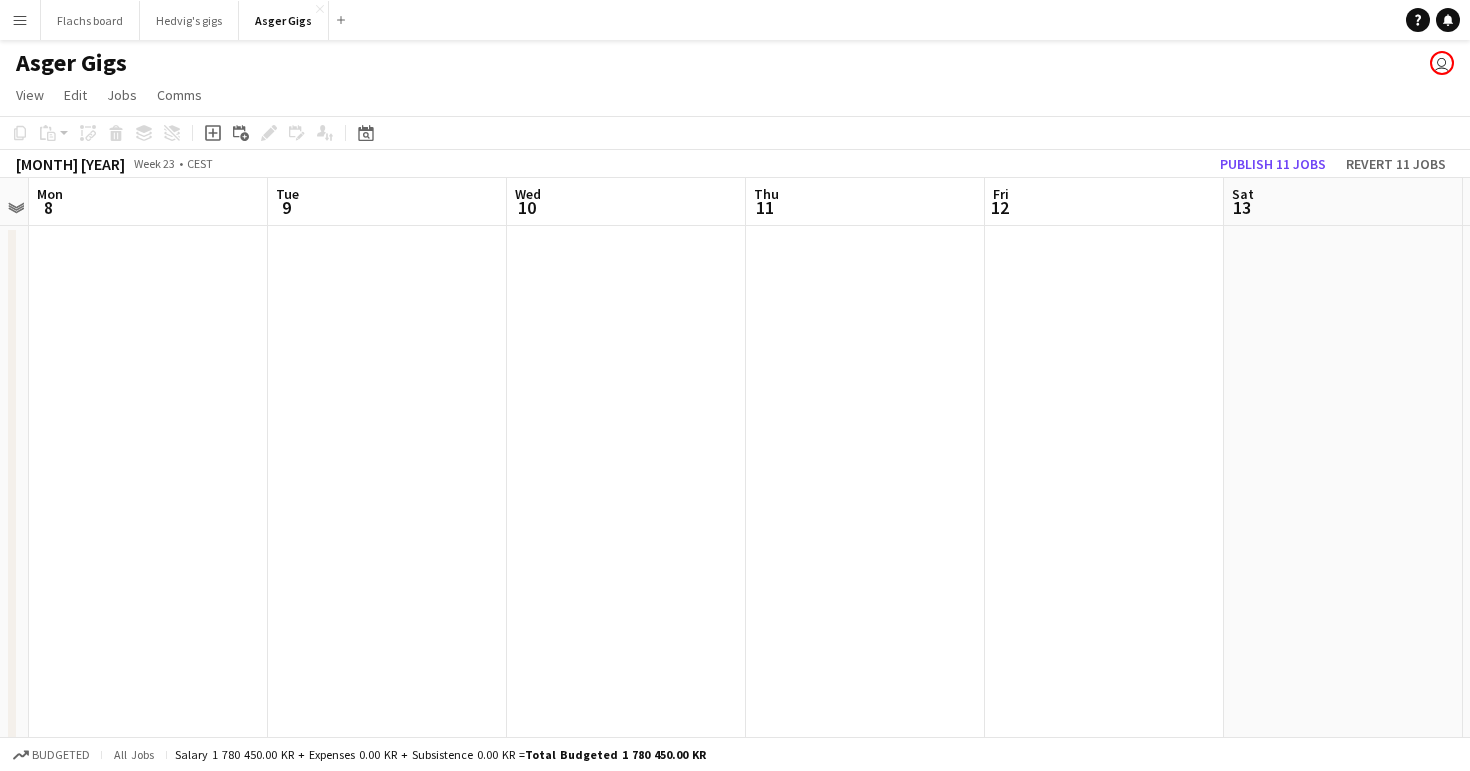 click on "Sat   13" at bounding box center (1343, 202) 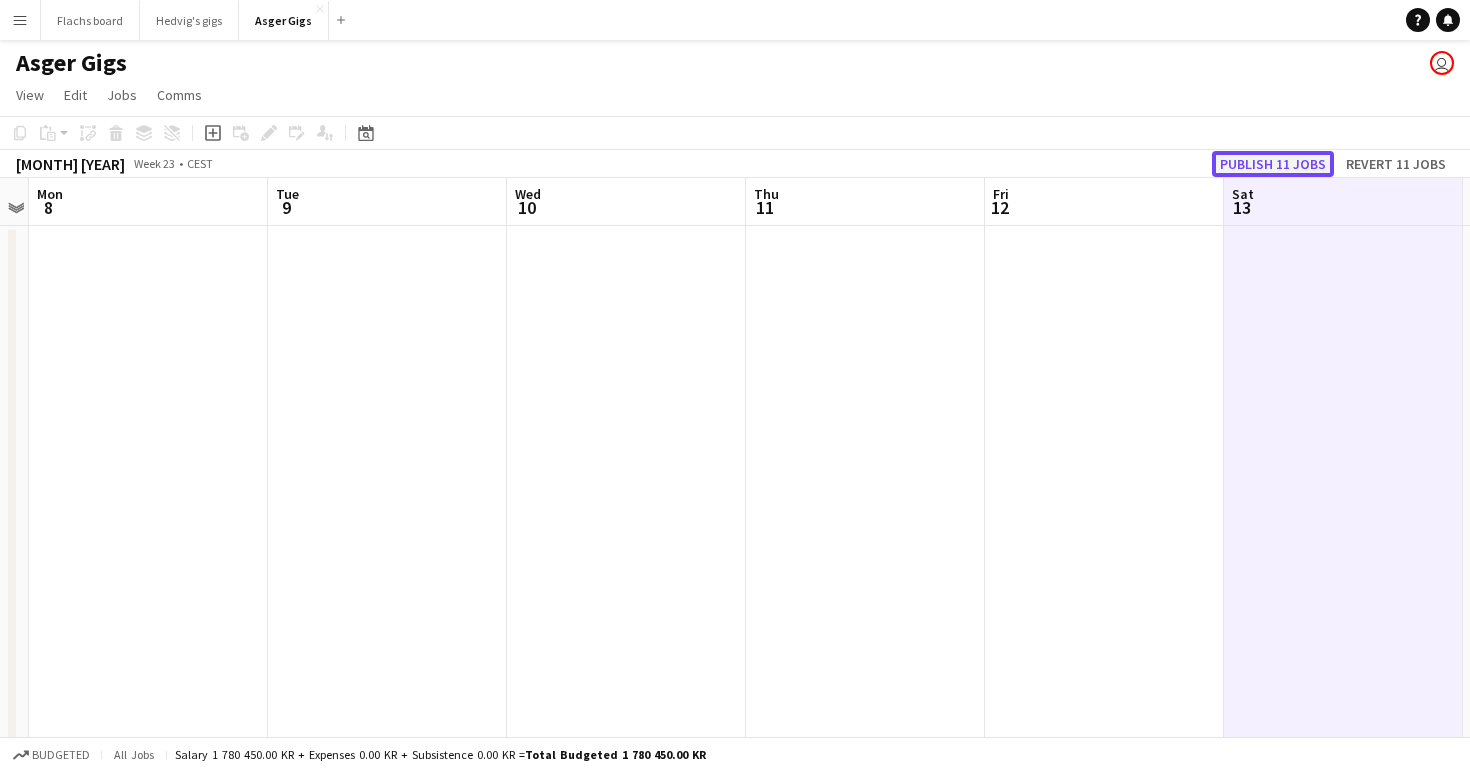 click on "Publish 11 jobs" 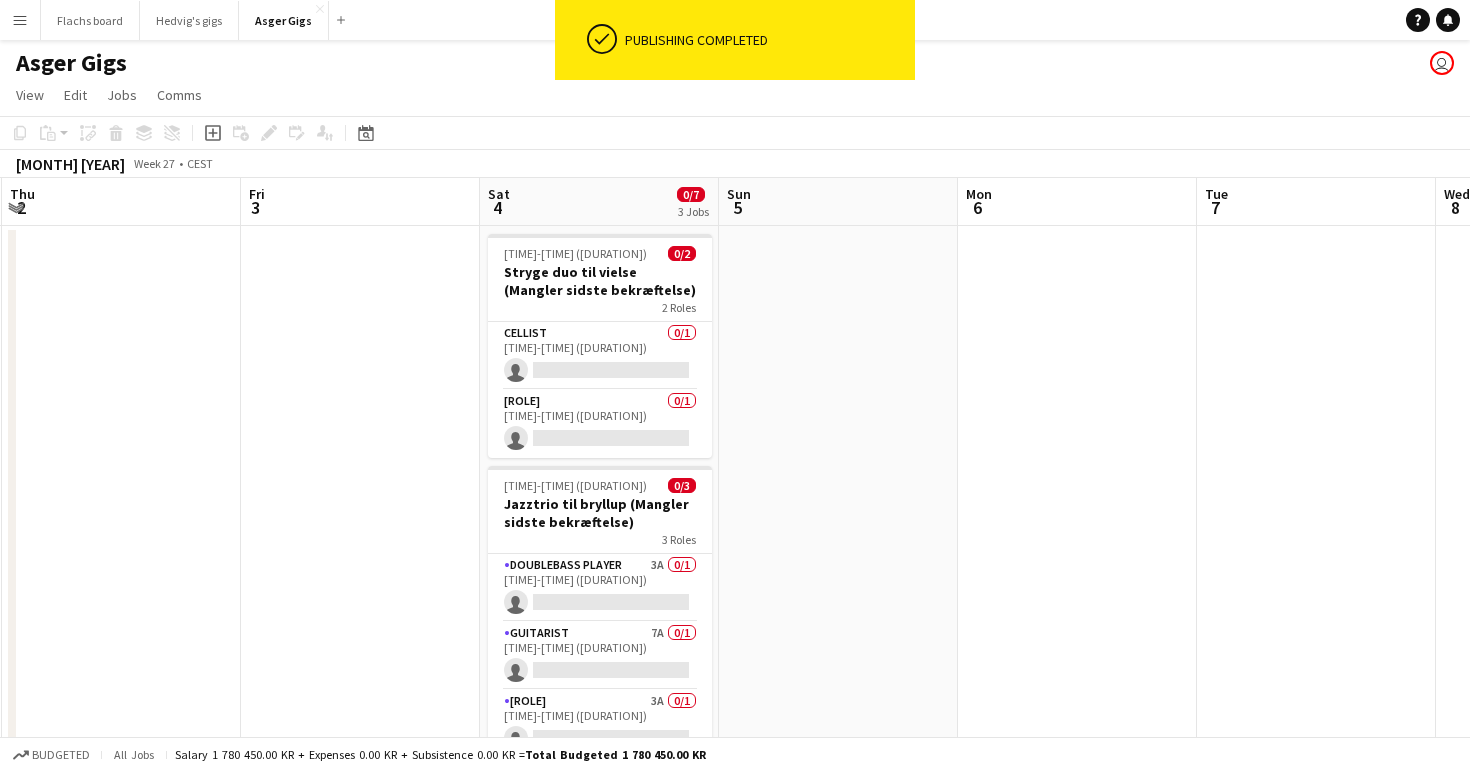 scroll, scrollTop: 0, scrollLeft: 622, axis: horizontal 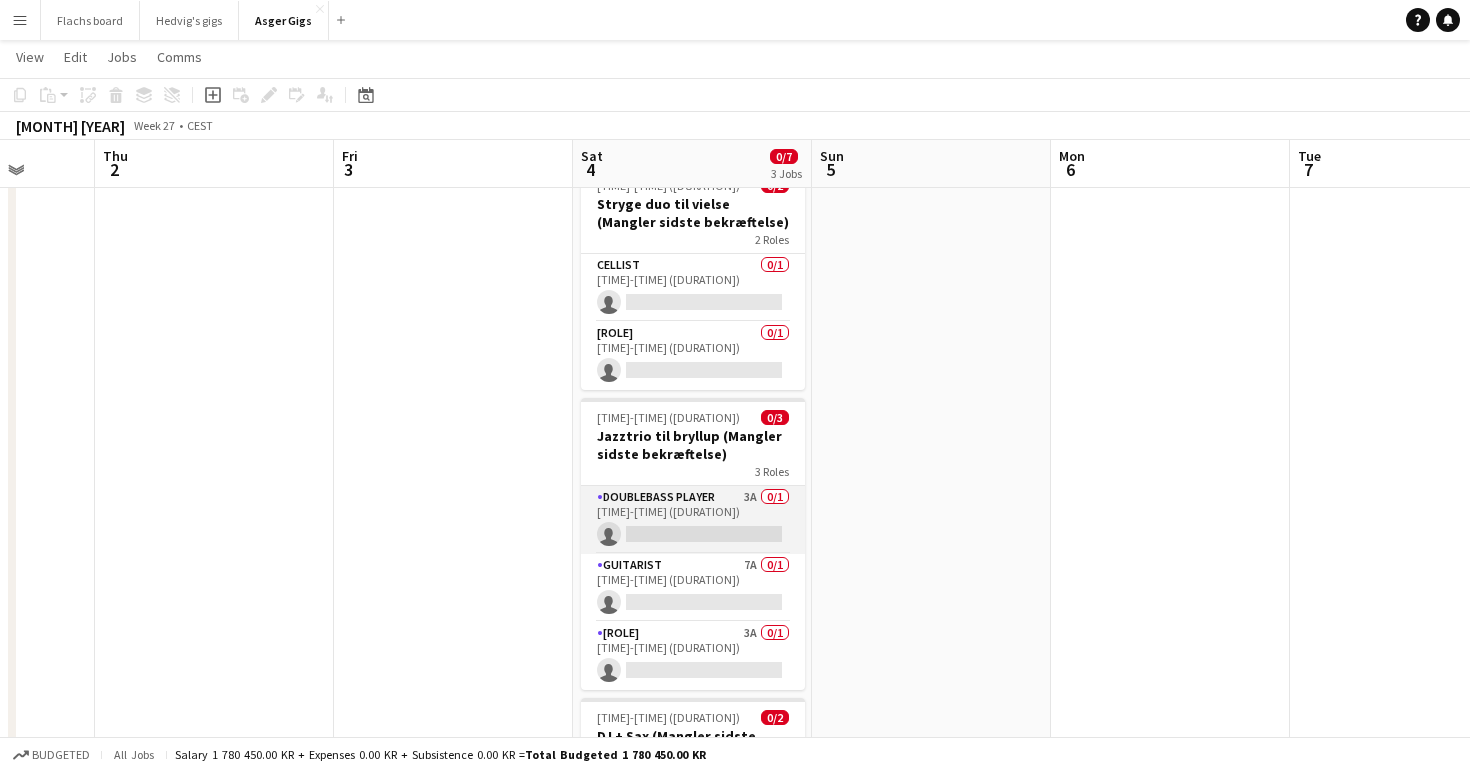 click on "Doublebass Player   3A   0/1   14:00-16:00 (2h)
single-neutral-actions" at bounding box center (693, 520) 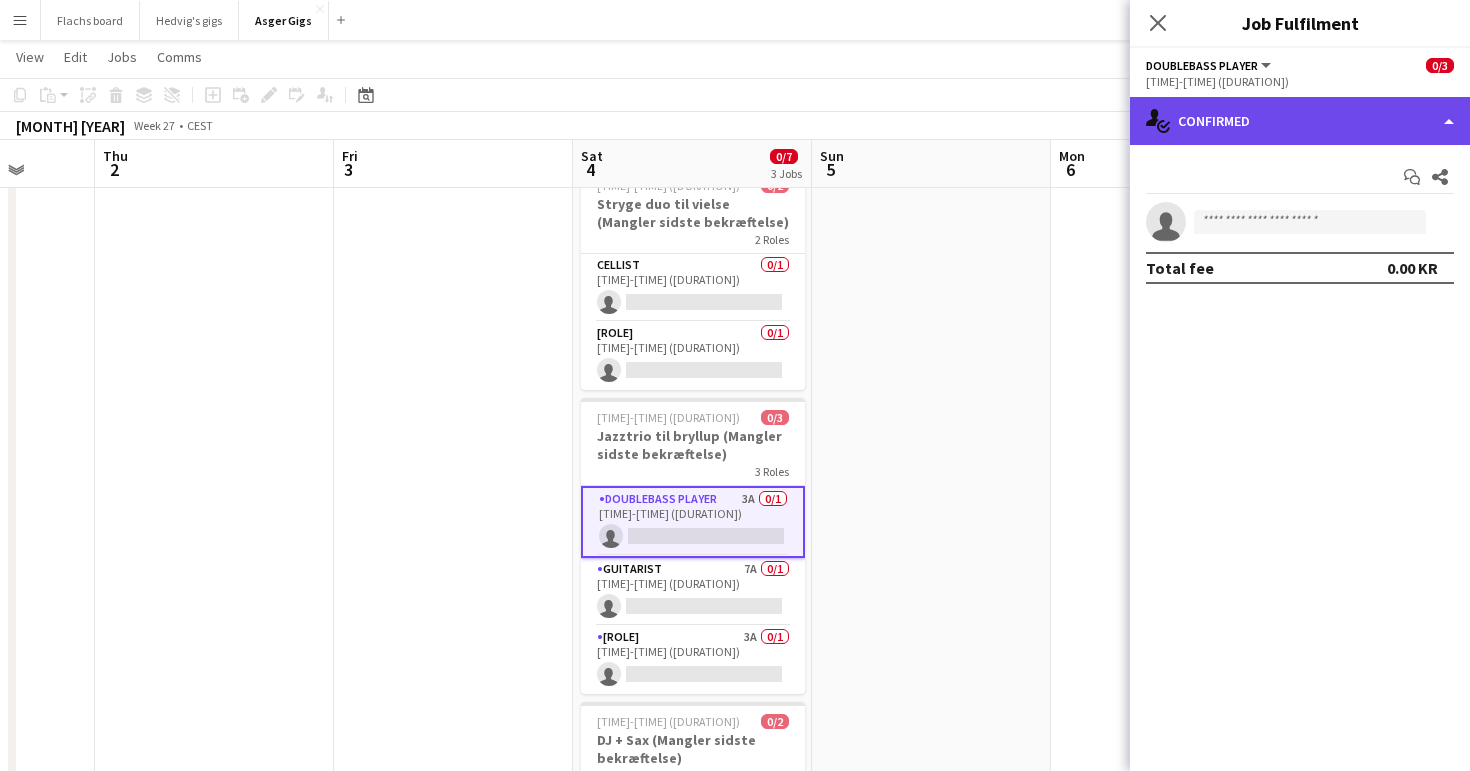 click on "single-neutral-actions-check-2
Confirmed" 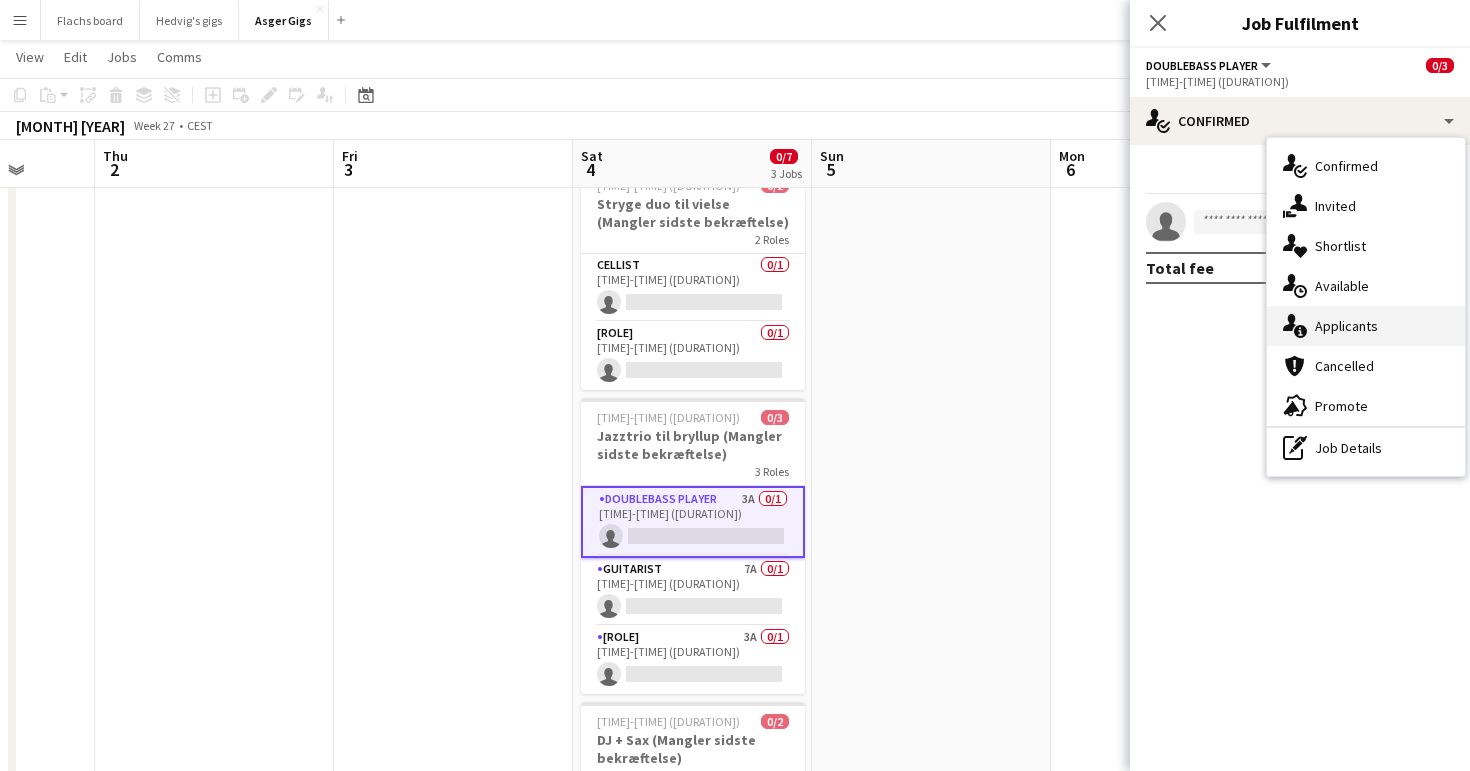 click on "single-neutral-actions-information
Applicants" at bounding box center (1366, 326) 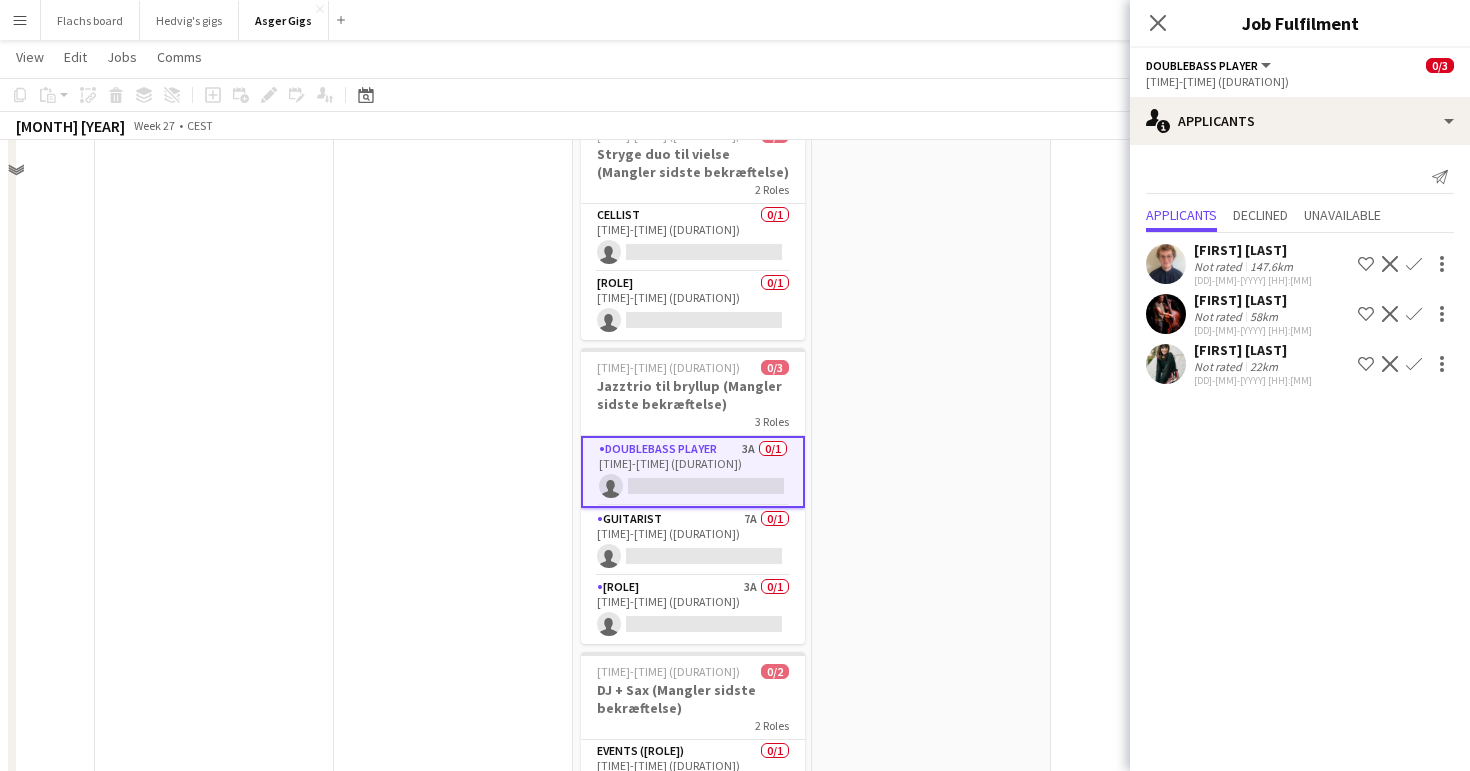 scroll, scrollTop: 118, scrollLeft: 0, axis: vertical 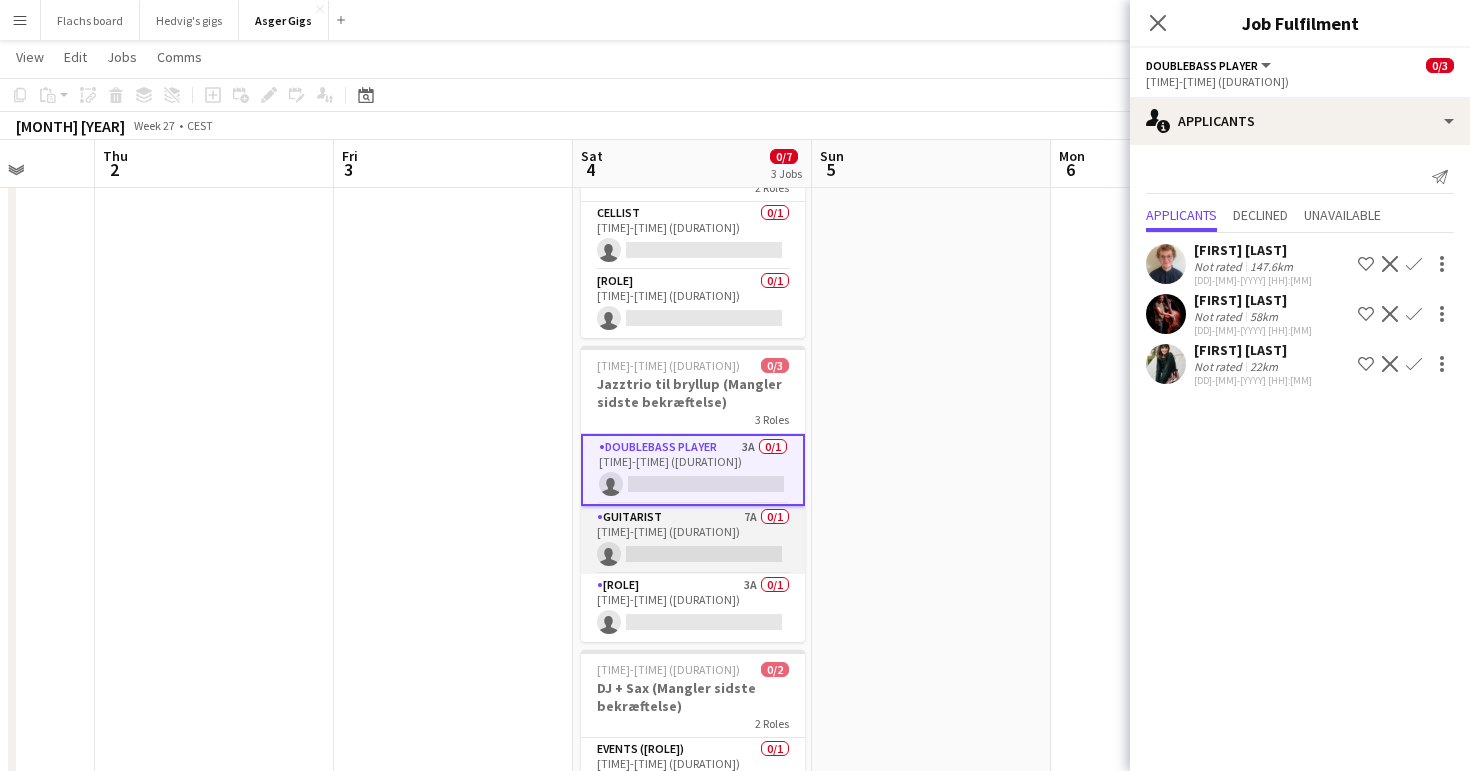 click on "Guitarist   7A   0/1   14:00-16:00 (2h)
single-neutral-actions" at bounding box center (693, 540) 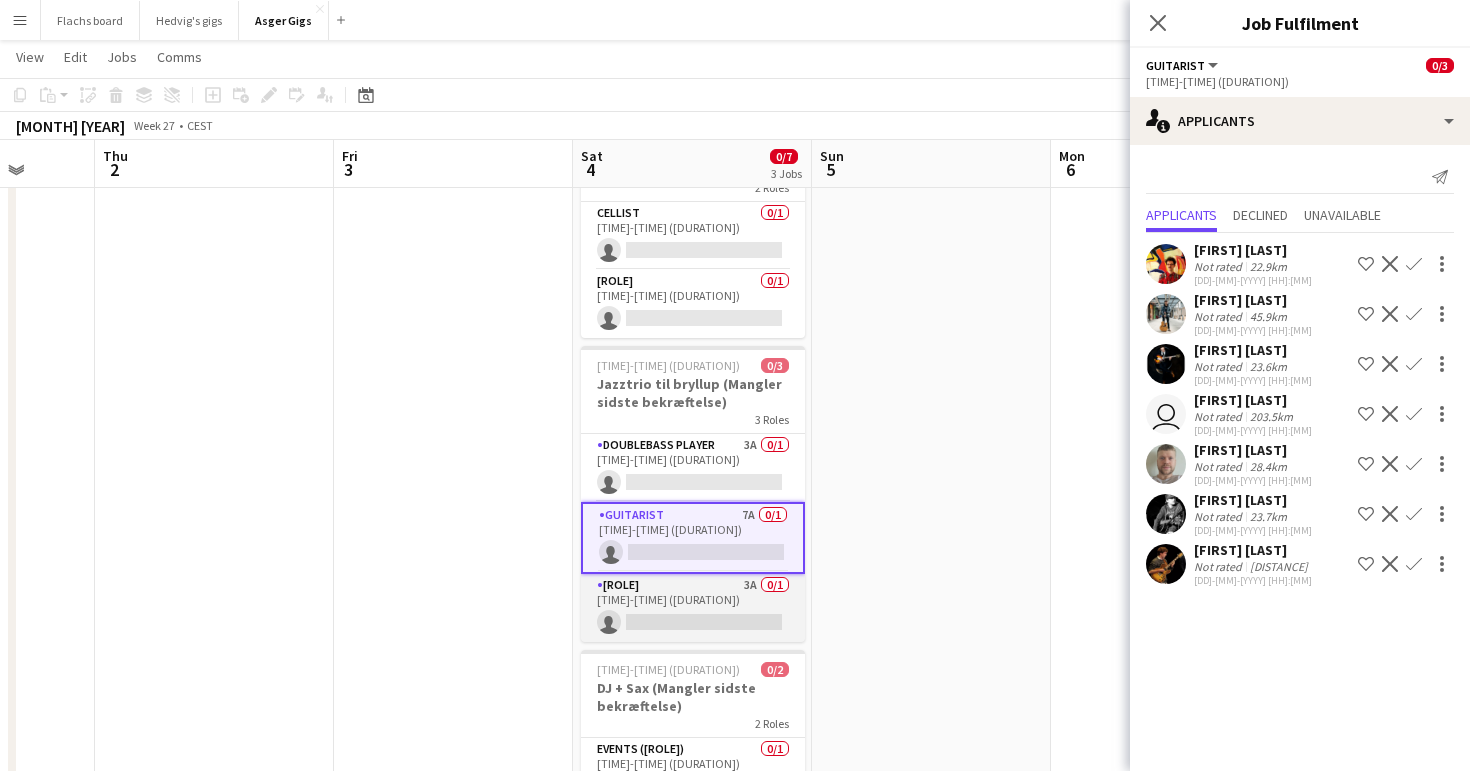 click on "Saxophone   3A   0/1   14:00-16:00 (2h)
single-neutral-actions" at bounding box center (693, 608) 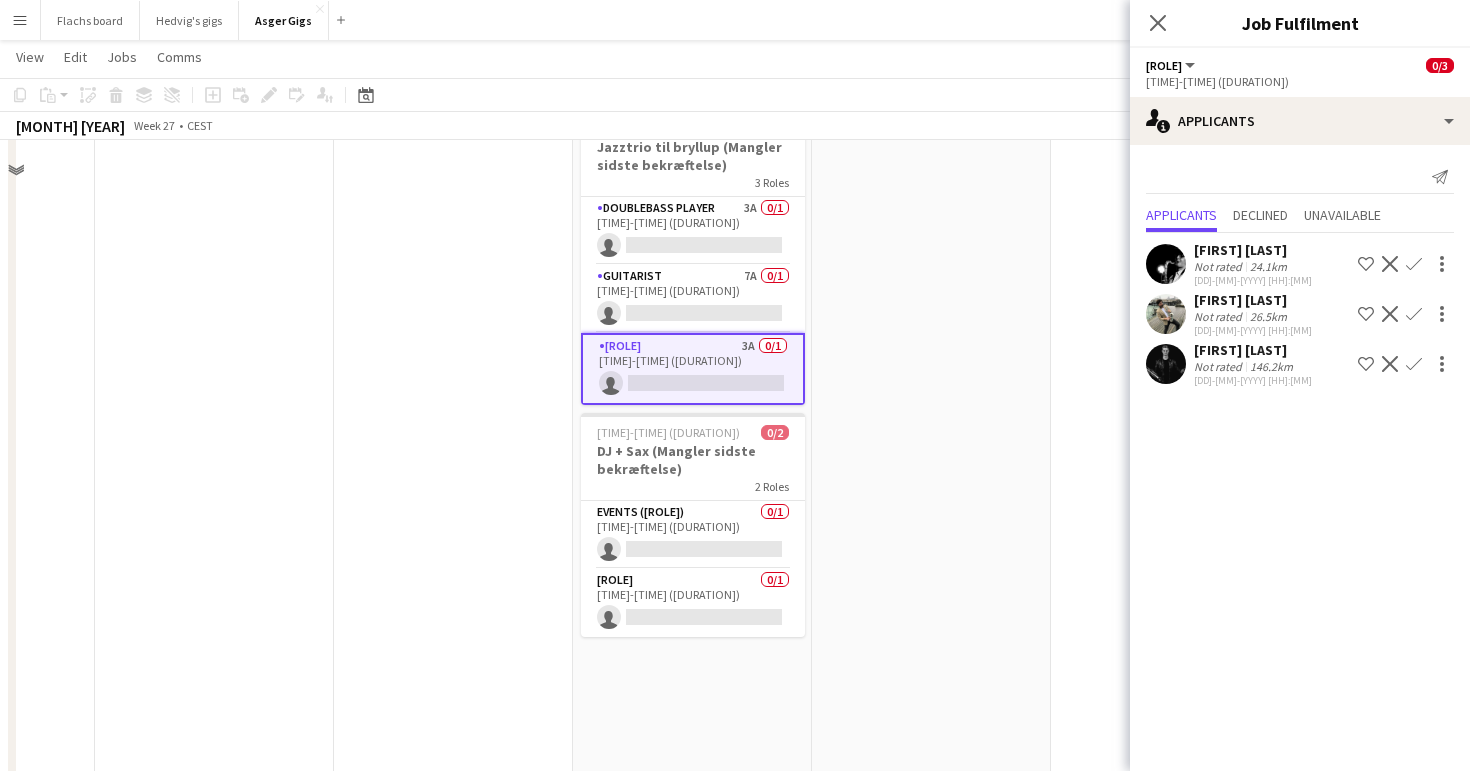 scroll, scrollTop: 0, scrollLeft: 0, axis: both 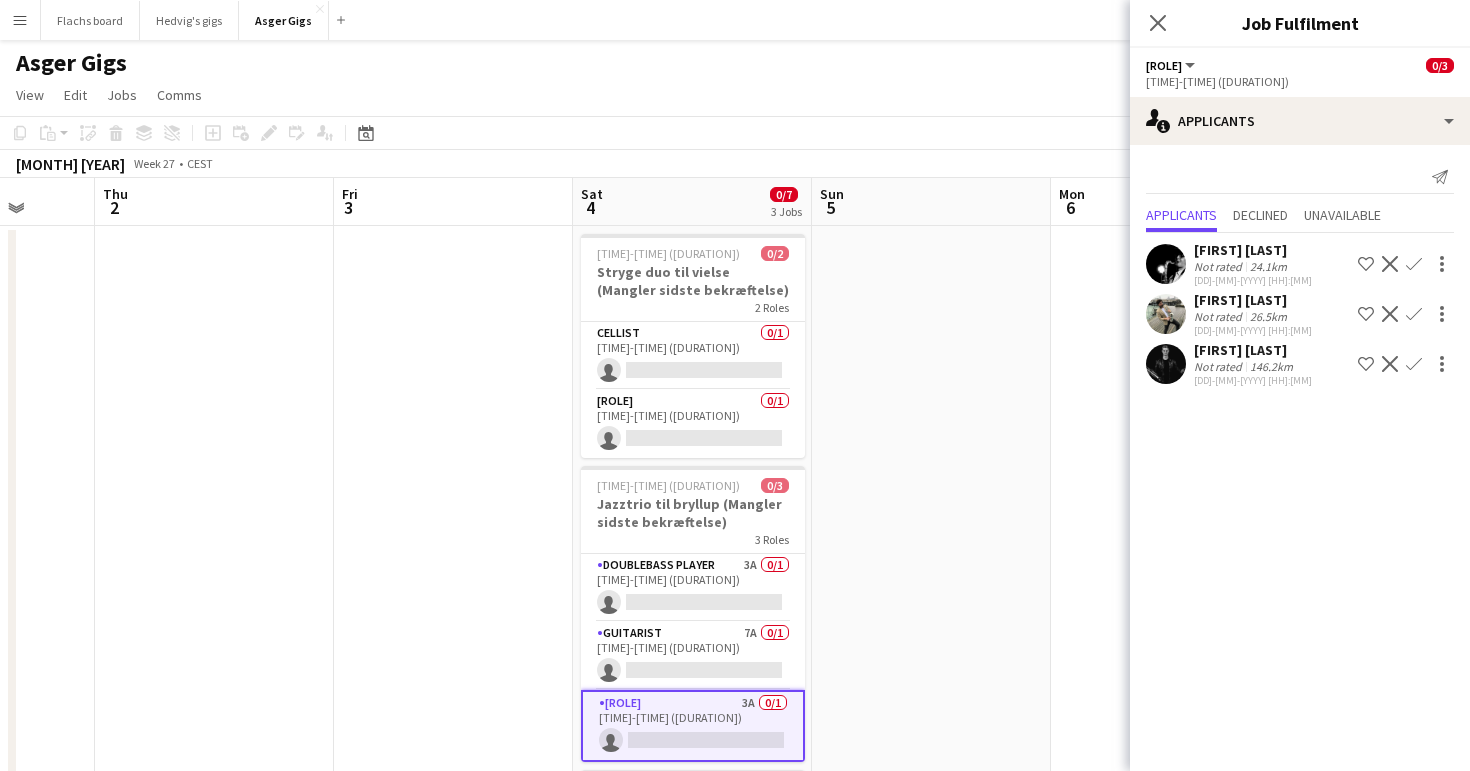 click at bounding box center [931, 1332] 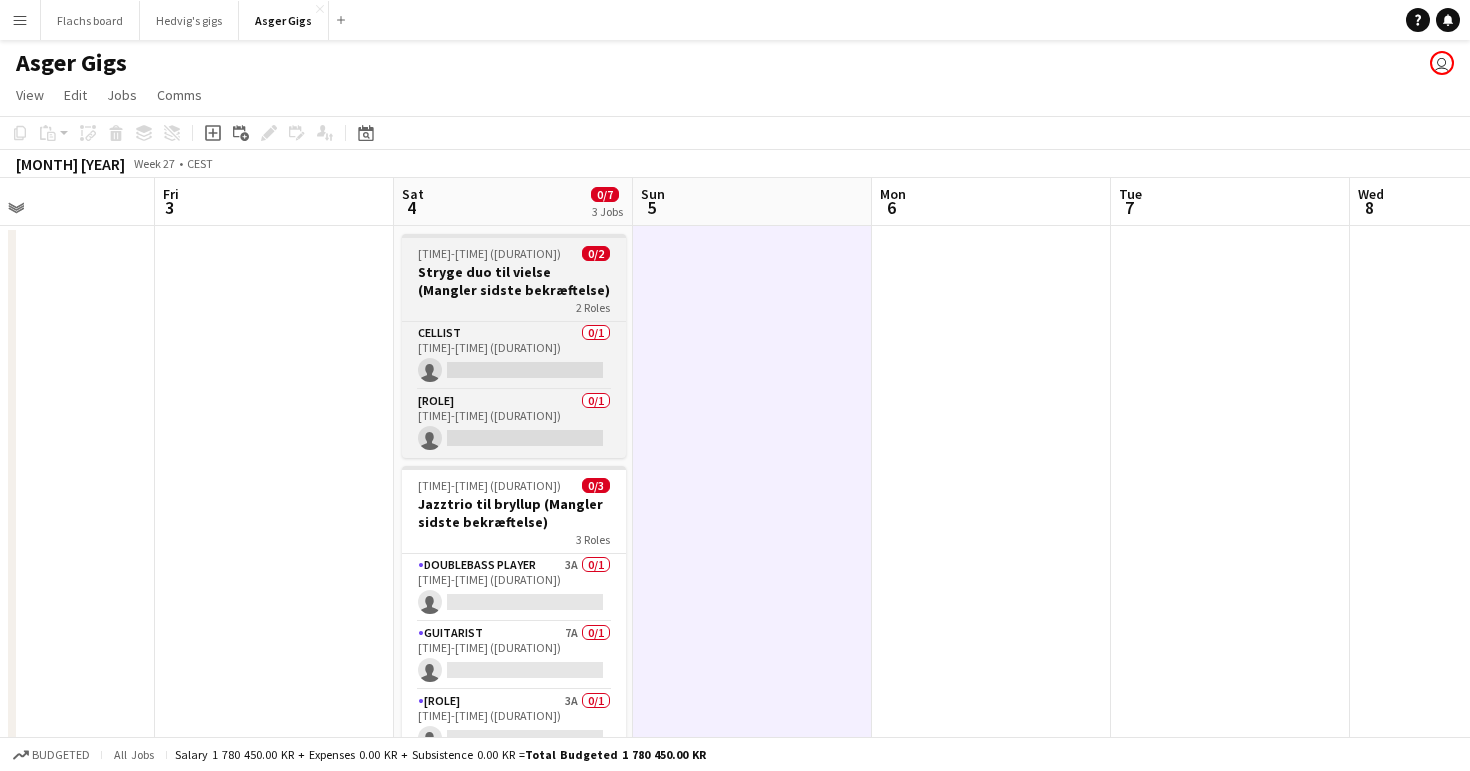 scroll, scrollTop: 0, scrollLeft: 497, axis: horizontal 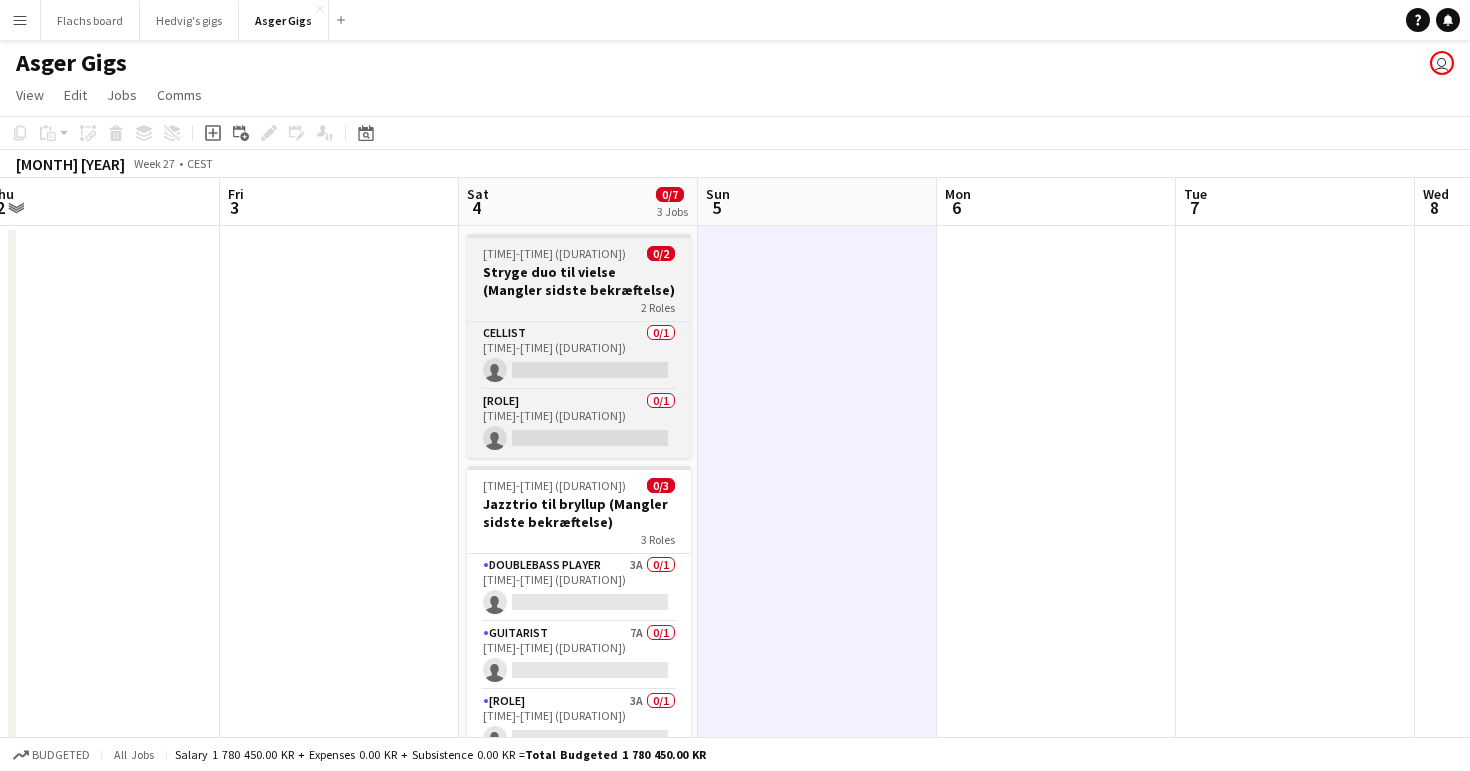click on "13:00-14:00 (1h)    0/2" at bounding box center [579, 253] 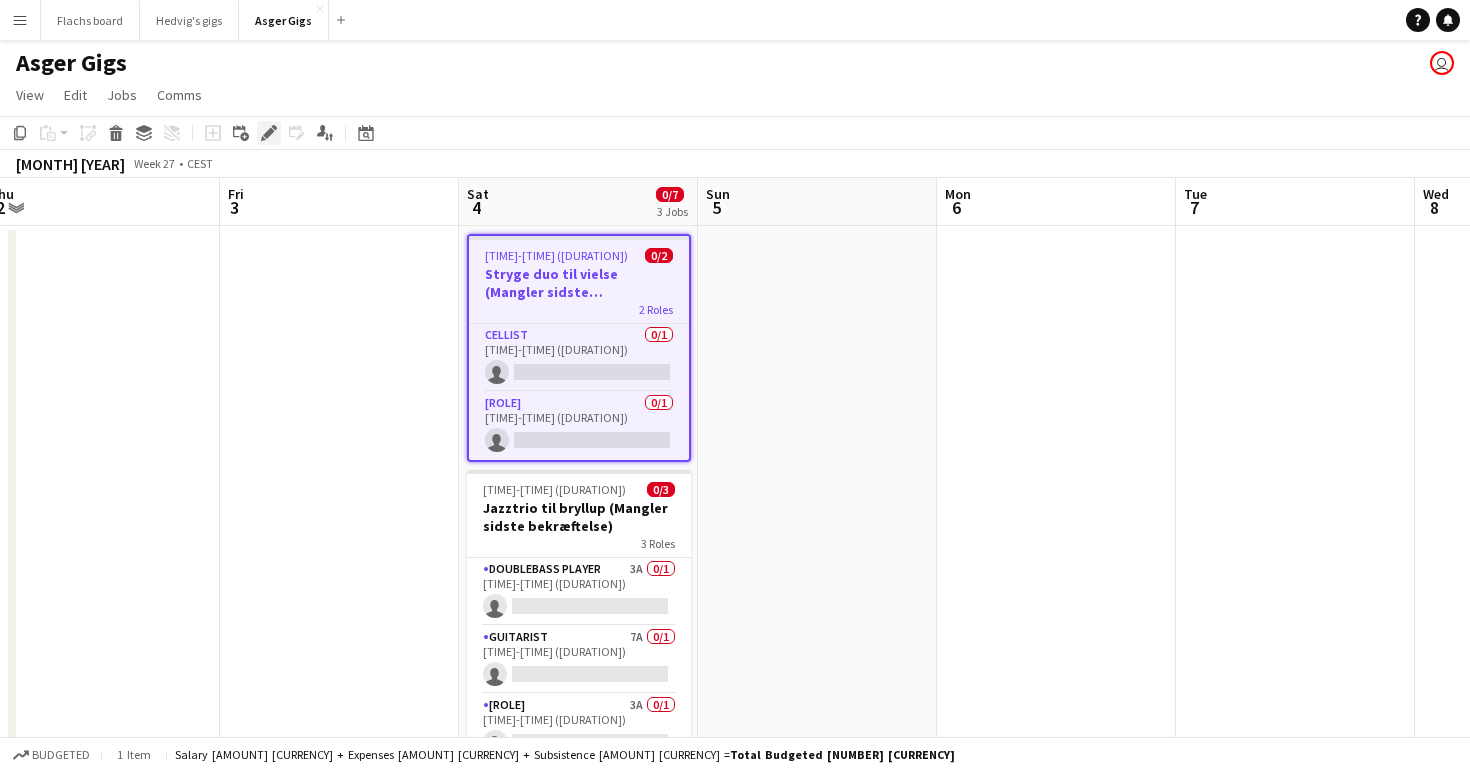 click 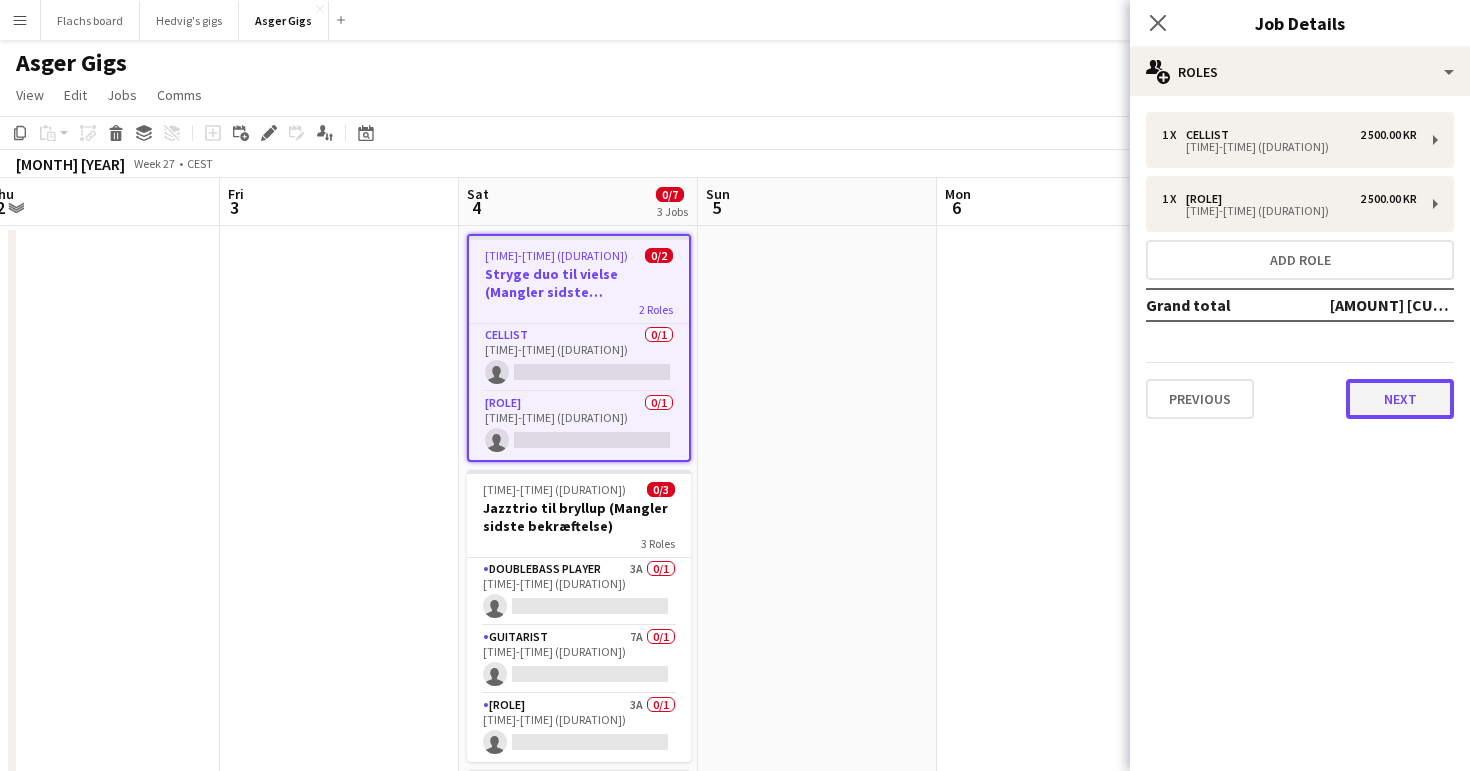 click on "Next" at bounding box center (1400, 399) 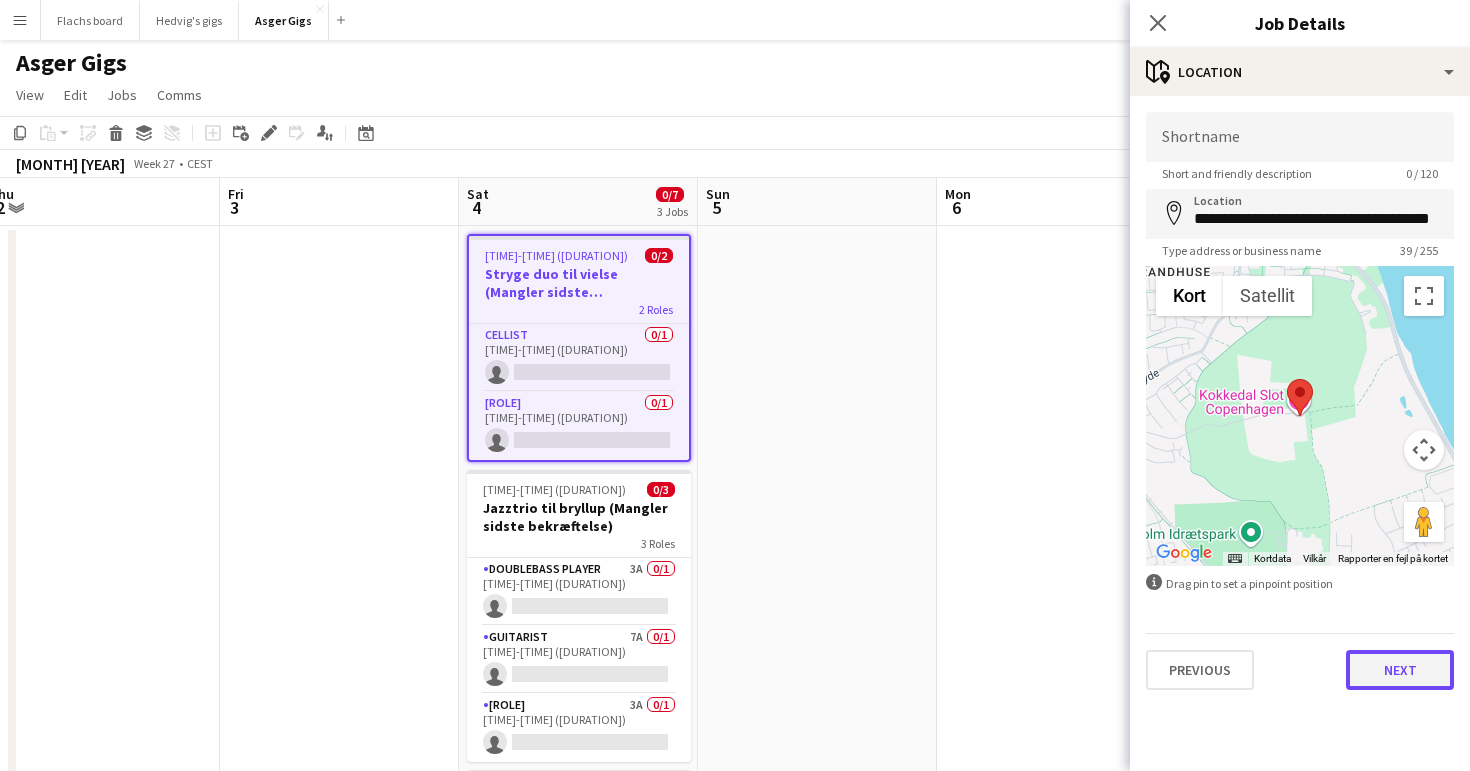 click on "Next" at bounding box center [1400, 670] 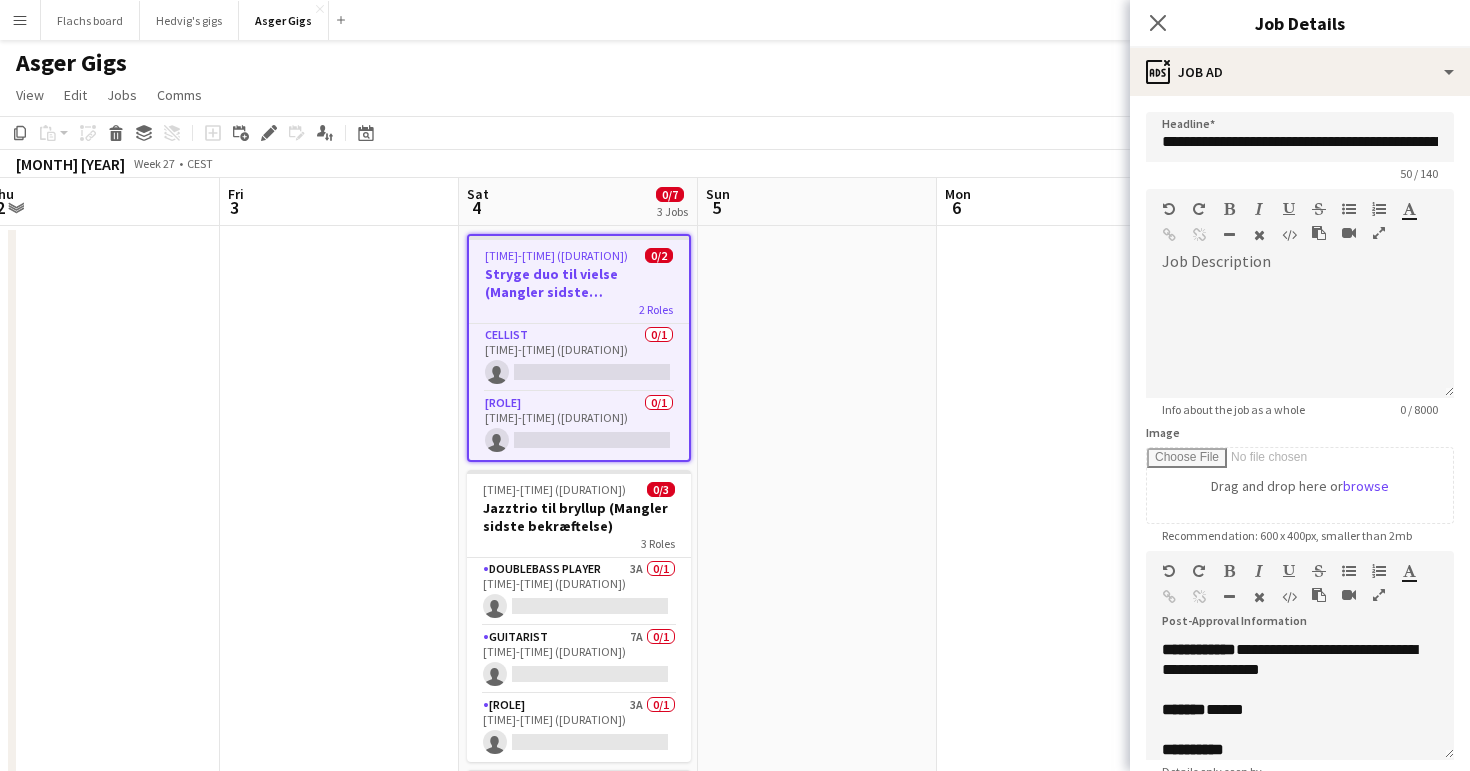 scroll, scrollTop: 159, scrollLeft: 0, axis: vertical 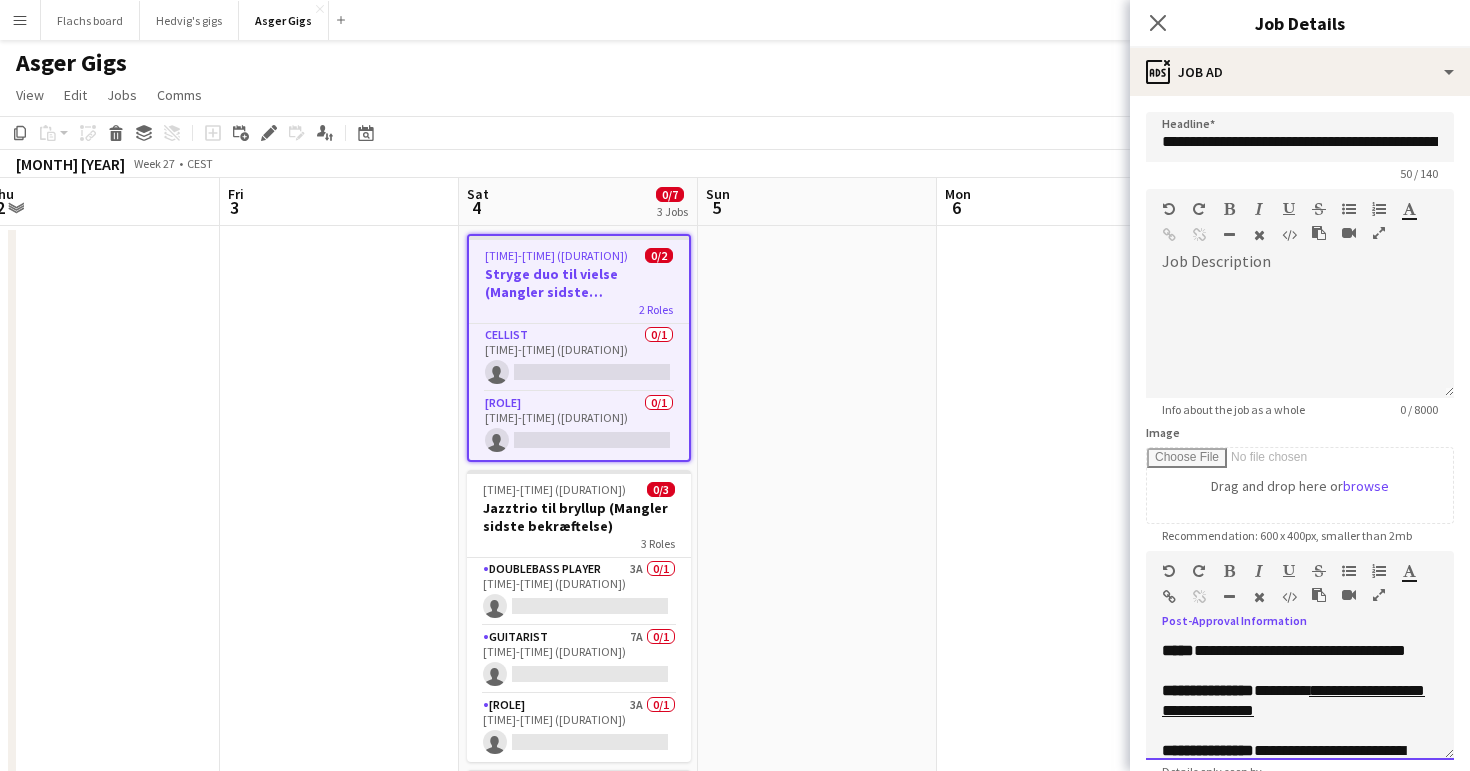 drag, startPoint x: 1299, startPoint y: 733, endPoint x: 1275, endPoint y: 719, distance: 27.784887 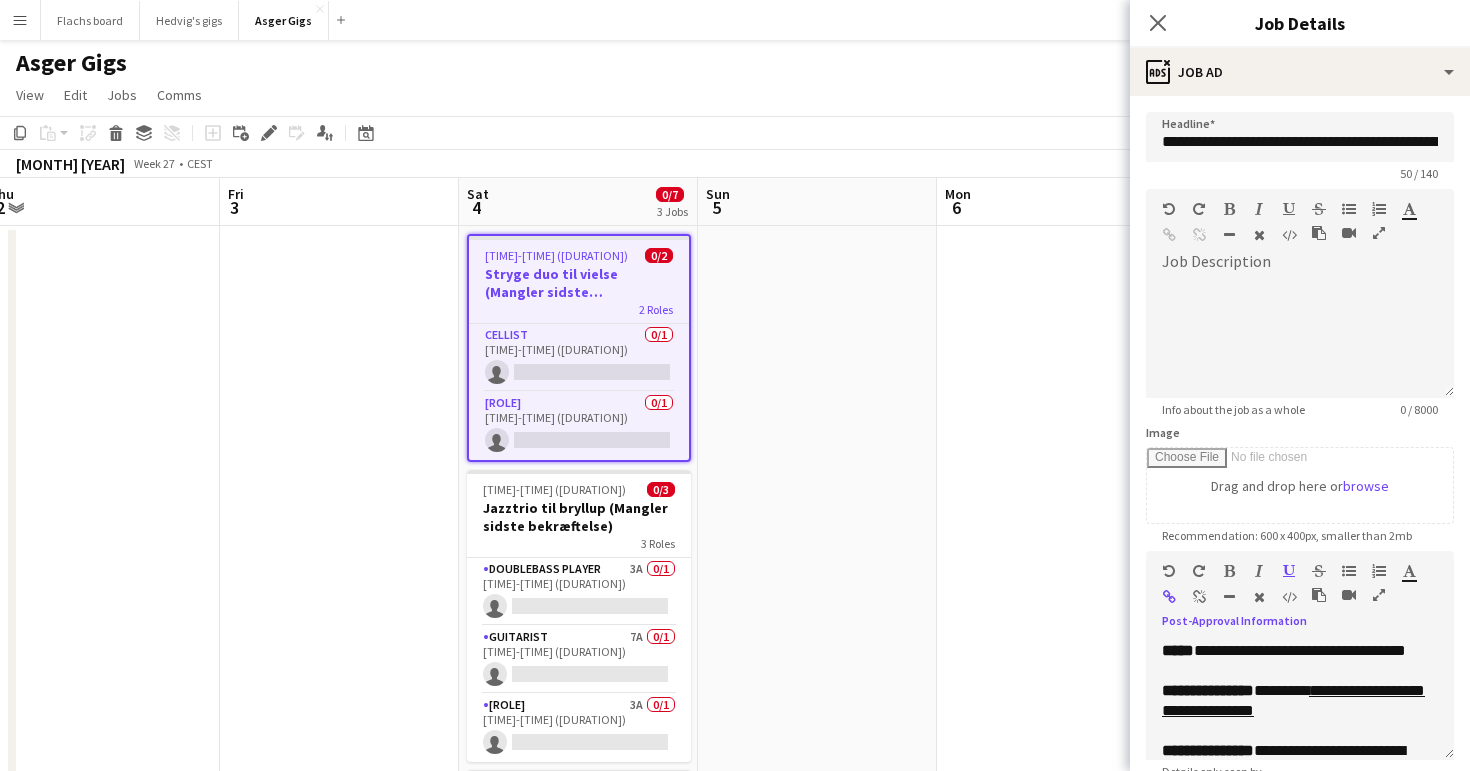 click at bounding box center (1199, 597) 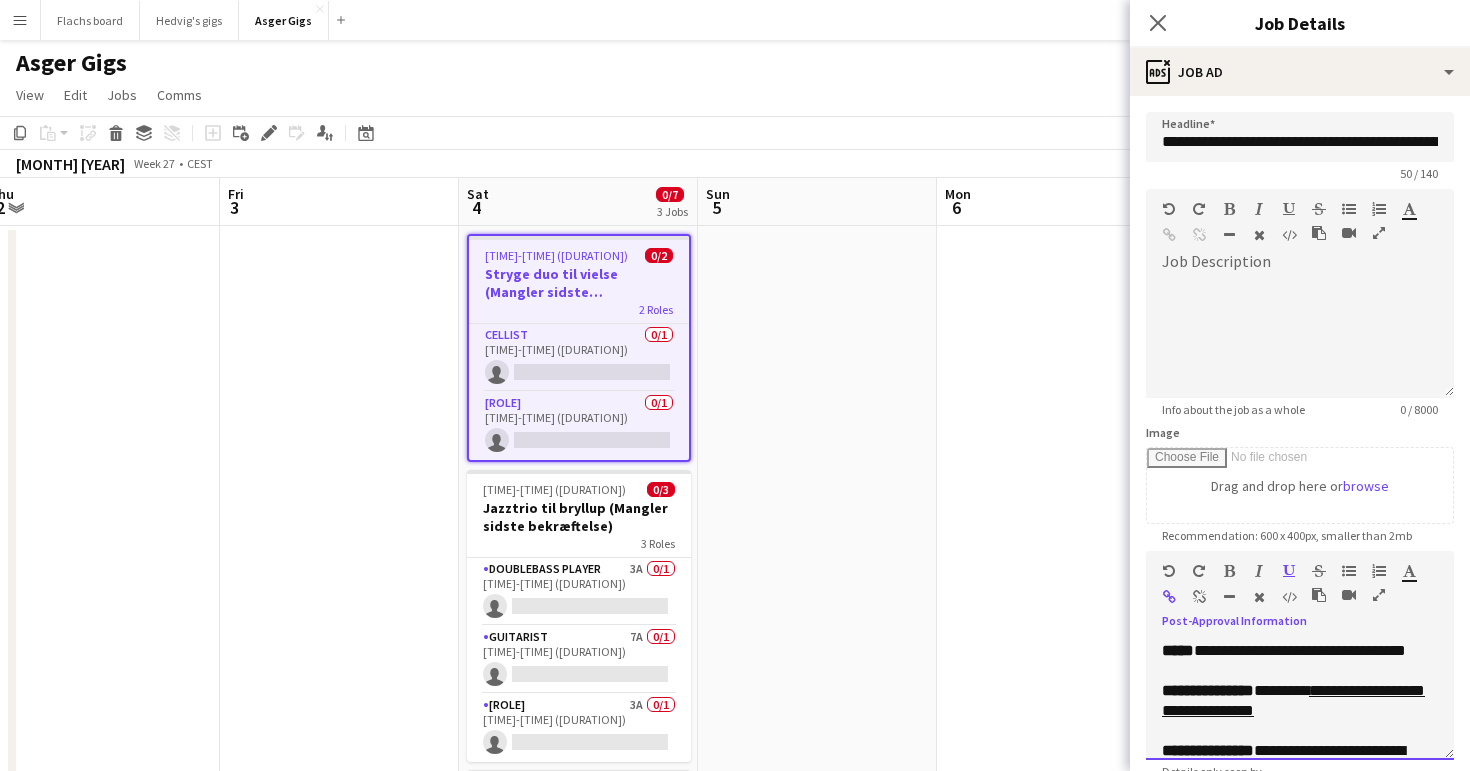 type 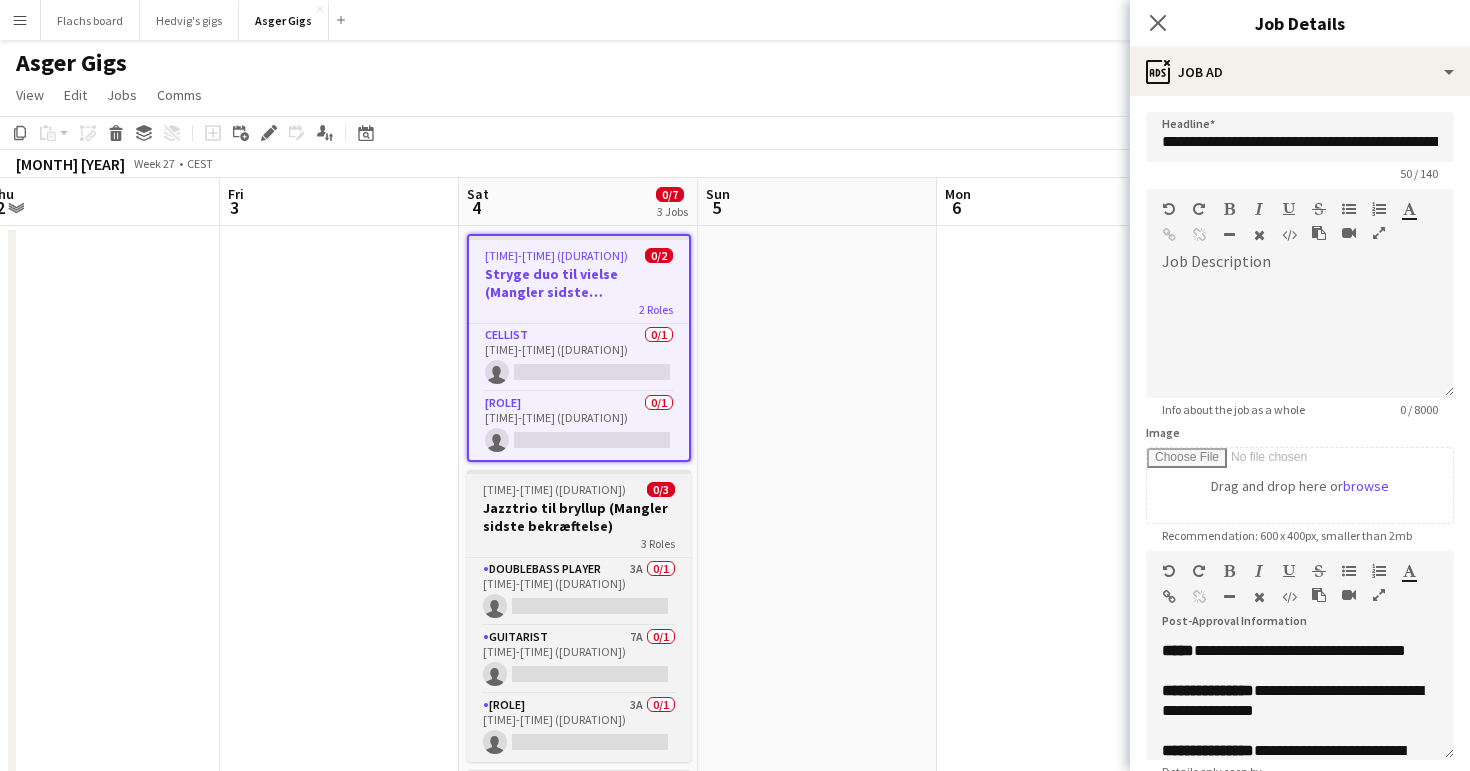 click on "Jazztrio til bryllup (Mangler sidste bekræftelse)" at bounding box center (579, 517) 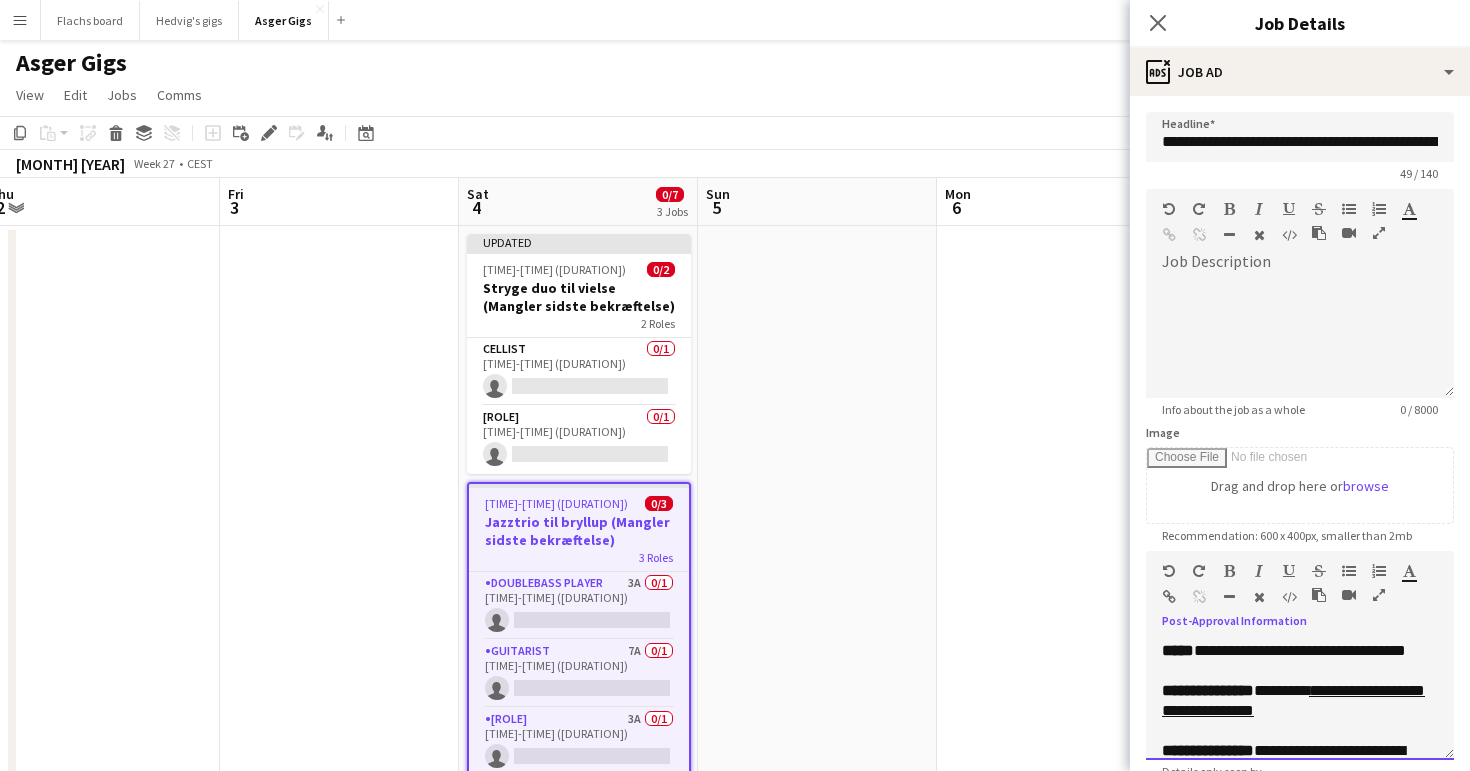 drag, startPoint x: 1287, startPoint y: 753, endPoint x: 1275, endPoint y: 735, distance: 21.633308 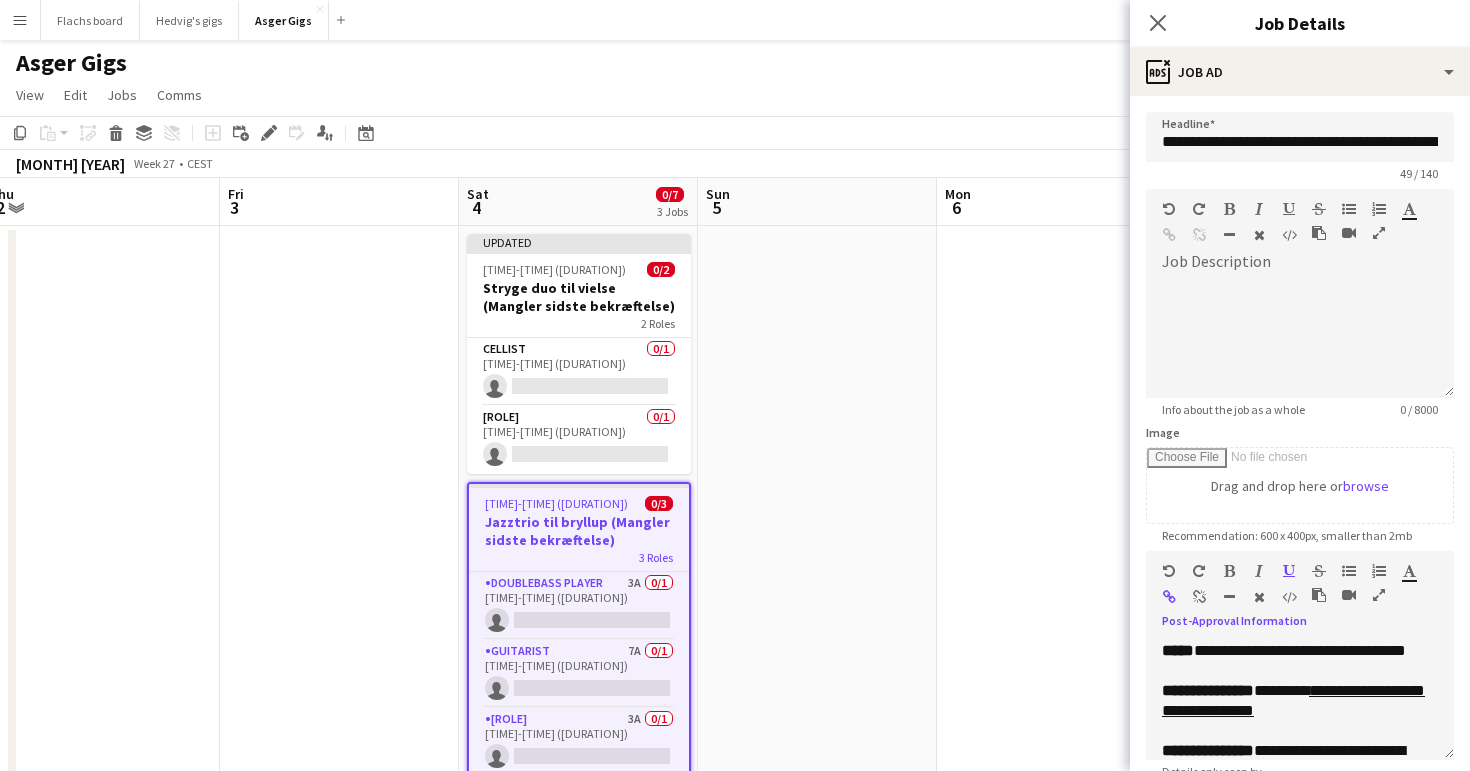 click at bounding box center (1199, 597) 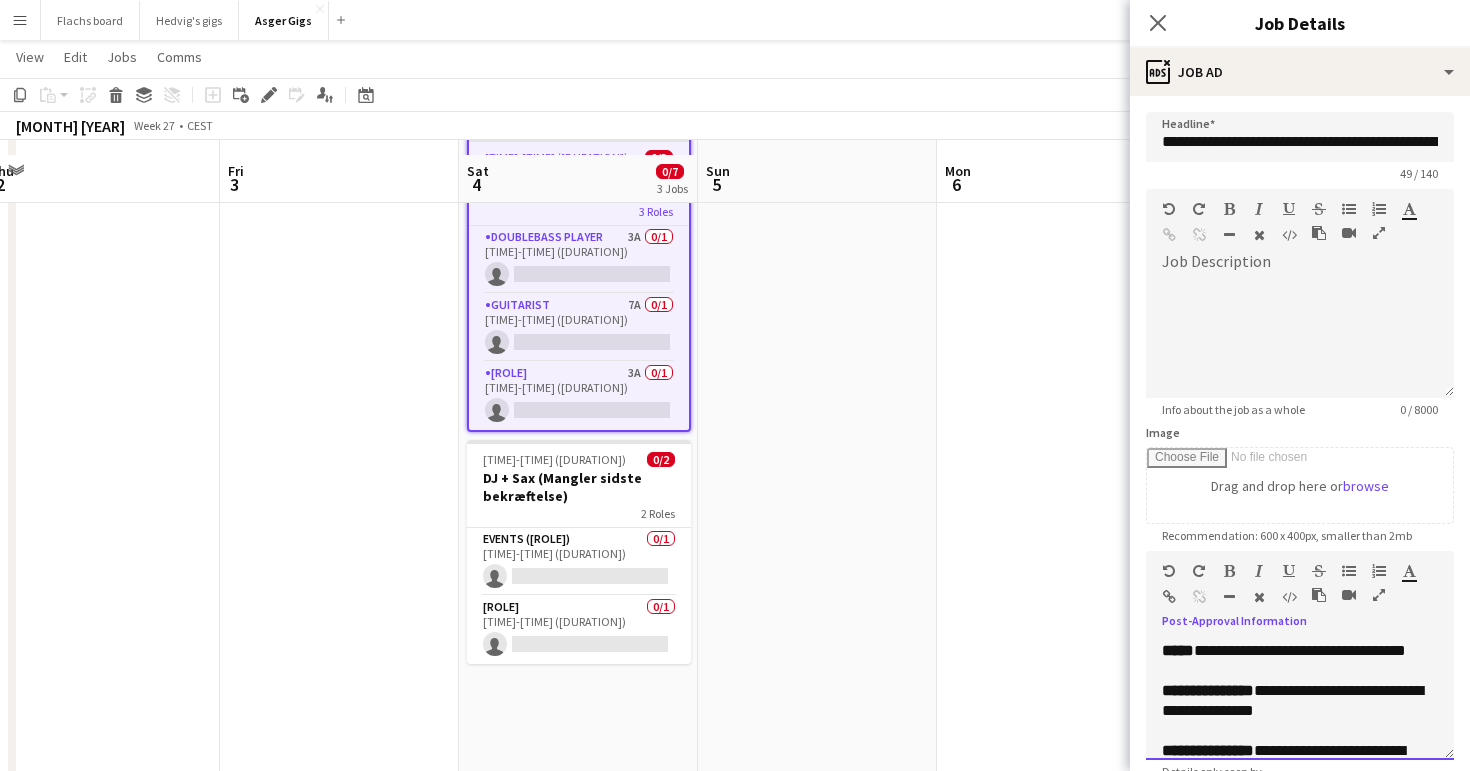 scroll, scrollTop: 363, scrollLeft: 0, axis: vertical 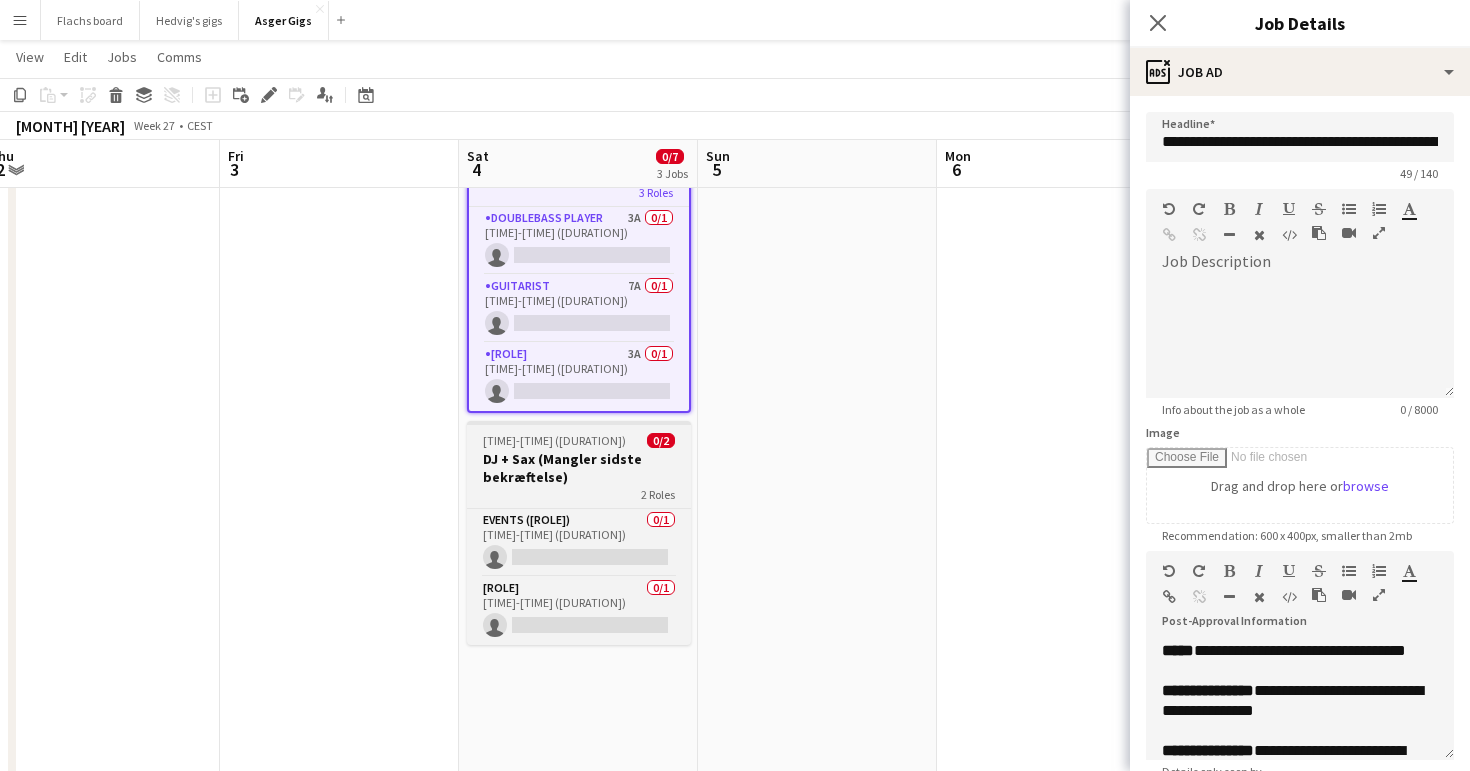click on "23:00-02:00 (3h) (Sun)   0/2   DJ + Sax (Mangler sidste bekræftelse)   2 Roles   Events (DJ)   0/1   23:00-02:00 (3h)
single-neutral-actions
Saxophone   0/1   23:00-02:00 (3h)
single-neutral-actions" at bounding box center (579, 533) 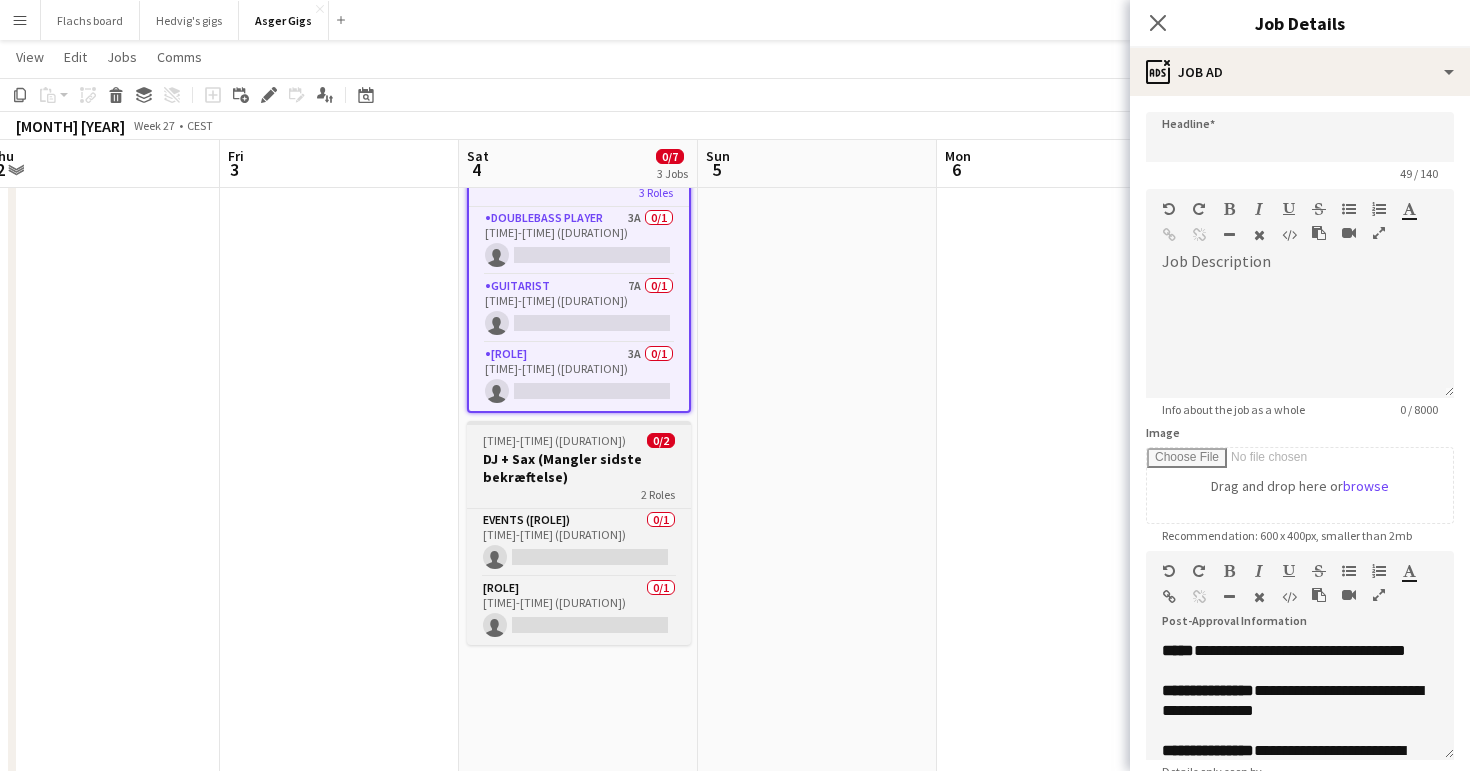 type on "**********" 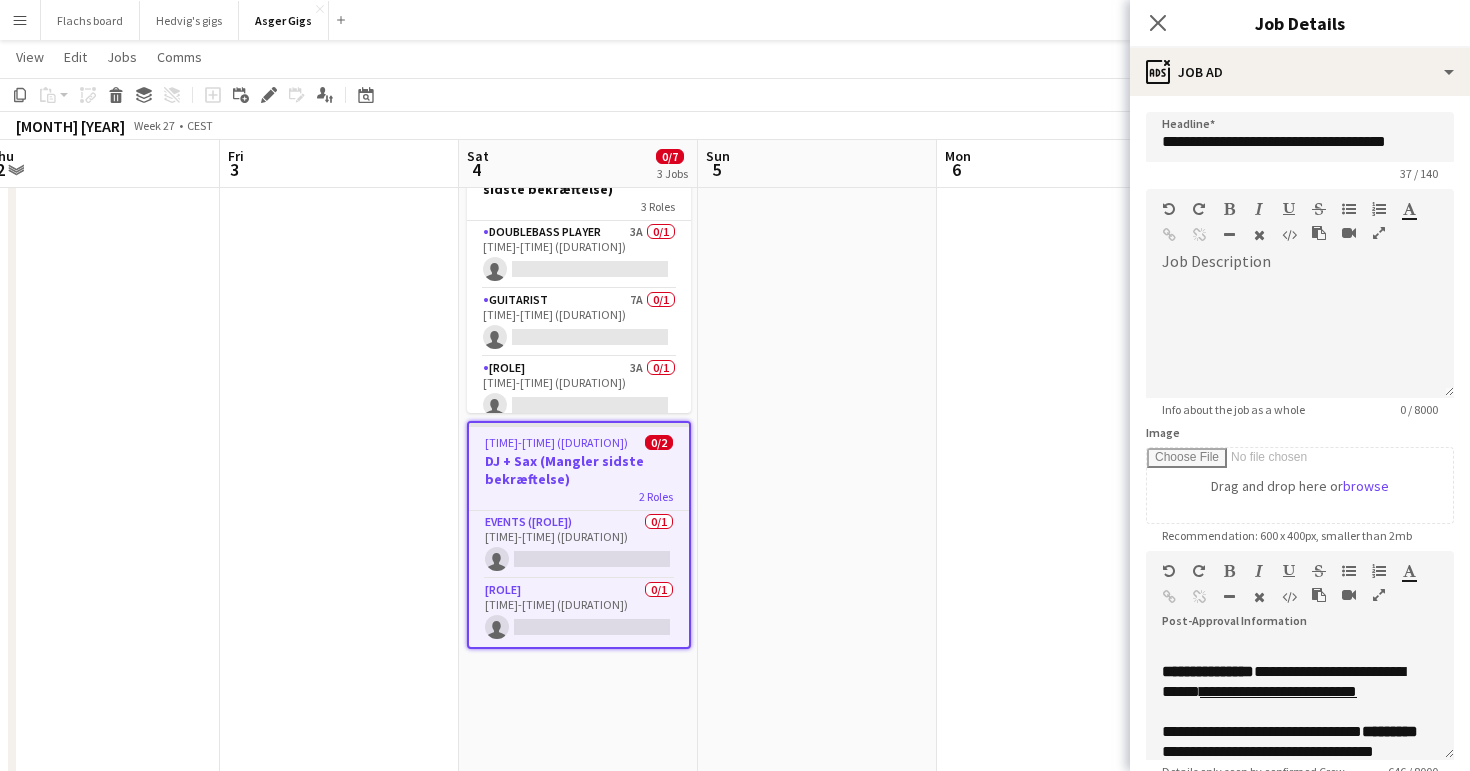 scroll, scrollTop: 213, scrollLeft: 0, axis: vertical 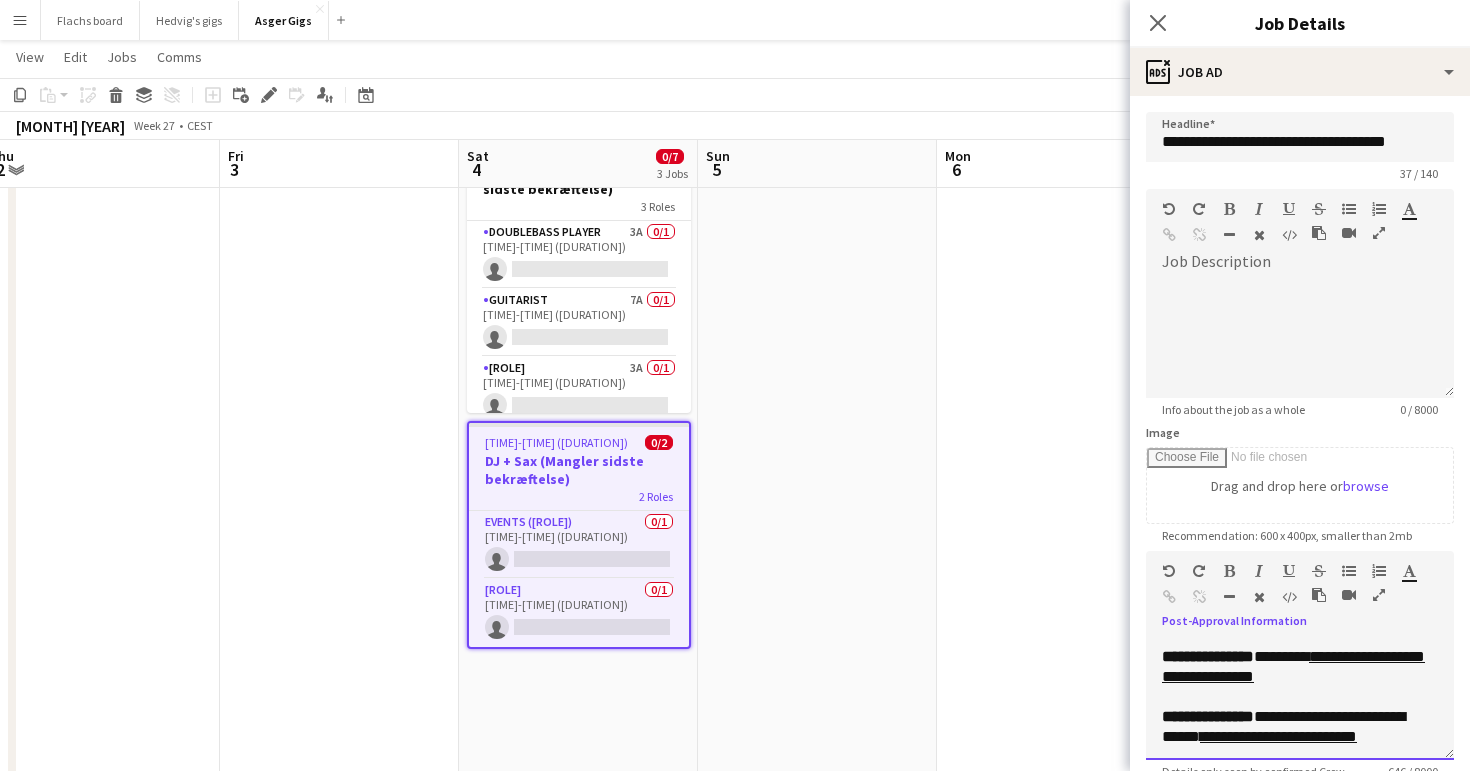 drag, startPoint x: 1283, startPoint y: 698, endPoint x: 1274, endPoint y: 683, distance: 17.492855 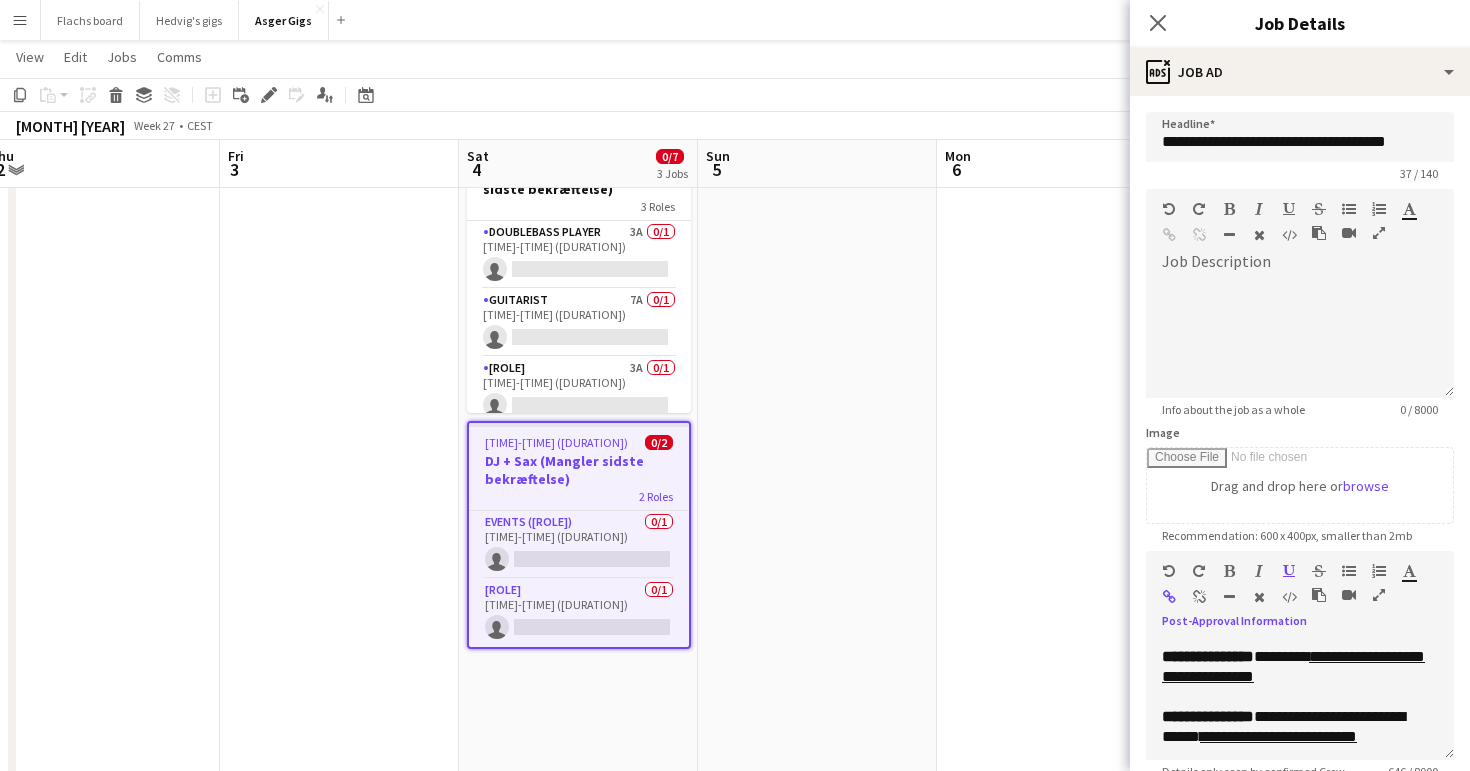 click at bounding box center [1199, 597] 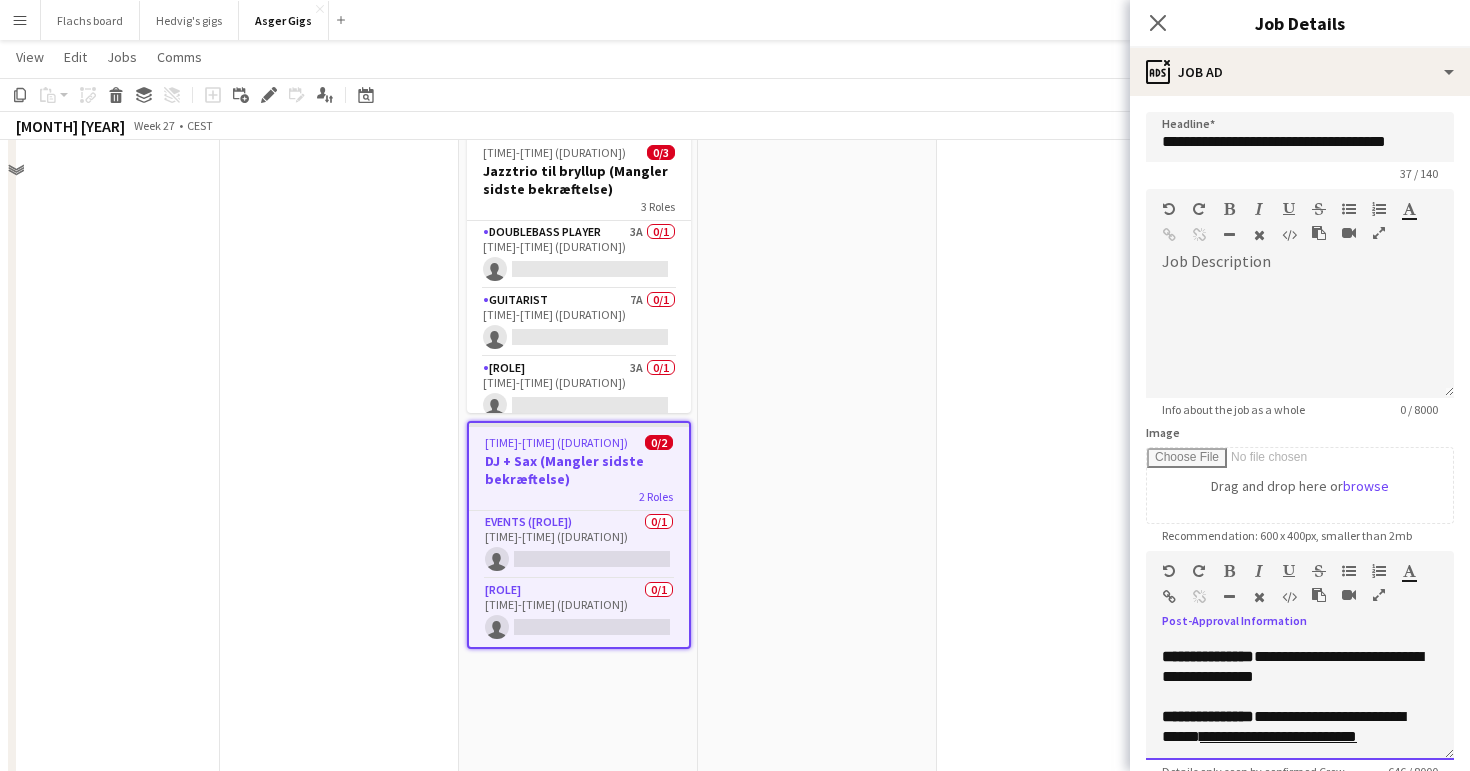 scroll, scrollTop: 0, scrollLeft: 0, axis: both 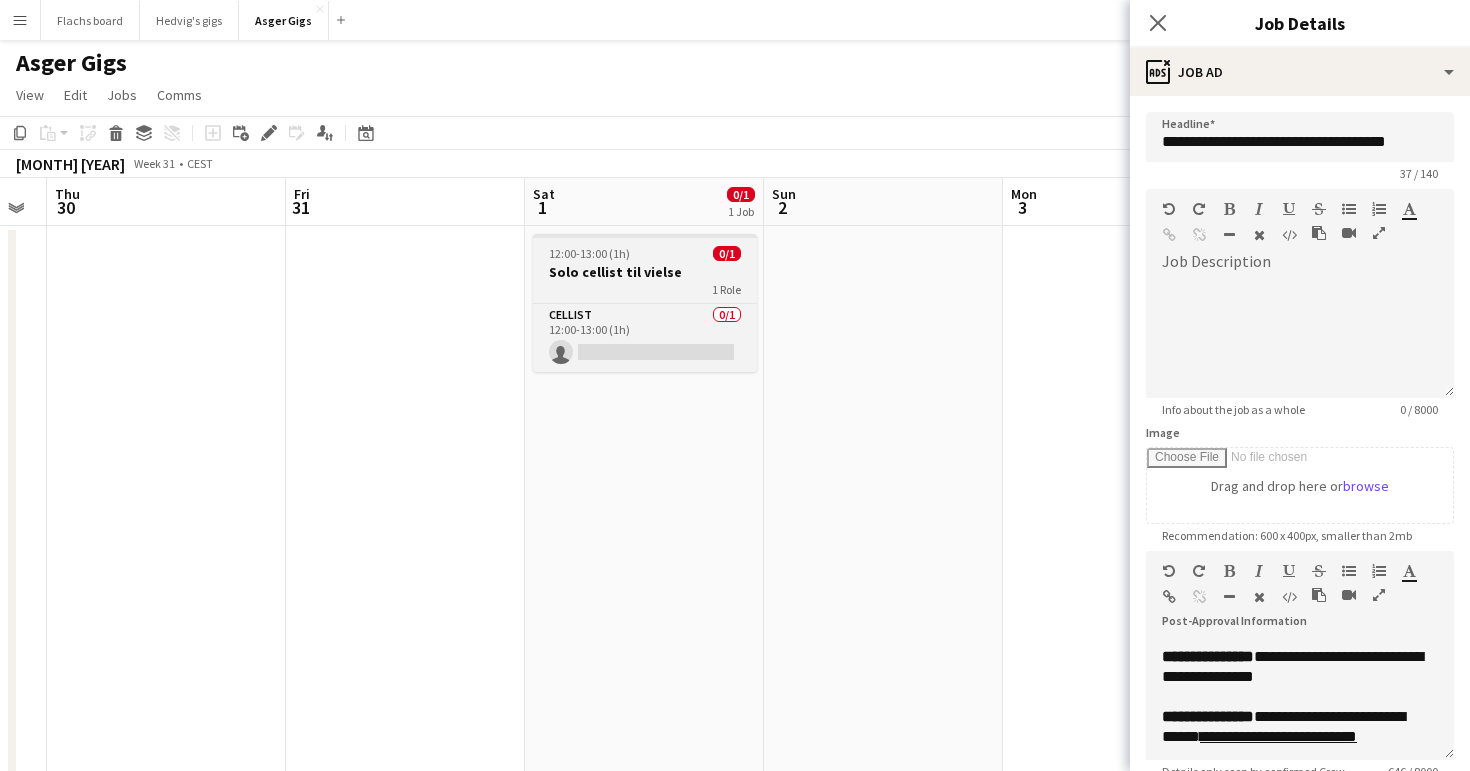 click on "1 Role" at bounding box center [645, 289] 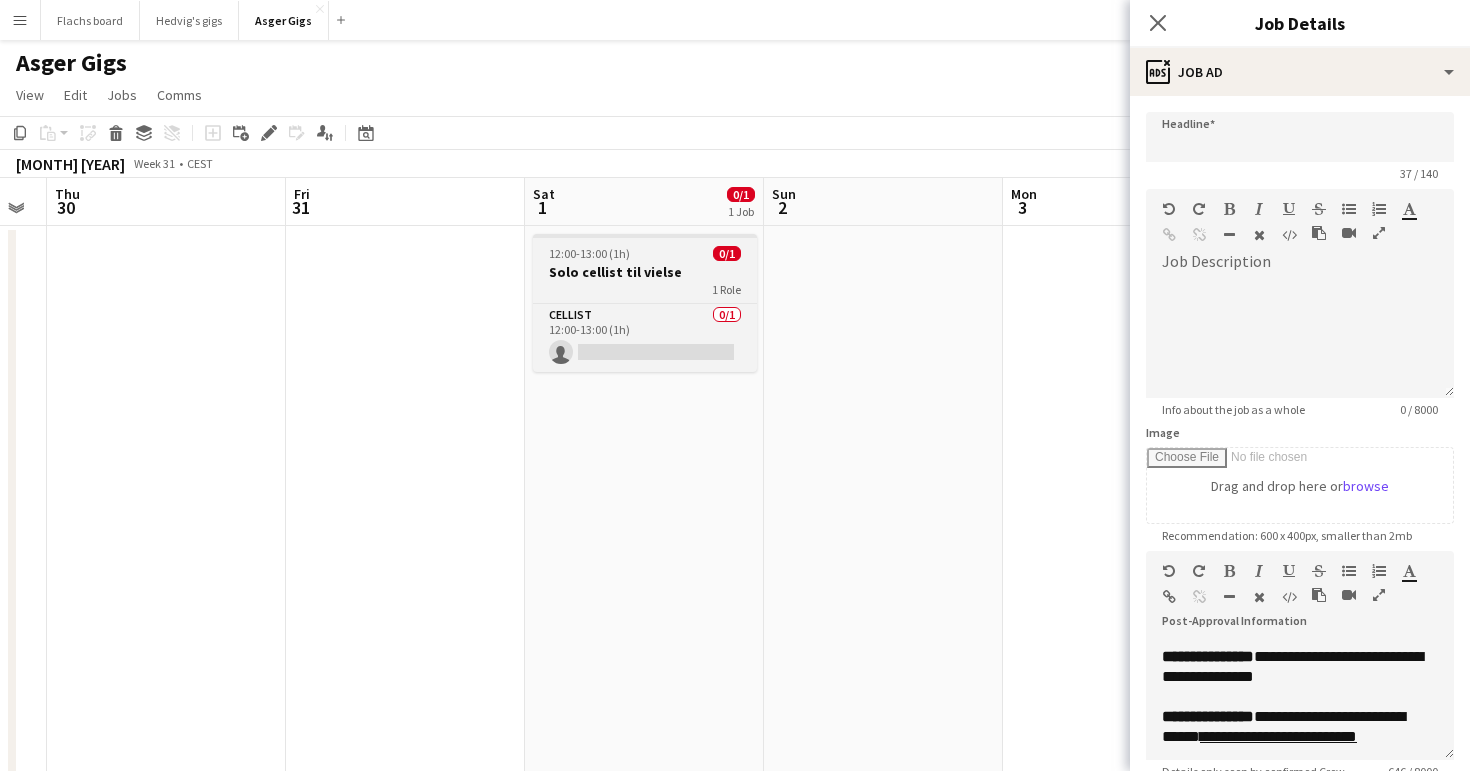 type on "**********" 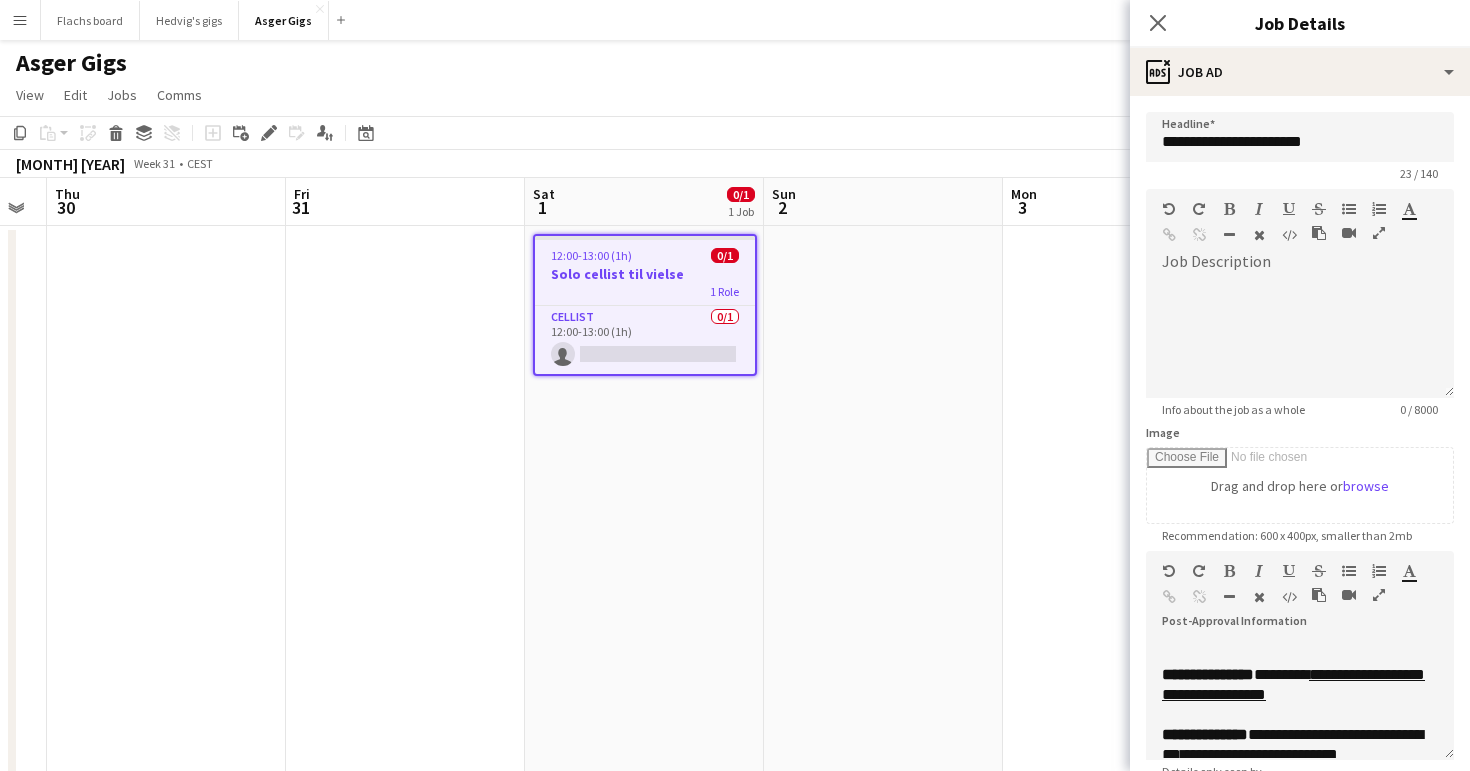 scroll, scrollTop: 230, scrollLeft: 0, axis: vertical 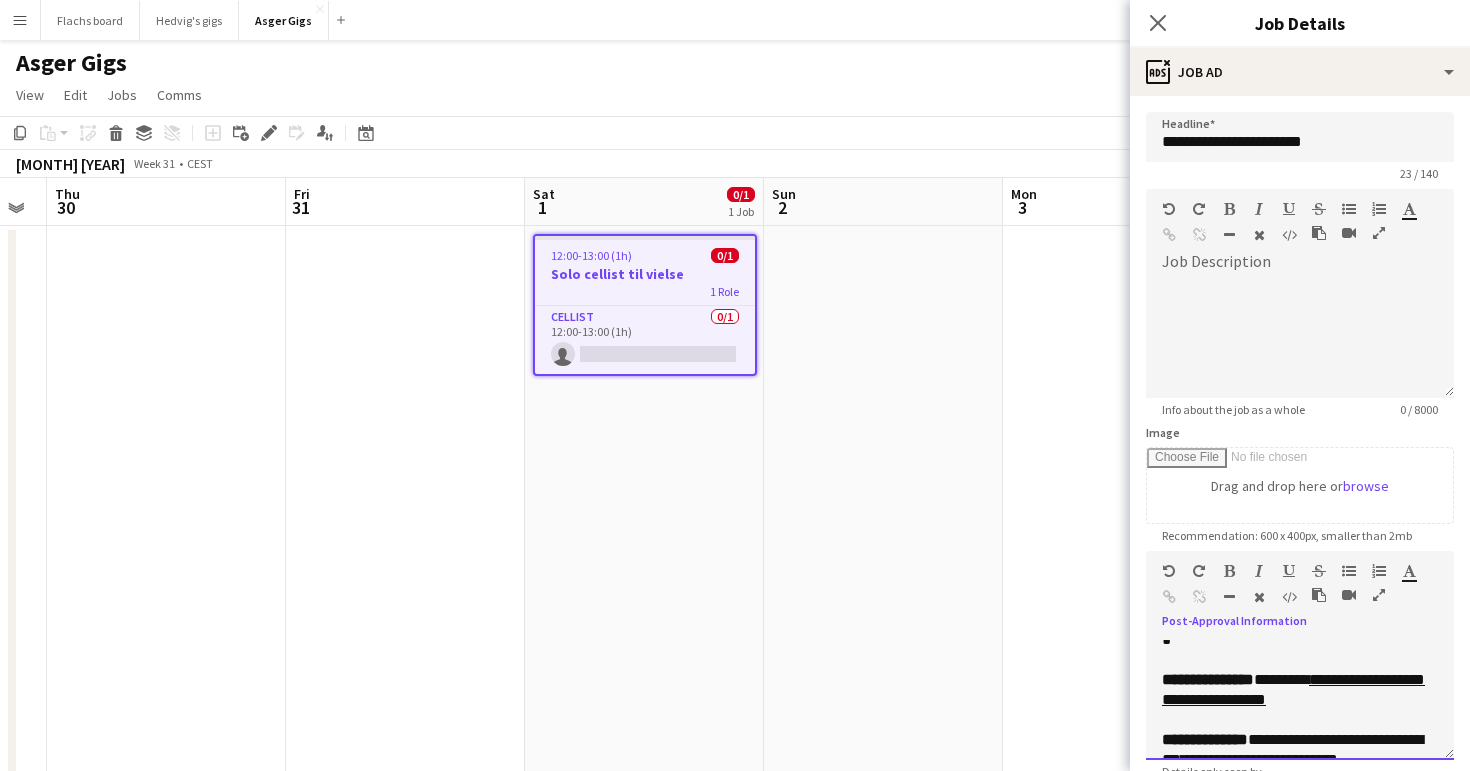drag, startPoint x: 1218, startPoint y: 723, endPoint x: 1211, endPoint y: 706, distance: 18.384777 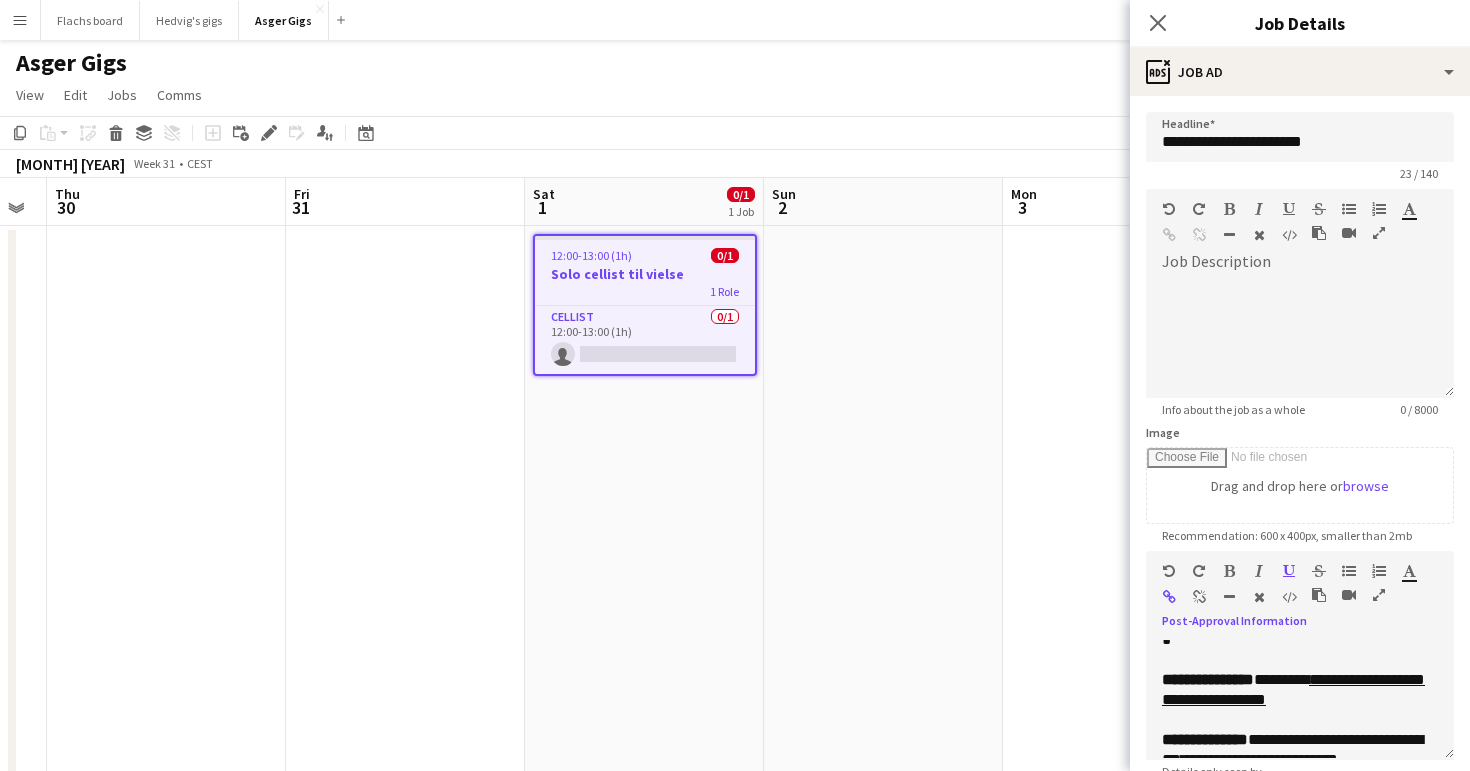 click at bounding box center [1199, 597] 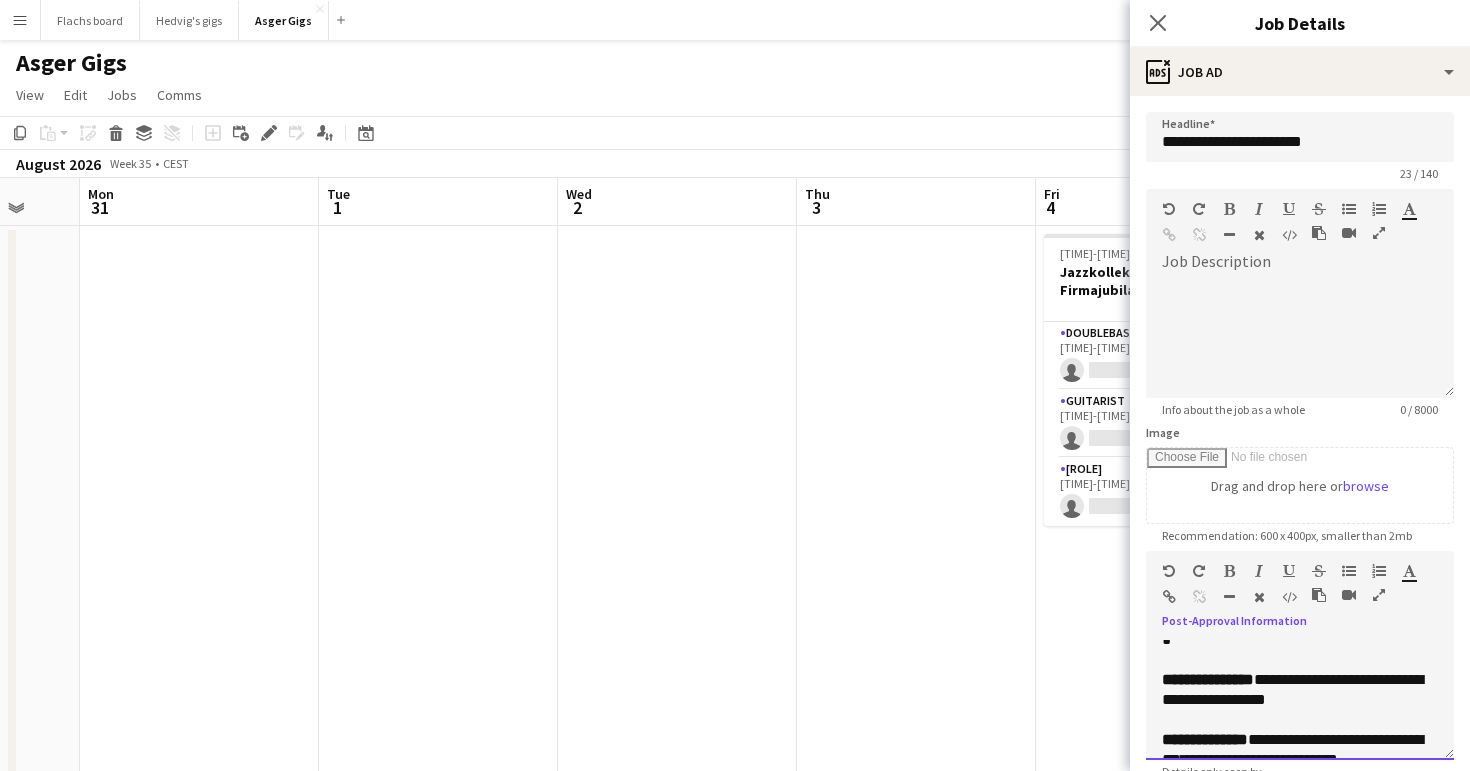 scroll, scrollTop: 0, scrollLeft: 652, axis: horizontal 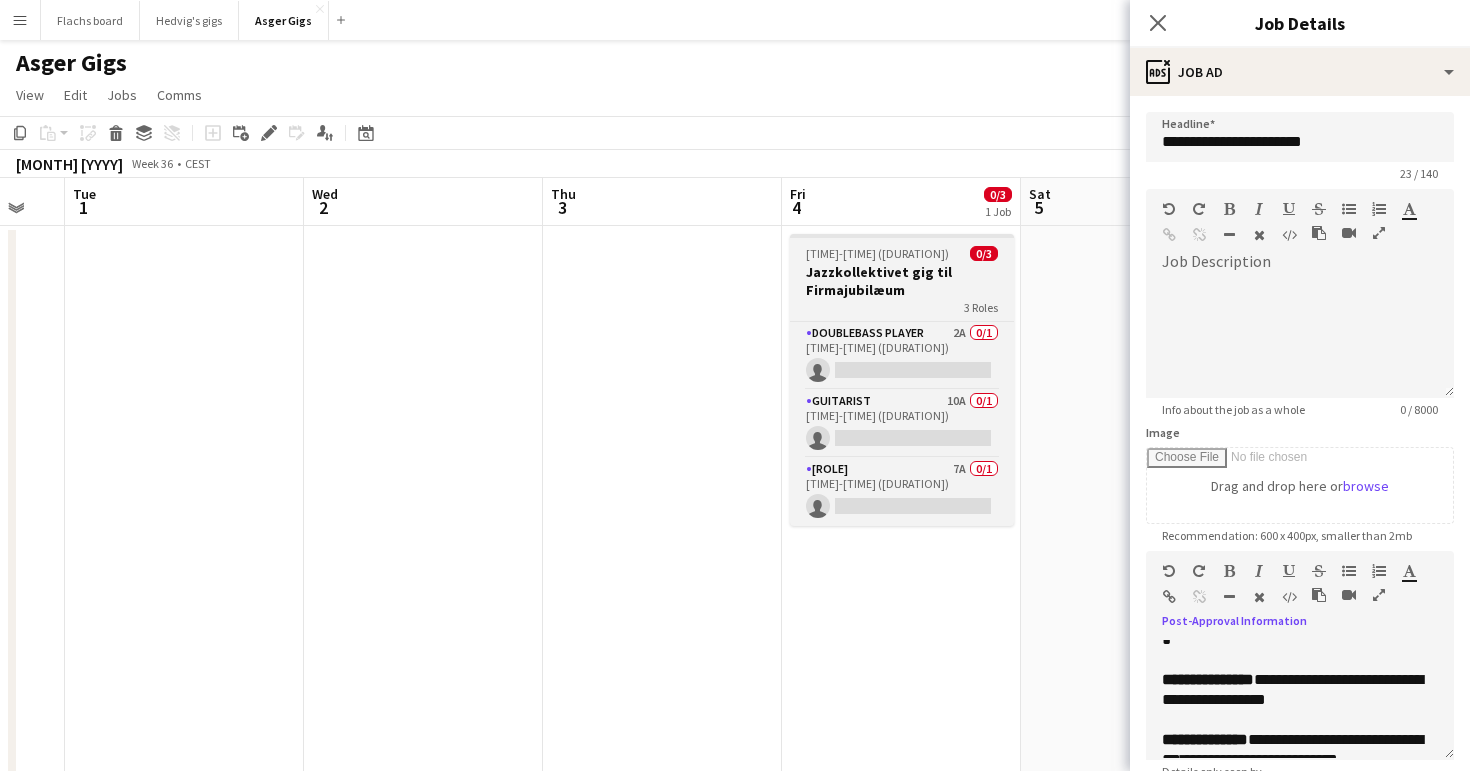 click on "Jazzkollektivet gig til Firmajubilæum" at bounding box center [902, 281] 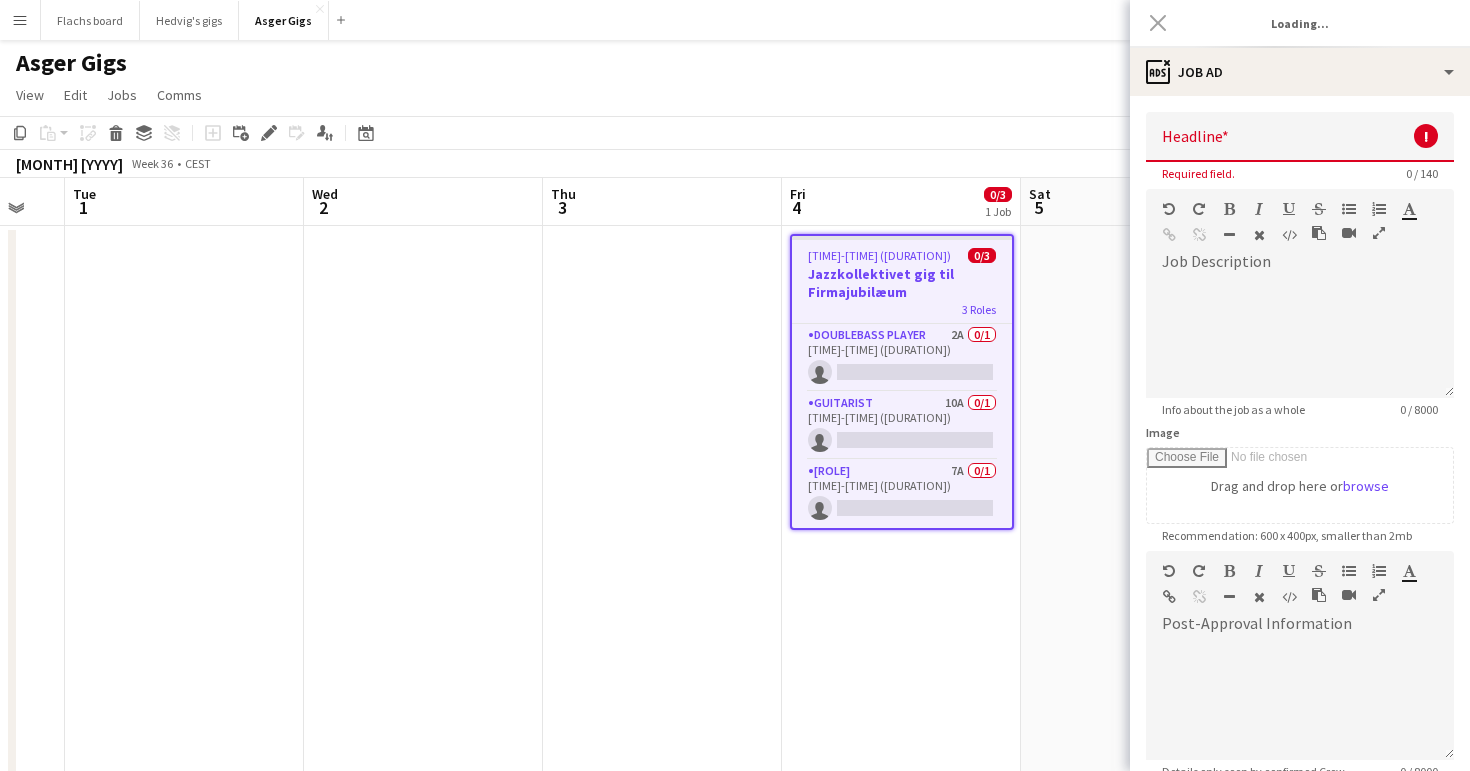 scroll, scrollTop: 0, scrollLeft: 0, axis: both 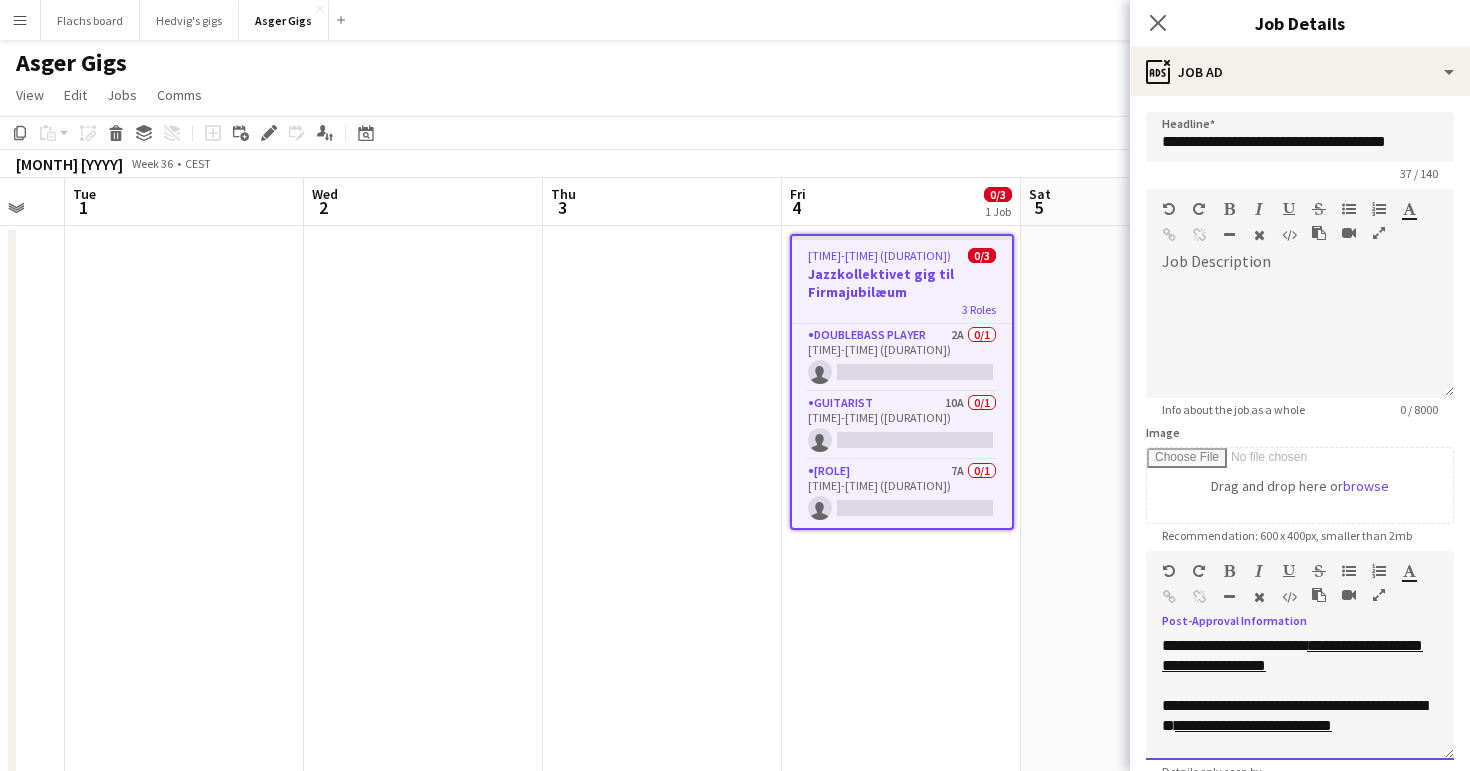 drag, startPoint x: 1215, startPoint y: 687, endPoint x: 1212, endPoint y: 671, distance: 16.27882 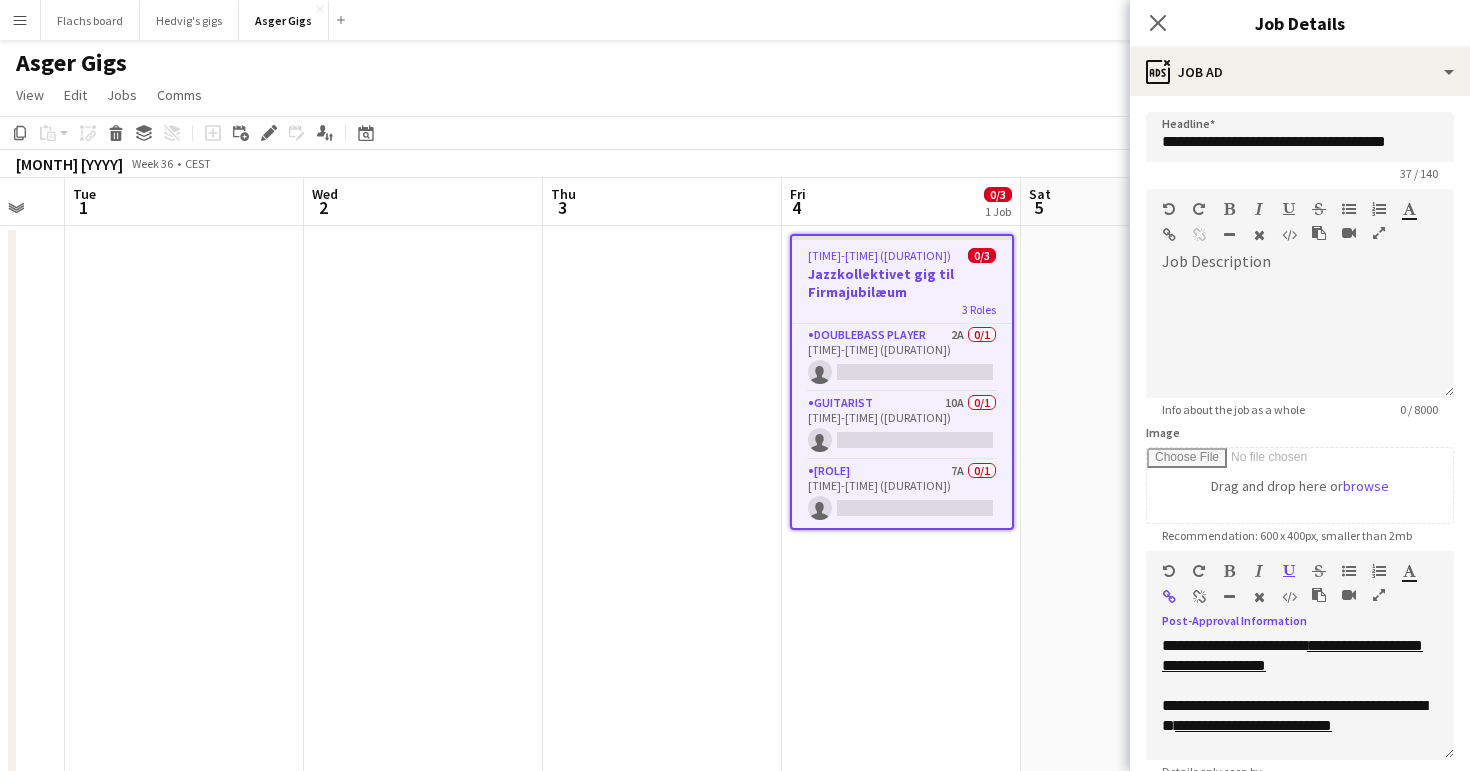 click at bounding box center [1199, 597] 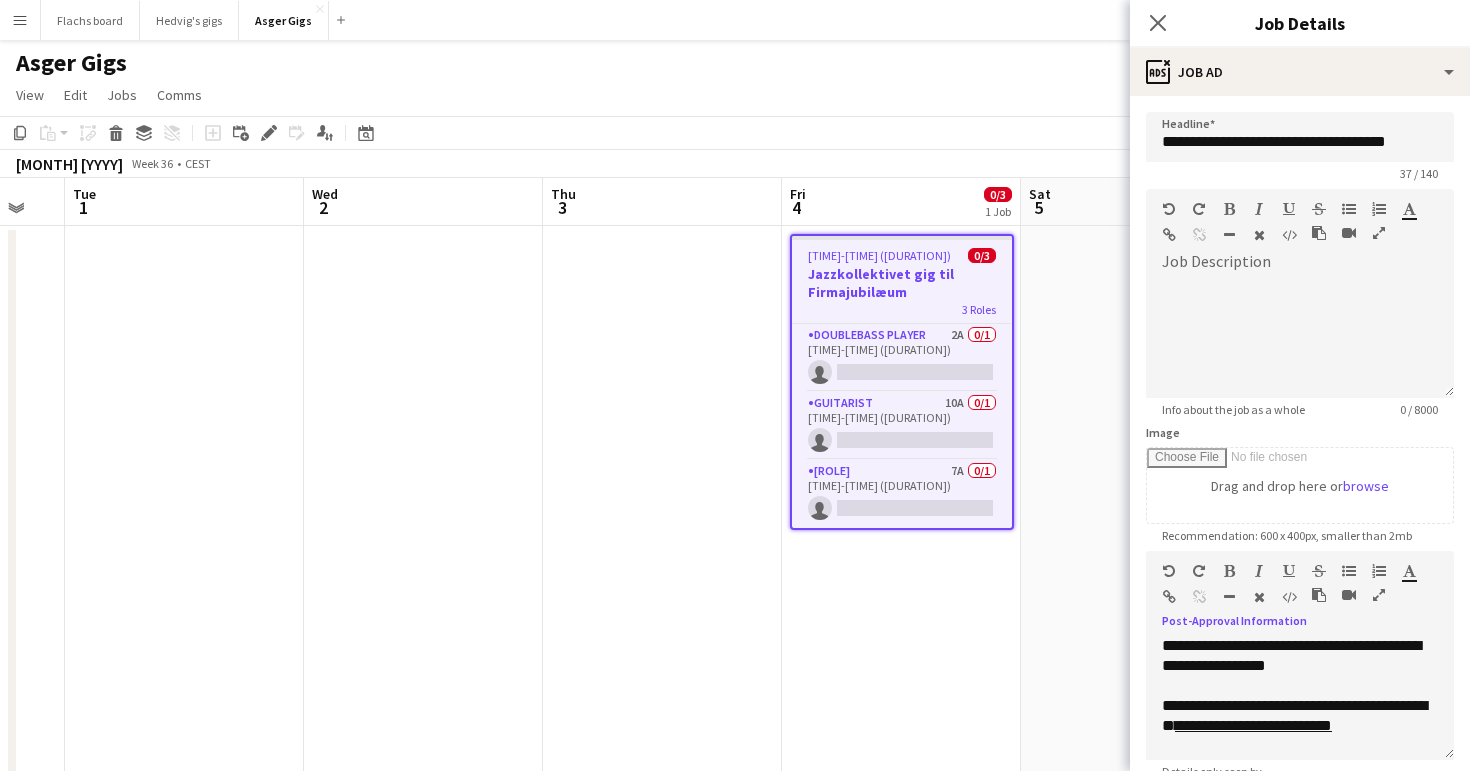 click on "16:00-19:00 (3h)    0/3   Jazzkollektivet gig til Firmajubilæum   3 Roles   Doublebass Player   2A   0/1   16:00-19:00 (3h)
single-neutral-actions
Guitarist   10A   0/1   16:00-19:00 (3h)
single-neutral-actions
Saxophone   7A   0/1   16:00-19:00 (3h)
single-neutral-actions" at bounding box center [901, 1332] 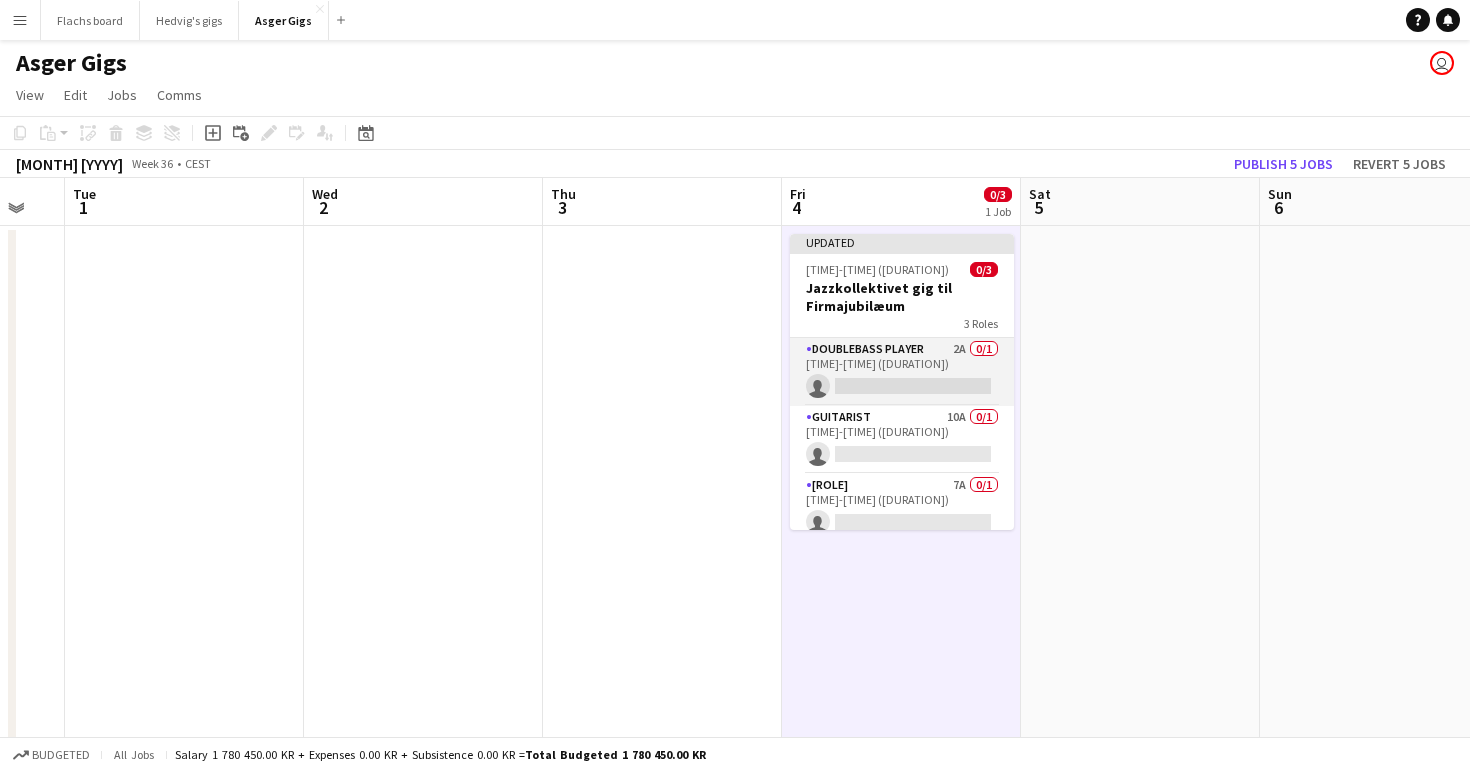 click on "Doublebass Player   2A   0/1   16:00-19:00 (3h)
single-neutral-actions" at bounding box center (902, 372) 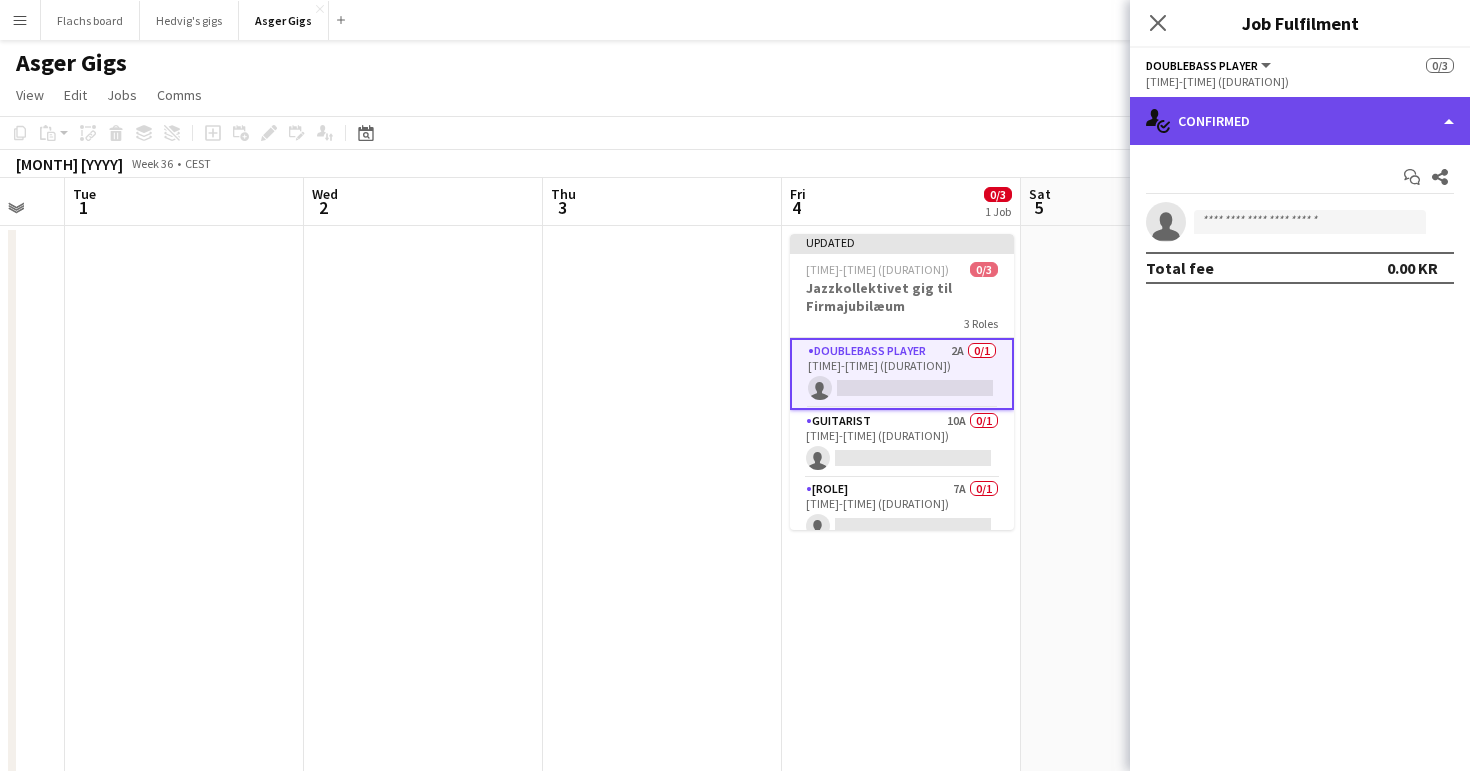 click on "single-neutral-actions-check-2
Confirmed" 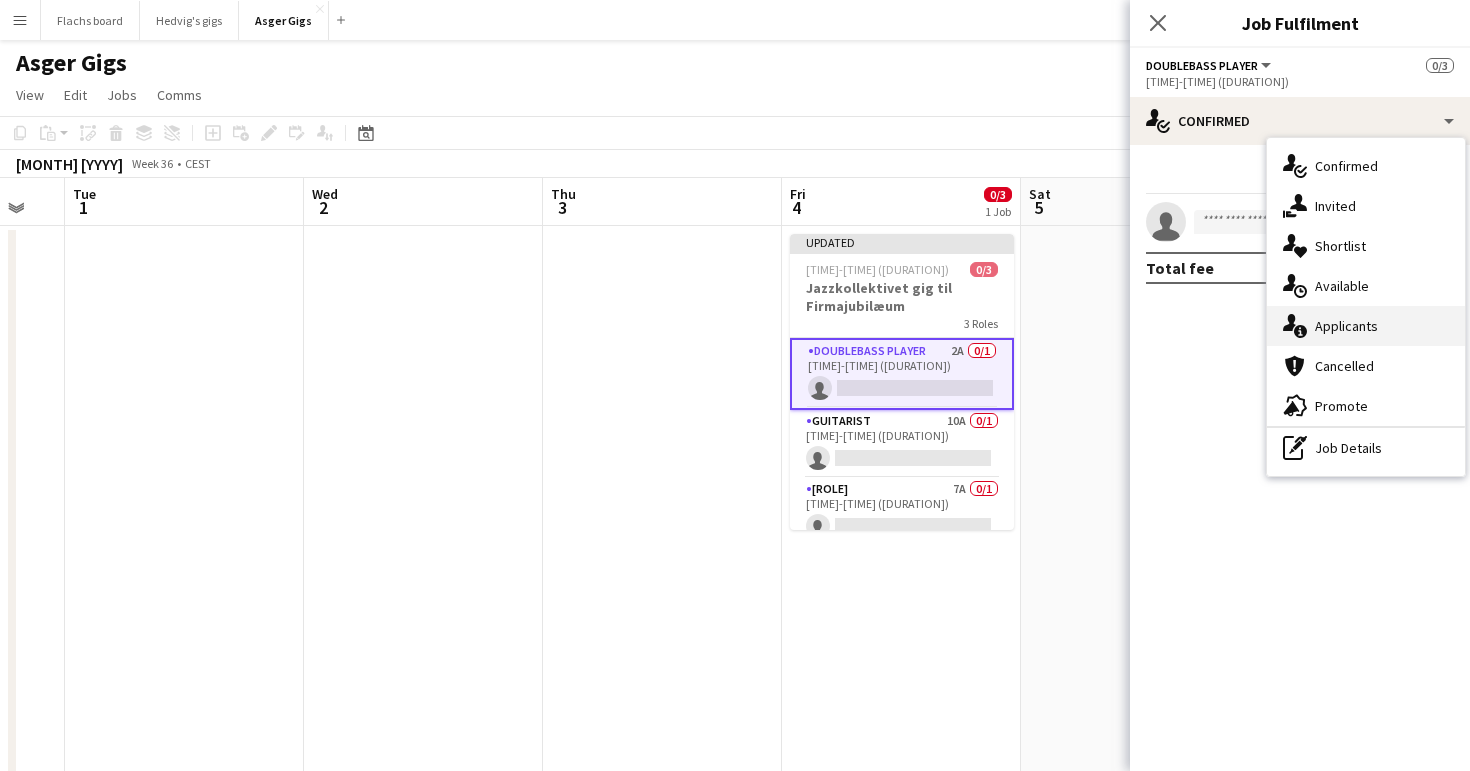 click on "single-neutral-actions-information
Applicants" at bounding box center (1366, 326) 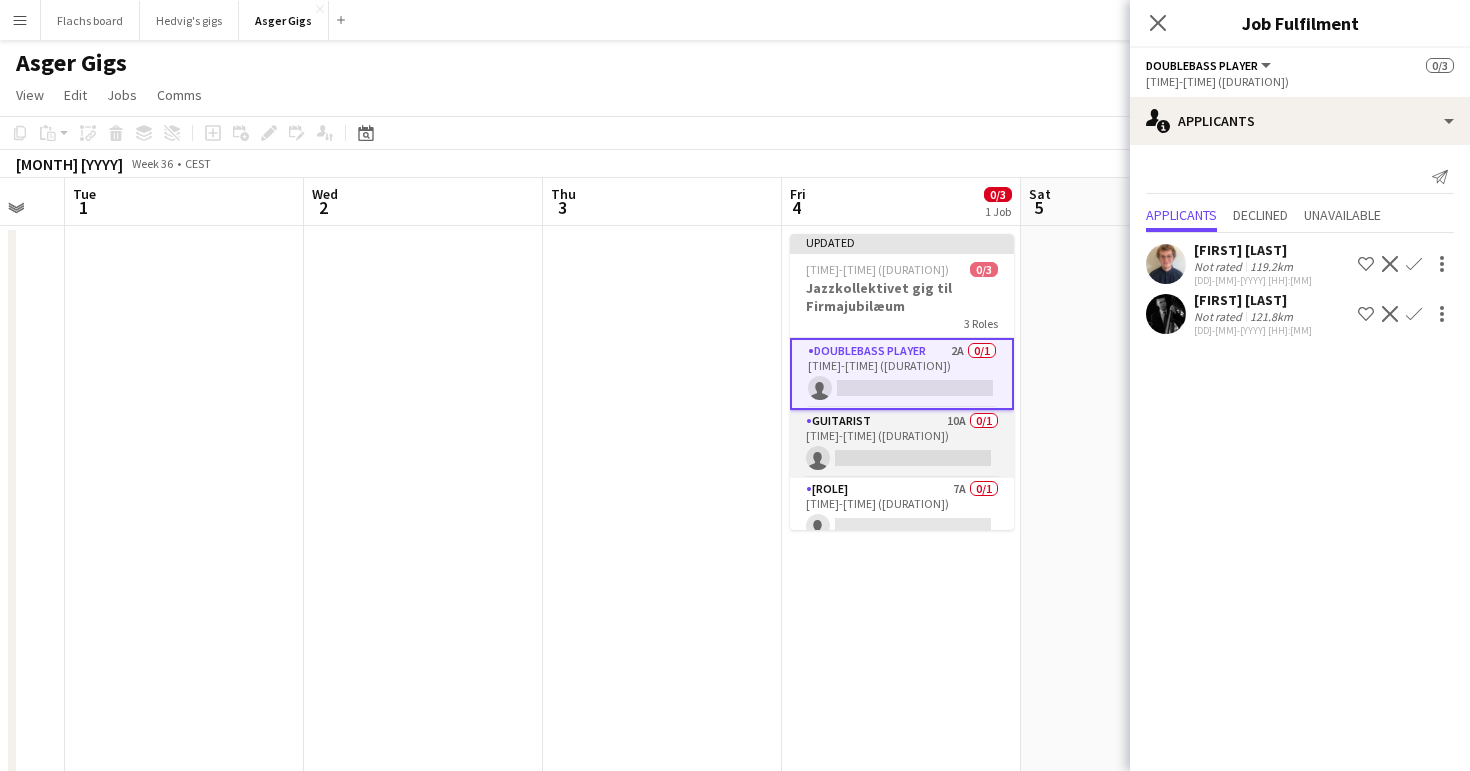 click on "Guitarist   10A   0/1   16:00-19:00 (3h)
single-neutral-actions" at bounding box center (902, 444) 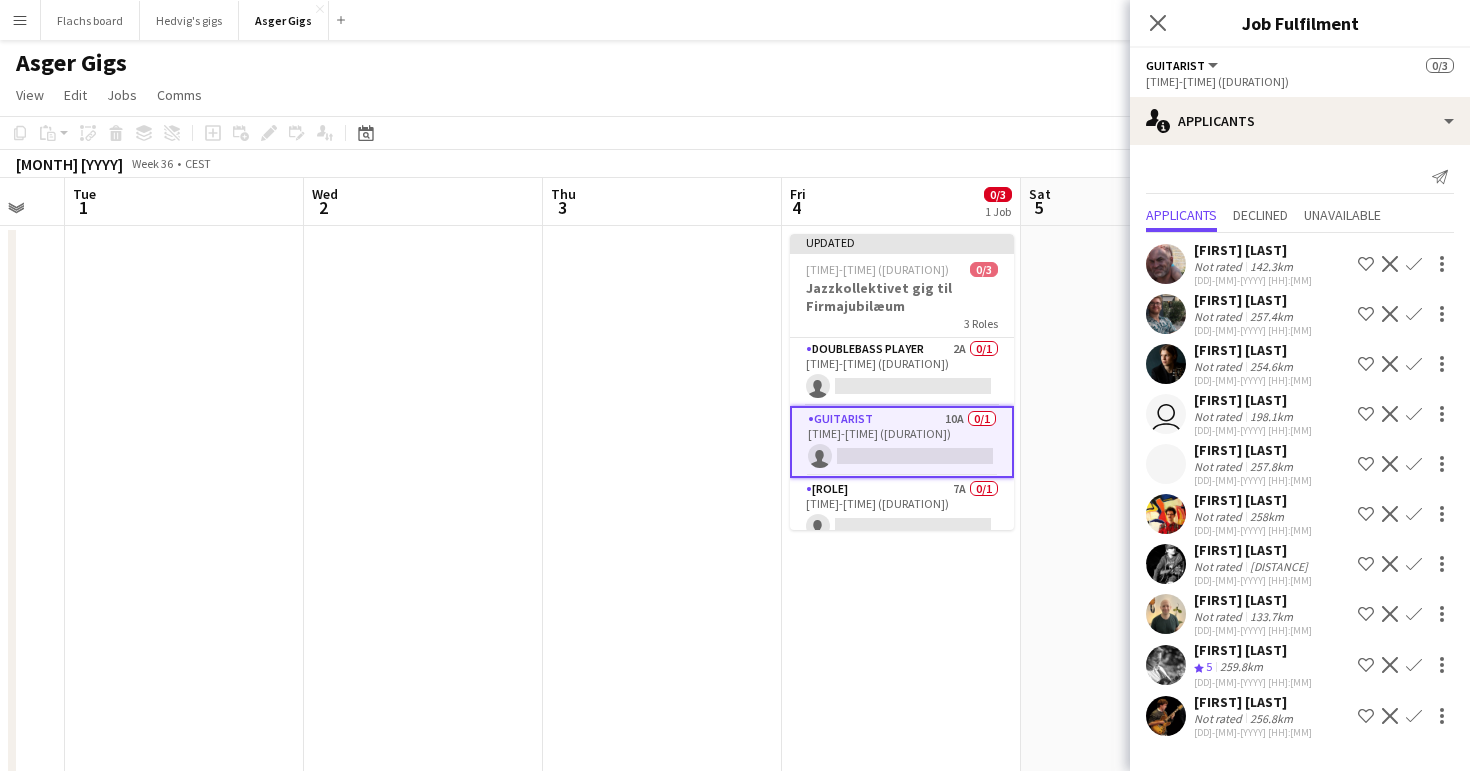scroll, scrollTop: 5, scrollLeft: 0, axis: vertical 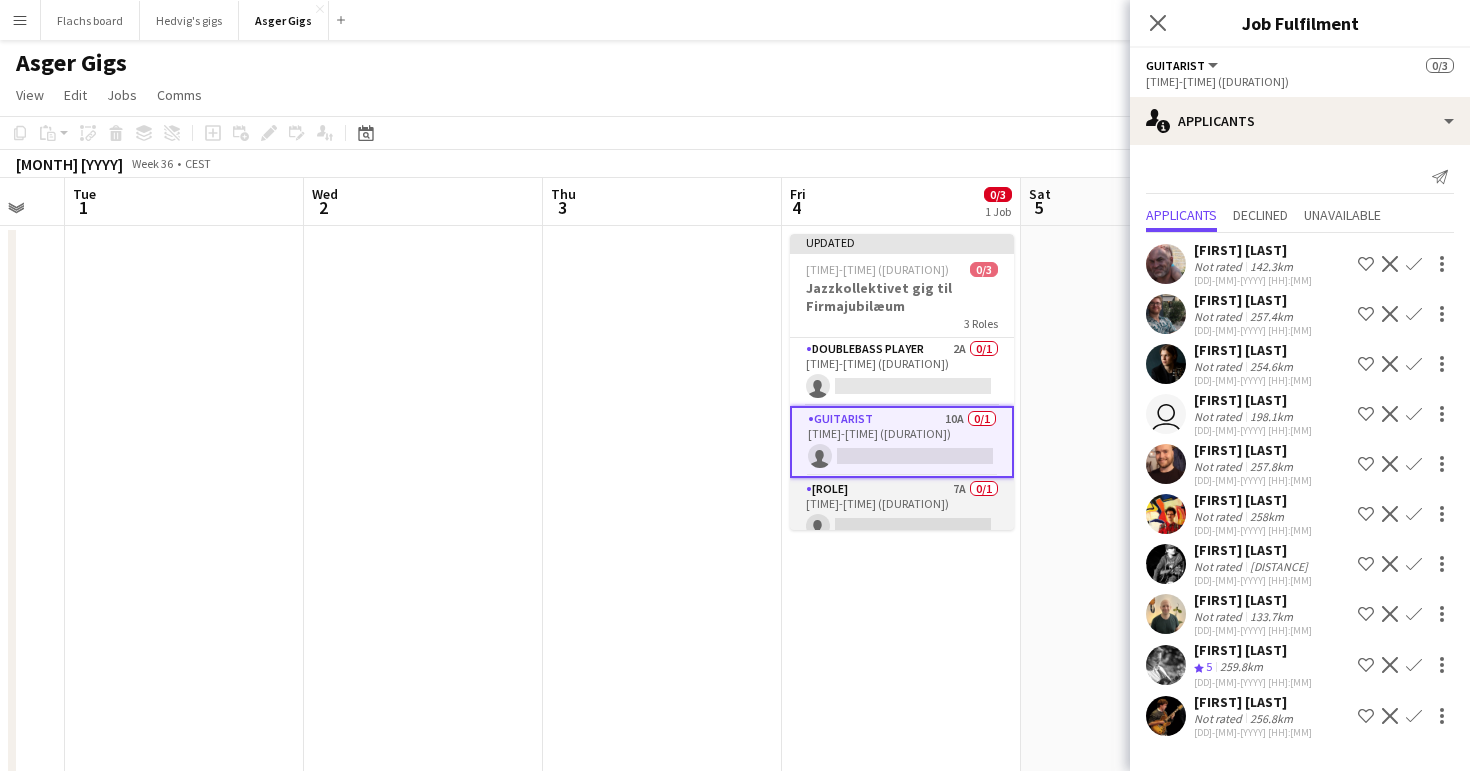 click on "Saxophone   7A   0/1   16:00-19:00 (3h)
single-neutral-actions" at bounding box center (902, 512) 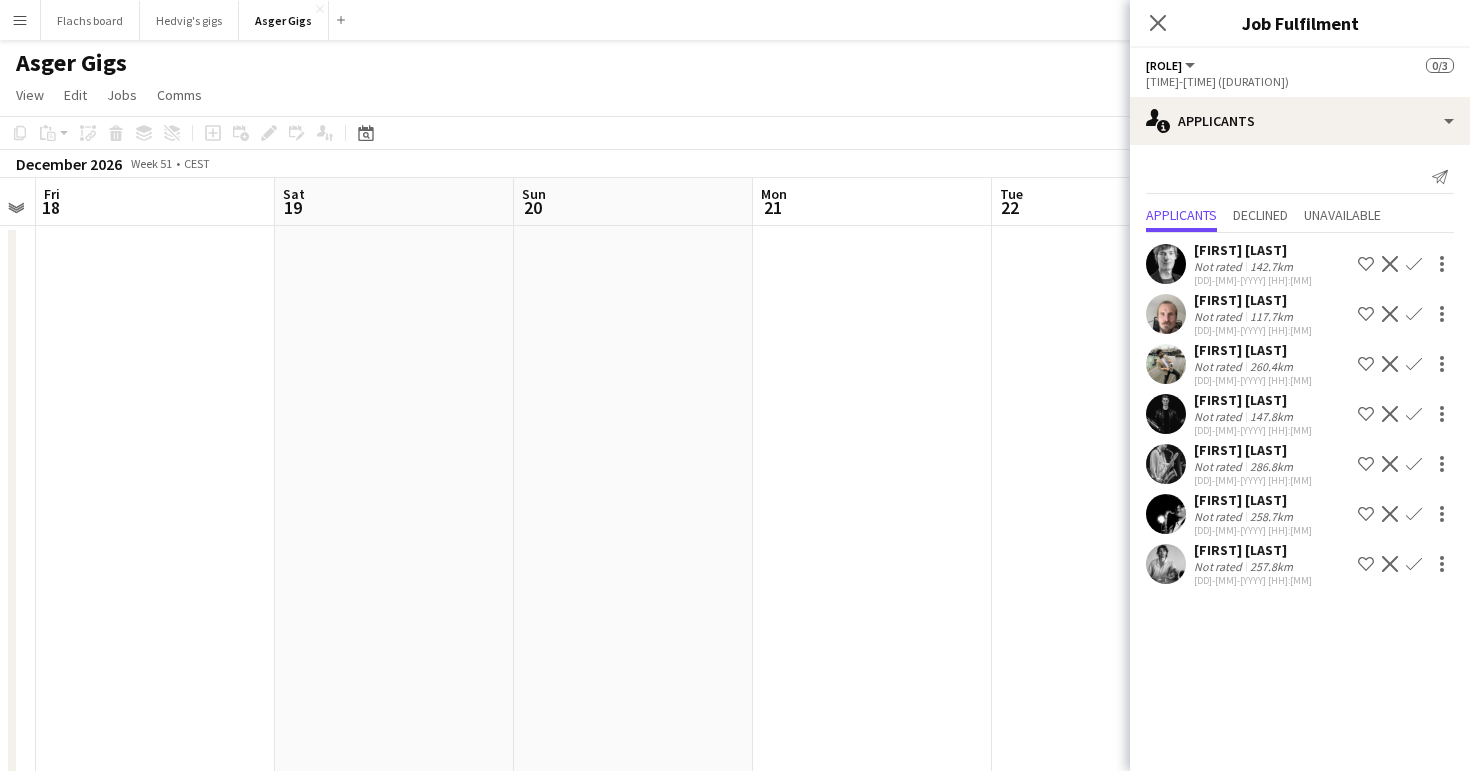 scroll, scrollTop: 0, scrollLeft: 649, axis: horizontal 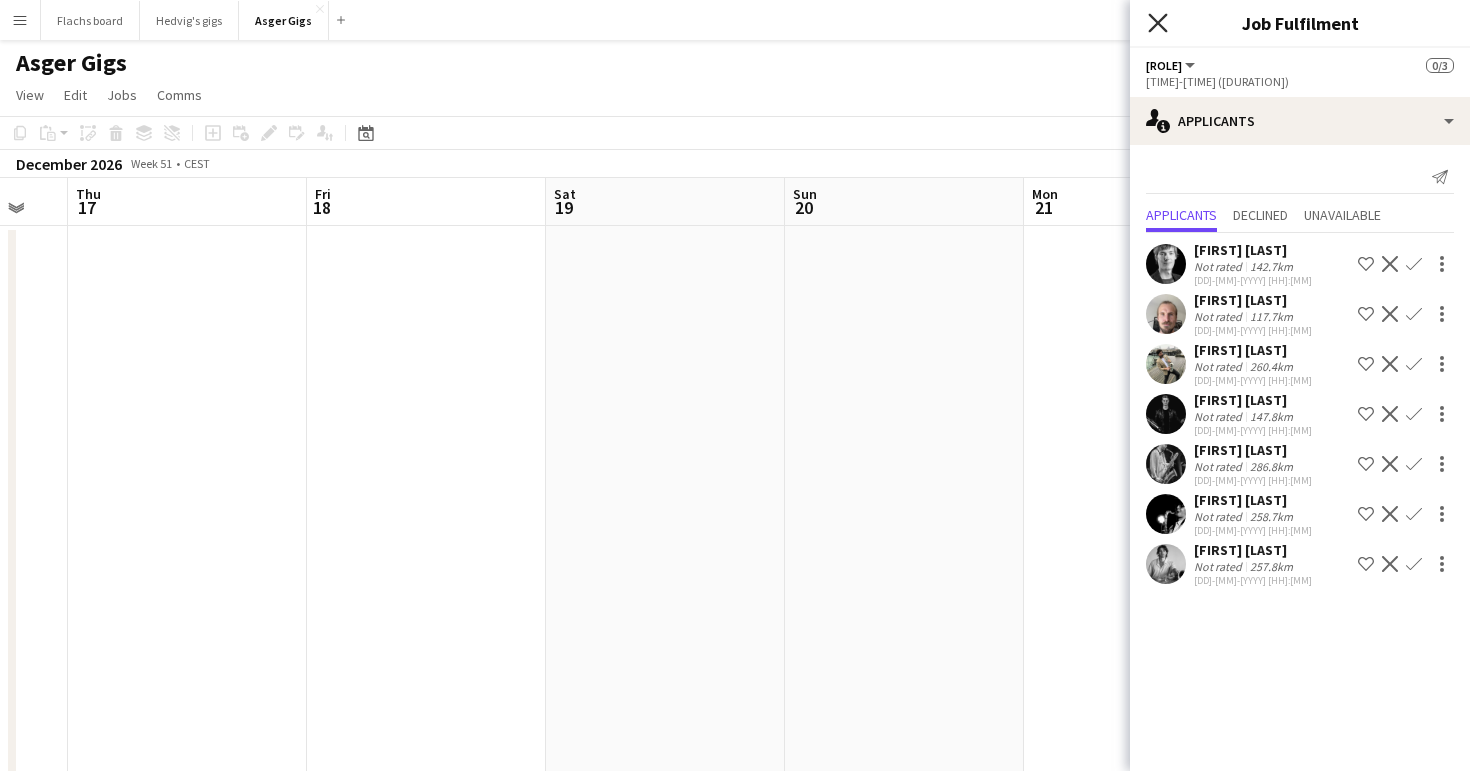 click on "Close pop-in" 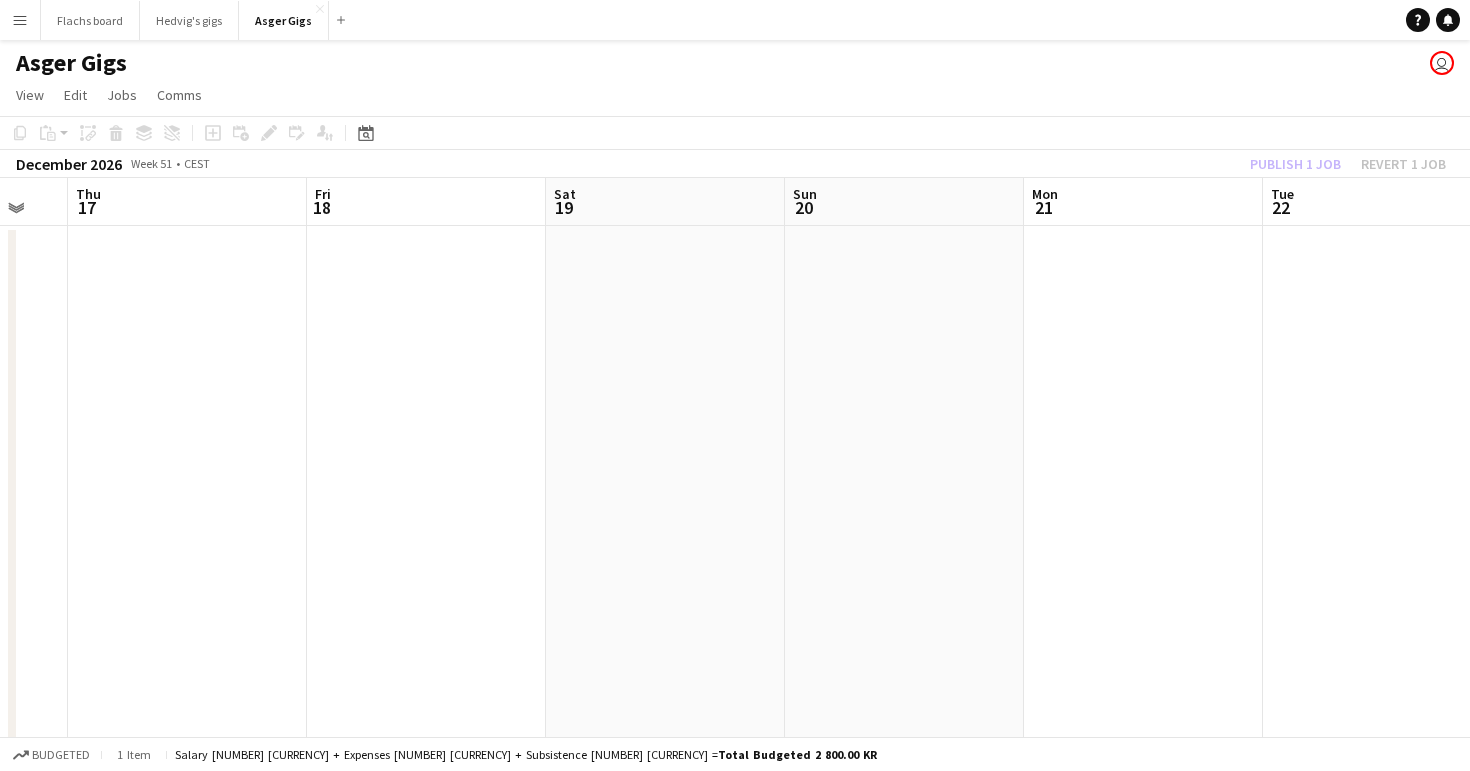click on "Publish 1 job   Revert 1 job" 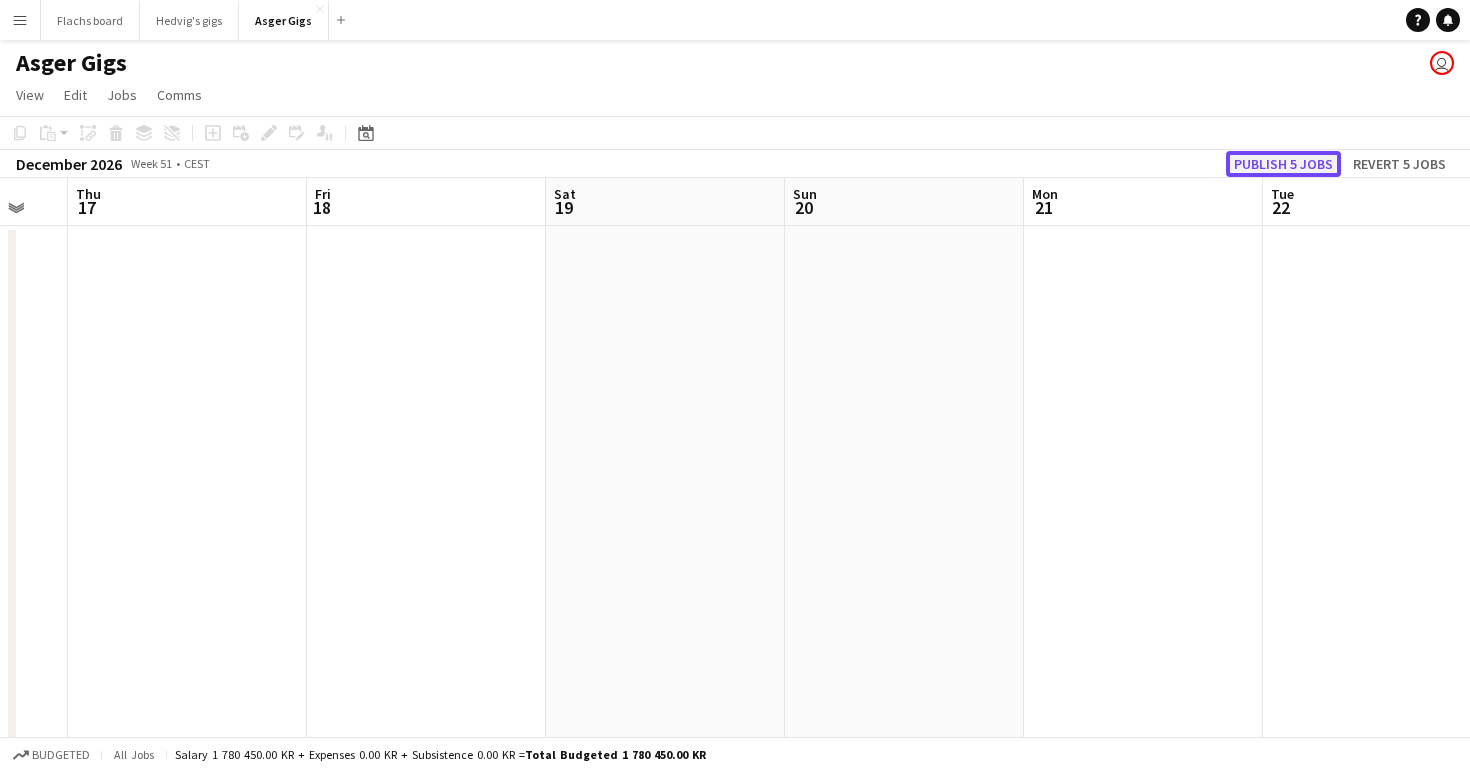 click on "Publish 5 jobs" 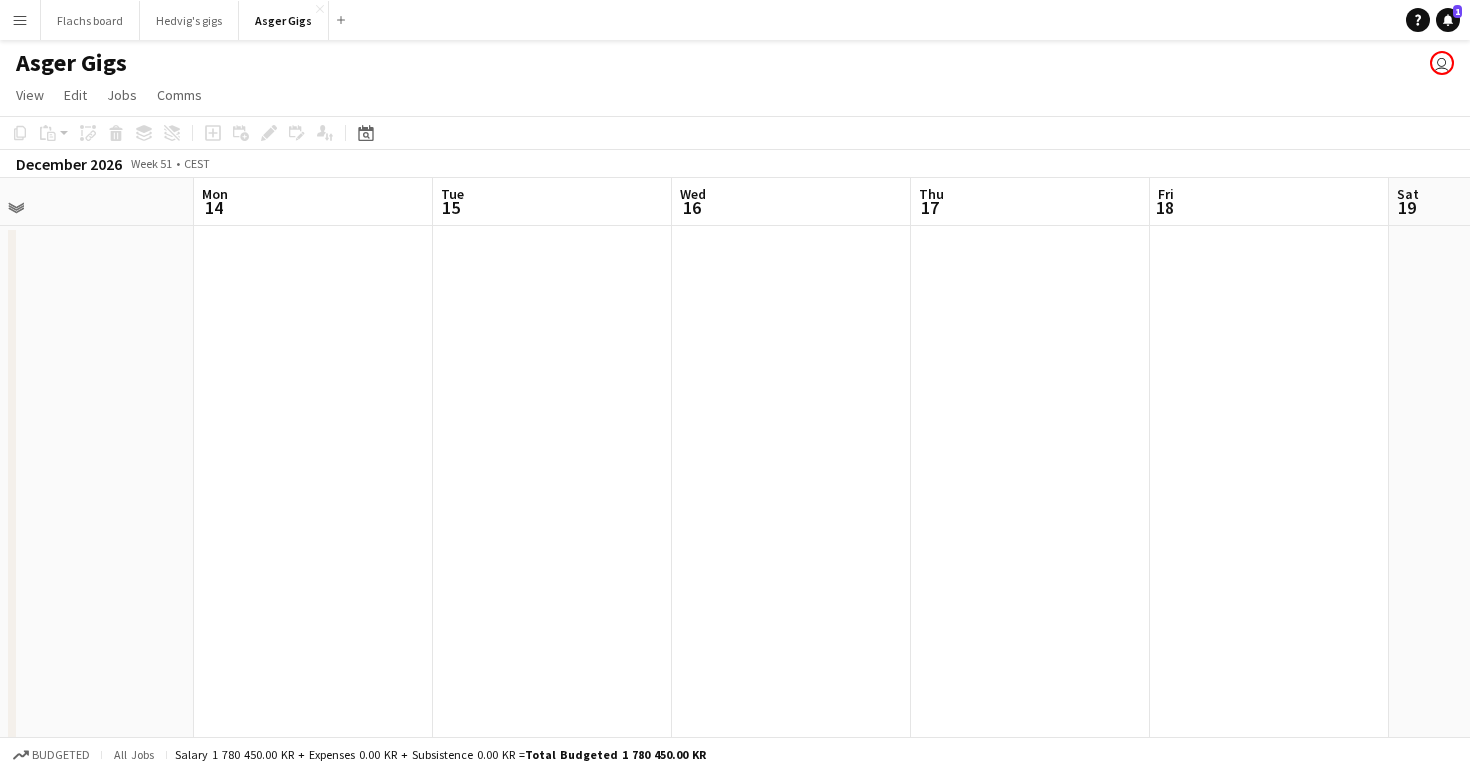 scroll, scrollTop: 0, scrollLeft: 487, axis: horizontal 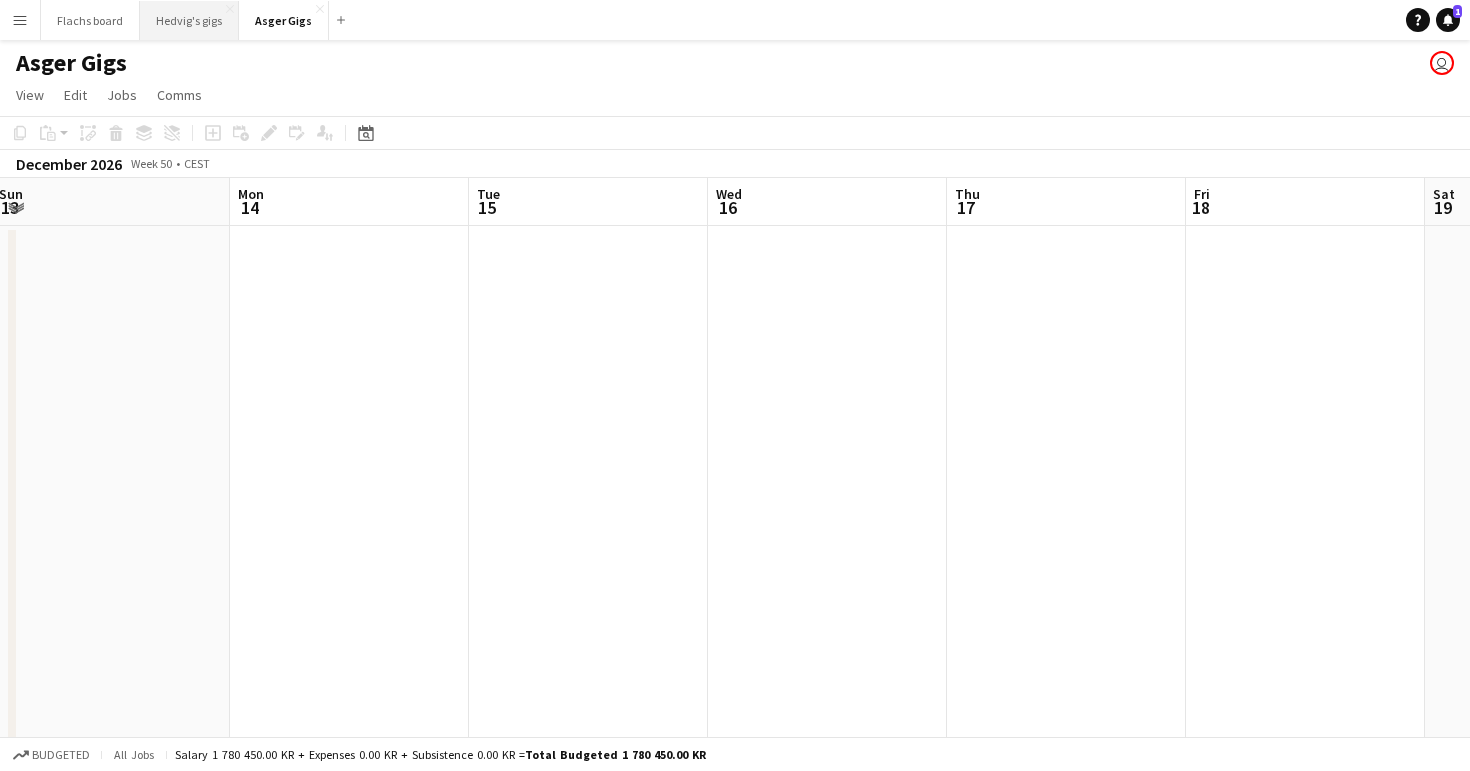 click on "Hedvig's gigs
Close" at bounding box center (189, 20) 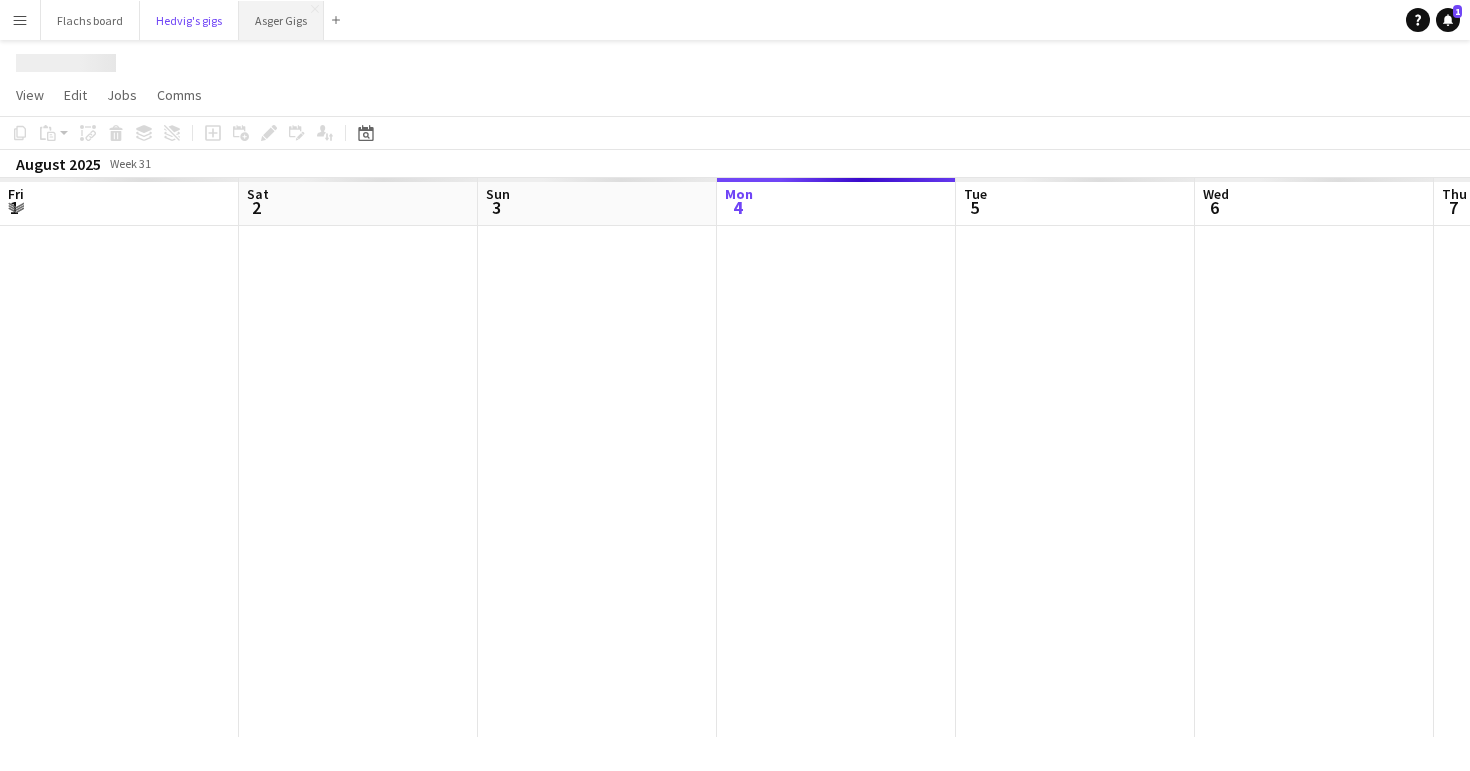 scroll, scrollTop: 0, scrollLeft: 478, axis: horizontal 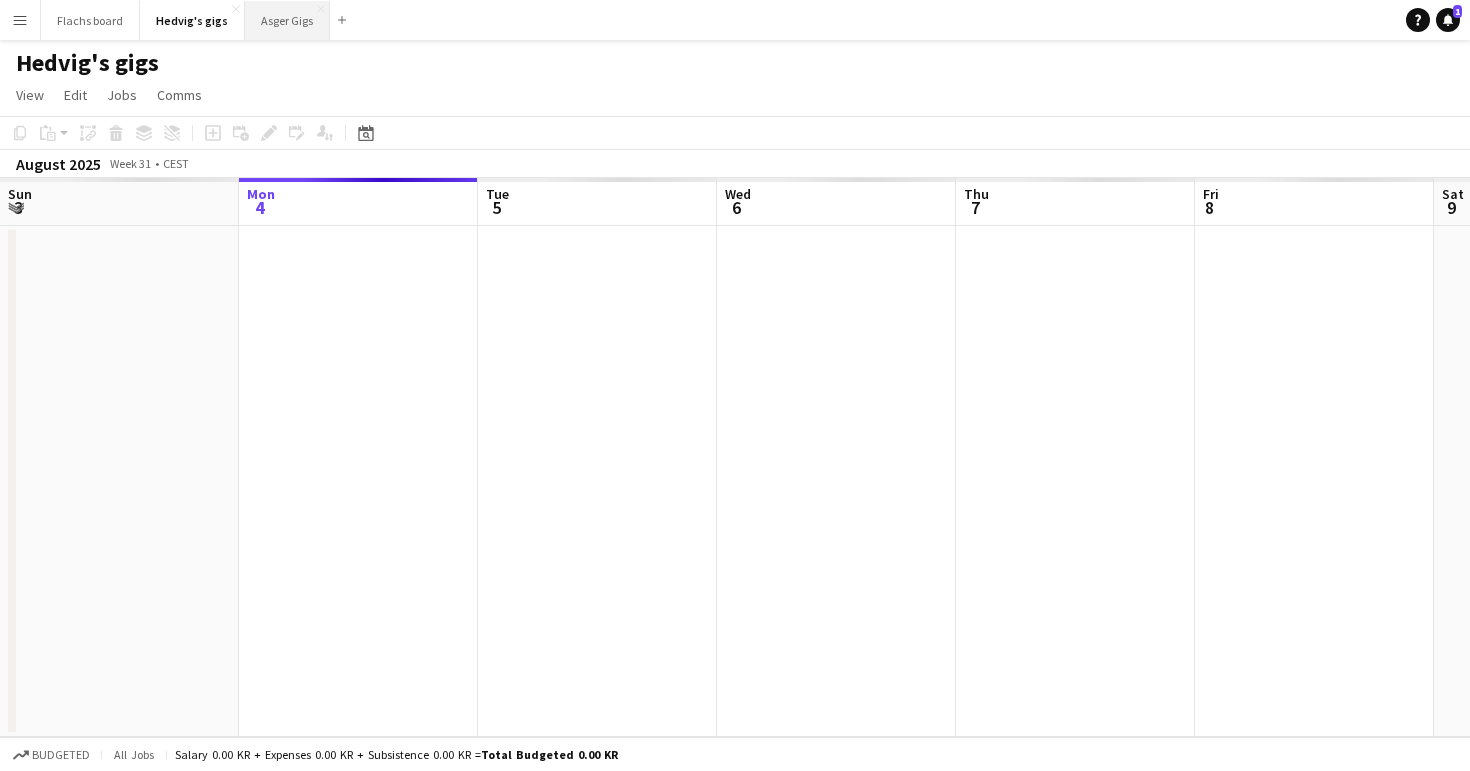 click on "[FIRST] Gigs
Close" at bounding box center (287, 20) 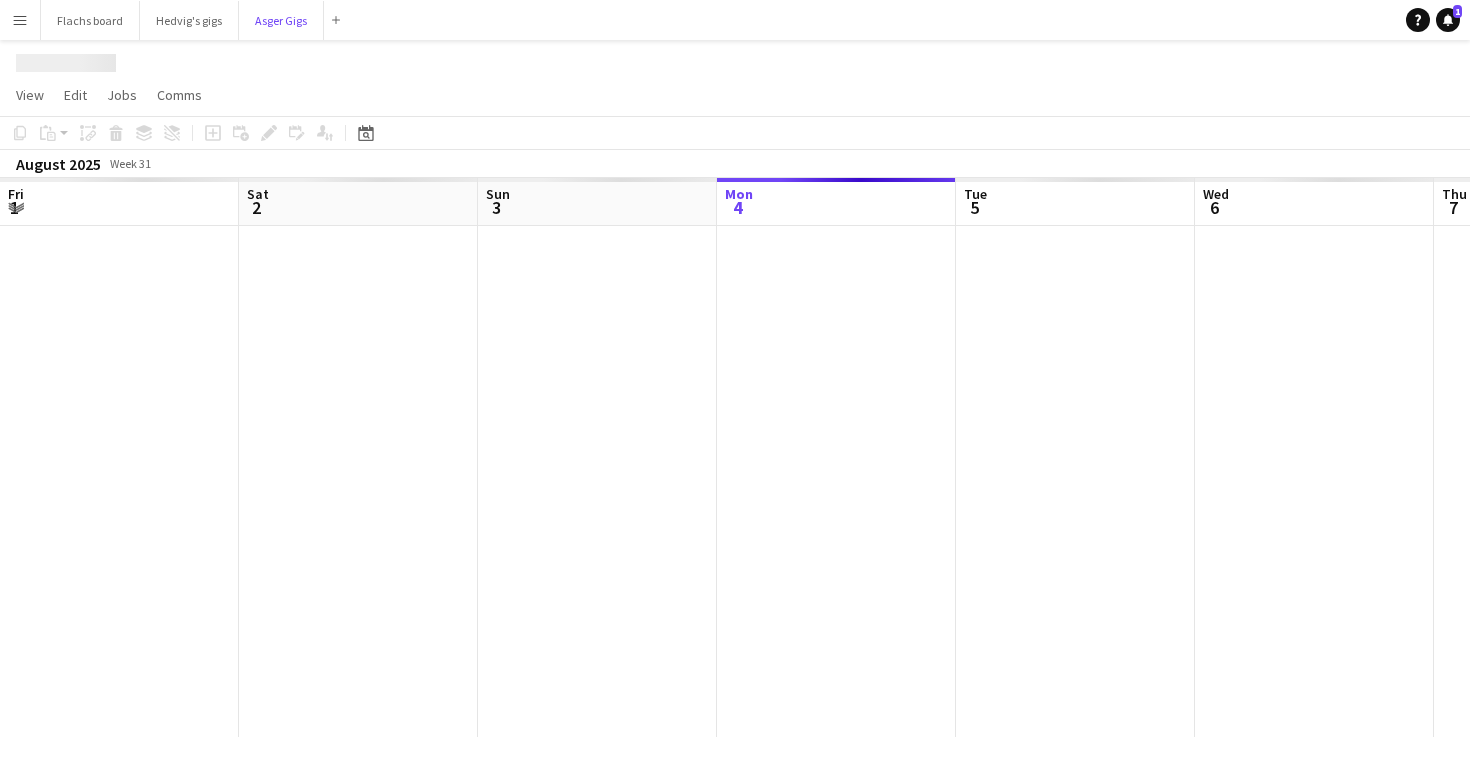 scroll, scrollTop: 0, scrollLeft: 478, axis: horizontal 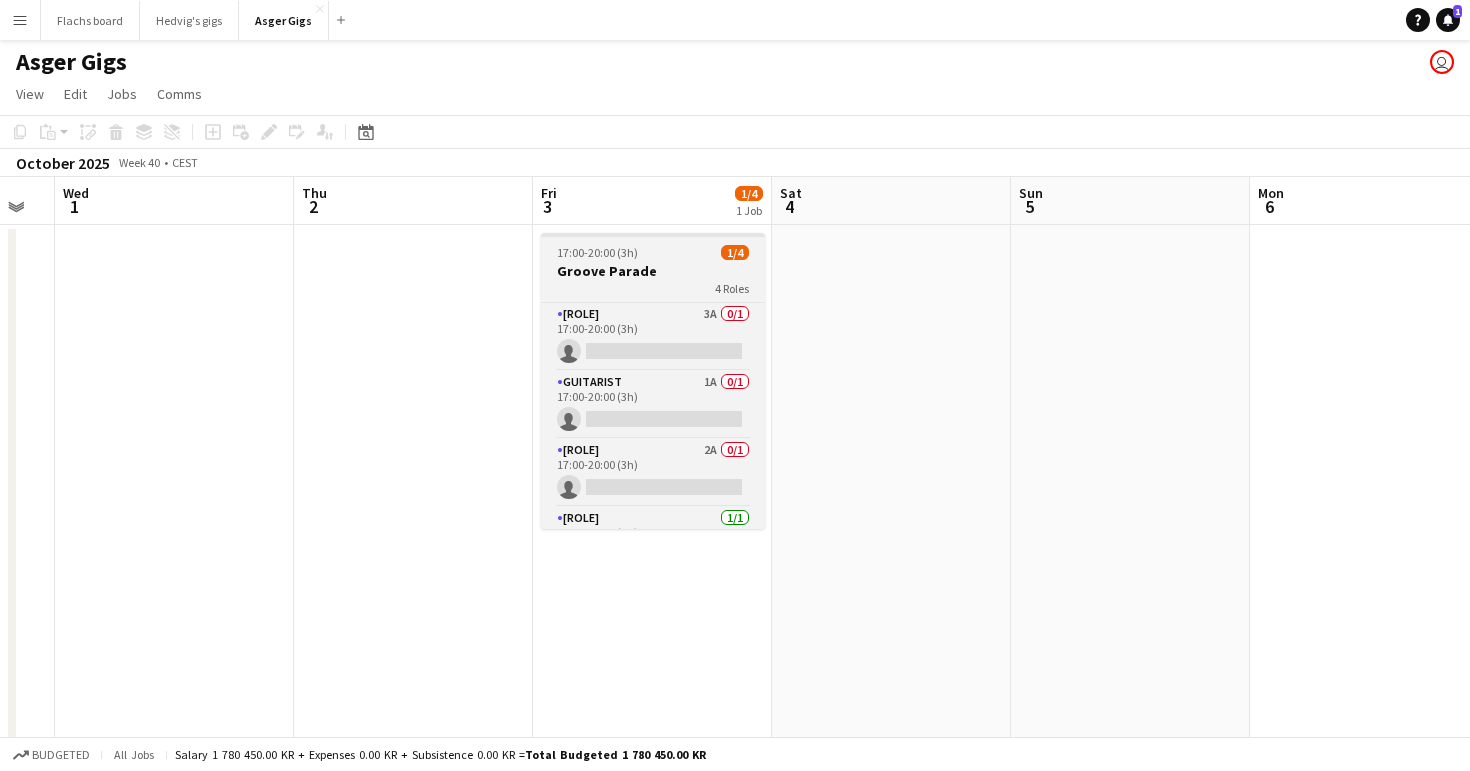 click on "Groove Parade" at bounding box center (653, 271) 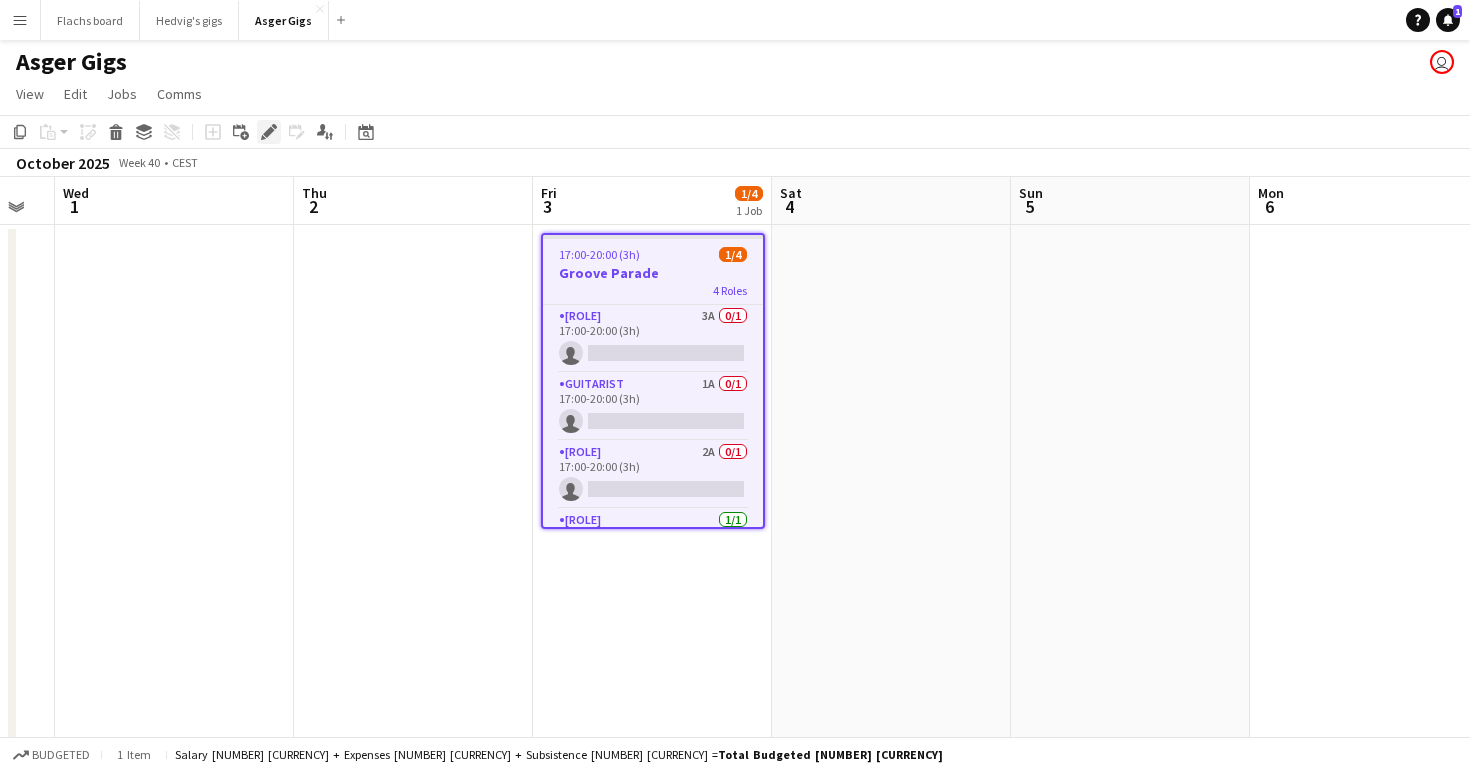 click on "Edit" 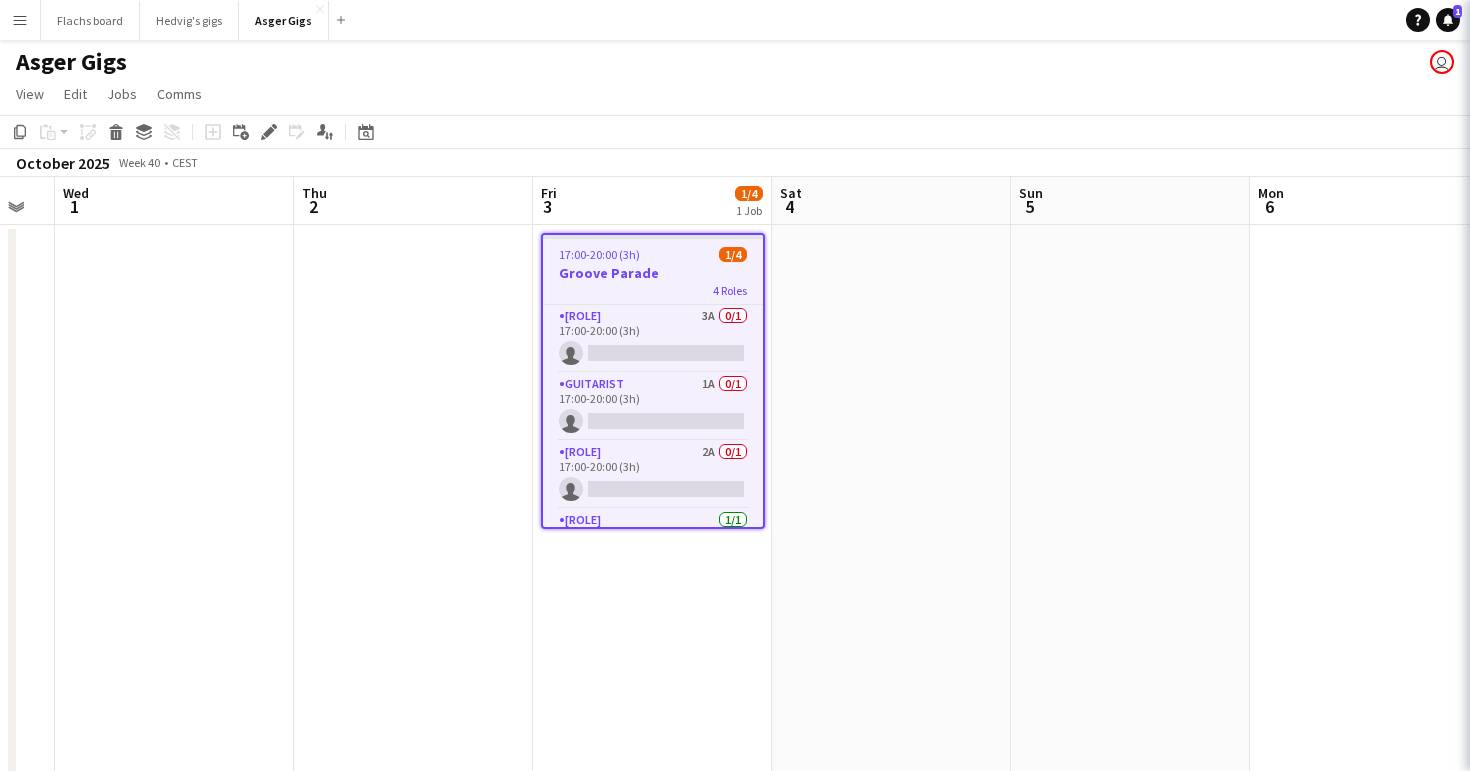 type on "**********" 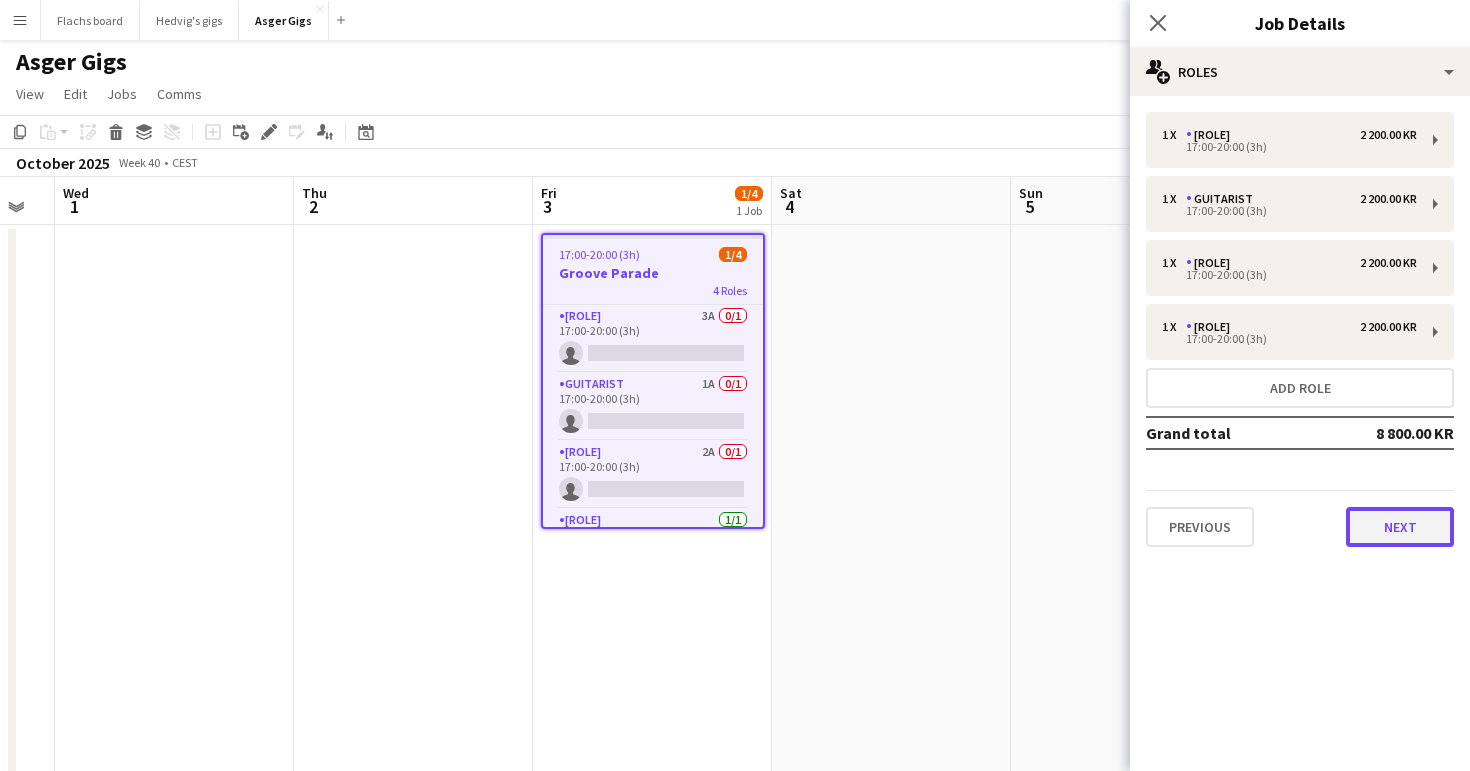 click on "Next" at bounding box center [1400, 527] 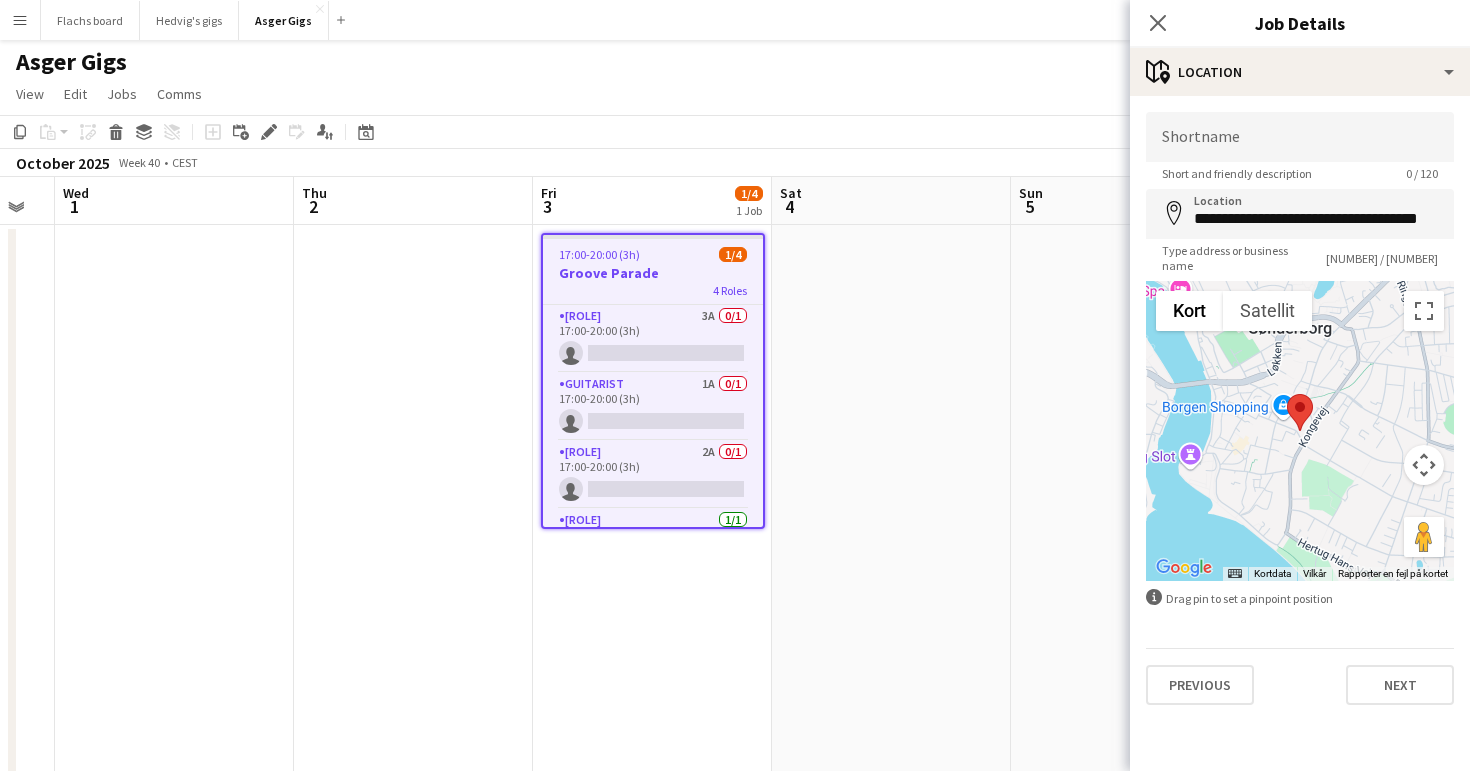 click on "**********" at bounding box center (1300, 408) 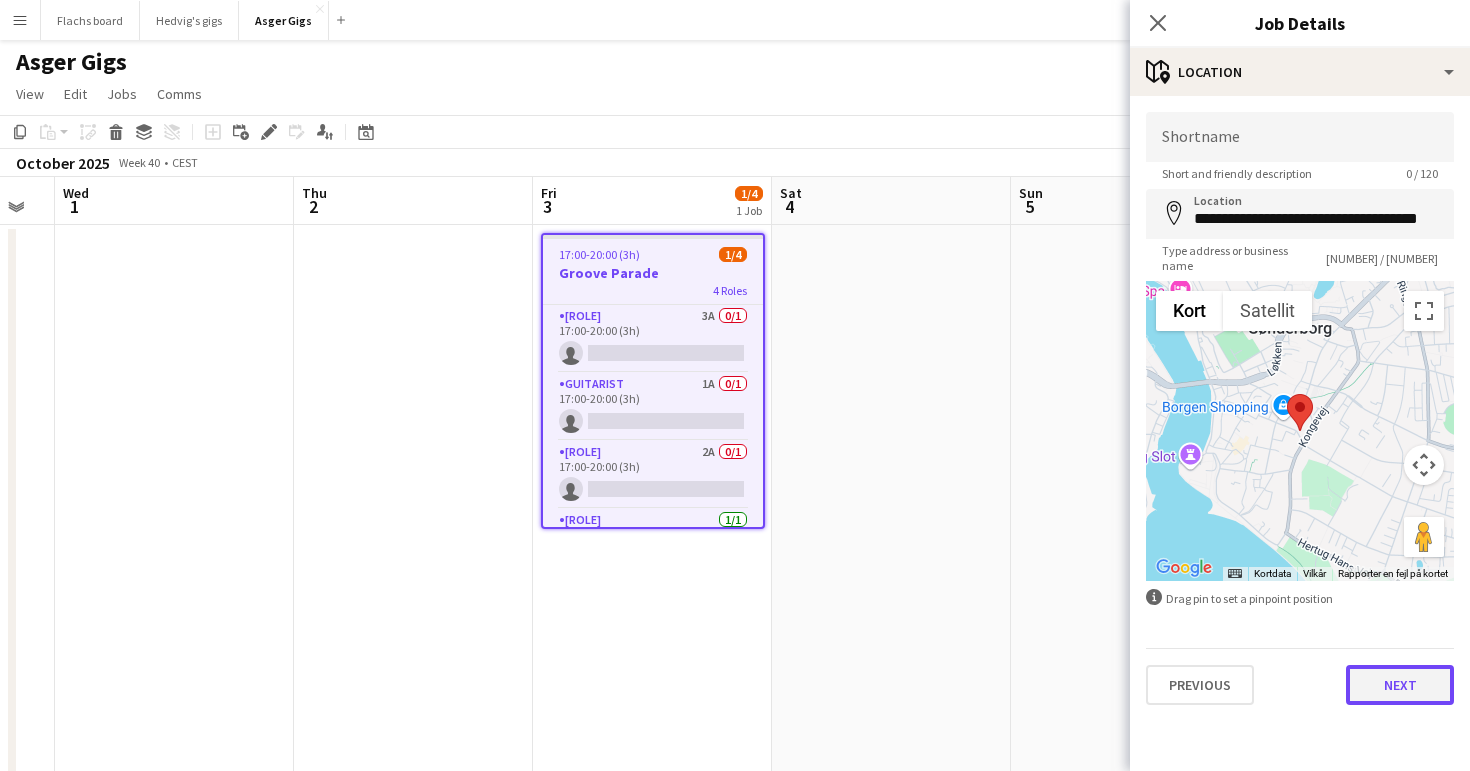 click on "Next" at bounding box center (1400, 685) 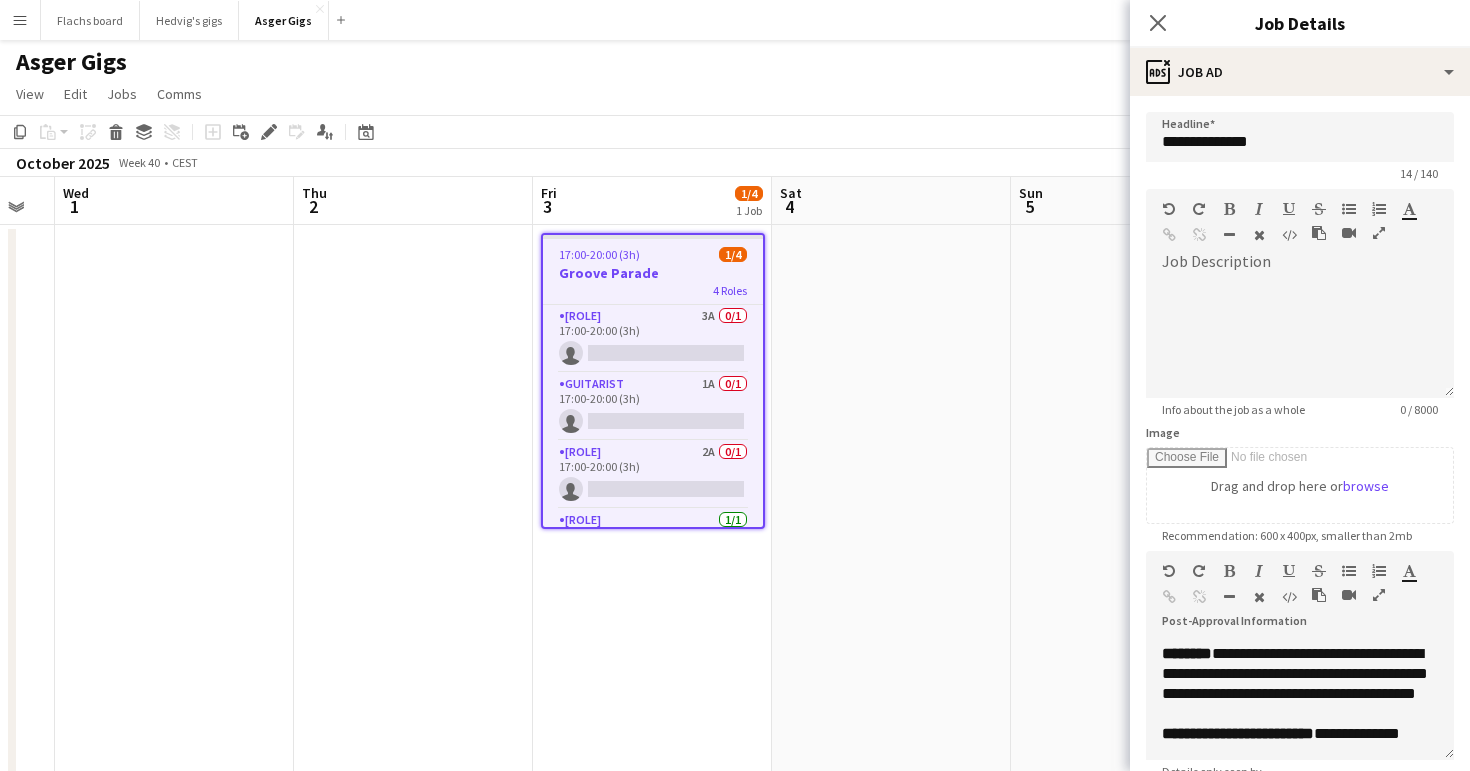 scroll, scrollTop: 536, scrollLeft: 0, axis: vertical 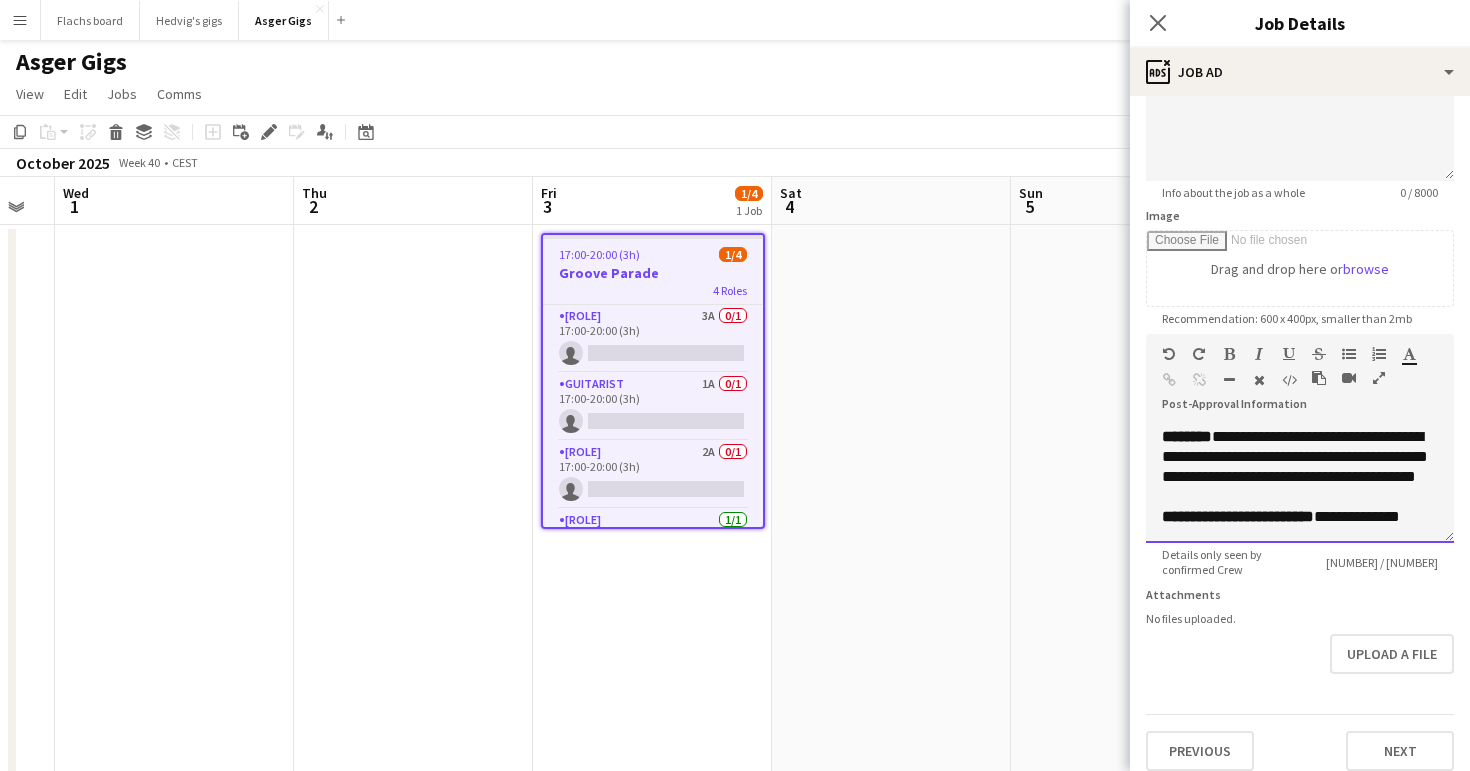 click on "**********" at bounding box center [1300, 517] 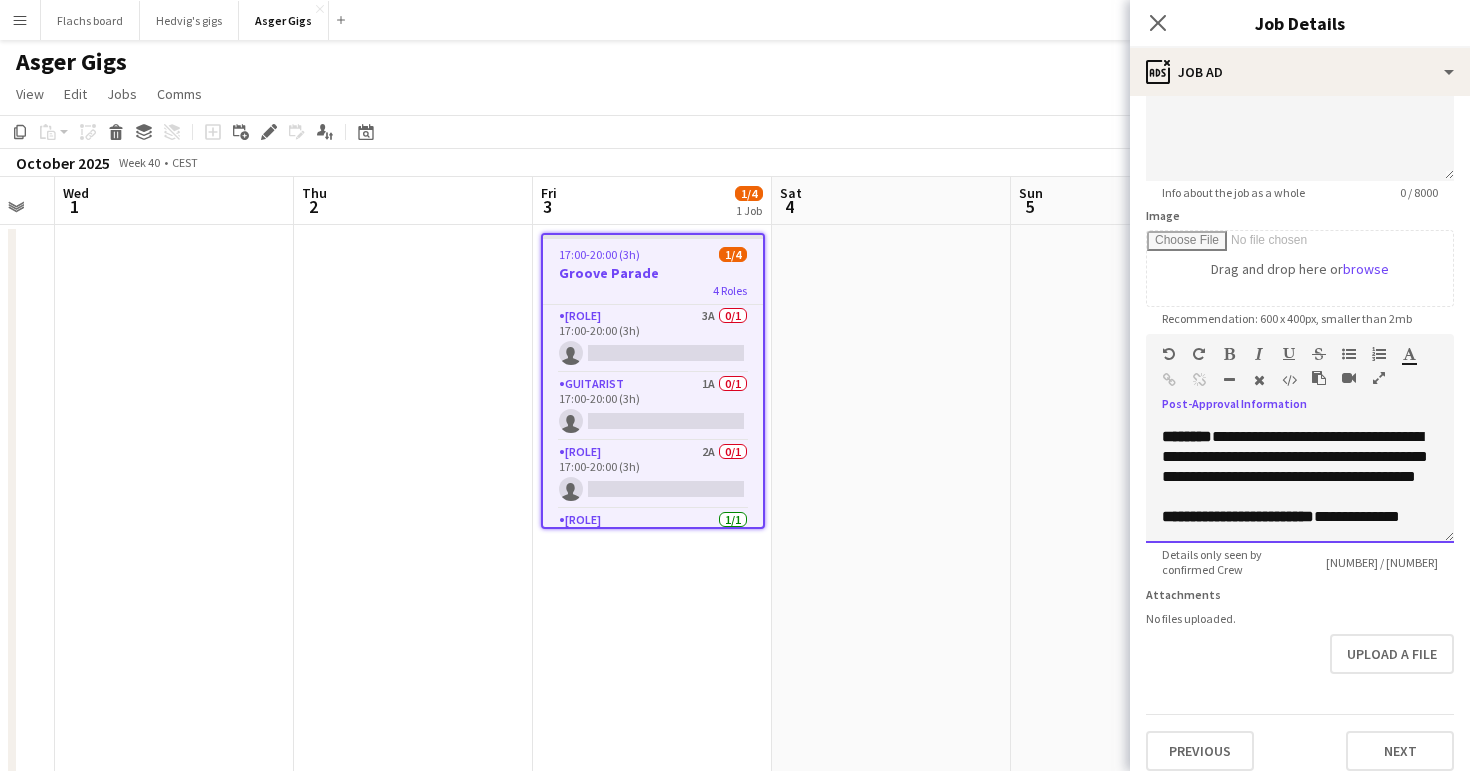 type 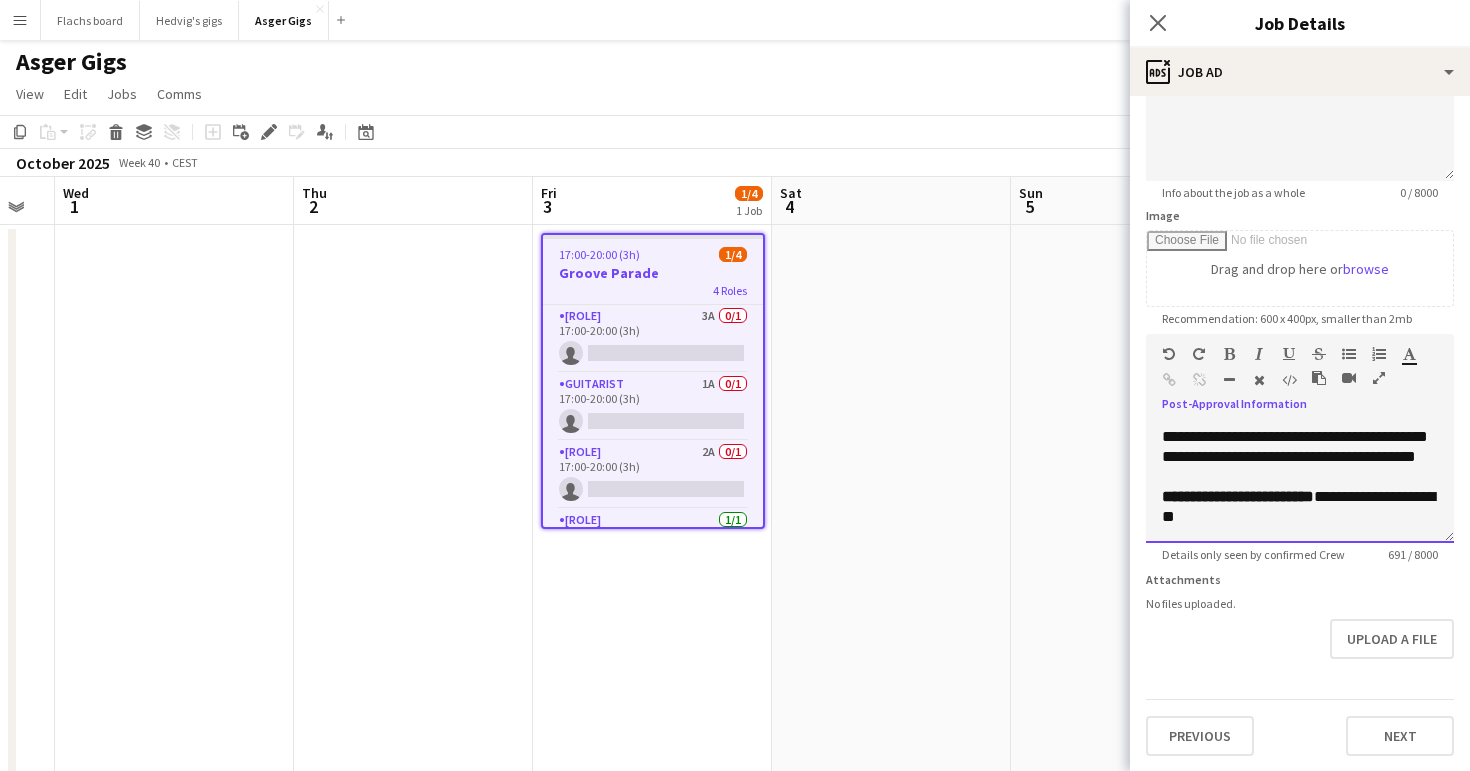 click on "**********" at bounding box center [1298, 506] 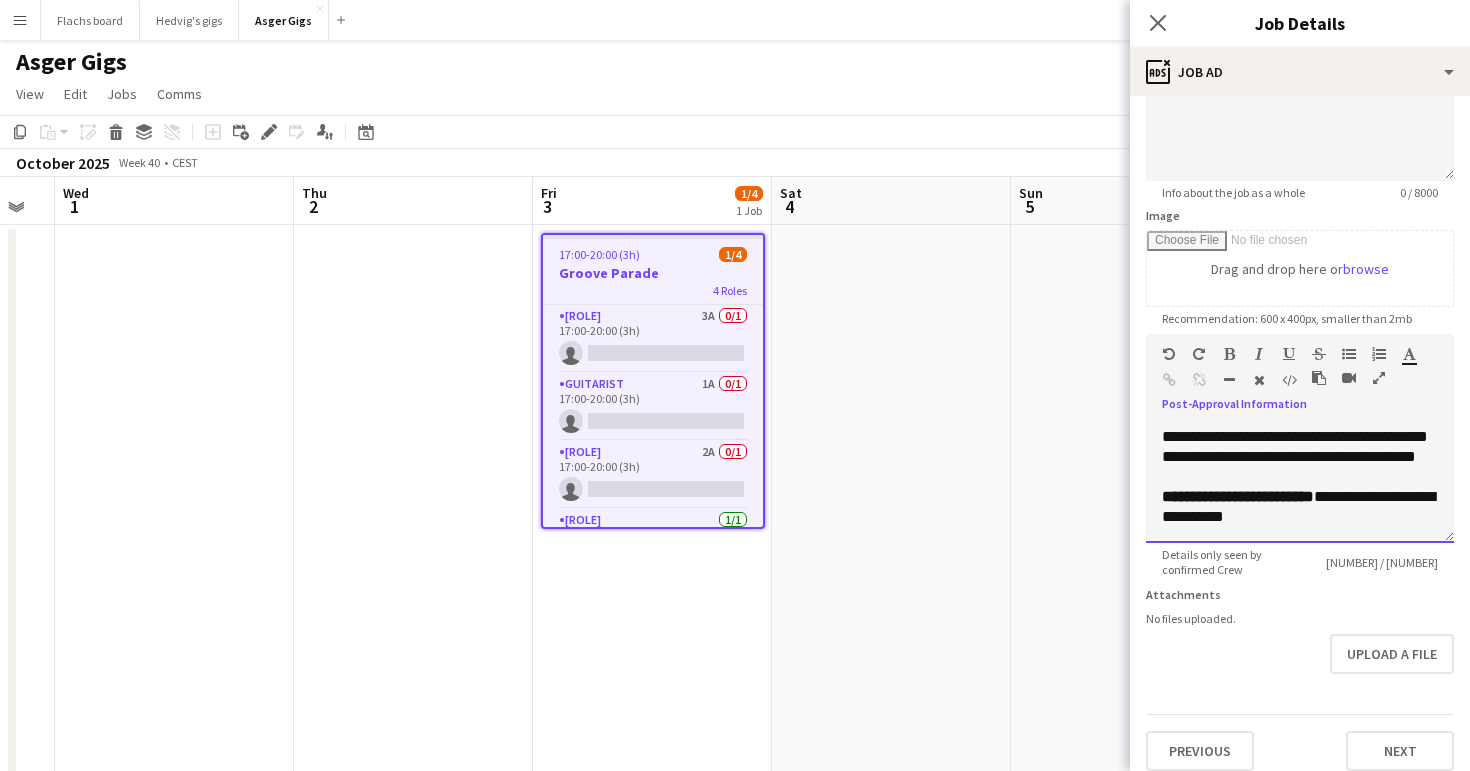 click on "**********" at bounding box center (1300, 507) 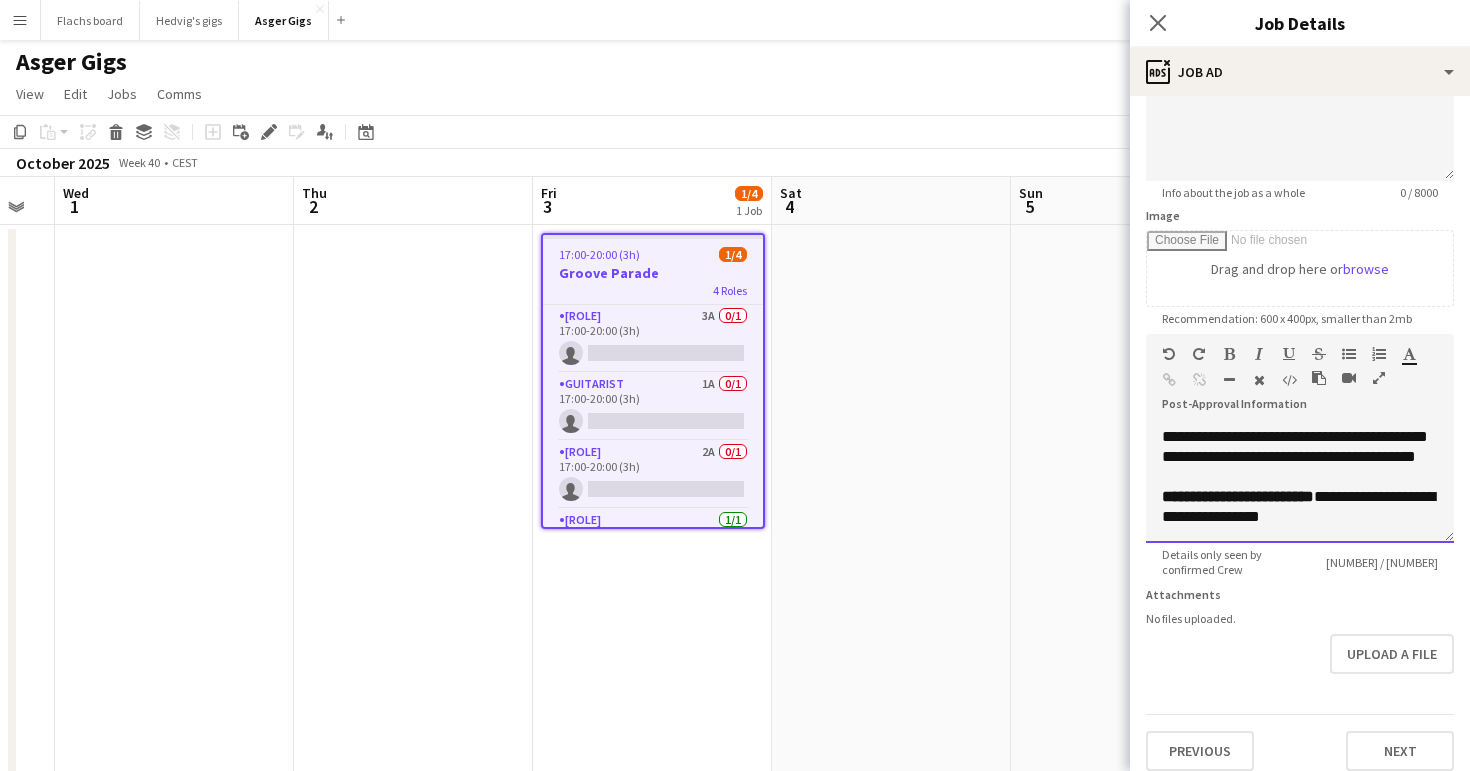 click on "**********" at bounding box center (1300, 507) 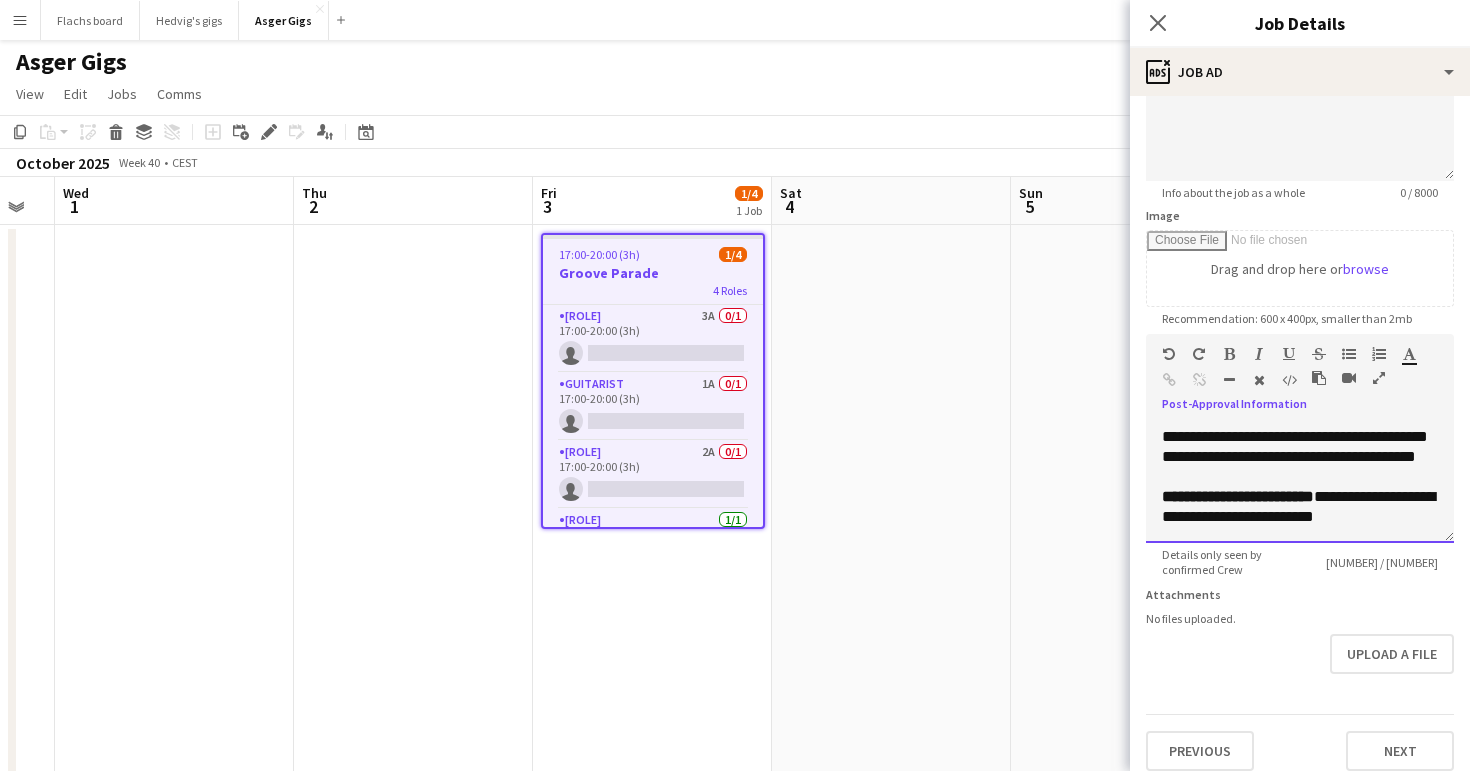 scroll, scrollTop: 542, scrollLeft: 0, axis: vertical 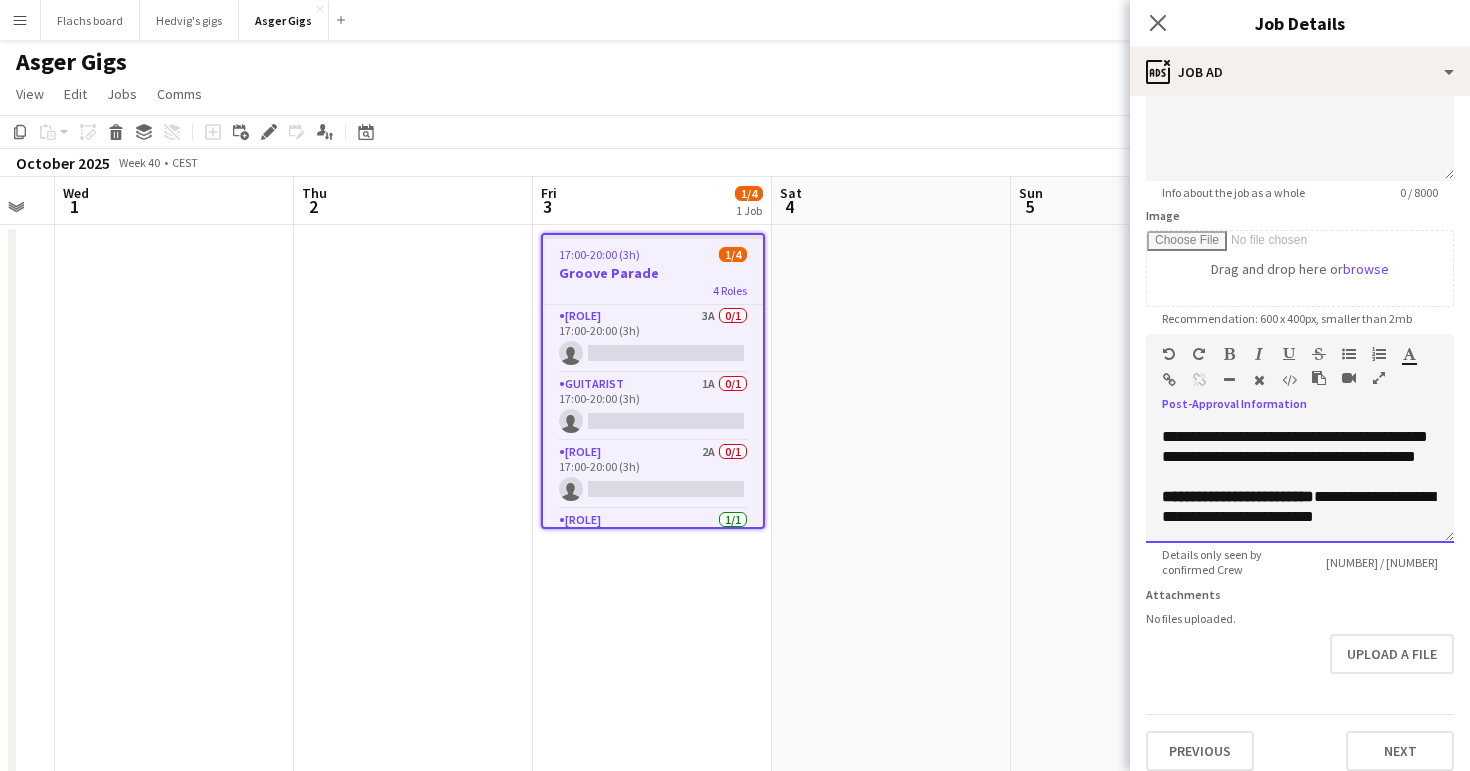 drag, startPoint x: 1206, startPoint y: 509, endPoint x: 1355, endPoint y: 488, distance: 150.4726 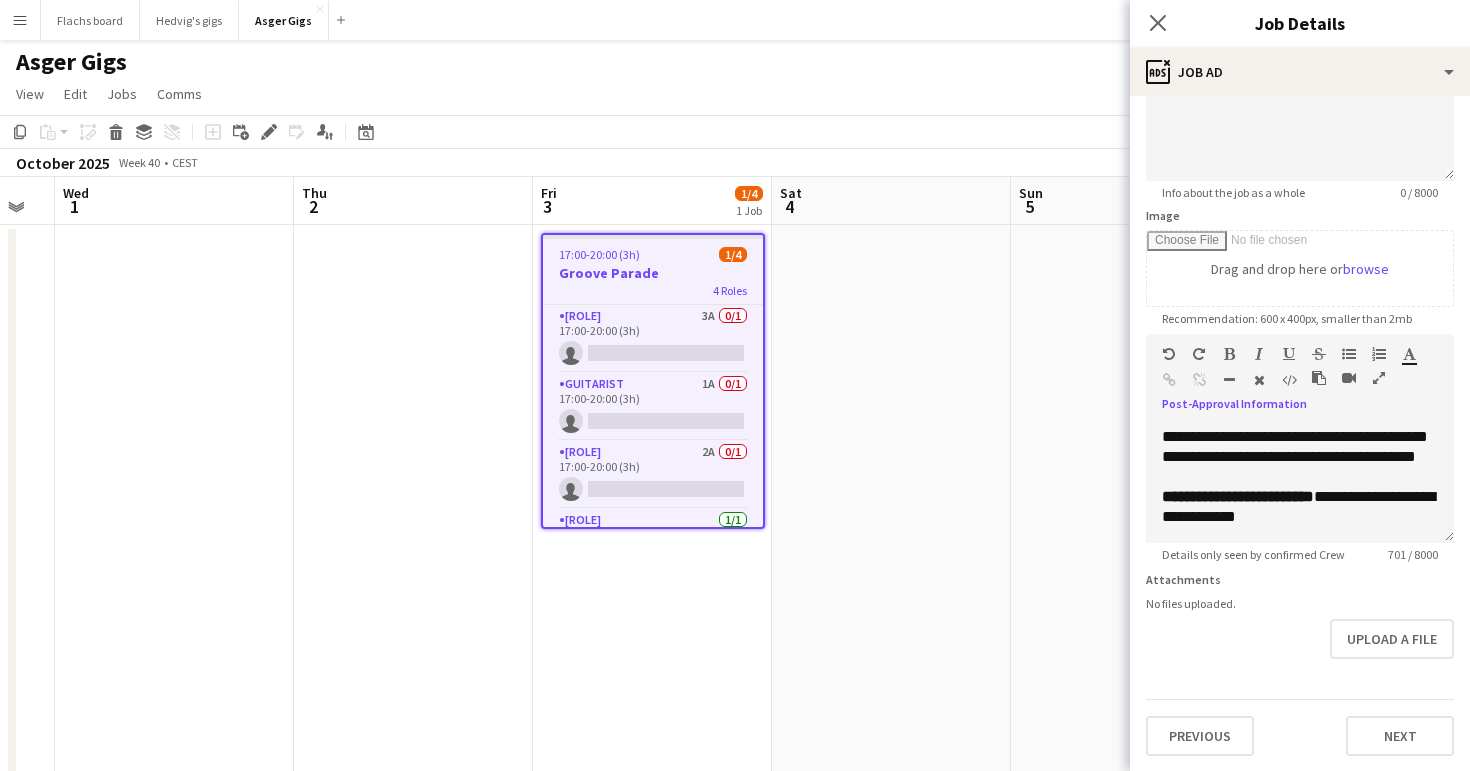 click at bounding box center (891, 1331) 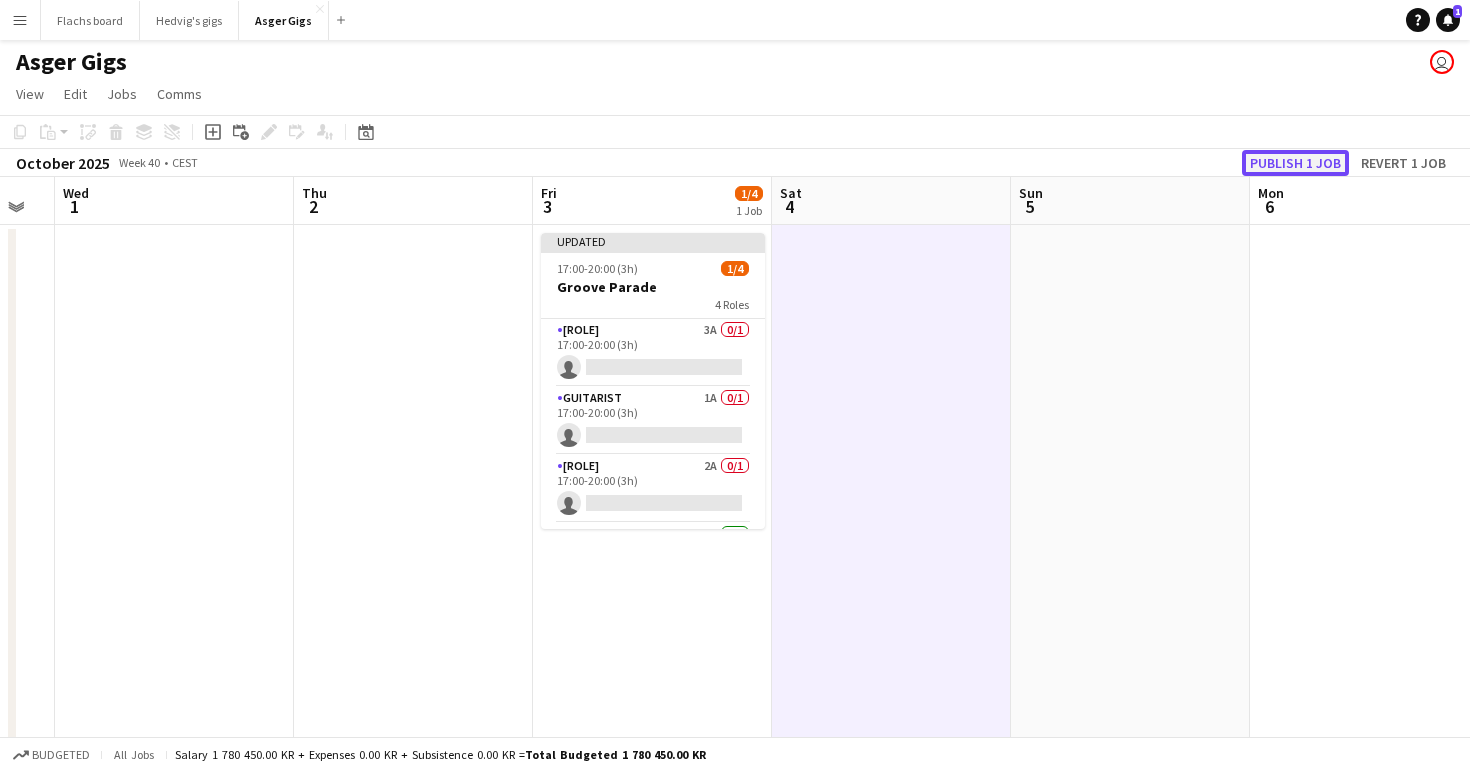 click on "Publish 1 job" 